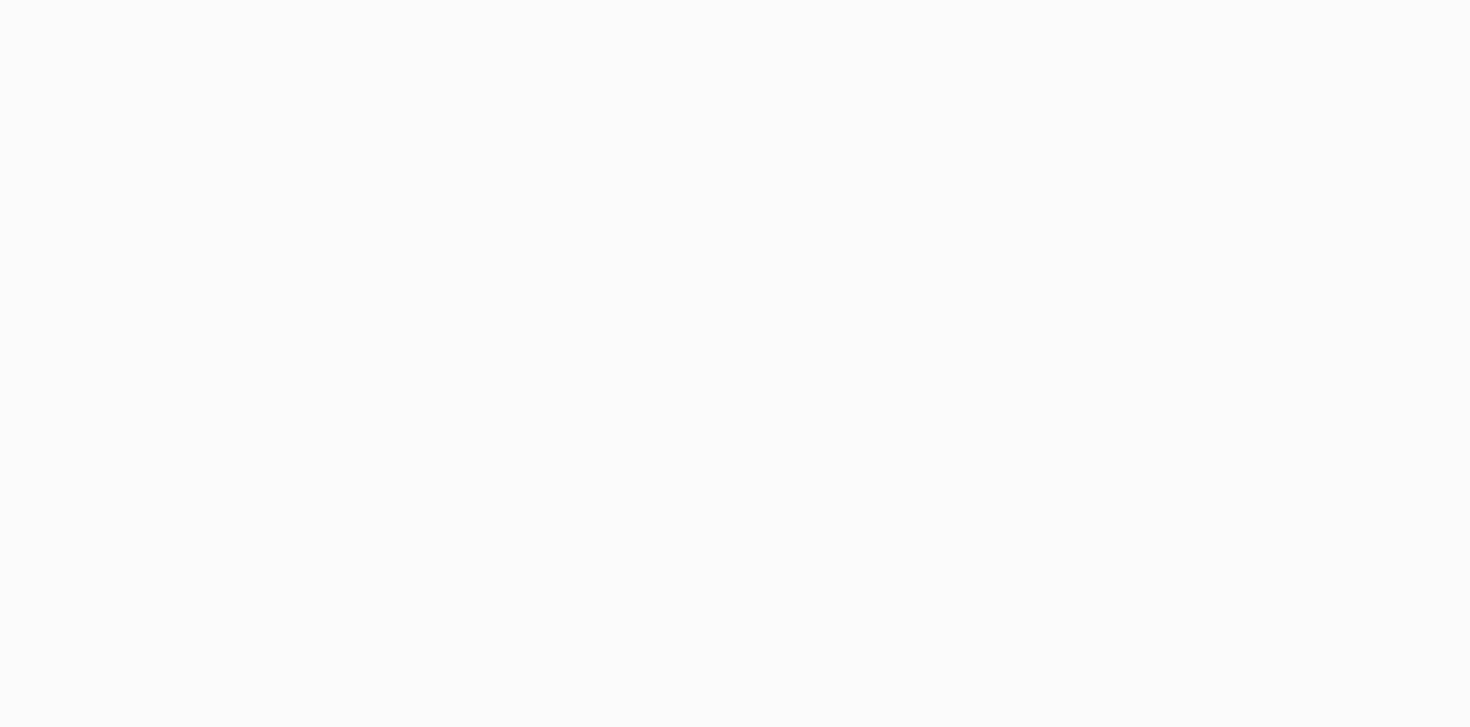 scroll, scrollTop: 0, scrollLeft: 0, axis: both 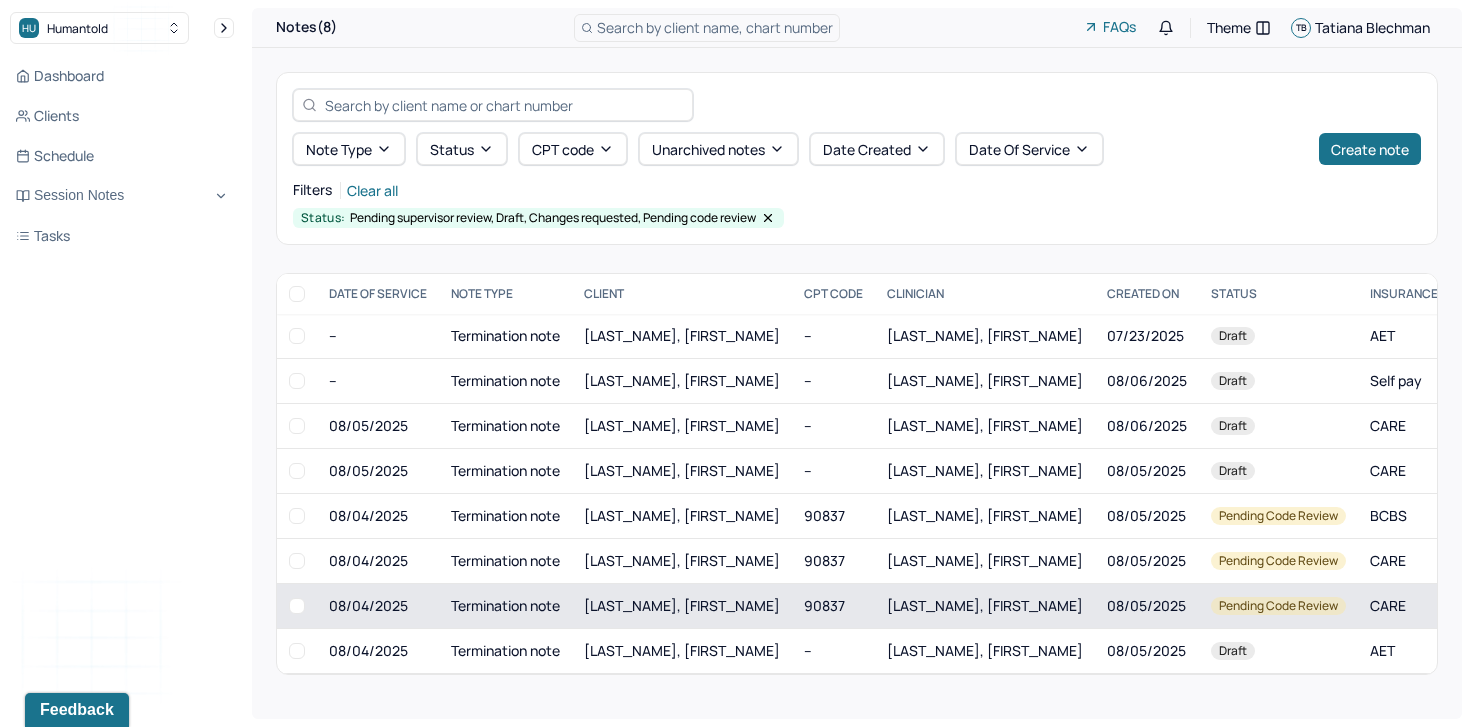 click on "[LAST_NAME], [FIRST_NAME]" at bounding box center (682, 605) 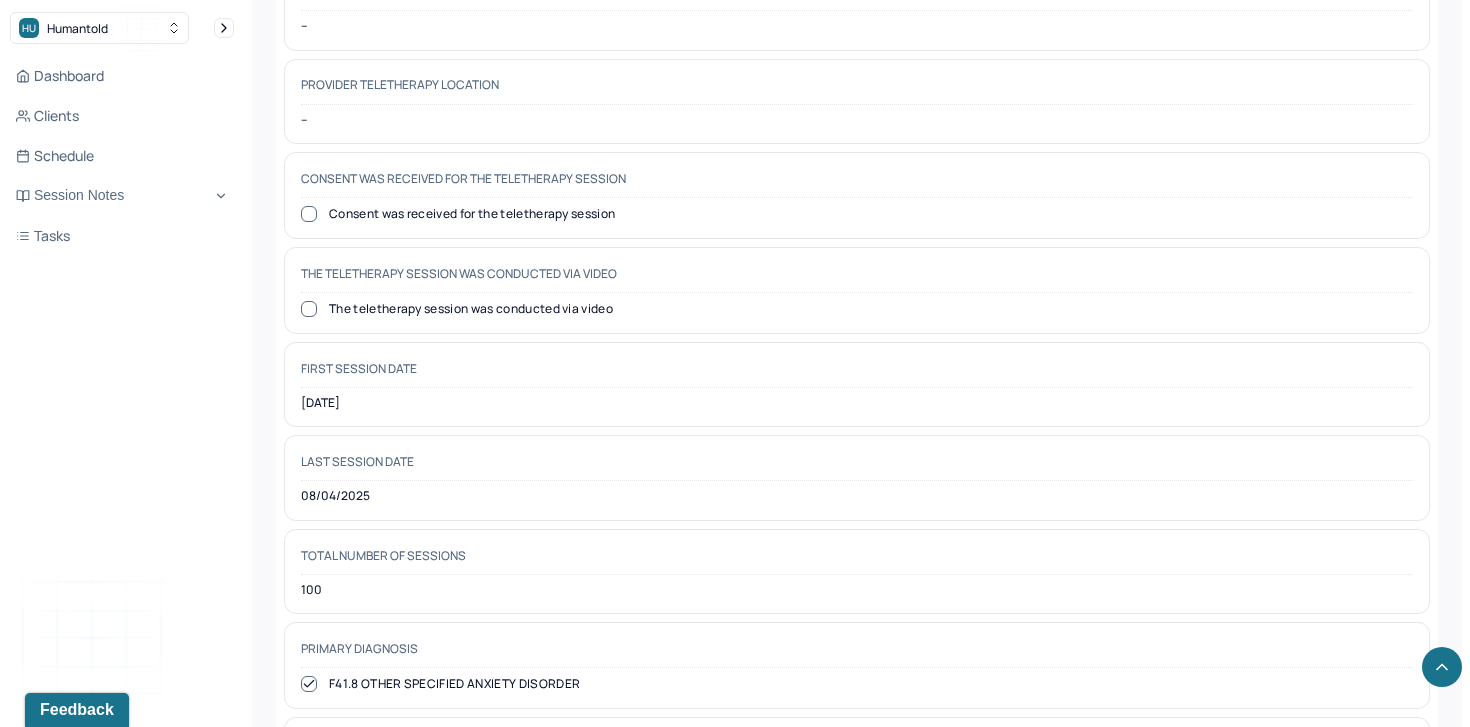 scroll, scrollTop: 786, scrollLeft: 0, axis: vertical 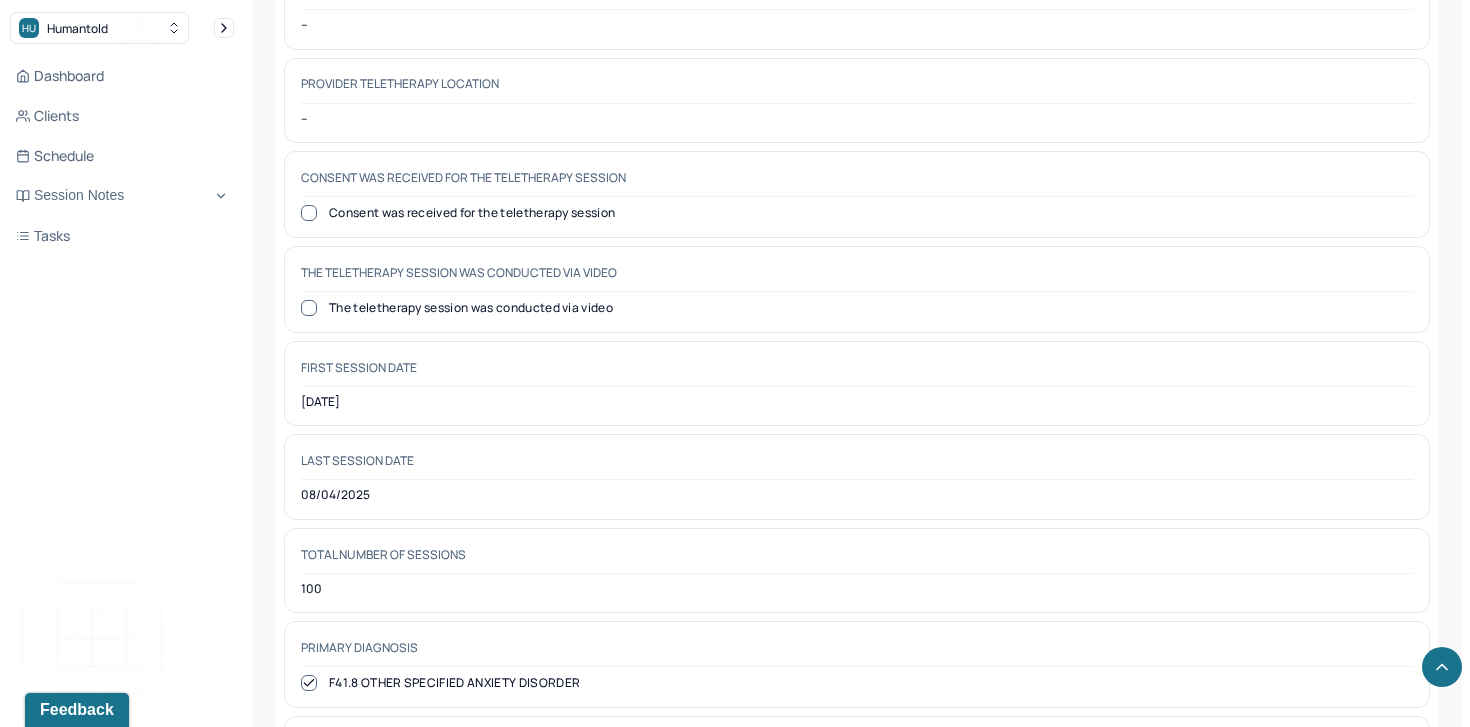 click on "08/07/2023" at bounding box center (857, 402) 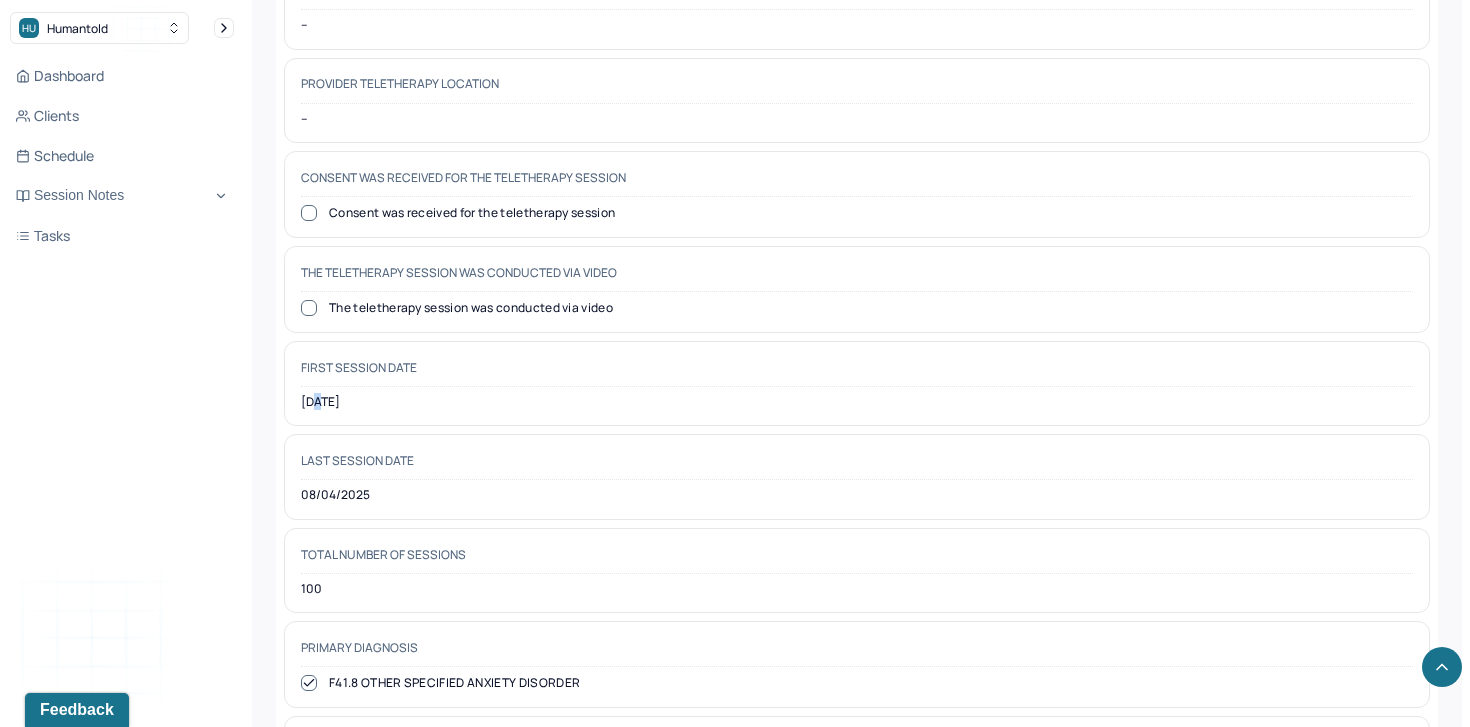 click on "08/07/2023" at bounding box center (857, 402) 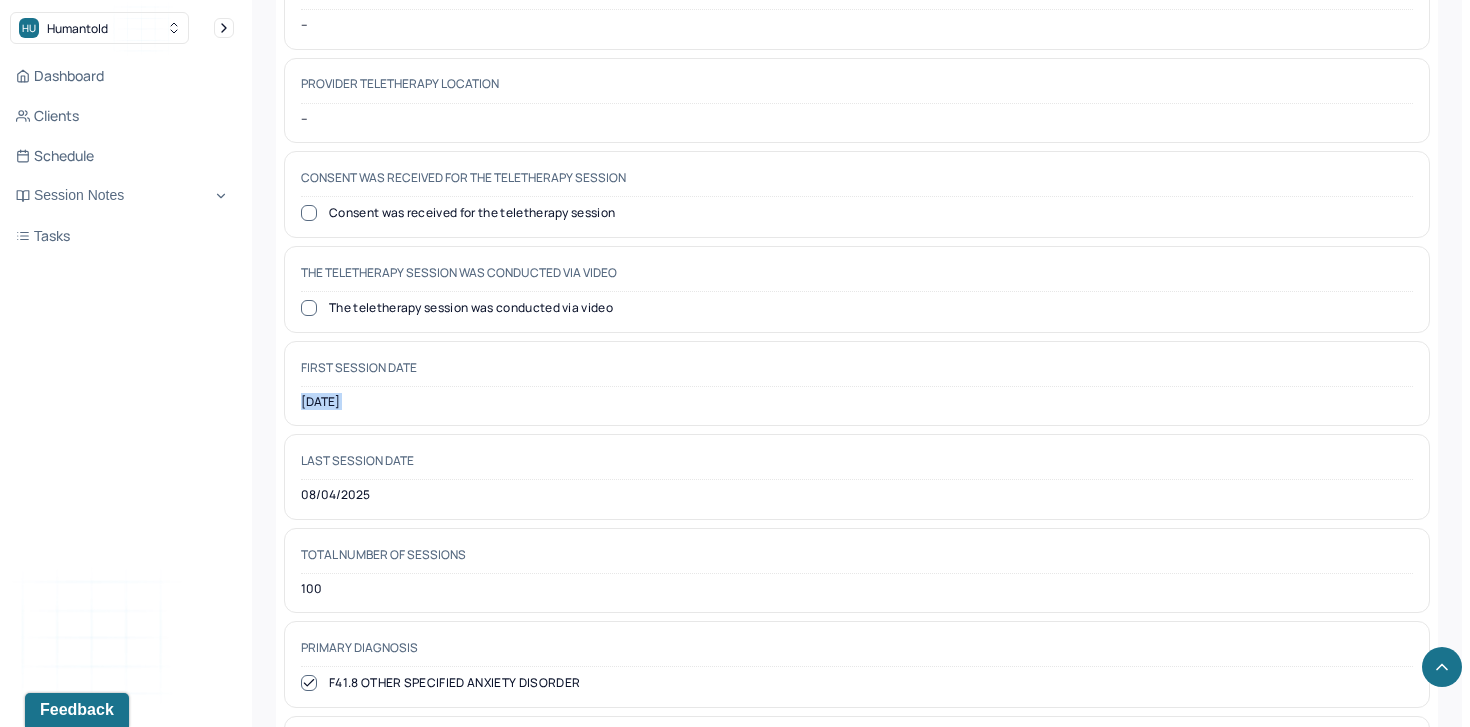 click on "08/07/2023" at bounding box center [857, 402] 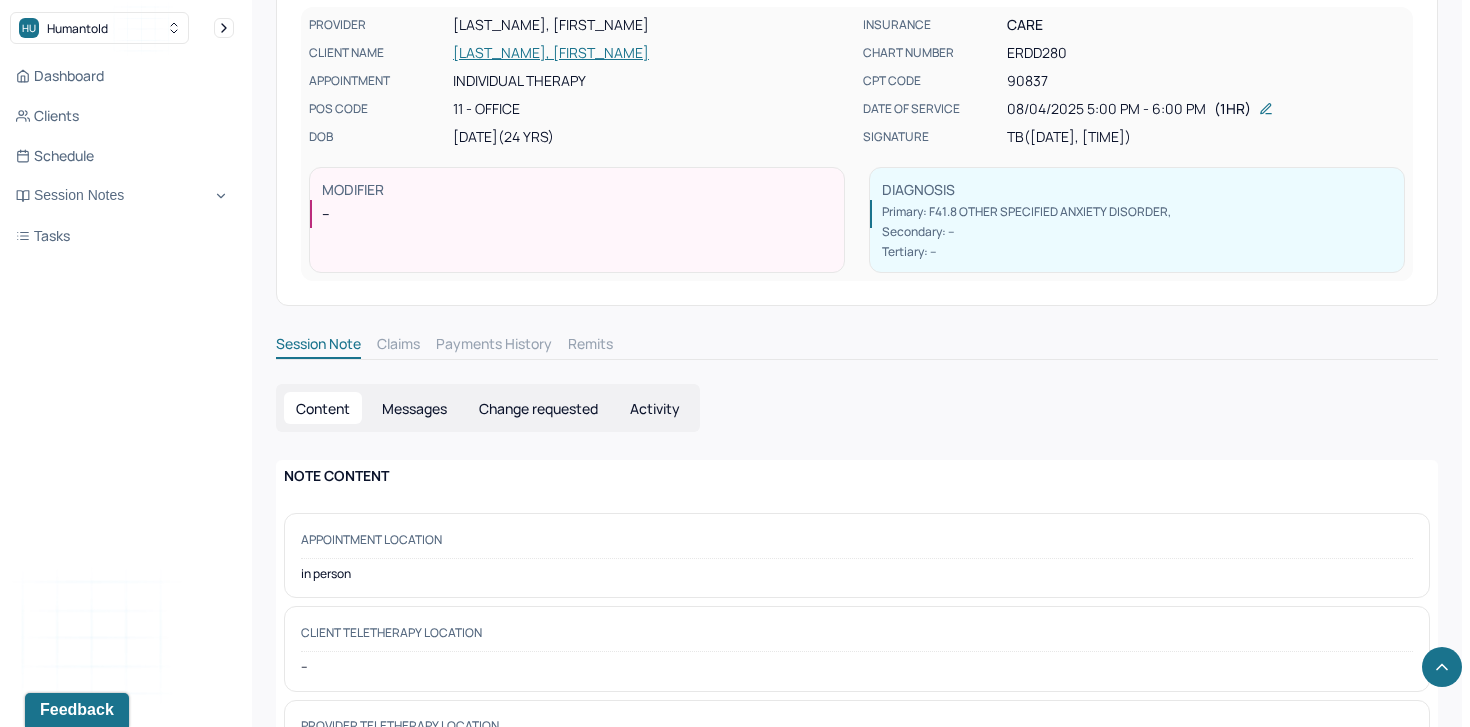 scroll, scrollTop: 0, scrollLeft: 0, axis: both 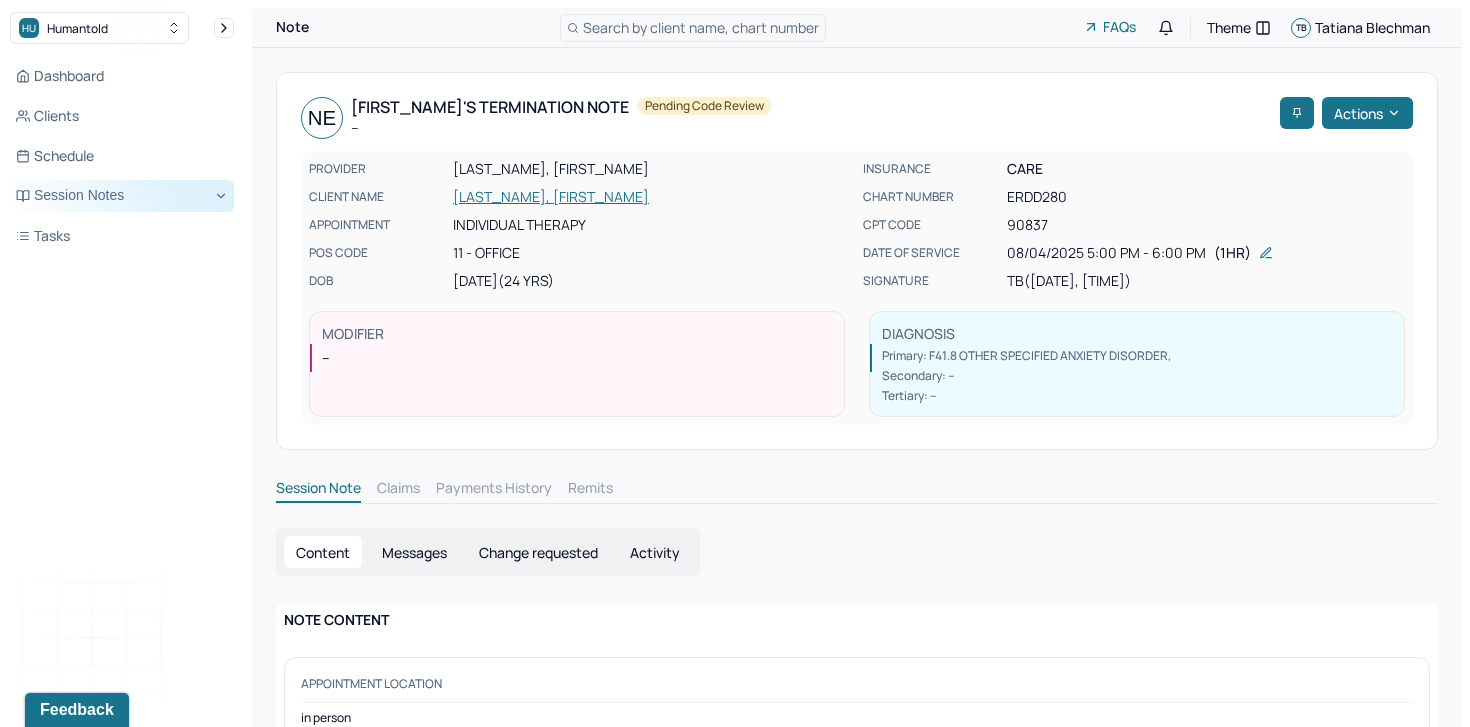 click on "Session Notes" at bounding box center (122, 196) 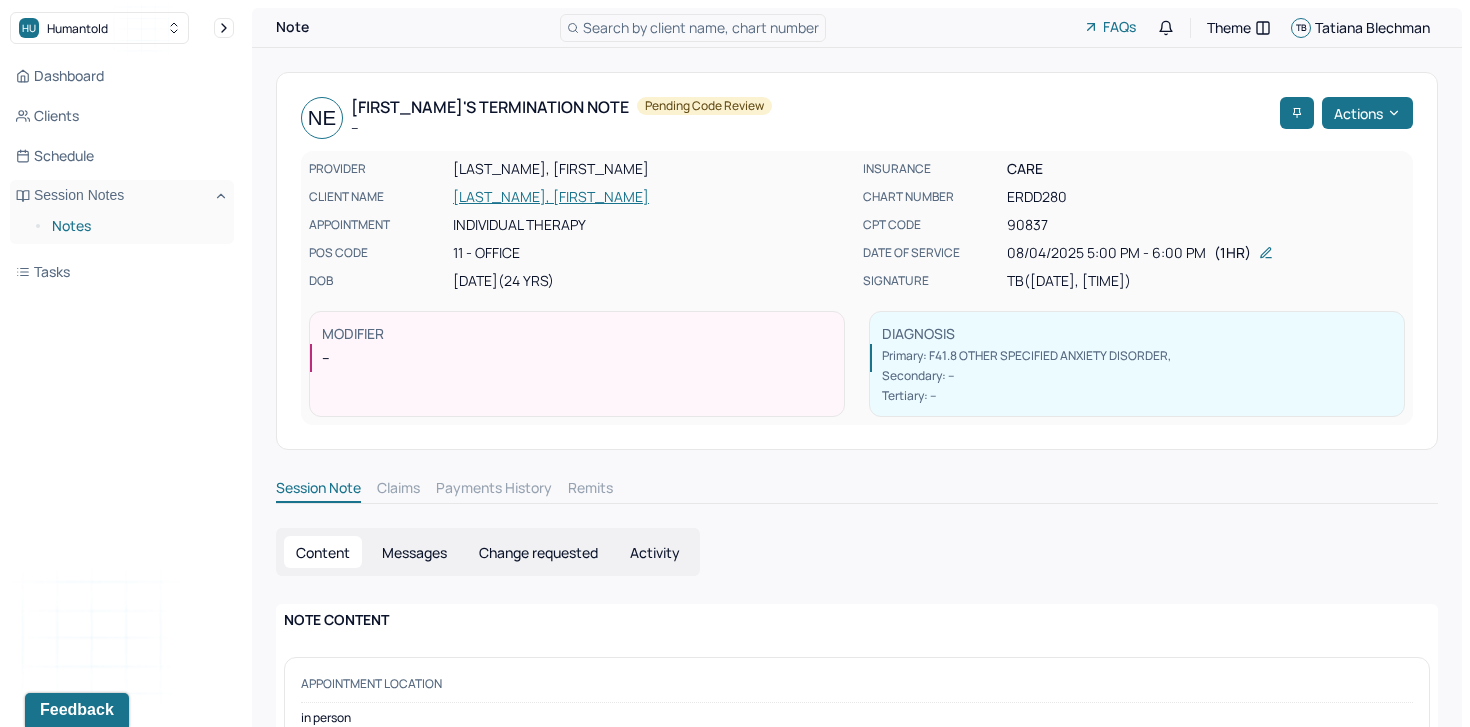 click on "Notes" at bounding box center [135, 226] 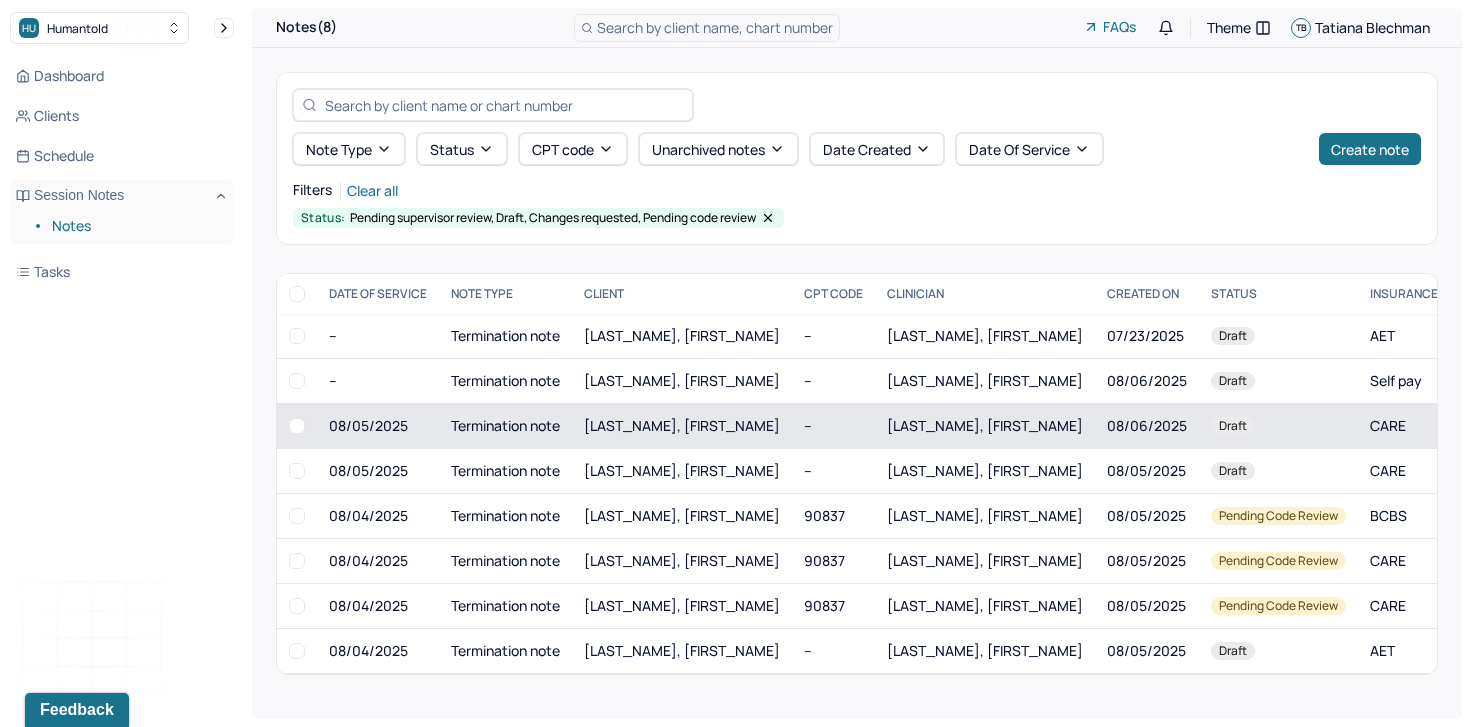 click on "[LAST], [FIRST]" at bounding box center (682, 425) 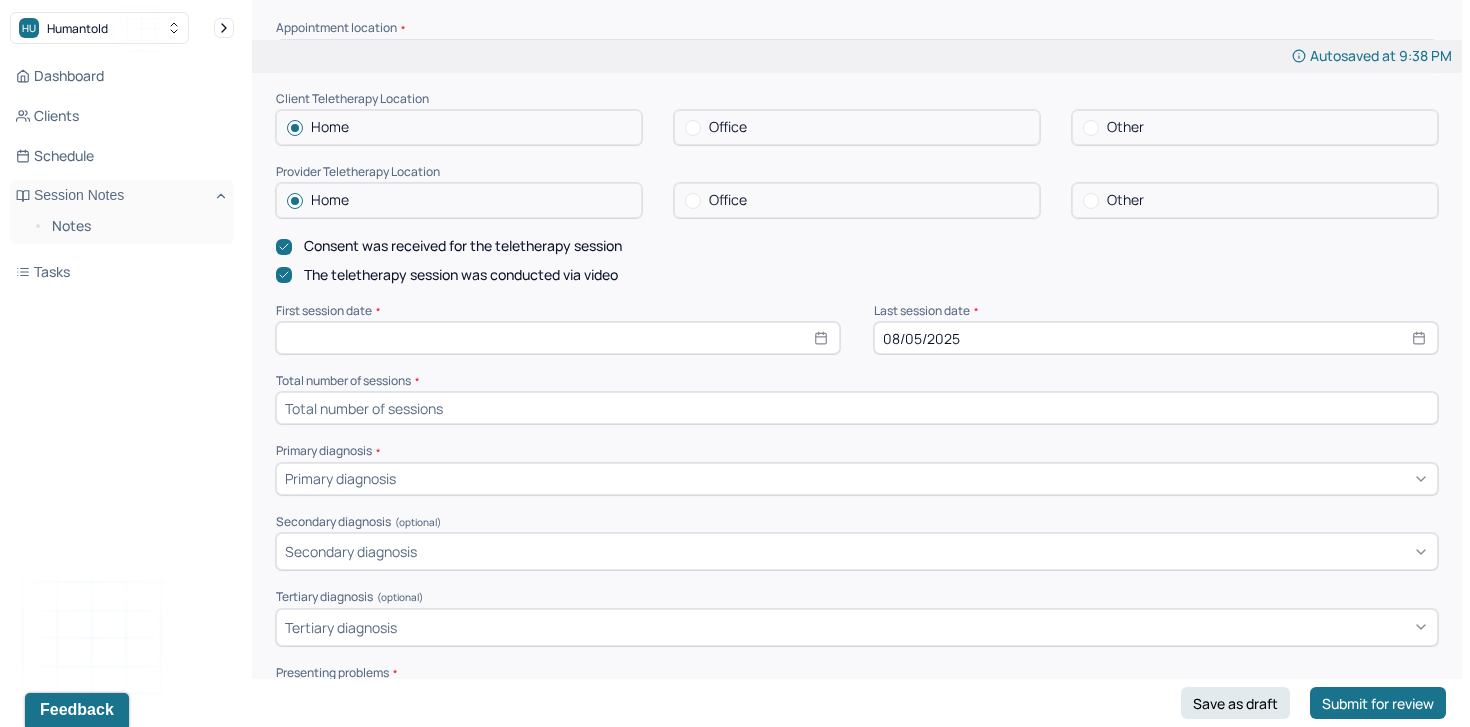 scroll, scrollTop: 1270, scrollLeft: 0, axis: vertical 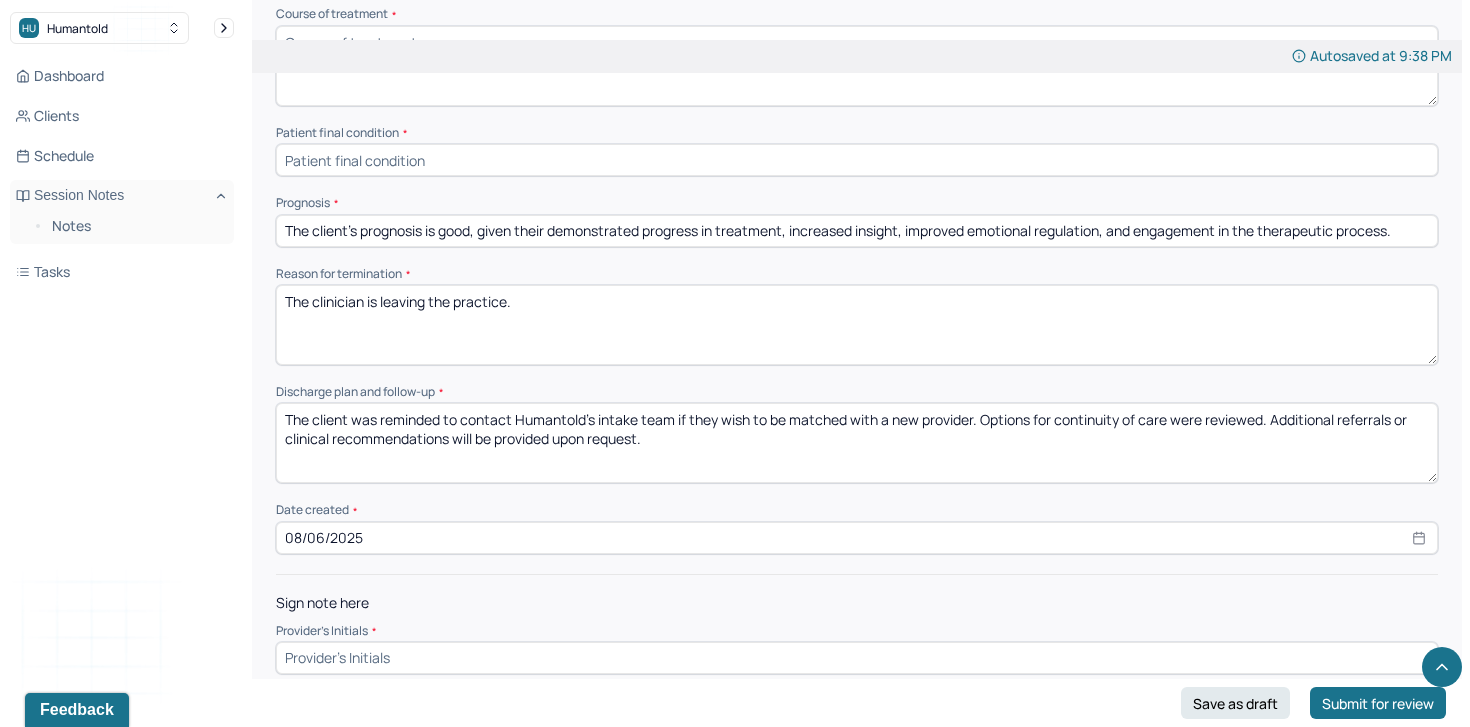 click at bounding box center (857, 658) 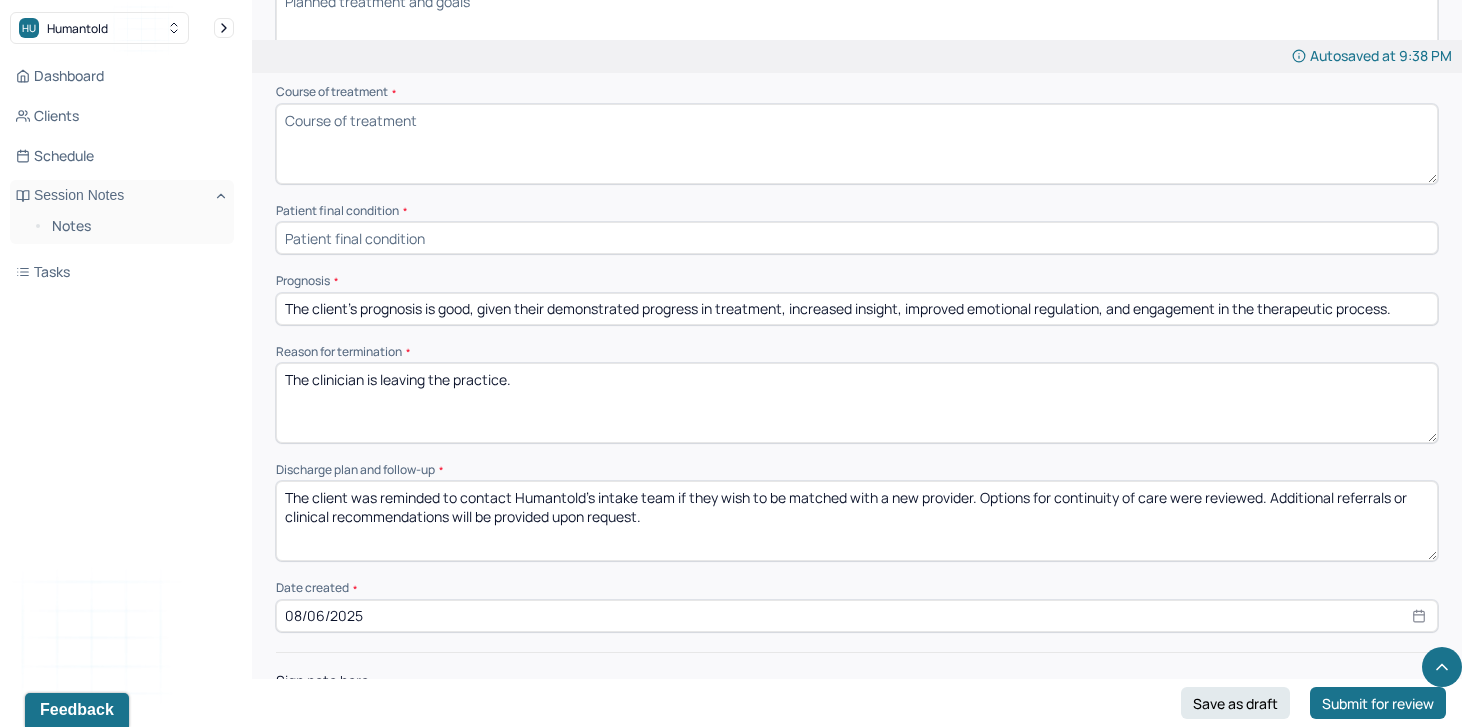 scroll, scrollTop: 1170, scrollLeft: 0, axis: vertical 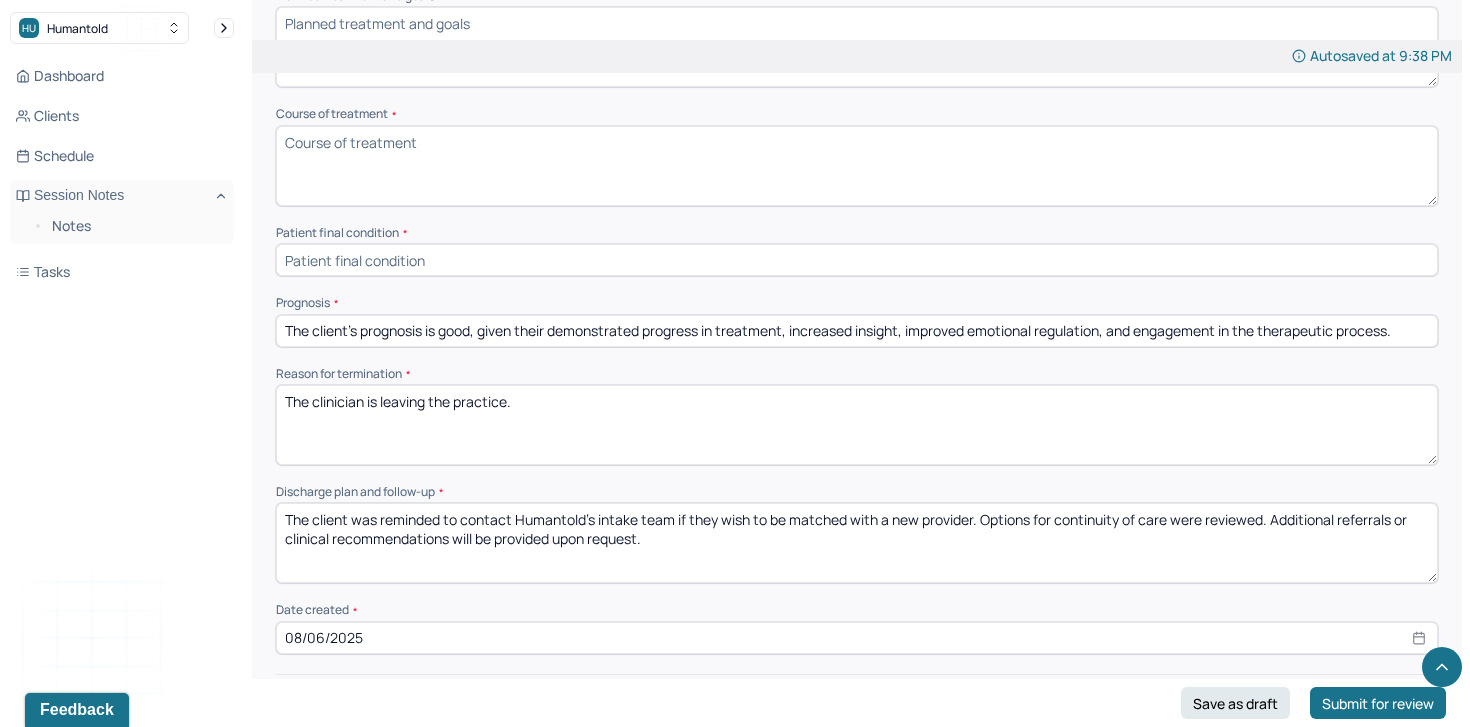 type on "tb" 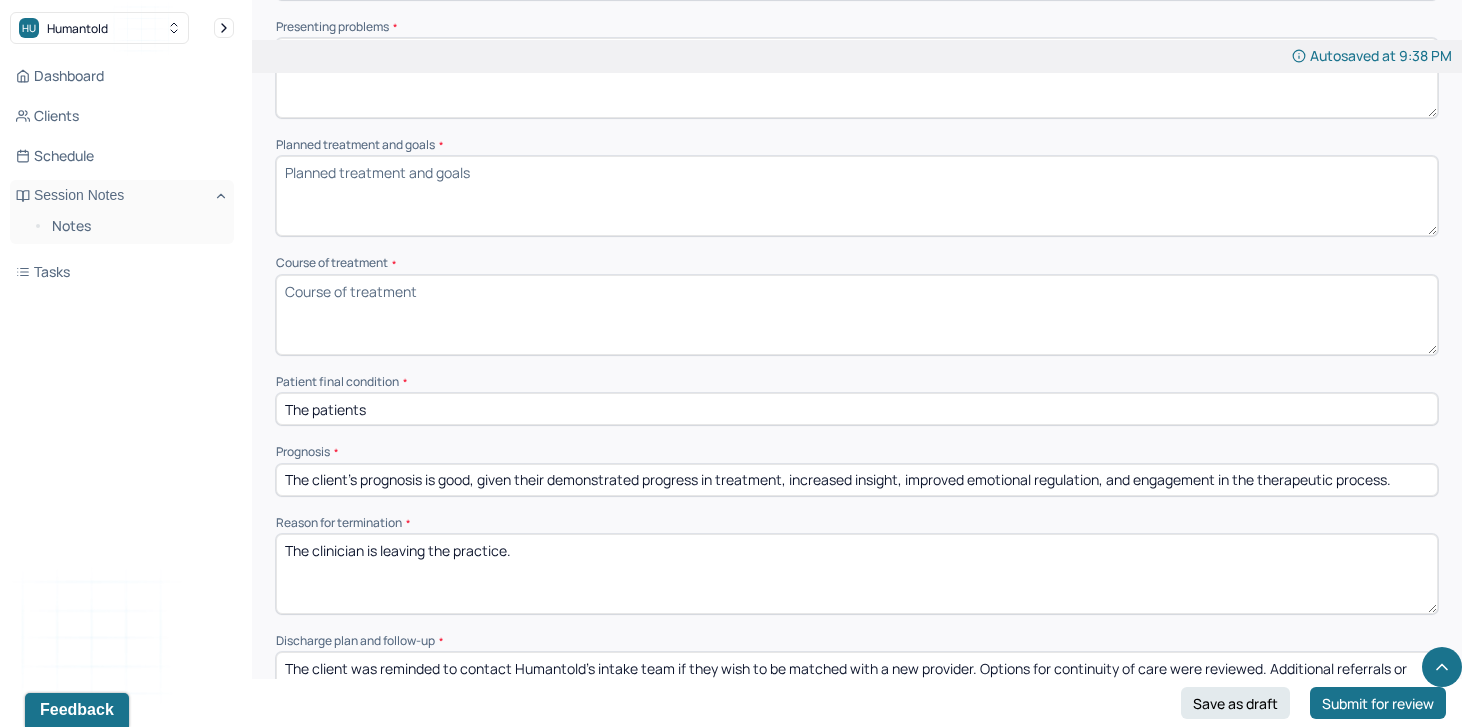 scroll, scrollTop: 997, scrollLeft: 0, axis: vertical 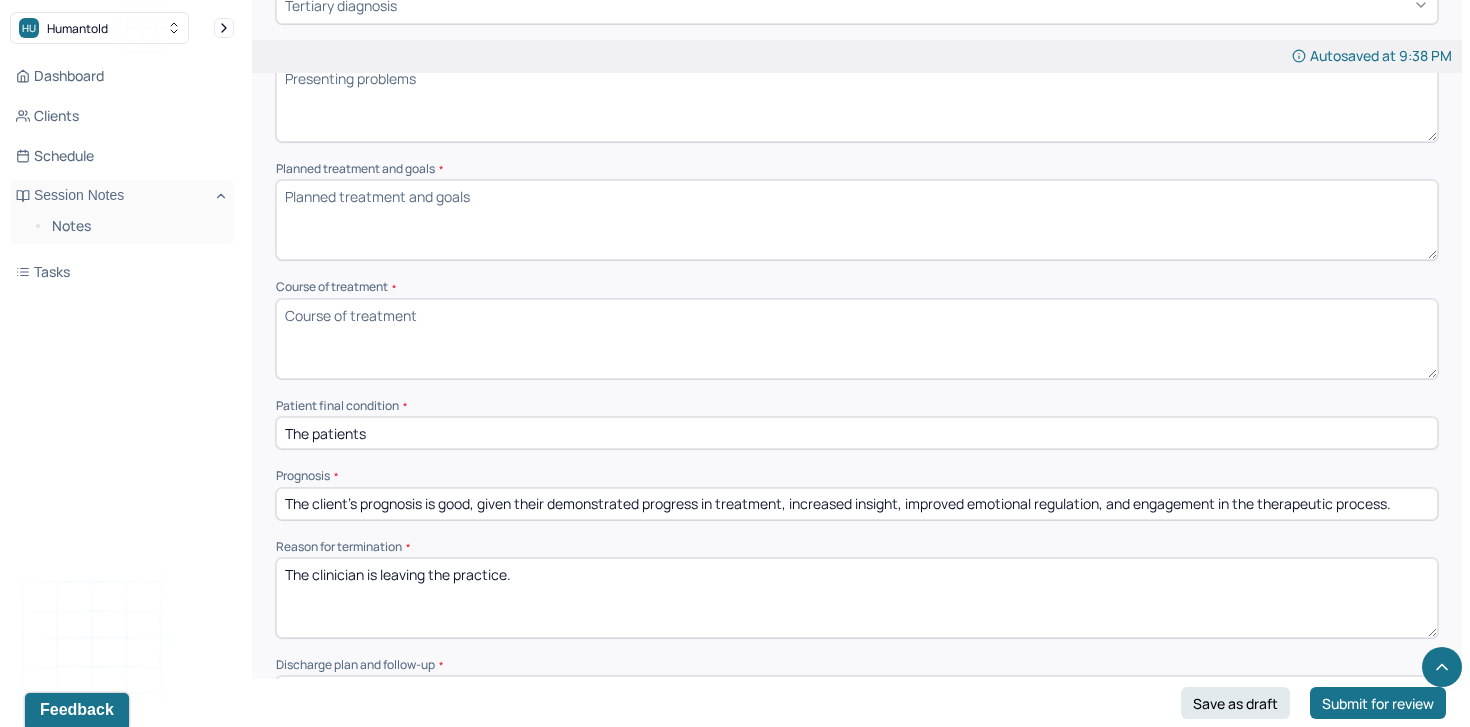 type on "The patients" 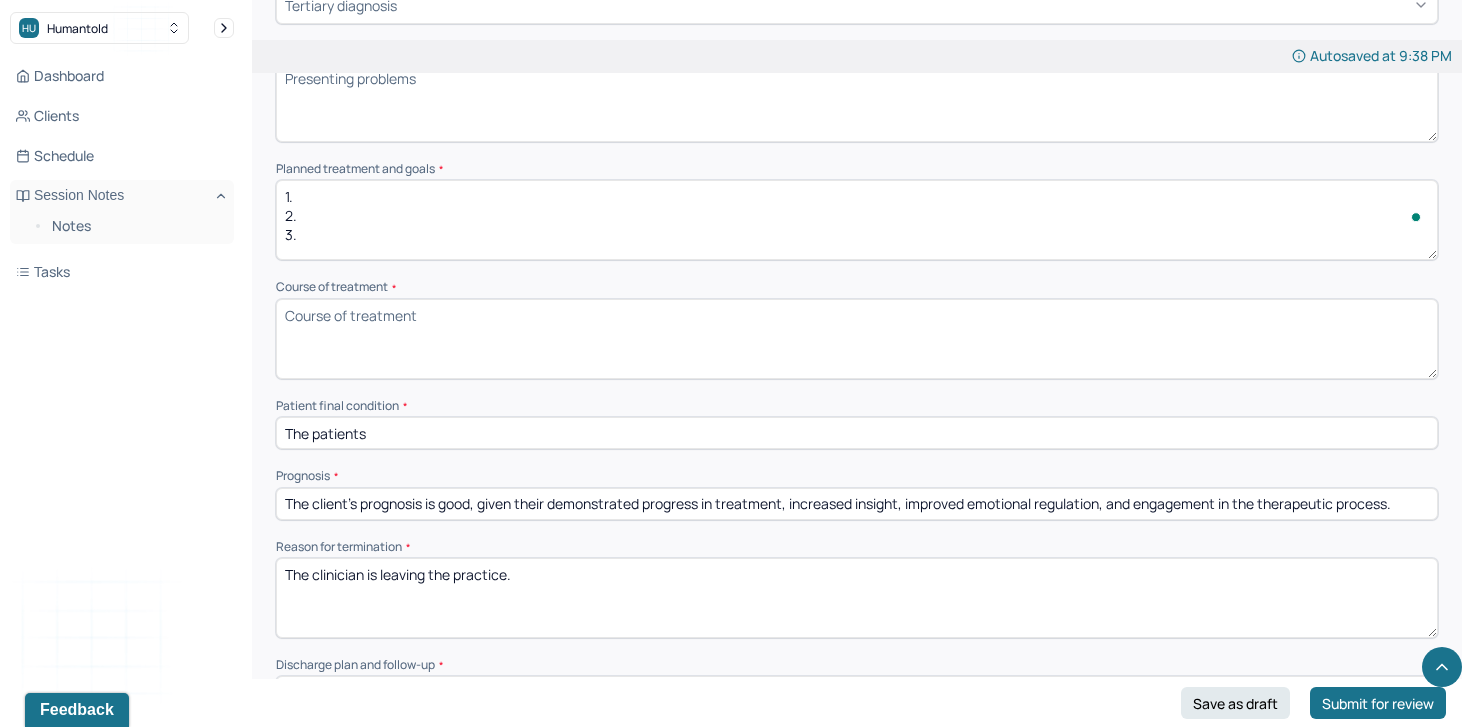 scroll, scrollTop: 3, scrollLeft: 0, axis: vertical 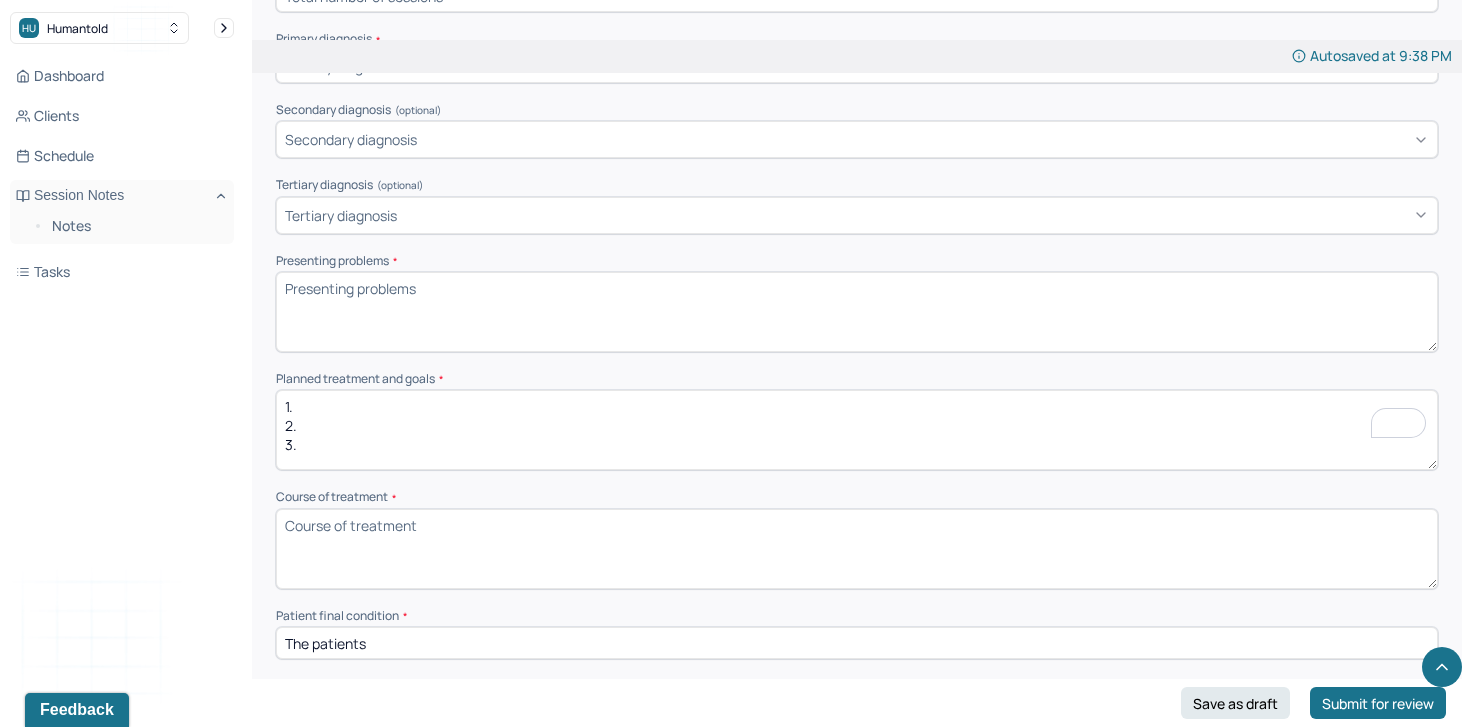 type on "1.
2.
3." 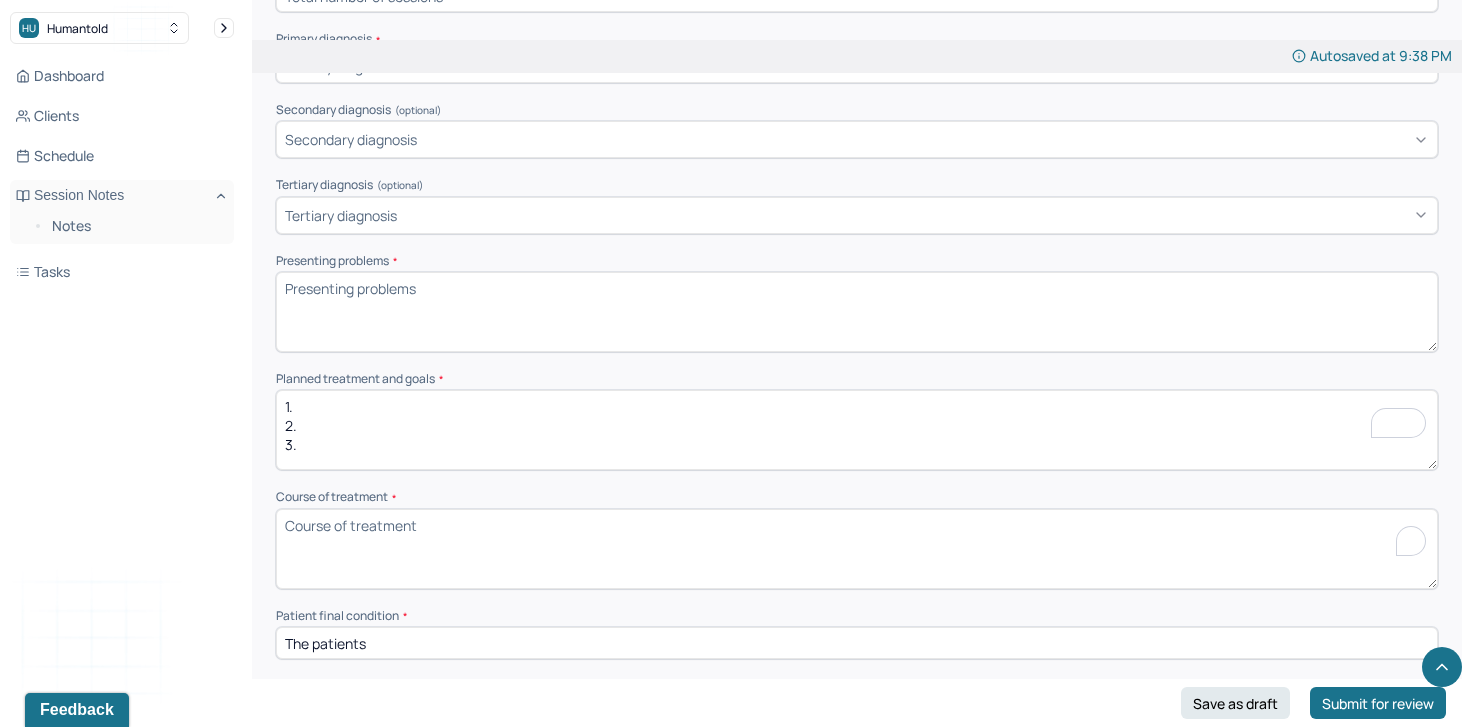 click on "Course of treatment *" at bounding box center (857, 549) 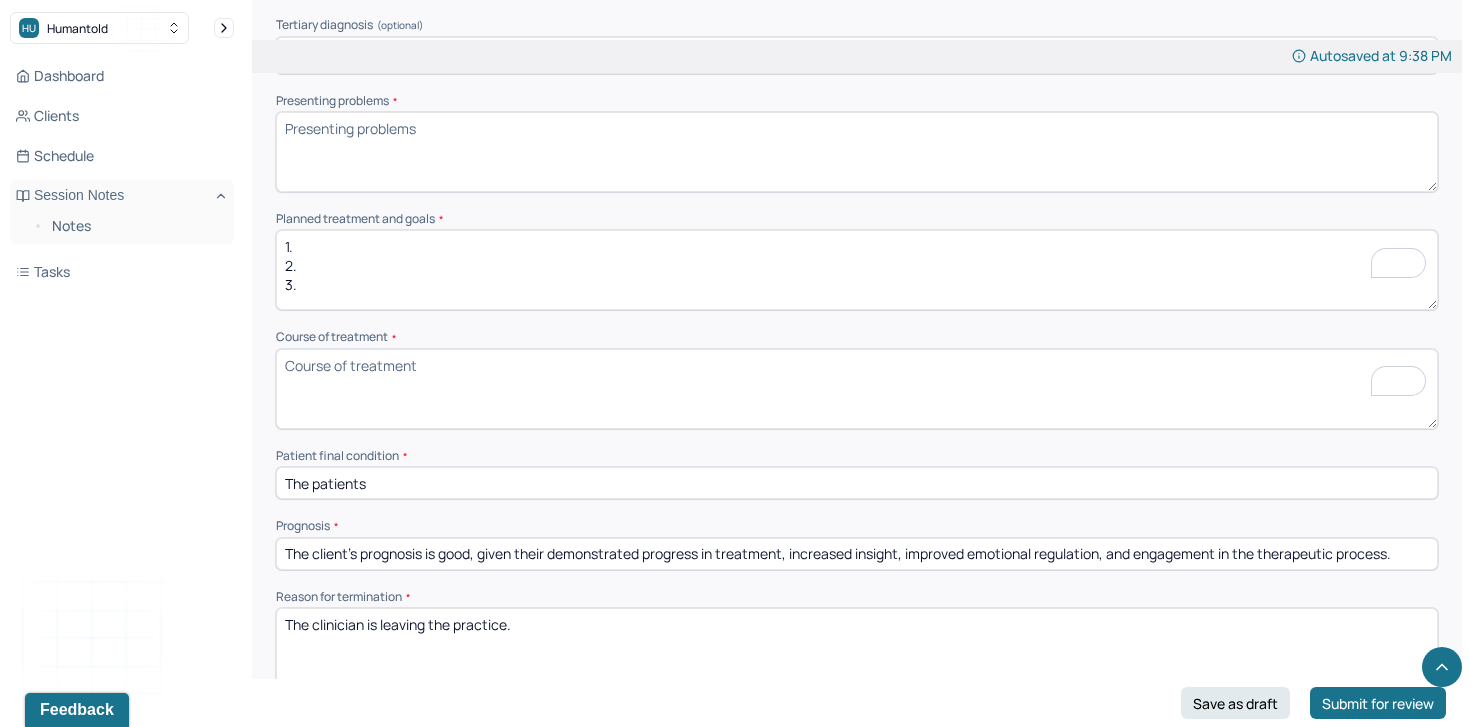 scroll, scrollTop: 972, scrollLeft: 0, axis: vertical 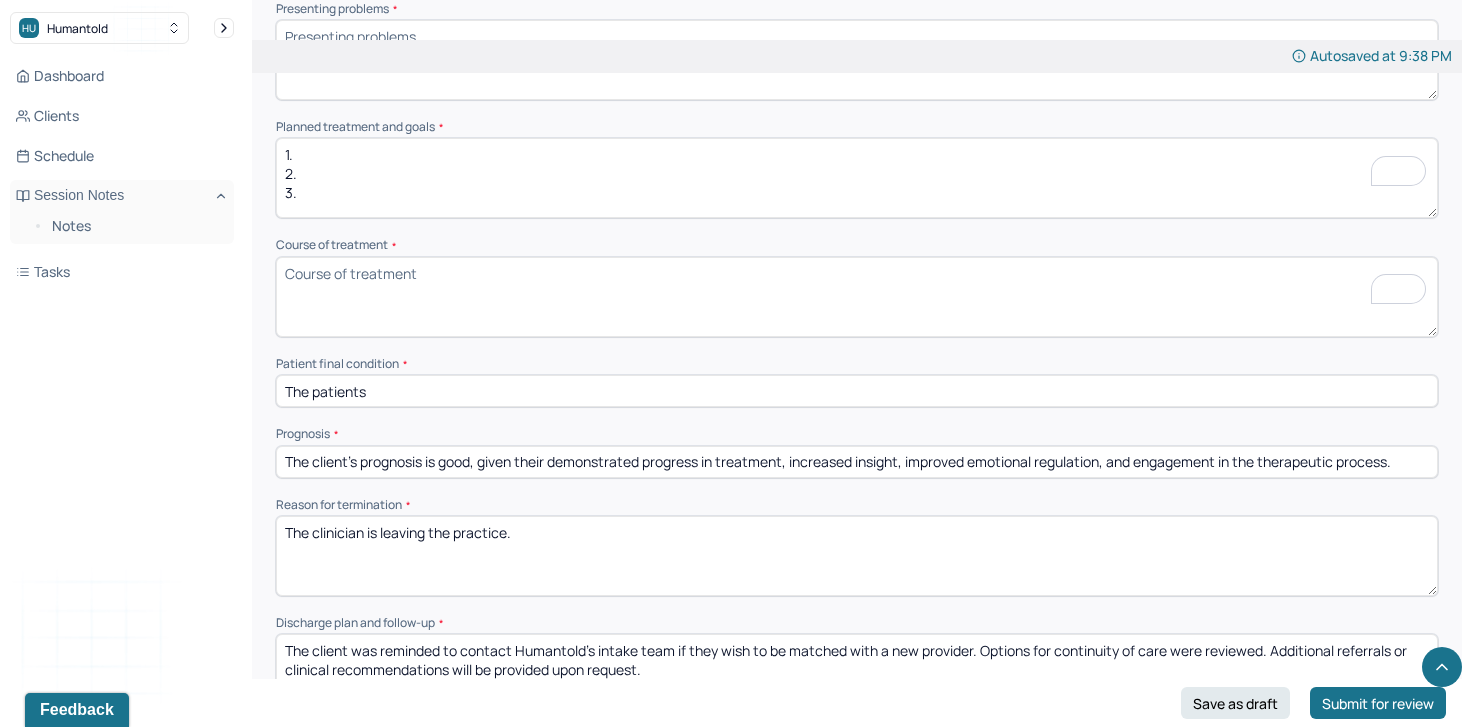 click on "The patients" at bounding box center [857, 391] 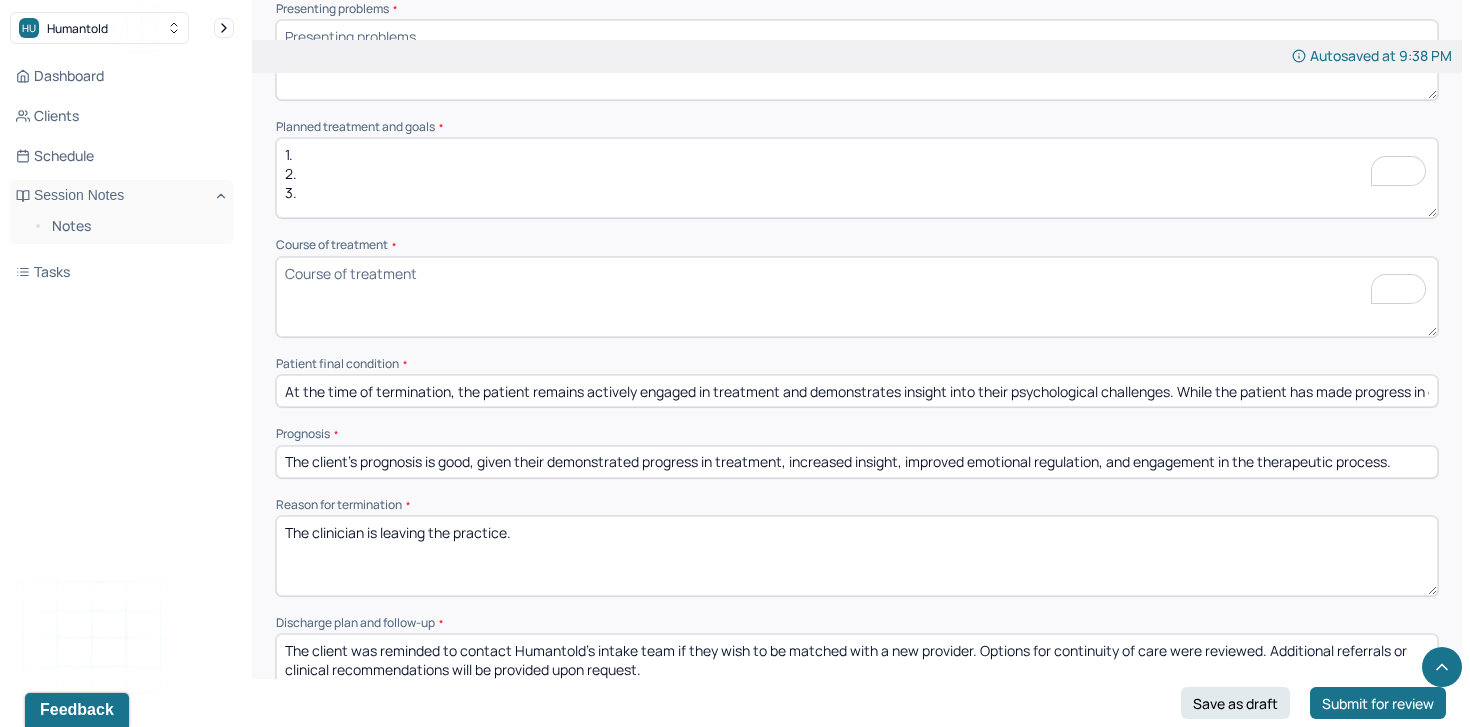 scroll, scrollTop: 0, scrollLeft: 1578, axis: horizontal 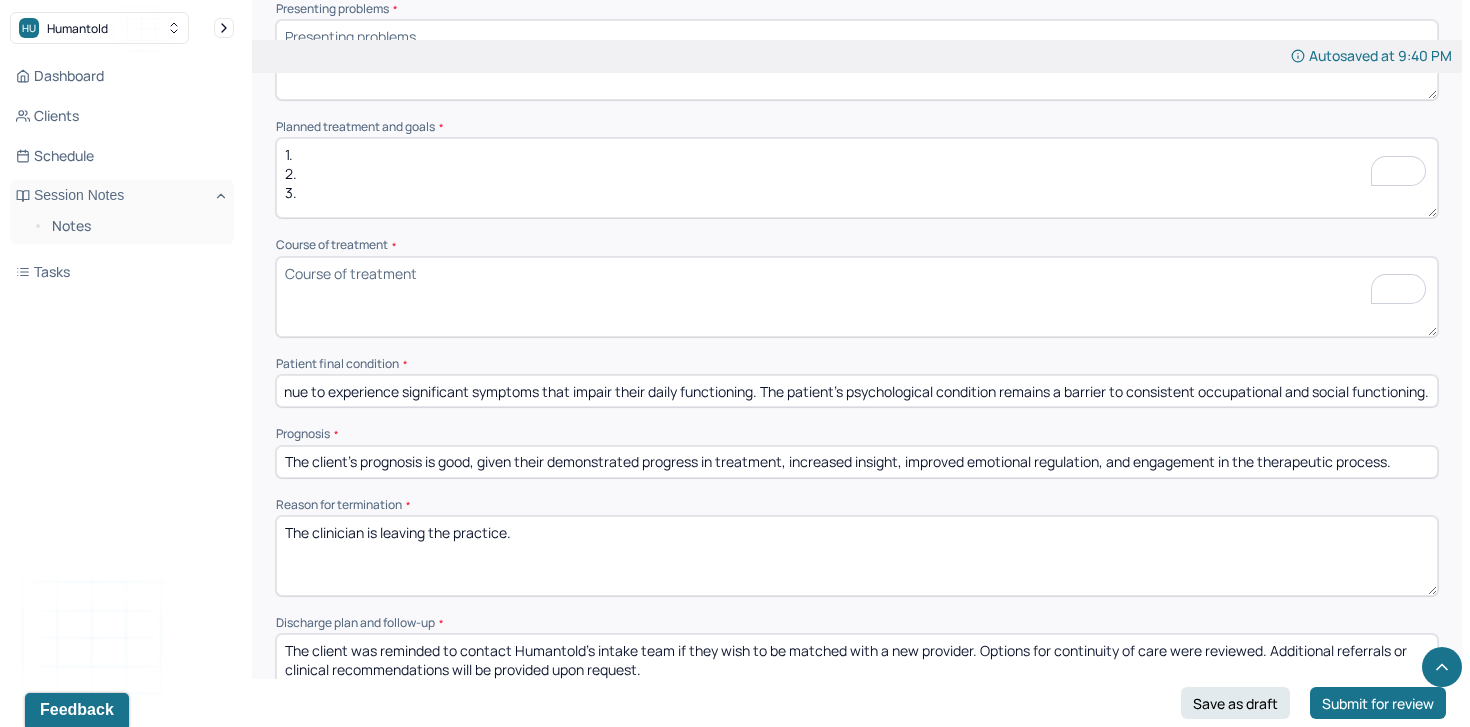 type on "At the time of termination, the patient remains actively engaged in treatment and demonstrates insight into their psychological challenges. While the patient has made progress in developing coping skills and increasing self-awareness, they continue to experience significant symptoms that impair their daily functioning. The patient’s psychological condition remains a barrier to consistent occupational and social functioning." 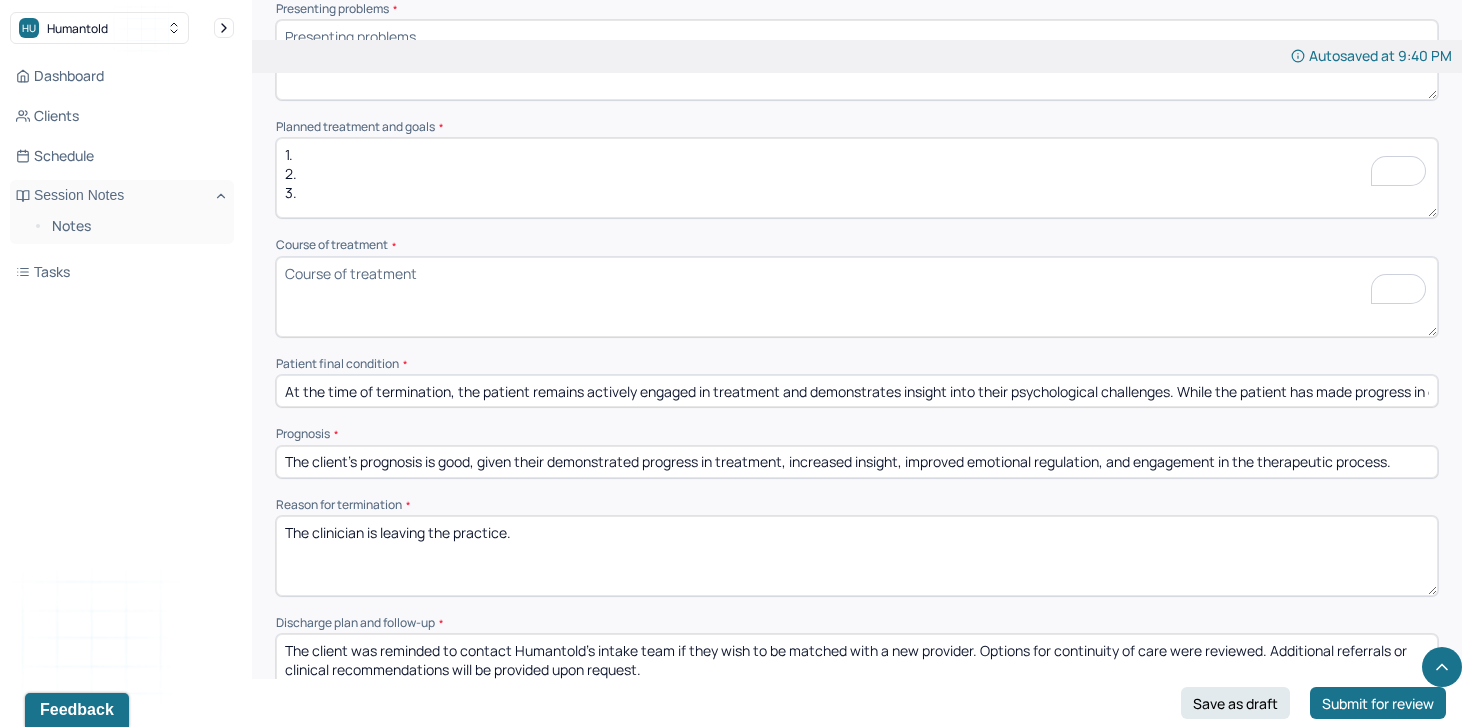 click on "The client’s prognosis is good, given their demonstrated progress in treatment, increased insight, improved emotional regulation, and engagement in the therapeutic process." at bounding box center (857, 462) 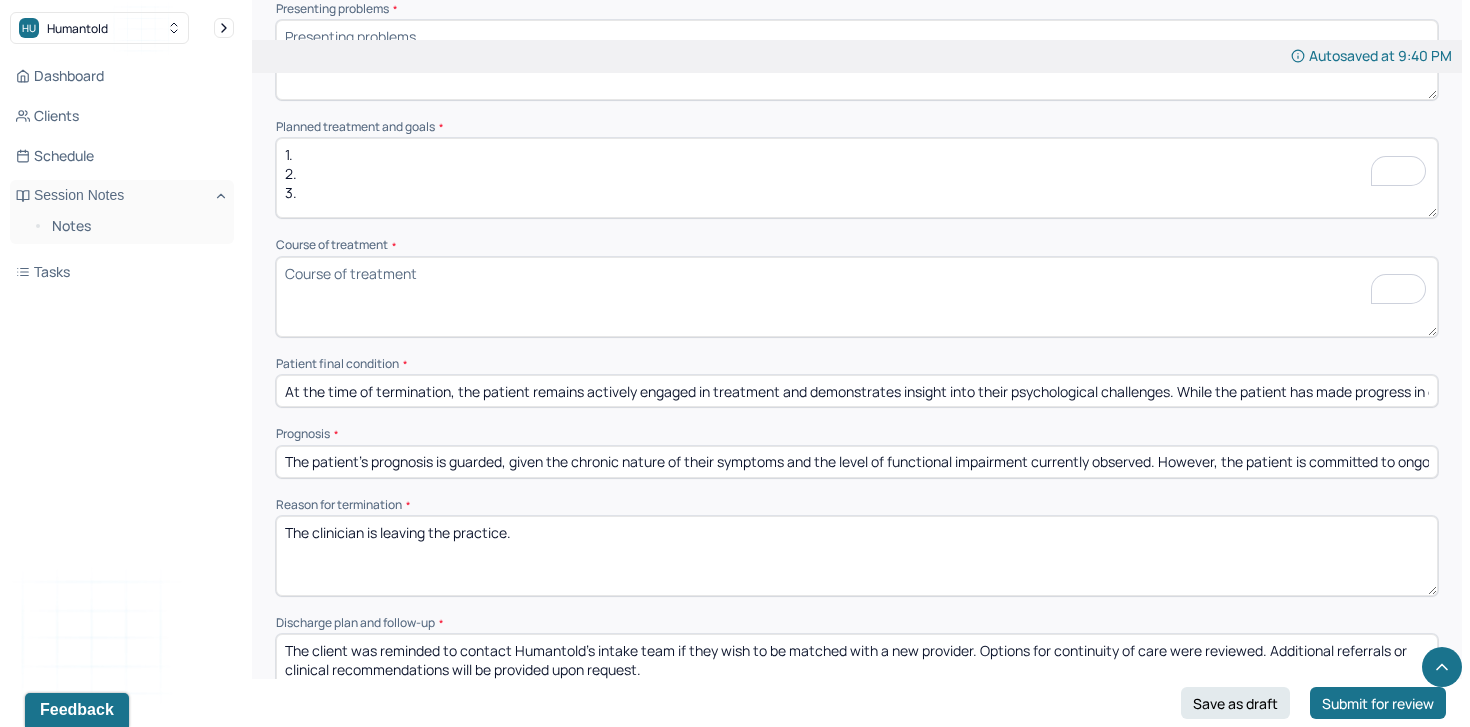 scroll, scrollTop: 0, scrollLeft: 405, axis: horizontal 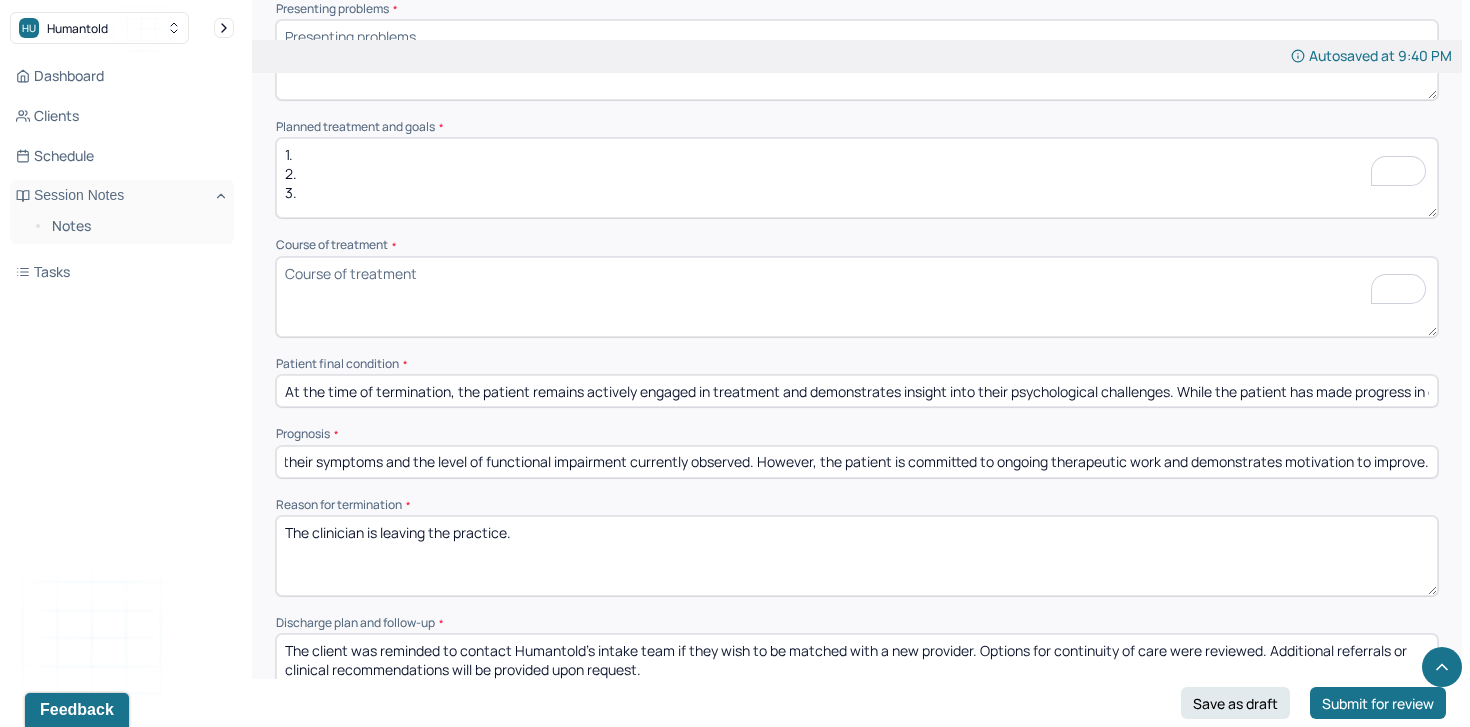 click on "The clinician is leaving the practice." at bounding box center [857, 556] 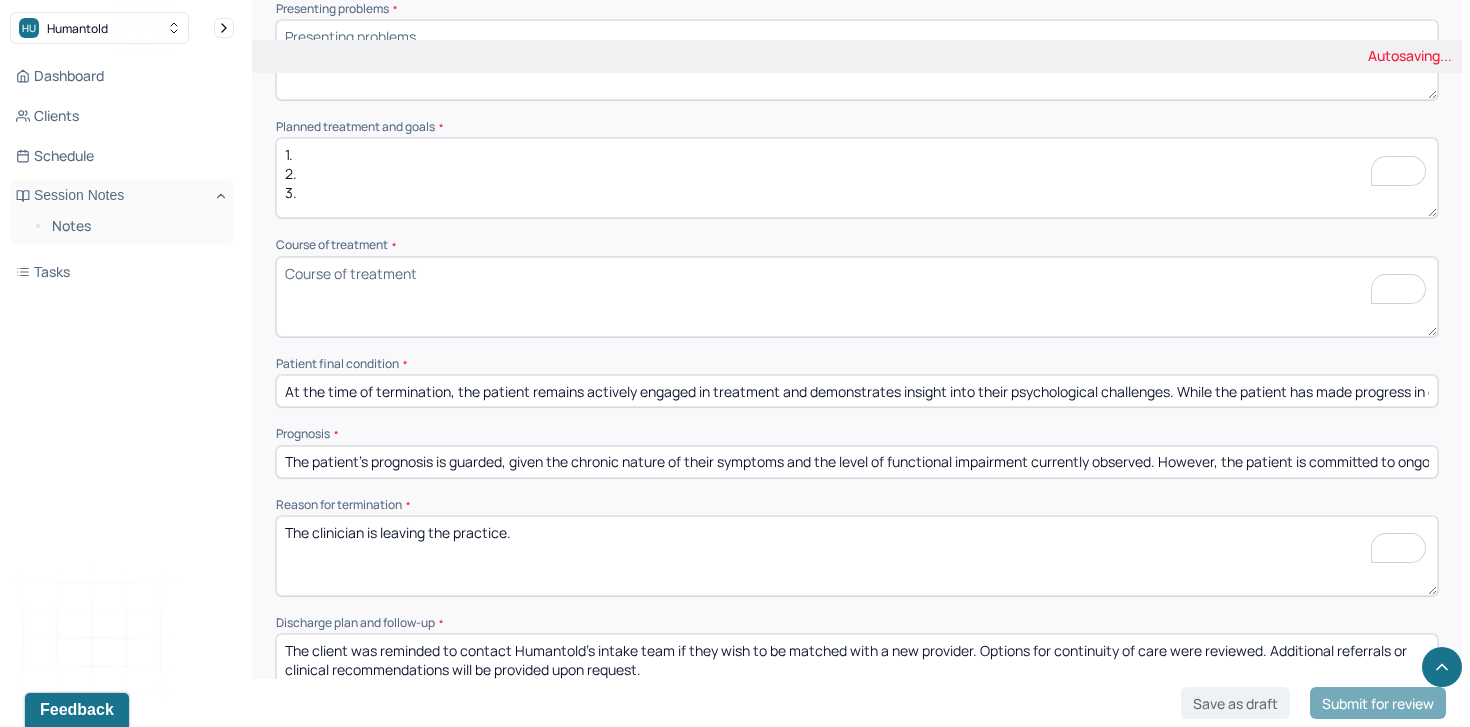 scroll, scrollTop: 1062, scrollLeft: 0, axis: vertical 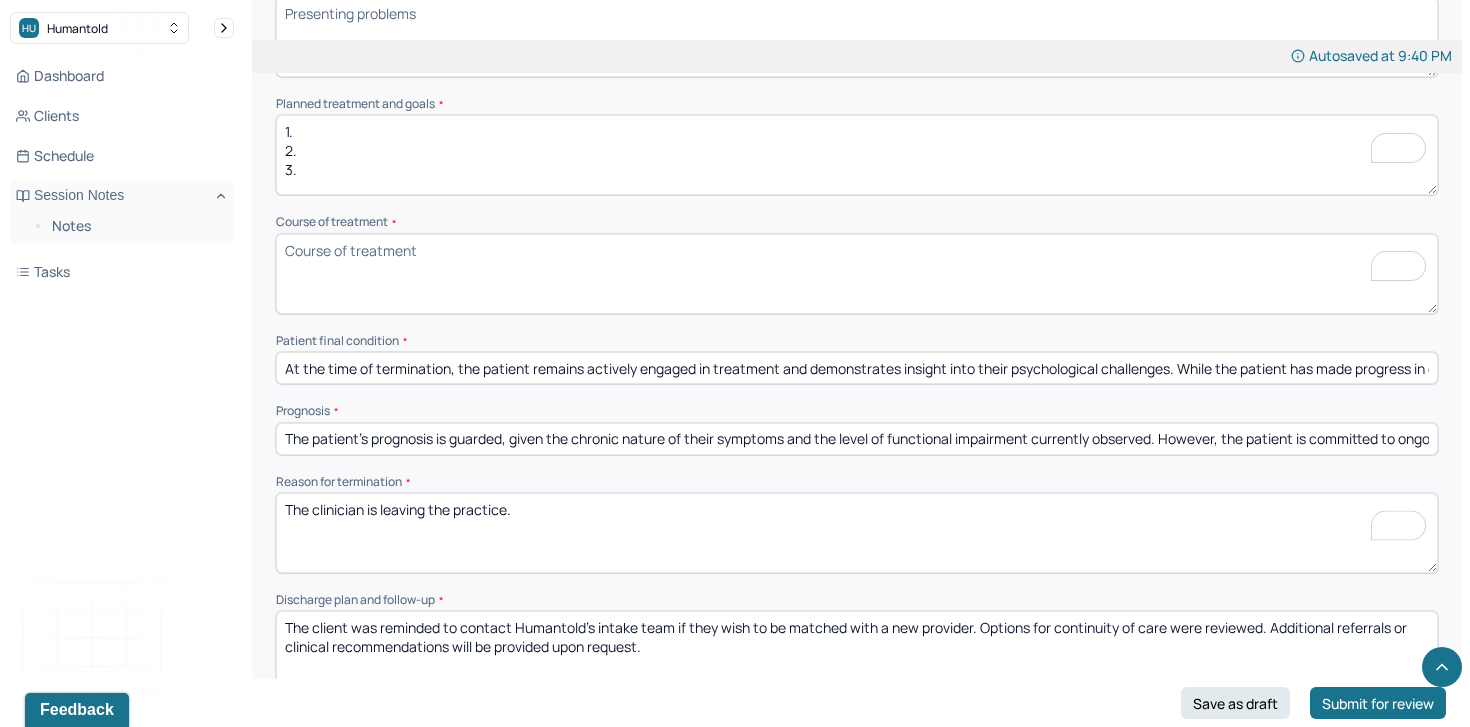 click on "The patient’s prognosis is guarded, given the chronic nature of their symptoms and the level of functional impairment currently observed. However, the patient is committed to ongoing therapeutic work and demonstrates motivation to improve." at bounding box center [857, 439] 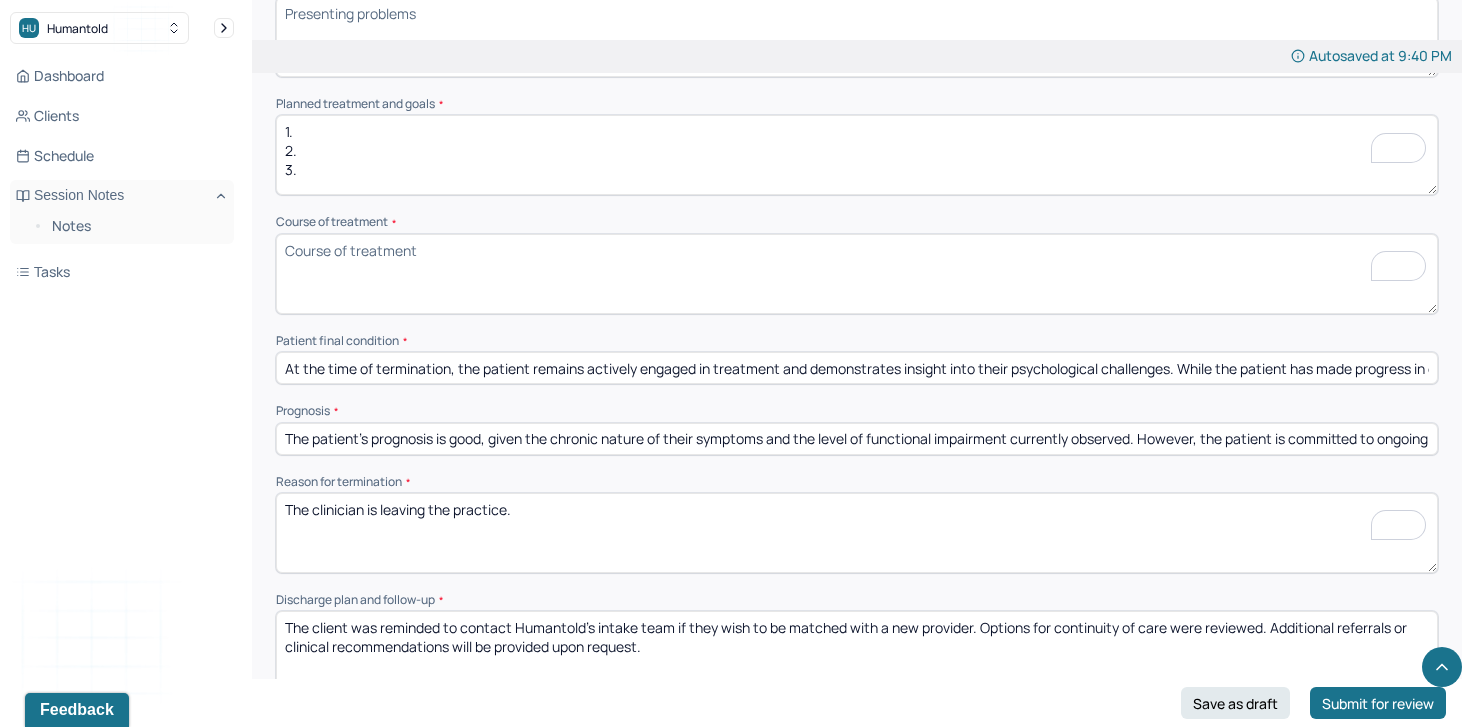 click on "The patient’s prognosis is good, given the chronic nature of their symptoms and the level of functional impairment currently observed. However, the patient is committed to ongoing therapeutic work and demonstrates motivation to improve." at bounding box center (857, 439) 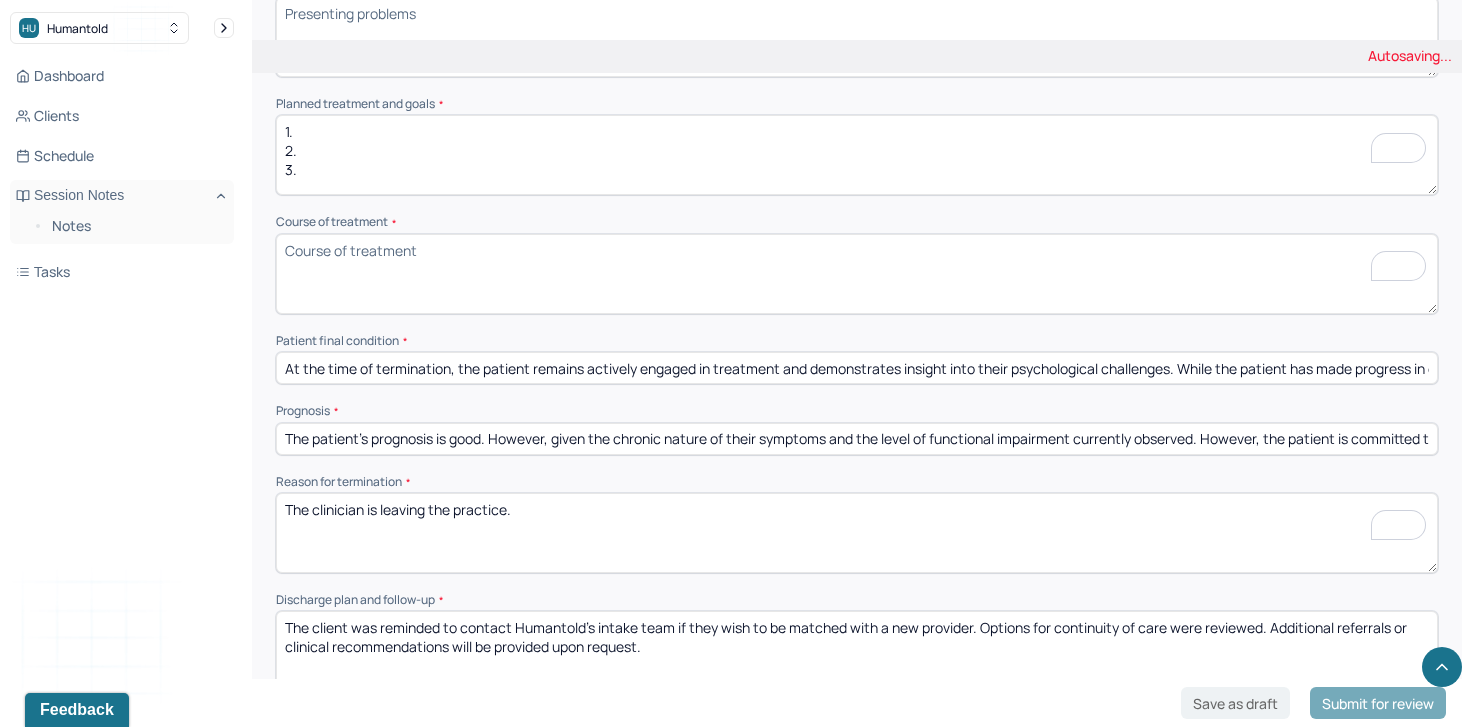 click on "The patient’s prognosis is good. HOwever, given the chronic nature of their symptoms and the level of functional impairment currently observed. However, the patient is committed to ongoing therapeutic work and demonstrates motivation to improve." at bounding box center (857, 439) 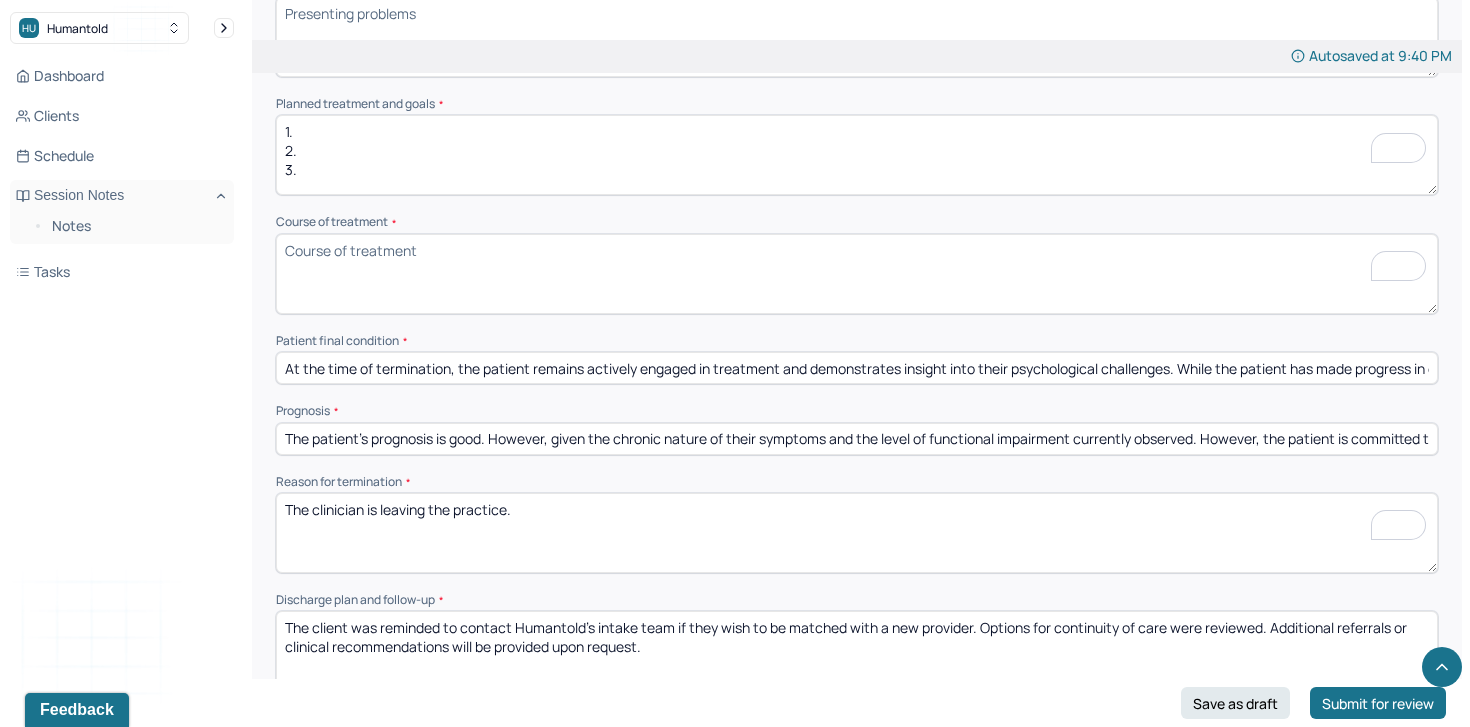 click on "The patient’s prognosis is good. However, given the chronic nature of their symptoms and the level of functional impairment currently observed. However, the patient is committed to ongoing therapeutic work and demonstrates motivation to improve." at bounding box center [857, 439] 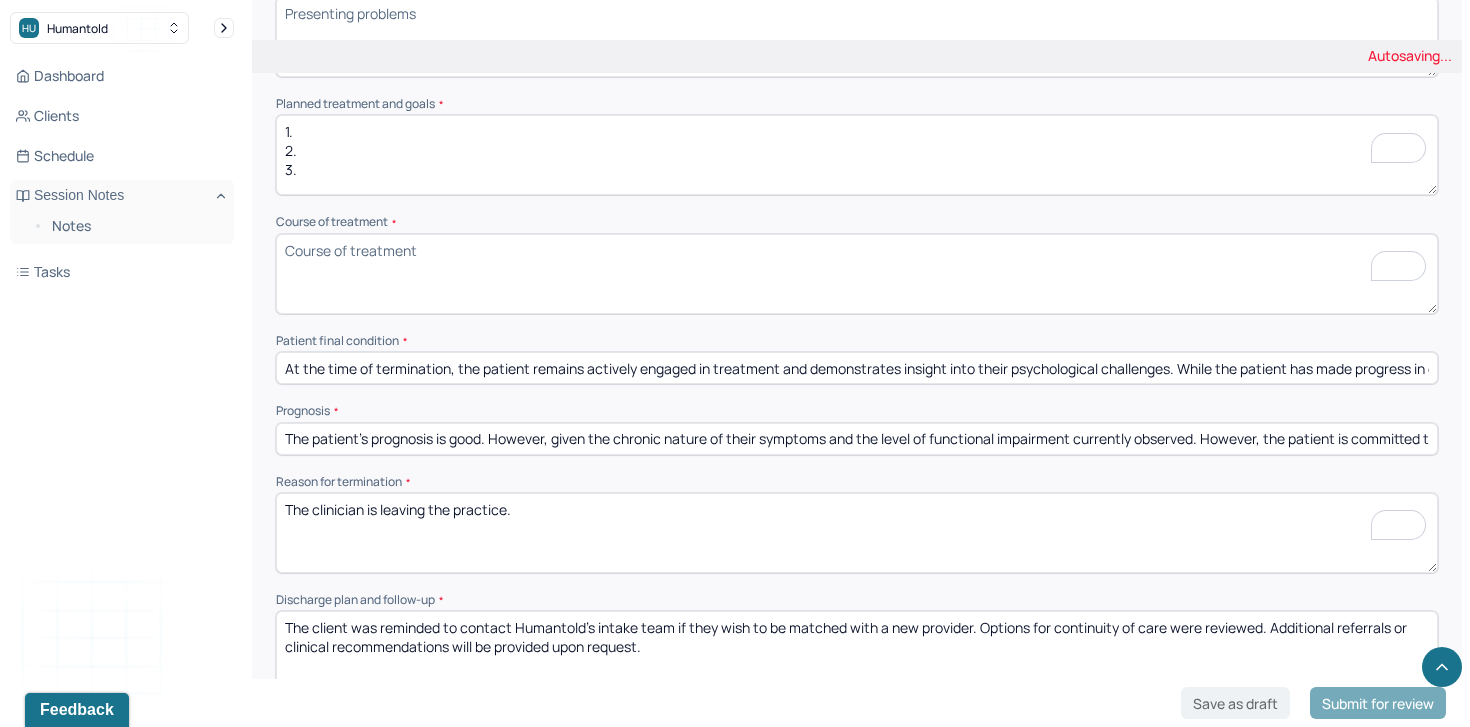click on "The patient’s prognosis is good. However, given the chronic nature of their symptoms and the level of functional impairment currently observed. However, the patient is committed to ongoing therapeutic work and demonstrates motivation to improve." at bounding box center [857, 439] 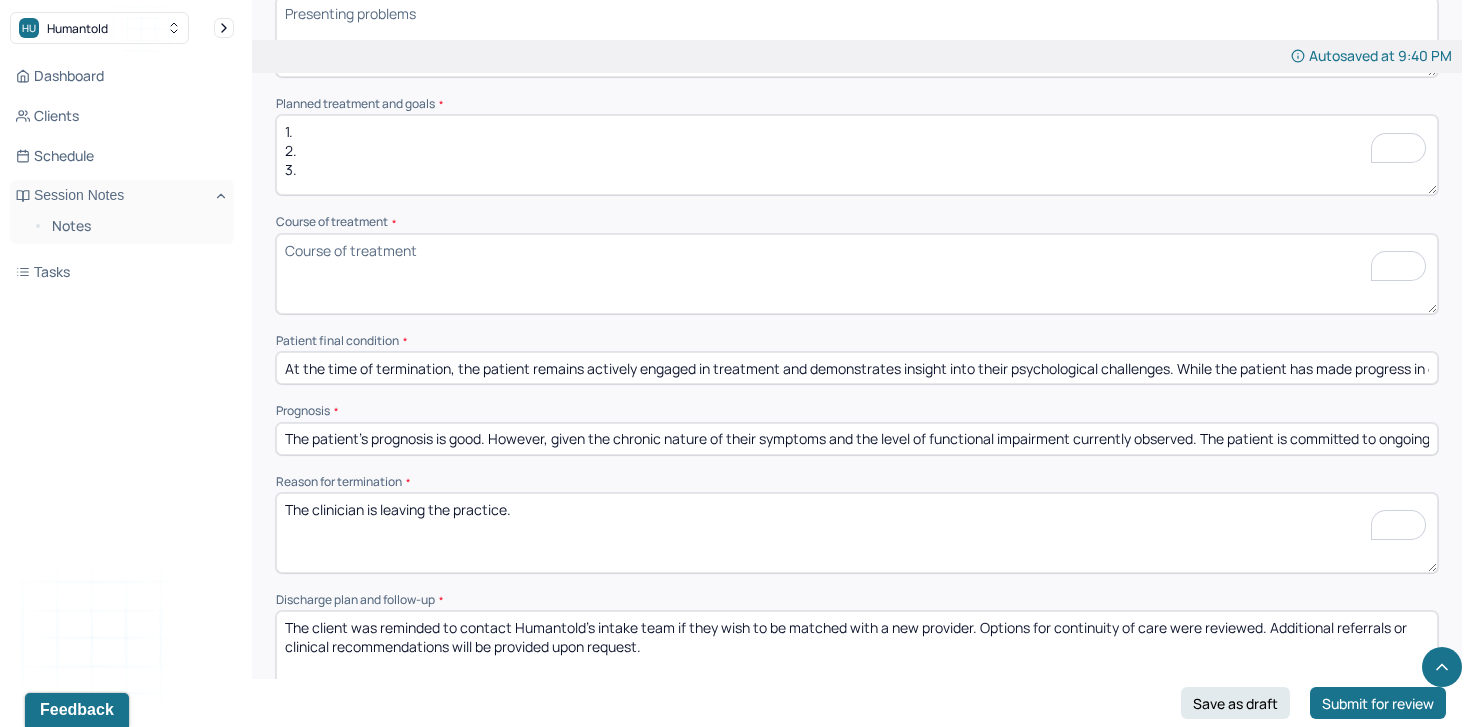 type on "The patient’s prognosis is good. However, given the chronic nature of their symptoms and the level of functional impairment currently observed. The patient is committed to ongoing therapeutic work and demonstrates motivation to improve." 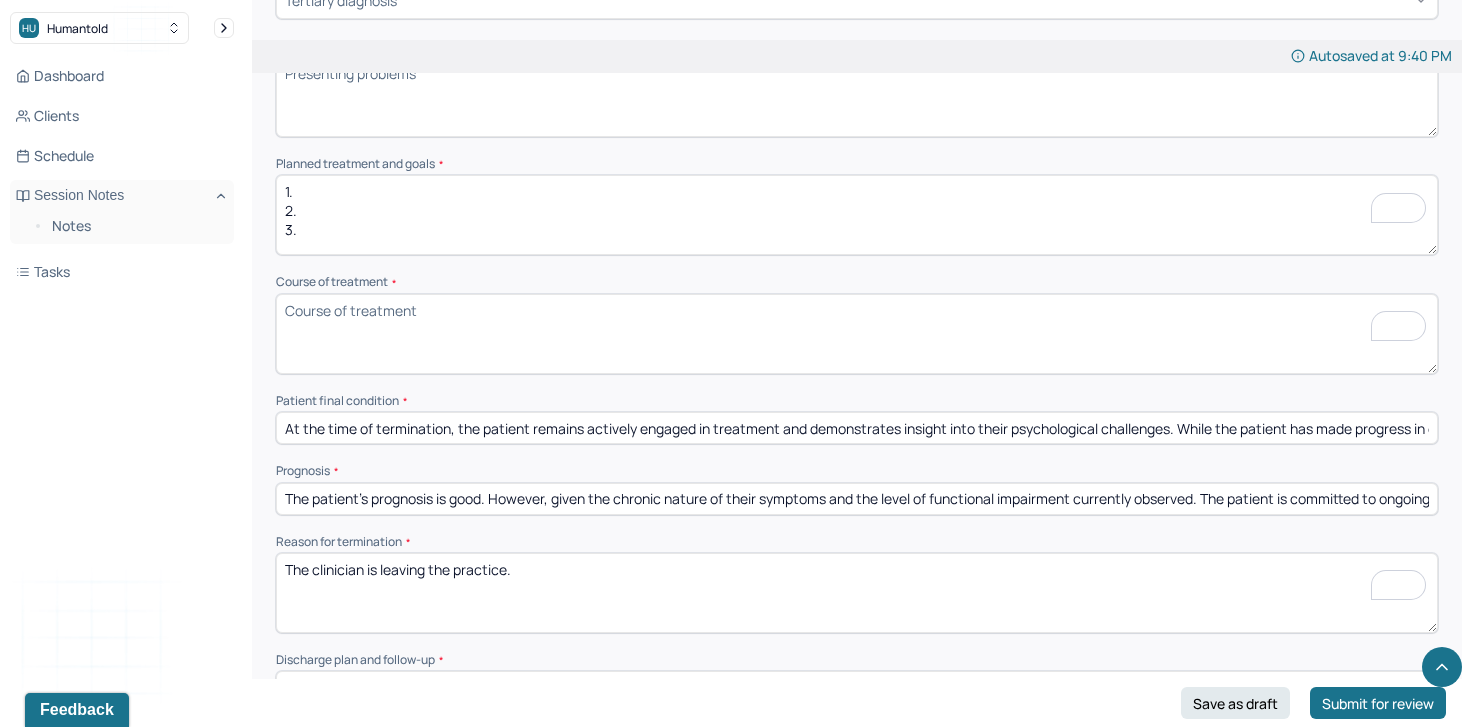 scroll, scrollTop: 975, scrollLeft: 0, axis: vertical 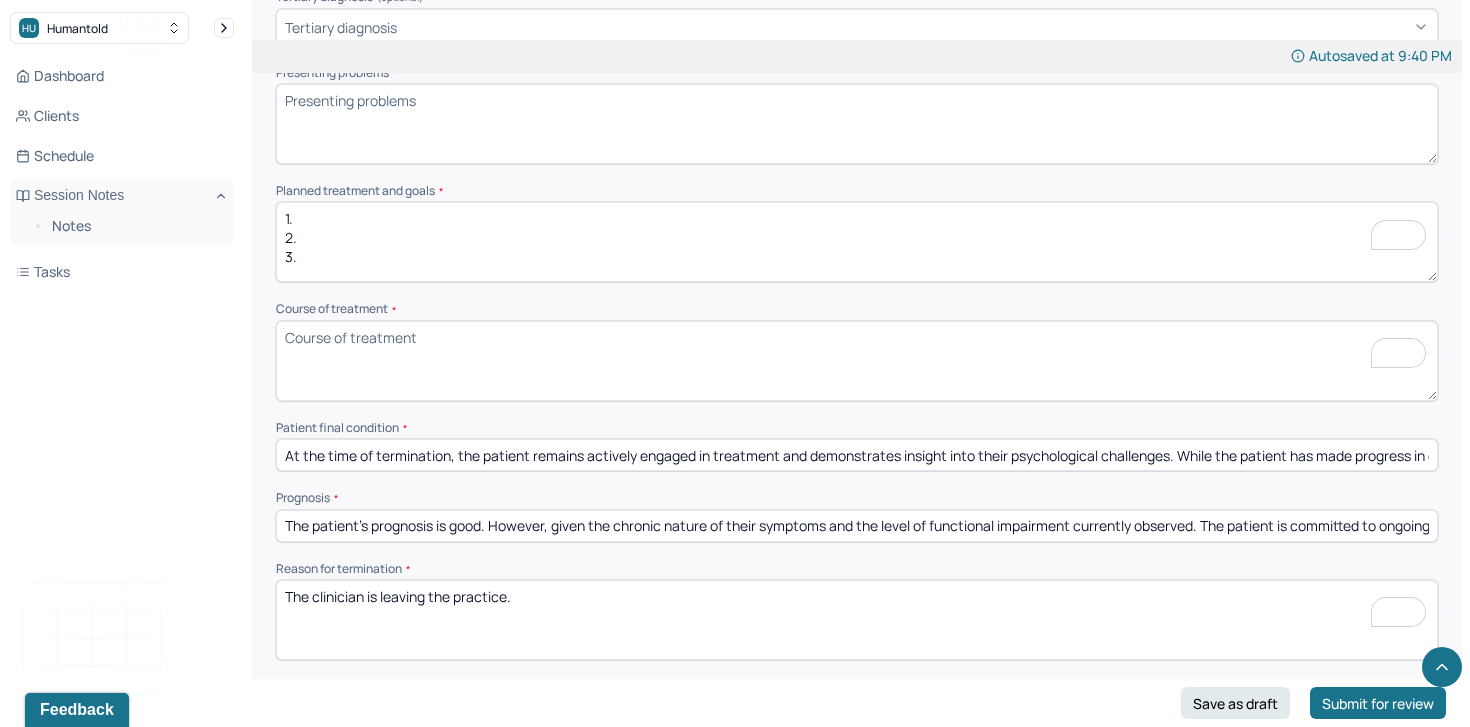 click on "Course of treatment *" at bounding box center (857, 361) 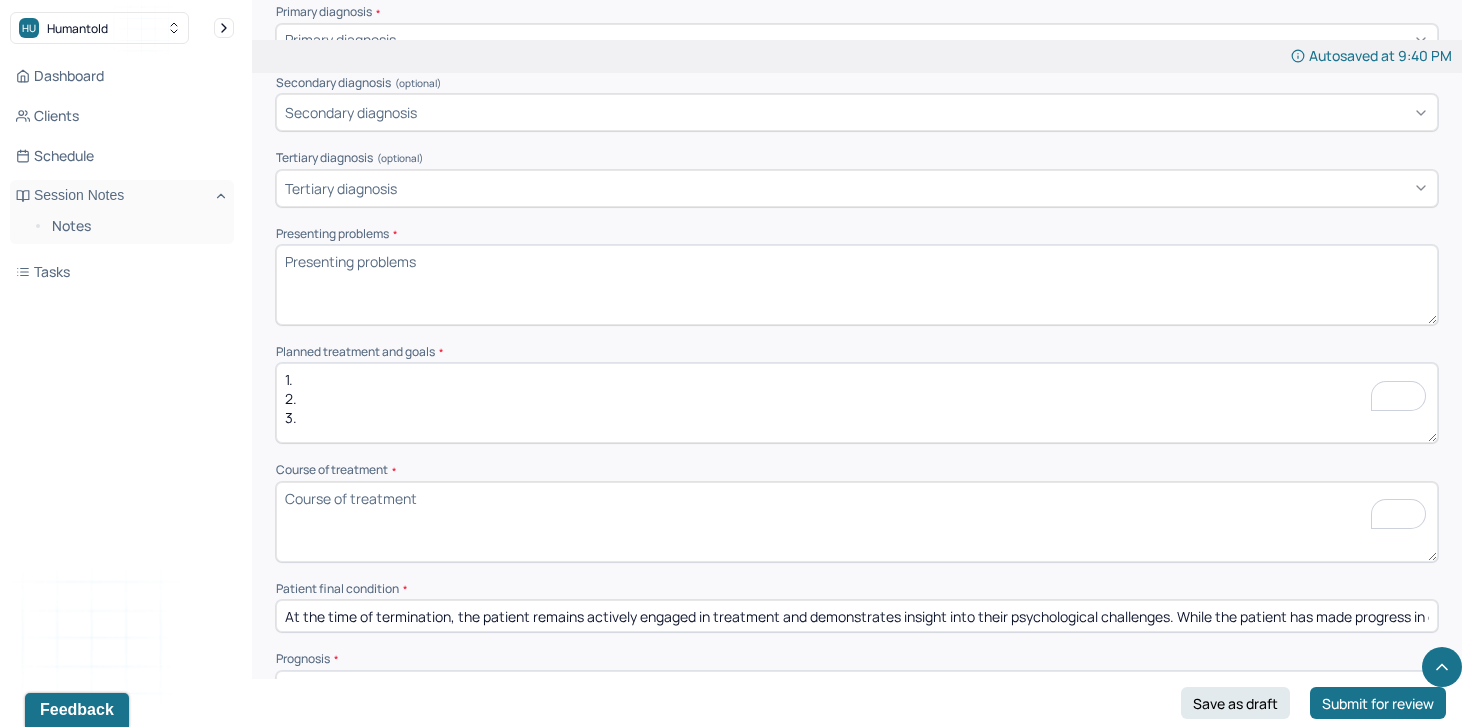 scroll, scrollTop: 813, scrollLeft: 0, axis: vertical 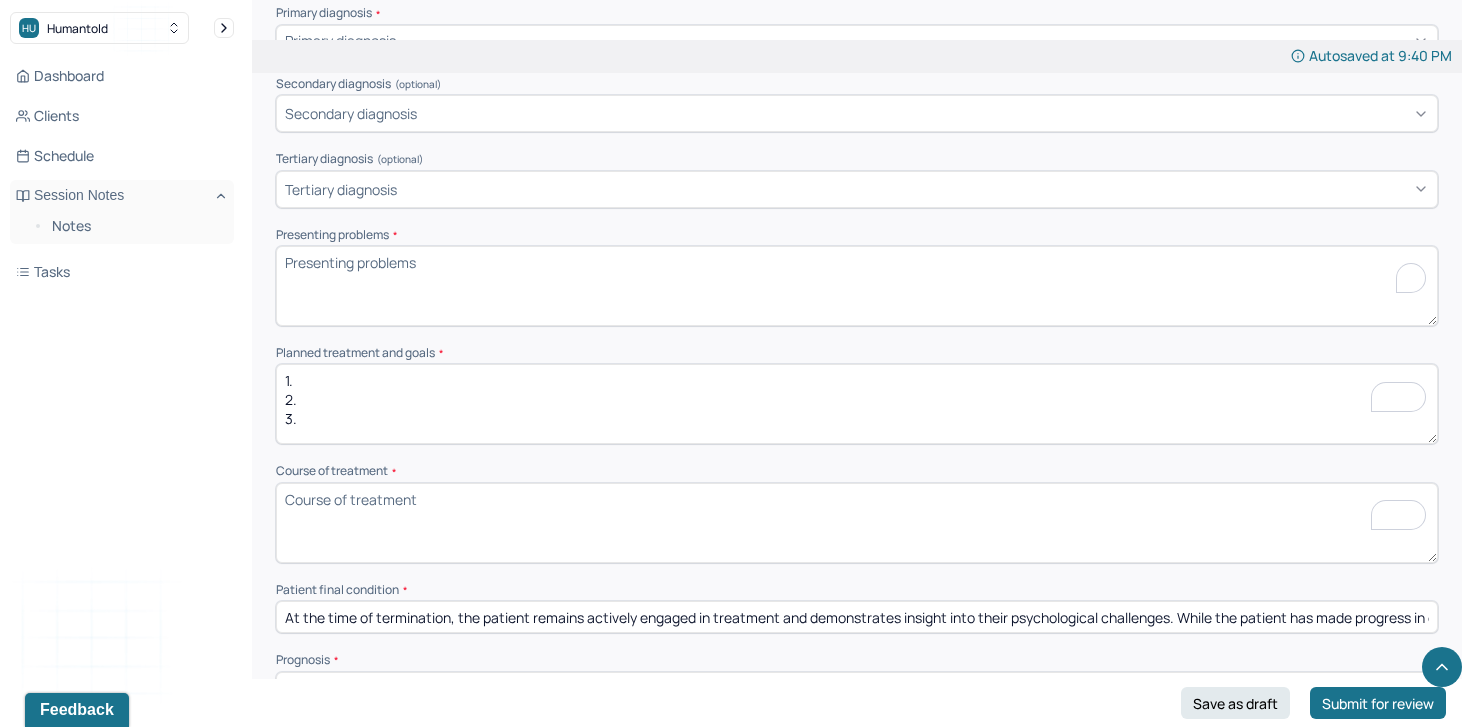 click on "Presenting problems *" at bounding box center (857, 286) 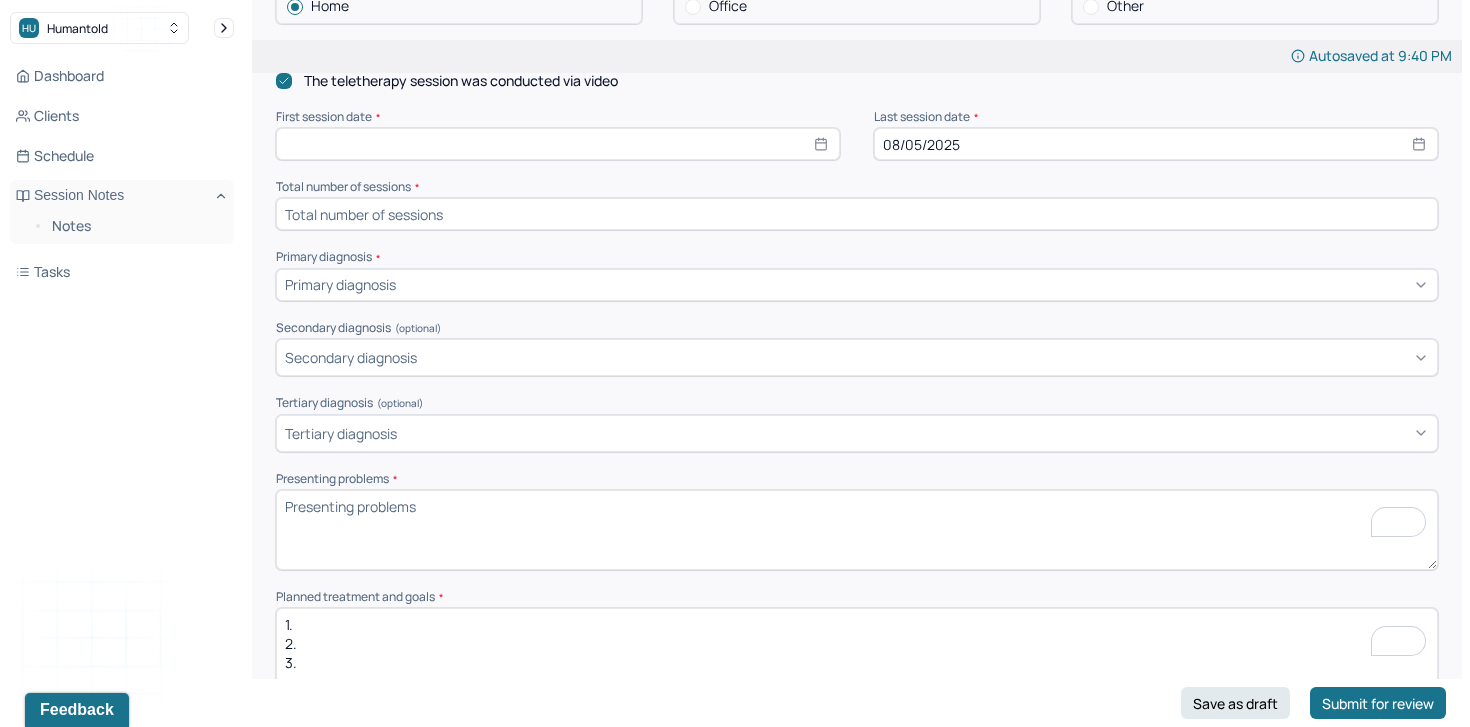 scroll, scrollTop: 571, scrollLeft: 0, axis: vertical 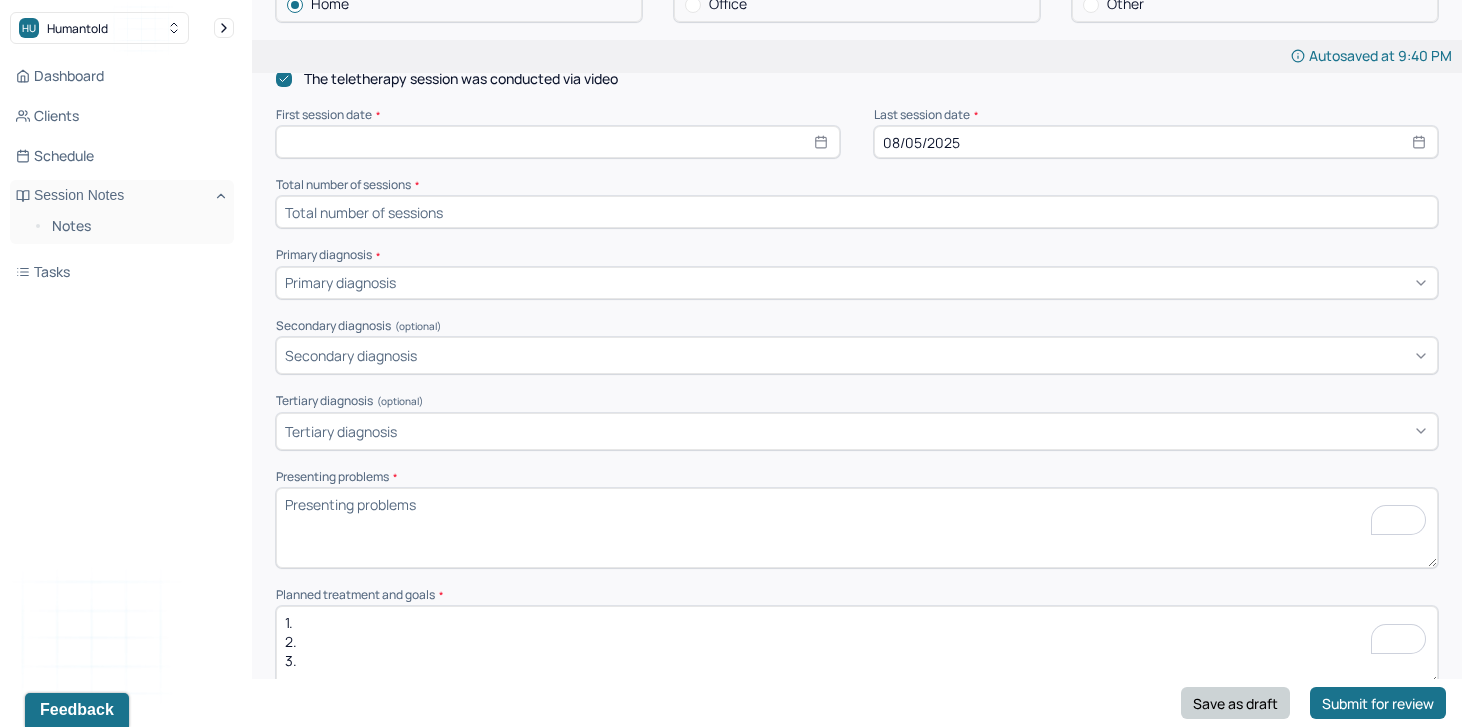 click on "Save as draft" at bounding box center [1235, 703] 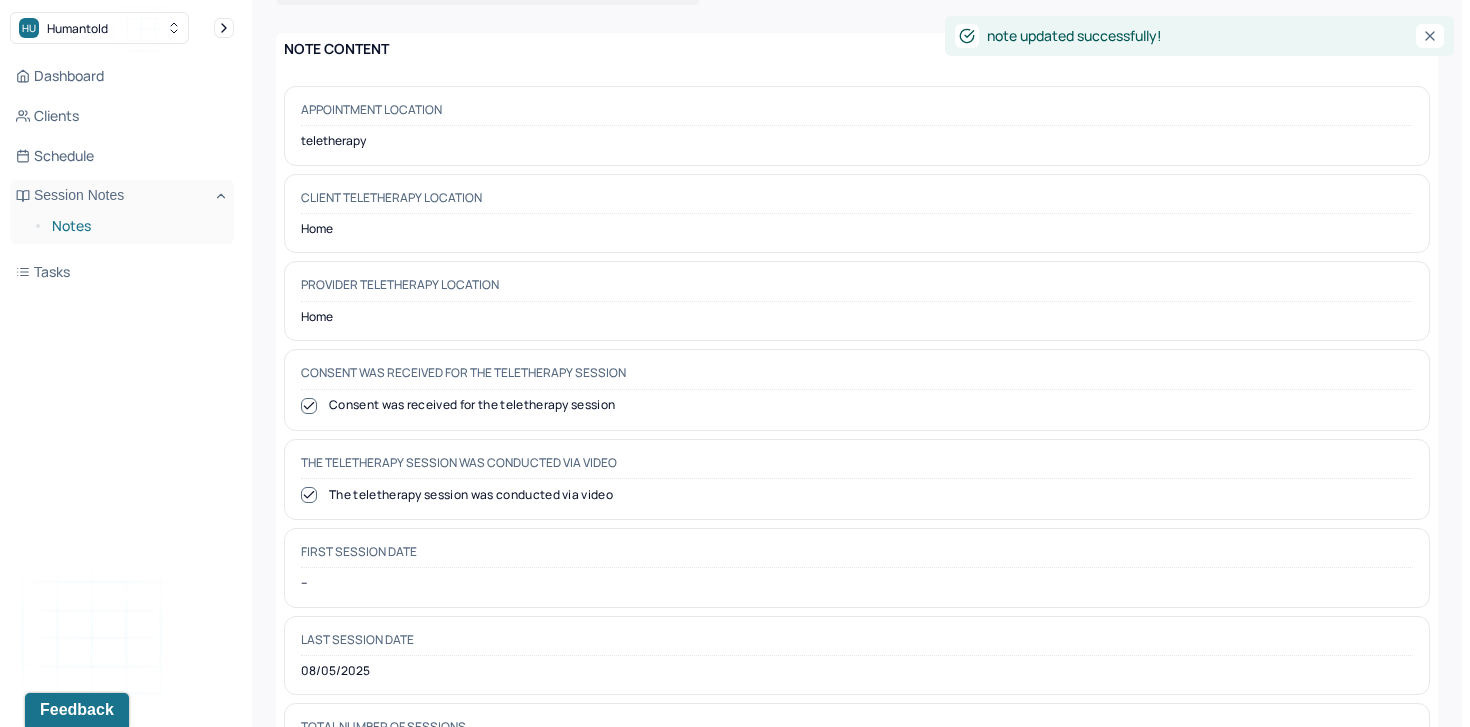 click on "Notes" at bounding box center (135, 226) 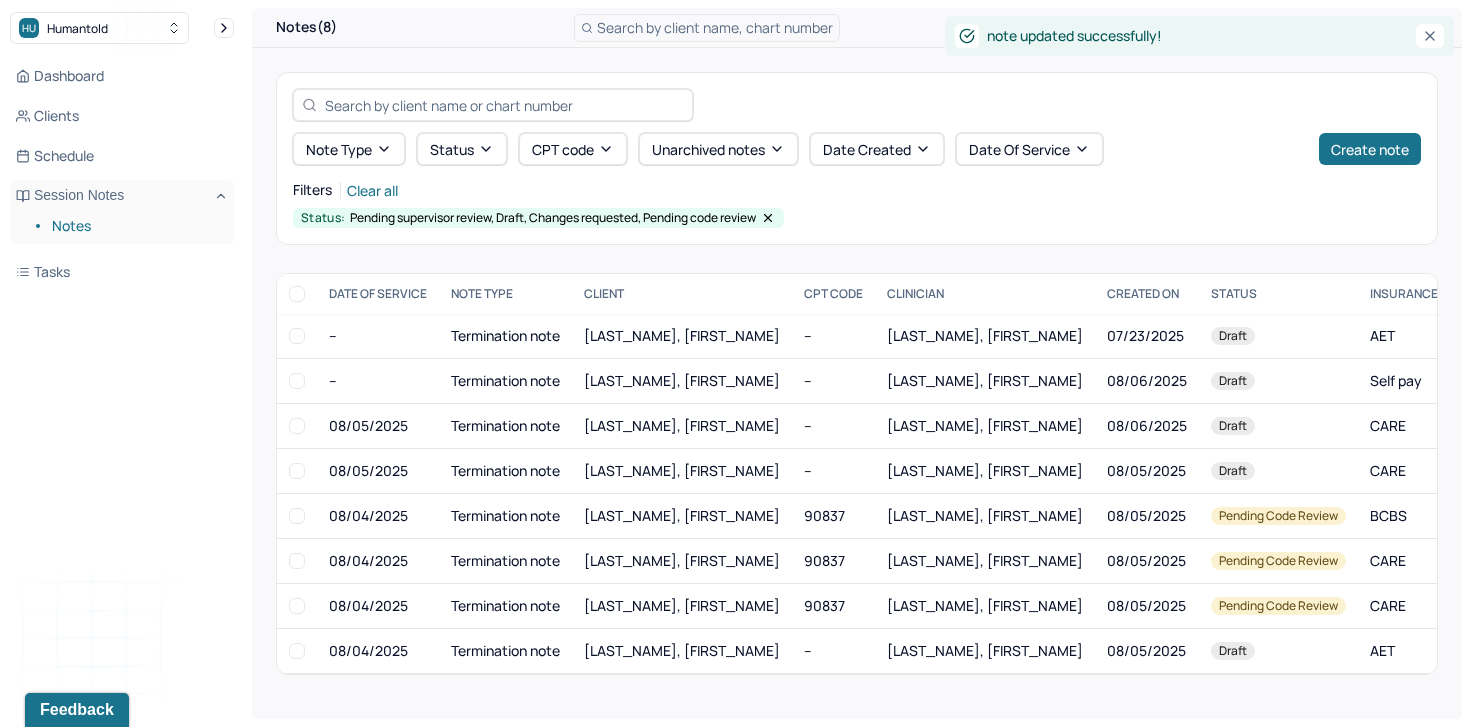 scroll, scrollTop: 0, scrollLeft: 0, axis: both 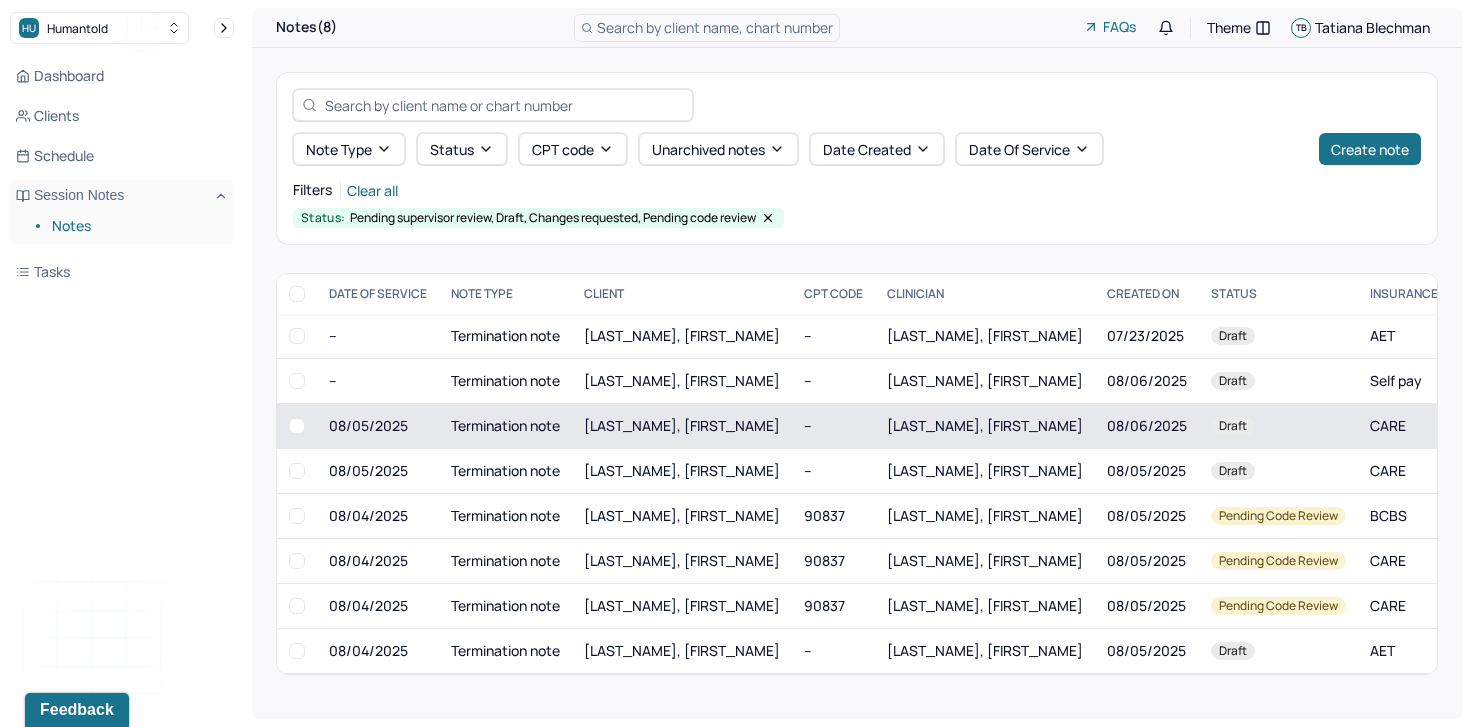 click on "Termination note" at bounding box center [505, 426] 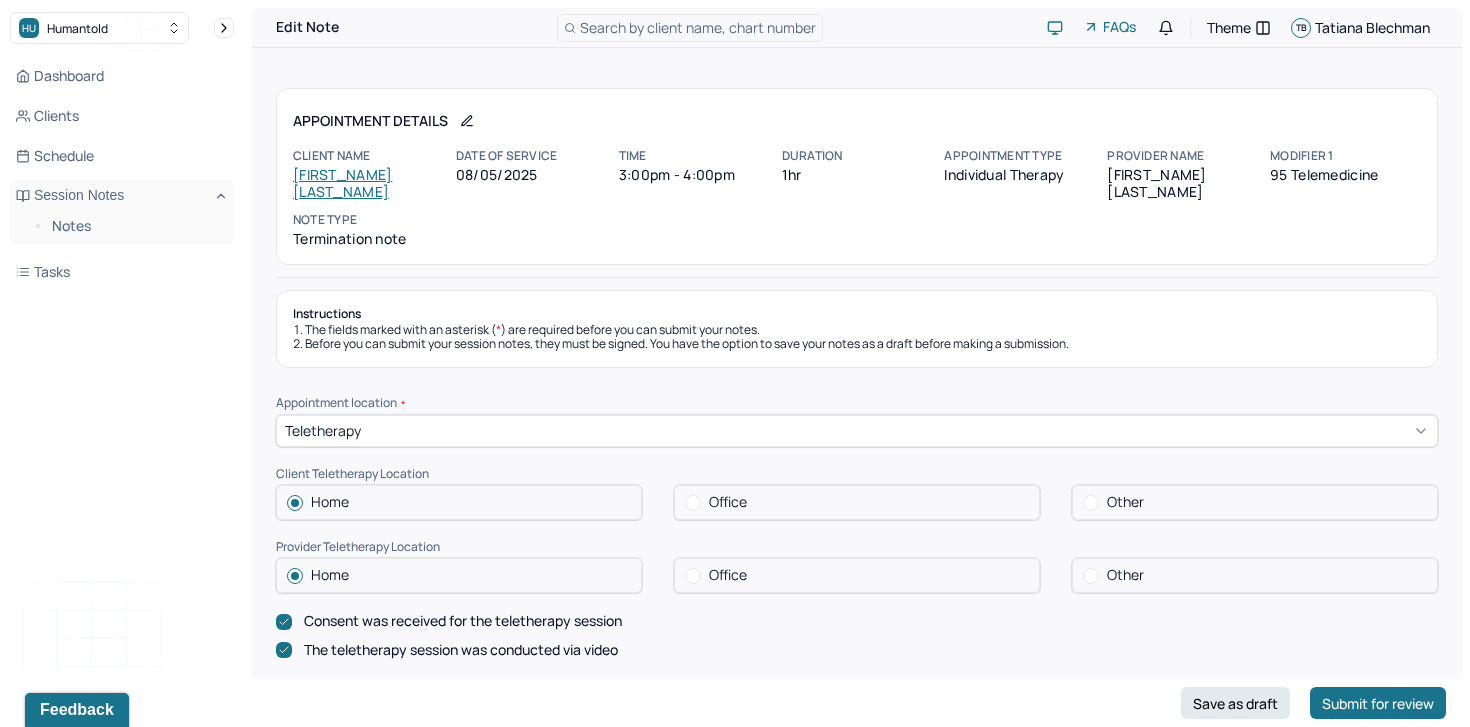 click on "Laura Schifilliti" at bounding box center [342, 183] 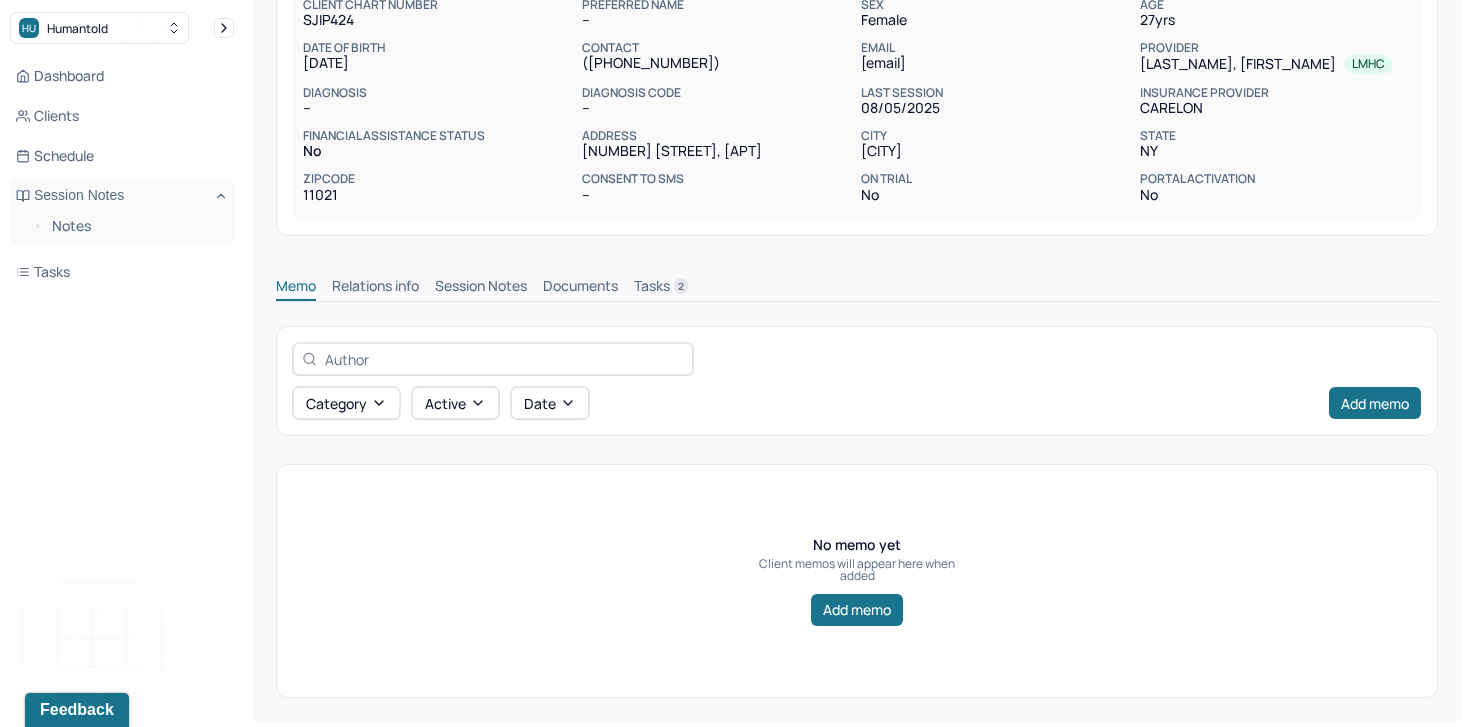 click on "Session Notes" at bounding box center [481, 288] 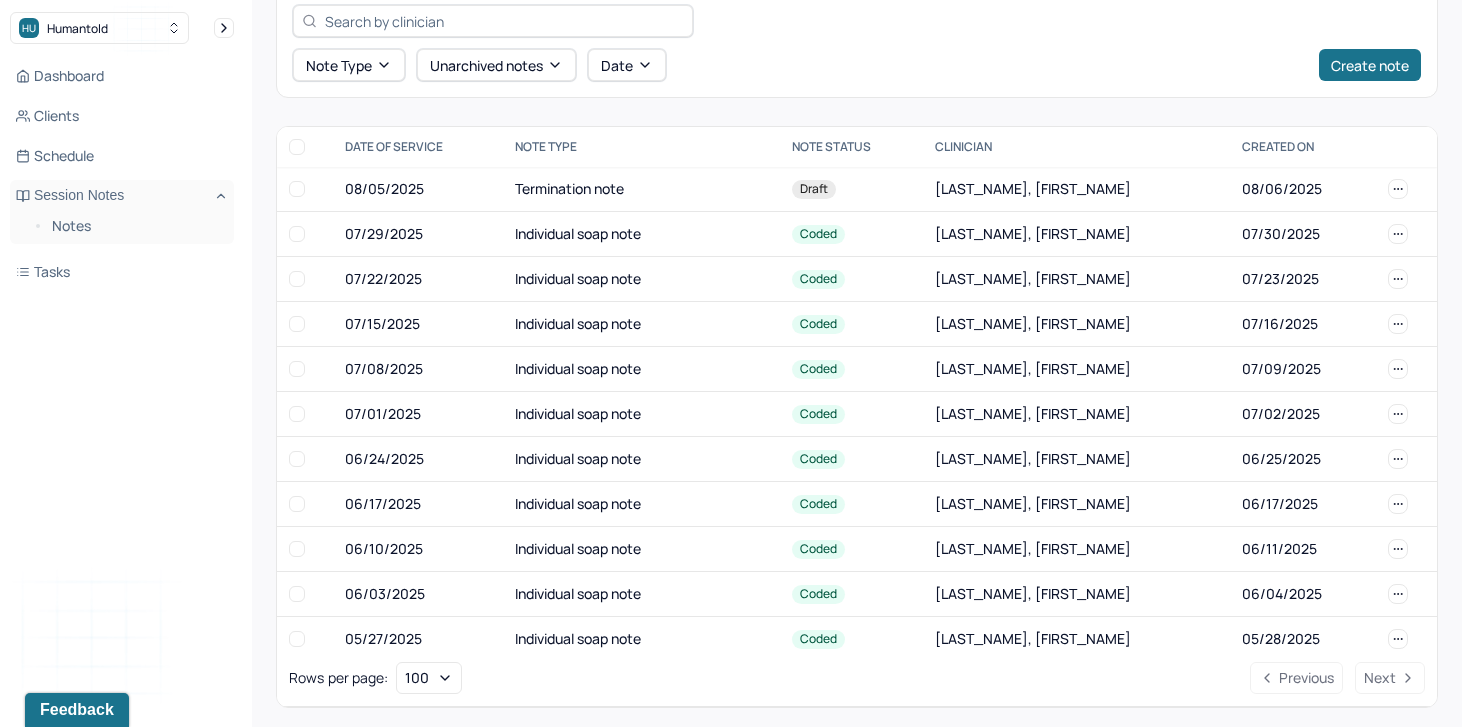 scroll, scrollTop: 538, scrollLeft: 0, axis: vertical 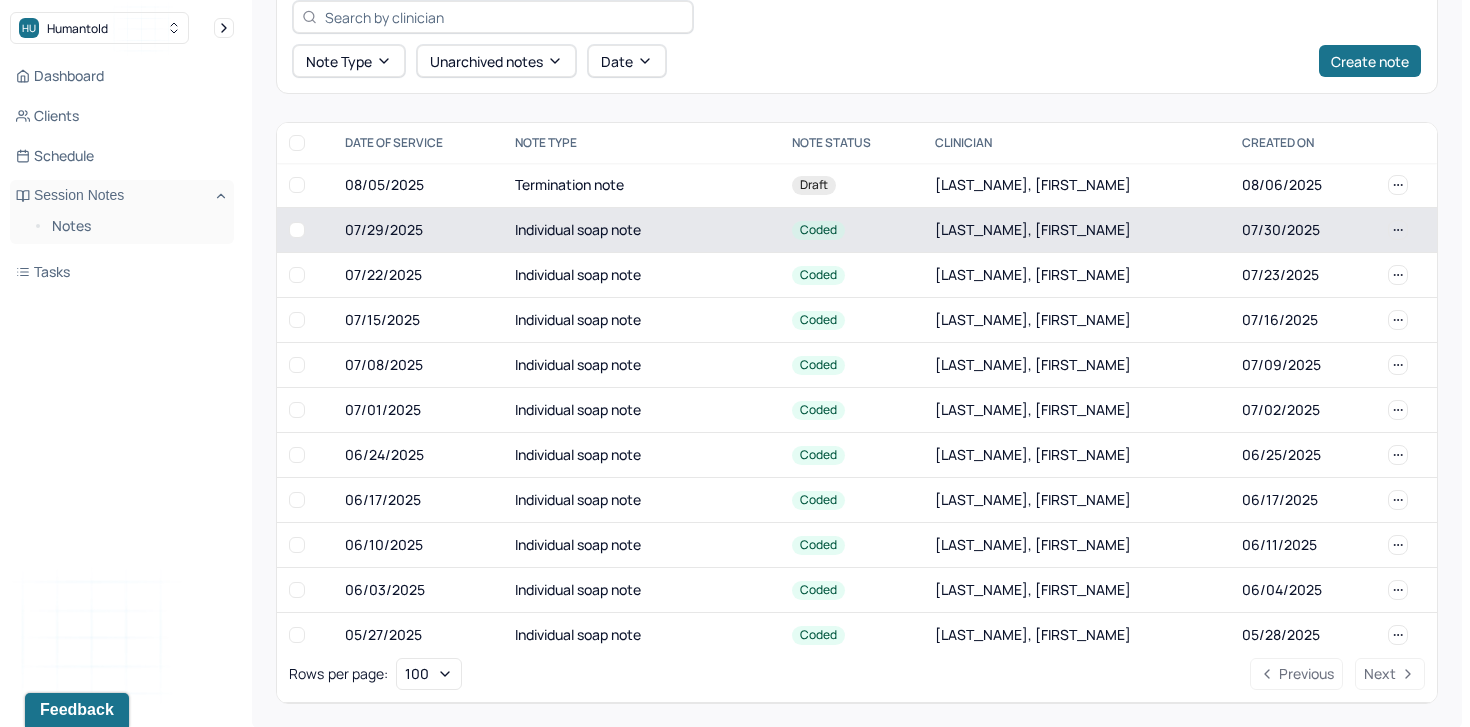click on "07/29/2025" at bounding box center (418, 230) 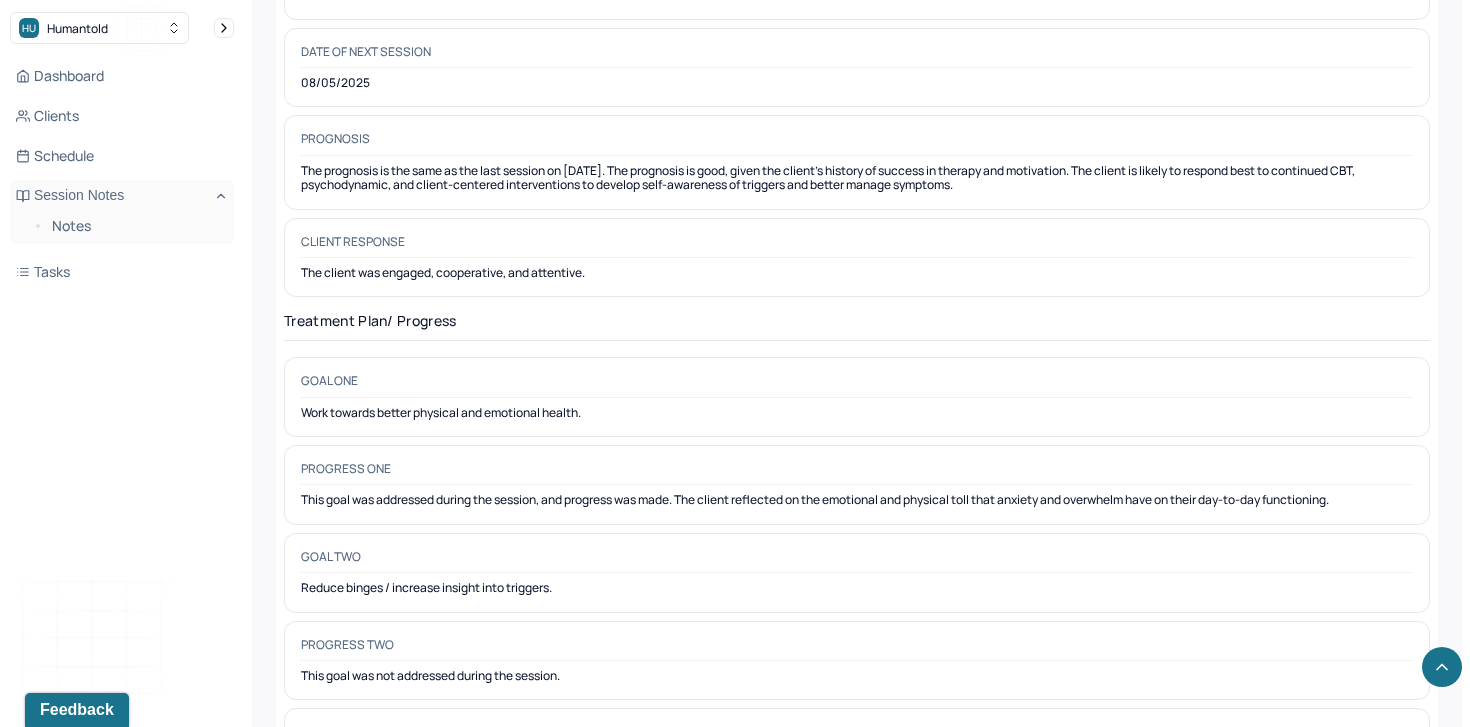 scroll, scrollTop: 2677, scrollLeft: 0, axis: vertical 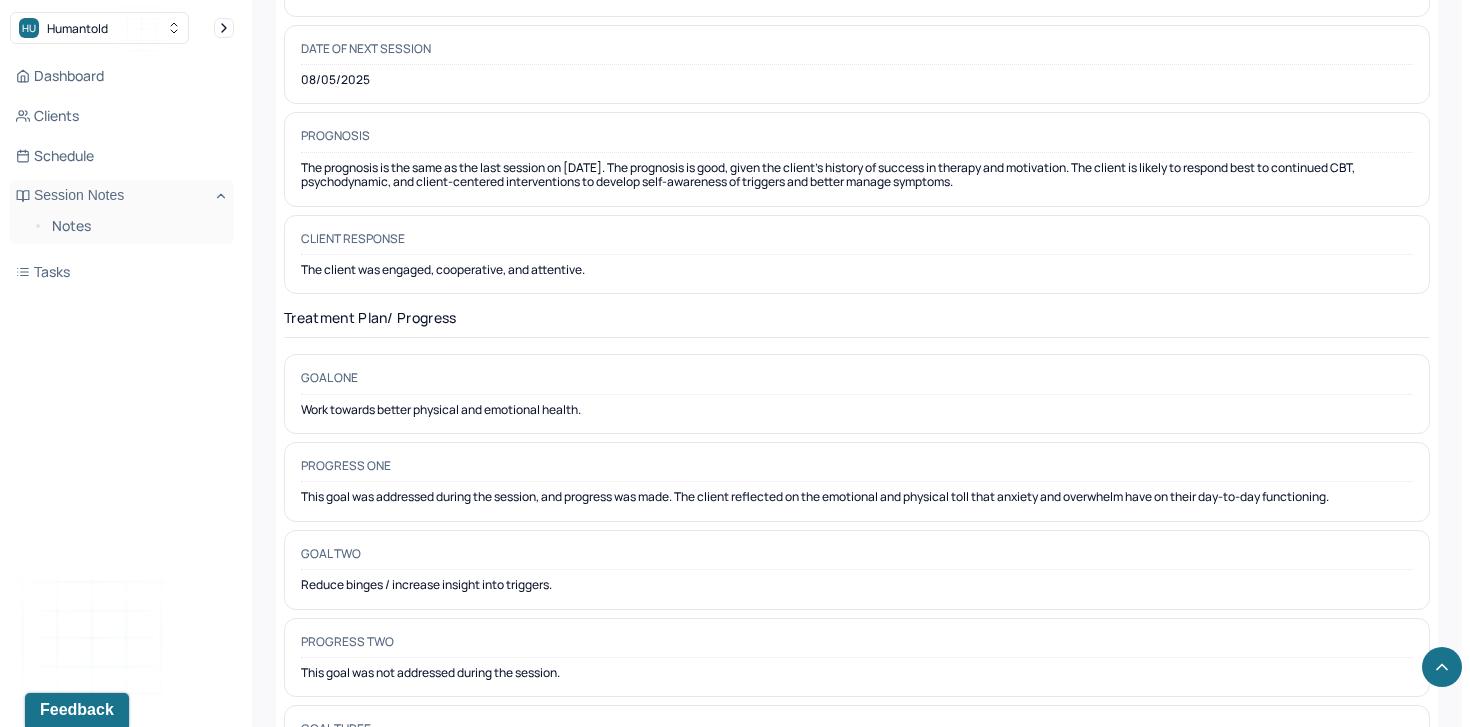 click on "Work towards better physical and emotional health." at bounding box center [857, 410] 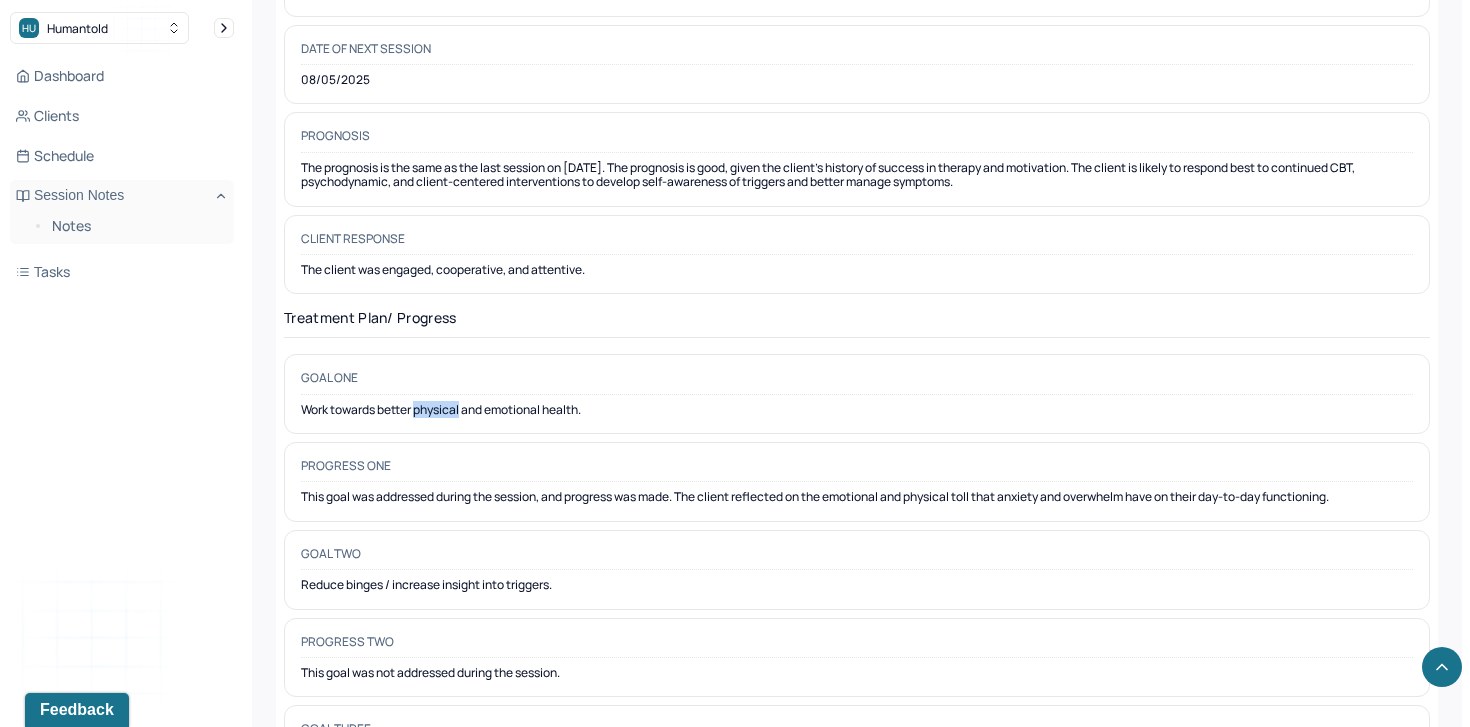 click on "Work towards better physical and emotional health." at bounding box center (857, 410) 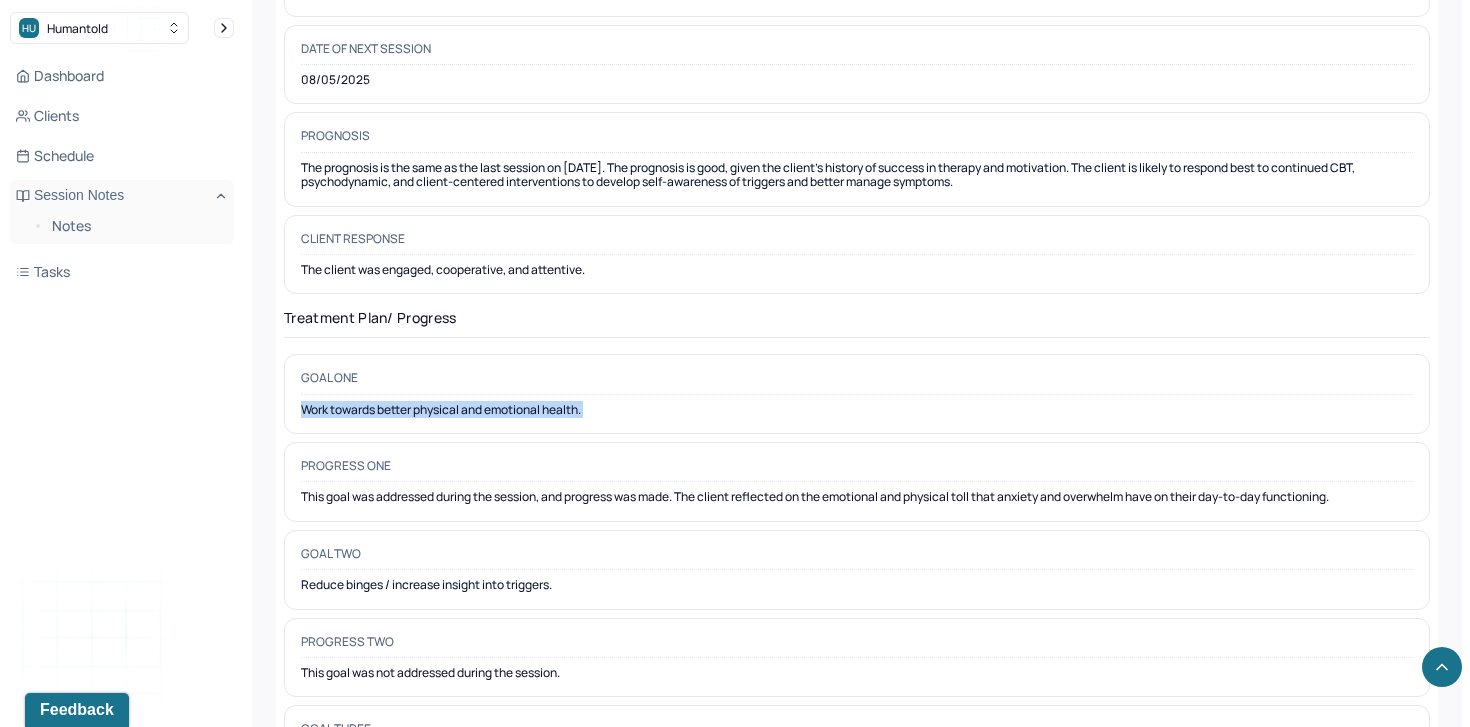 click on "Work towards better physical and emotional health." at bounding box center [857, 410] 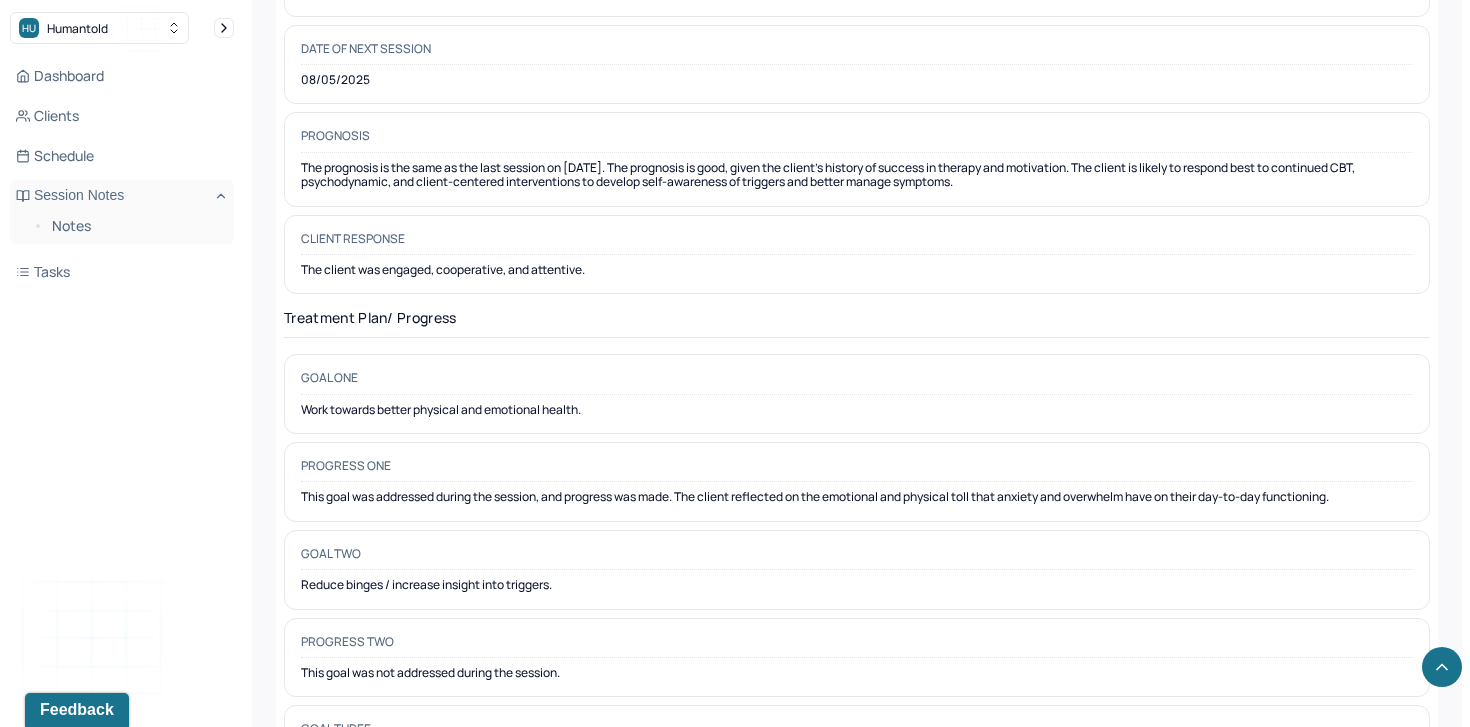 click on "Reduce binges / increase insight into triggers." at bounding box center (857, 585) 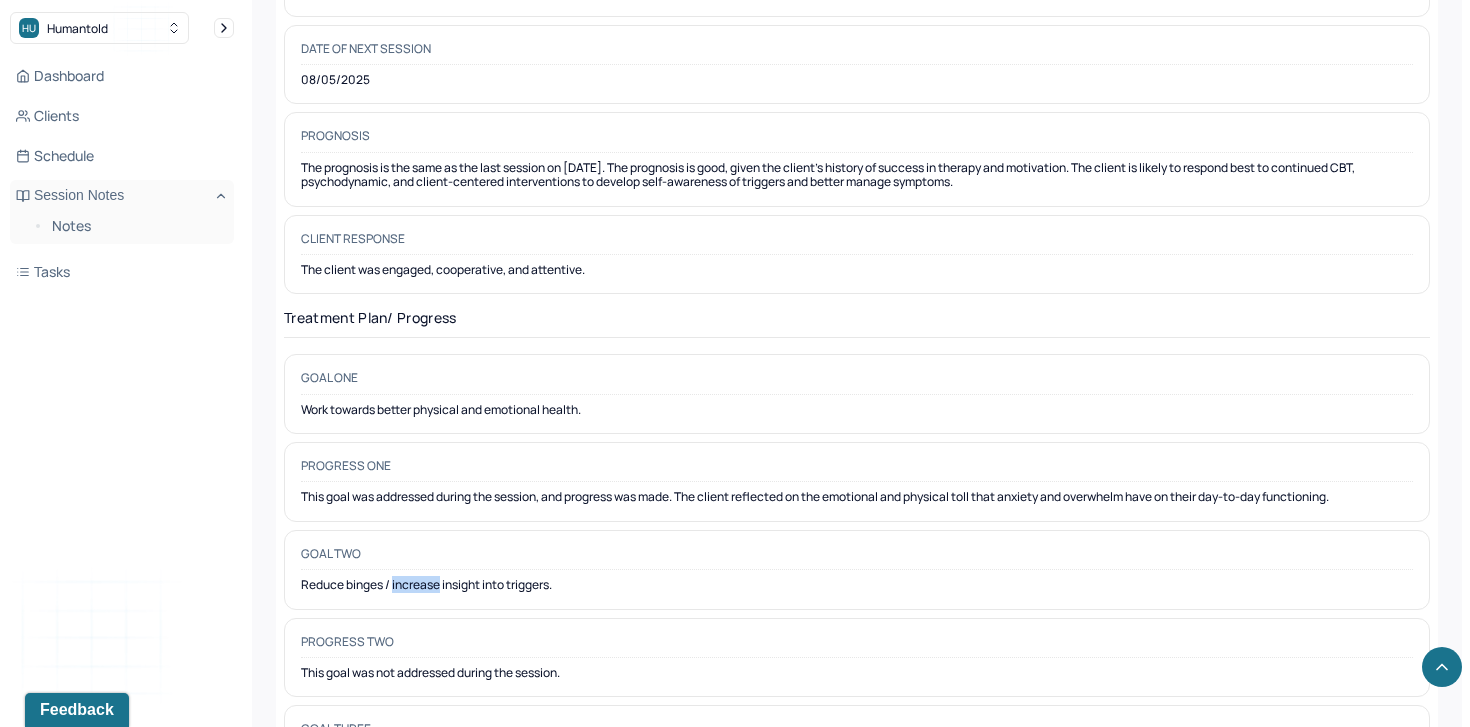 click on "Reduce binges / increase insight into triggers." at bounding box center (857, 585) 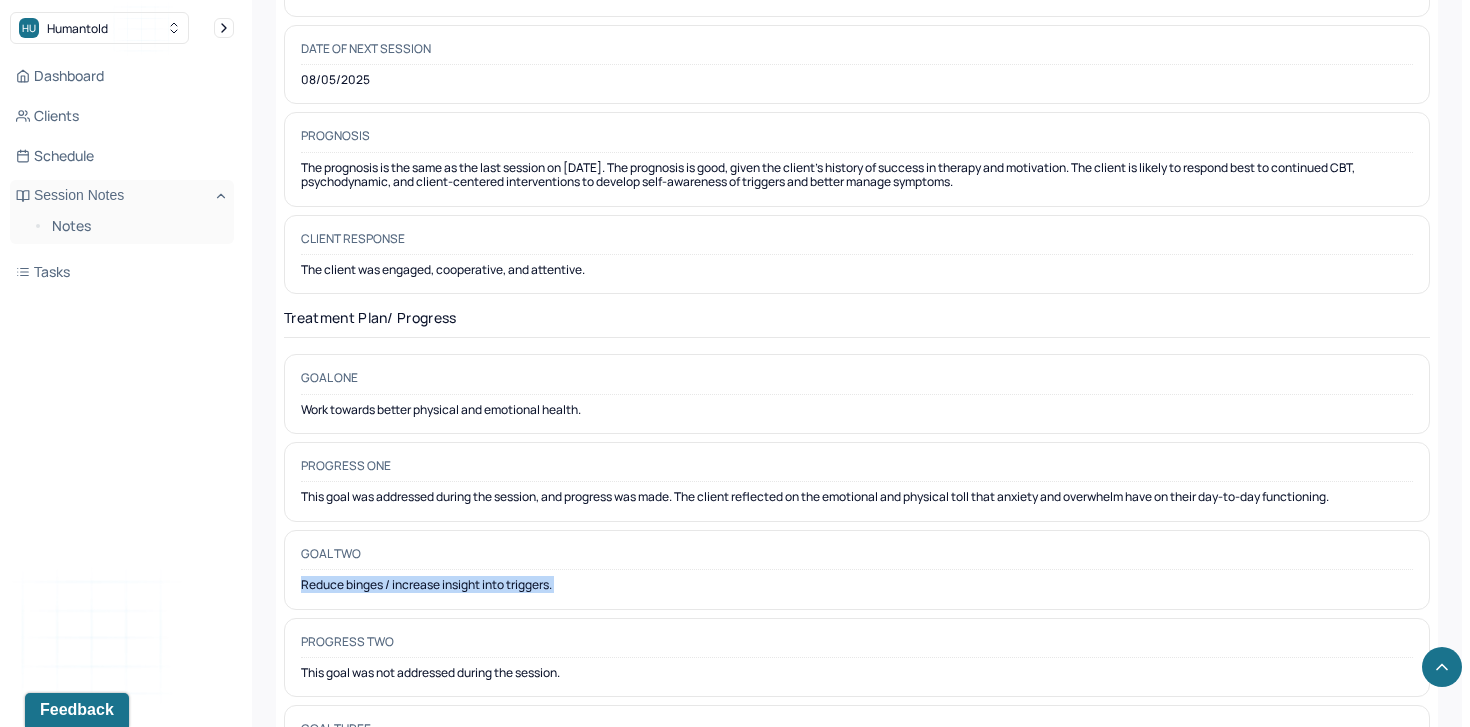 click on "Reduce binges / increase insight into triggers." at bounding box center [857, 585] 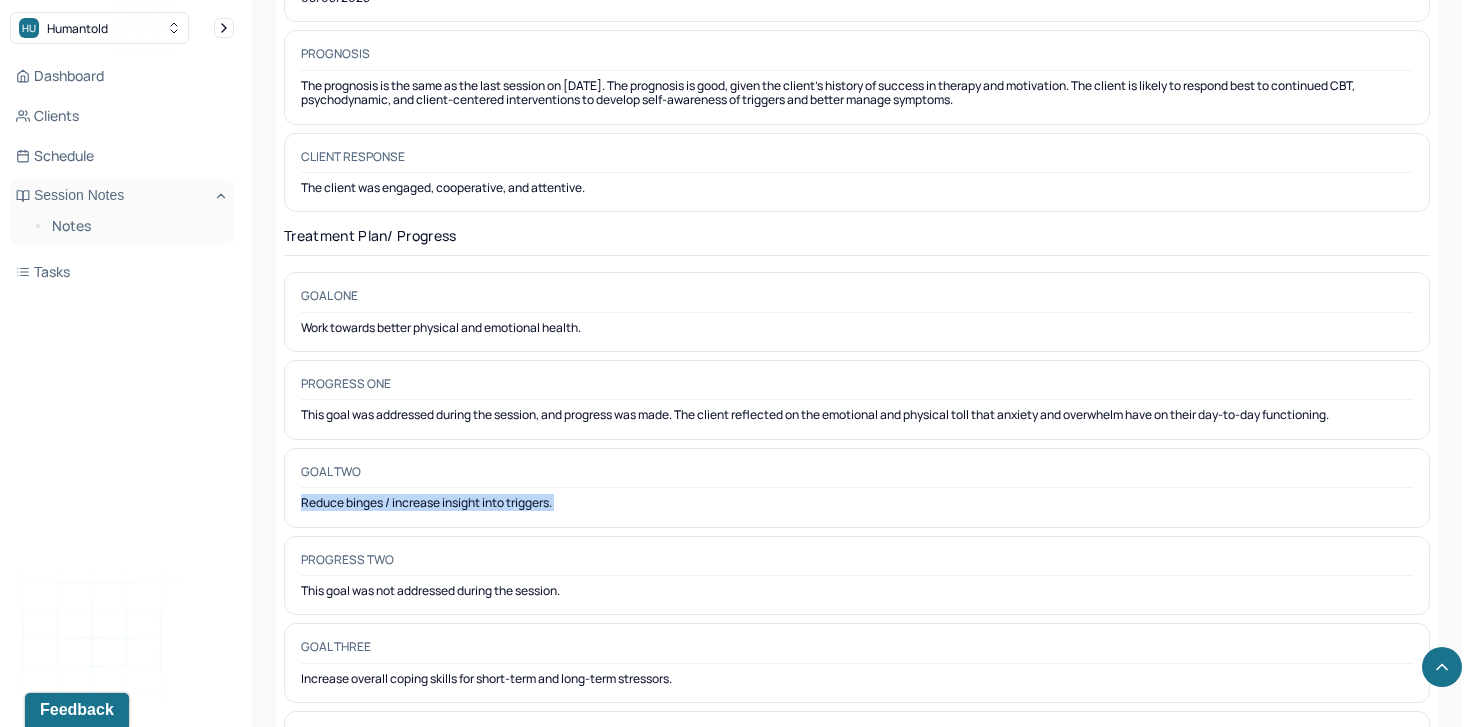scroll, scrollTop: 2761, scrollLeft: 0, axis: vertical 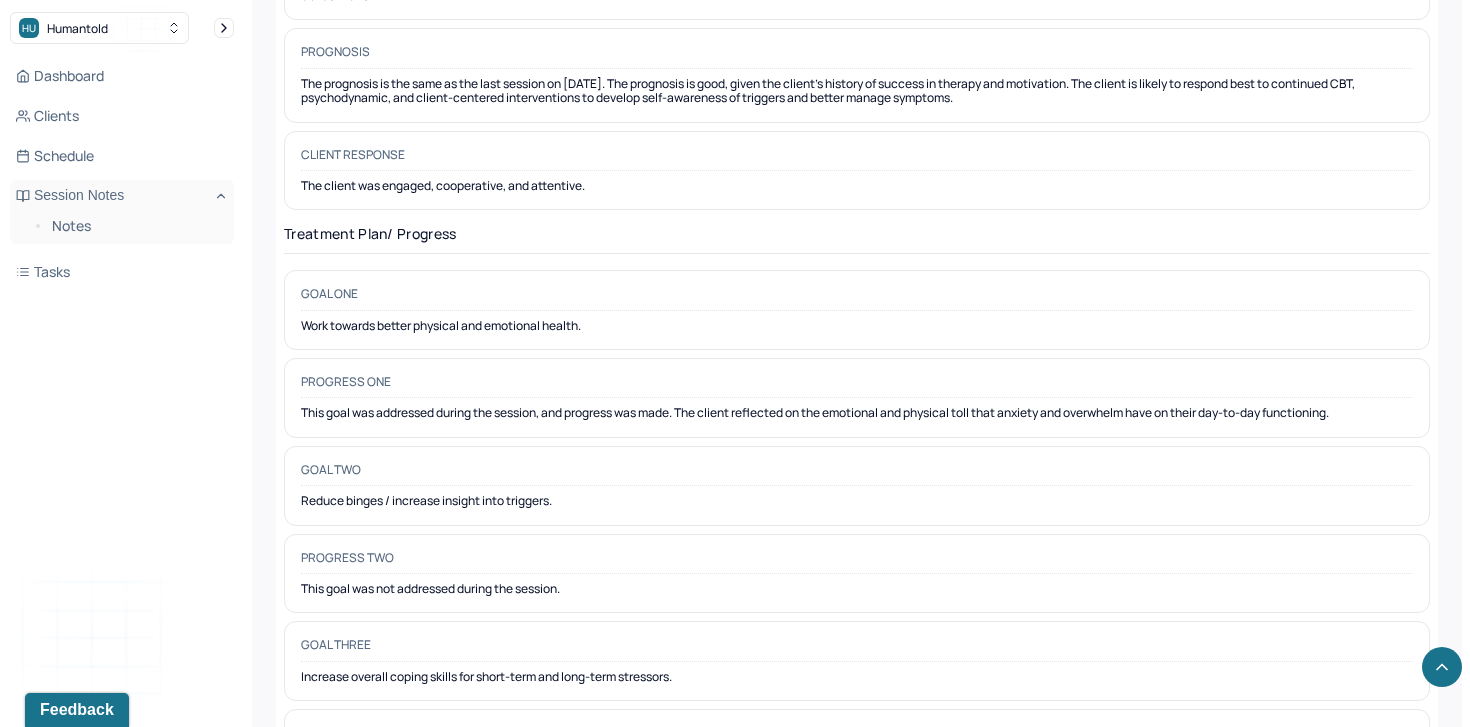 click on "Increase overall coping skills for short-term and long-term stressors." at bounding box center (857, 677) 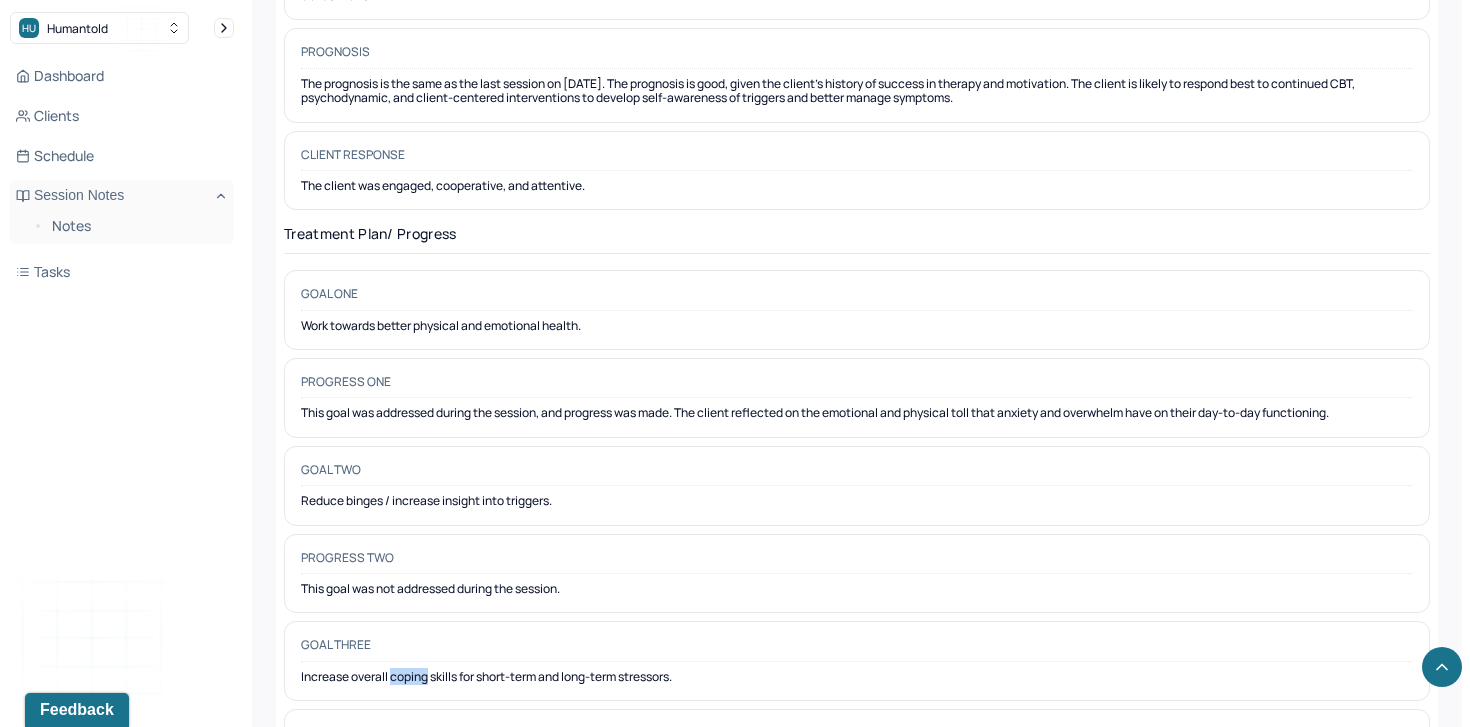 click on "Increase overall coping skills for short-term and long-term stressors." at bounding box center [857, 677] 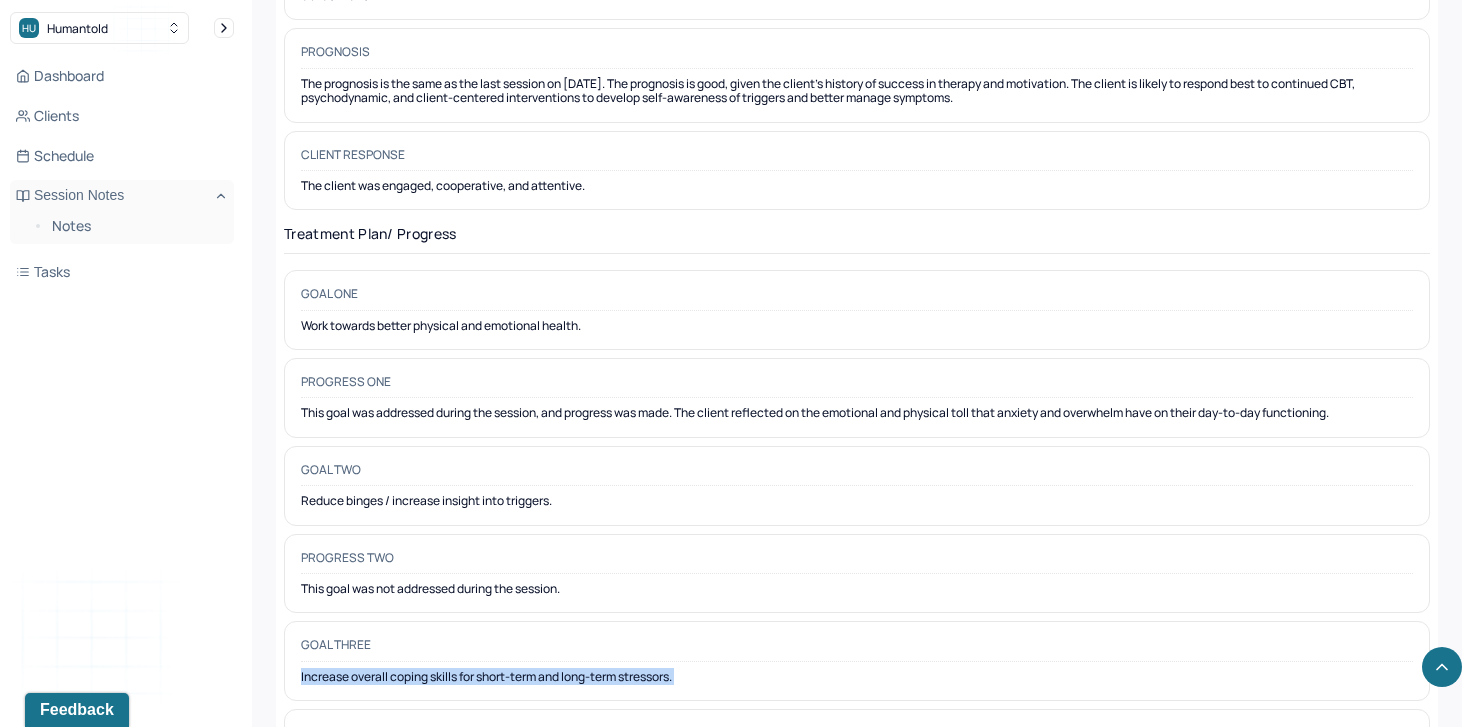 click on "Increase overall coping skills for short-term and long-term stressors." at bounding box center (857, 677) 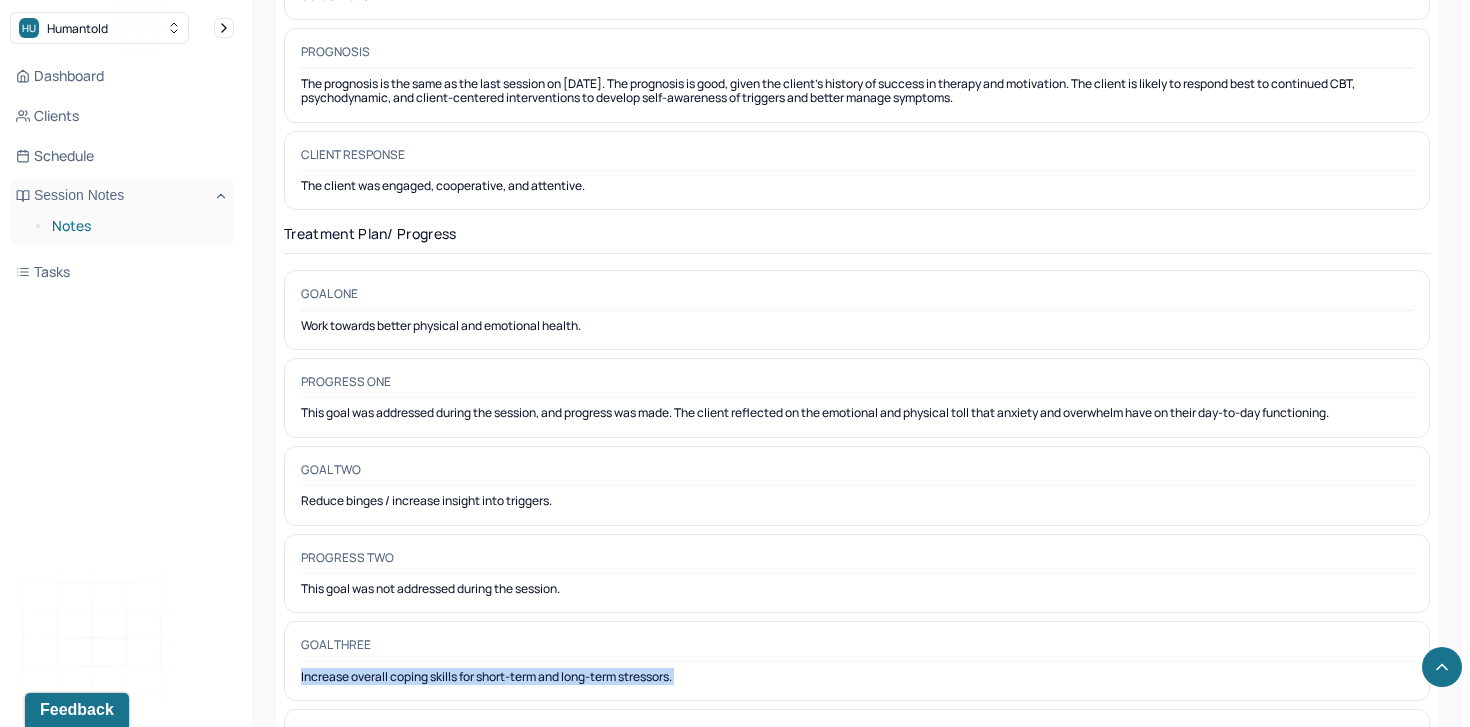 click on "Notes" at bounding box center (135, 226) 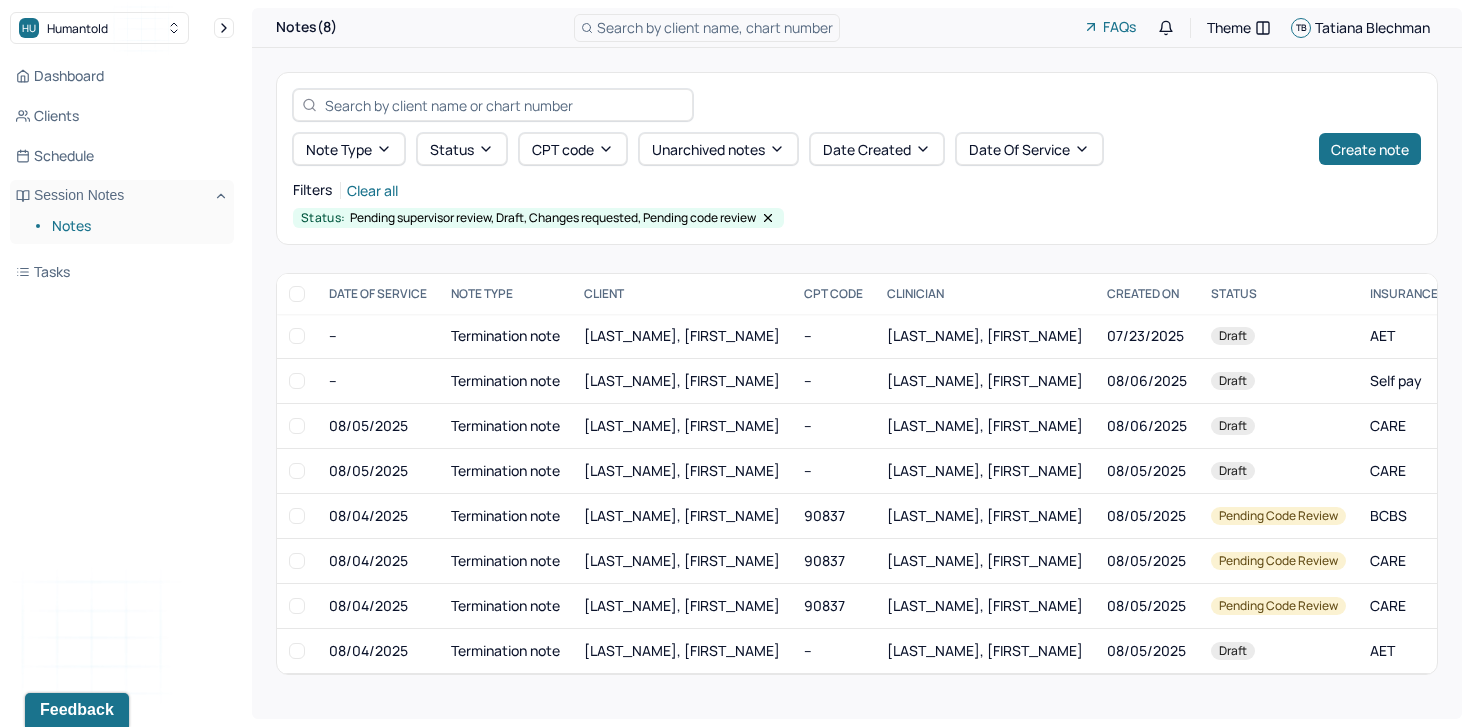 scroll, scrollTop: 0, scrollLeft: 0, axis: both 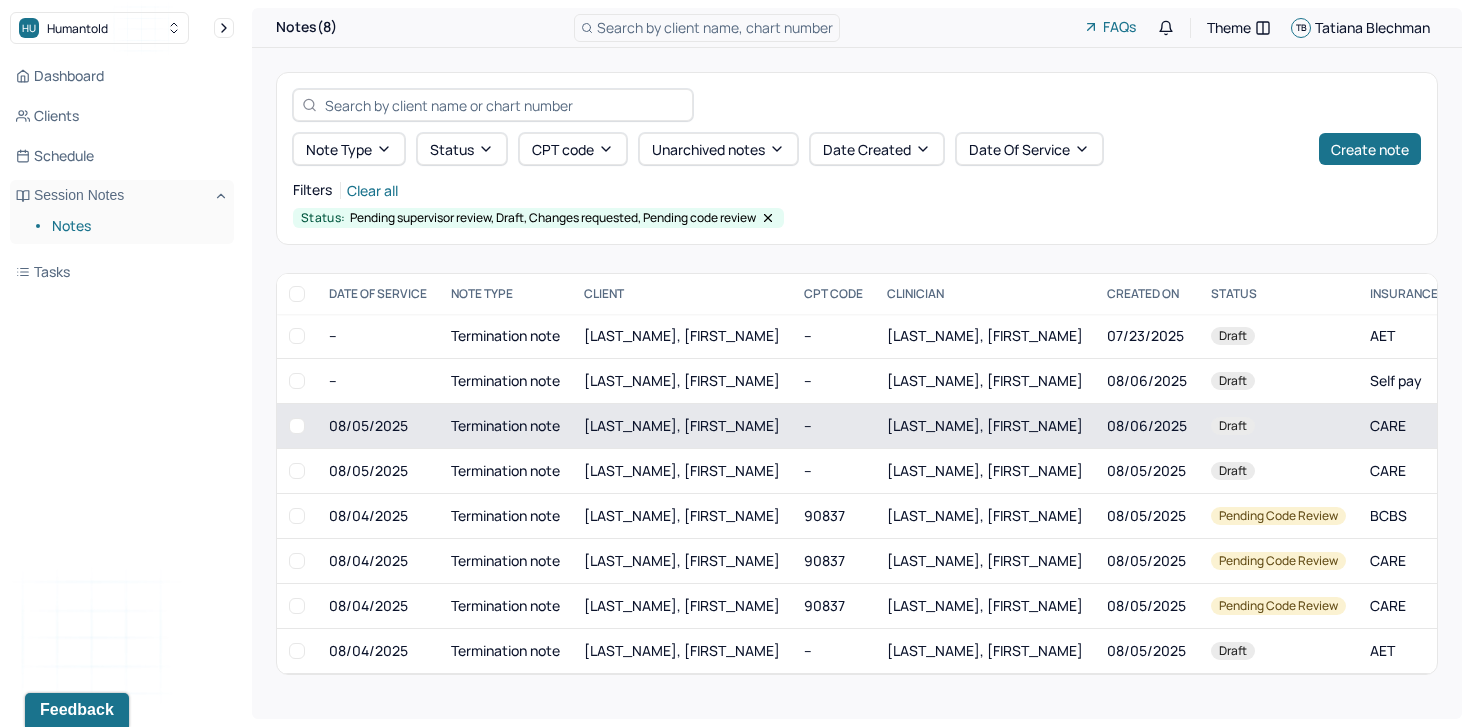 click on "Termination note" at bounding box center (505, 426) 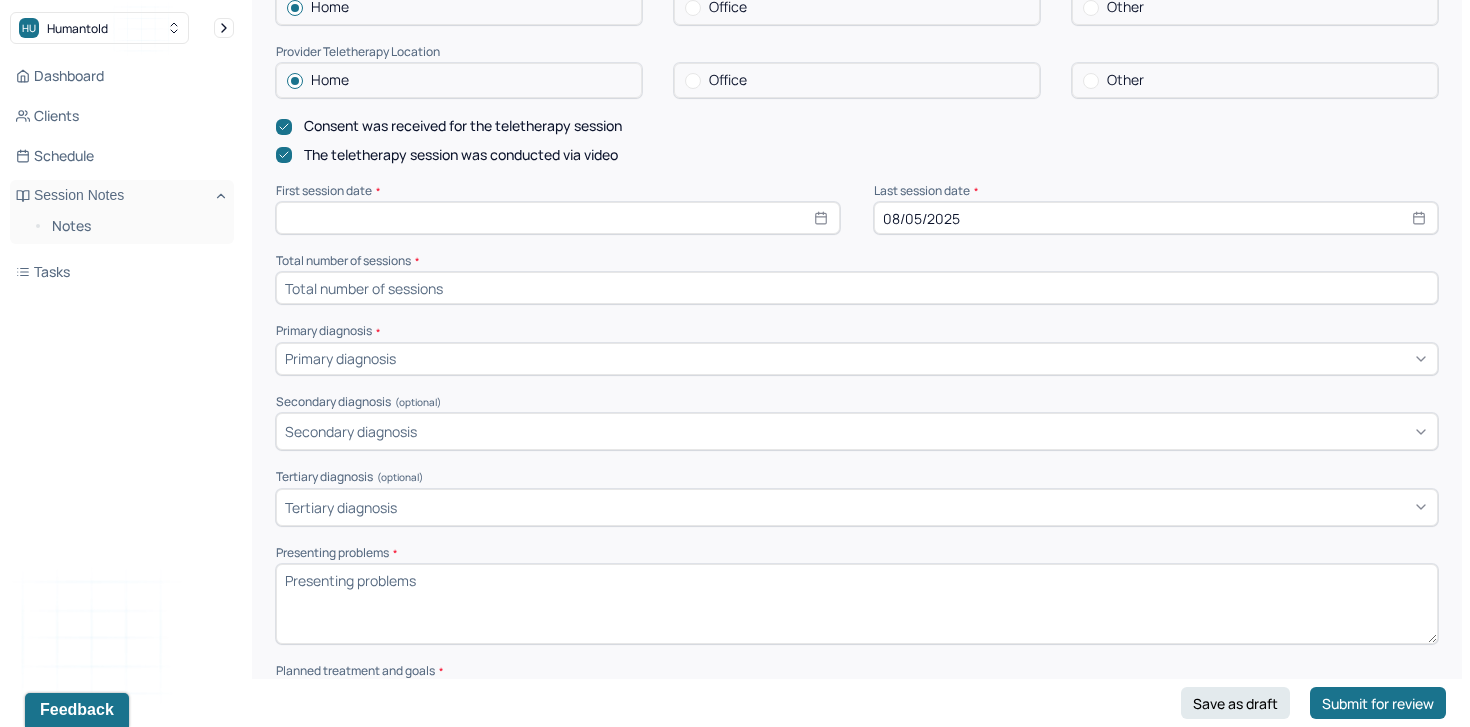 scroll, scrollTop: 837, scrollLeft: 0, axis: vertical 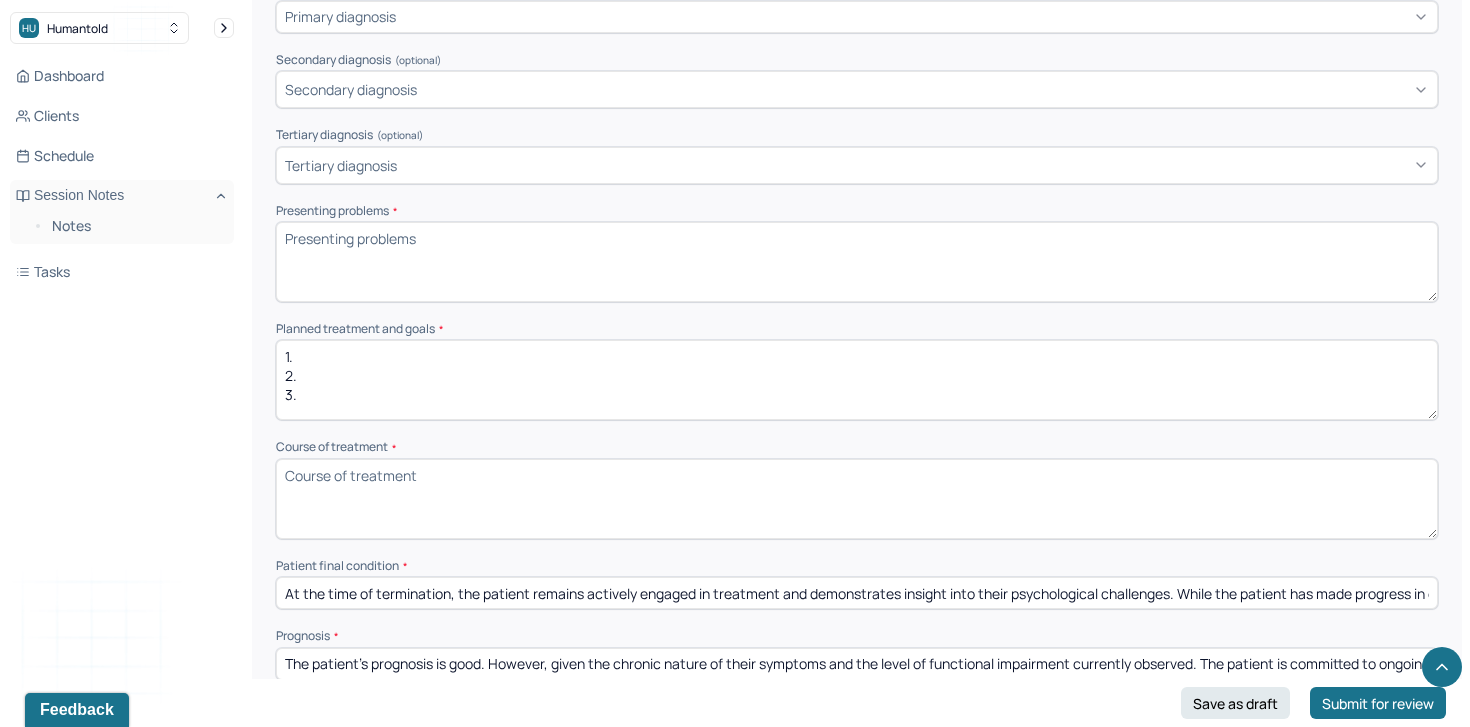 click on "1.
2.
3." at bounding box center (857, 380) 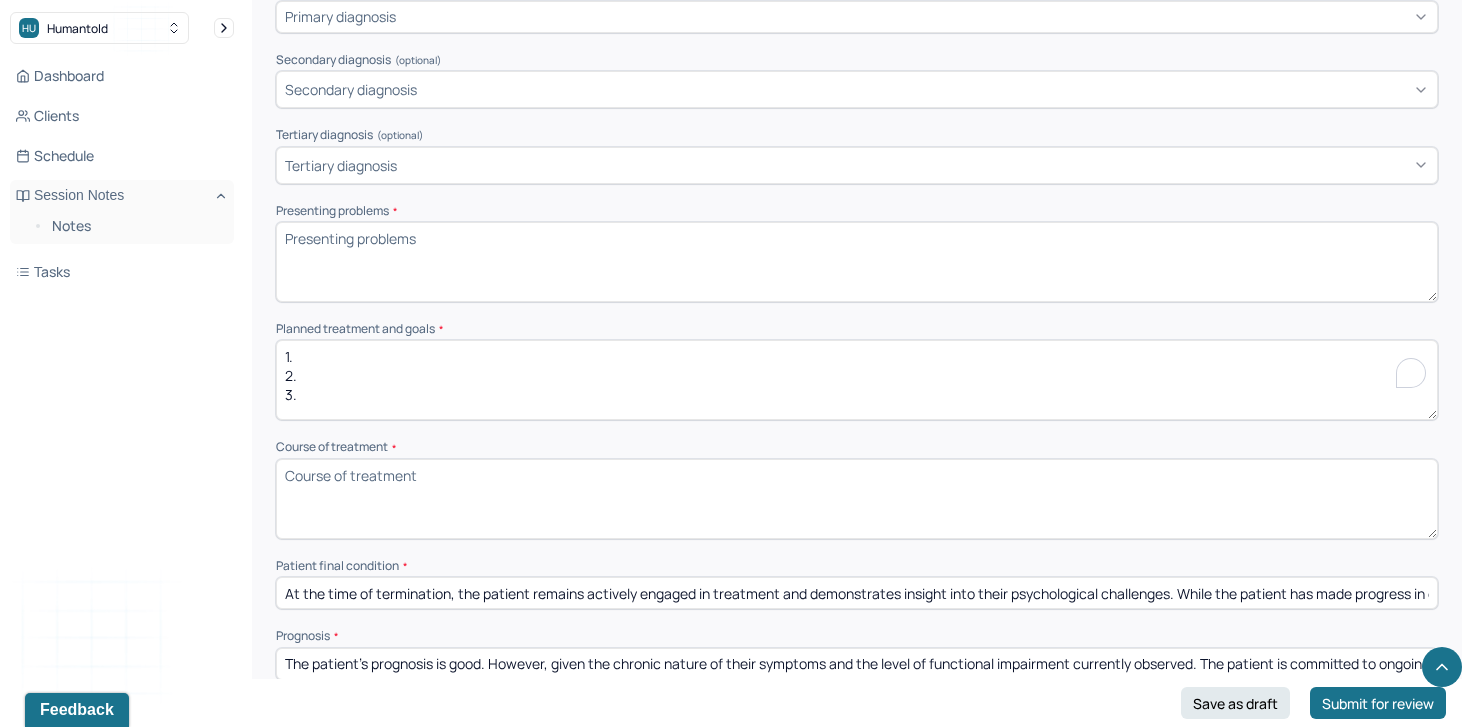 paste on "Increase overall coping skills for short-term and long-term stressors." 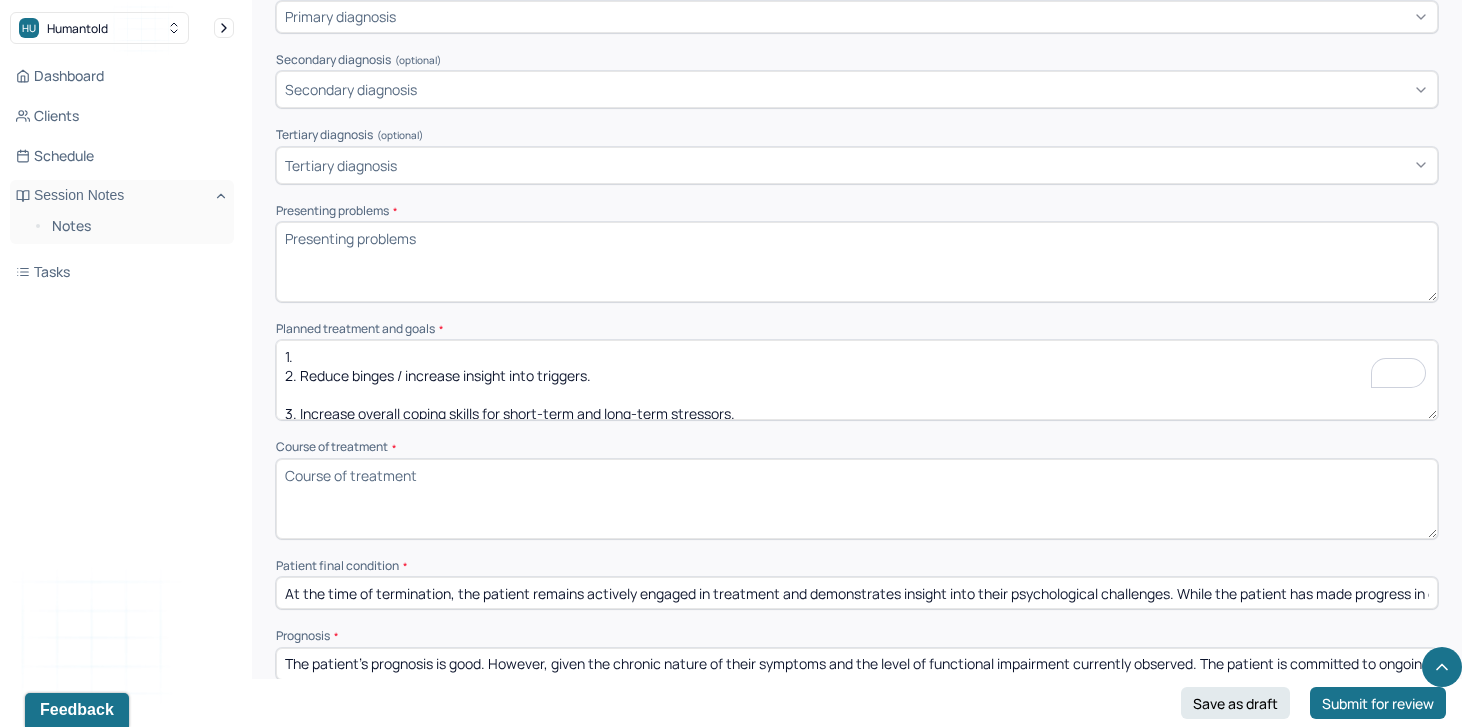 scroll, scrollTop: 3, scrollLeft: 0, axis: vertical 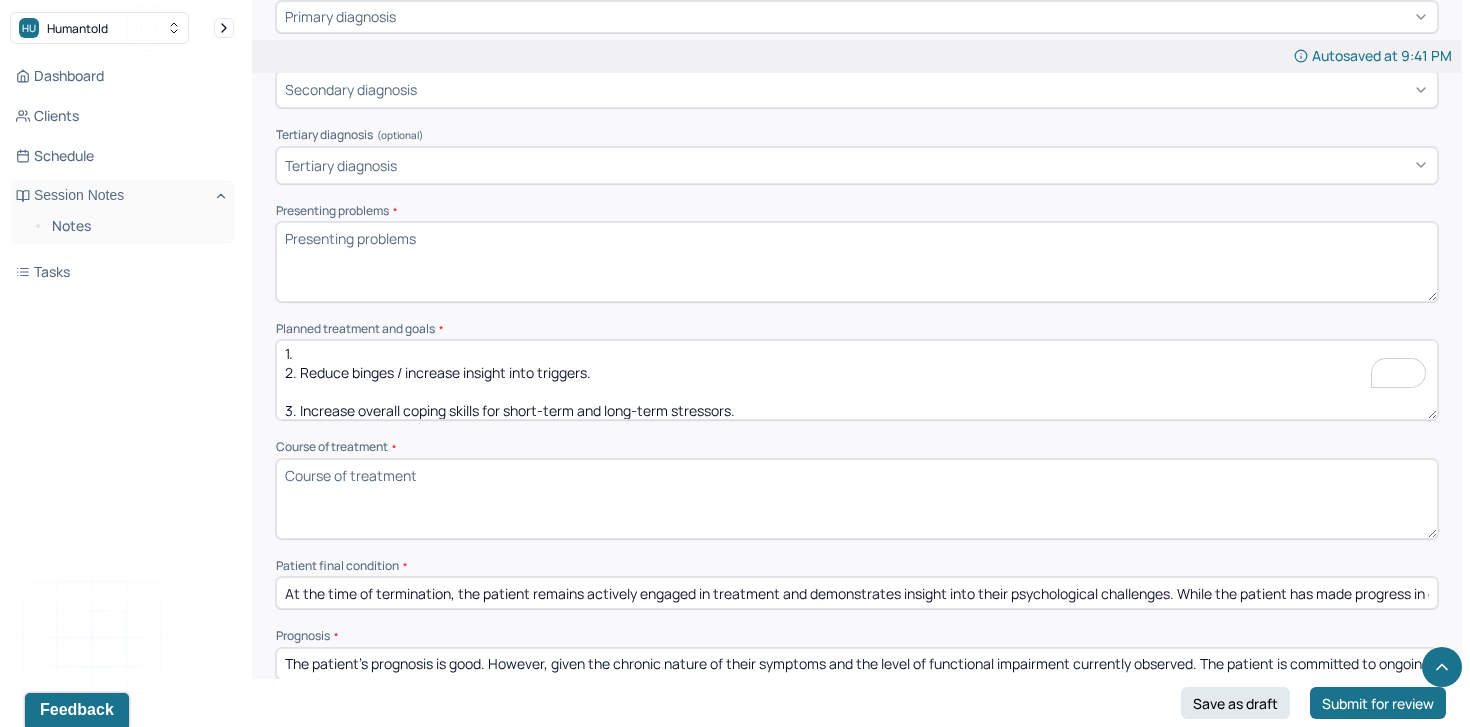 click on "1.
2.
3. Increase overall coping skills for short-term and long-term stressors." at bounding box center (857, 380) 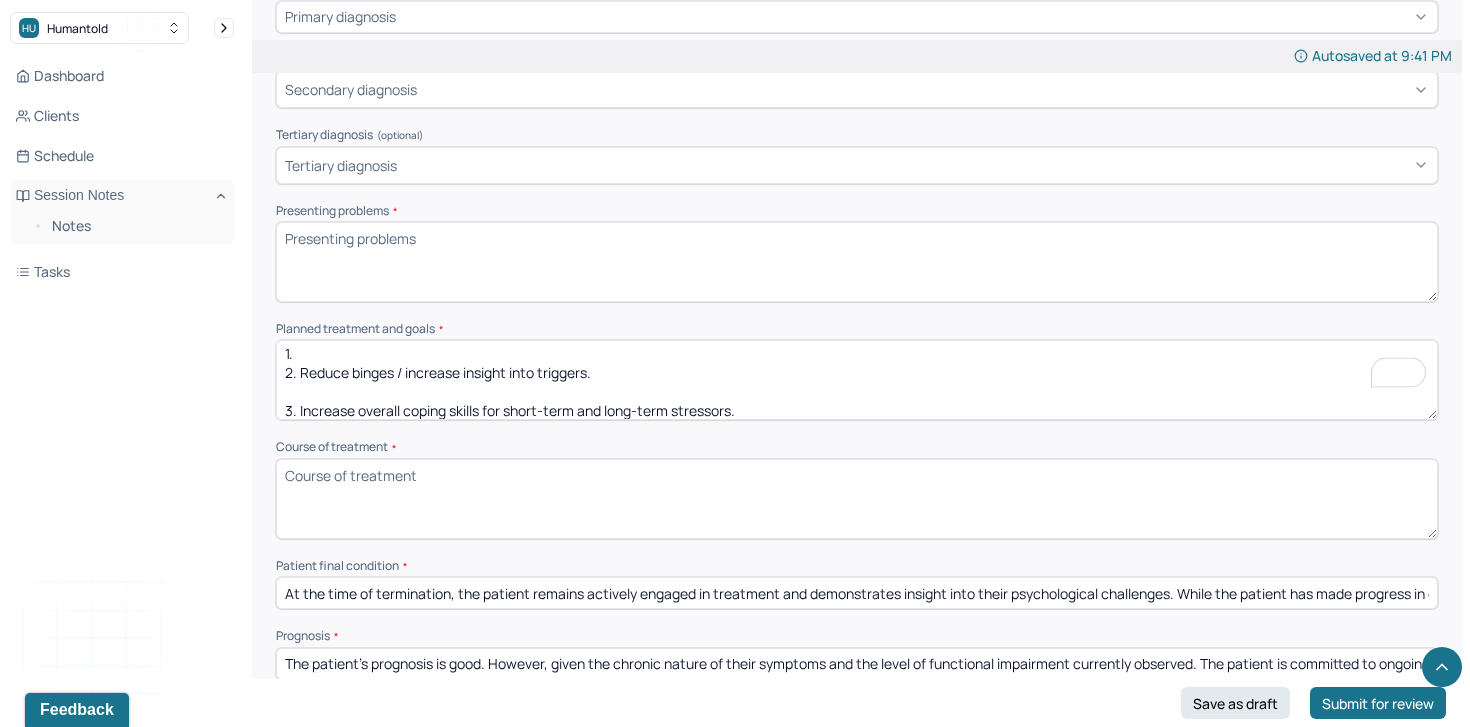 click on "1.
2. Reduce binges / increase insight into triggers.
3. Increase overall coping skills for short-term and long-term stressors." at bounding box center [857, 380] 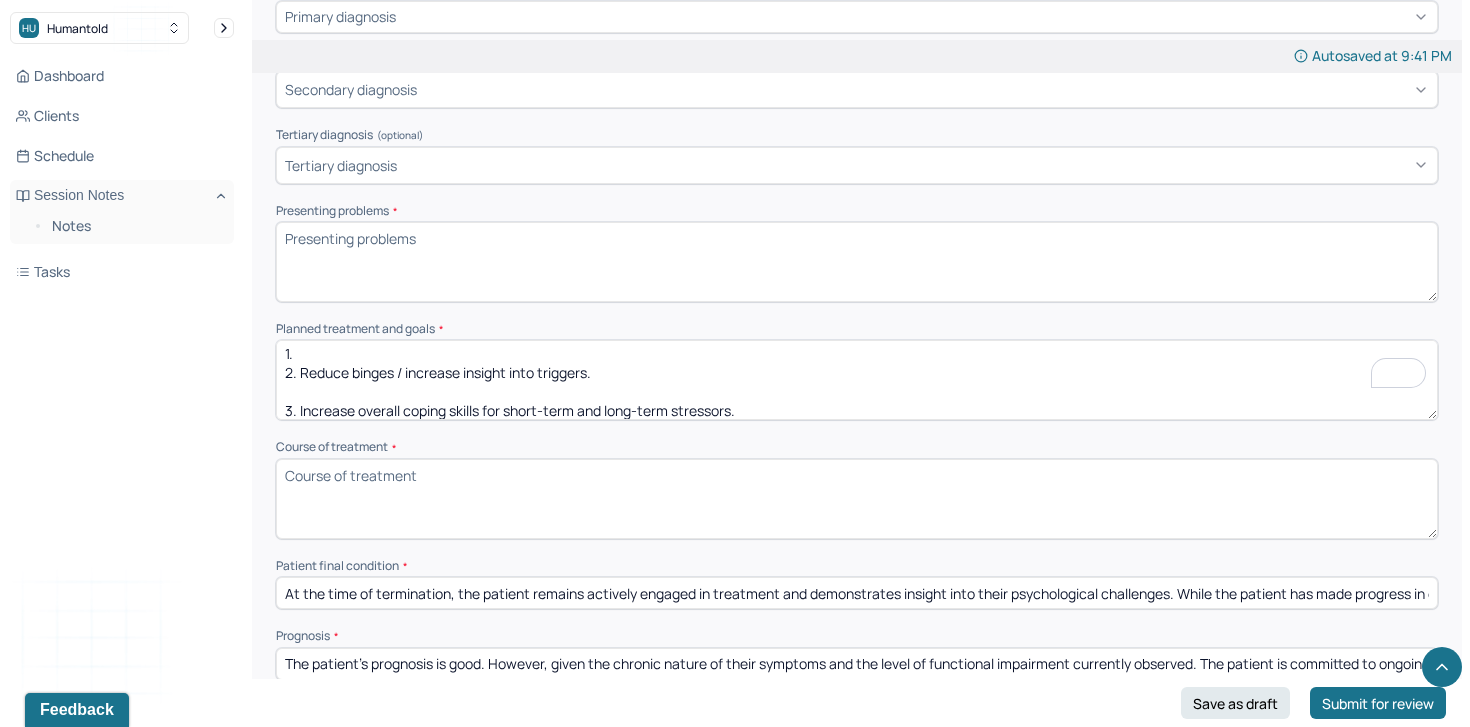 paste on "Work towards better physical and emotional health." 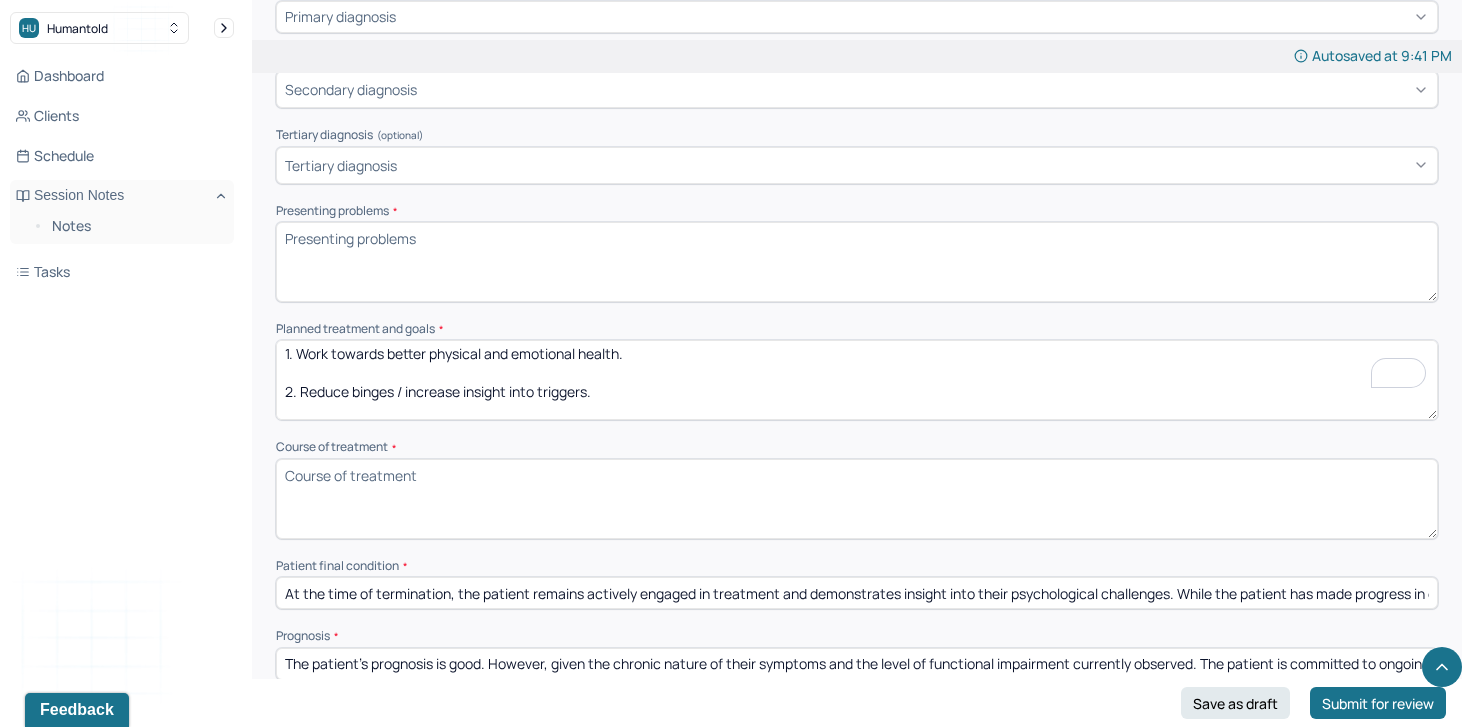 scroll, scrollTop: 22, scrollLeft: 0, axis: vertical 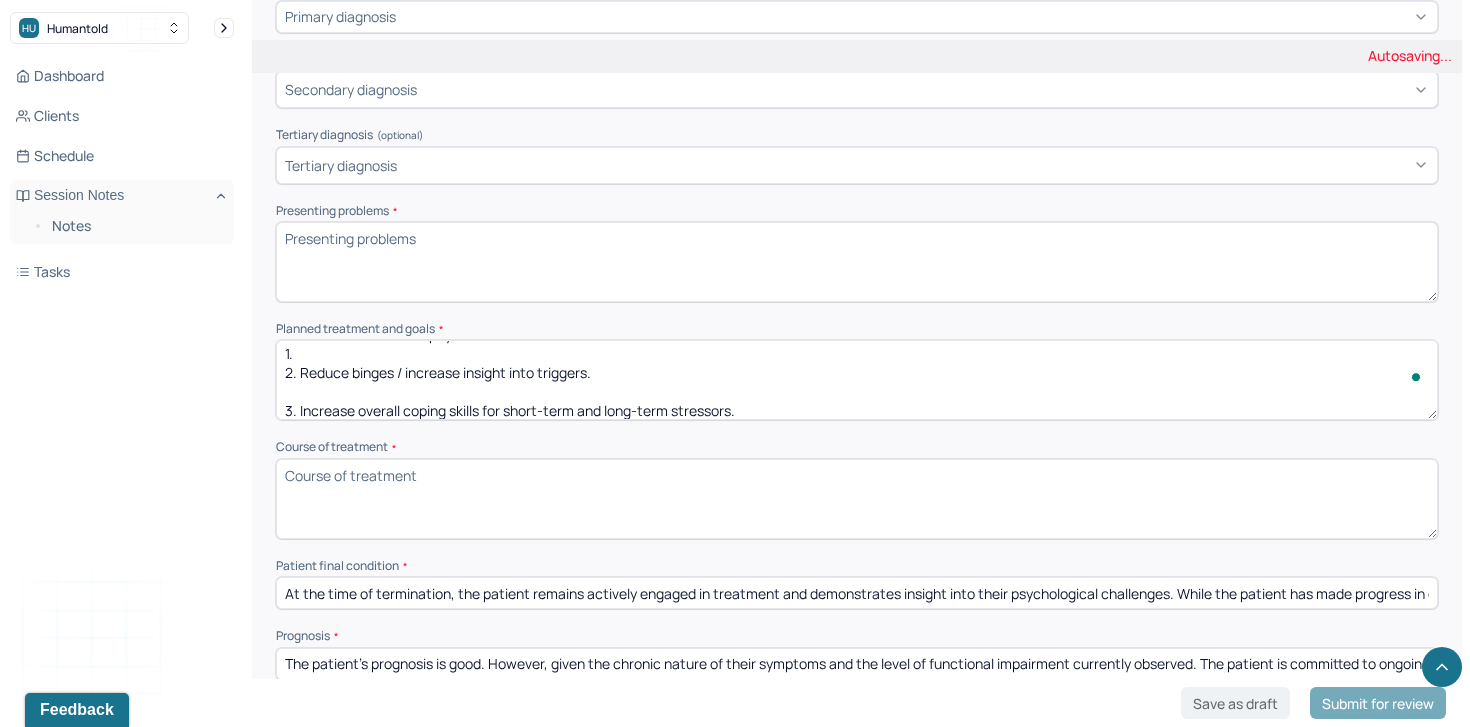paste on "Work towards better physical and emotional health." 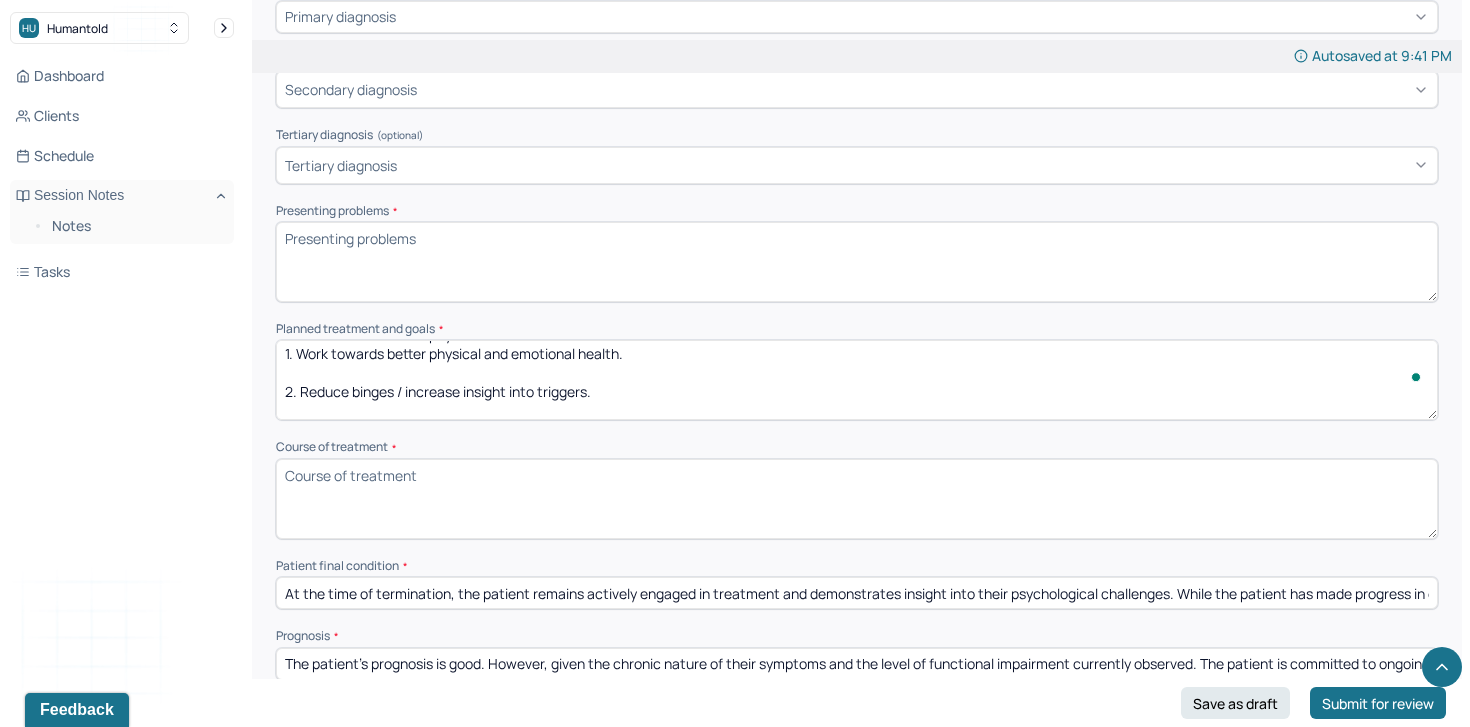 scroll, scrollTop: 41, scrollLeft: 0, axis: vertical 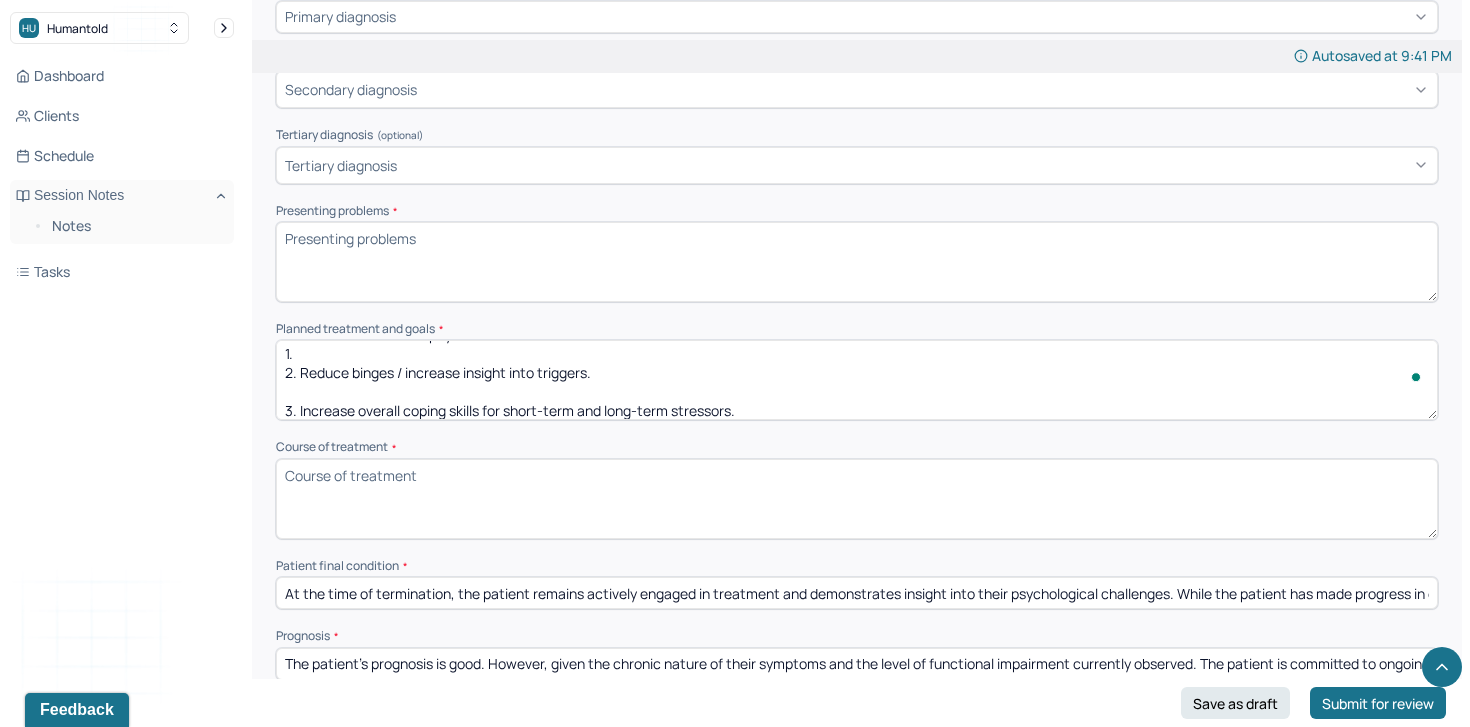 paste on "Work towards better physical and emotional health." 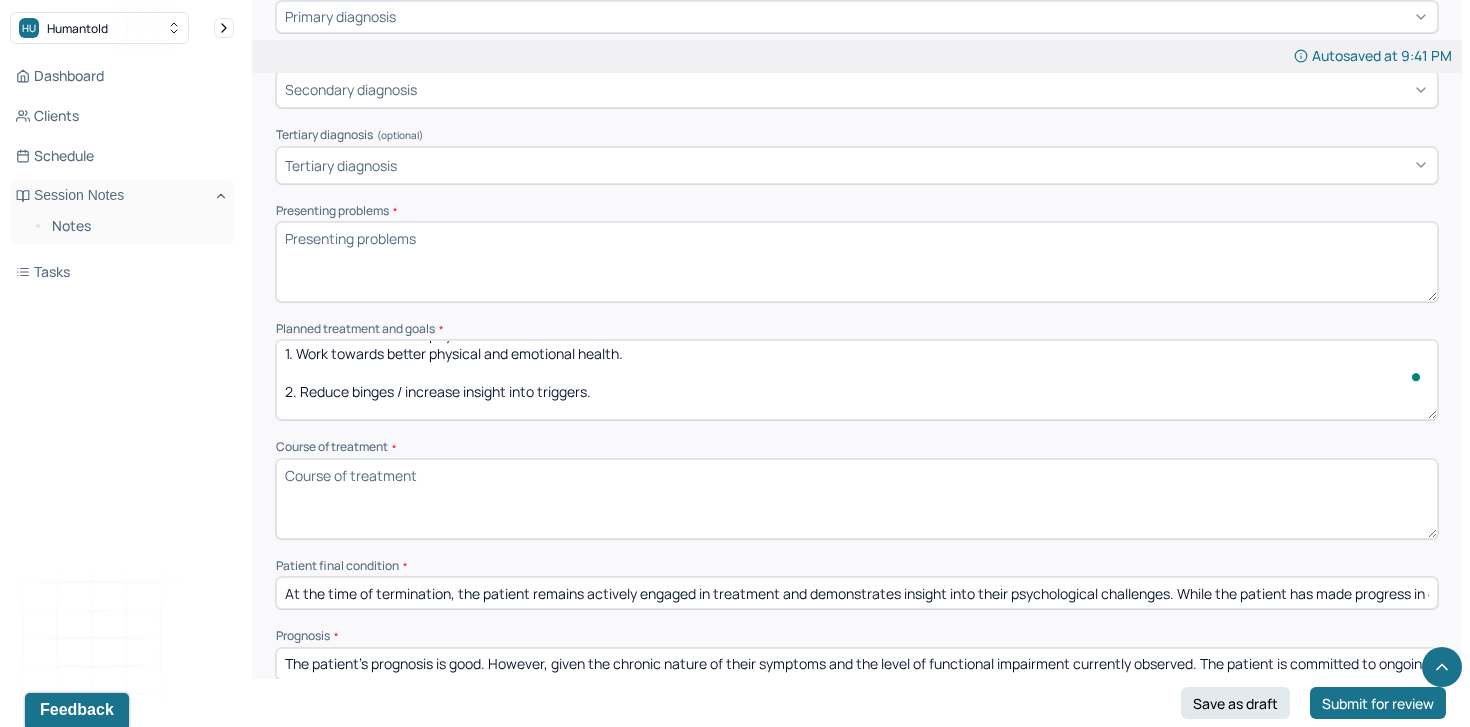 scroll, scrollTop: 60, scrollLeft: 0, axis: vertical 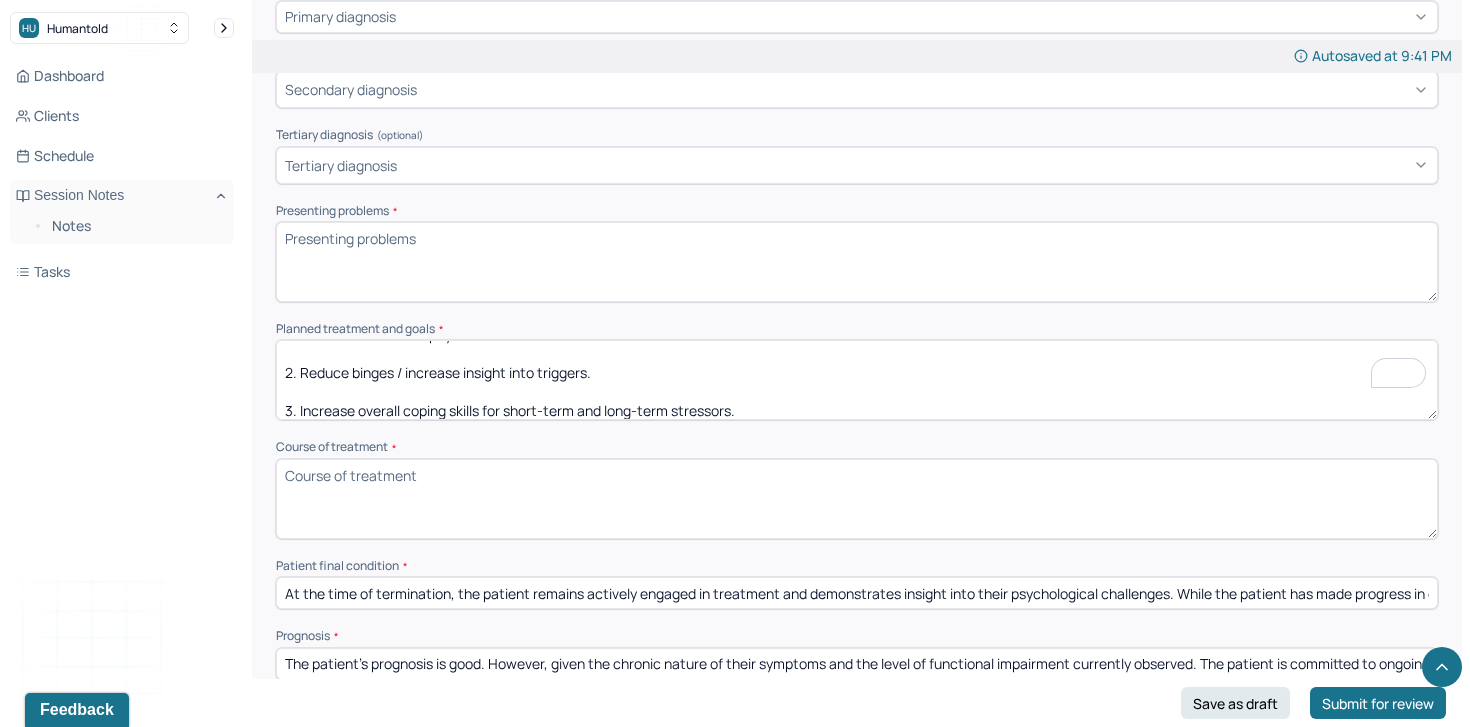 paste on "Work towards better physical and emotional health." 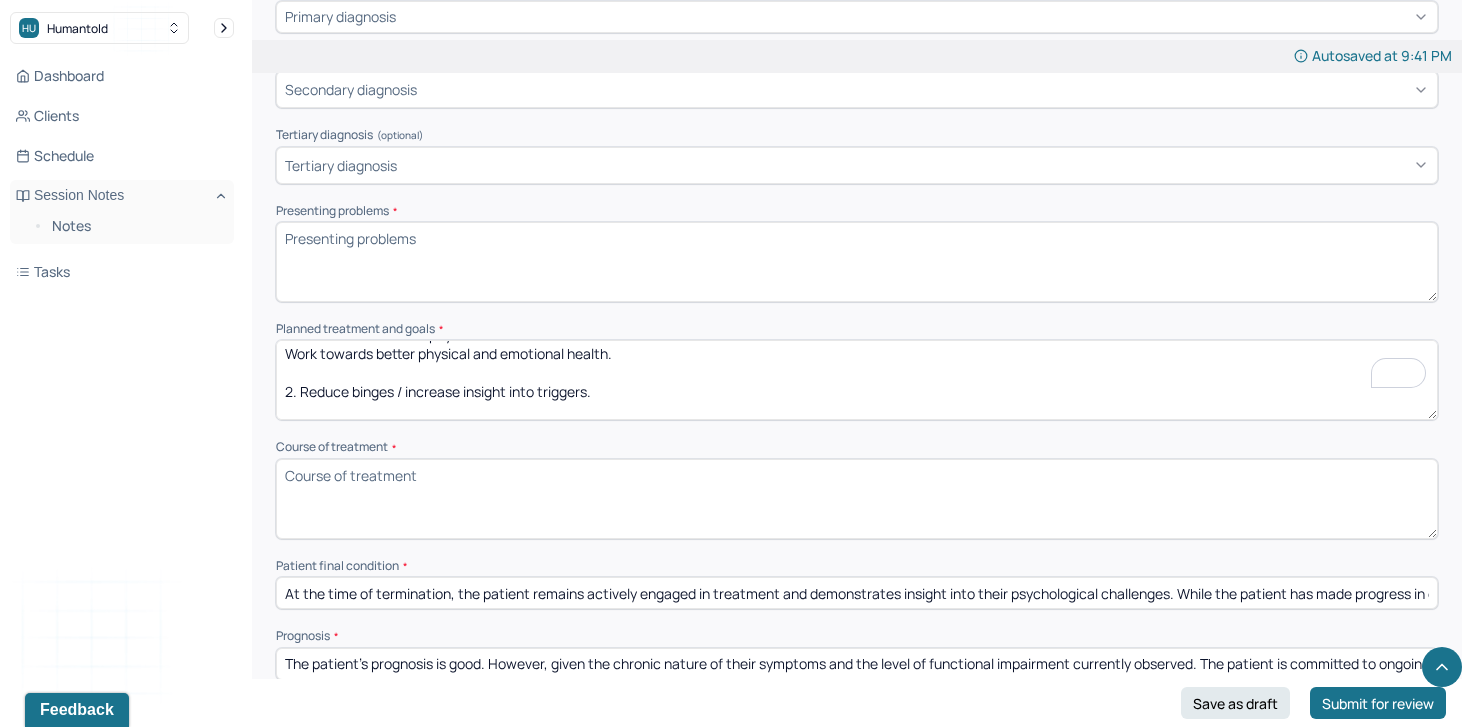 scroll, scrollTop: 79, scrollLeft: 0, axis: vertical 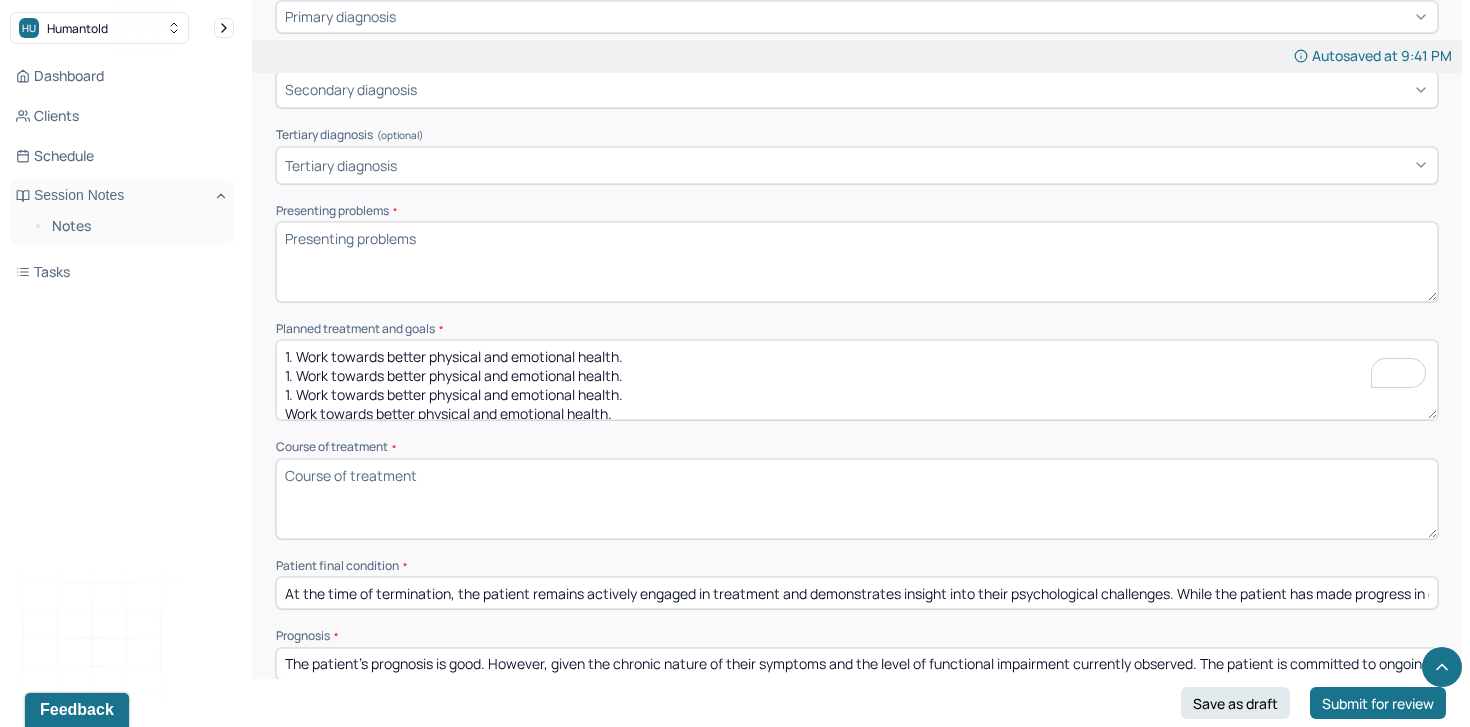 drag, startPoint x: 622, startPoint y: 385, endPoint x: 281, endPoint y: 350, distance: 342.79147 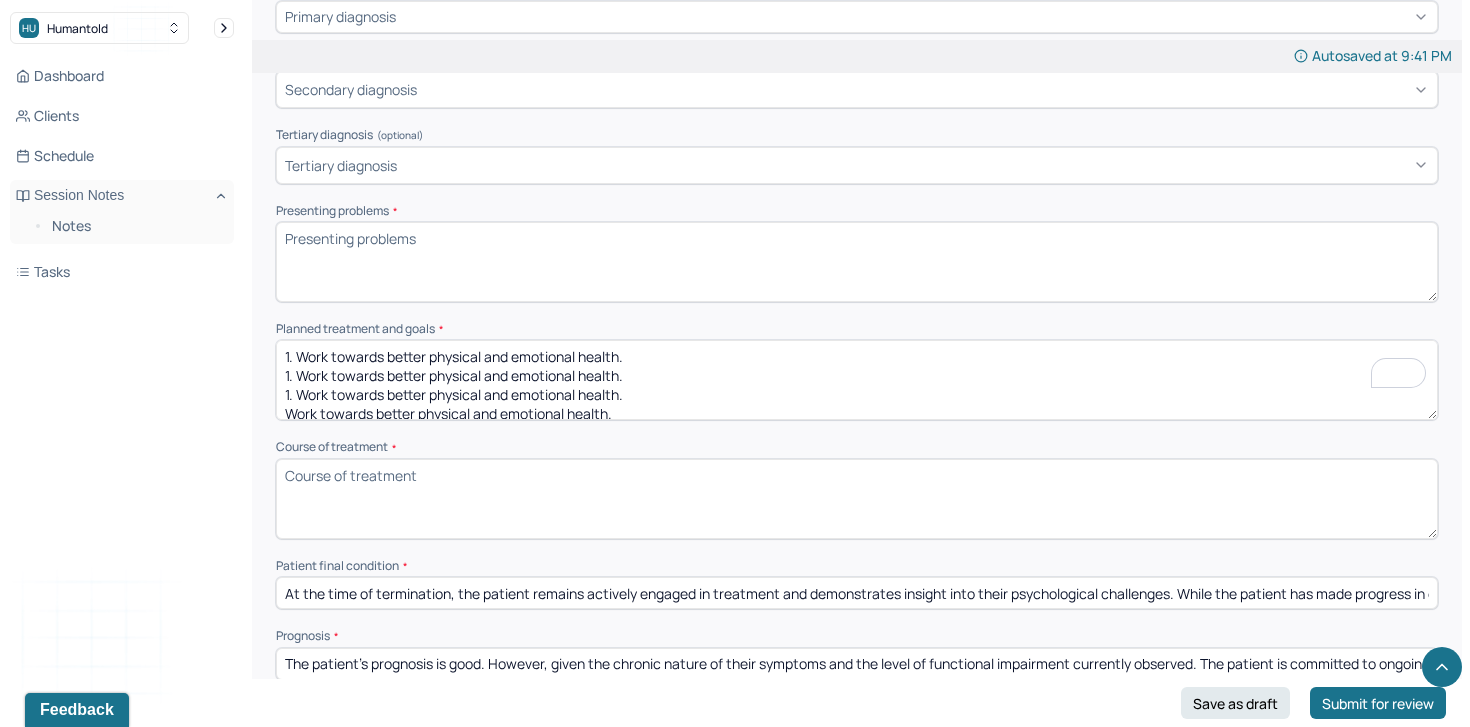 click on "1. Work towards better physical and emotional health.
1. Work towards better physical and emotional health.
1. Work towards better physical and emotional health.
Work towards better physical and emotional health.
2. Reduce binges / increase insight into triggers.
3. Increase overall coping skills for short-term and long-term stressors." at bounding box center [857, 380] 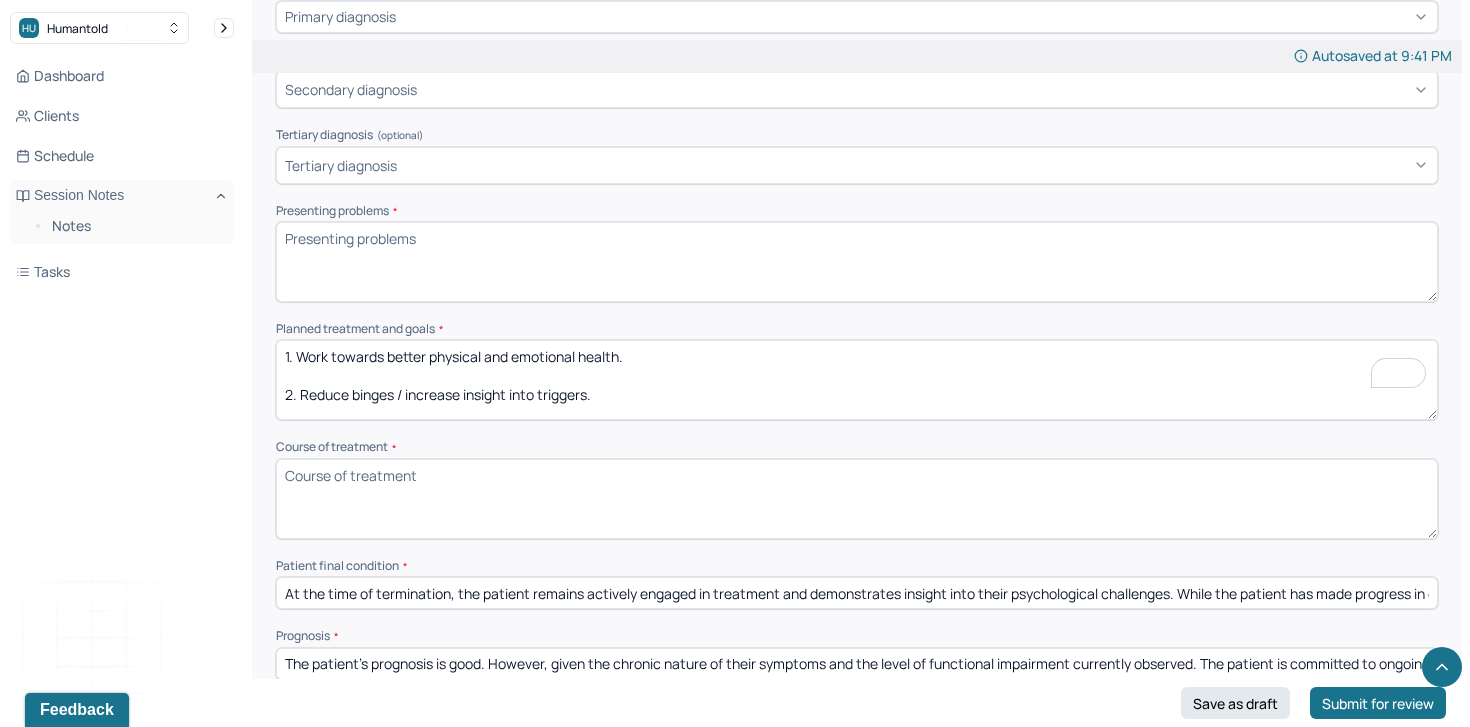 type on "1. Work towards better physical and emotional health.
2. Reduce binges / increase insight into triggers.
3. Increase overall coping skills for short-term and long-term stressors." 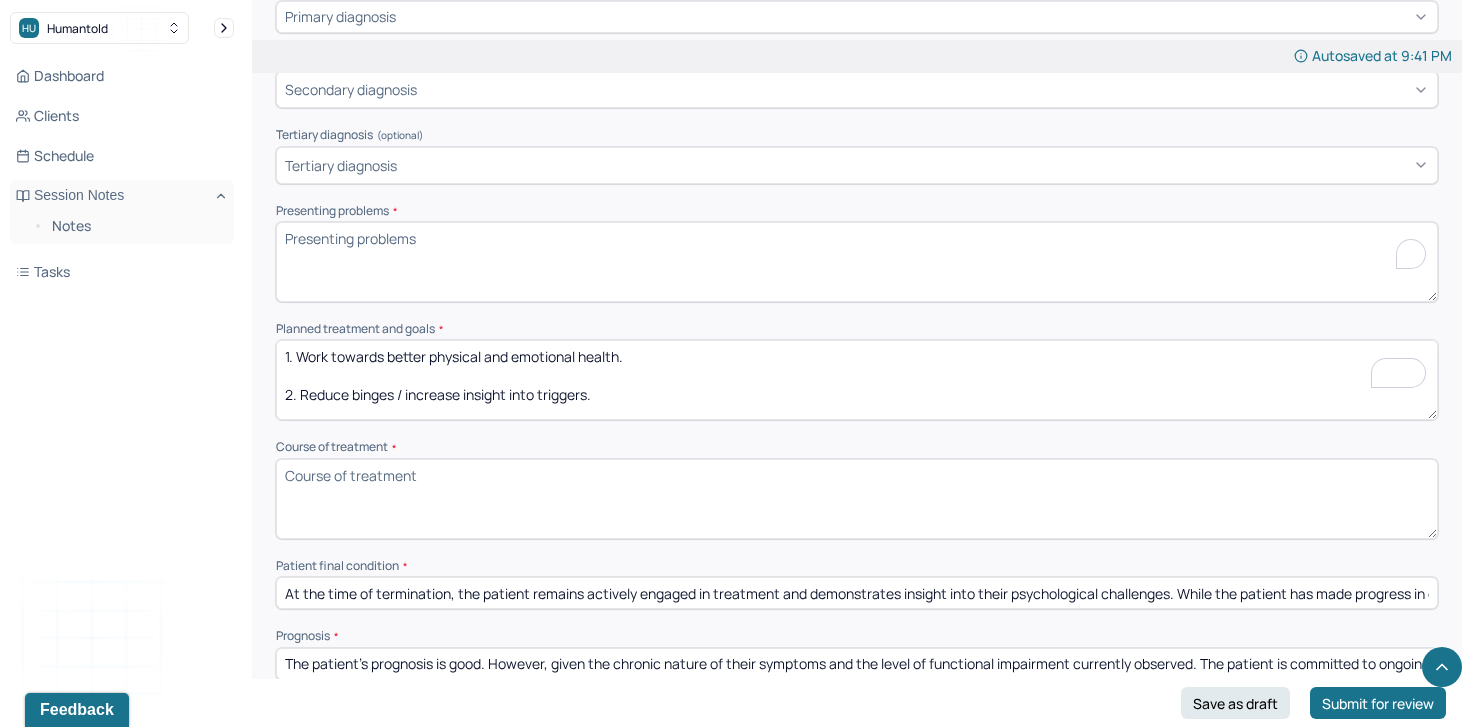 click on "Presenting problems *" at bounding box center (857, 262) 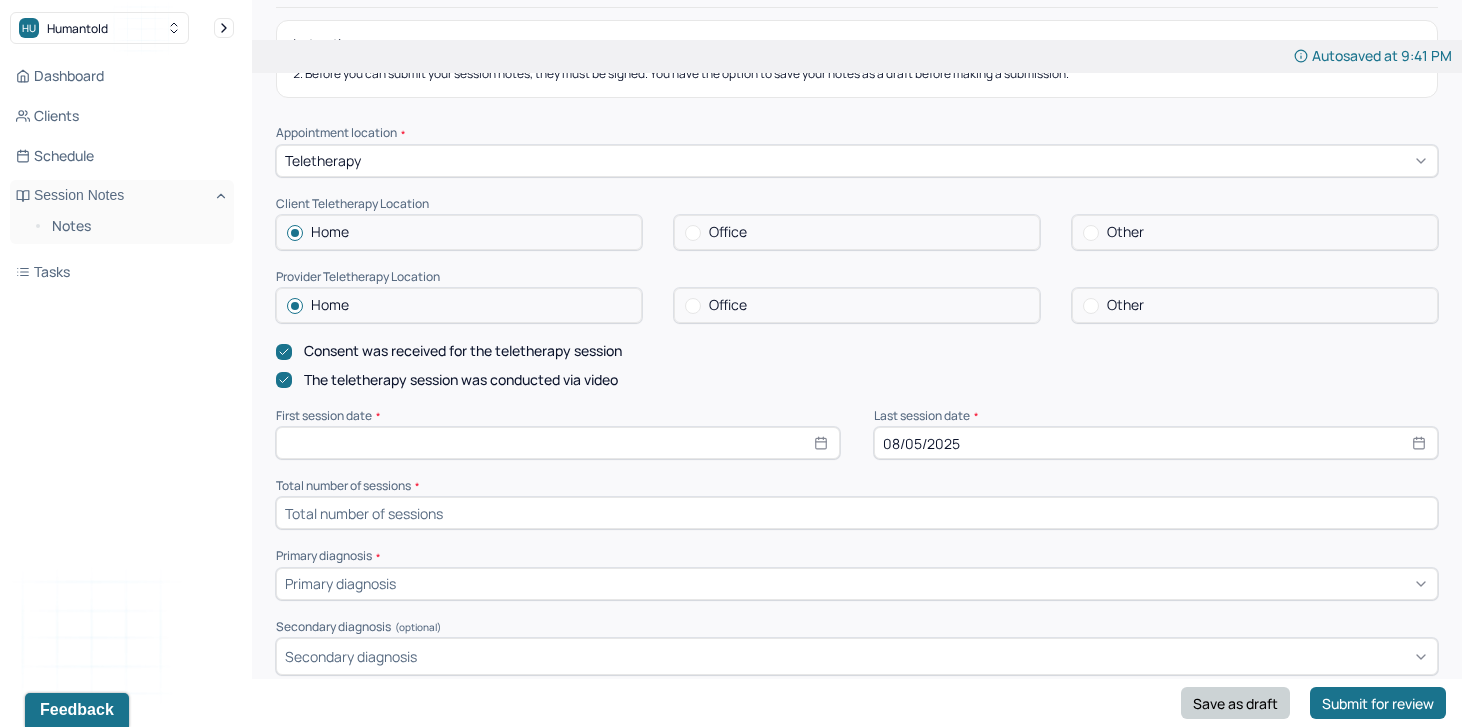 click on "Save as draft" at bounding box center [1235, 703] 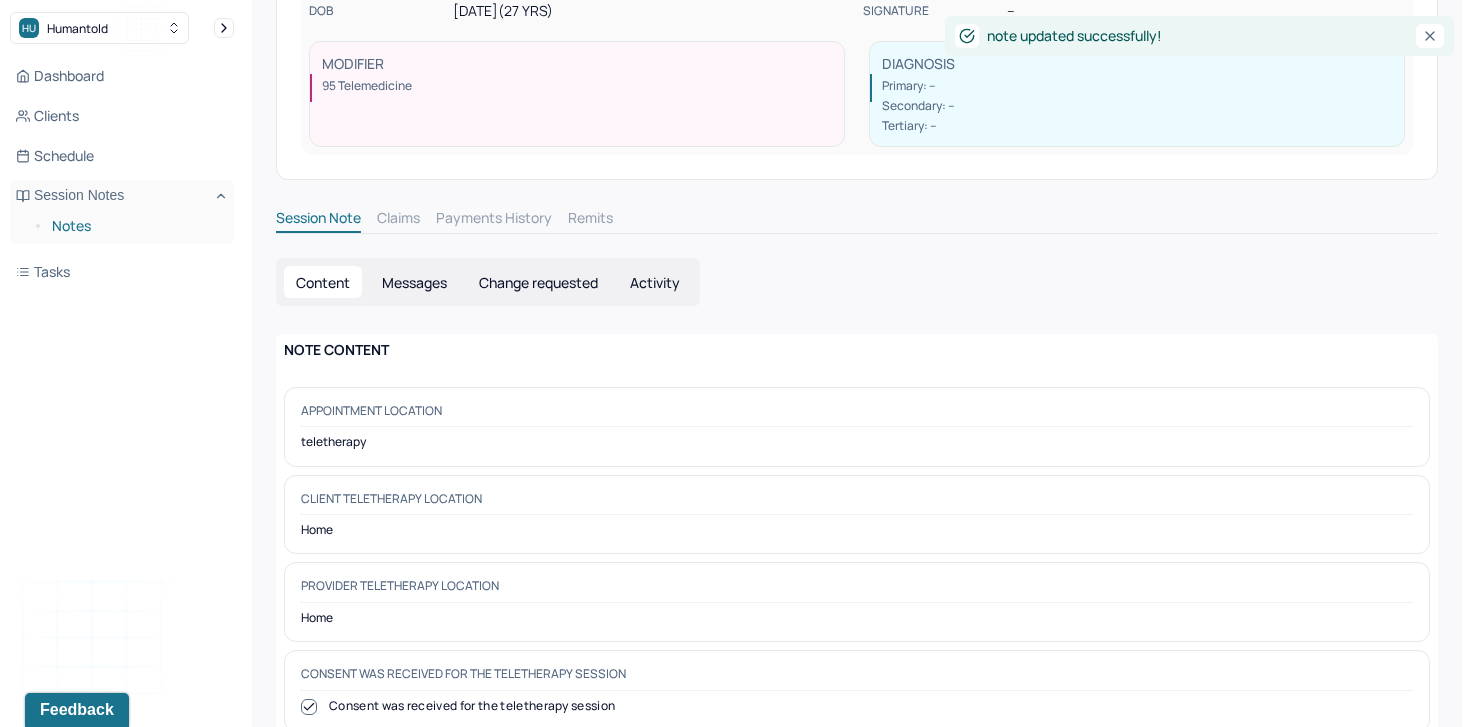 click on "Notes" at bounding box center (135, 226) 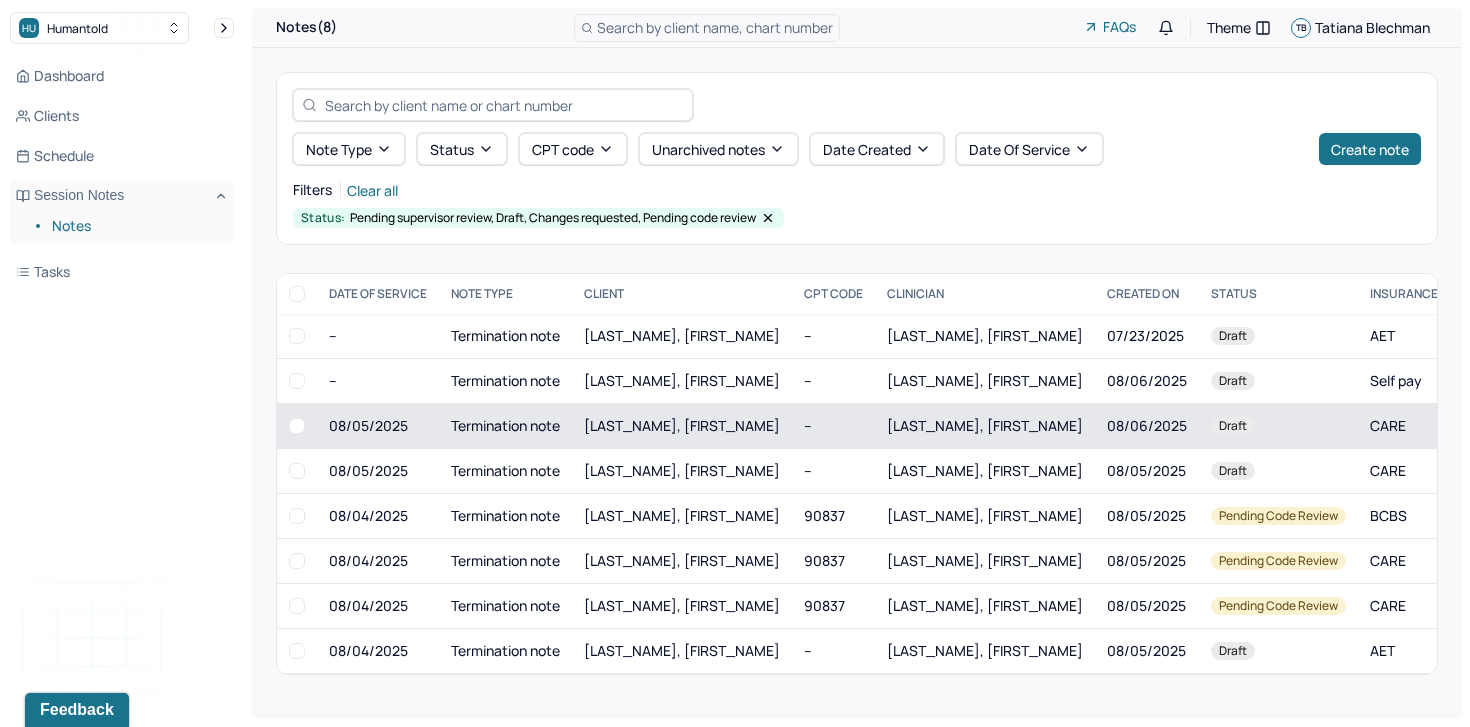 click on "[LAST], [FIRST]" at bounding box center (682, 426) 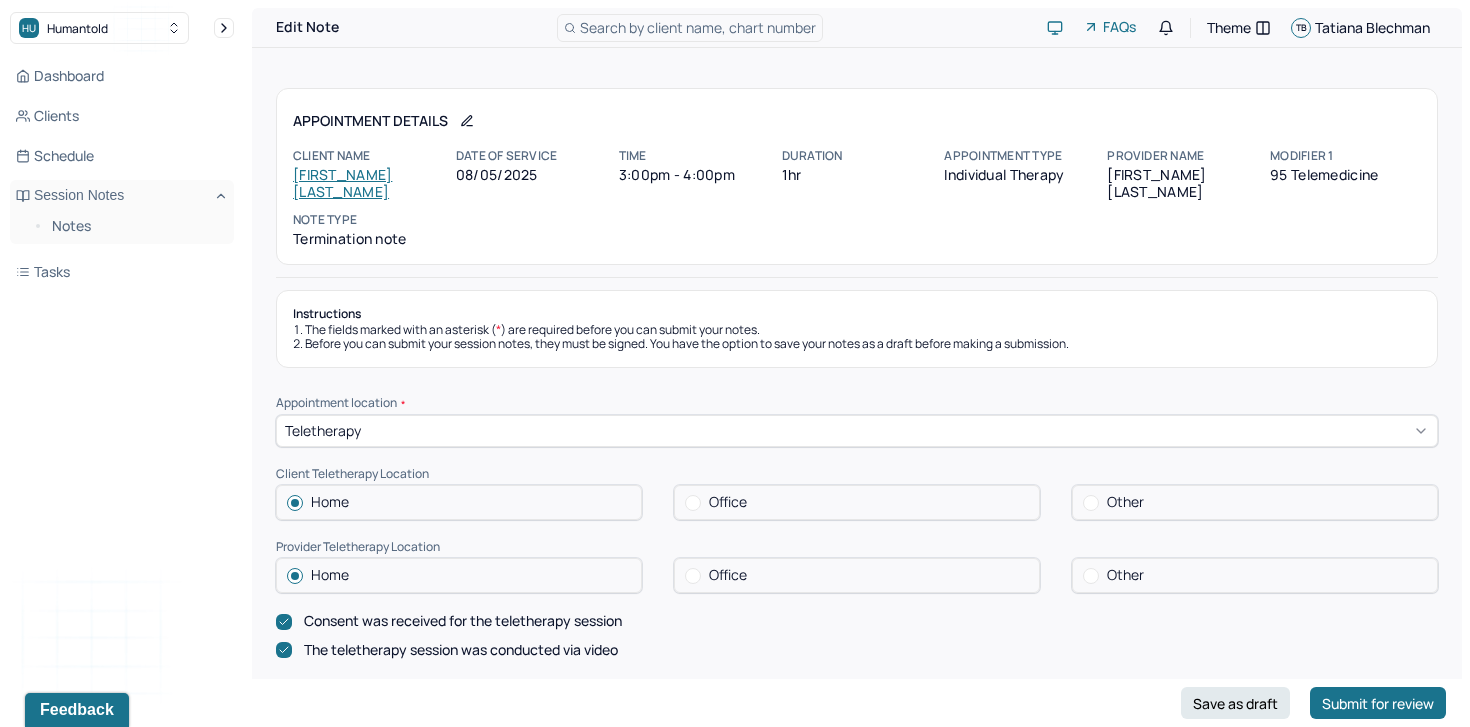 click on "Laura Schifilliti" at bounding box center [342, 183] 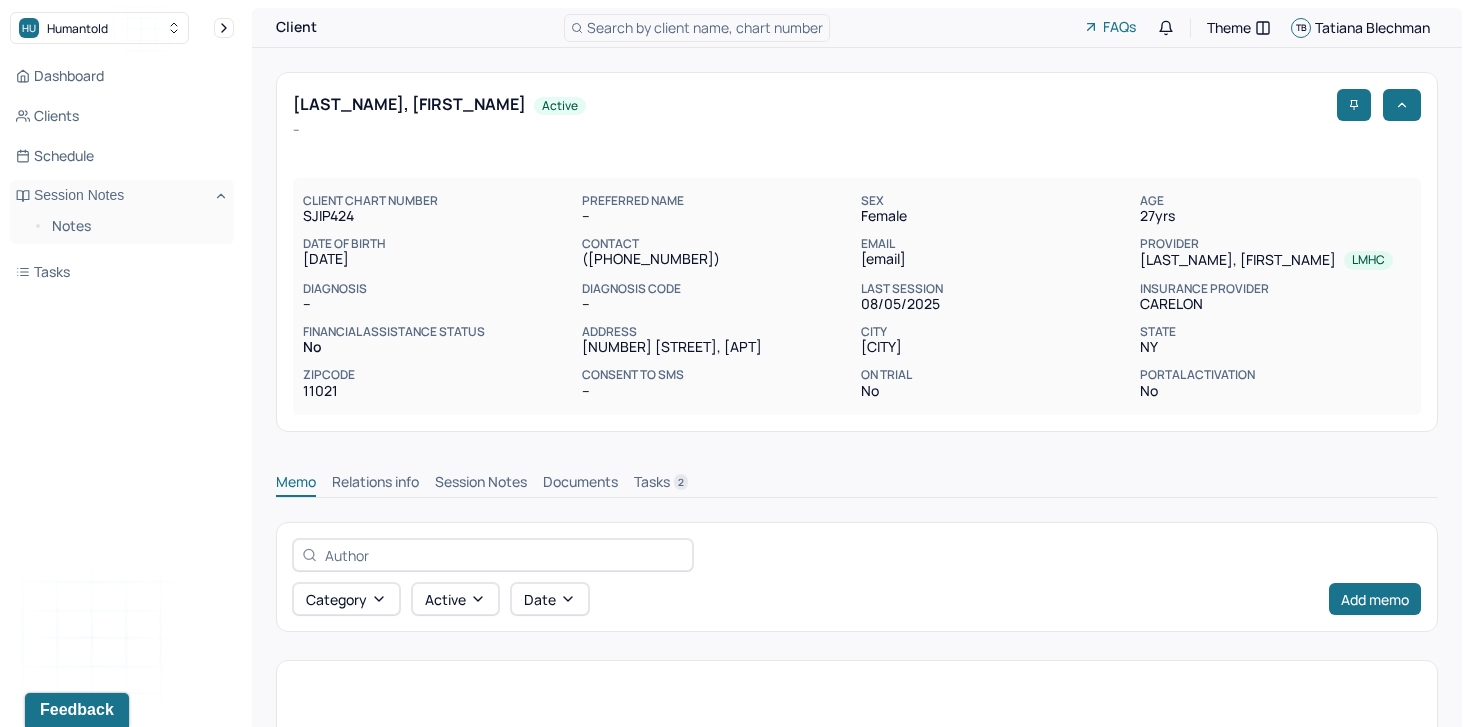 click on "Memo Relations info Session Notes Documents Tasks 2" at bounding box center (857, 477) 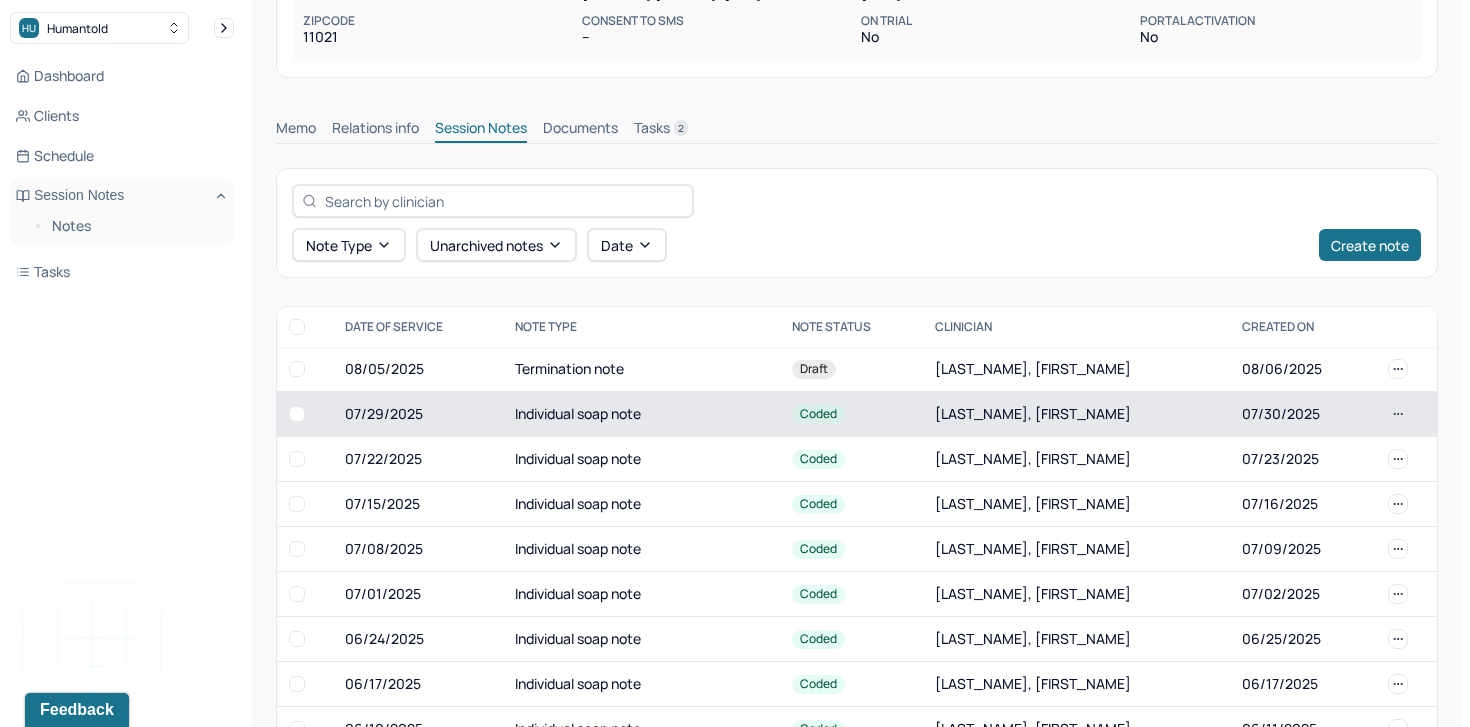 click on "07/29/2025" at bounding box center [418, 414] 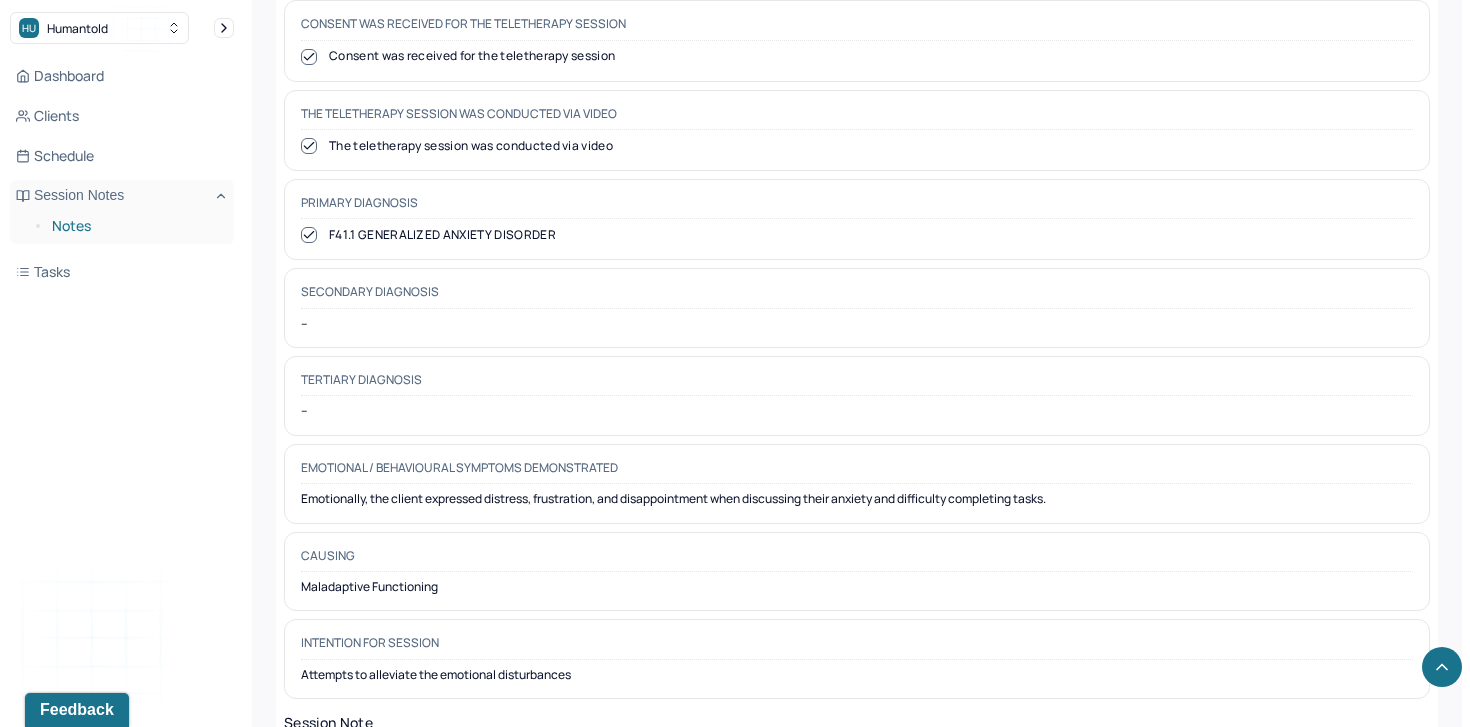 click on "Notes" at bounding box center [135, 226] 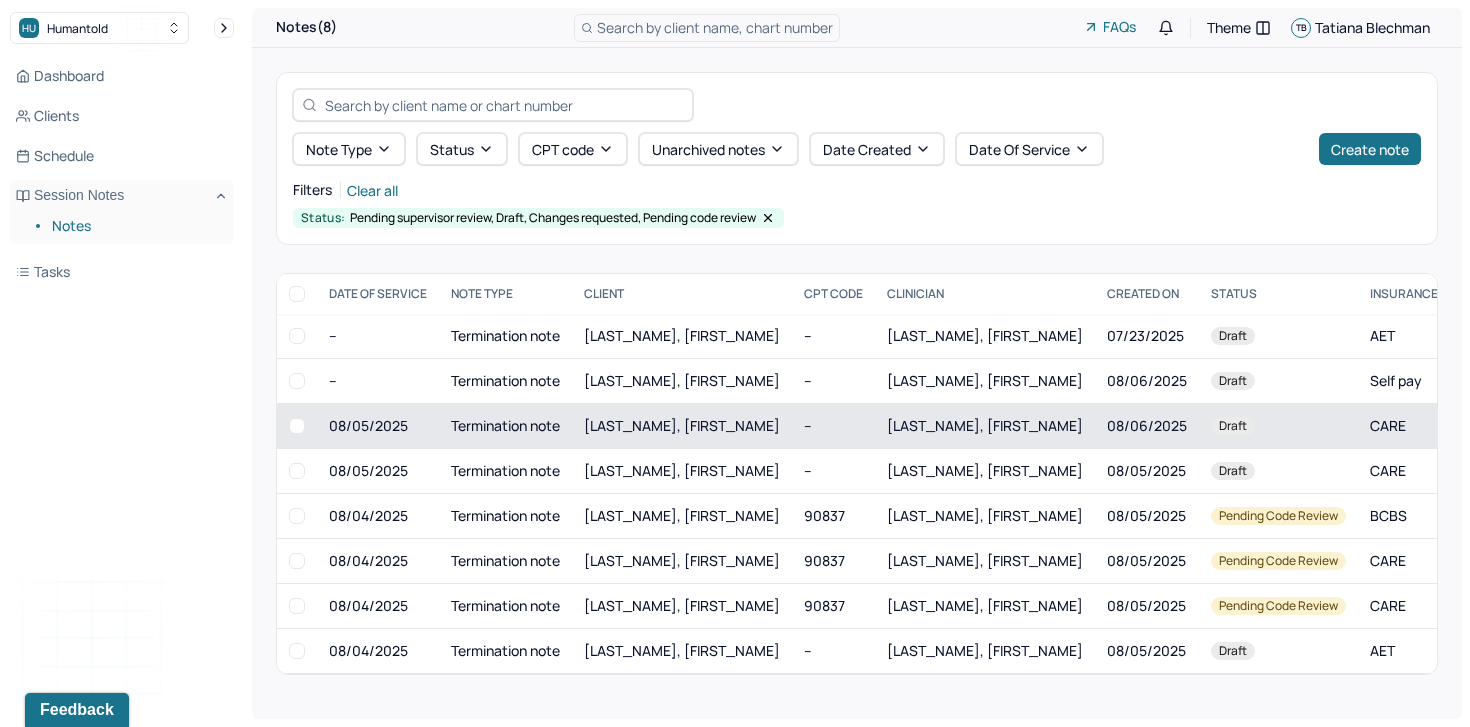 click on "[LAST], [FIRST]" at bounding box center [682, 425] 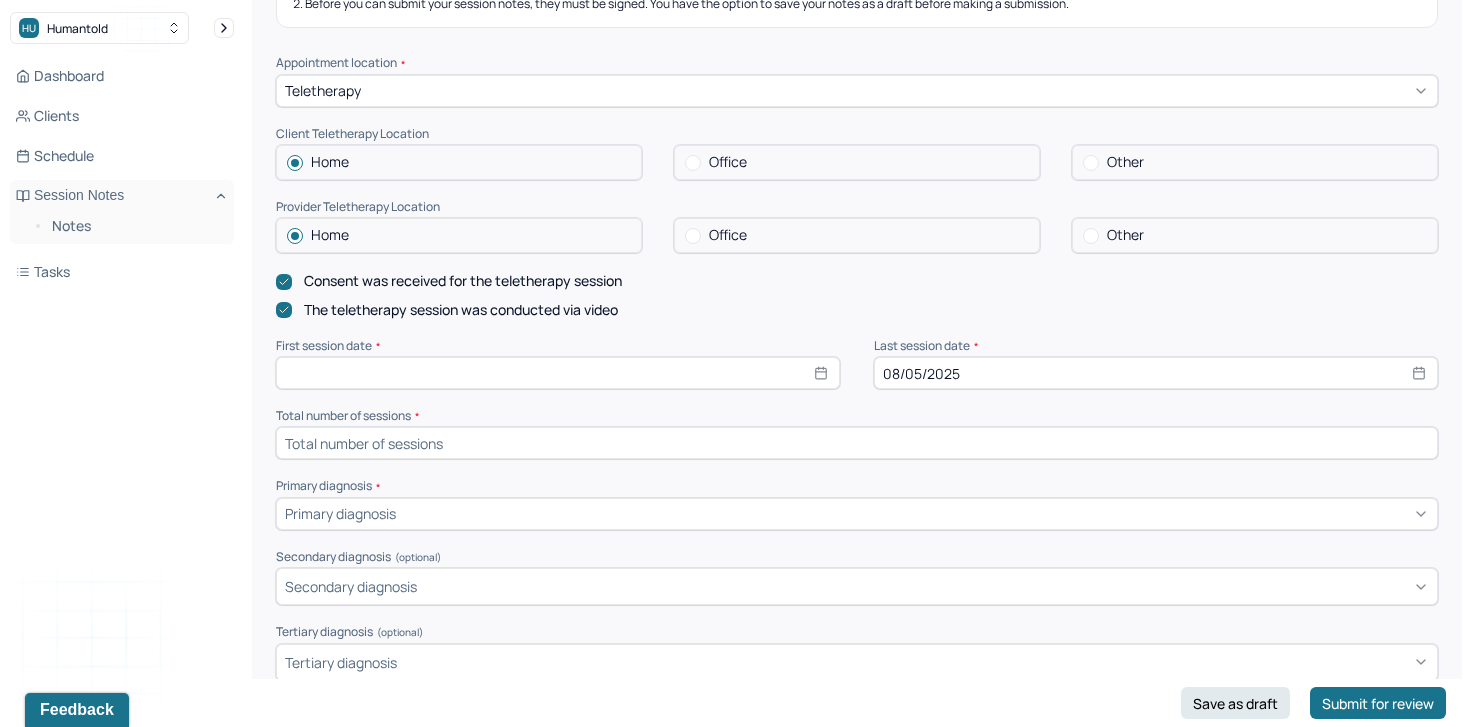 click at bounding box center [857, 443] 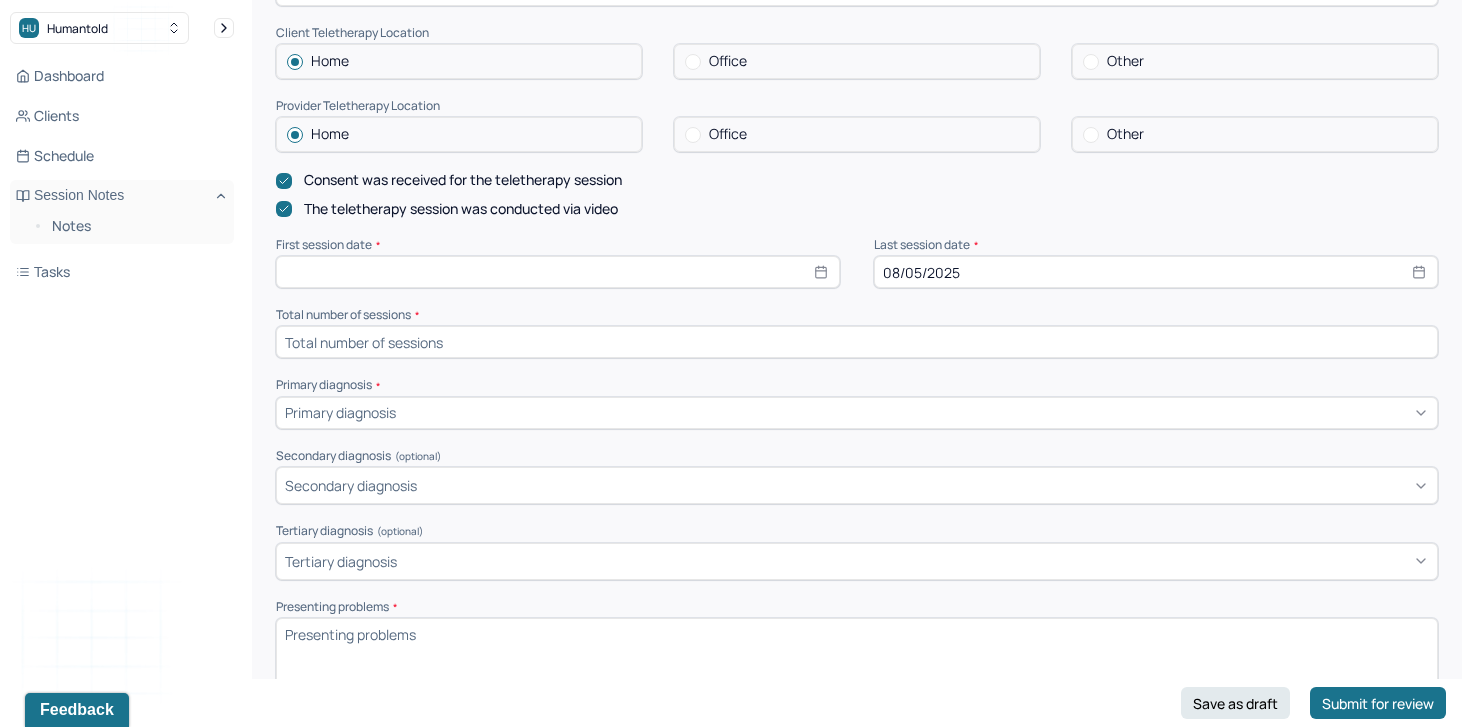 click at bounding box center [914, 412] 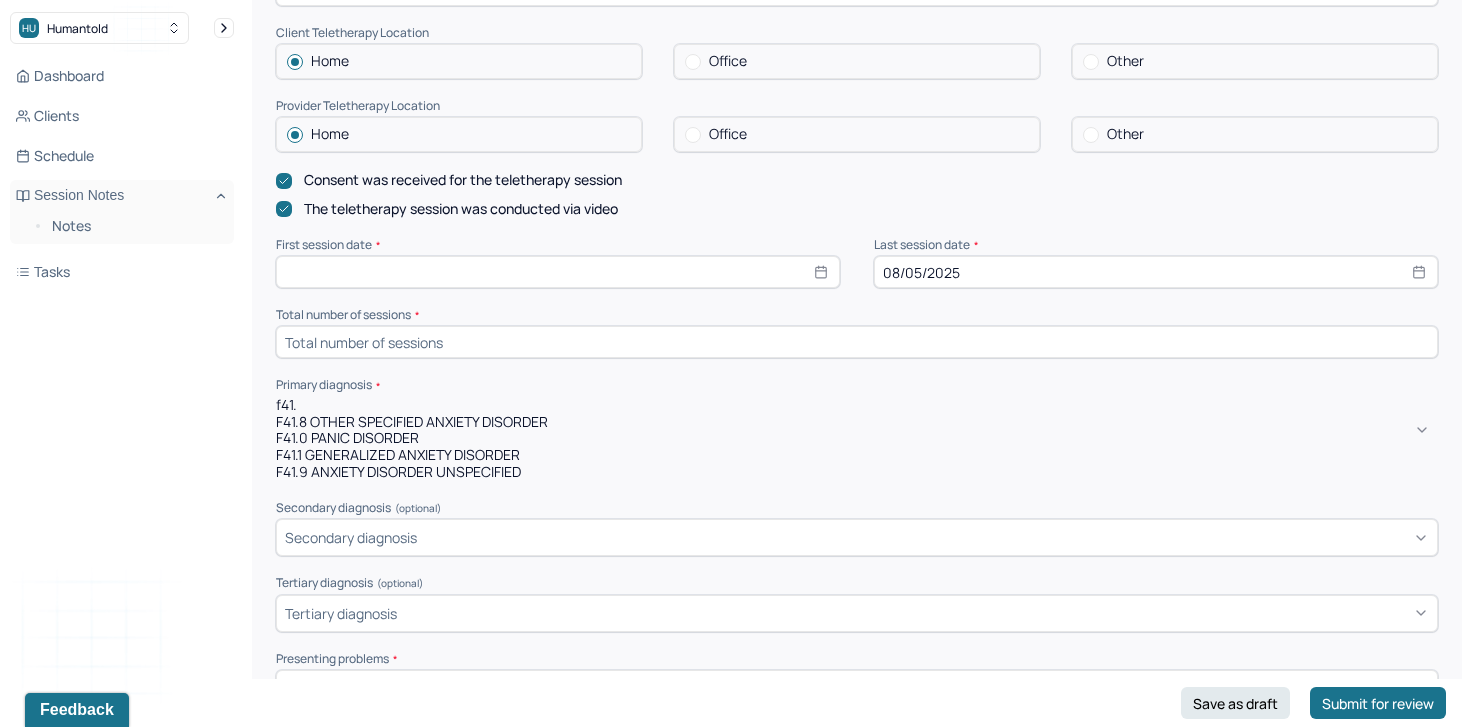 type on "f41.1" 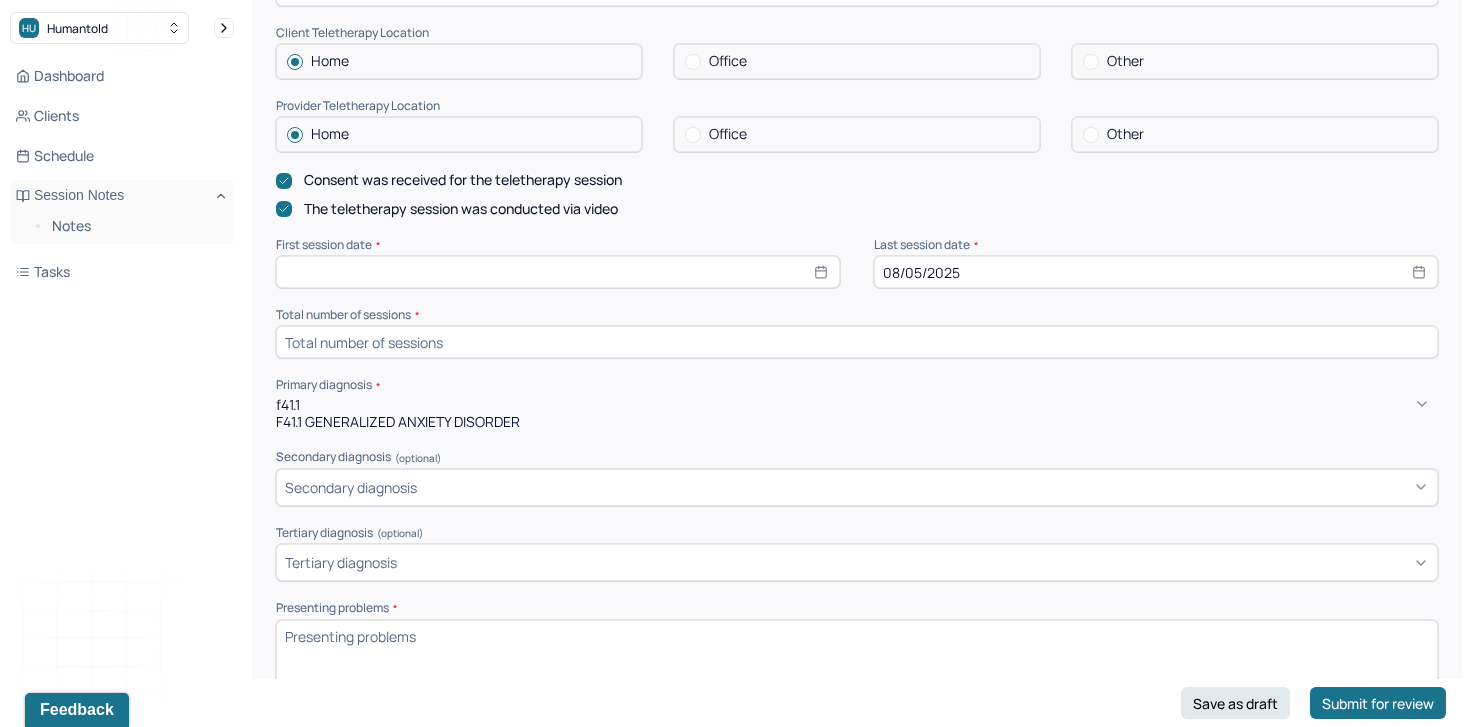 click on "F41.1 GENERALIZED ANXIETY DISORDER" at bounding box center [857, 422] 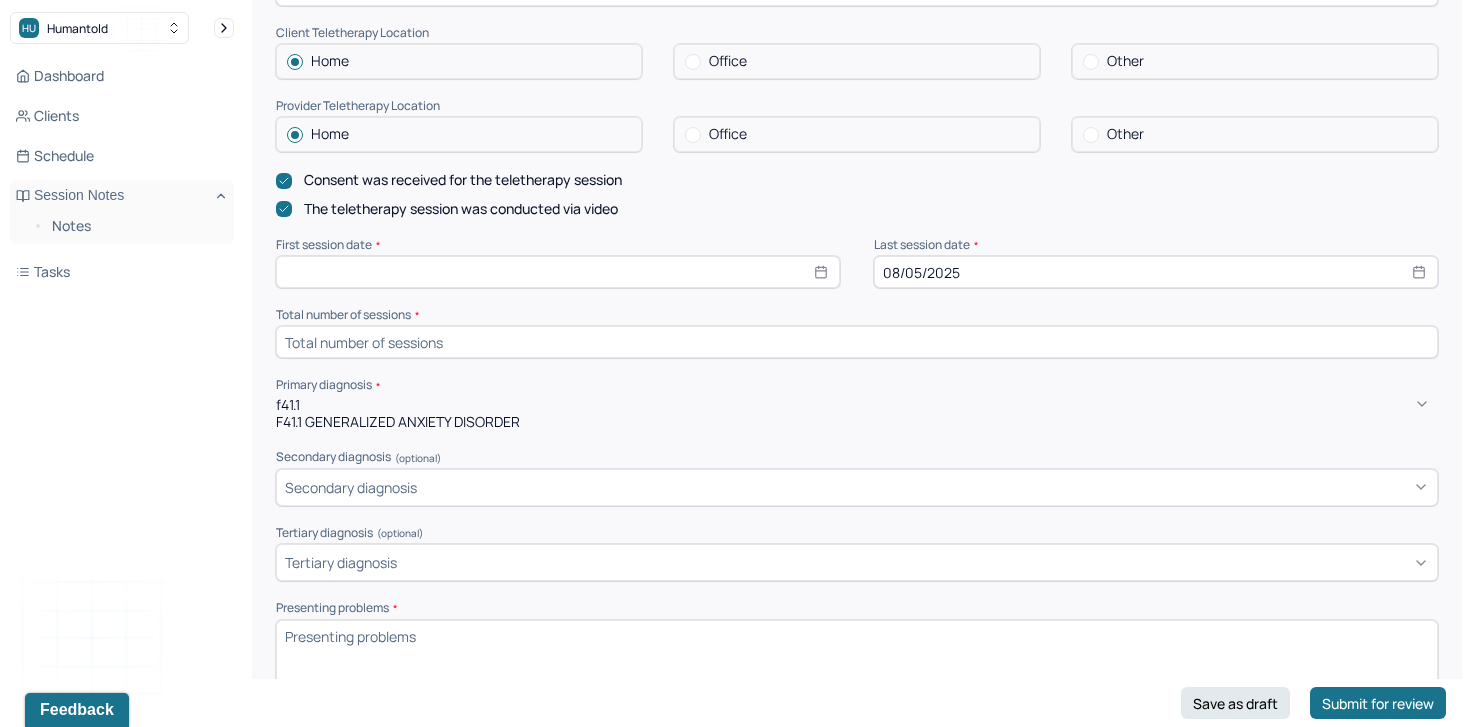 type 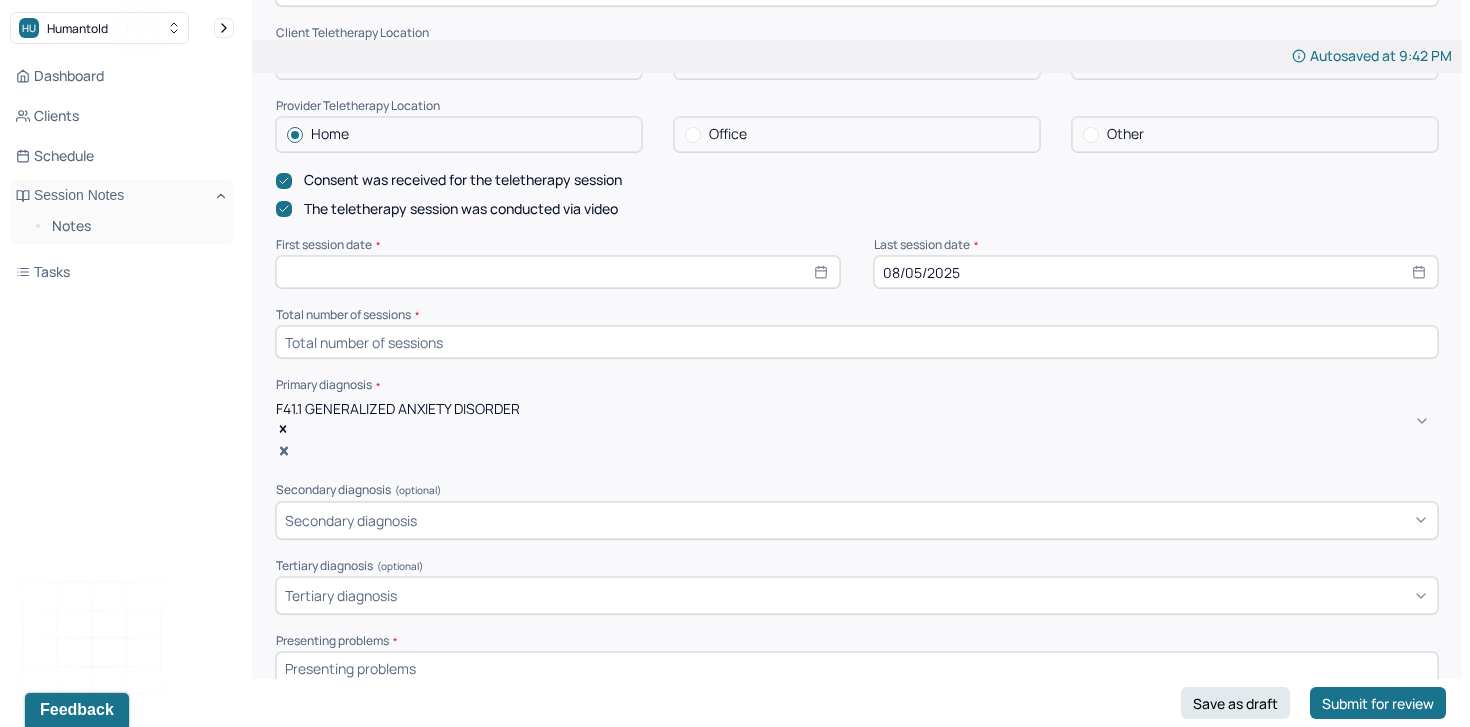 click at bounding box center [558, 272] 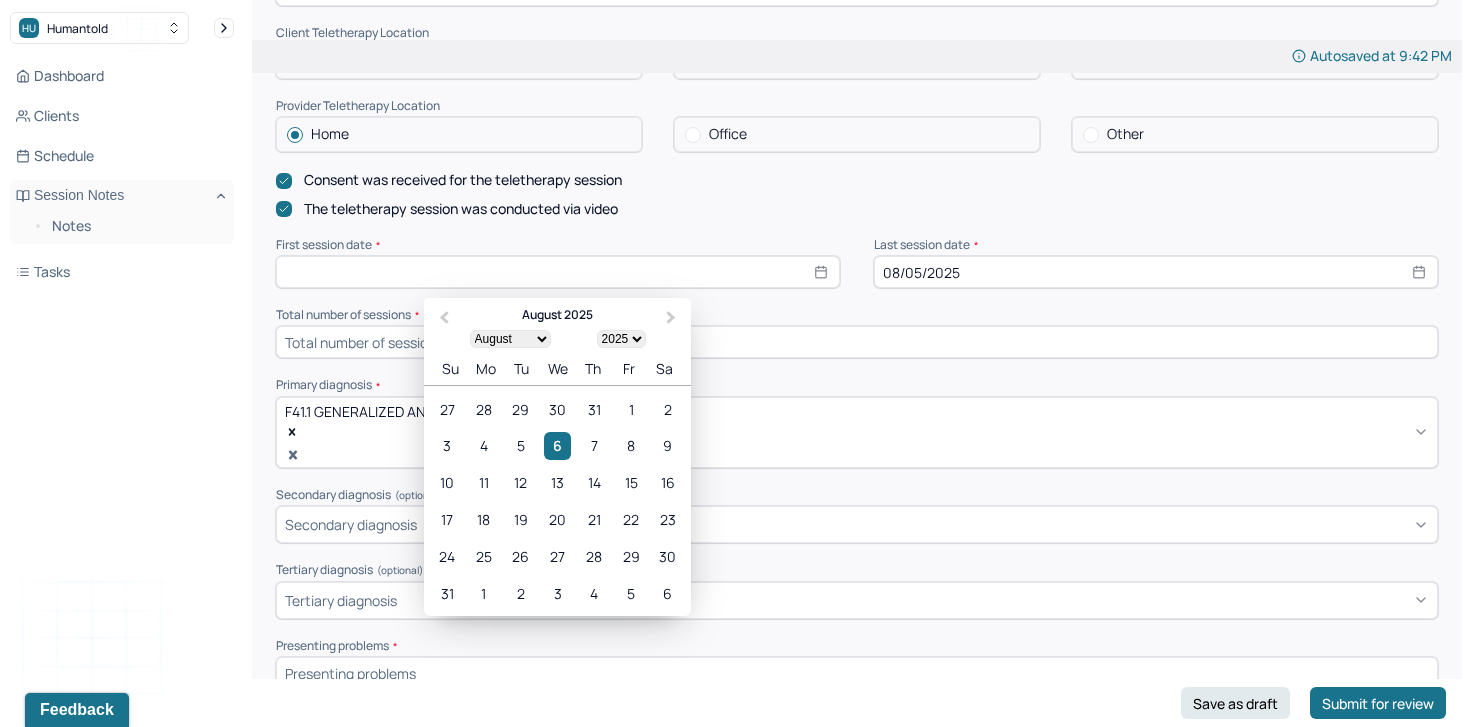 click on "January February March April May June July August September October November December" at bounding box center [510, 339] 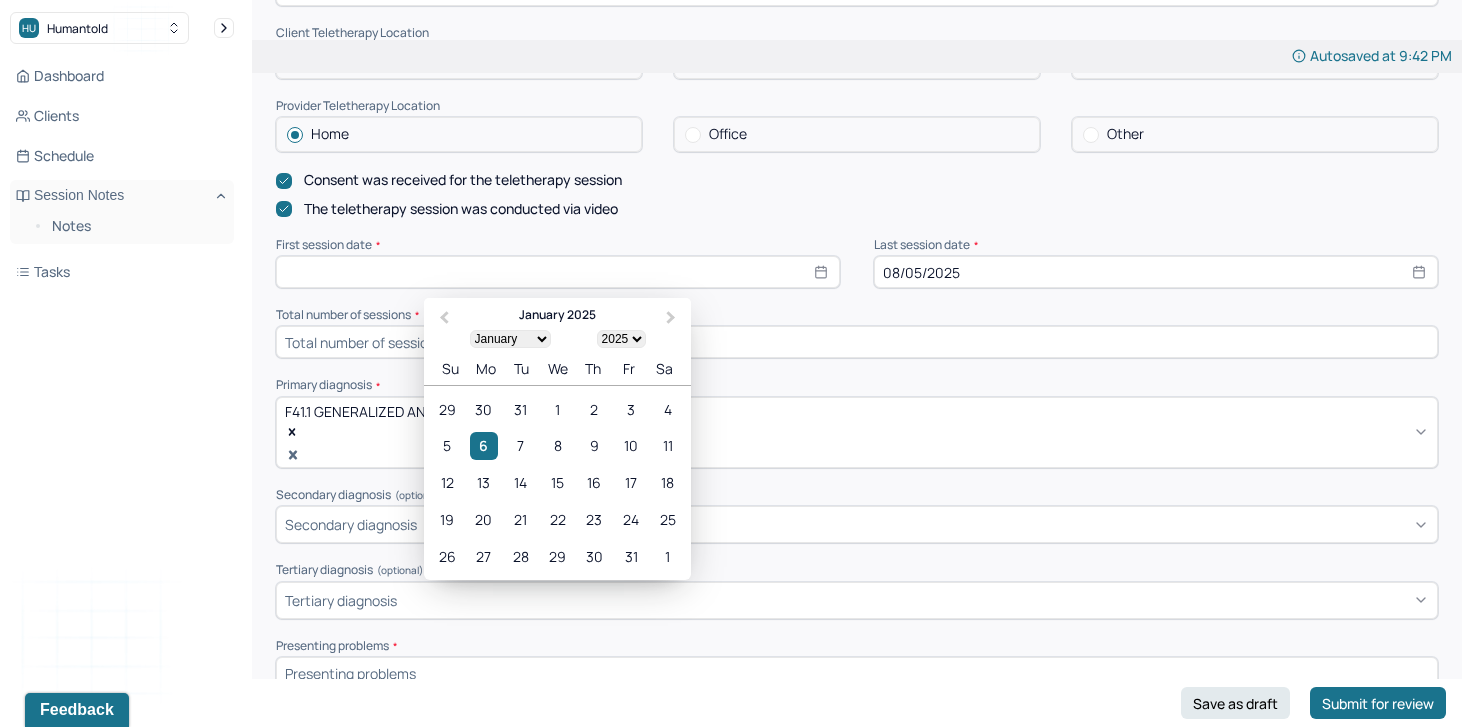 click on "1900 1901 1902 1903 1904 1905 1906 1907 1908 1909 1910 1911 1912 1913 1914 1915 1916 1917 1918 1919 1920 1921 1922 1923 1924 1925 1926 1927 1928 1929 1930 1931 1932 1933 1934 1935 1936 1937 1938 1939 1940 1941 1942 1943 1944 1945 1946 1947 1948 1949 1950 1951 1952 1953 1954 1955 1956 1957 1958 1959 1960 1961 1962 1963 1964 1965 1966 1967 1968 1969 1970 1971 1972 1973 1974 1975 1976 1977 1978 1979 1980 1981 1982 1983 1984 1985 1986 1987 1988 1989 1990 1991 1992 1993 1994 1995 1996 1997 1998 1999 2000 2001 2002 2003 2004 2005 2006 2007 2008 2009 2010 2011 2012 2013 2014 2015 2016 2017 2018 2019 2020 2021 2022 2023 2024 2025 2026 2027 2028 2029 2030 2031 2032 2033 2034 2035 2036 2037 2038 2039 2040 2041 2042 2043 2044 2045 2046 2047 2048 2049 2050 2051 2052 2053 2054 2055 2056 2057 2058 2059 2060 2061 2062 2063 2064 2065 2066 2067 2068 2069 2070 2071 2072 2073 2074 2075 2076 2077 2078 2079 2080 2081 2082 2083 2084 2085 2086 2087 2088 2089 2090 2091 2092 2093 2094 2095 2096 2097 2098 2099 2100" at bounding box center [621, 339] 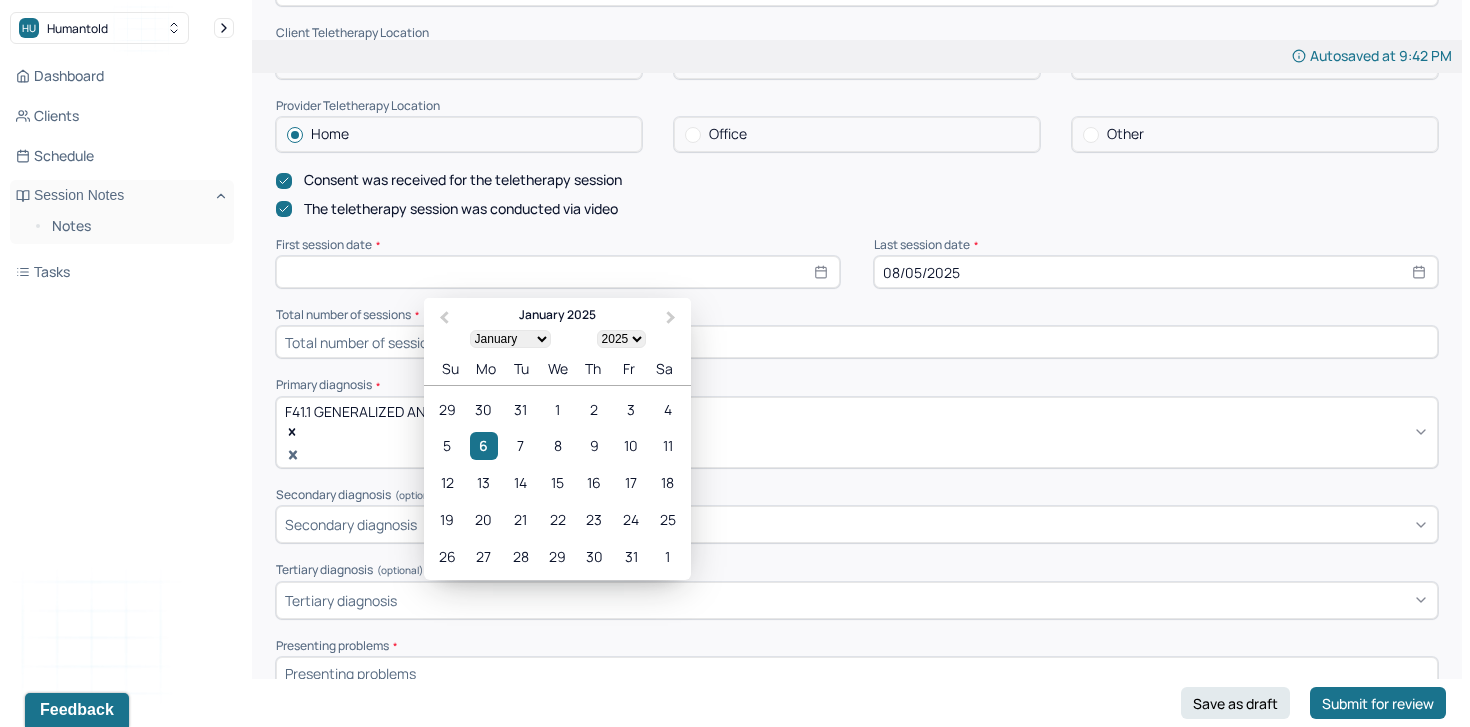 select on "2024" 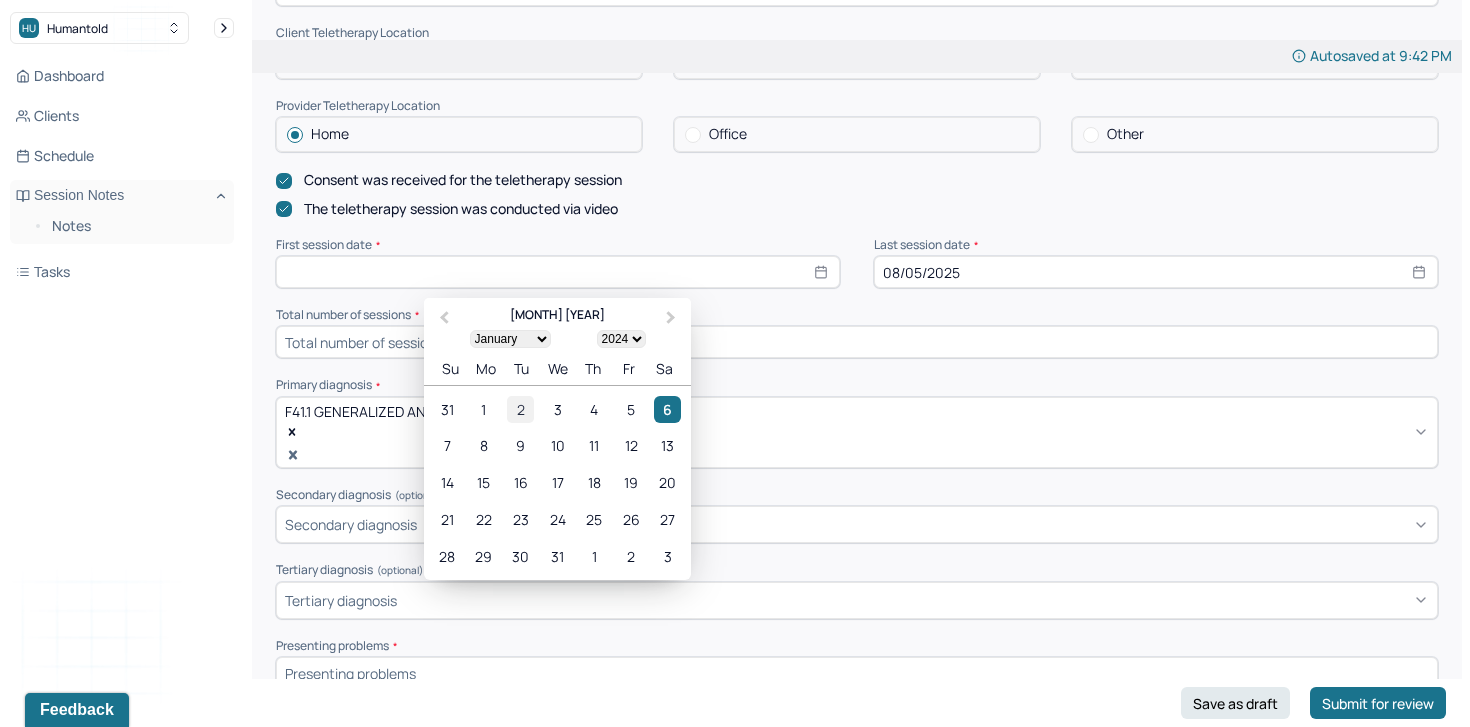 click on "2" at bounding box center (520, 409) 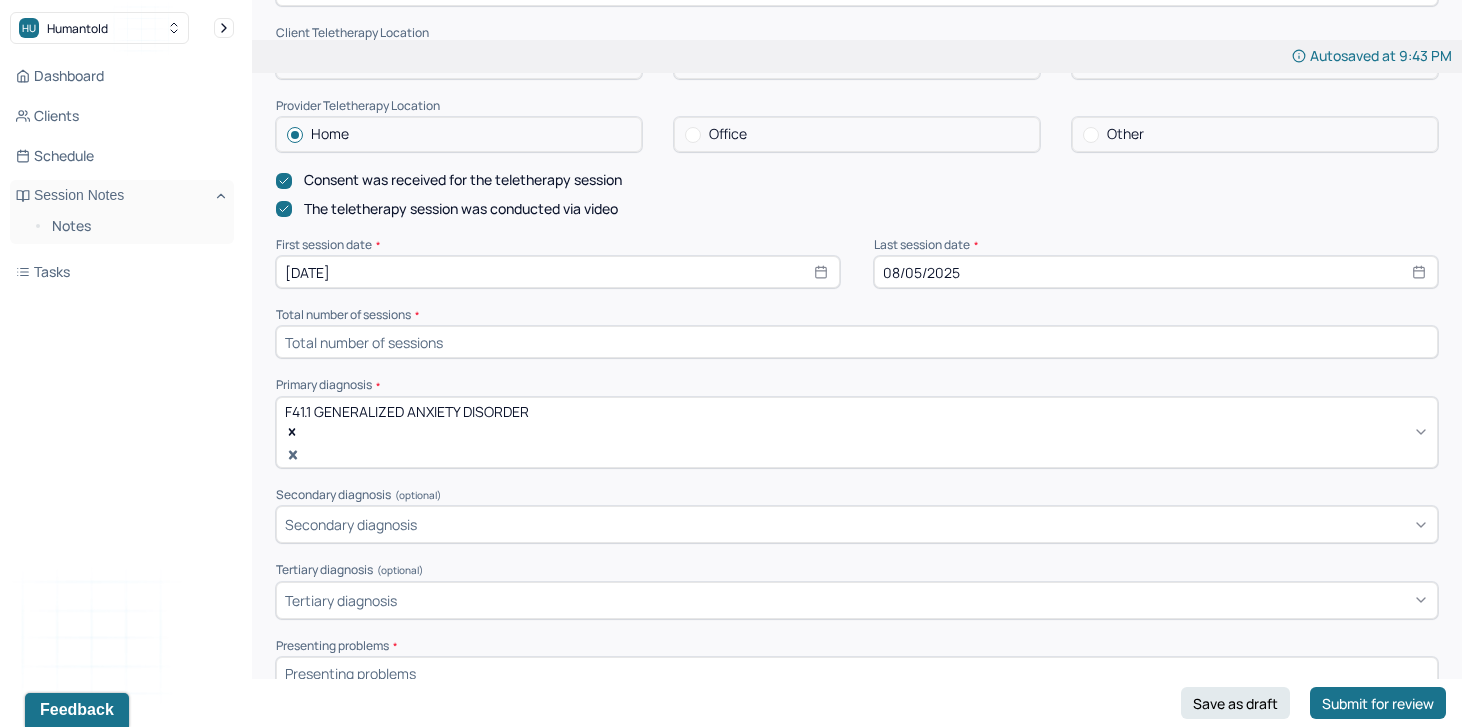 click at bounding box center [857, 342] 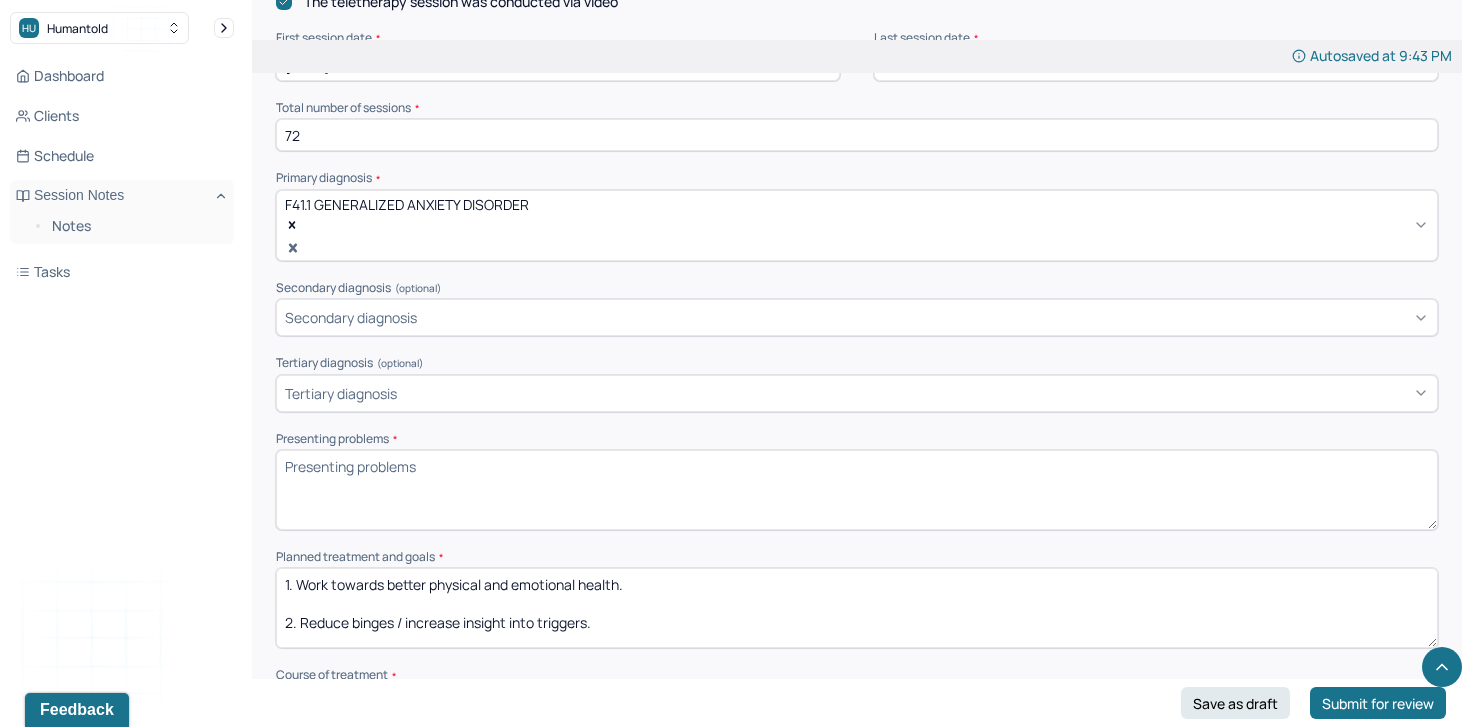 scroll, scrollTop: 653, scrollLeft: 0, axis: vertical 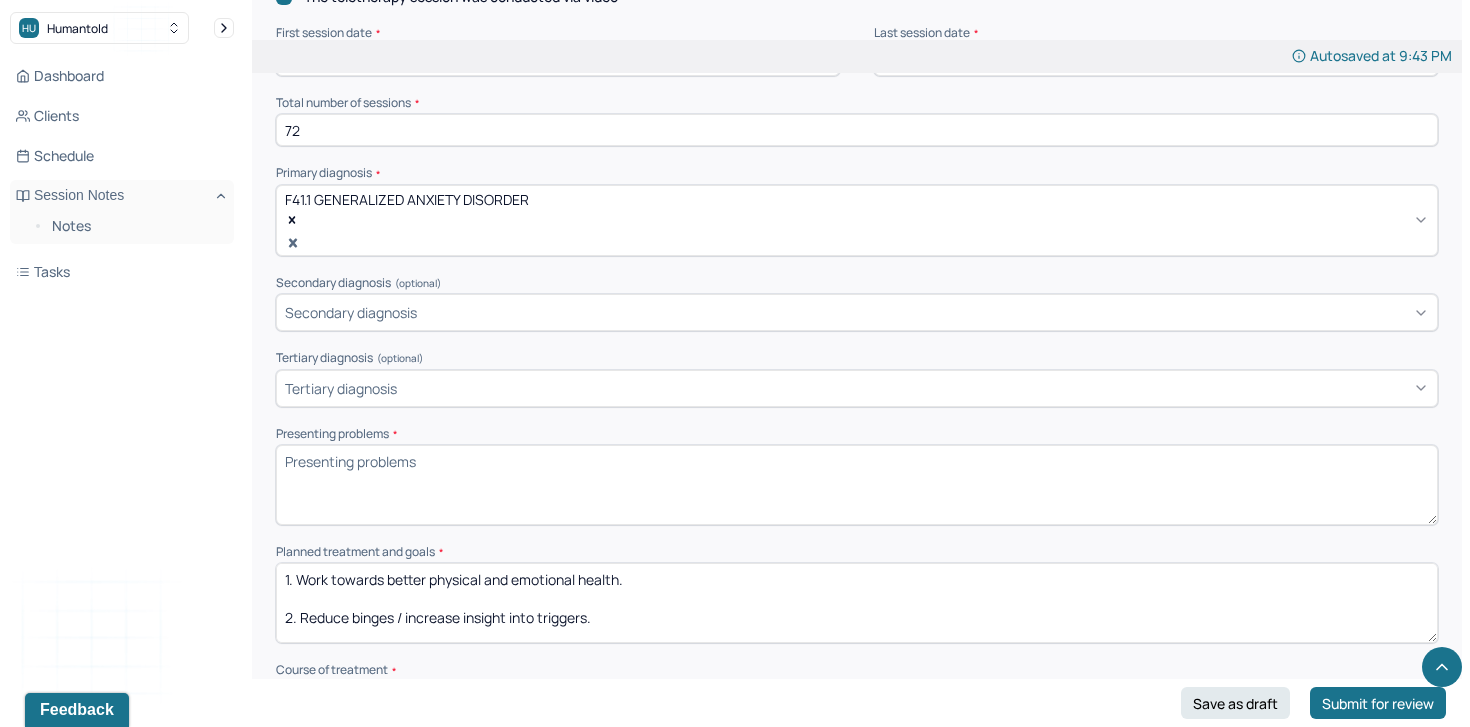 type on "72" 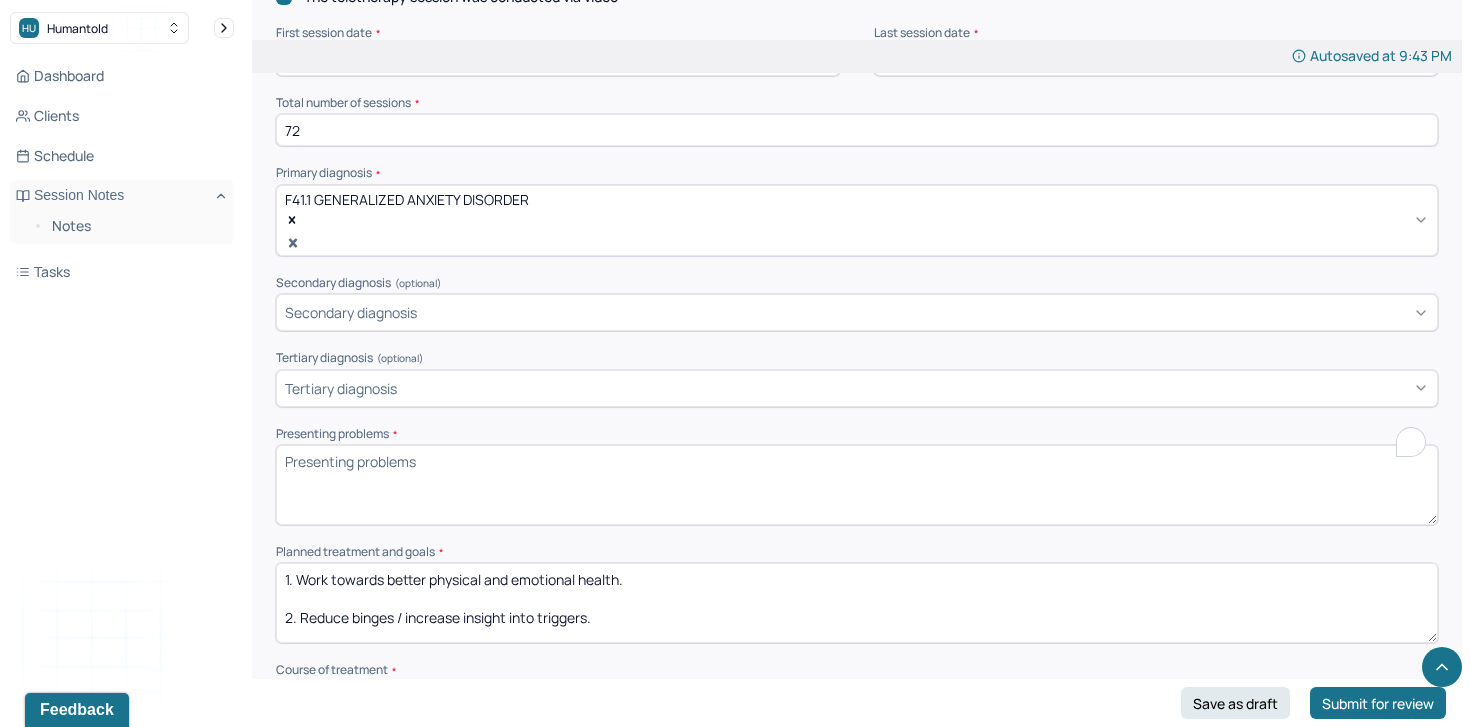 click on "Presenting problems *" at bounding box center [857, 485] 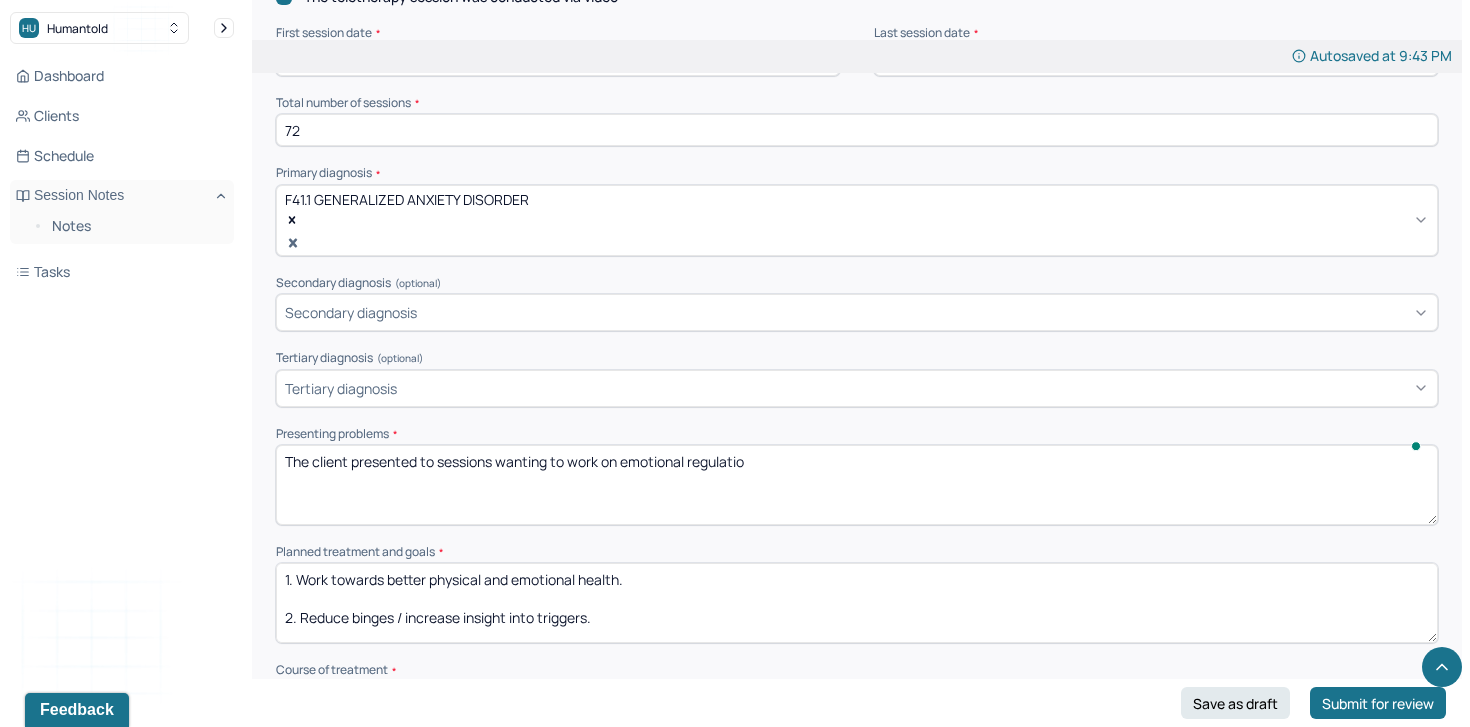 type on "The client presented to sessions wanting to work on emotional regulation" 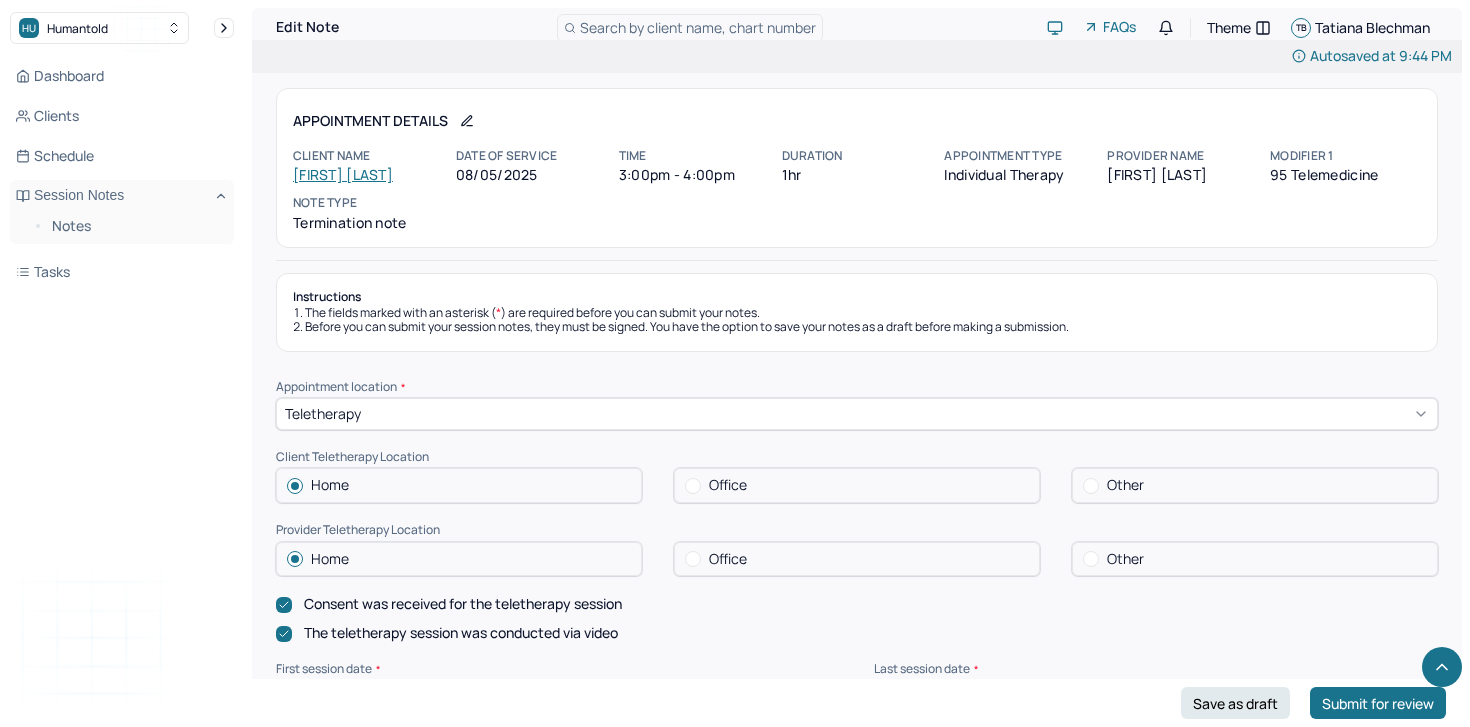 scroll, scrollTop: 653, scrollLeft: 0, axis: vertical 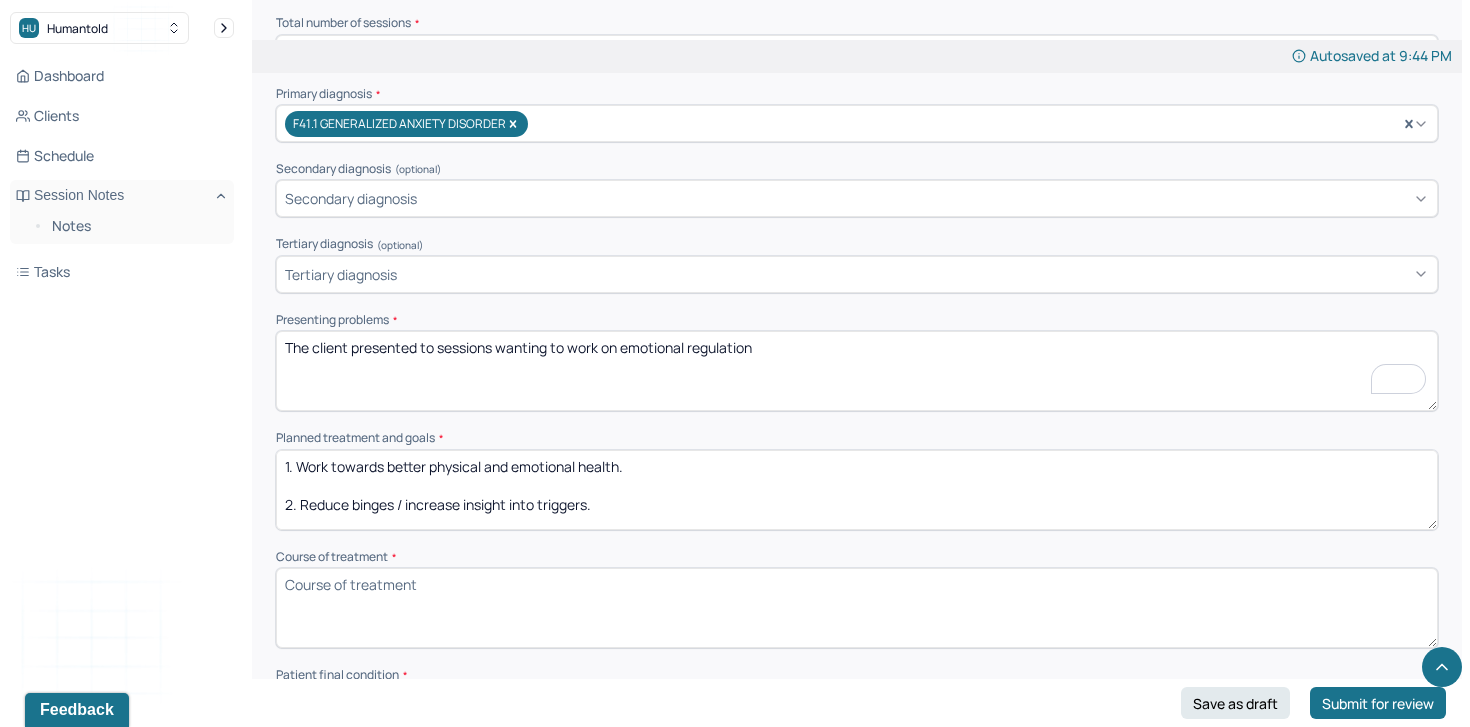 type on "The client presented to sessions wanting to work on emotional regulation" 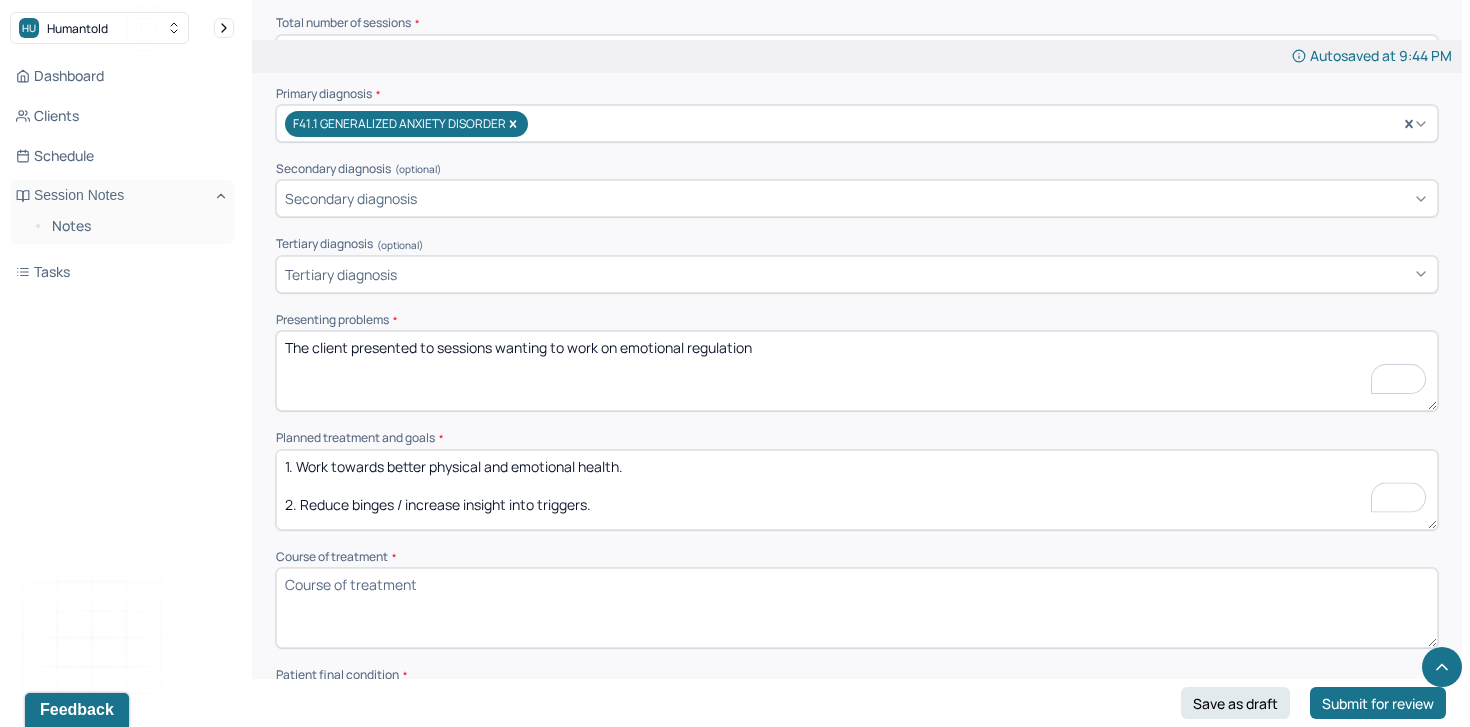 drag, startPoint x: 655, startPoint y: 497, endPoint x: 198, endPoint y: 362, distance: 476.52283 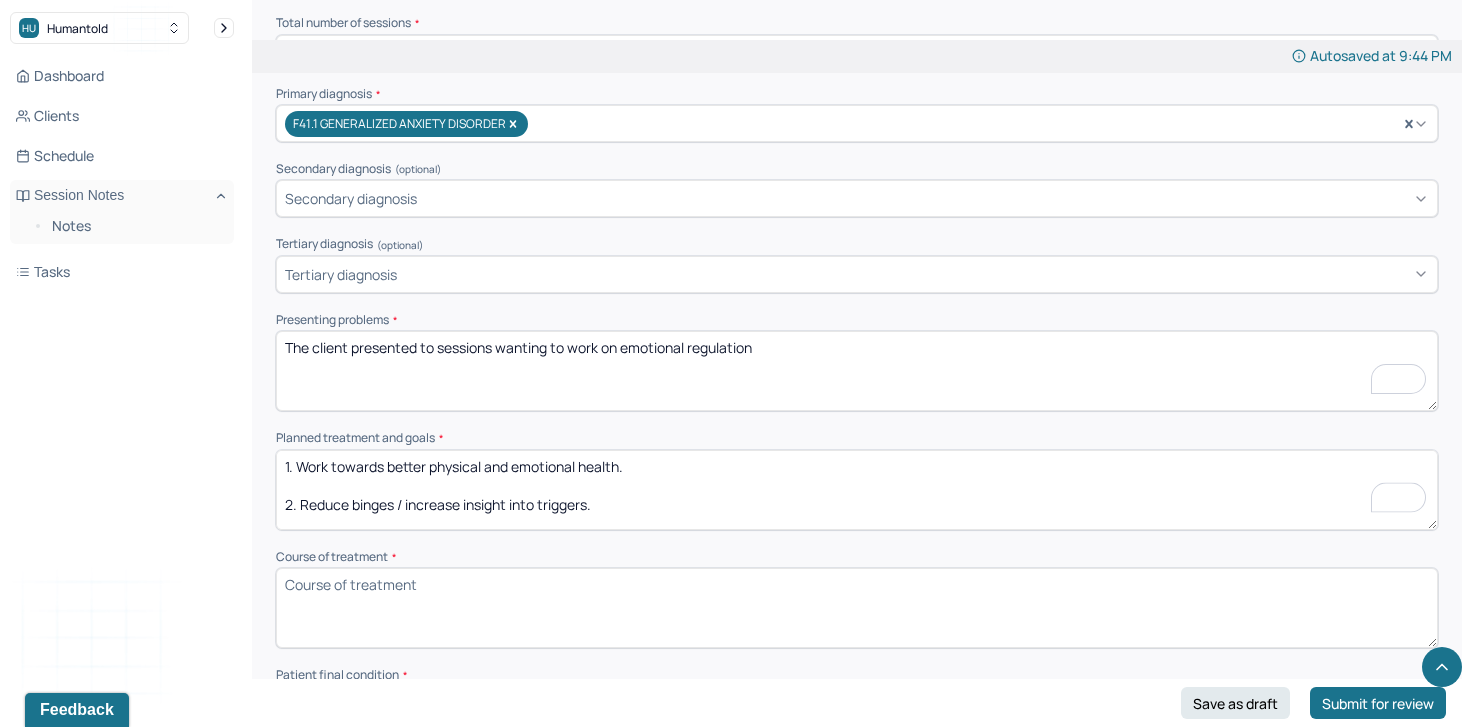 click on "HU Humantold Dashboard Clients Schedule Session Notes Notes Tasks TB [FIRST]   [LAST] provider Logout Edit Note Search by client name, chart number  FAQs Theme TB [FIRST]   [LAST] Autosaved at [TIME] Appointment Details Client name [FIRST] [LAST] Date of service [DATE] Time [TIME] - [TIME] Duration 1hr Appointment type individual therapy Provider name [FIRST] [LAST] Modifier 1 95 Telemedicine Note type Termination note Instructions The fields marked with an asterisk ( * ) are required before you can submit your notes. Before you can submit your session notes, they must be signed. You have the option to save your notes as a draft before making a submission. Appointment location * Teletherapy Client Teletherapy Location Home Office Other Provider Teletherapy Location Home Office Other Consent was received for the teletherapy session The teletherapy session was conducted via video First session date * [DATE] Last session date * [DATE] Total number of sessions * 72 Primary diagnosis * * * *" at bounding box center (735, 288) 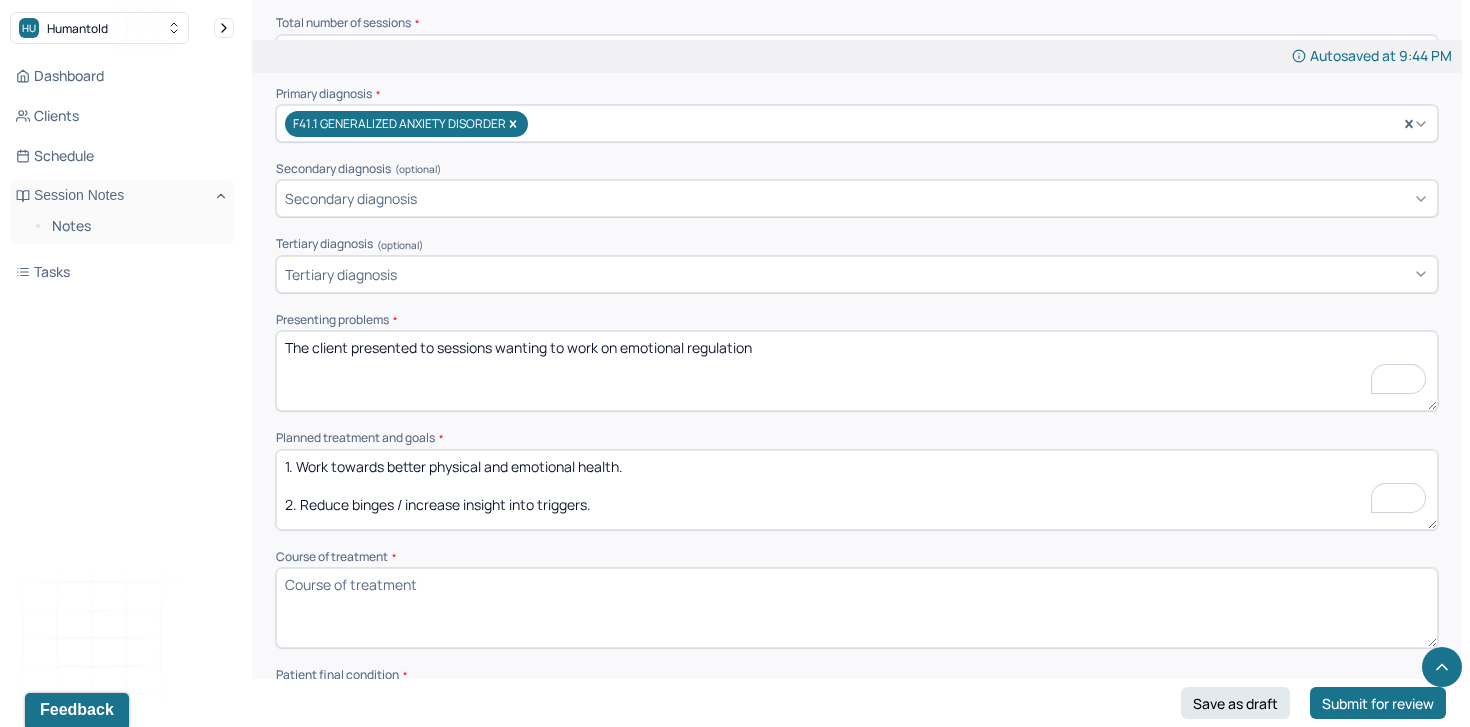 scroll, scrollTop: 66, scrollLeft: 0, axis: vertical 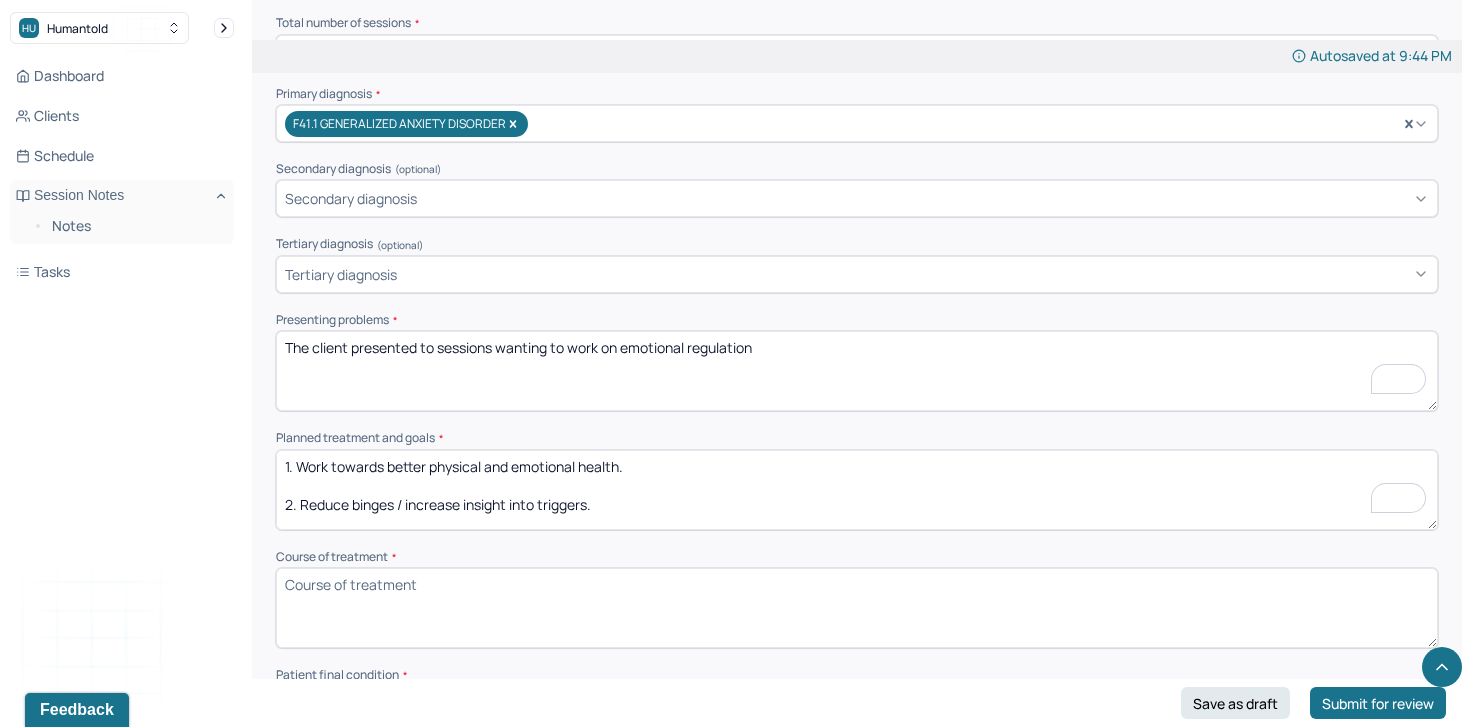 drag, startPoint x: 753, startPoint y: 484, endPoint x: 197, endPoint y: 342, distance: 573.8467 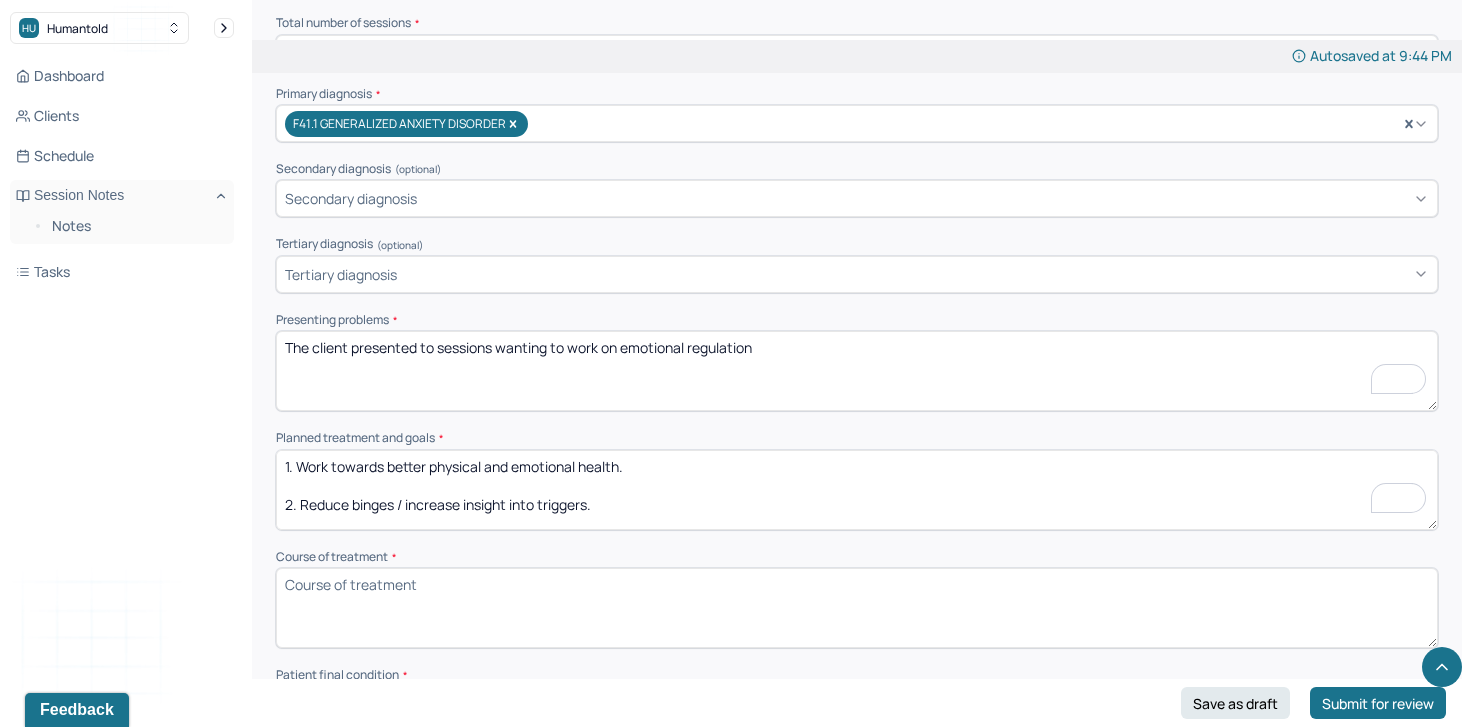 click on "HU Humantold Dashboard Clients Schedule Session Notes Notes Tasks TB Tatiana   Blechman provider Logout Edit Note Search by client name, chart number  FAQs Theme TB Tatiana   Blechman Autosaved at 9:44 PM Appointment Details Client name Laura Schifilliti Date of service 08/05/2025 Time 3:00pm - 4:00pm Duration 1hr Appointment type individual therapy Provider name Tatiana Blechman Modifier 1 95 Telemedicine Note type Termination note Instructions The fields marked with an asterisk ( * ) are required before you can submit your notes. Before you can submit your session notes, they must be signed. You have the option to save your notes as a draft before making a submission. Appointment location * Teletherapy Client Teletherapy Location Home Office Other Provider Teletherapy Location Home Office Other Consent was received for the teletherapy session The teletherapy session was conducted via video First session date * 01/02/2024 Last session date * 08/05/2025 Total number of sessions * 72 Primary diagnosis * * * *" at bounding box center (735, 288) 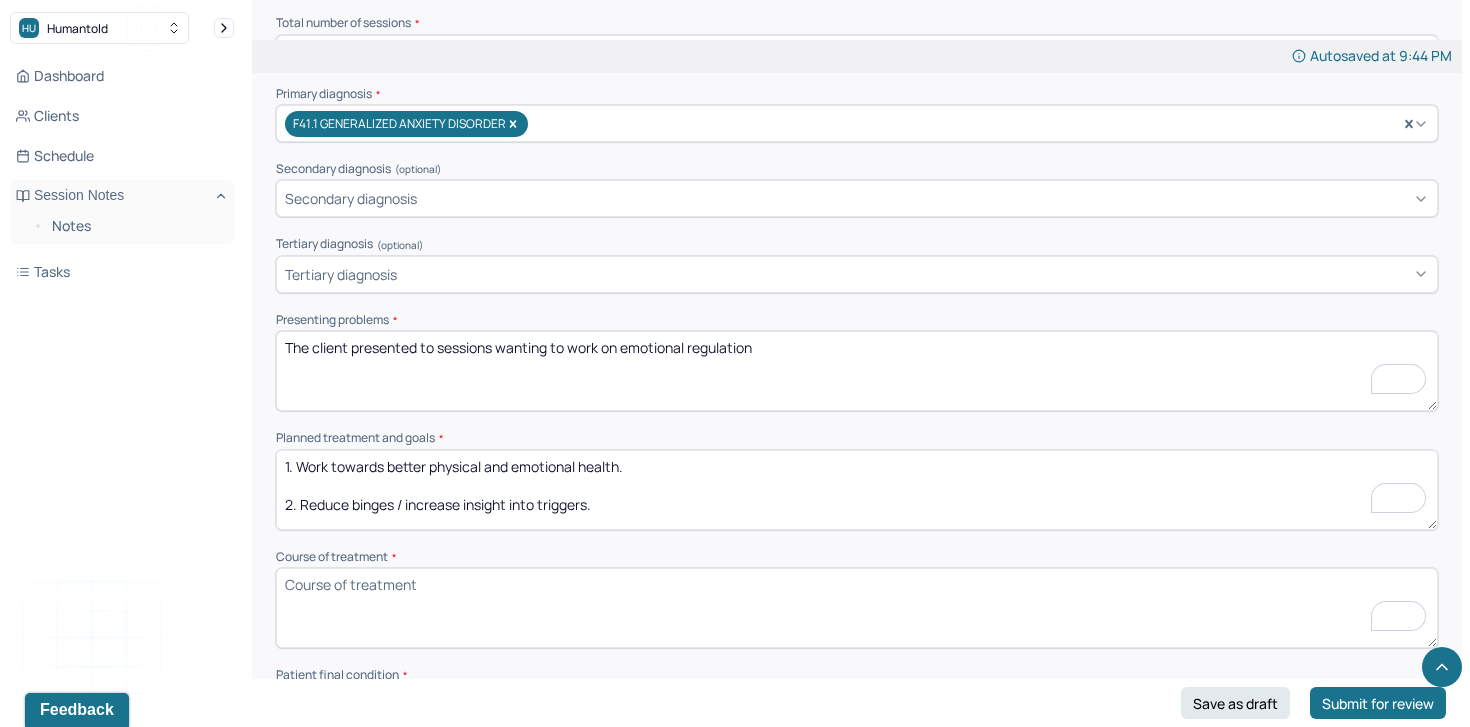 scroll, scrollTop: 746, scrollLeft: 0, axis: vertical 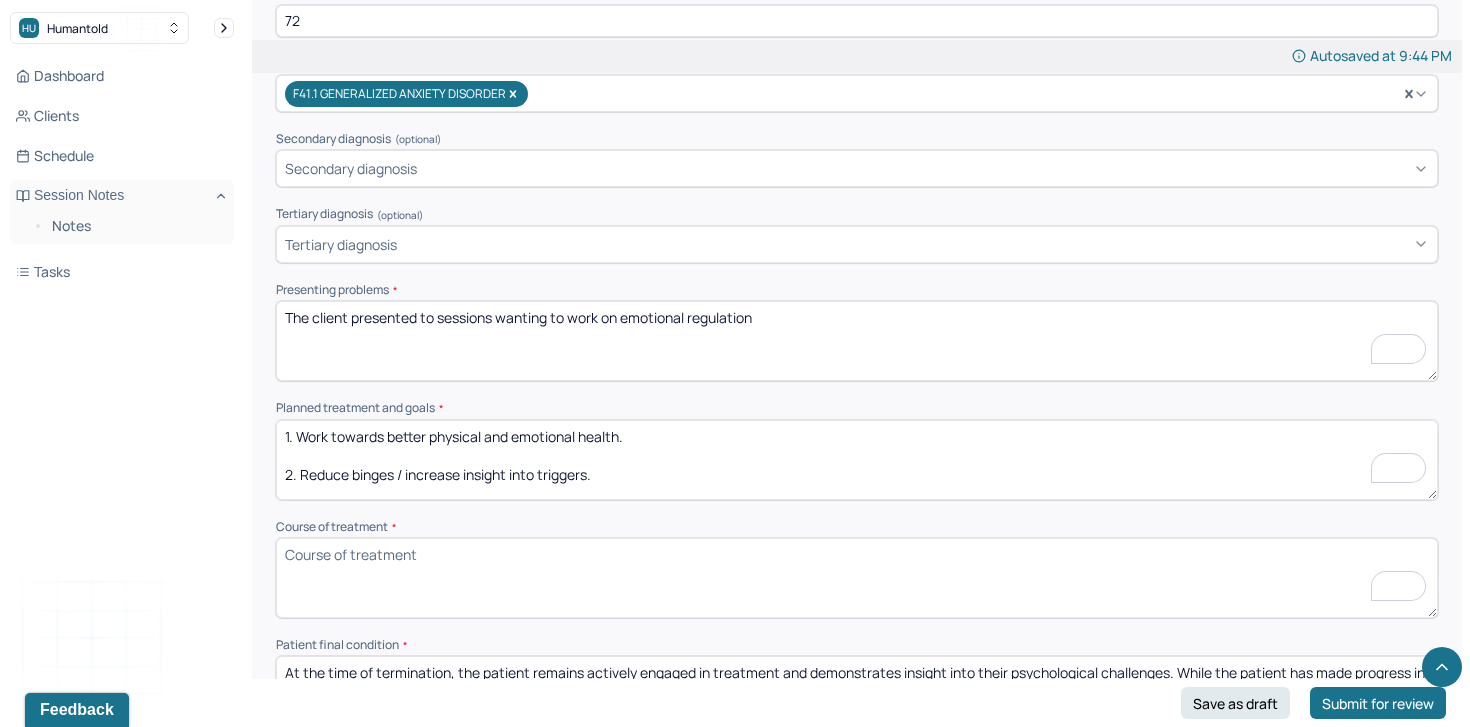 paste on "Treatment will consist of weekly individual psychotherapy sessions using a combination of cognitive-behavioral therapy (CBT), psychodynamic therapy, and mindfulness-based interventions. Initial work will focus on building a strong therapeutic alliance and developing insight into the emotional and behavioral patterns contributing to the patient’s current difficulties." 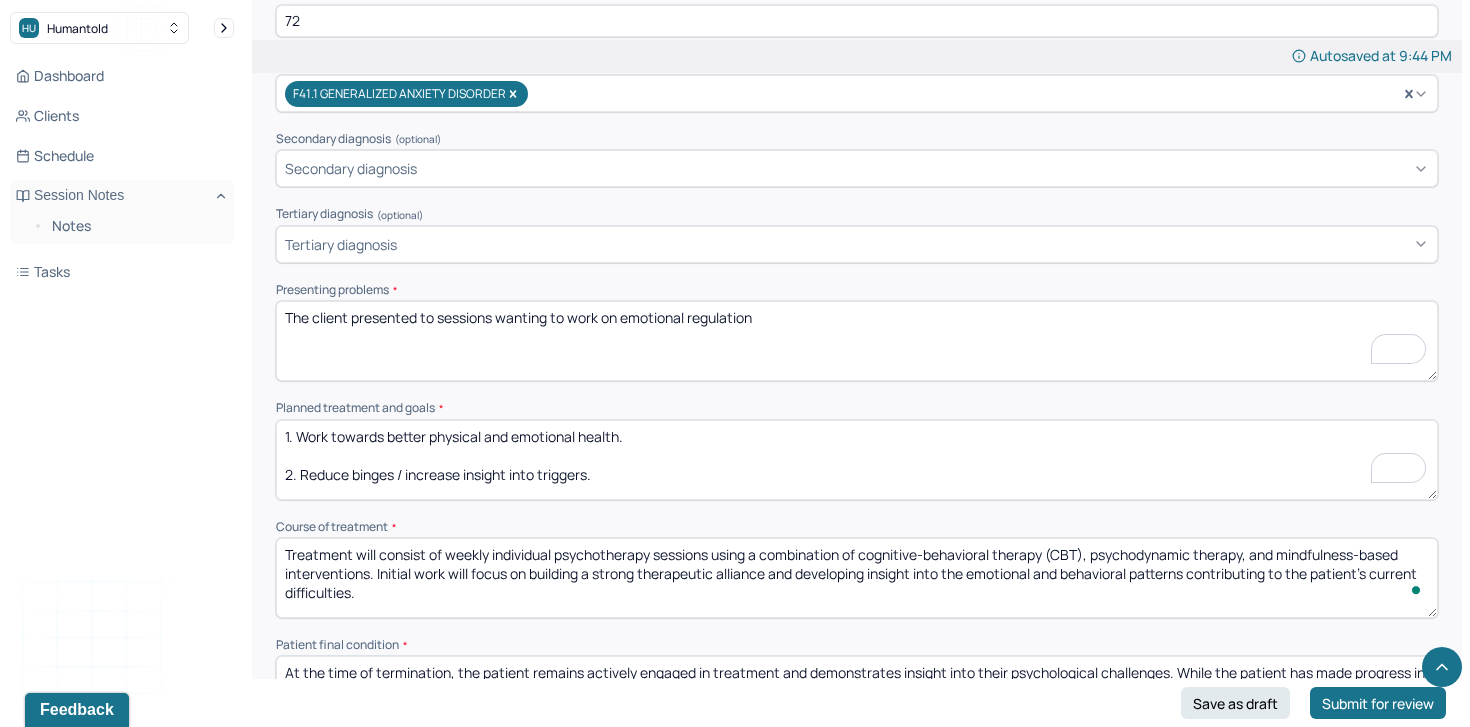drag, startPoint x: 1058, startPoint y: 547, endPoint x: 864, endPoint y: 542, distance: 194.06442 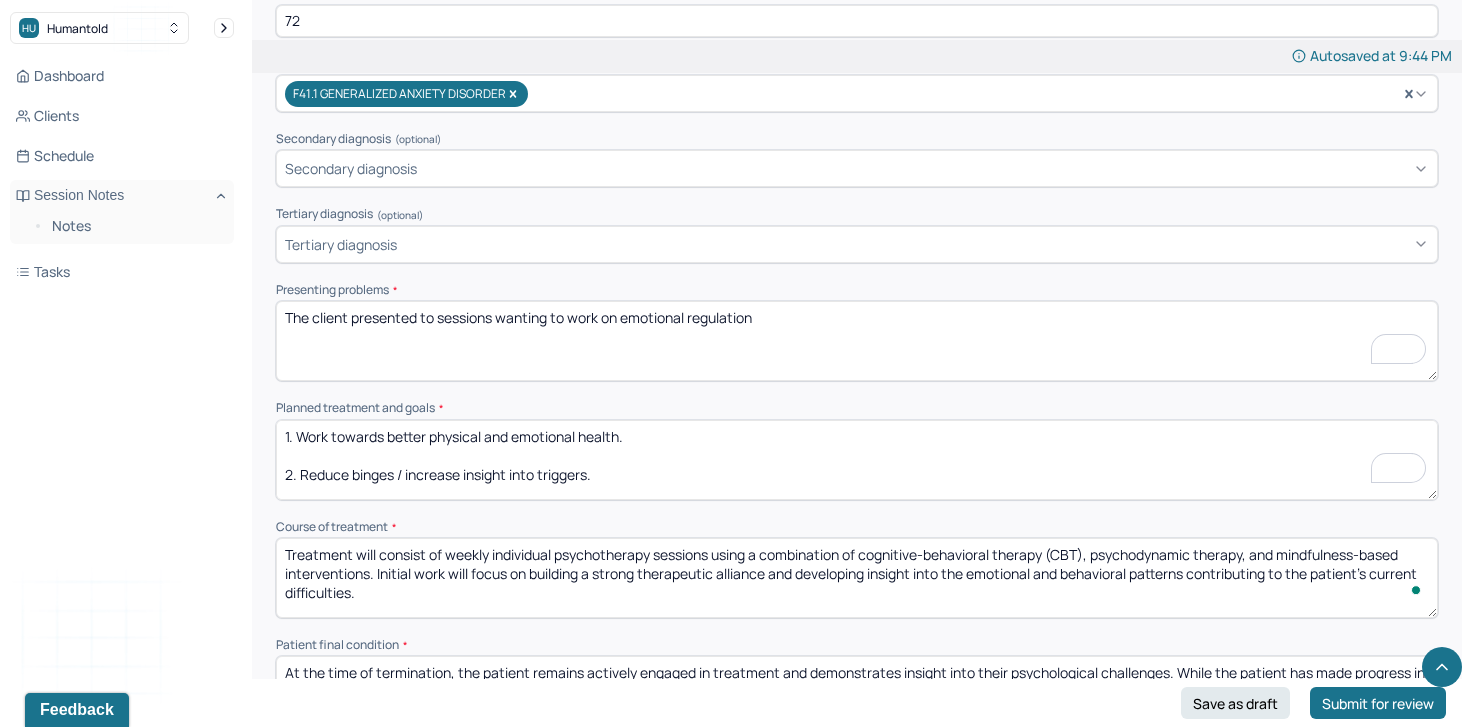 click on "Treatment will consist of weekly individual psychotherapy sessions using a combination of cognitive-behavioral therapy (CBT), psychodynamic therapy, and mindfulness-based interventions. Initial work will focus on building a strong therapeutic alliance and developing insight into the emotional and behavioral patterns contributing to the patient’s current difficulties." at bounding box center [857, 578] 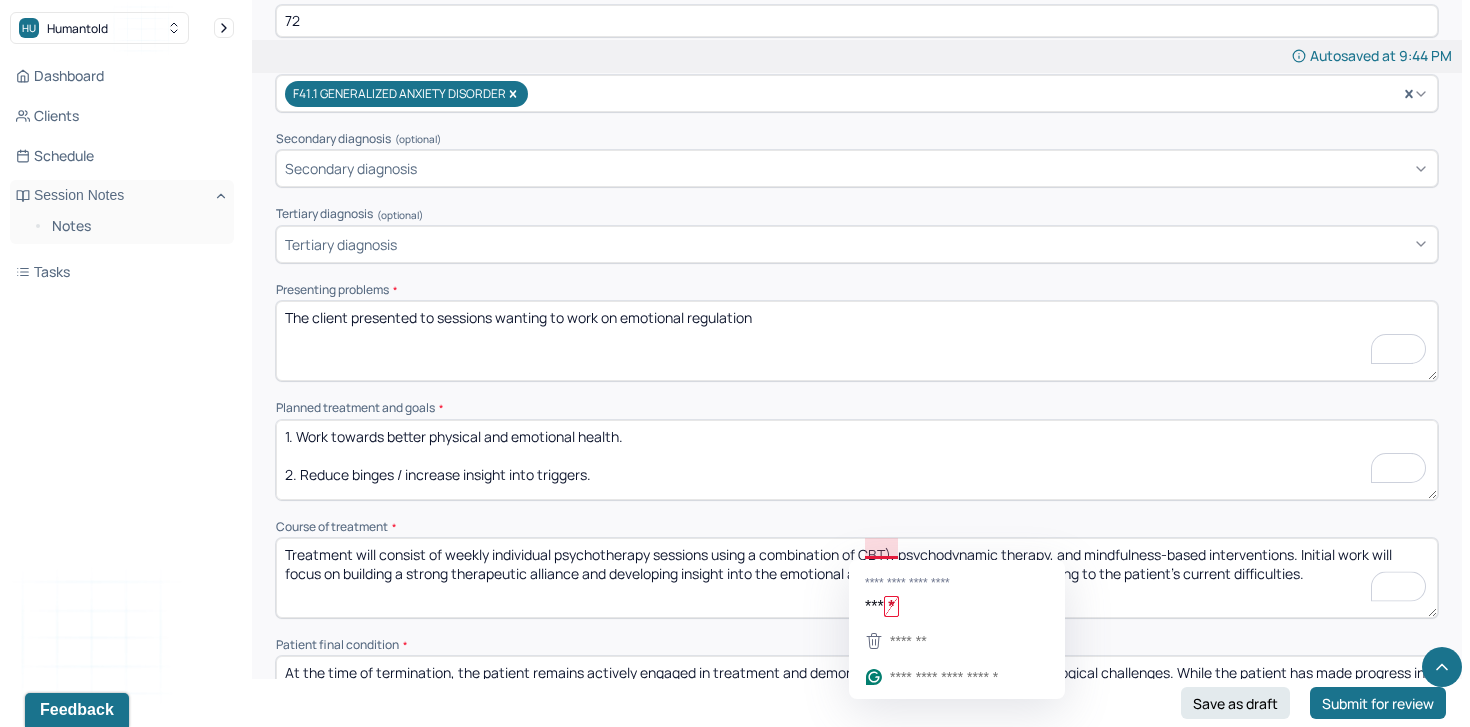 click on "Treatment will consist of weekly individual psychotherapy sessions using a combination of cognitive-behavioral therapy (CBT), psychodynamic therapy, and mindfulness-based interventions. Initial work will focus on building a strong therapeutic alliance and developing insight into the emotional and behavioral patterns contributing to the patient’s current difficulties." at bounding box center [857, 578] 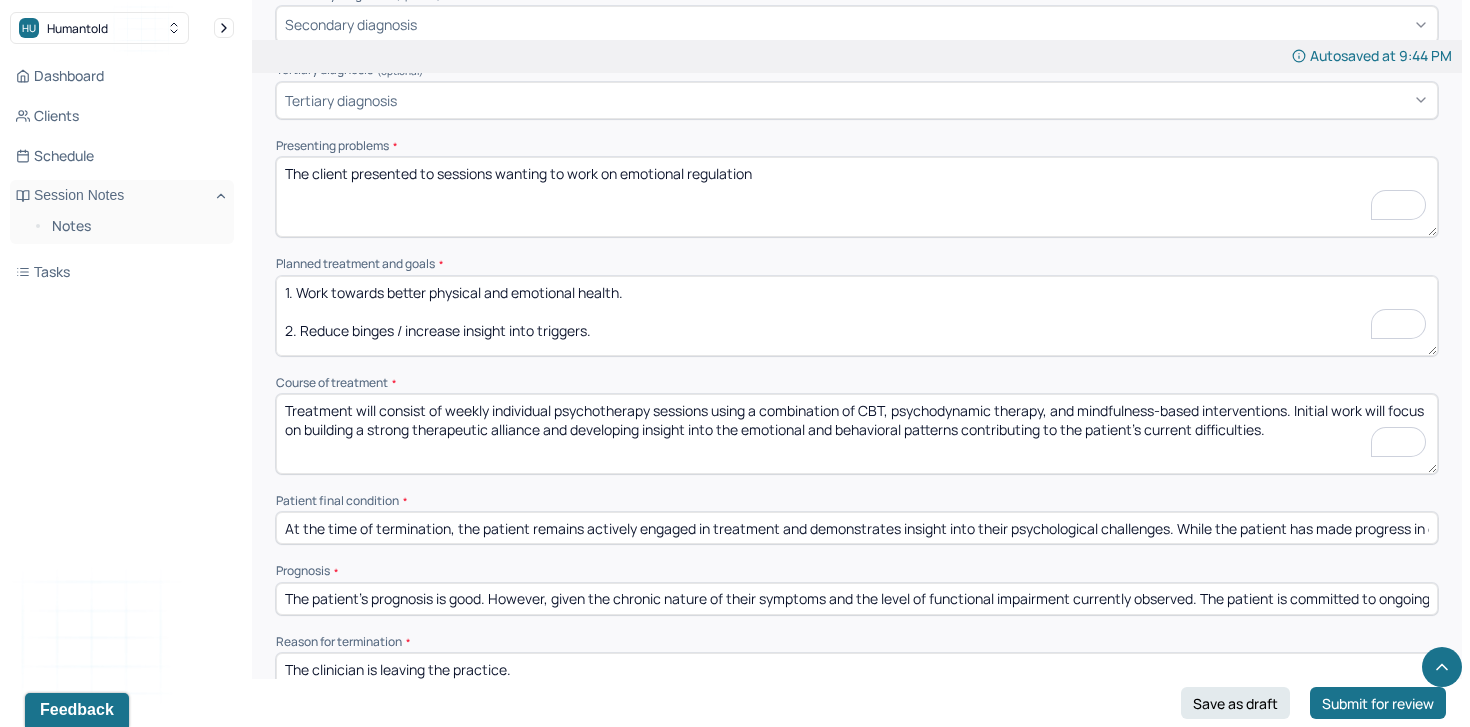 scroll, scrollTop: 889, scrollLeft: 0, axis: vertical 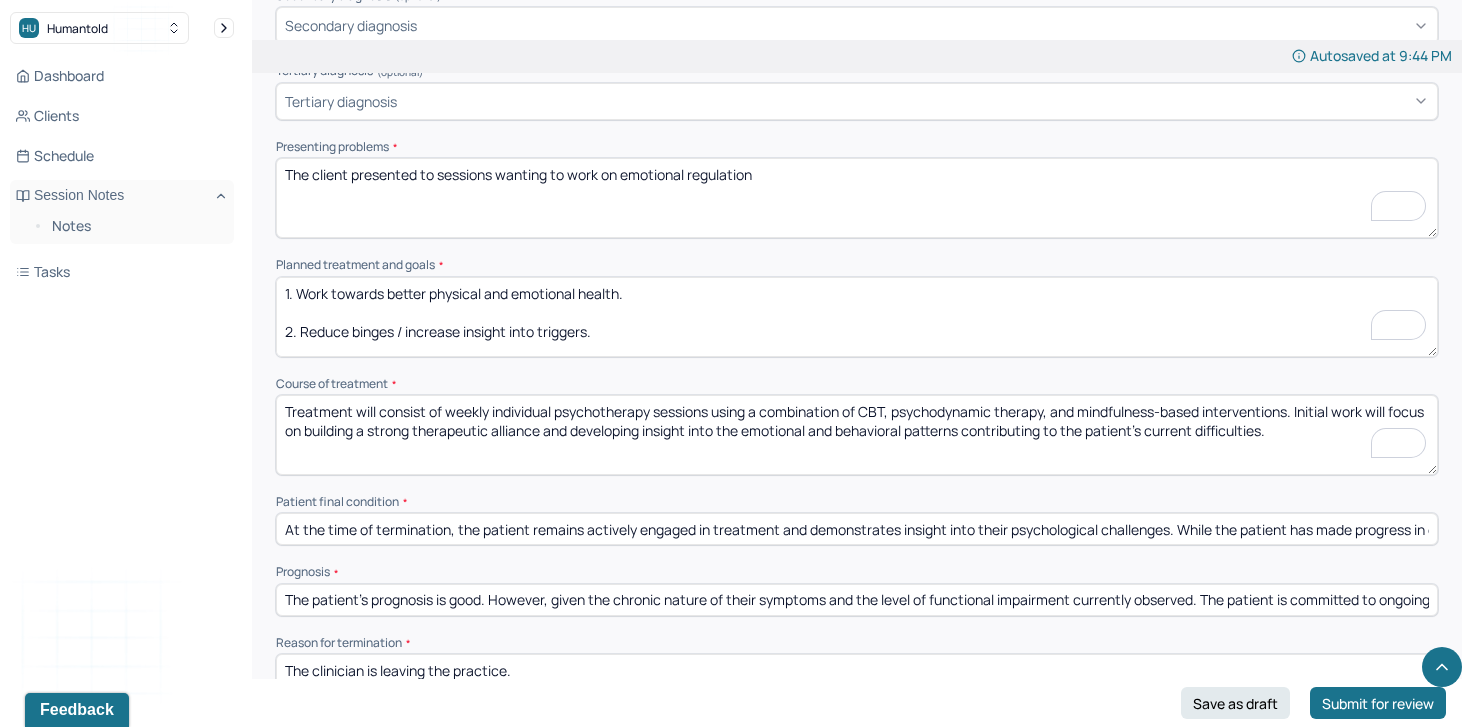 type on "Treatment will consist of weekly individual psychotherapy sessions using a combination of CBT, psychodynamic therapy, and mindfulness-based interventions. Initial work will focus on building a strong therapeutic alliance and developing insight into the emotional and behavioral patterns contributing to the patient’s current difficulties." 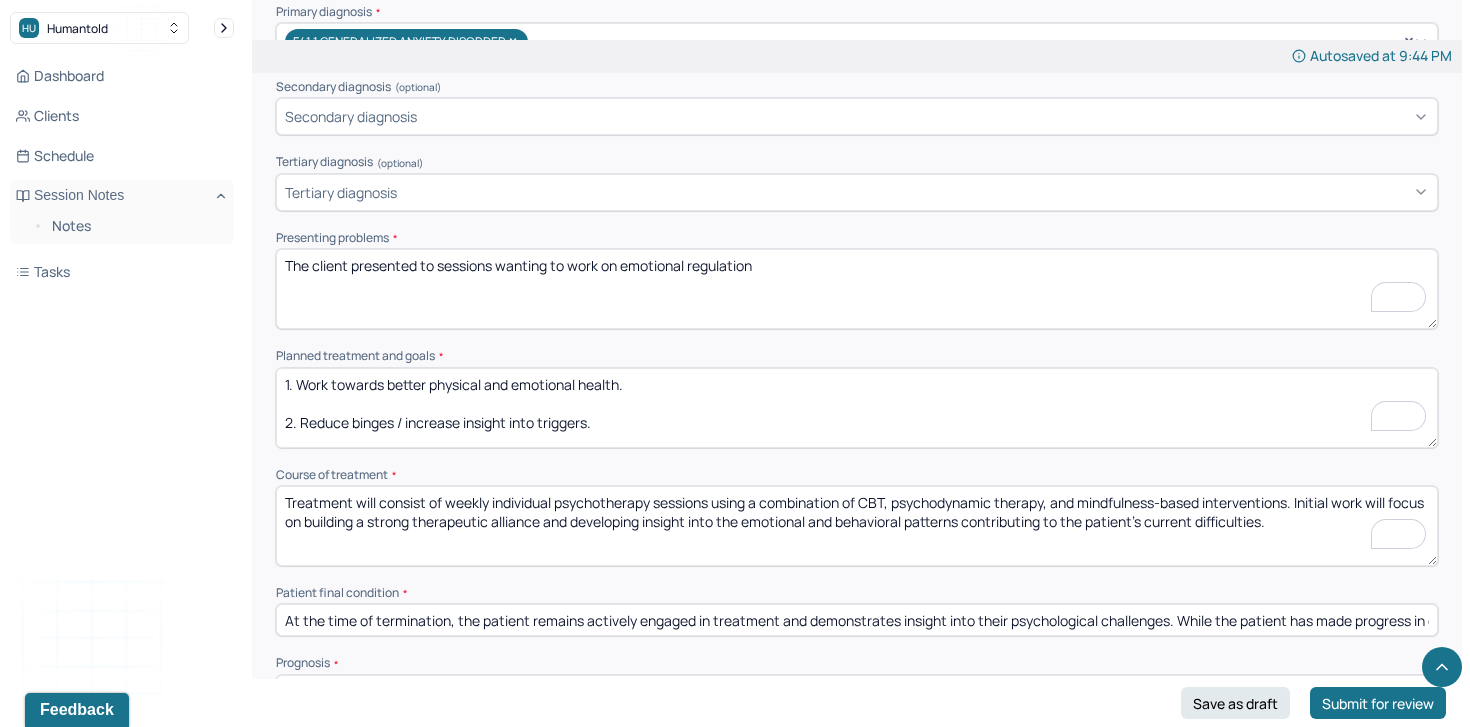 scroll, scrollTop: 799, scrollLeft: 0, axis: vertical 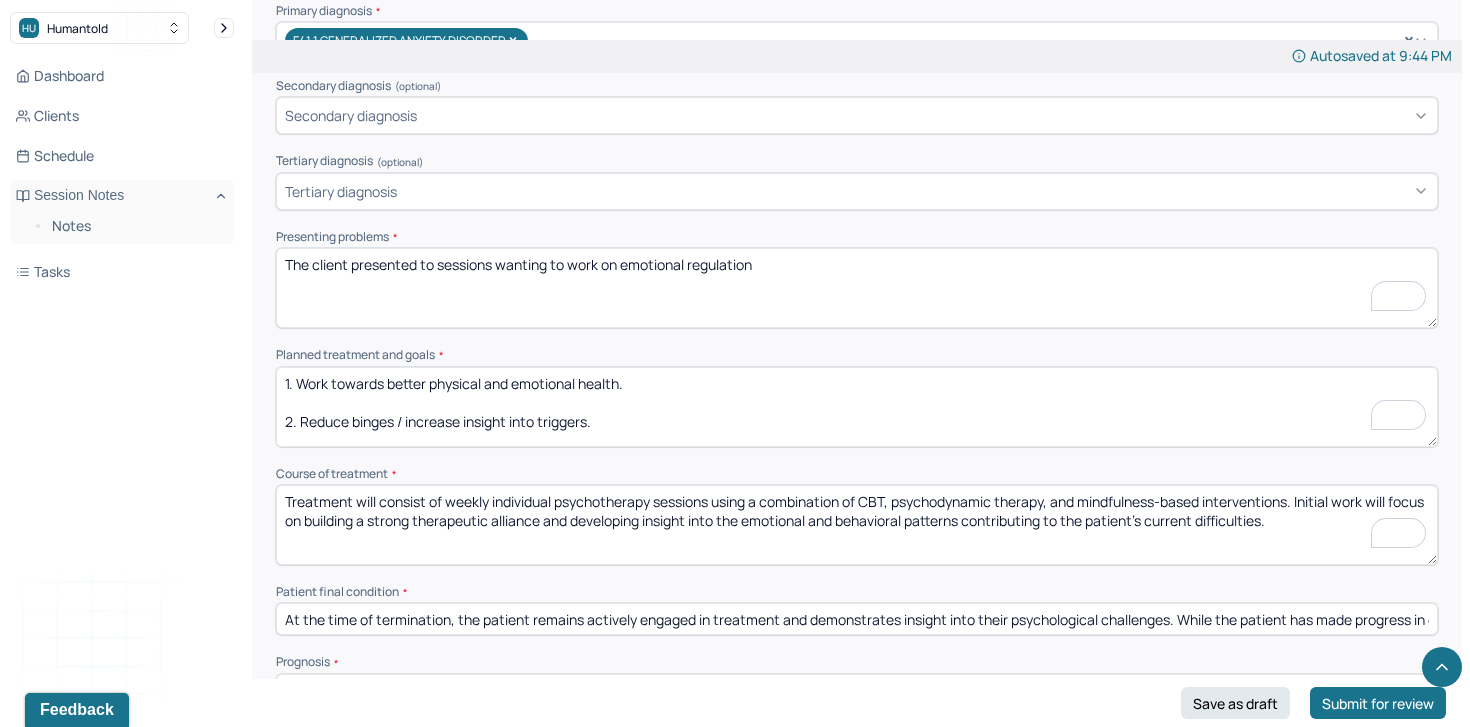 click on "The client presented to sessions wanting to work on emotional regulation" at bounding box center [857, 288] 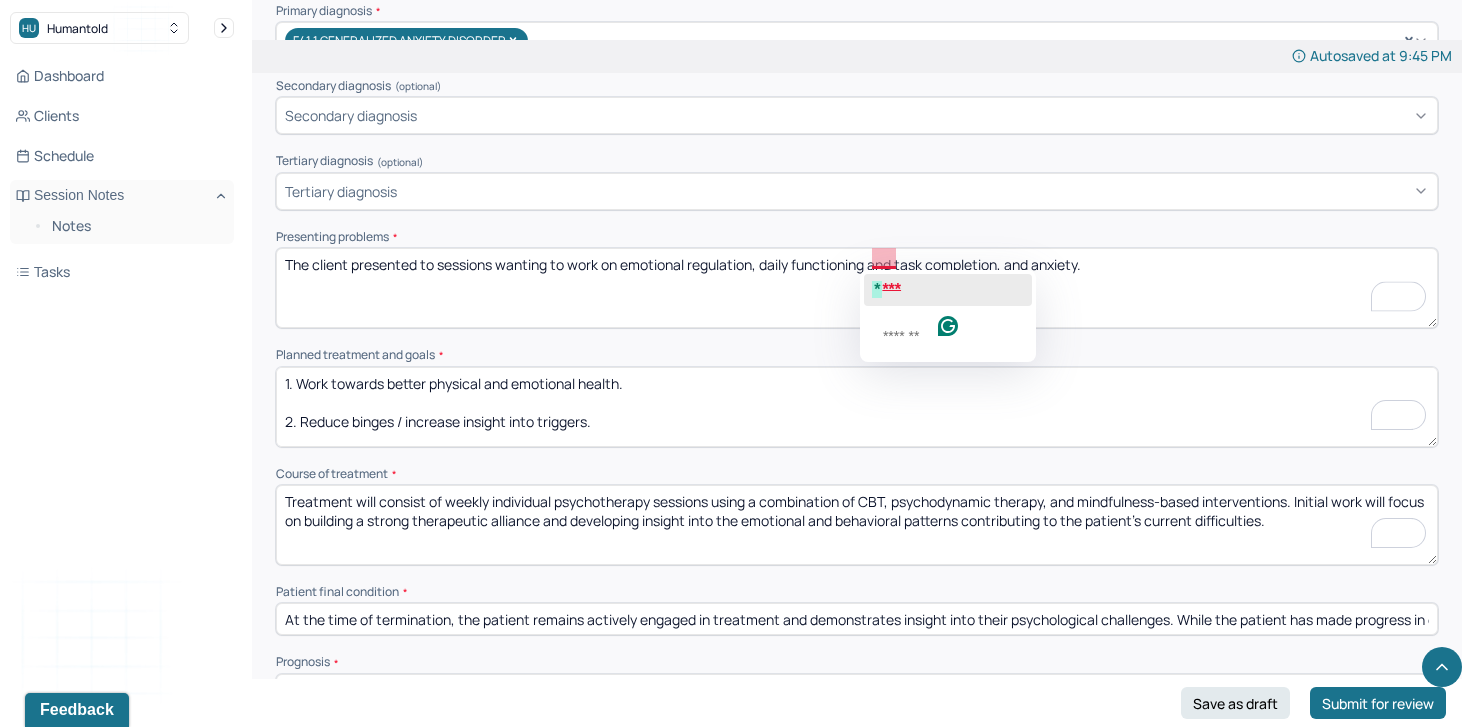 click on "***" 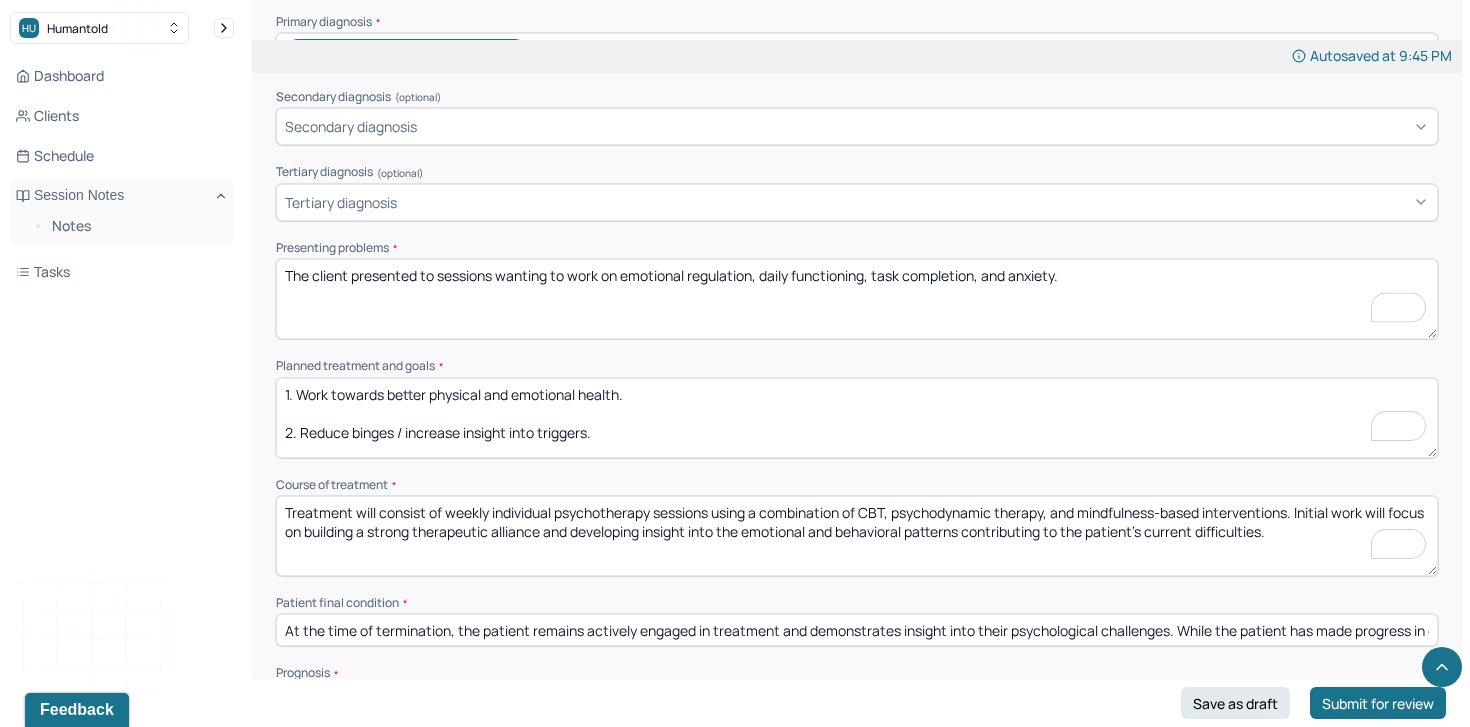 scroll, scrollTop: 1274, scrollLeft: 0, axis: vertical 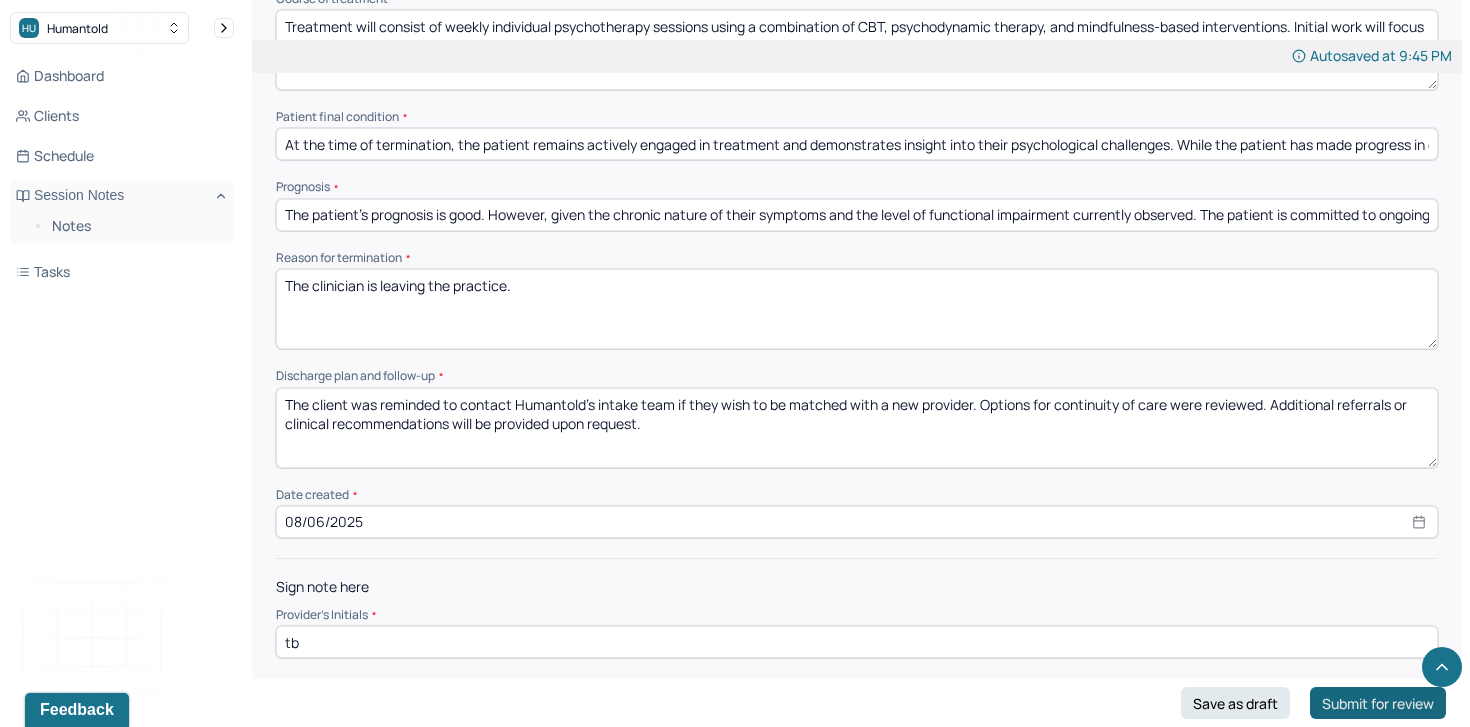 type on "The client presented to sessions wanting to work on emotional regulation, daily functioning, task completion, and anxiety." 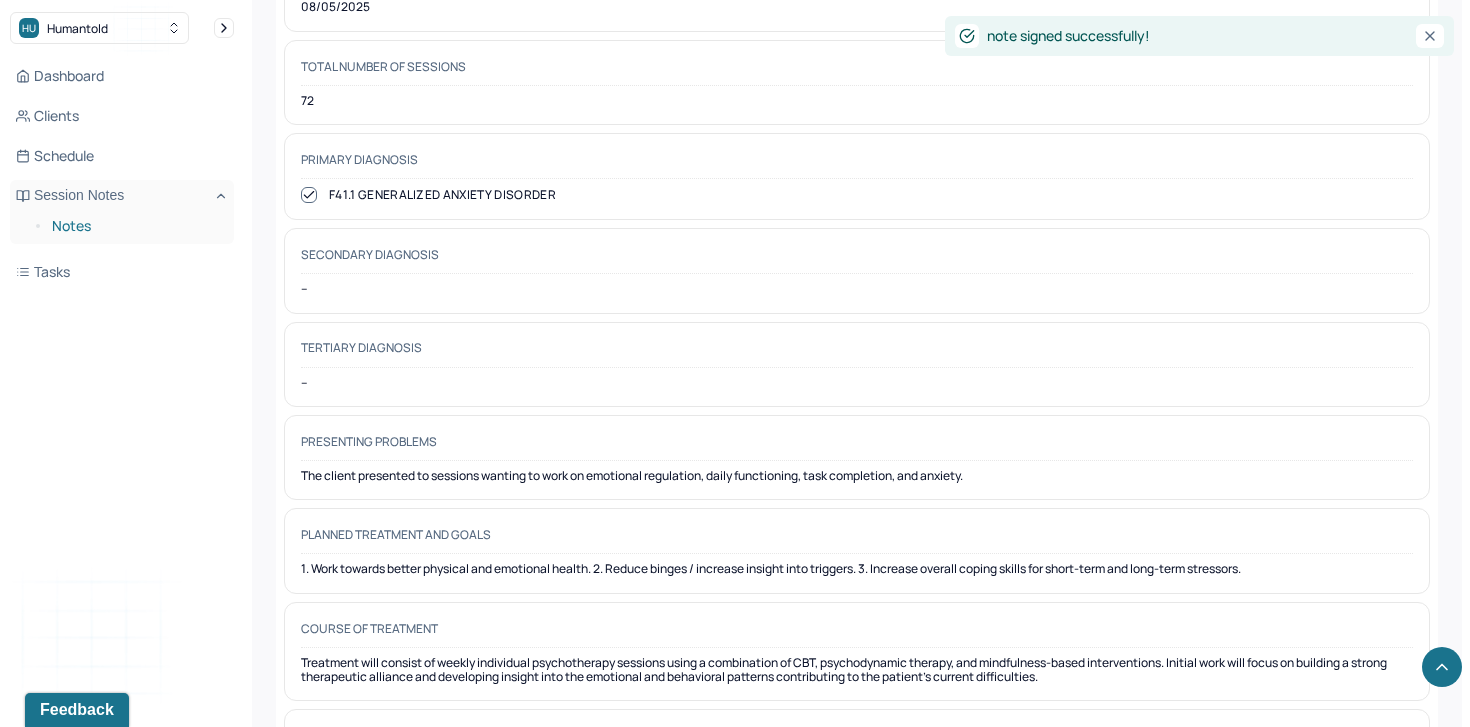 click on "Notes" at bounding box center (135, 226) 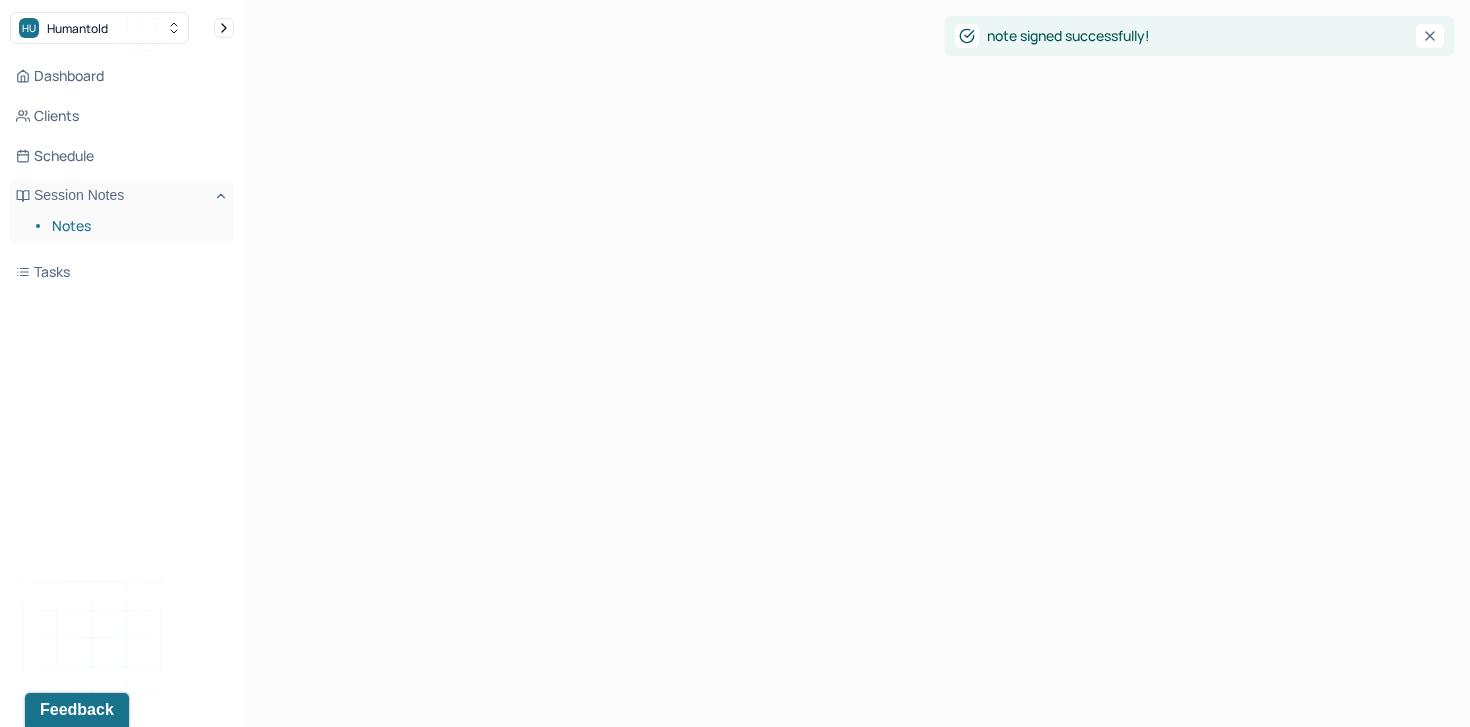 scroll, scrollTop: 0, scrollLeft: 0, axis: both 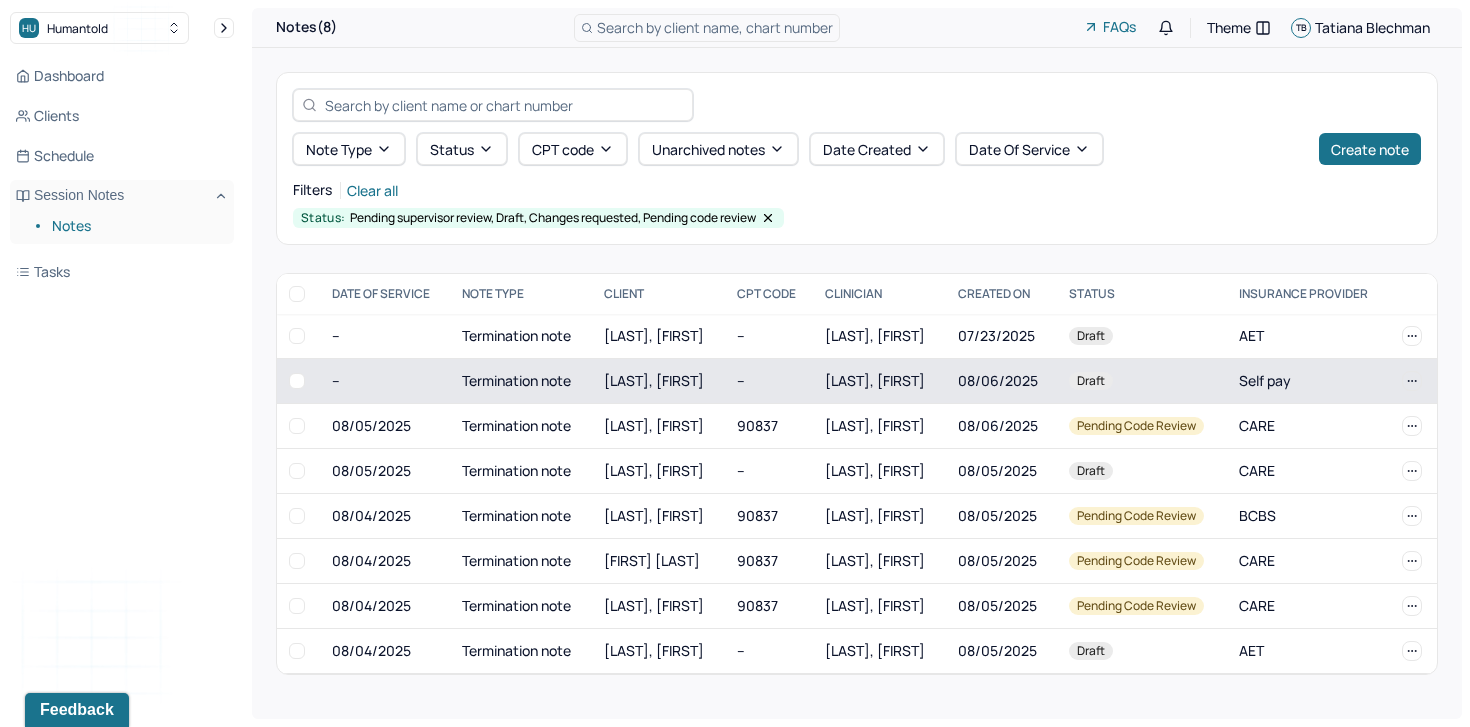 click on "Termination note" at bounding box center [521, 381] 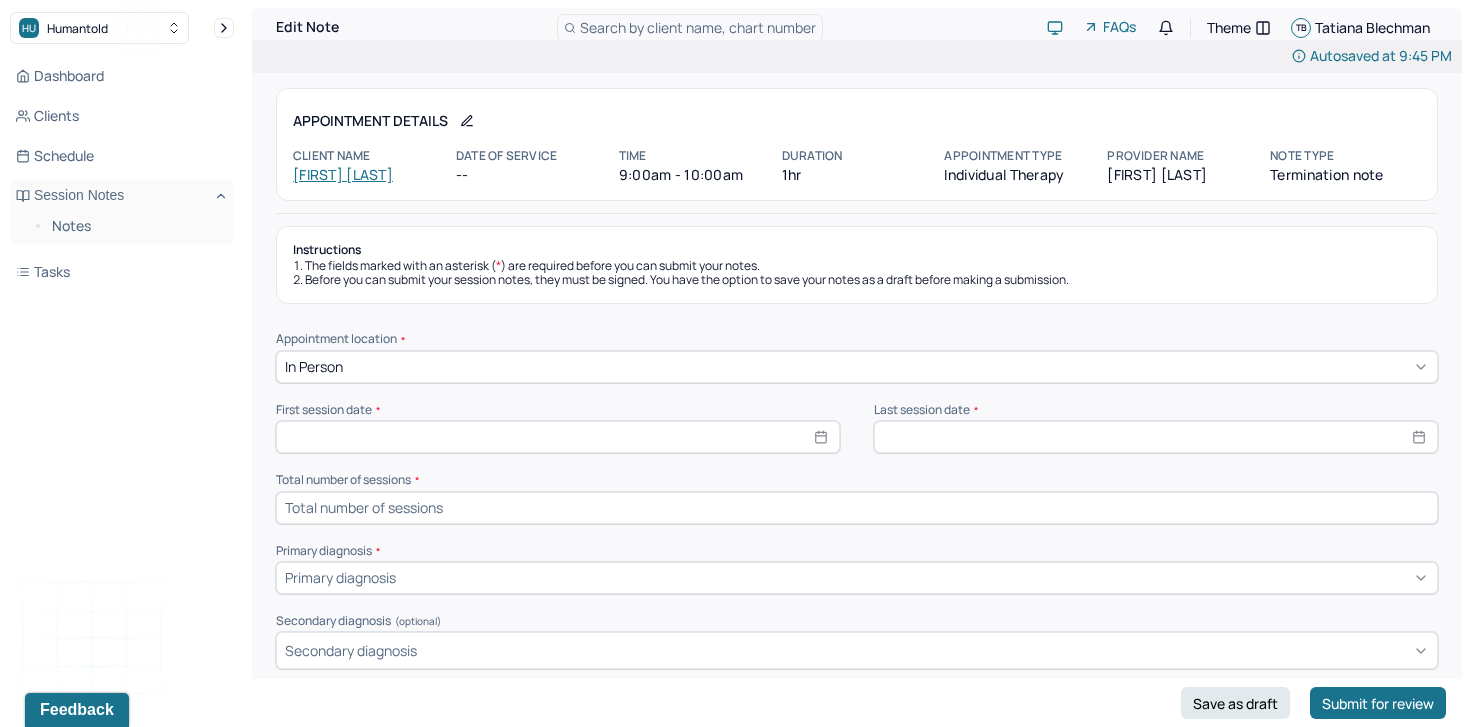 click 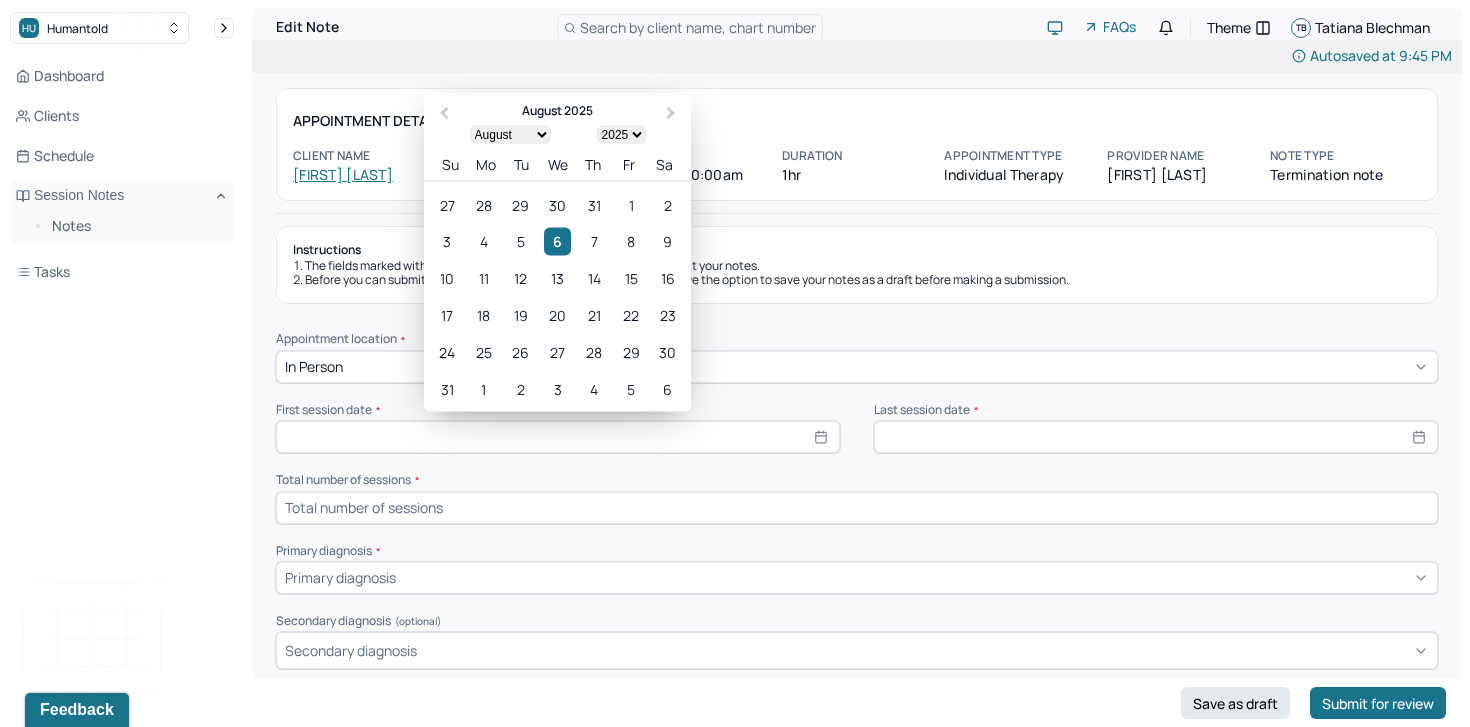 click at bounding box center (558, 437) 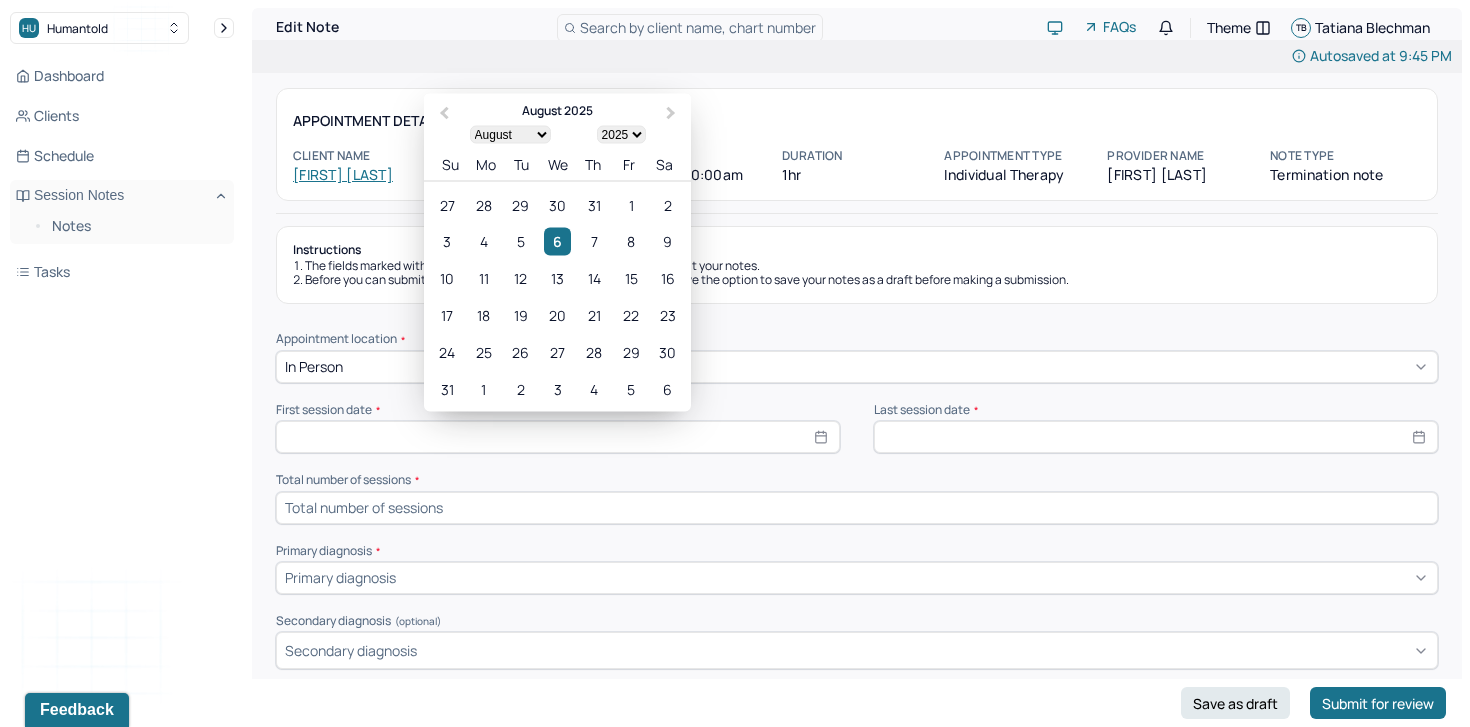 click on "January February March April May June July August September October November December" at bounding box center [510, 134] 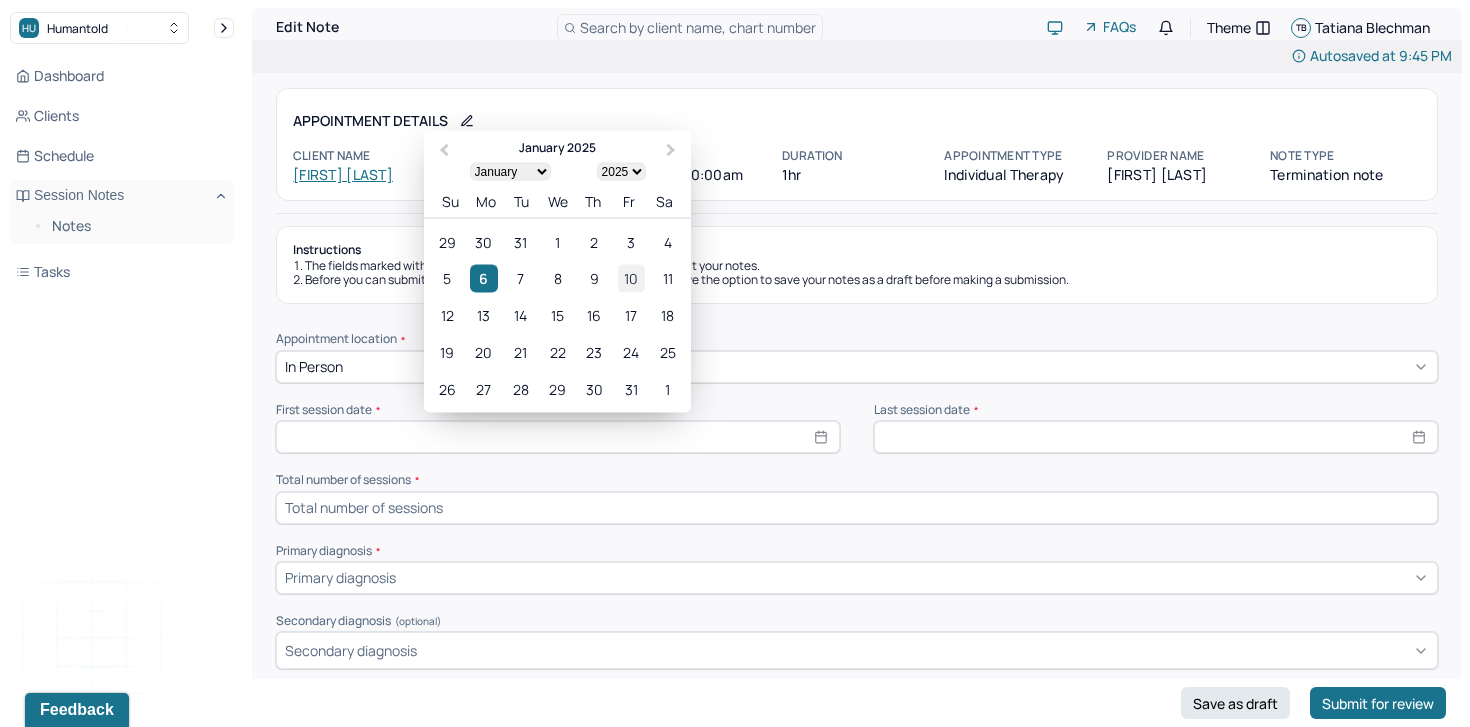 click on "10" at bounding box center (631, 278) 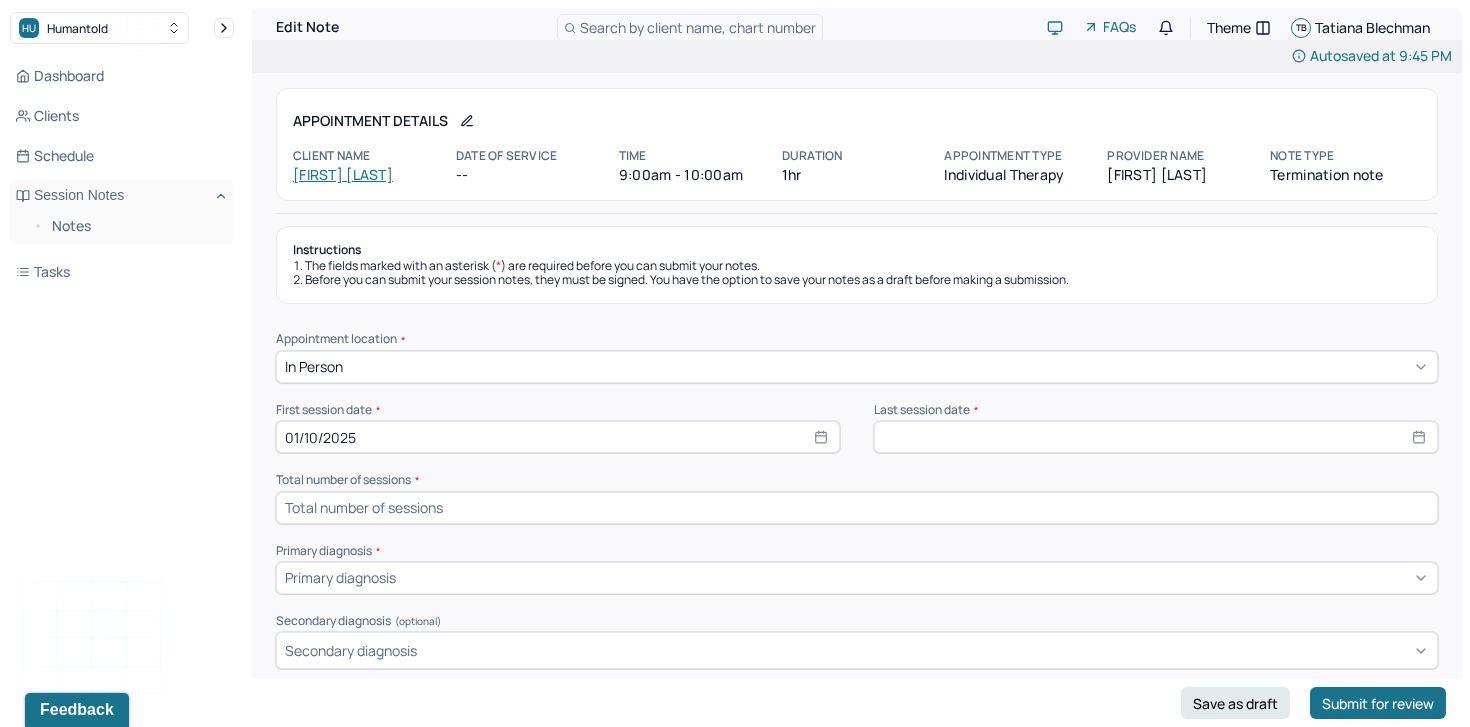 select on "7" 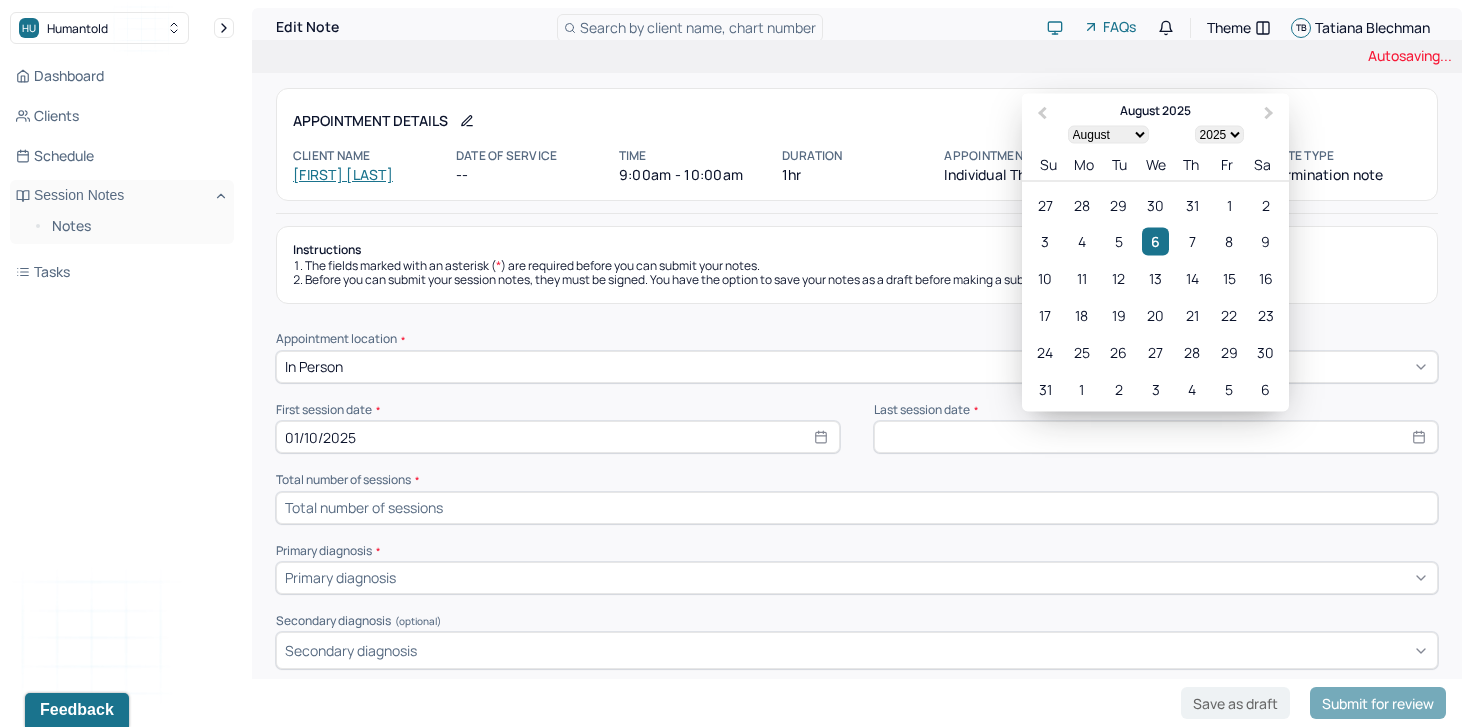 click at bounding box center (1156, 437) 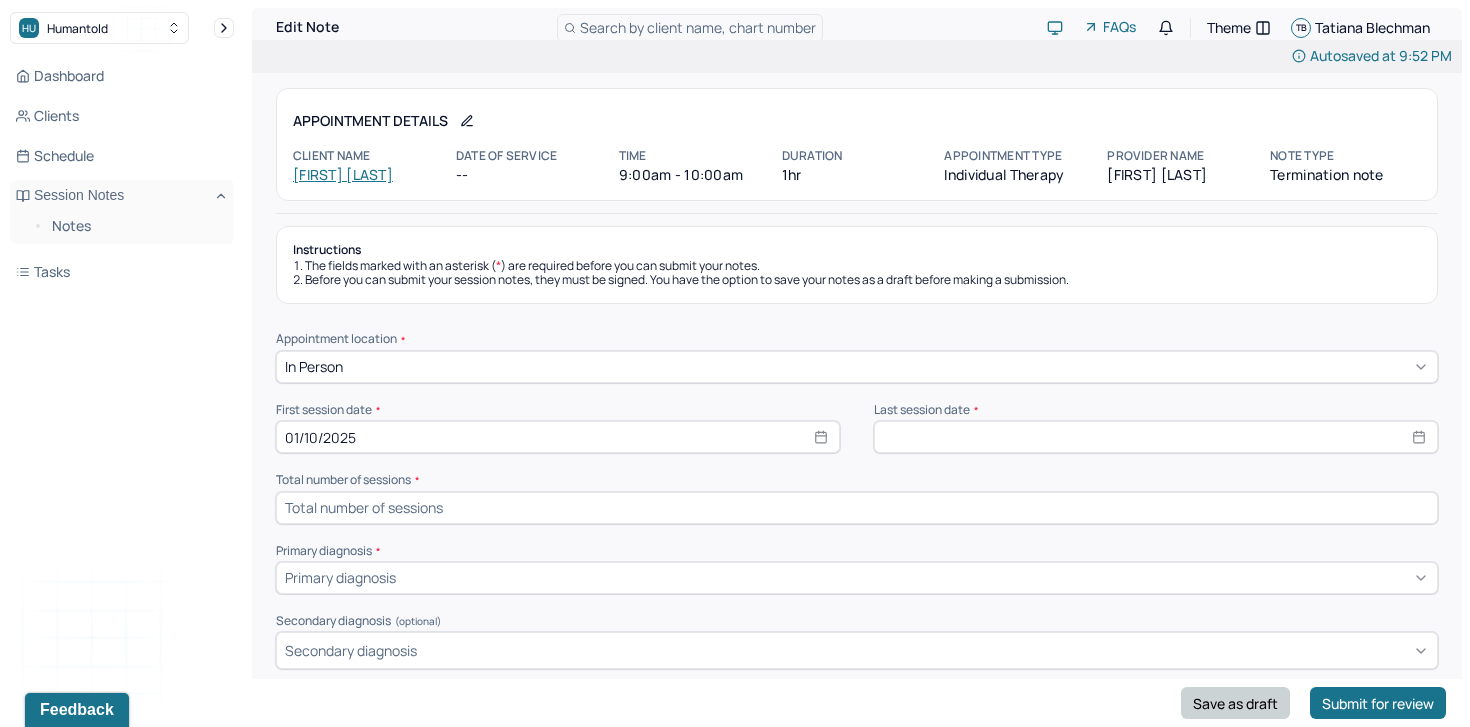 click on "Save as draft" at bounding box center (1235, 703) 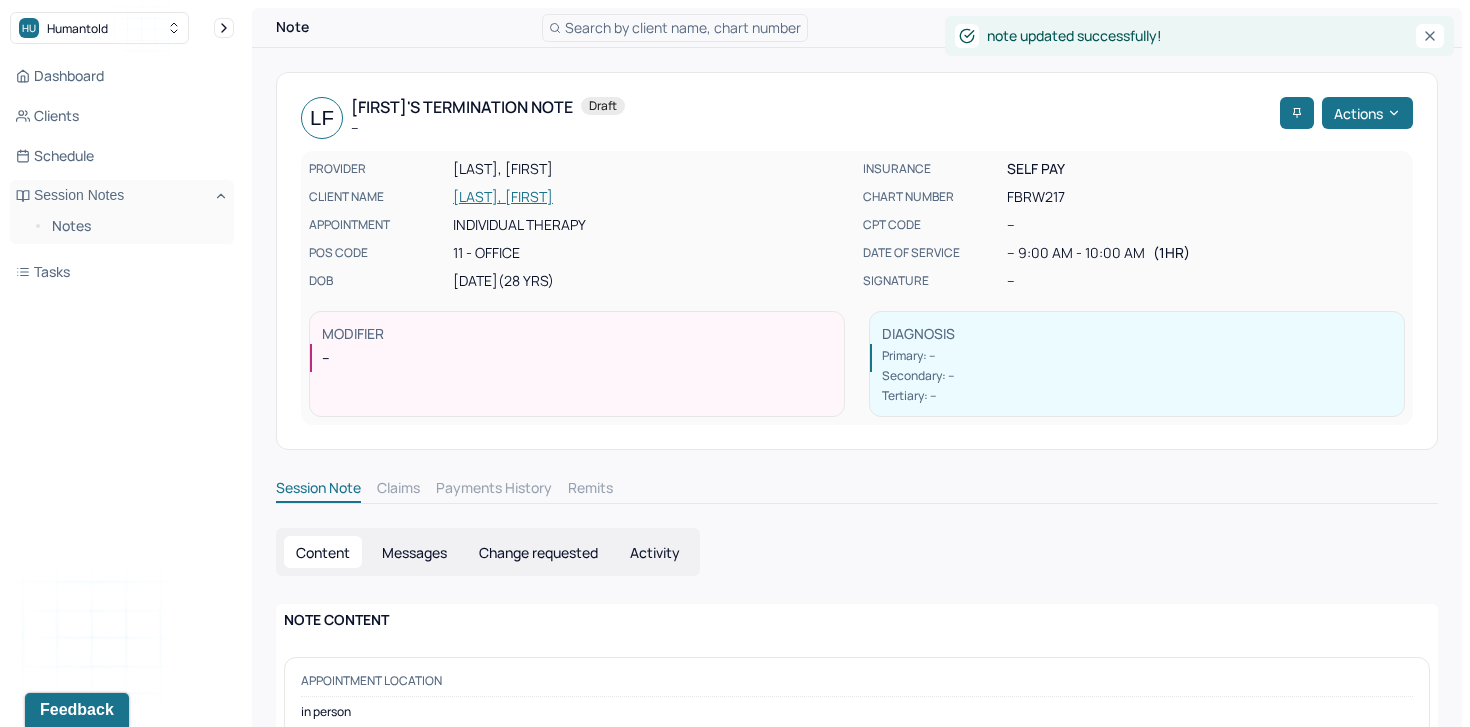 click on "[LAST_NAME], [FIRST_NAME]" at bounding box center (652, 197) 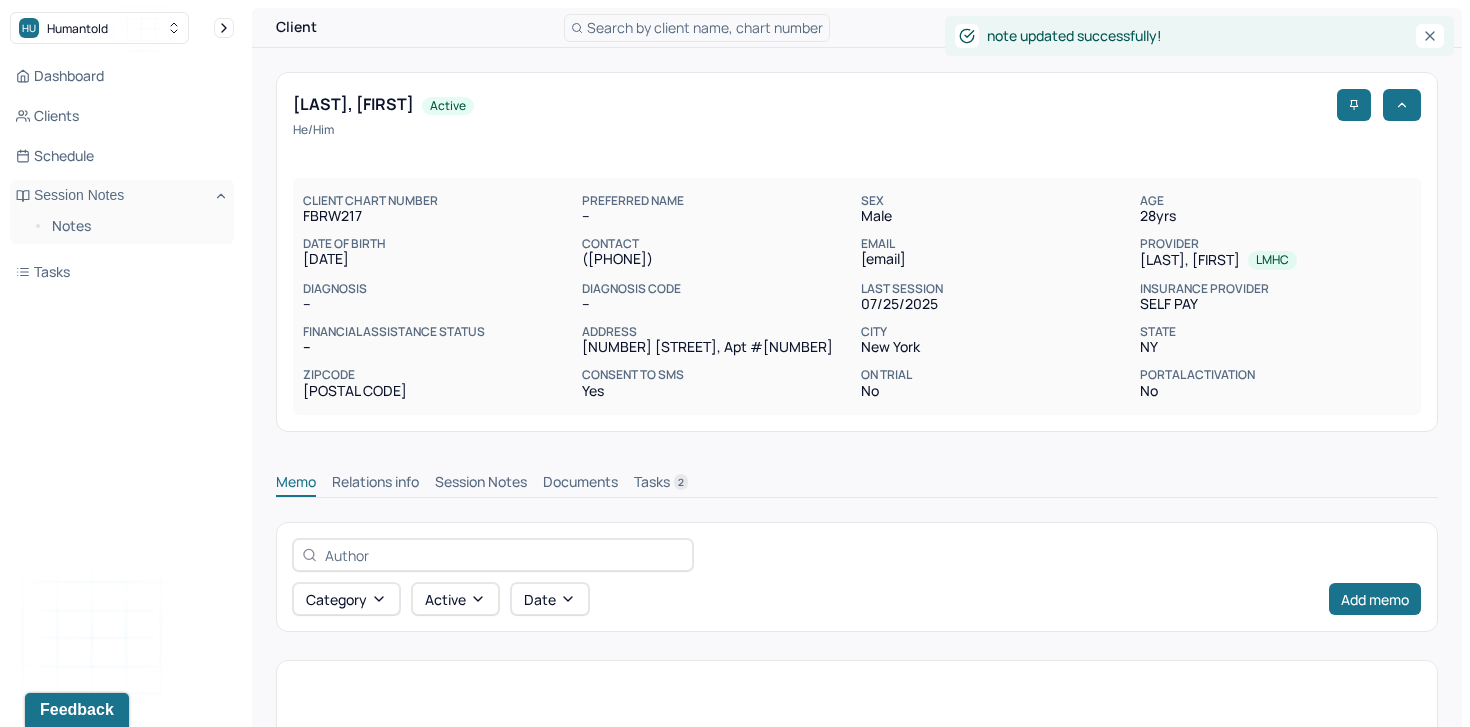 click on "Session Notes" at bounding box center (481, 484) 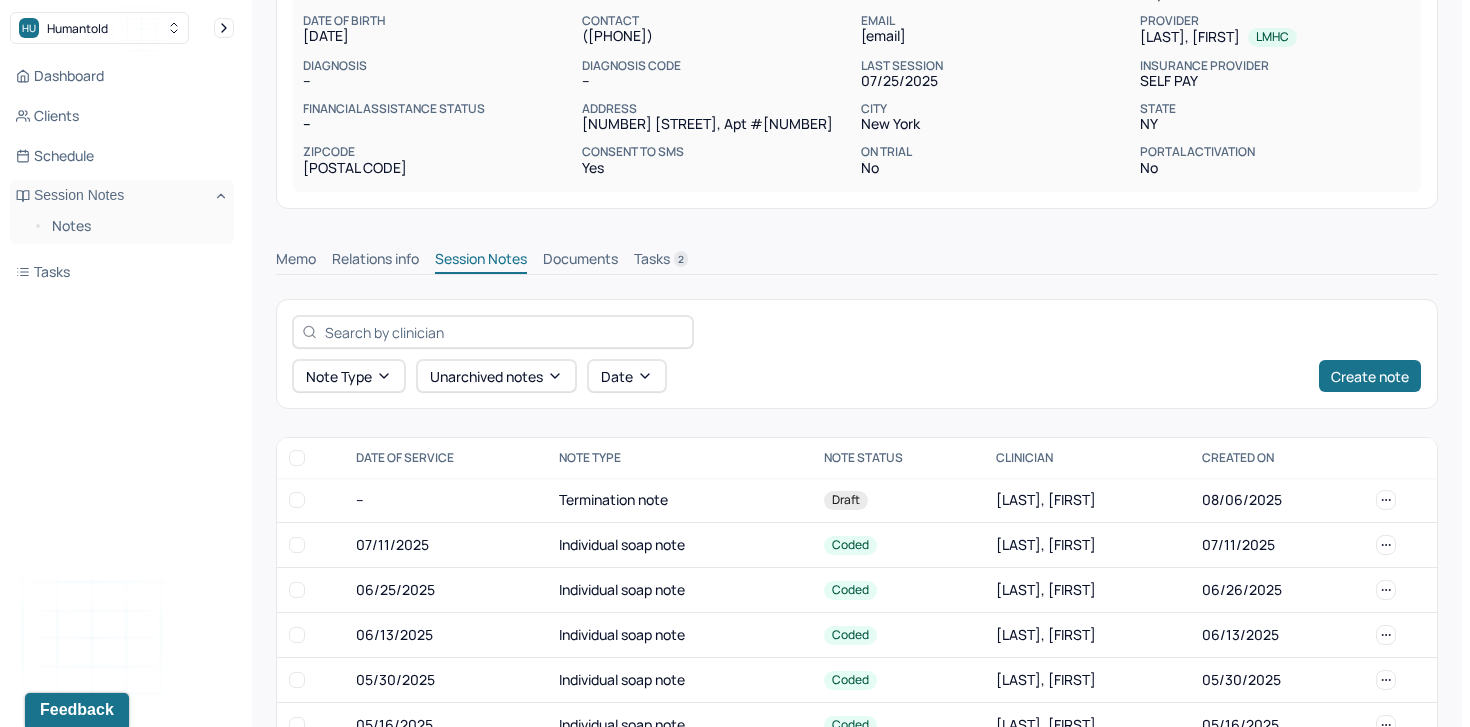 scroll, scrollTop: 224, scrollLeft: 0, axis: vertical 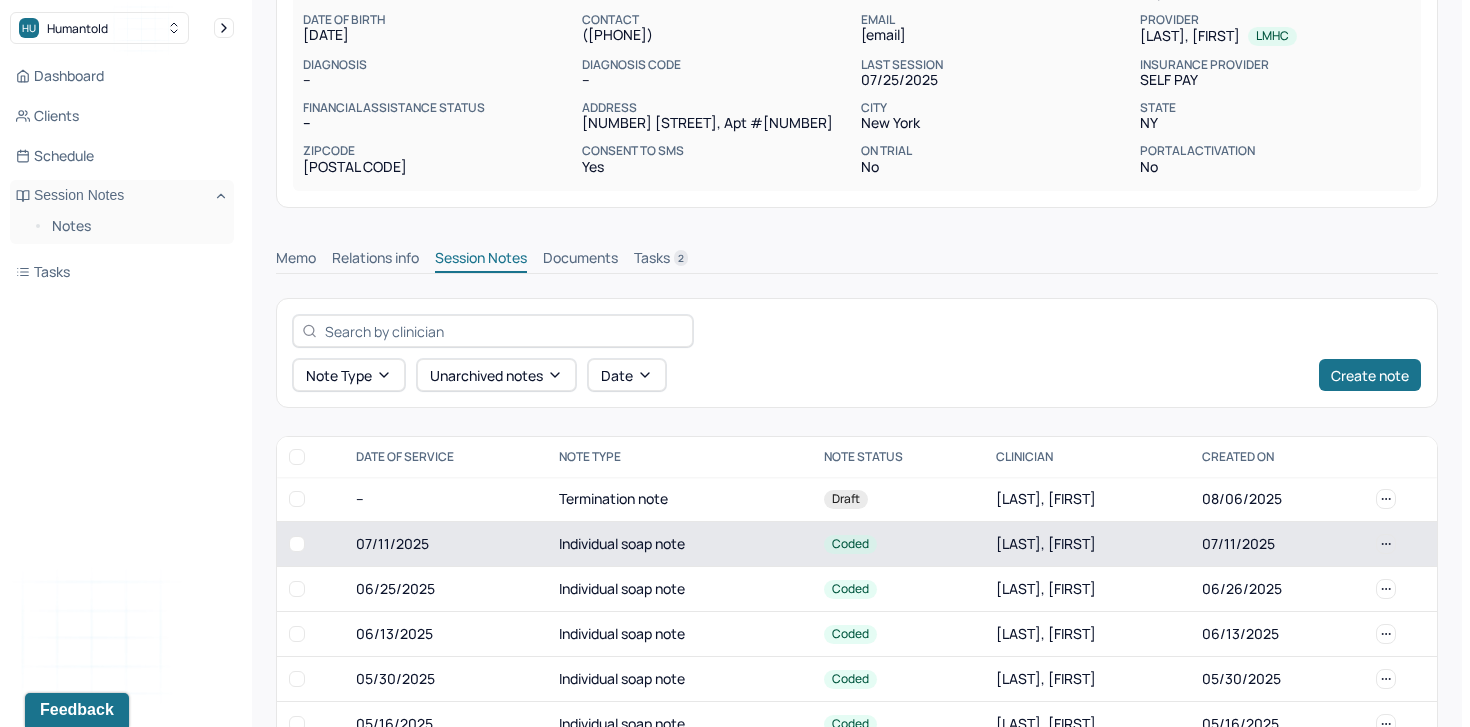 click on "07/11/2025" at bounding box center (445, 544) 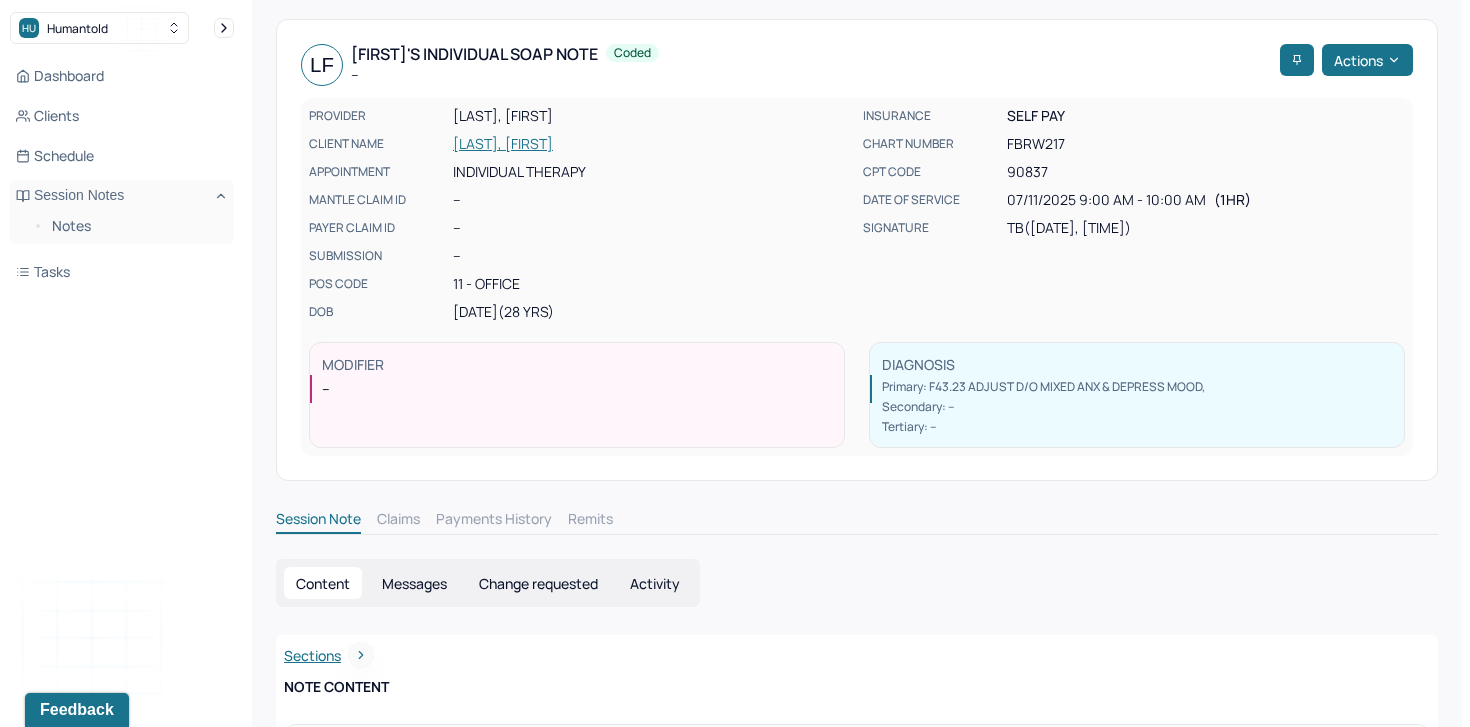 scroll, scrollTop: 0, scrollLeft: 0, axis: both 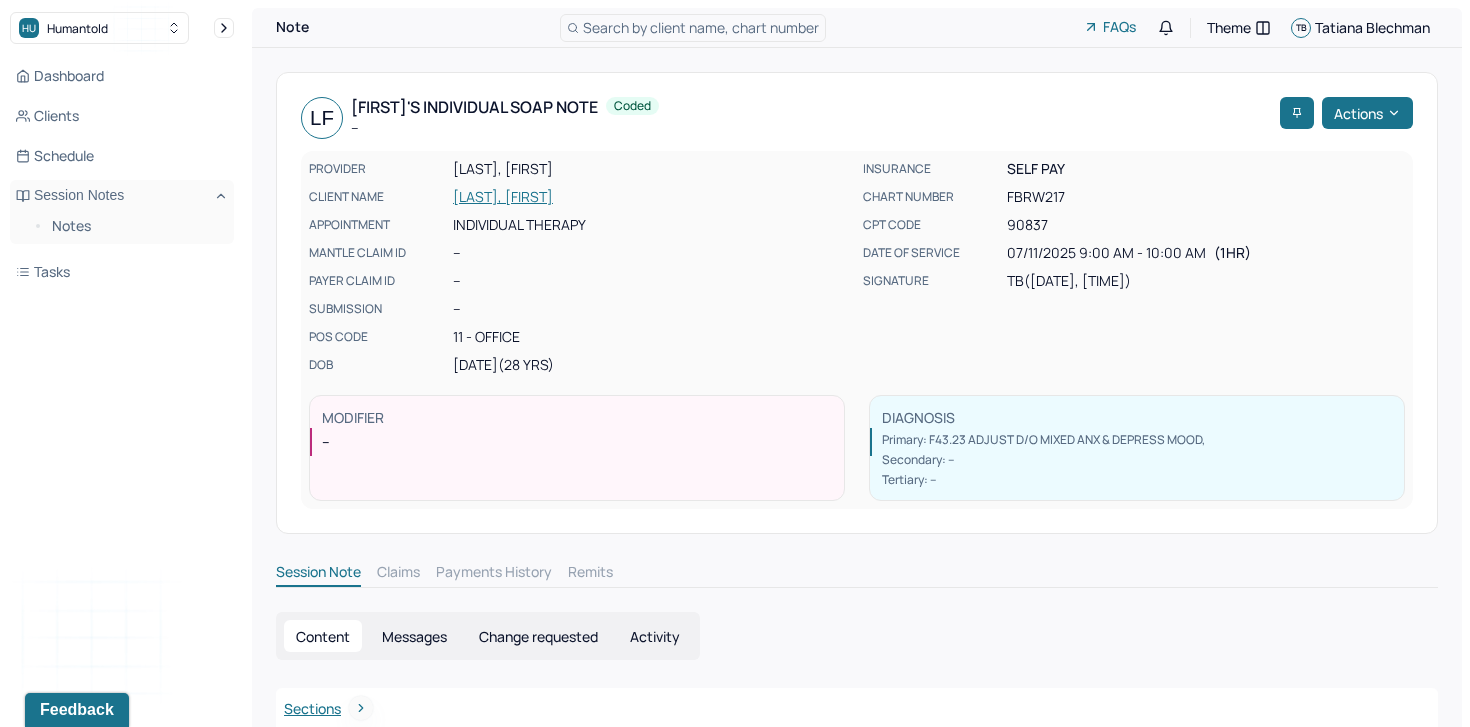 click on "[LAST_NAME], [FIRST_NAME]" at bounding box center (652, 197) 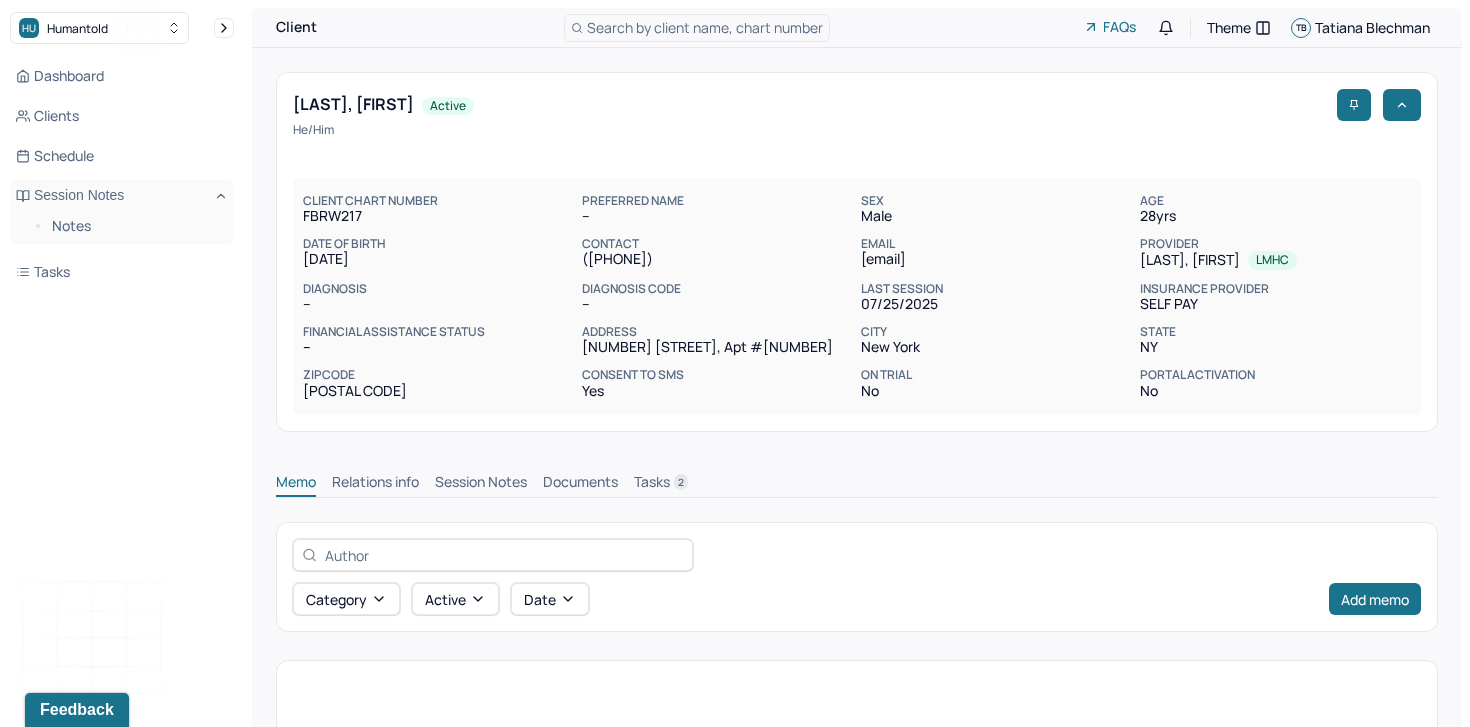 click on "Session Notes" at bounding box center [481, 484] 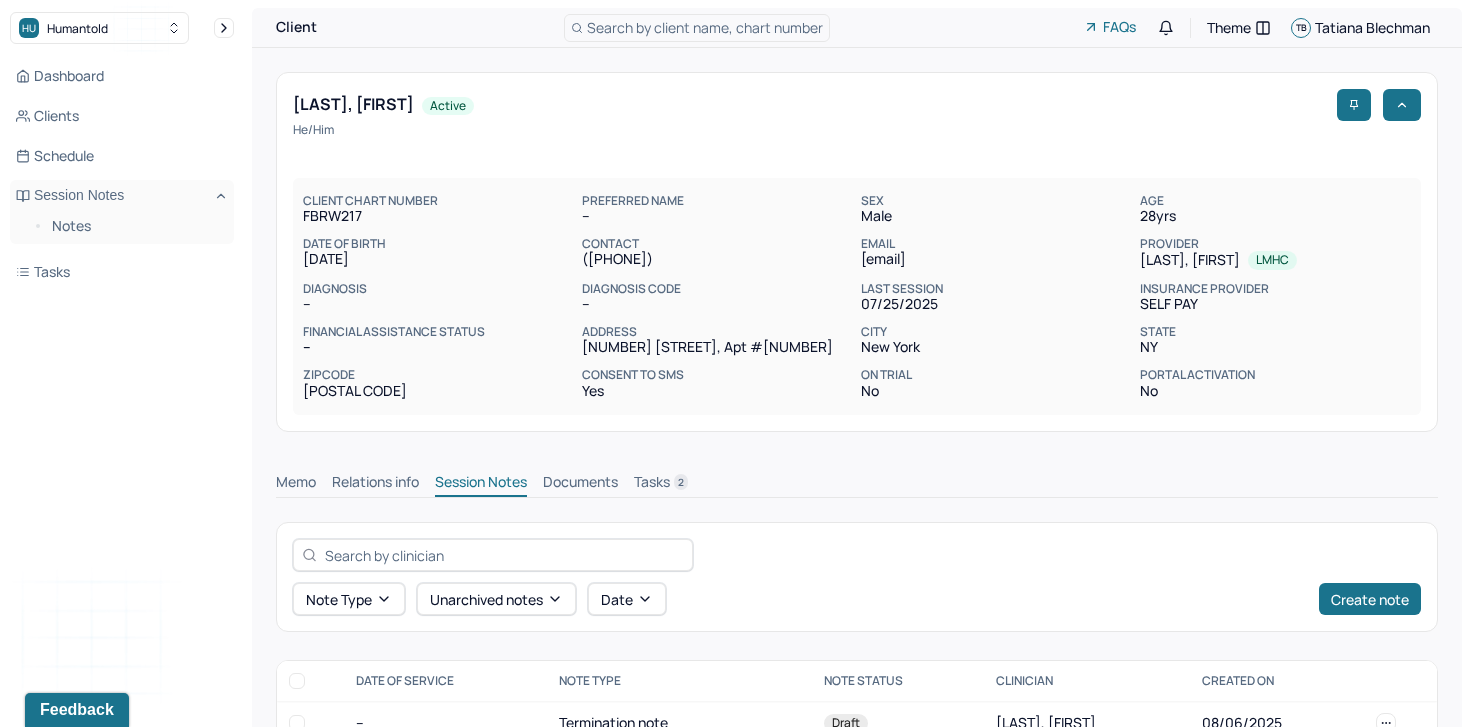 scroll, scrollTop: 297, scrollLeft: 0, axis: vertical 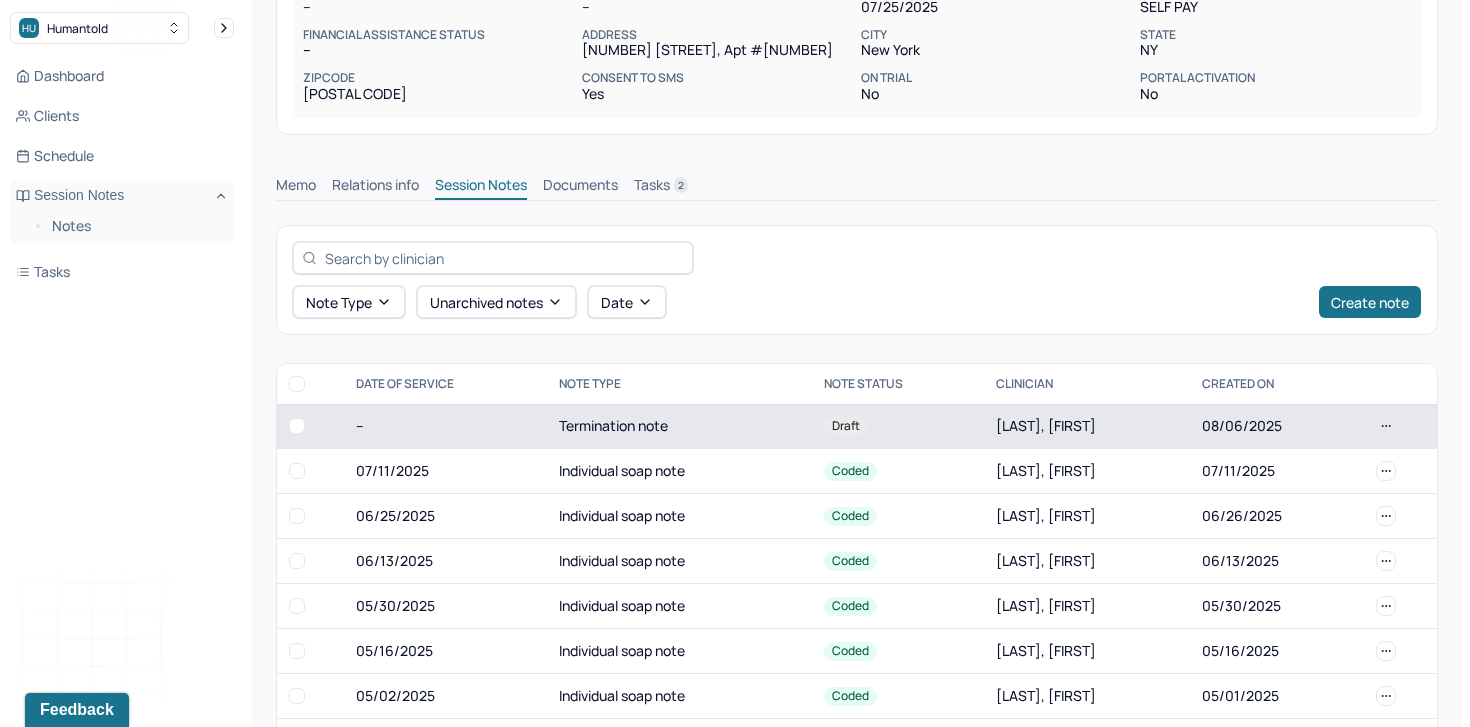 click on "--" at bounding box center [445, 426] 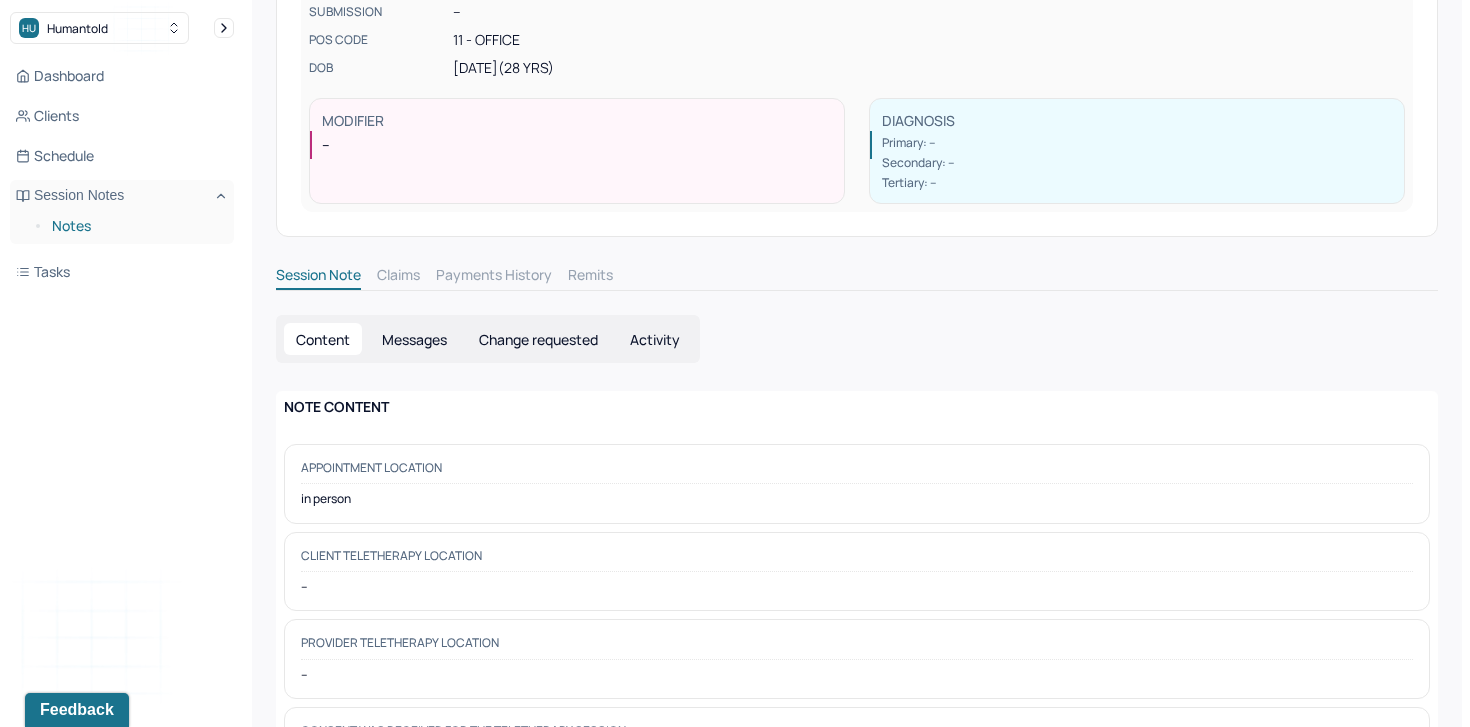 click on "Notes" at bounding box center [135, 226] 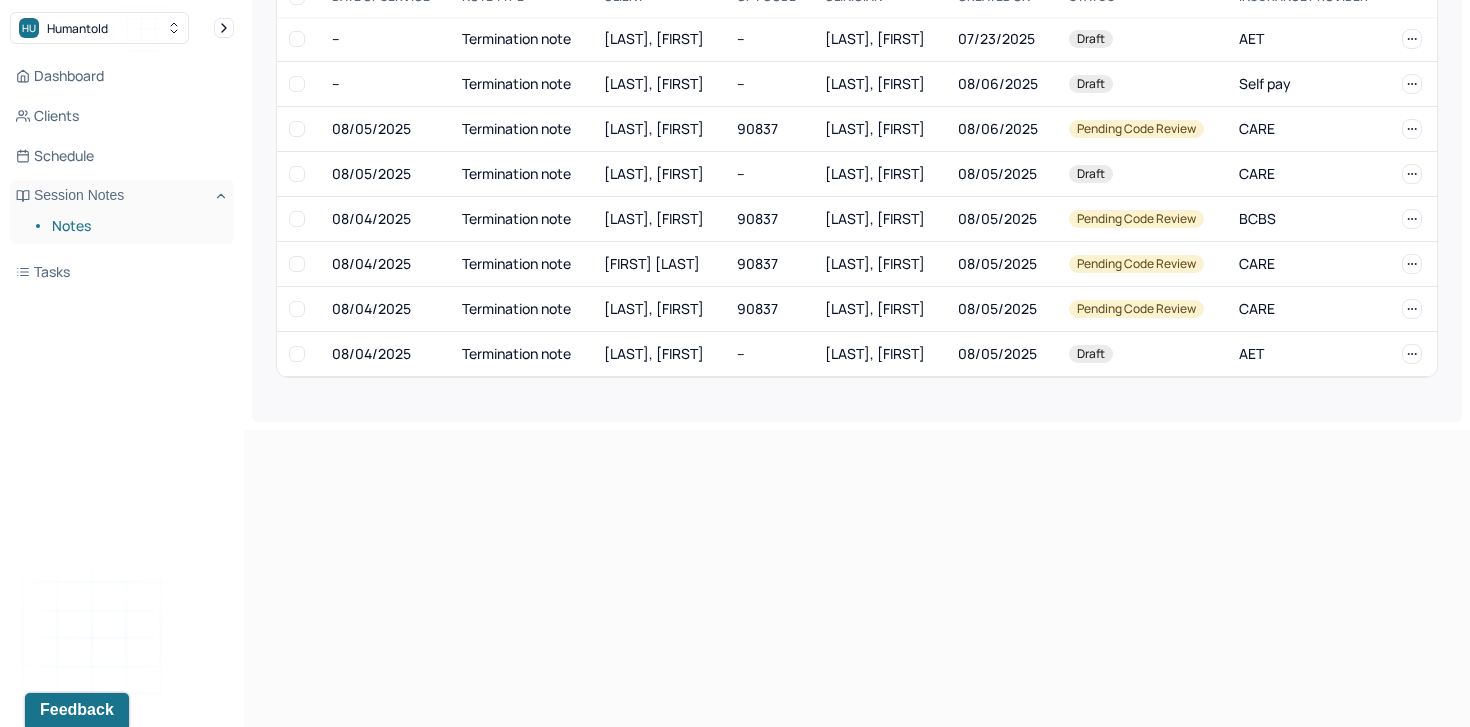 scroll, scrollTop: 0, scrollLeft: 0, axis: both 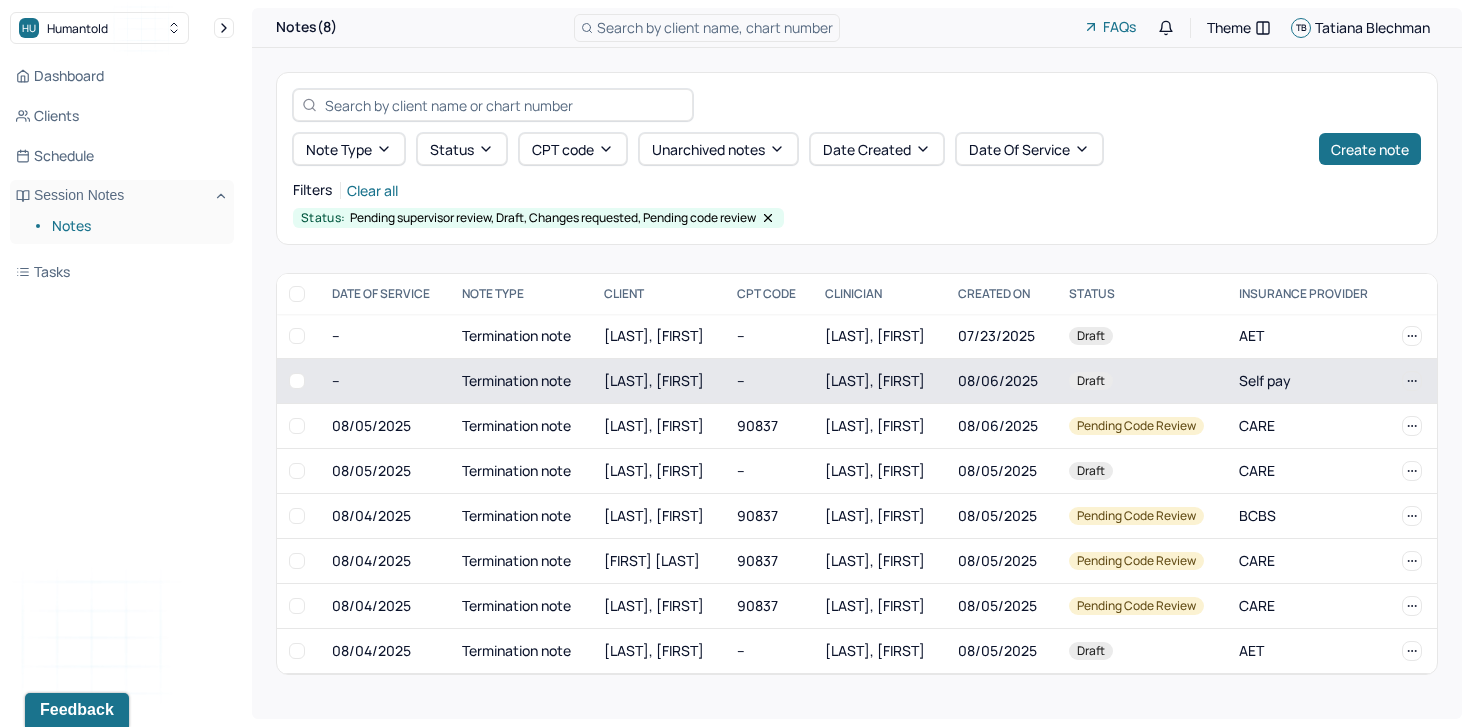 click on "[LAST_NAME], [FIRST_NAME]" at bounding box center [654, 380] 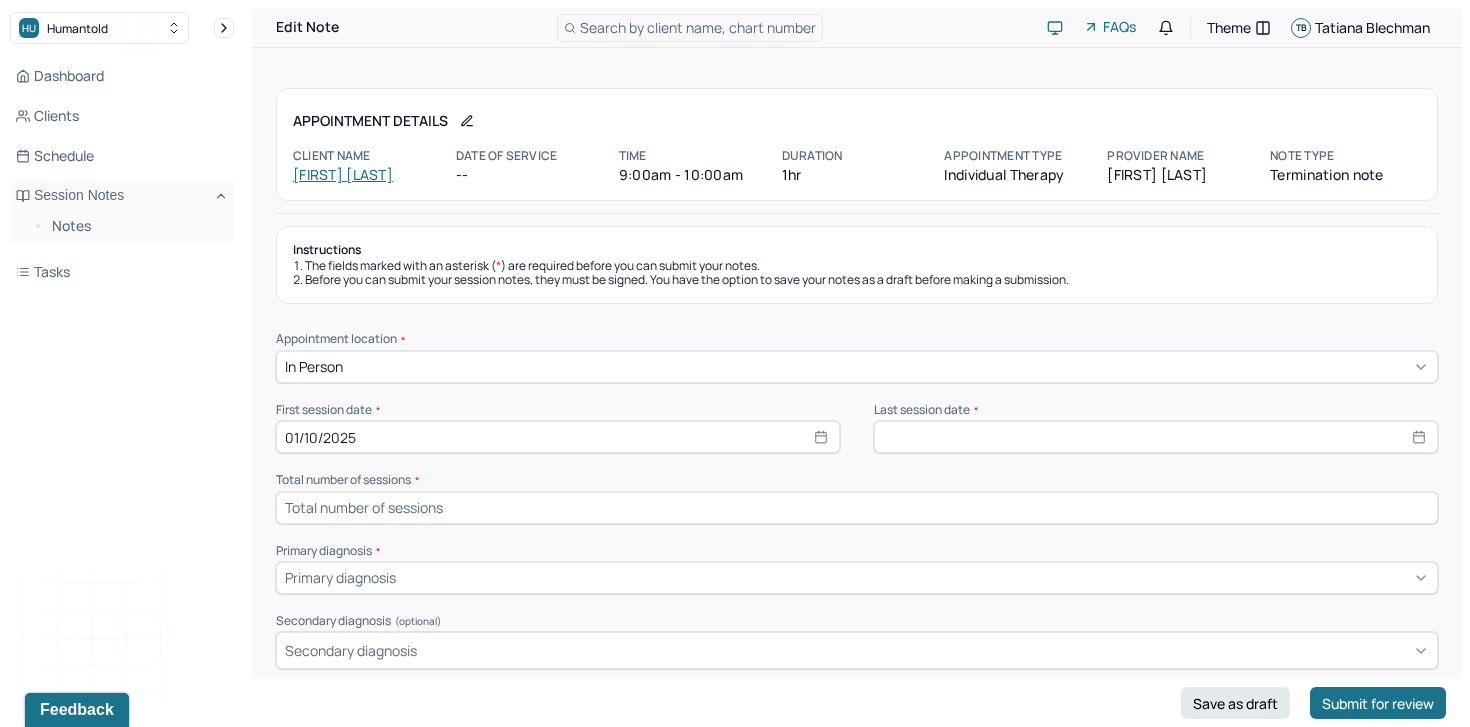 click at bounding box center [1156, 437] 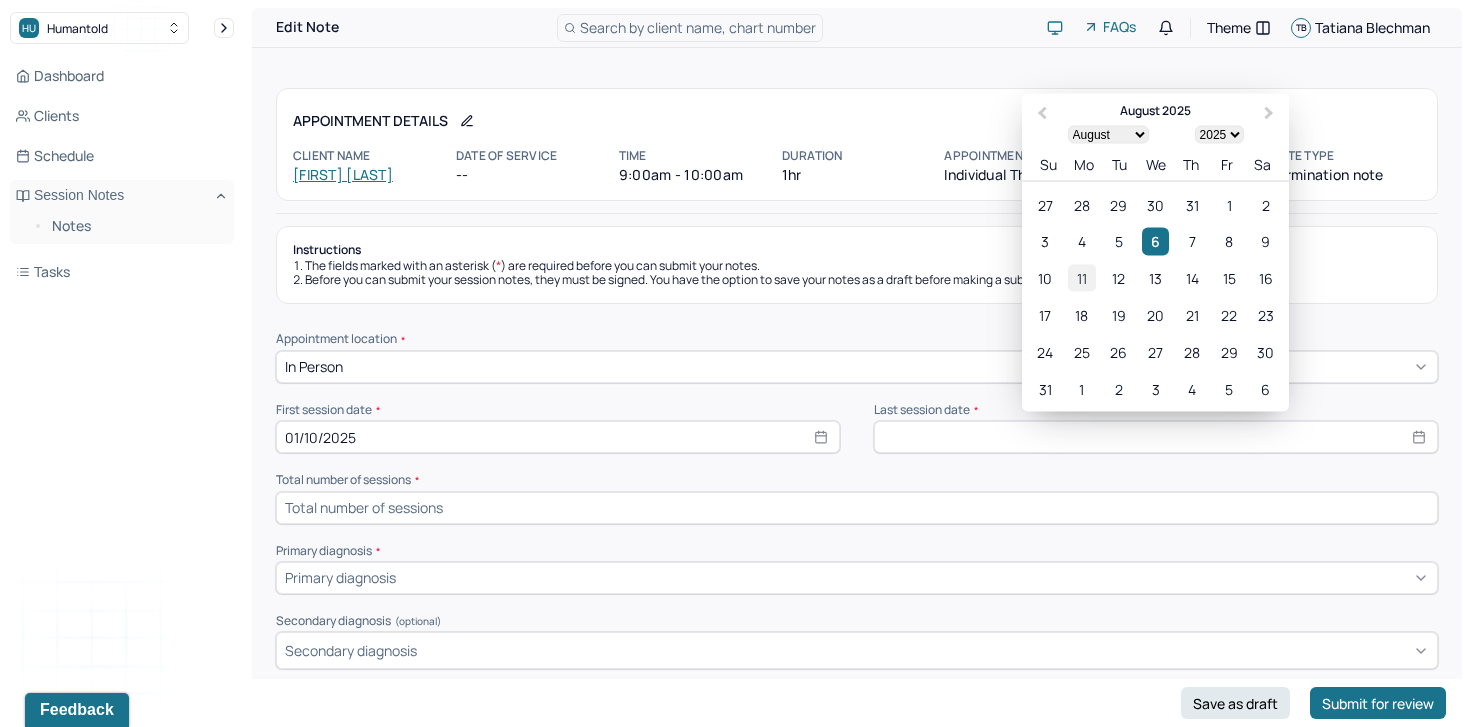 click on "11" at bounding box center [1082, 278] 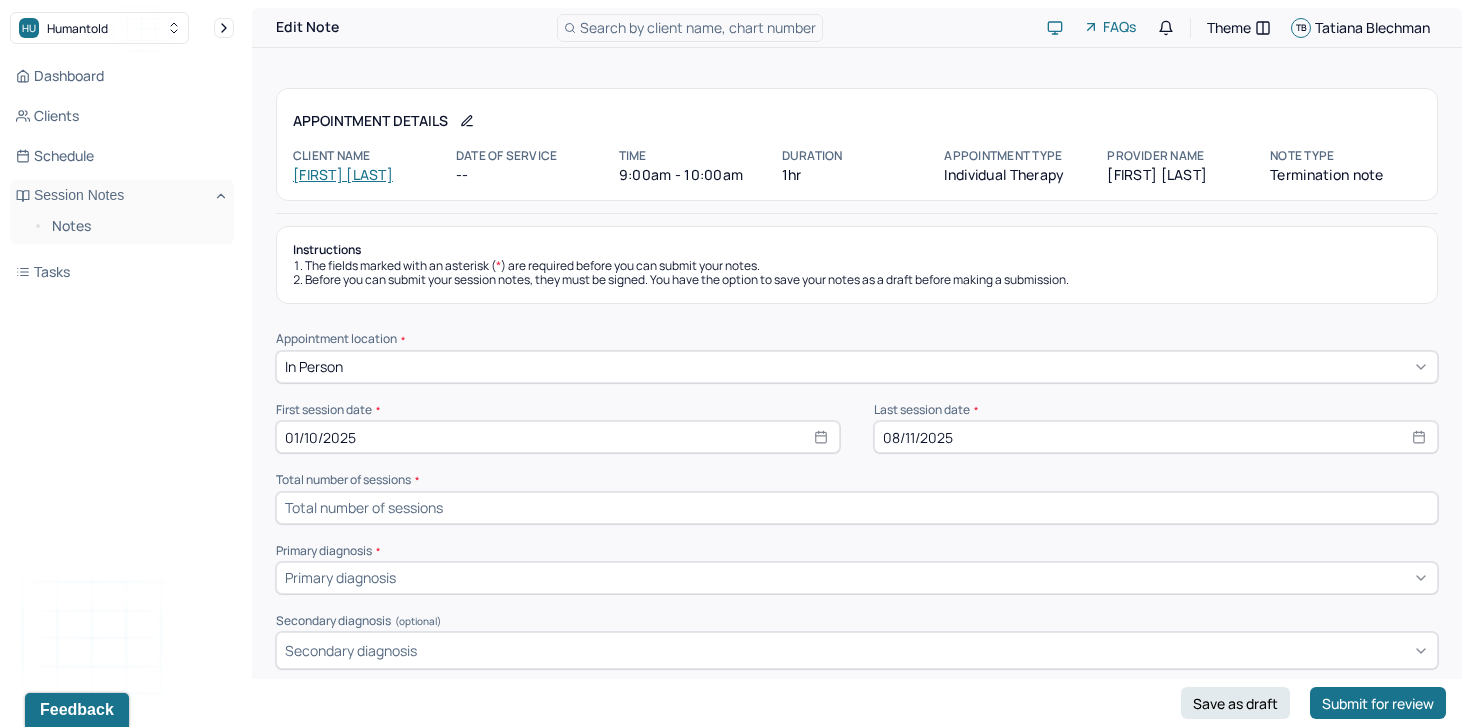click on "08/11/2025" at bounding box center [1156, 437] 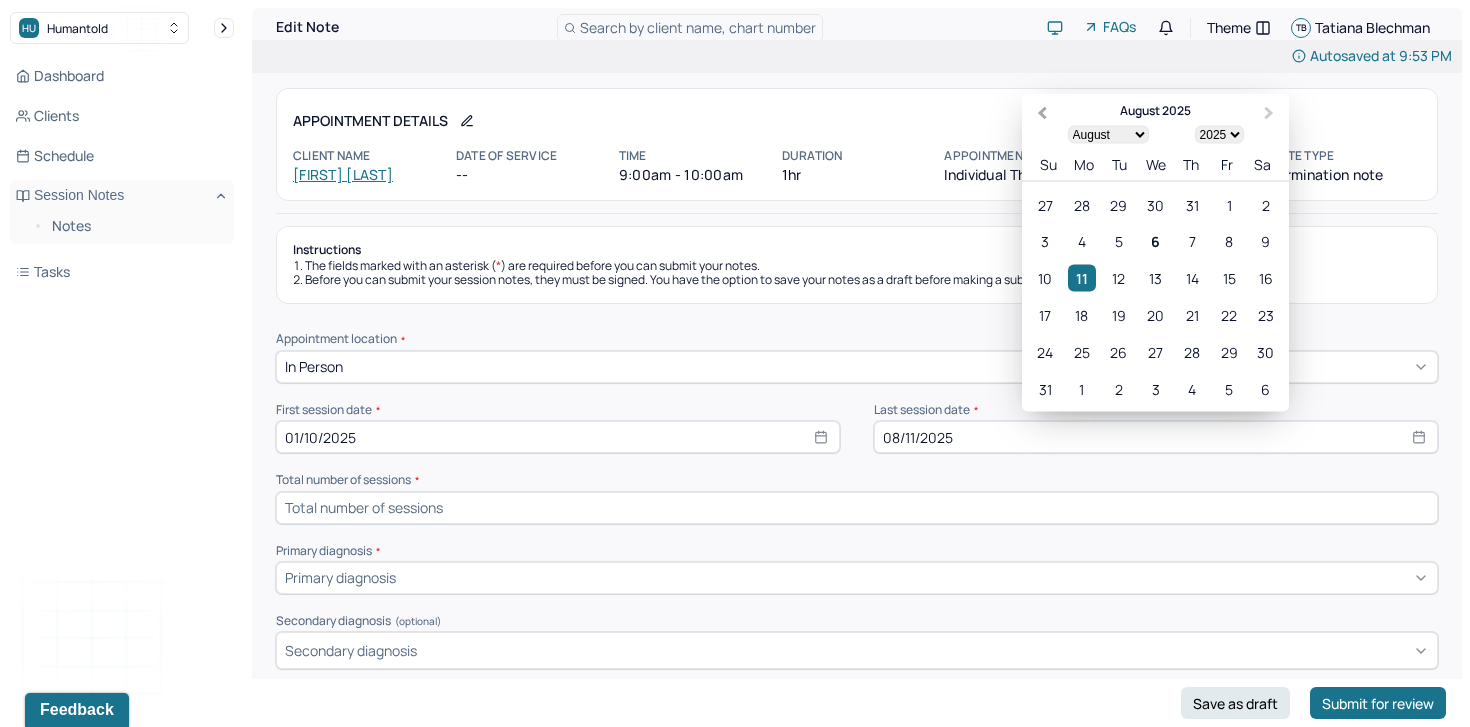 click on "Previous Month" at bounding box center [1040, 115] 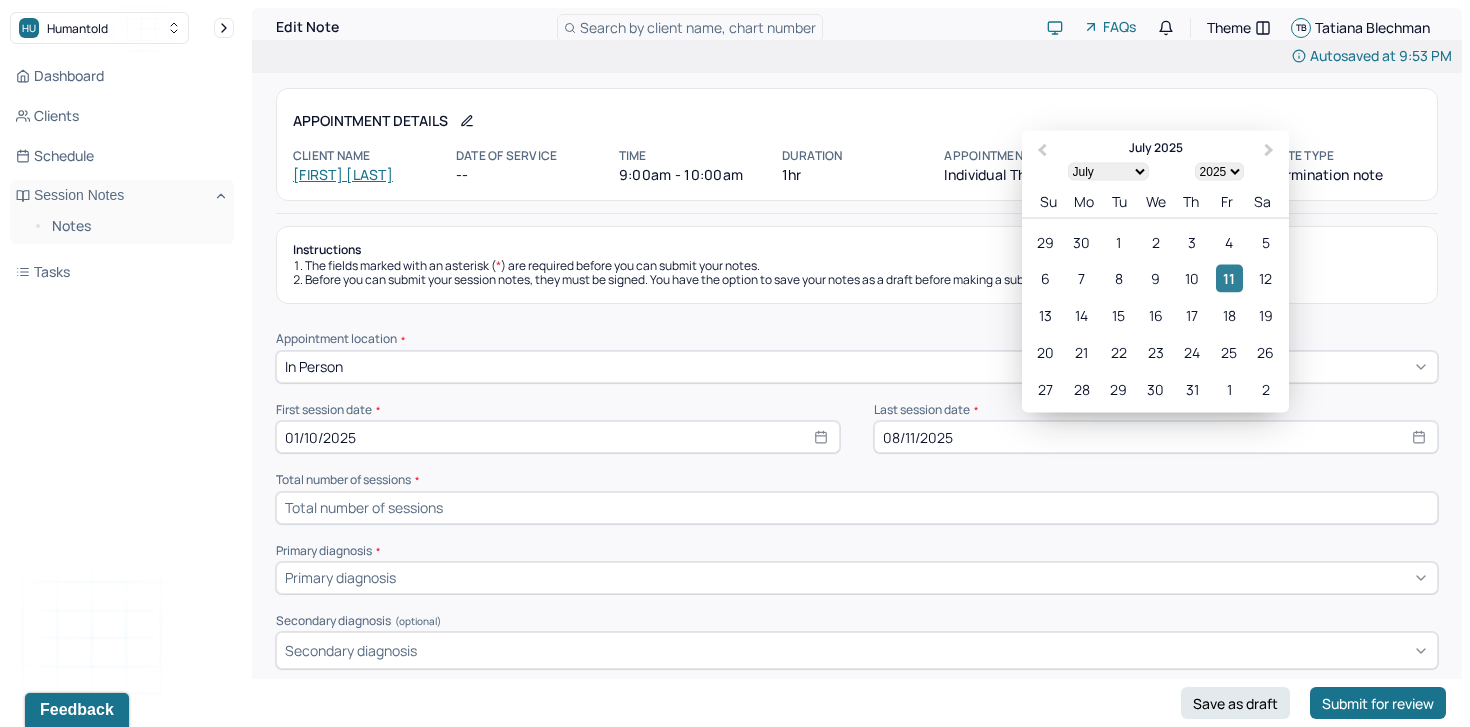 click on "11" at bounding box center (1229, 278) 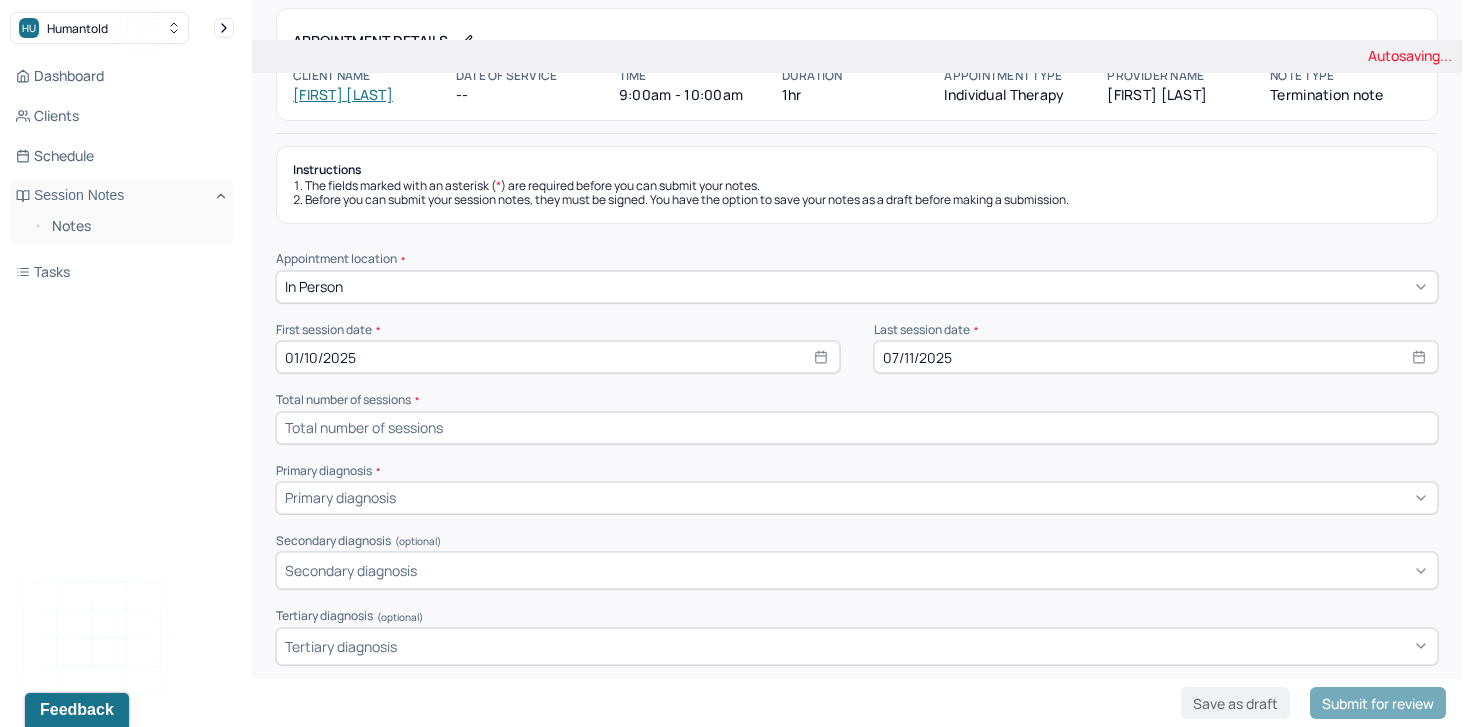 scroll, scrollTop: 92, scrollLeft: 0, axis: vertical 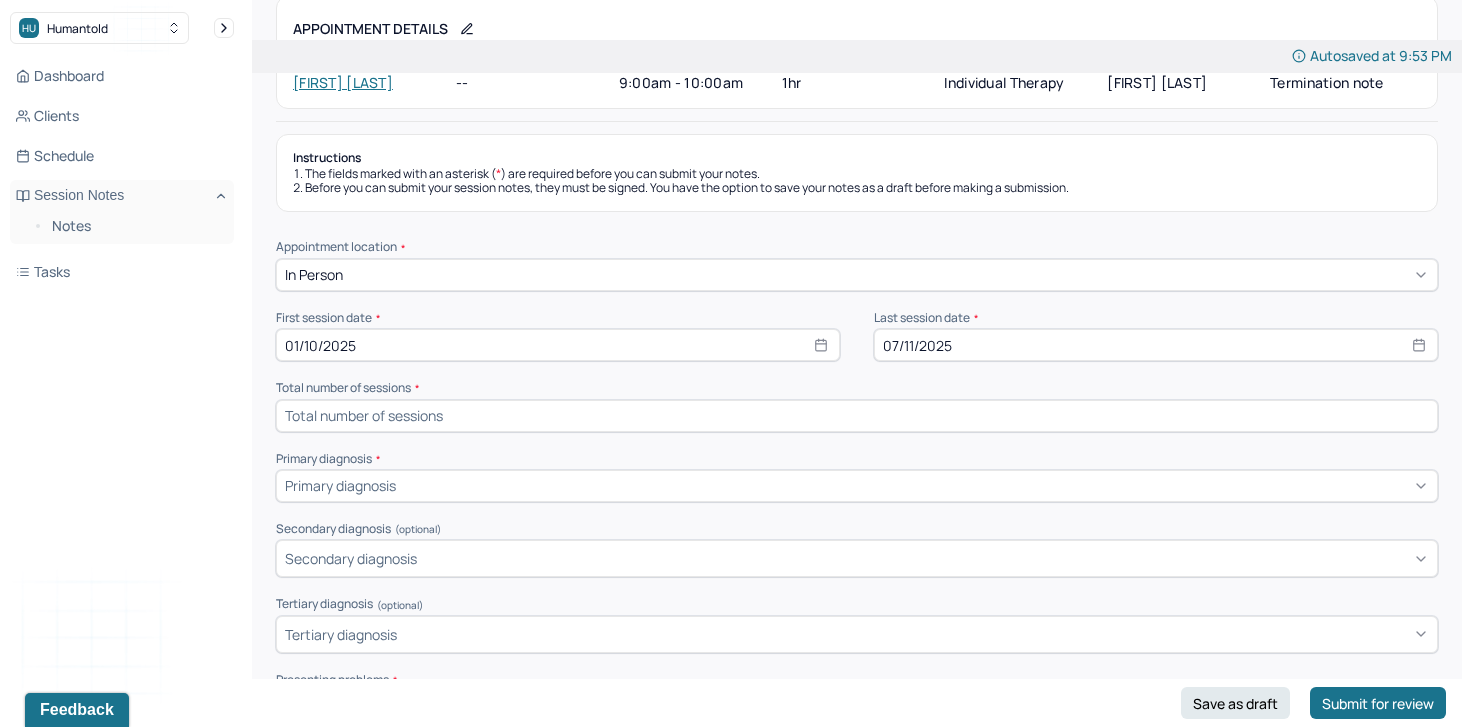 click at bounding box center (857, 416) 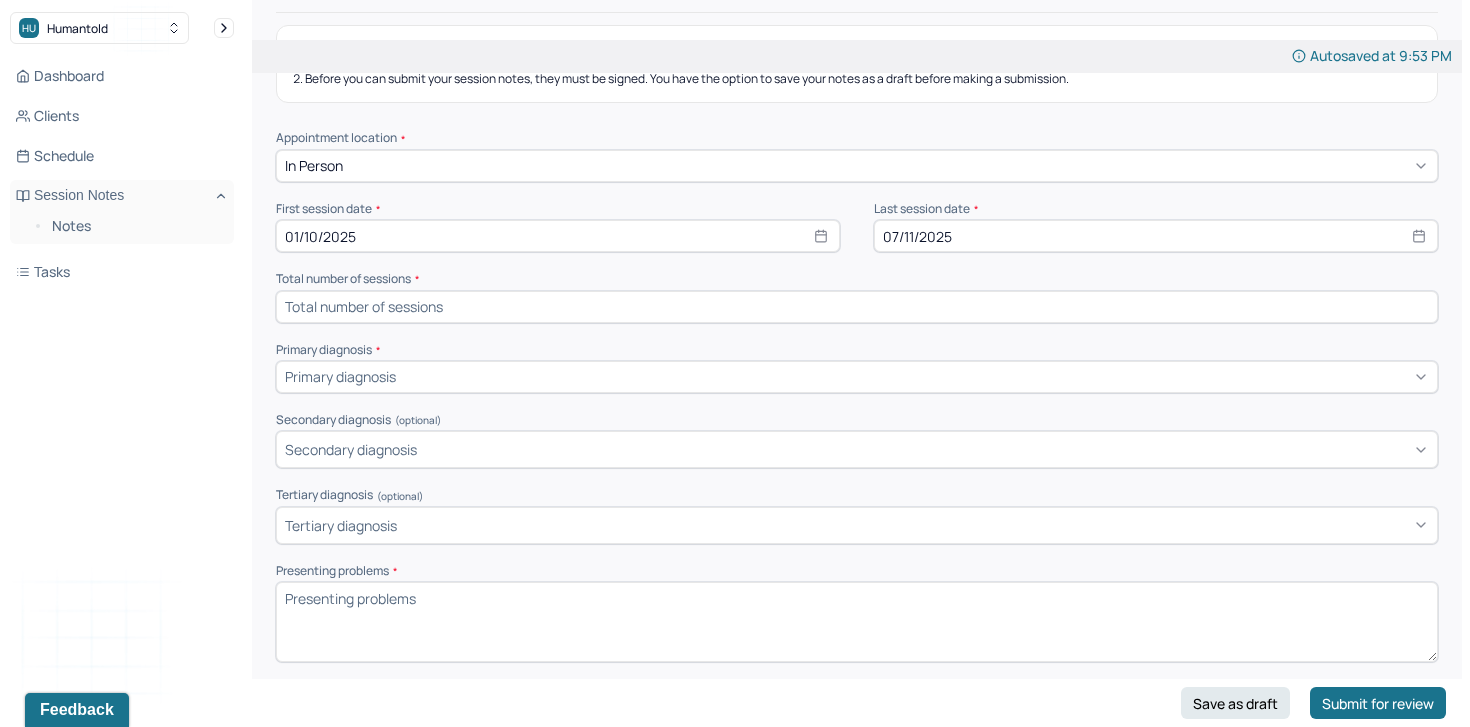 scroll, scrollTop: 212, scrollLeft: 0, axis: vertical 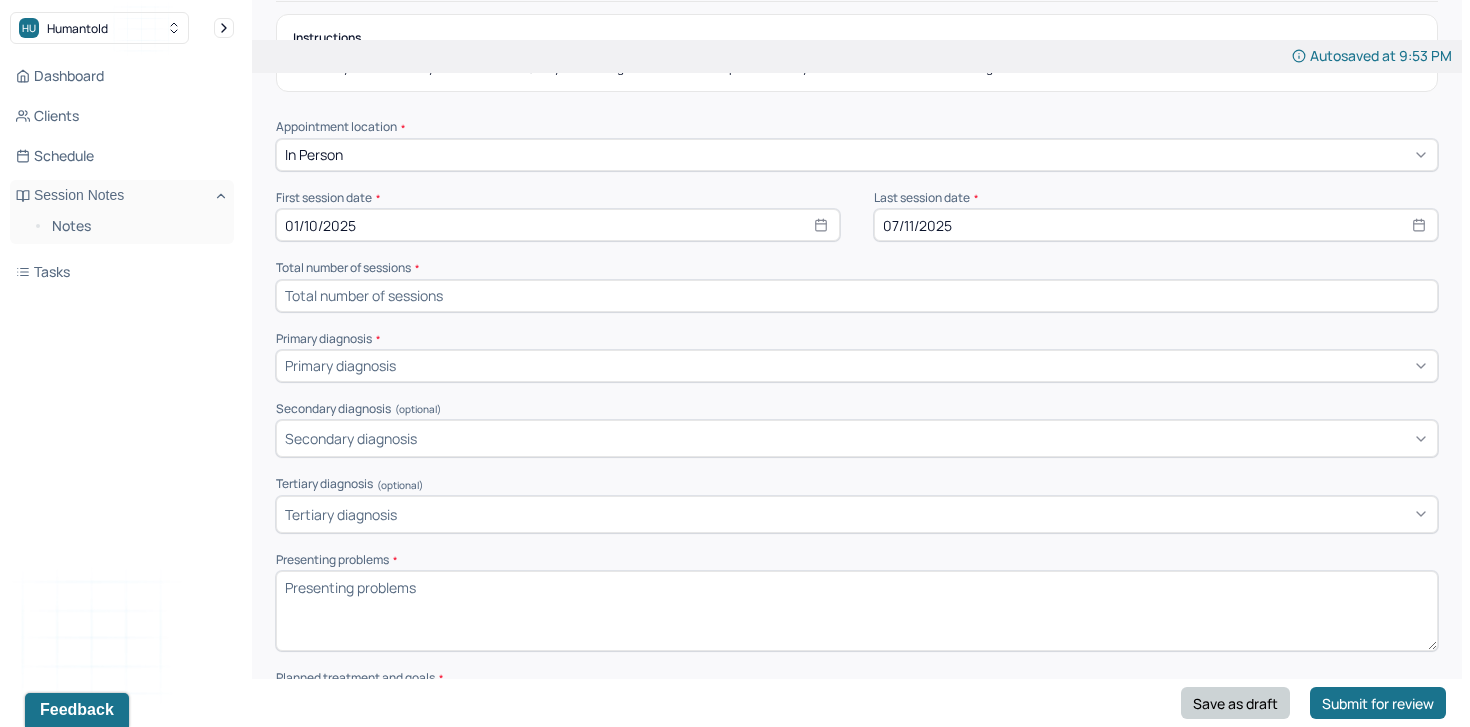 click on "Save as draft" at bounding box center [1235, 703] 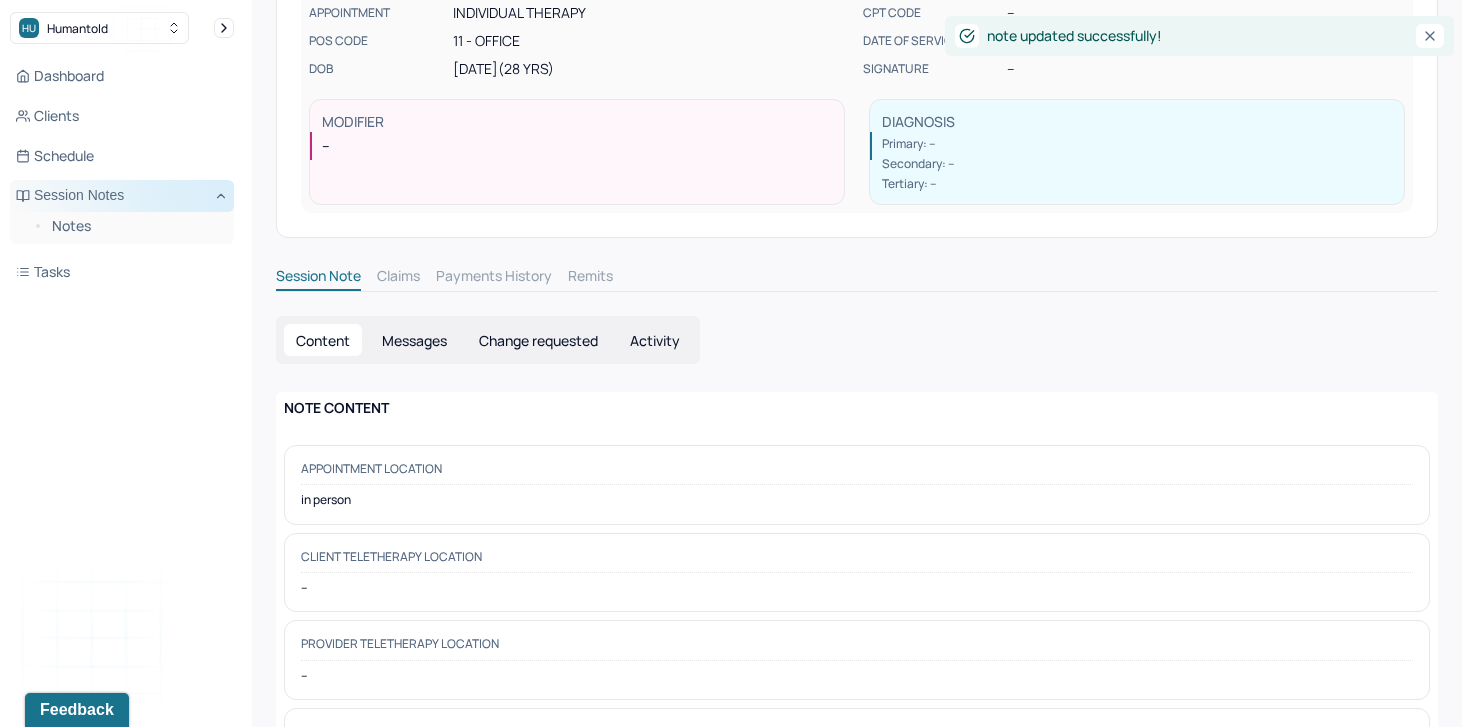 click on "Session Notes" at bounding box center [122, 196] 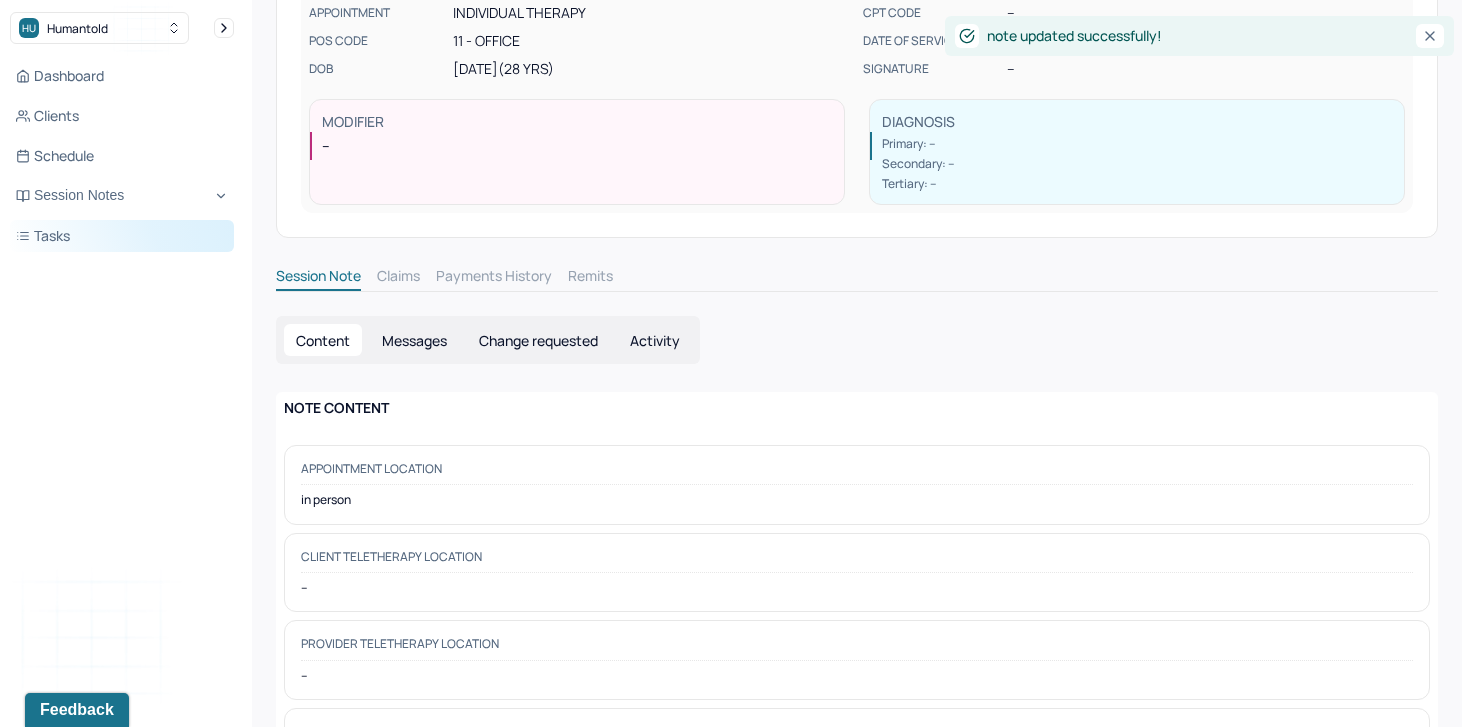 click on "Tasks" at bounding box center [122, 236] 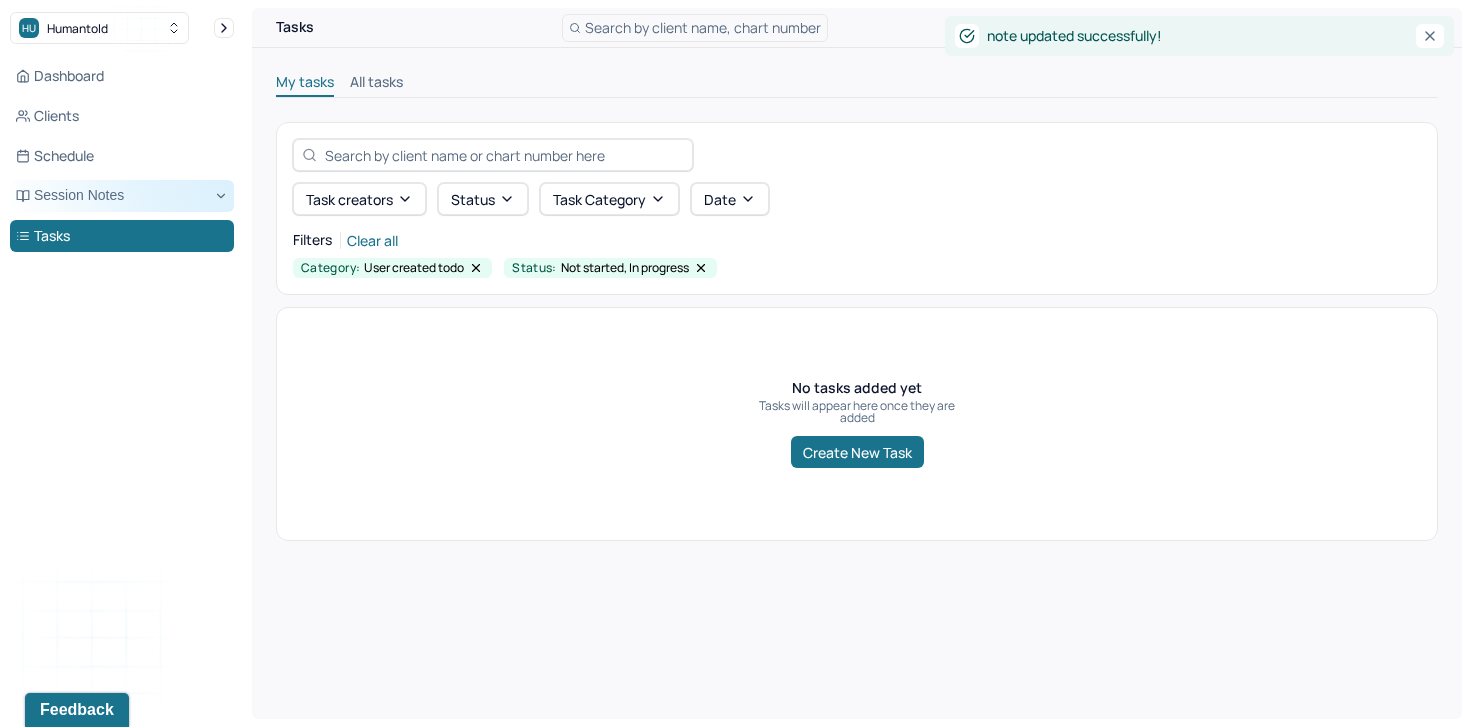 click on "Session Notes" at bounding box center (122, 196) 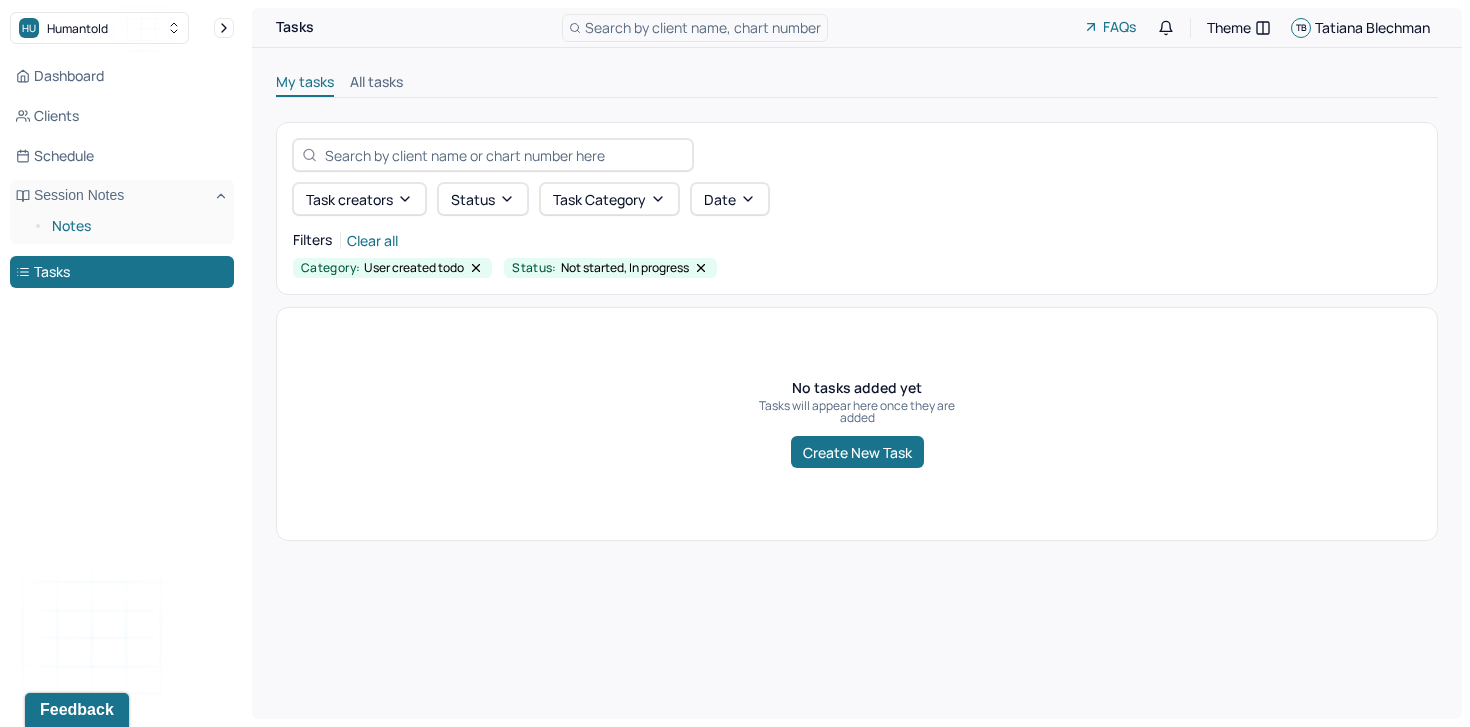 click on "Notes" at bounding box center (135, 226) 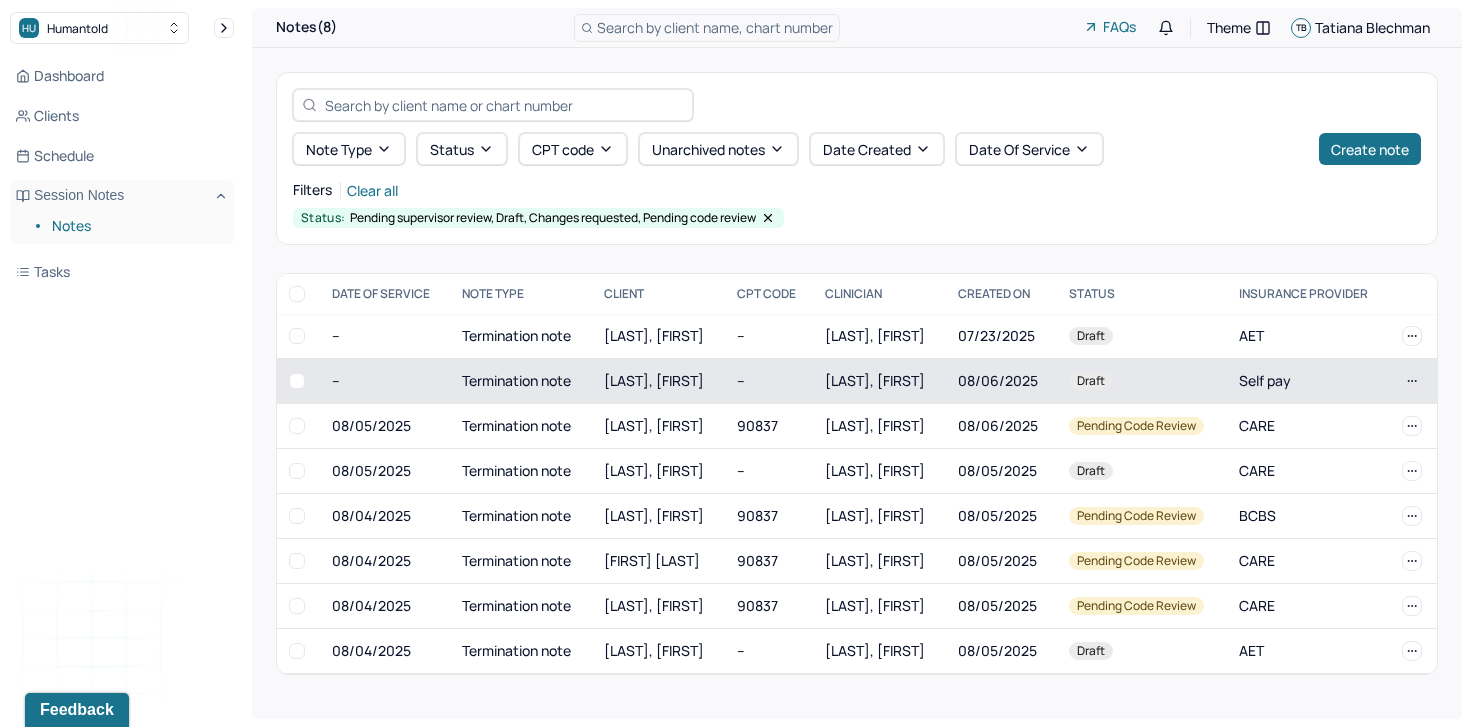 click on "Termination note" at bounding box center (521, 381) 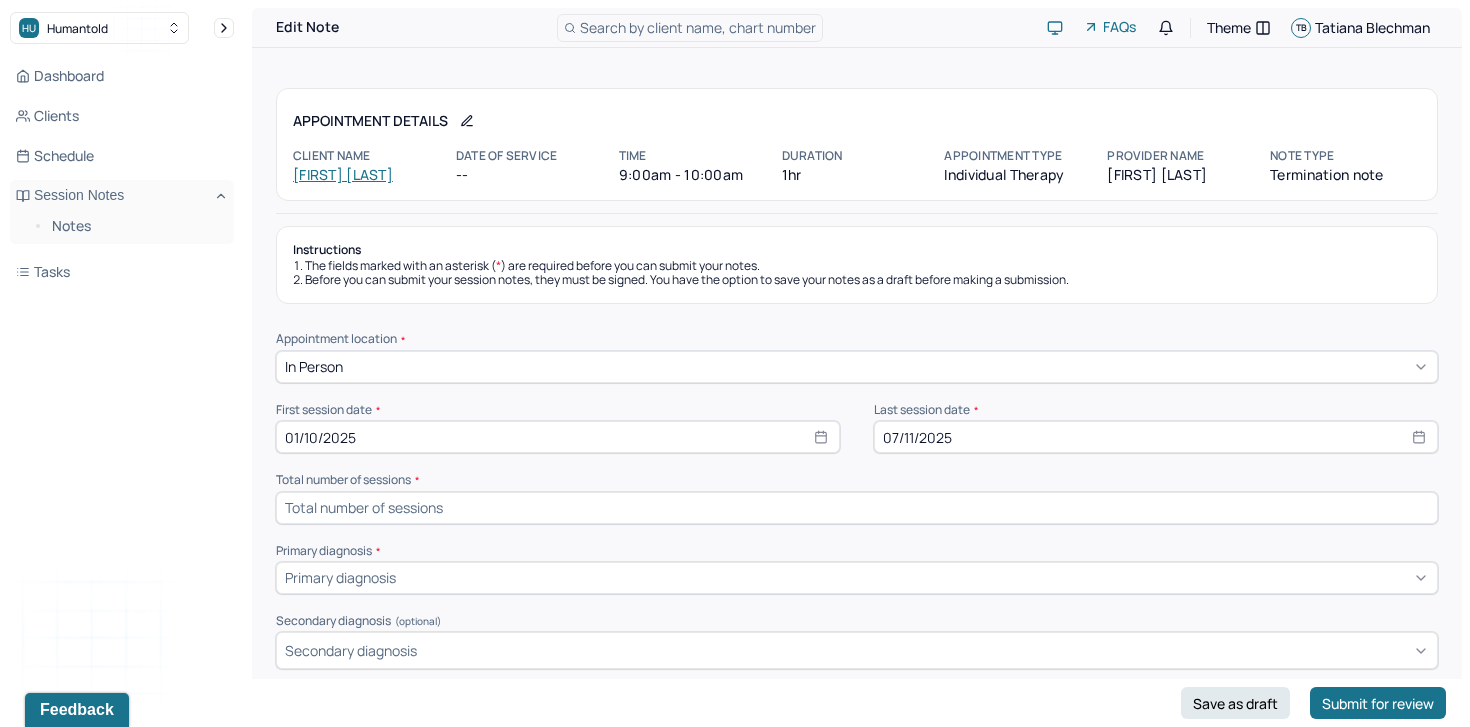click on "[FIRST] [LAST]" at bounding box center (343, 174) 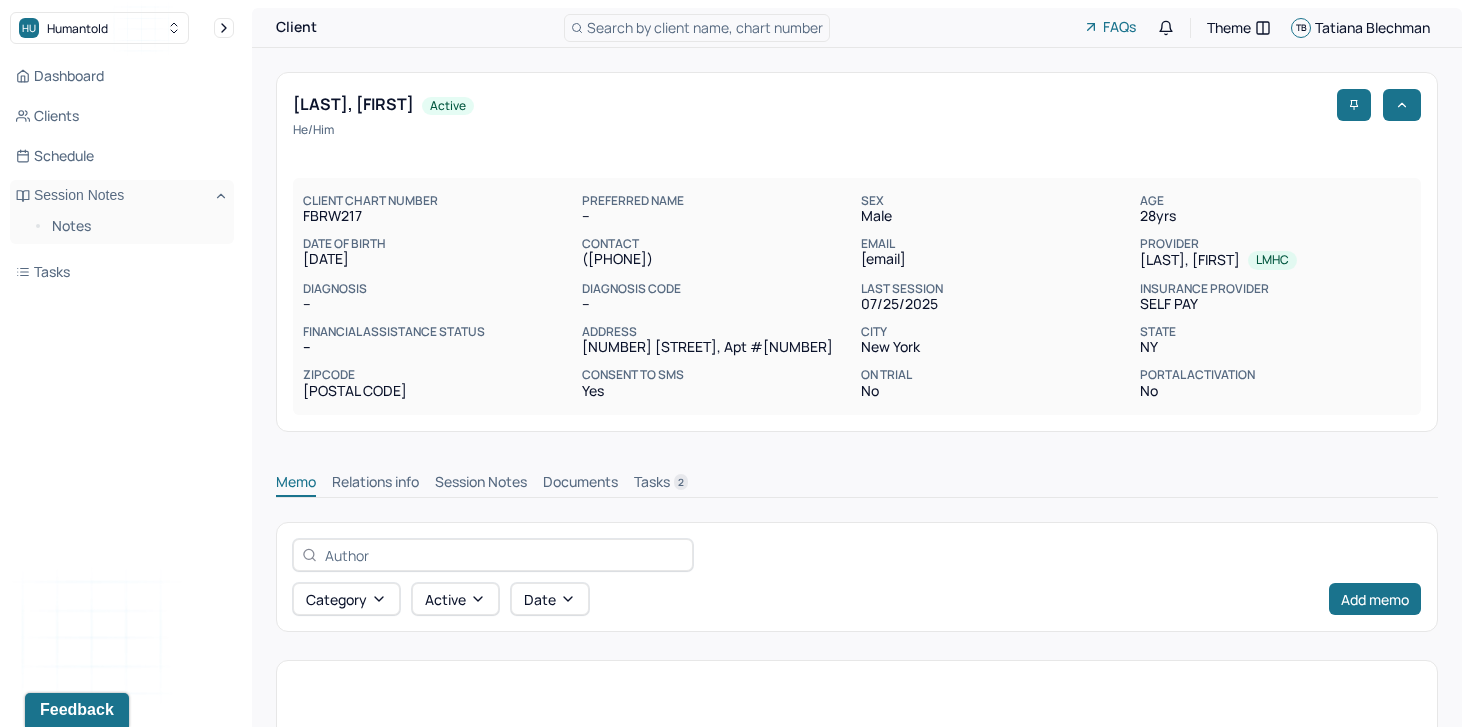click on "Session Notes" at bounding box center [481, 484] 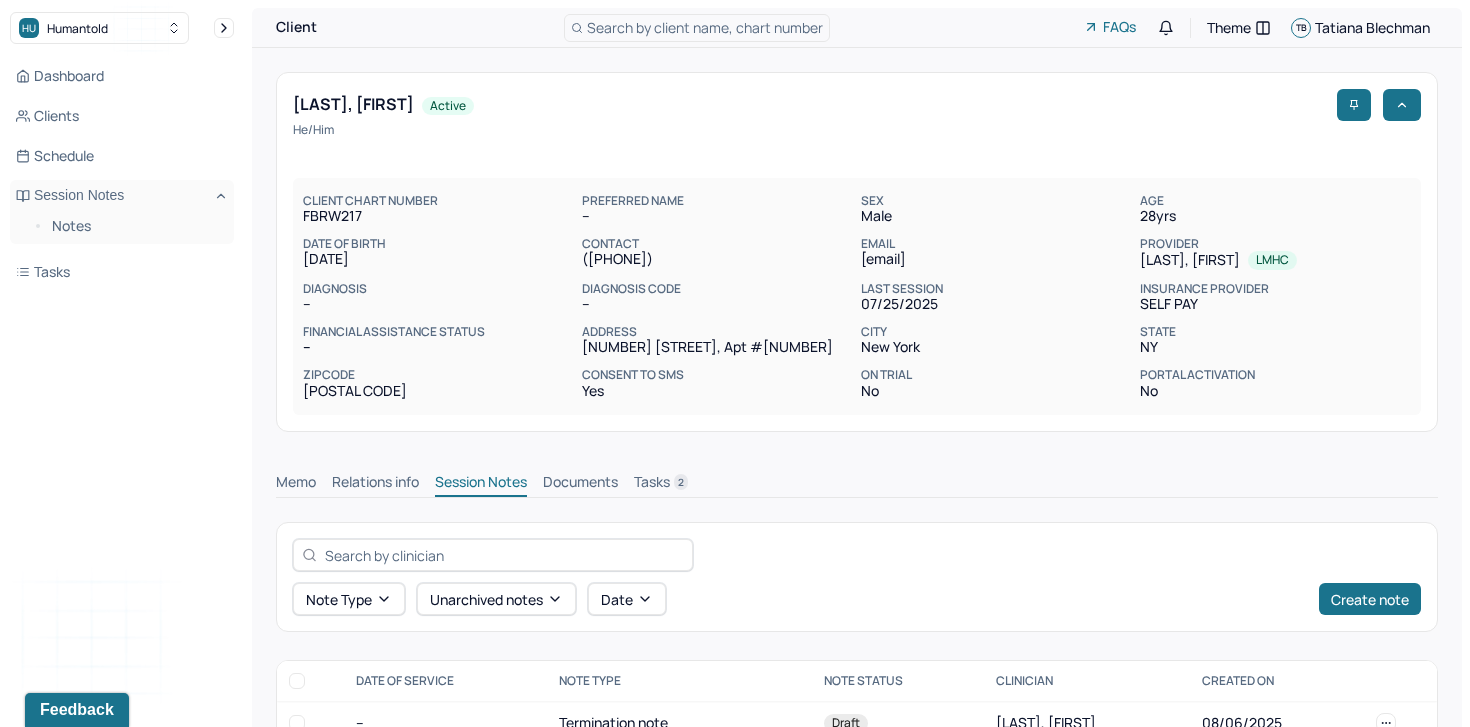 scroll, scrollTop: 545, scrollLeft: 0, axis: vertical 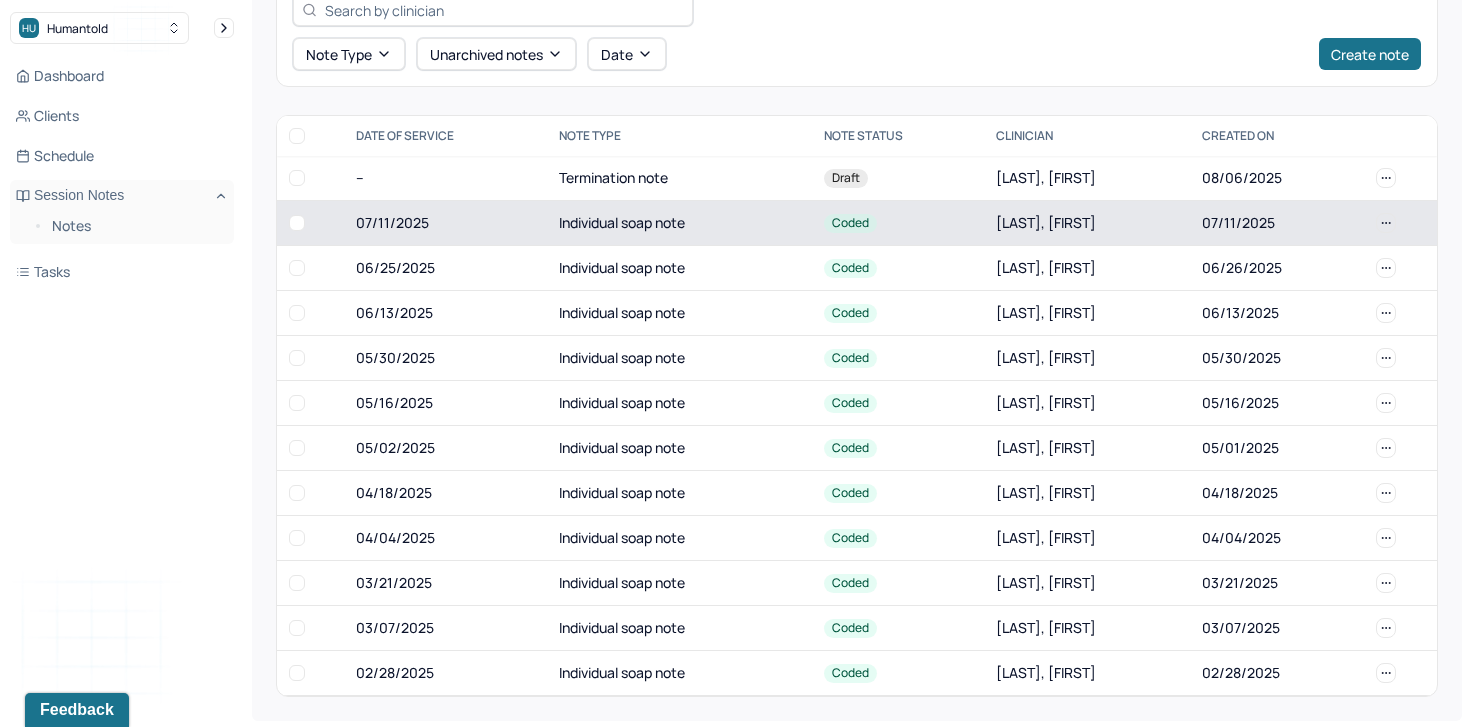 click on "Individual soap note" at bounding box center [679, 223] 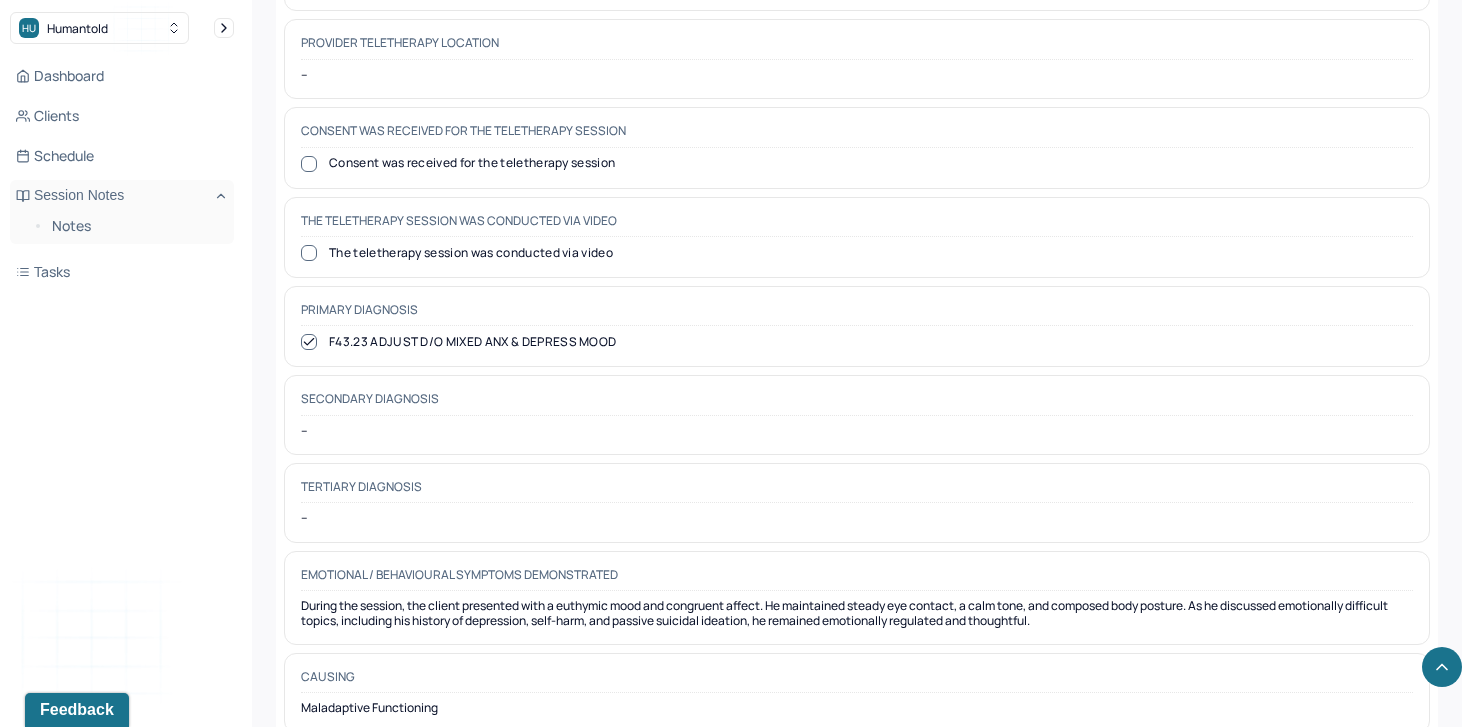 scroll, scrollTop: 941, scrollLeft: 0, axis: vertical 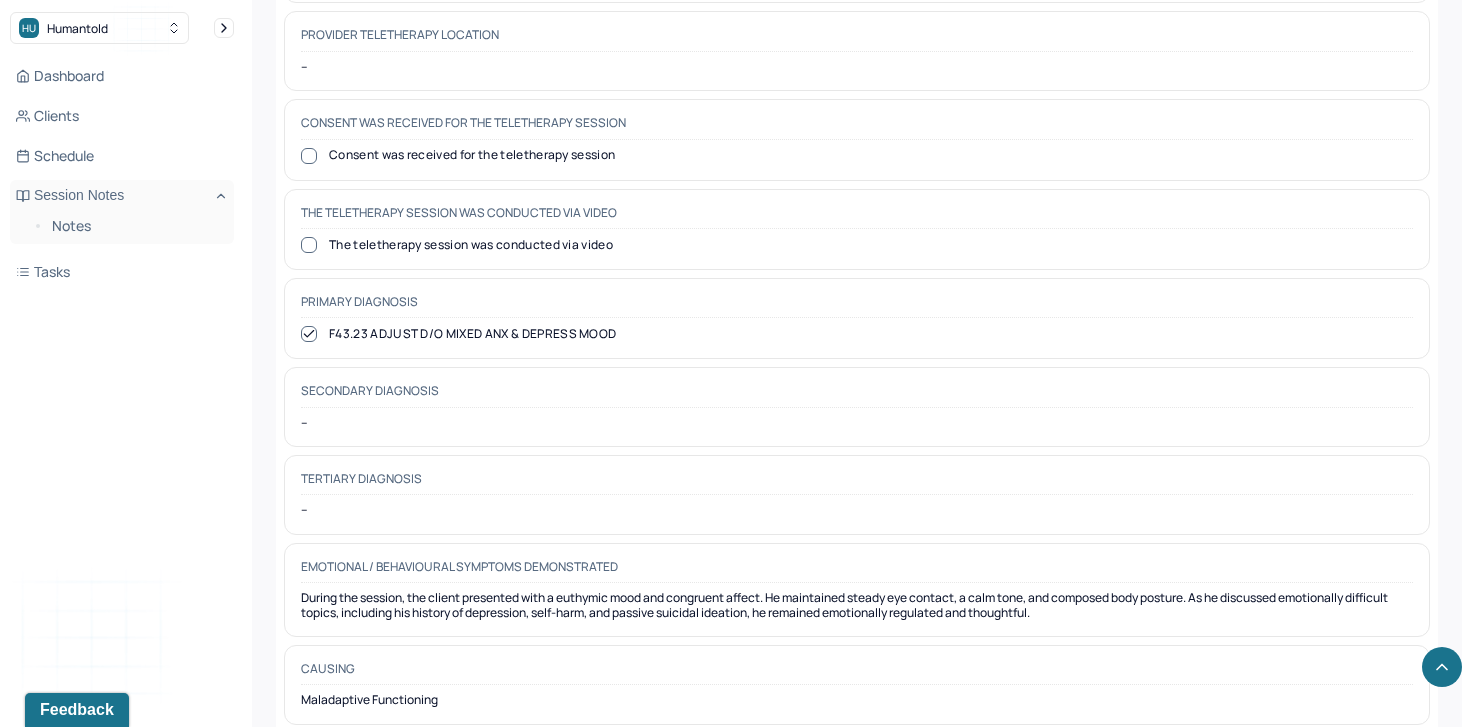 click on "F43.23 ADJUST D/O MIXED ANX & DEPRESS MOOD" at bounding box center (857, 334) 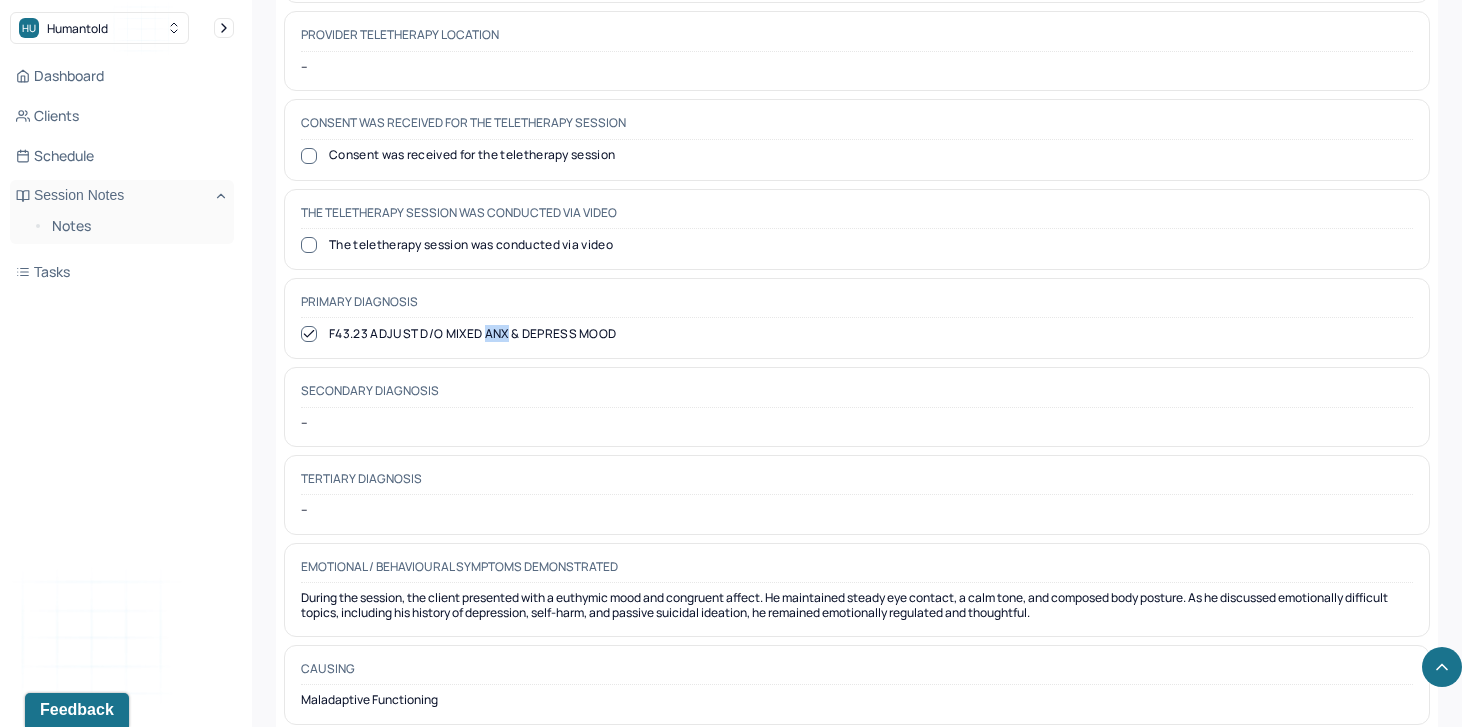 click on "F43.23 ADJUST D/O MIXED ANX & DEPRESS MOOD" at bounding box center (857, 334) 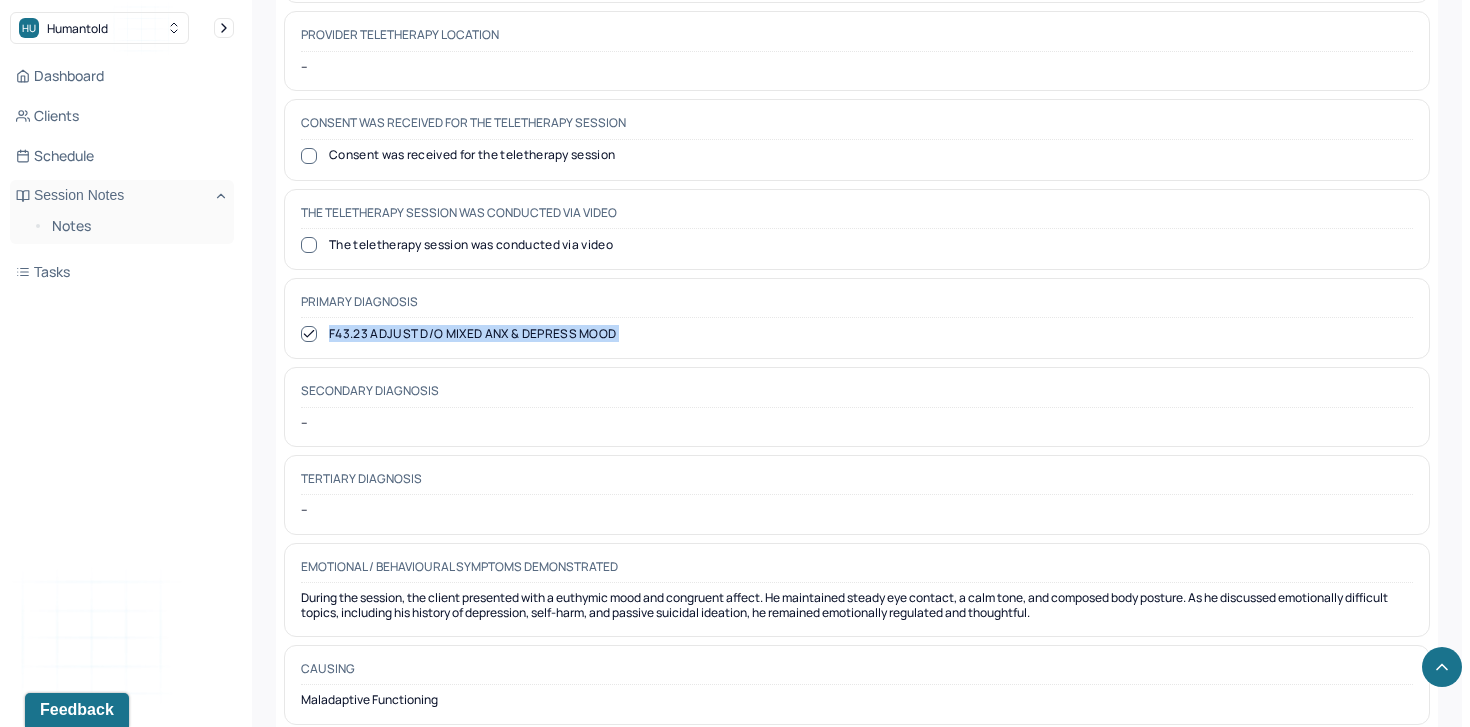 click on "F43.23 ADJUST D/O MIXED ANX & DEPRESS MOOD" at bounding box center (857, 334) 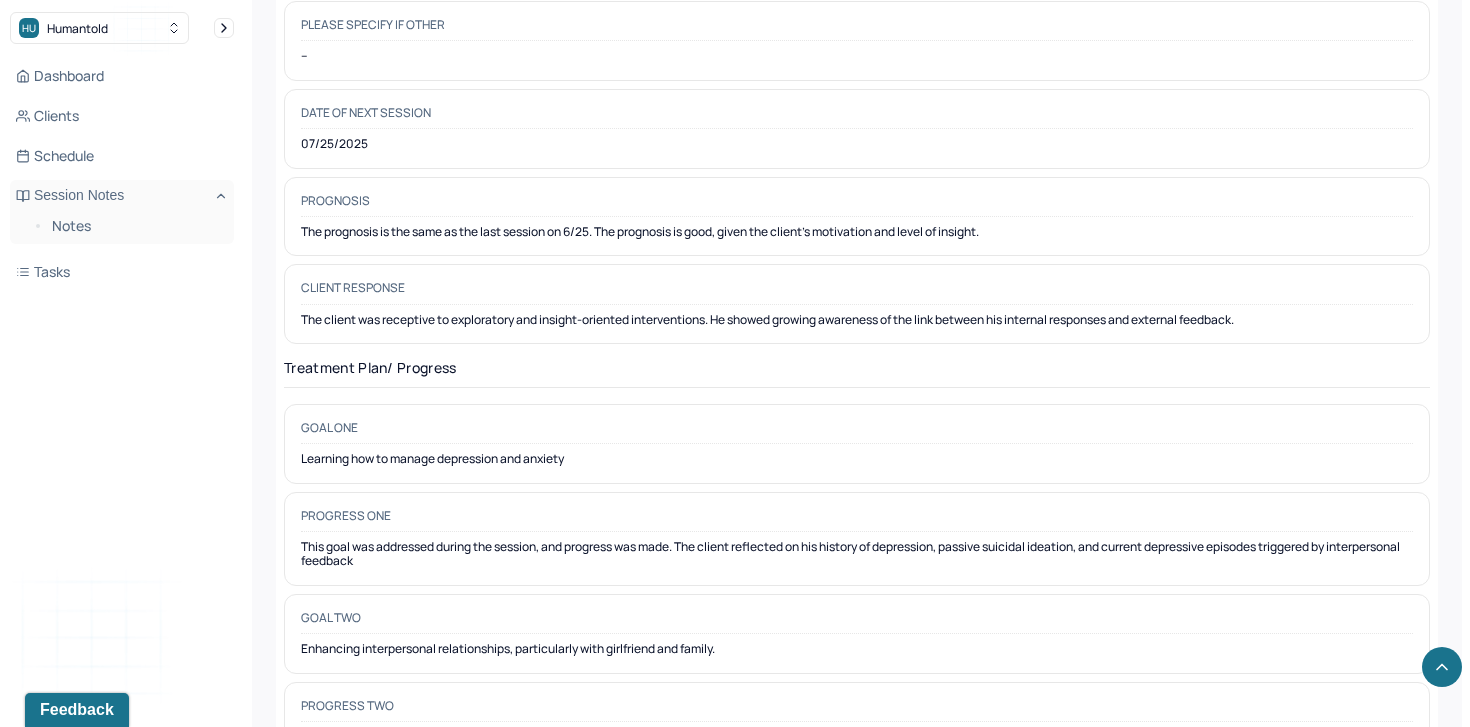 scroll, scrollTop: 2828, scrollLeft: 0, axis: vertical 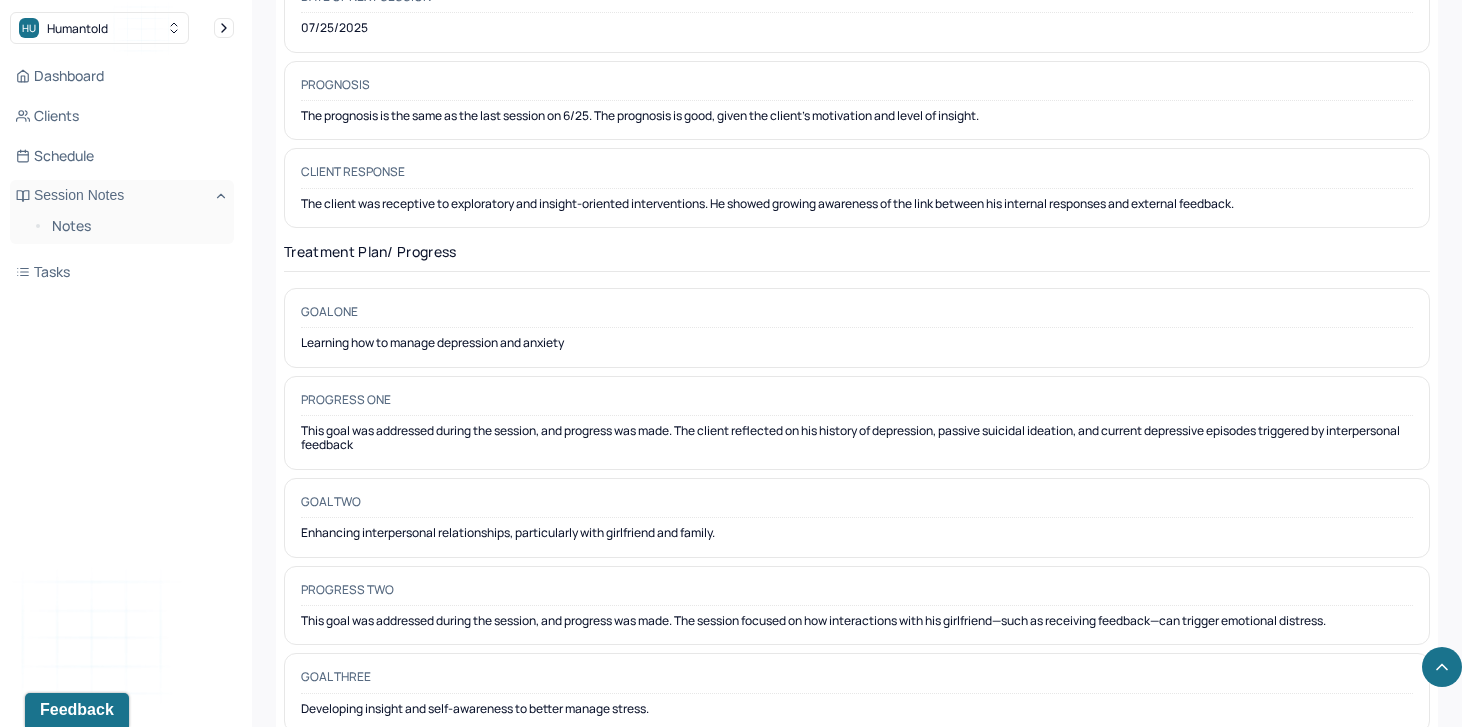 click on "Goal one Learning how to manage depression and anxiety" at bounding box center (857, 328) 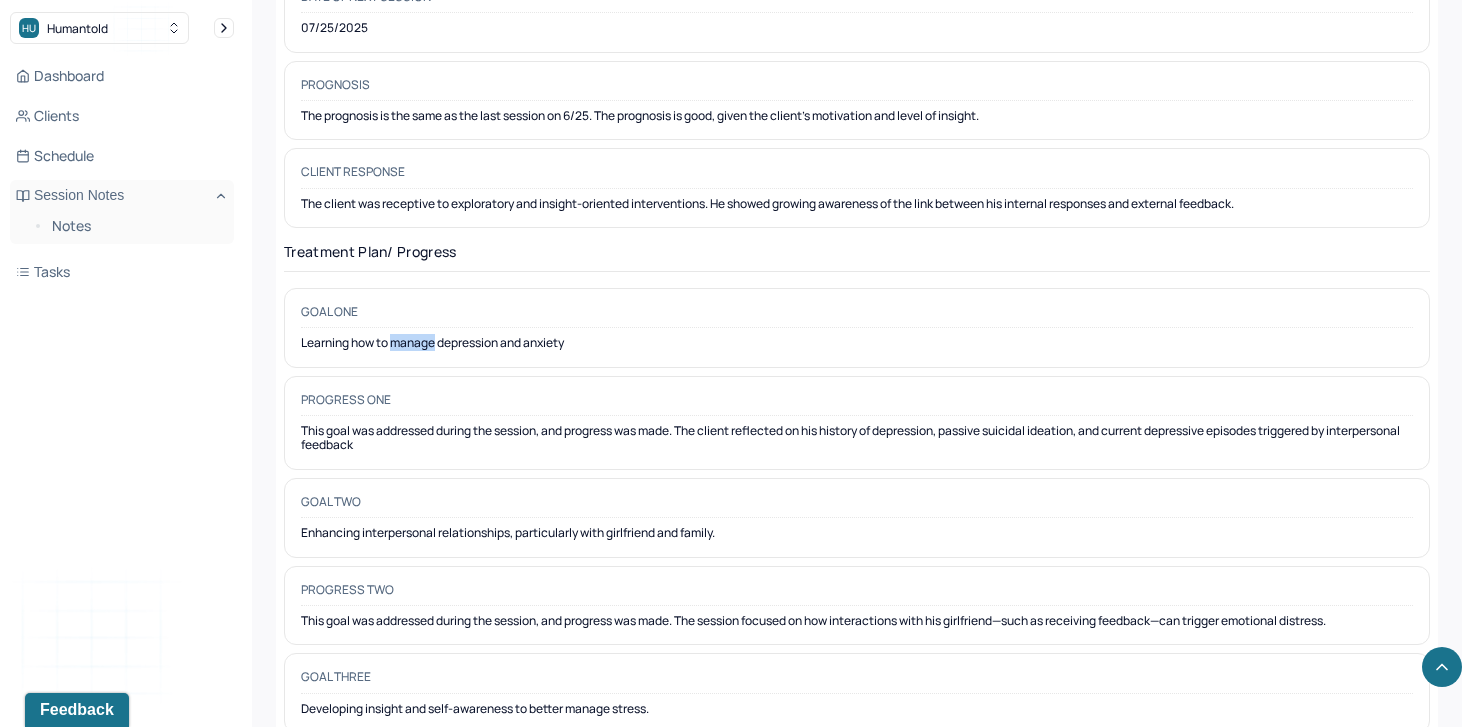 click on "Learning how to manage depression and anxiety" at bounding box center (857, 343) 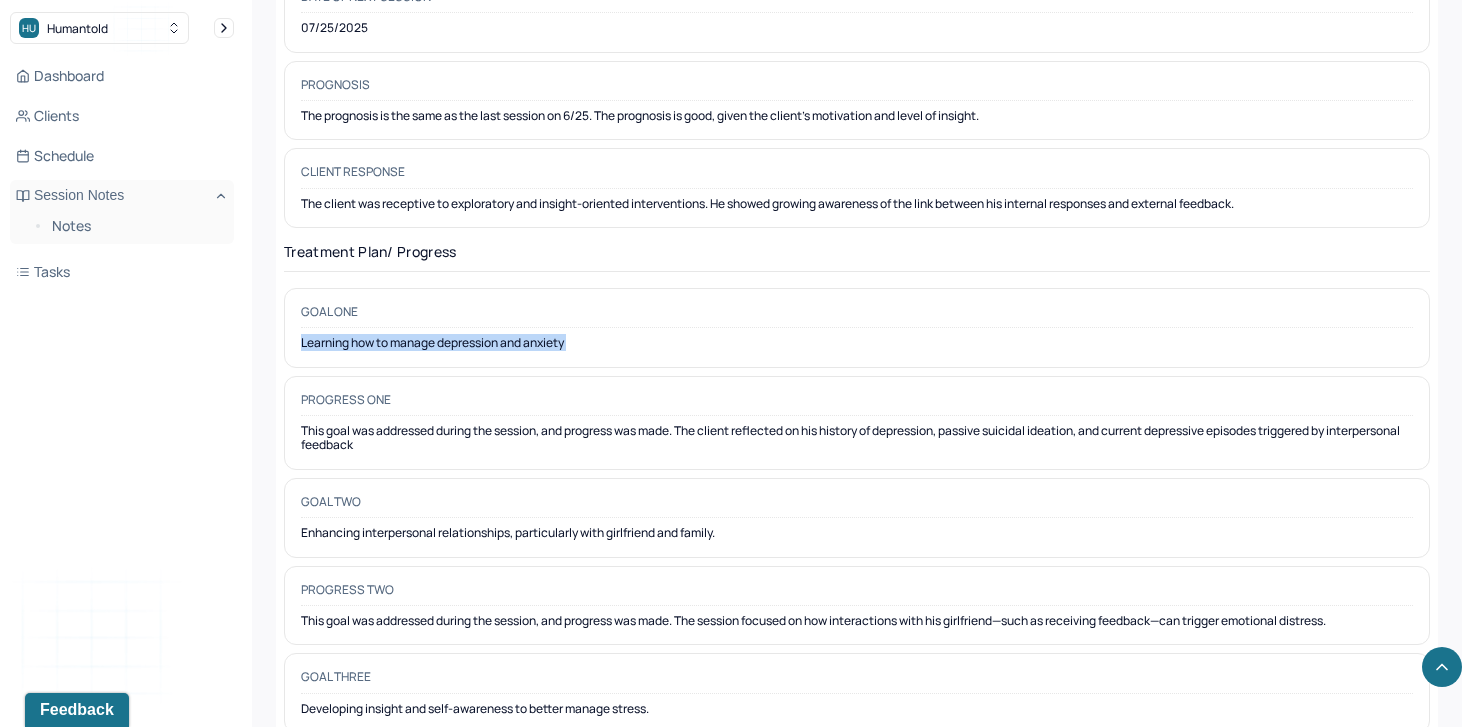 click on "Learning how to manage depression and anxiety" at bounding box center [857, 343] 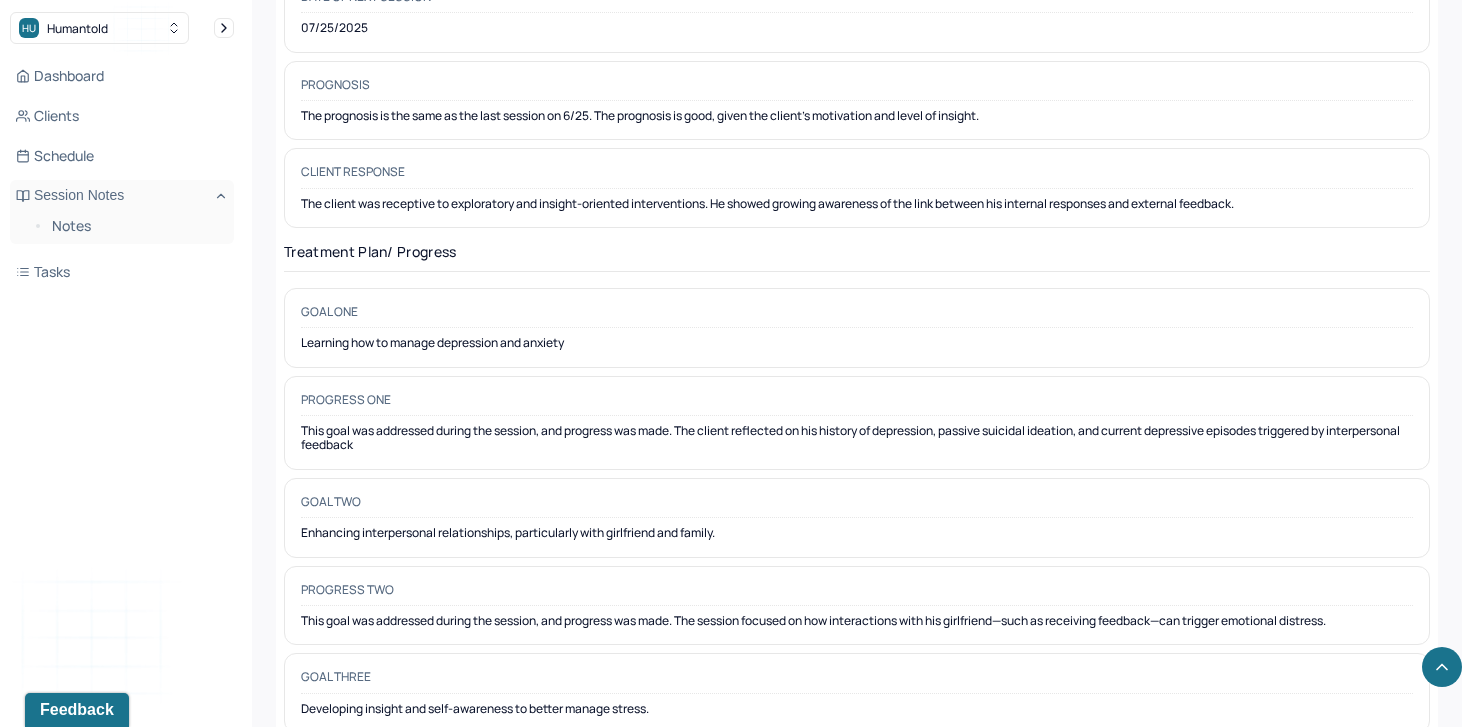 click on "Enhancing interpersonal relationships, particularly with girlfriend and family." at bounding box center [857, 533] 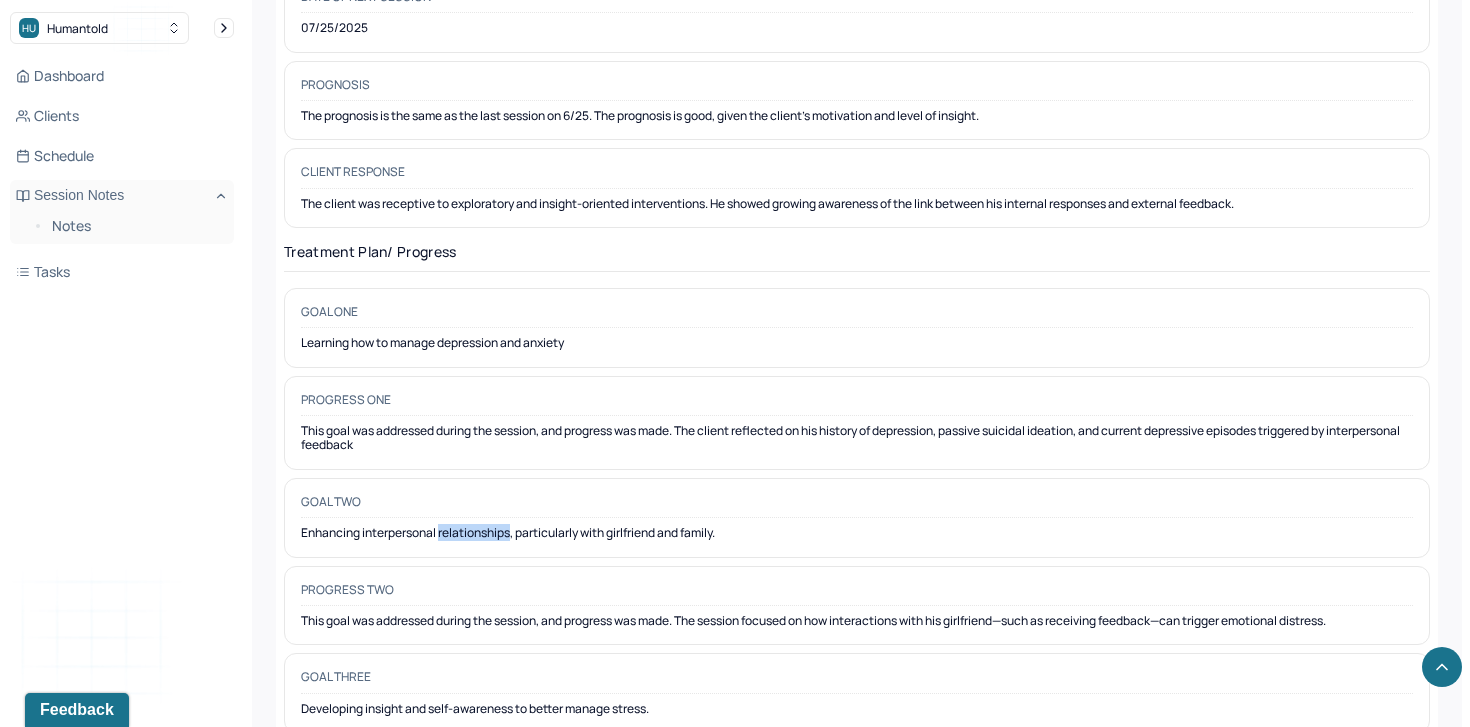 click on "Enhancing interpersonal relationships, particularly with girlfriend and family." at bounding box center [857, 533] 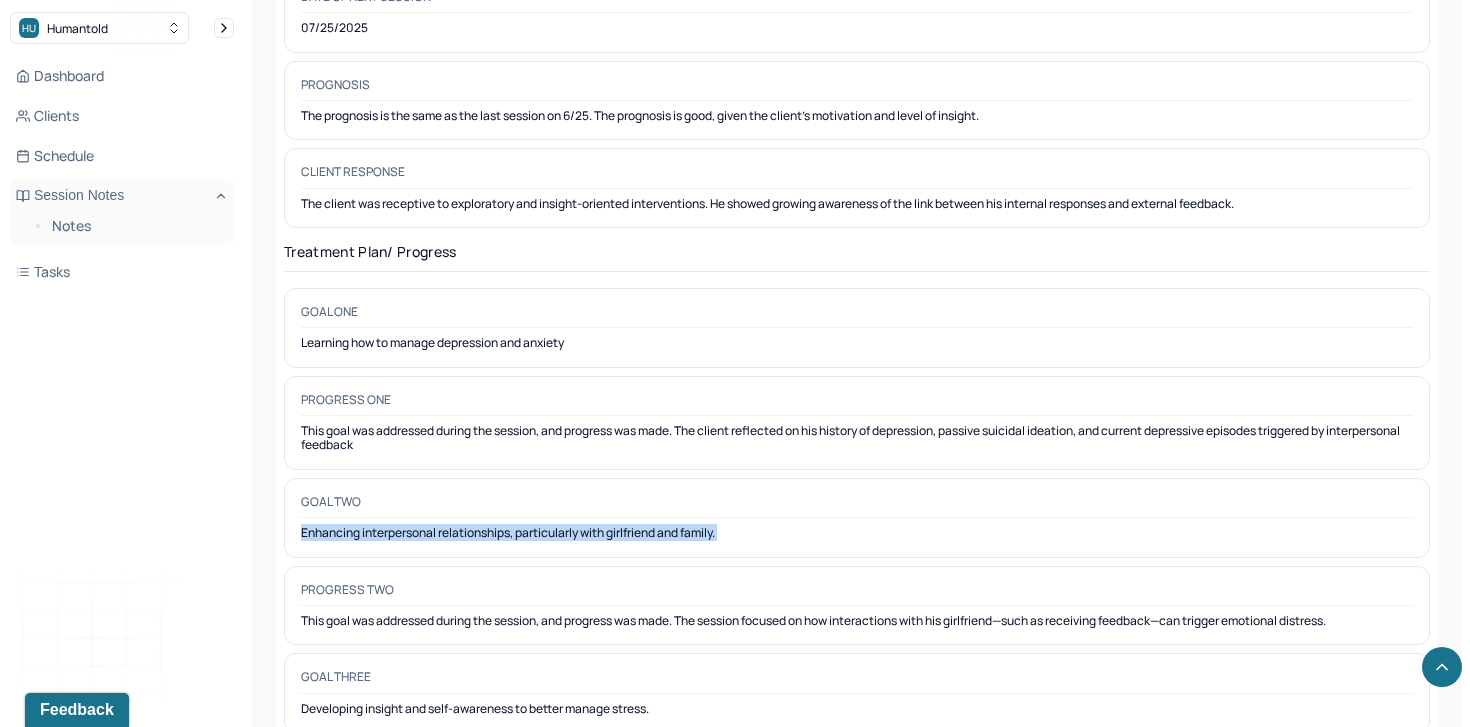 click on "Enhancing interpersonal relationships, particularly with girlfriend and family." at bounding box center [857, 533] 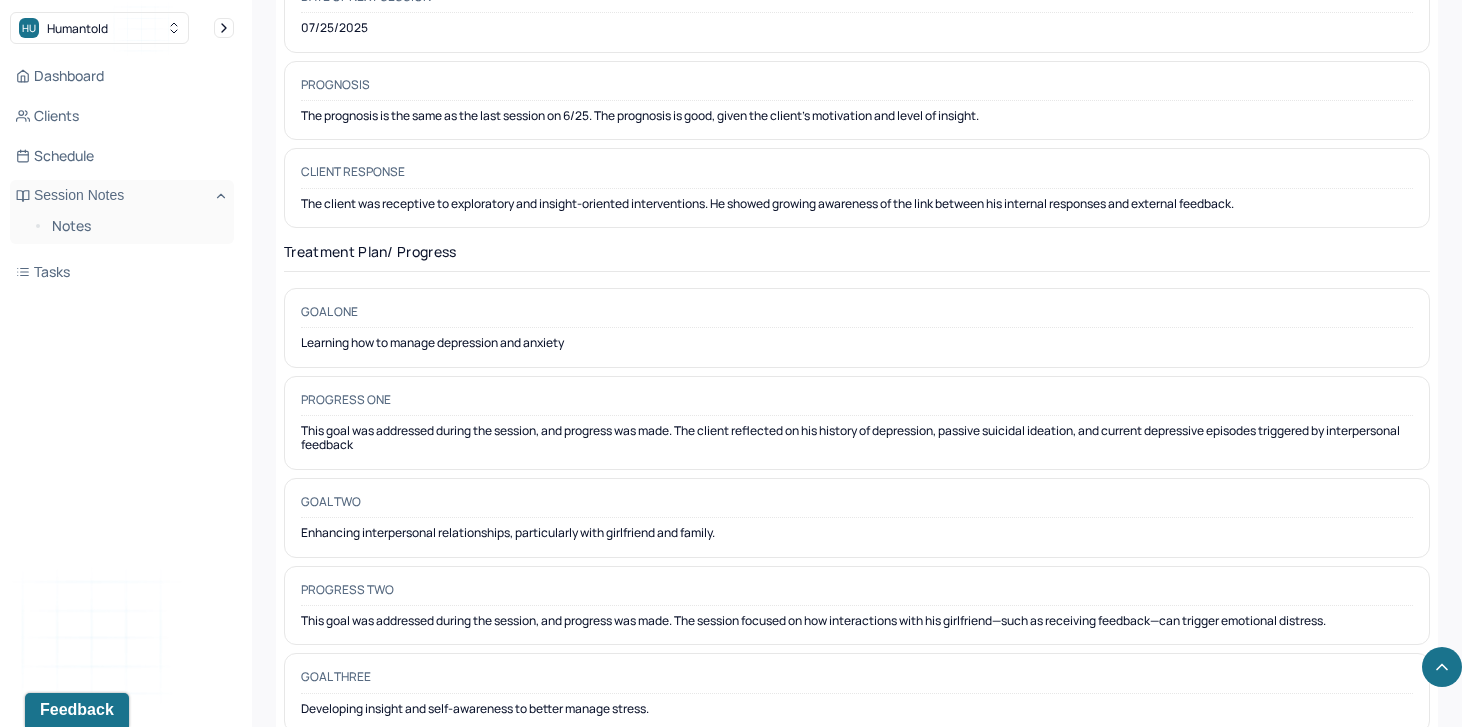 click on "Developing insight and self-awareness to better manage stress." at bounding box center (857, 709) 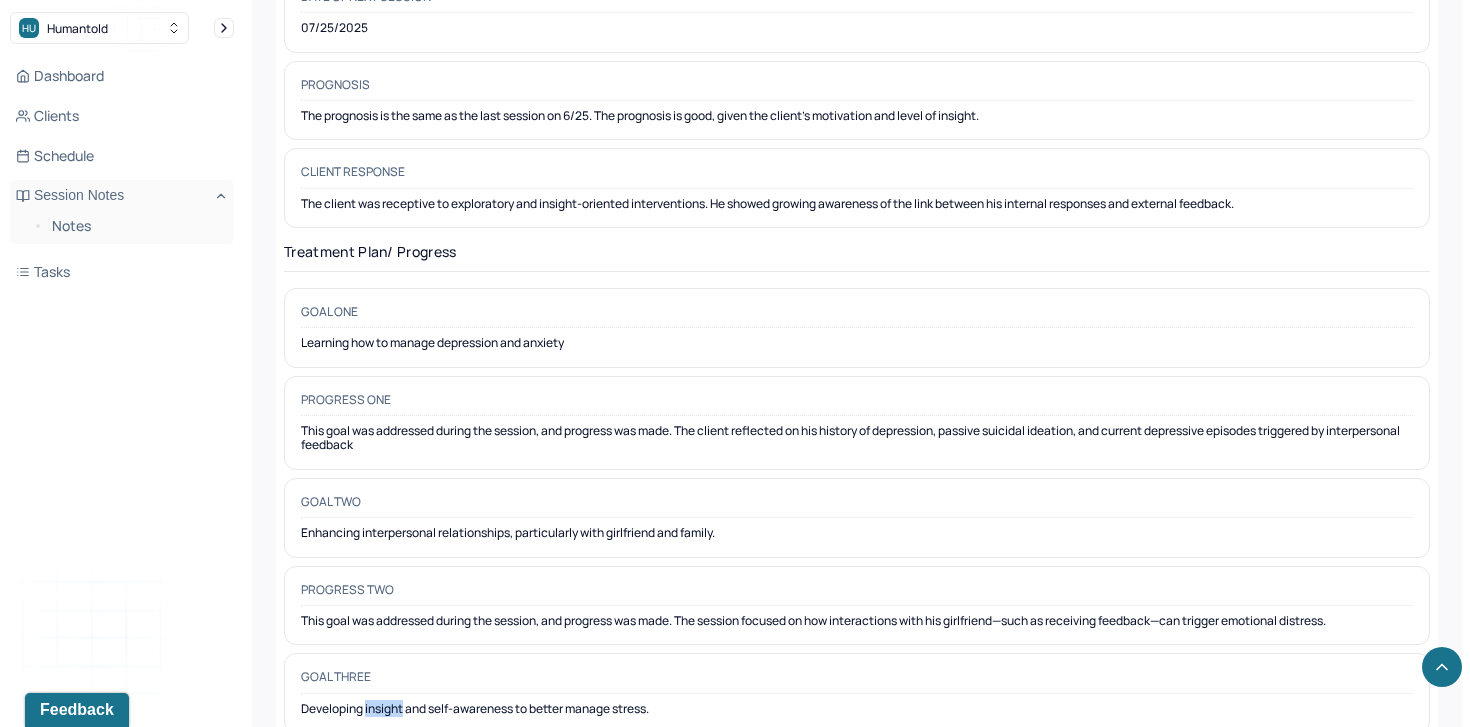 click on "Developing insight and self-awareness to better manage stress." at bounding box center (857, 709) 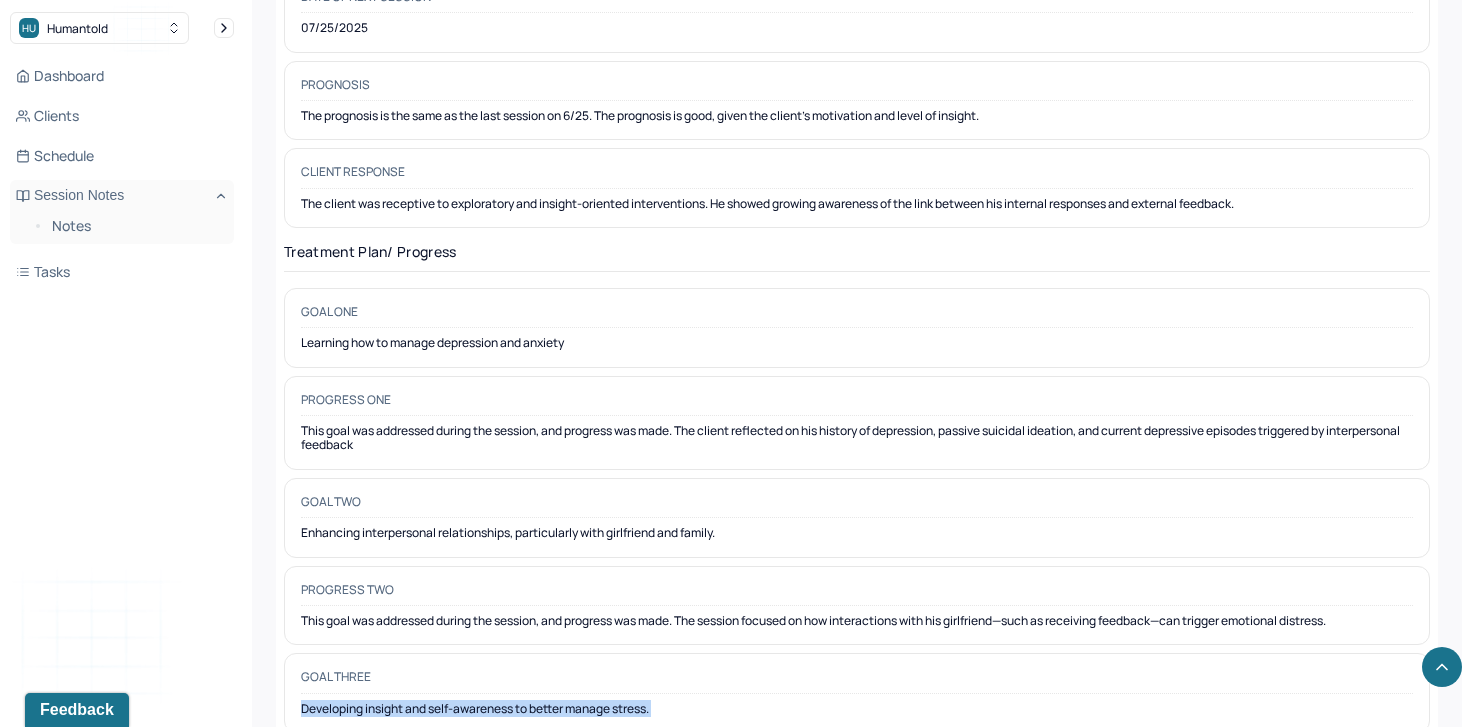 click on "Developing insight and self-awareness to better manage stress." at bounding box center [857, 709] 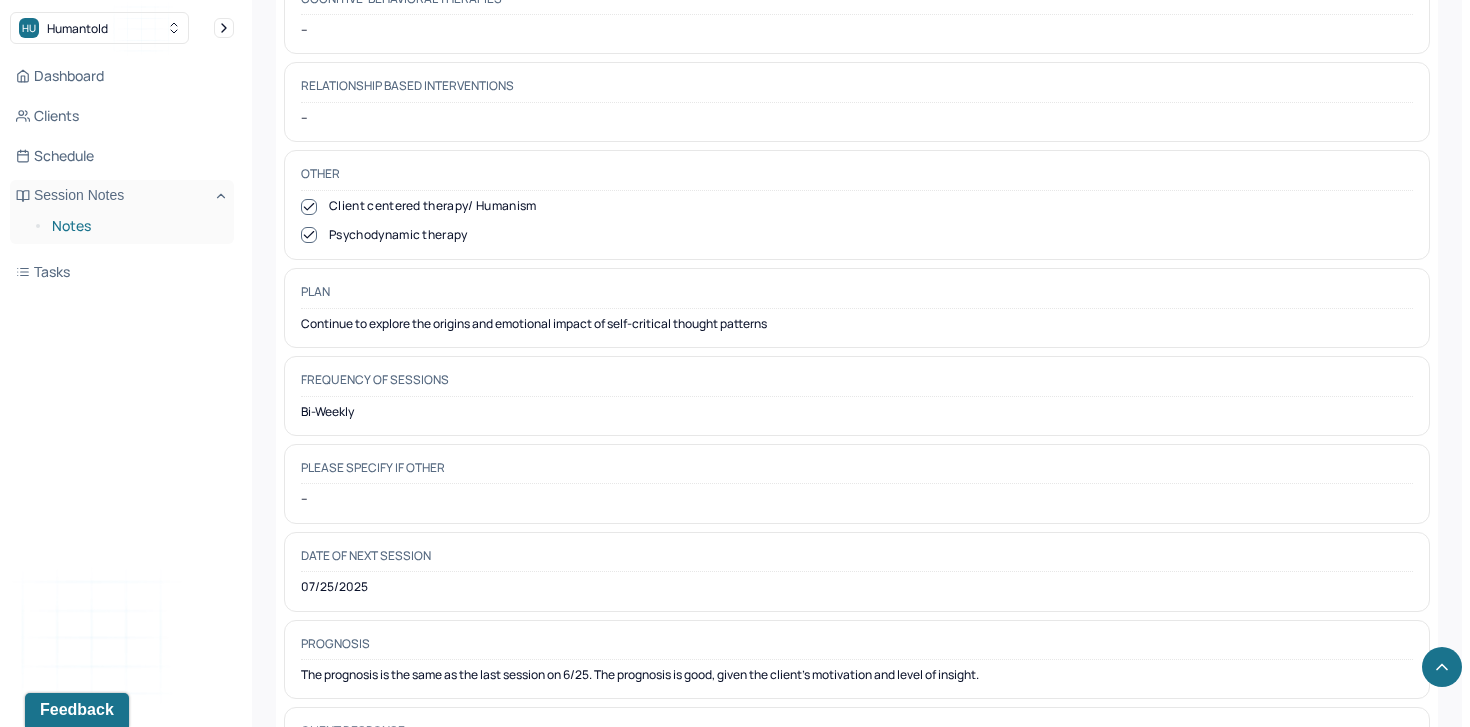 scroll, scrollTop: 2133, scrollLeft: 0, axis: vertical 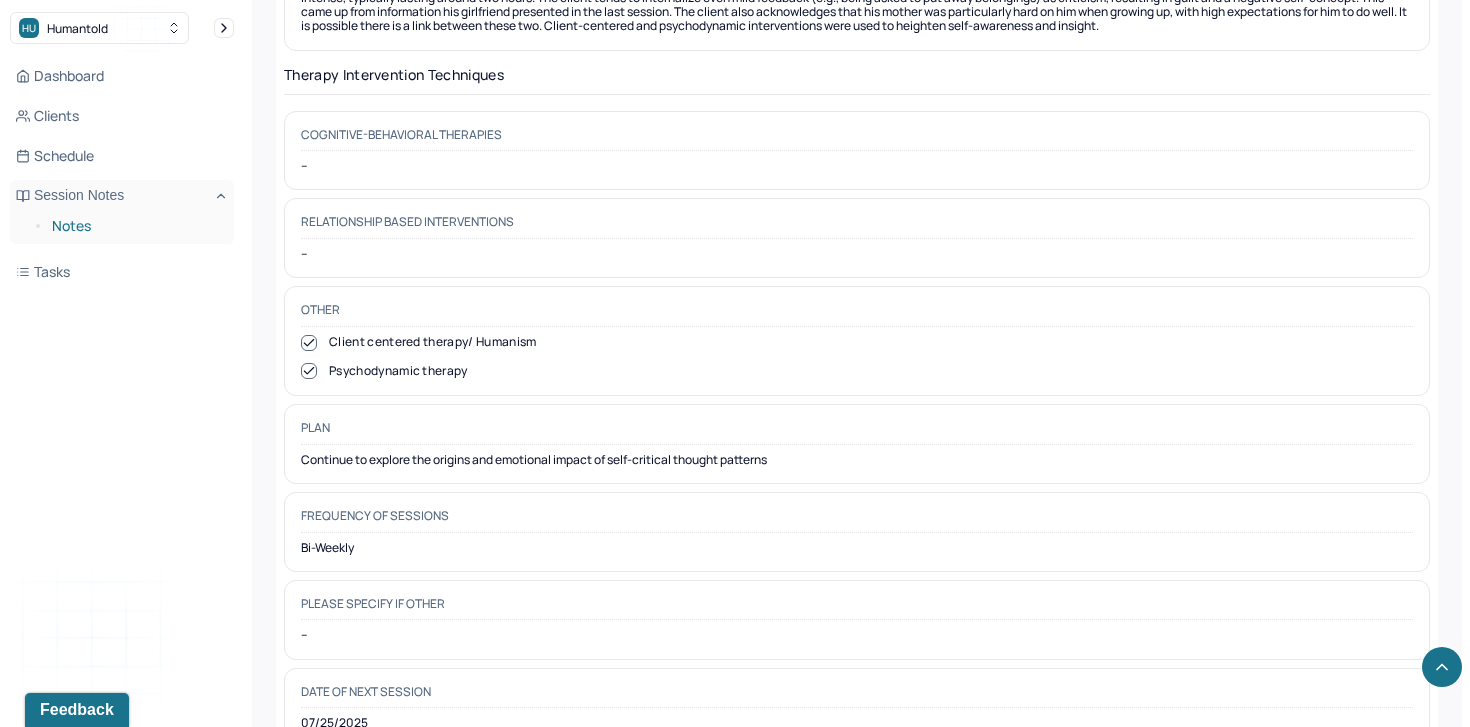 click on "Notes" at bounding box center (135, 226) 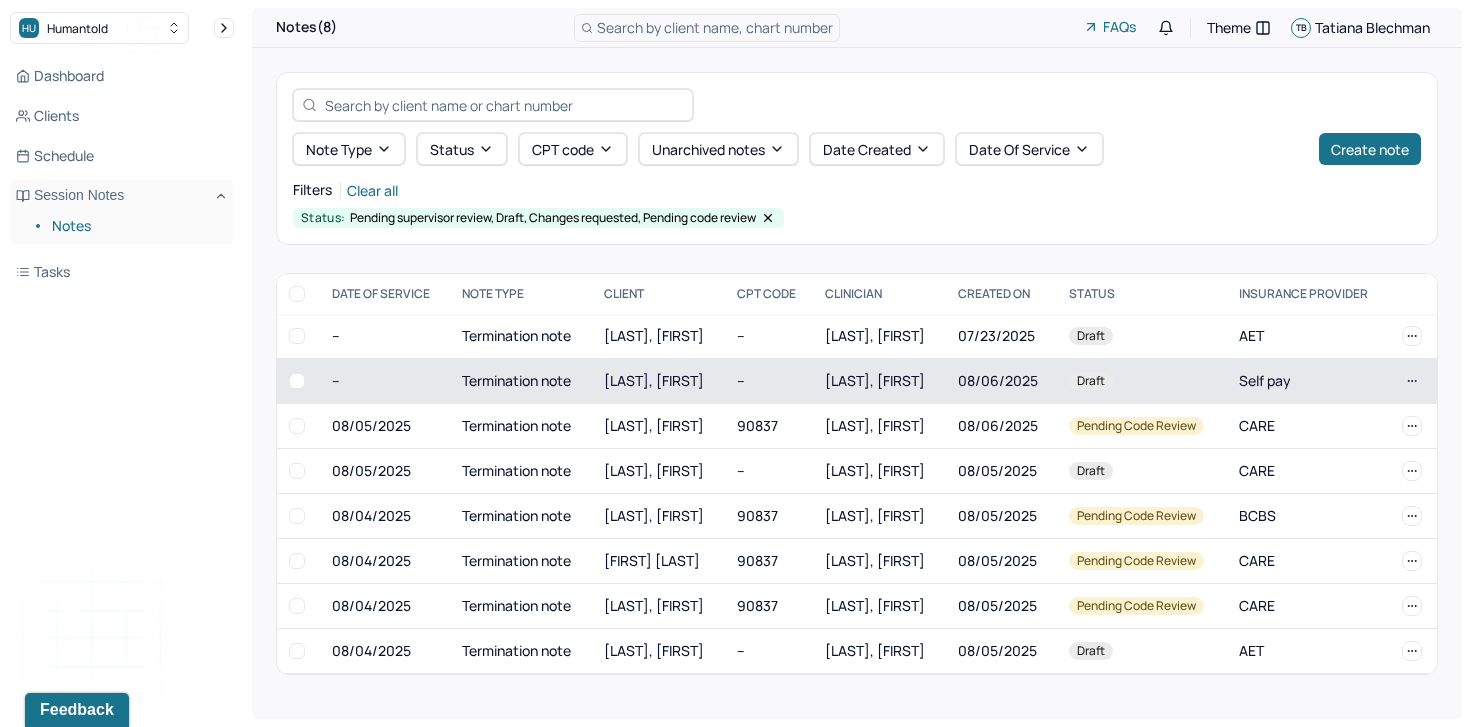 click on "Termination note" at bounding box center [521, 381] 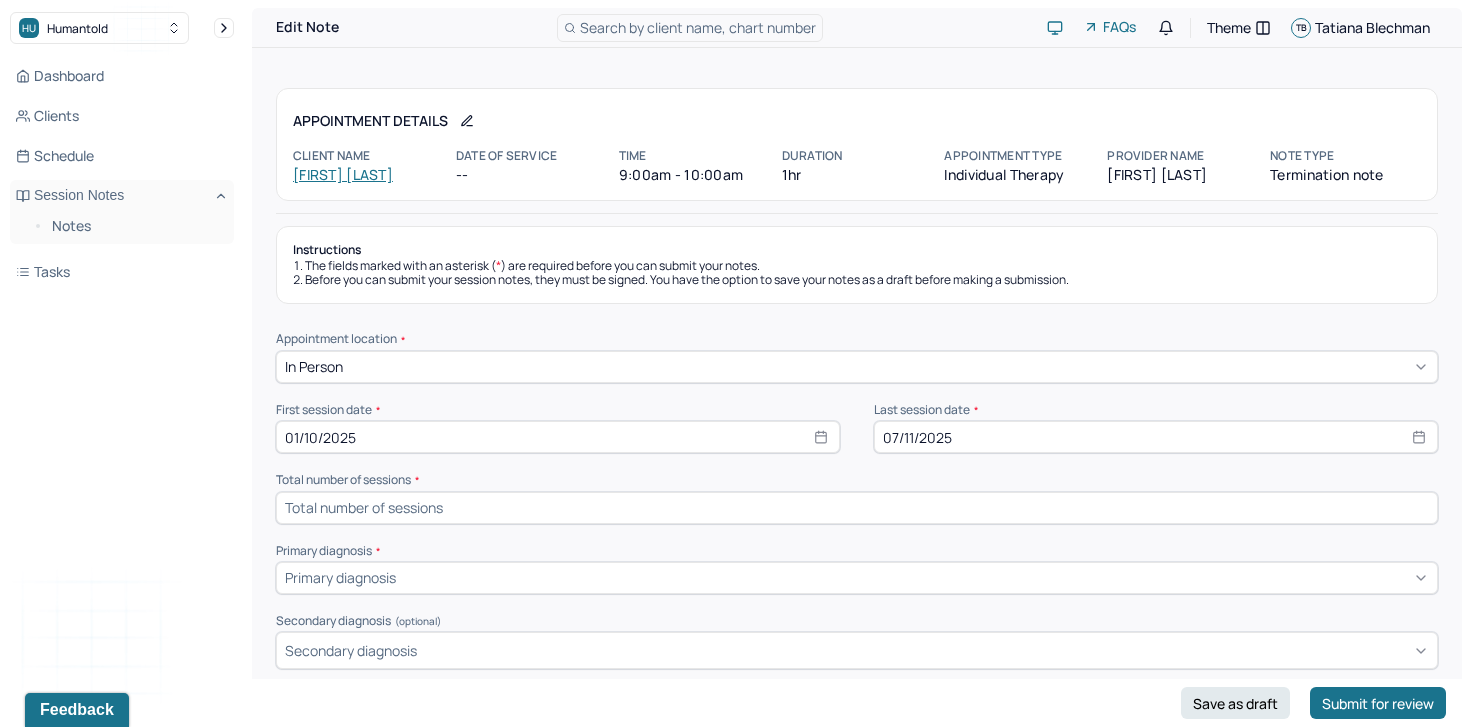 scroll, scrollTop: 191, scrollLeft: 0, axis: vertical 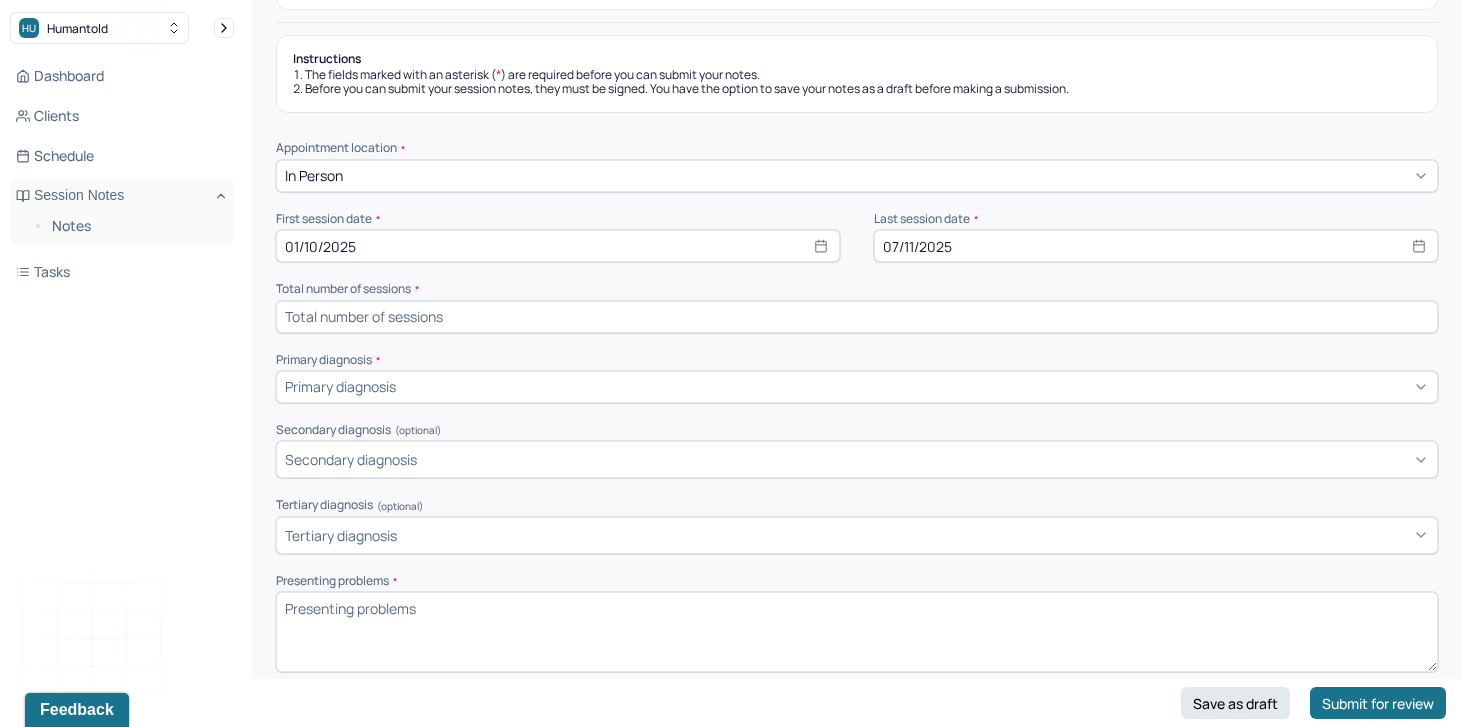 click at bounding box center (857, 317) 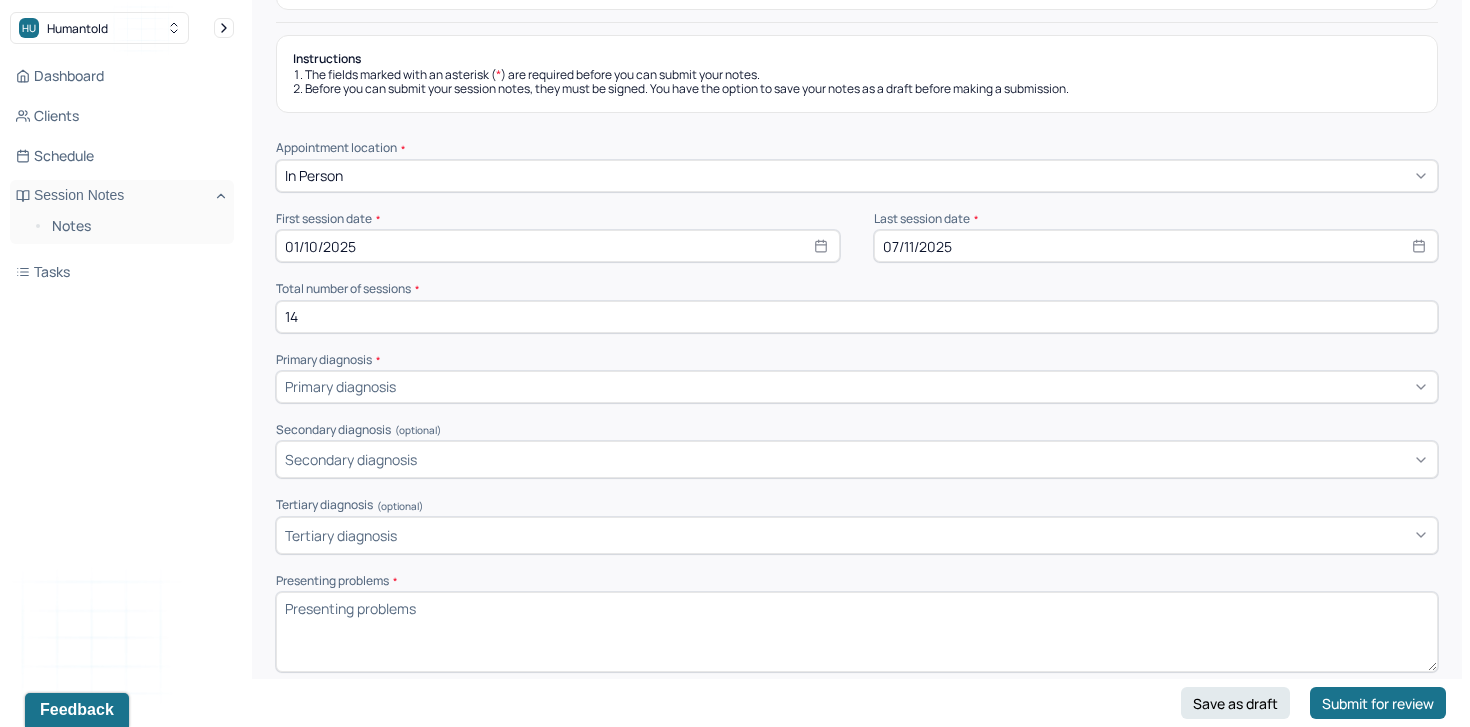 type on "14" 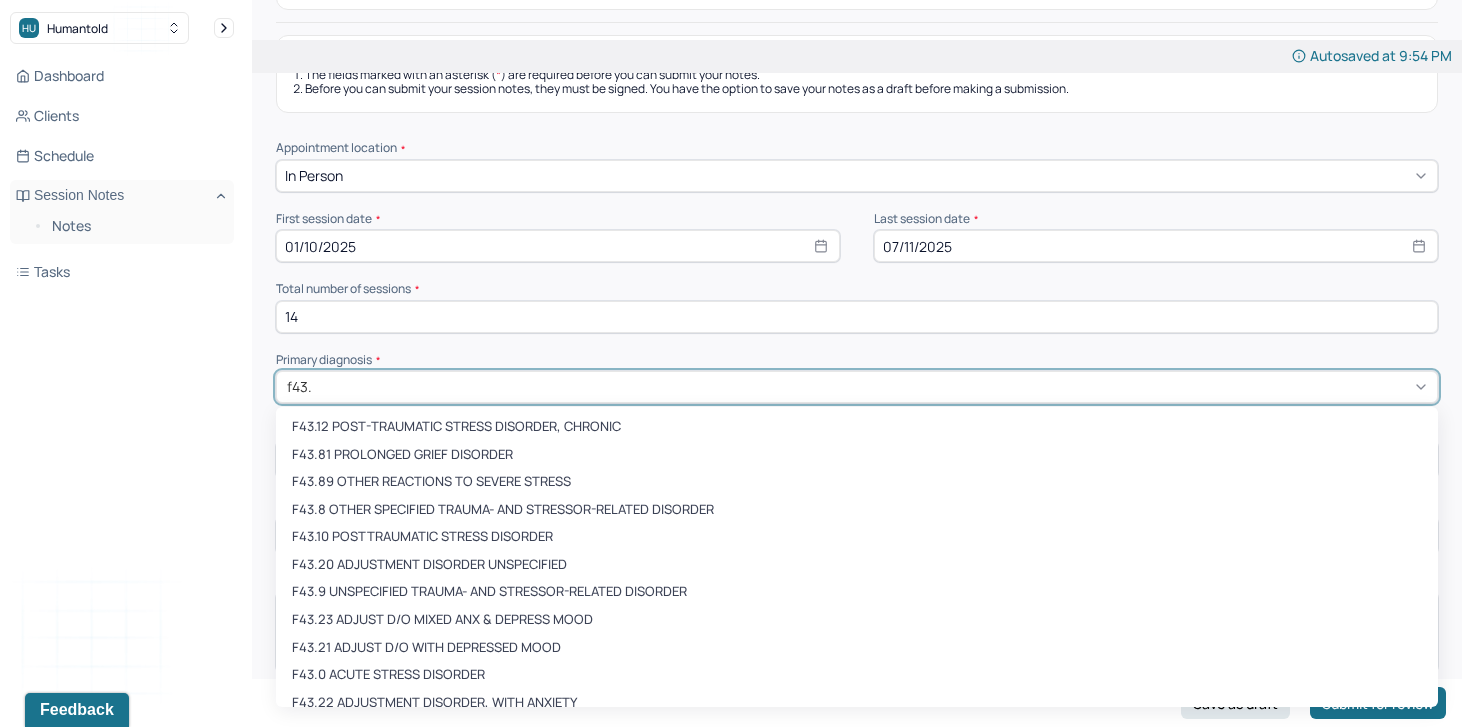 type on "f43.2" 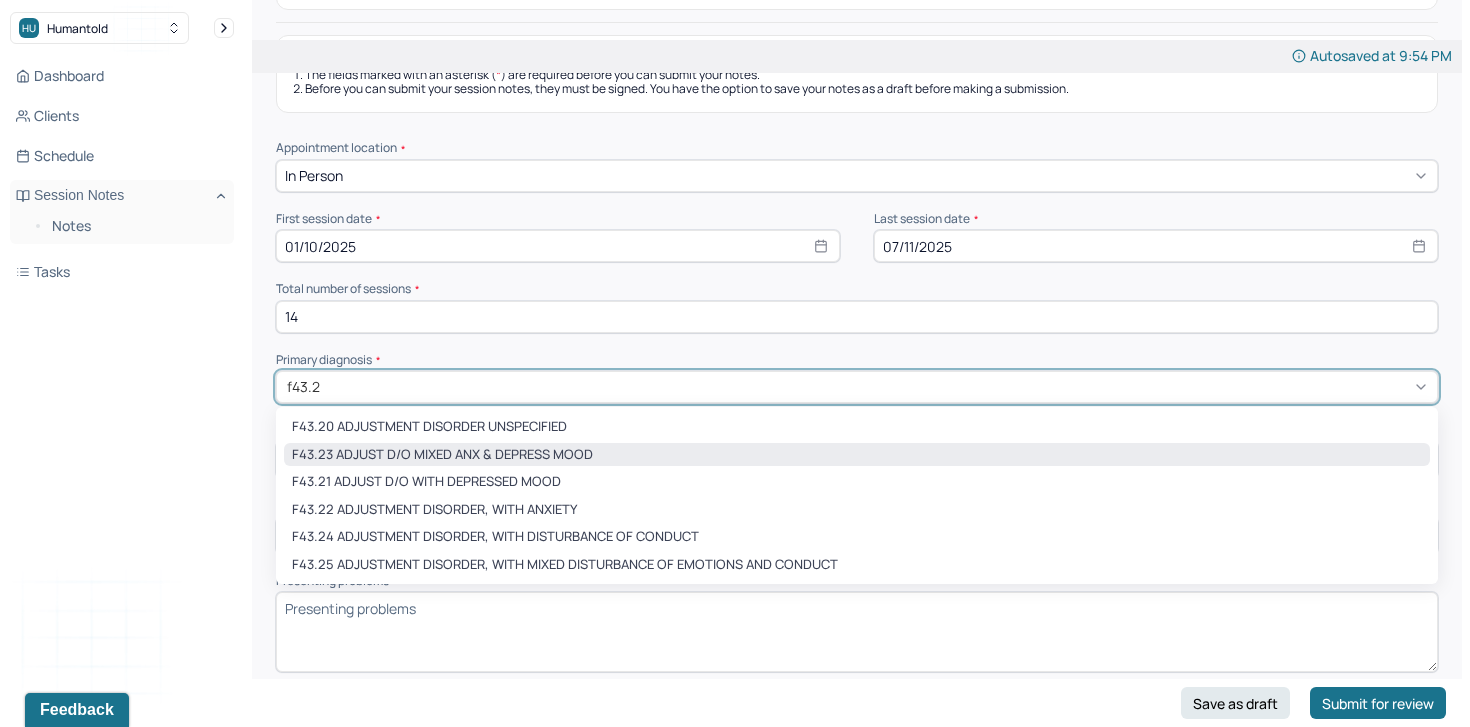 click on "F43.23 ADJUST D/O MIXED ANX & DEPRESS MOOD" at bounding box center [857, 455] 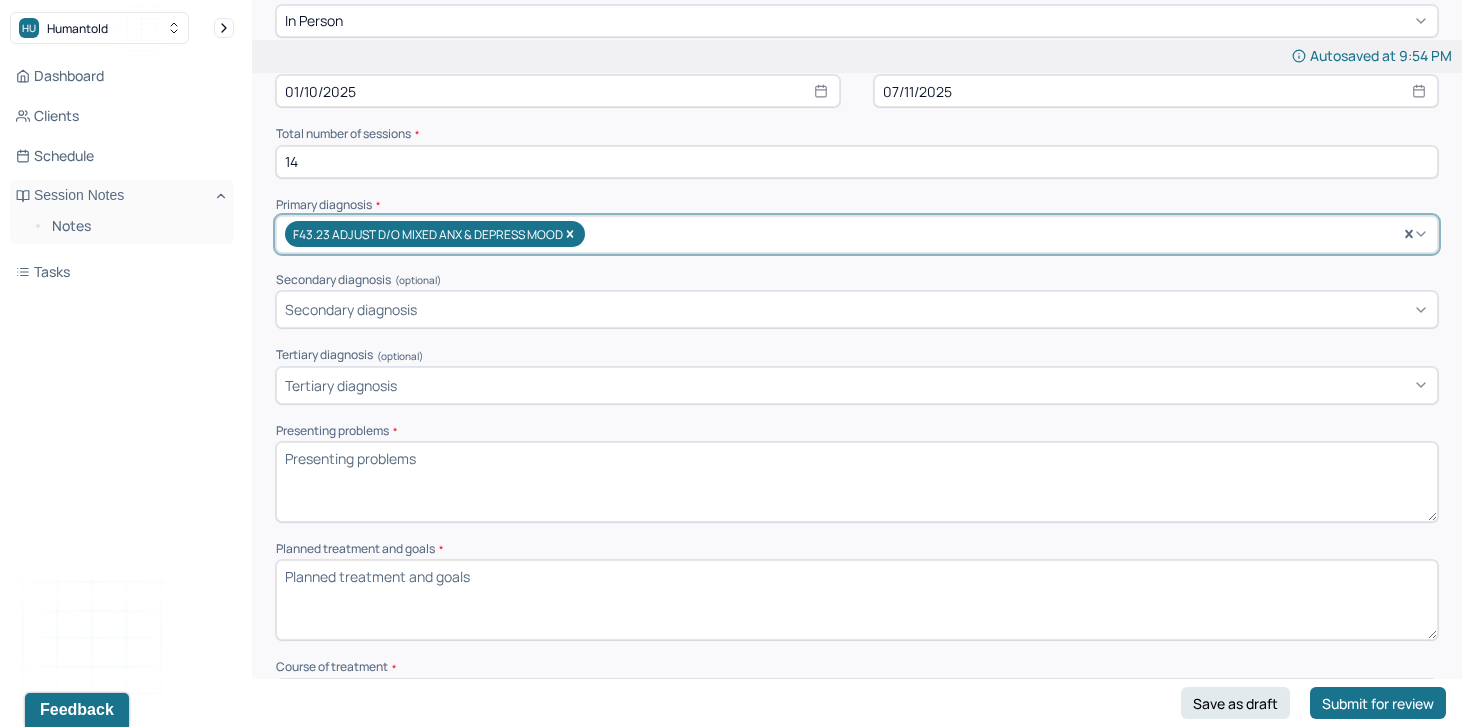 scroll, scrollTop: 349, scrollLeft: 0, axis: vertical 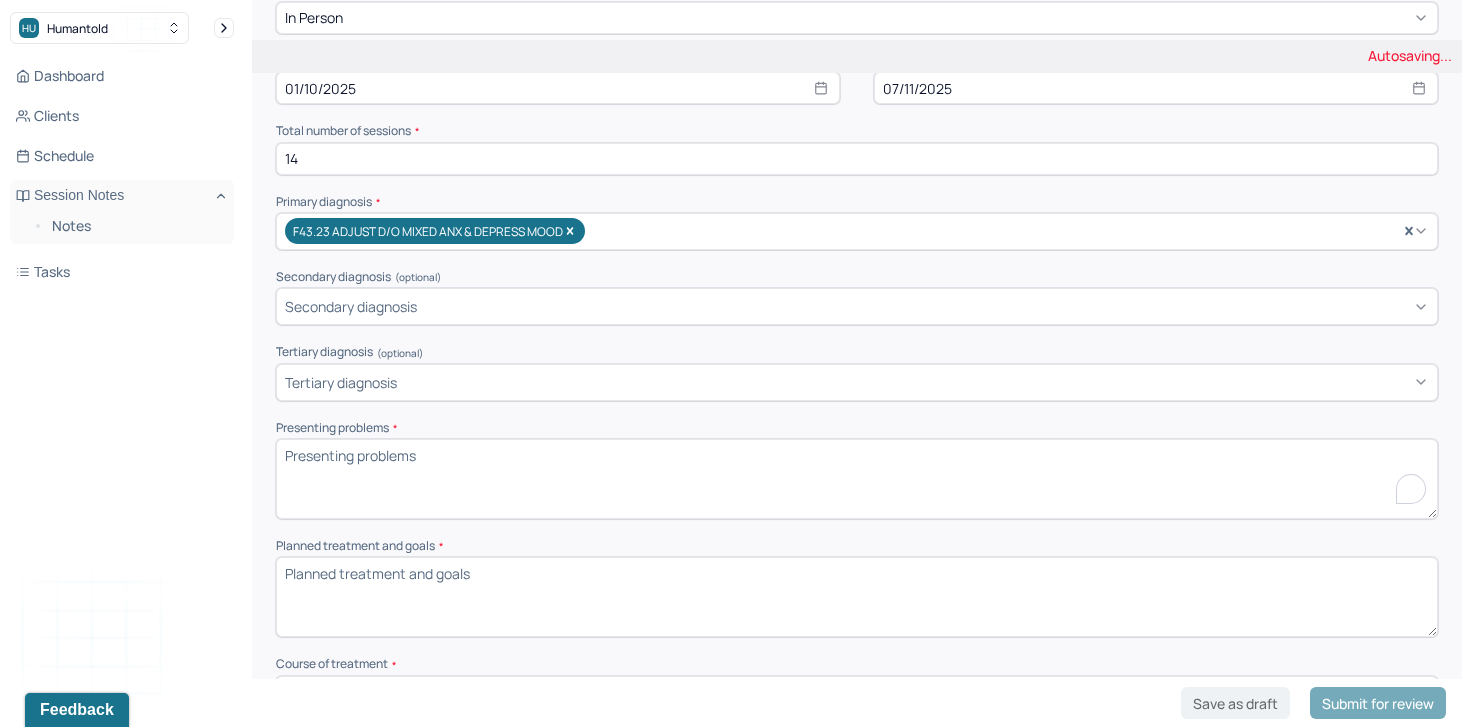 click on "Presenting problems *" at bounding box center [857, 479] 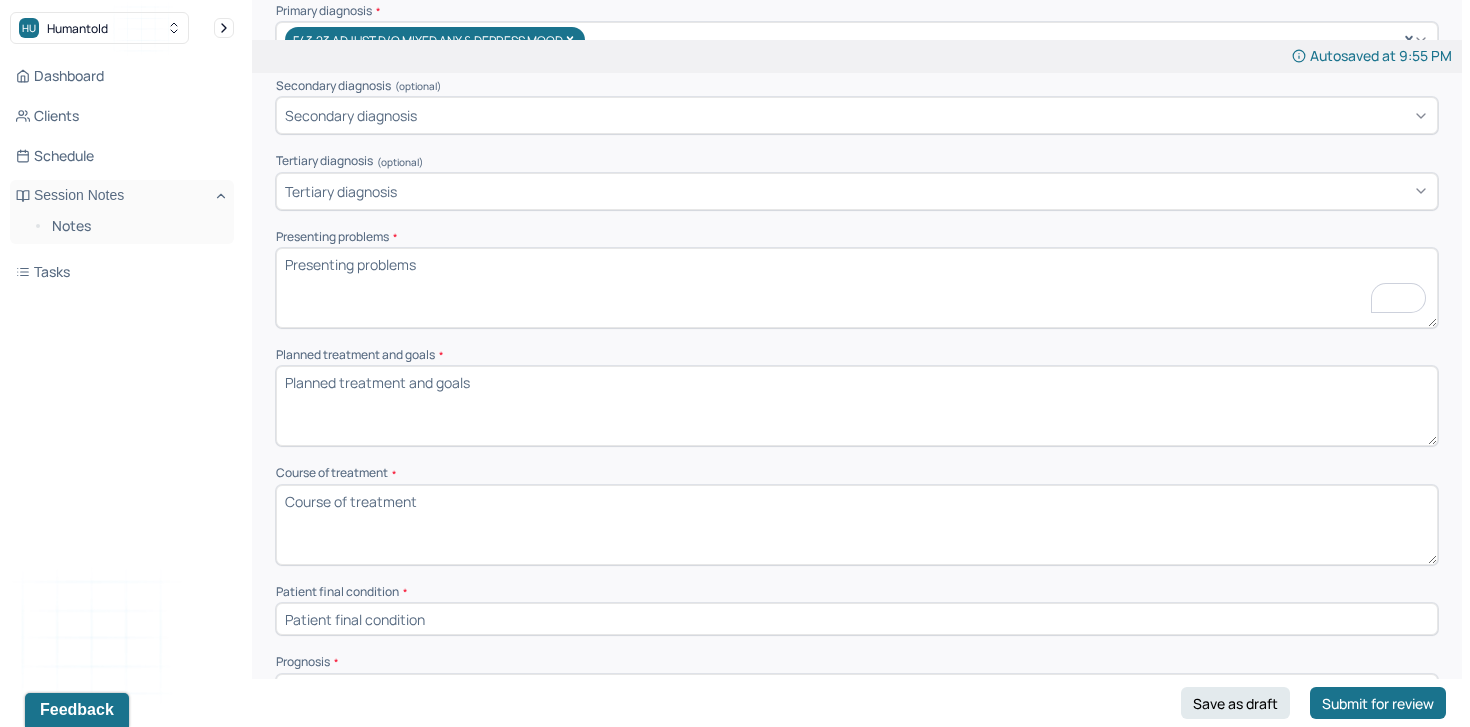 scroll, scrollTop: 548, scrollLeft: 0, axis: vertical 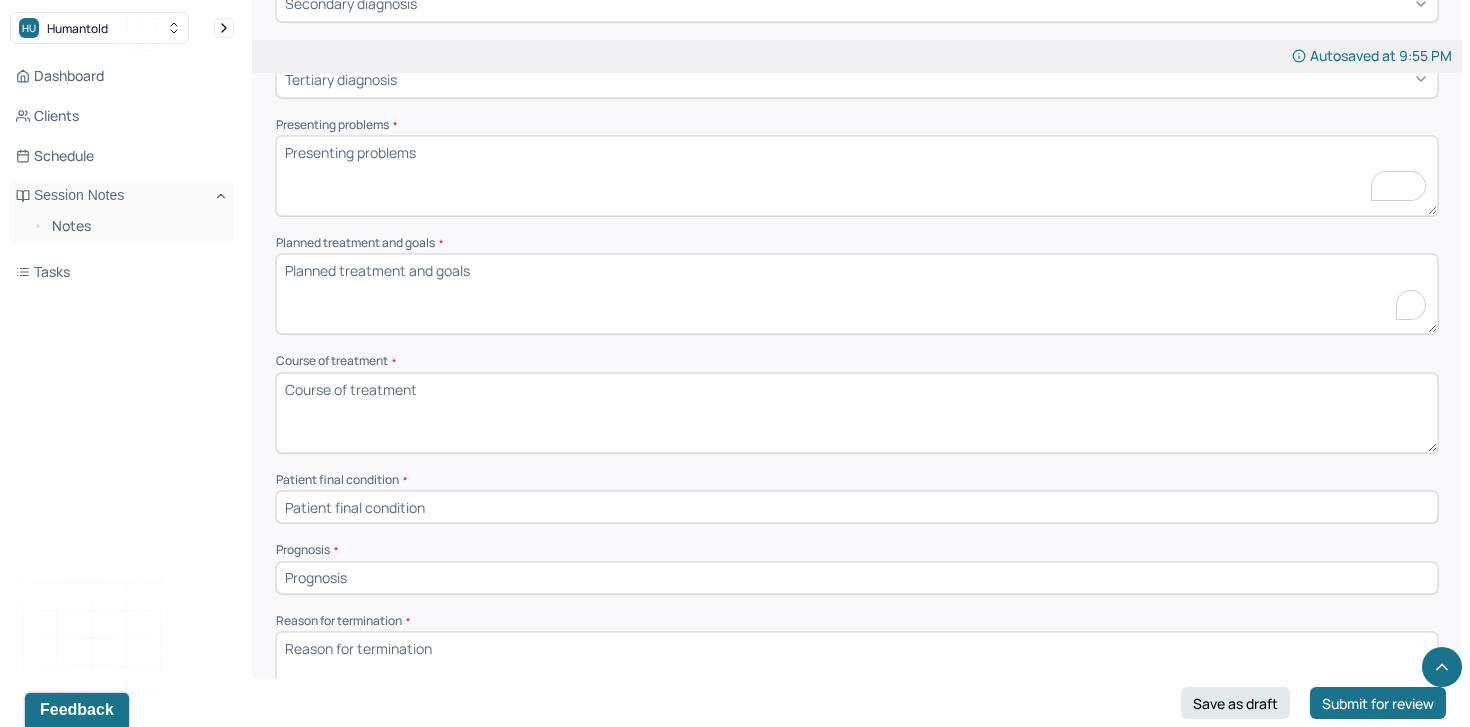 click on "Planned treatment and goals *" at bounding box center [857, 294] 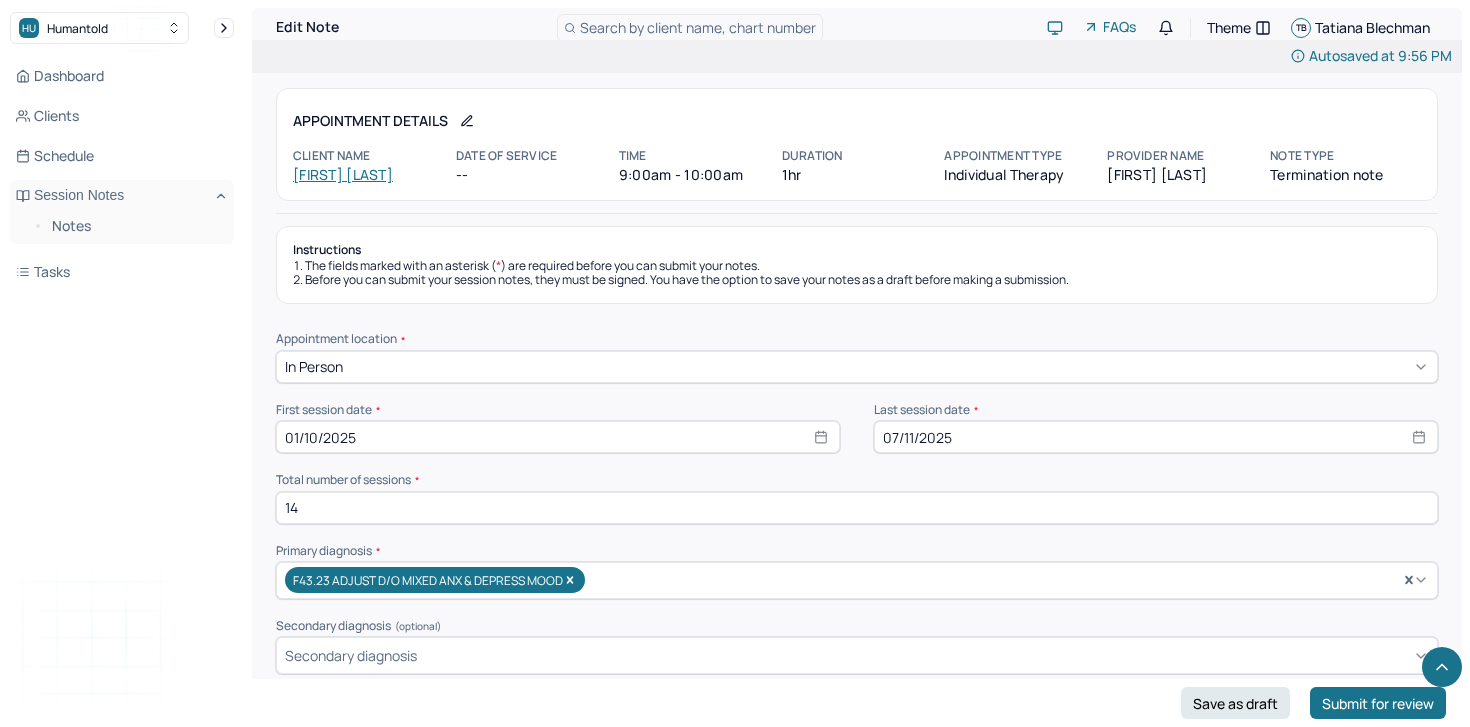 scroll, scrollTop: 652, scrollLeft: 0, axis: vertical 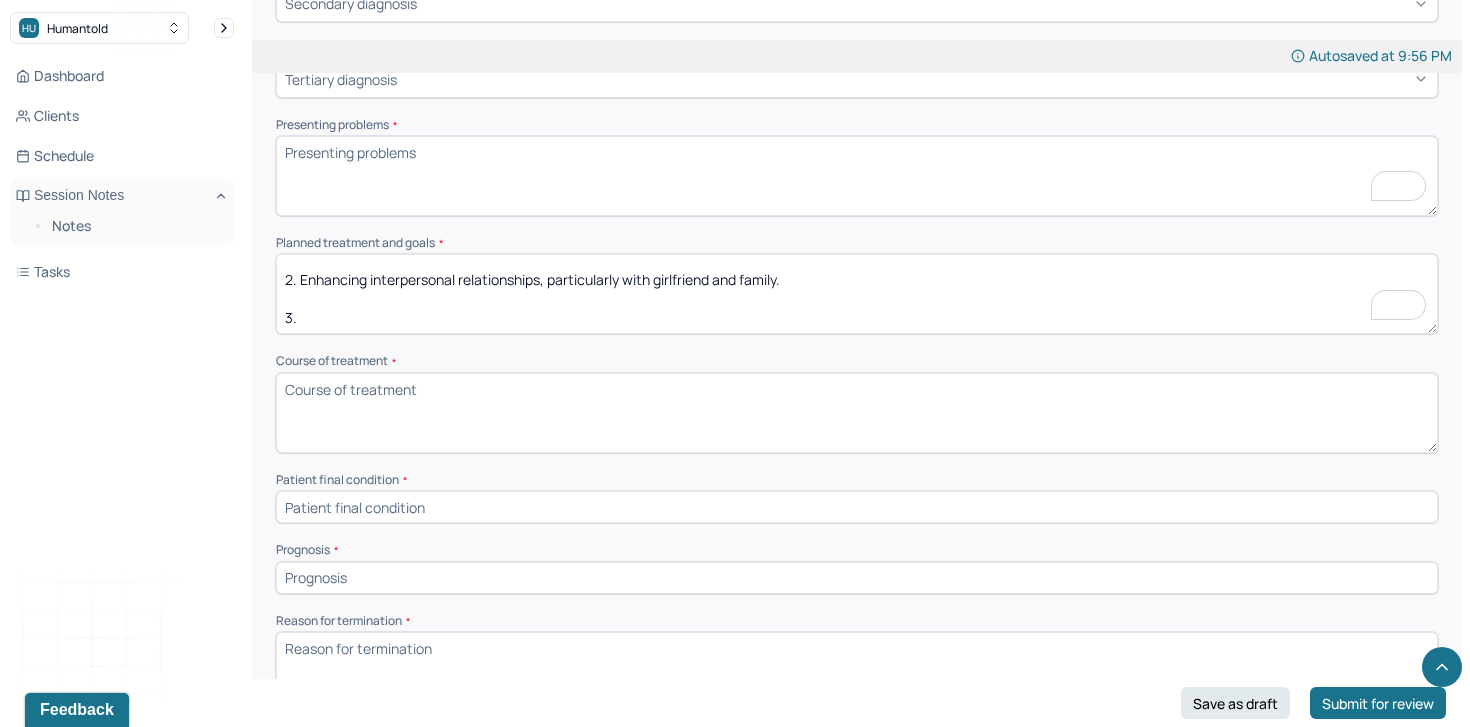 paste on "Developing insight and self-awareness to better manage stress." 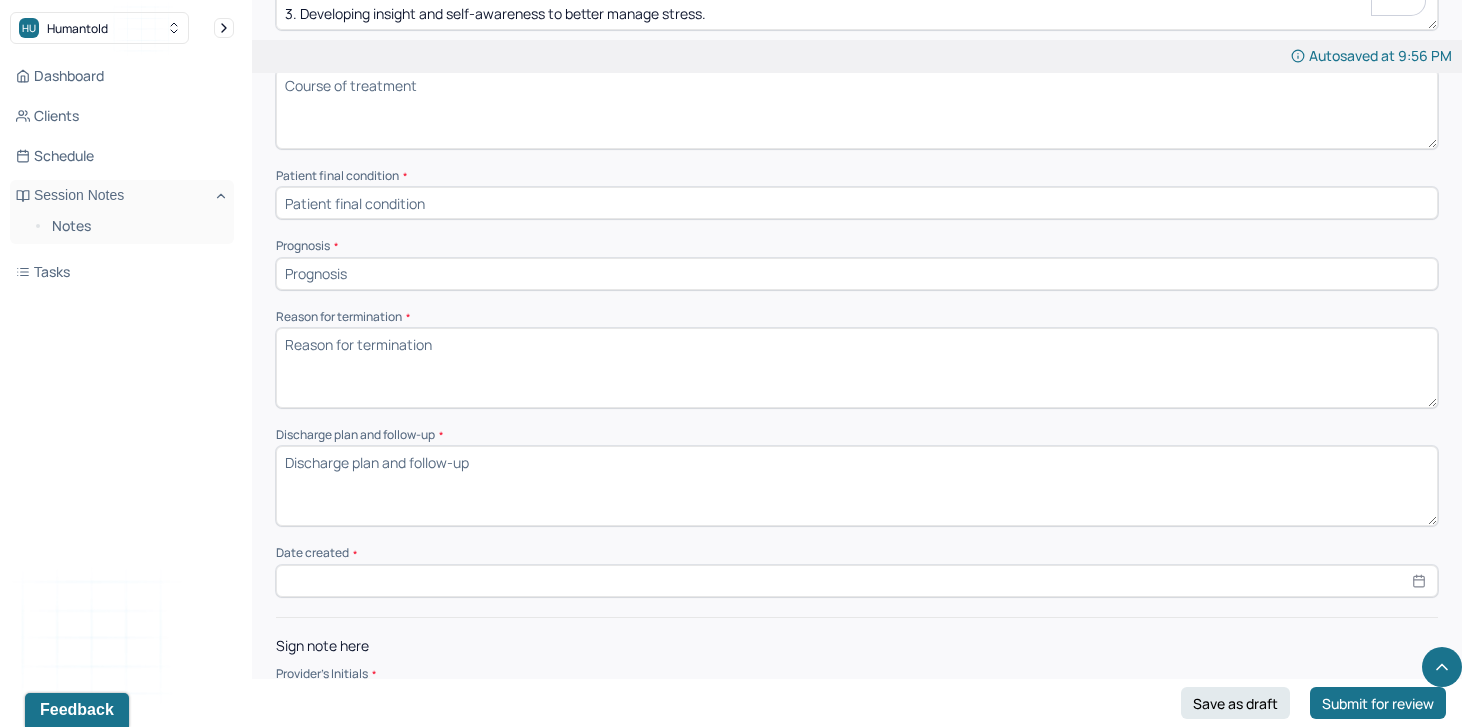 scroll, scrollTop: 961, scrollLeft: 0, axis: vertical 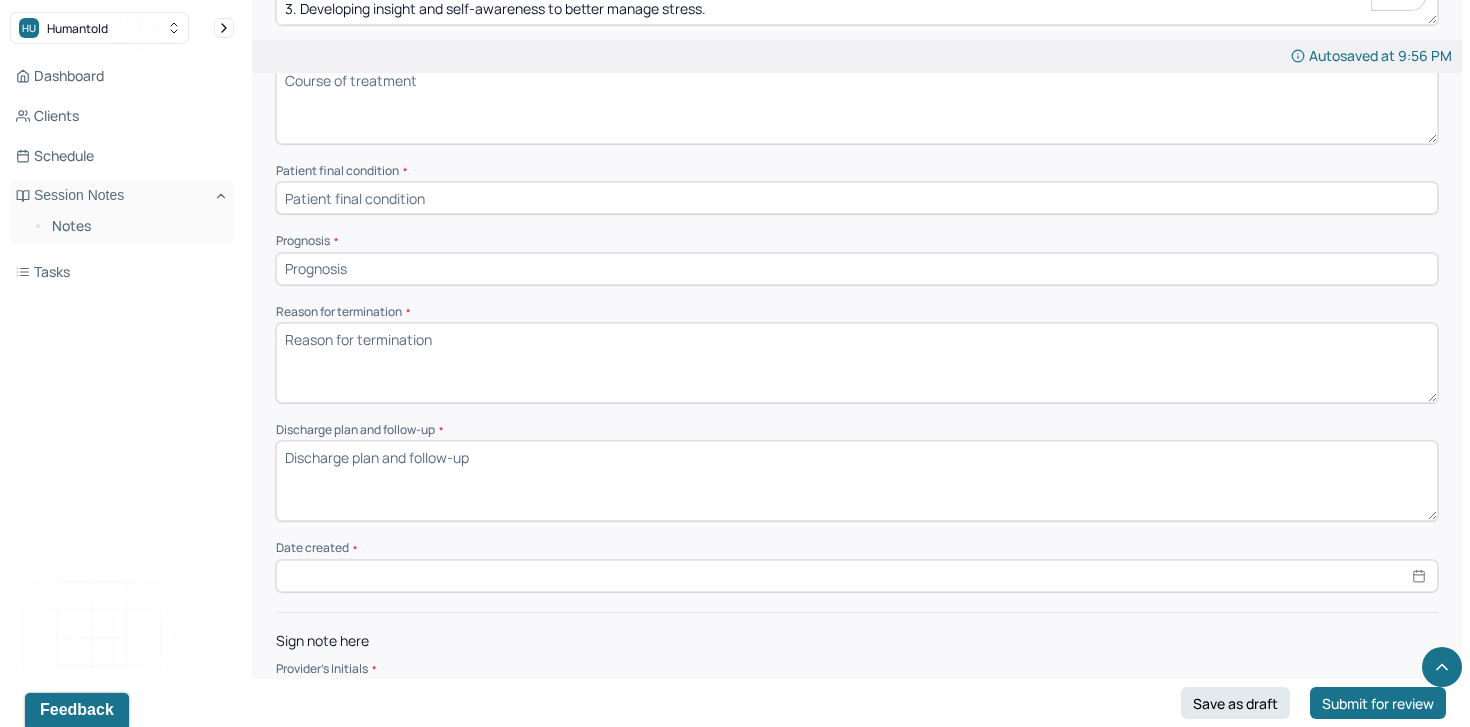 type on "1. Learning how to manage depression and anxiety
2. Enhancing interpersonal relationships, particularly with girlfriend and family.
3. Developing insight and self-awareness to better manage stress." 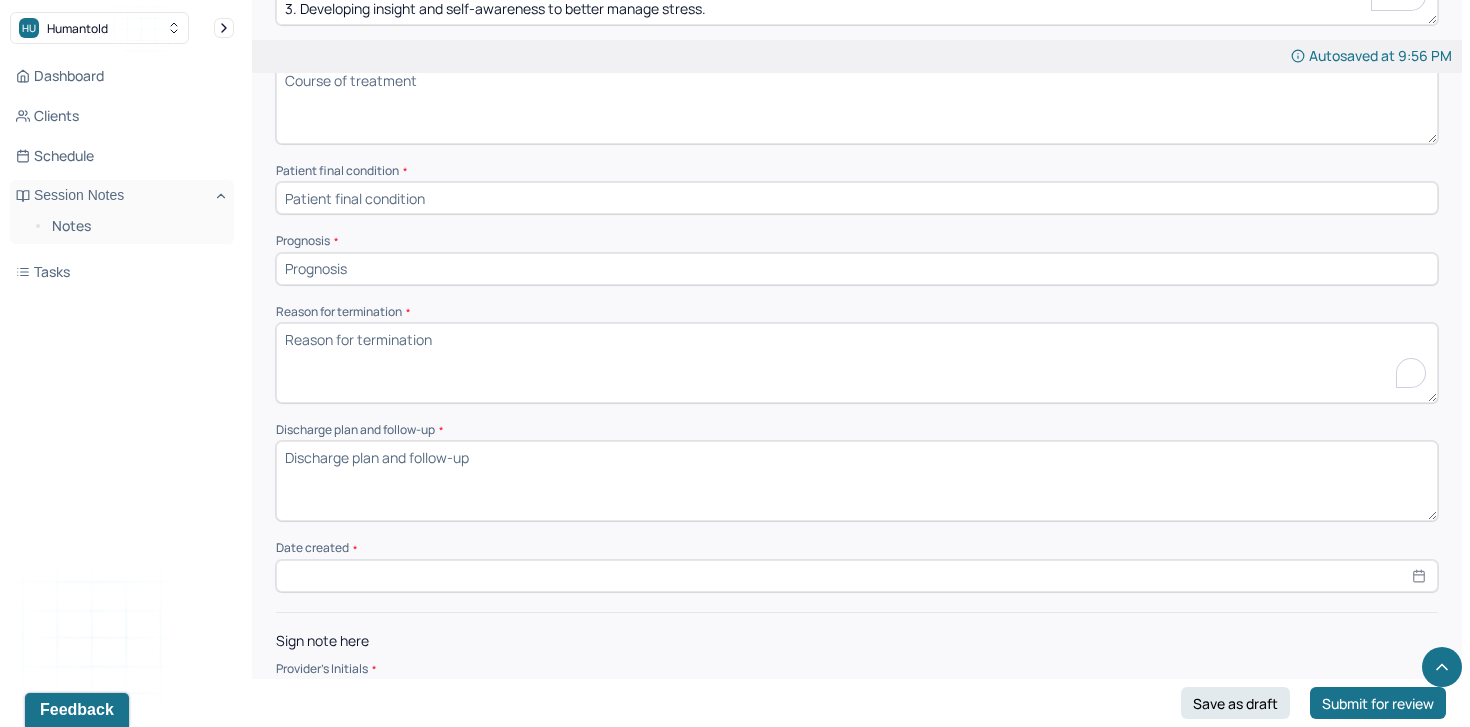 click on "Reason for termination *" at bounding box center (857, 363) 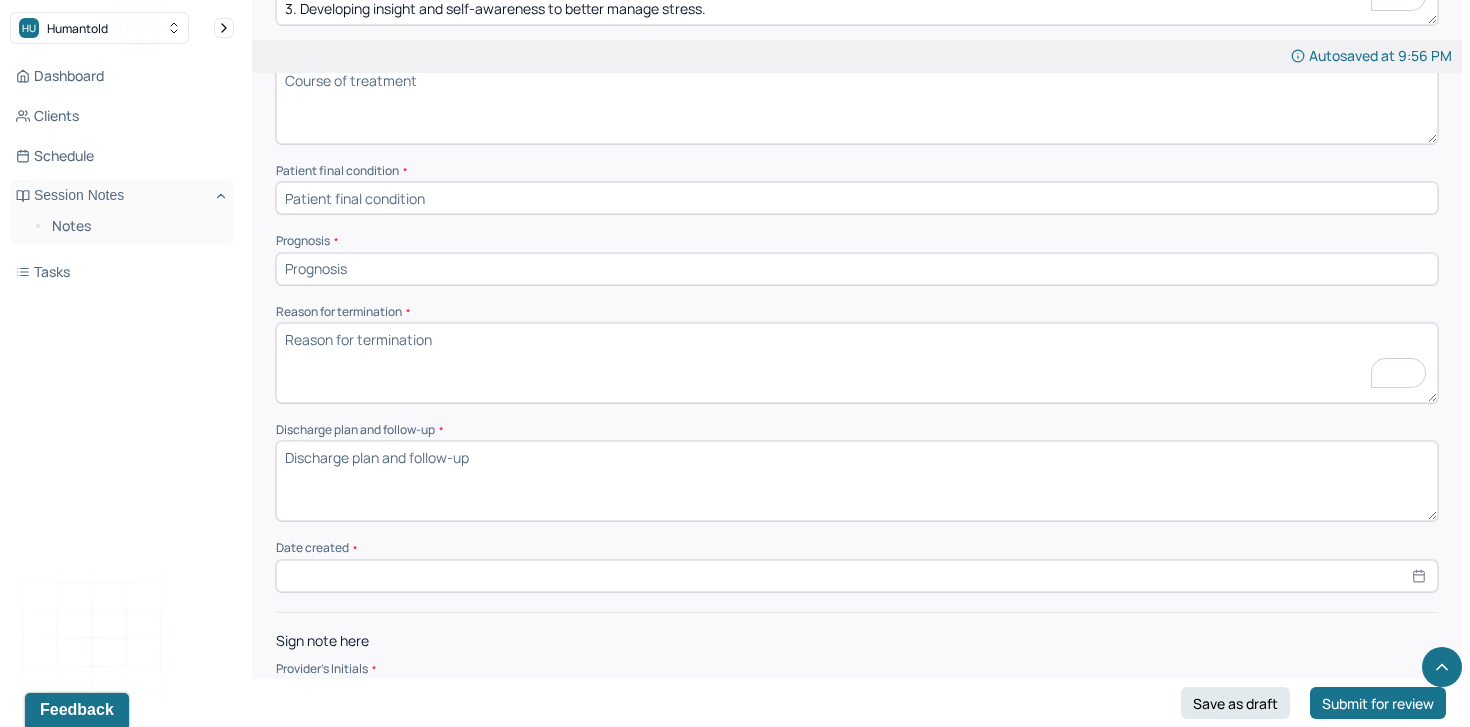 scroll, scrollTop: 47, scrollLeft: 0, axis: vertical 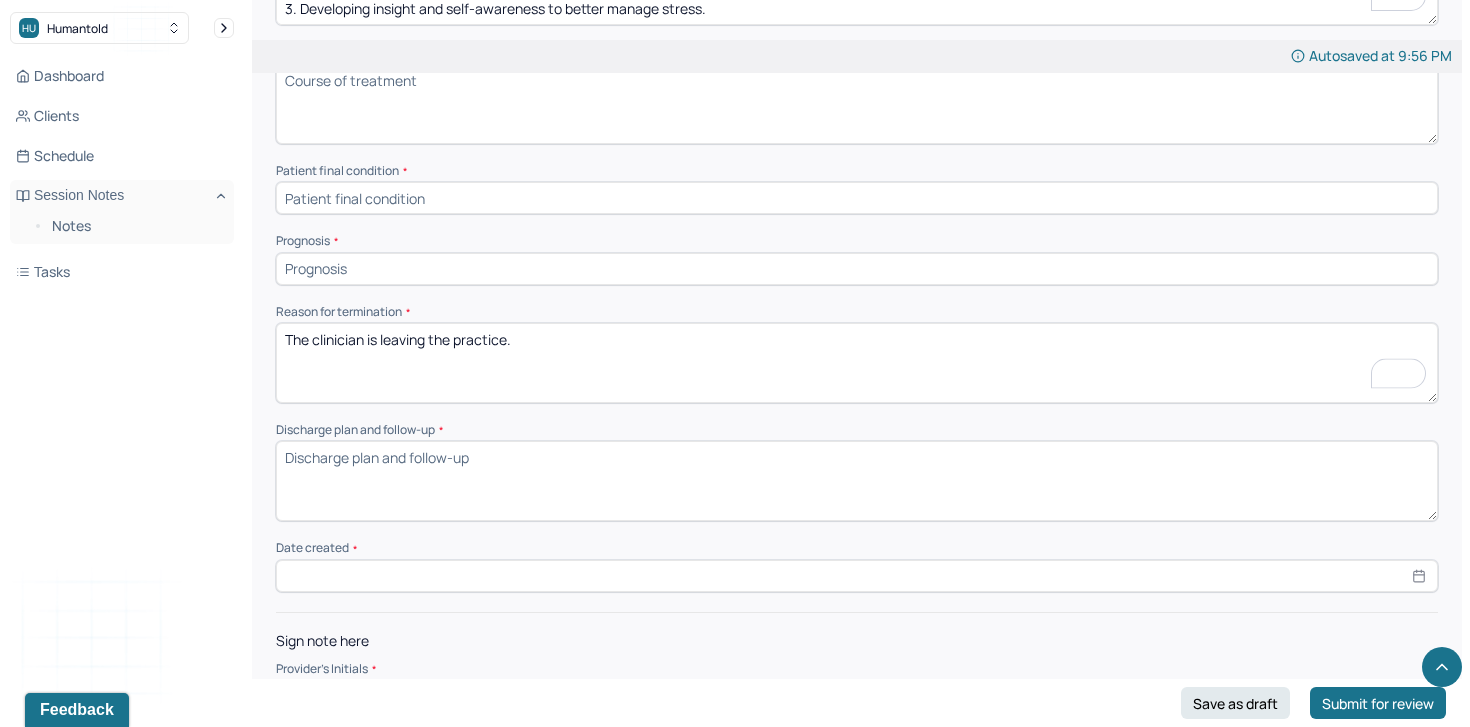 click on "Discharge plan and follow-up *" at bounding box center [857, 481] 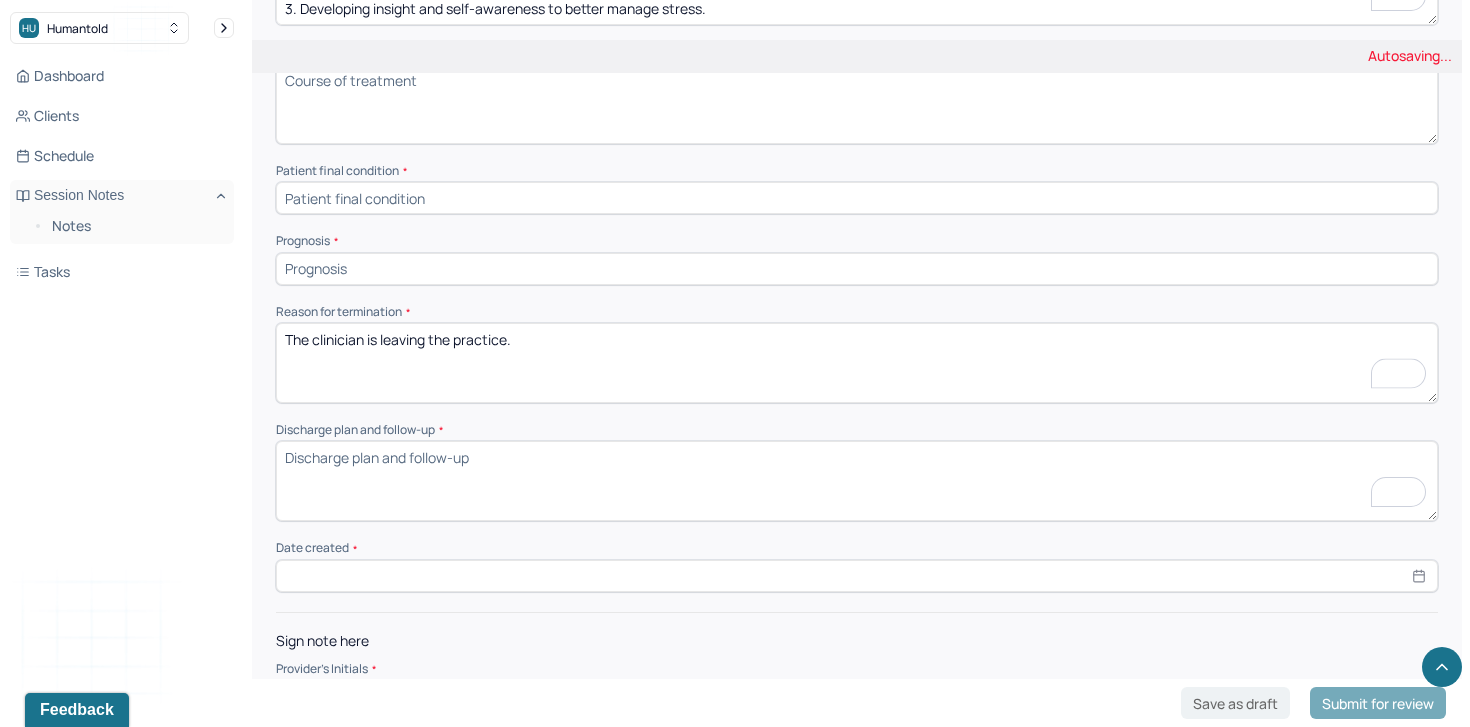 scroll, scrollTop: 47, scrollLeft: 0, axis: vertical 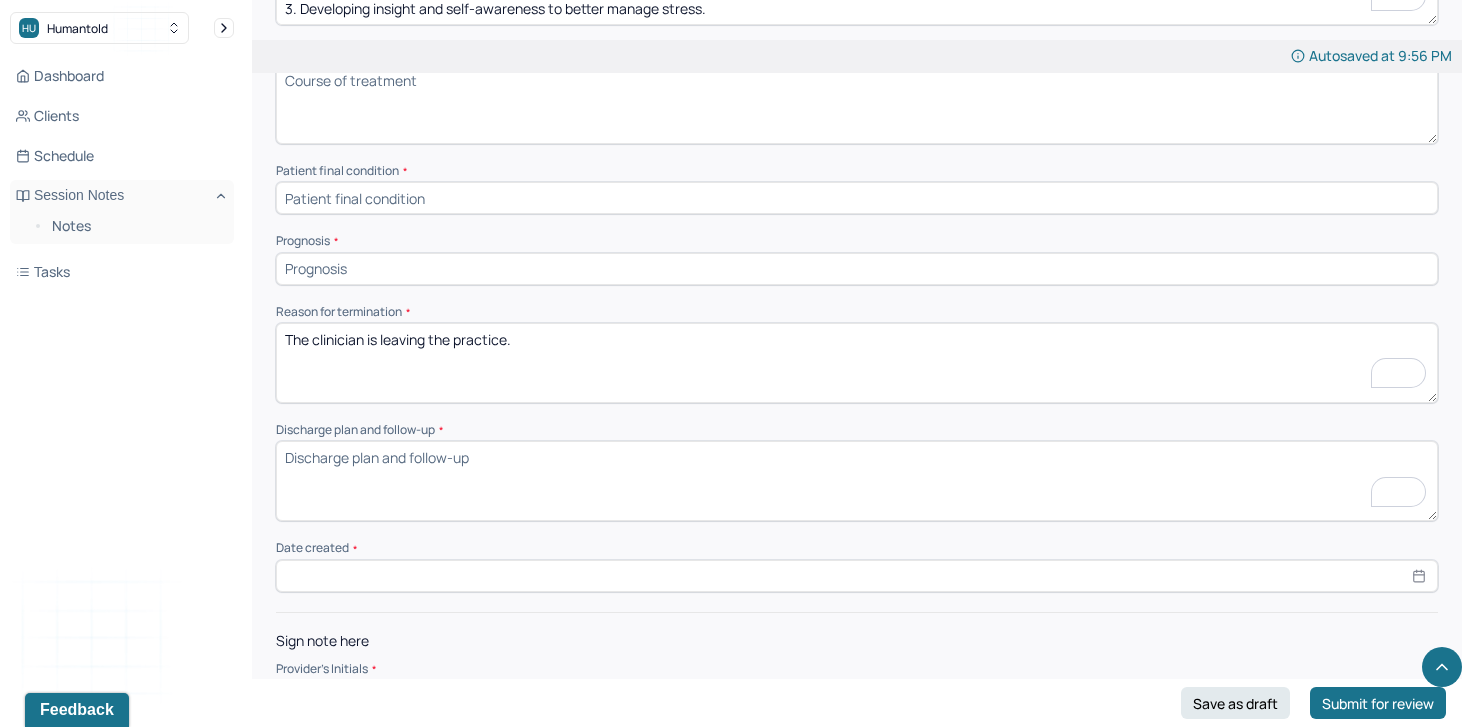 click on "The clinician is leaving the practice." at bounding box center (857, 363) 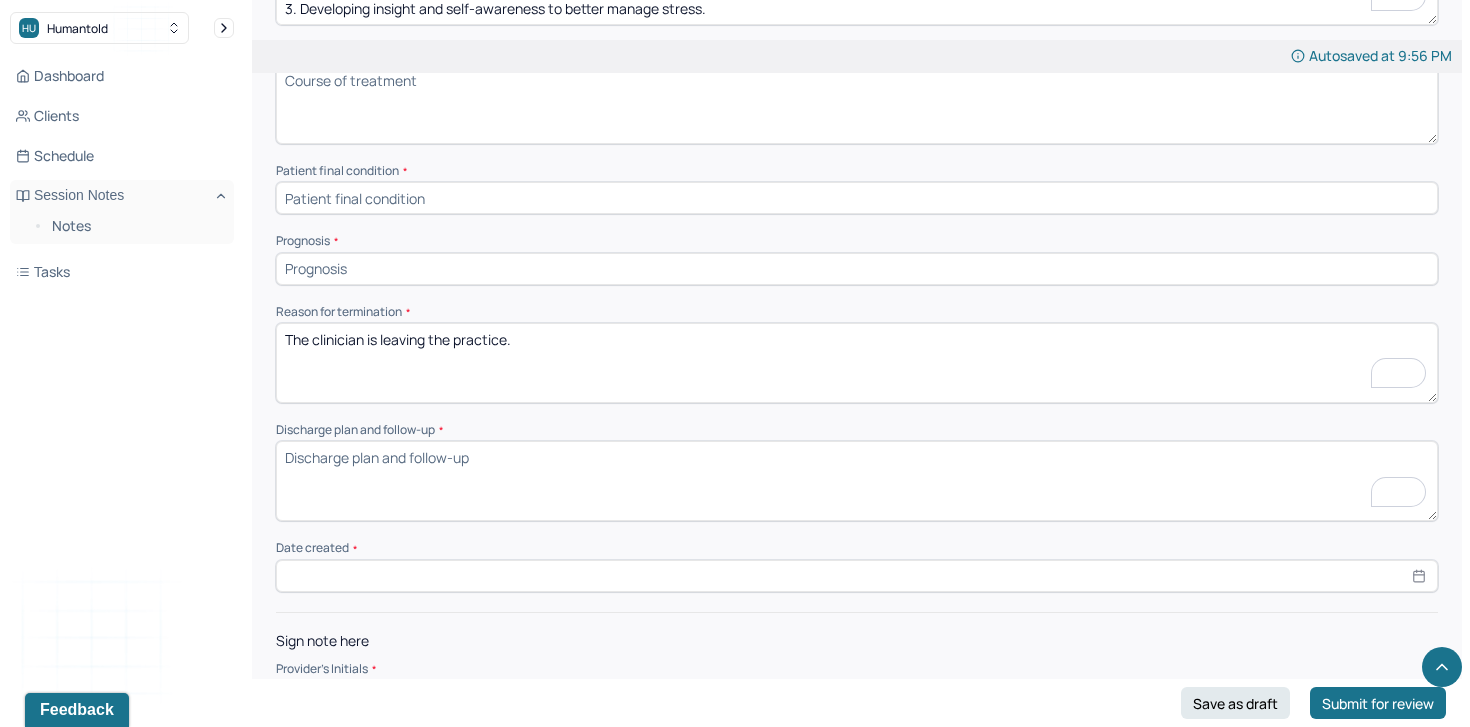 paste on "The client was reminded to contact Humantold’s intake team if they wish to be matched with a new provider. Options for continuity of care were reviewed. Additional referrals or clinical recommendations will be provided upon request." 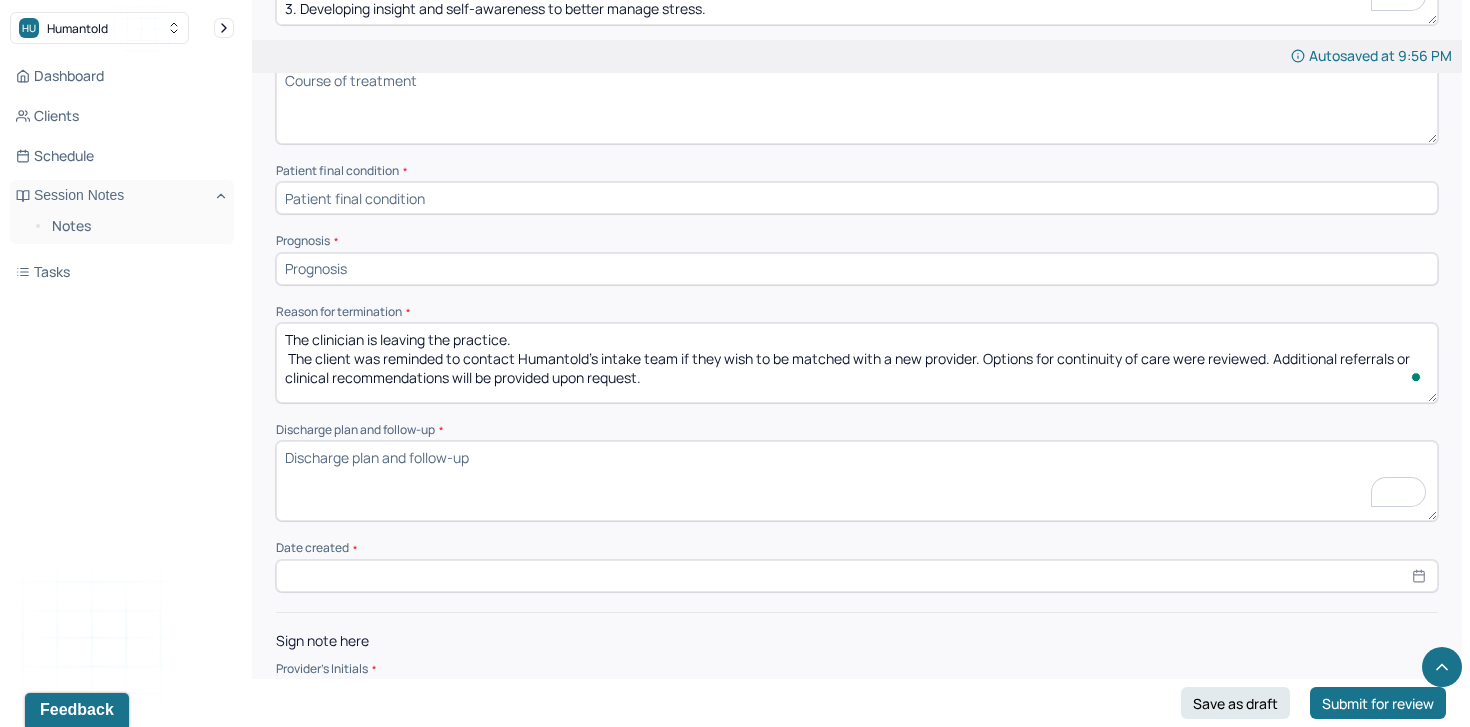 scroll, scrollTop: 3, scrollLeft: 0, axis: vertical 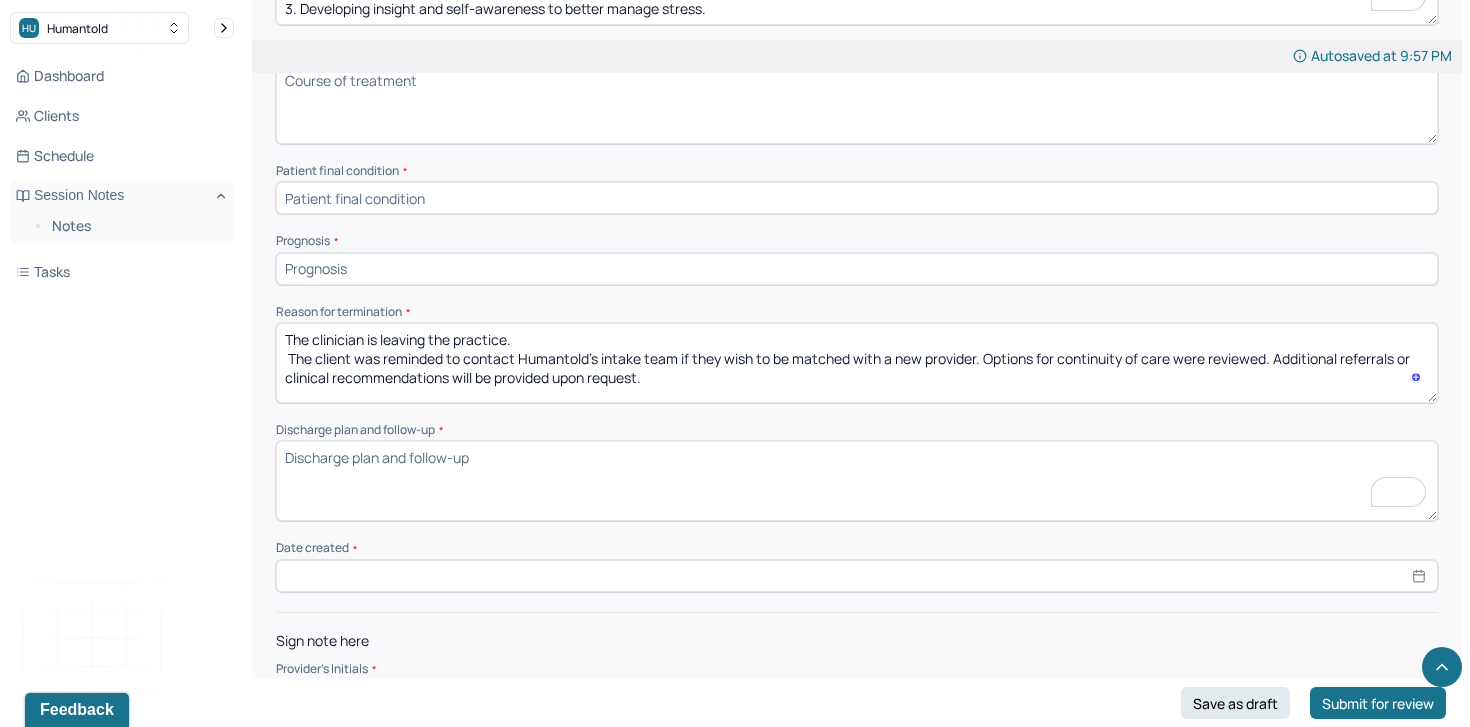 drag, startPoint x: 664, startPoint y: 385, endPoint x: 265, endPoint y: 345, distance: 401 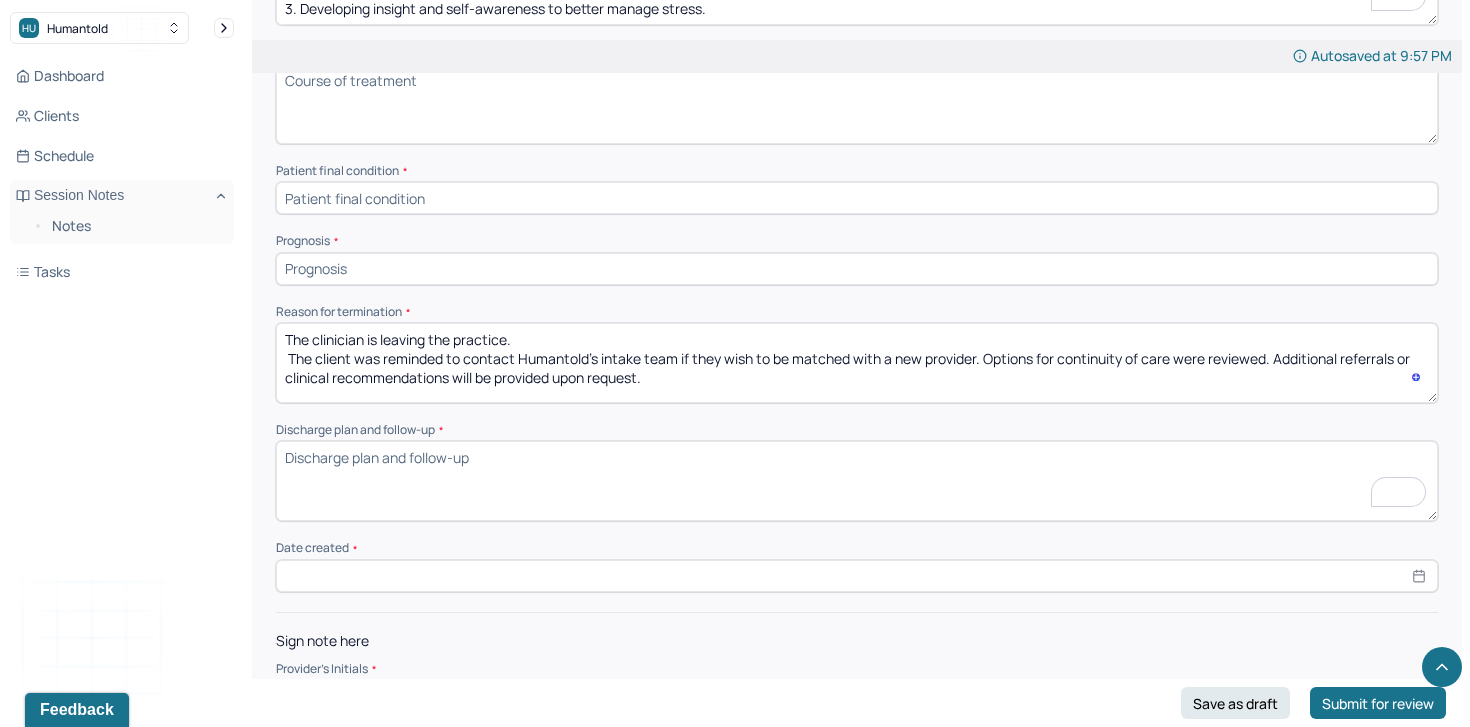 click on "Autosaved at 9:57 PM Appointment Details Client name [FIRST] [LAST] Date of service -- Time 9:00am - 10:00am Duration 1hr Appointment type individual therapy Provider name [FIRST] [LAST] Note type Termination note Instructions The fields marked with an asterisk ( * ) are required before you can submit your notes. Before you can submit your session notes, they must be signed. You have the option to save your notes as a draft before making a submission. Appointment location * In person First session date * [DATE] Last session date * [DATE] Total number of sessions * 14 Primary diagnosis * F43.23 ADJUST D/O MIXED ANX & DEPRESS MOOD Secondary diagnosis (optional) Secondary diagnosis Tertiary diagnosis (optional) Tertiary diagnosis Presenting problems * Planned treatment and goals * 1. Learning how to manage depression and anxiety
2. Enhancing interpersonal relationships, particularly with girlfriend and family.
3. Developing insight and self-awareness to better manage stress.
Course of treatment * * *" at bounding box center (857, -67) 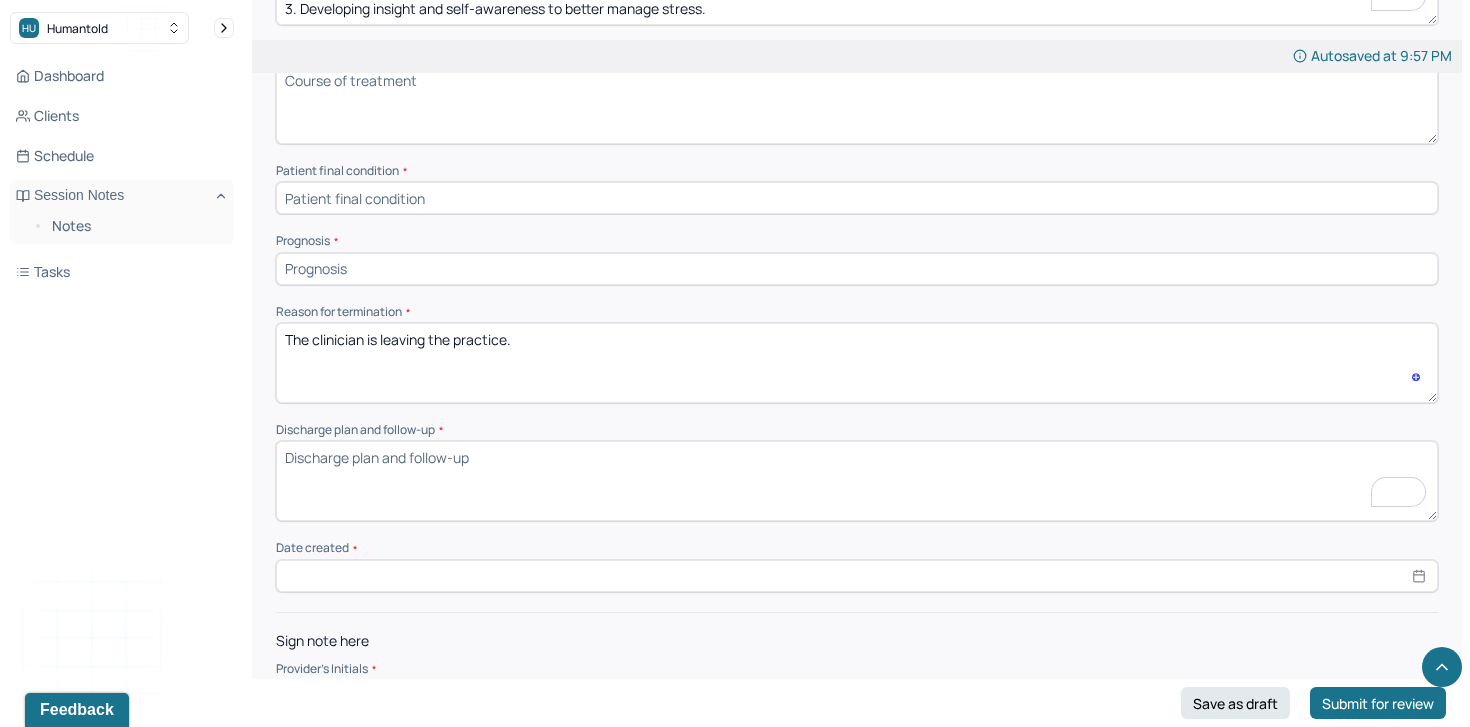 scroll, scrollTop: 0, scrollLeft: 0, axis: both 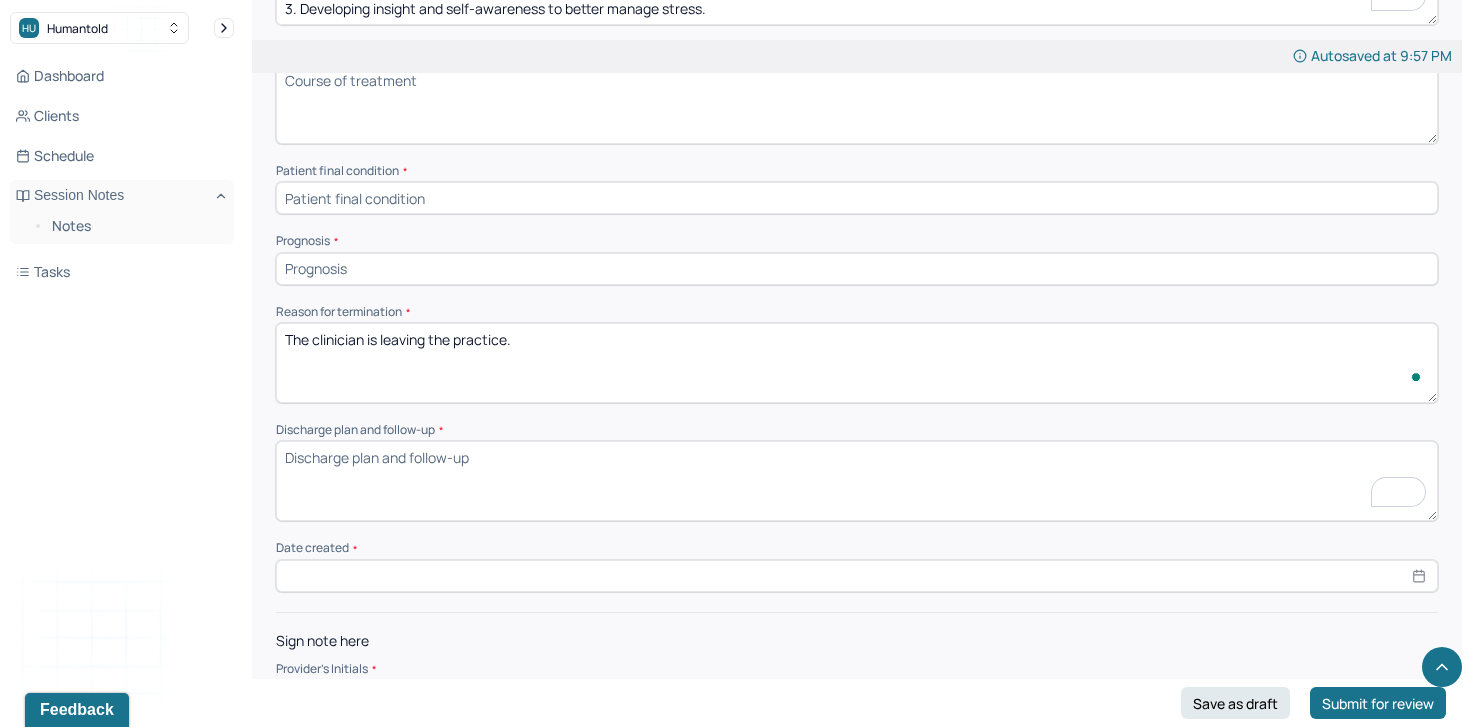 click on "Discharge plan and follow-up *" at bounding box center [857, 481] 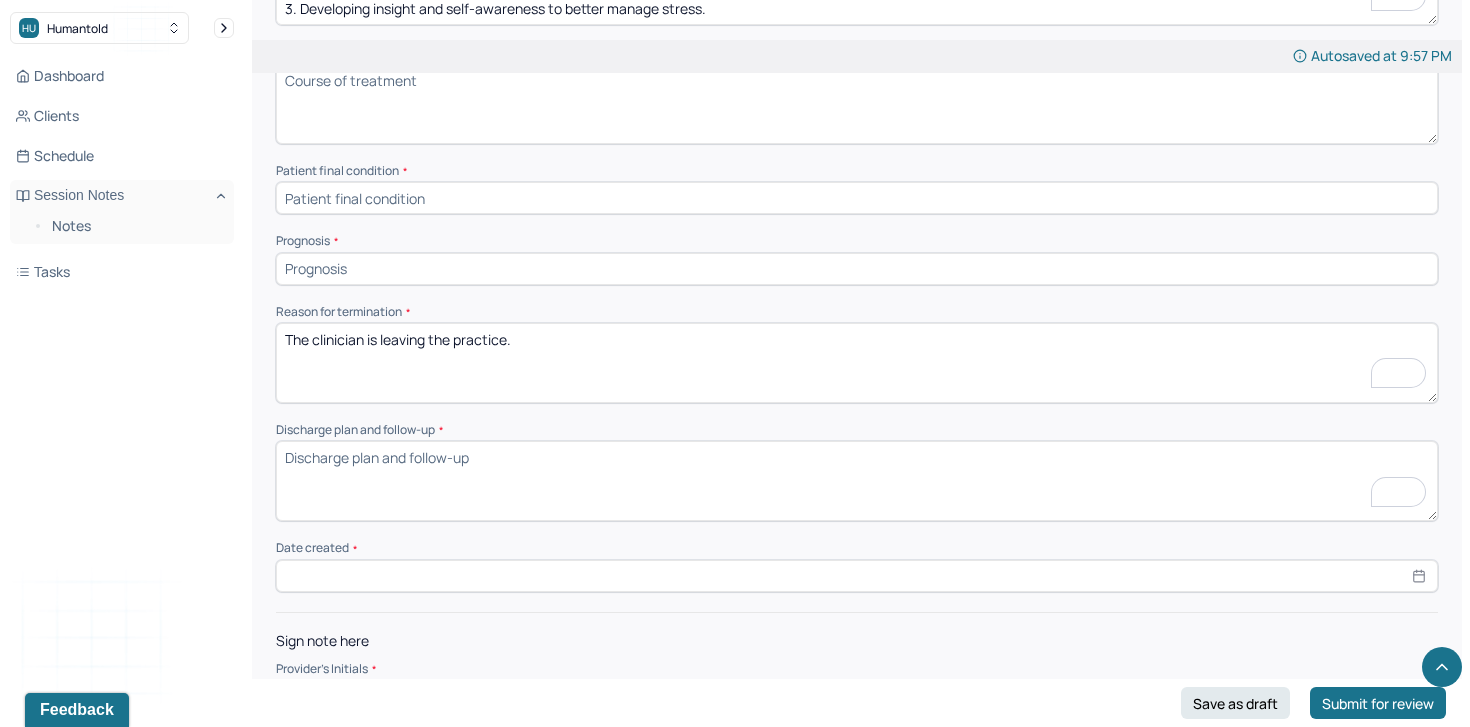 paste on "The client was reminded to contact Humantold’s intake team if they wish to be matched with a new provider. Options for continuity of care were reviewed. Additional referrals or clinical recommendations will be provided upon request." 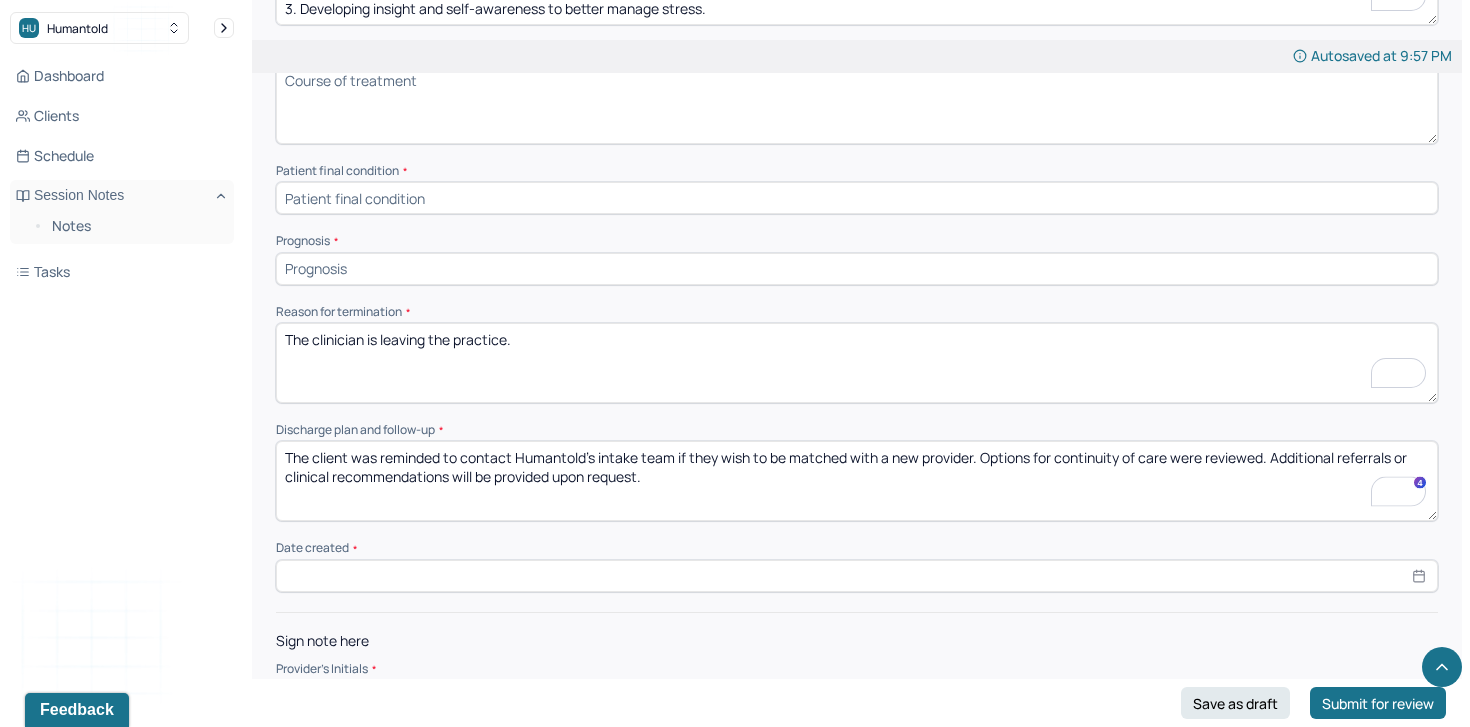 type on "The client was reminded to contact Humantold’s intake team if they wish to be matched with a new provider. Options for continuity of care were reviewed. Additional referrals or clinical recommendations will be provided upon request." 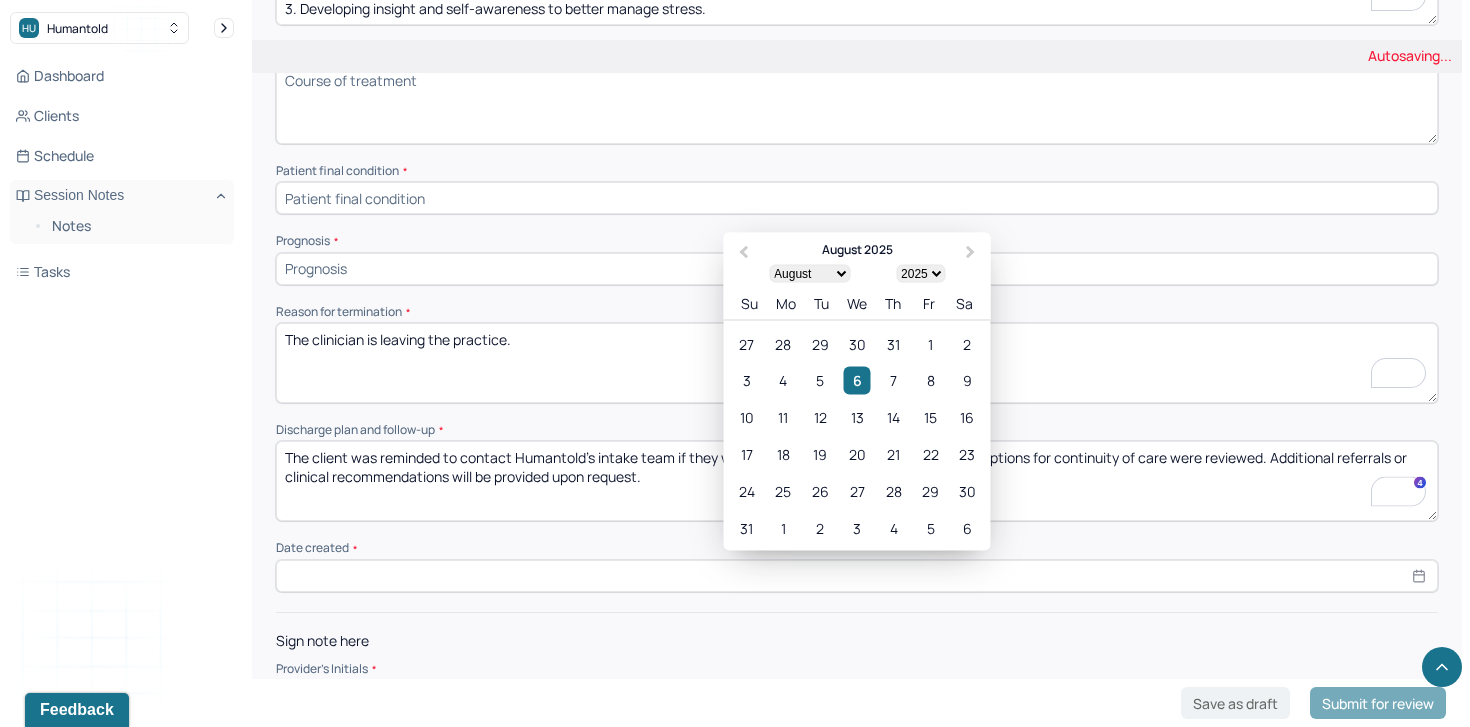 click at bounding box center (857, 576) 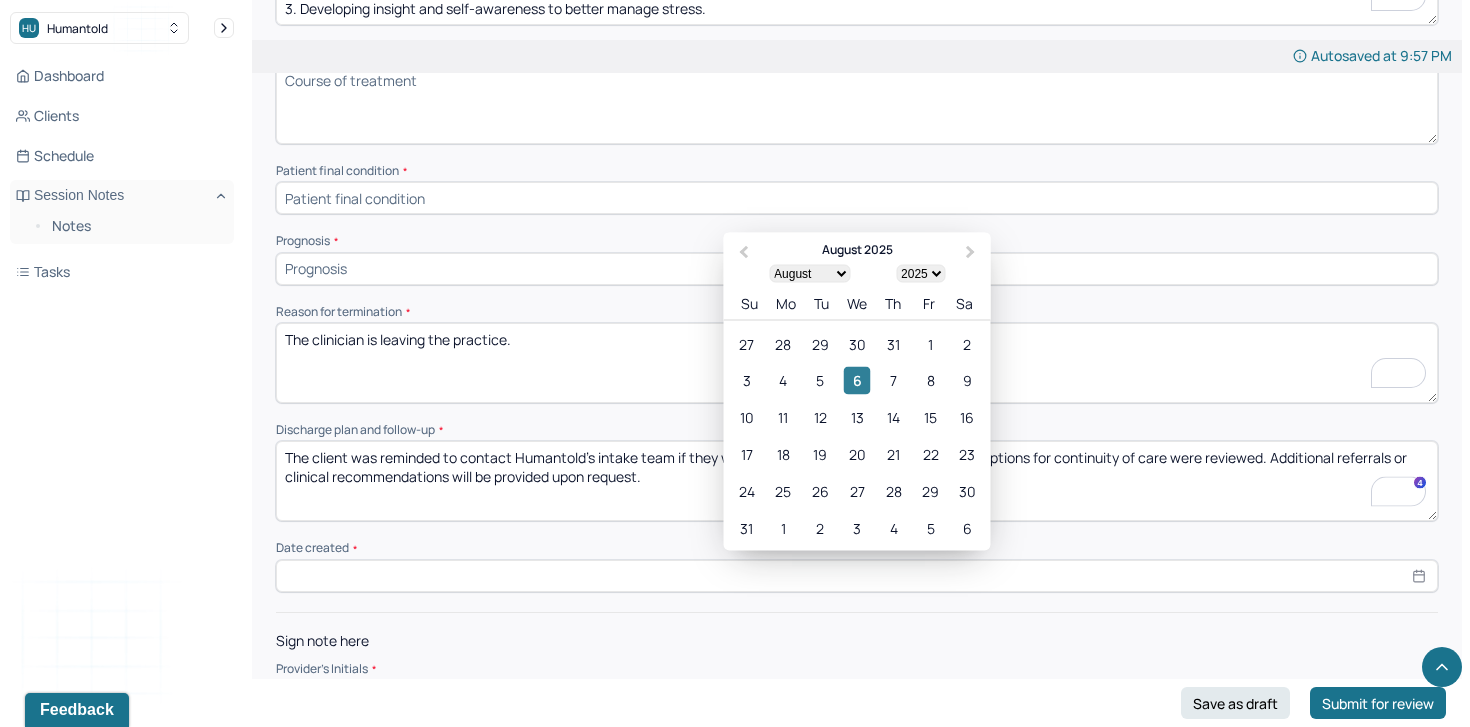 click on "6" at bounding box center (856, 380) 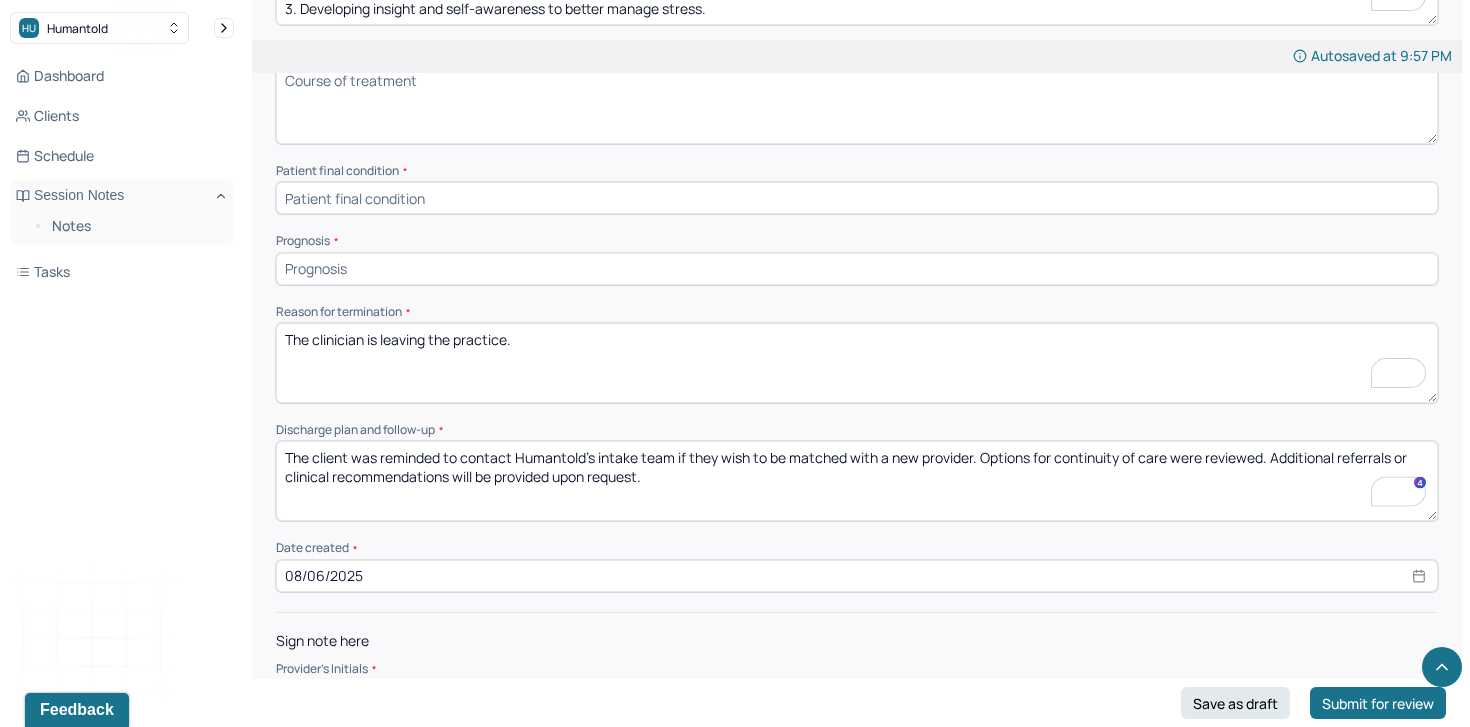 click at bounding box center (857, 269) 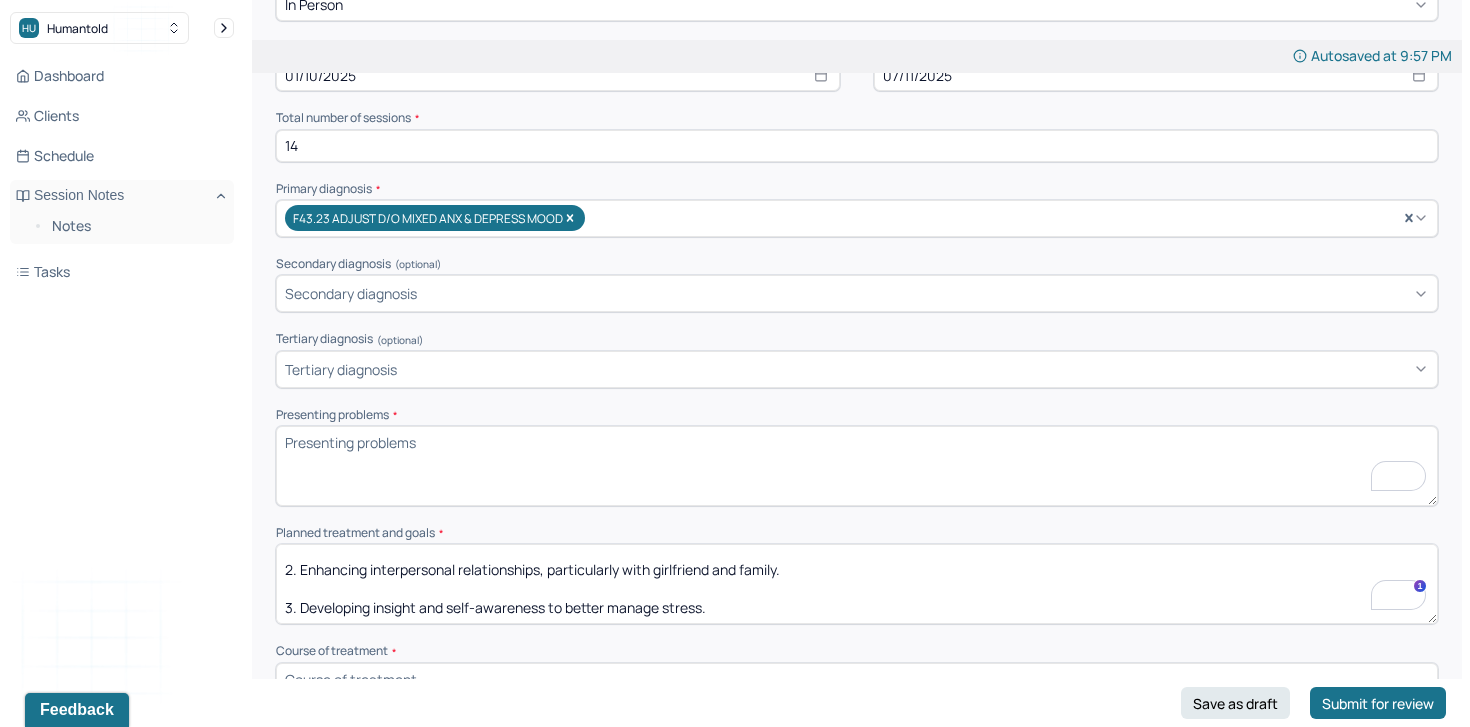 scroll, scrollTop: 365, scrollLeft: 0, axis: vertical 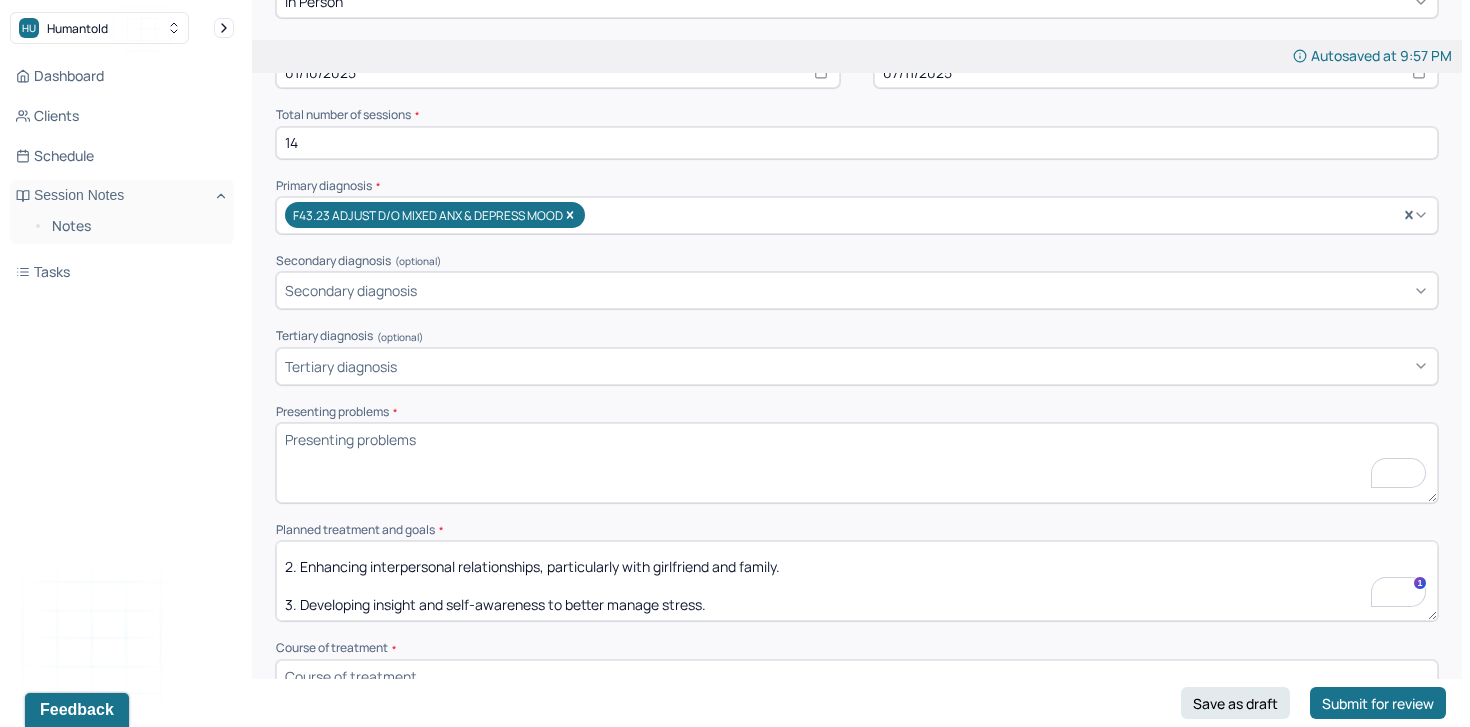 click on "Presenting problems *" at bounding box center (857, 463) 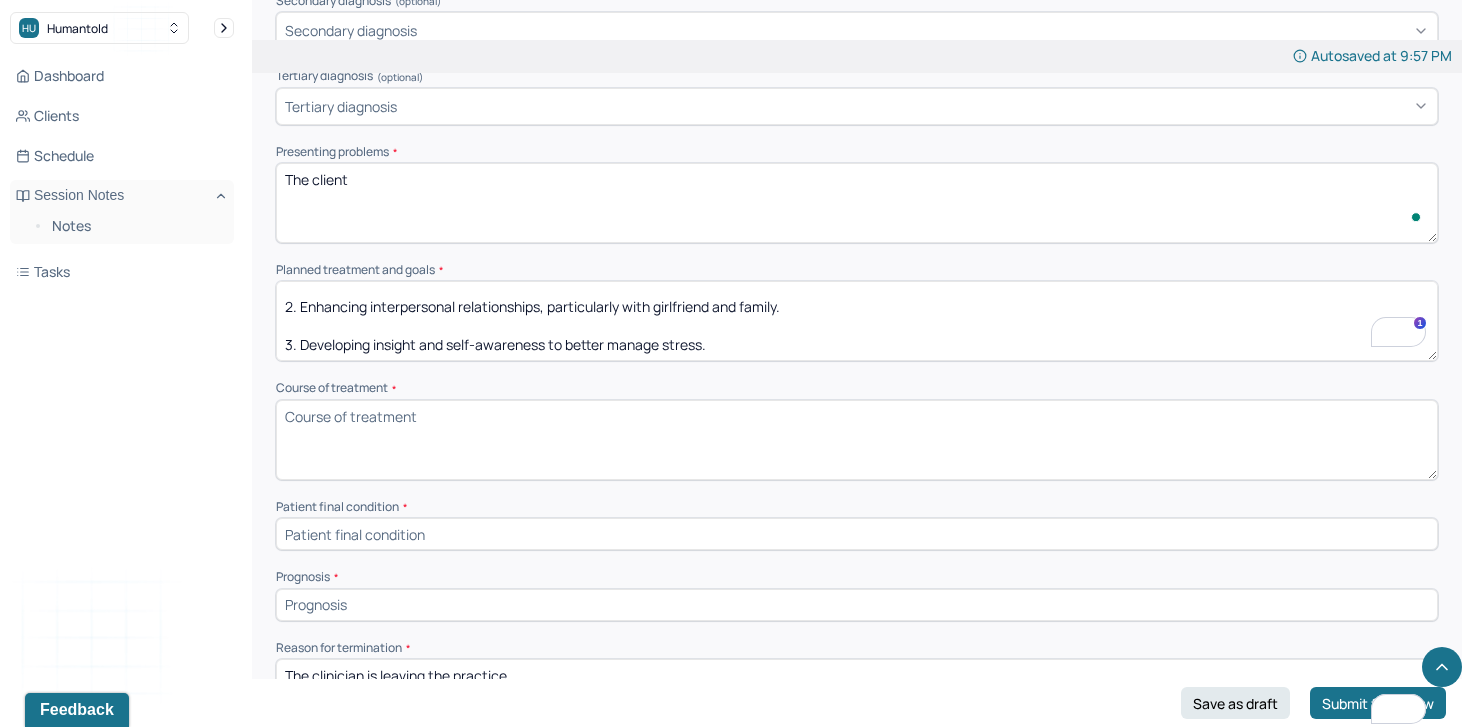 scroll, scrollTop: 628, scrollLeft: 0, axis: vertical 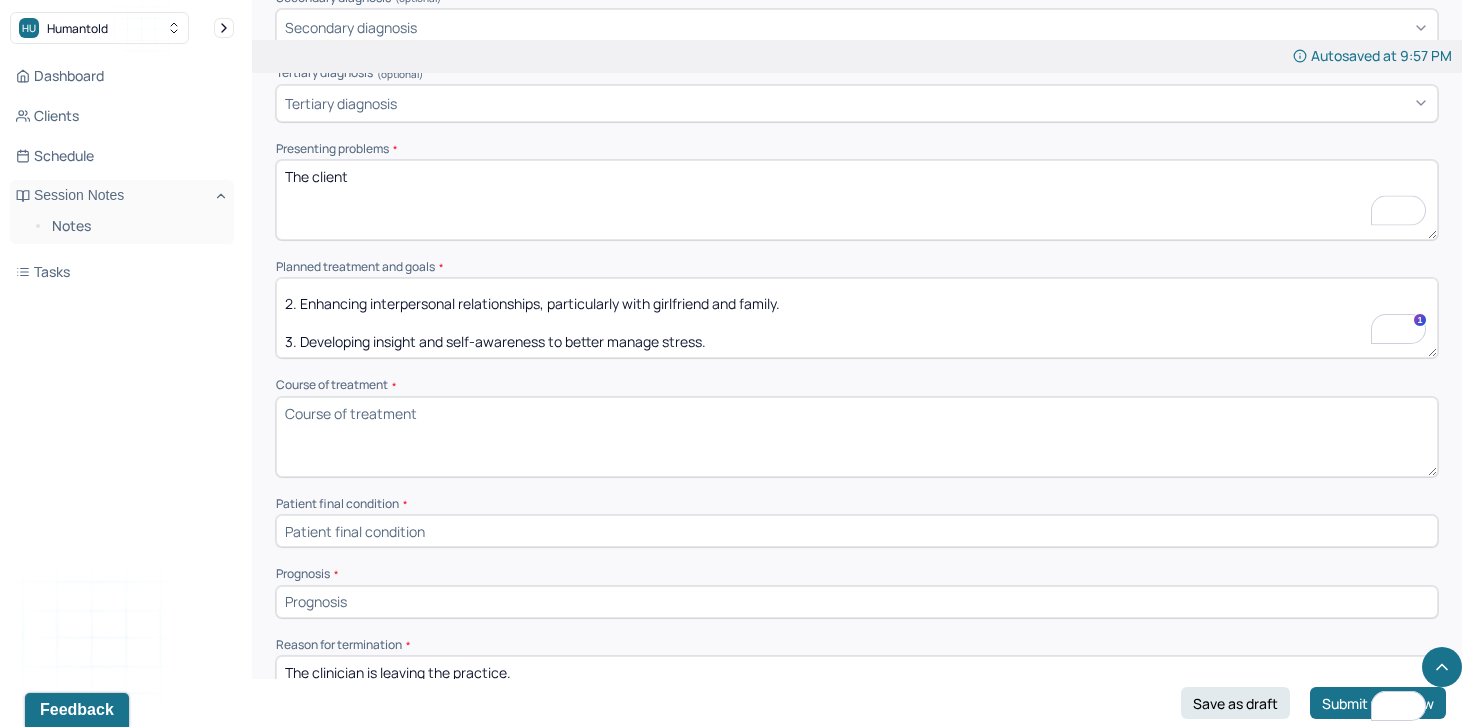 type on "The client" 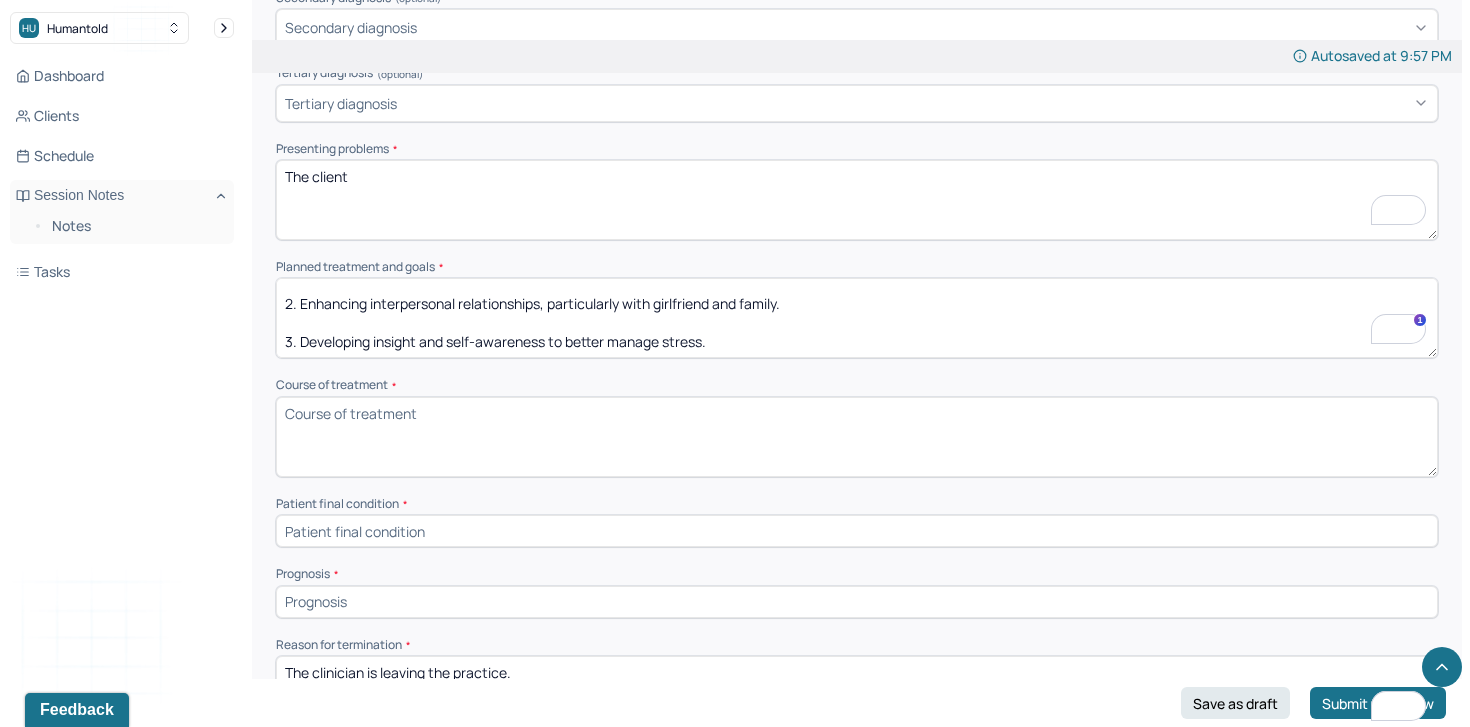 click at bounding box center [857, 602] 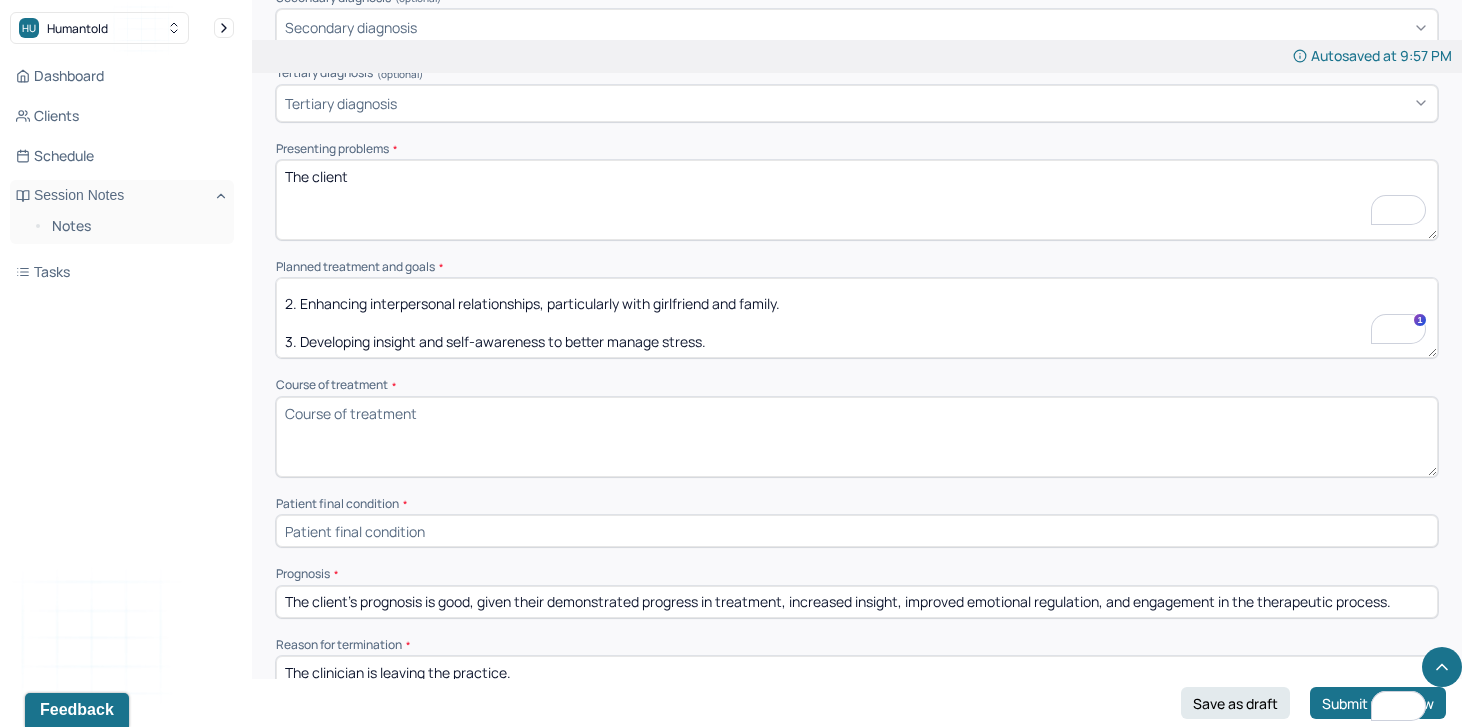 type on "The client’s prognosis is good, given their demonstrated progress in treatment, increased insight, improved emotional regulation, and engagement in the therapeutic process." 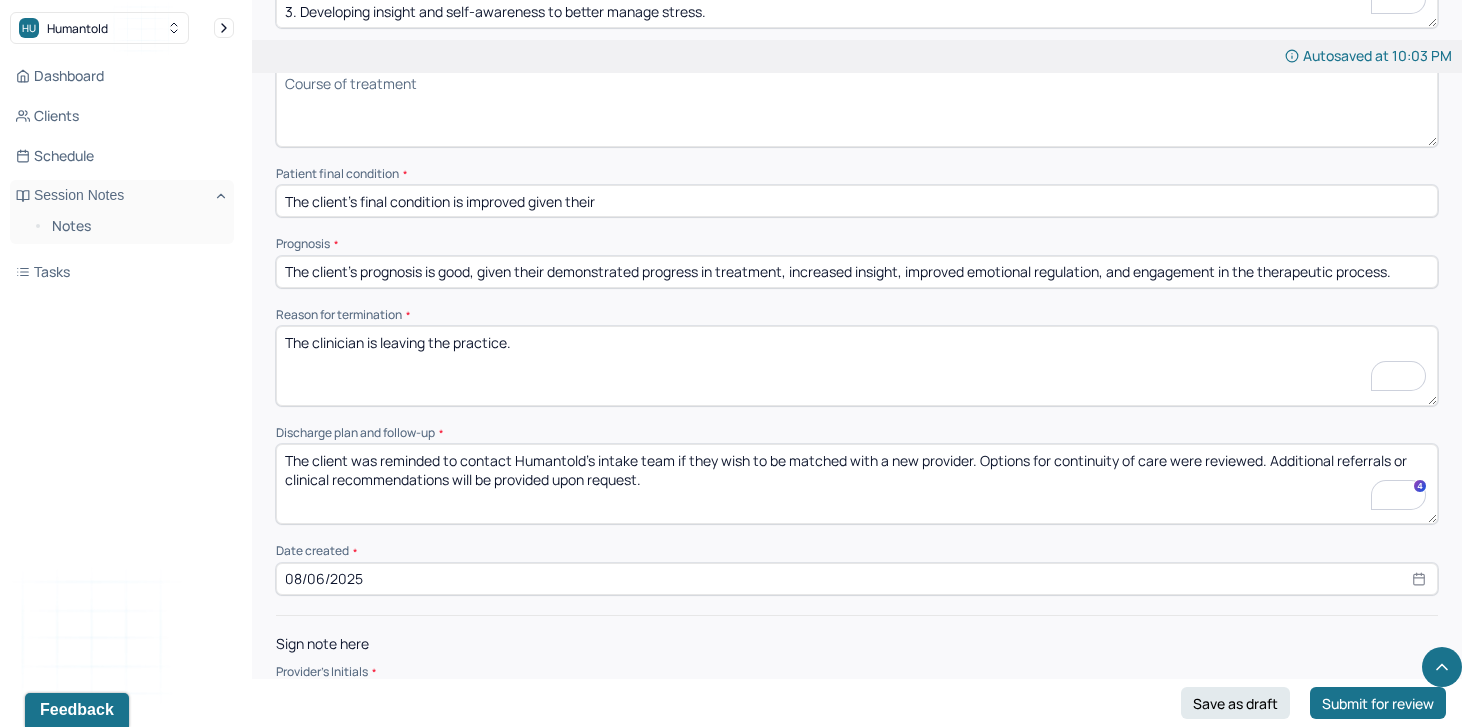 scroll, scrollTop: 954, scrollLeft: 0, axis: vertical 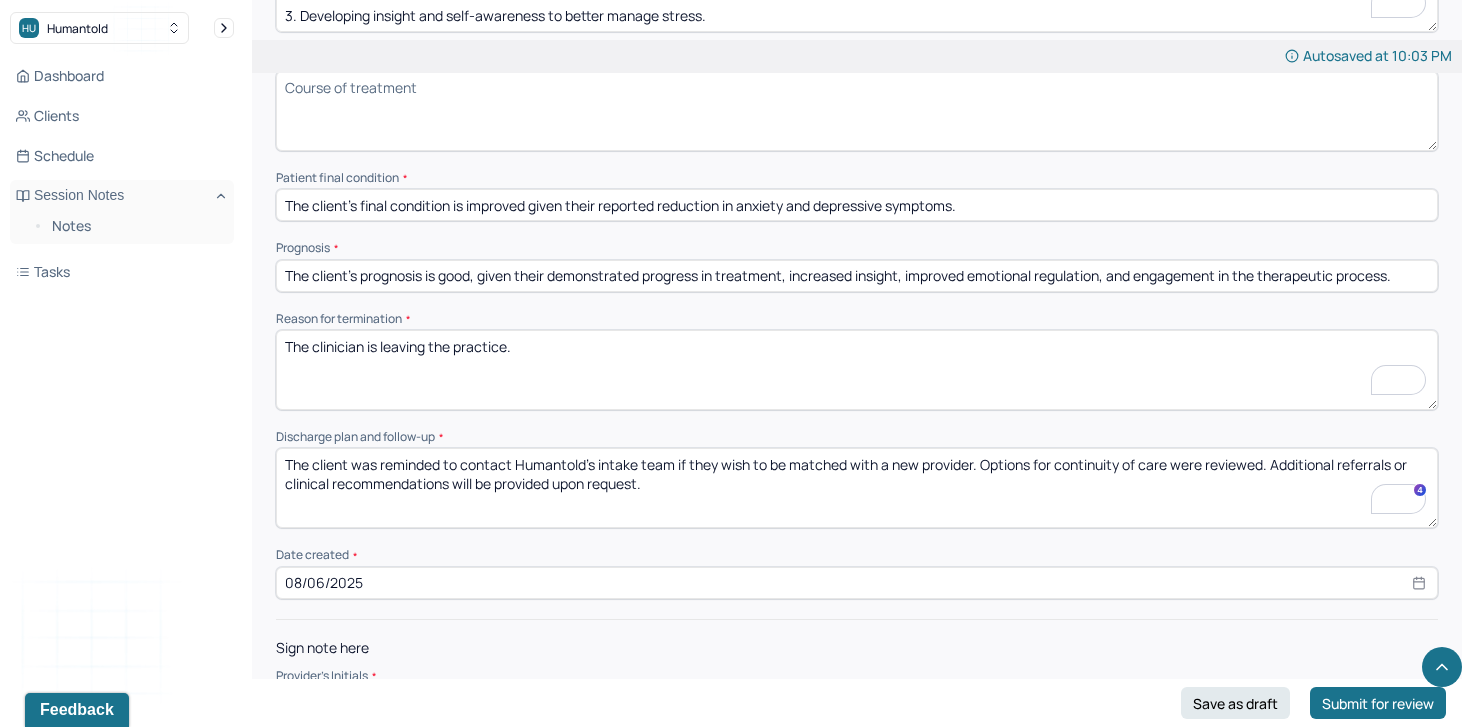 type on "The client's final condition is improved given their reported reduction in anxiety and depressive symptoms." 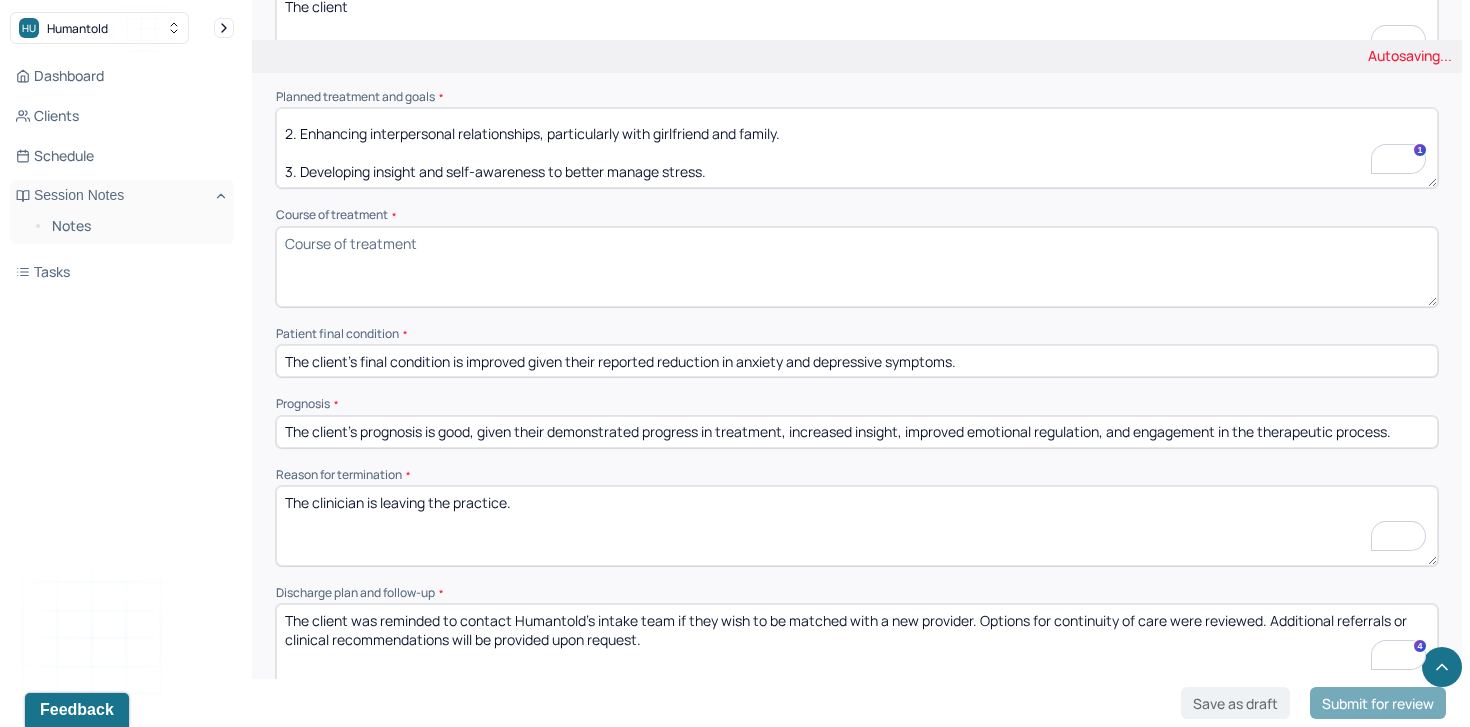 scroll, scrollTop: 756, scrollLeft: 0, axis: vertical 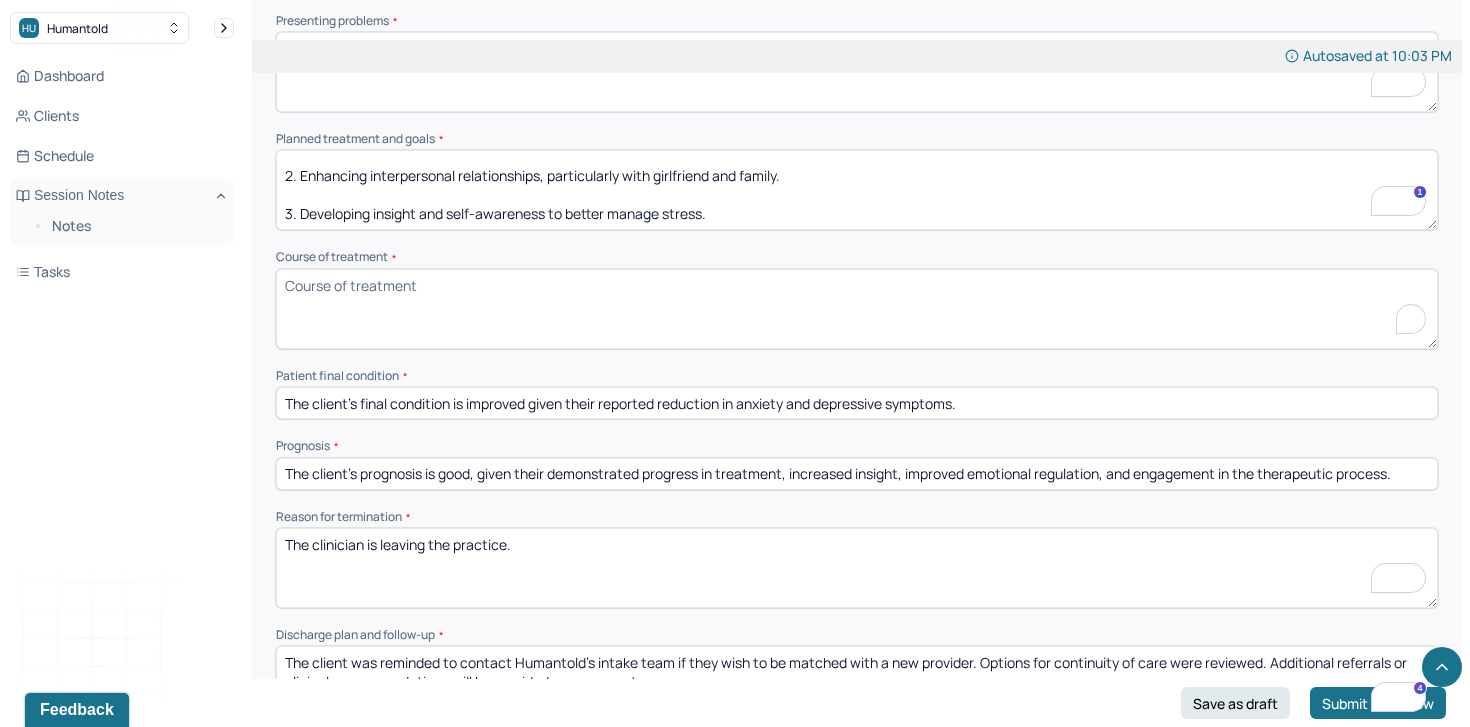 click on "Course of treatment *" at bounding box center [857, 309] 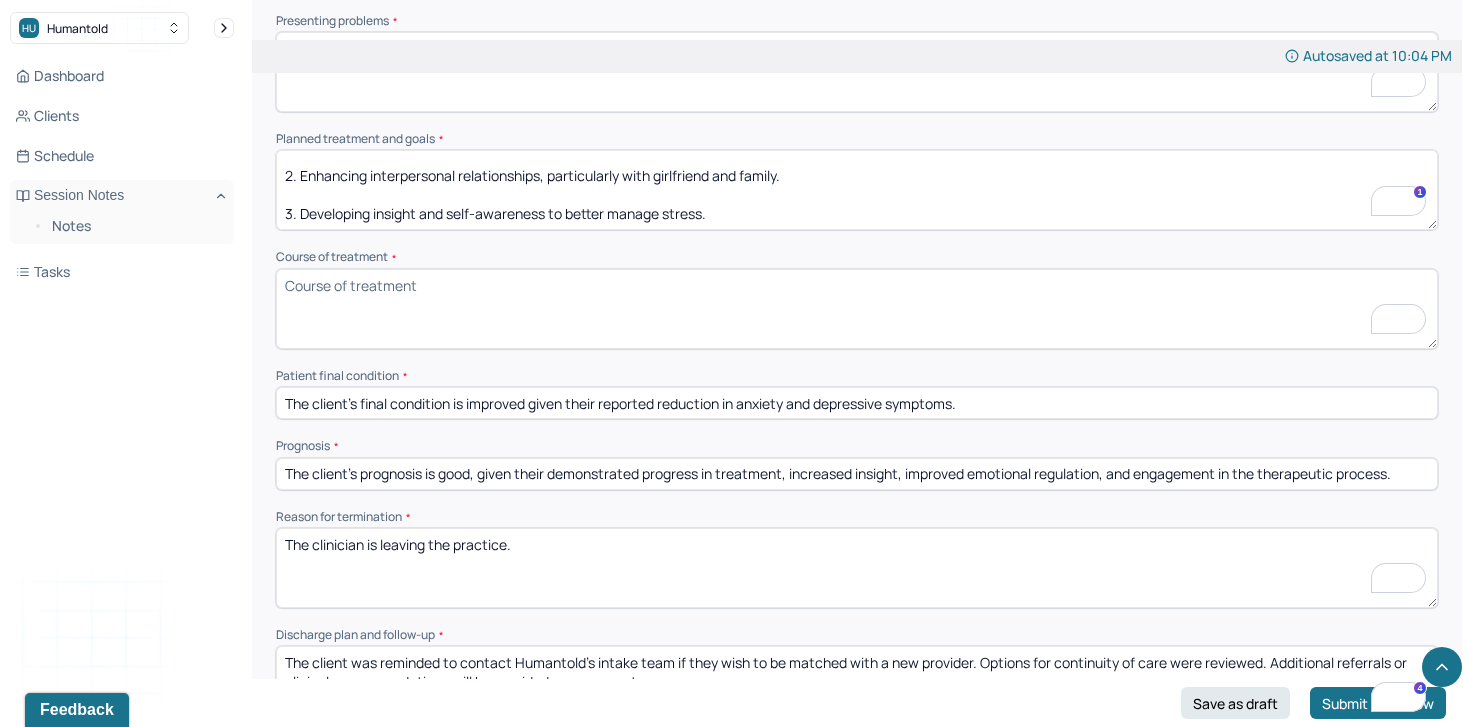 scroll, scrollTop: 47, scrollLeft: 0, axis: vertical 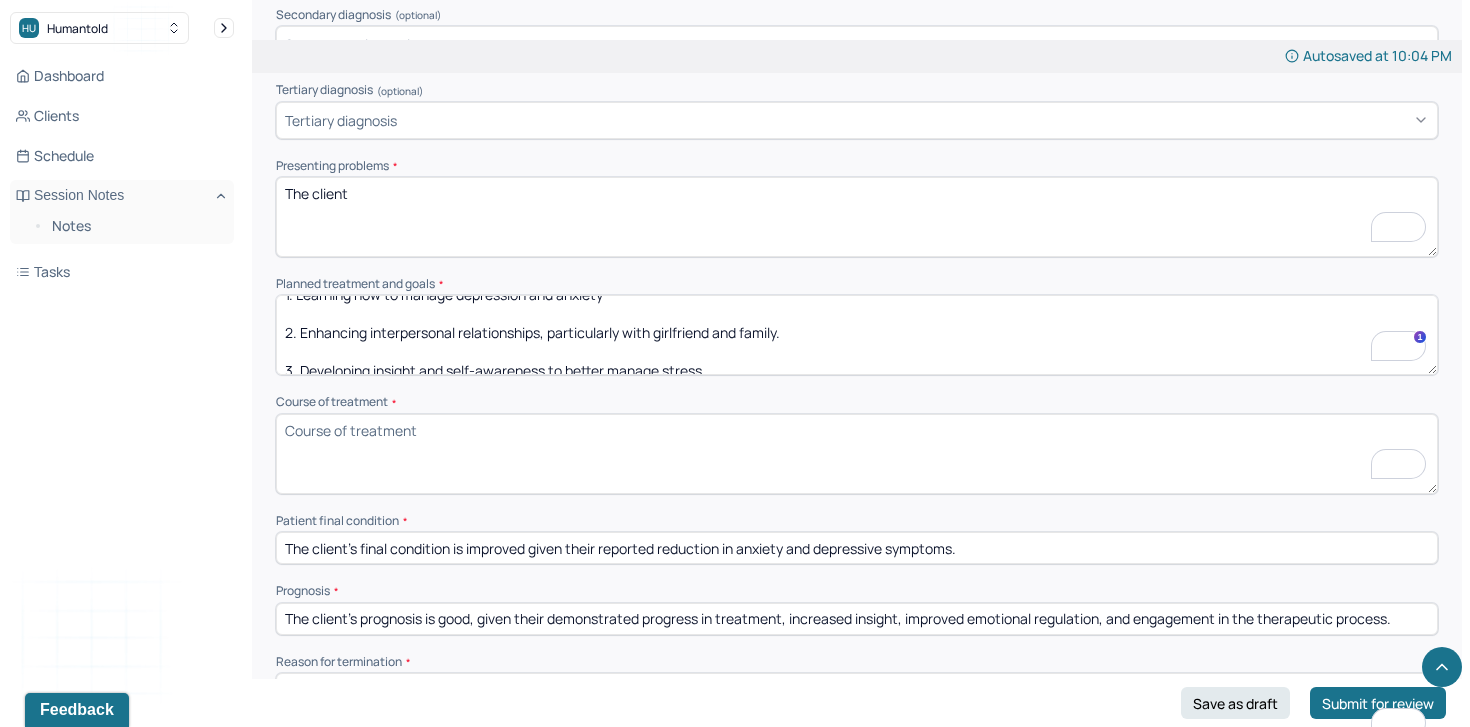 click on "The client" at bounding box center (857, 217) 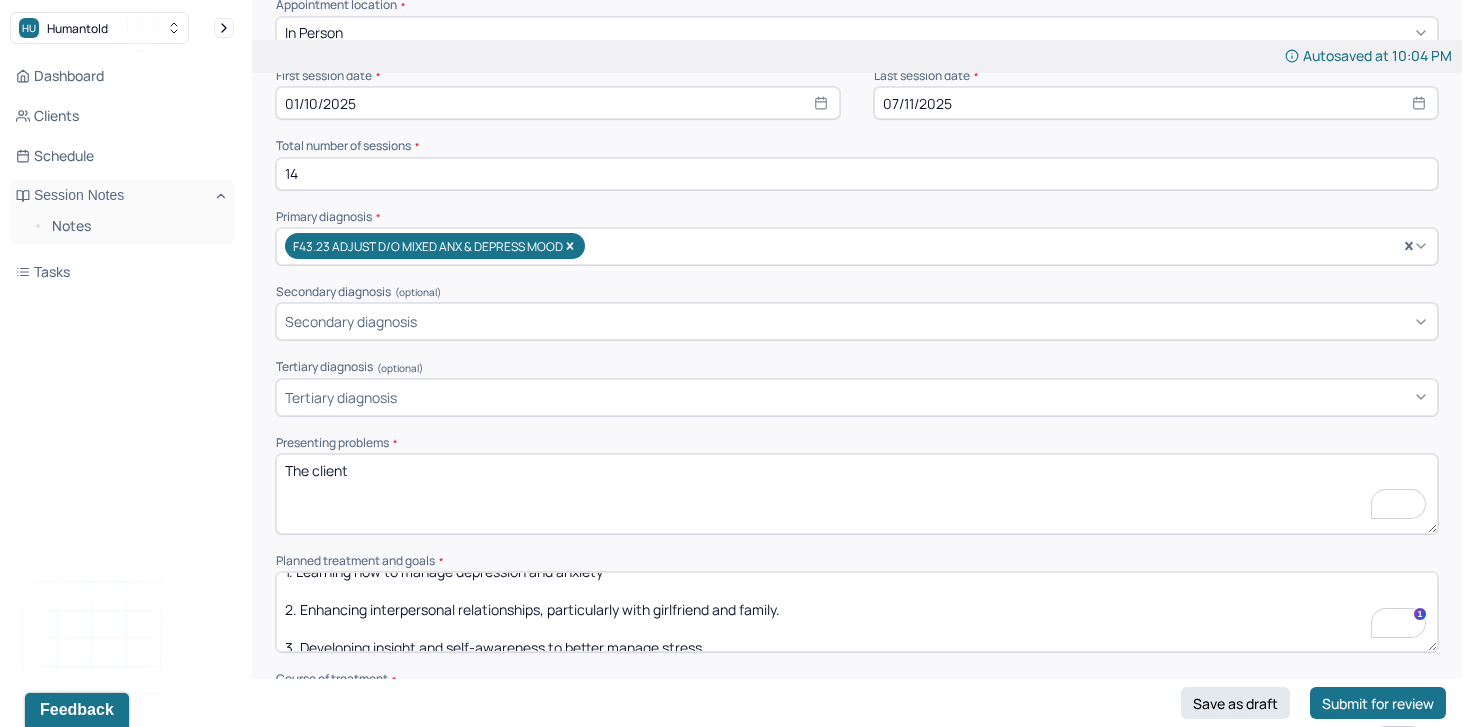 scroll, scrollTop: 0, scrollLeft: 0, axis: both 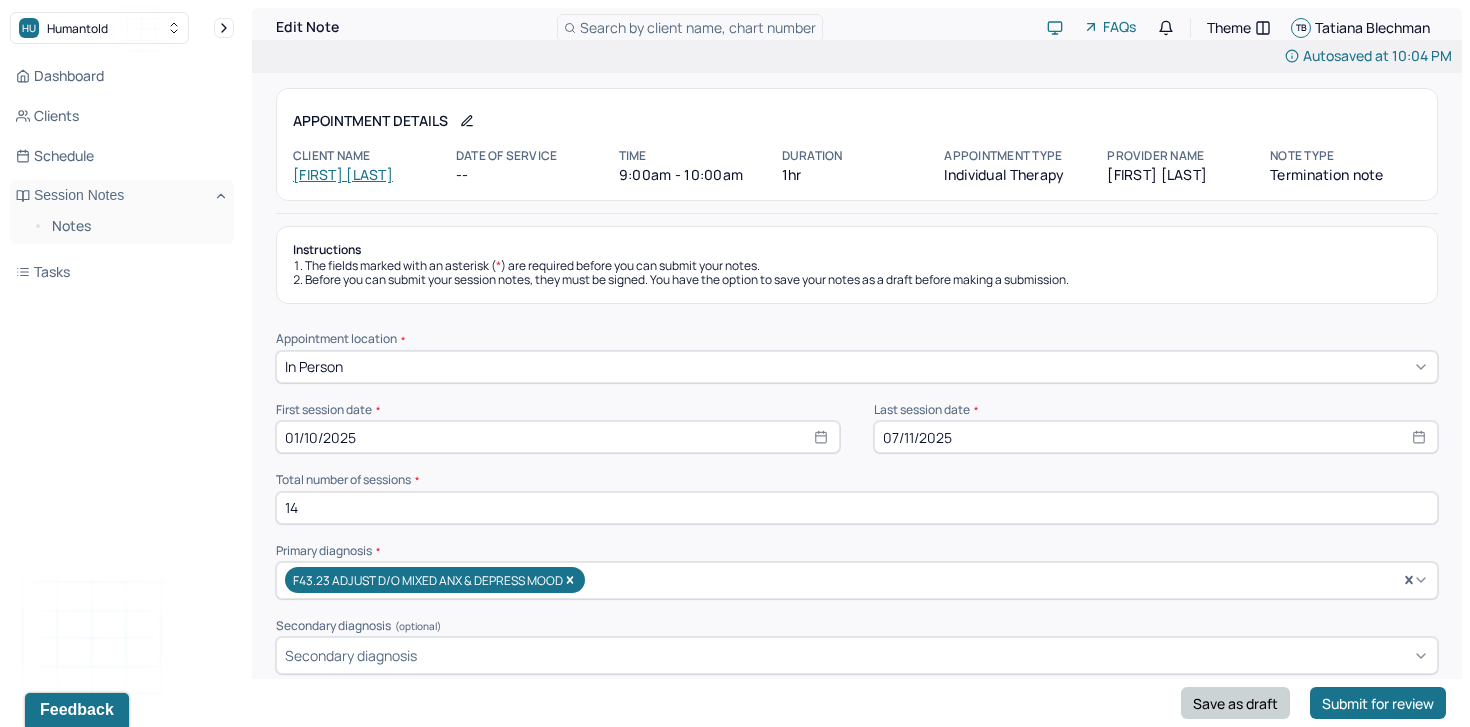 click on "Save as draft" at bounding box center [1235, 703] 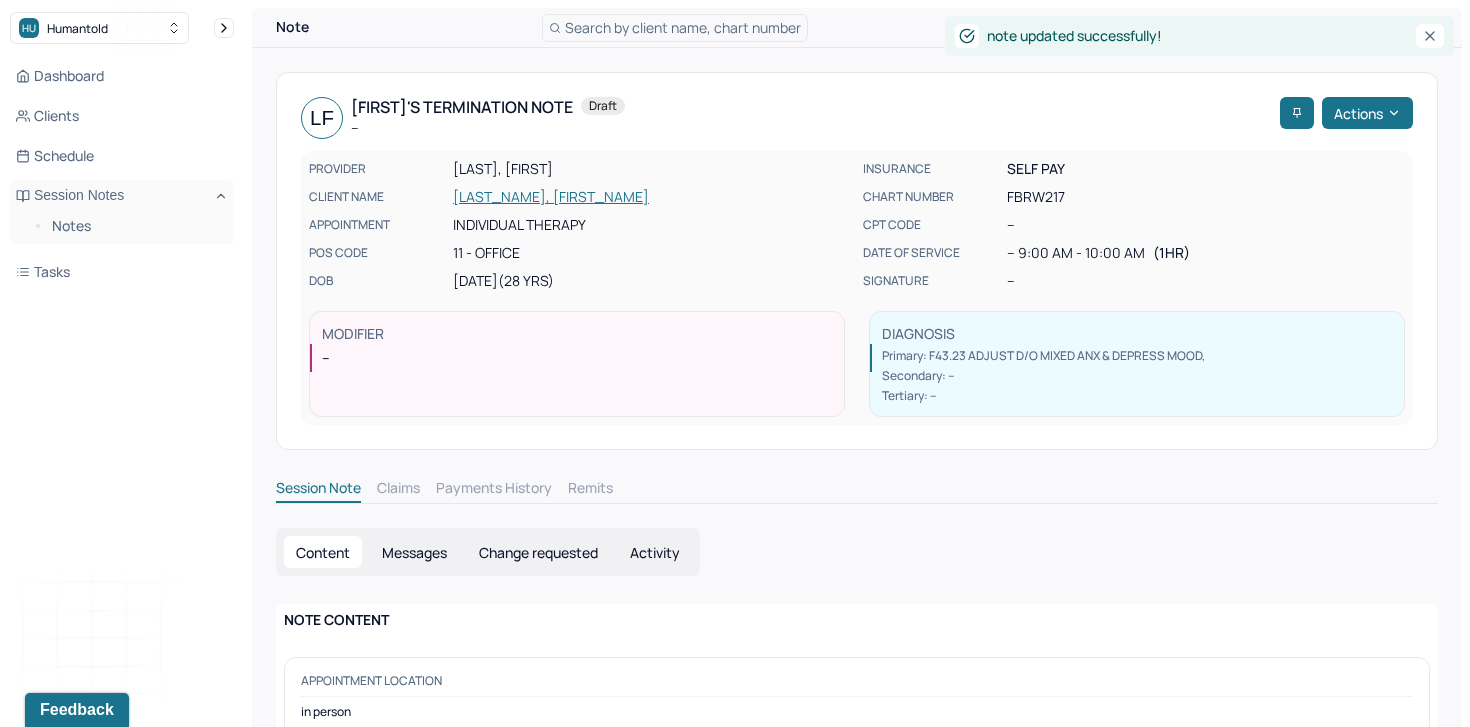 click on "[LAST_NAME], [FIRST_NAME]" at bounding box center (652, 197) 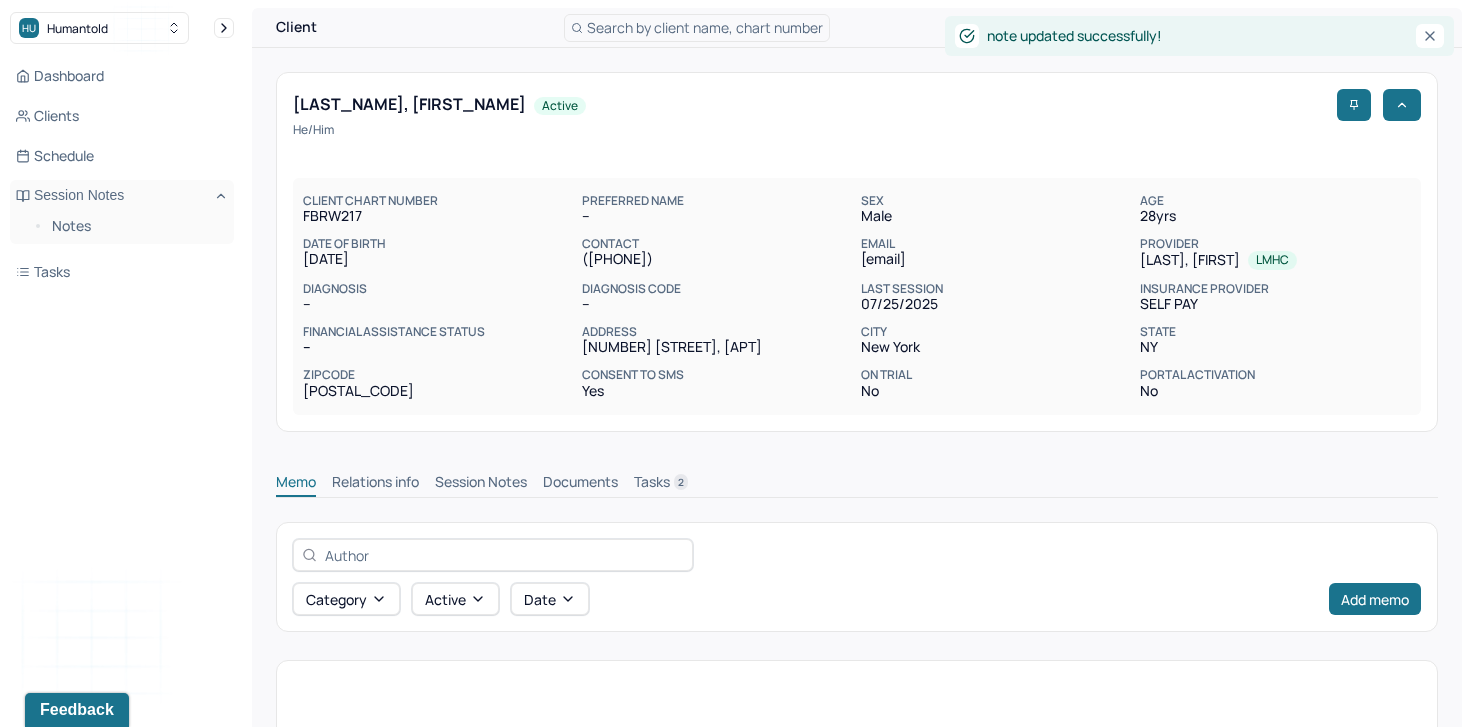 click on "Session Notes" at bounding box center [481, 484] 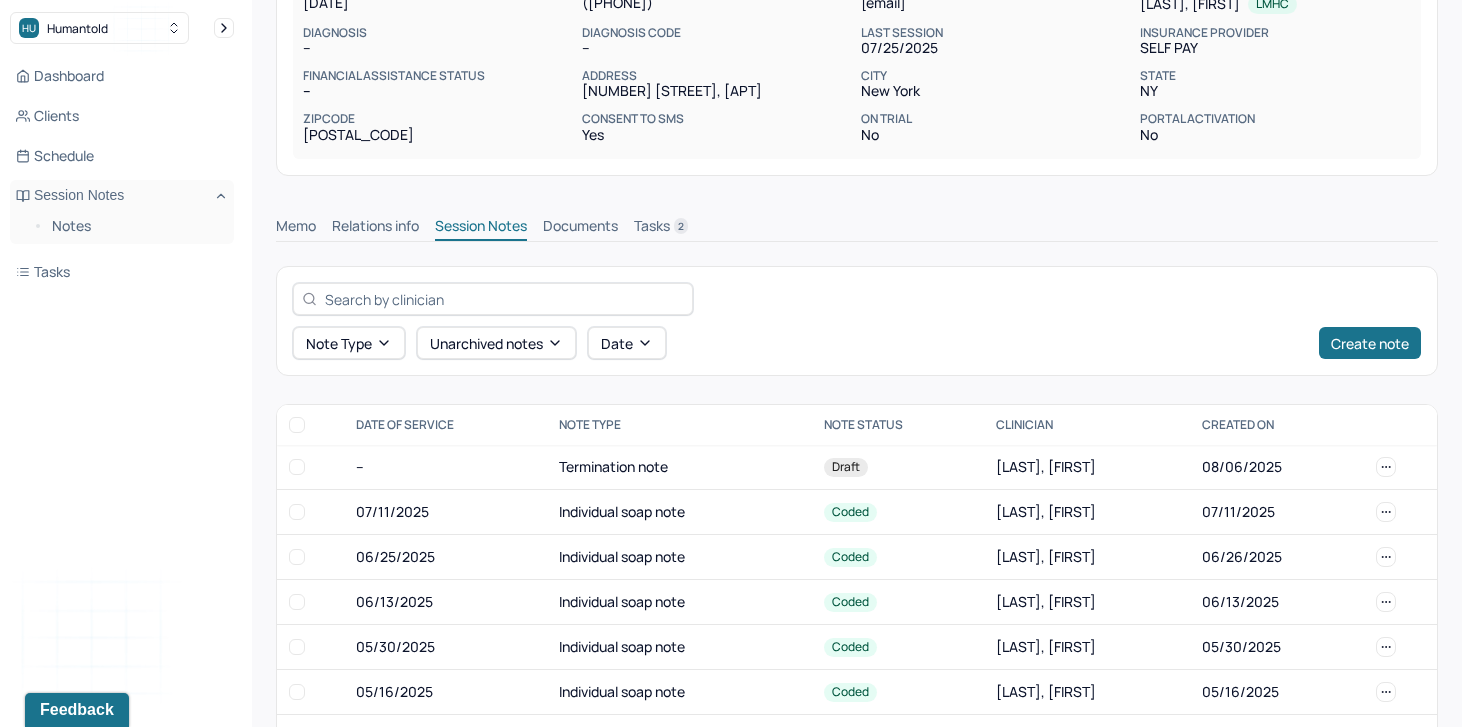 scroll, scrollTop: 249, scrollLeft: 0, axis: vertical 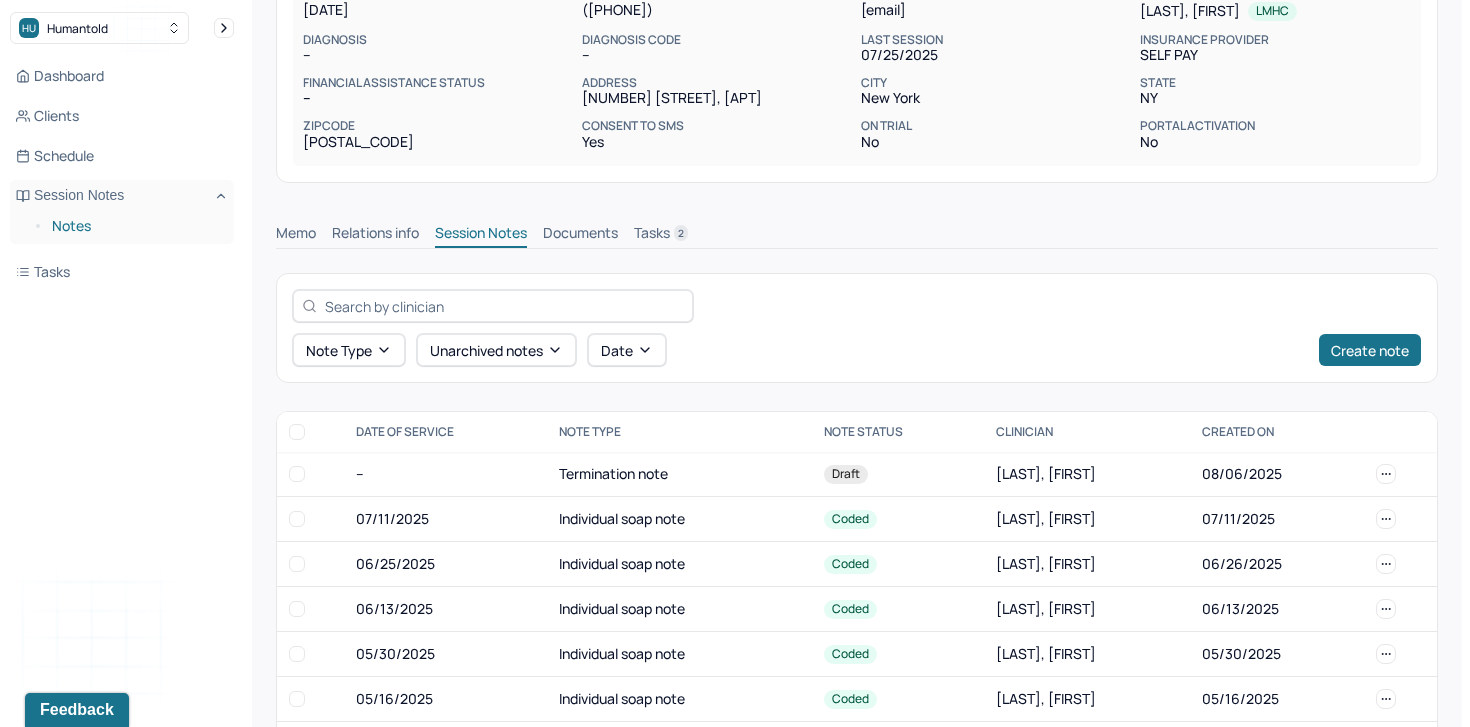 click on "Notes" at bounding box center [135, 226] 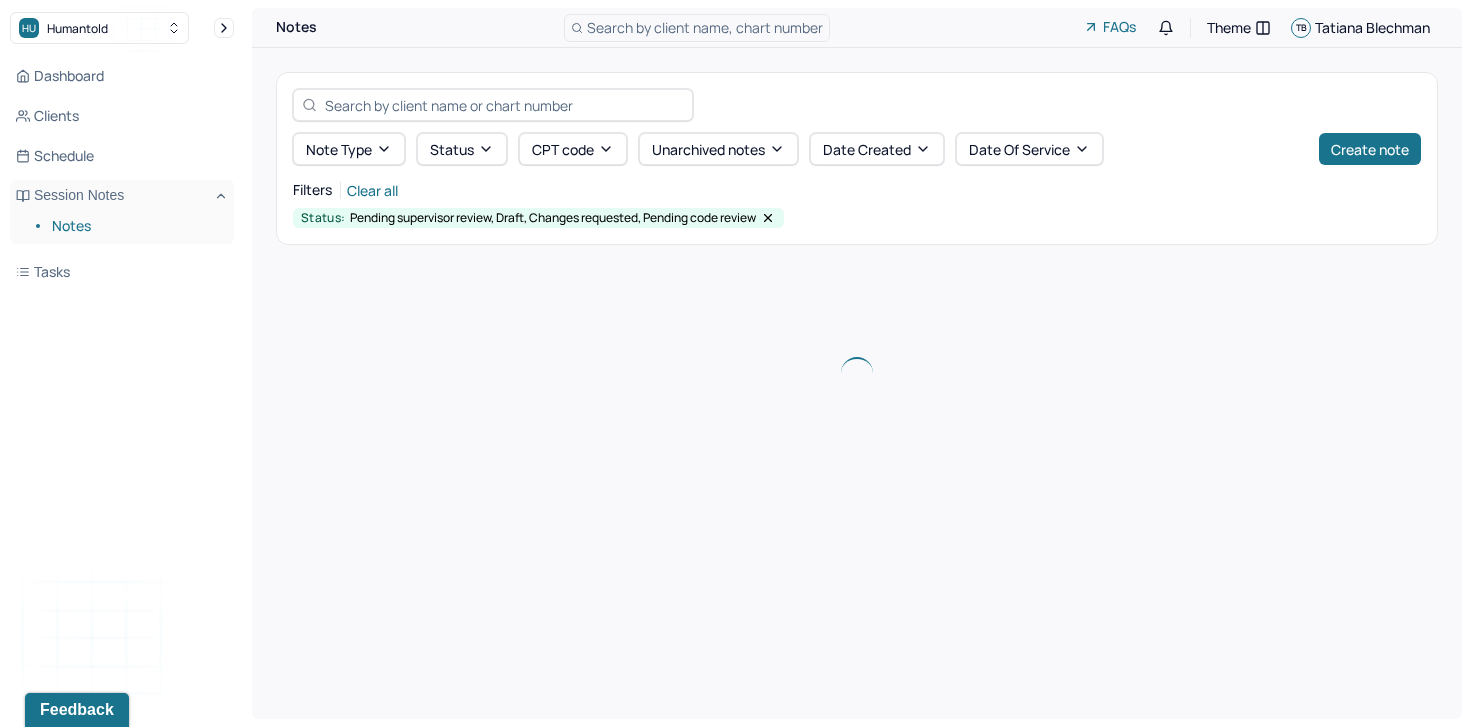 scroll, scrollTop: 0, scrollLeft: 0, axis: both 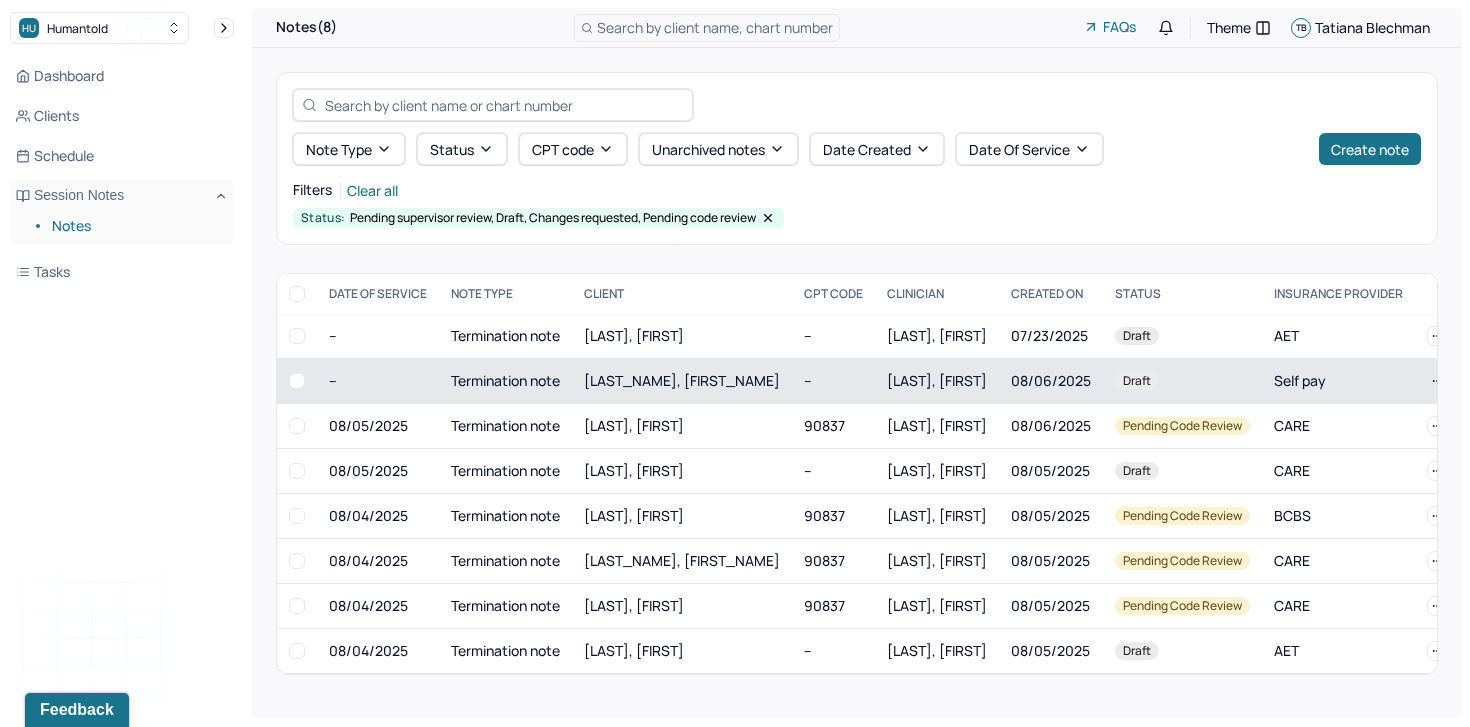 click on "[LAST_NAME], [FIRST_NAME]" at bounding box center [682, 381] 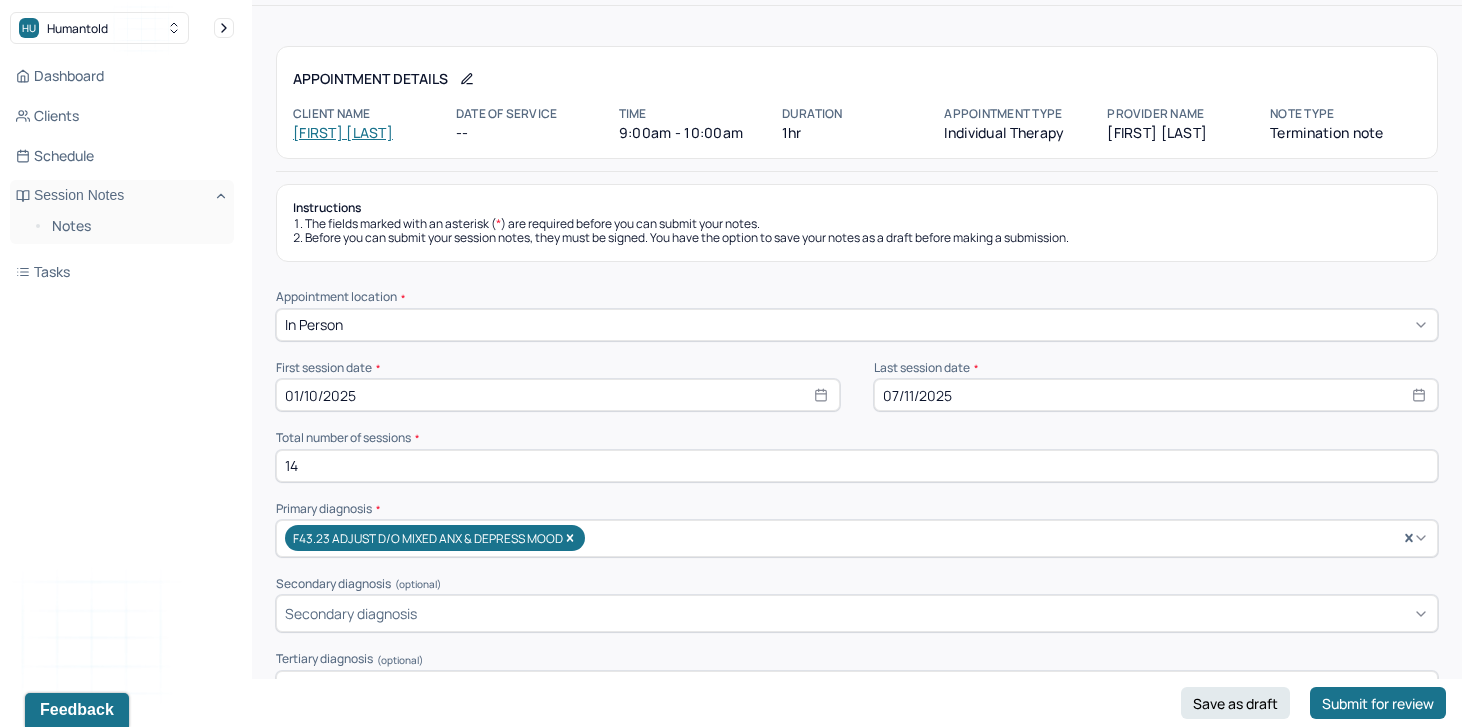 scroll, scrollTop: 0, scrollLeft: 0, axis: both 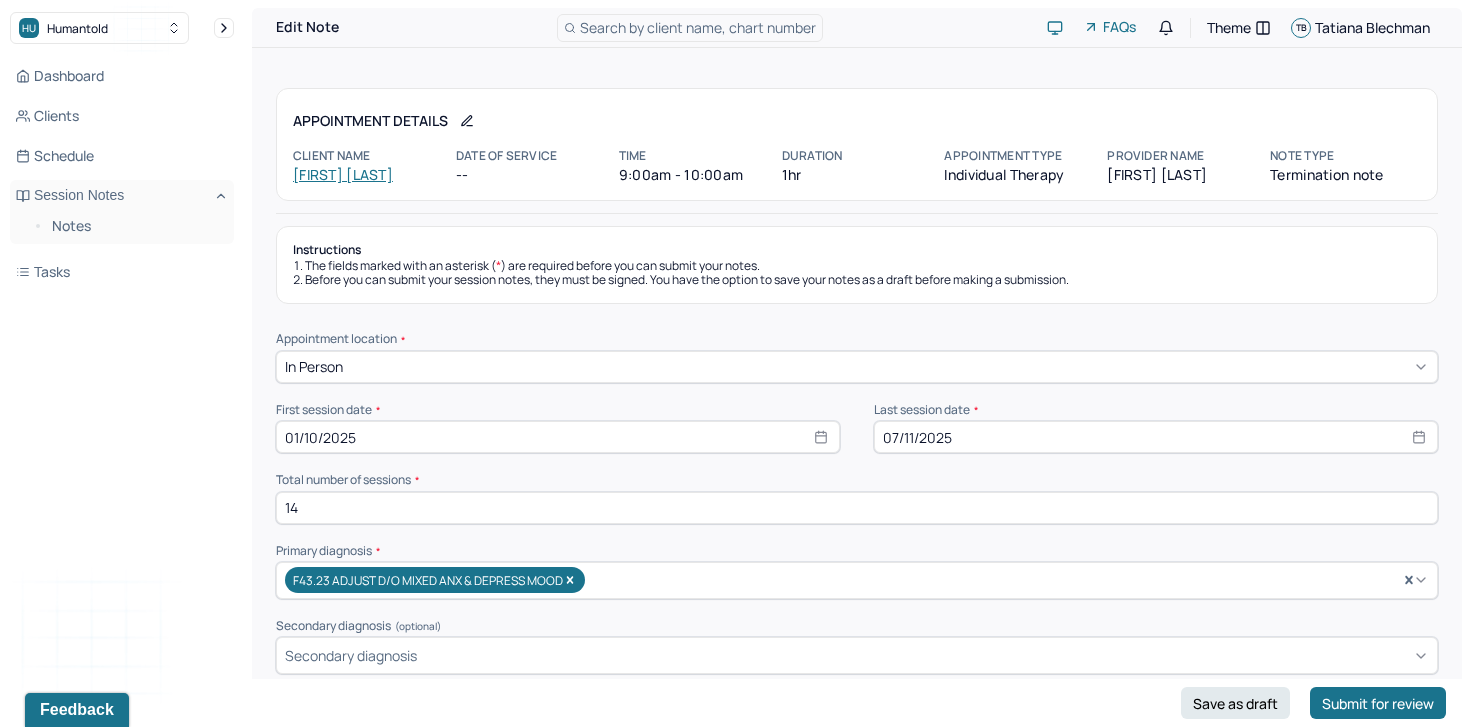 click on "[FIRST] [LAST]" at bounding box center [343, 174] 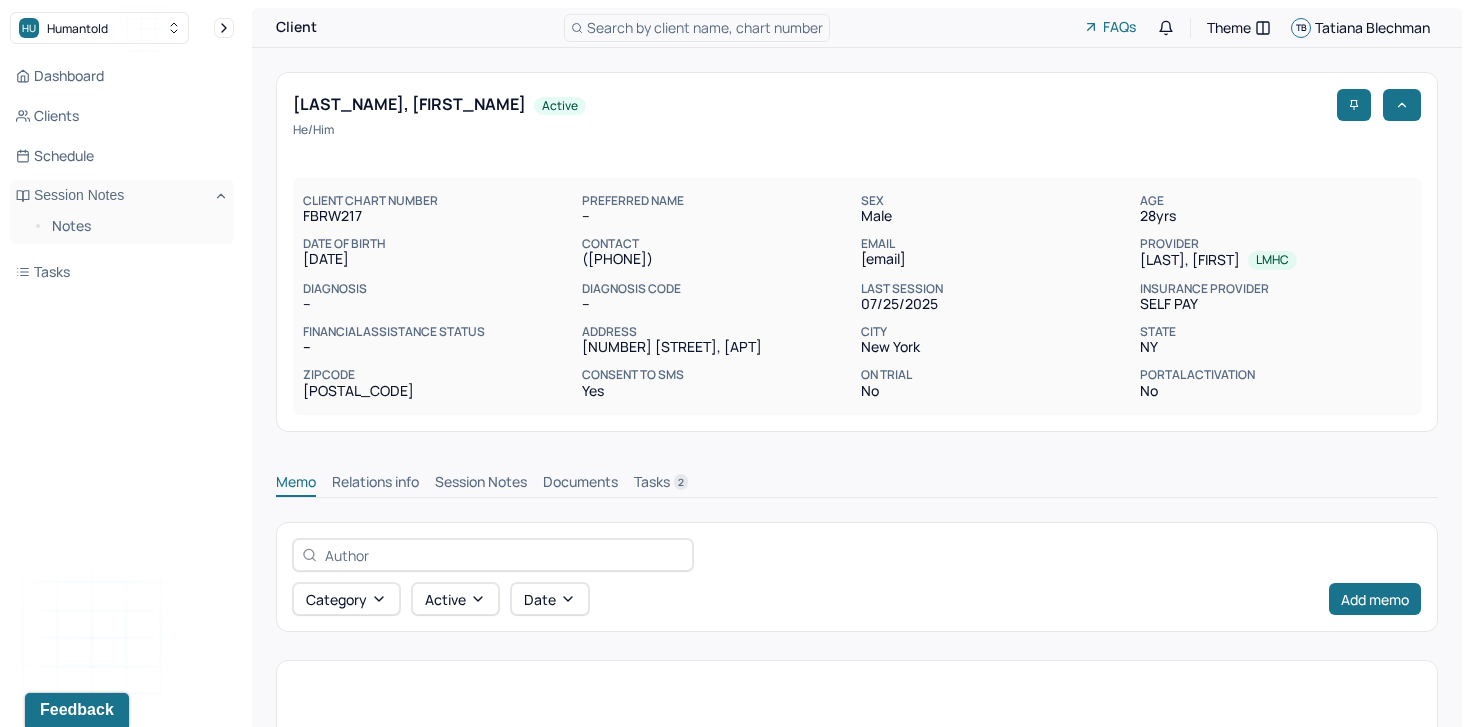 click on "Session Notes" at bounding box center [481, 484] 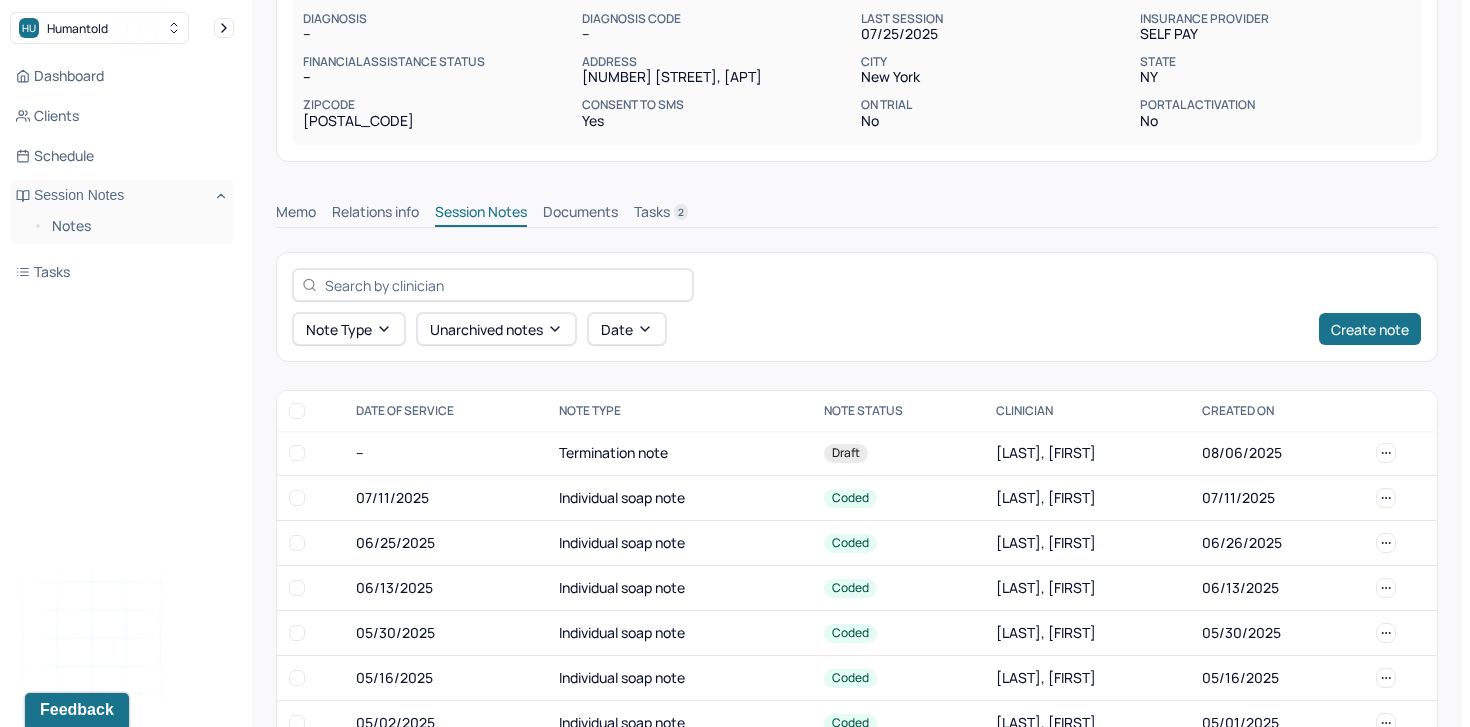 click on "07/11/2025" at bounding box center [445, 498] 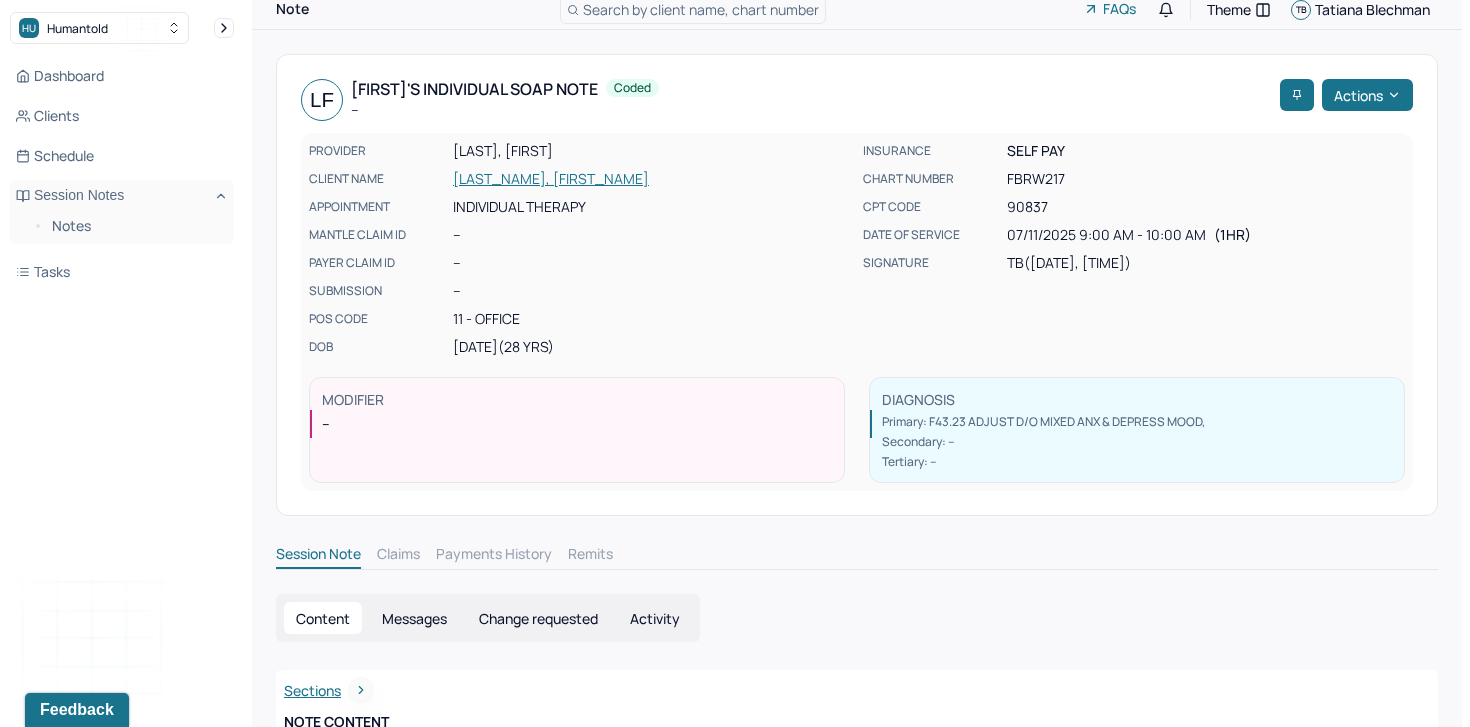 scroll, scrollTop: 0, scrollLeft: 0, axis: both 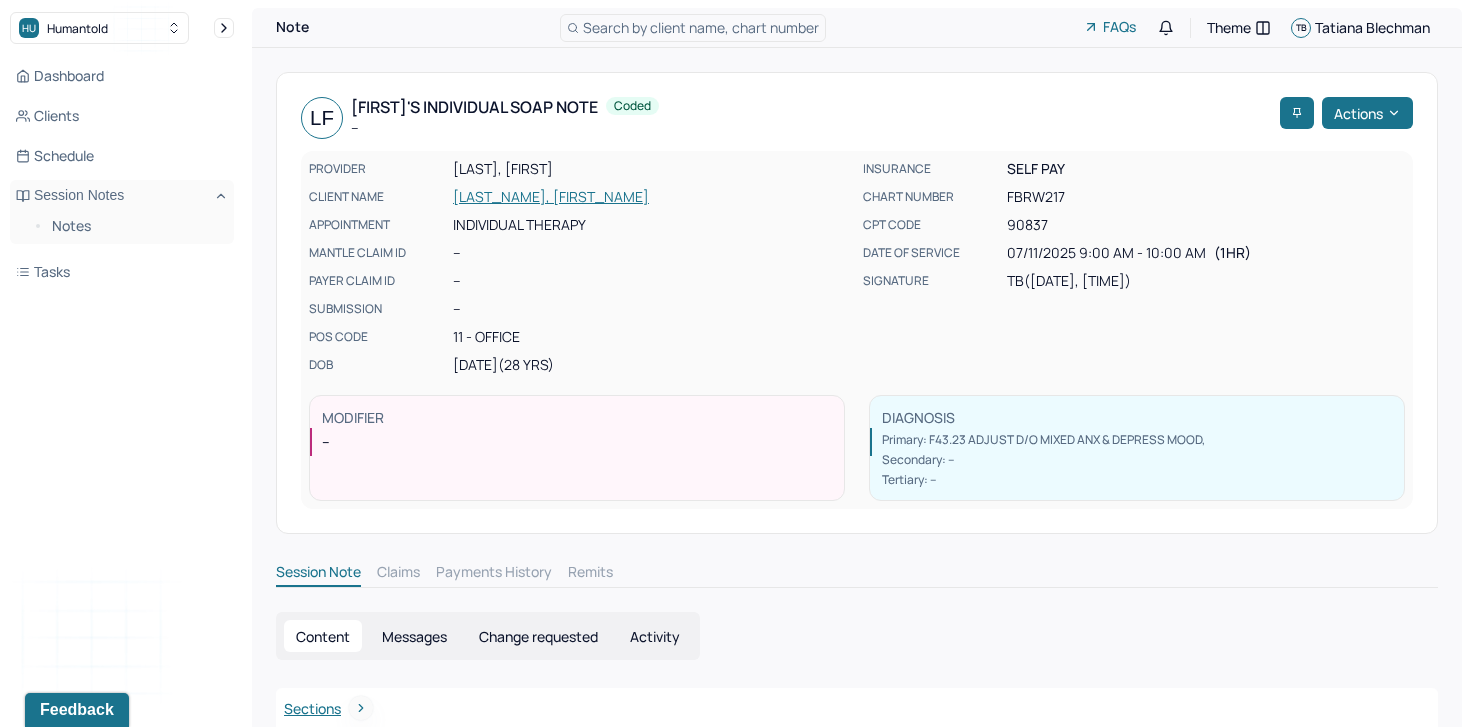 click on "[LAST_NAME], [FIRST_NAME]" at bounding box center (652, 197) 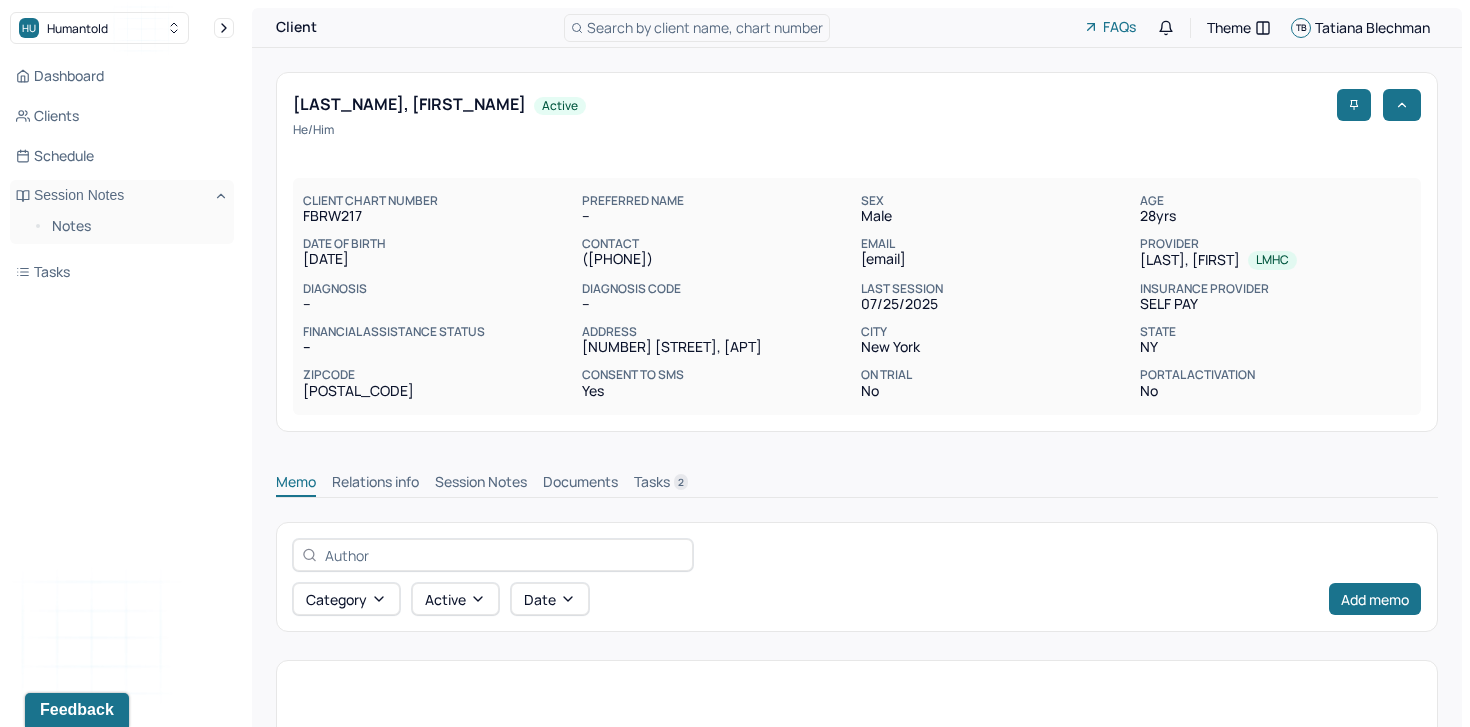 click on "Session Notes" at bounding box center (481, 484) 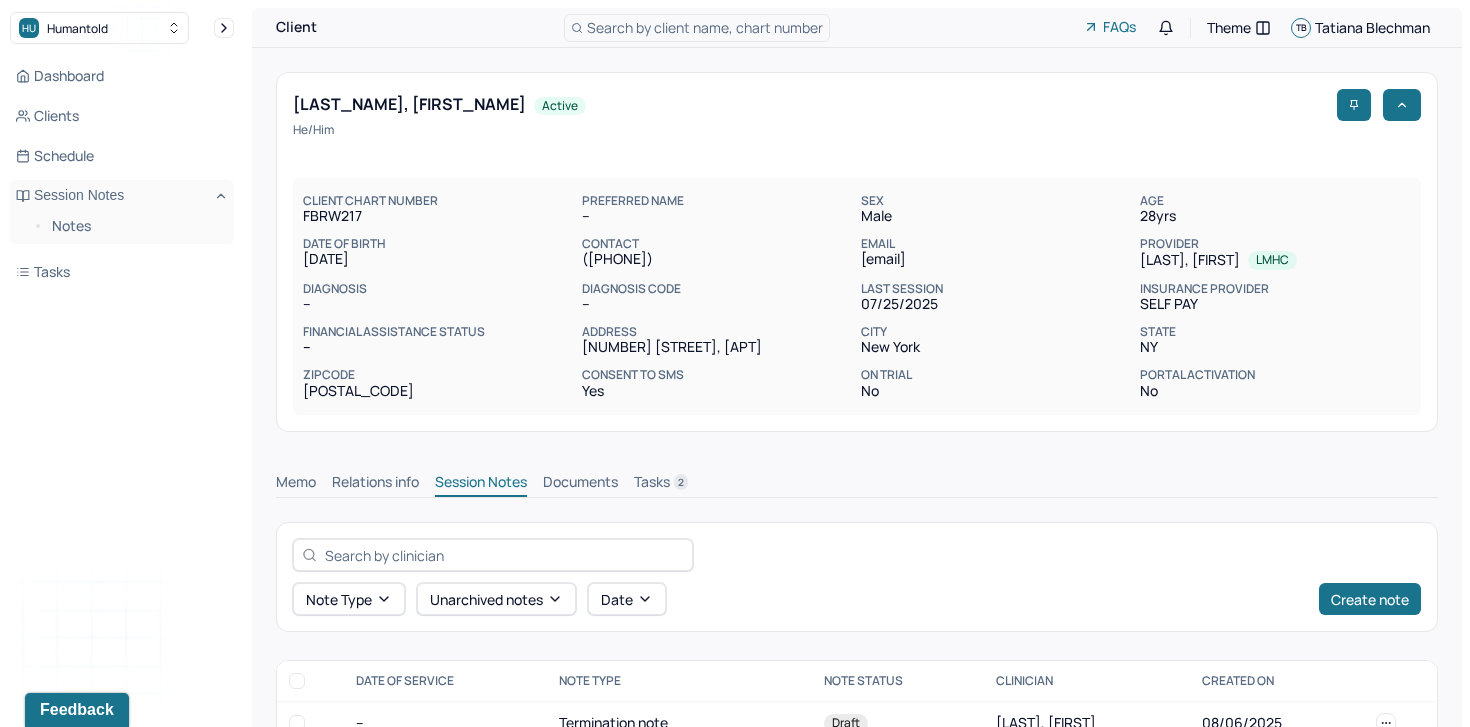 scroll, scrollTop: 545, scrollLeft: 0, axis: vertical 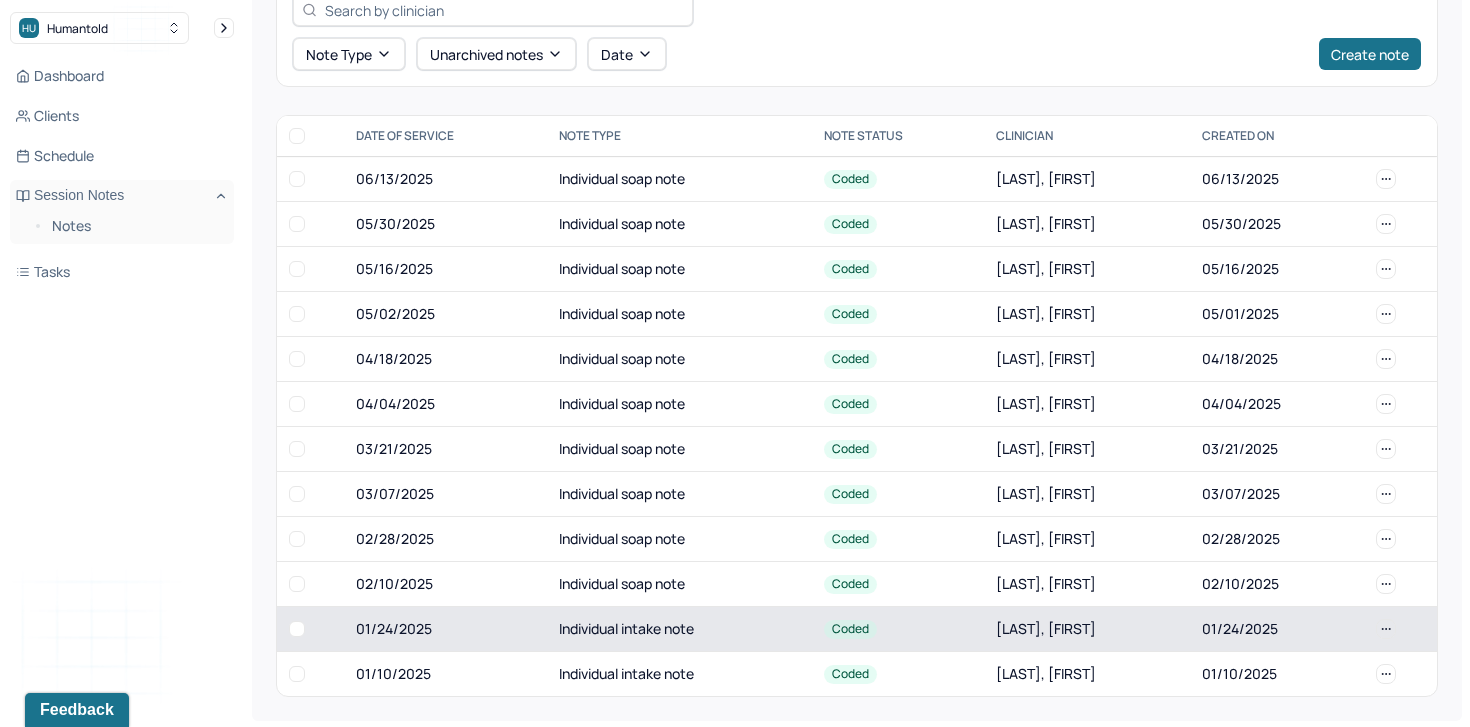 click on "01/24/2025" at bounding box center (445, 629) 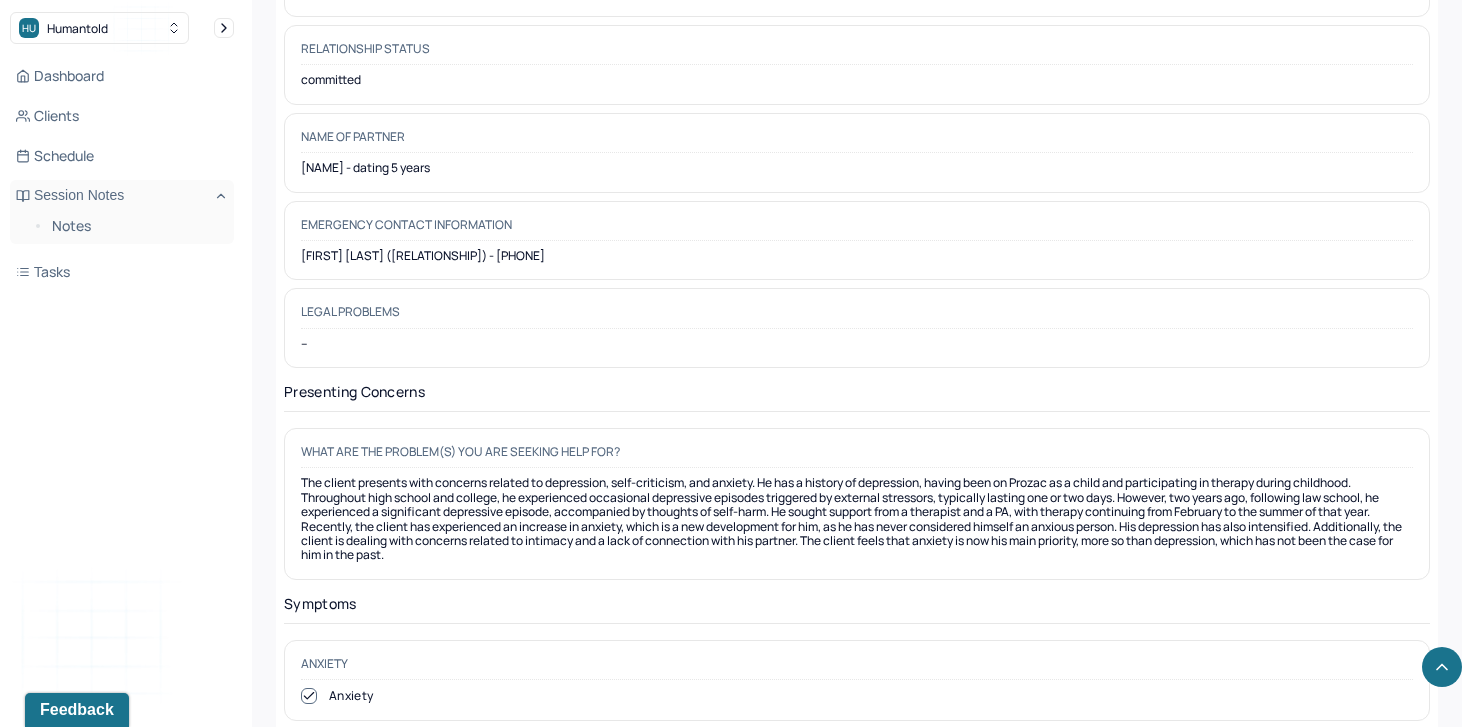 scroll, scrollTop: 2566, scrollLeft: 0, axis: vertical 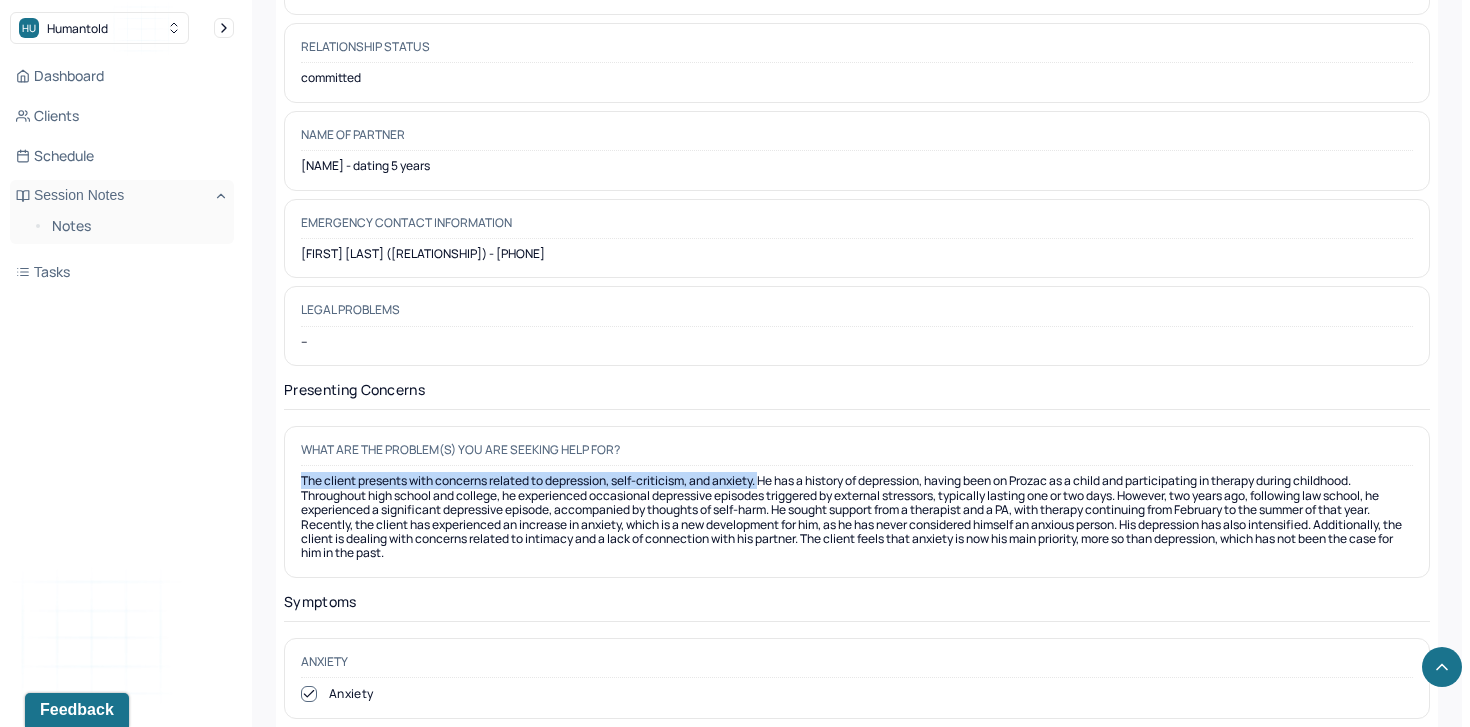 drag, startPoint x: 770, startPoint y: 456, endPoint x: 287, endPoint y: 446, distance: 483.10352 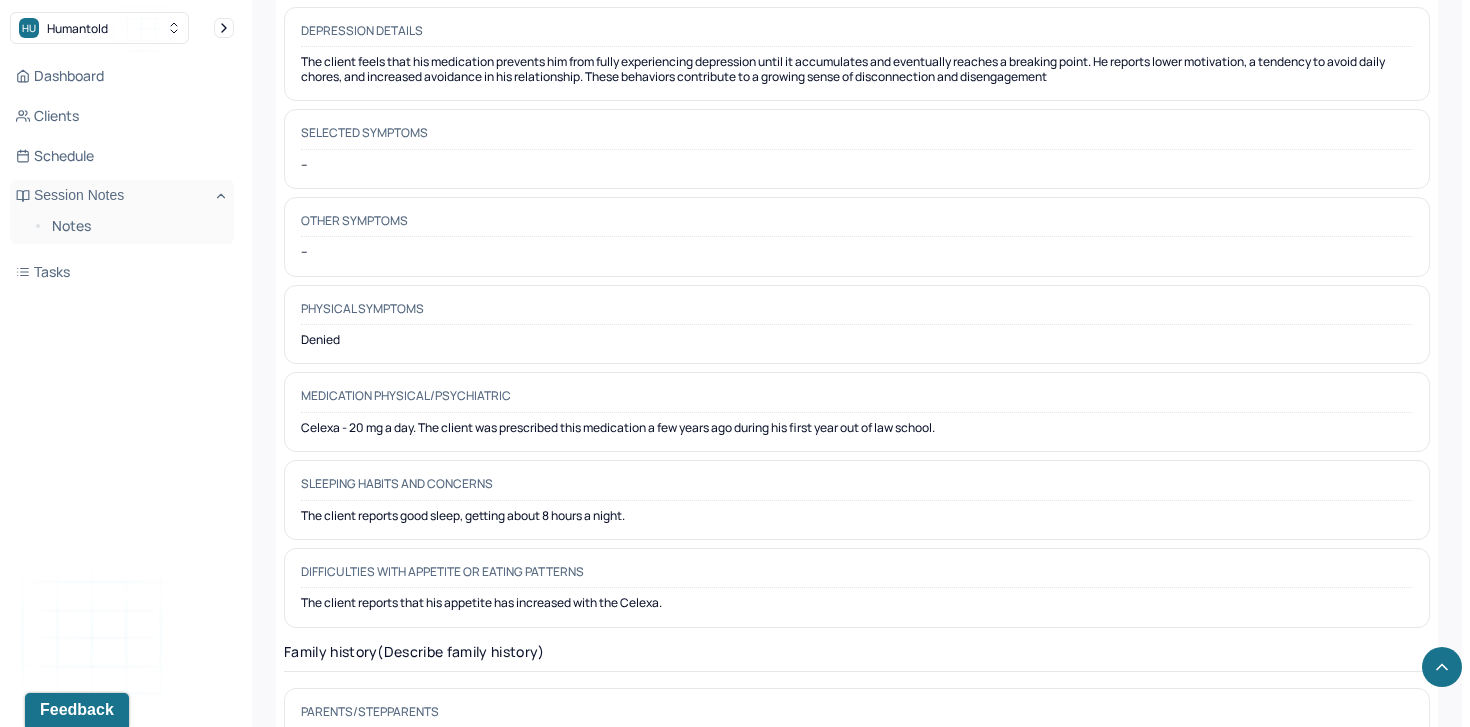 scroll, scrollTop: 3920, scrollLeft: 0, axis: vertical 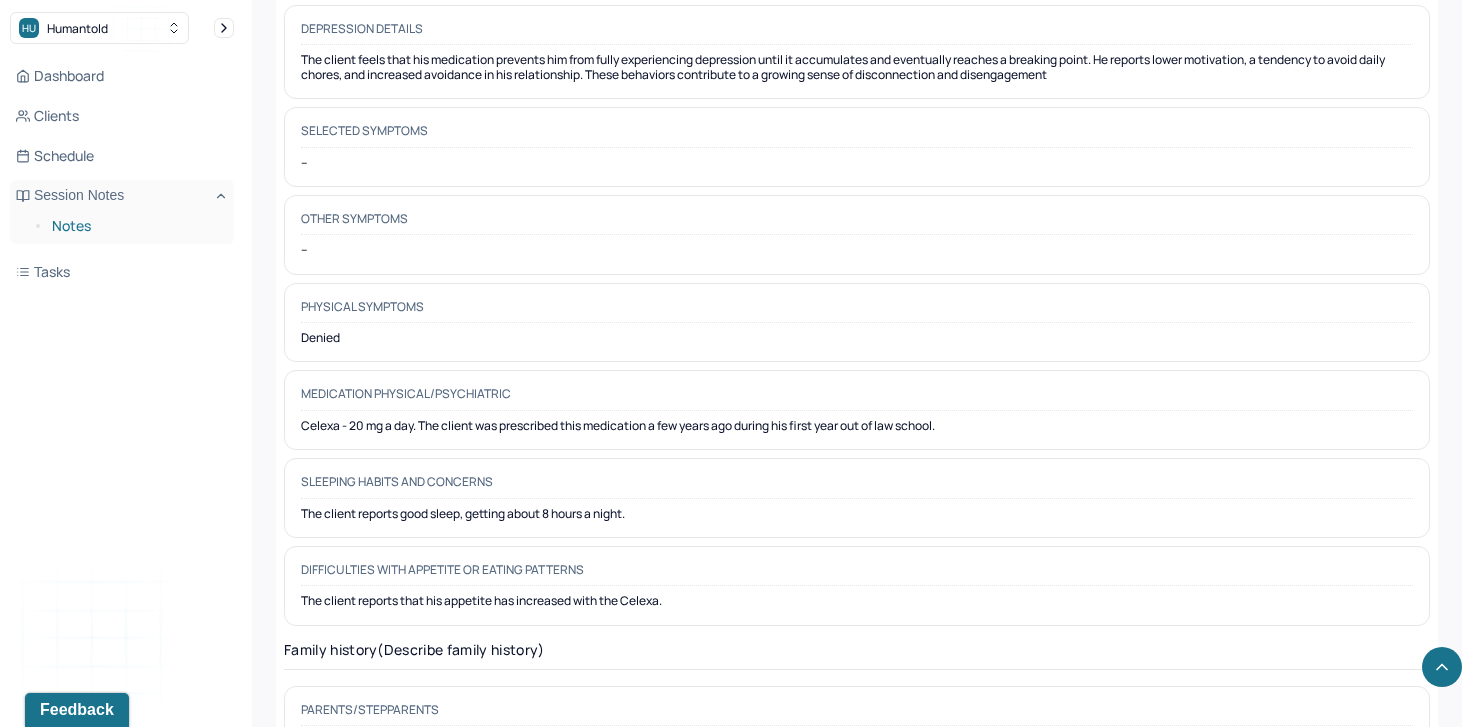 click on "Notes" at bounding box center [135, 226] 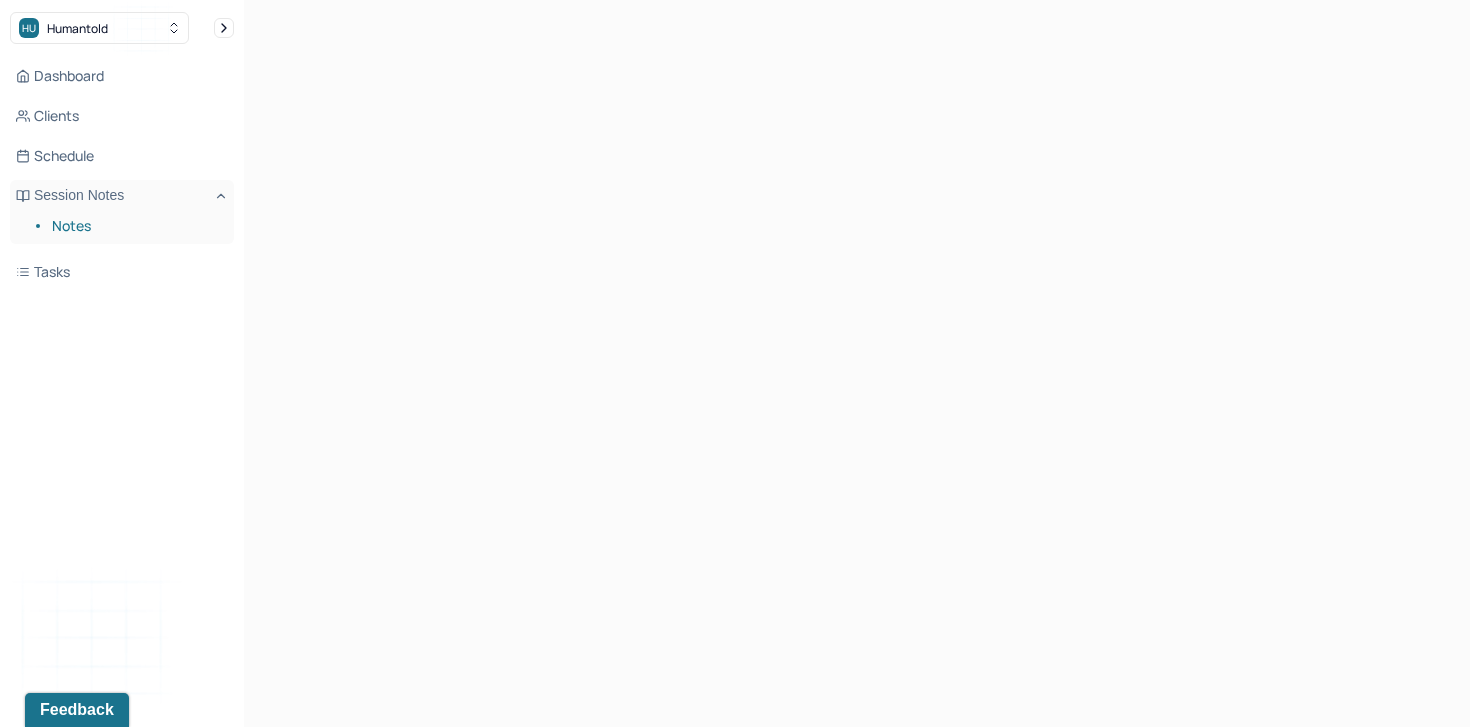 scroll, scrollTop: 0, scrollLeft: 0, axis: both 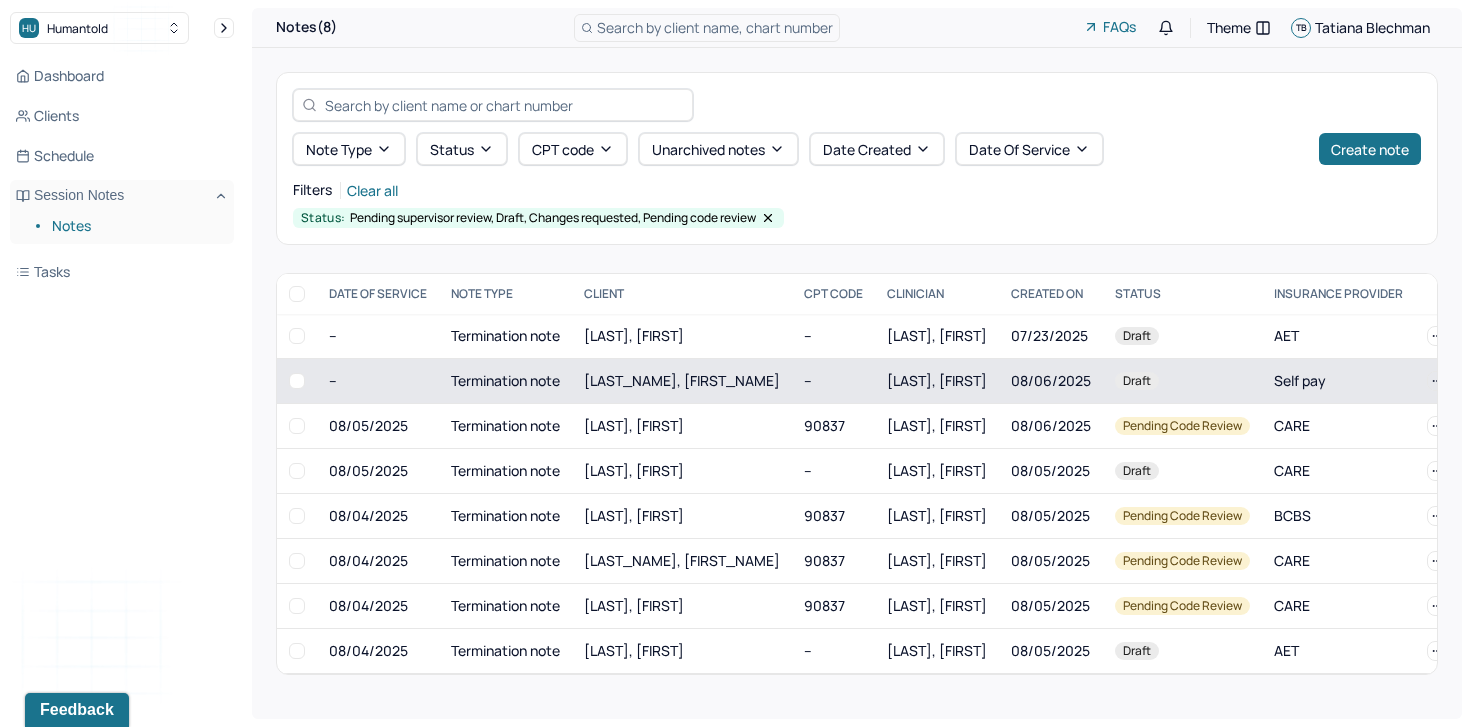 click on "[LAST_NAME], [FIRST_NAME]" at bounding box center [682, 380] 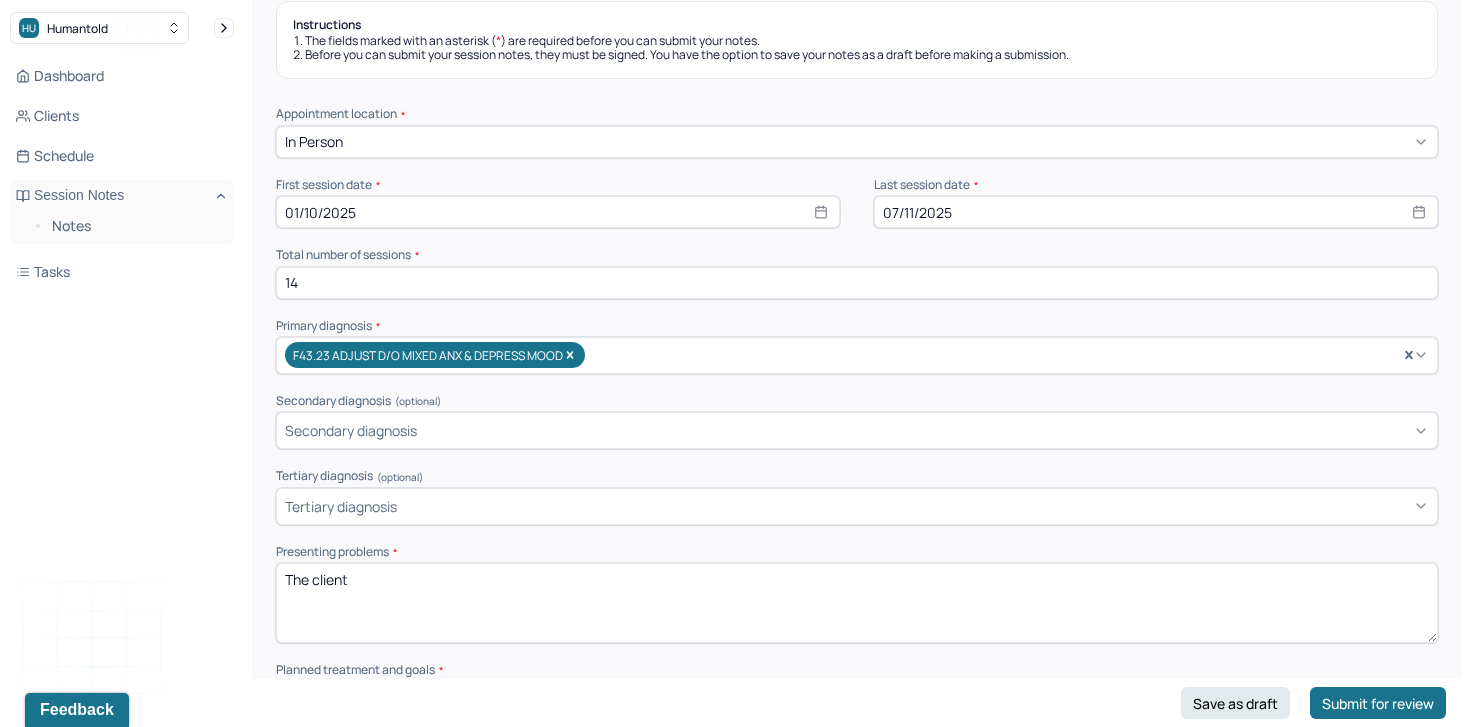 scroll, scrollTop: 400, scrollLeft: 0, axis: vertical 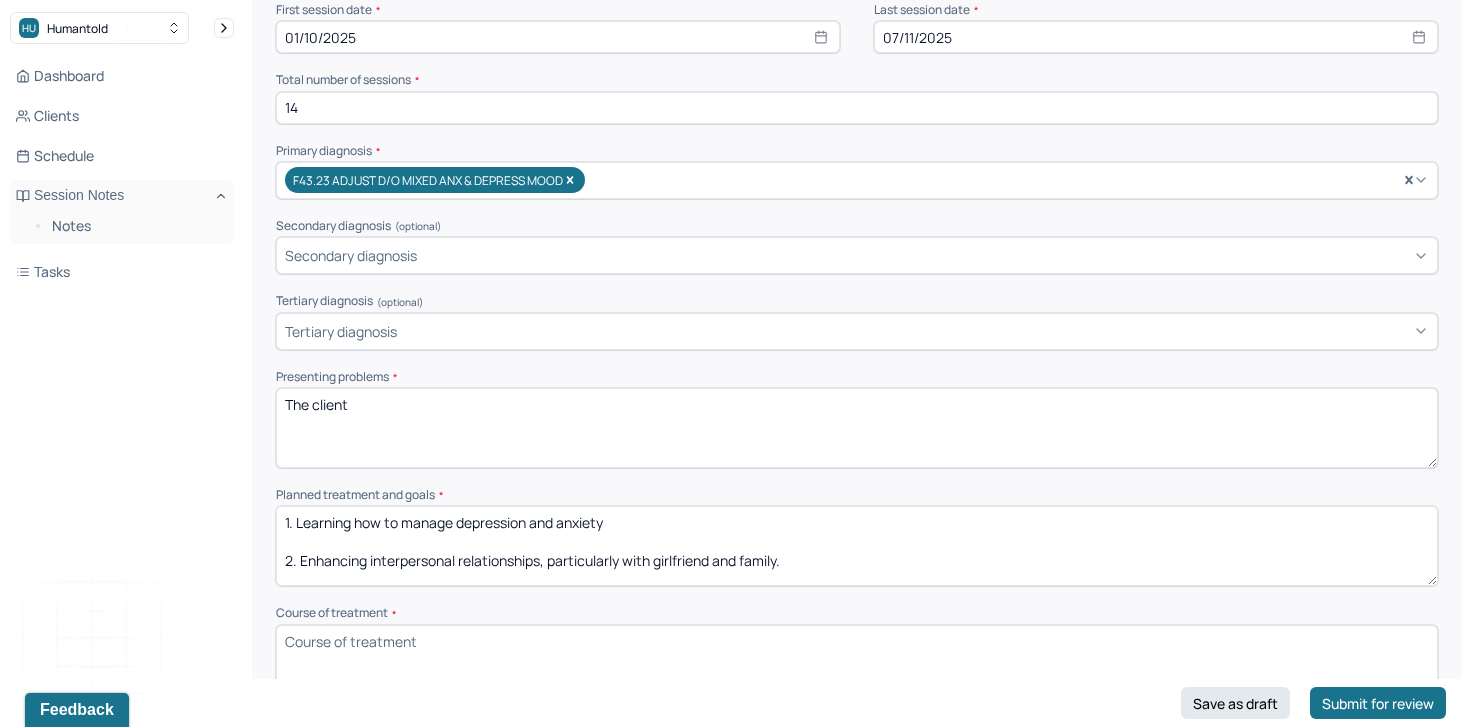 click on "Presenting problems * The client" at bounding box center [857, 419] 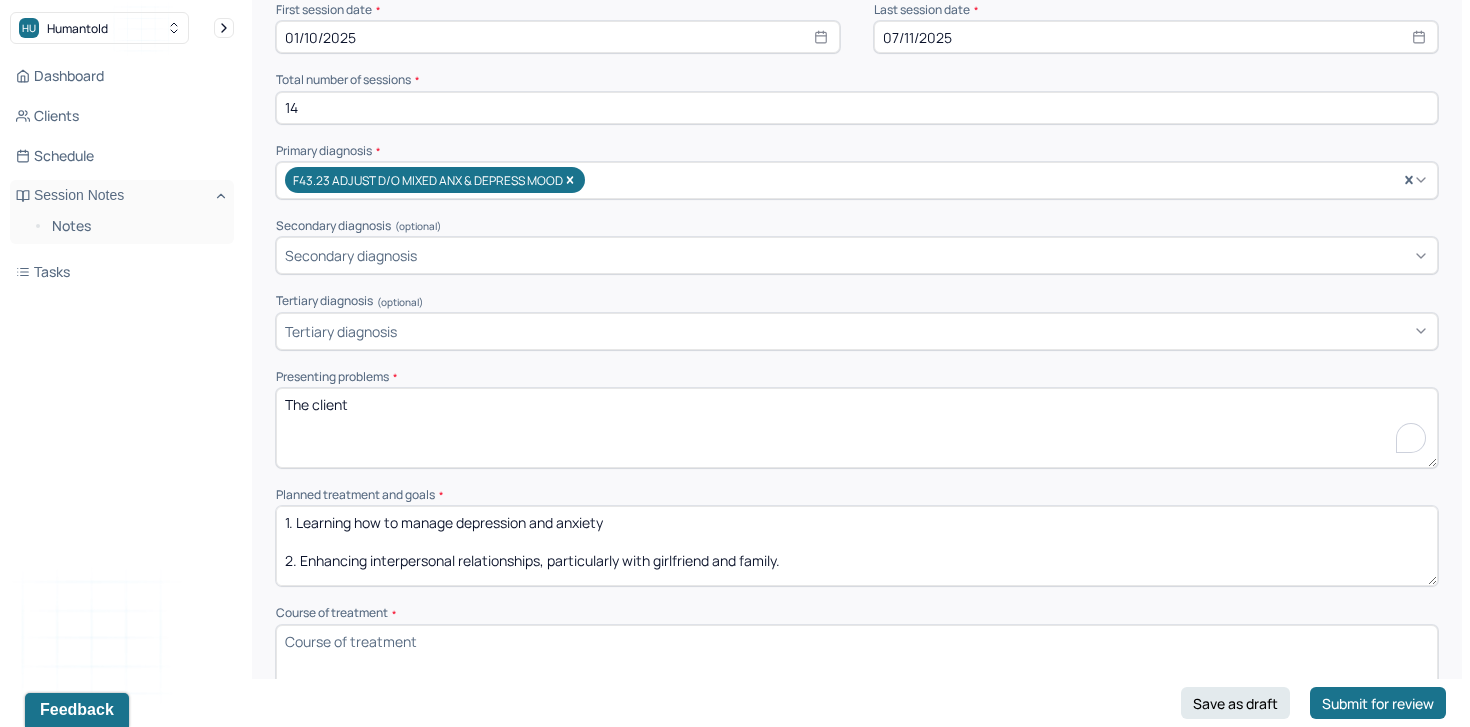 click on "The client" at bounding box center [857, 428] 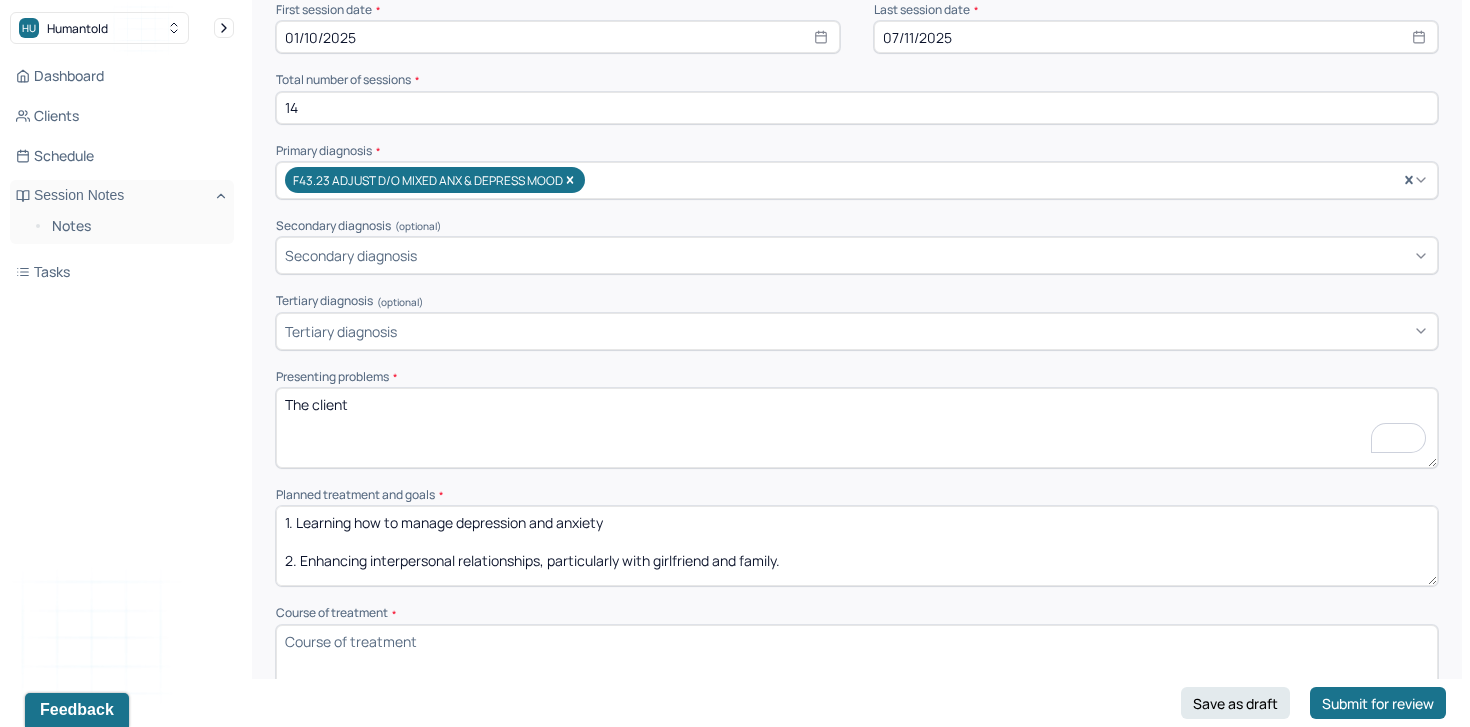 click on "The client" at bounding box center (857, 428) 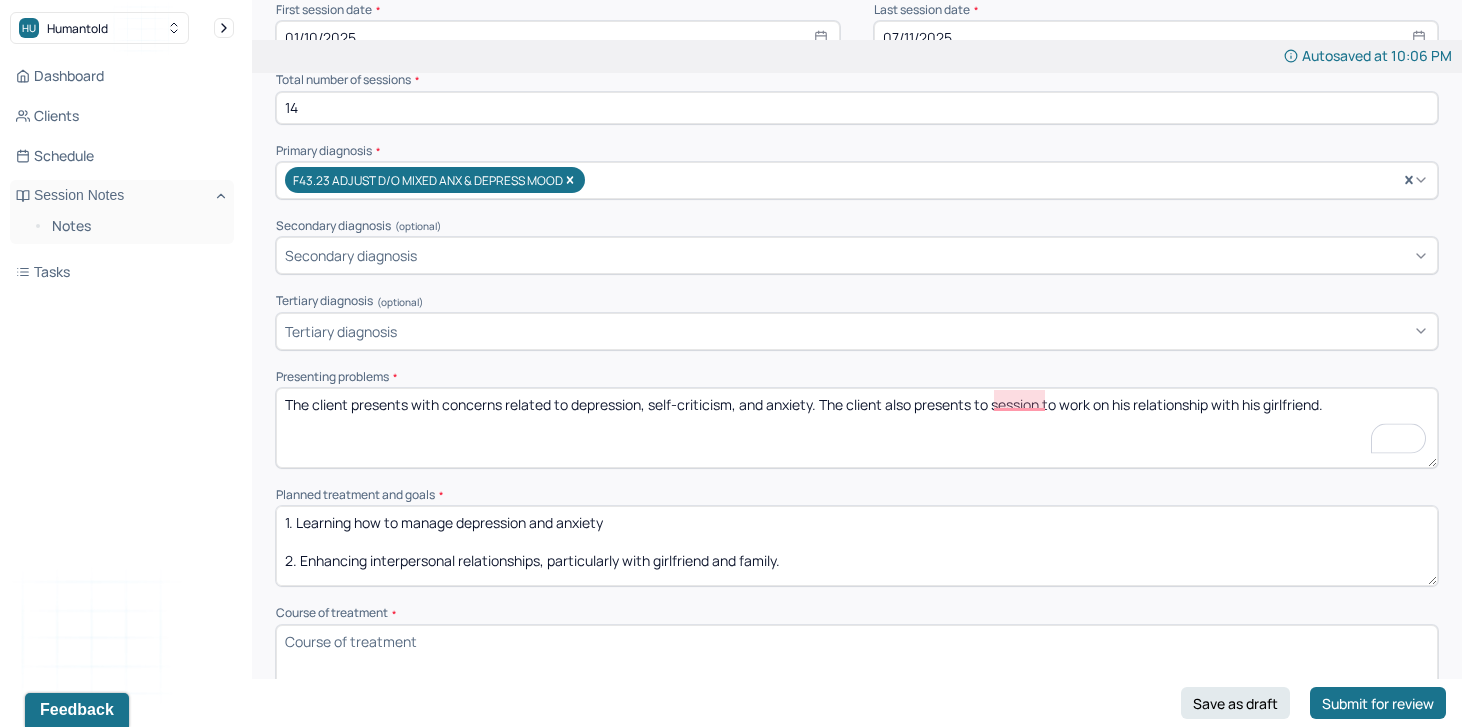 click on "The client presents with concerns related to depression, self-criticism, and anxiety. The client also presents to session to work on his relationship with his" at bounding box center [857, 428] 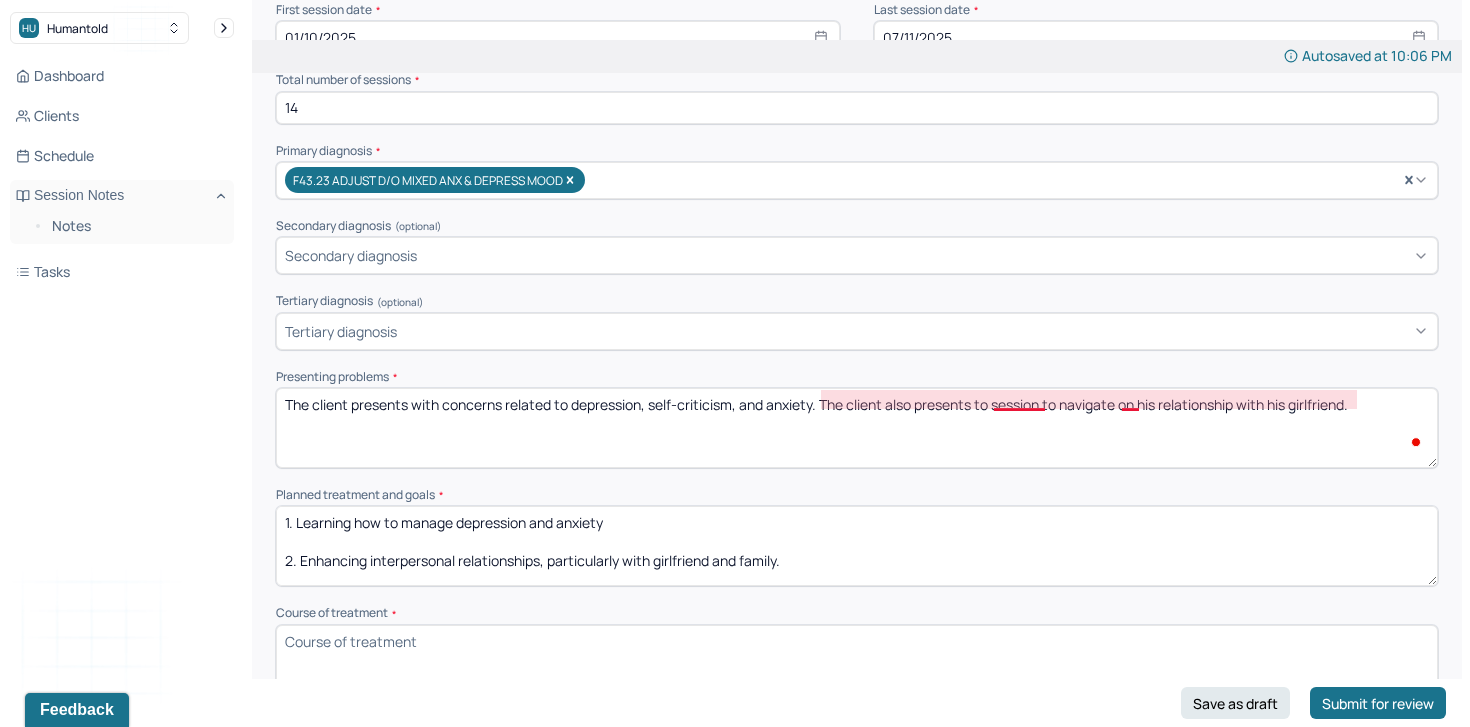 click on "The client presents with concerns related to depression, self-criticism, and anxiety. The client also presents to session to work on his relationship with his girlfriend." at bounding box center [857, 428] 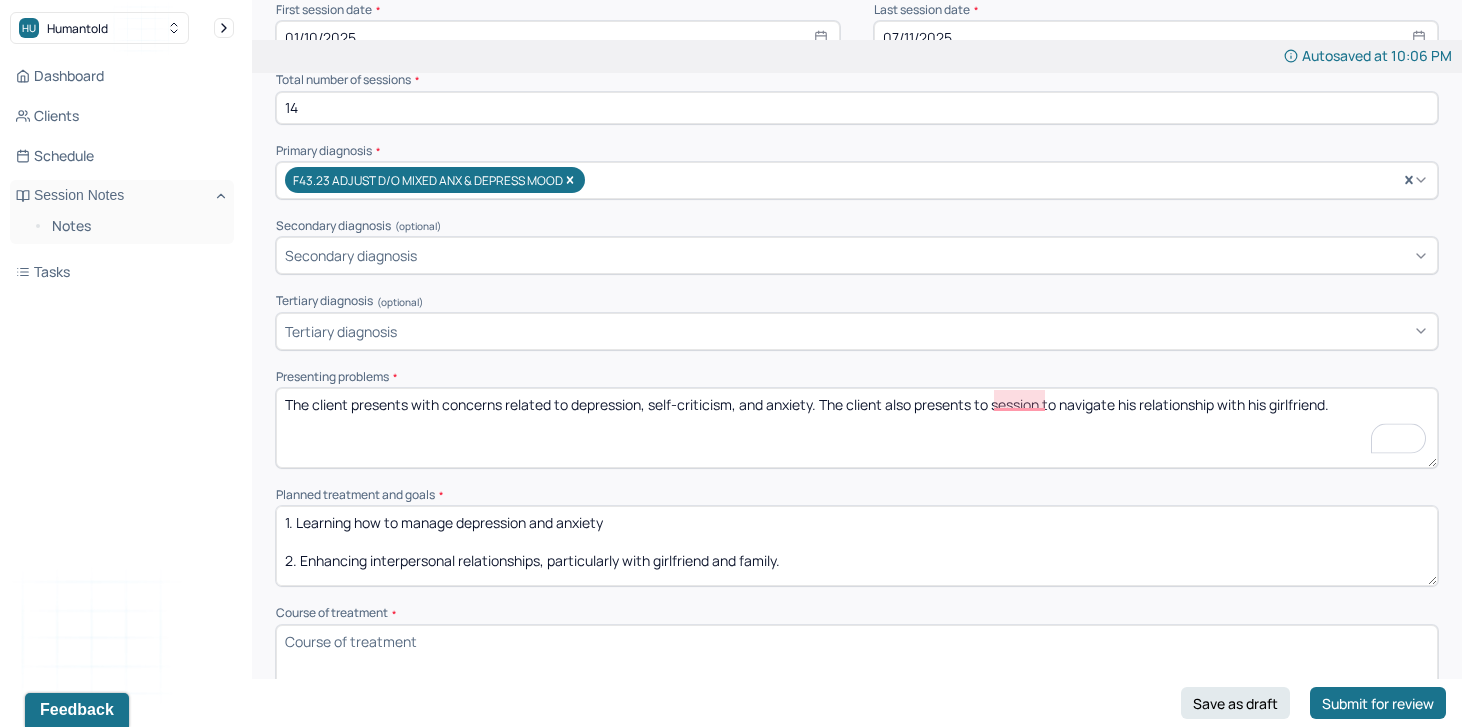 click on "The client presents with concerns related to depression, self-criticism, and anxiety. The client also presents to session to navigate on his relationship with his girlfriend." at bounding box center (857, 428) 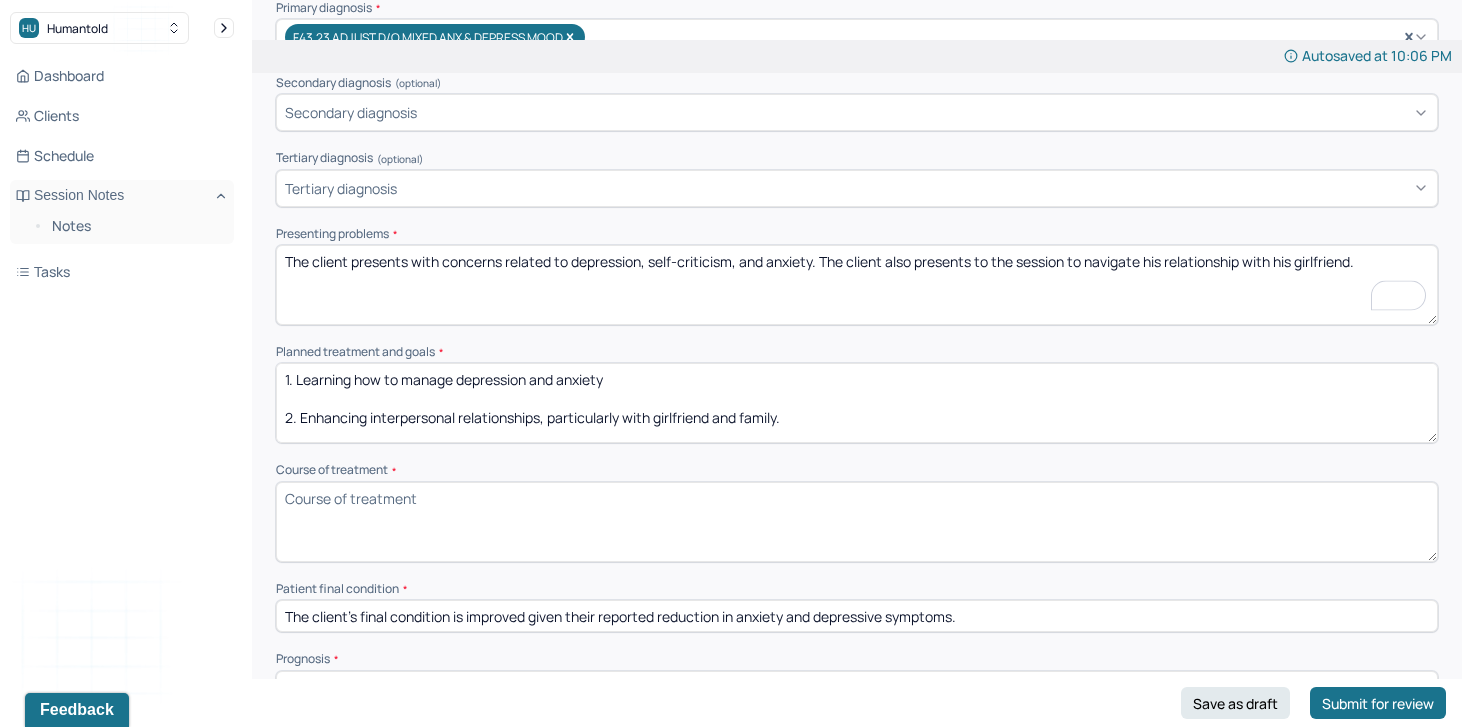 scroll, scrollTop: 546, scrollLeft: 0, axis: vertical 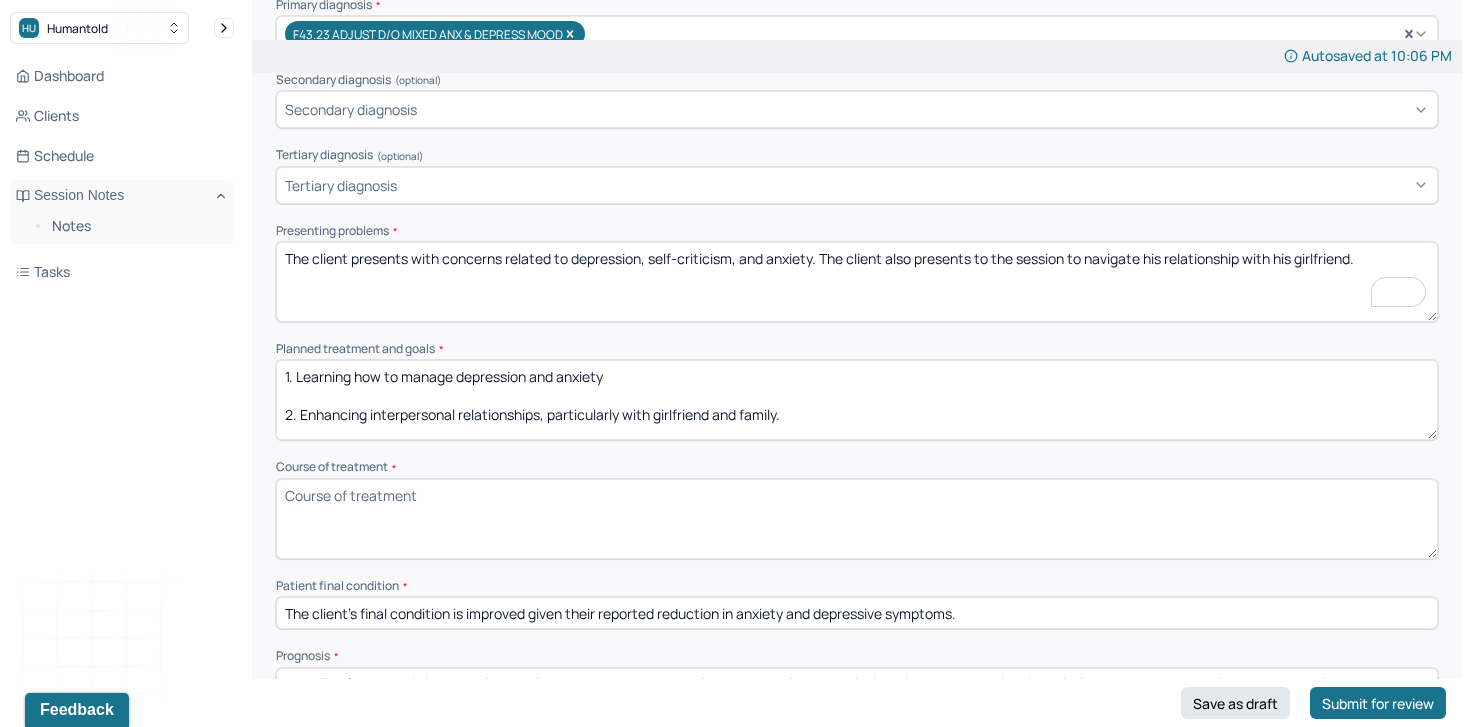 type on "The client presents with concerns related to depression, self-criticism, and anxiety. The client also presents to the session to navigate his relationship with his girlfriend." 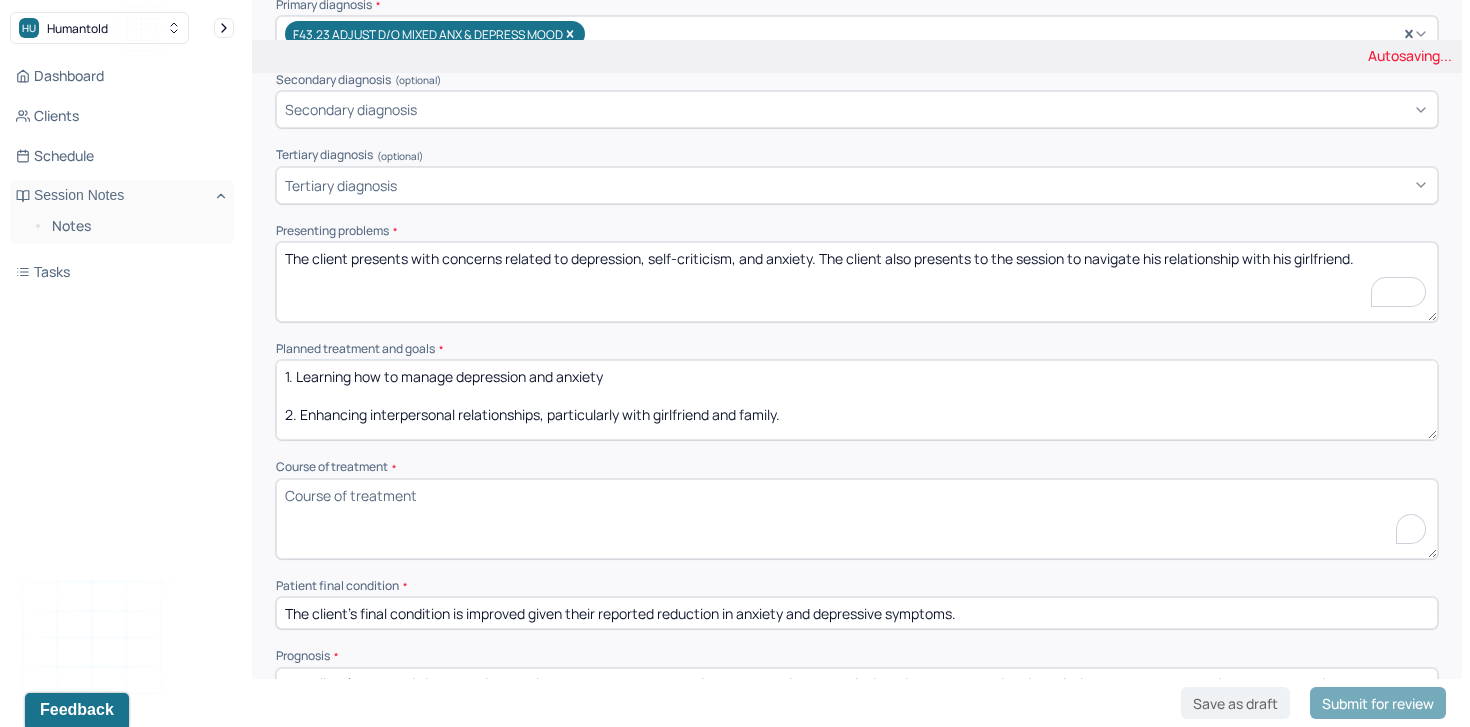 click on "Course of treatment *" at bounding box center (857, 519) 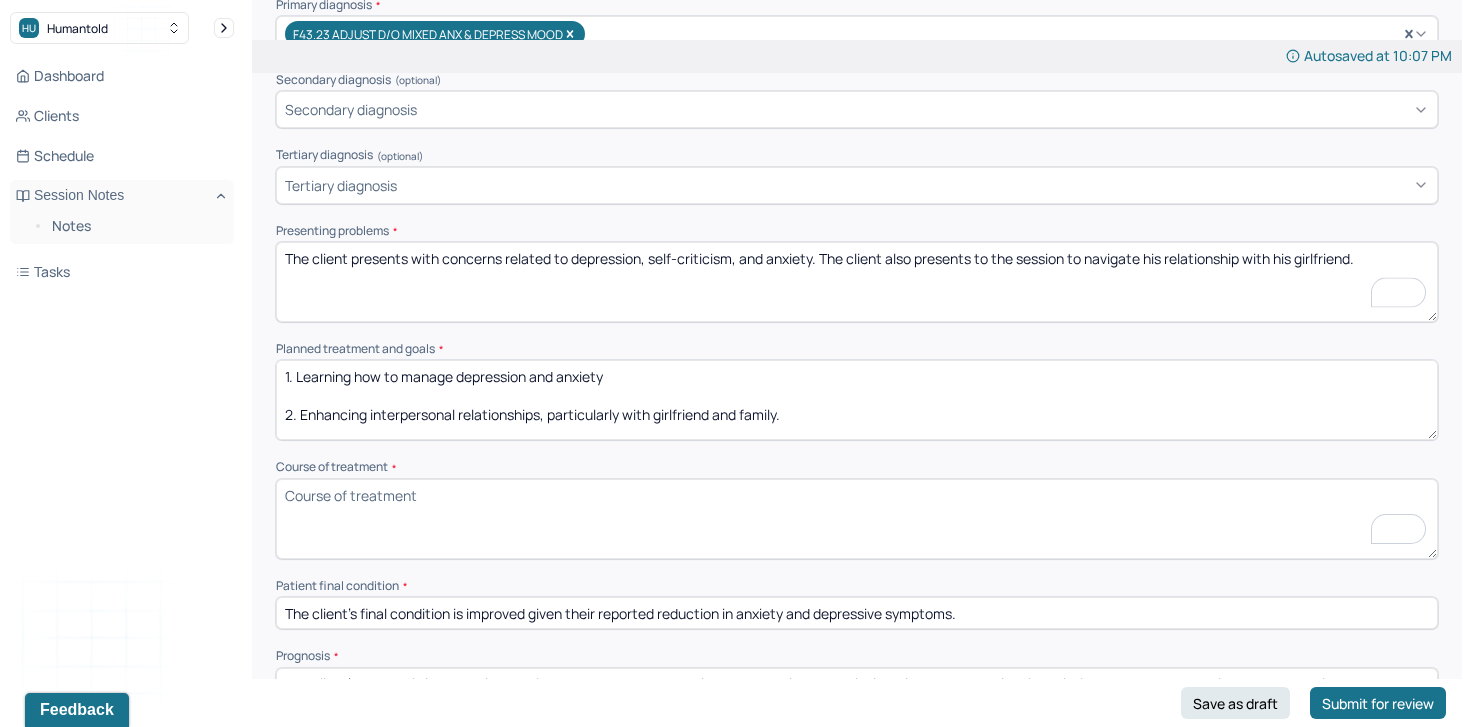 click on "The client presents with concerns related to depression, self-criticism, and anxiety. The client also presents to the session to navigate his relationship with his girlfriend." at bounding box center (857, 282) 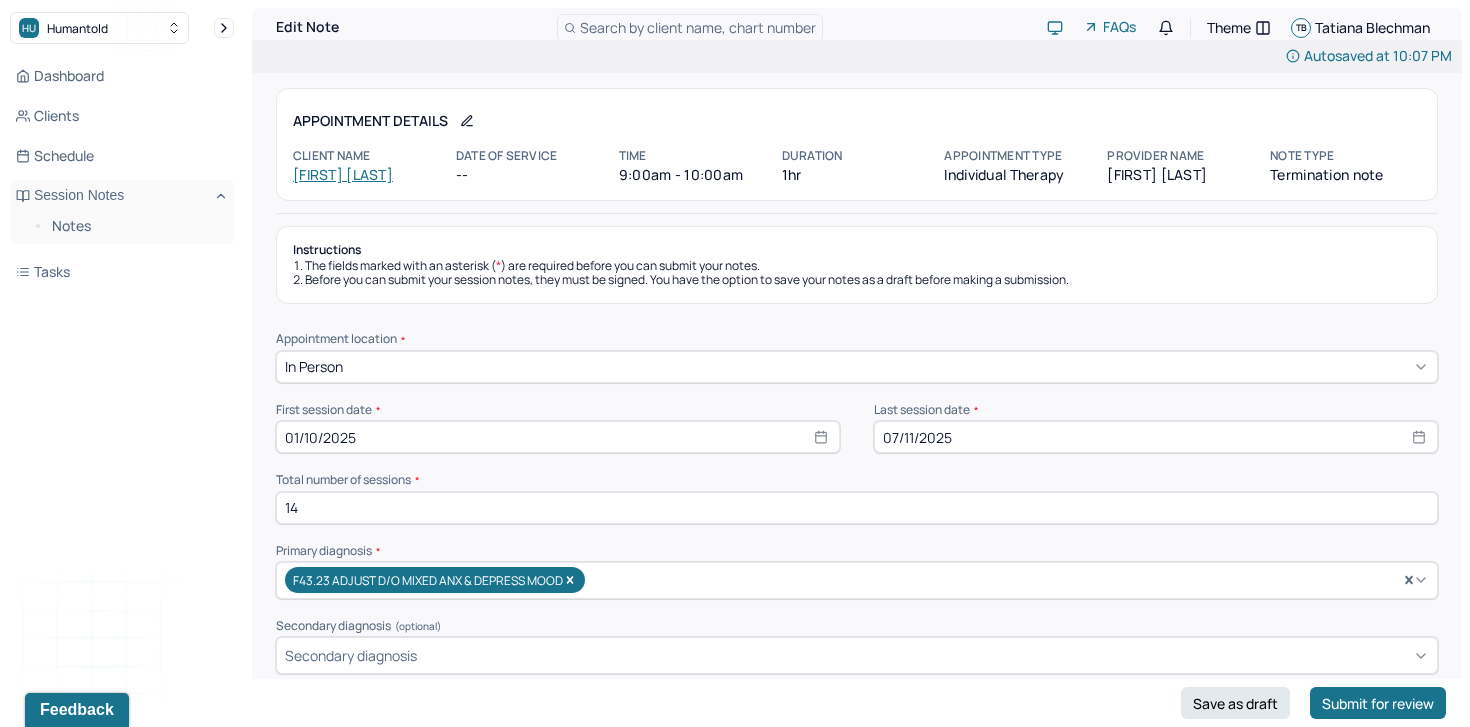 scroll, scrollTop: 546, scrollLeft: 0, axis: vertical 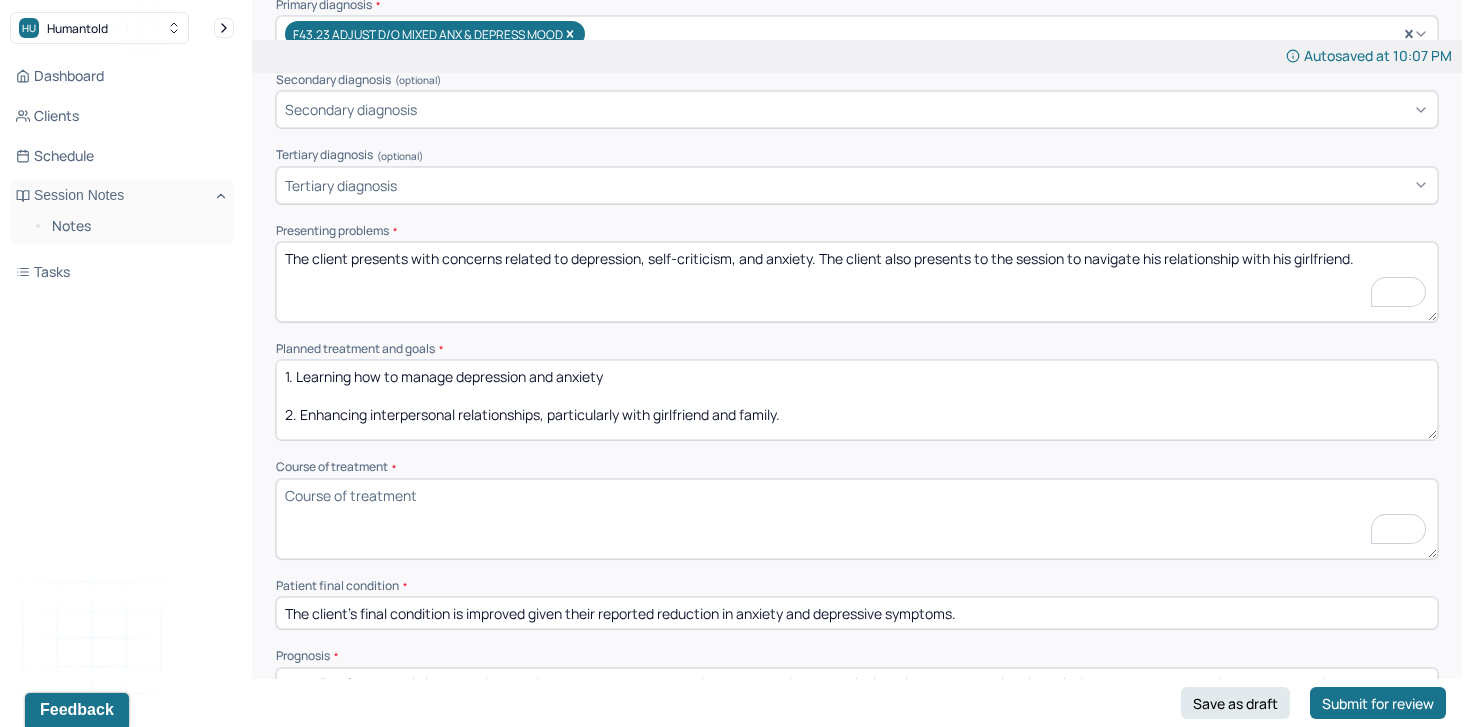 click on "Course of treatment *" at bounding box center (857, 519) 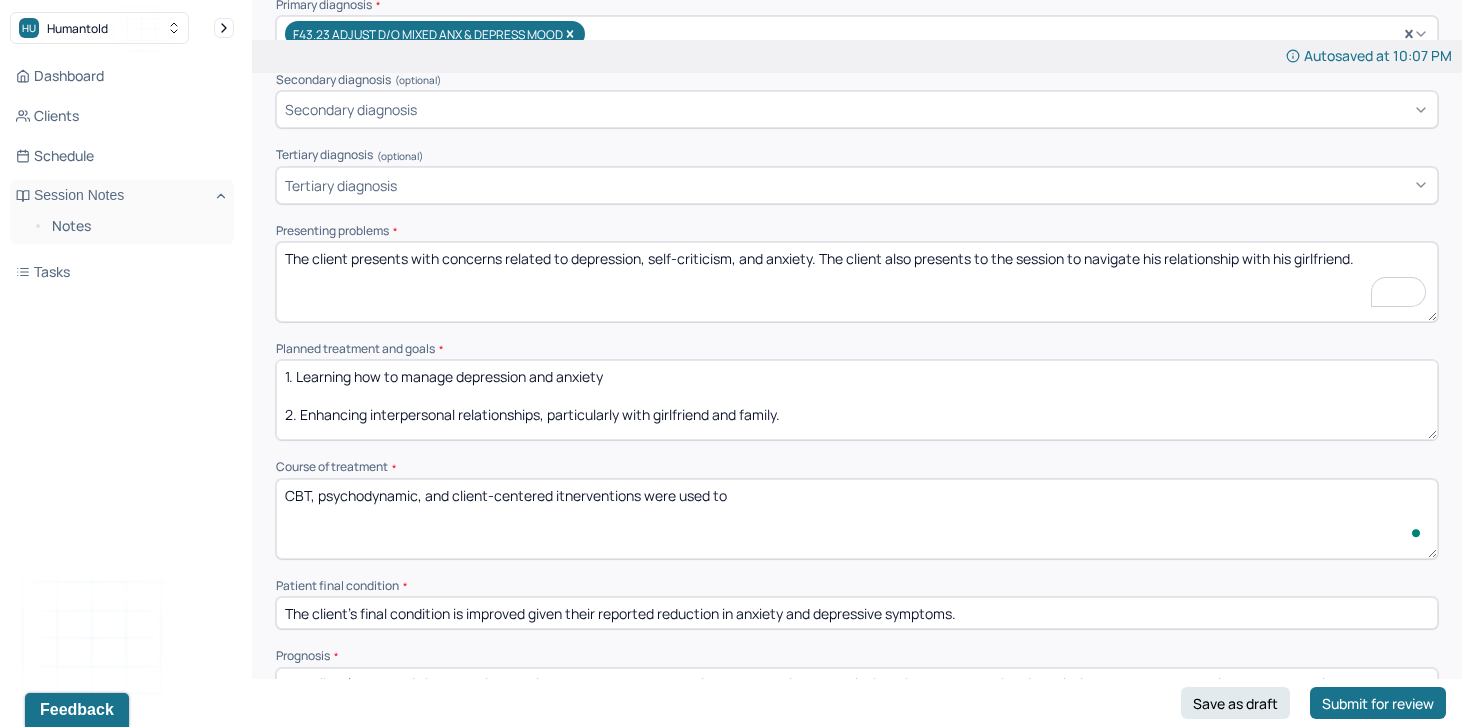 paste on "Exploring the origins and function of the client’s self-critical thoughts and depressive symptoms, with attention to early relational experiences and internalized messages." 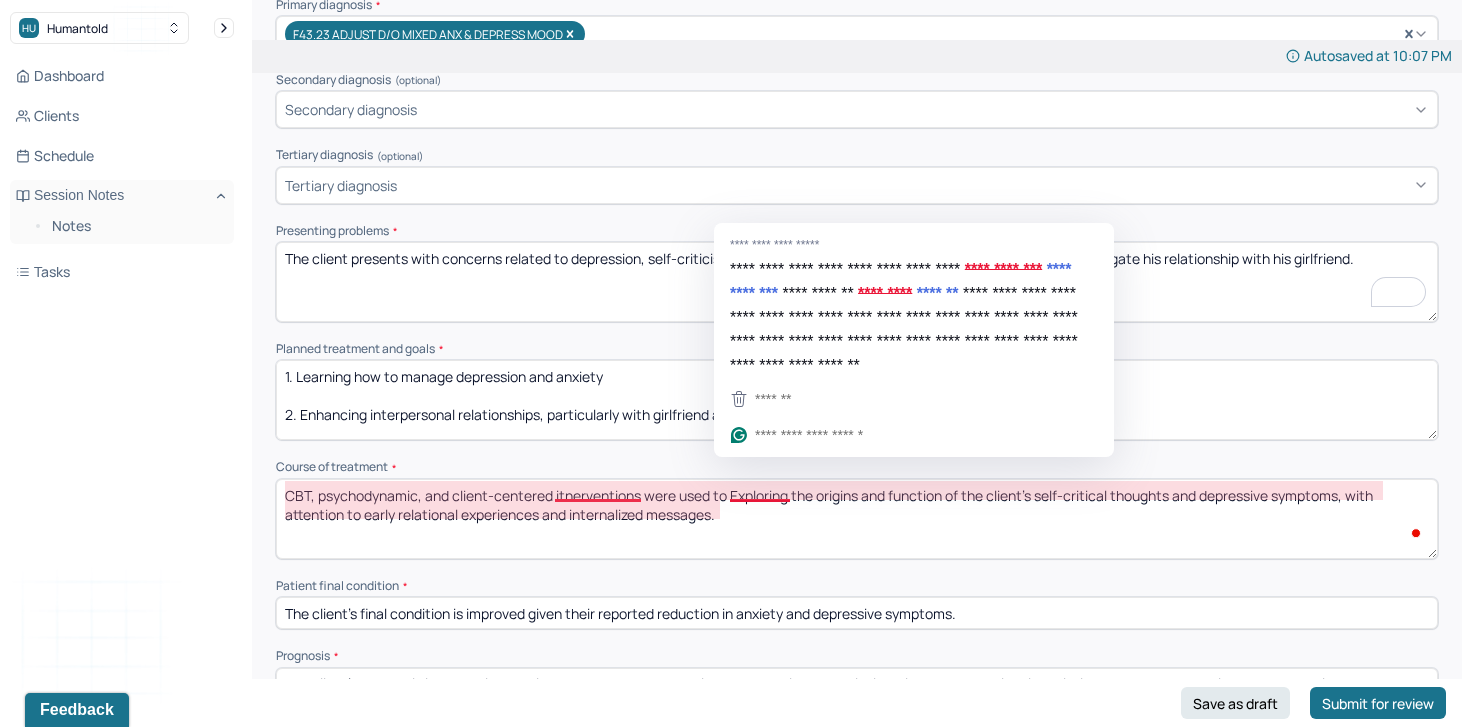click on "CBT, psychodynamic, and client-centered itnerventions were used to Exploring the origins and function of the client’s self-critical thoughts and depressive symptoms, with attention to early relational experiences and internalized messages." at bounding box center [857, 519] 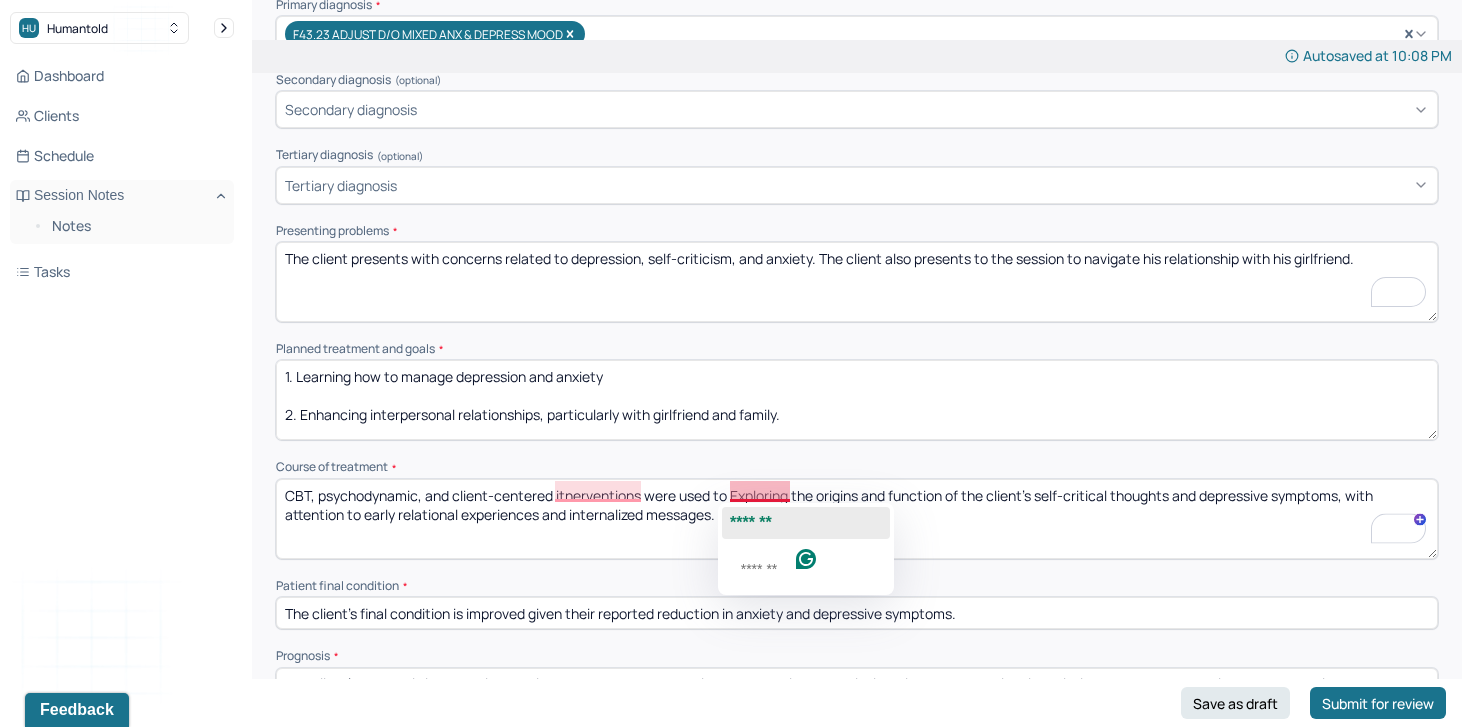 click on "*******" 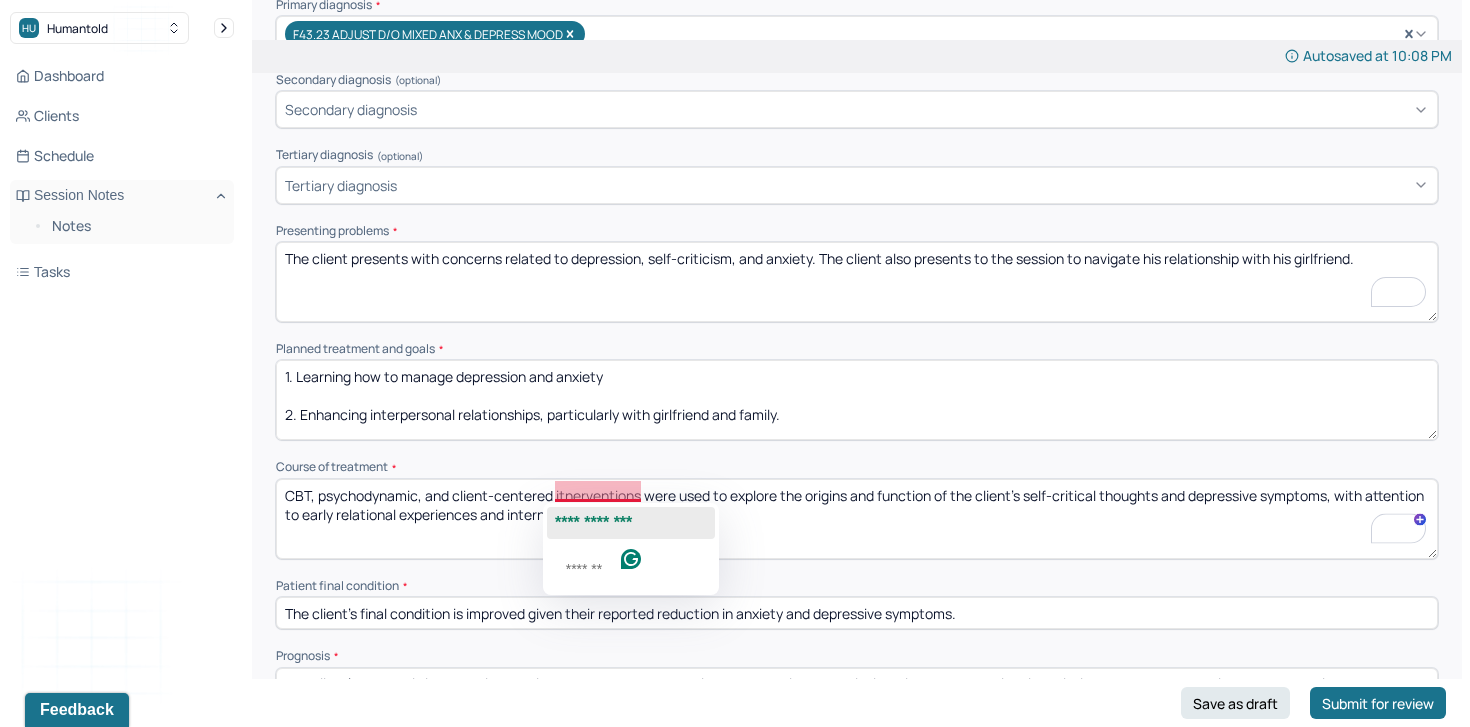 click on "**********" 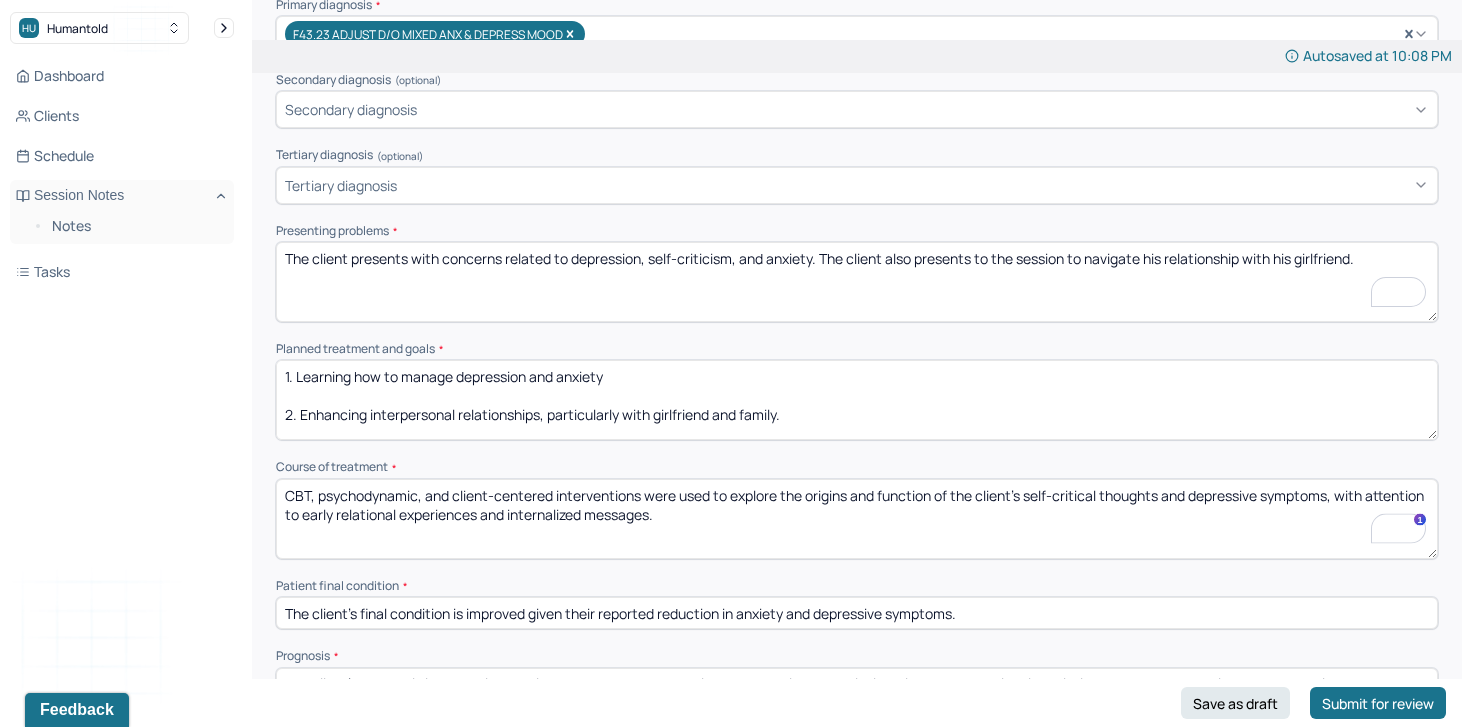 click on "CBT, psychodynamic, and client-centered itnerventions were used to explore the origins and function of the client’s self-critical thoughts and depressive symptoms, with attention to early relational experiences and internalized messages." at bounding box center [857, 519] 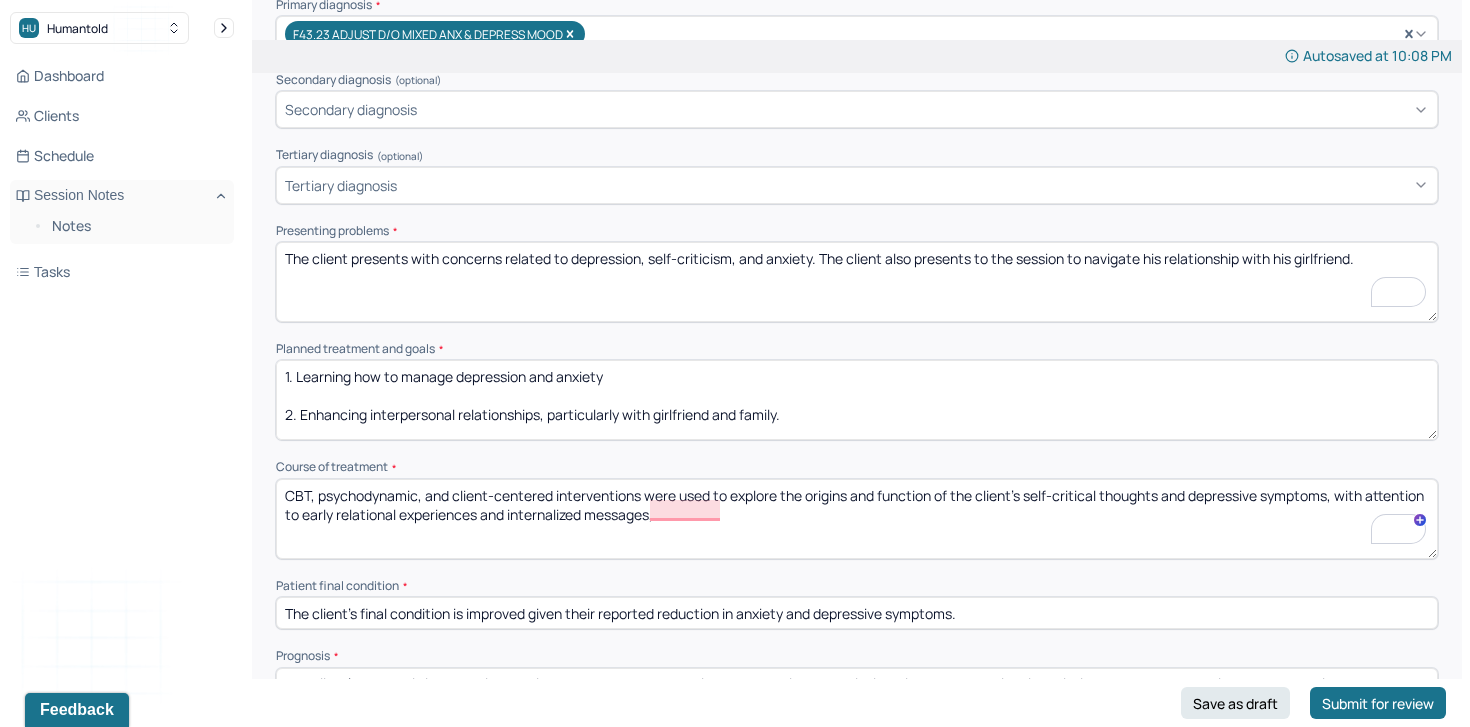 paste on "Processing the client’s relationship dynamics with his girlfriend, including communication patterns, emotional needs, and relational expectations." 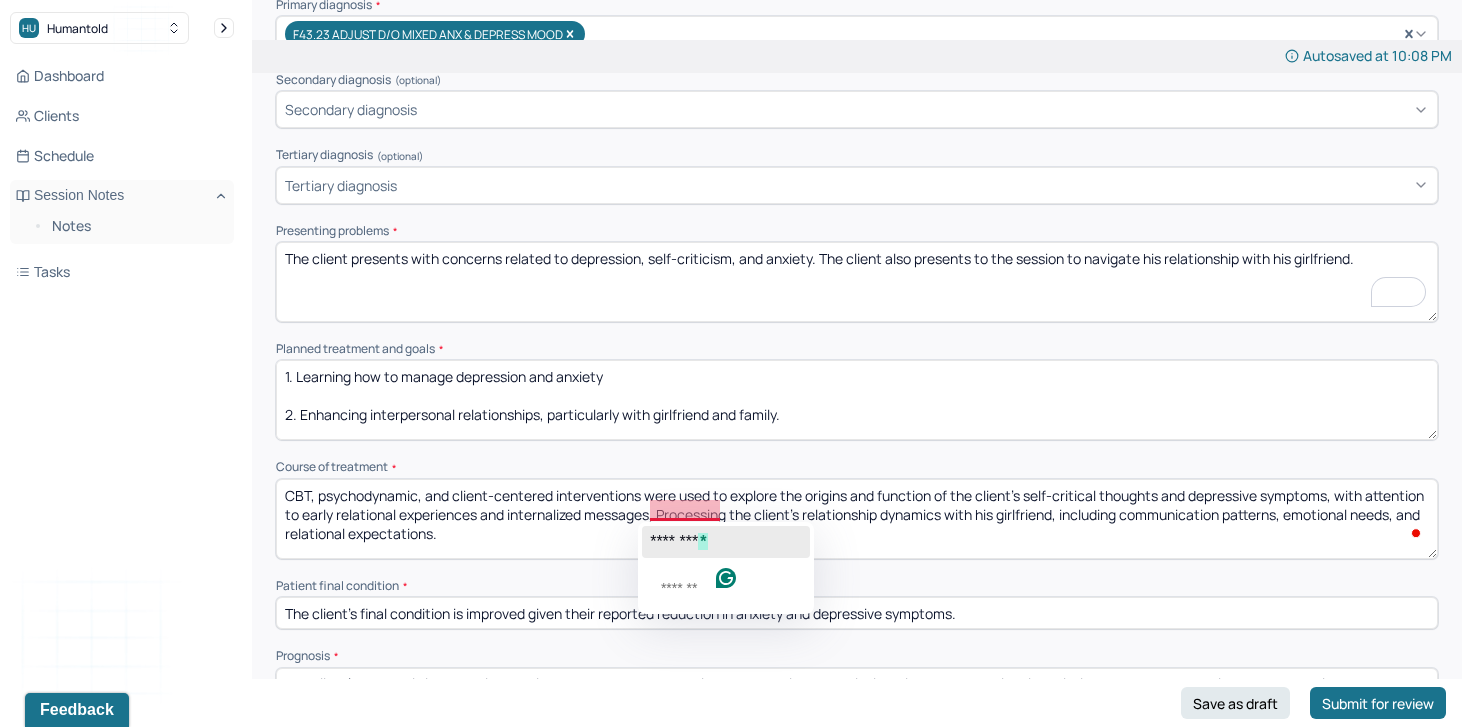click on "********" 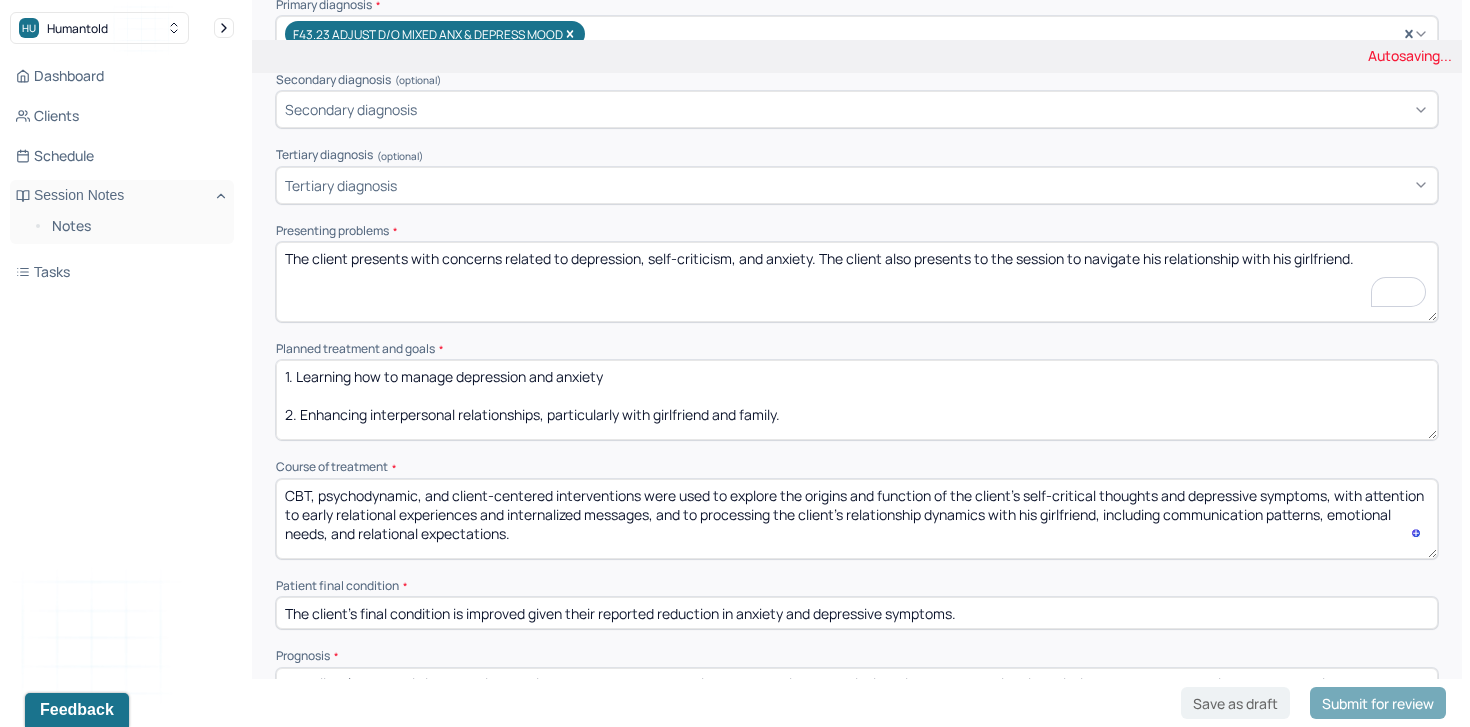 click on "CBT, psychodynamic, and client-centered interventions were used to explore the origins and function of the client’s self-critical thoughts and depressive symptoms, with attention to early relational experiences and internalized messages to Processing the client’s relationship dynamics with his girlfriend, including communication patterns, emotional needs, and relational expectations." at bounding box center [857, 519] 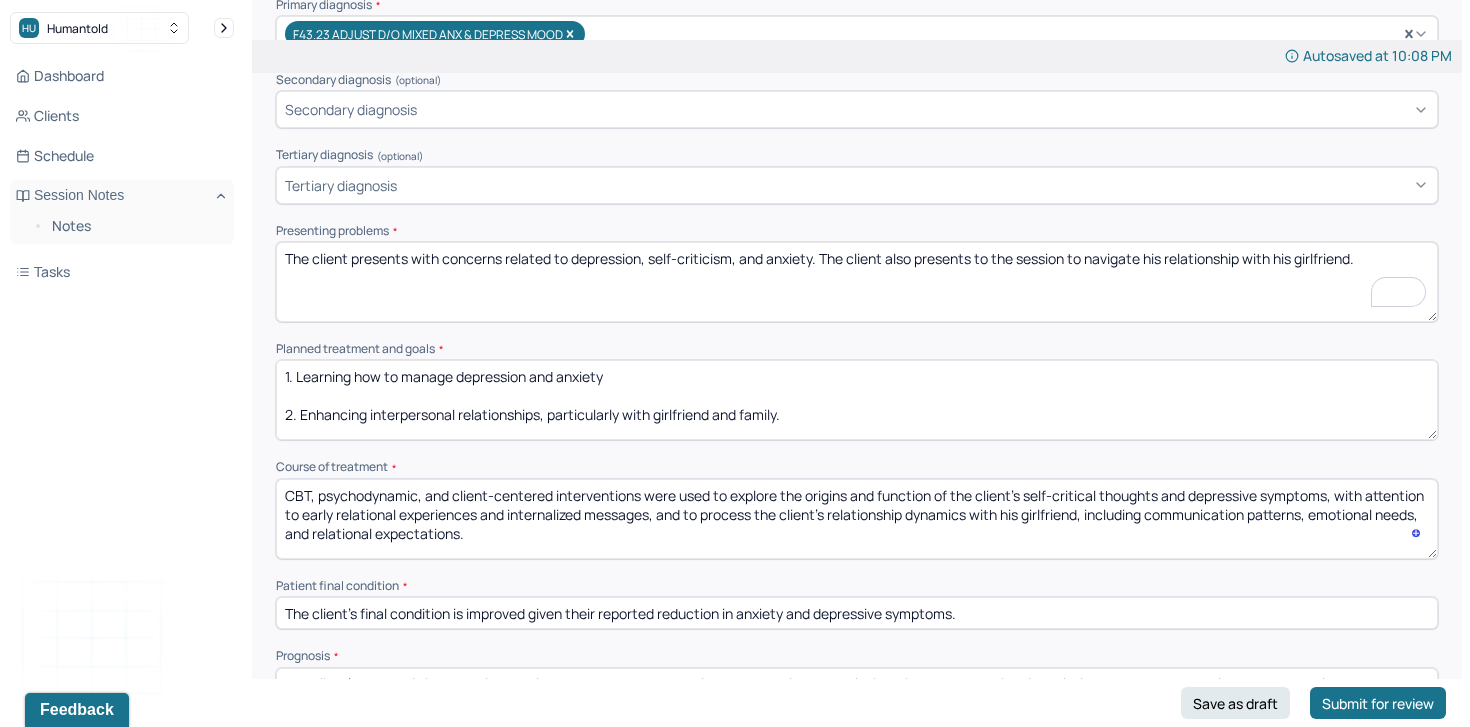 click on "CBT, psychodynamic, and client-centered interventions were used to explore the origins and function of the client’s self-critical thoughts and depressive symptoms, with attention to early relational experiences and internalized messages, and to processing the client’s relationship dynamics with his girlfriend, including communication patterns, emotional needs, and relational expectations." at bounding box center [857, 519] 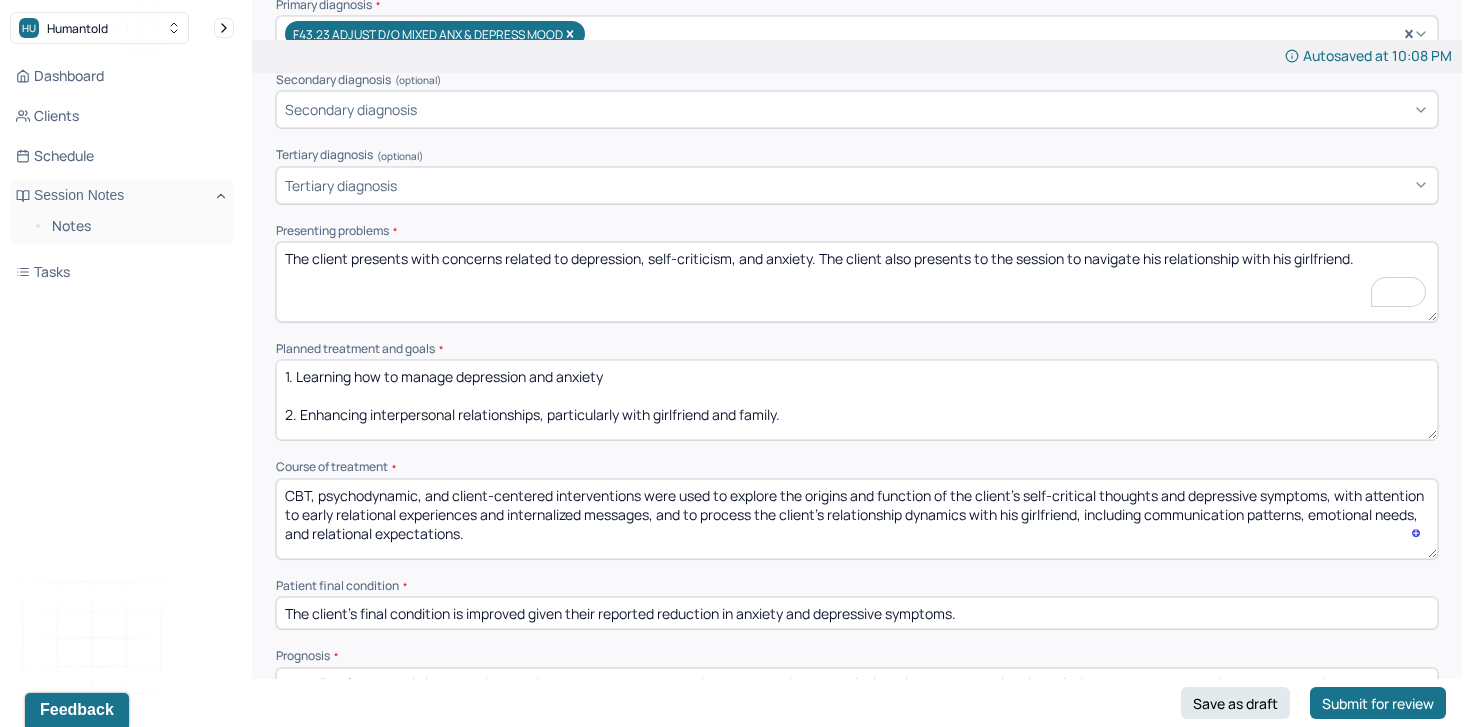 paste on "tilized to explore the origins and functions of the client’s self-critical thoughts and depressive symptoms, with particular attention to early relational experiences and internalized beliefs. These approaches also supported the client in processing relationship dynamics with his girlfriend, including patterns of communication, emotional needs, and relational expectations." 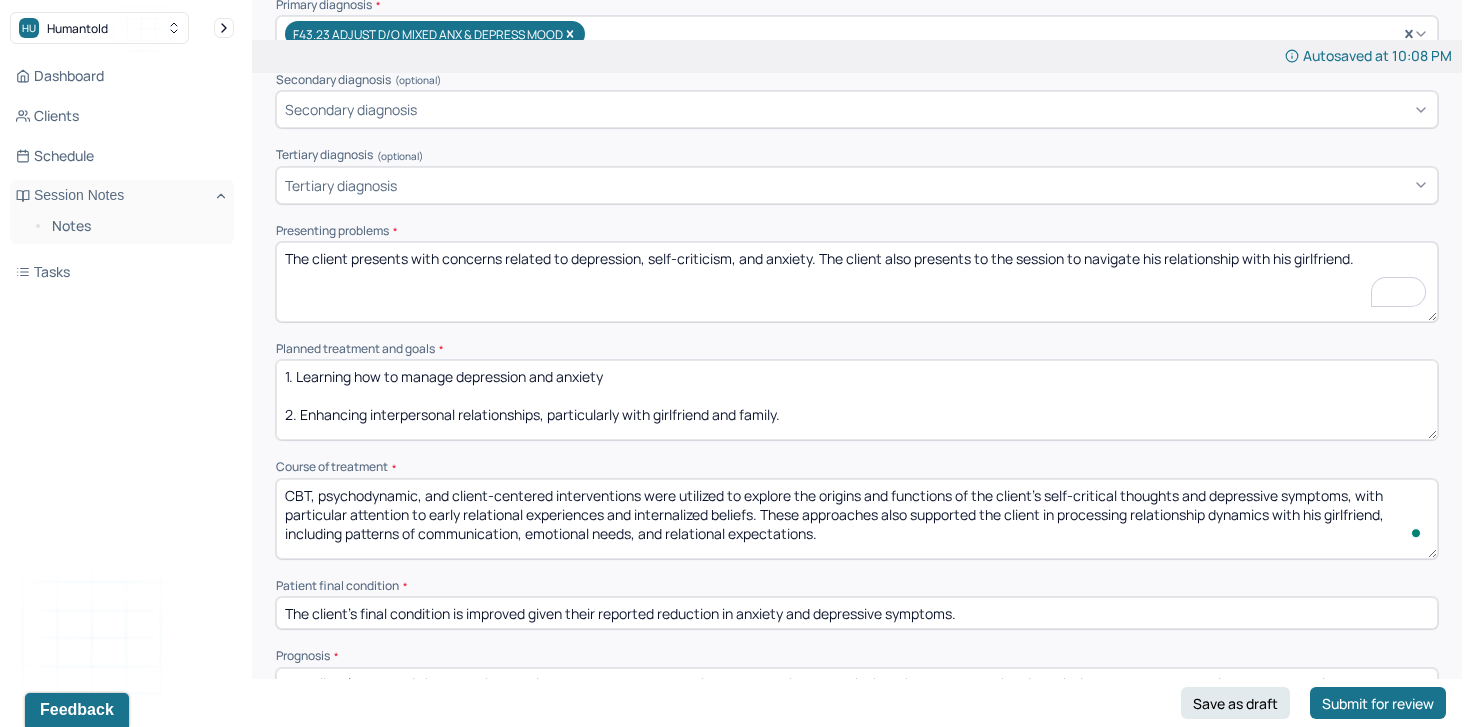 scroll, scrollTop: 22, scrollLeft: 0, axis: vertical 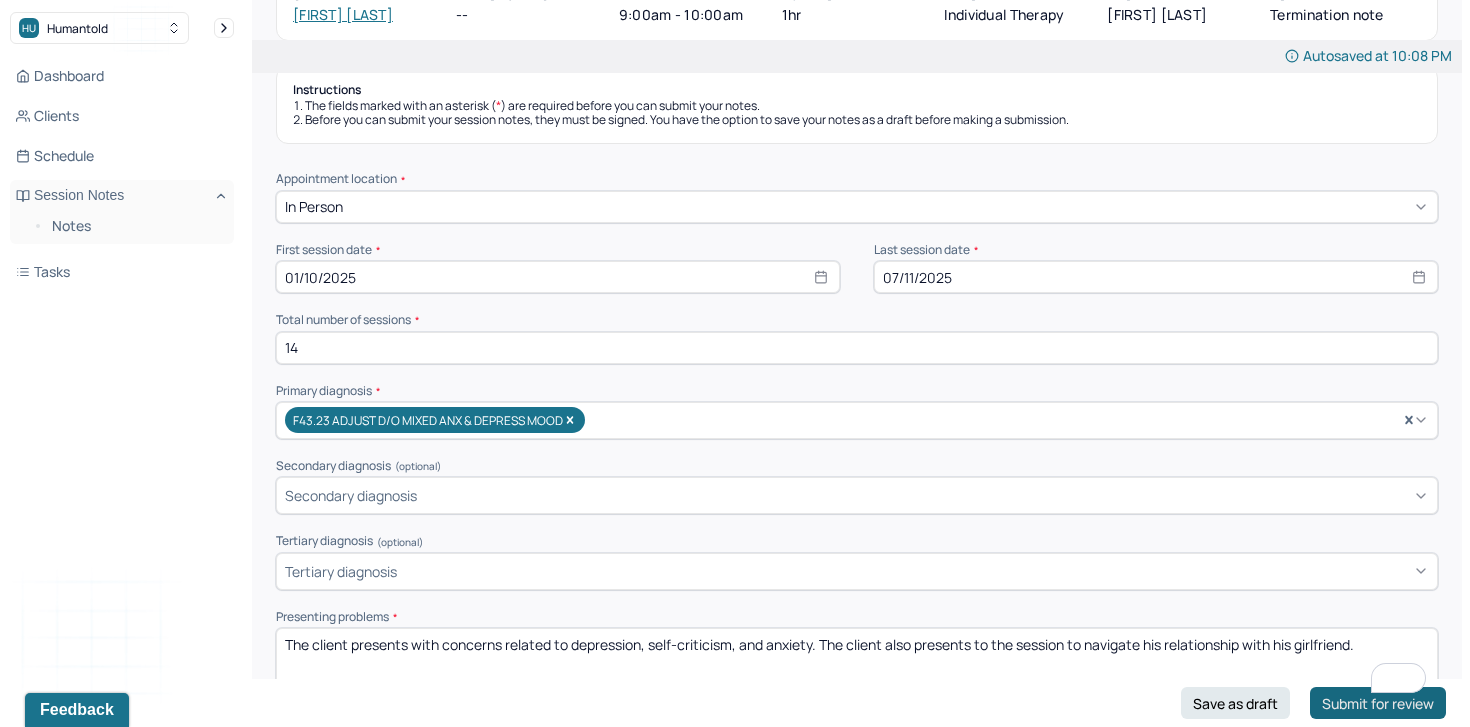 type on "CBT, psychodynamic, and client-centered interventions were utilized to explore the origins and functions of the client’s self-critical thoughts and depressive symptoms, with particular attention to early relational experiences and internalized beliefs. These approaches also supported the client in processing relationship dynamics with his girlfriend, including patterns of communication, emotional needs, and relational expectations." 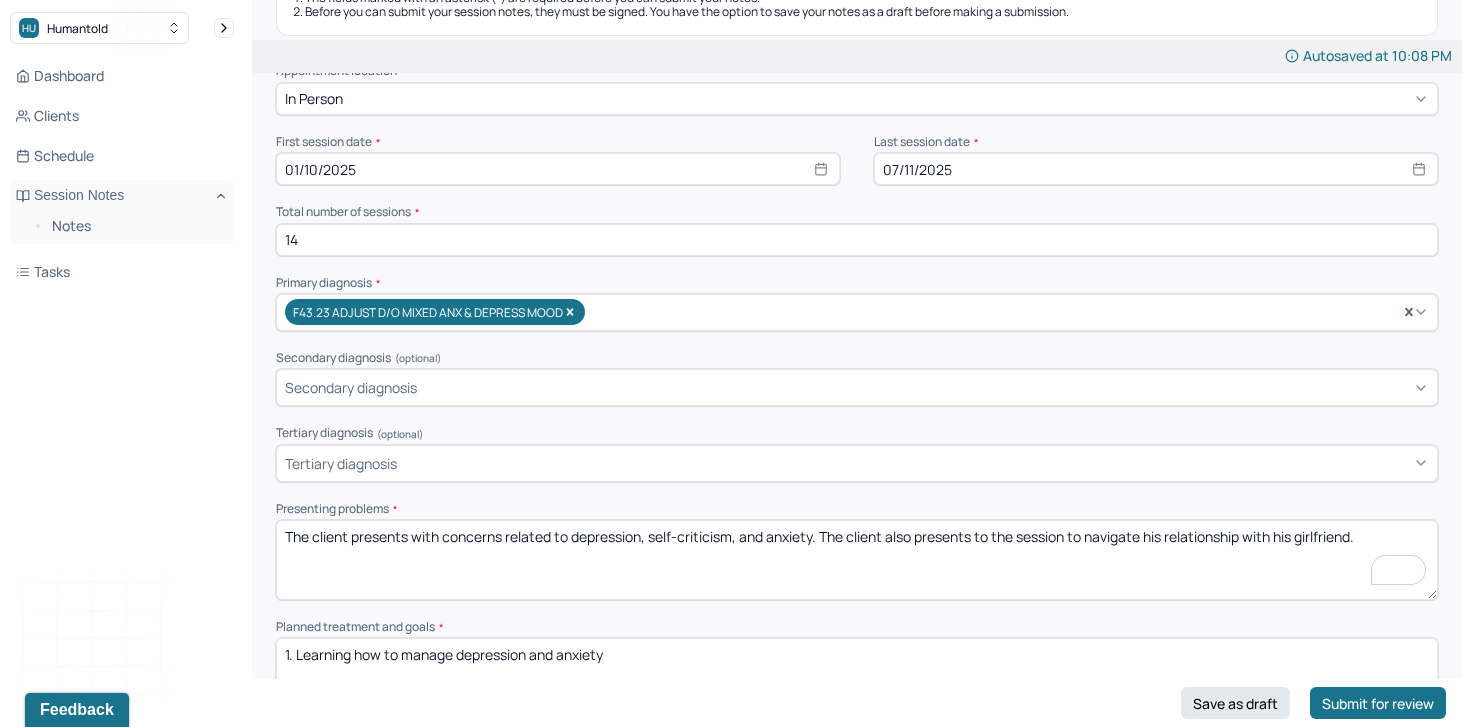 scroll, scrollTop: 270, scrollLeft: 0, axis: vertical 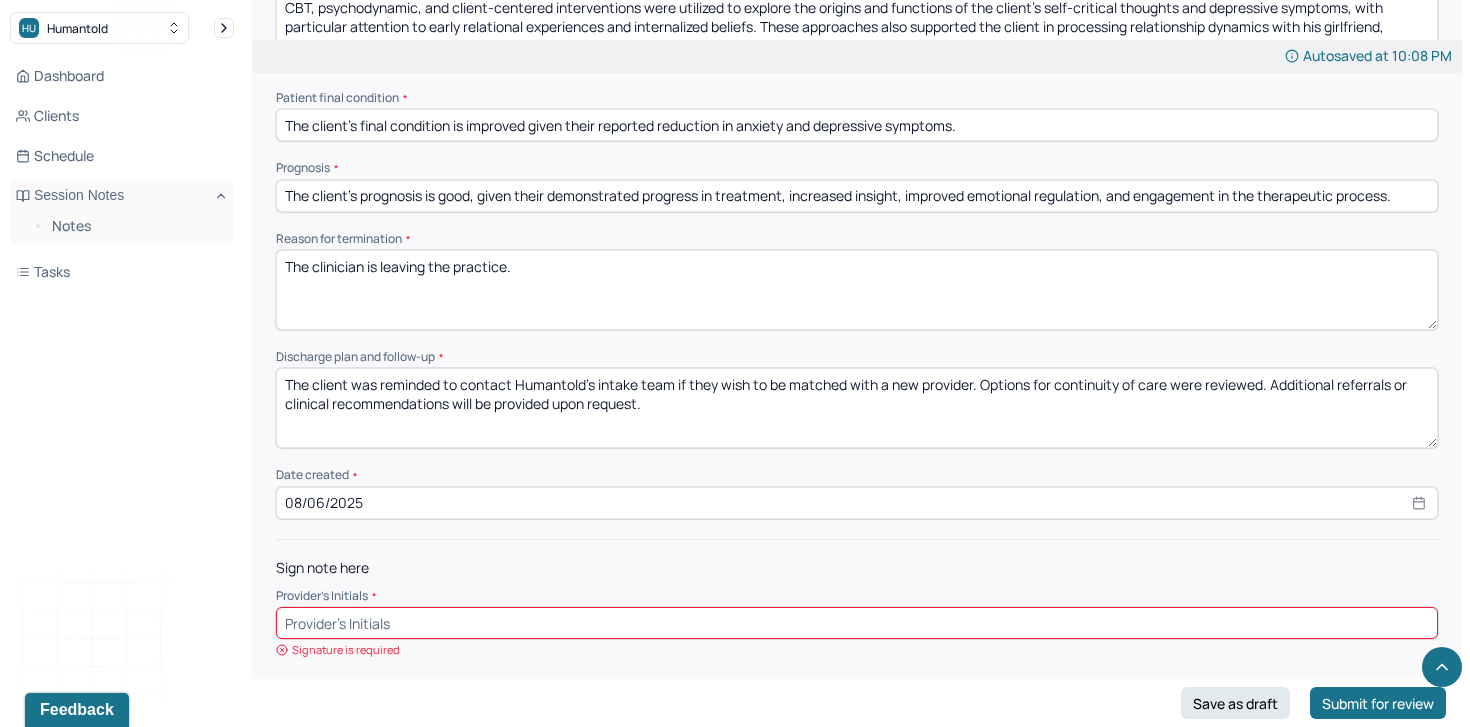 click at bounding box center [857, 623] 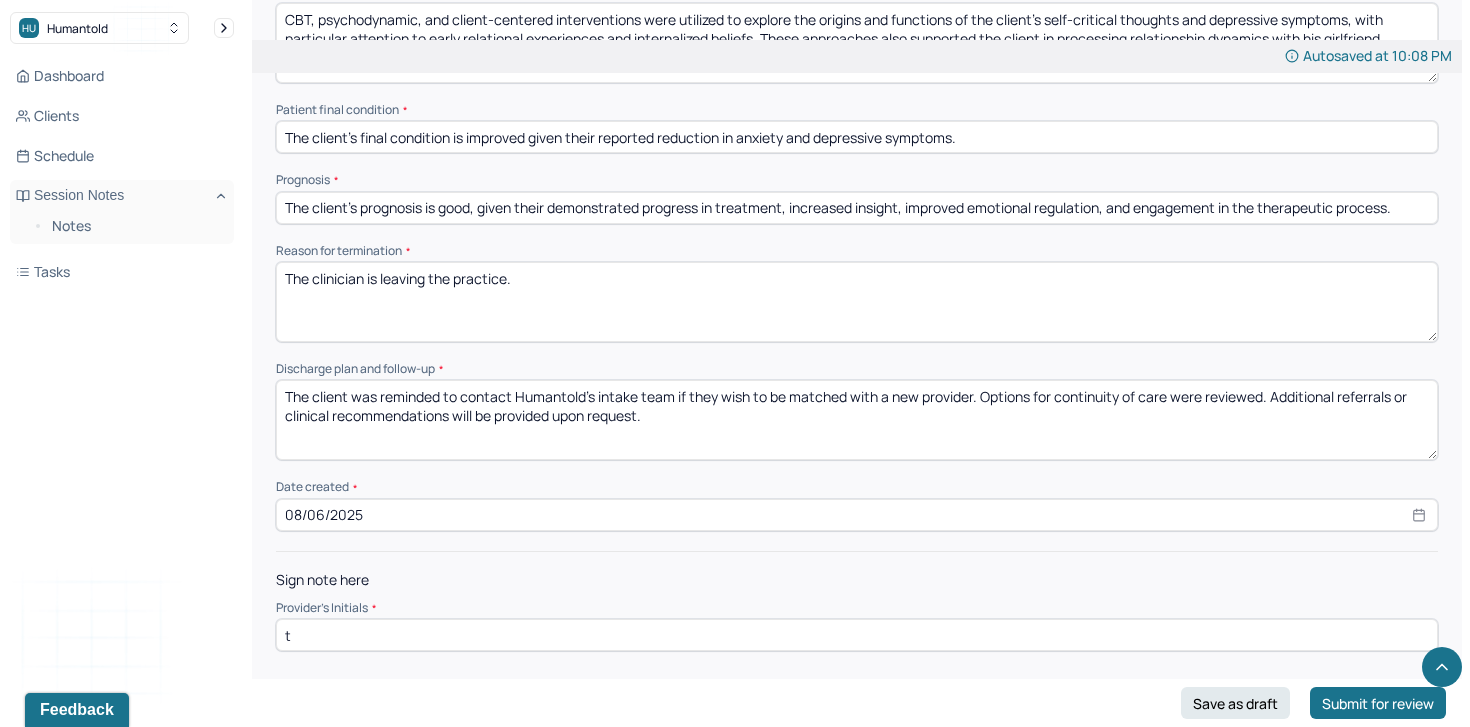 scroll, scrollTop: 1017, scrollLeft: 0, axis: vertical 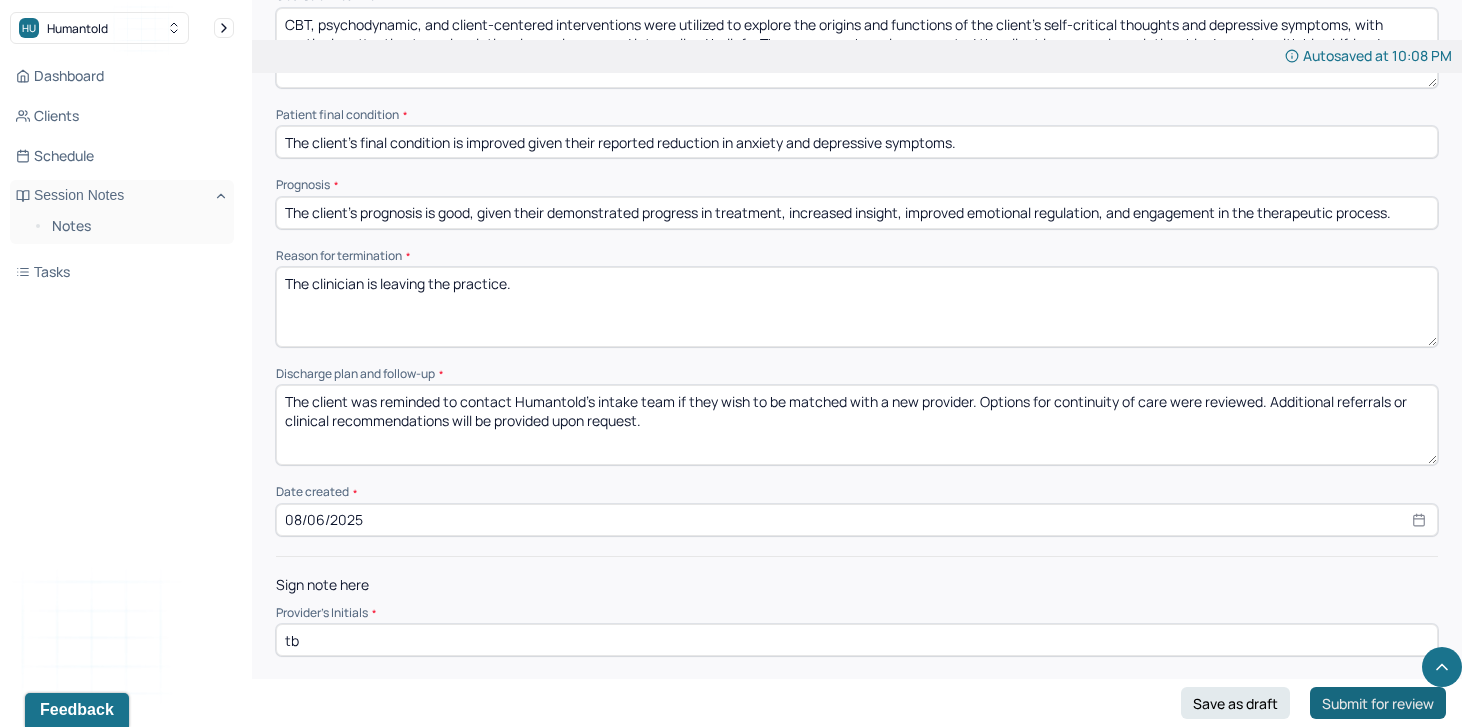 type on "tb" 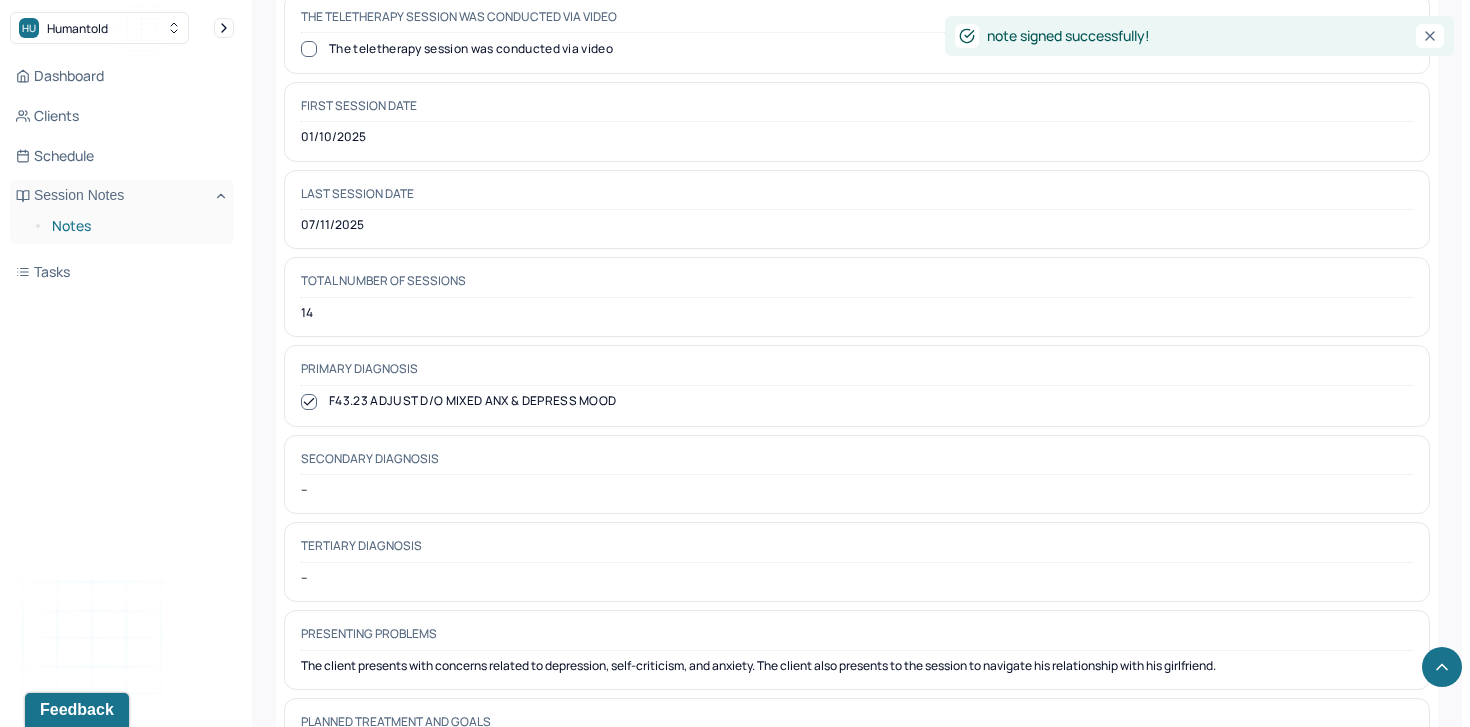 click on "Notes" at bounding box center (135, 226) 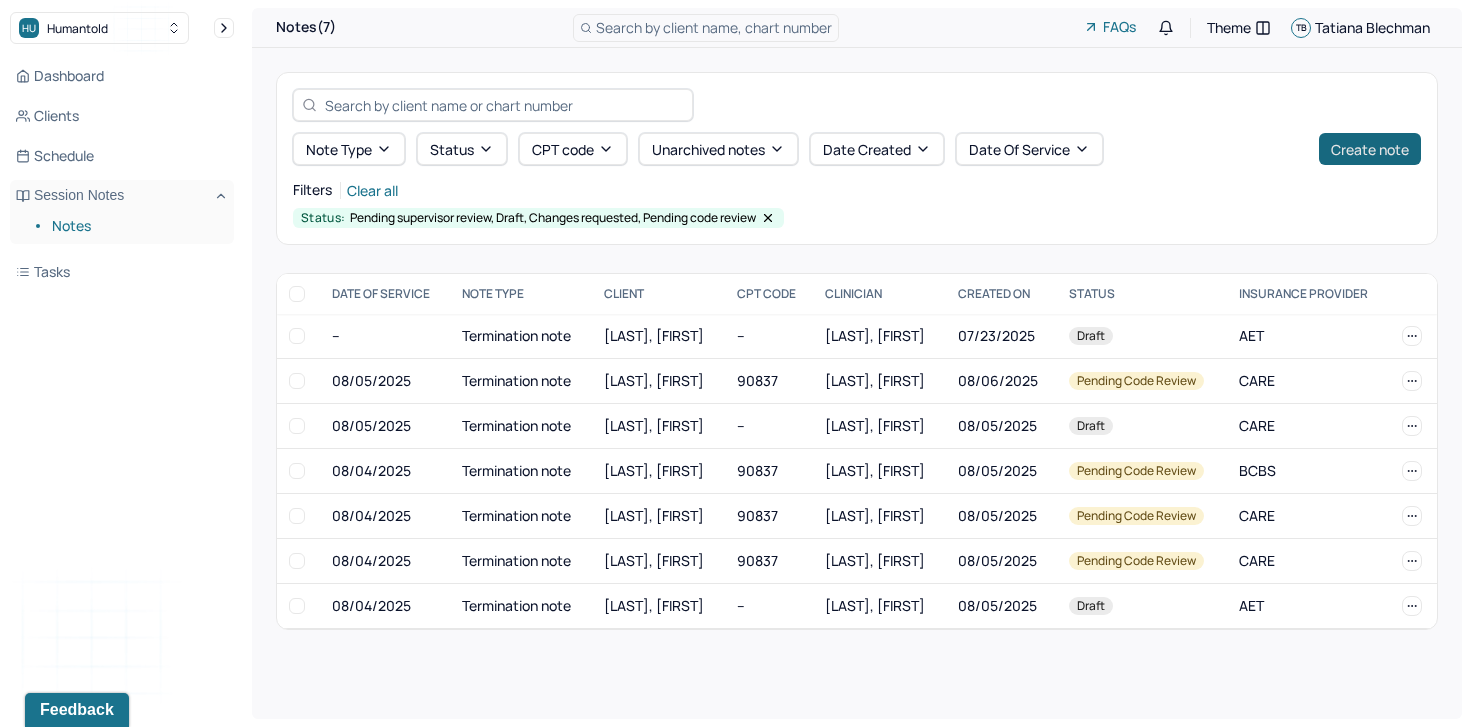 click on "Create note" at bounding box center (1370, 149) 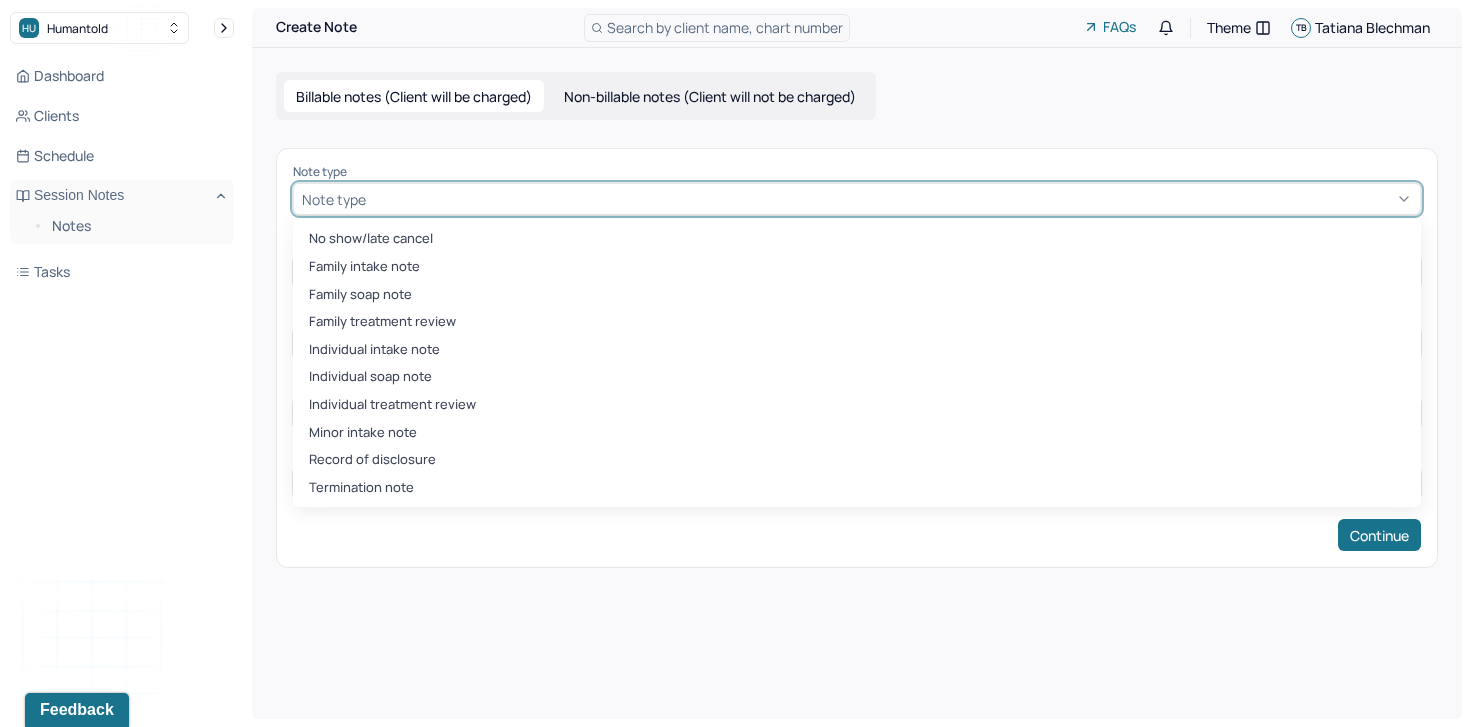 click at bounding box center [891, 199] 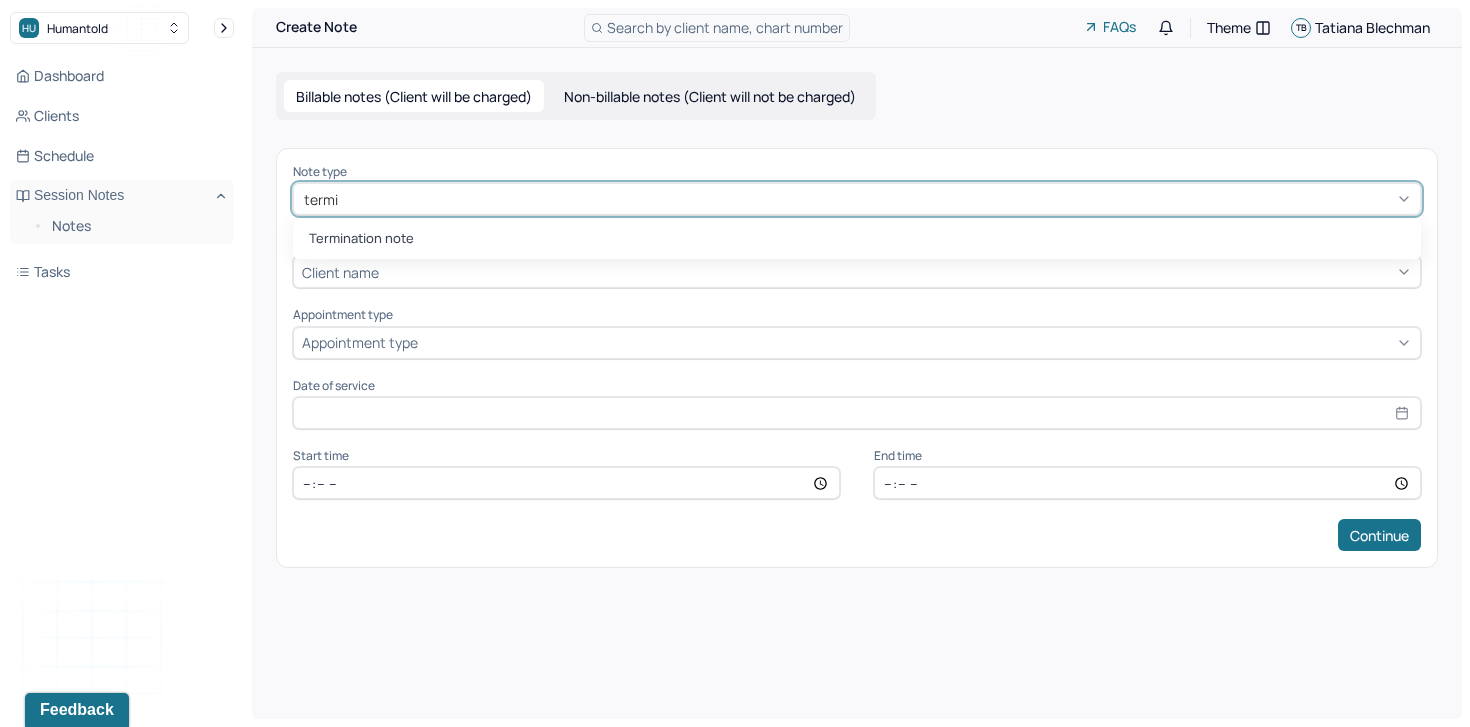 type on "termin" 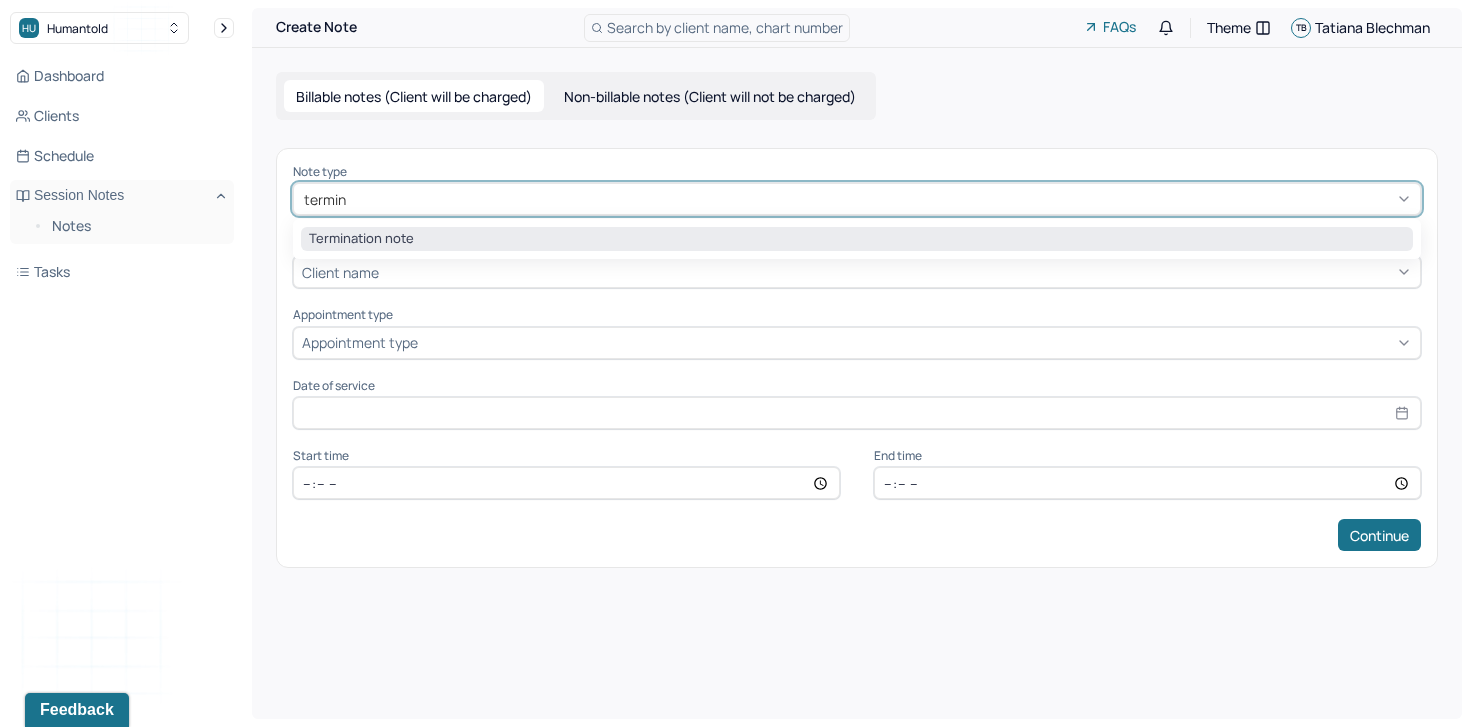 click on "Termination note" at bounding box center (857, 239) 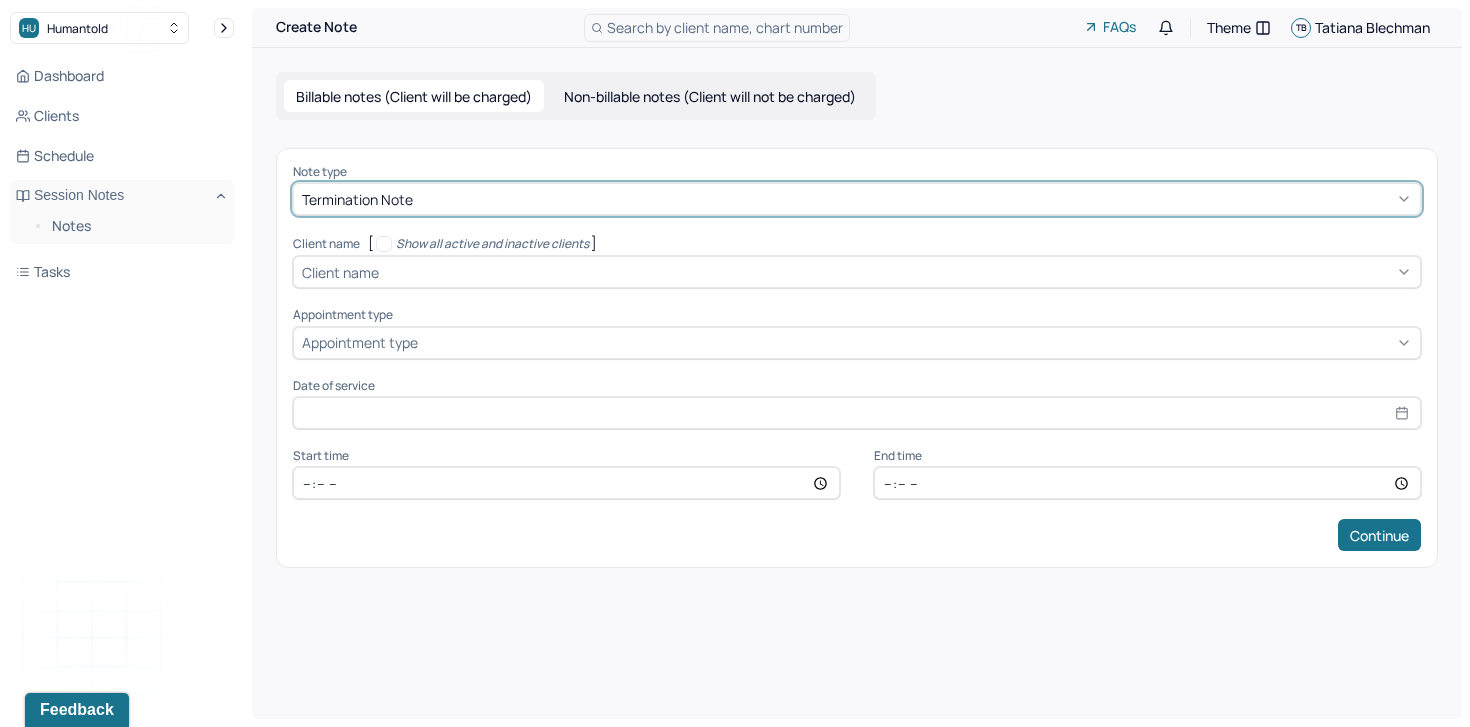 click at bounding box center [897, 272] 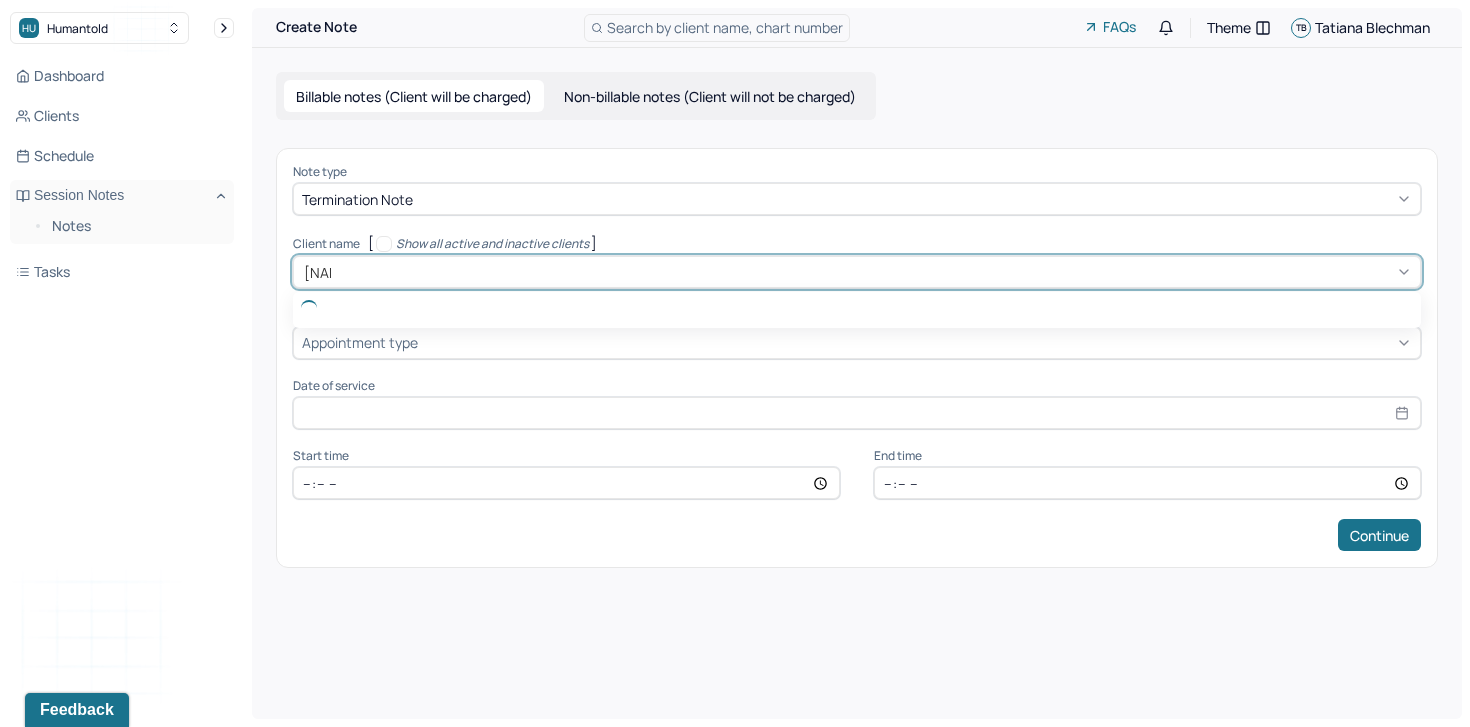 type on "chris" 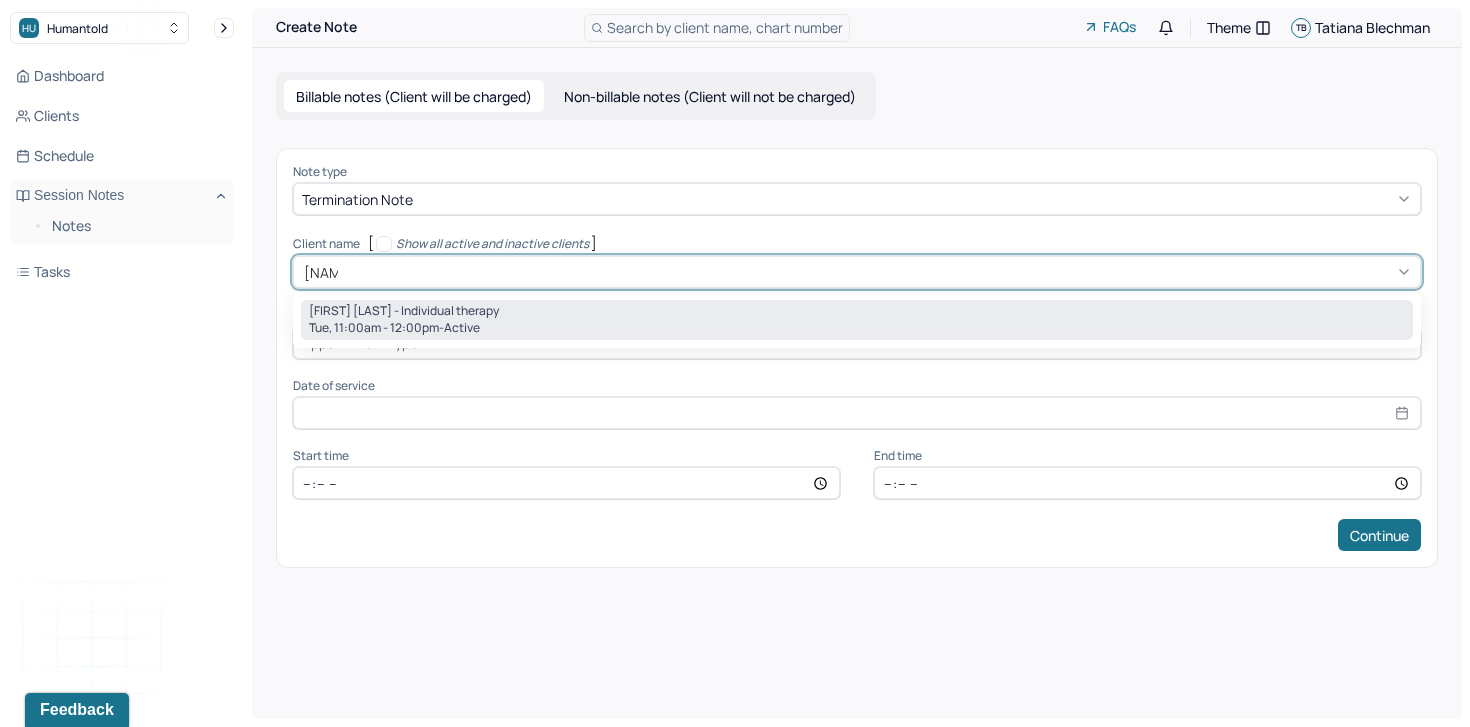 click on "Christopher Contegni - Individual therapy" at bounding box center [404, 311] 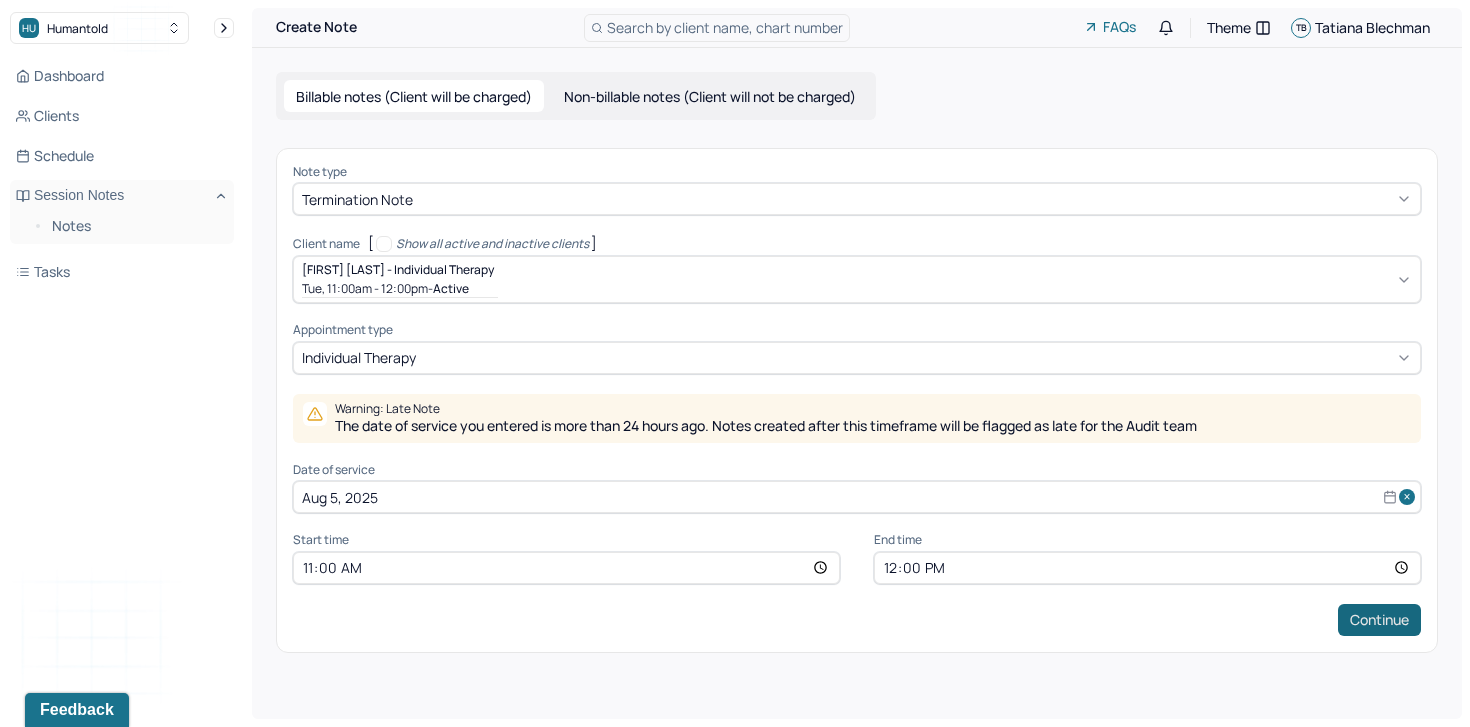 click on "Continue" at bounding box center (1379, 620) 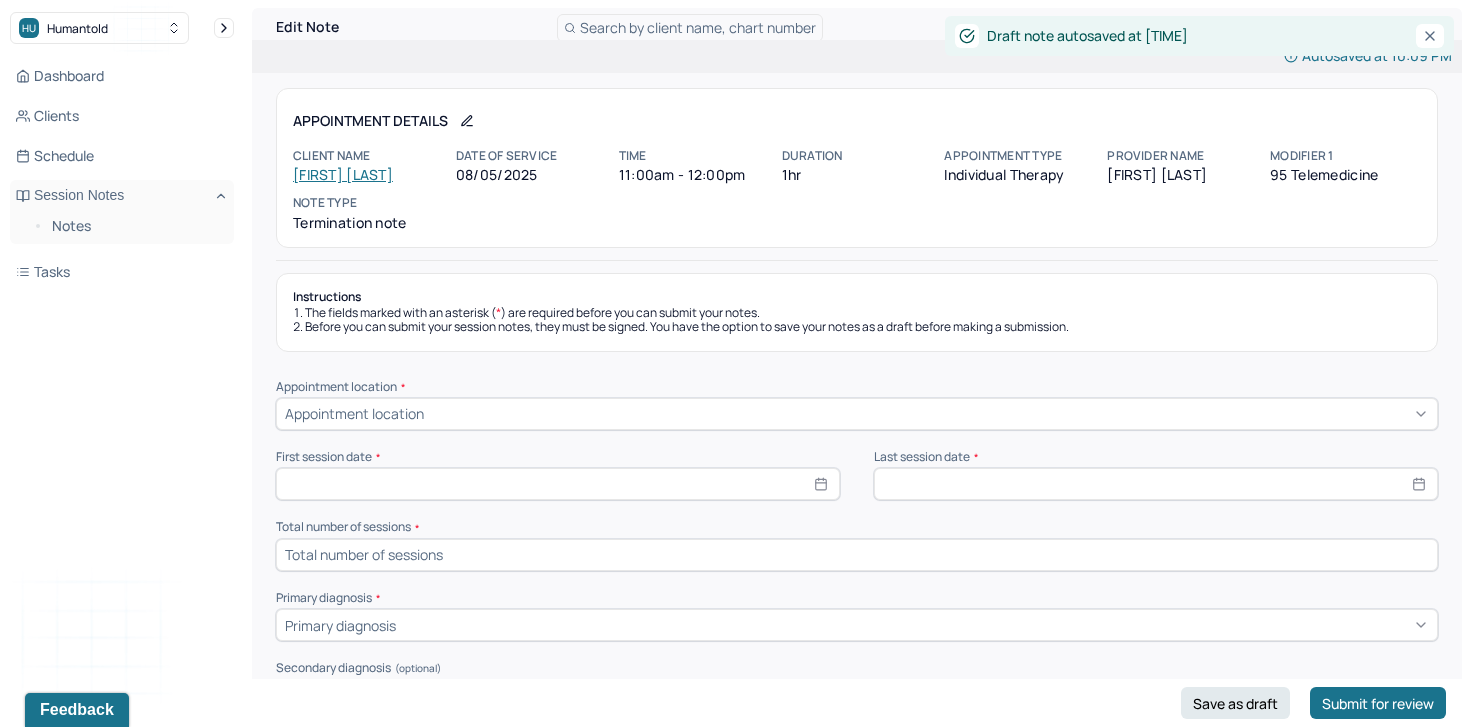 click on "Instructions The fields marked with an asterisk ( * ) are required before you can submit your notes. Before you can submit your session notes, they must be signed. You have the option to save your notes as a draft before making a submission. Appointment location * Appointment location First session date * Last session date * Total number of sessions * Primary diagnosis * Primary diagnosis Secondary diagnosis (optional) Secondary diagnosis Tertiary diagnosis (optional) Tertiary diagnosis Presenting problems * Planned treatment and goals * Course of treatment * Patient final condition * Prognosis * Reason for termination * Discharge plan and follow-up * Date created * Sign note here Provider's Initials * Save as draft Submit for review" at bounding box center [857, 994] 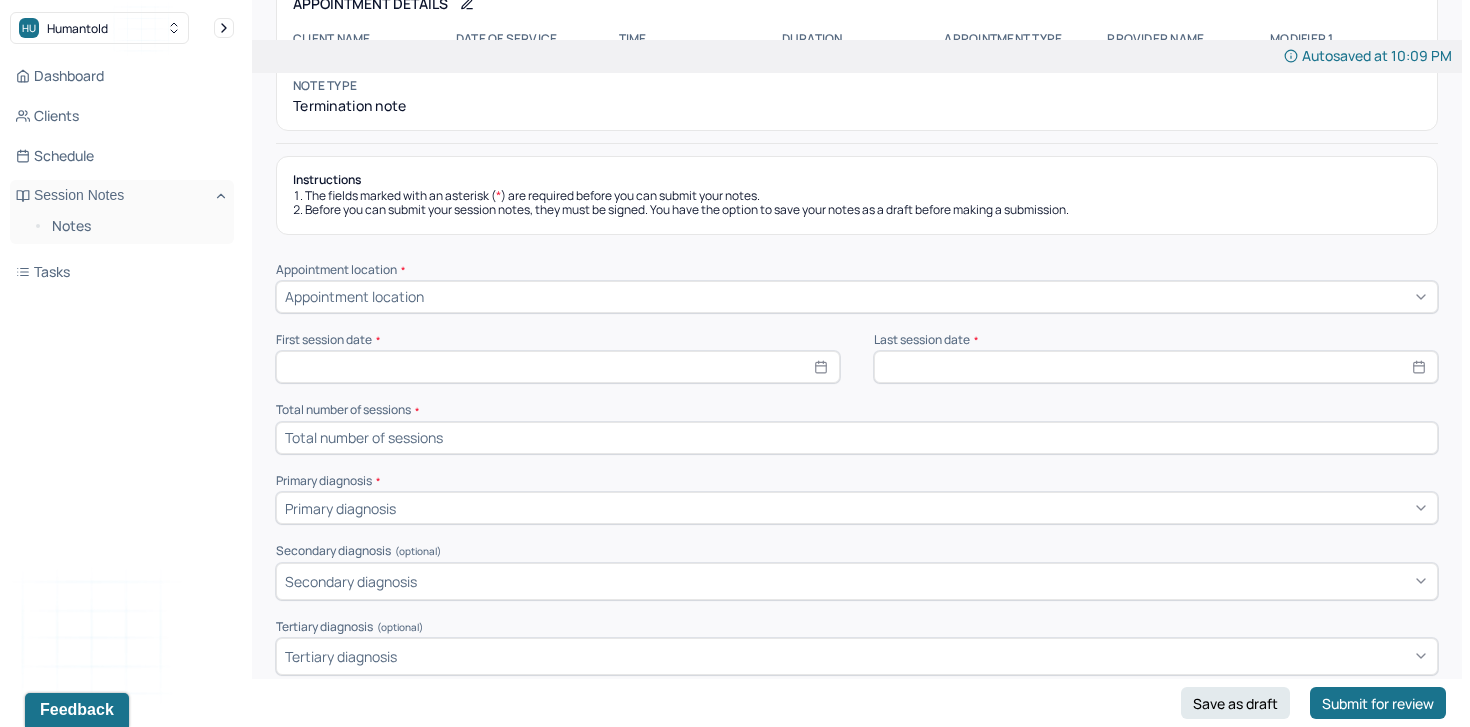 scroll, scrollTop: 119, scrollLeft: 0, axis: vertical 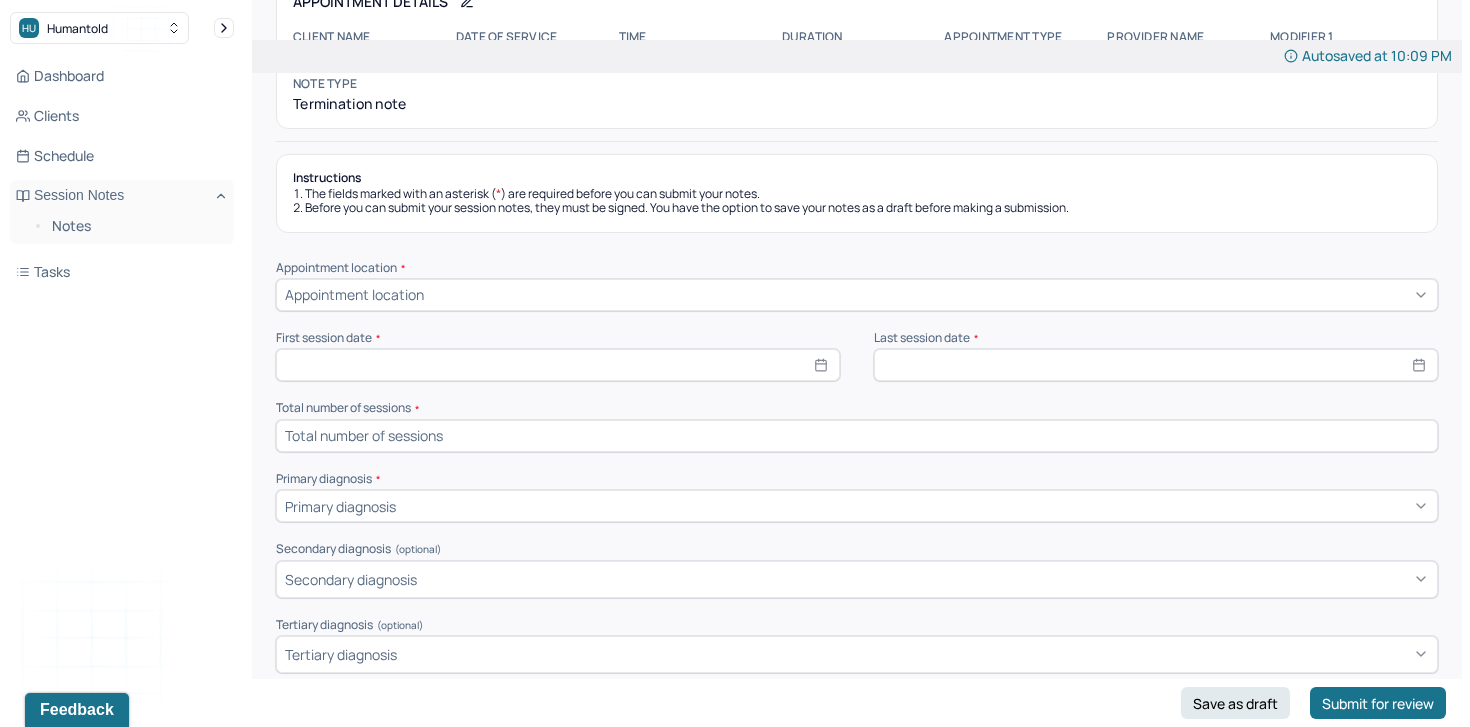 click on "Appointment location" at bounding box center [857, 295] 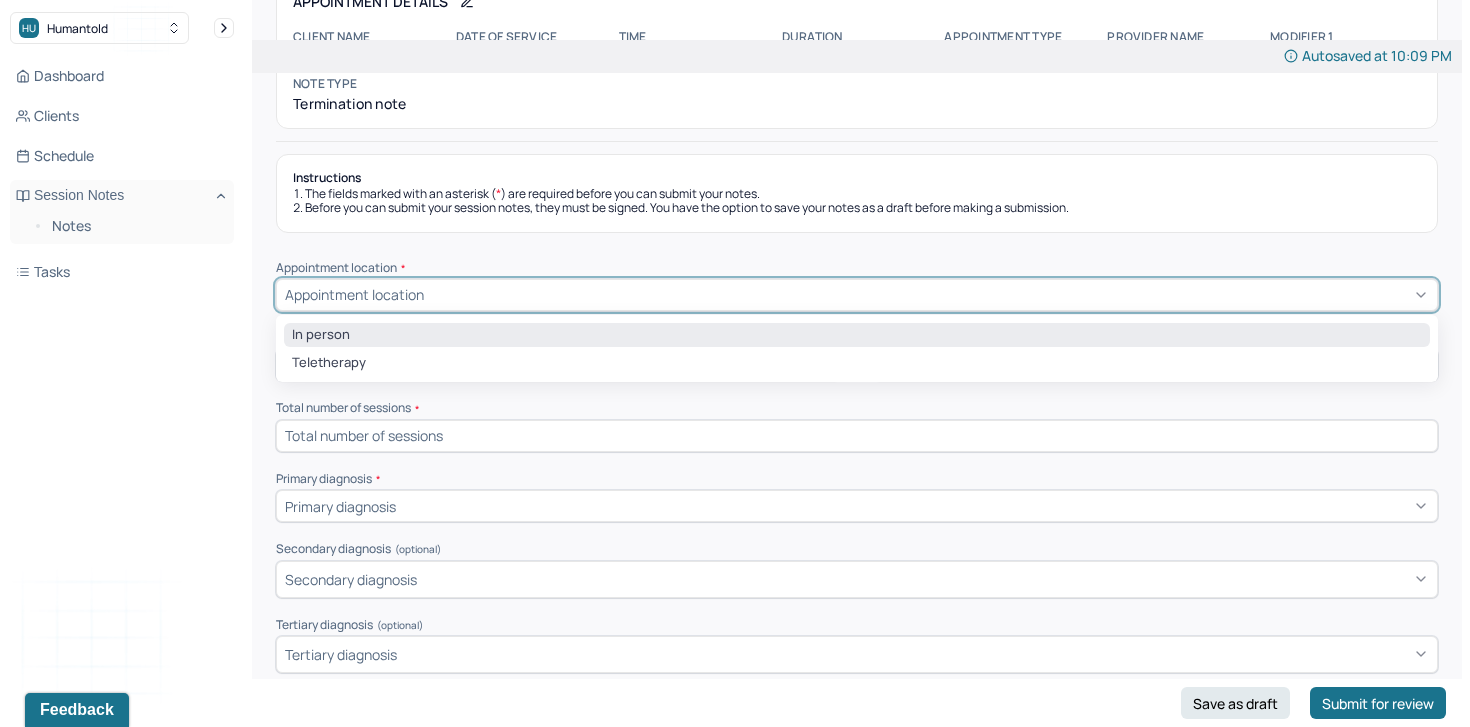 click on "In person" at bounding box center (857, 335) 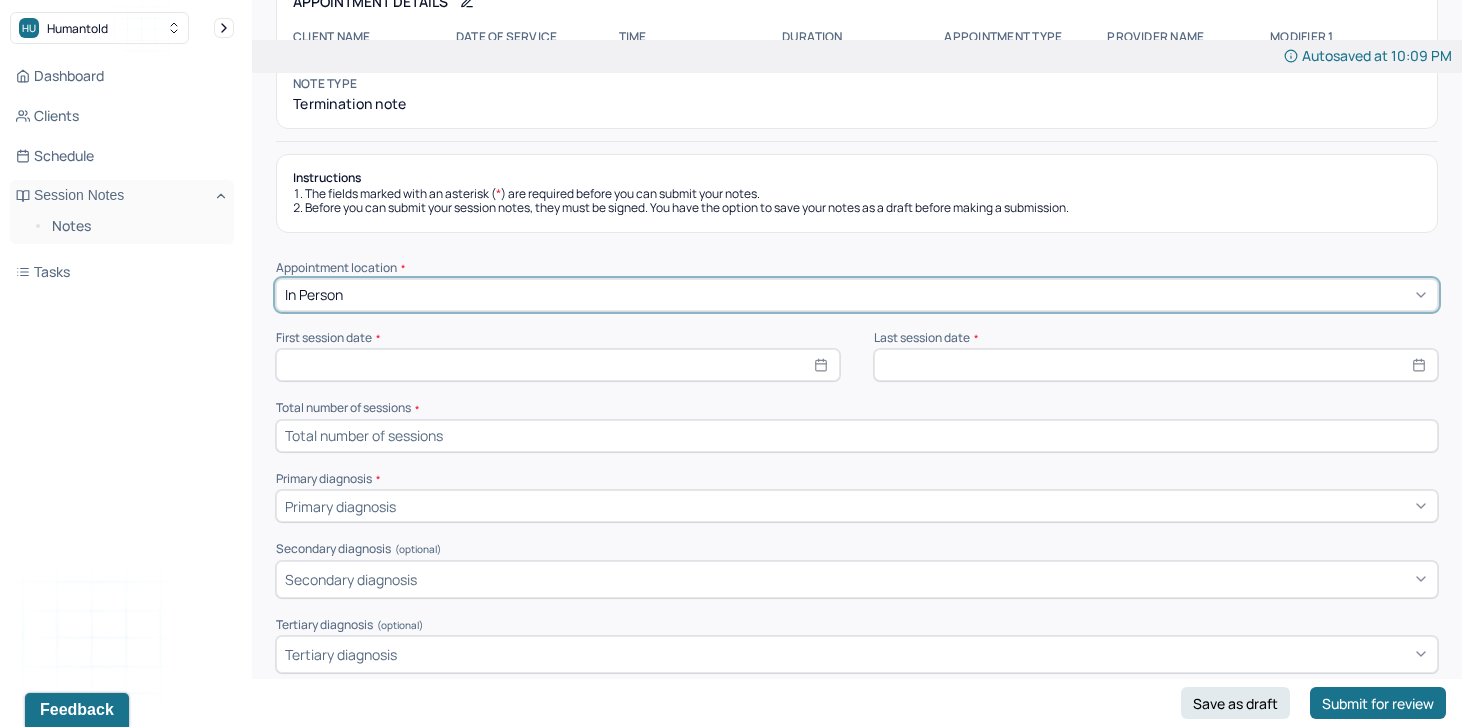 click on "In person" at bounding box center (857, 295) 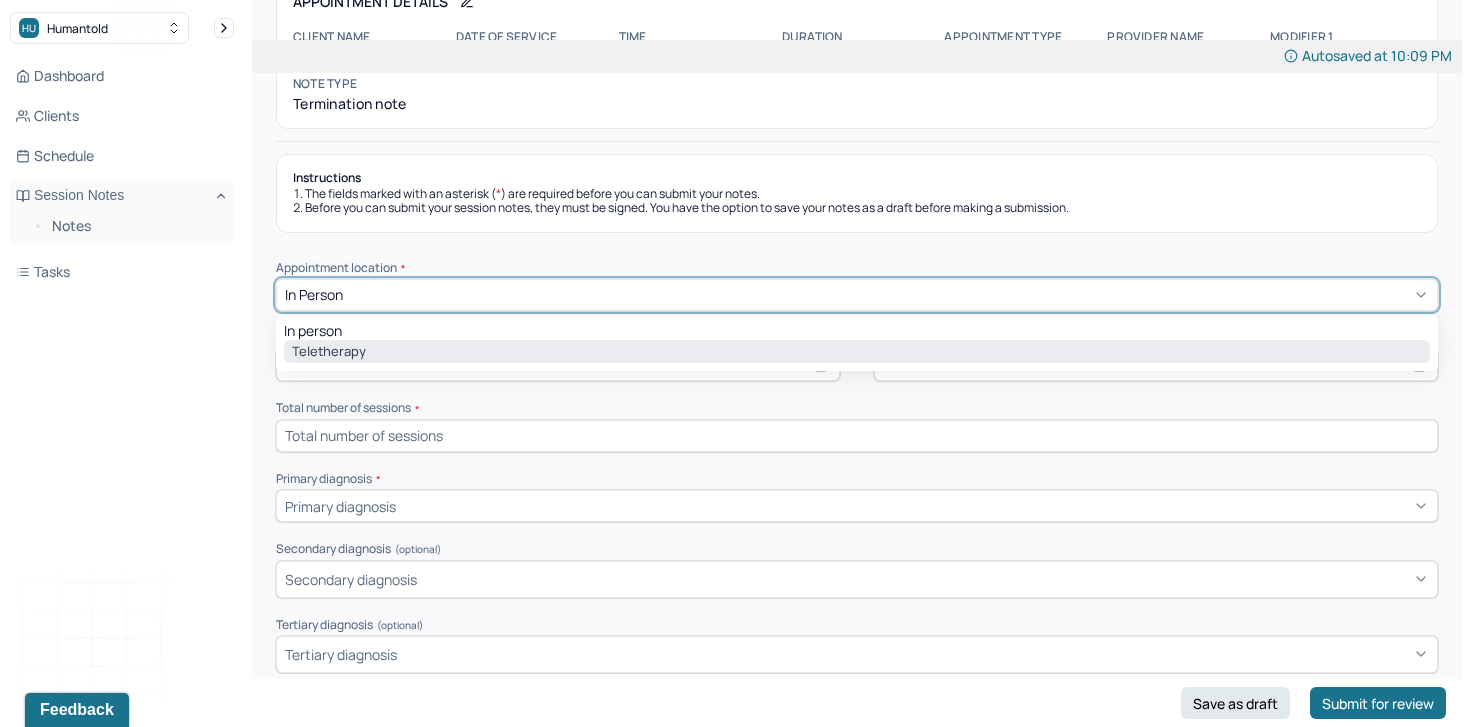click on "Instructions The fields marked with an asterisk ( * ) are required before you can submit your notes. Before you can submit your session notes, they must be signed. You have the option to save your notes as a draft before making a submission. Appointment location * option In person, selected. In person selected, 1 of 2. 2 results available. Use Up and Down to choose options, press Enter to select the currently focused option, press Escape to exit the menu, press Tab to select the option and exit the menu. In person In person Teletherapy First session date * Last session date * Total number of sessions * Primary diagnosis * Primary diagnosis Secondary diagnosis (optional) Secondary diagnosis Tertiary diagnosis (optional) Tertiary diagnosis Presenting problems * Planned treatment and goals * Course of treatment * Patient final condition * Prognosis * Reason for termination * Discharge plan and follow-up * Date created * Sign note here Provider's Initials * Save as draft Submit for review" at bounding box center (857, 875) 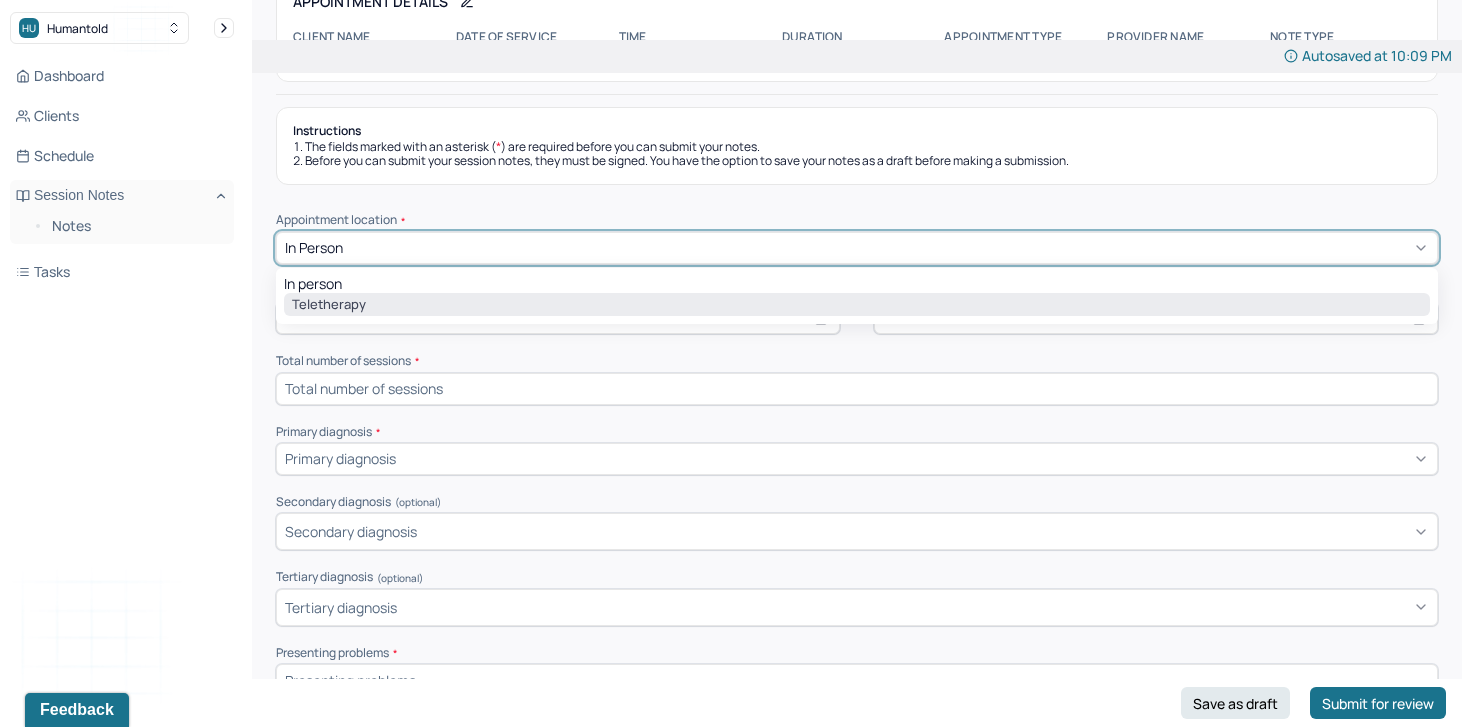 click on "Teletherapy" at bounding box center [857, 305] 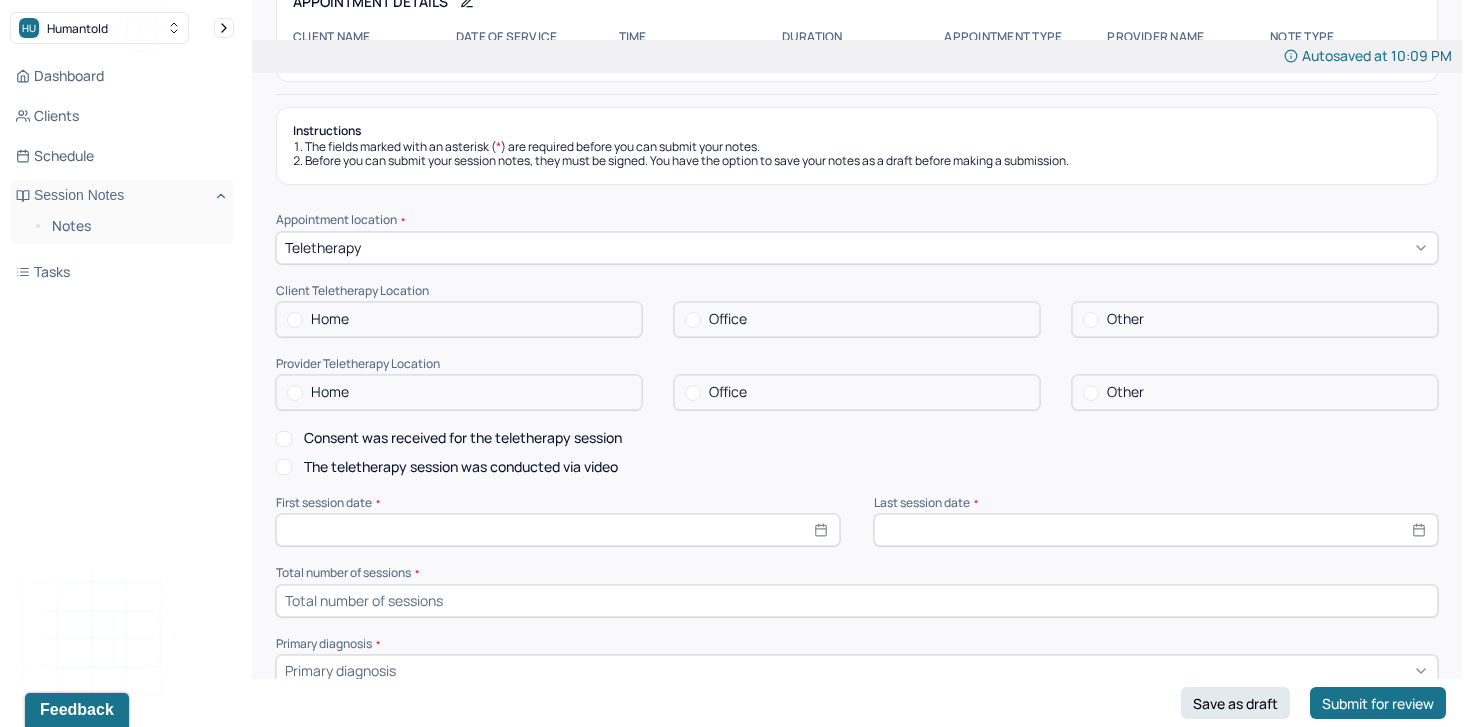 click on "Home" at bounding box center (459, 319) 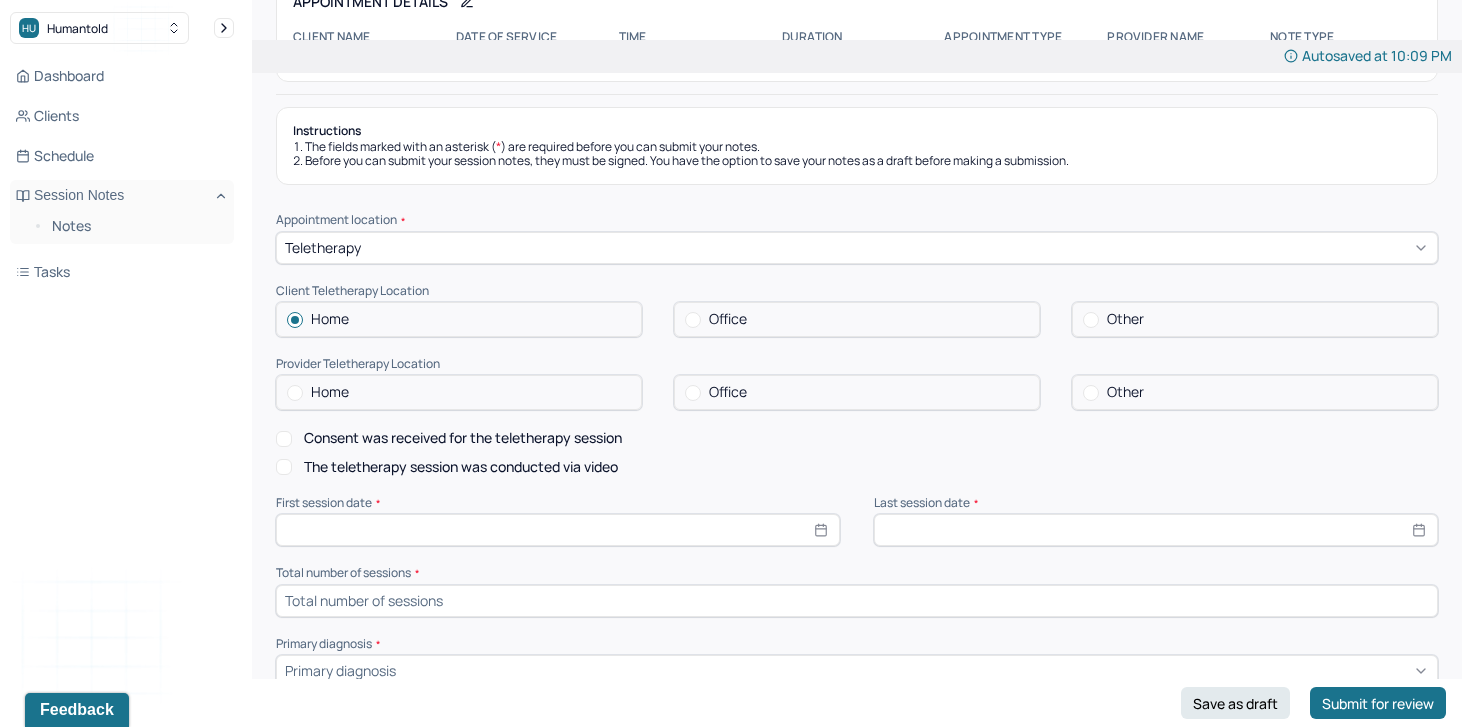 click on "Home" at bounding box center [459, 392] 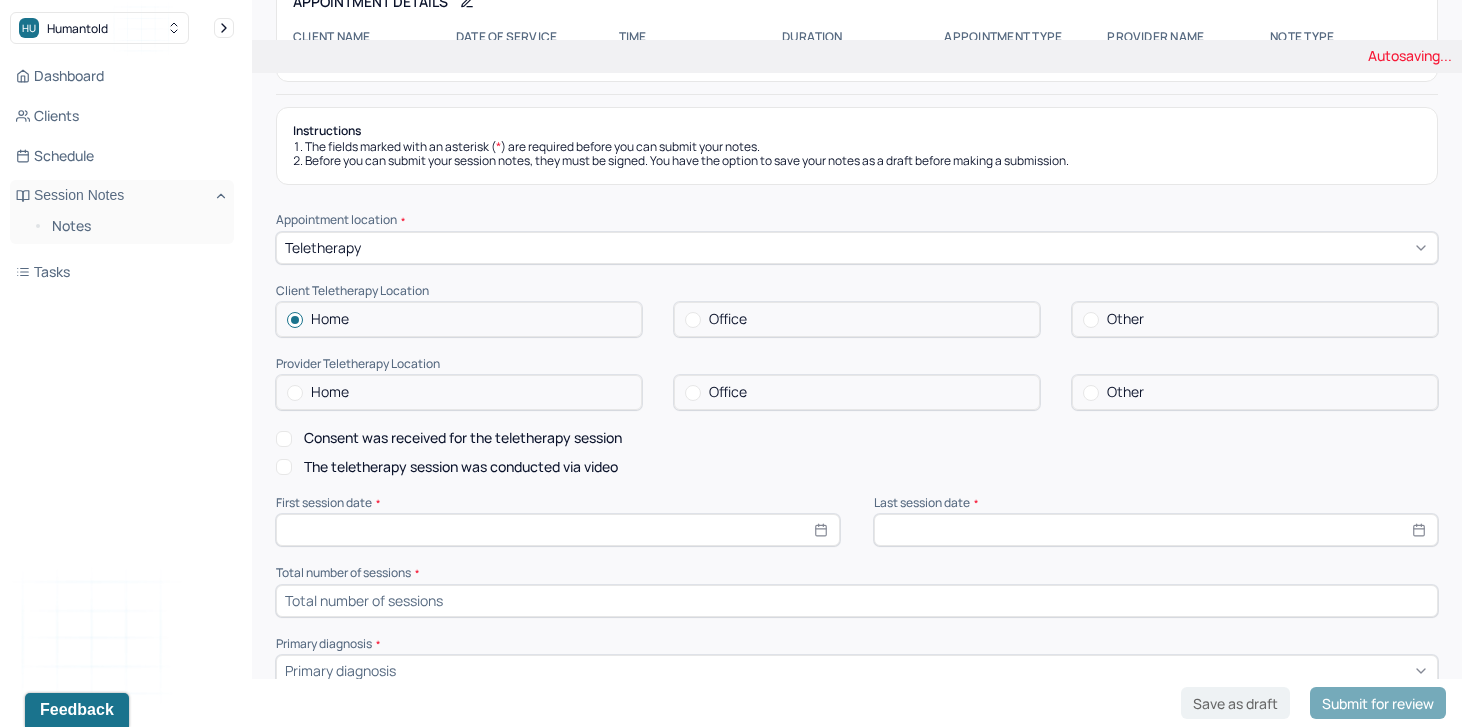 click on "Home" at bounding box center (459, 392) 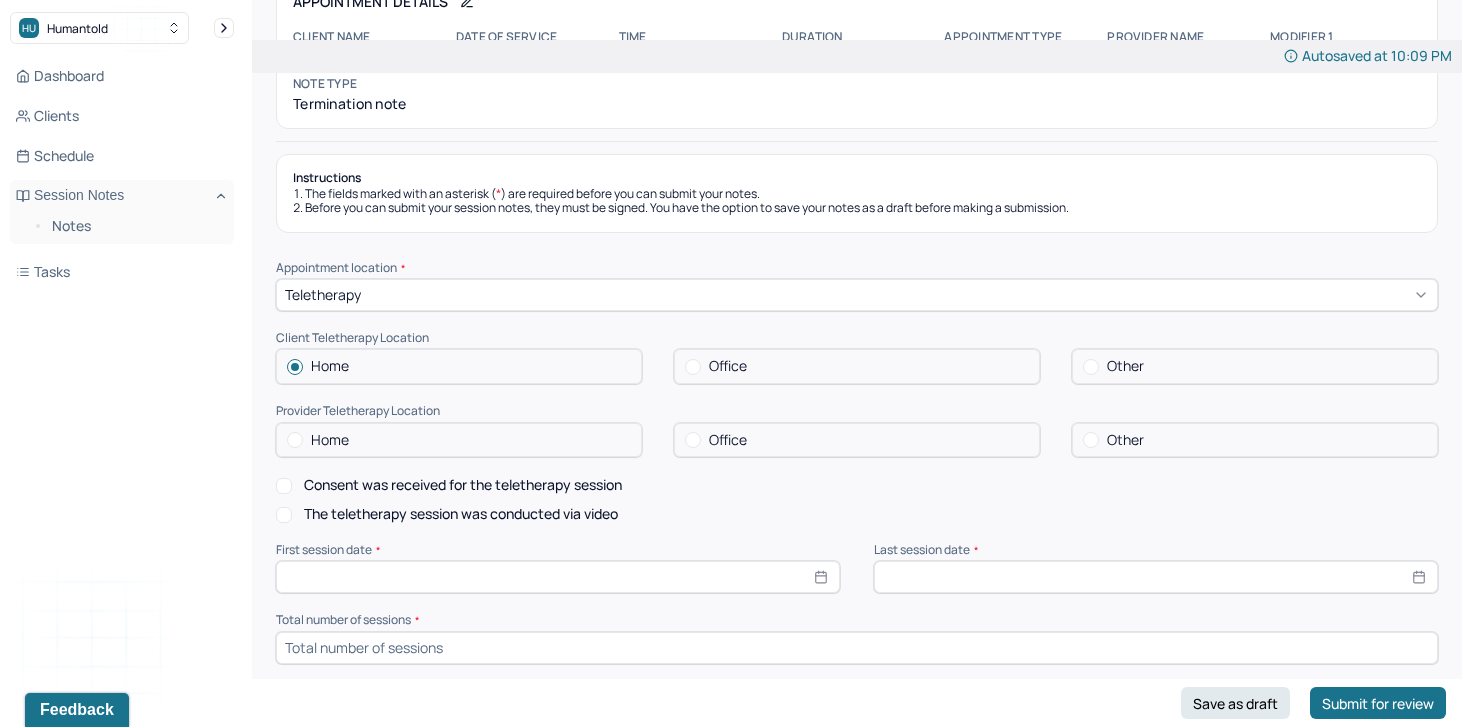 click on "Home" at bounding box center [459, 440] 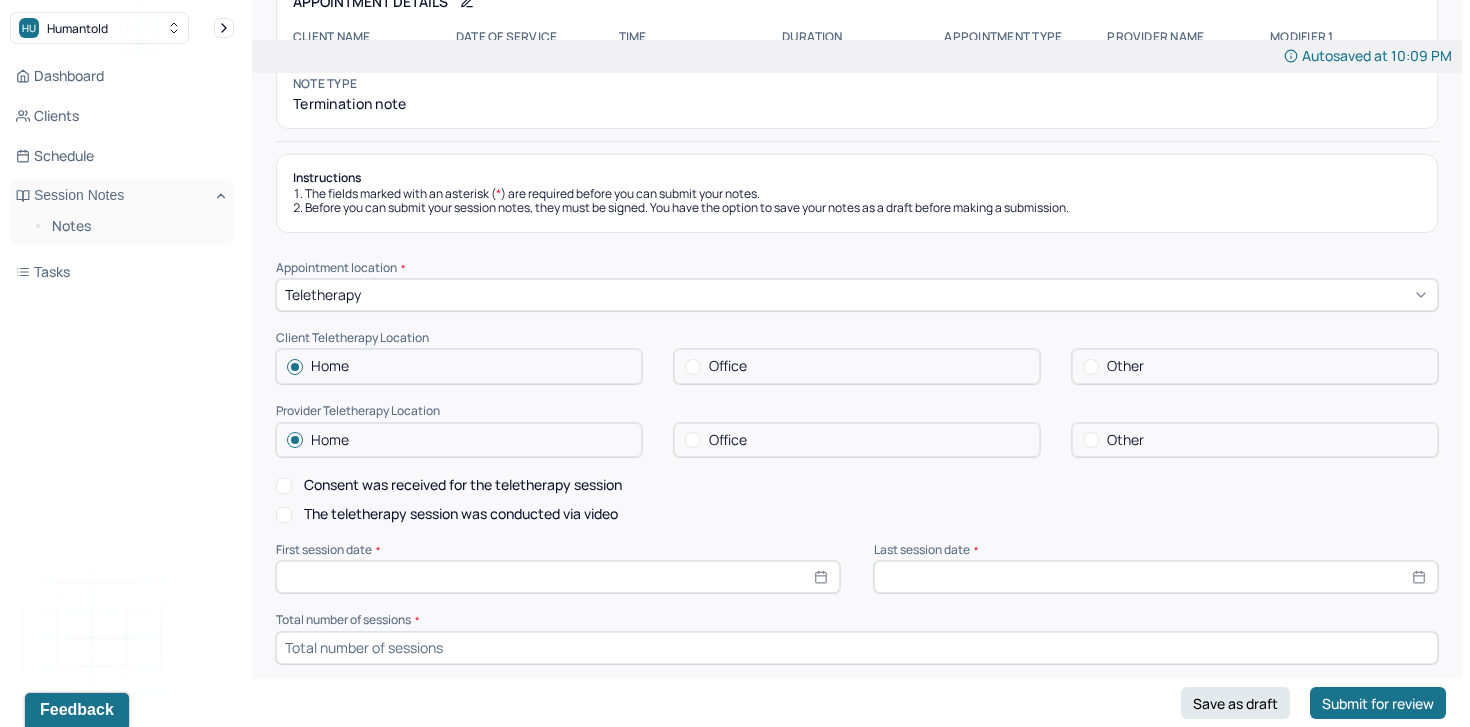 click on "Consent was received for the teletherapy session" at bounding box center [463, 485] 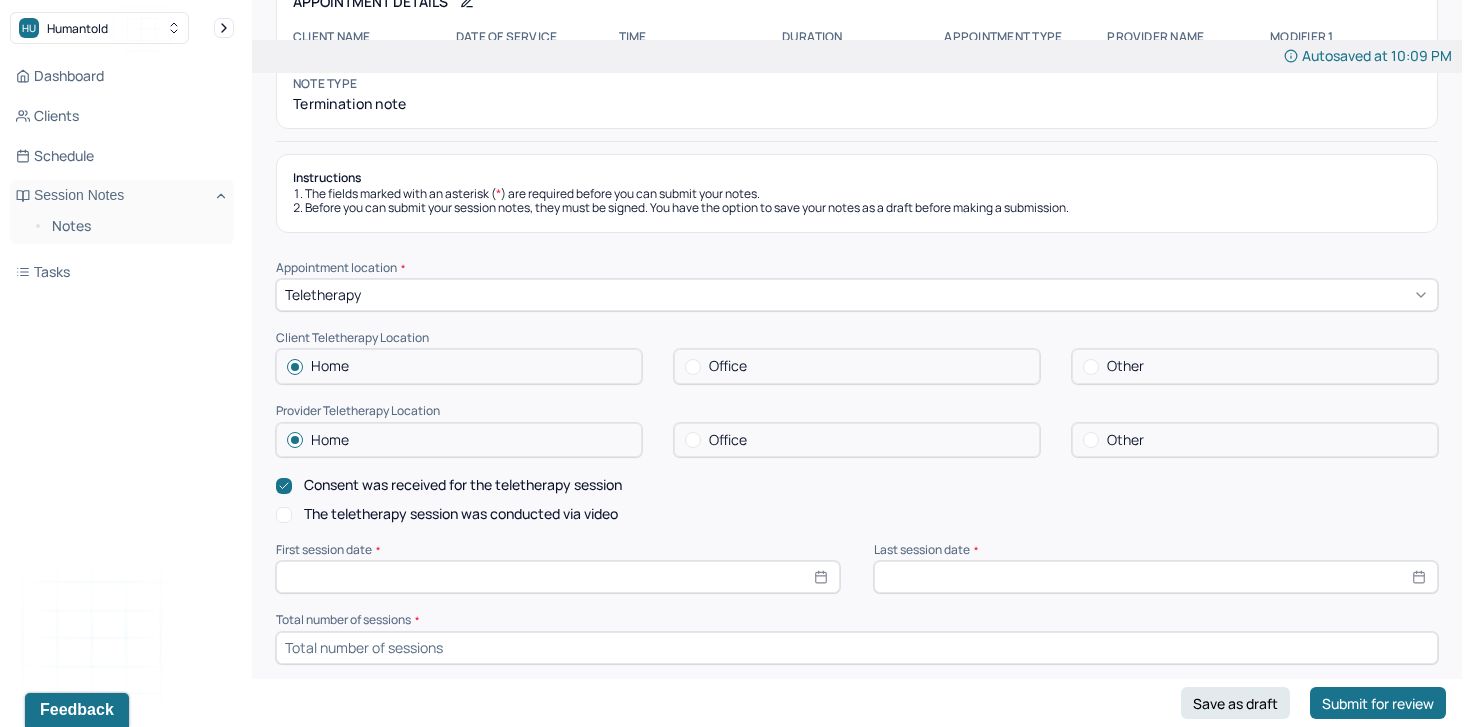 click on "The teletherapy session was conducted via video" at bounding box center [461, 514] 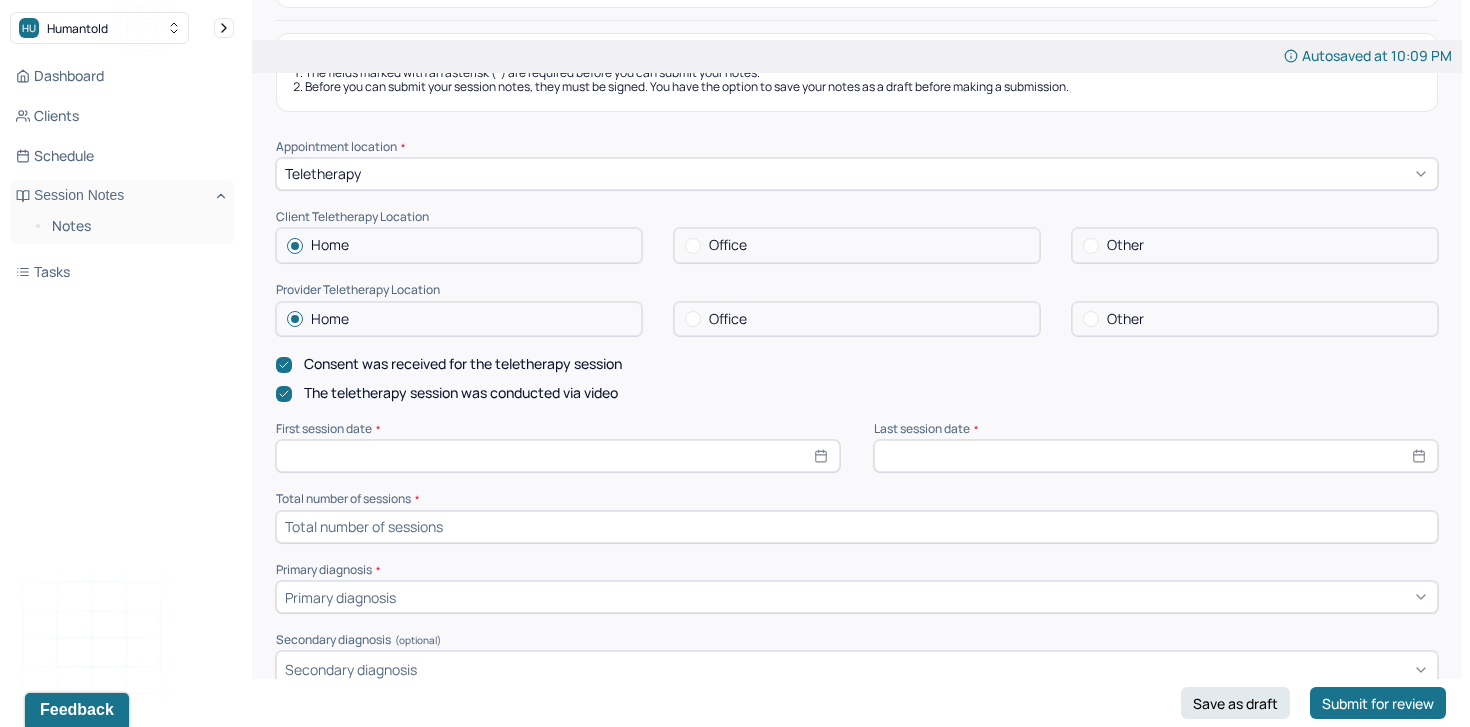 scroll, scrollTop: 259, scrollLeft: 0, axis: vertical 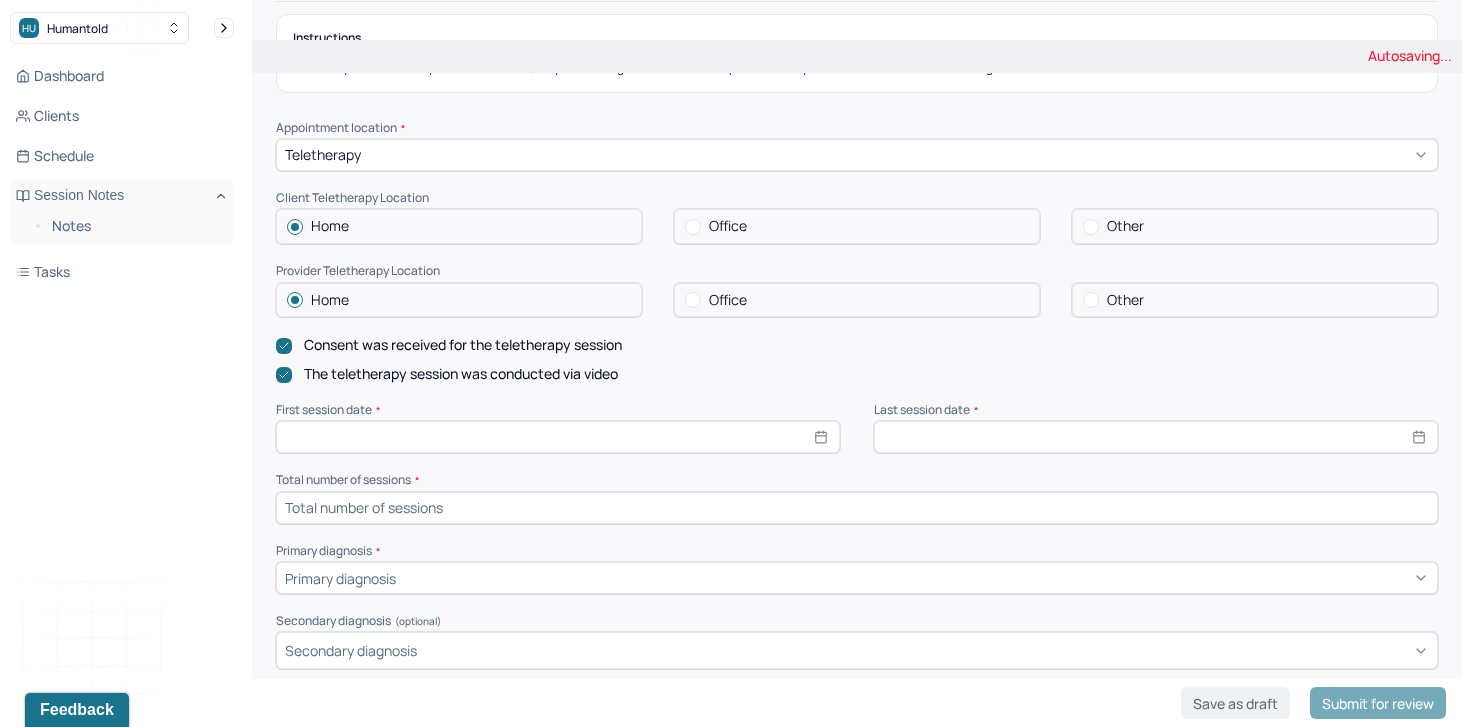 select on "7" 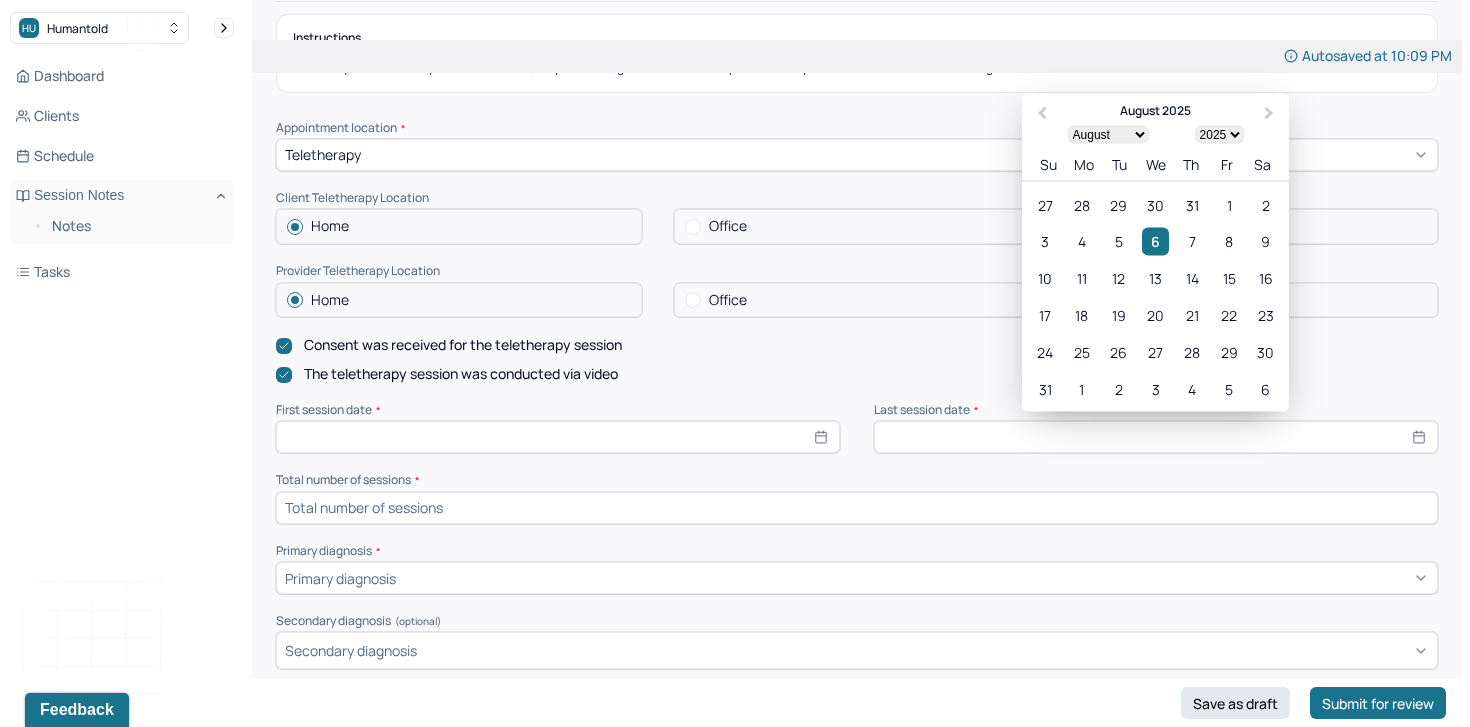 click at bounding box center (1156, 437) 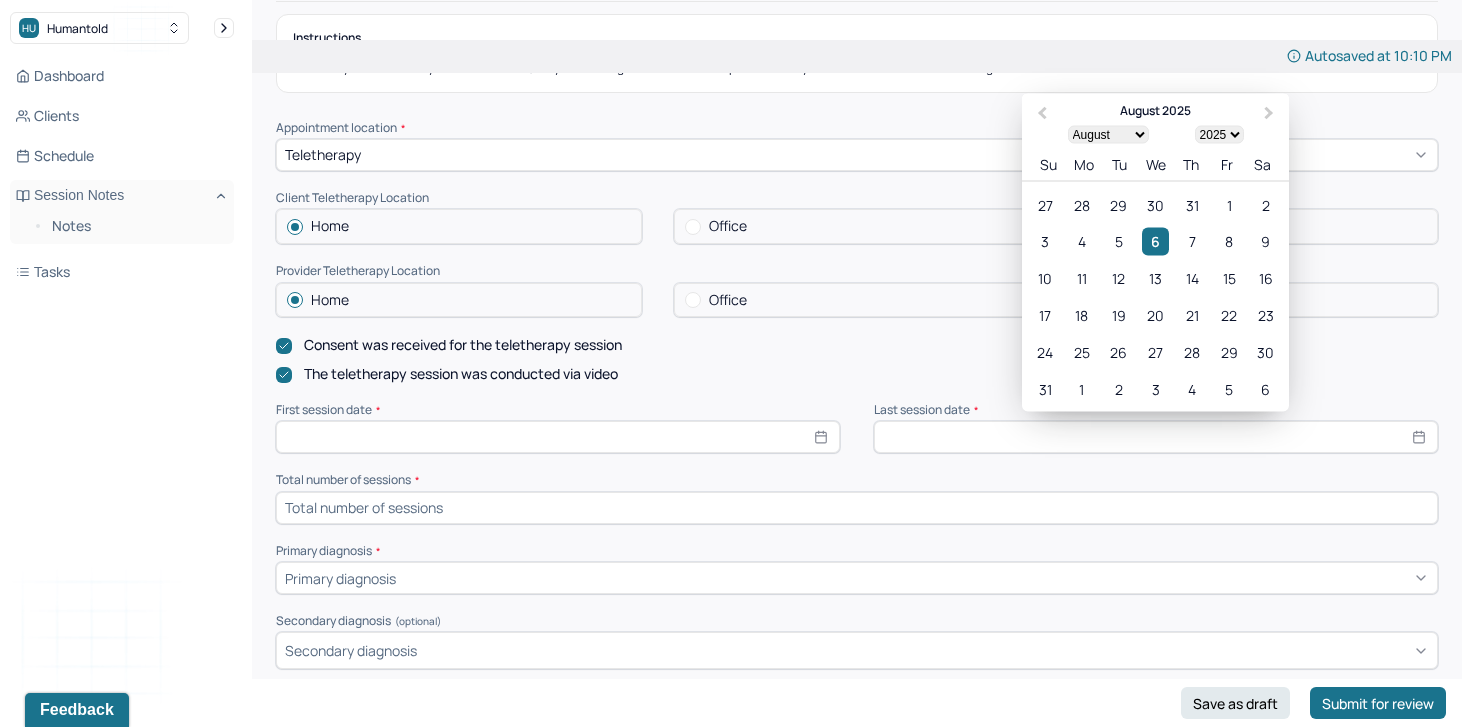 click on "10 11 12 13 14 15 16" at bounding box center [1155, 278] 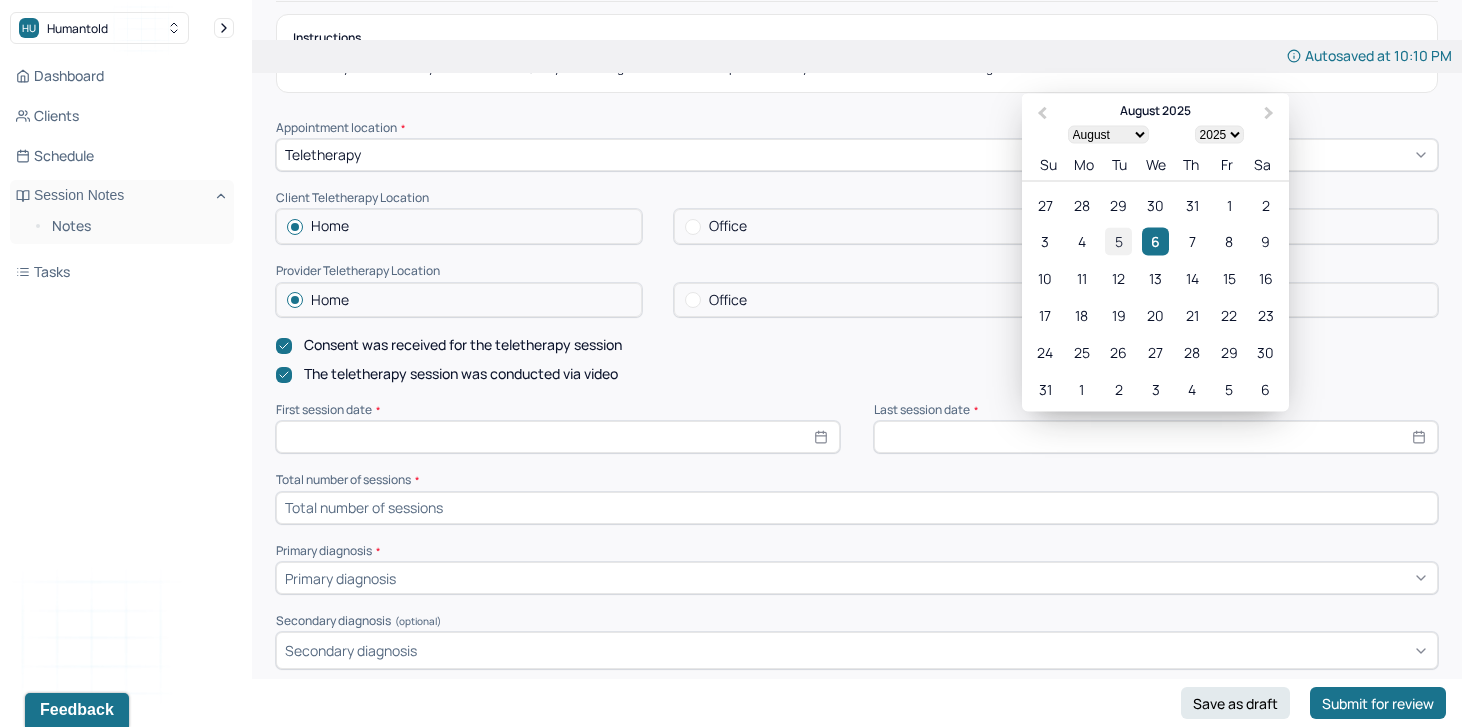 click on "5" at bounding box center (1119, 241) 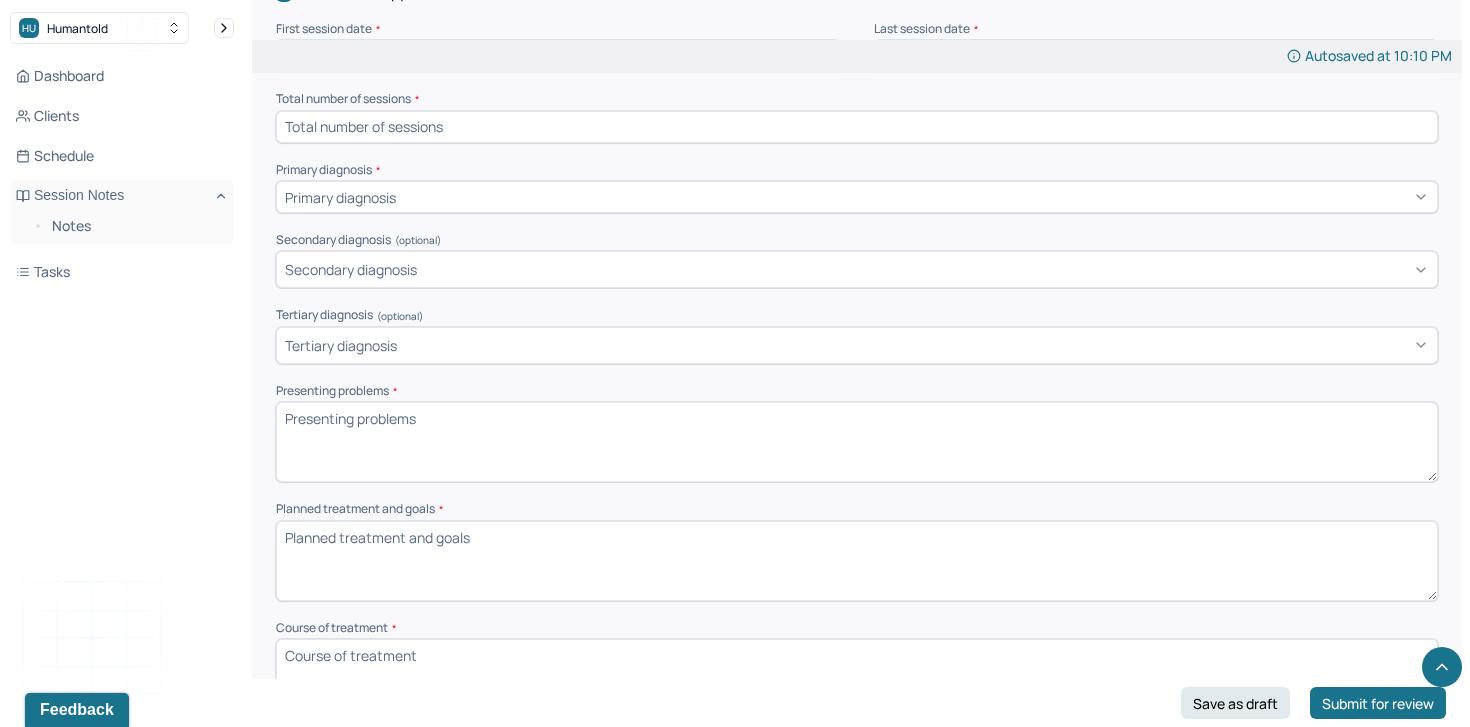 scroll, scrollTop: 648, scrollLeft: 0, axis: vertical 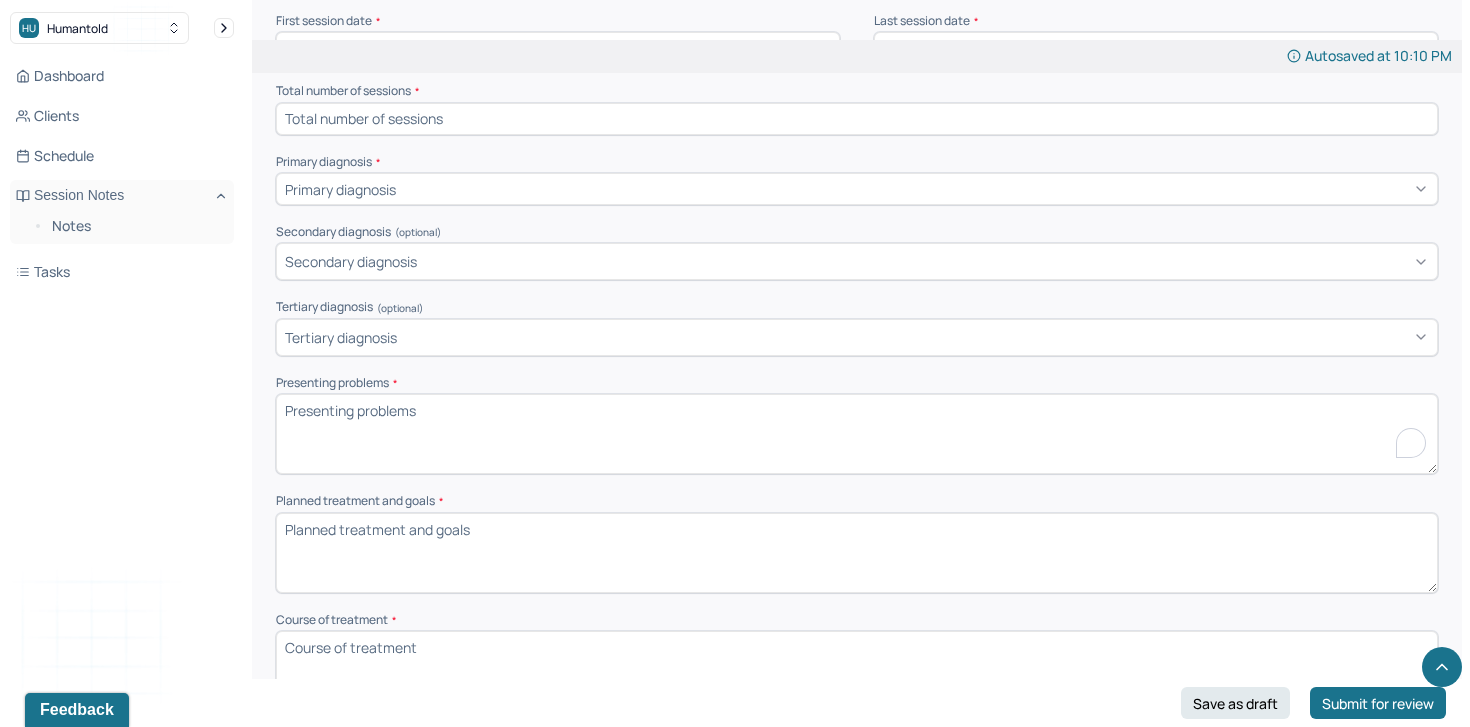 click on "Presenting problems *" at bounding box center (857, 434) 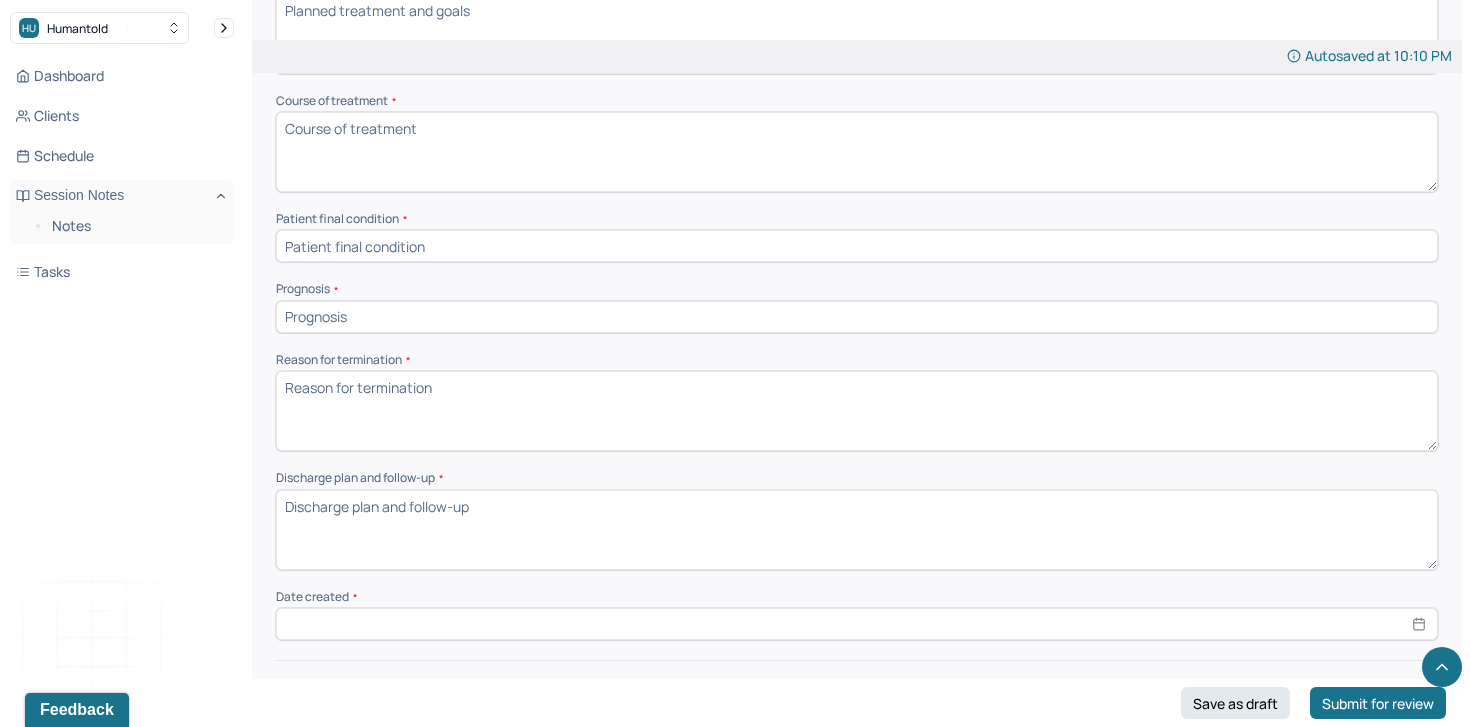 scroll, scrollTop: 1168, scrollLeft: 0, axis: vertical 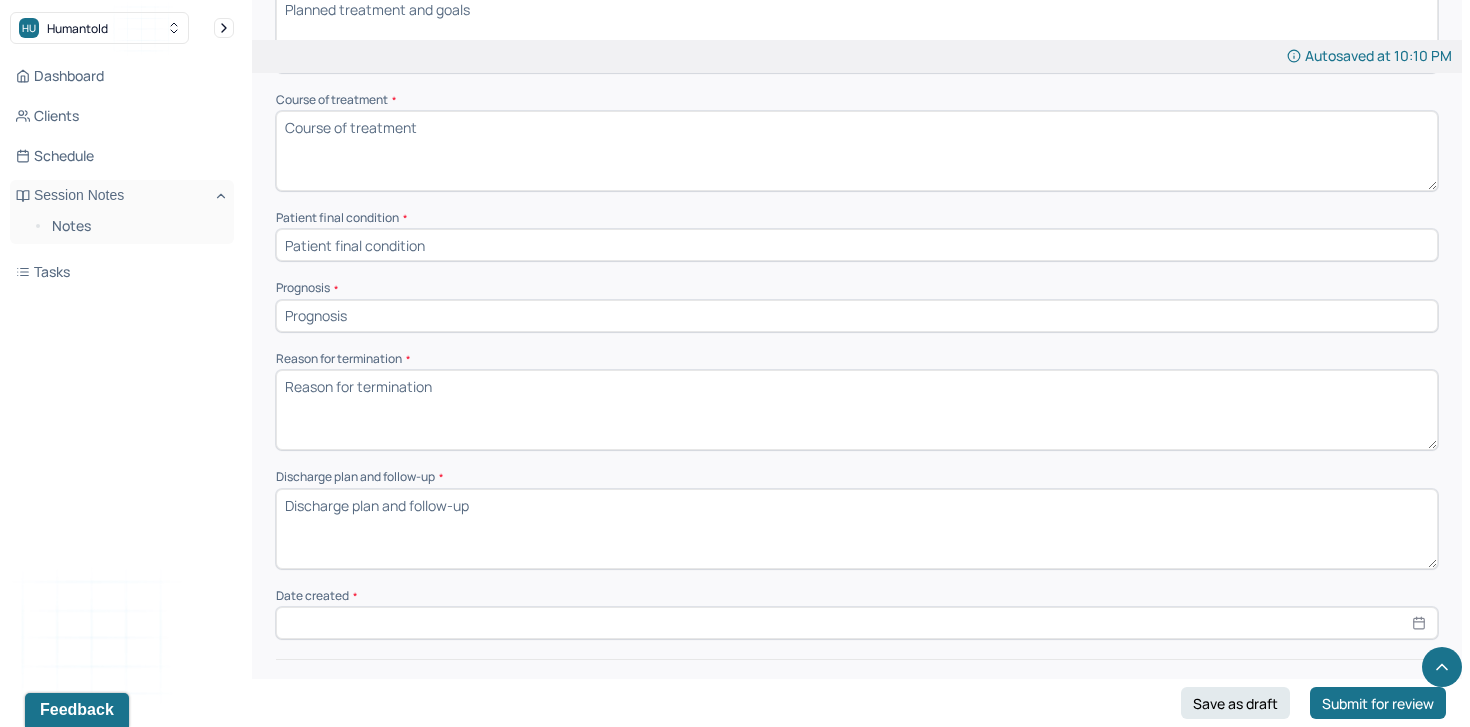 click on "Reason for termination *" at bounding box center [857, 410] 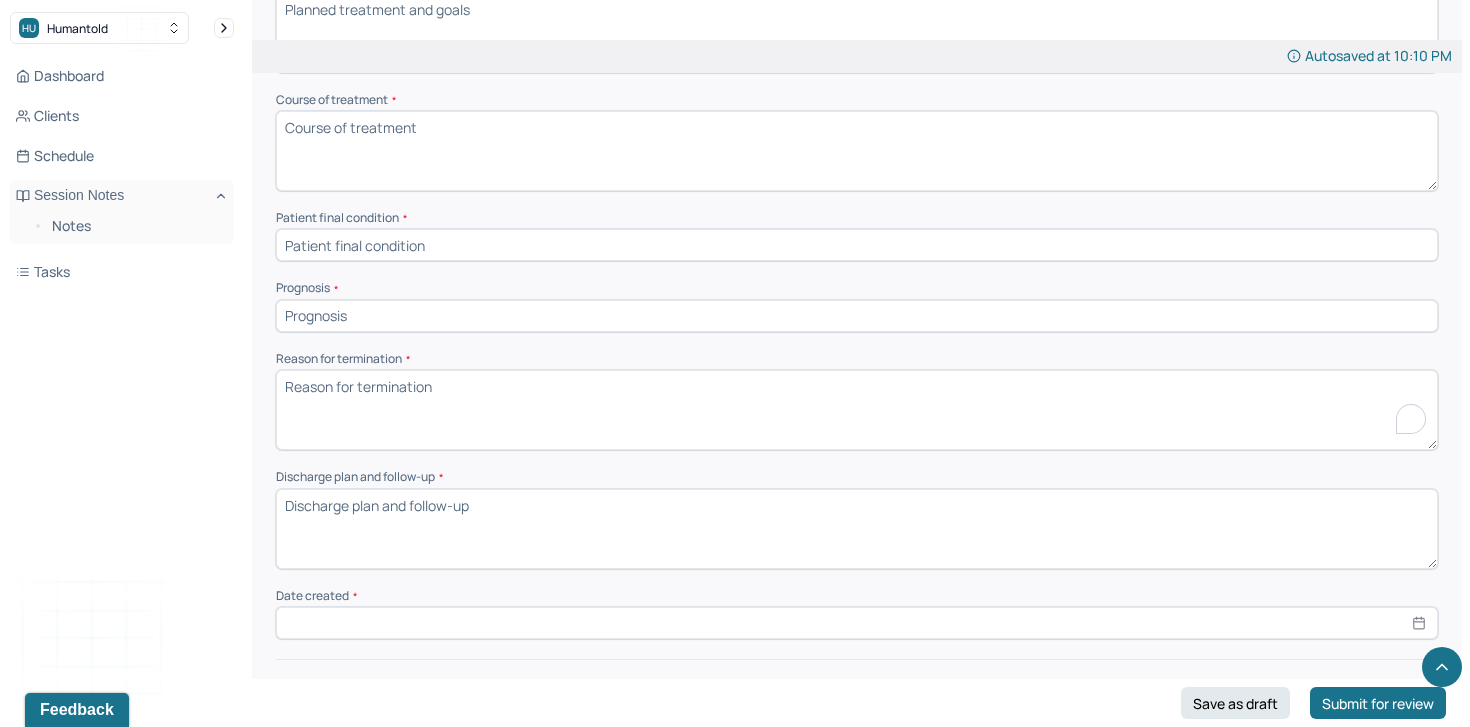 paste on "The clinician is leaving the practice." 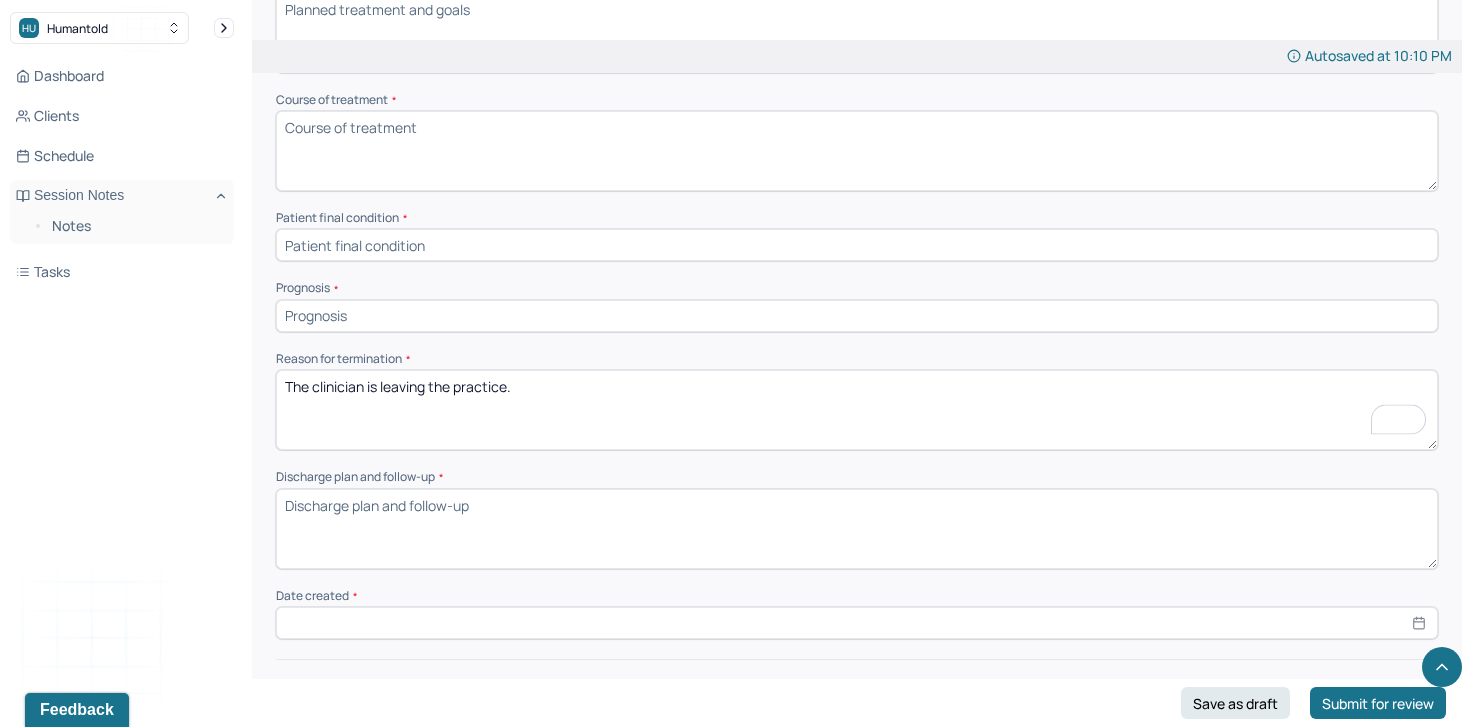 type on "The clinician is leaving the practice." 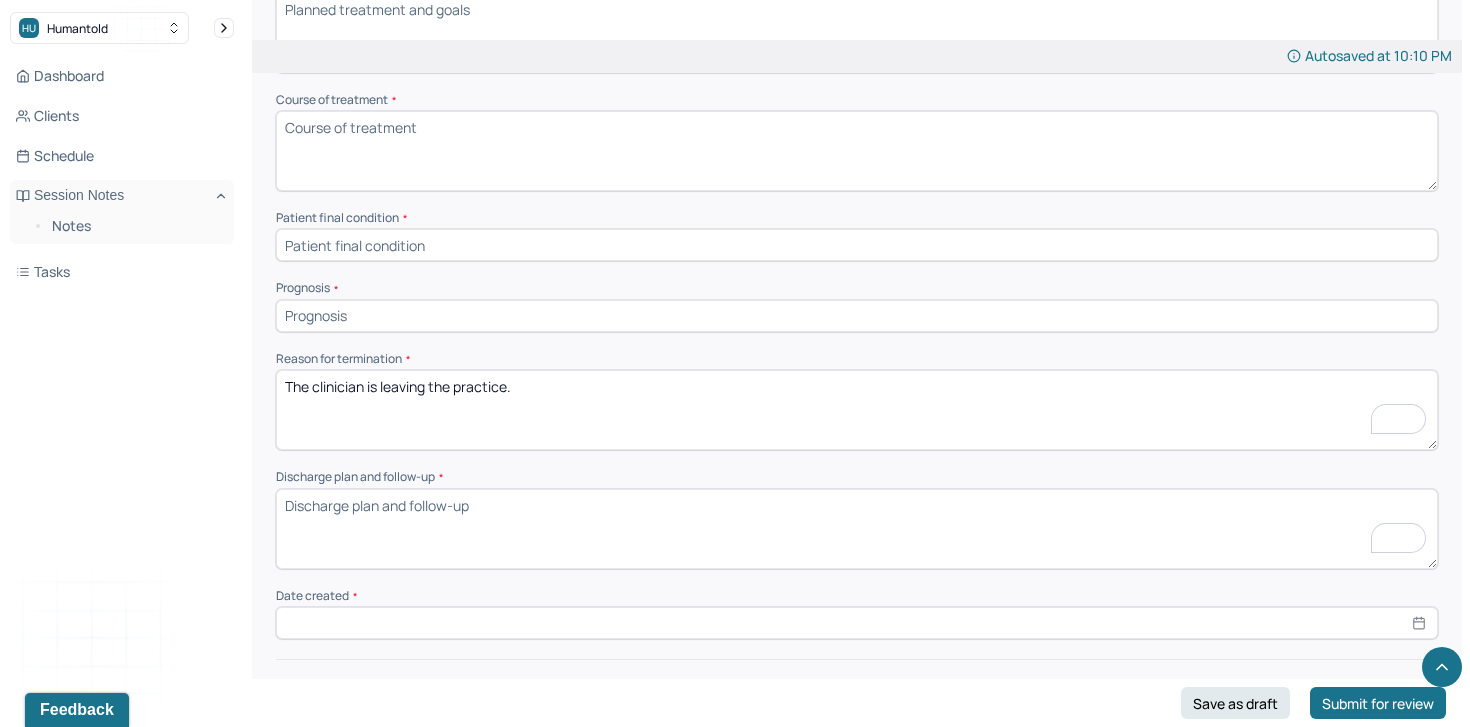 paste on "The client was reminded to contact Humantold’s intake team if they wish to be matched with a new provider. Options for continuity of care were reviewed. Additional referrals or clinical recommendations will be provided upon request." 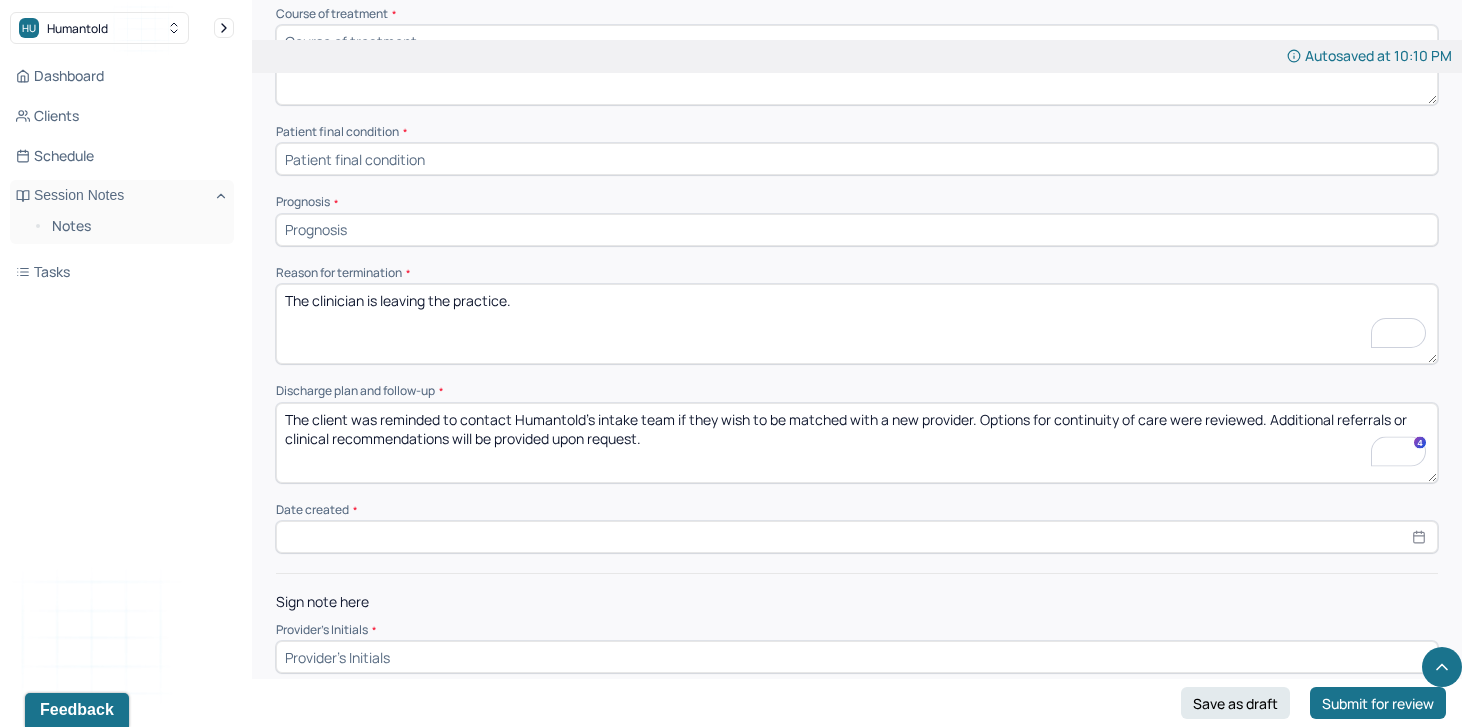 scroll, scrollTop: 1270, scrollLeft: 0, axis: vertical 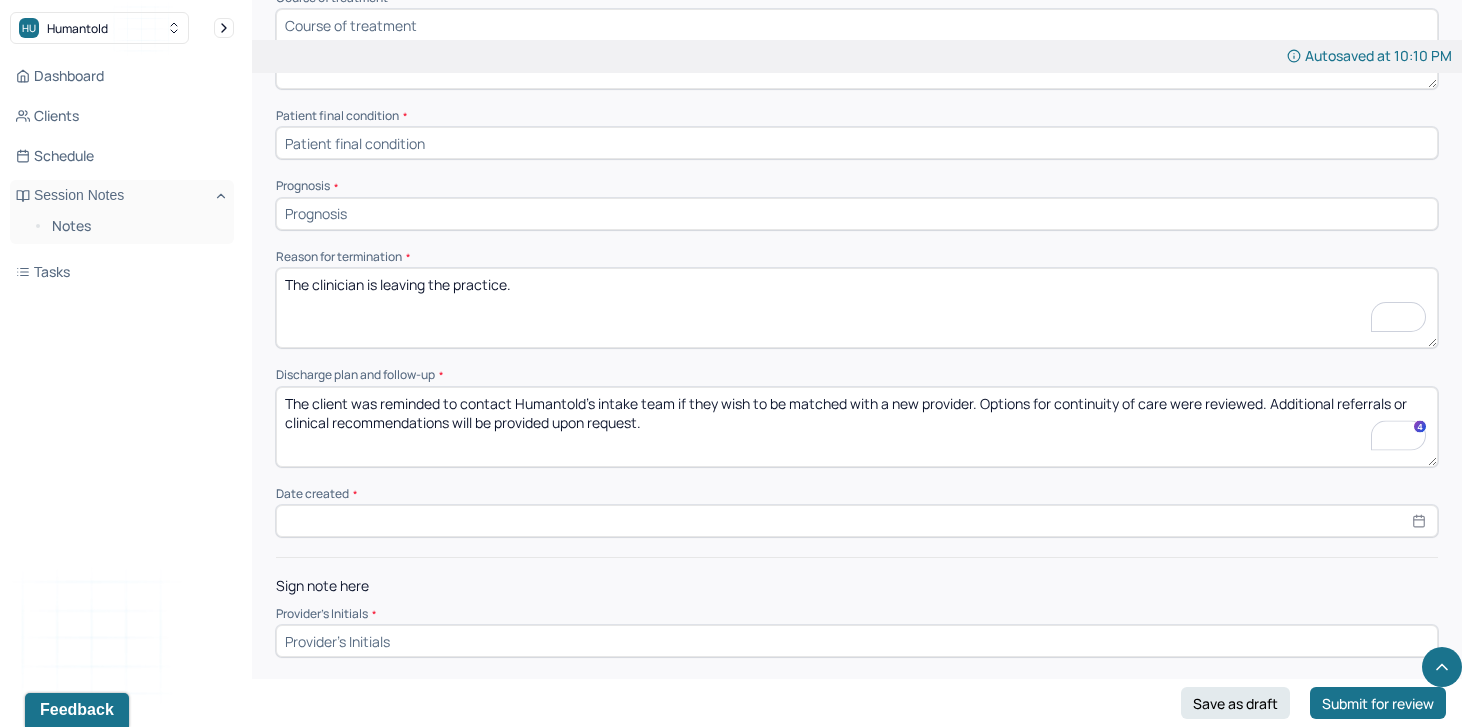 type on "The client was reminded to contact Humantold’s intake team if they wish to be matched with a new provider. Options for continuity of care were reviewed. Additional referrals or clinical recommendations will be provided upon request." 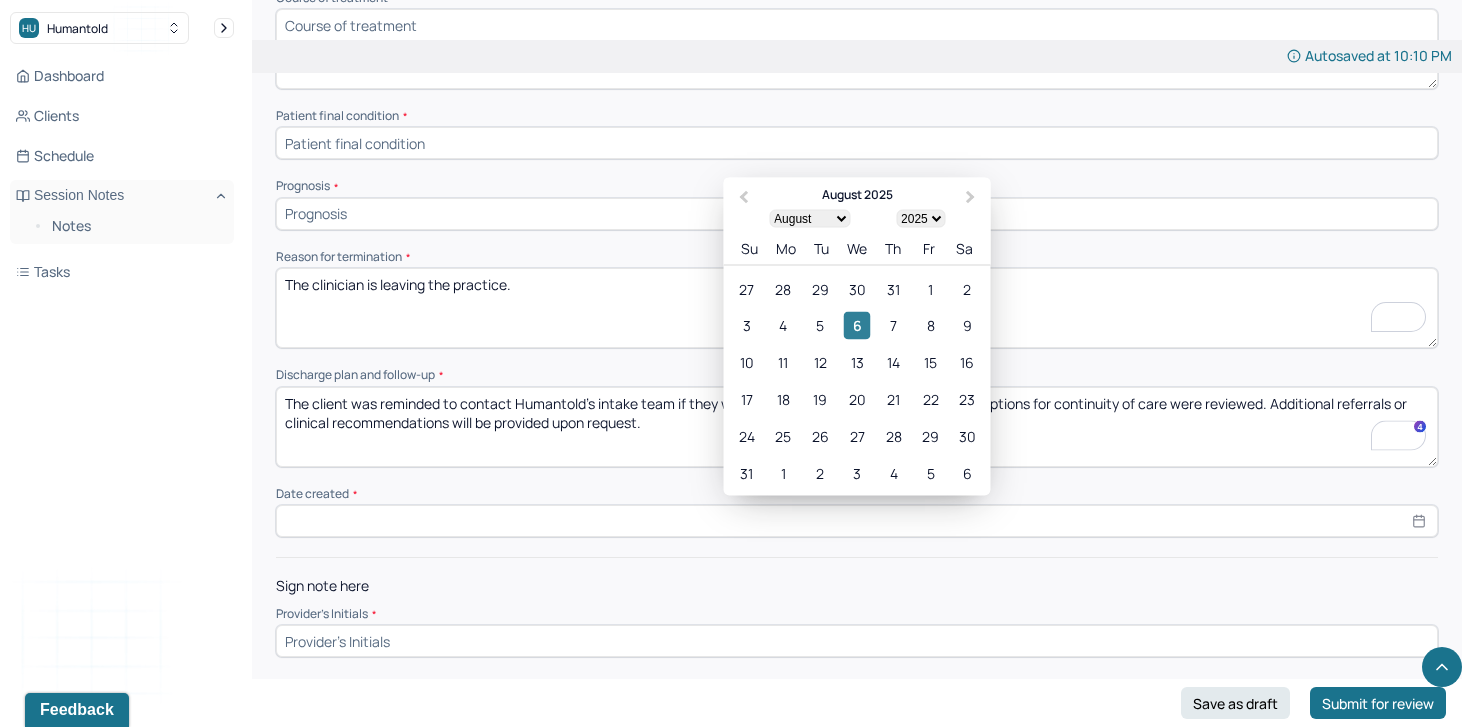 click on "6" at bounding box center (856, 325) 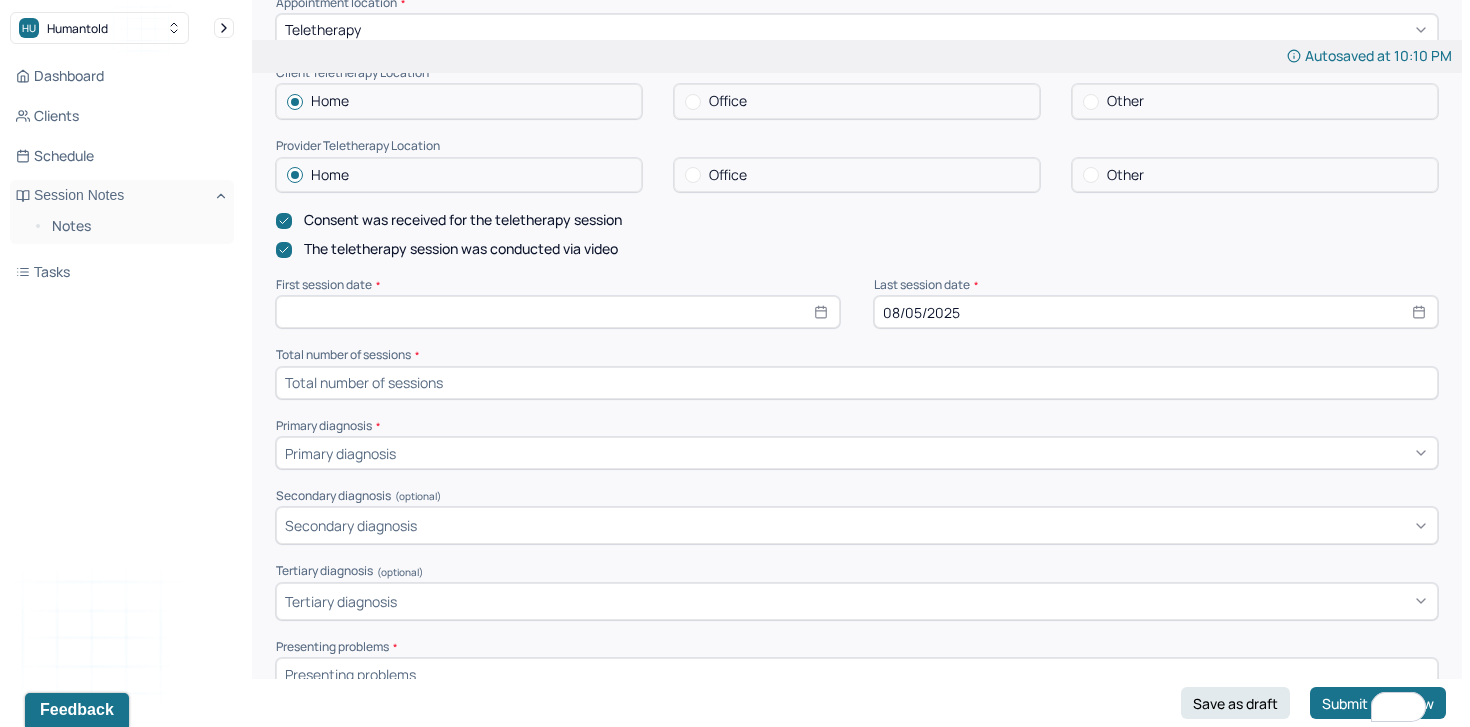 scroll, scrollTop: 372, scrollLeft: 0, axis: vertical 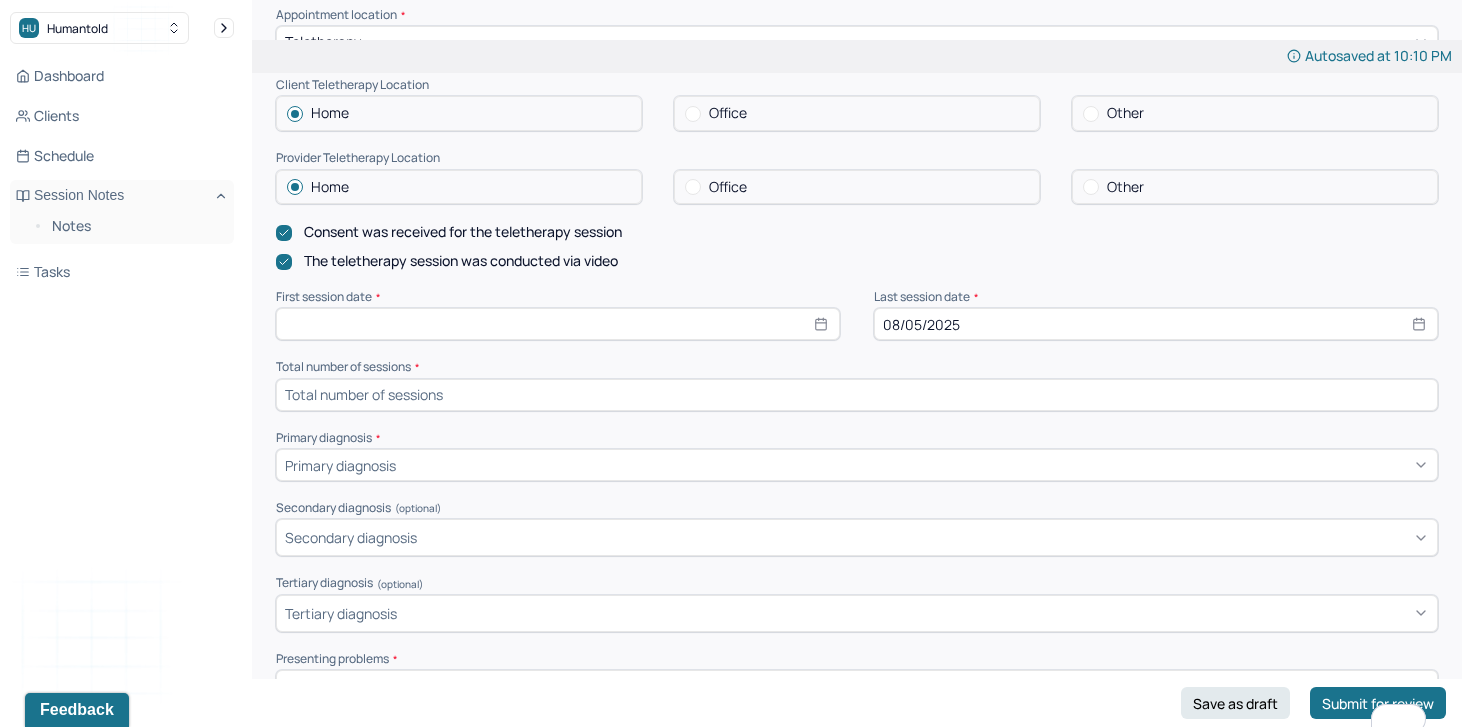 select on "7" 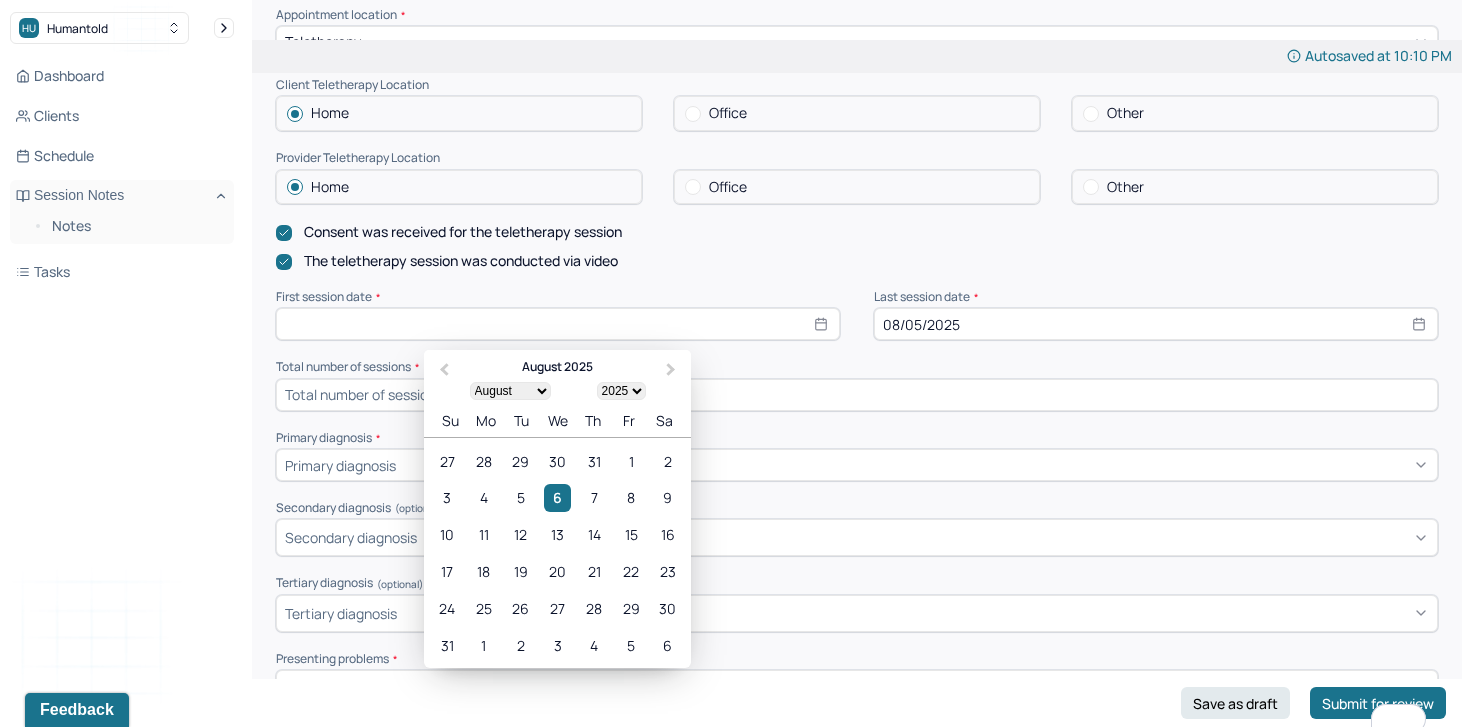 click at bounding box center (558, 324) 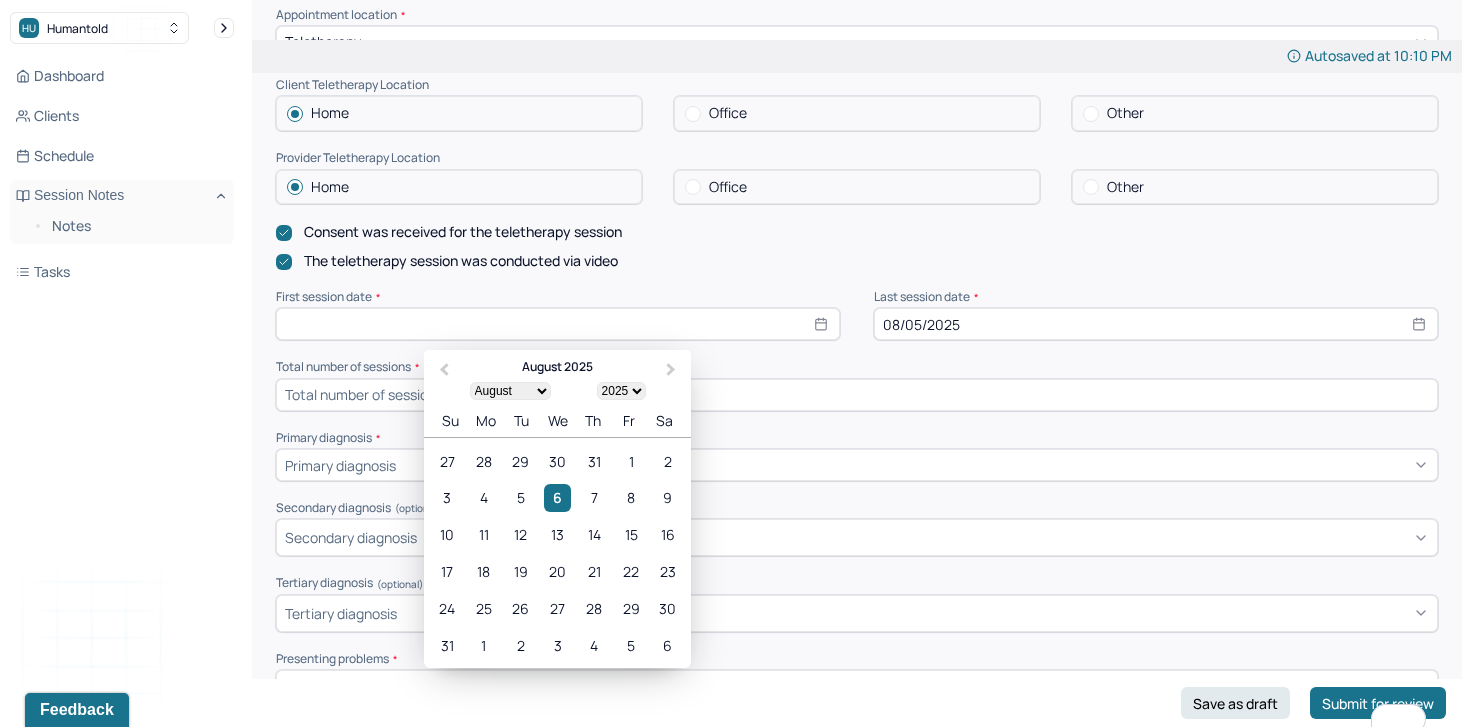 click on "1900 1901 1902 1903 1904 1905 1906 1907 1908 1909 1910 1911 1912 1913 1914 1915 1916 1917 1918 1919 1920 1921 1922 1923 1924 1925 1926 1927 1928 1929 1930 1931 1932 1933 1934 1935 1936 1937 1938 1939 1940 1941 1942 1943 1944 1945 1946 1947 1948 1949 1950 1951 1952 1953 1954 1955 1956 1957 1958 1959 1960 1961 1962 1963 1964 1965 1966 1967 1968 1969 1970 1971 1972 1973 1974 1975 1976 1977 1978 1979 1980 1981 1982 1983 1984 1985 1986 1987 1988 1989 1990 1991 1992 1993 1994 1995 1996 1997 1998 1999 2000 2001 2002 2003 2004 2005 2006 2007 2008 2009 2010 2011 2012 2013 2014 2015 2016 2017 2018 2019 2020 2021 2022 2023 2024 2025 2026 2027 2028 2029 2030 2031 2032 2033 2034 2035 2036 2037 2038 2039 2040 2041 2042 2043 2044 2045 2046 2047 2048 2049 2050 2051 2052 2053 2054 2055 2056 2057 2058 2059 2060 2061 2062 2063 2064 2065 2066 2067 2068 2069 2070 2071 2072 2073 2074 2075 2076 2077 2078 2079 2080 2081 2082 2083 2084 2085 2086 2087 2088 2089 2090 2091 2092 2093 2094 2095 2096 2097 2098 2099 2100" at bounding box center [621, 391] 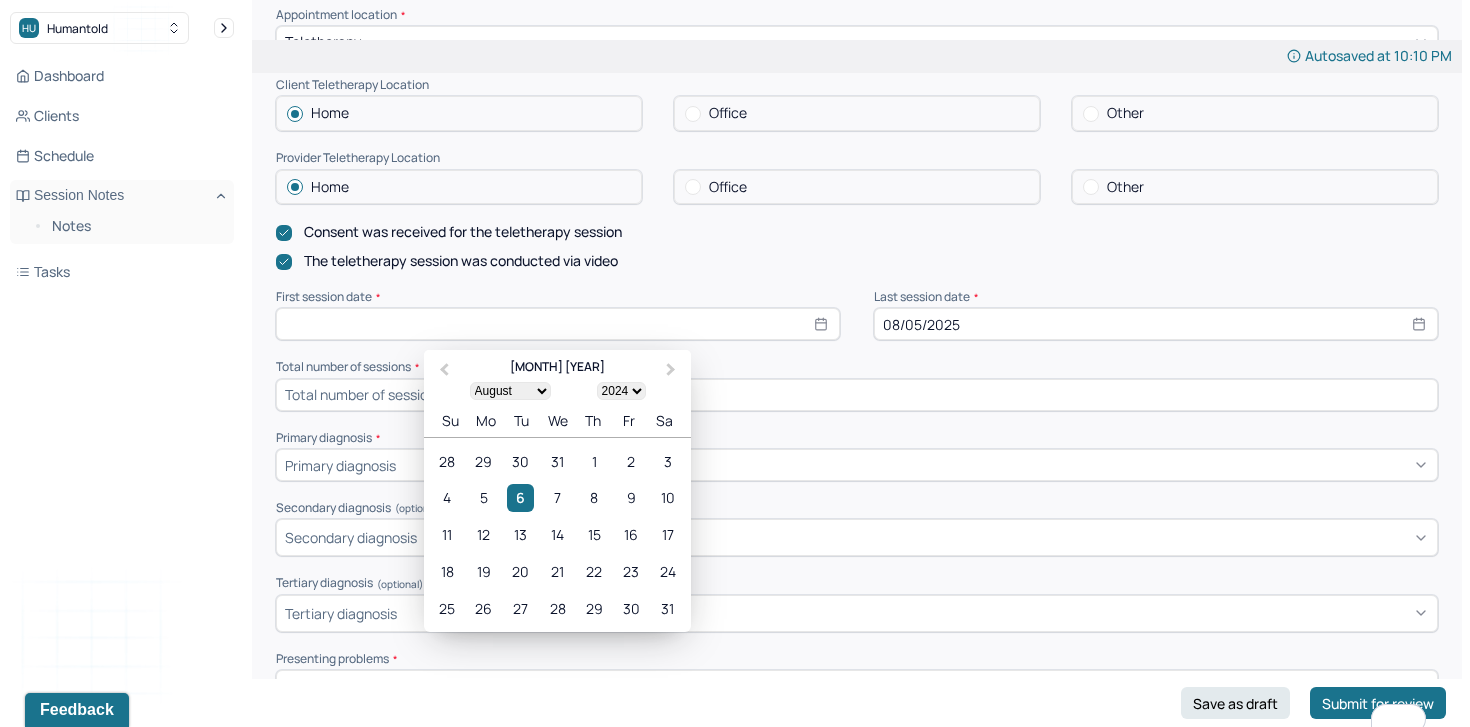 click on "January February March April May June July August September October November December" at bounding box center [510, 391] 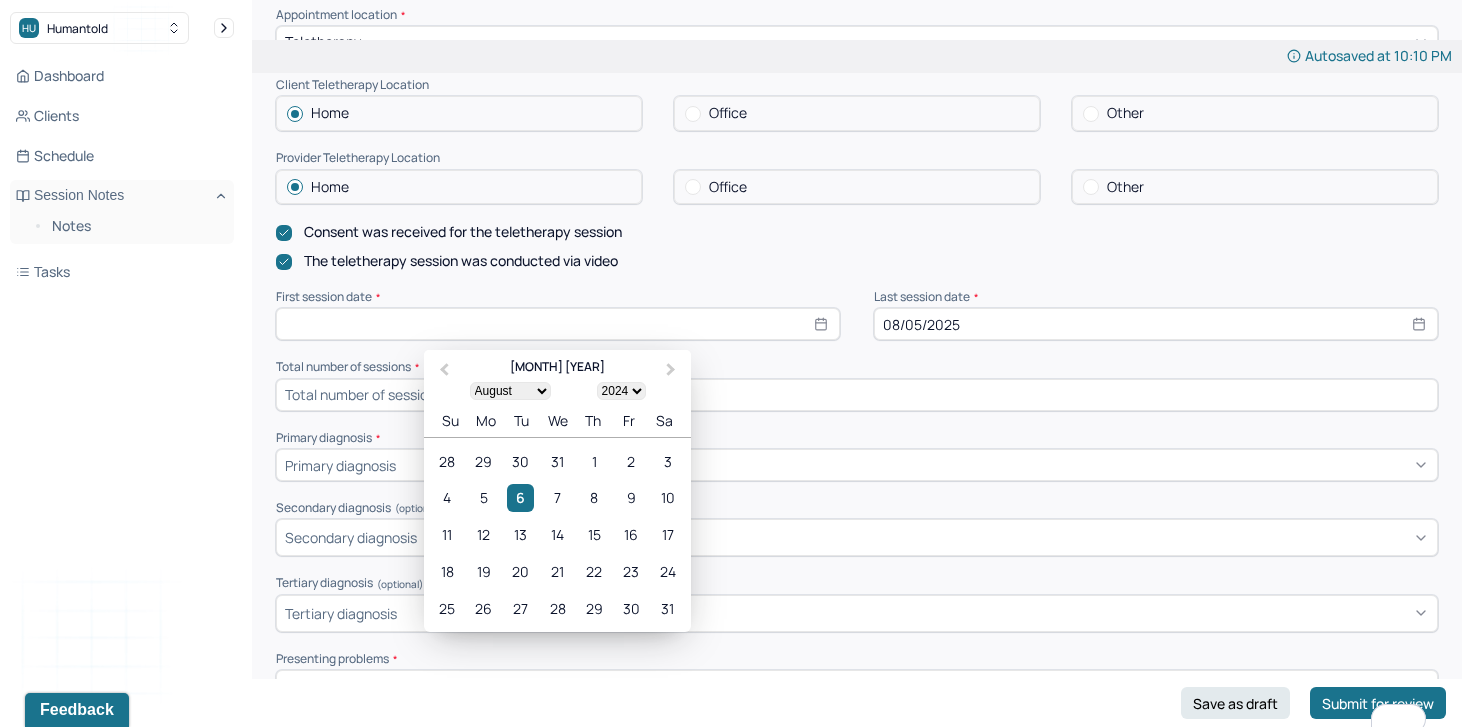select on "10" 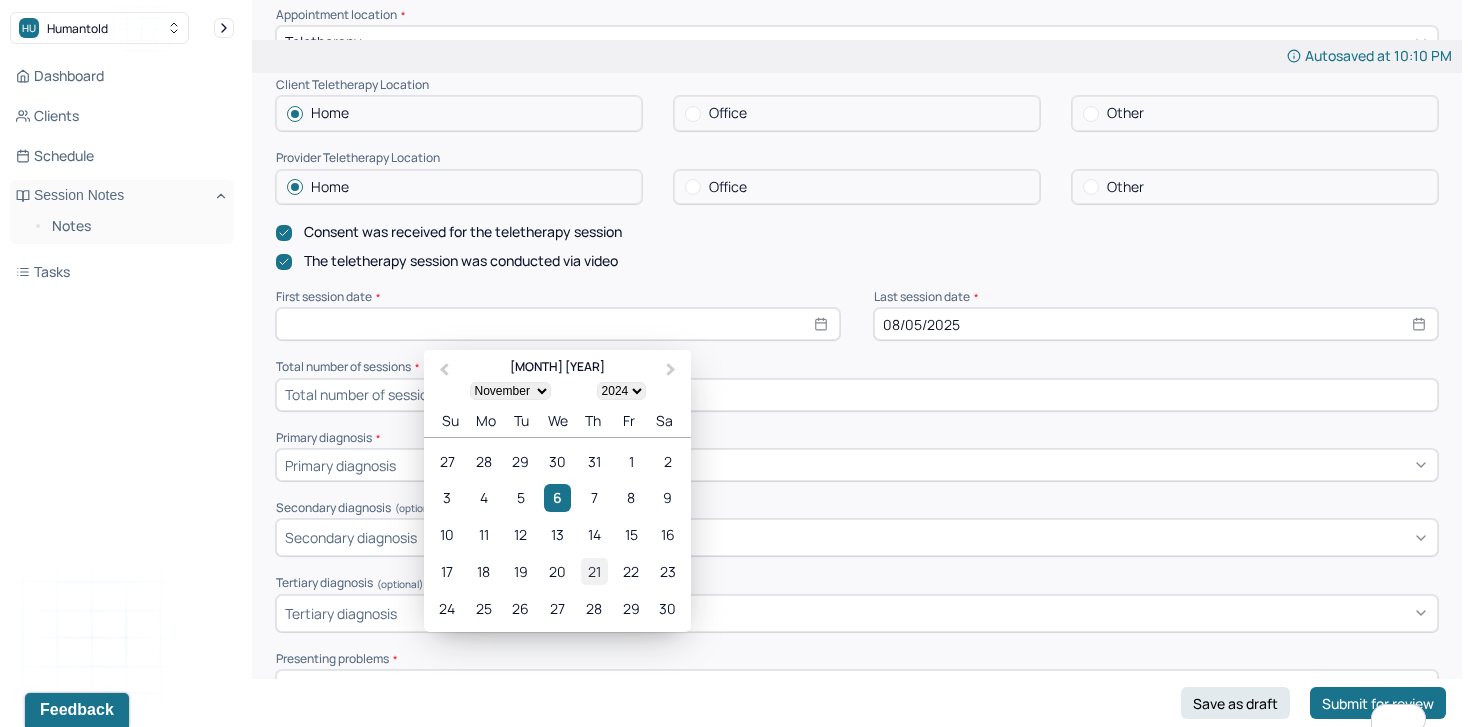 click on "21" at bounding box center [594, 571] 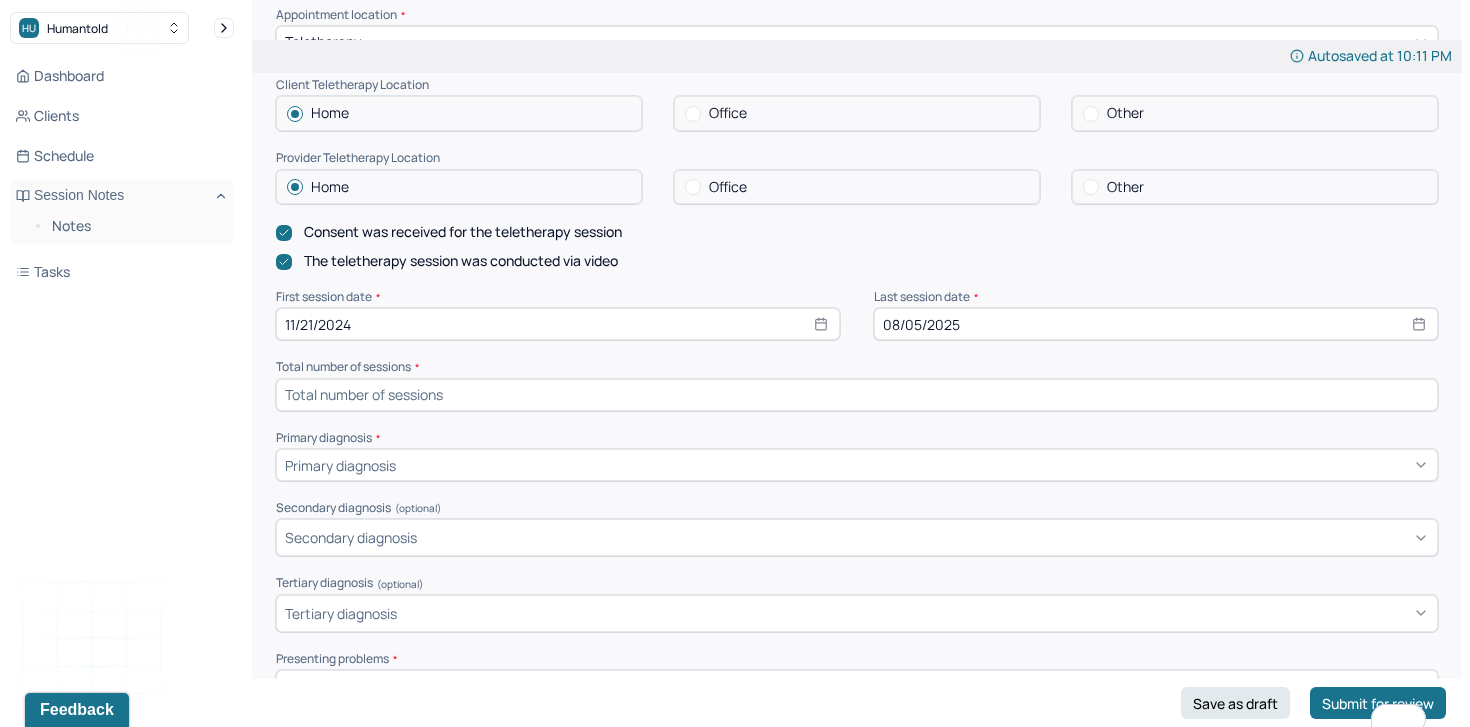 click 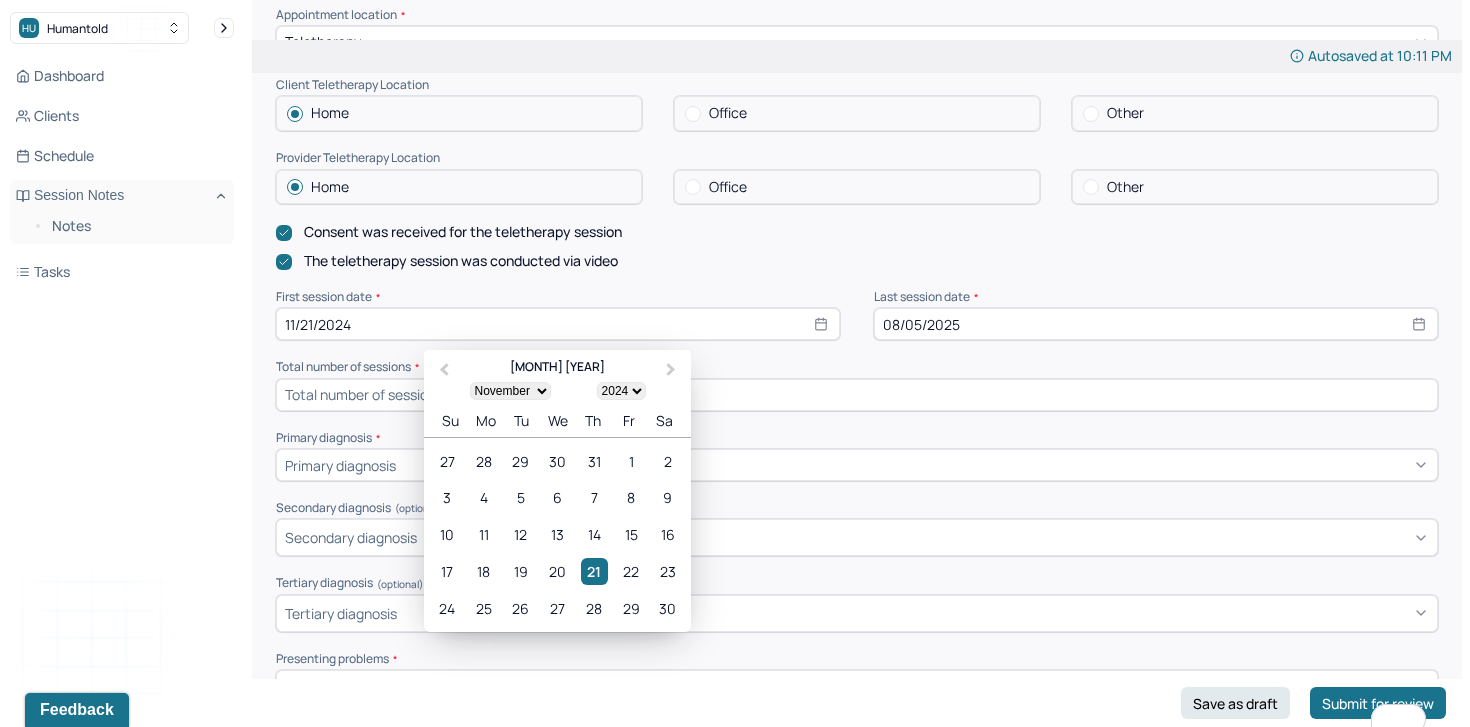 click on "1900 1901 1902 1903 1904 1905 1906 1907 1908 1909 1910 1911 1912 1913 1914 1915 1916 1917 1918 1919 1920 1921 1922 1923 1924 1925 1926 1927 1928 1929 1930 1931 1932 1933 1934 1935 1936 1937 1938 1939 1940 1941 1942 1943 1944 1945 1946 1947 1948 1949 1950 1951 1952 1953 1954 1955 1956 1957 1958 1959 1960 1961 1962 1963 1964 1965 1966 1967 1968 1969 1970 1971 1972 1973 1974 1975 1976 1977 1978 1979 1980 1981 1982 1983 1984 1985 1986 1987 1988 1989 1990 1991 1992 1993 1994 1995 1996 1997 1998 1999 2000 2001 2002 2003 2004 2005 2006 2007 2008 2009 2010 2011 2012 2013 2014 2015 2016 2017 2018 2019 2020 2021 2022 2023 2024 2025 2026 2027 2028 2029 2030 2031 2032 2033 2034 2035 2036 2037 2038 2039 2040 2041 2042 2043 2044 2045 2046 2047 2048 2049 2050 2051 2052 2053 2054 2055 2056 2057 2058 2059 2060 2061 2062 2063 2064 2065 2066 2067 2068 2069 2070 2071 2072 2073 2074 2075 2076 2077 2078 2079 2080 2081 2082 2083 2084 2085 2086 2087 2088 2089 2090 2091 2092 2093 2094 2095 2096 2097 2098 2099 2100" at bounding box center [621, 391] 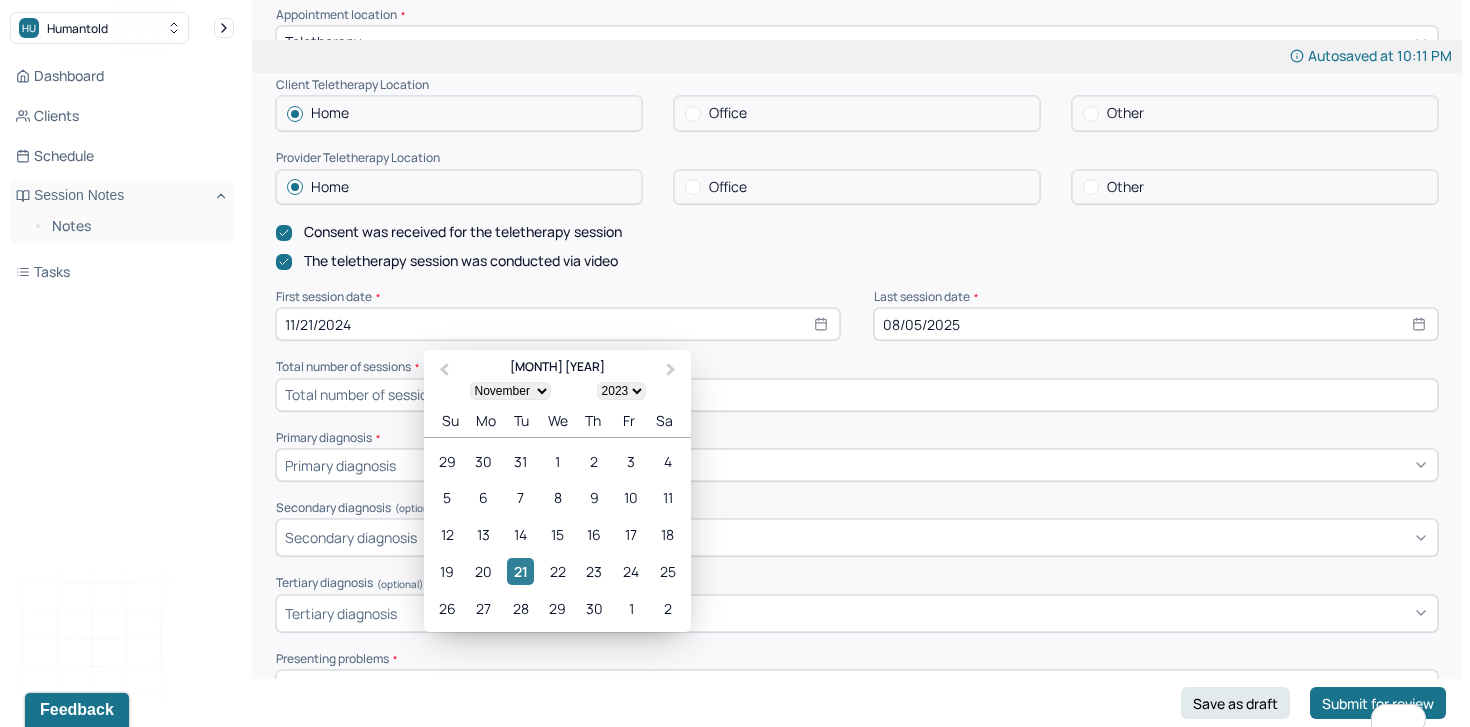 click on "21" at bounding box center (520, 571) 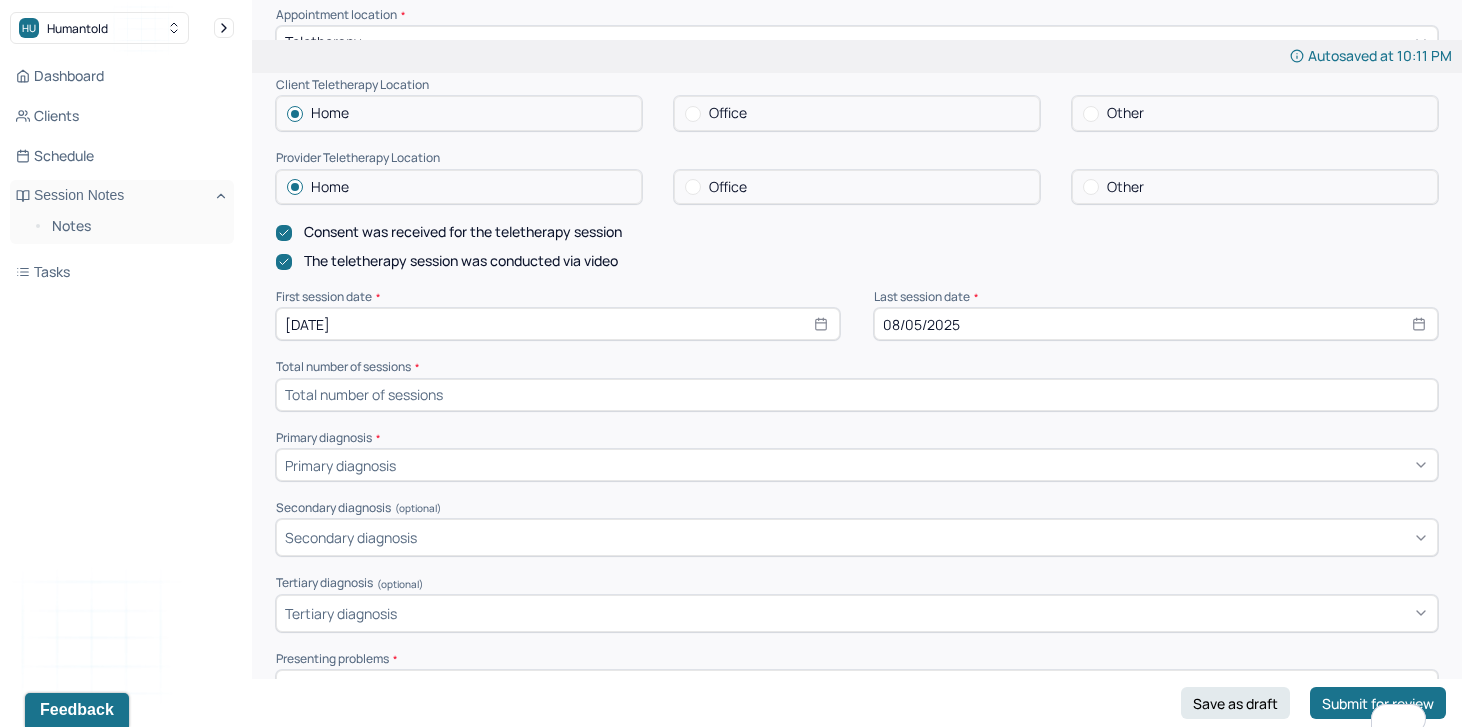 click at bounding box center (857, 395) 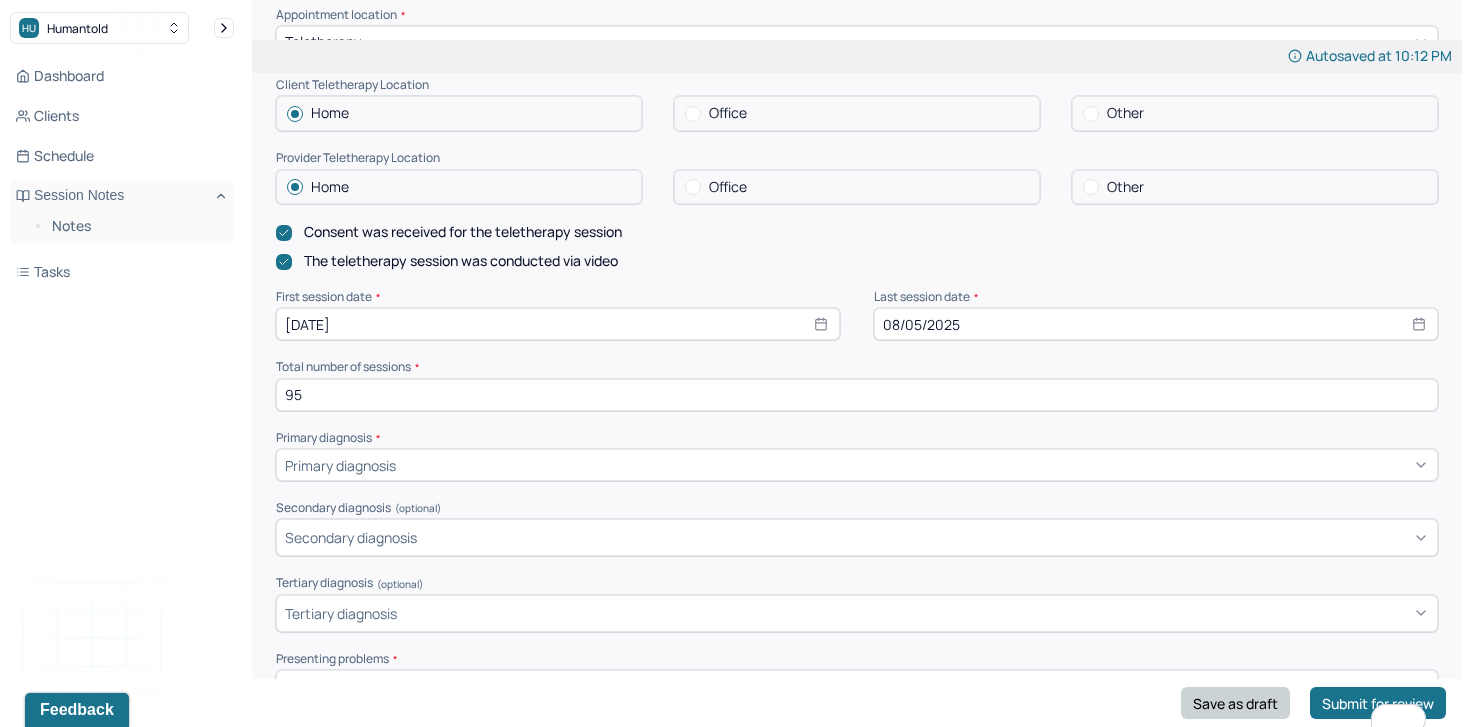 type on "95" 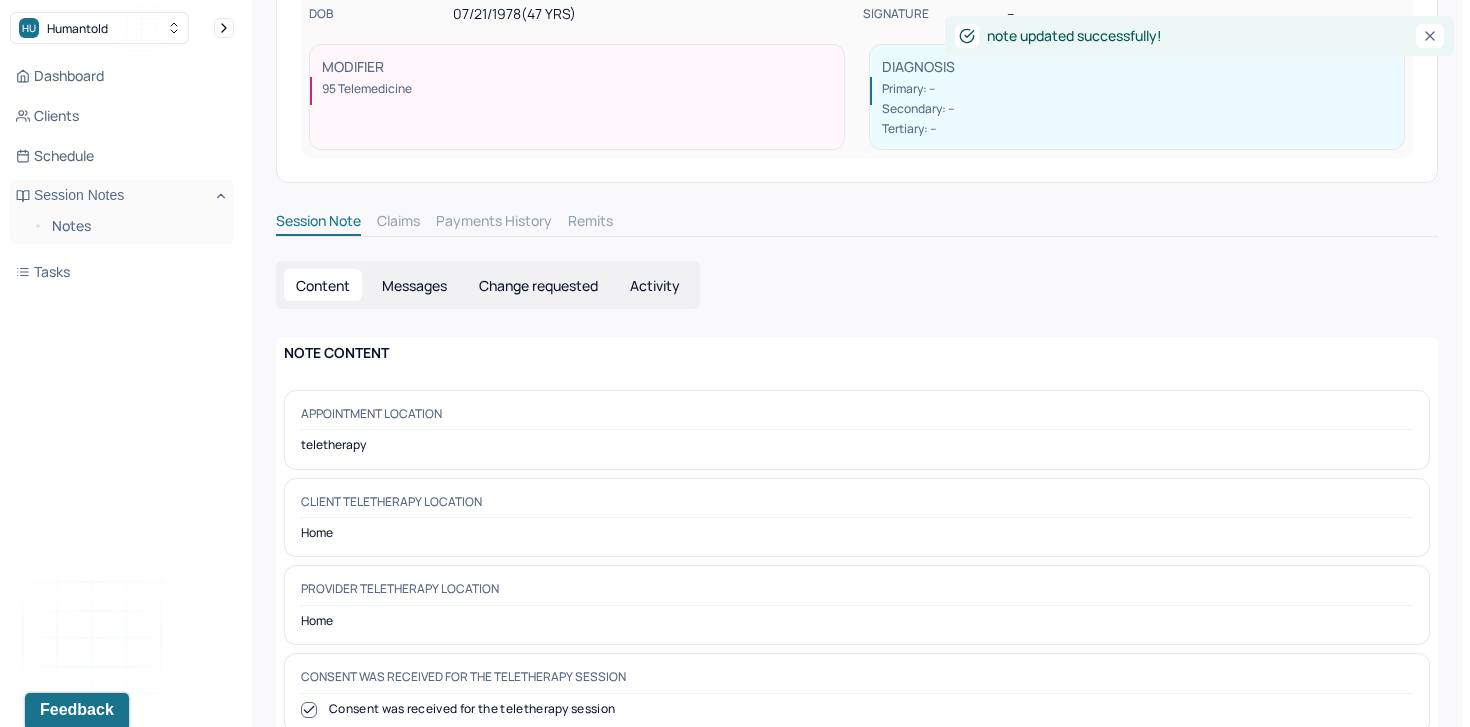 scroll, scrollTop: 0, scrollLeft: 0, axis: both 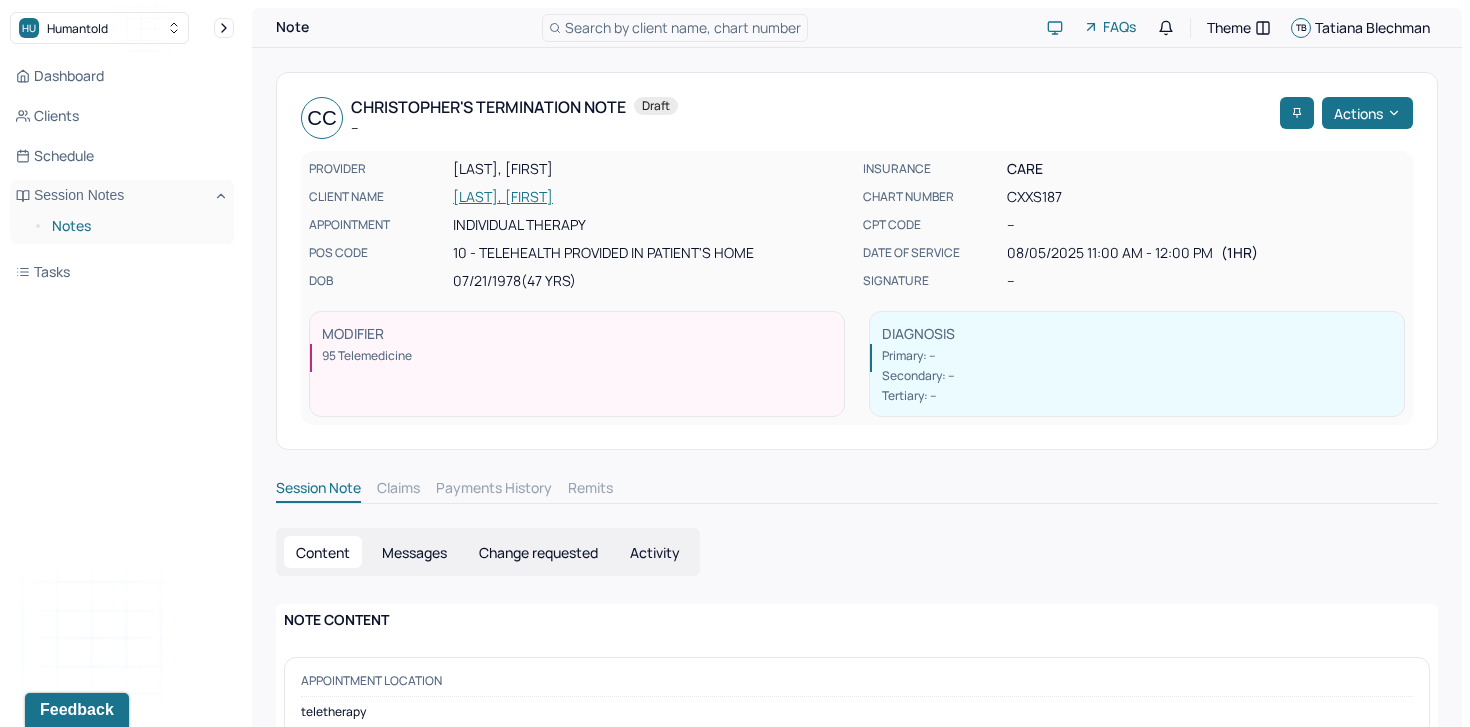 click on "Notes" at bounding box center (135, 226) 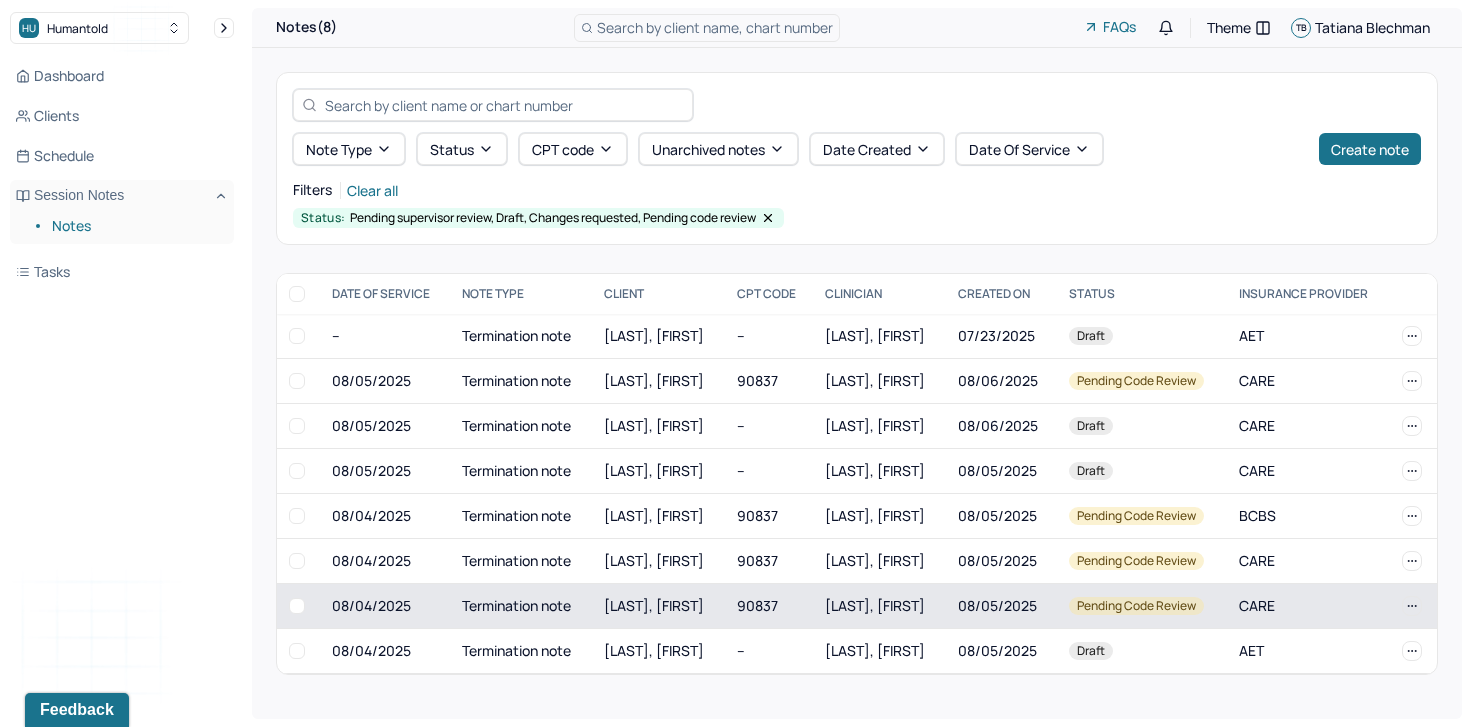 click on "[LAST], [FIRST]" at bounding box center [654, 605] 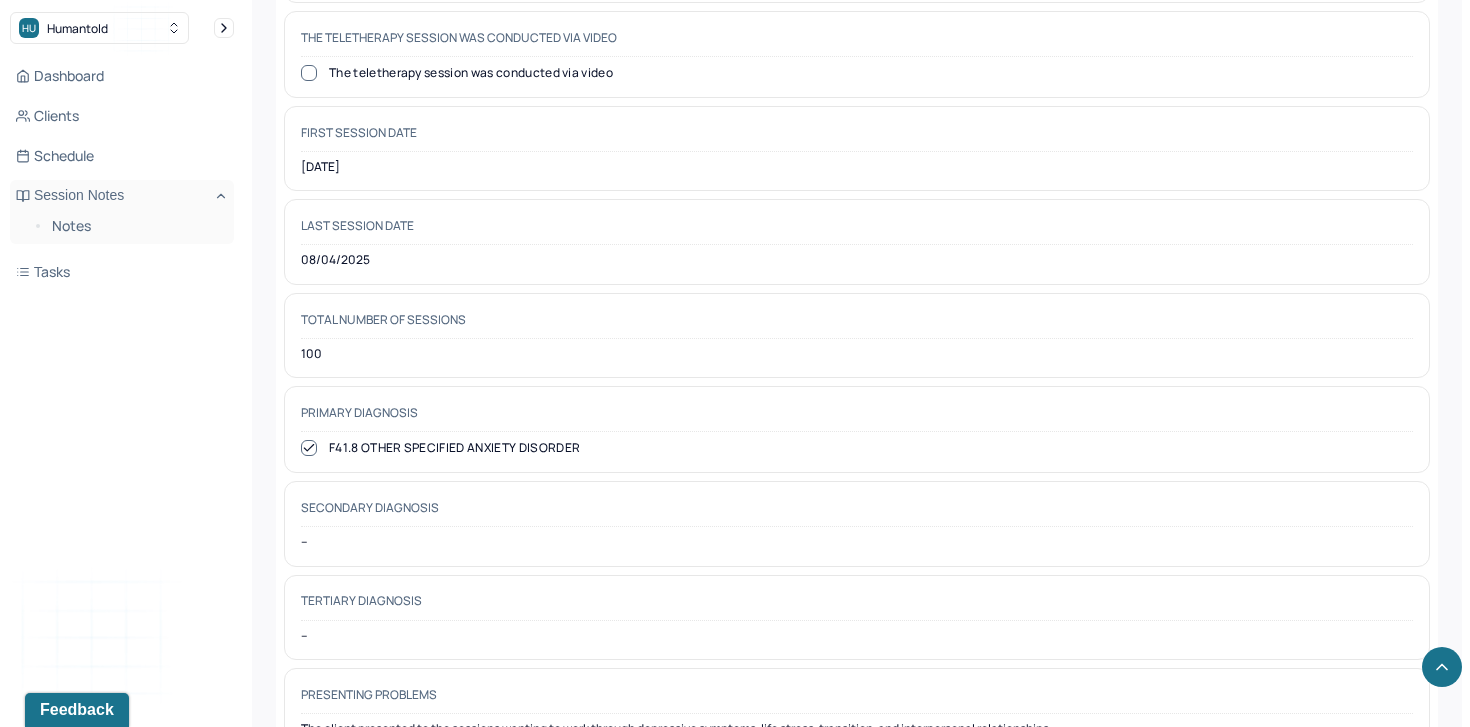 scroll, scrollTop: 1022, scrollLeft: 0, axis: vertical 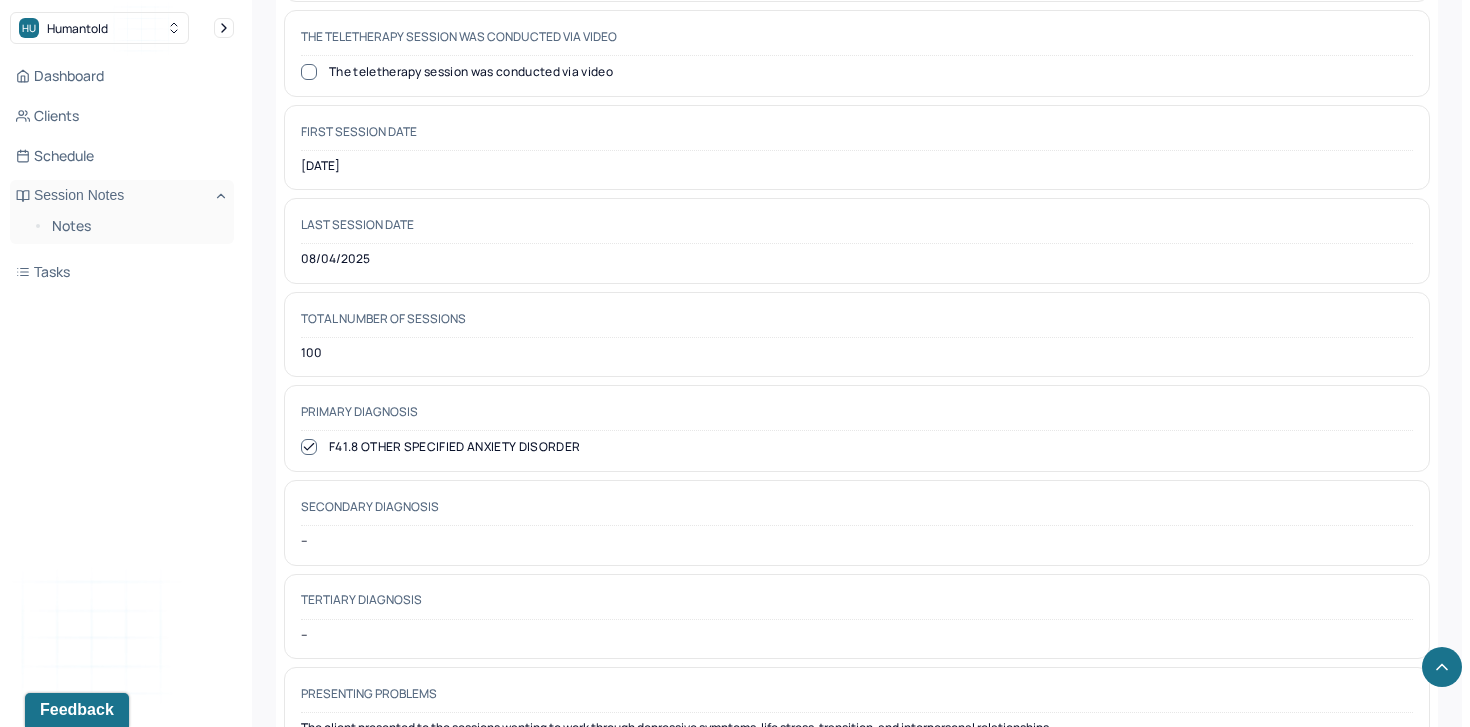 click on "First session date 08/07/2023" at bounding box center (857, 147) 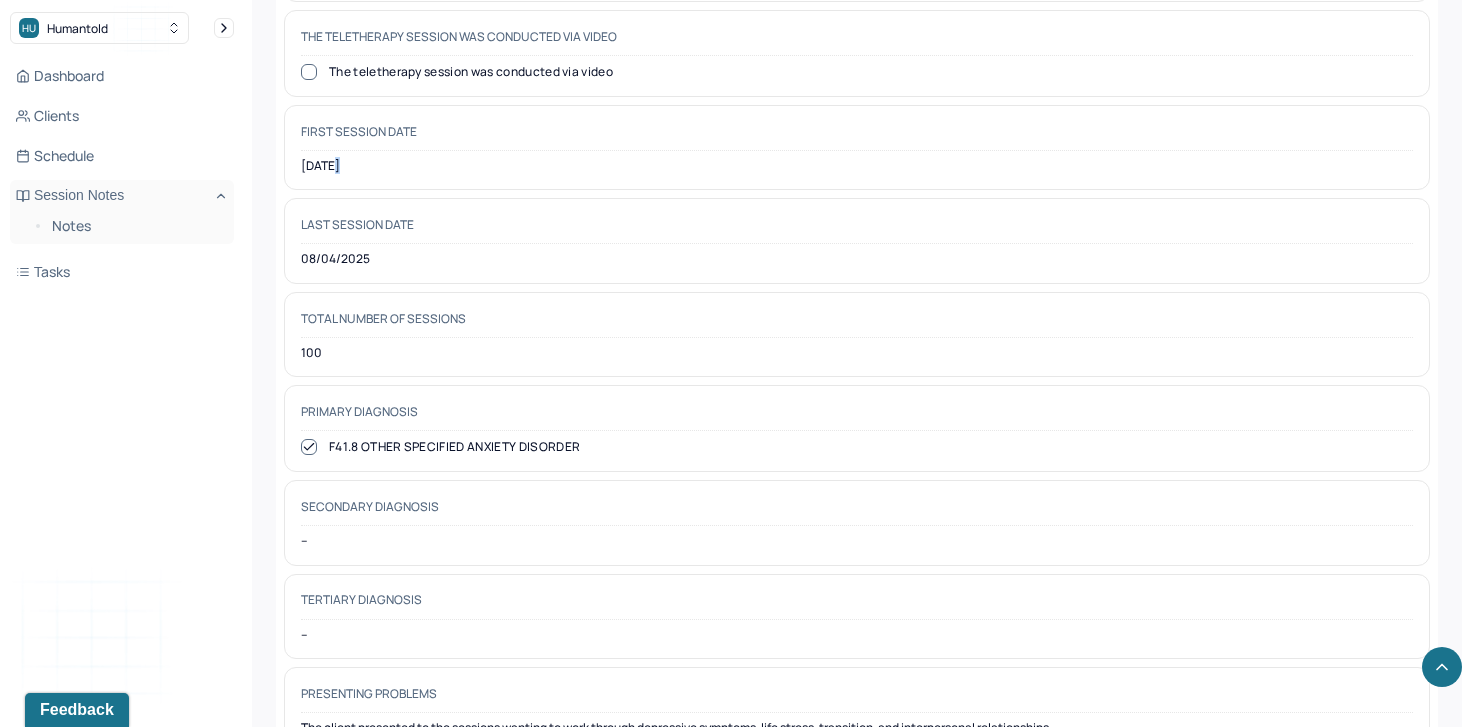 click on "08/07/2023" at bounding box center (857, 166) 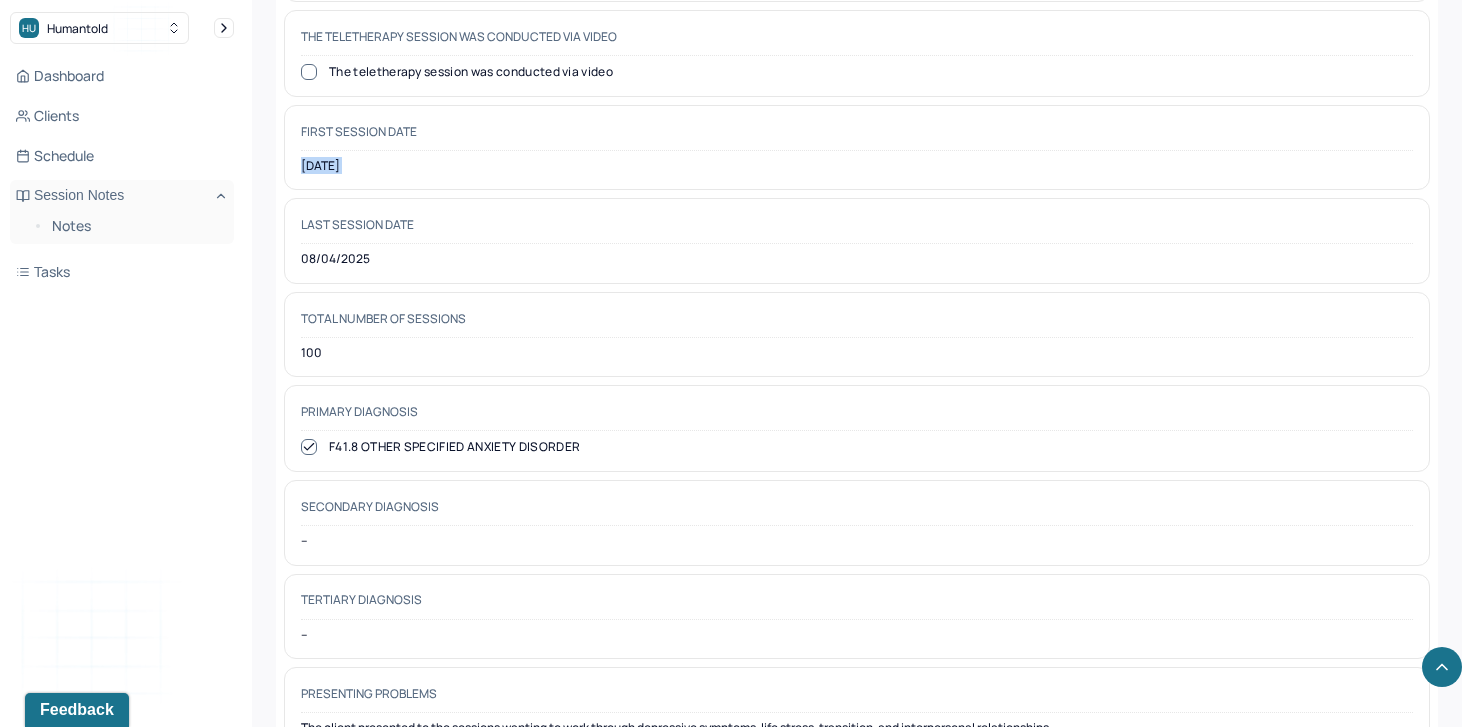 click on "08/07/2023" at bounding box center [857, 166] 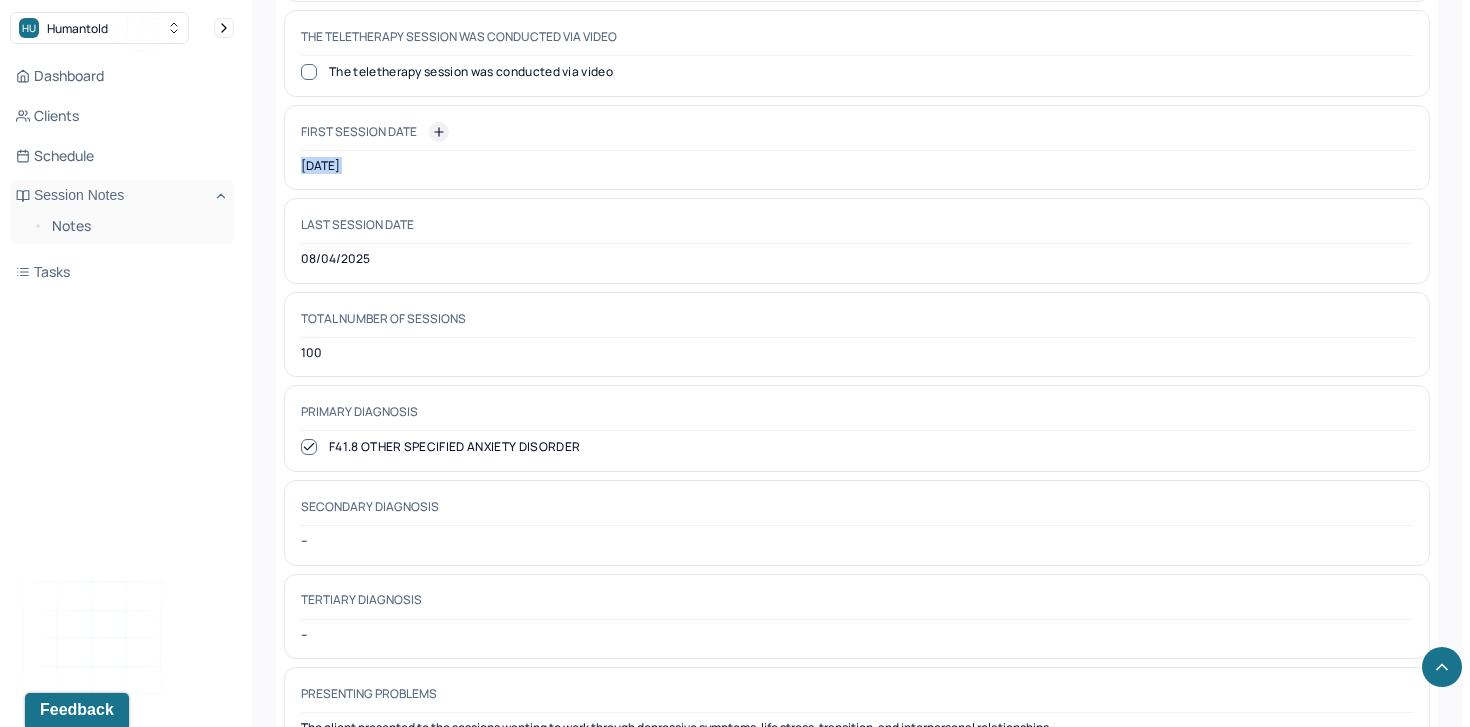 scroll, scrollTop: 784, scrollLeft: 0, axis: vertical 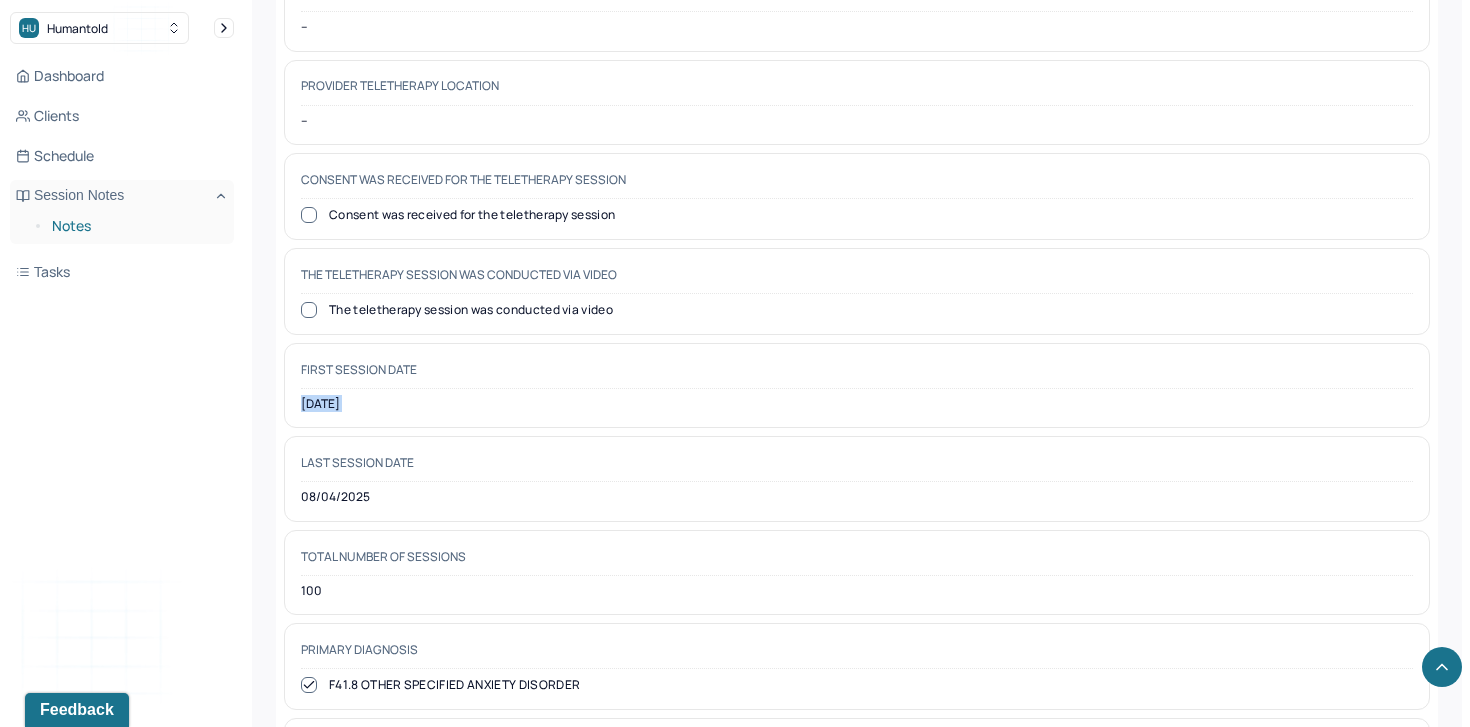 click on "Notes" at bounding box center [135, 226] 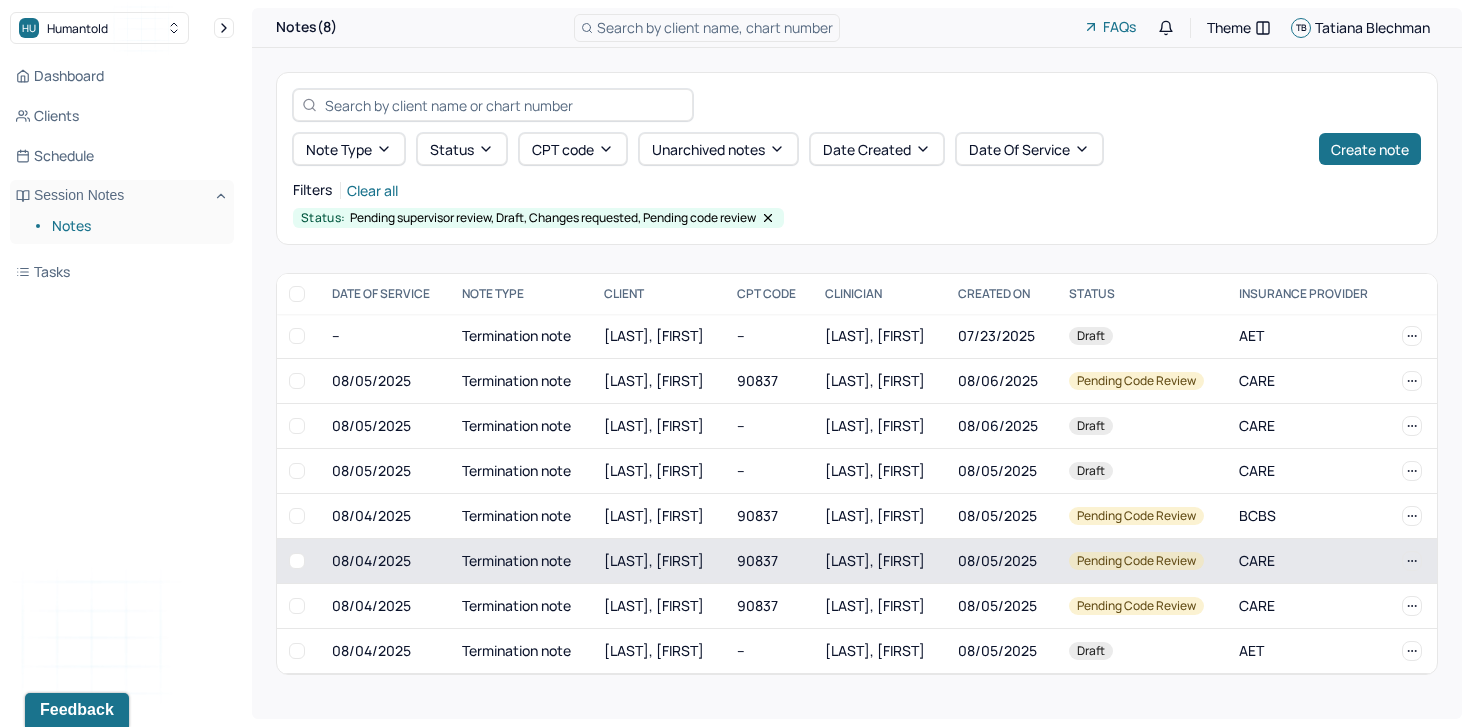 click on "[LAST_NAME], [FIRST_NAME]" at bounding box center (654, 560) 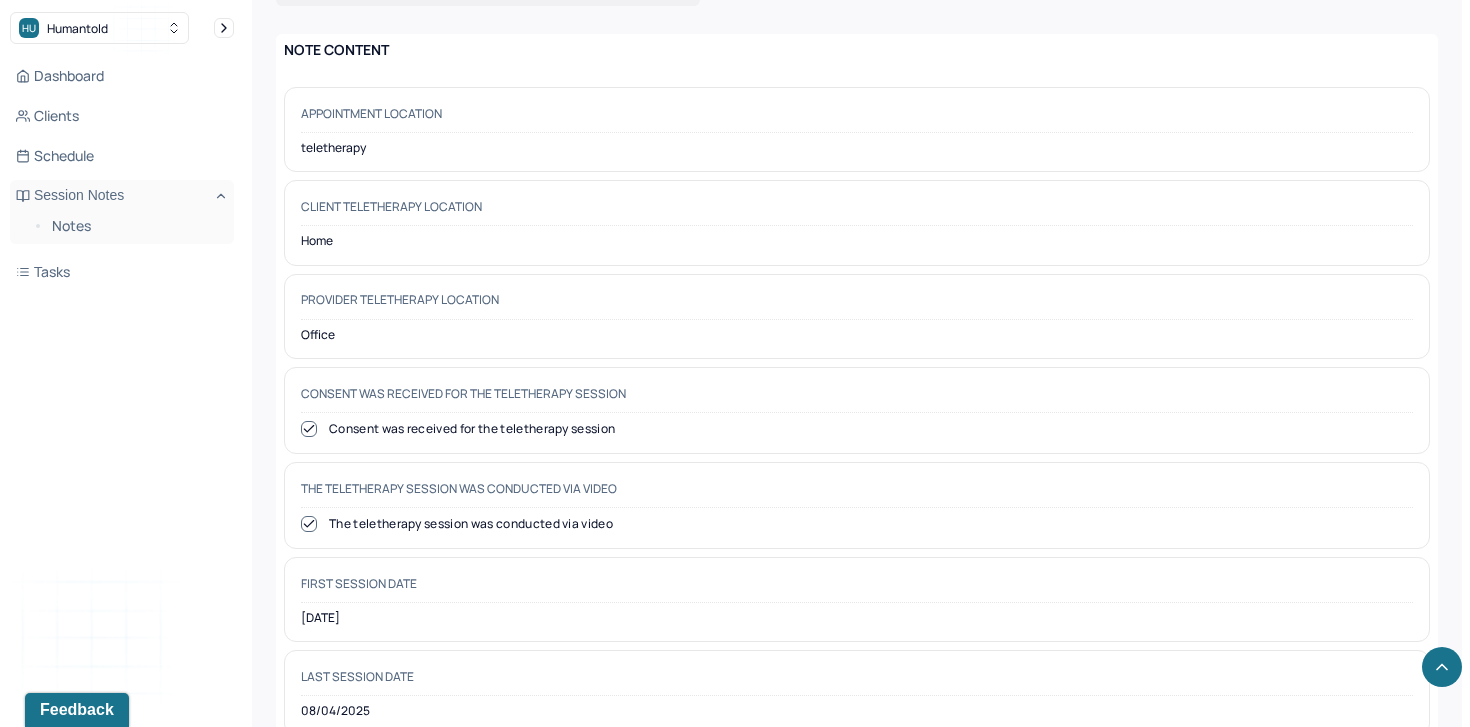 scroll, scrollTop: 680, scrollLeft: 0, axis: vertical 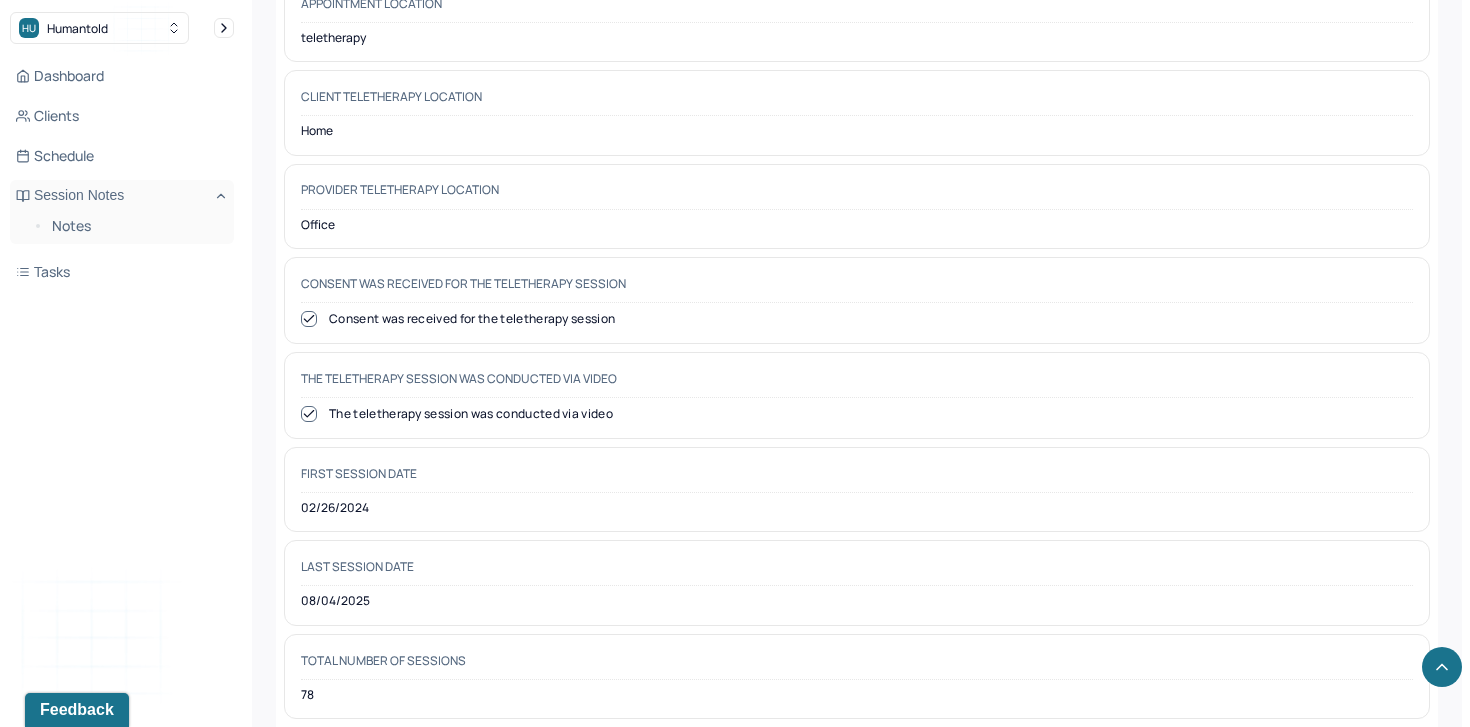click on "02/26/2024" at bounding box center [857, 508] 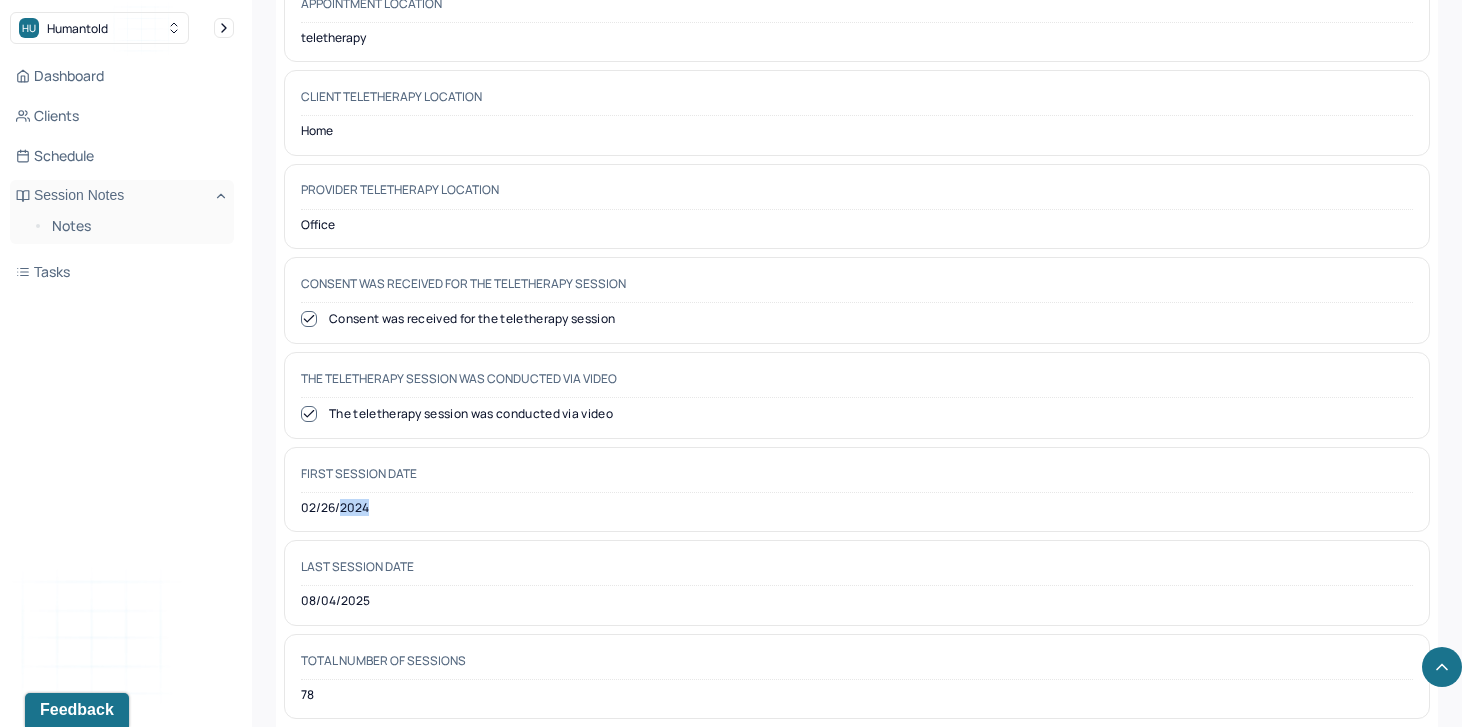 click on "02/26/2024" at bounding box center (857, 508) 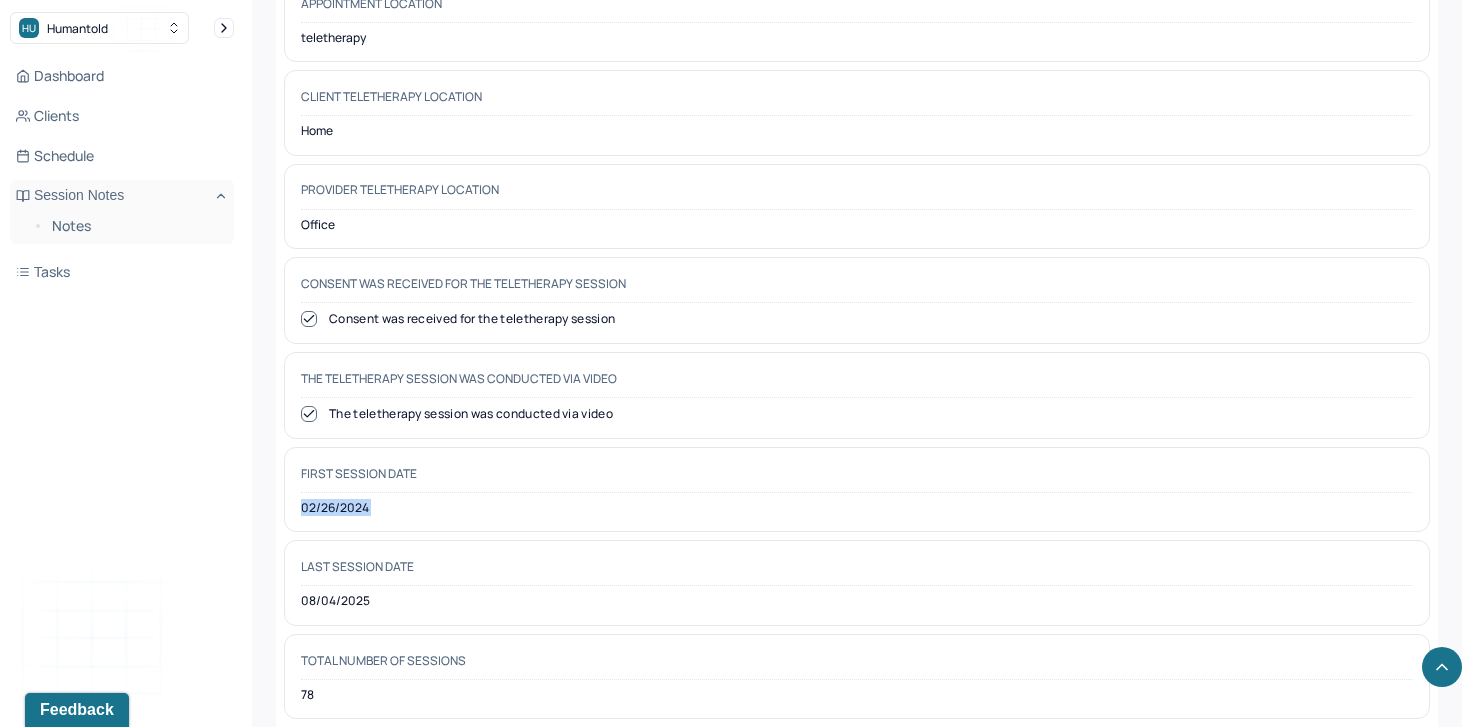 click on "02/26/2024" at bounding box center [857, 508] 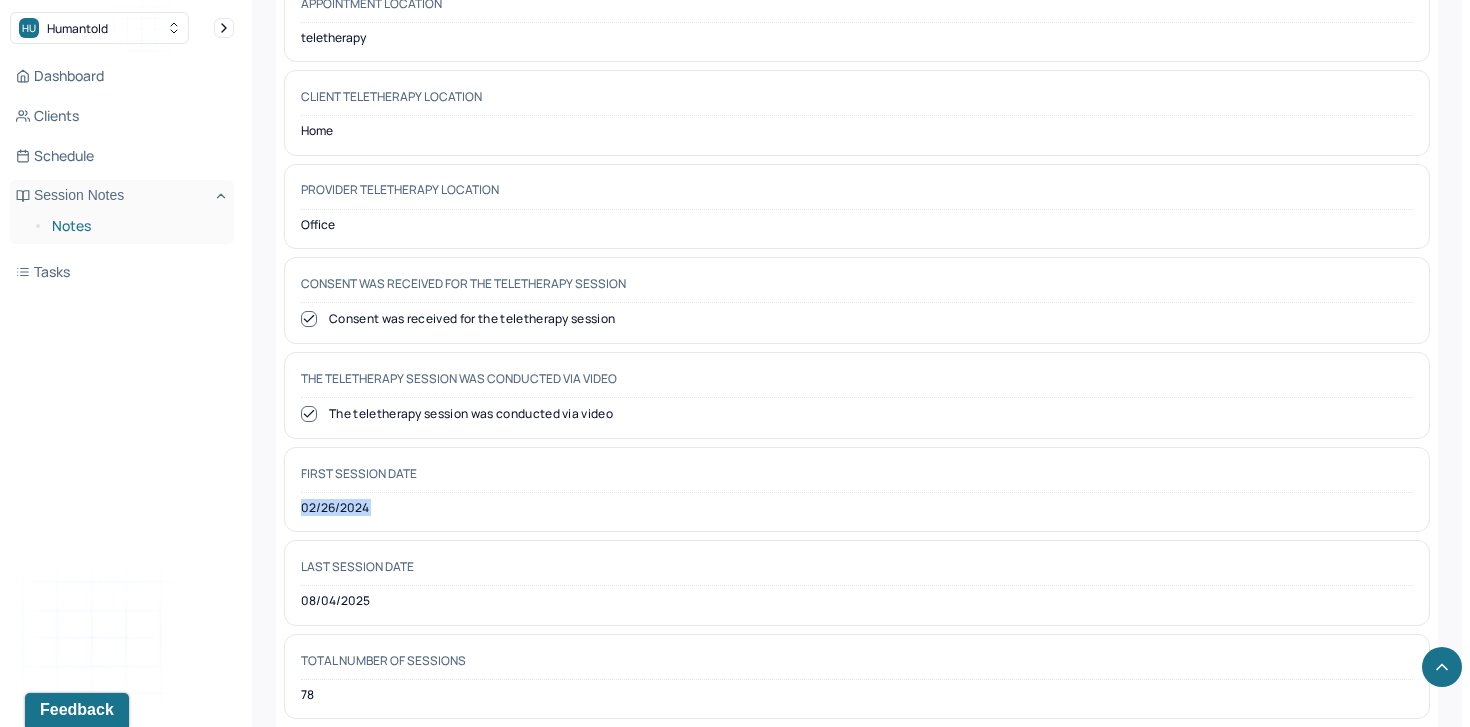 click on "Notes" at bounding box center [135, 226] 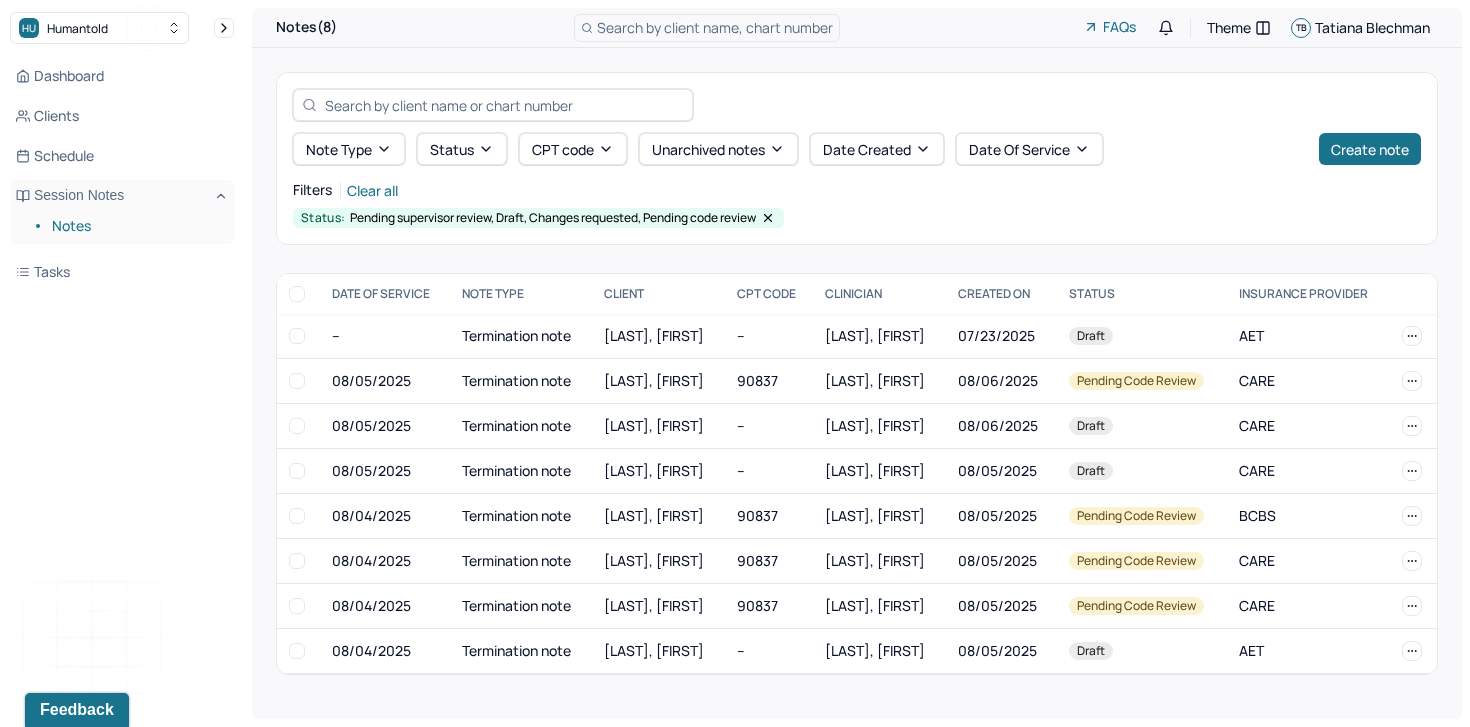 scroll, scrollTop: 0, scrollLeft: 0, axis: both 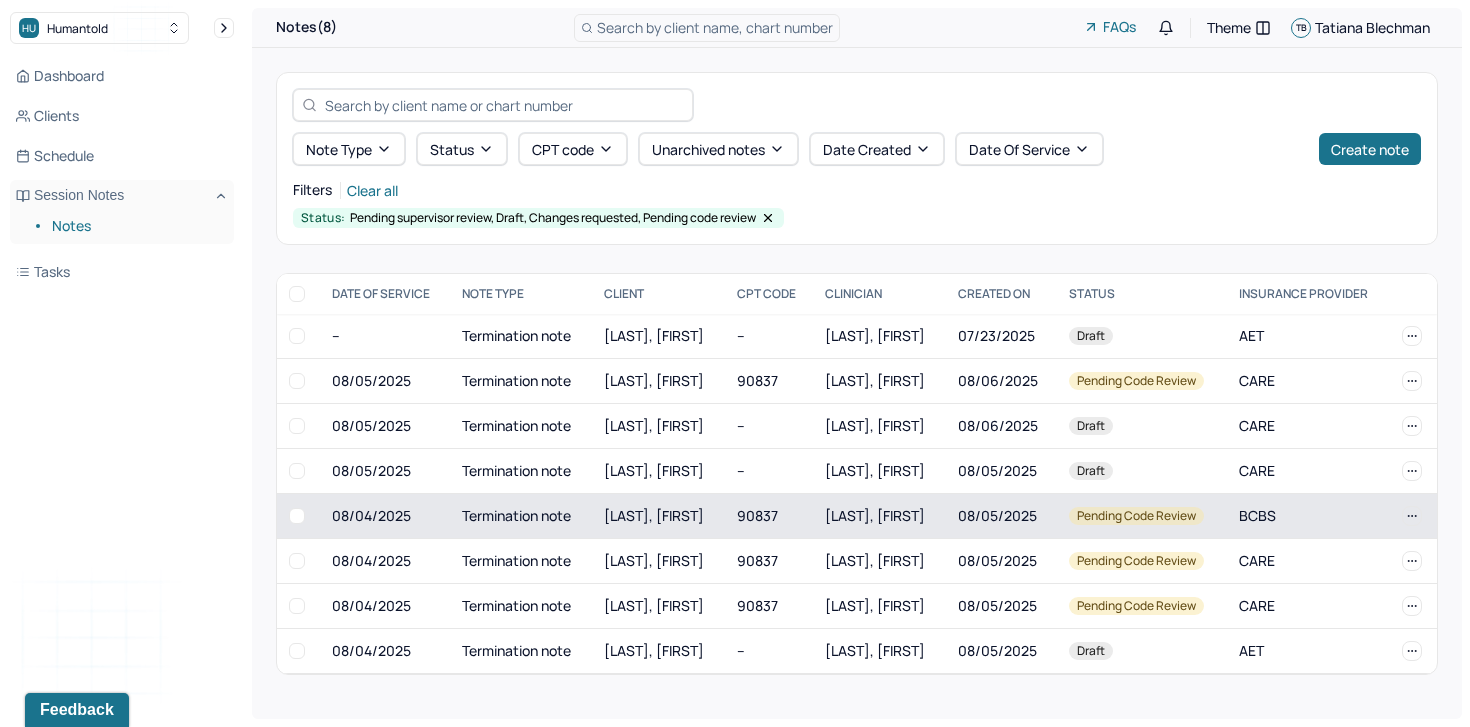 click on "Termination note" at bounding box center (521, 516) 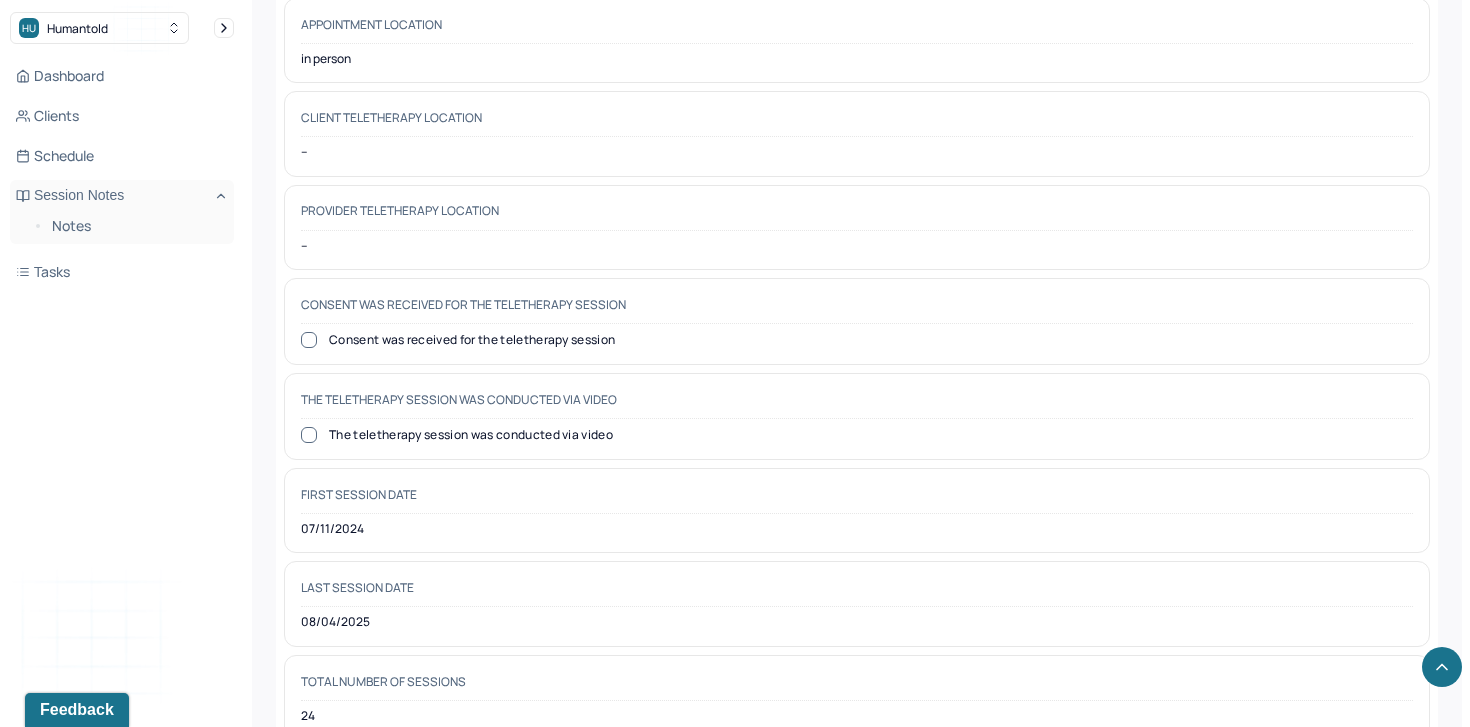 scroll, scrollTop: 678, scrollLeft: 0, axis: vertical 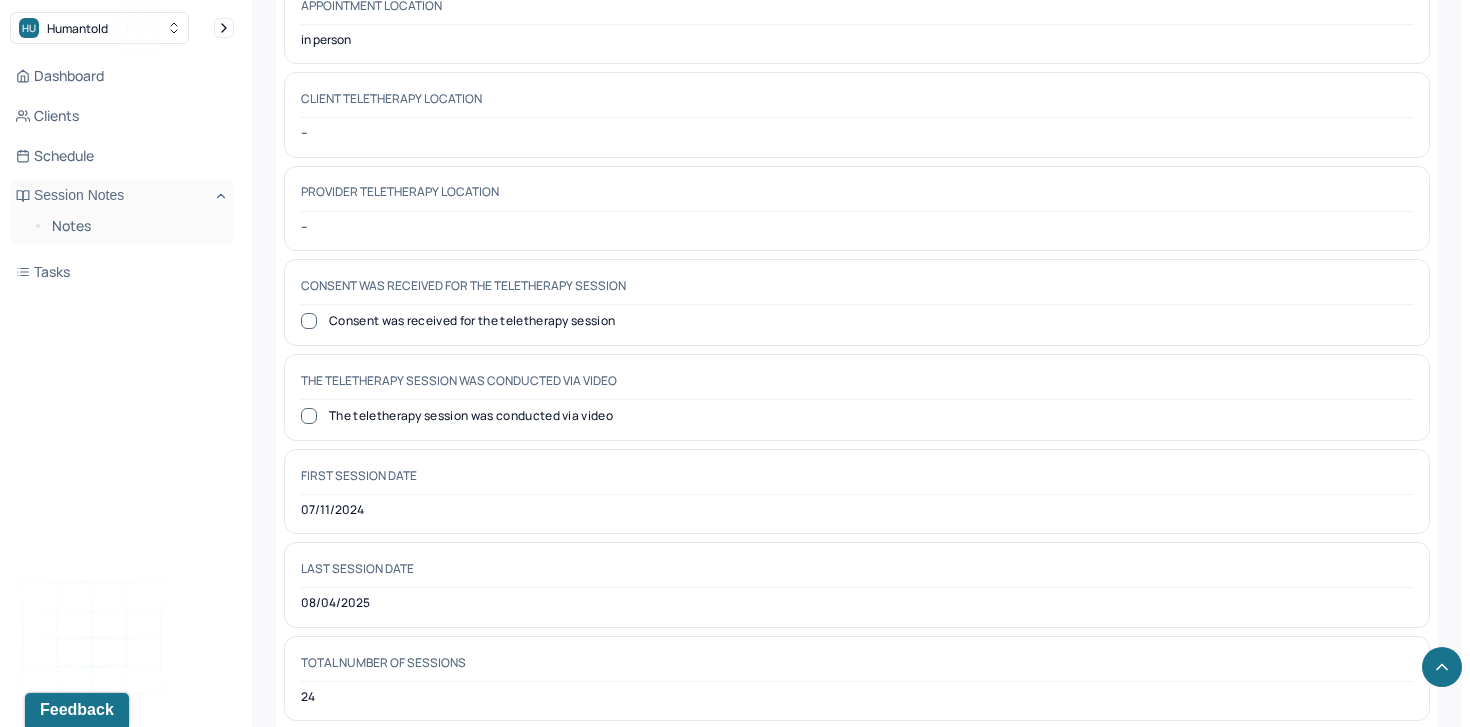 click on "07/11/2024" at bounding box center [857, 510] 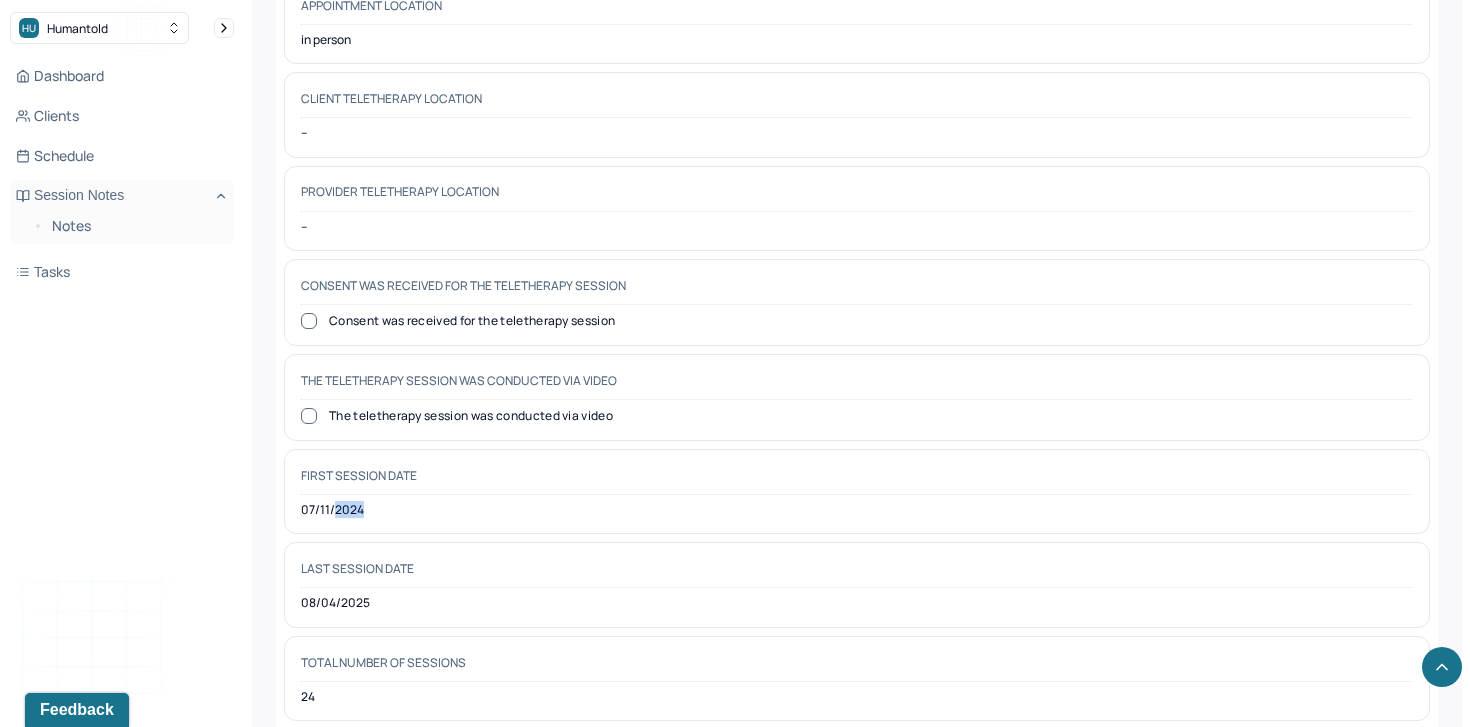 click on "07/11/2024" at bounding box center (857, 510) 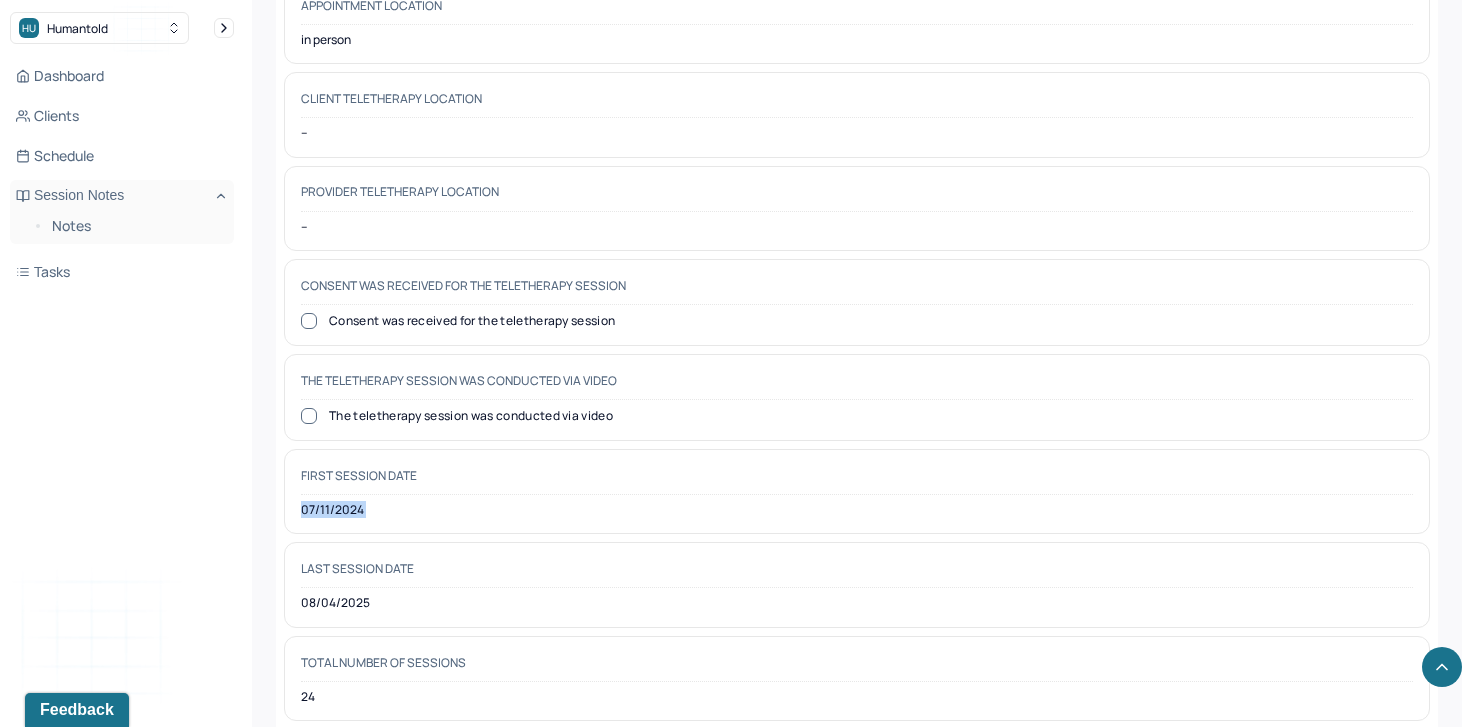click on "07/11/2024" at bounding box center (857, 510) 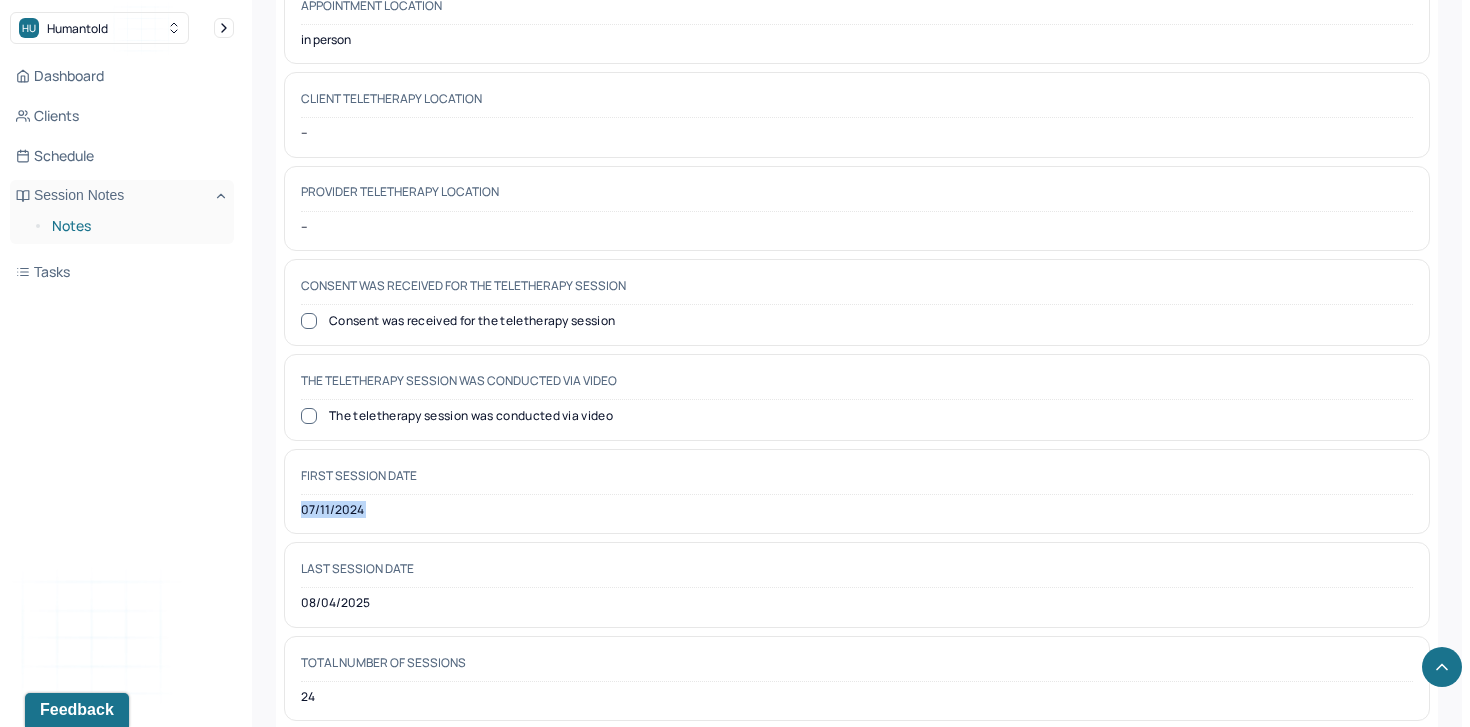 click on "Notes" at bounding box center [135, 226] 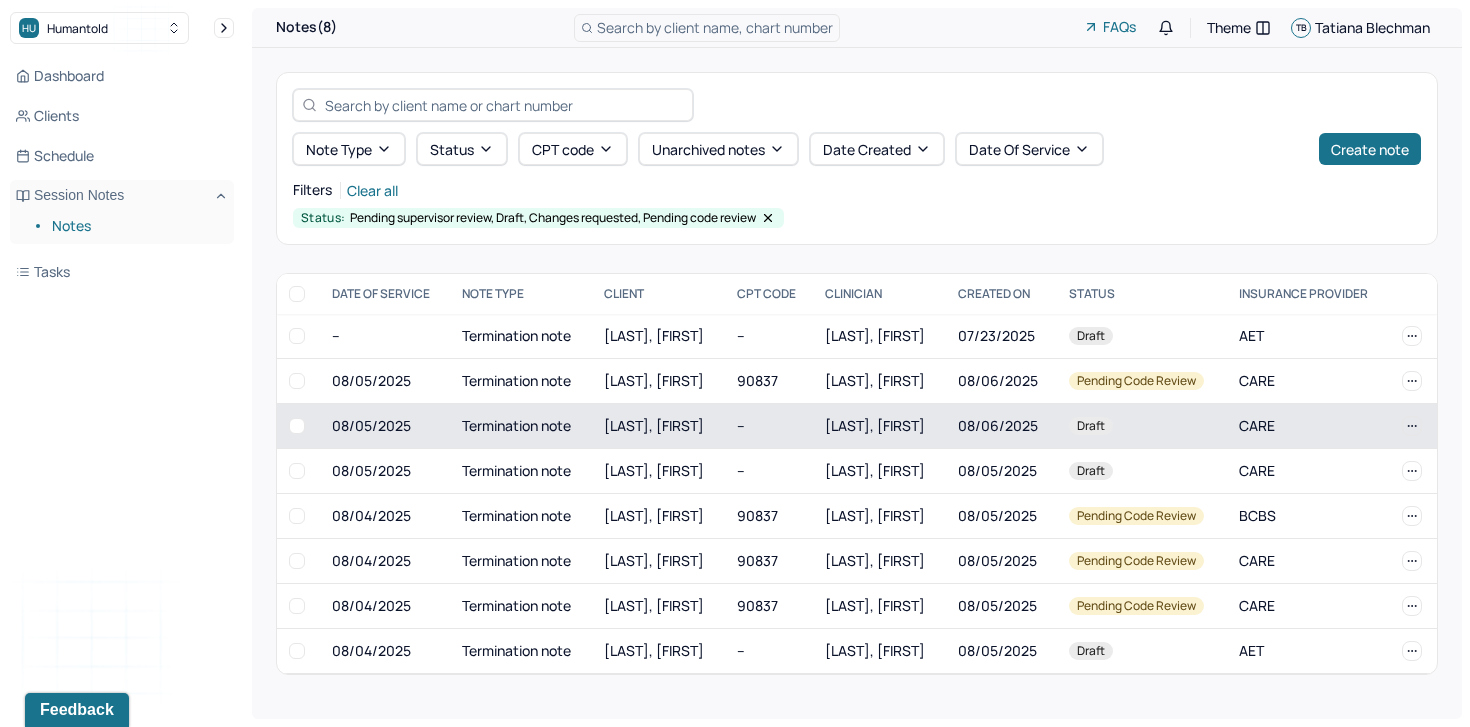 click on "[LAST], [FIRST]" at bounding box center [654, 425] 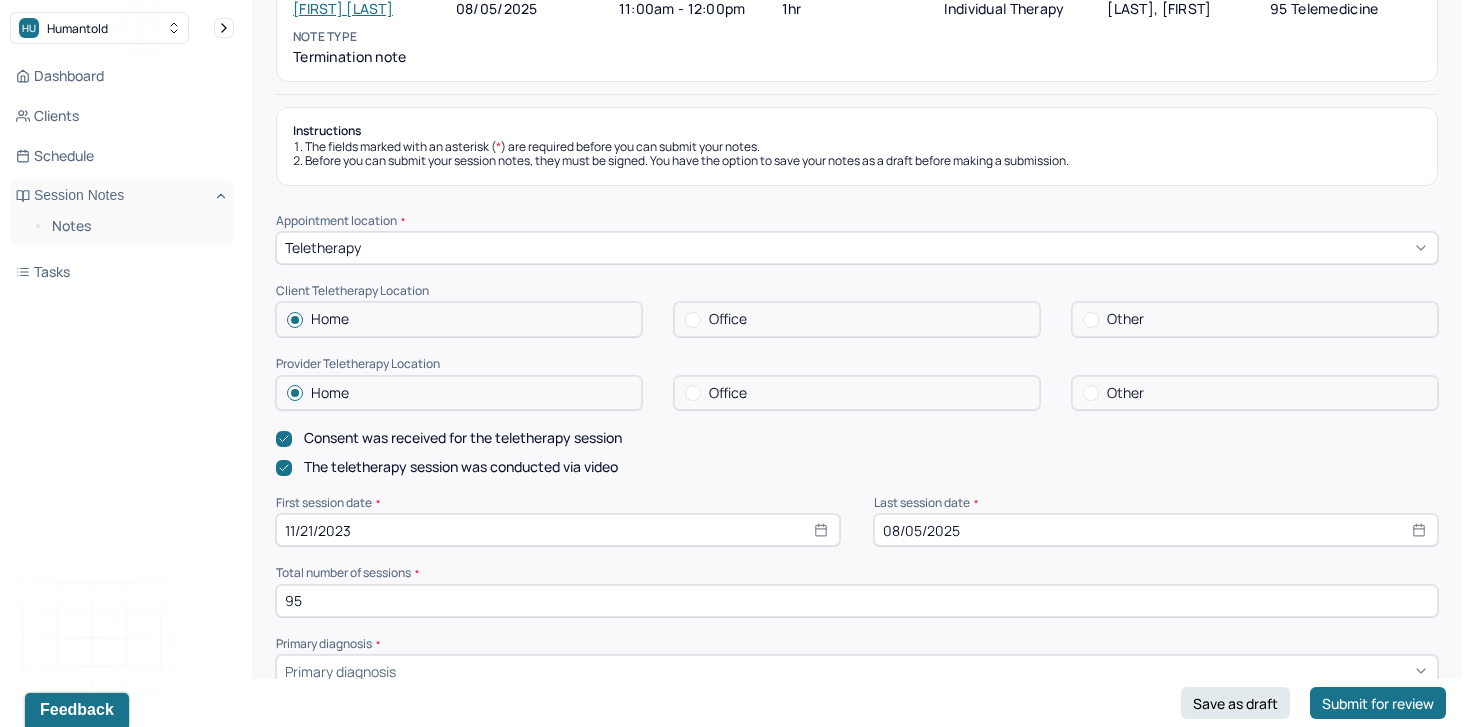 scroll, scrollTop: 0, scrollLeft: 0, axis: both 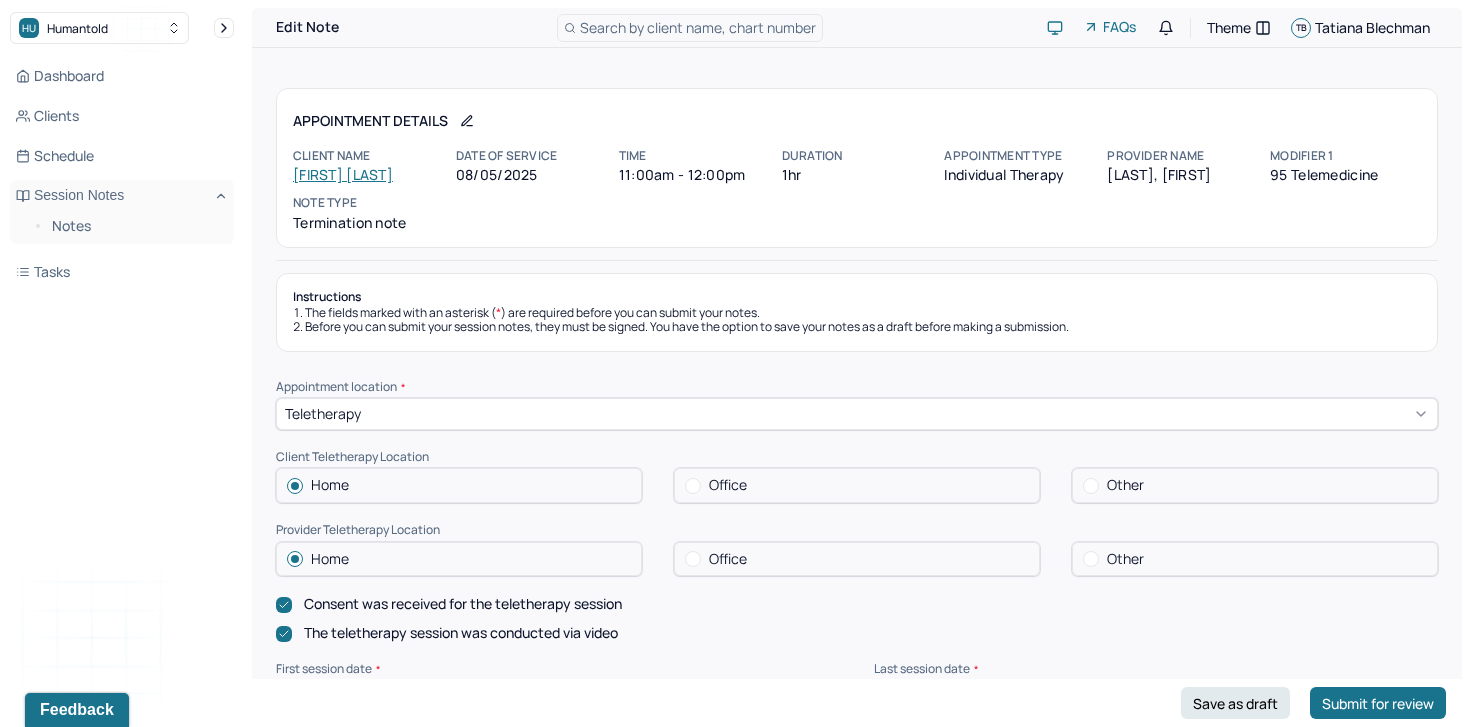 click on "Christopher Contegni" at bounding box center [343, 174] 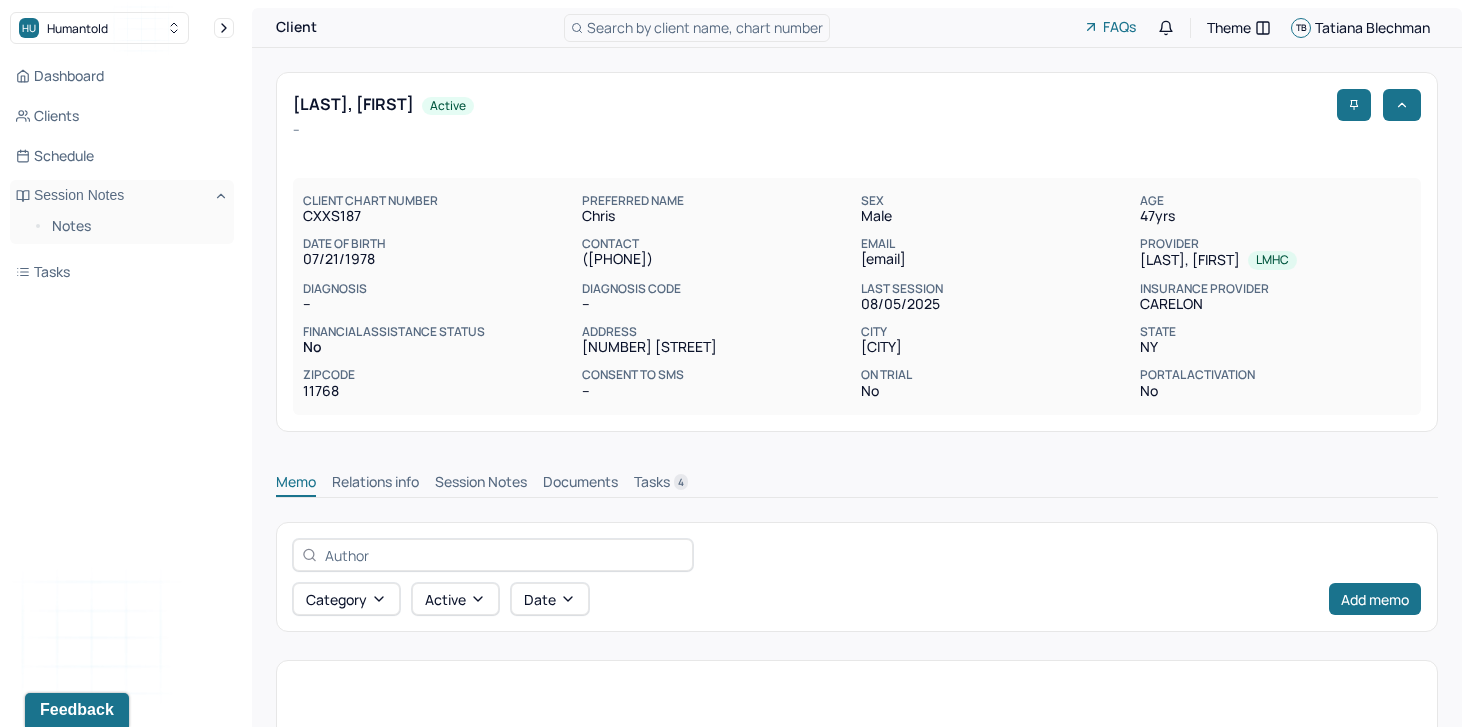 click on "Session Notes" at bounding box center [481, 484] 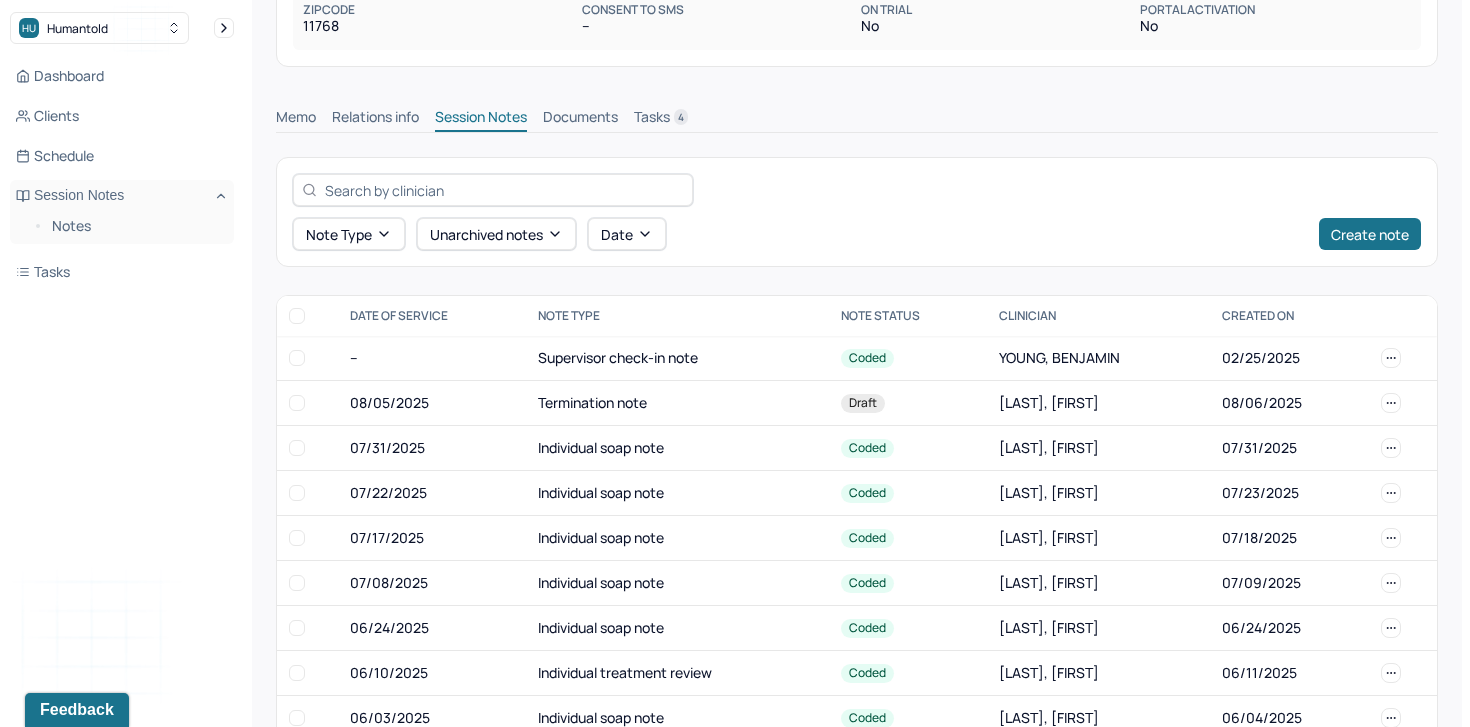 scroll, scrollTop: 368, scrollLeft: 0, axis: vertical 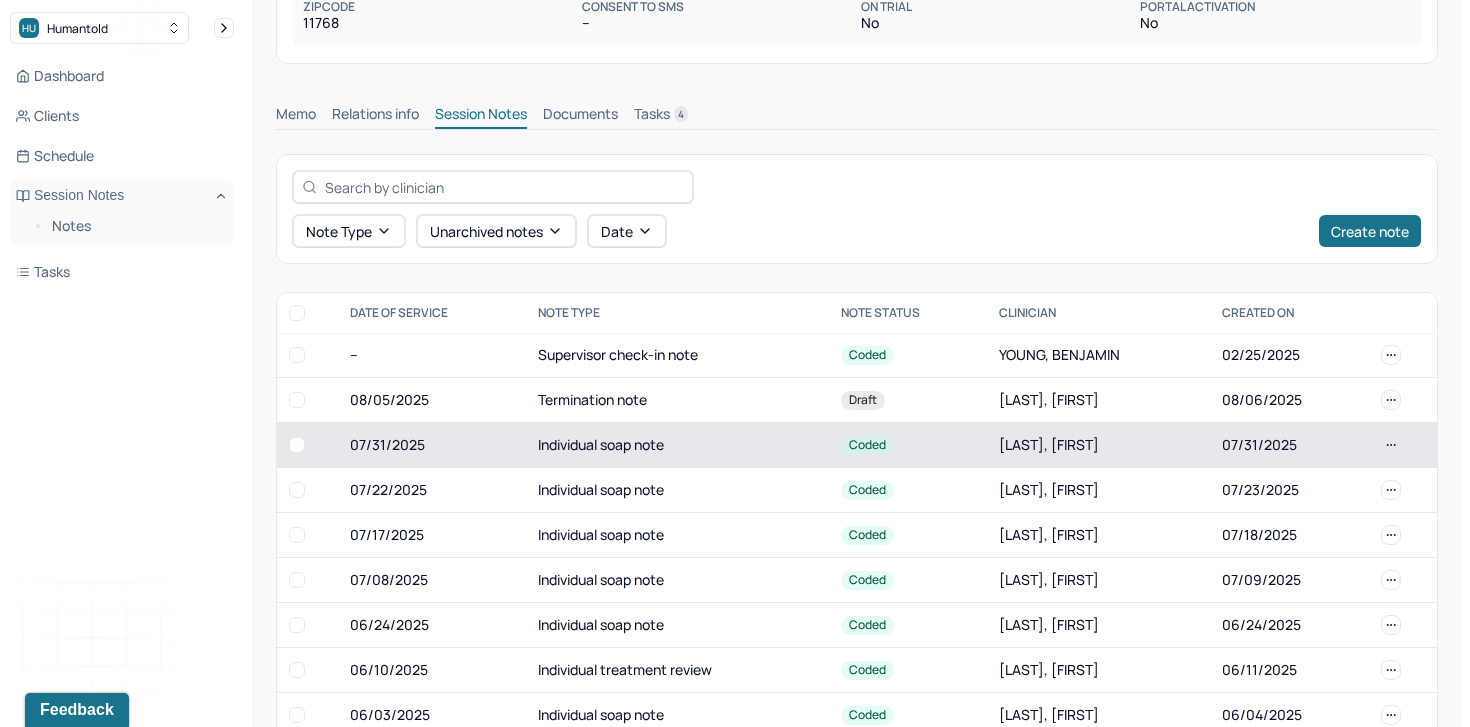 click on "07/31/2025" at bounding box center (431, 445) 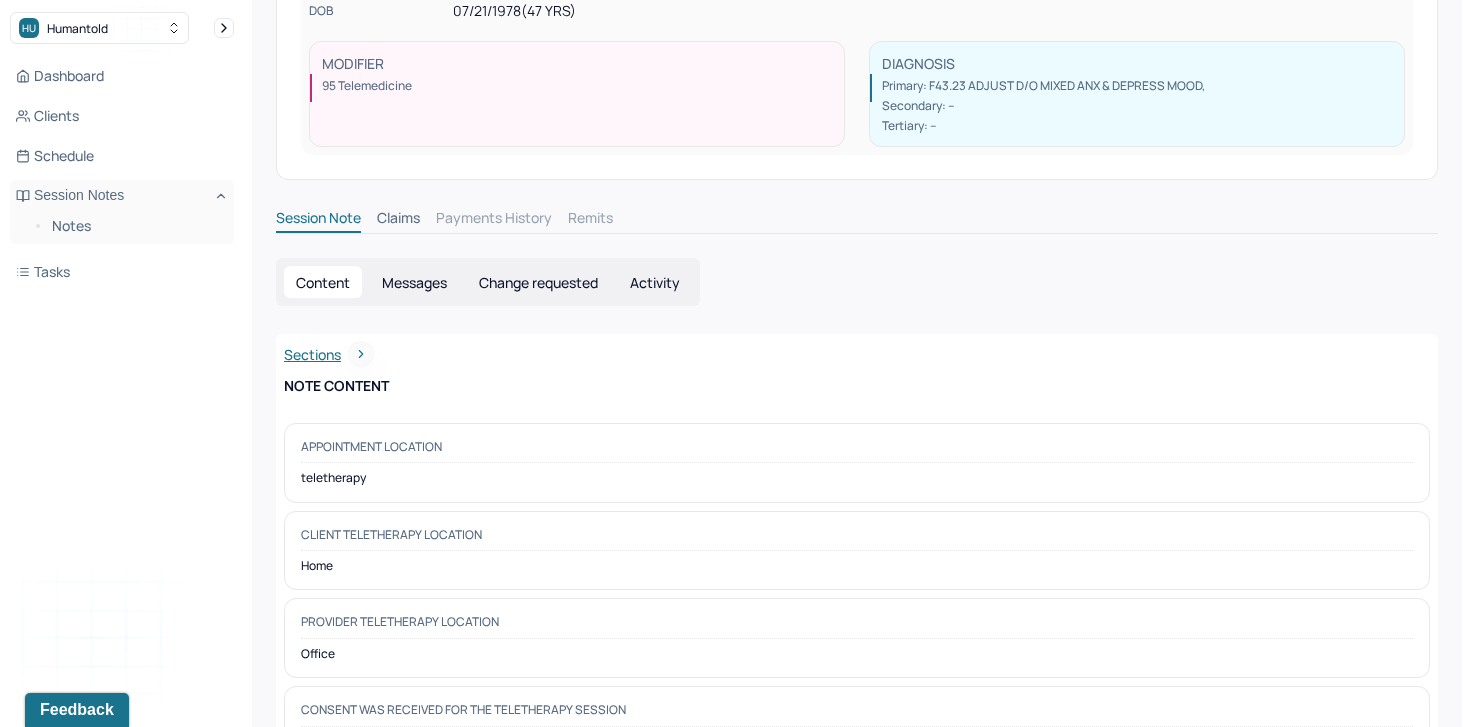 scroll, scrollTop: 275, scrollLeft: 0, axis: vertical 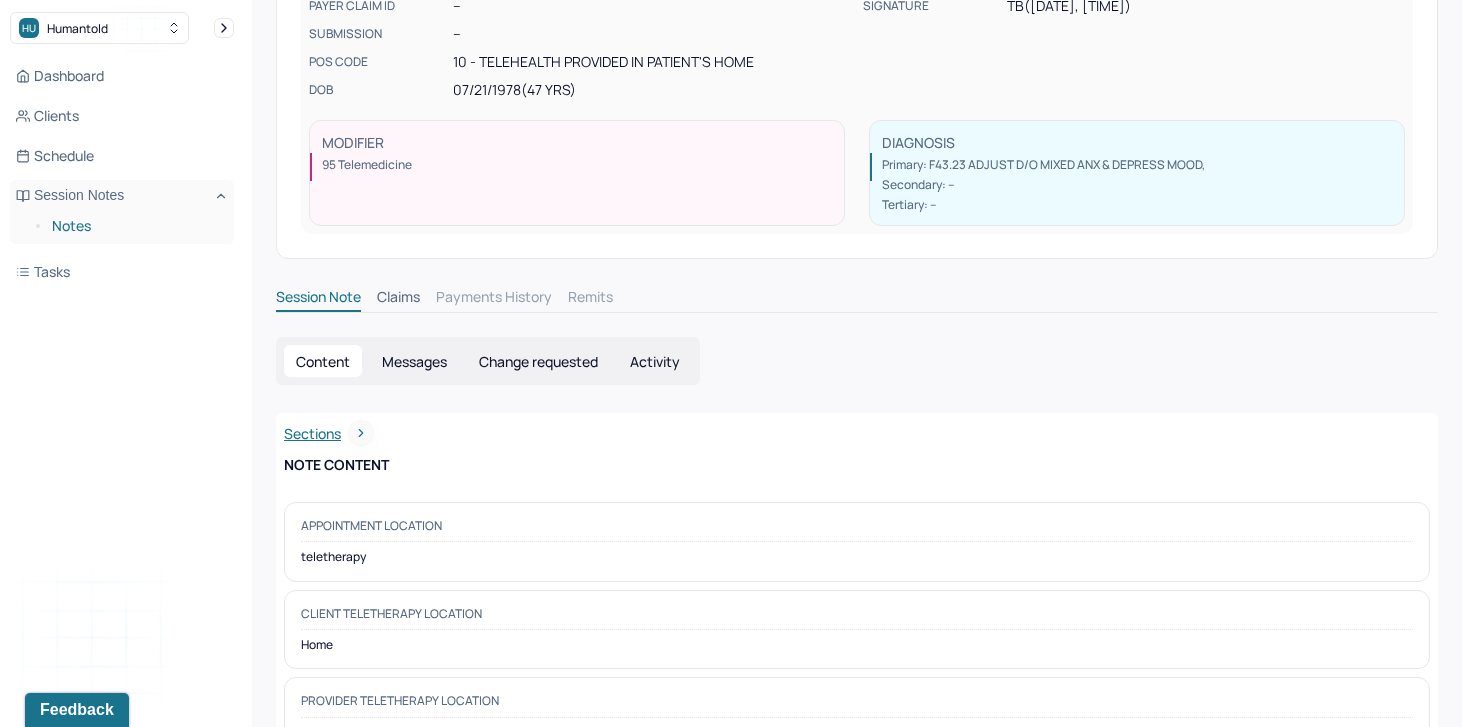 click on "Notes" at bounding box center (135, 226) 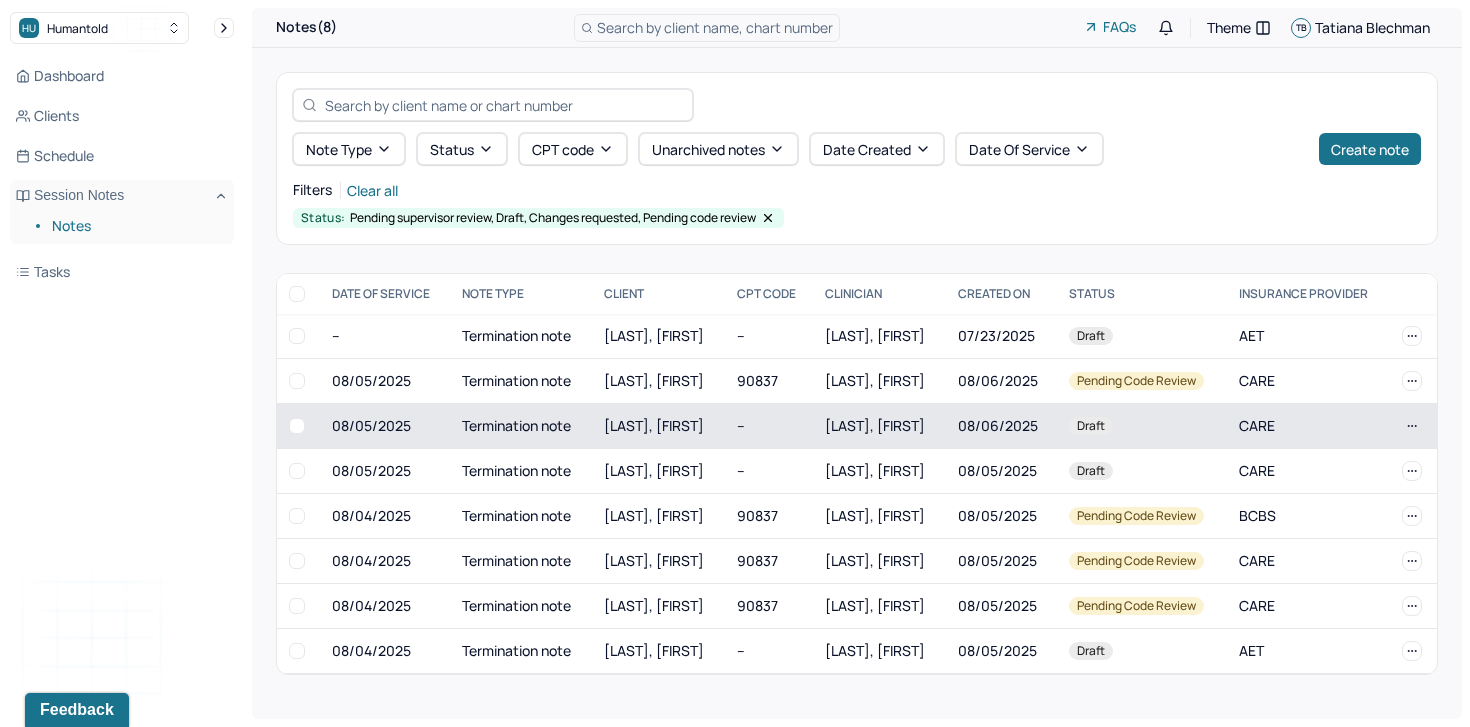 click on "Termination note" at bounding box center (521, 426) 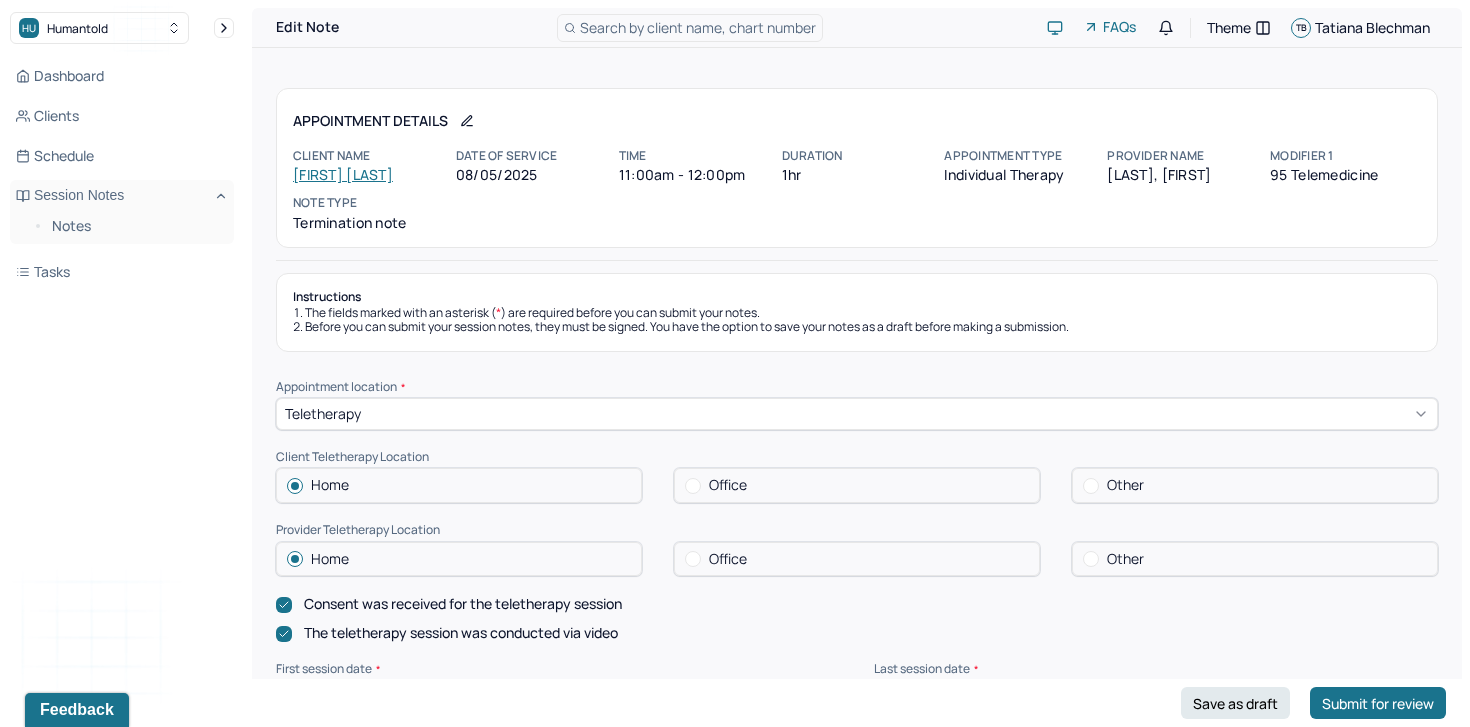click on "Christopher Contegni" at bounding box center (343, 174) 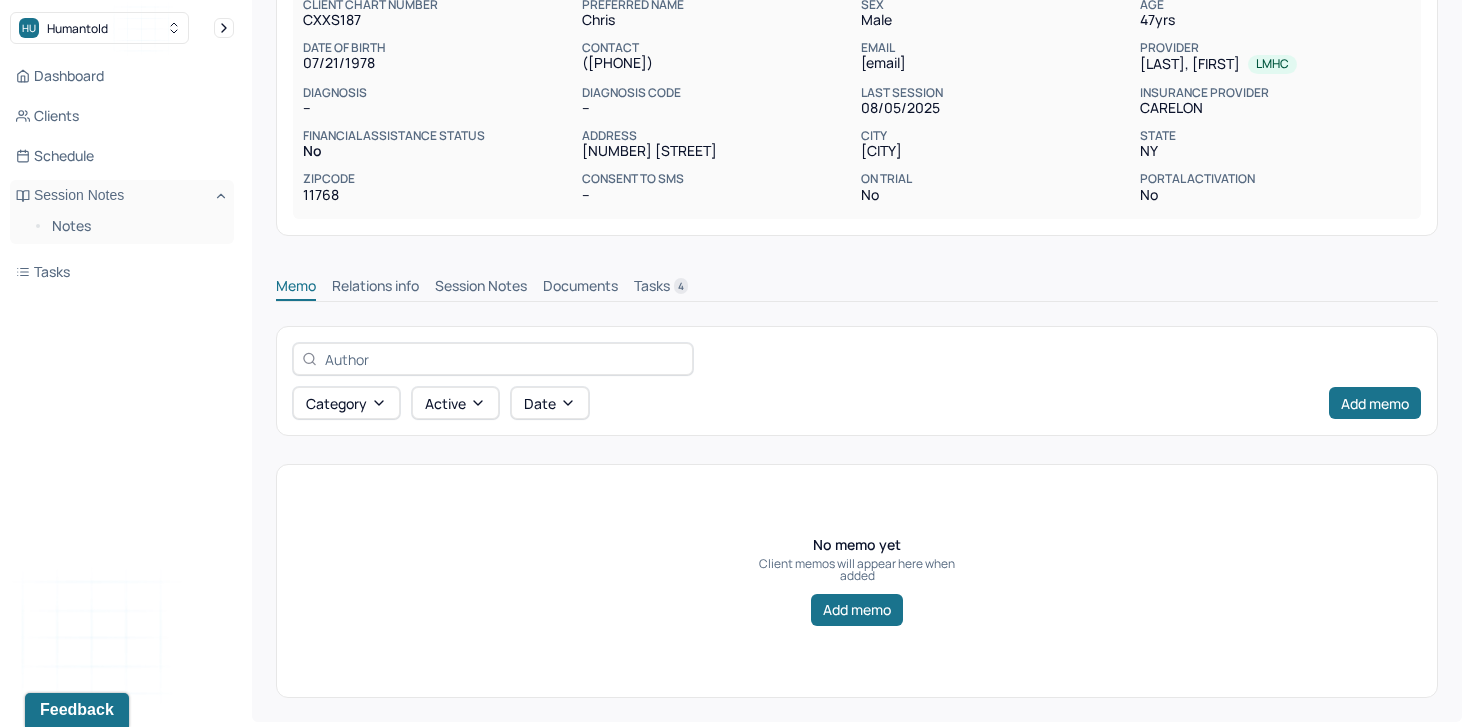 scroll, scrollTop: 196, scrollLeft: 0, axis: vertical 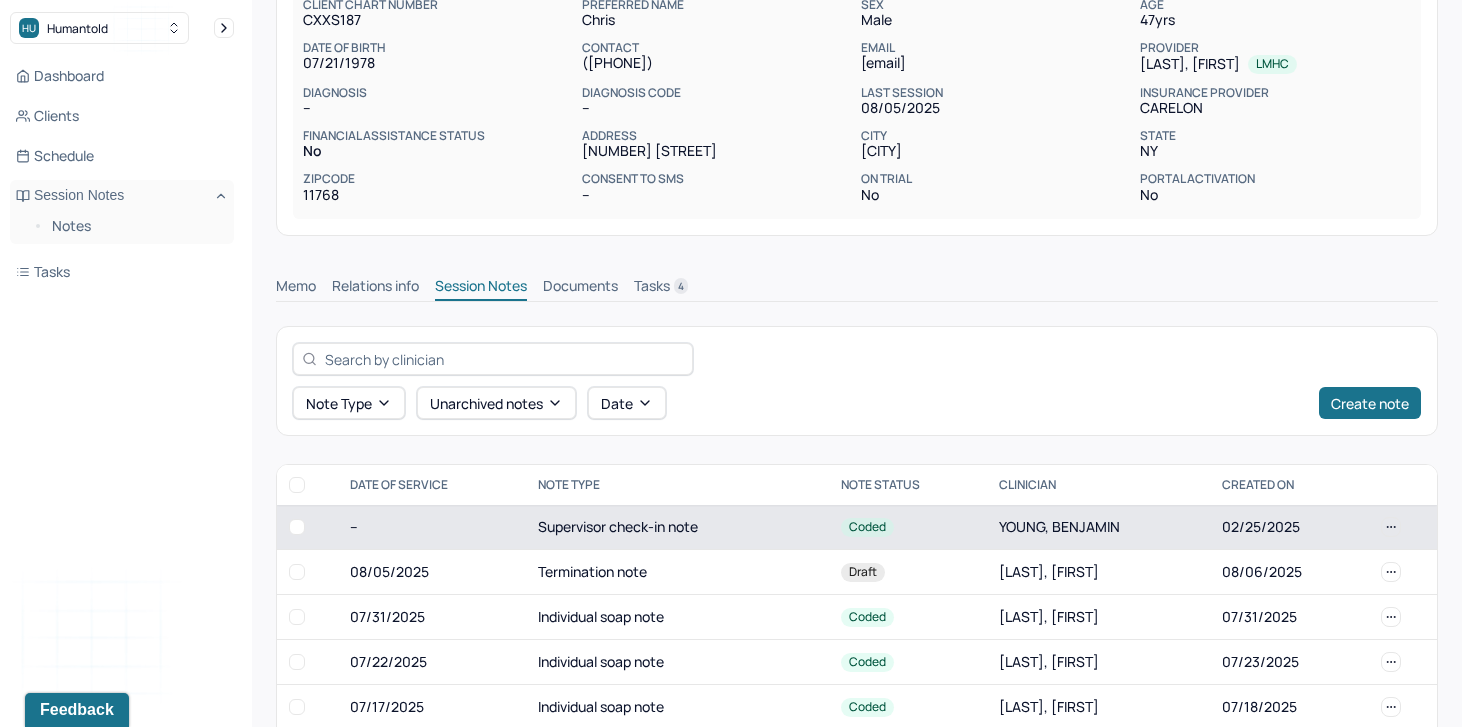click on "--" at bounding box center (431, 527) 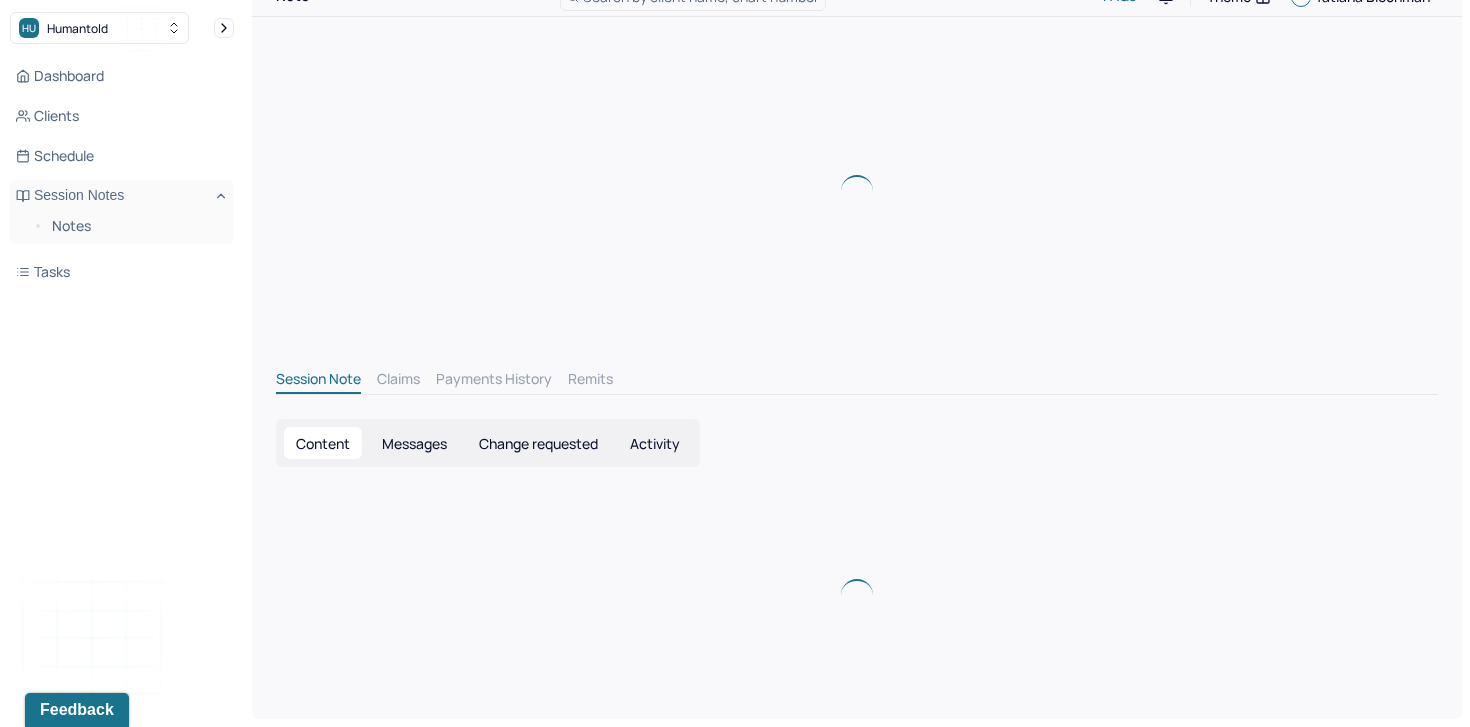 scroll, scrollTop: 130, scrollLeft: 0, axis: vertical 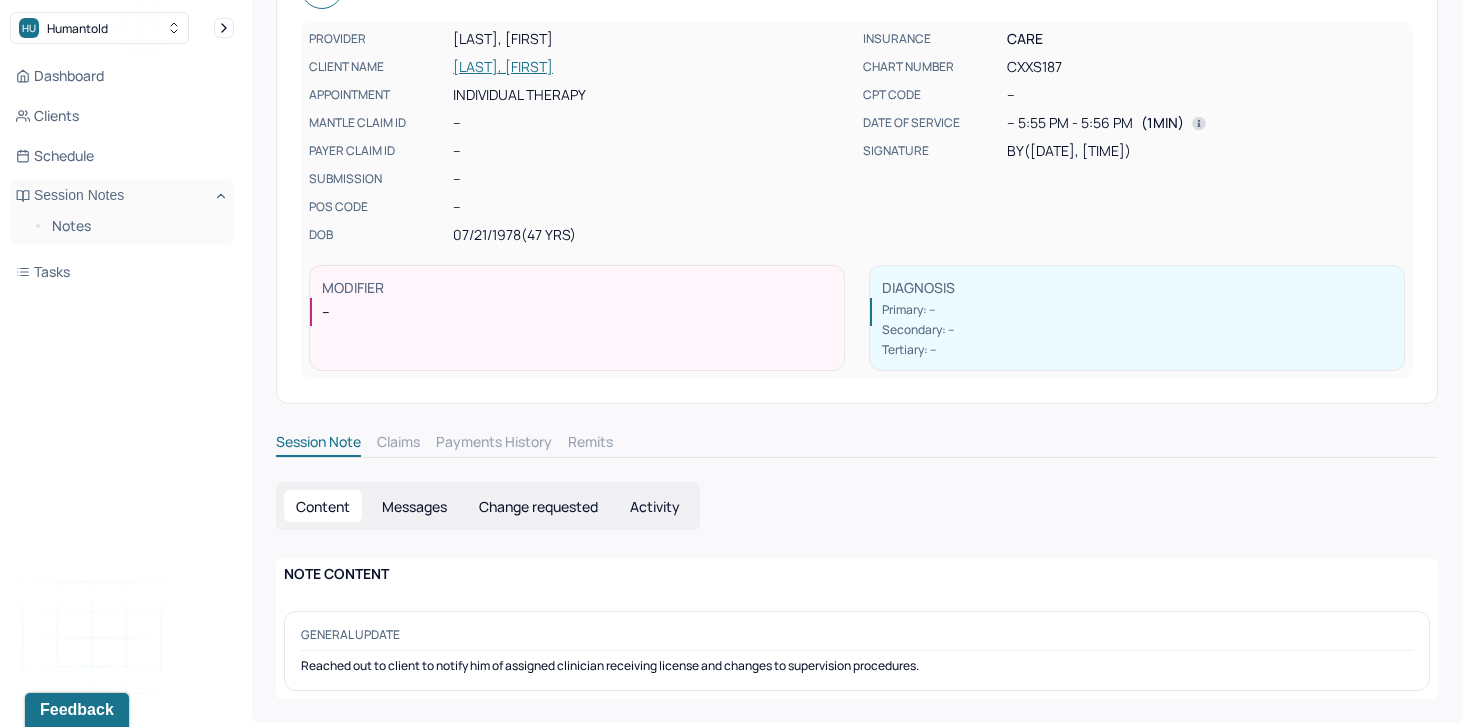 click on "[LAST], [FIRST]" at bounding box center (652, 67) 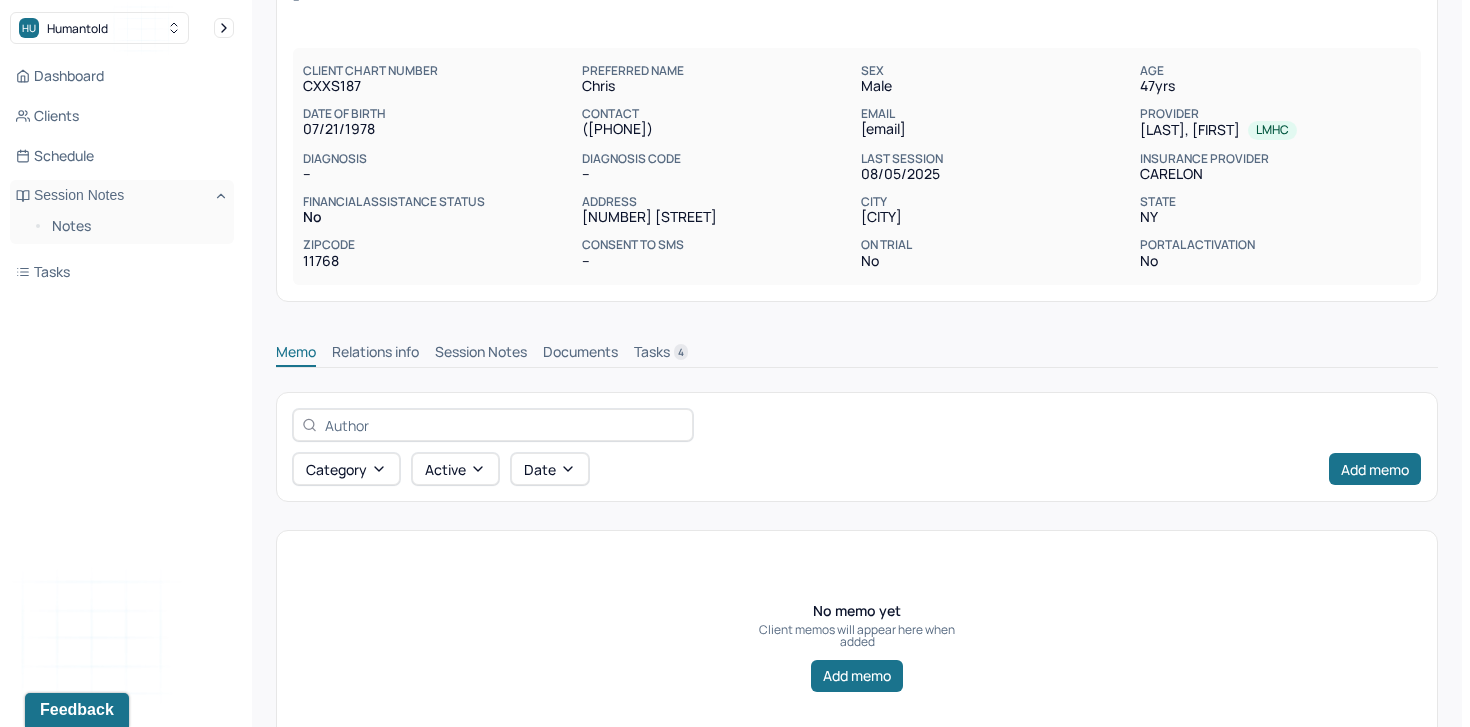 scroll, scrollTop: 0, scrollLeft: 0, axis: both 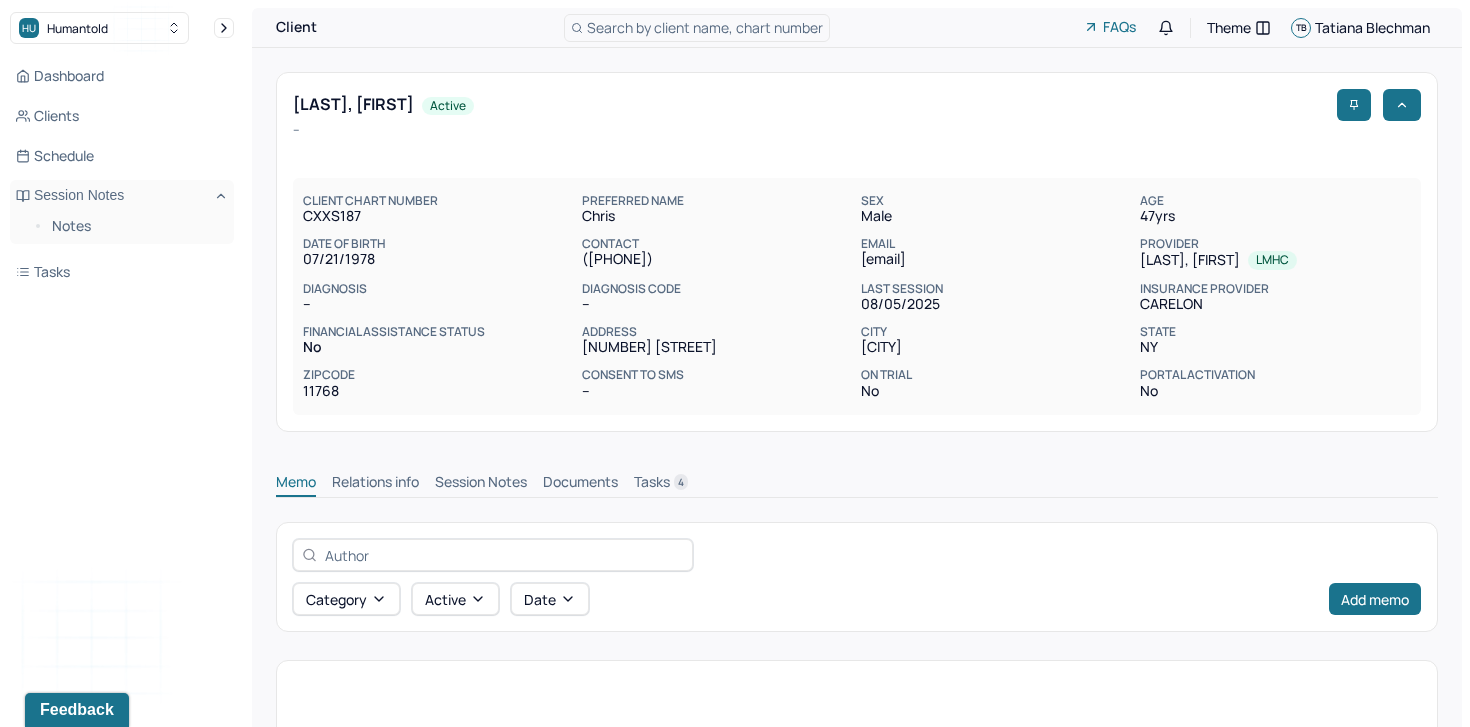 click on "Session Notes" at bounding box center [481, 484] 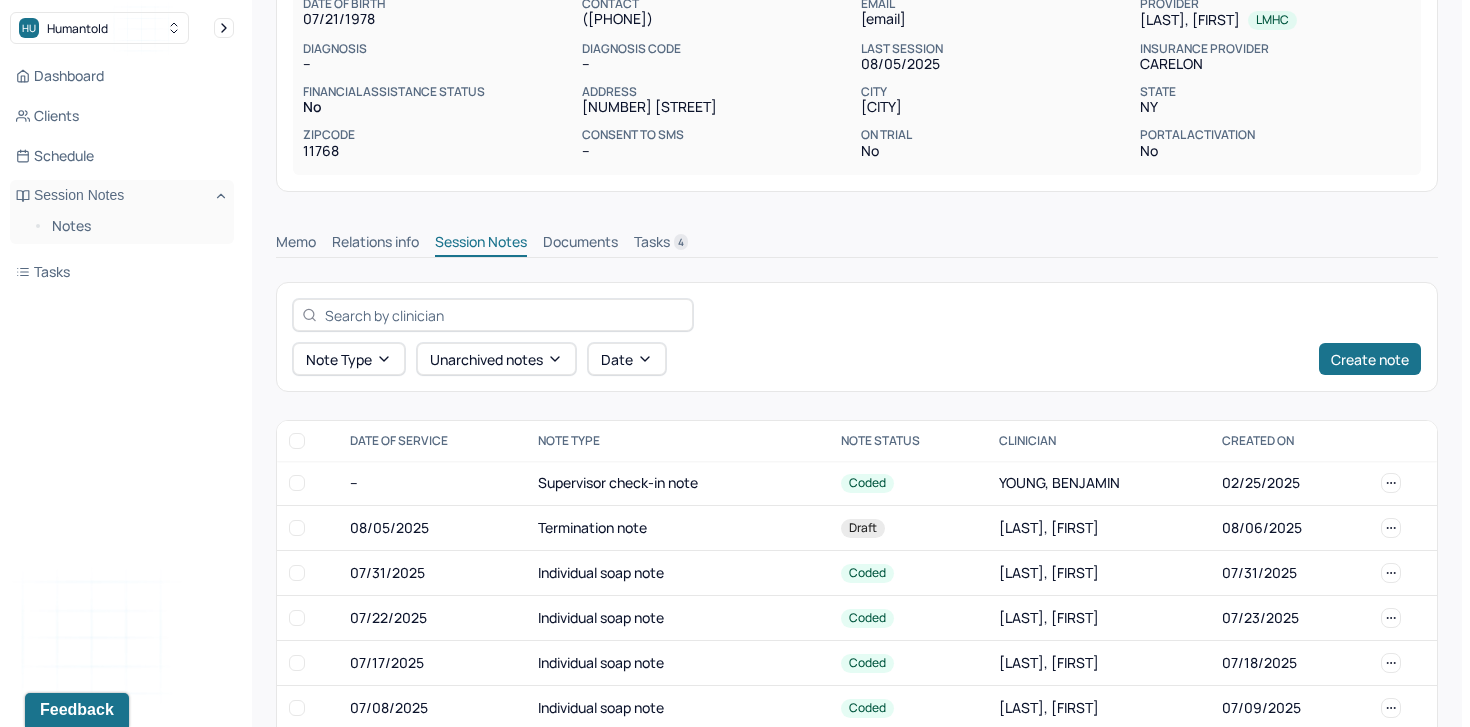 scroll, scrollTop: 243, scrollLeft: 0, axis: vertical 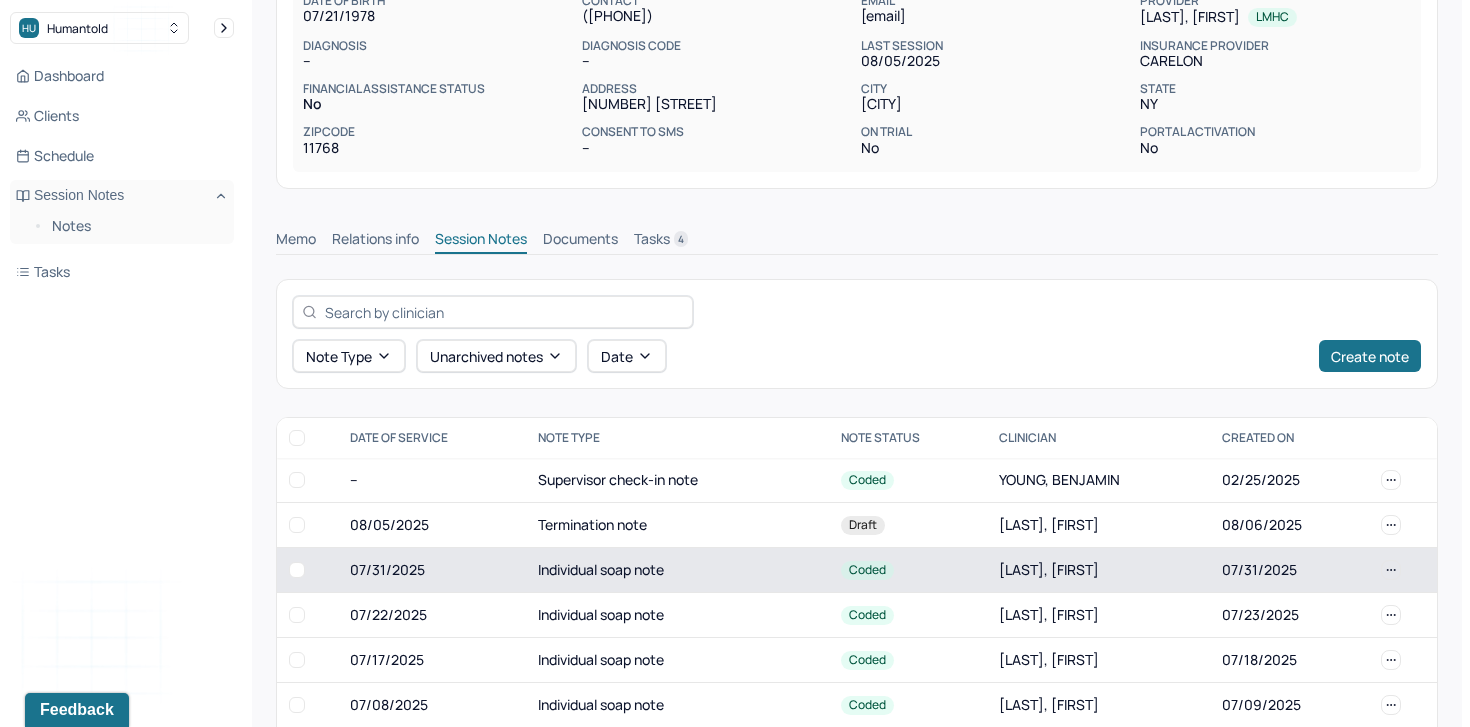 click on "07/31/2025" at bounding box center [431, 570] 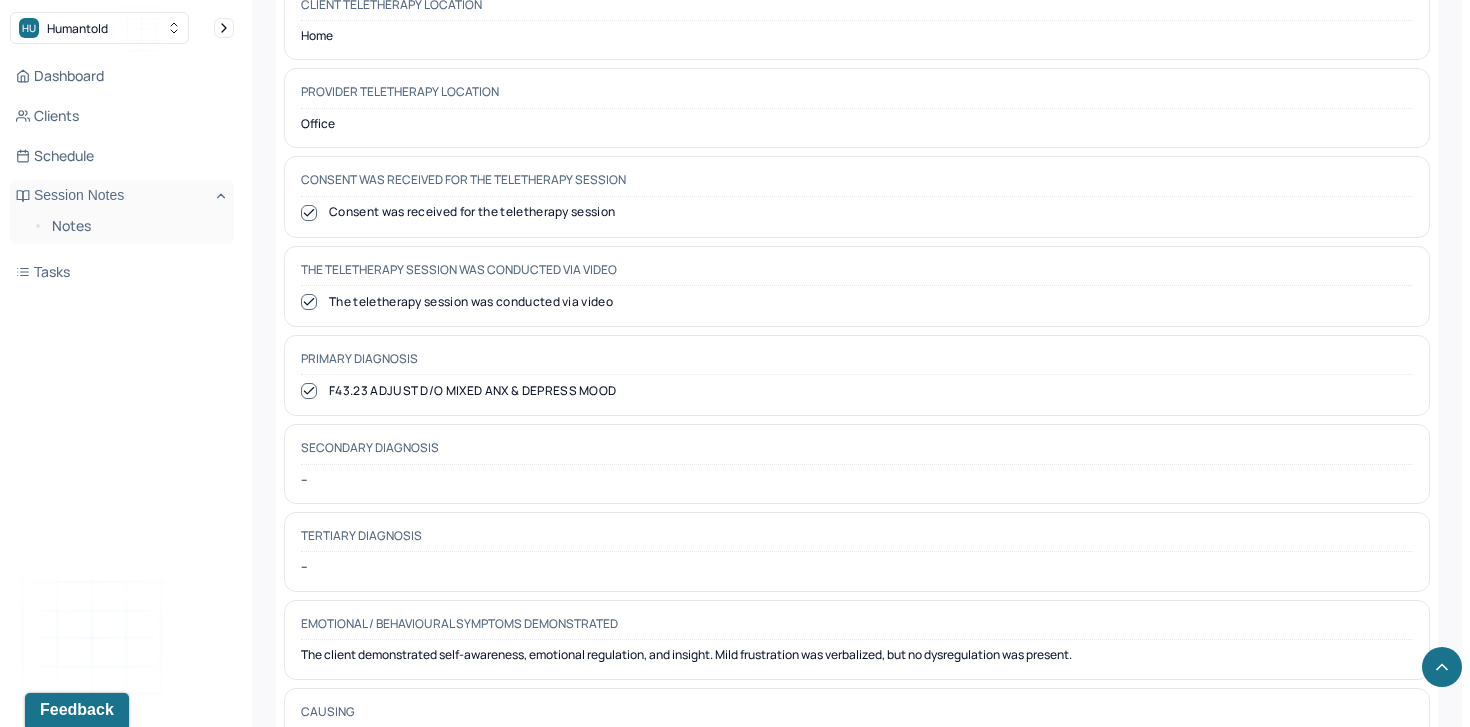 scroll, scrollTop: 962, scrollLeft: 0, axis: vertical 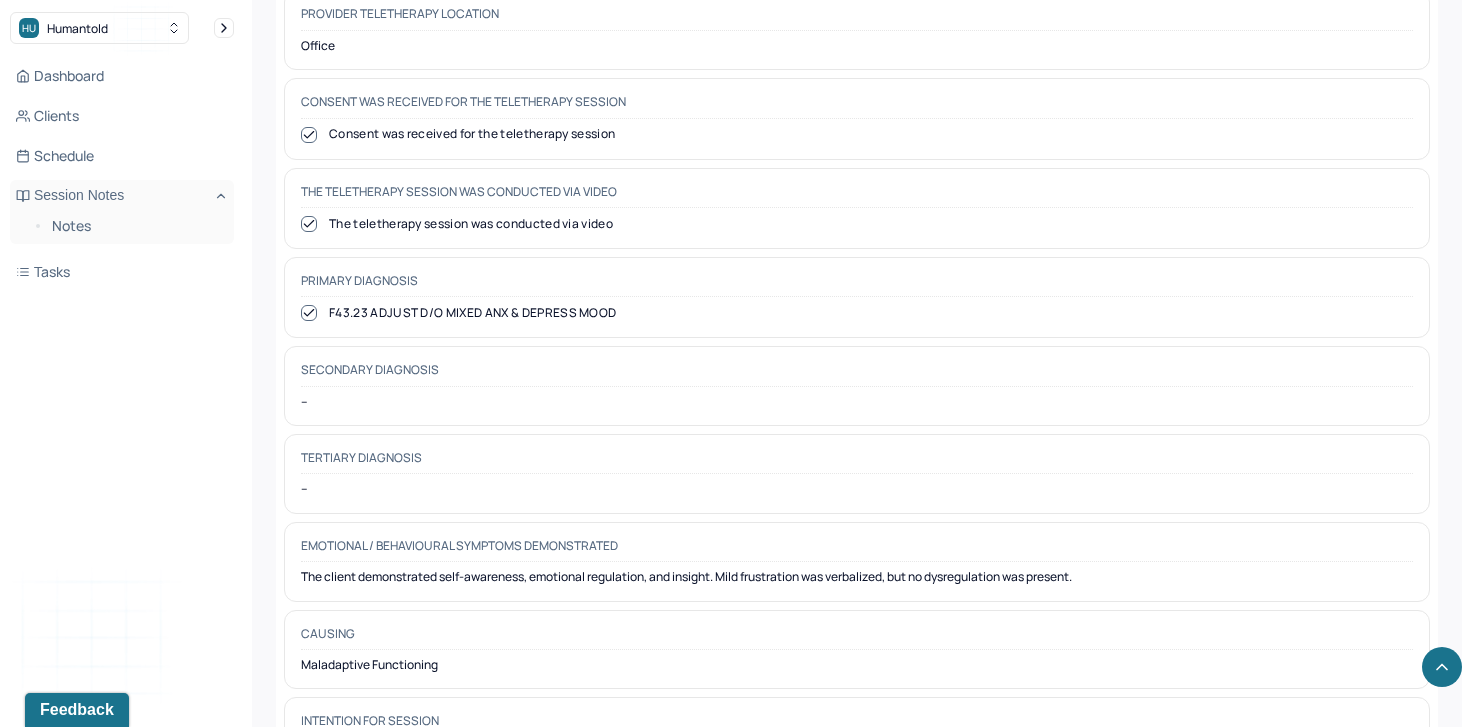 click on "F43.23 ADJUST D/O MIXED ANX & DEPRESS MOOD" at bounding box center [857, 313] 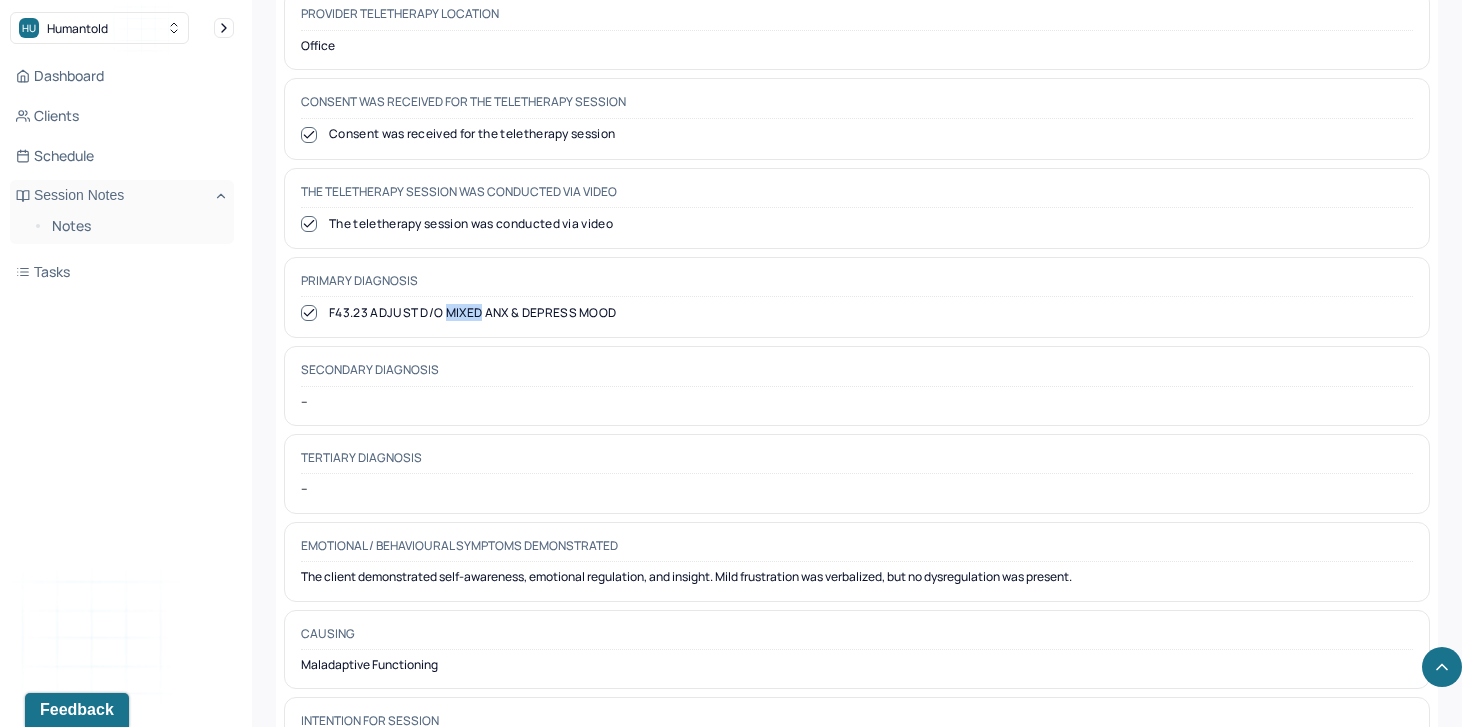 click on "F43.23 ADJUST D/O MIXED ANX & DEPRESS MOOD" at bounding box center [857, 313] 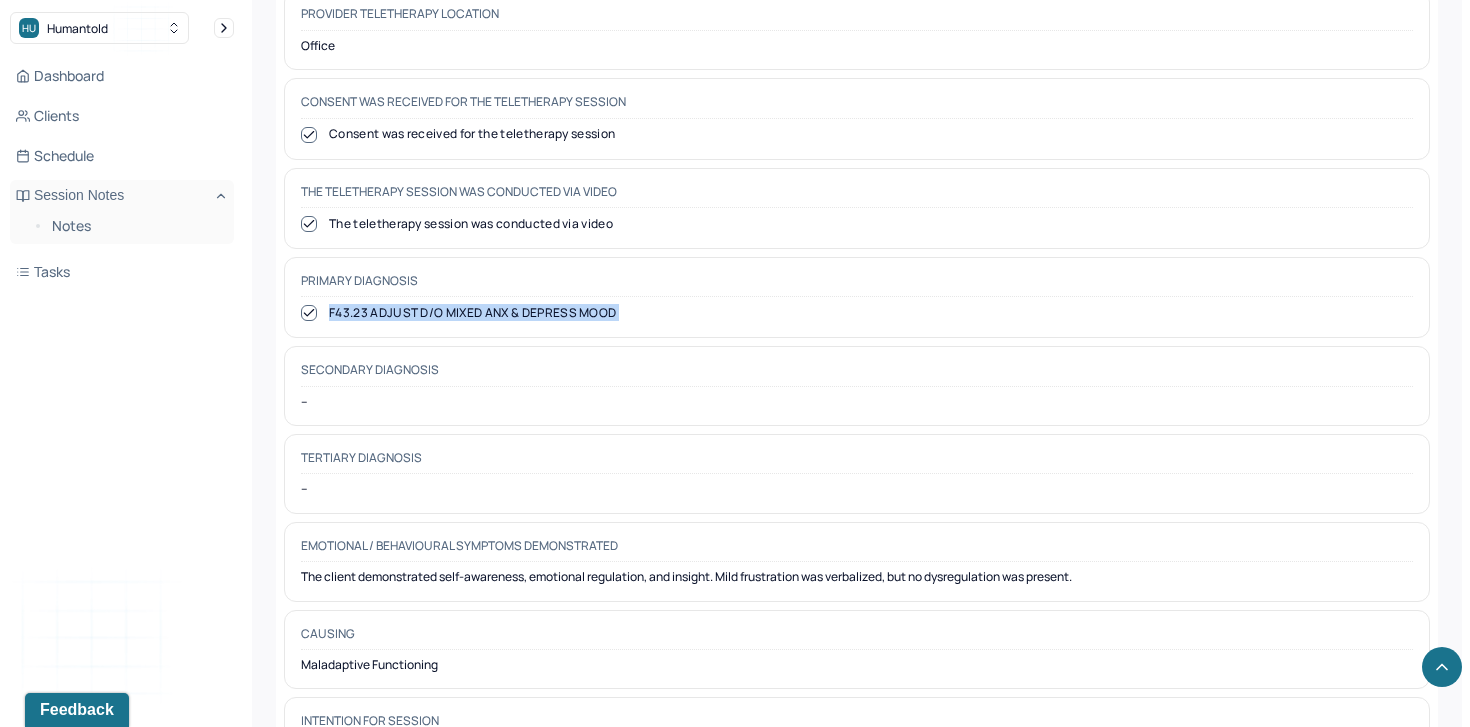 click on "F43.23 ADJUST D/O MIXED ANX & DEPRESS MOOD" at bounding box center [857, 313] 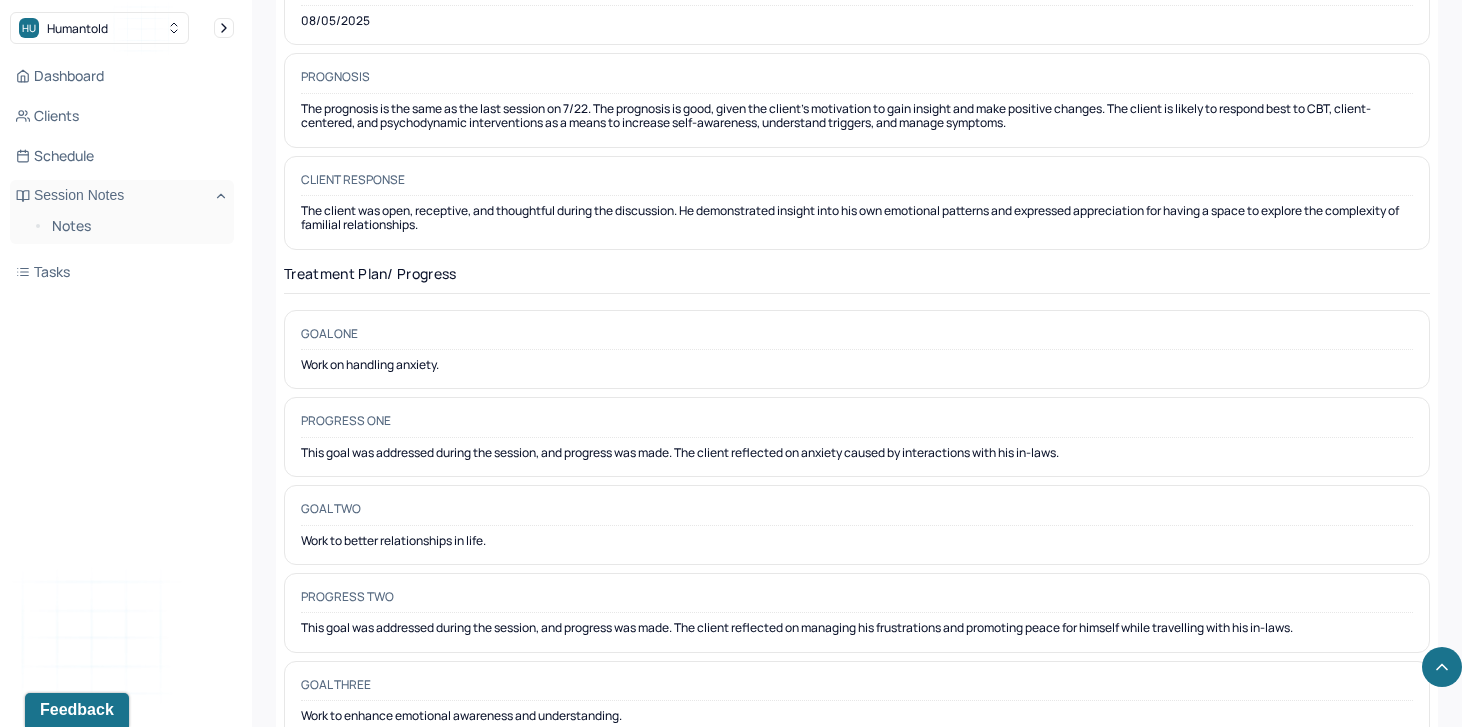 scroll, scrollTop: 2722, scrollLeft: 0, axis: vertical 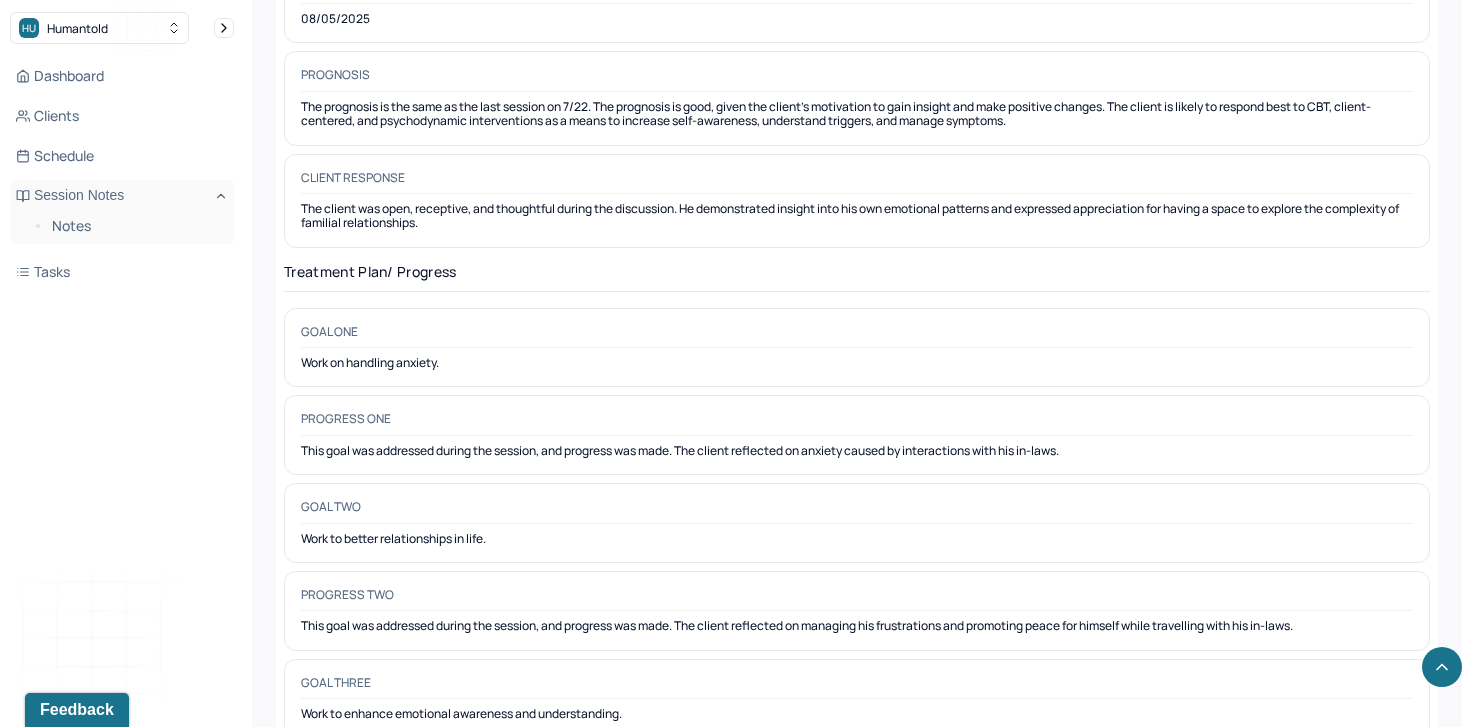 click on "Work on handling anxiety." at bounding box center [857, 363] 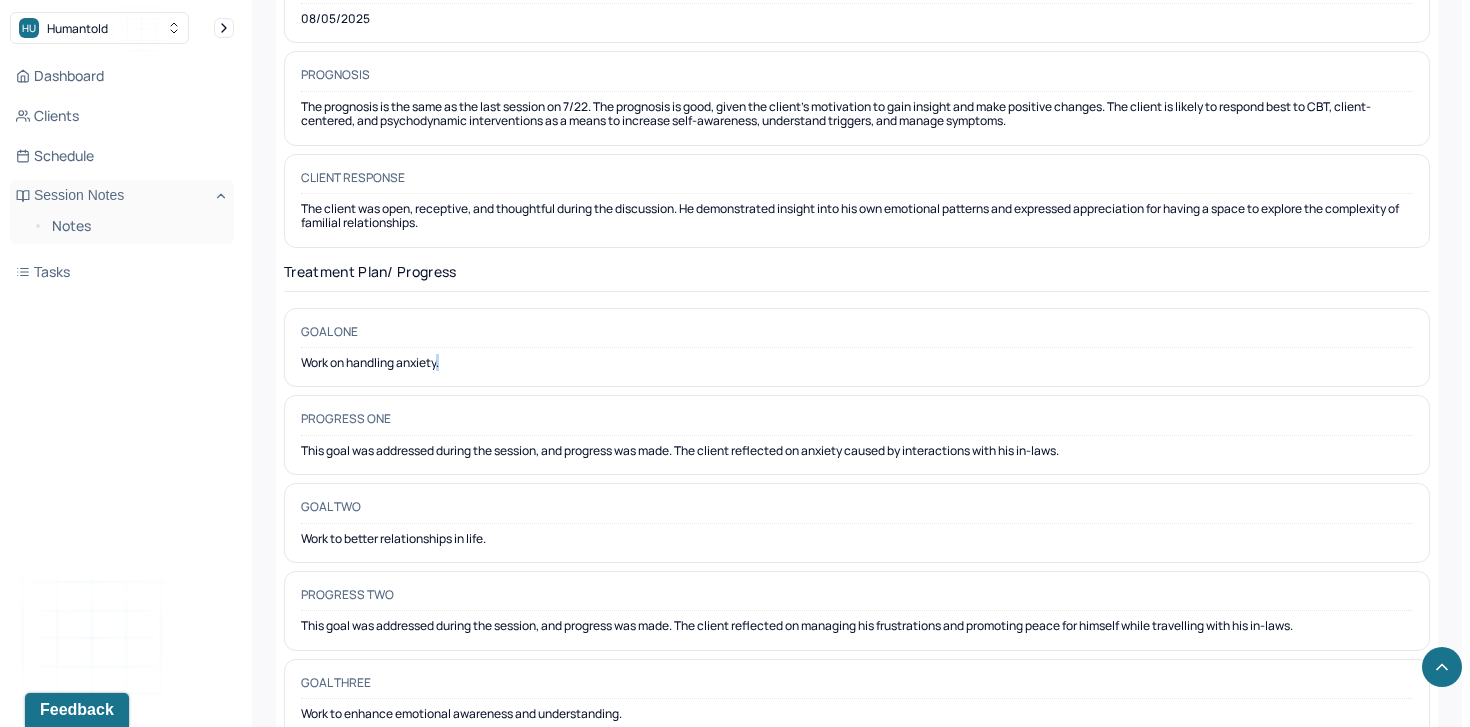click on "Work on handling anxiety." at bounding box center (857, 363) 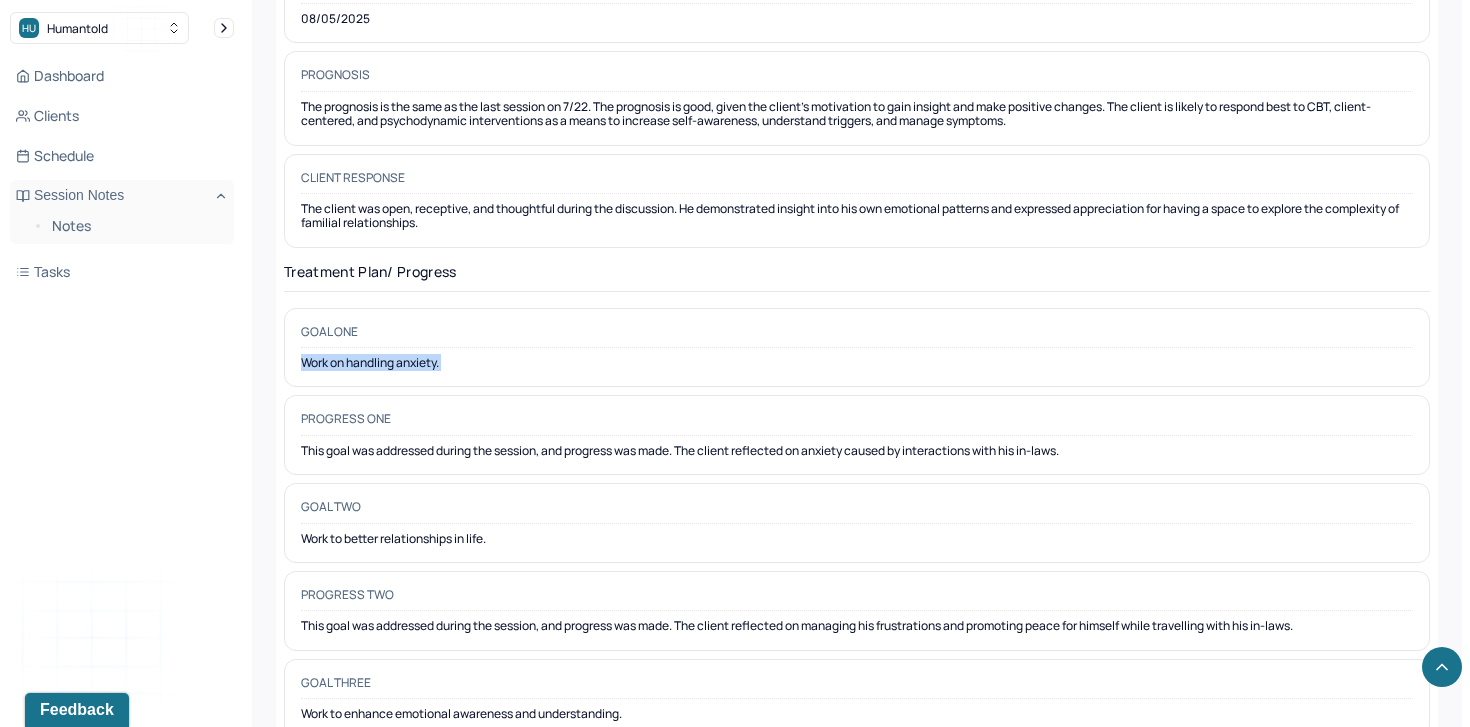 click on "Work on handling anxiety." at bounding box center (857, 363) 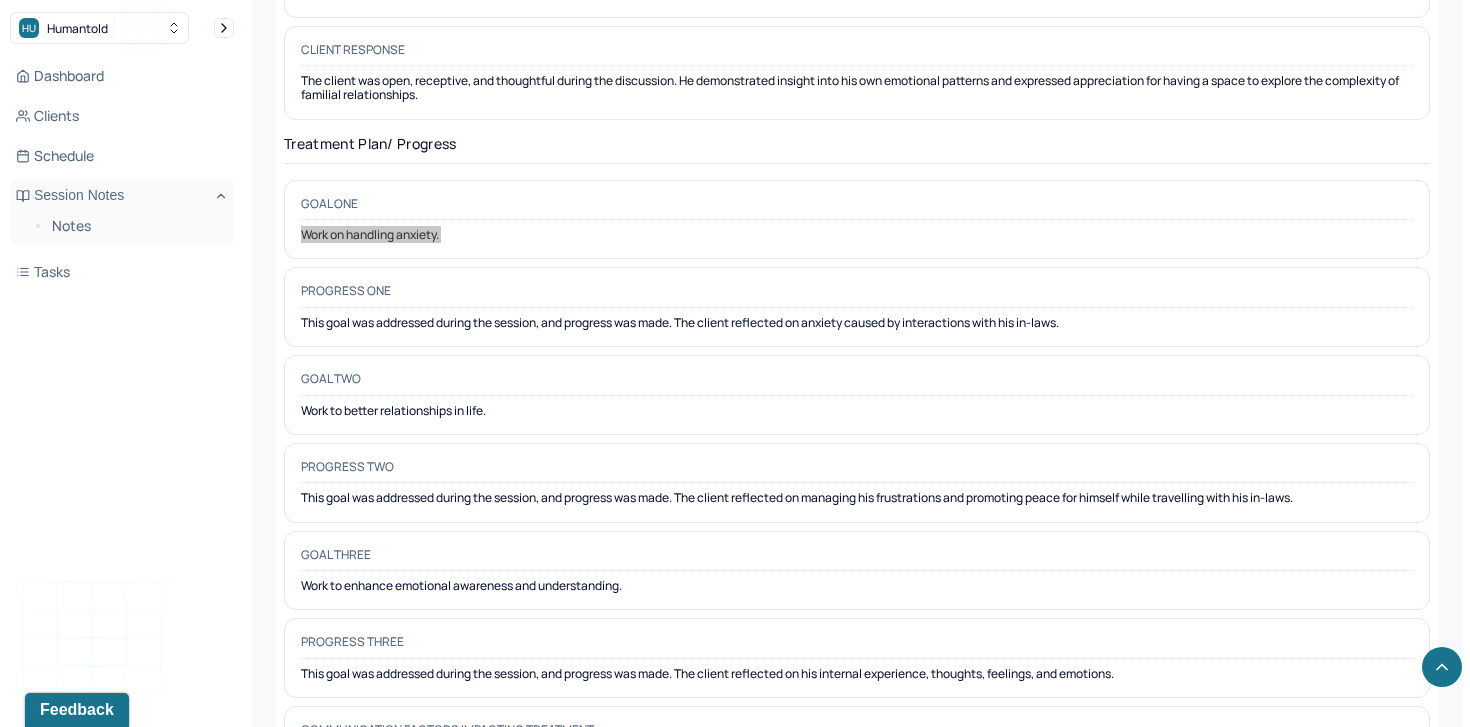 scroll, scrollTop: 2870, scrollLeft: 0, axis: vertical 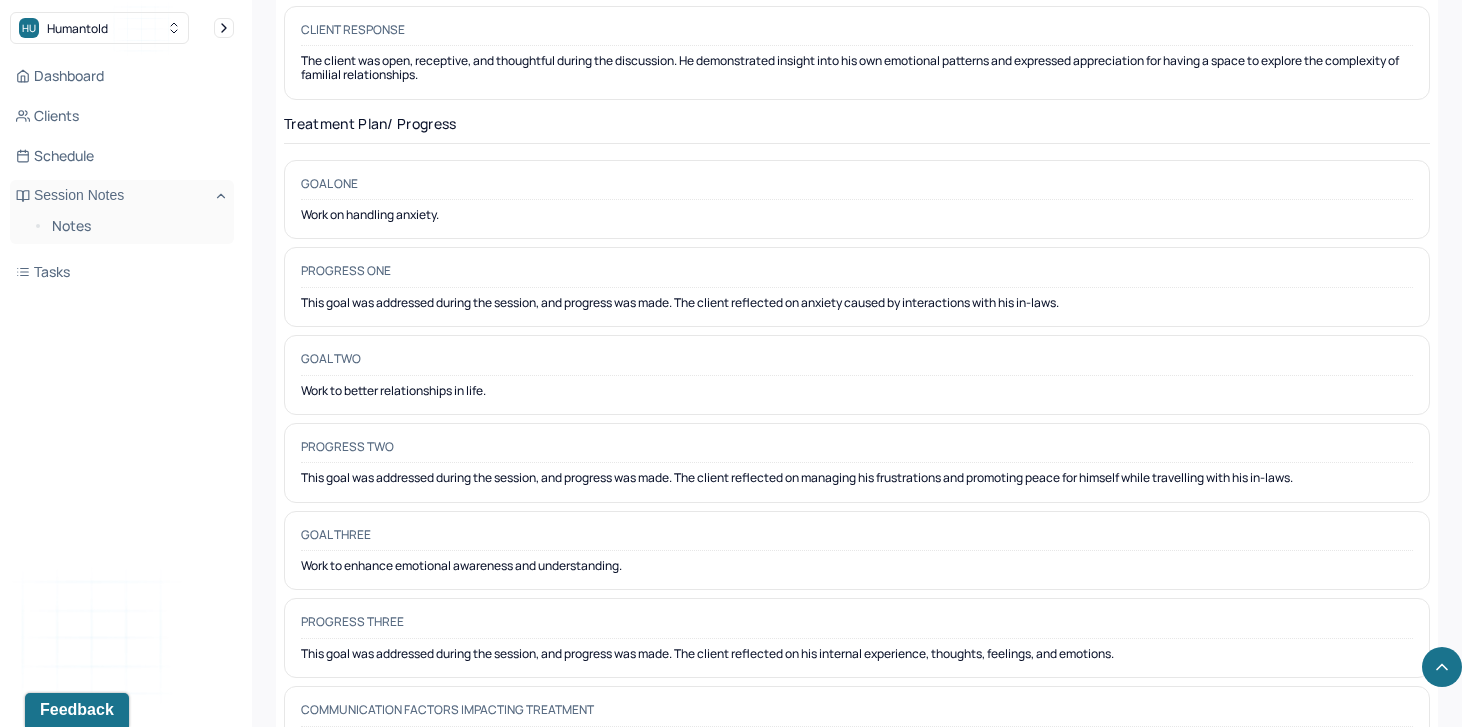 click on "Work to better relationships in life." at bounding box center [857, 391] 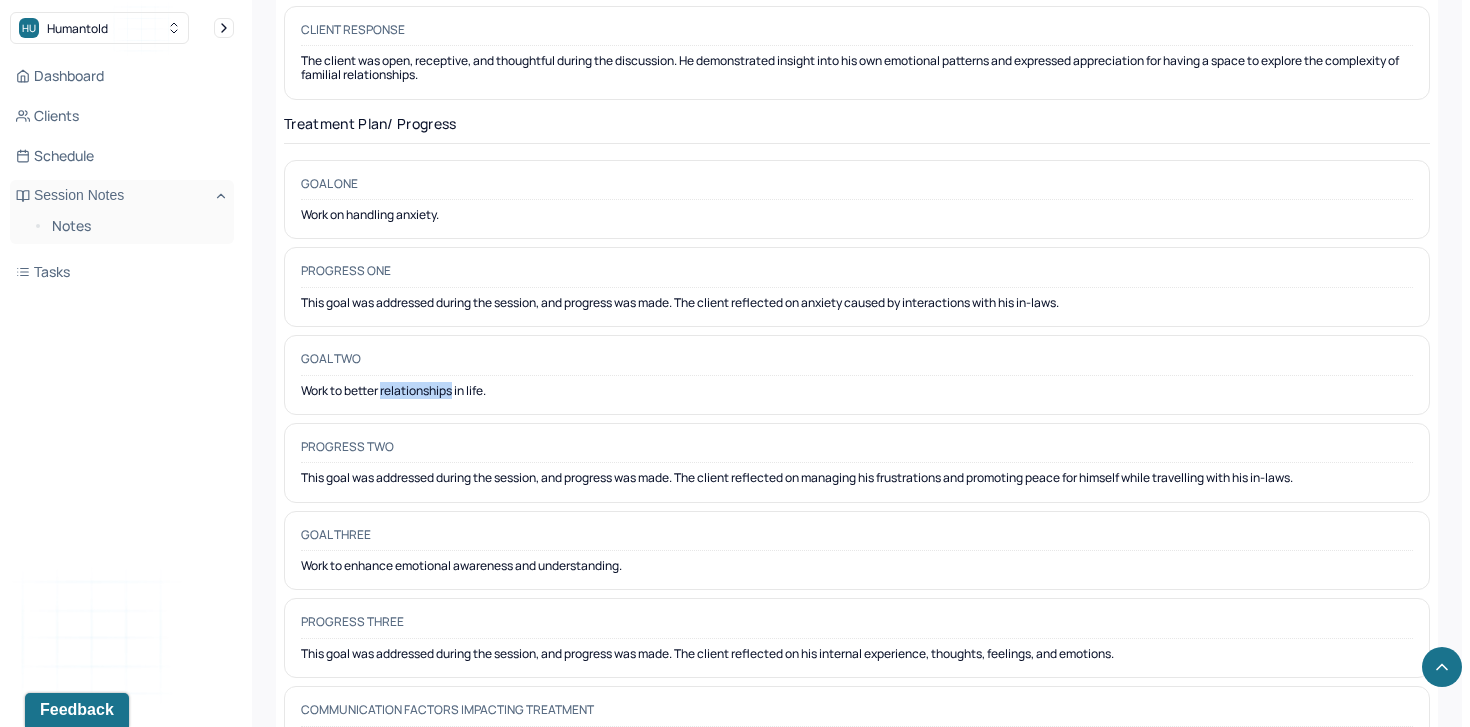 click on "Work to better relationships in life." at bounding box center (857, 391) 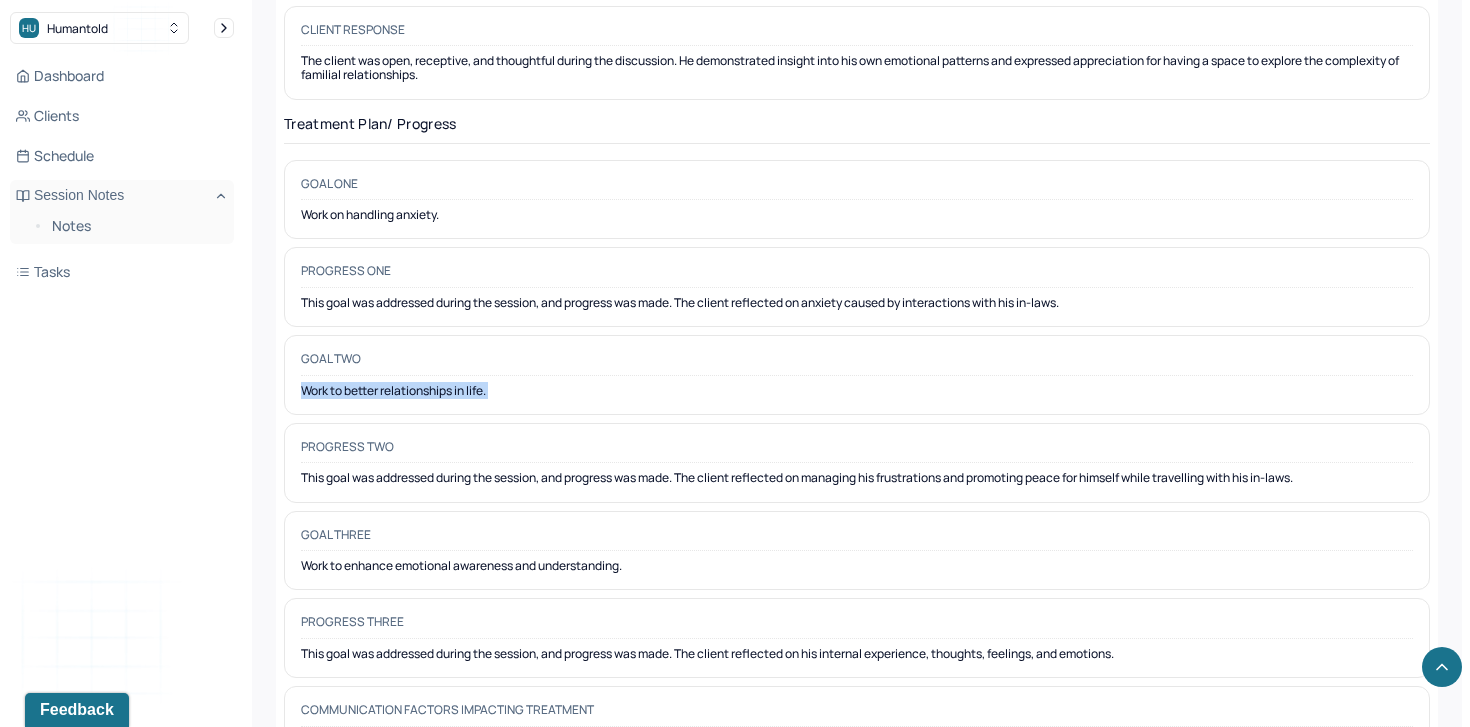 click on "Work to better relationships in life." at bounding box center (857, 391) 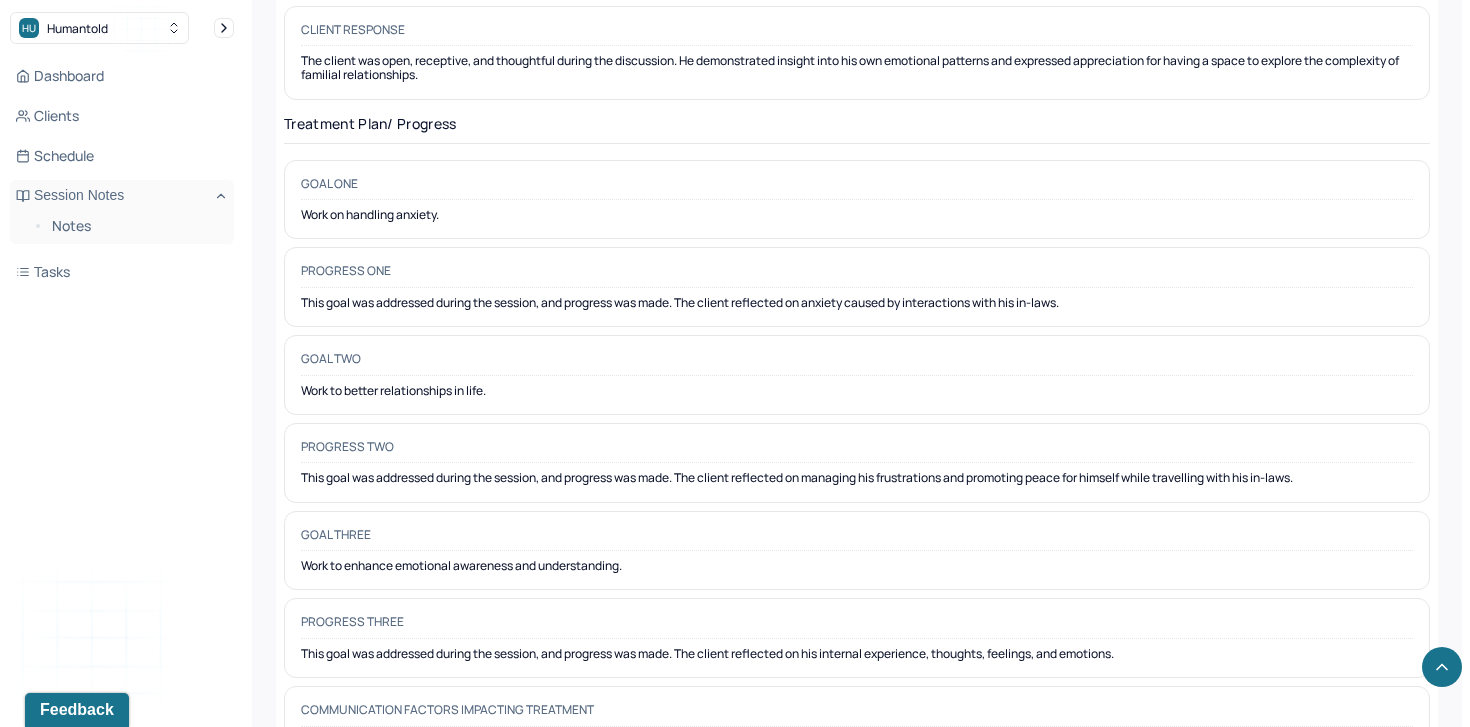 click on "Work to enhance emotional awareness and understanding." at bounding box center [857, 566] 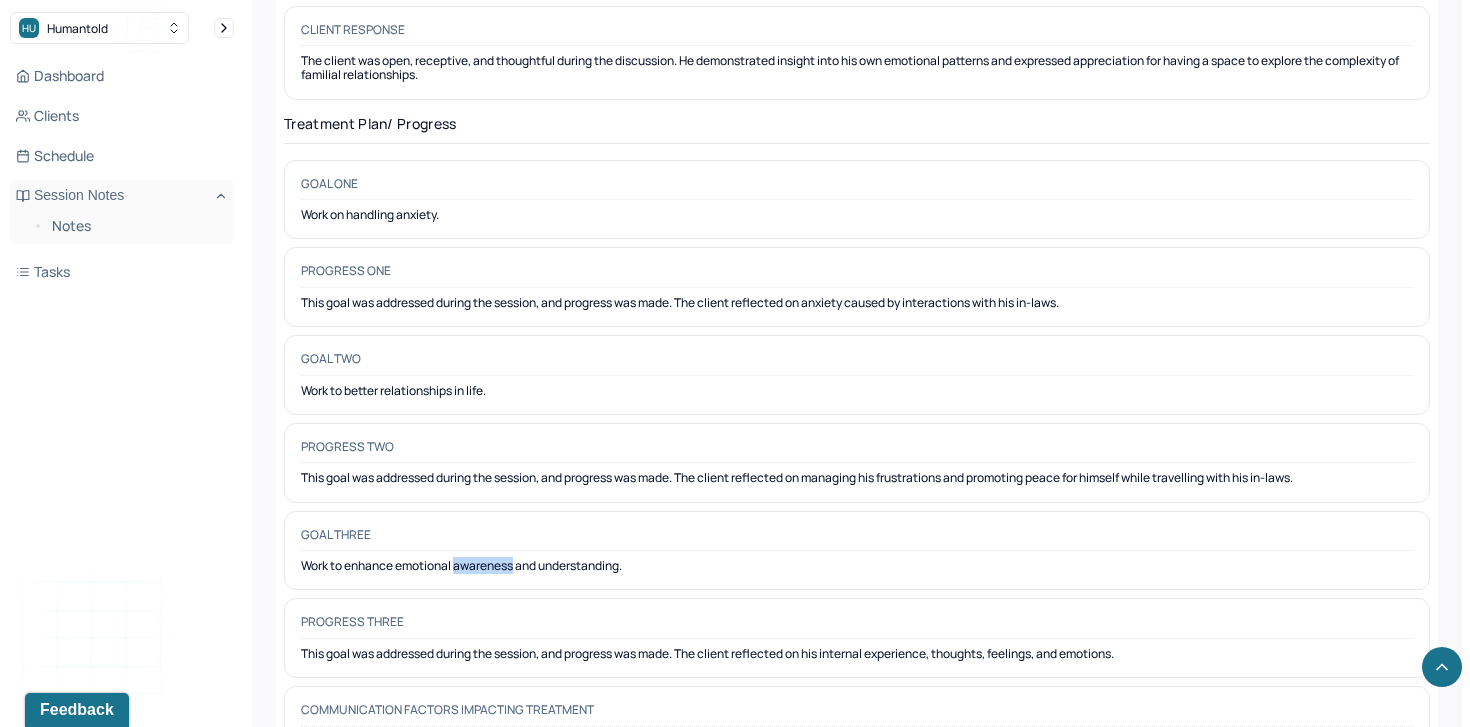 click on "Work to enhance emotional awareness and understanding." at bounding box center (857, 566) 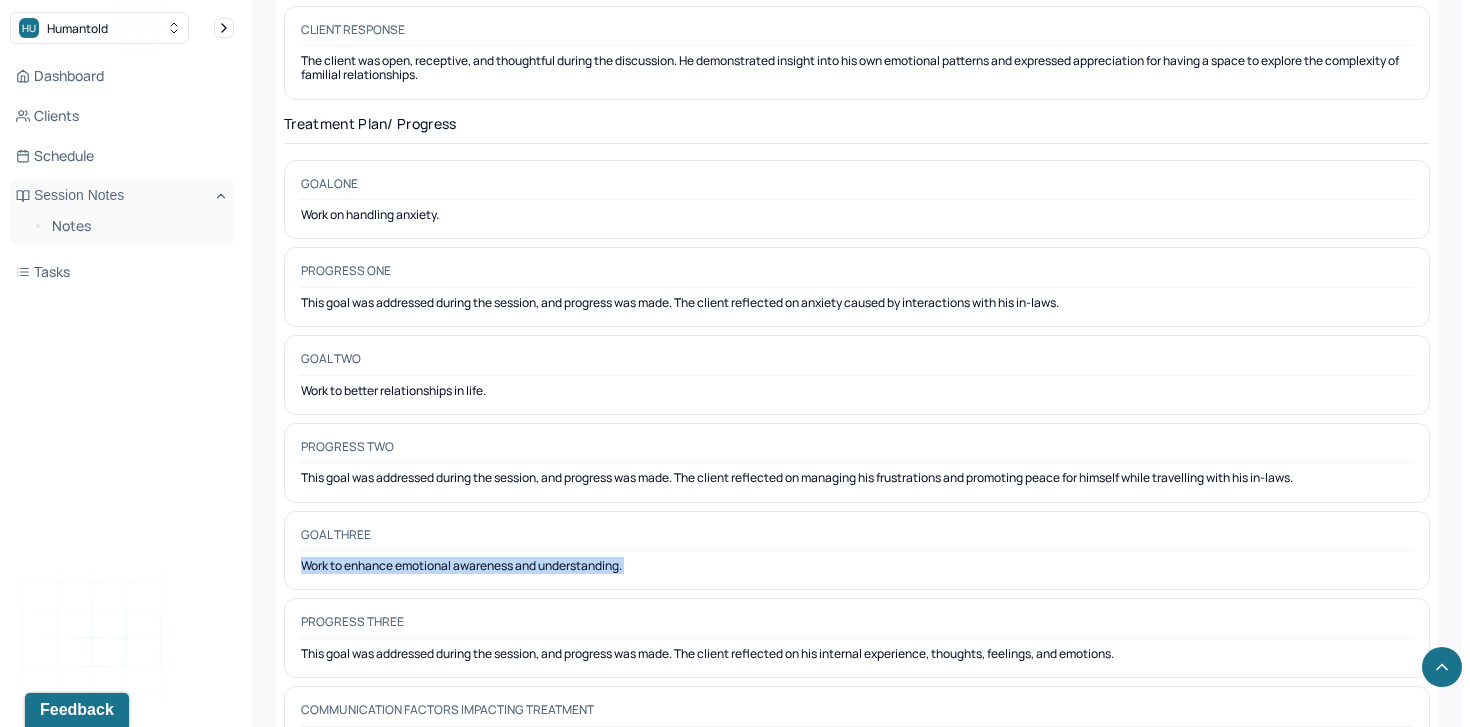 click on "Work to enhance emotional awareness and understanding." at bounding box center (857, 566) 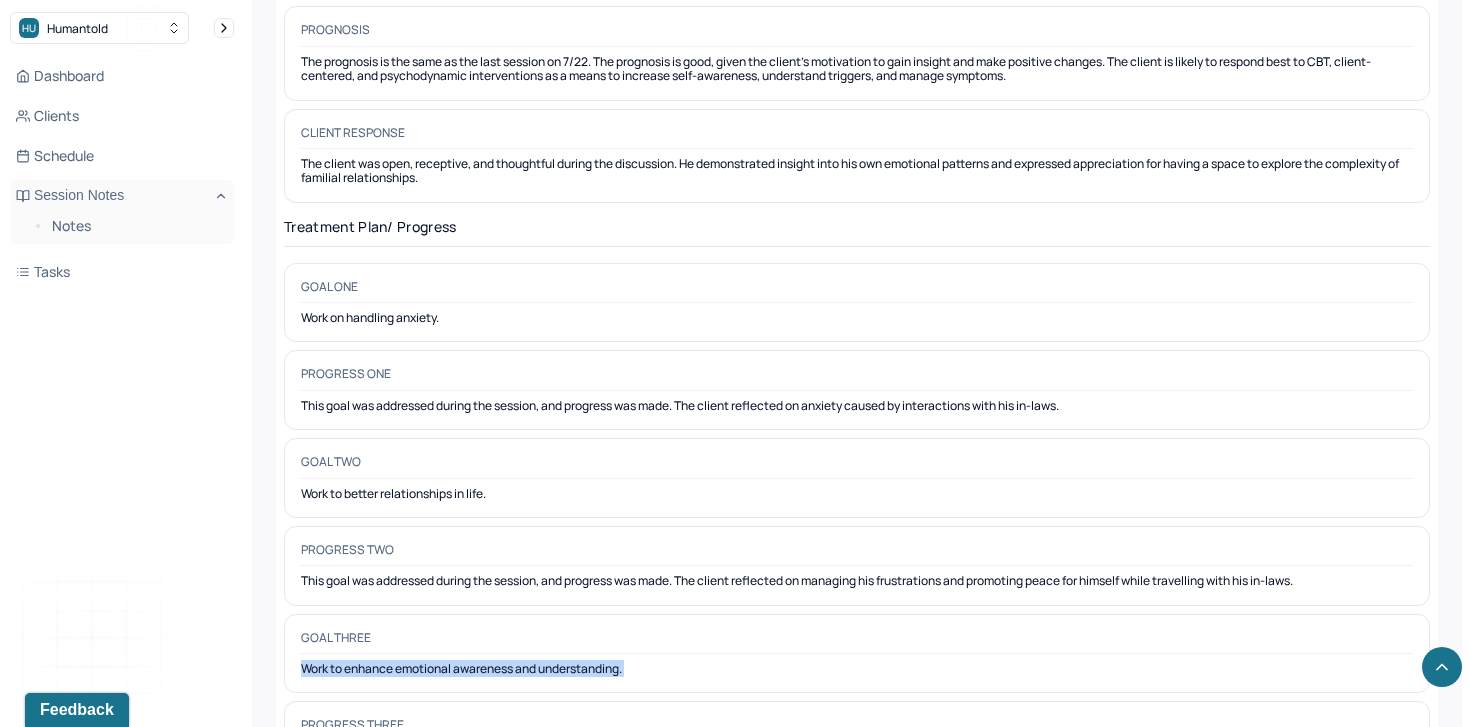 scroll, scrollTop: 2285, scrollLeft: 0, axis: vertical 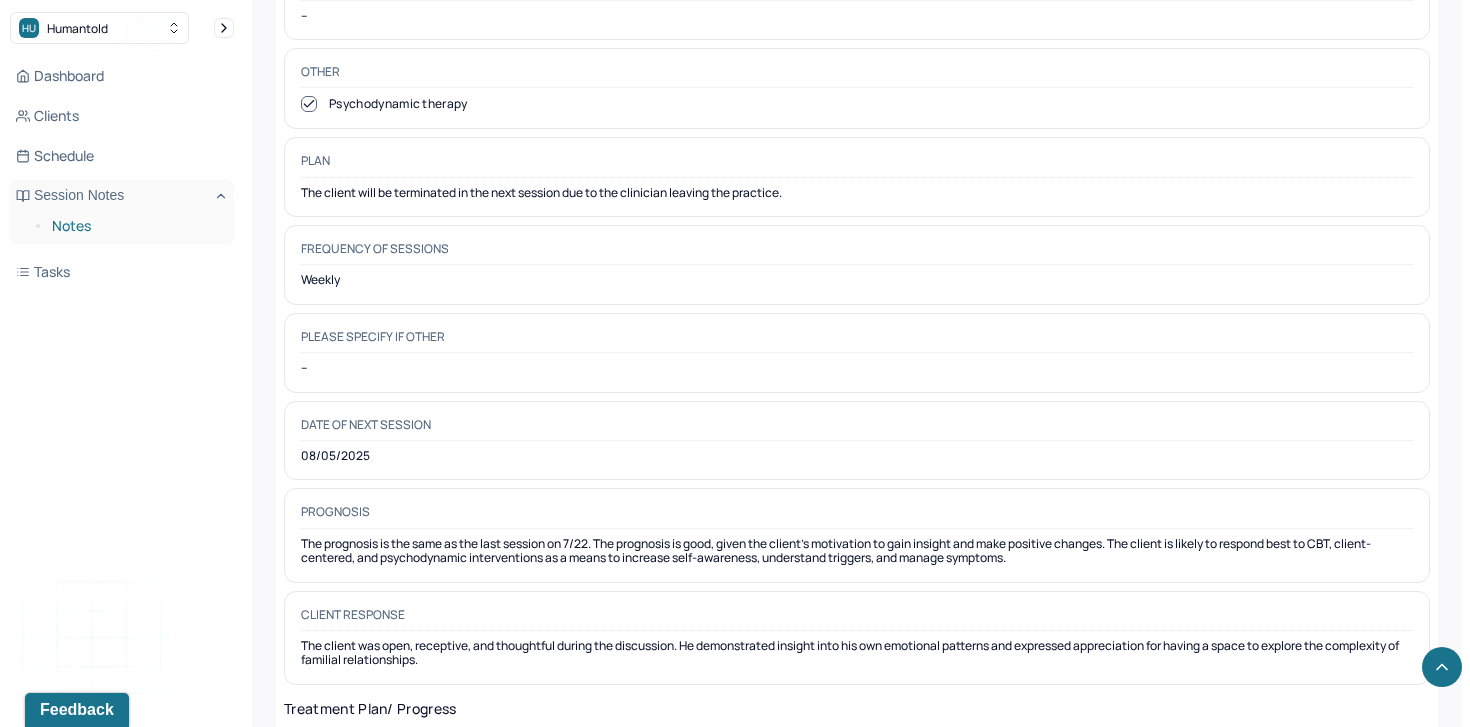 click on "Notes" at bounding box center [135, 226] 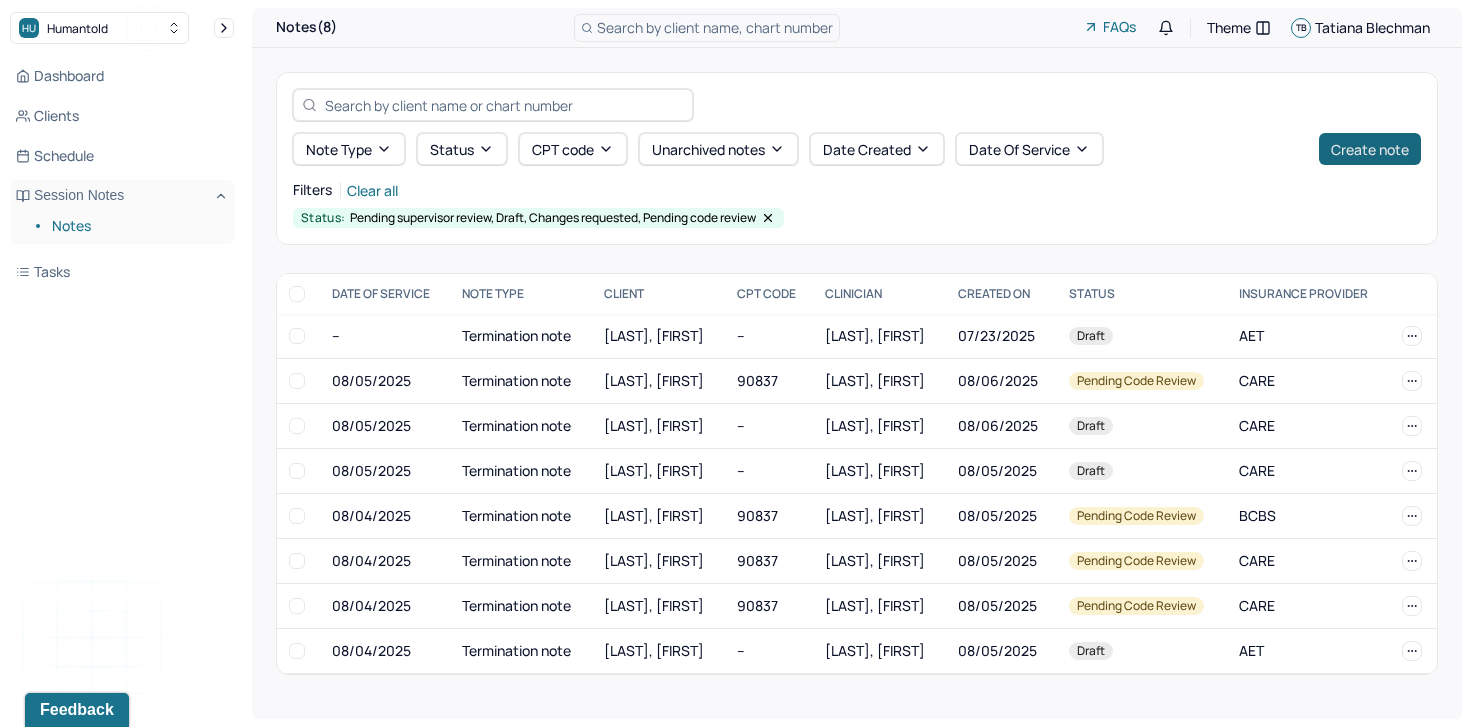 click on "Create note" at bounding box center [1370, 149] 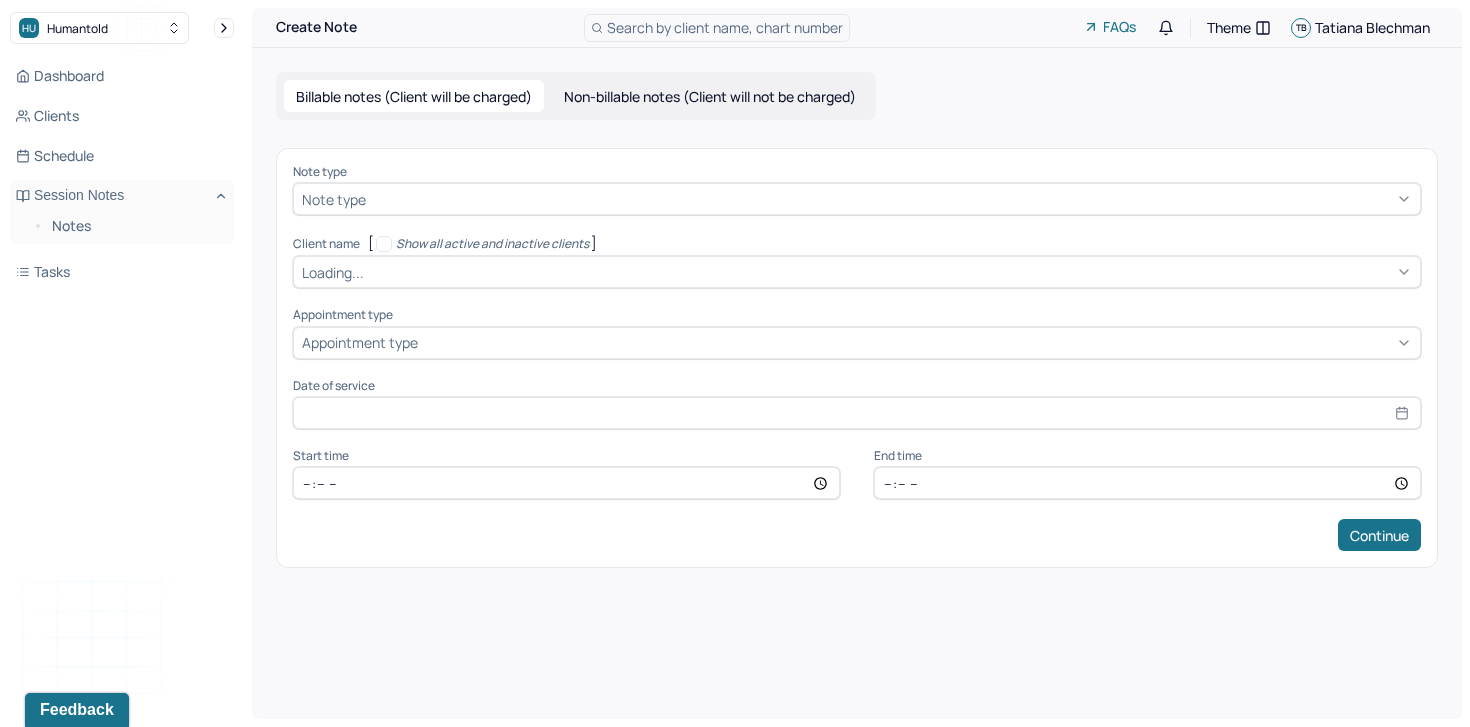click at bounding box center (891, 199) 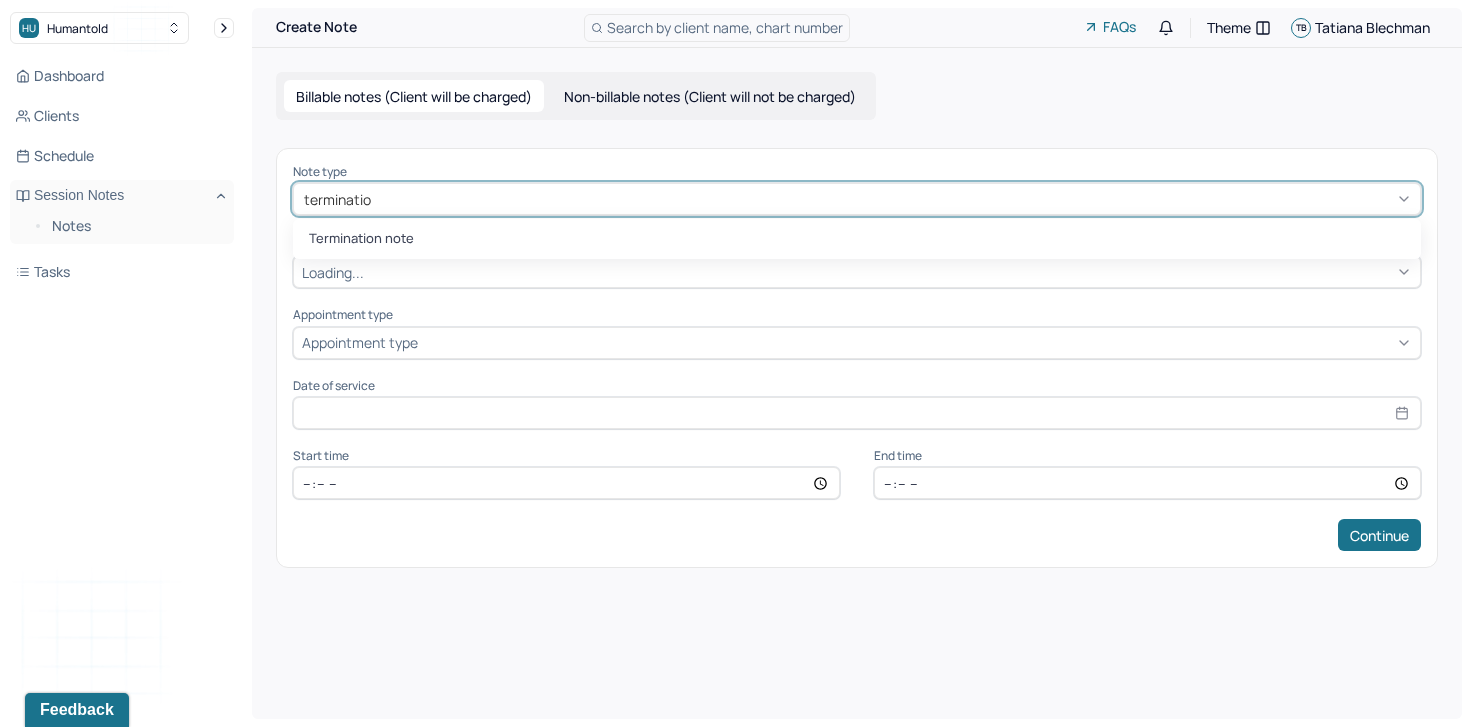 type on "termination" 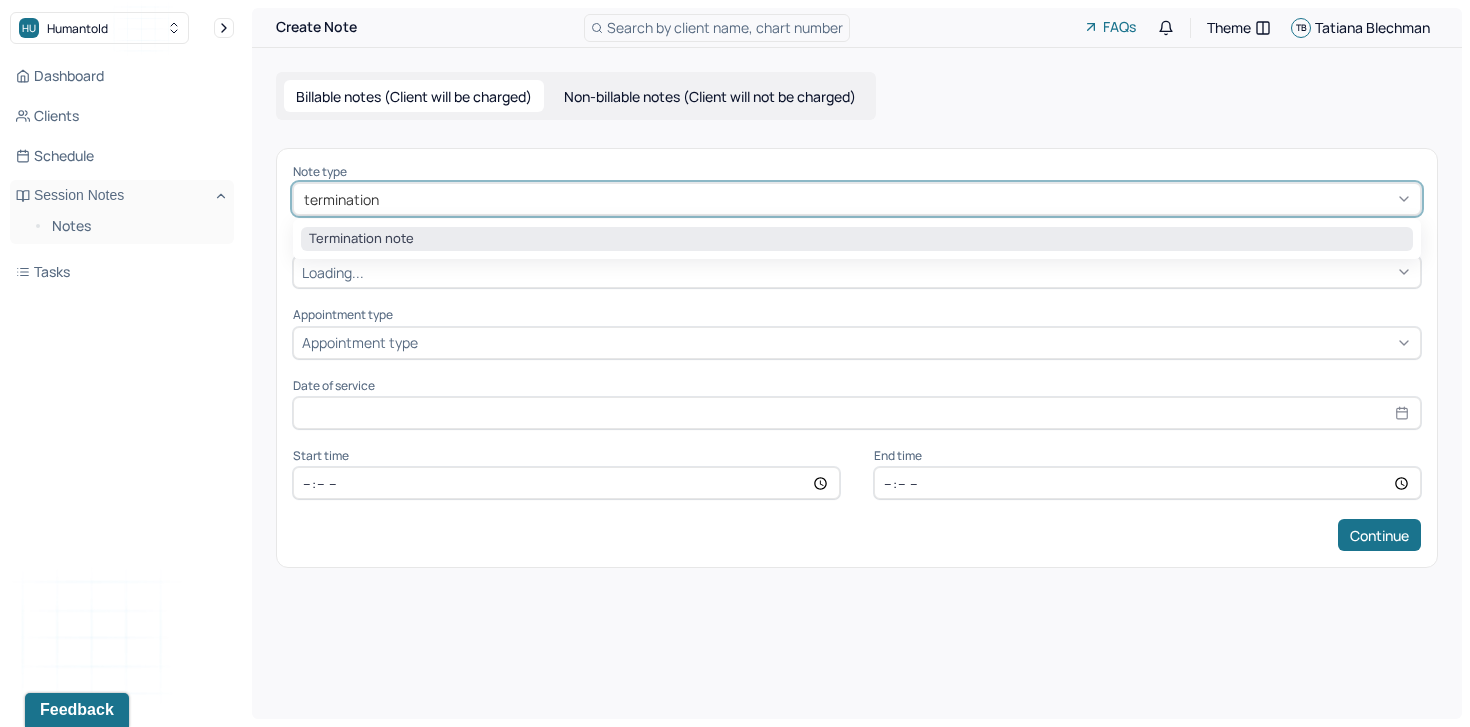 click on "Termination note" at bounding box center (857, 239) 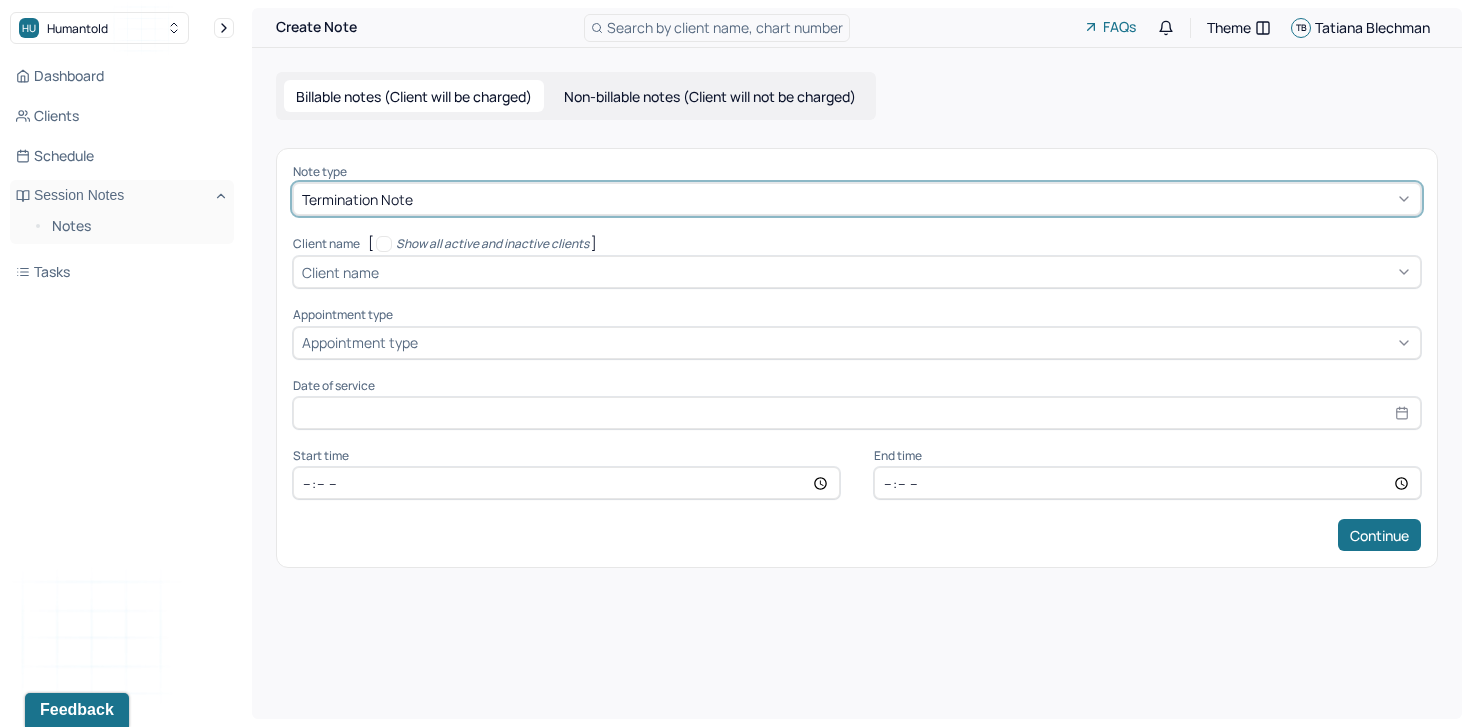 click at bounding box center (897, 272) 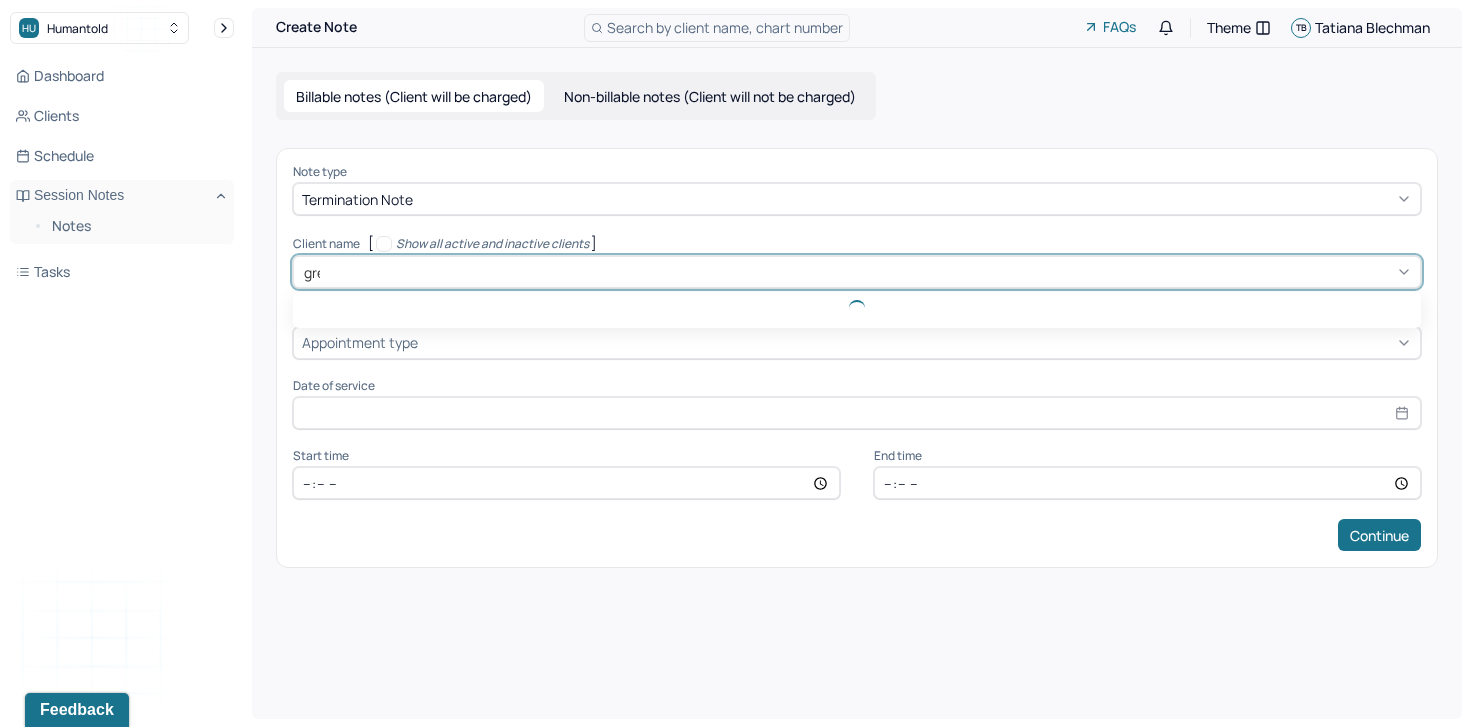 type on "greg" 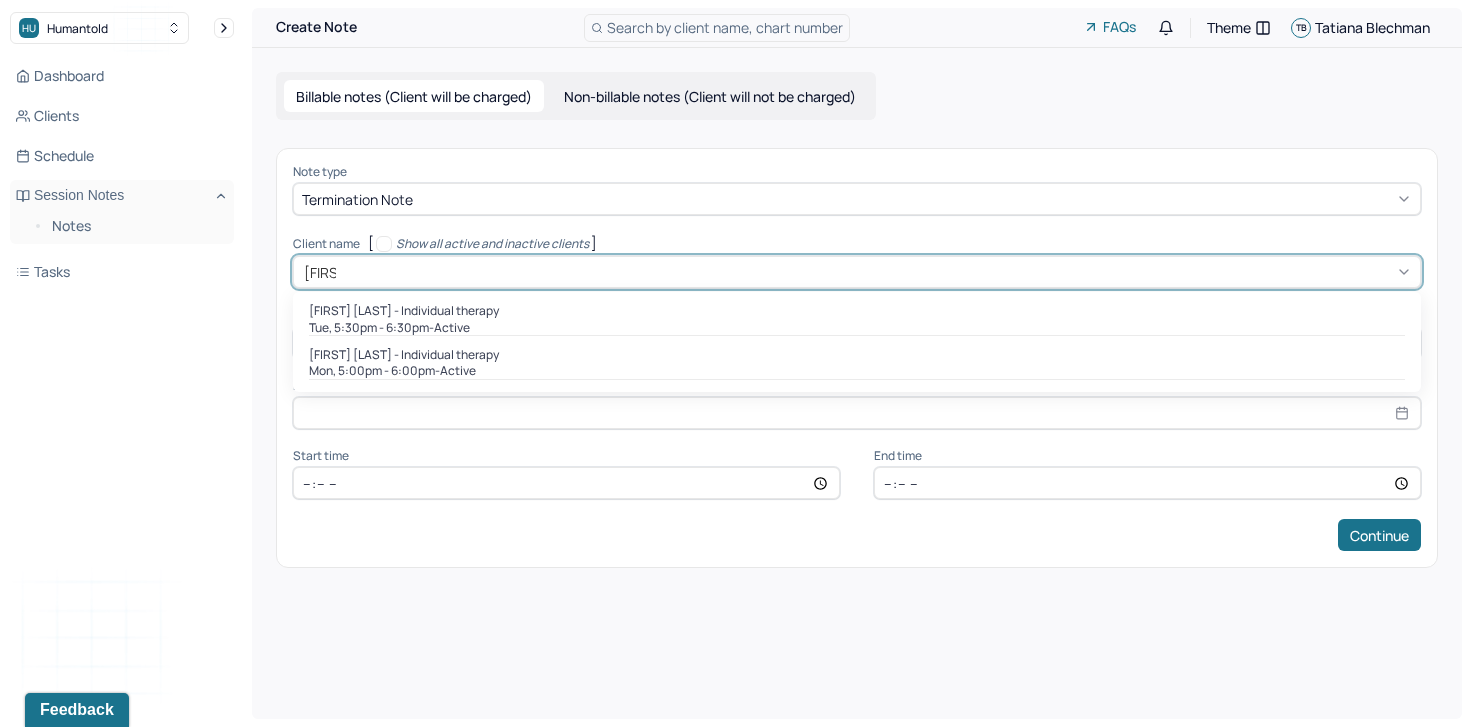 click on "Gregory Martin - Individual therapy" at bounding box center [404, 311] 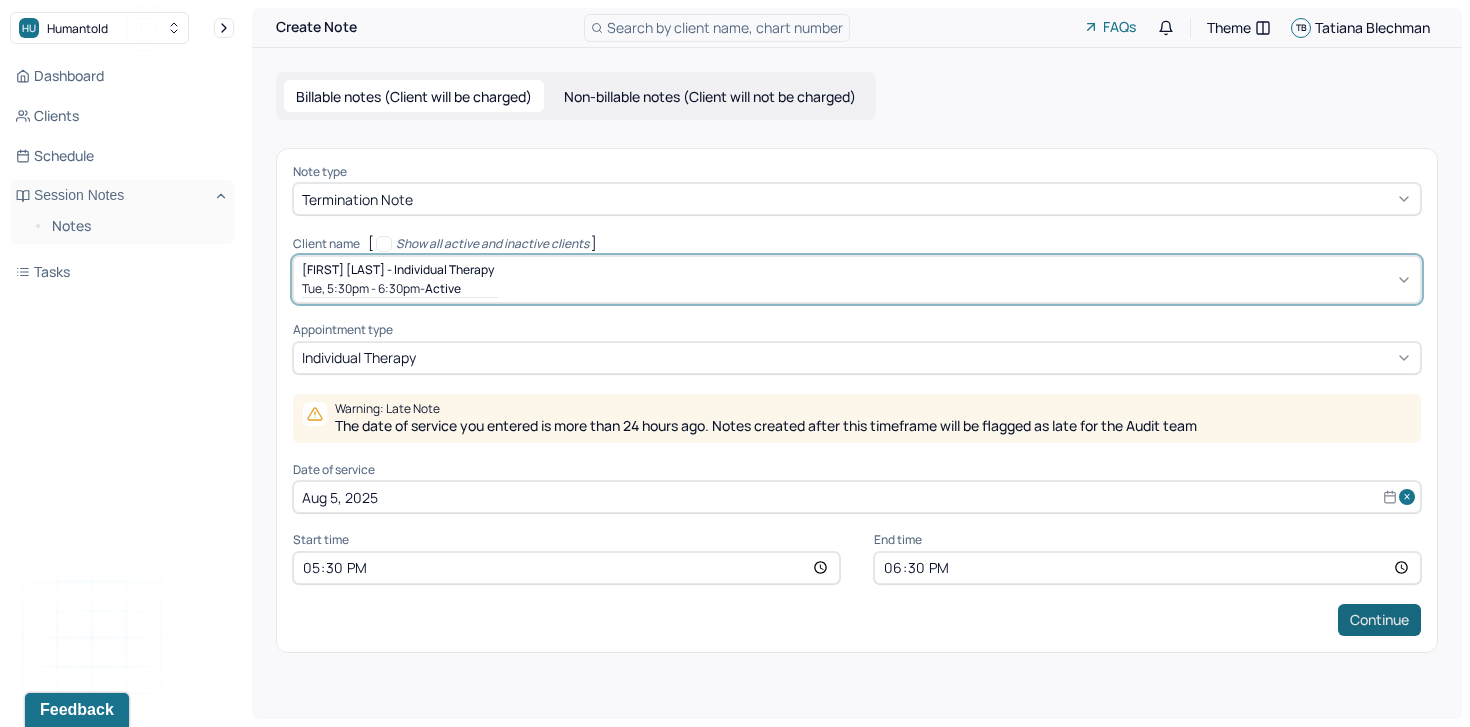 click on "Continue" at bounding box center (1379, 620) 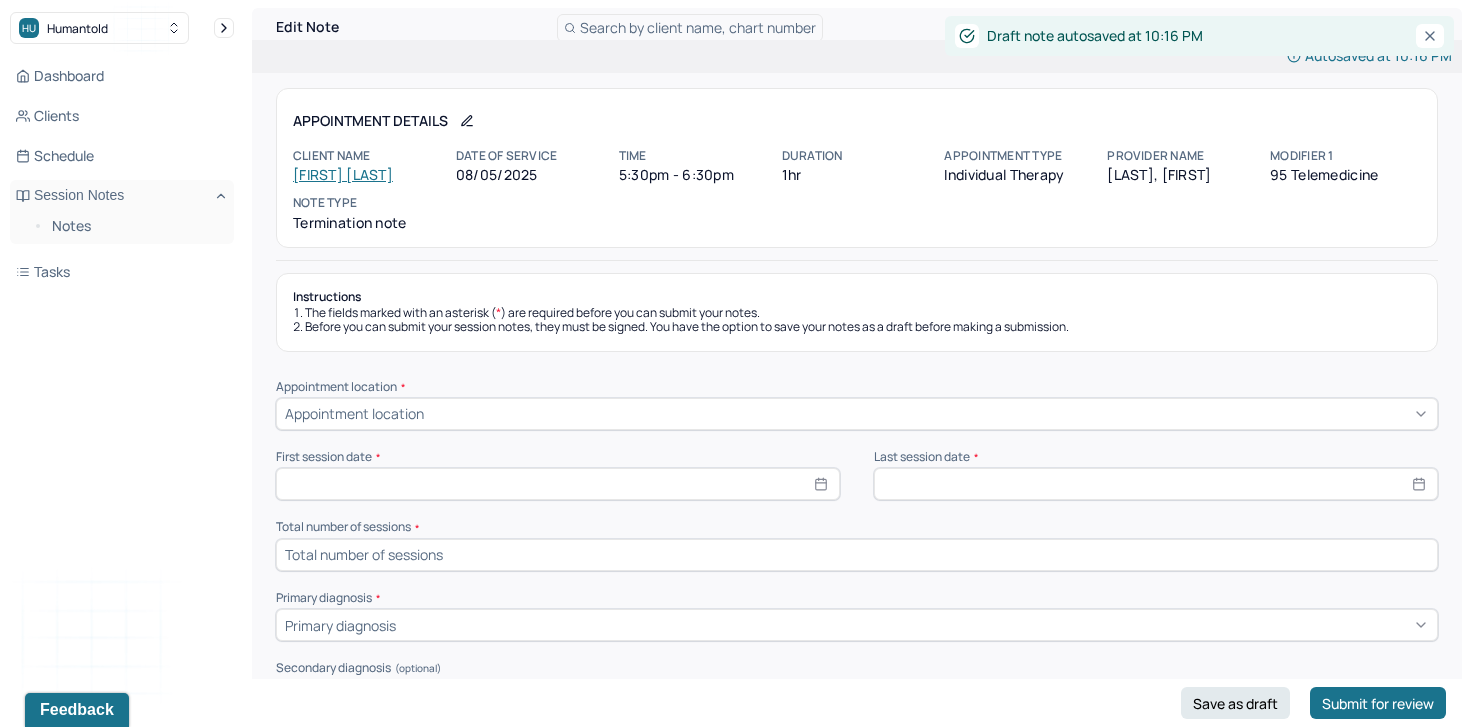 click 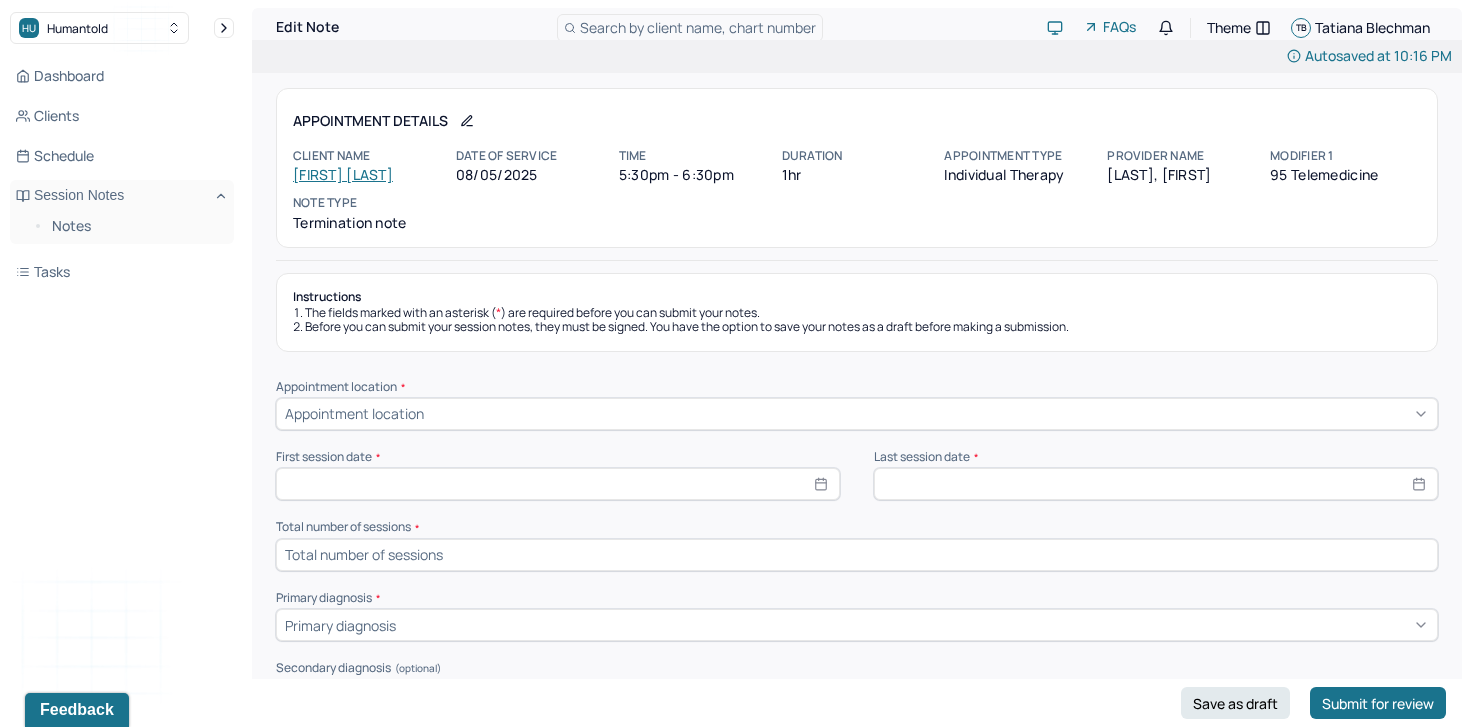 select on "7" 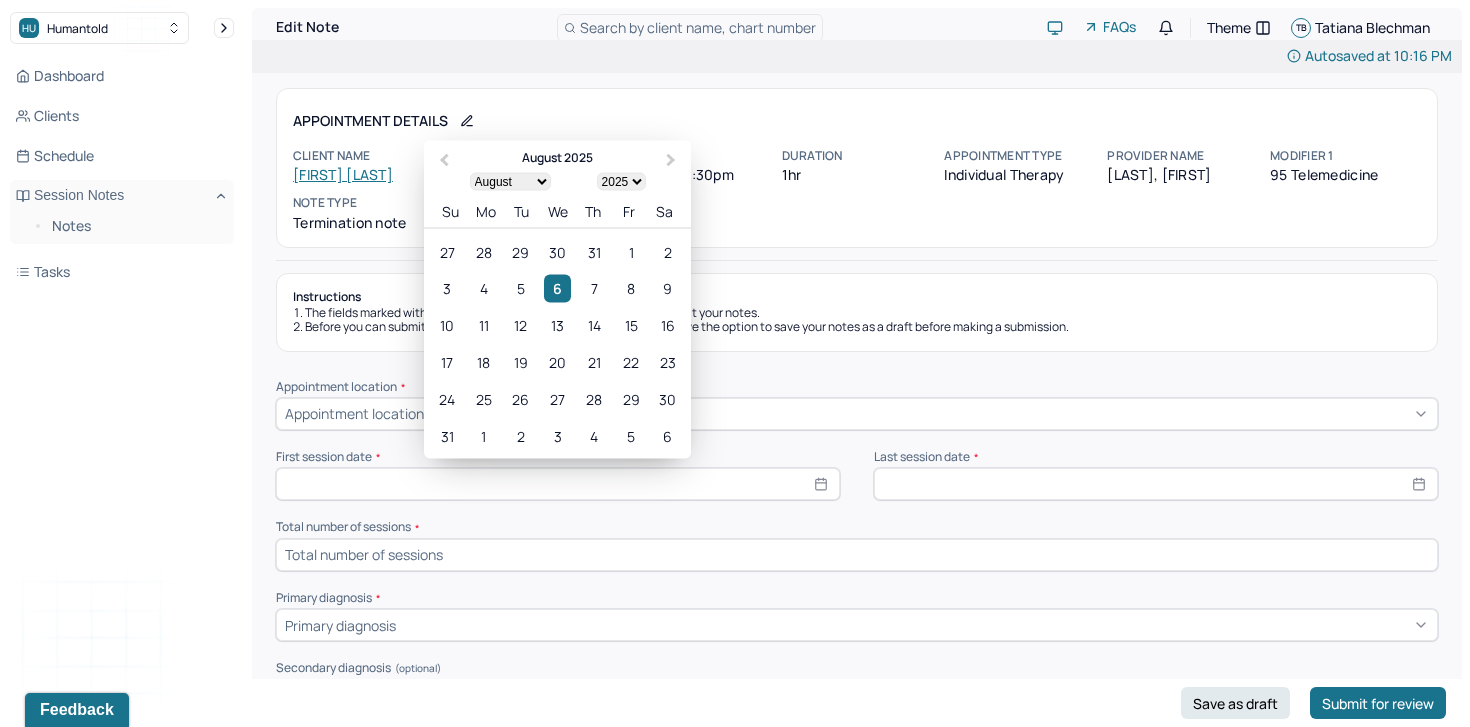 click at bounding box center (558, 484) 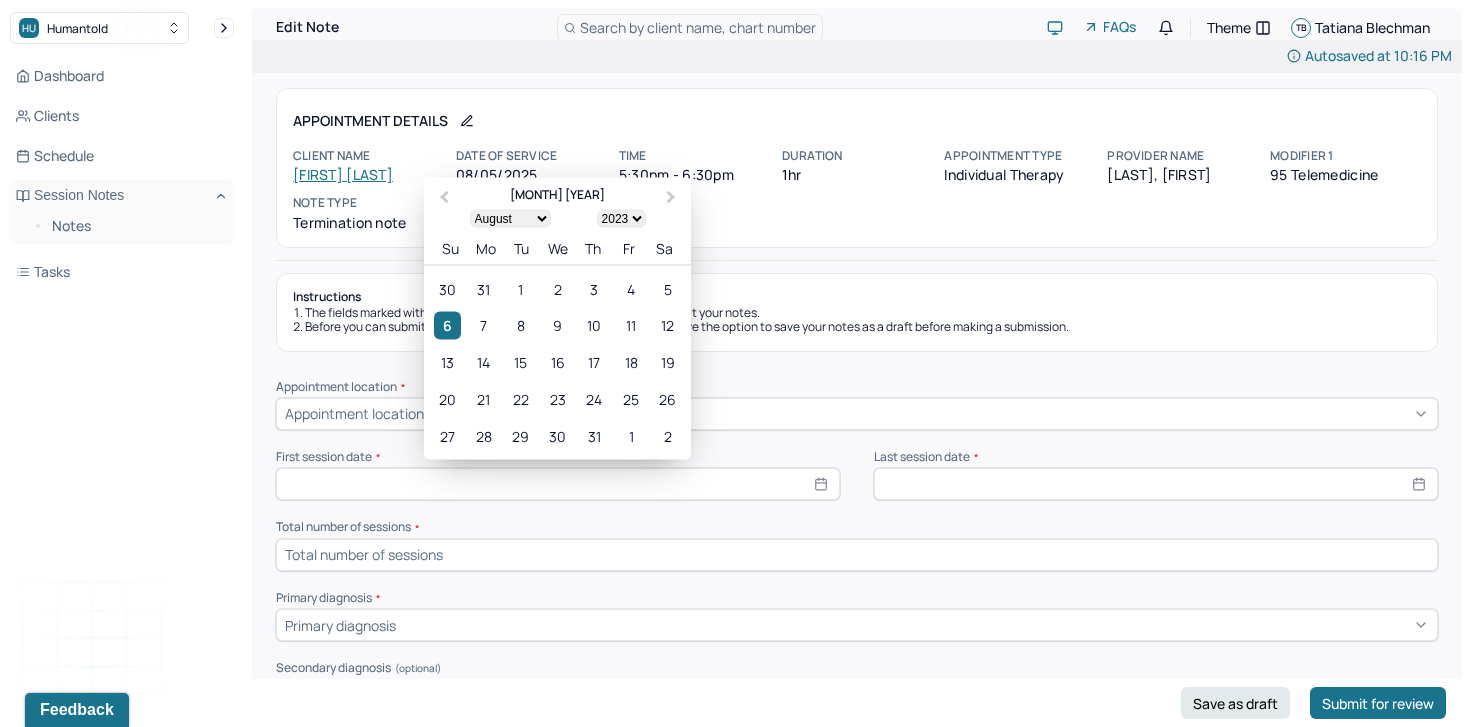 click on "January February March April May June July August September October November December" at bounding box center [510, 219] 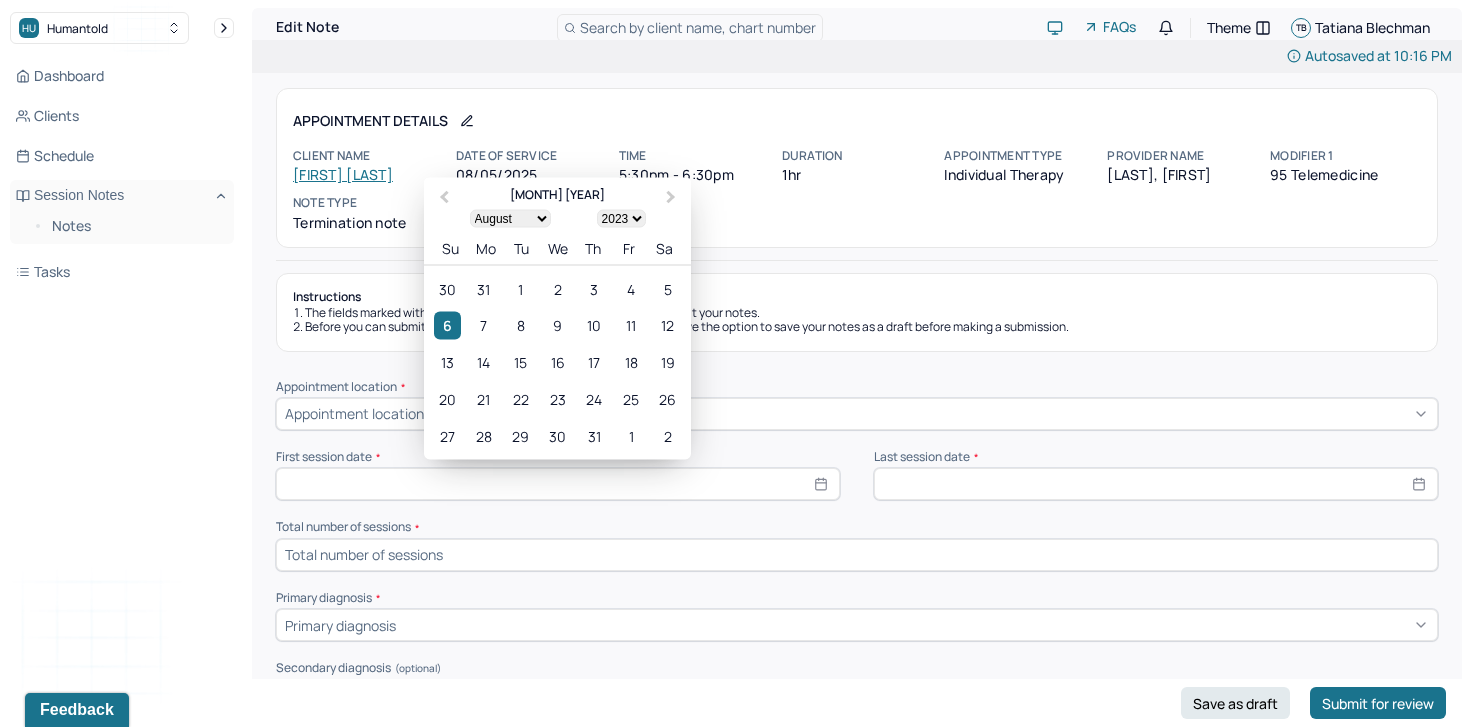 select on "9" 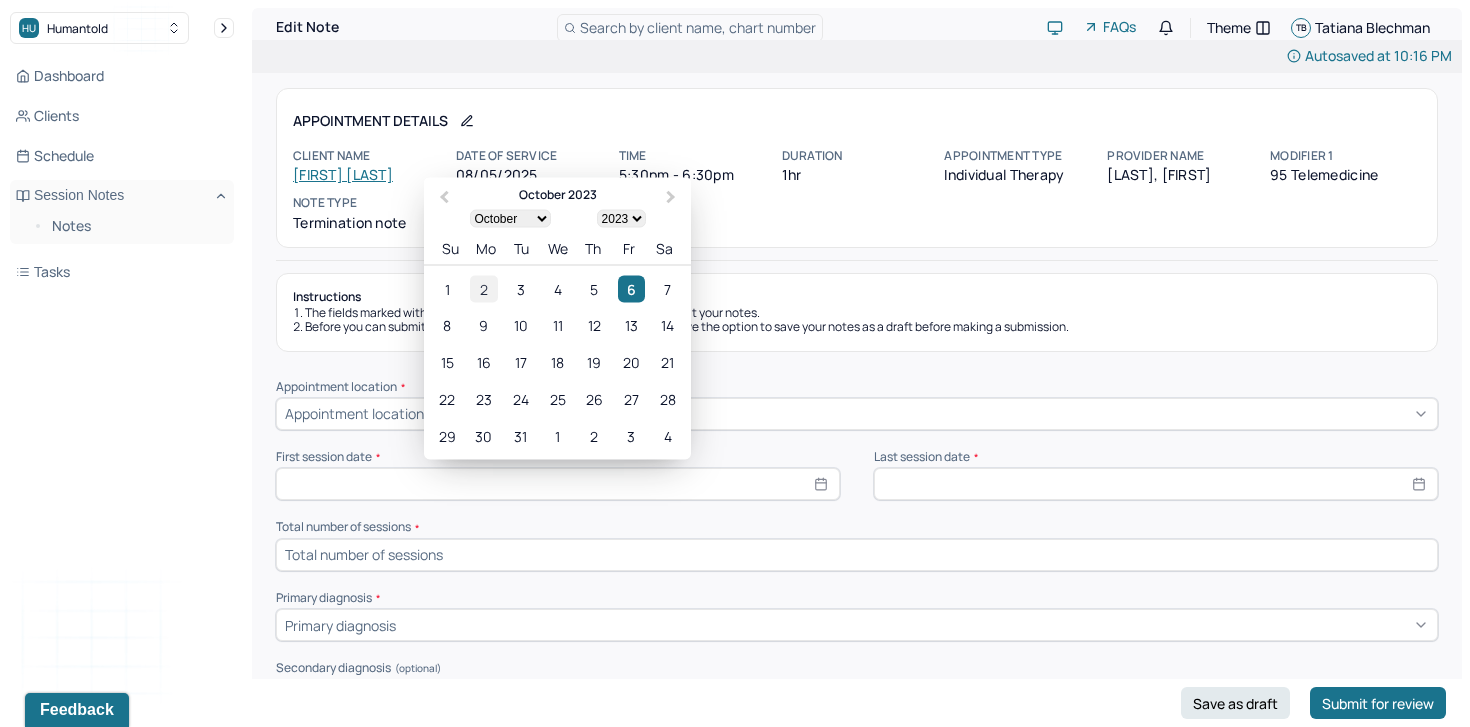click on "2" at bounding box center (483, 289) 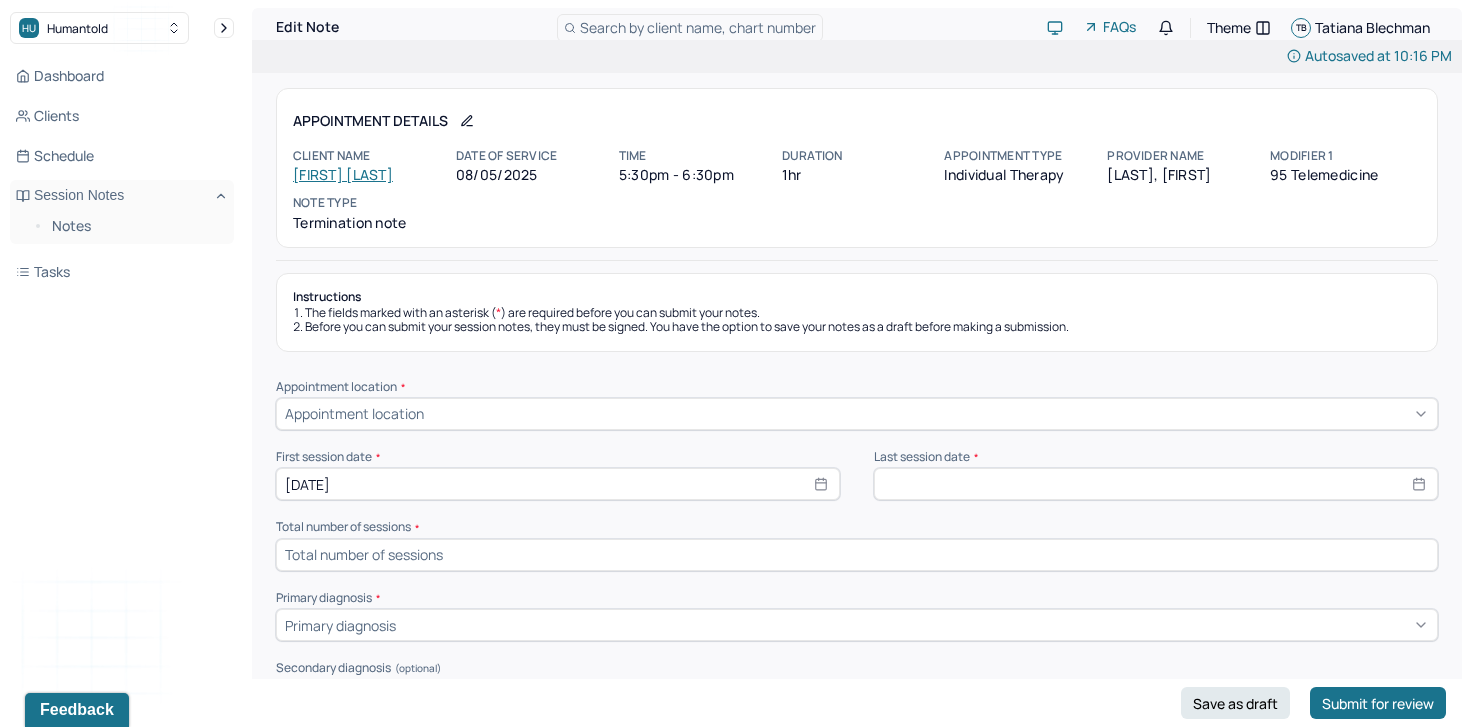 select on "7" 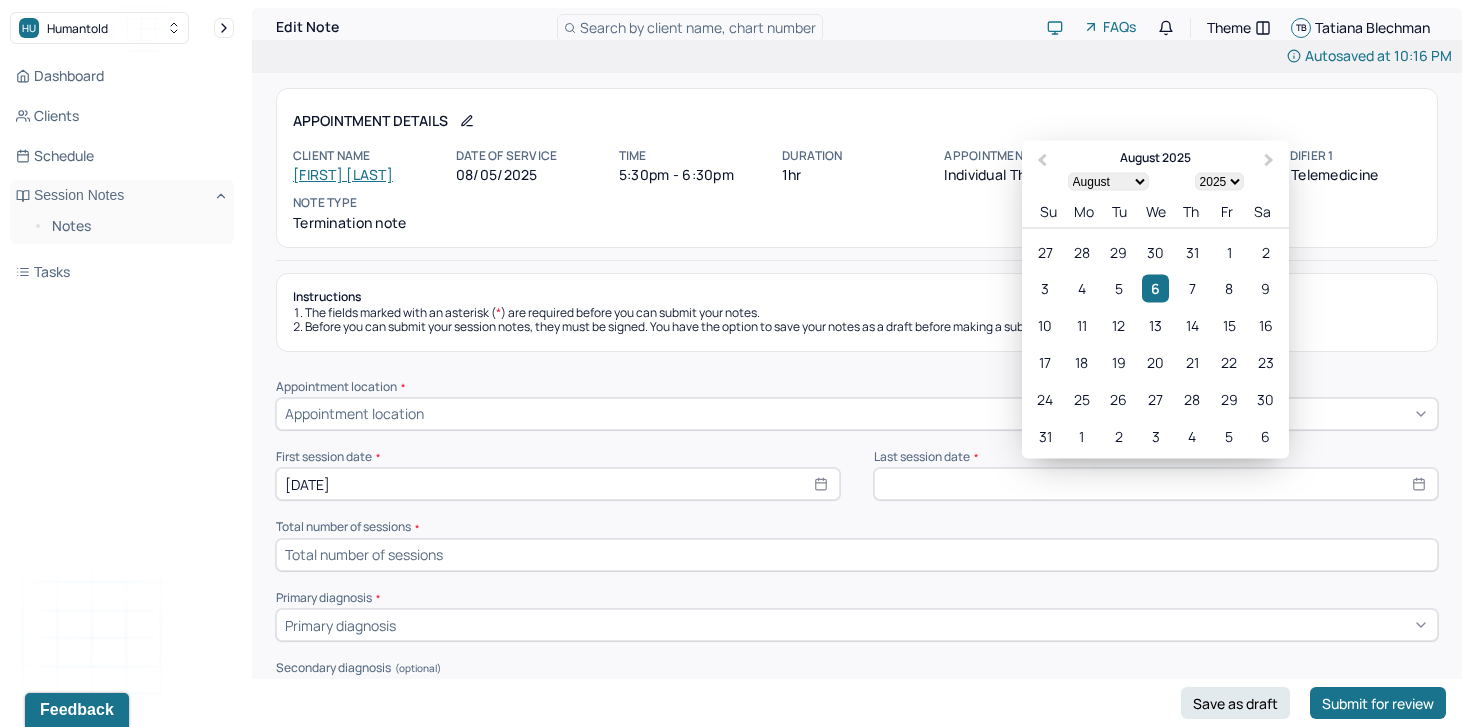 click at bounding box center (1156, 484) 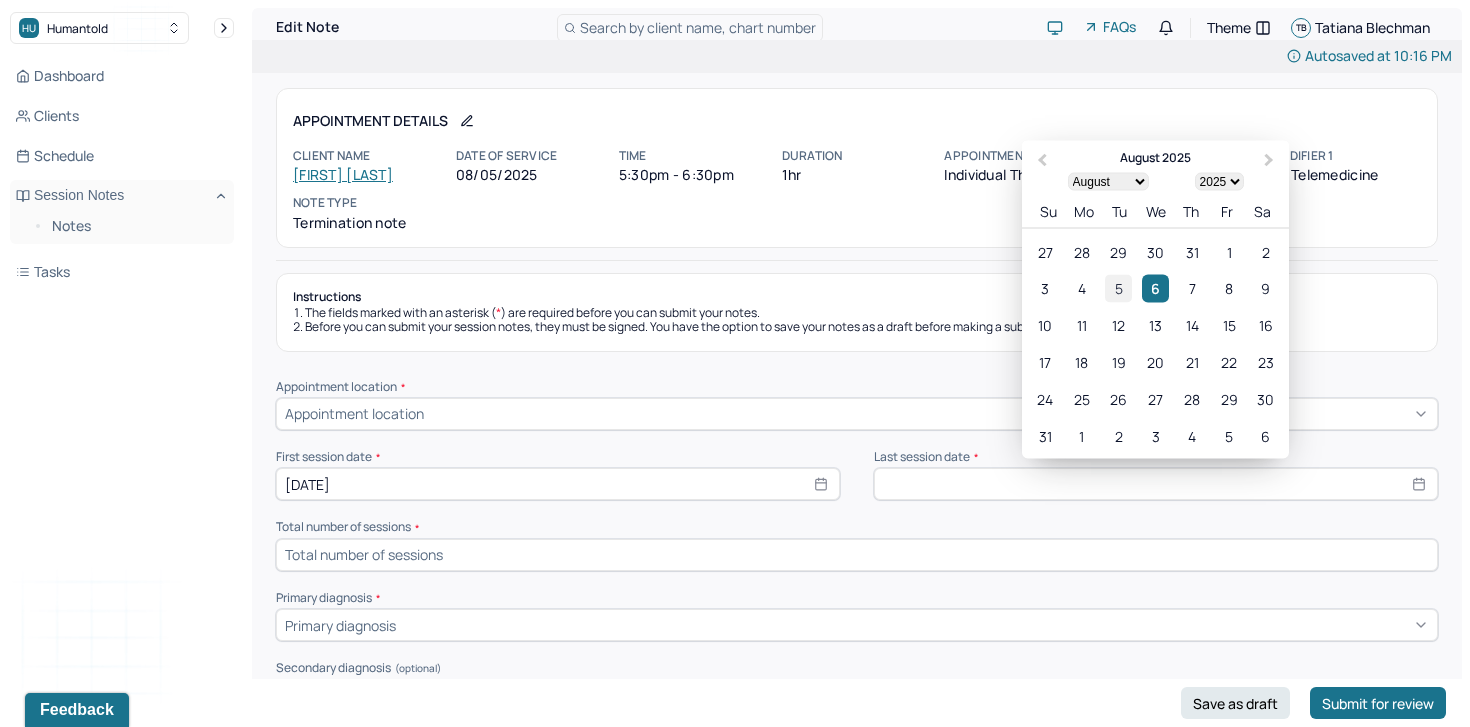 click on "5" at bounding box center (1119, 288) 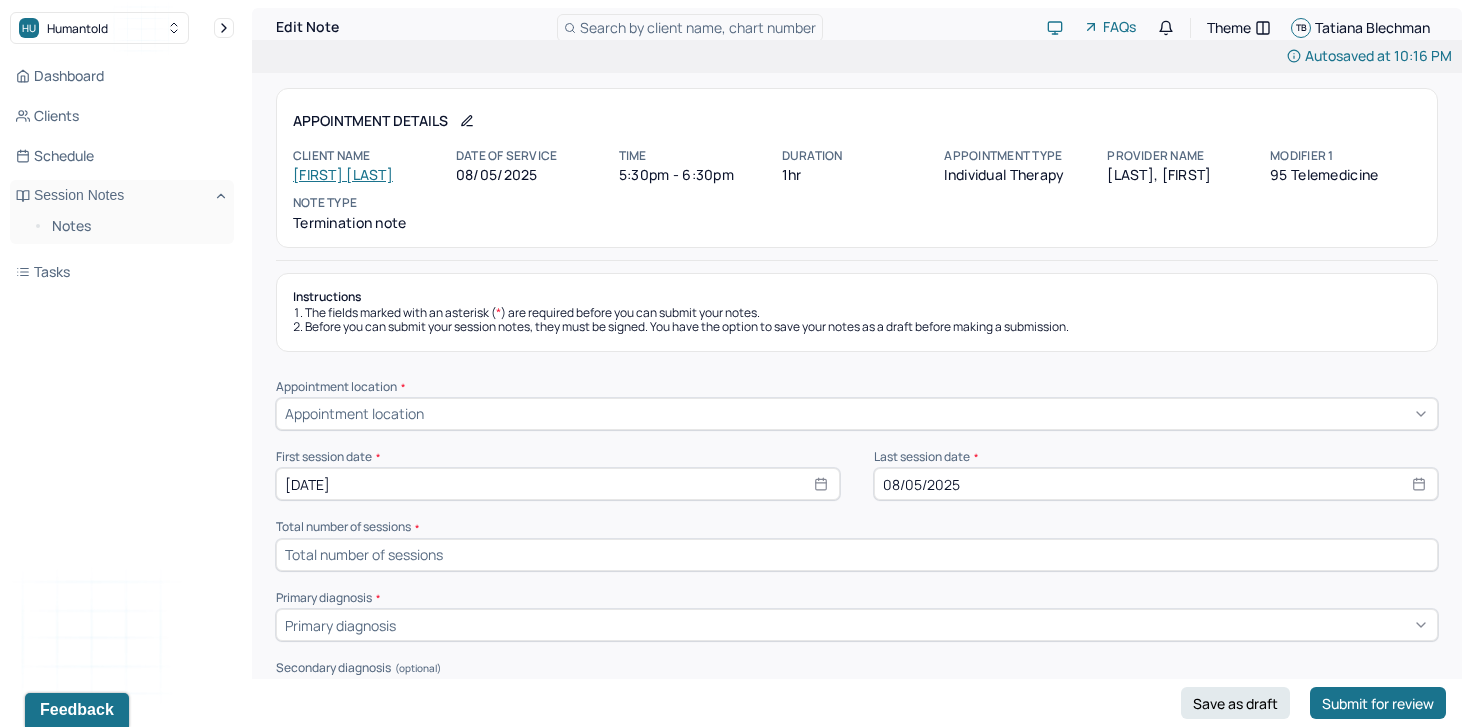 click on "Appointment location" at bounding box center (857, 414) 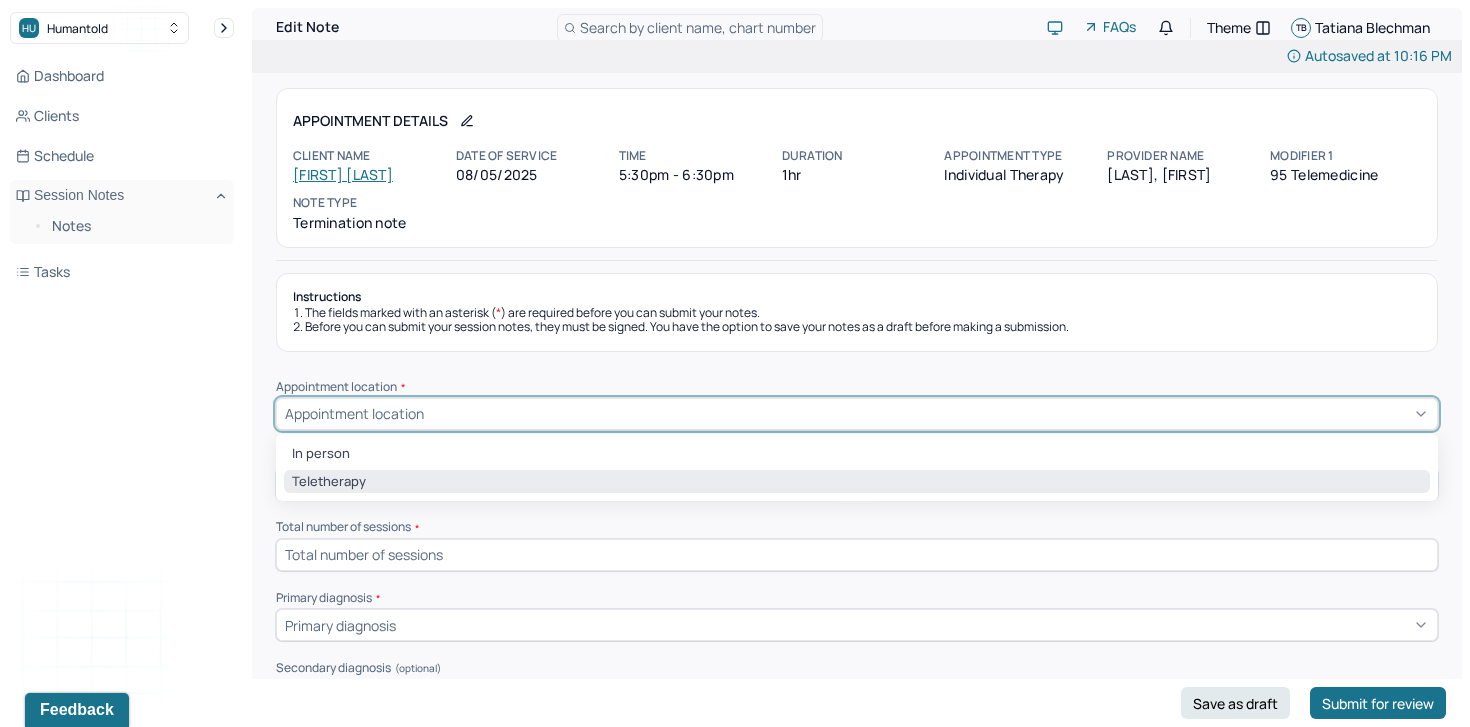 click on "Teletherapy" at bounding box center (857, 482) 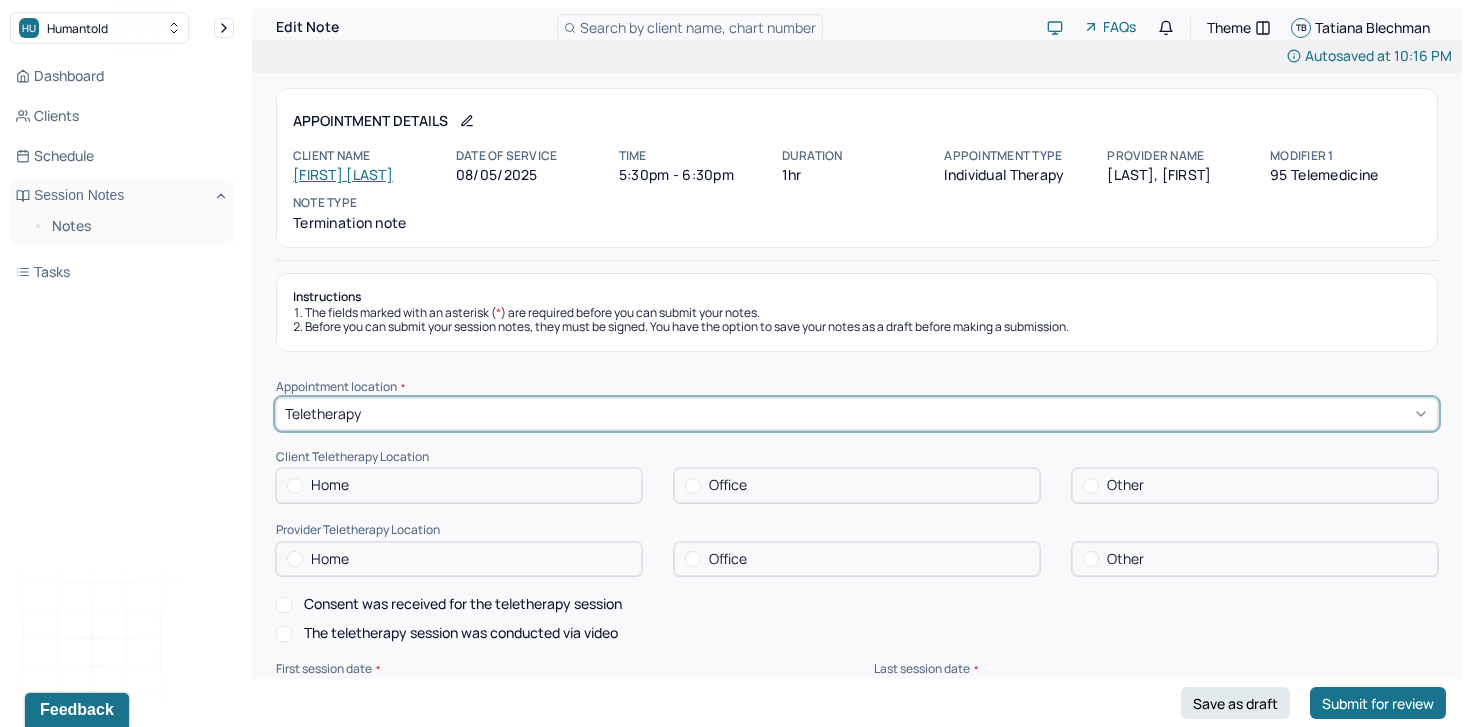click on "Instructions The fields marked with an asterisk ( * ) are required before you can submit your notes. Before you can submit your session notes, they must be signed. You have the option to save your notes as a draft before making a submission. Appointment location * option Teletherapy, selected. Teletherapy Client Teletherapy Location Home Office Other Provider Teletherapy Location Home Office Other Consent was received for the teletherapy session The teletherapy session was conducted via video First session date * 10/02/2023 Last session date * 08/05/2025 Total number of sessions * Primary diagnosis * Primary diagnosis Secondary diagnosis (optional) Secondary diagnosis Tertiary diagnosis (optional) Tertiary diagnosis Presenting problems * Planned treatment and goals * Course of treatment * Patient final condition * Prognosis * Reason for termination * Discharge plan and follow-up * Date created * Sign note here Provider's Initials * Save as draft Submit for review" at bounding box center [857, 1100] 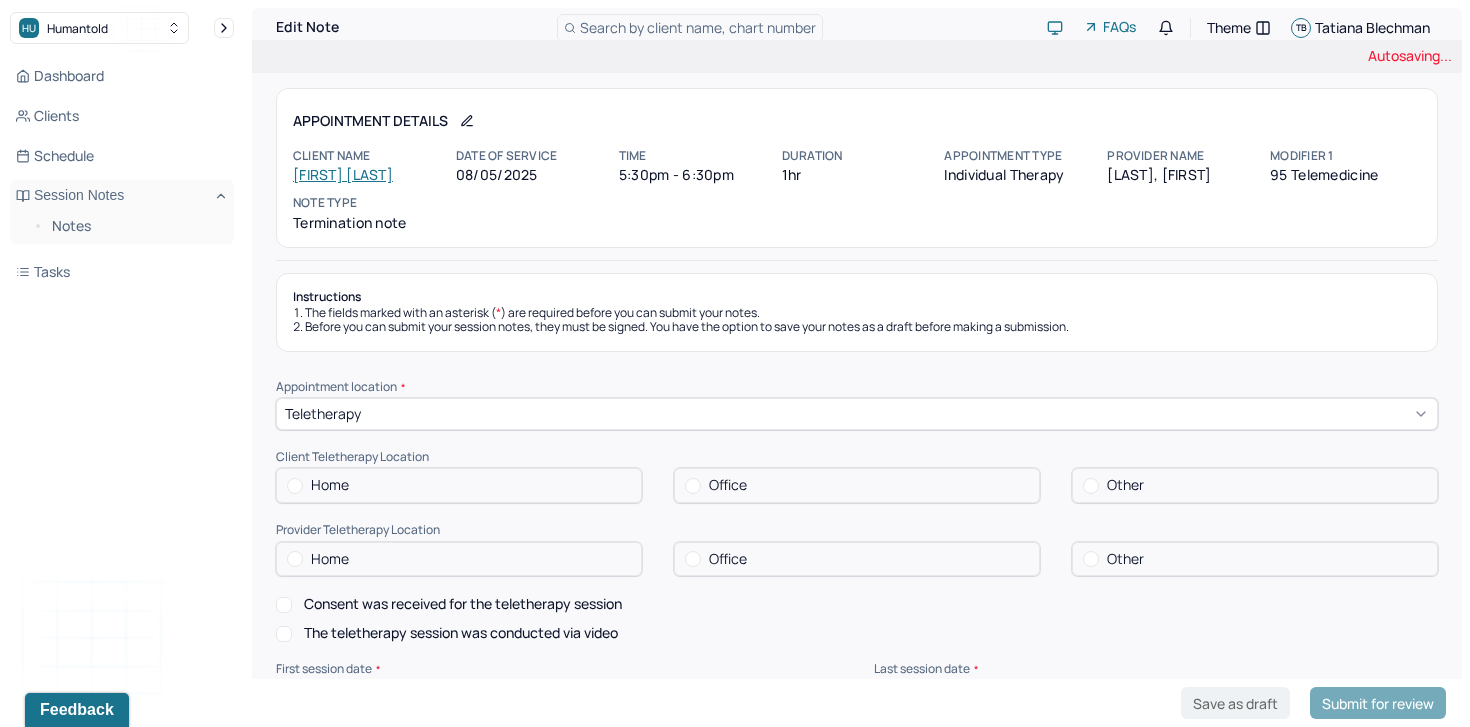 click on "Home" at bounding box center [459, 485] 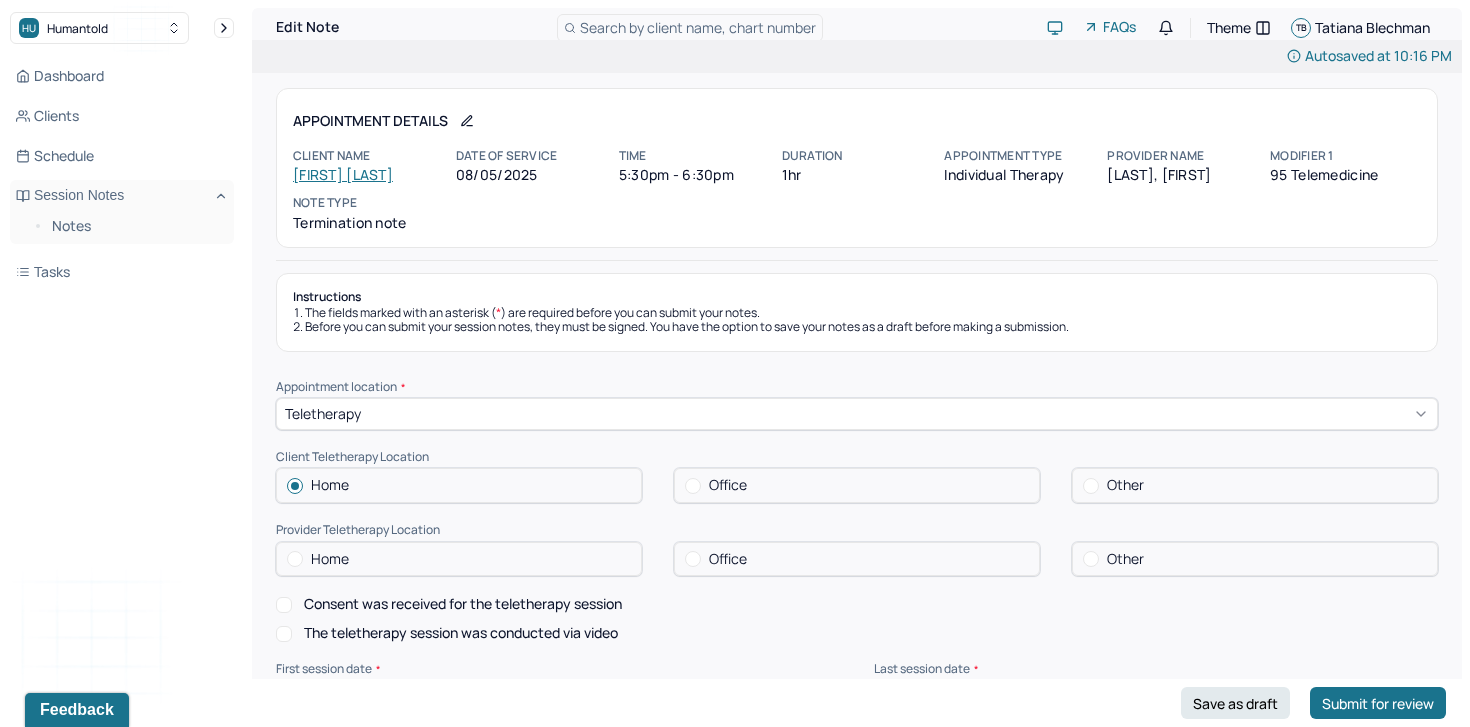 click on "Home" at bounding box center [459, 559] 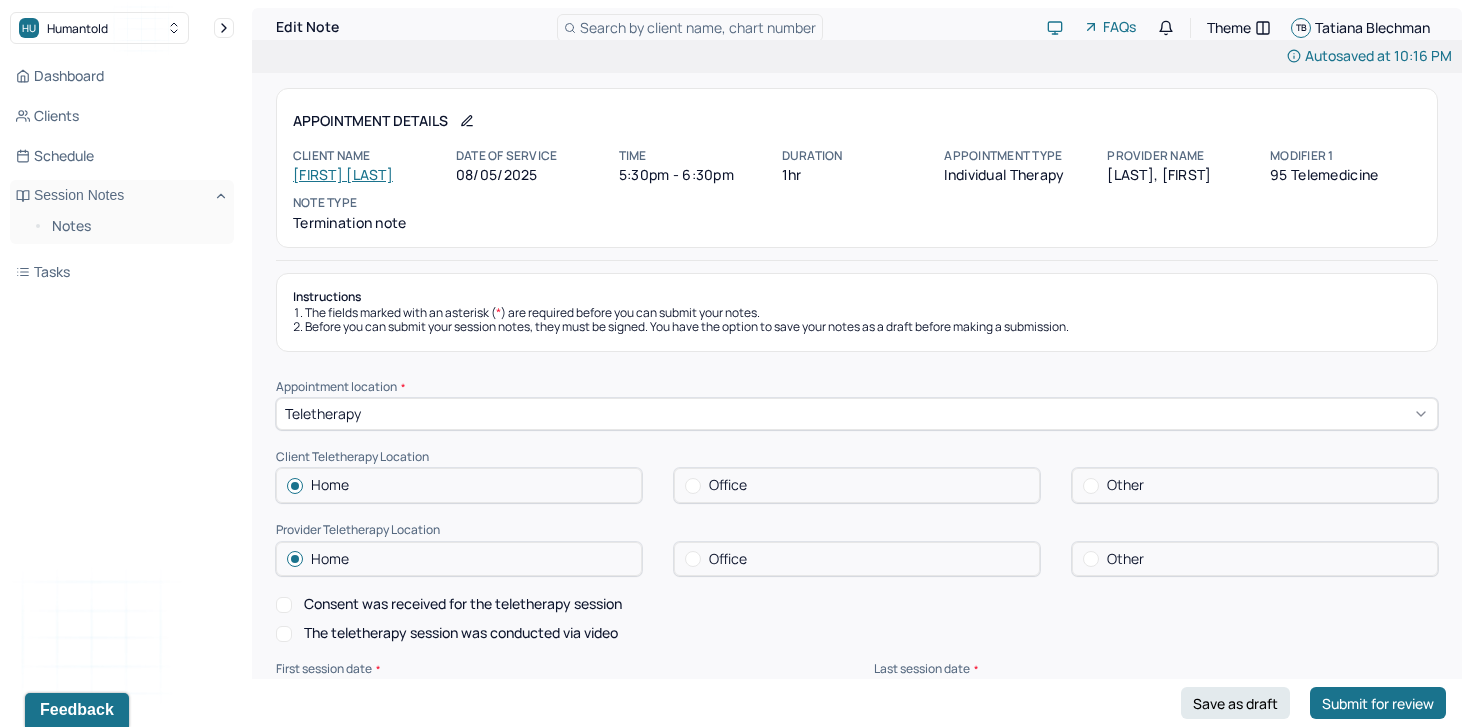 click on "Consent was received for the teletherapy session" at bounding box center (463, 604) 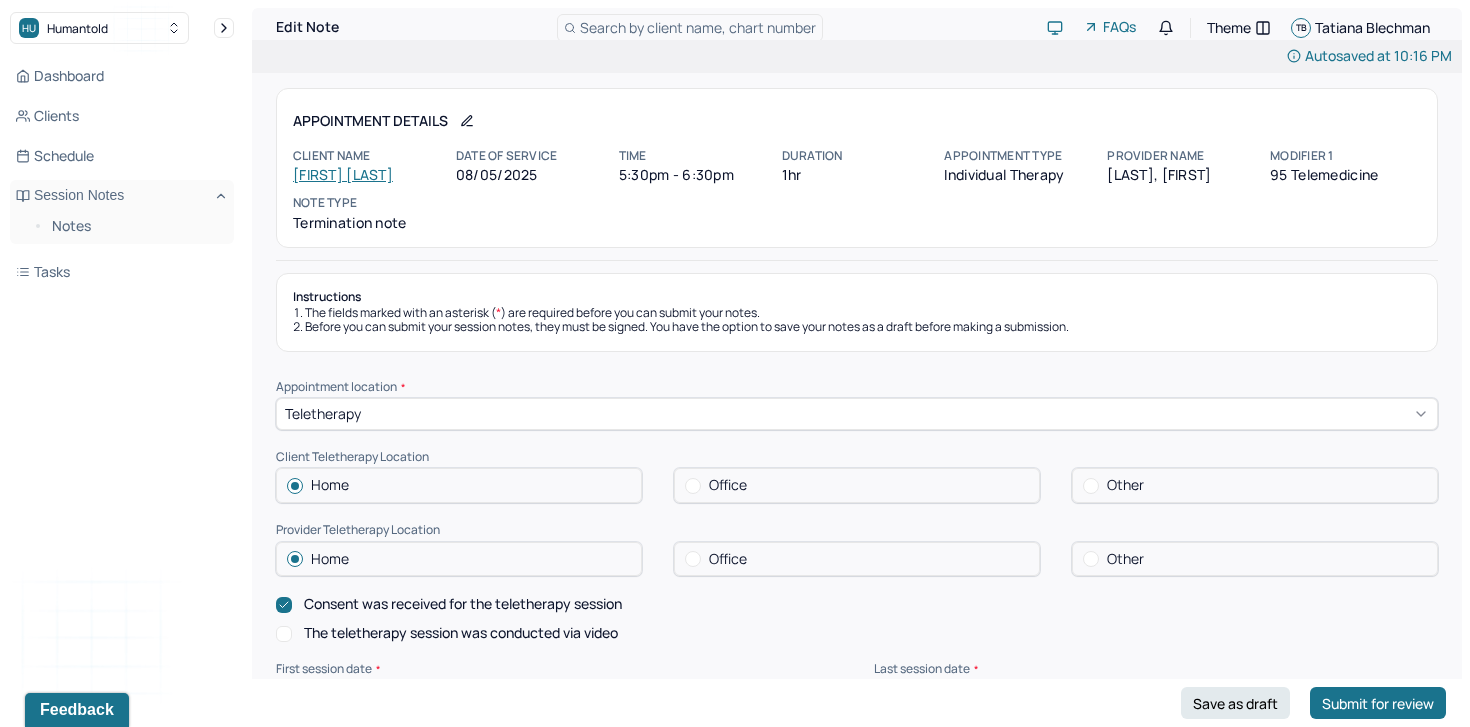 click on "The teletherapy session was conducted via video" at bounding box center (461, 633) 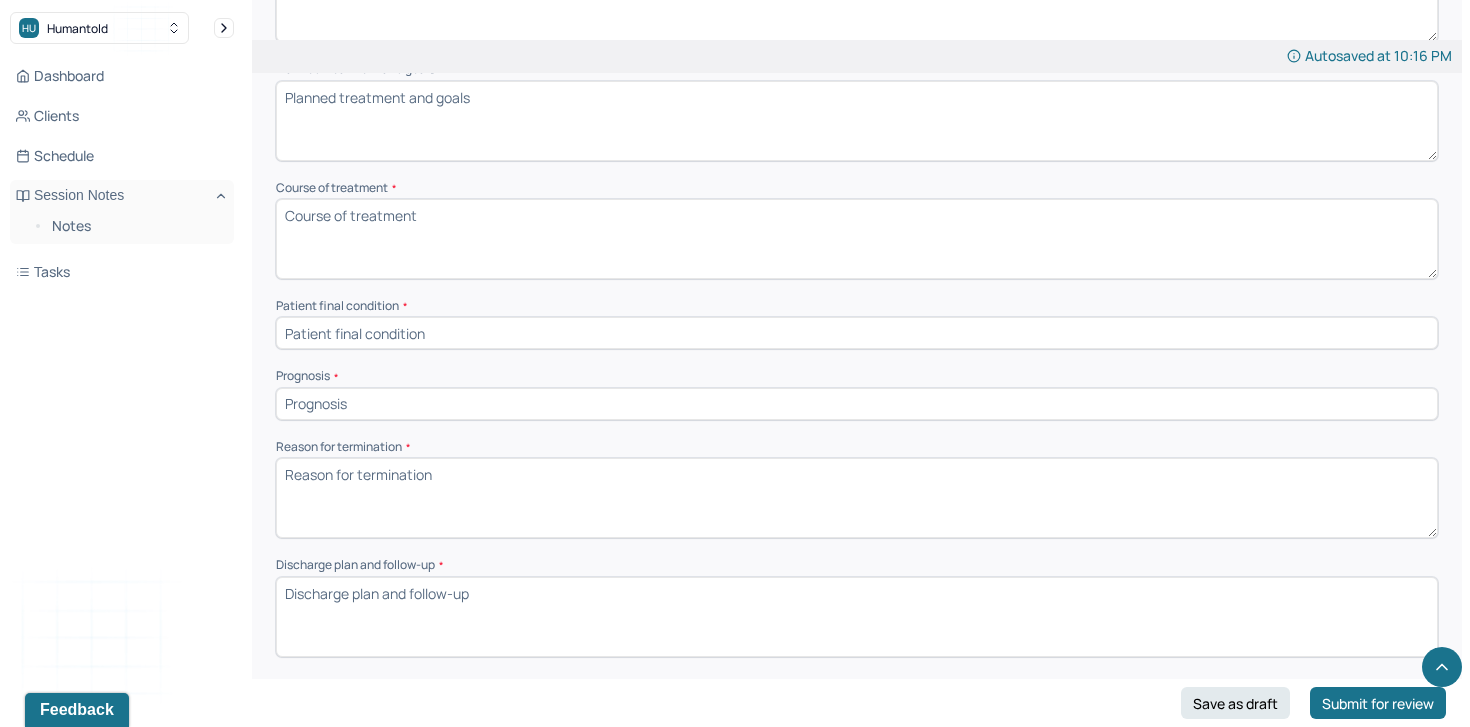 scroll, scrollTop: 1270, scrollLeft: 0, axis: vertical 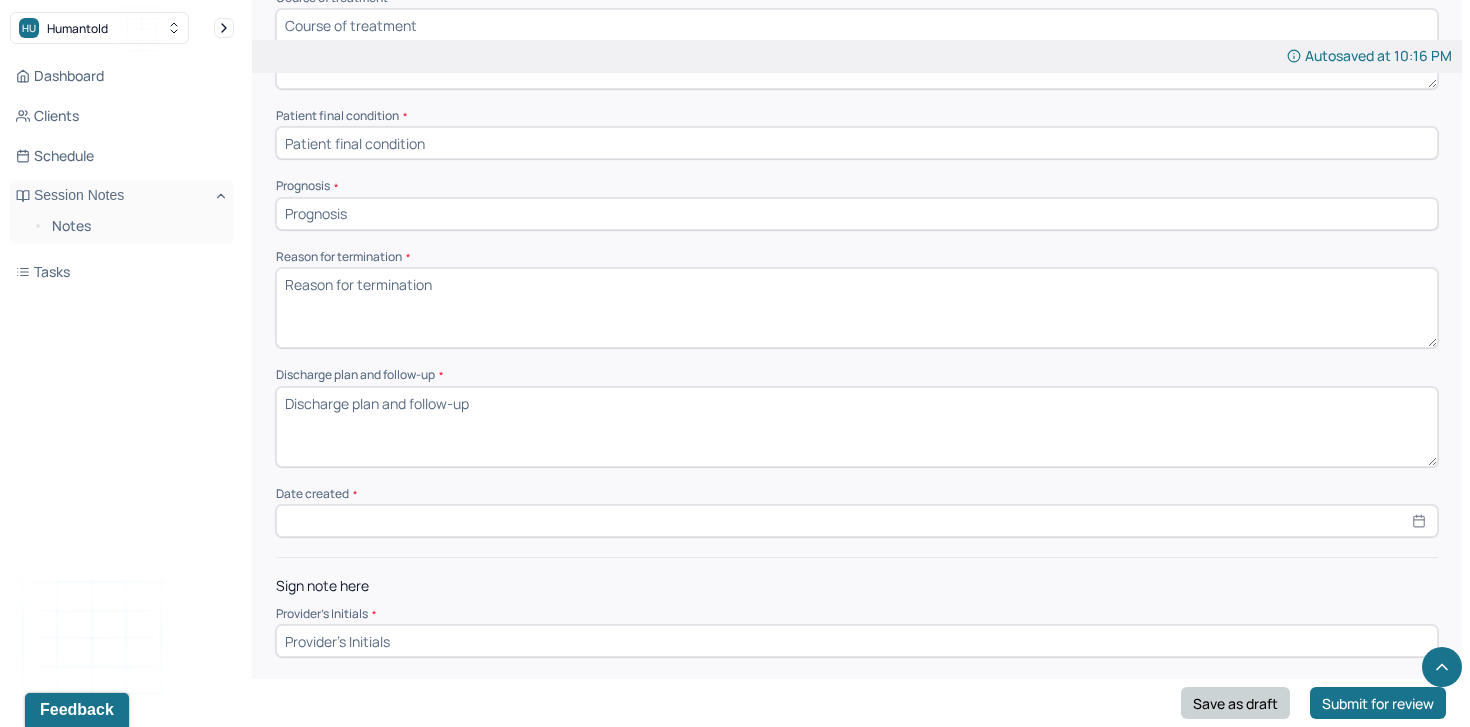 click on "Save as draft" at bounding box center (1235, 703) 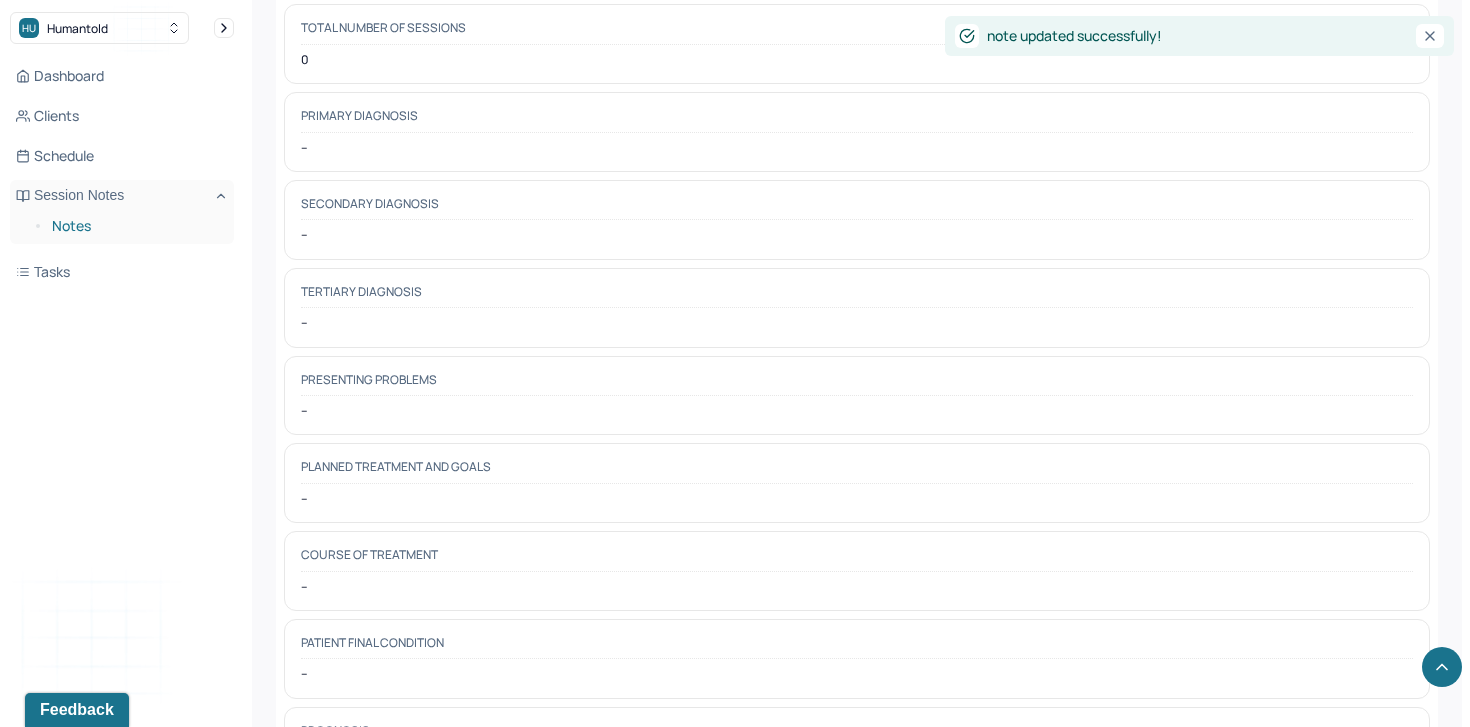 click on "Notes" at bounding box center [135, 226] 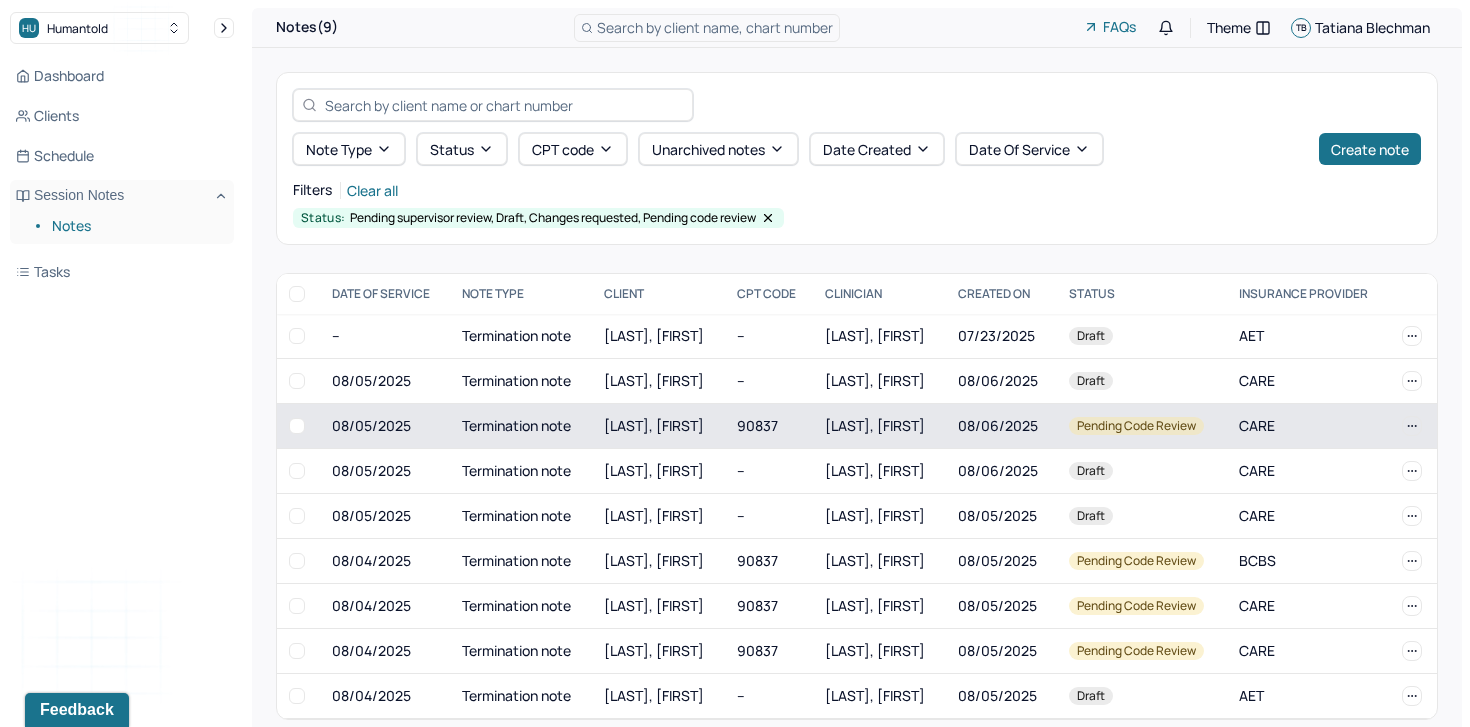 scroll, scrollTop: 23, scrollLeft: 0, axis: vertical 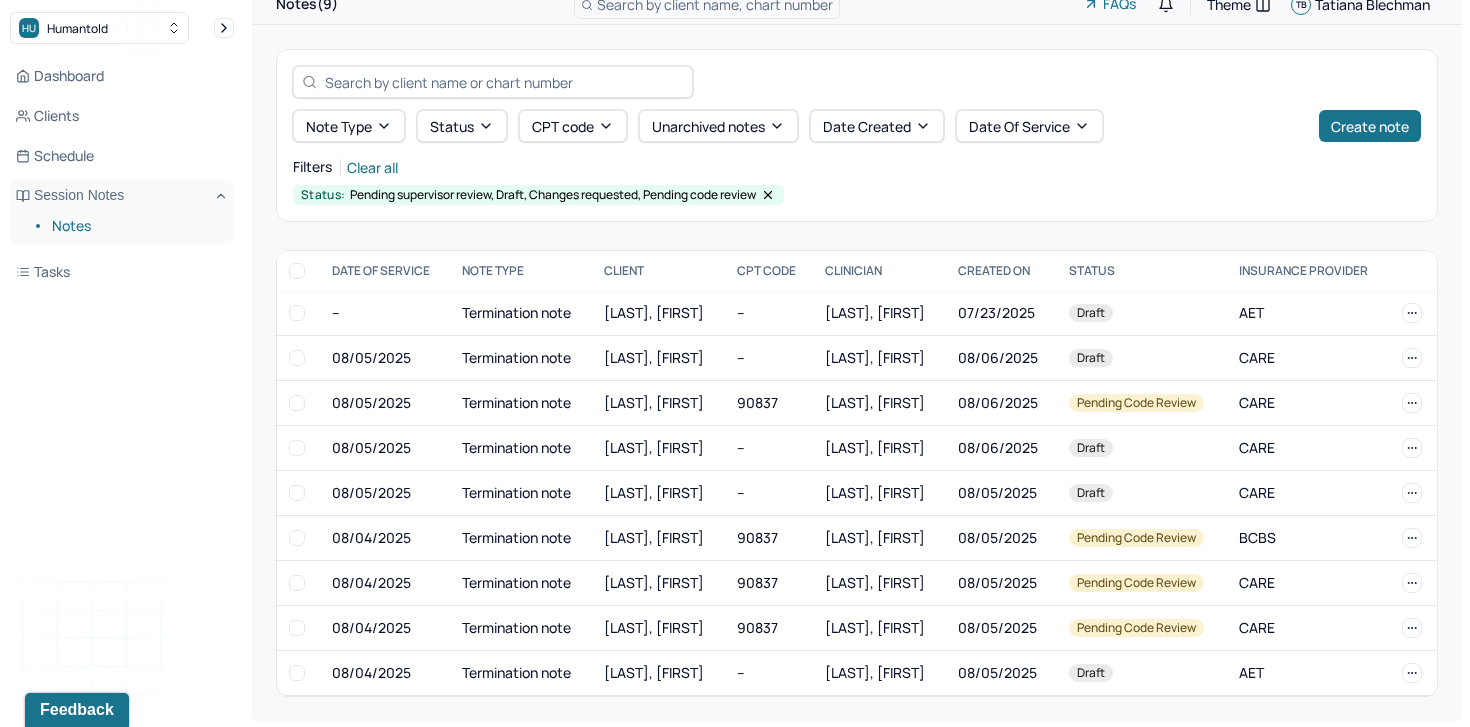 click on "Note type Status CPT code Unarchived notes Date Created Date Of Service Create note Filters Clear all Status: Pending supervisor review, Draft, Changes requested, Pending code review" at bounding box center [857, 135] 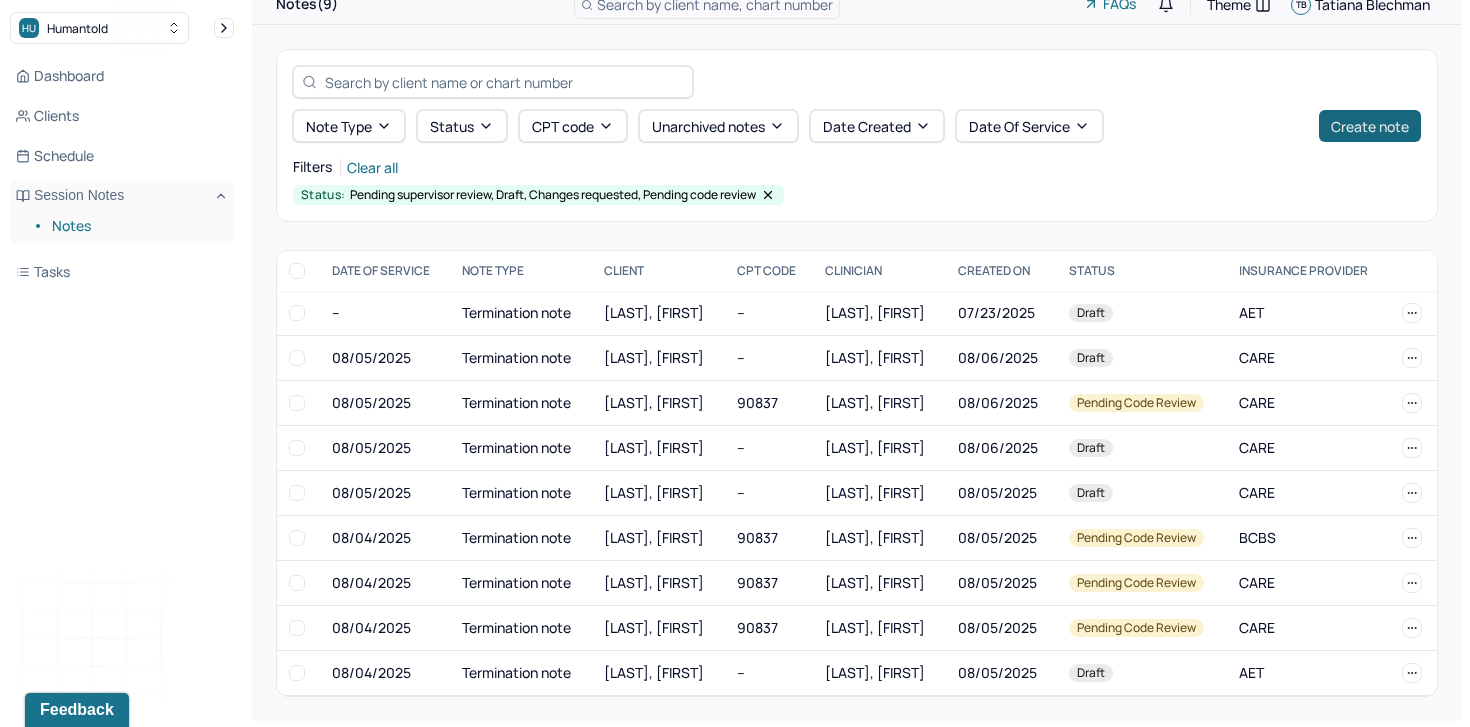 click on "Create note" at bounding box center (1370, 126) 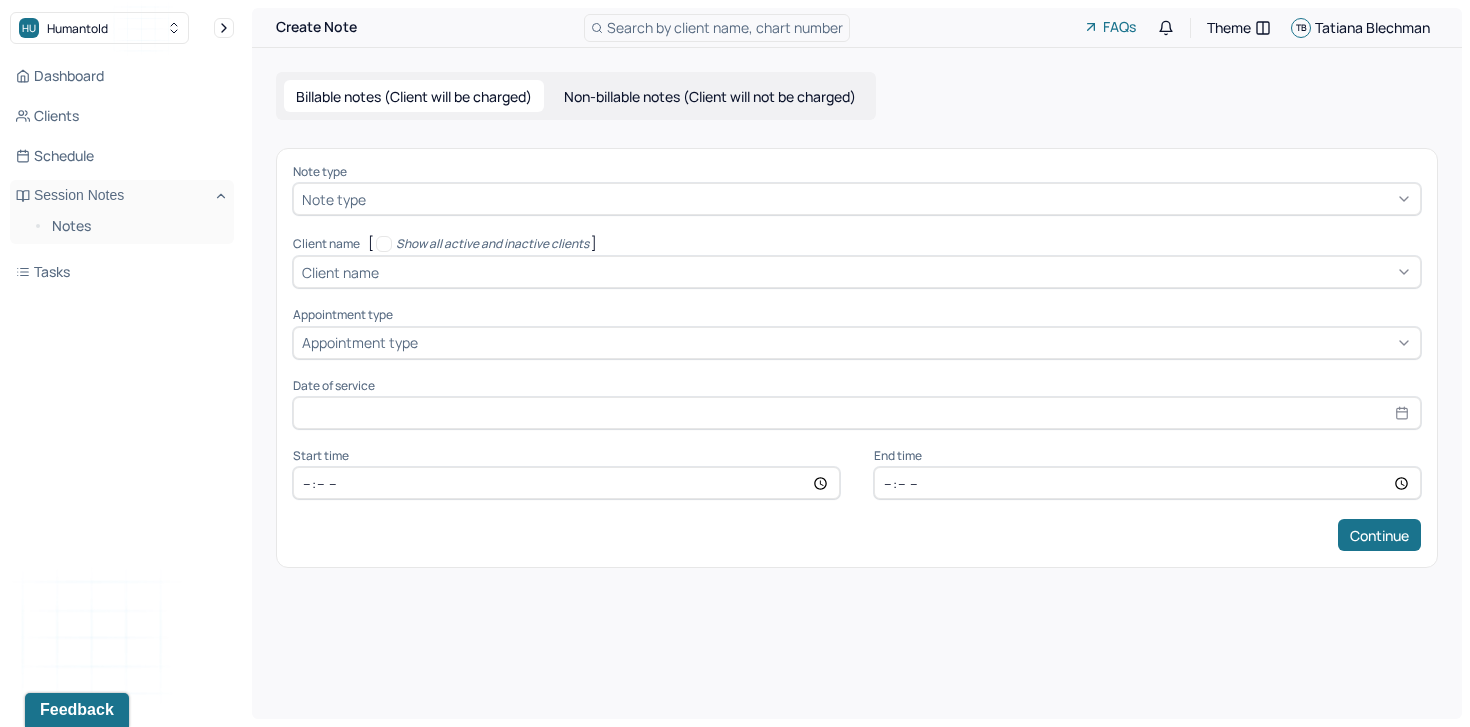 scroll, scrollTop: 0, scrollLeft: 0, axis: both 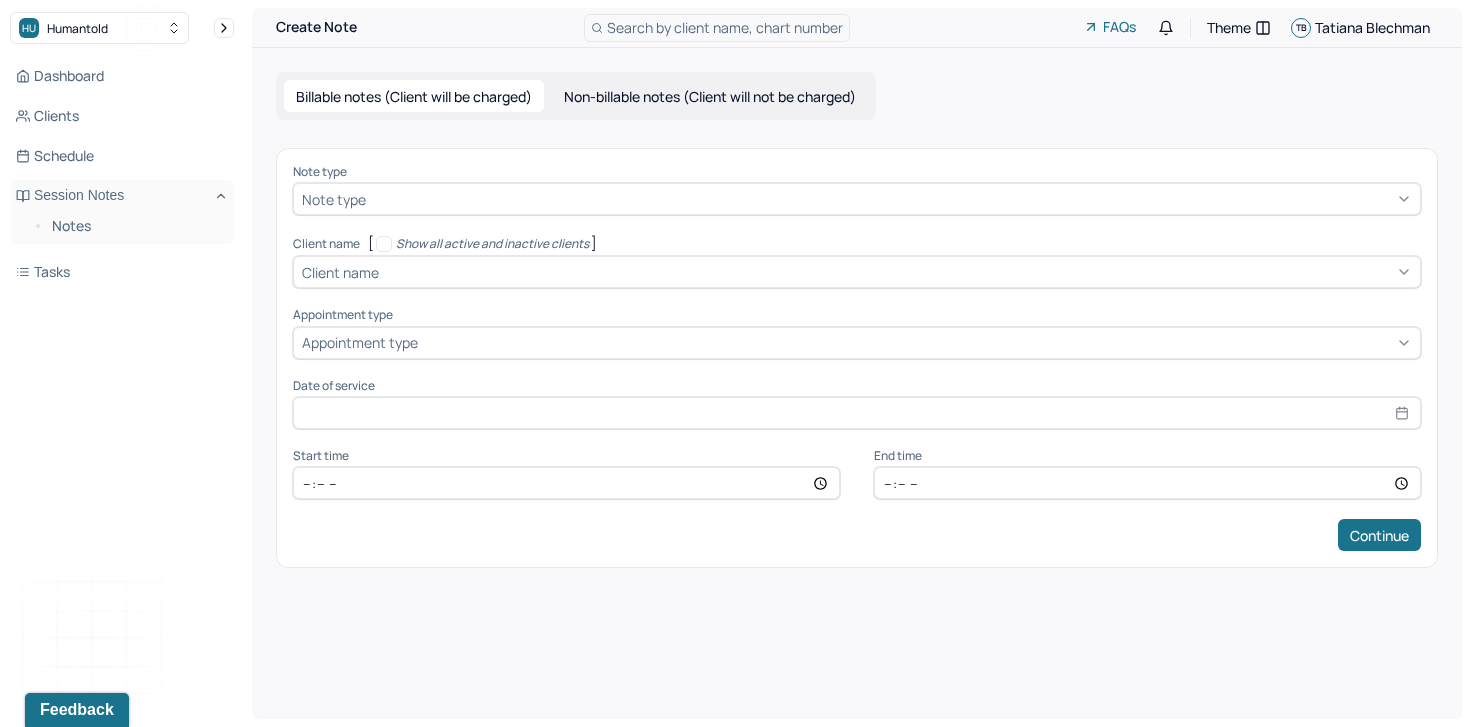 click at bounding box center [891, 199] 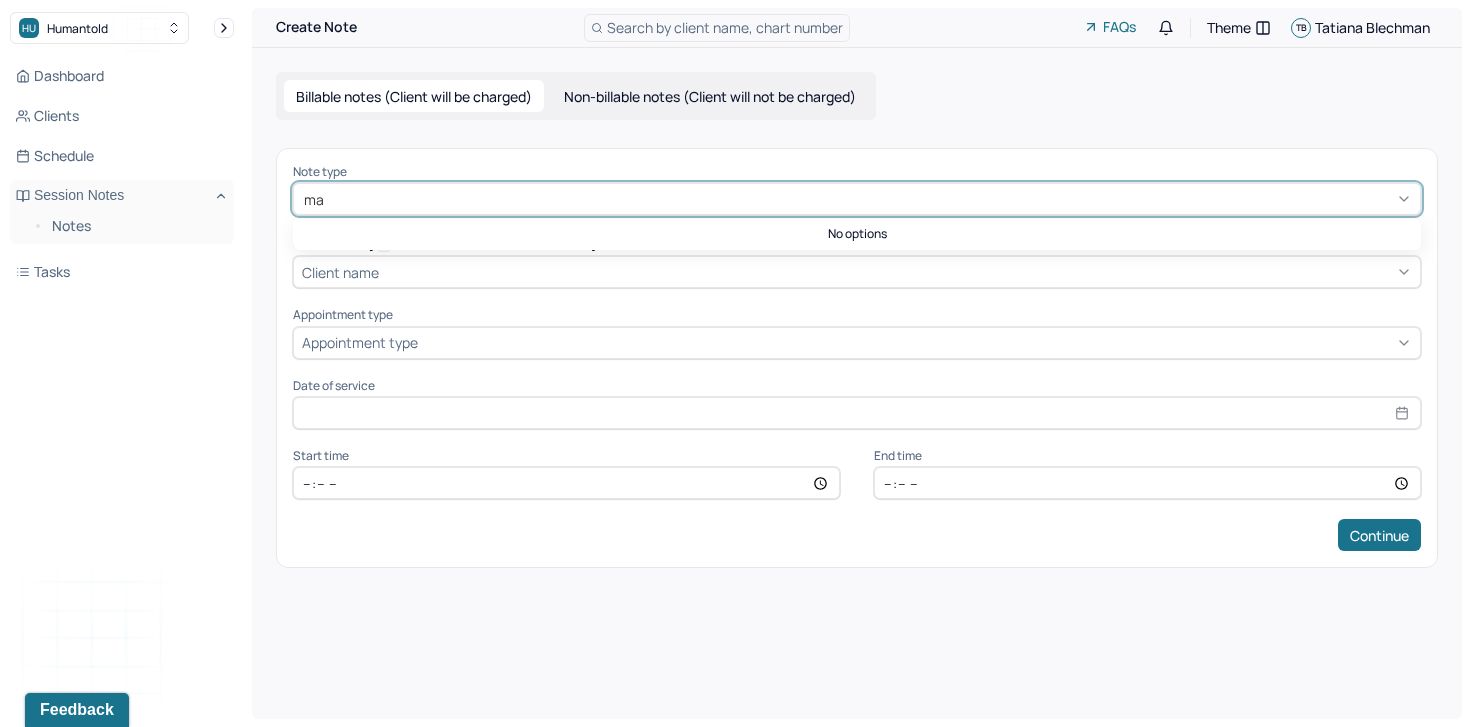 type on "m" 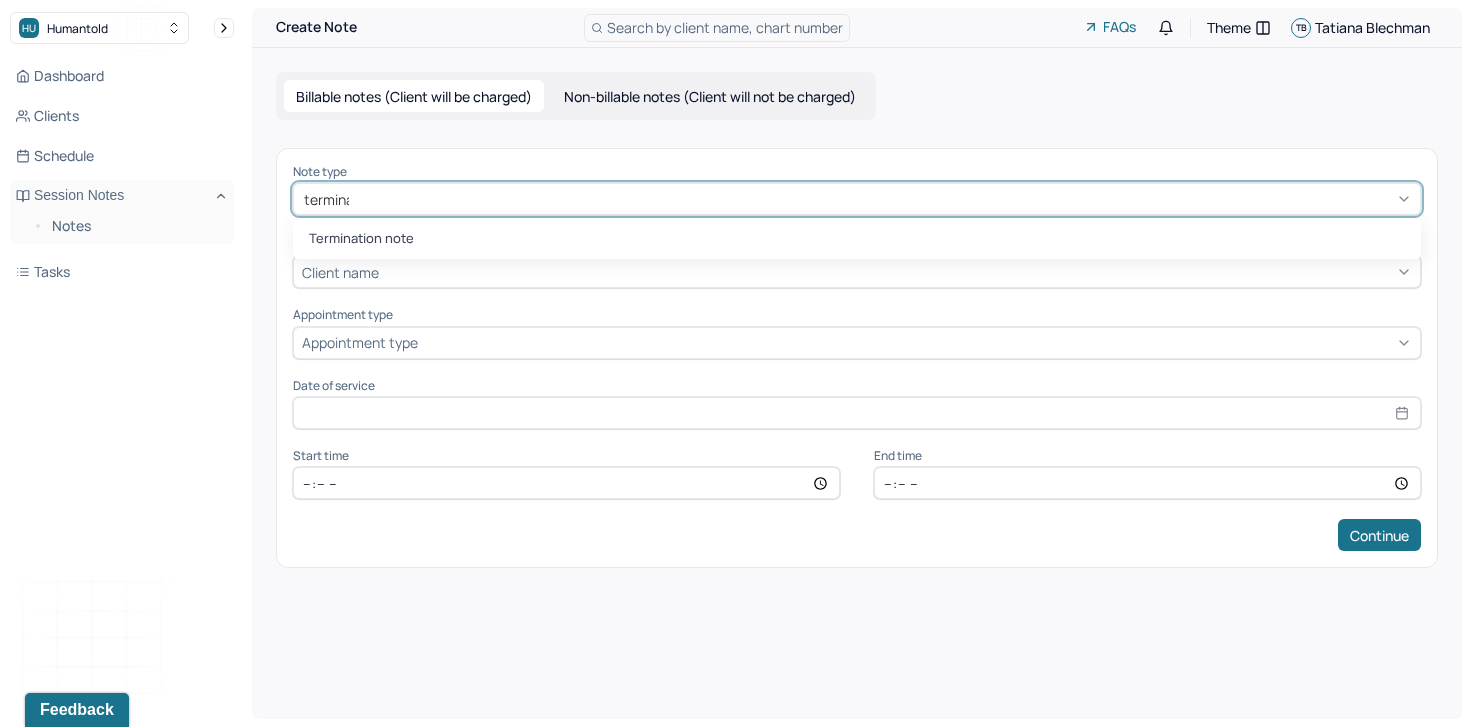 type on "terminat" 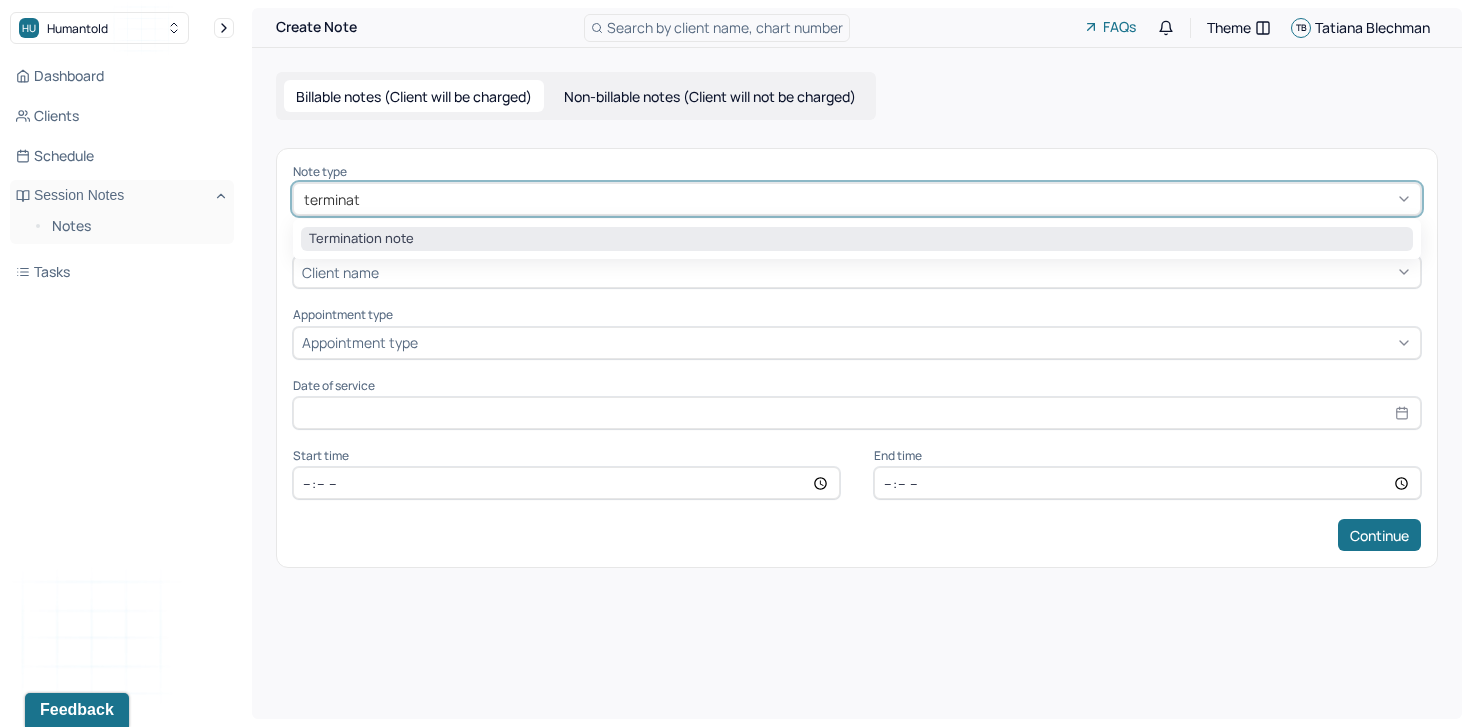 click on "Termination note" at bounding box center [857, 239] 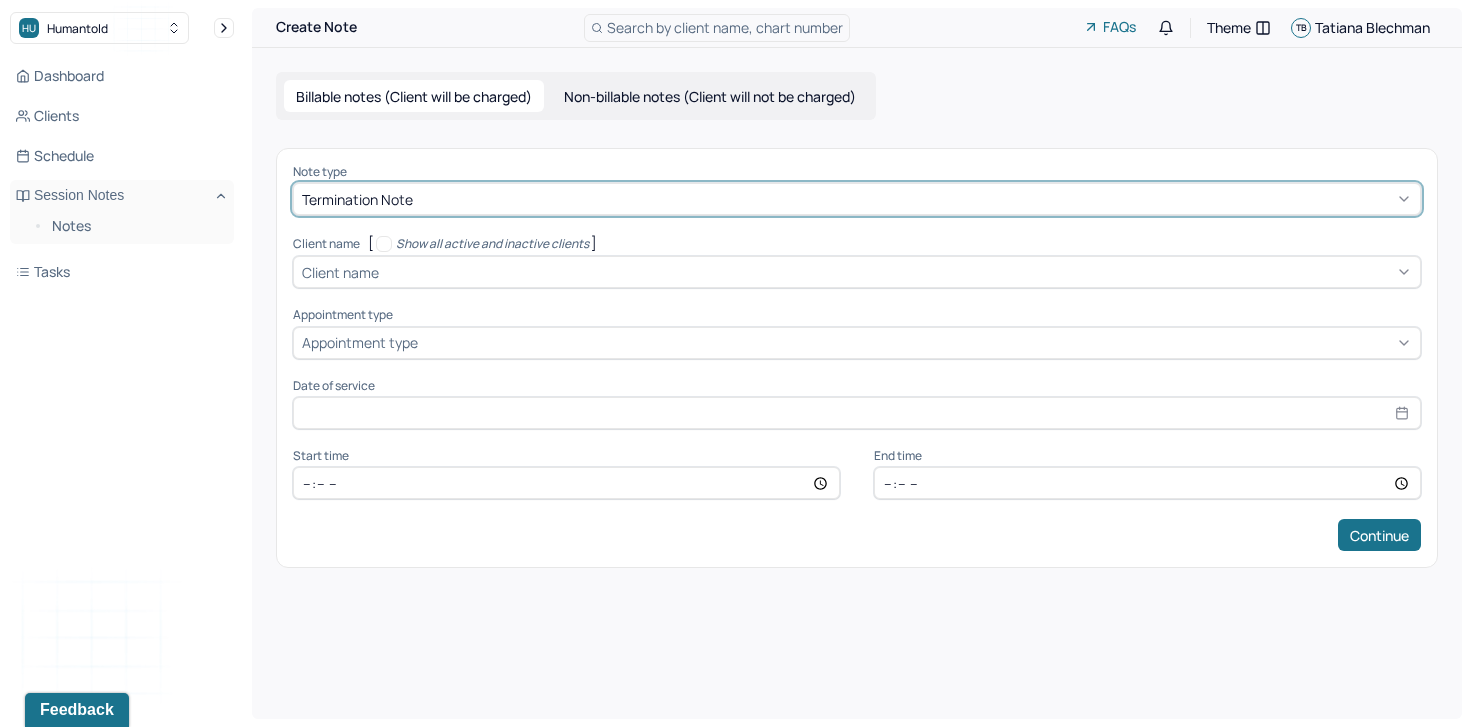 click on "Client name" at bounding box center (340, 272) 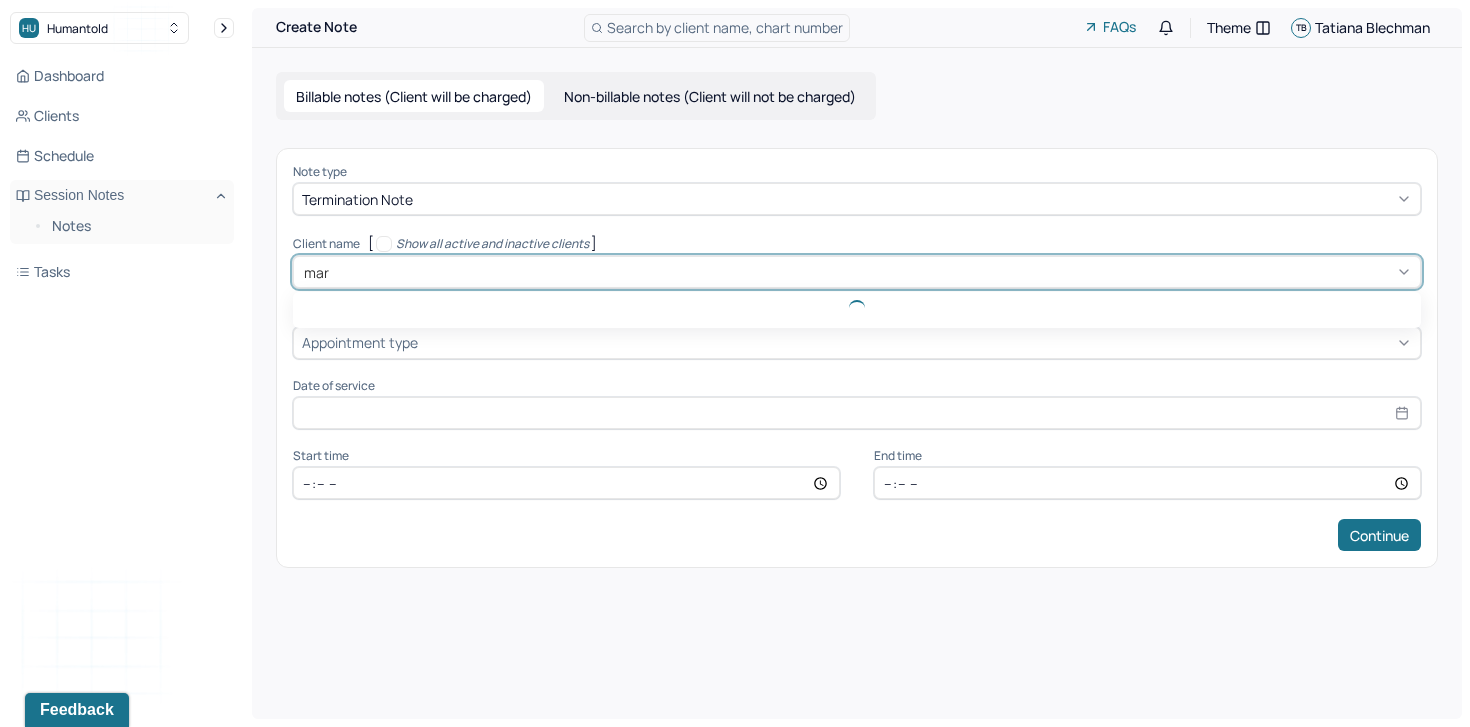 type on "marg" 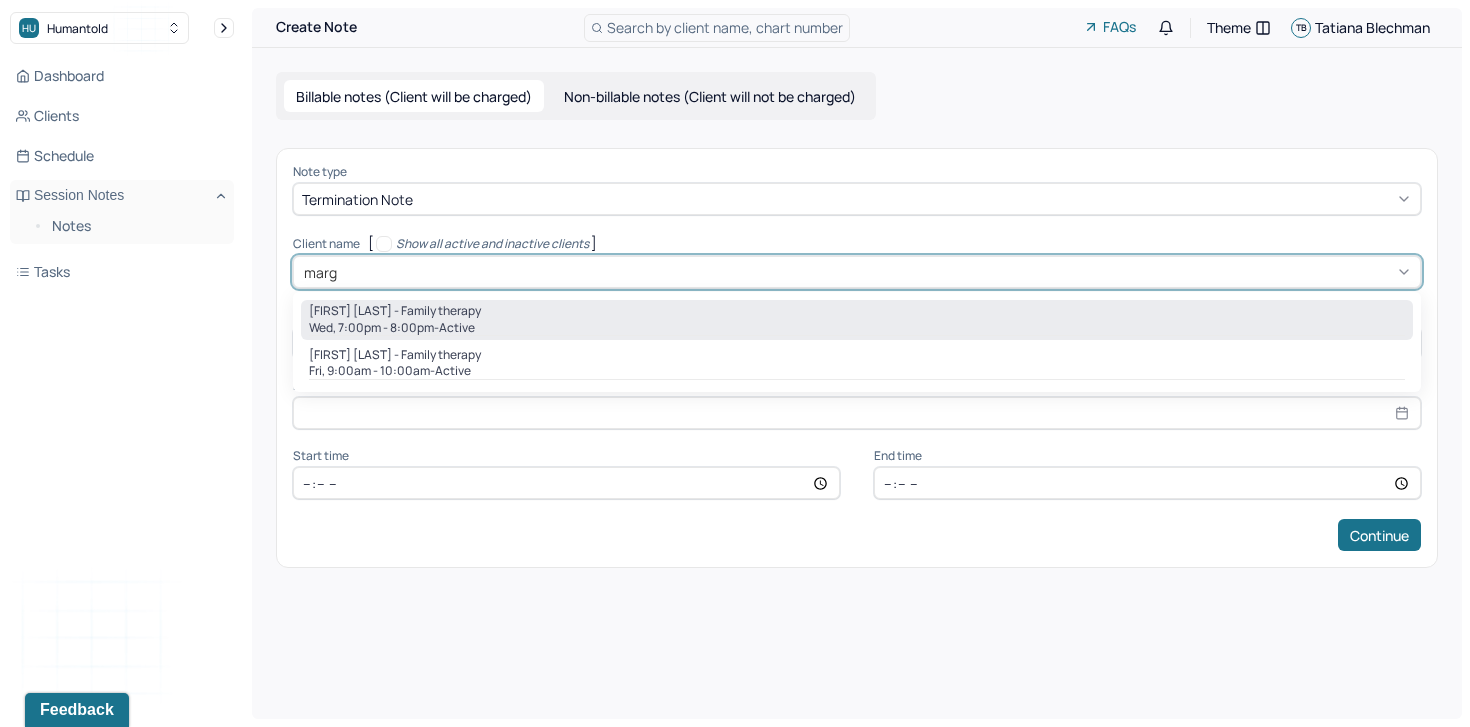 click on "Margaret Vogel - Family therapy" at bounding box center [395, 311] 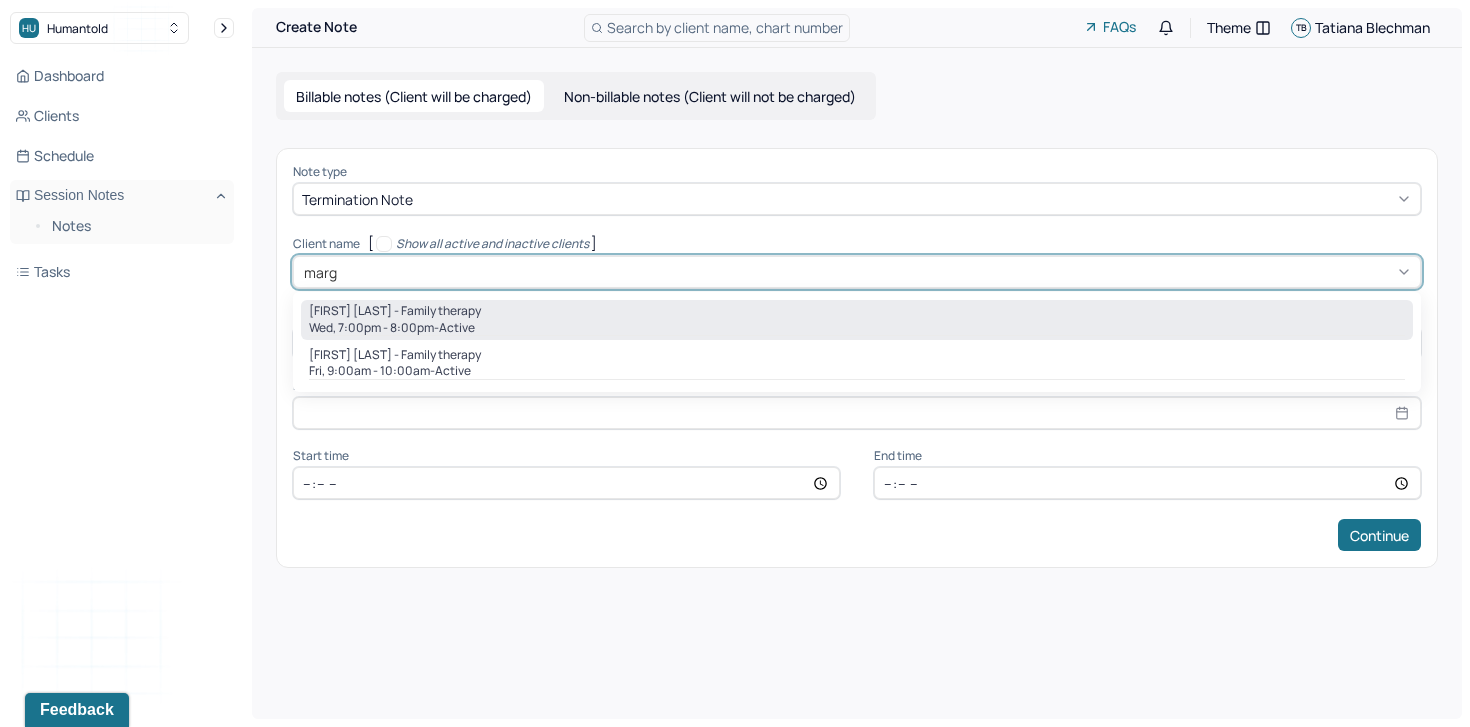 type 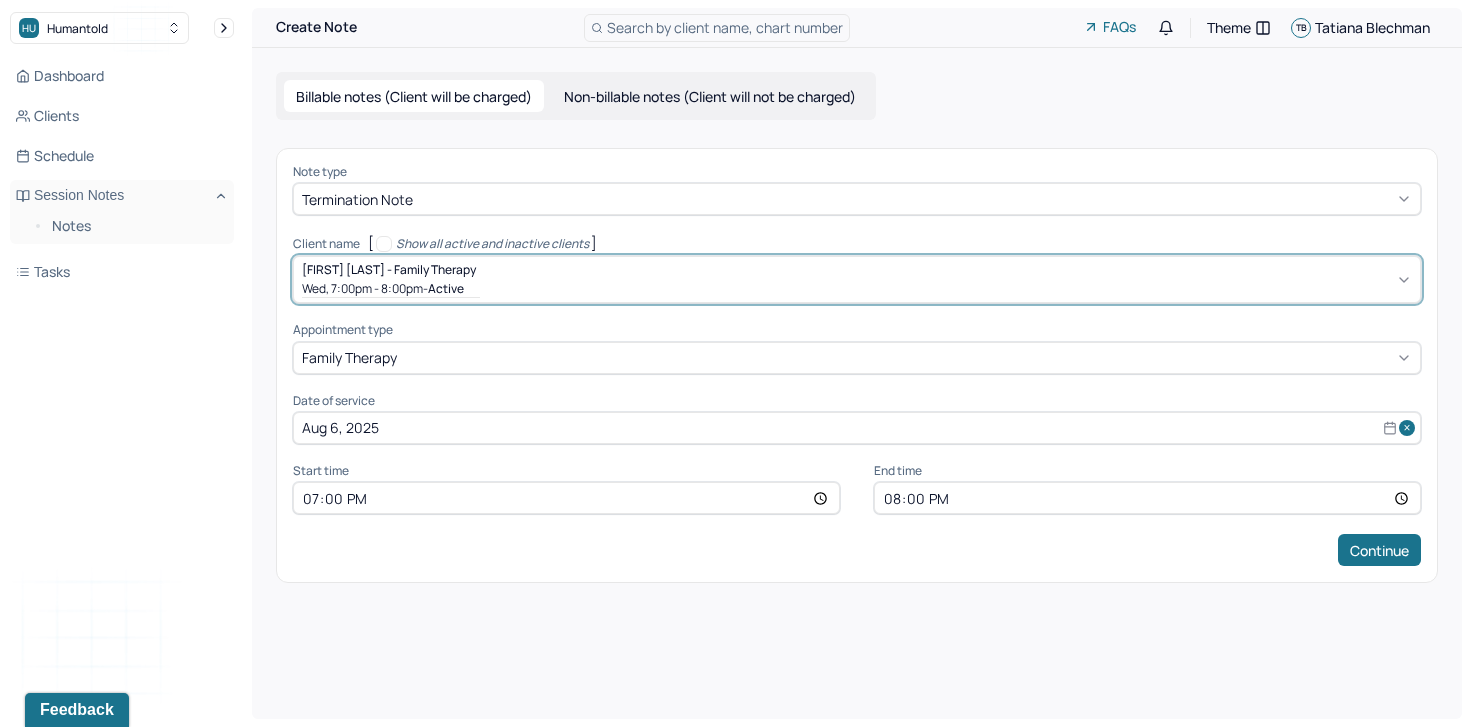 click on "Aug 6, 2025" at bounding box center (857, 428) 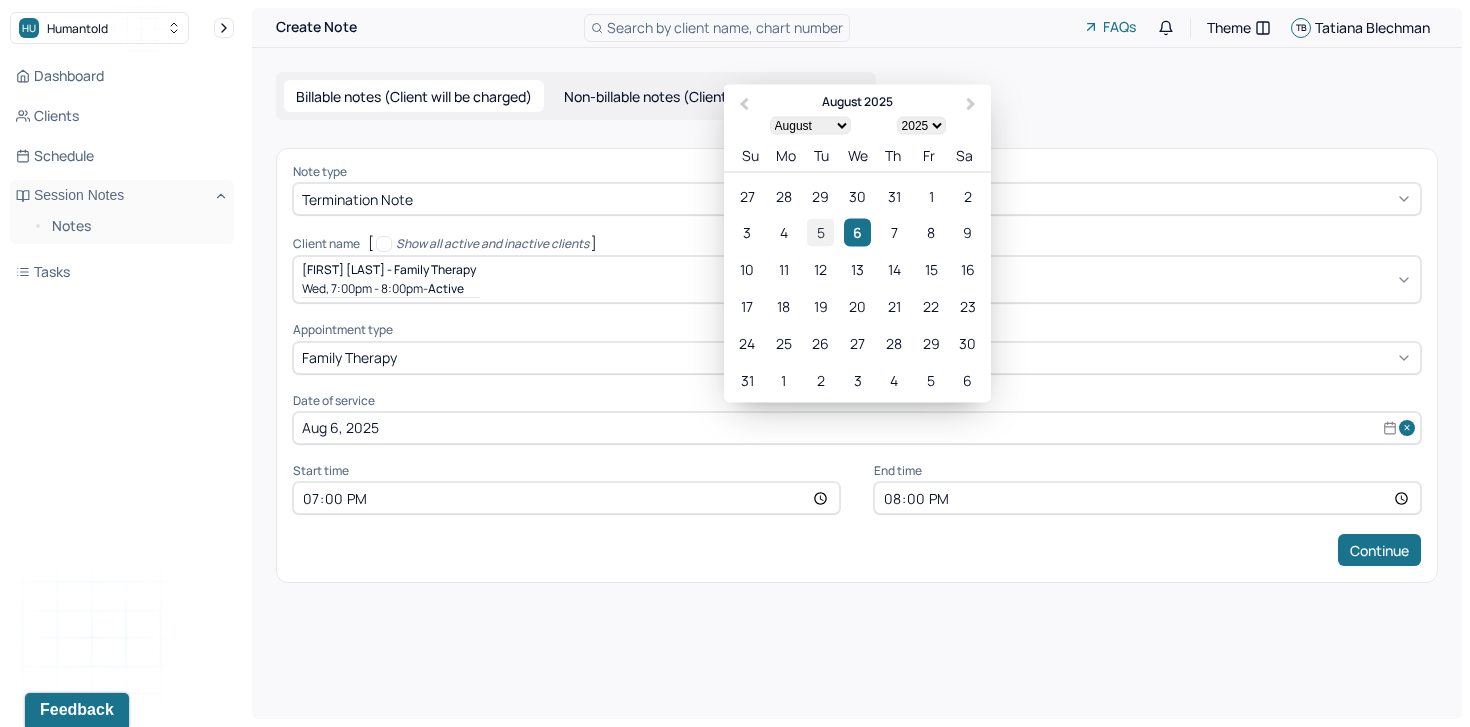 click on "5" at bounding box center [820, 232] 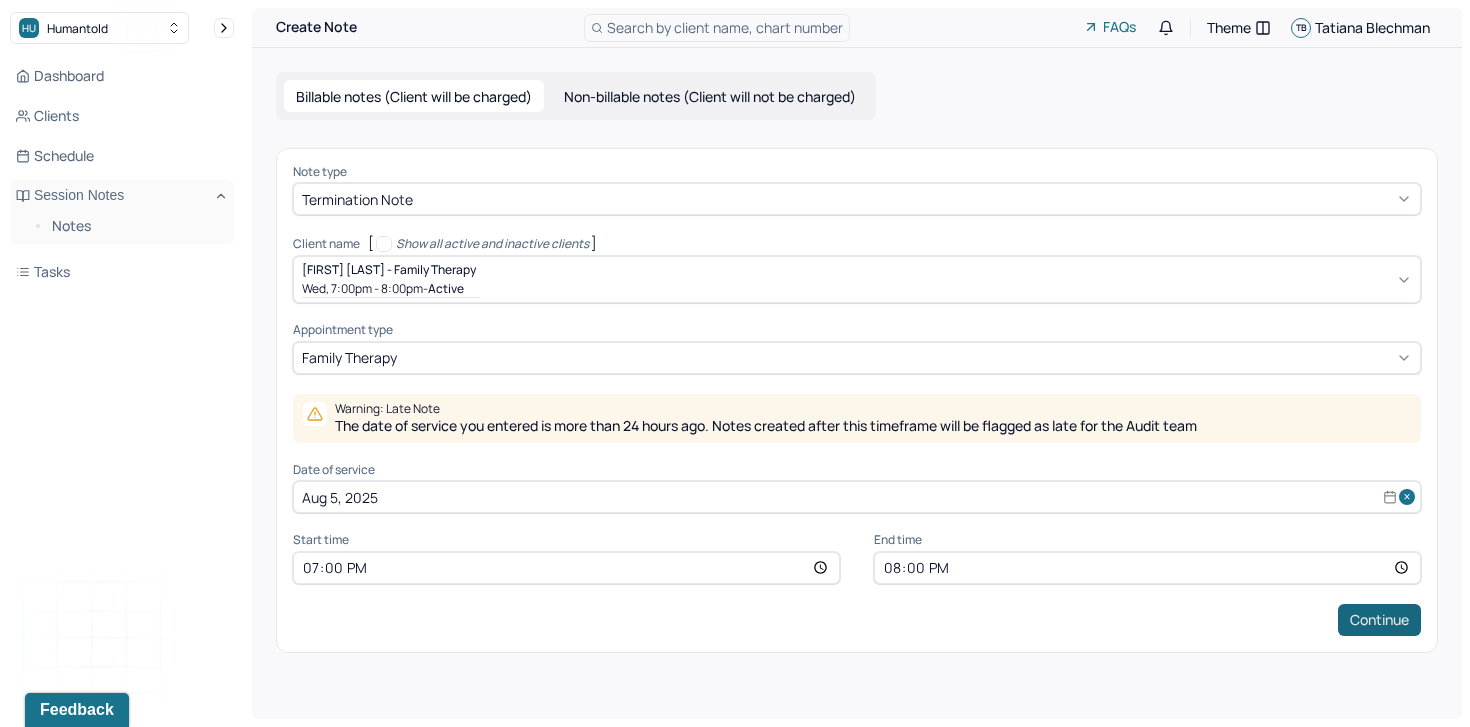 click on "Continue" at bounding box center [1379, 620] 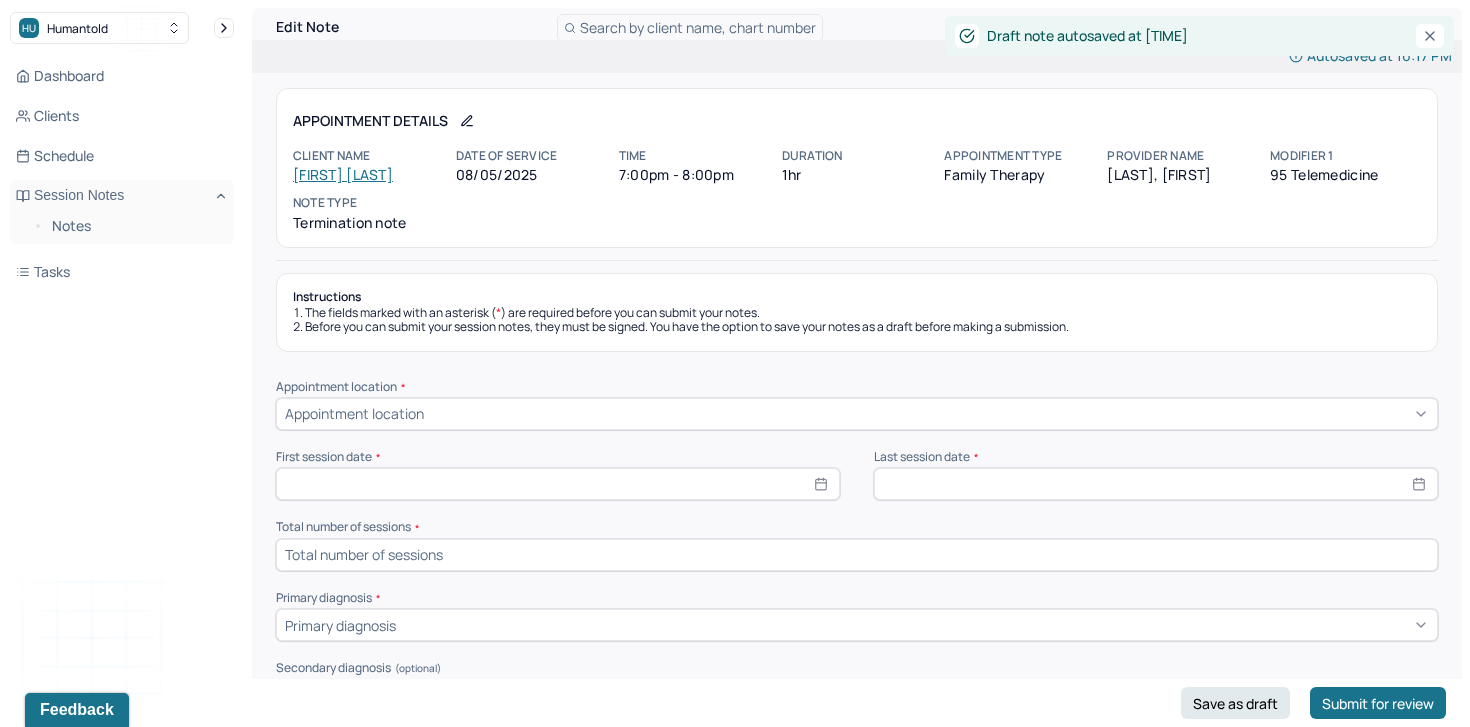 select on "7" 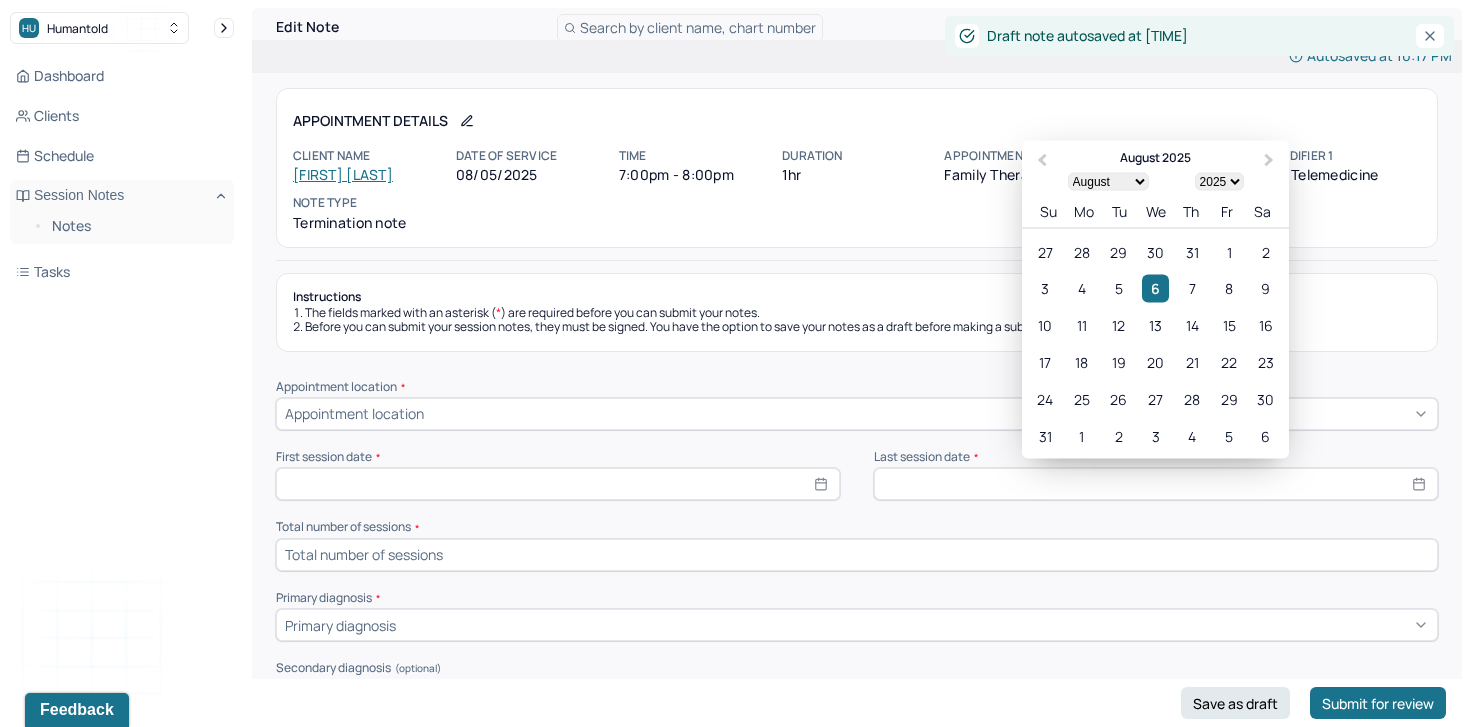 click at bounding box center [1156, 484] 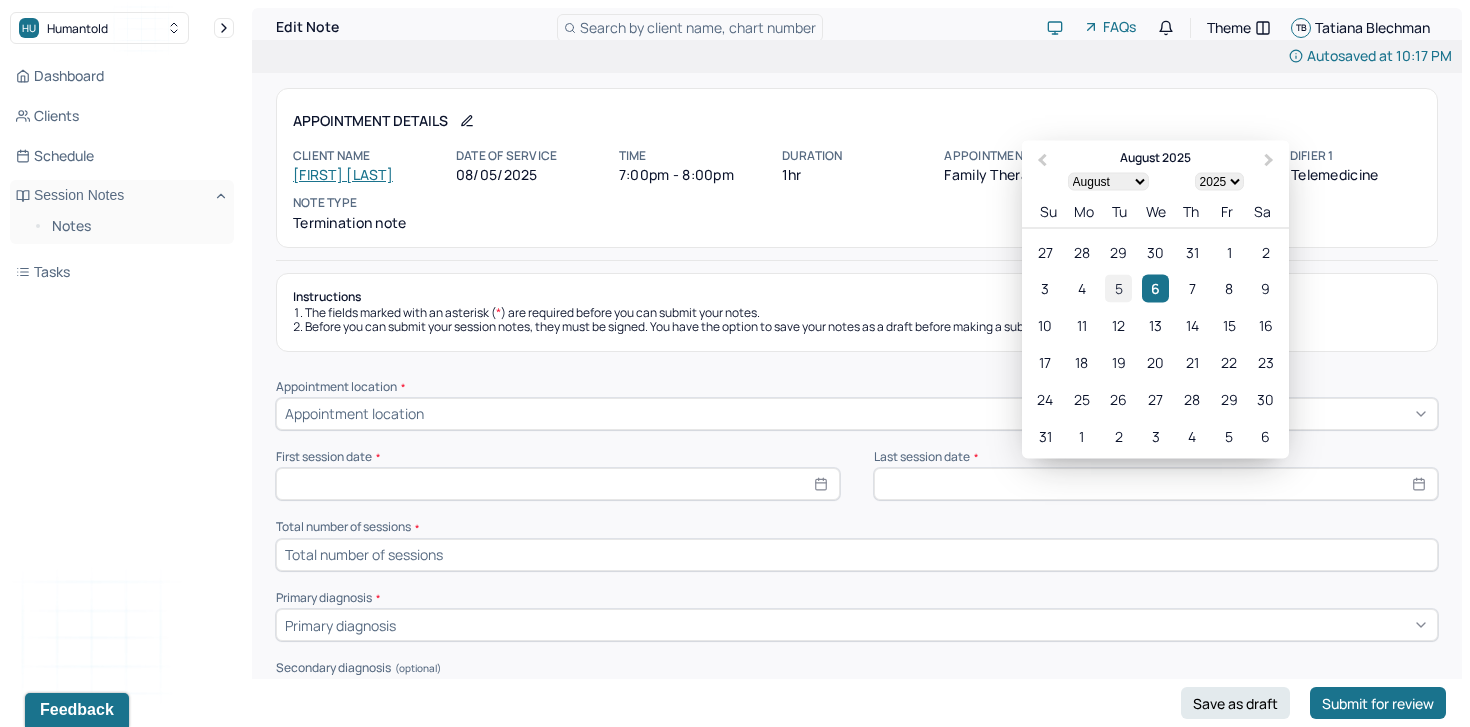 click on "5" at bounding box center (1119, 288) 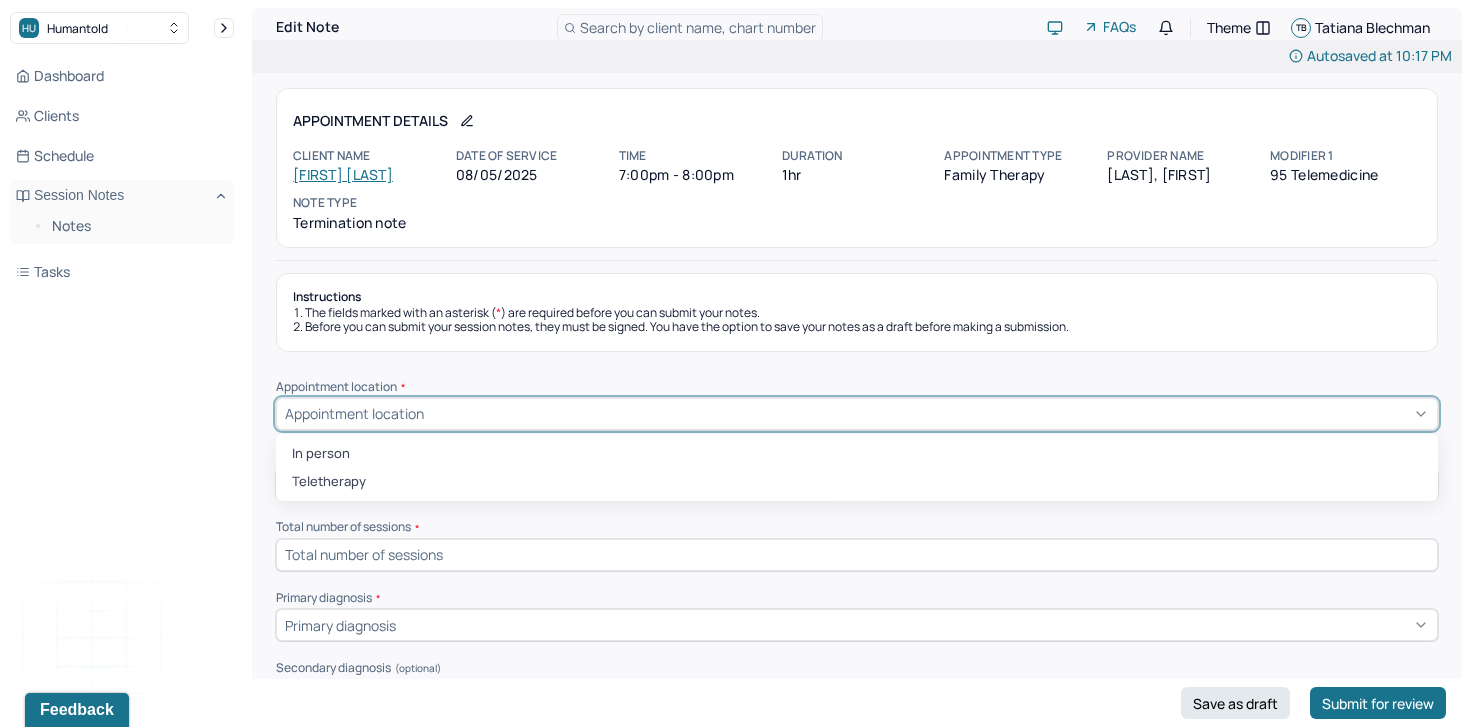 click on "Appointment location" at bounding box center [857, 414] 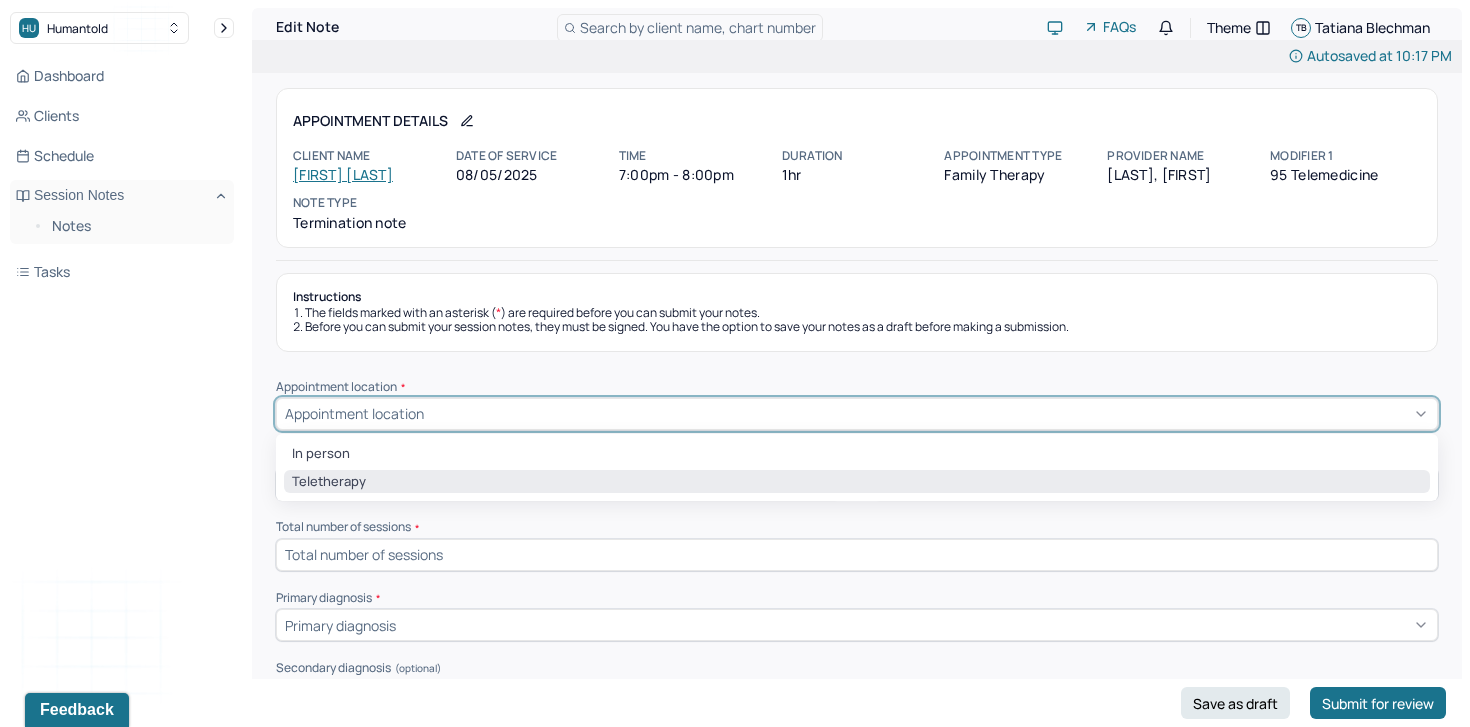 click on "Teletherapy" at bounding box center (857, 482) 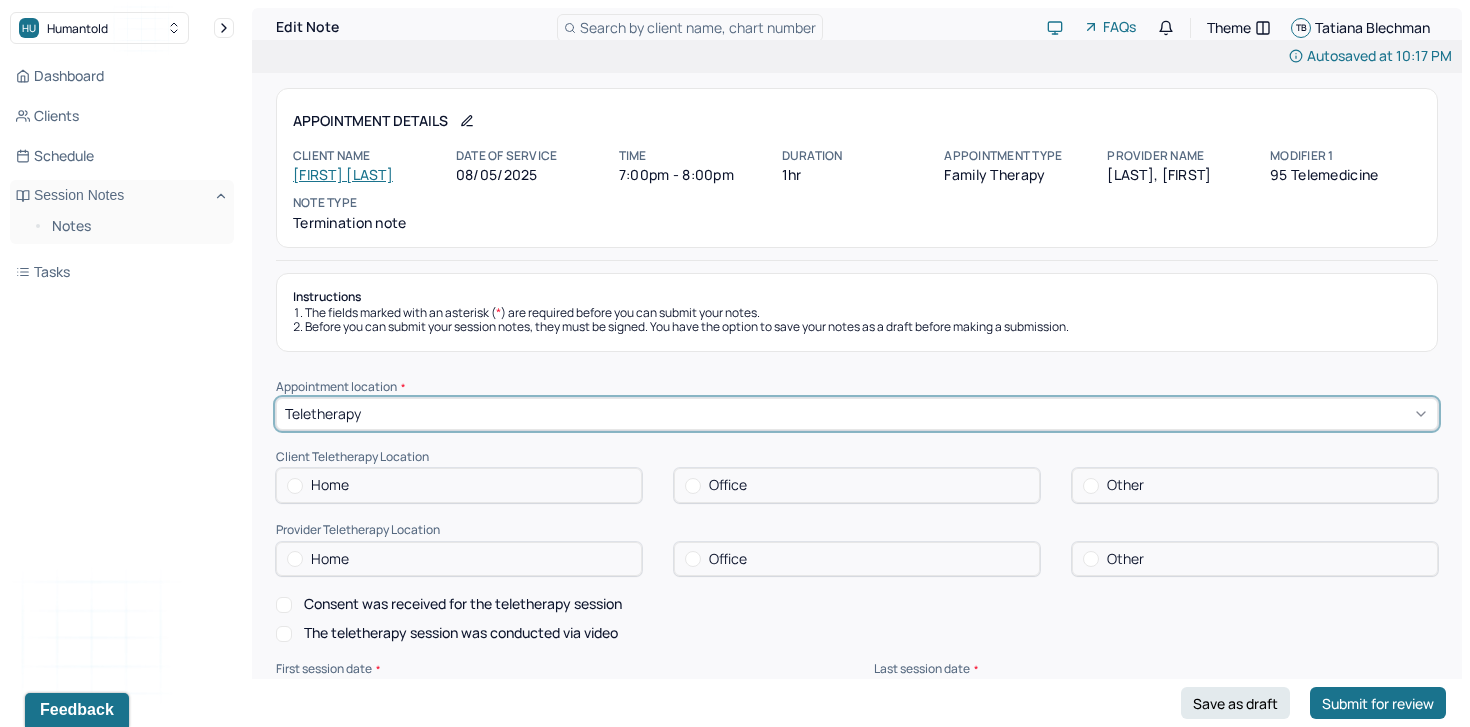 click on "Instructions The fields marked with an asterisk ( * ) are required before you can submit your notes. Before you can submit your session notes, they must be signed. You have the option to save your notes as a draft before making a submission. Appointment location * option Teletherapy, selected. Teletherapy Client Teletherapy Location Home Office Other Provider Teletherapy Location Home Office Other Consent was received for the teletherapy session The teletherapy session was conducted via video First session date * Last session date * 08/05/2025 Total number of sessions * Primary diagnosis * Primary diagnosis Secondary diagnosis (optional) Secondary diagnosis Tertiary diagnosis (optional) Tertiary diagnosis Presenting problems * Planned treatment and goals * Course of treatment * Patient final condition * Prognosis * Reason for termination * Discharge plan and follow-up * Date created * Sign note here Provider's Initials * Save as draft Submit for review" at bounding box center [857, 1100] 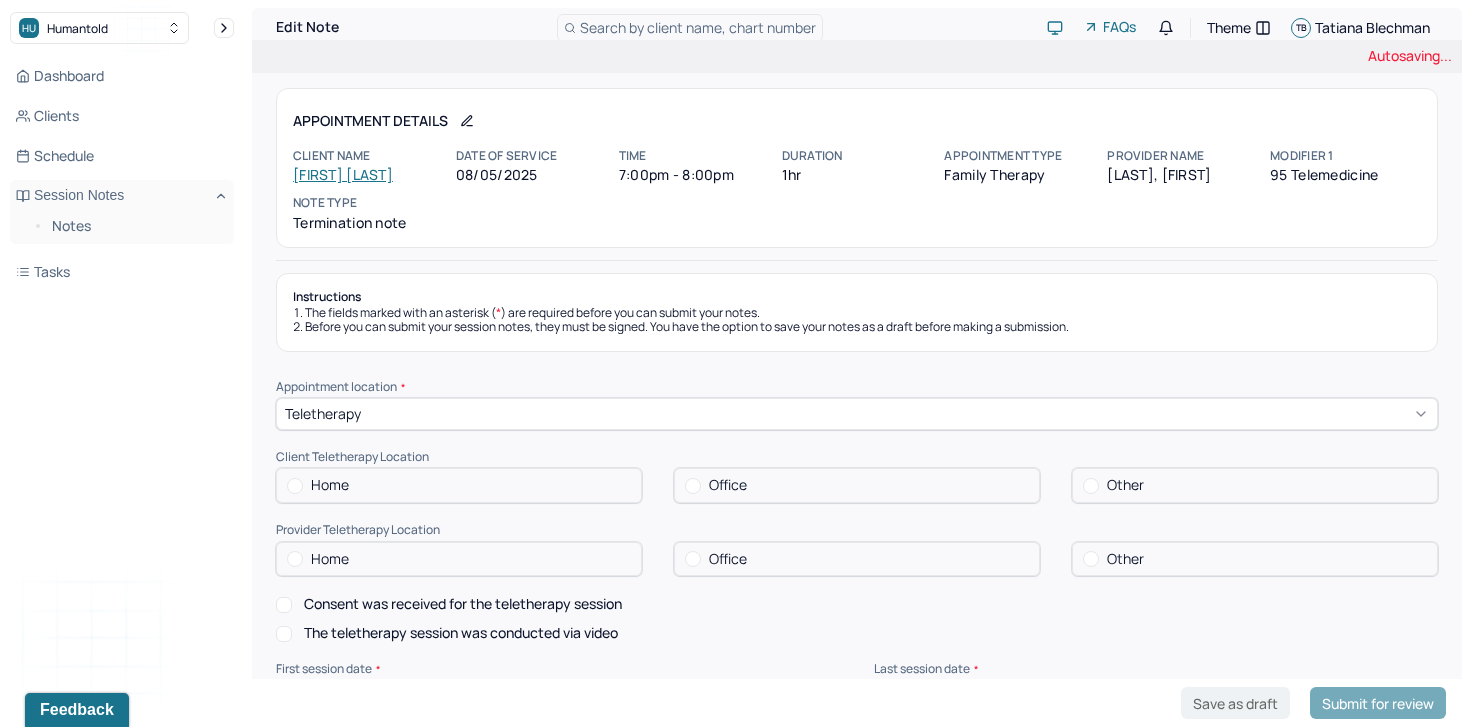 click on "Home" at bounding box center (459, 485) 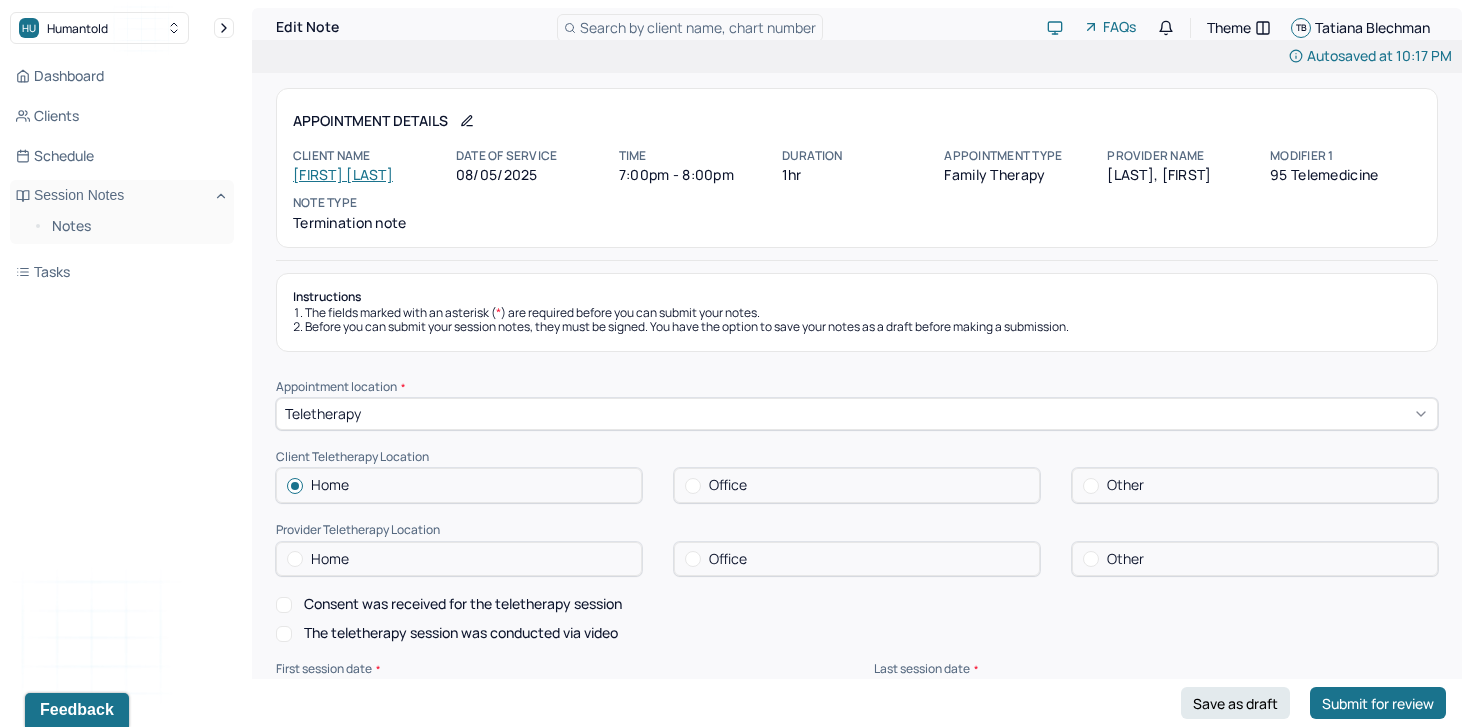 click on "Home" at bounding box center [459, 559] 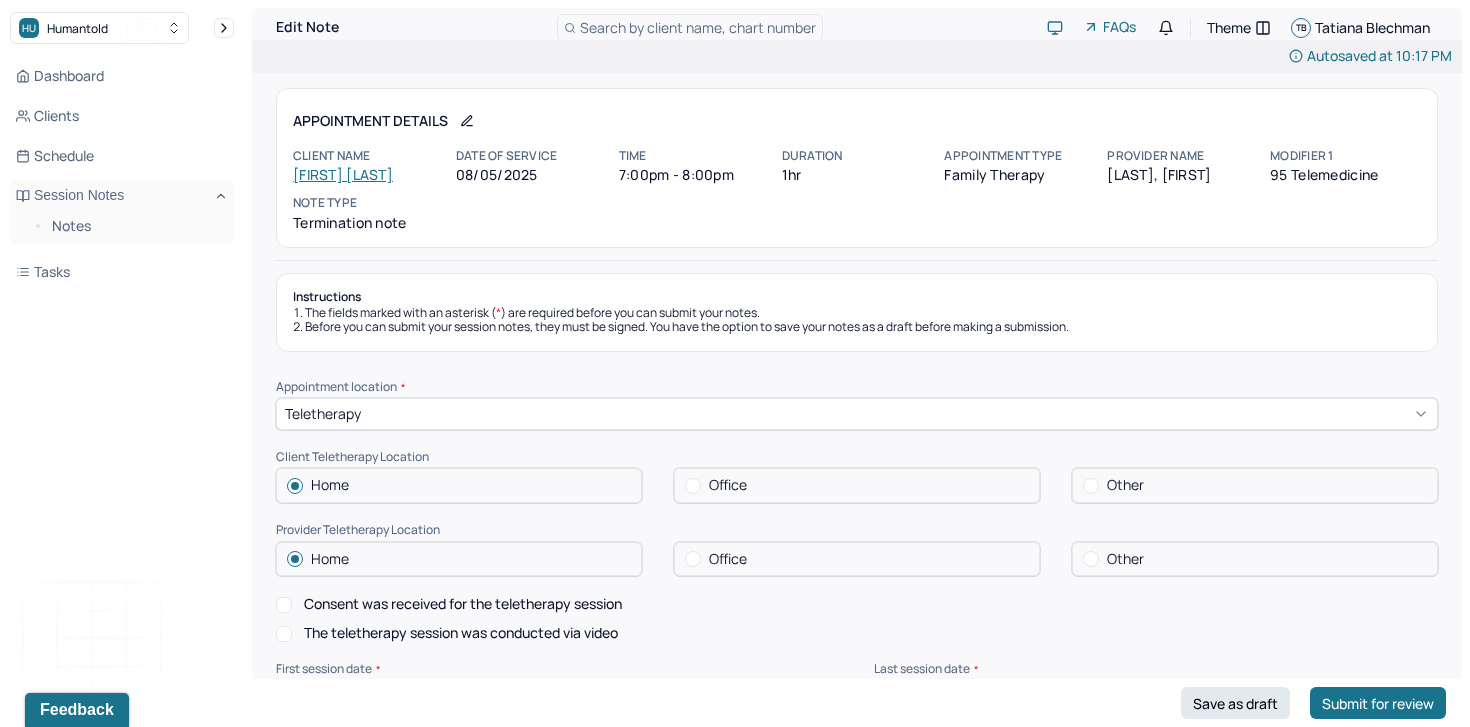 click on "Consent was received for the teletherapy session" at bounding box center [463, 604] 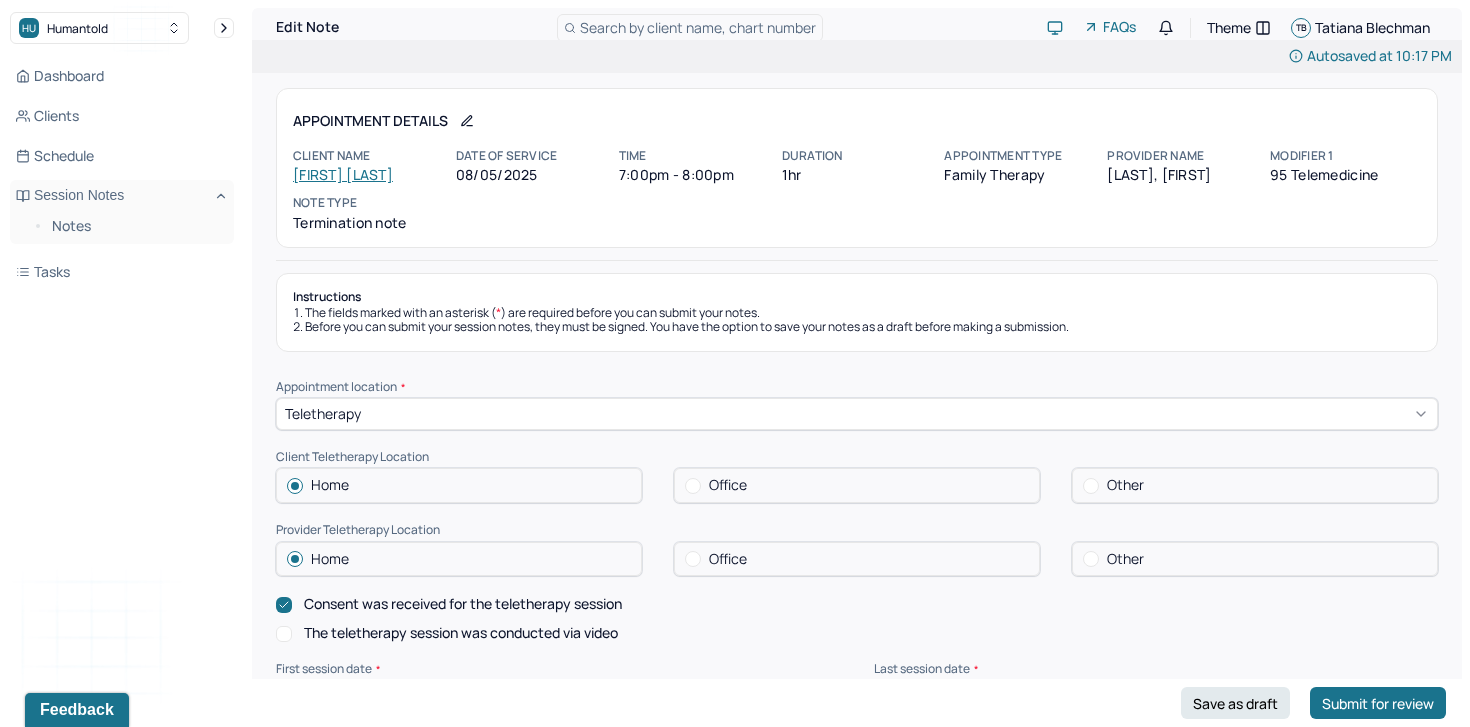 click on "The teletherapy session was conducted via video" at bounding box center [461, 633] 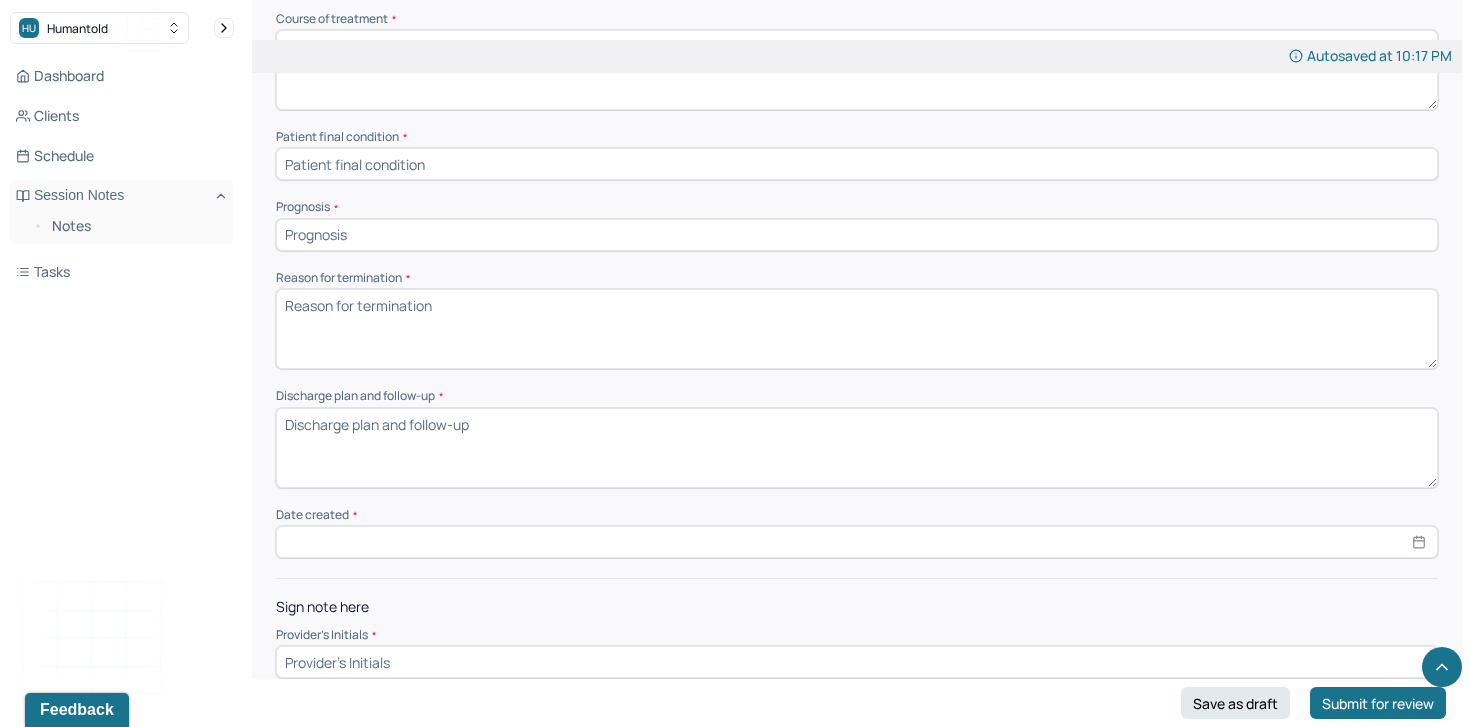 scroll, scrollTop: 1270, scrollLeft: 0, axis: vertical 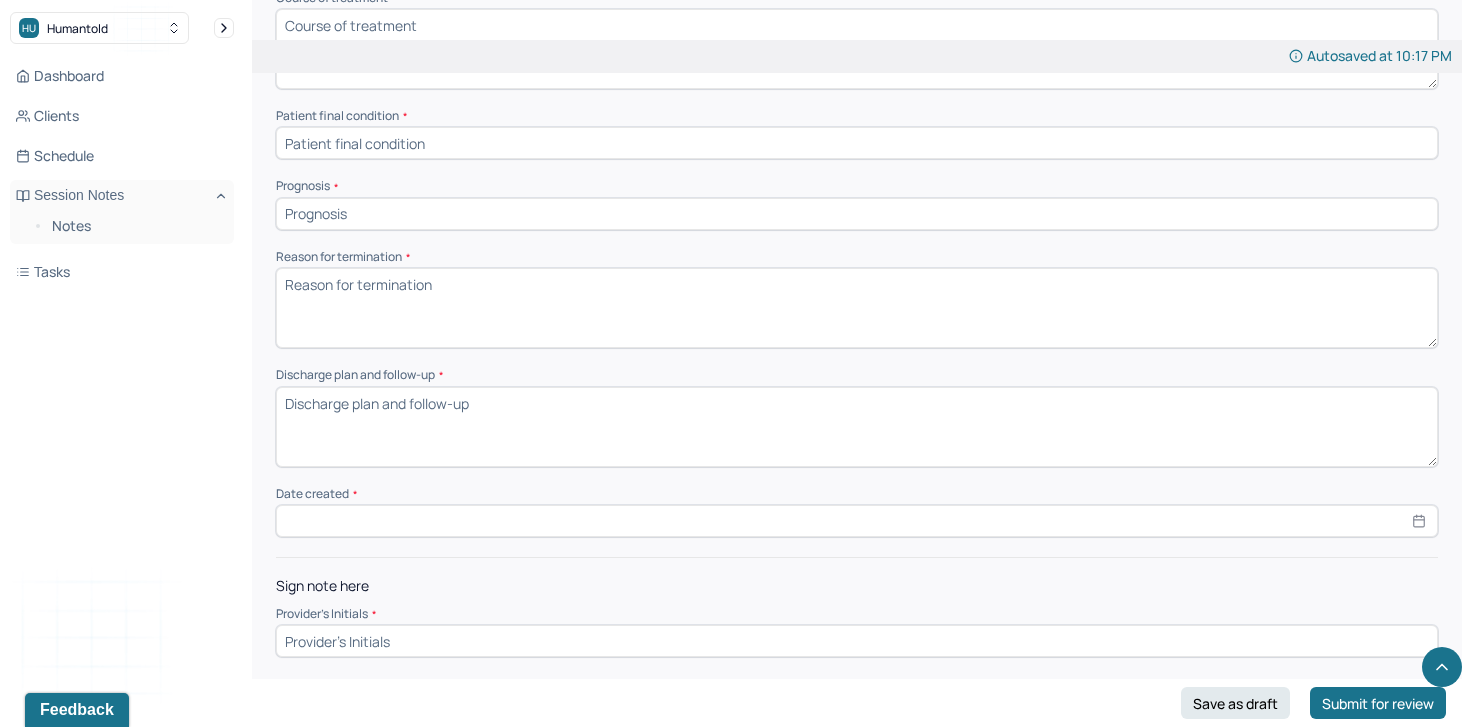 select on "7" 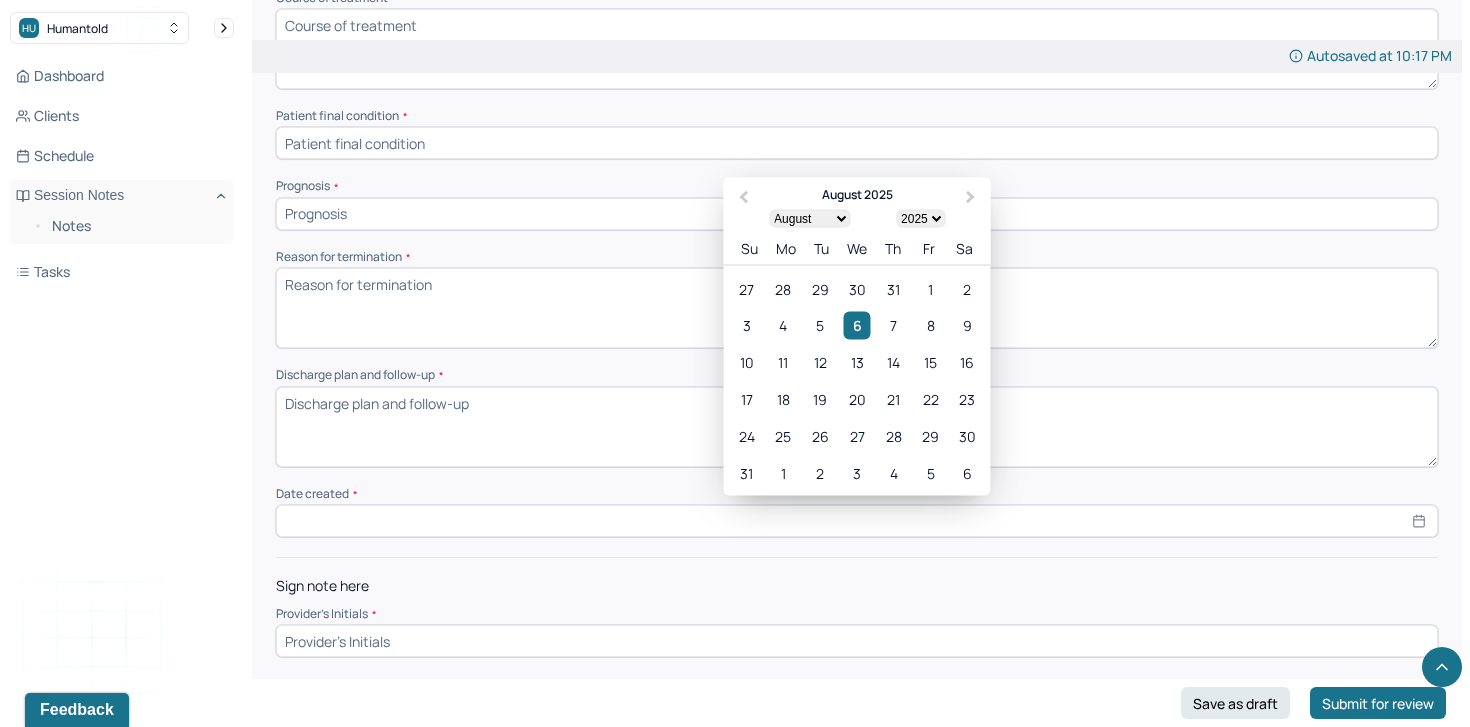 click at bounding box center [857, 521] 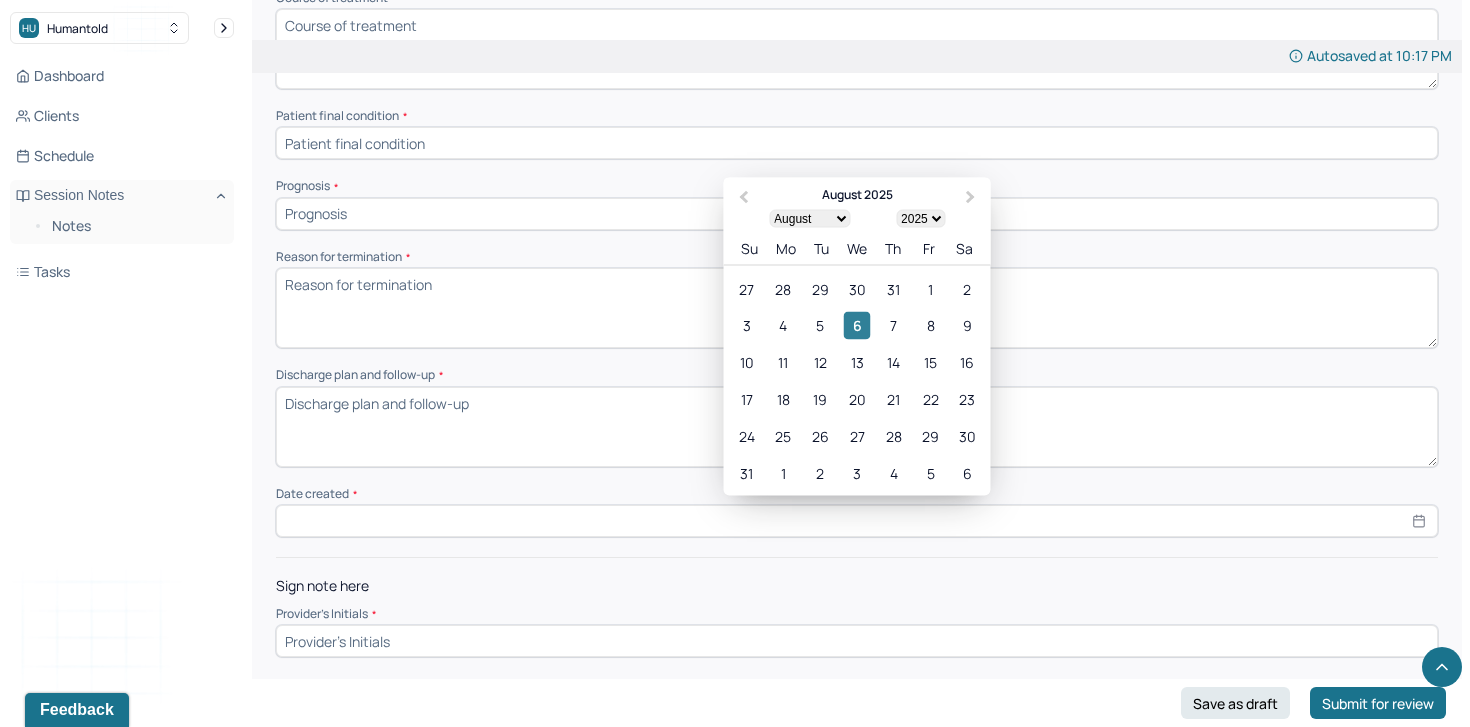 click on "6" at bounding box center (856, 325) 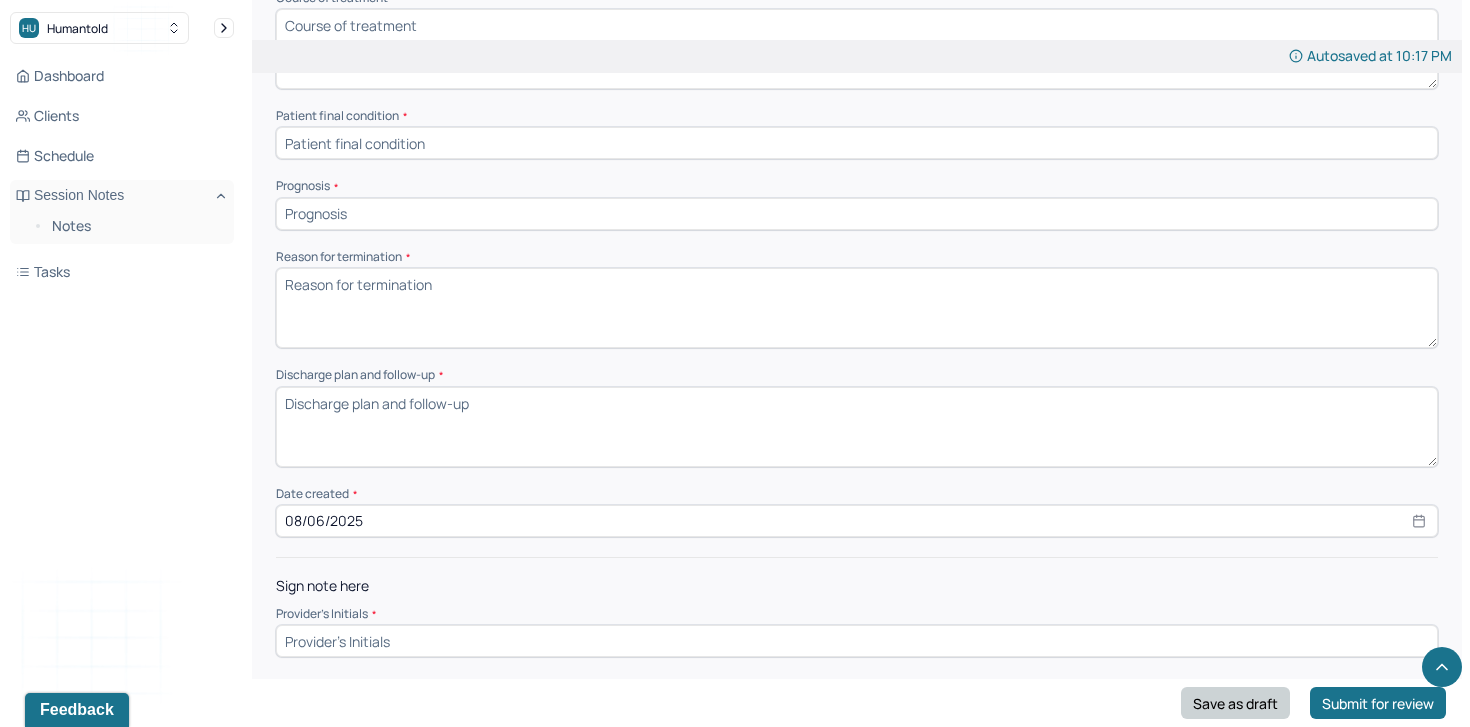 click on "Save as draft" at bounding box center (1235, 703) 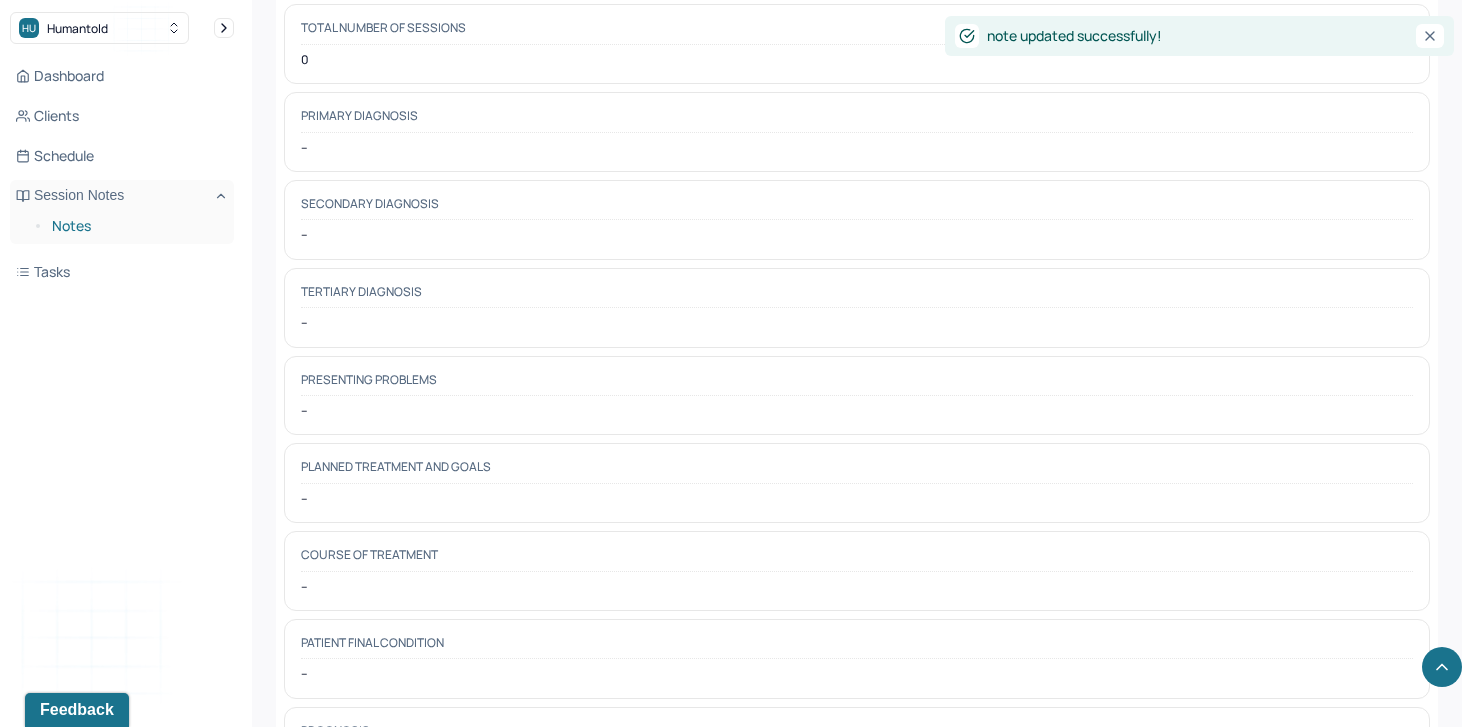 click on "Notes" at bounding box center [135, 226] 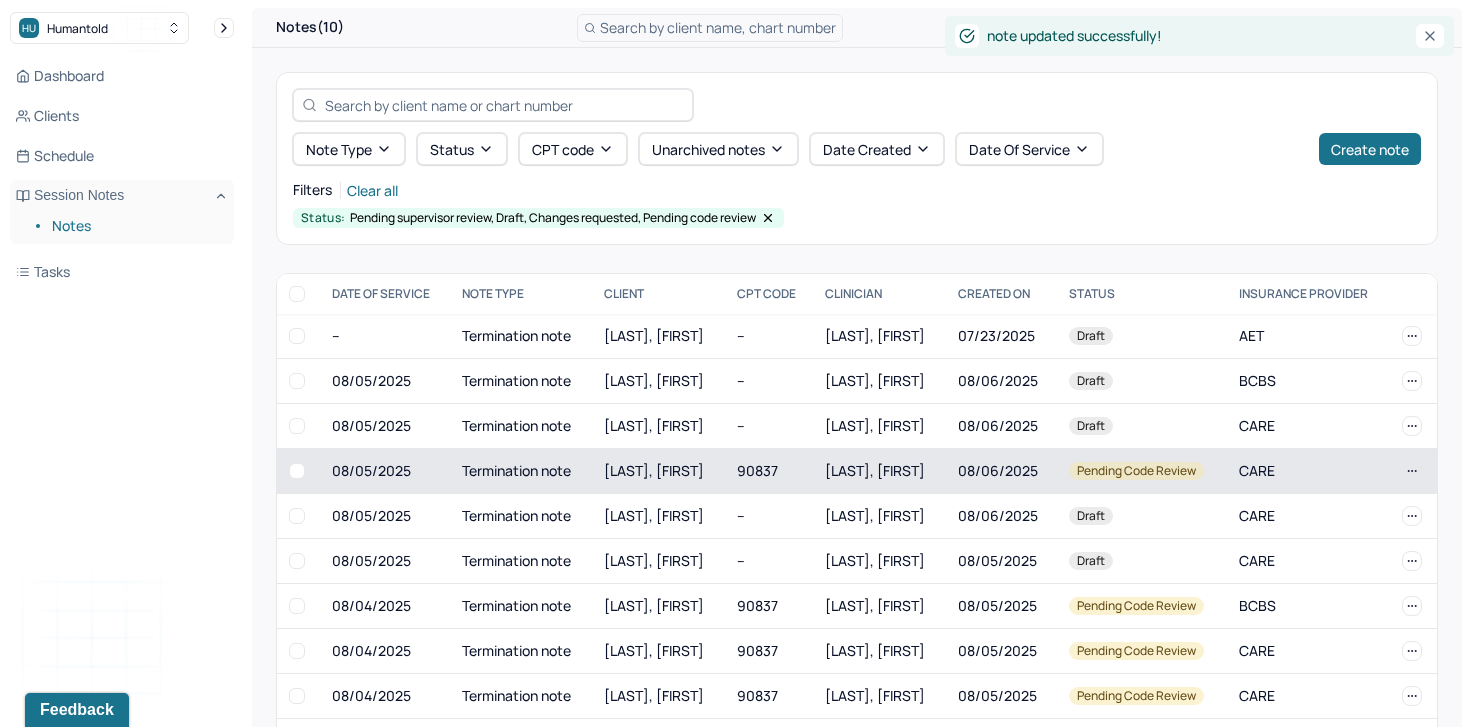scroll, scrollTop: 68, scrollLeft: 0, axis: vertical 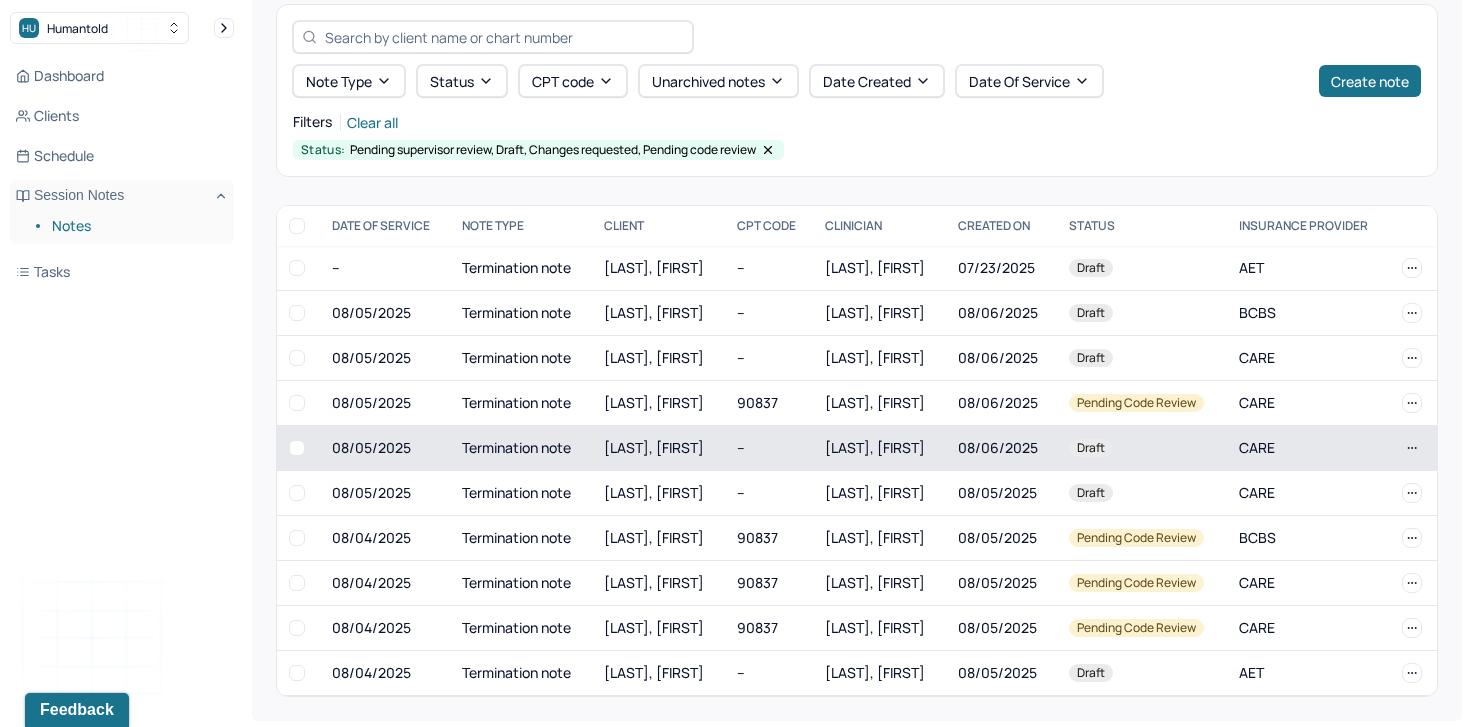 click on "[LAST], [FIRST]" at bounding box center (654, 447) 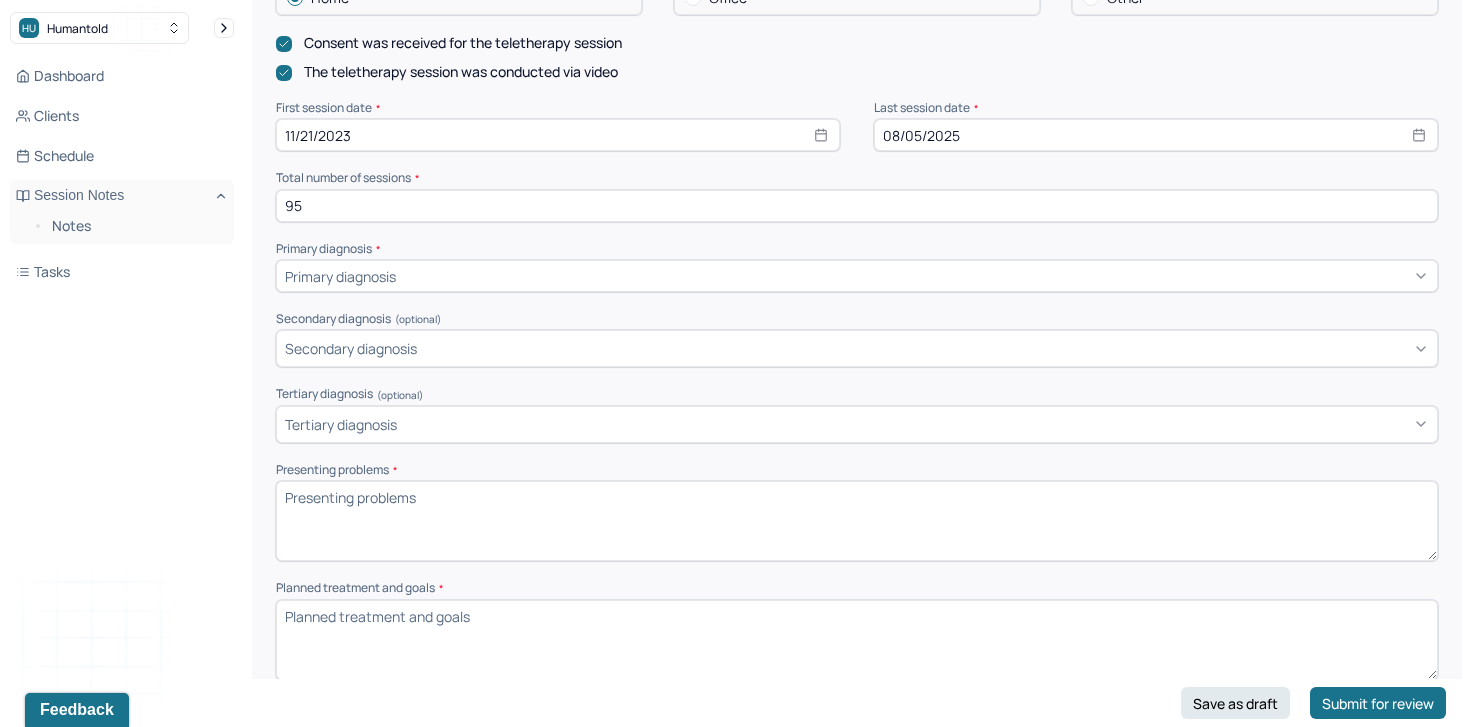 scroll, scrollTop: 574, scrollLeft: 0, axis: vertical 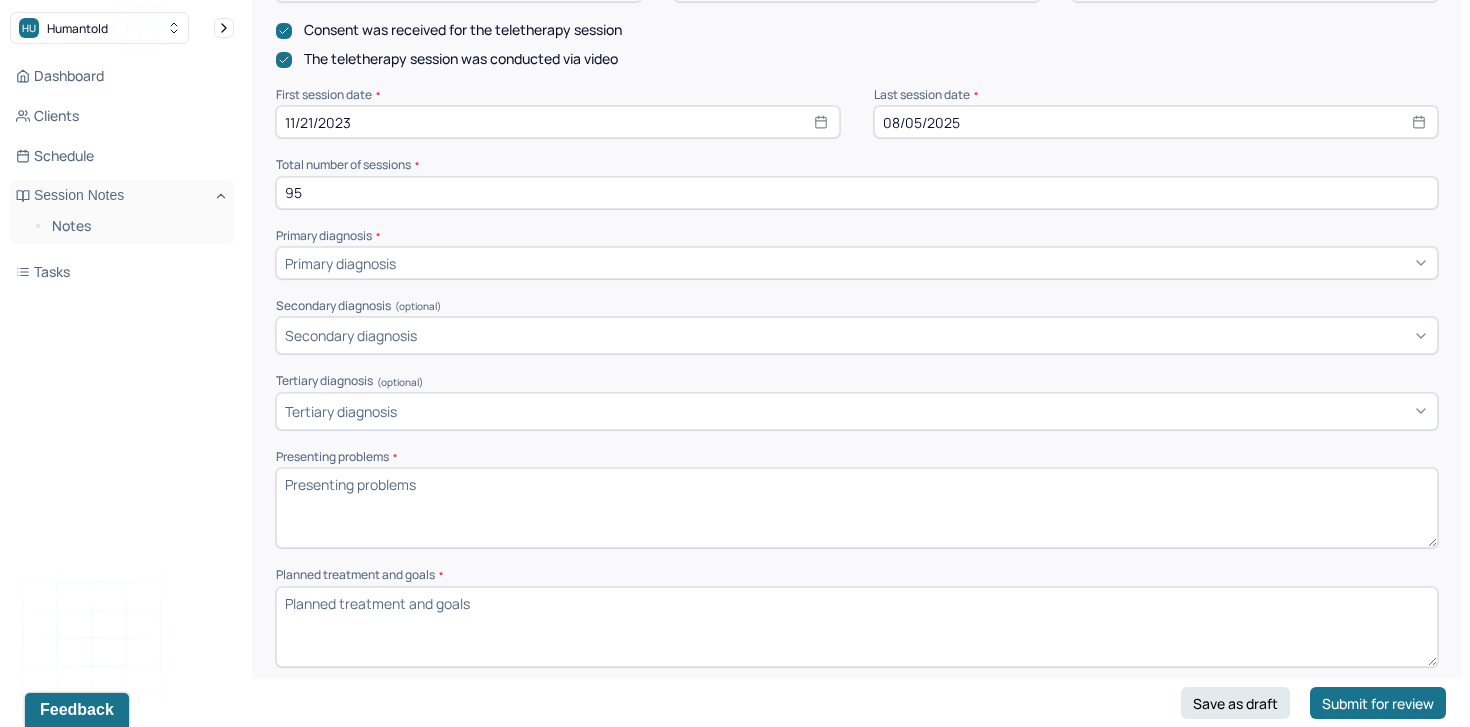 click at bounding box center [914, 263] 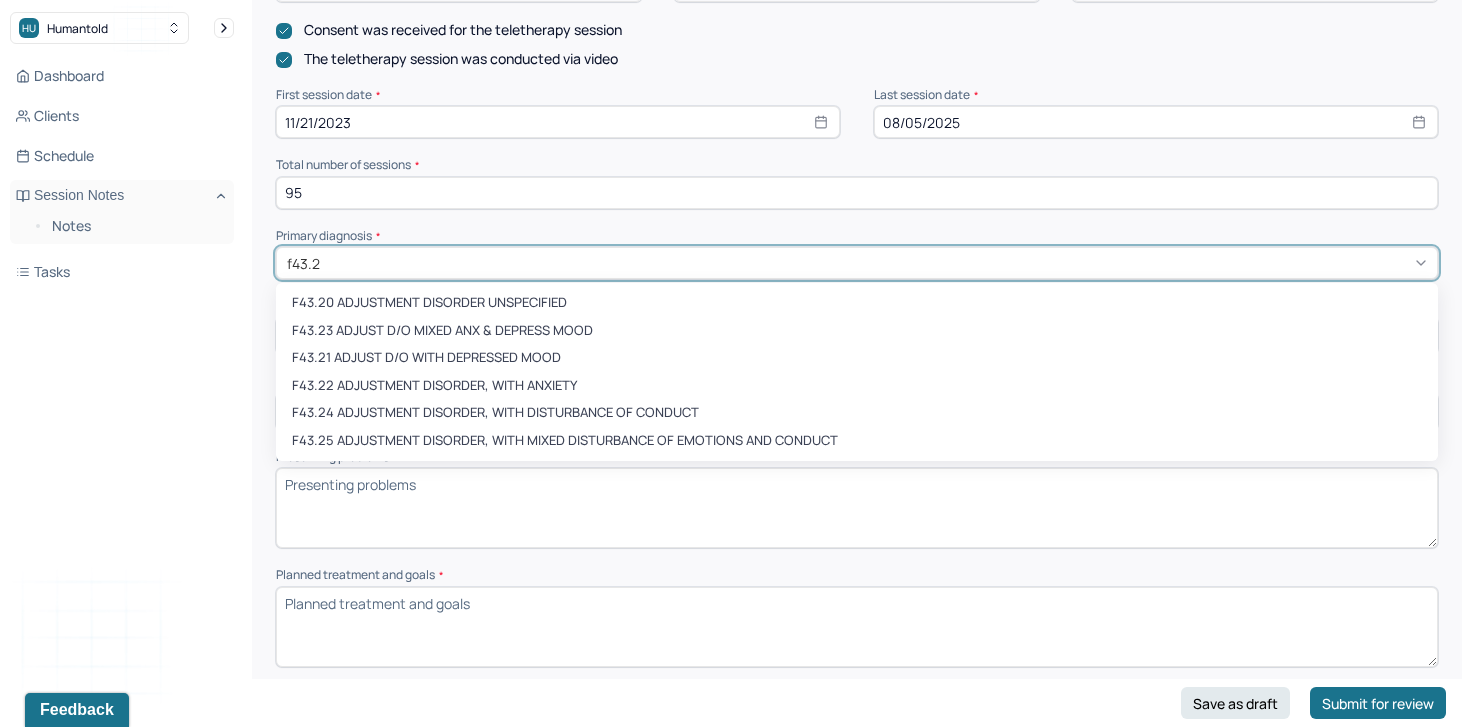 type on "f43.23" 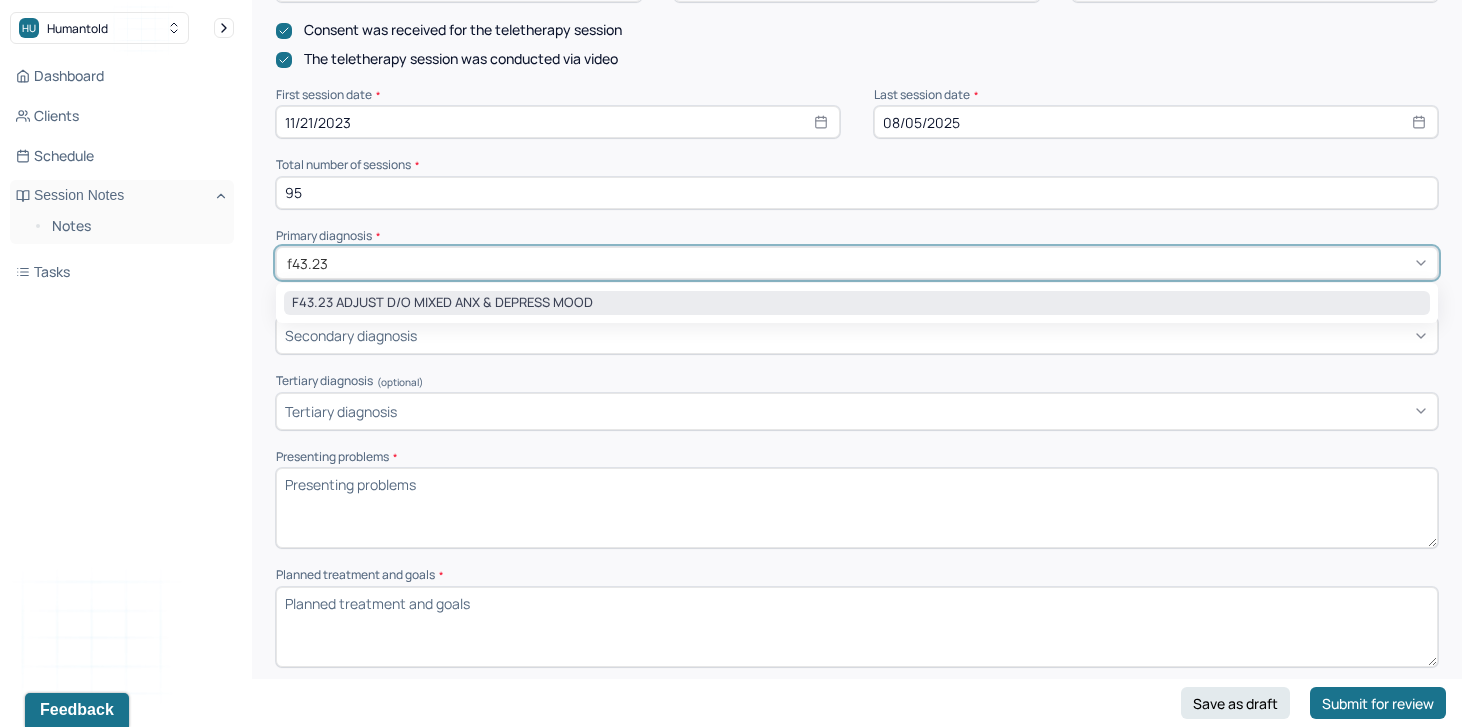 click on "F43.23 ADJUST D/O MIXED ANX & DEPRESS MOOD" at bounding box center [857, 303] 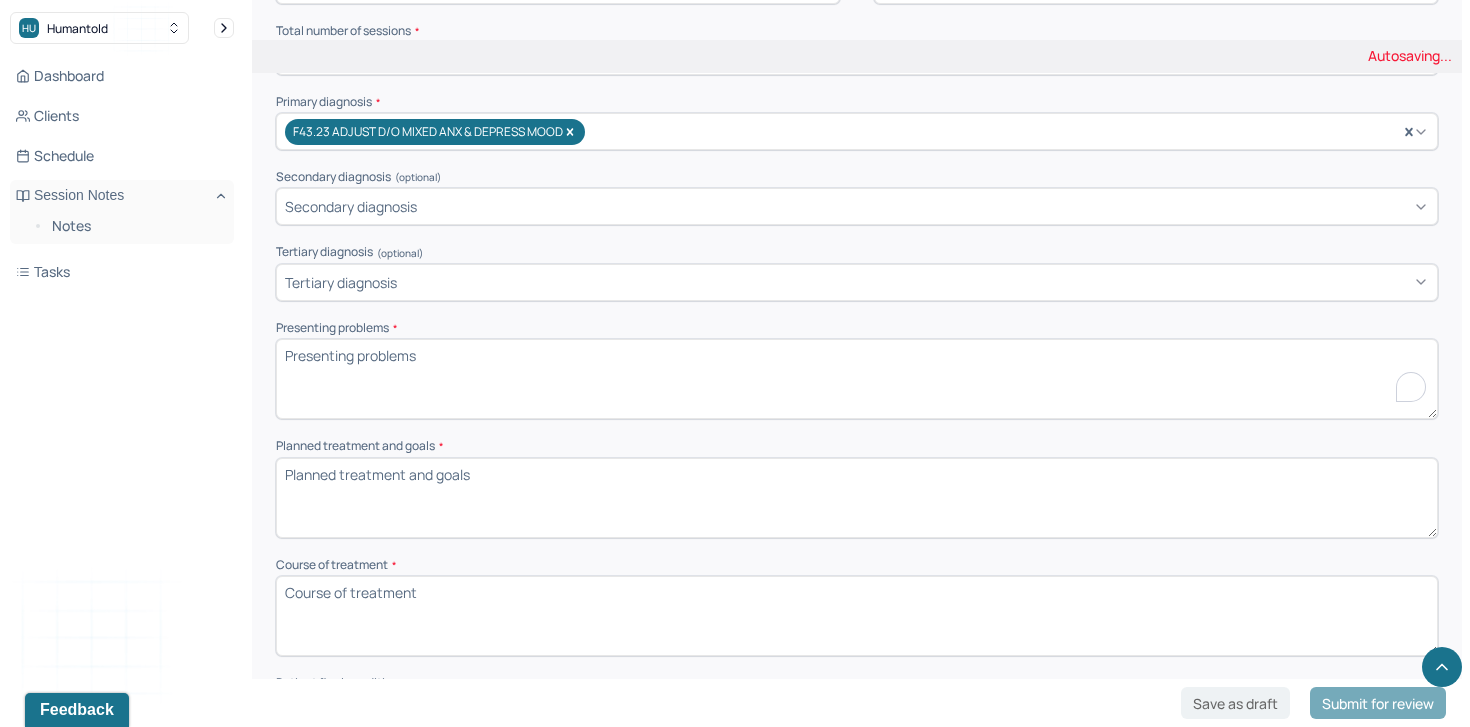 click on "Presenting problems *" at bounding box center (857, 379) 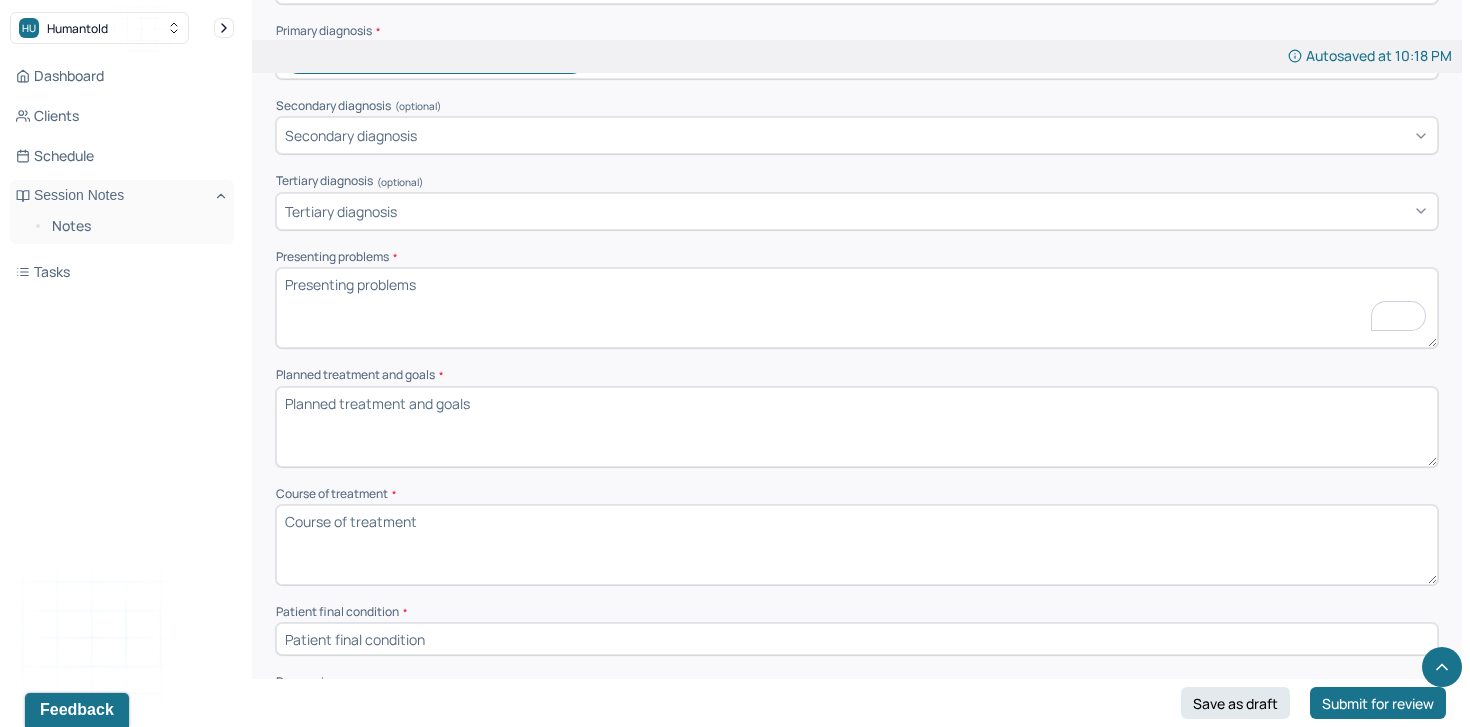 scroll, scrollTop: 780, scrollLeft: 0, axis: vertical 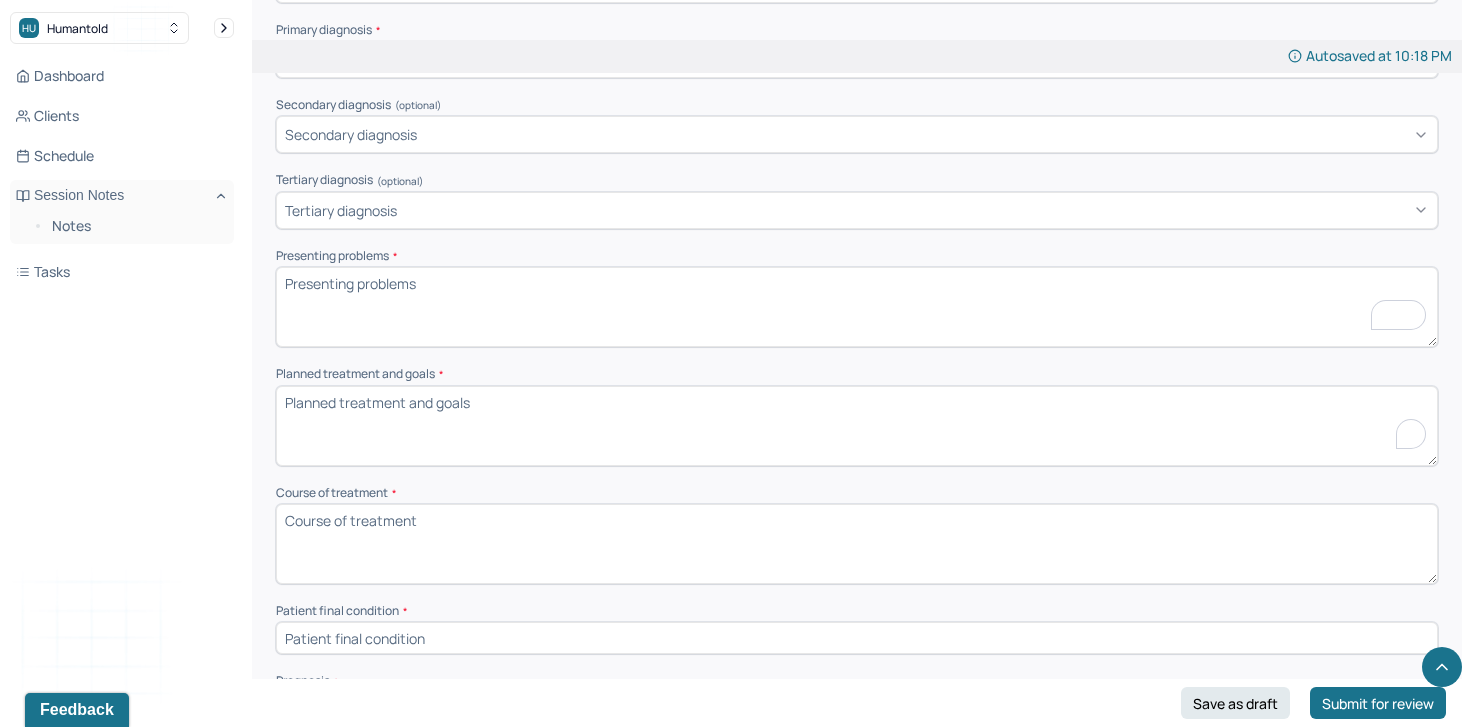 click on "Planned treatment and goals *" at bounding box center [857, 426] 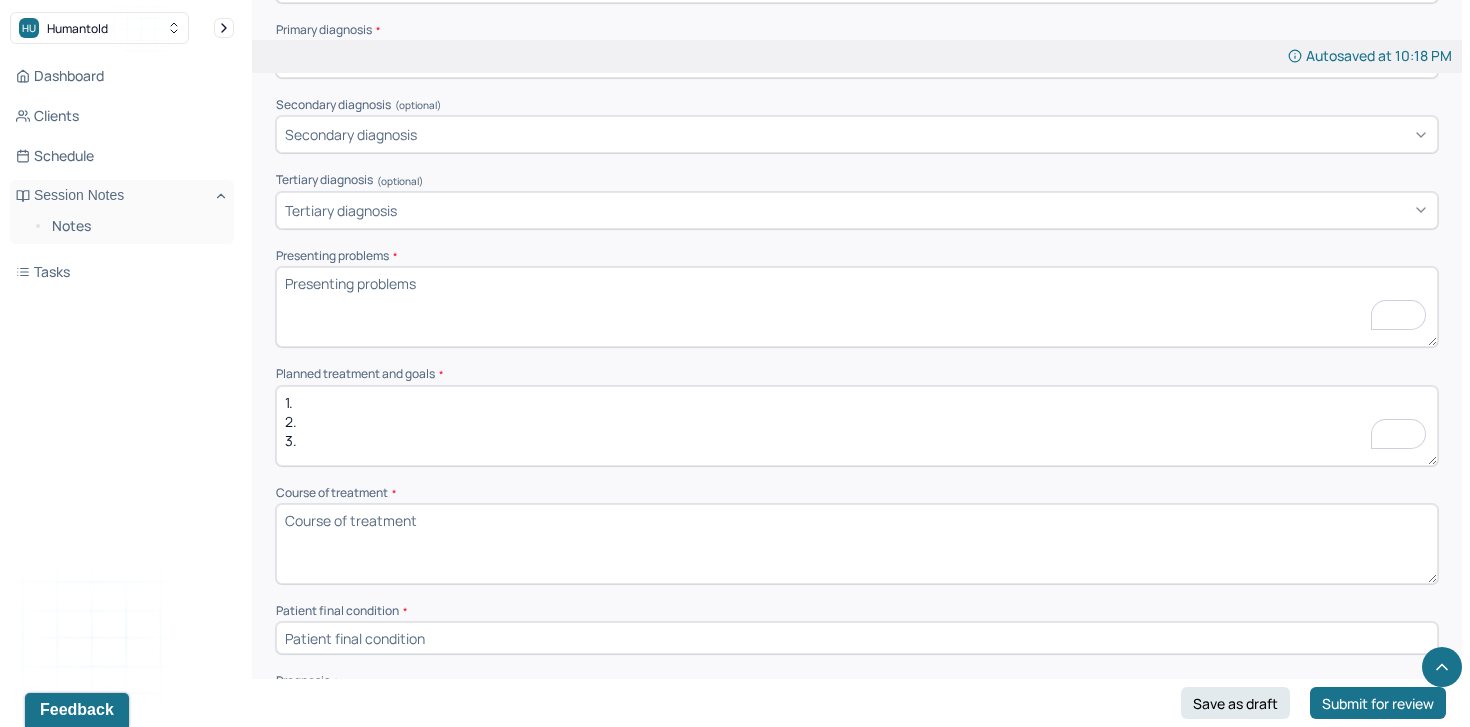 click on "Planned treatment and goals * 1.
2.
3." at bounding box center [857, 416] 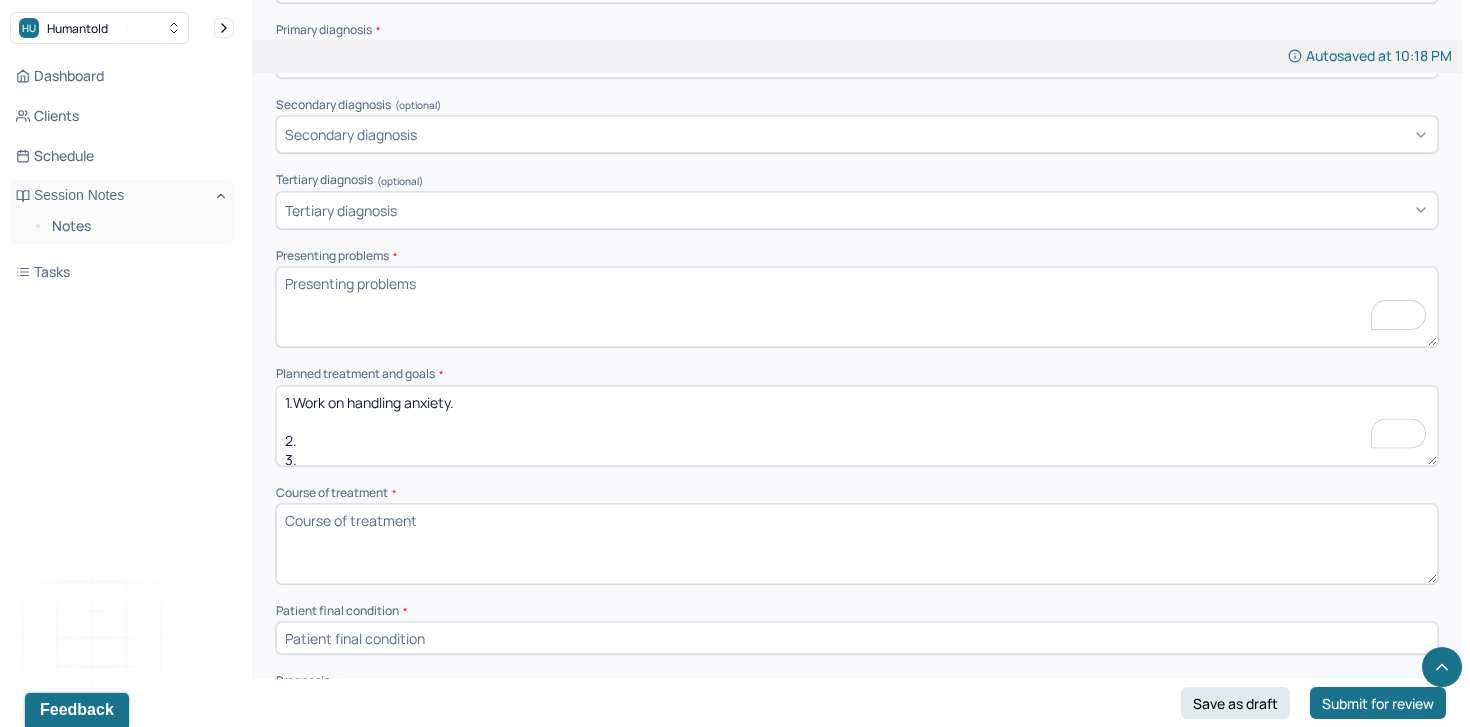 click on "1.
2.
3." at bounding box center (857, 426) 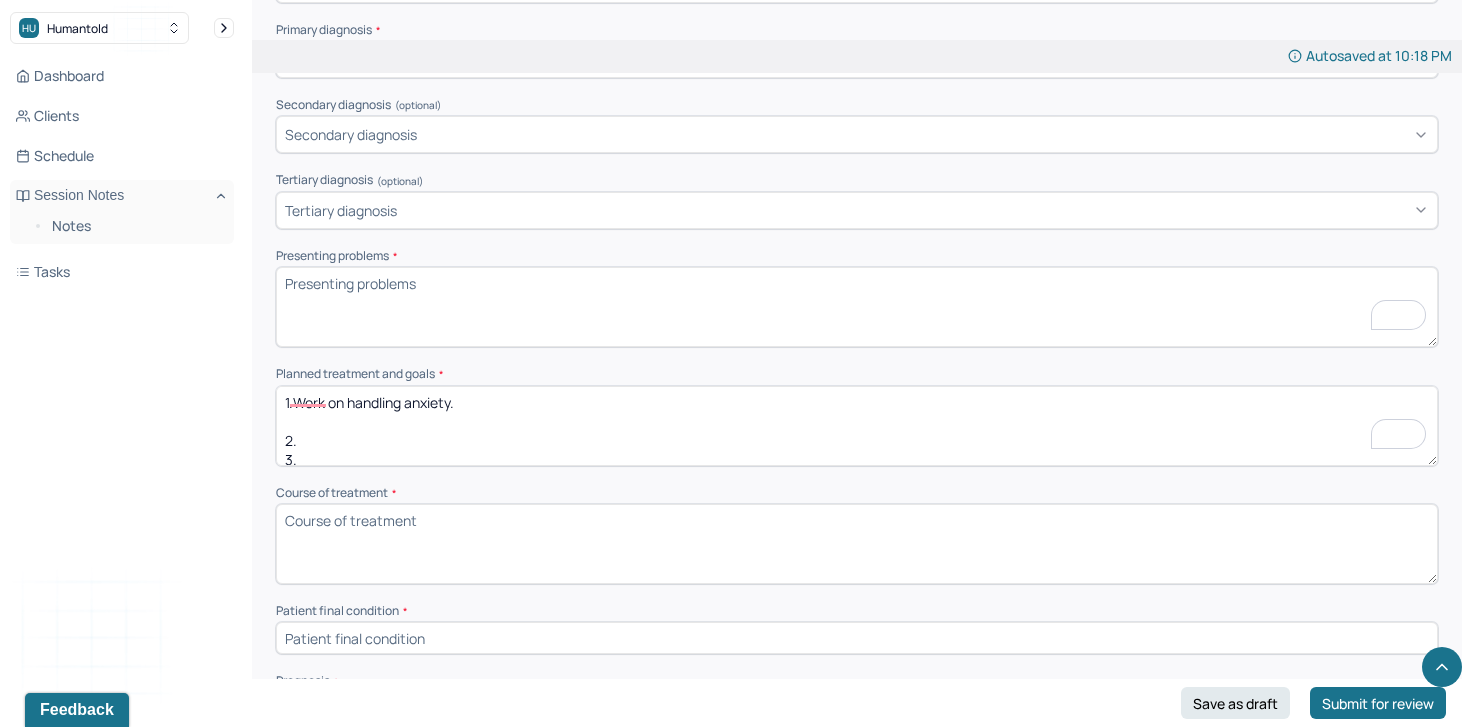 paste on "Work to better relationships in life." 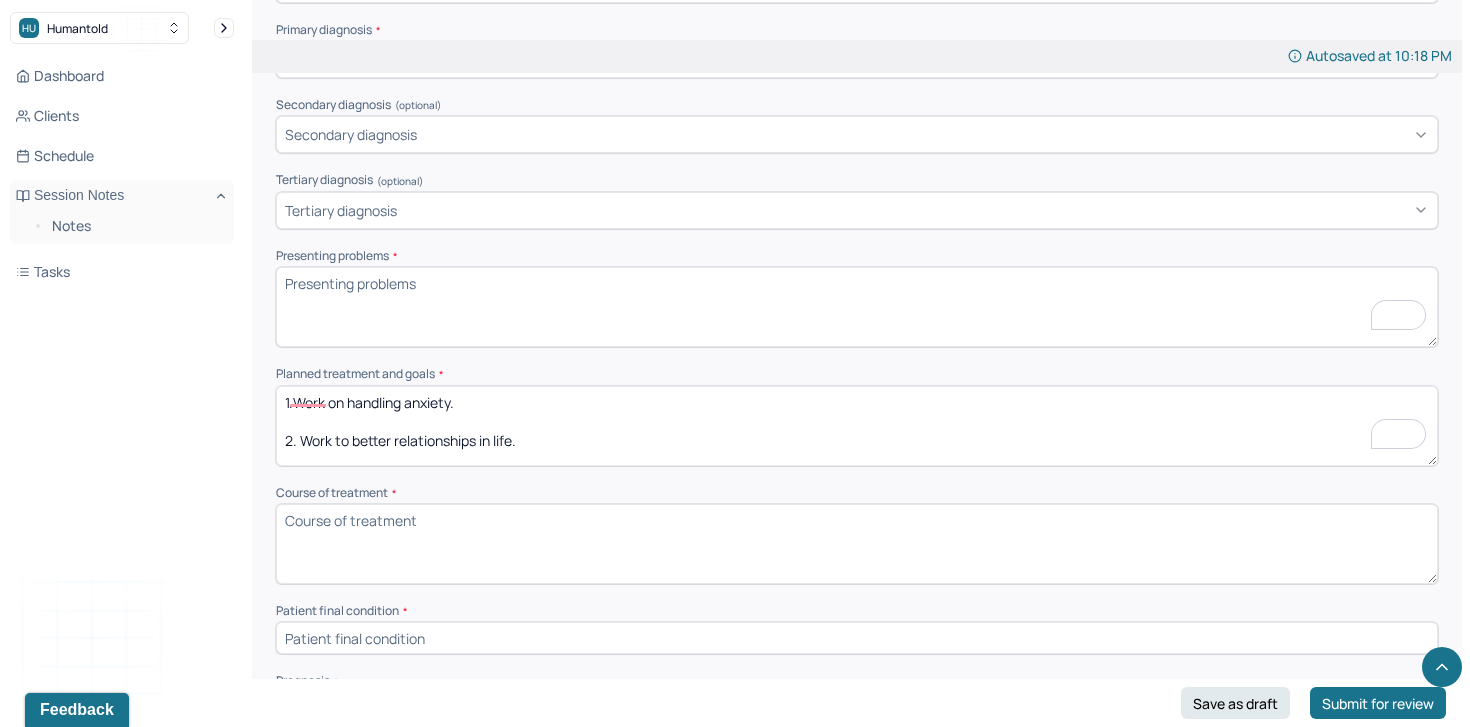 scroll, scrollTop: 3, scrollLeft: 0, axis: vertical 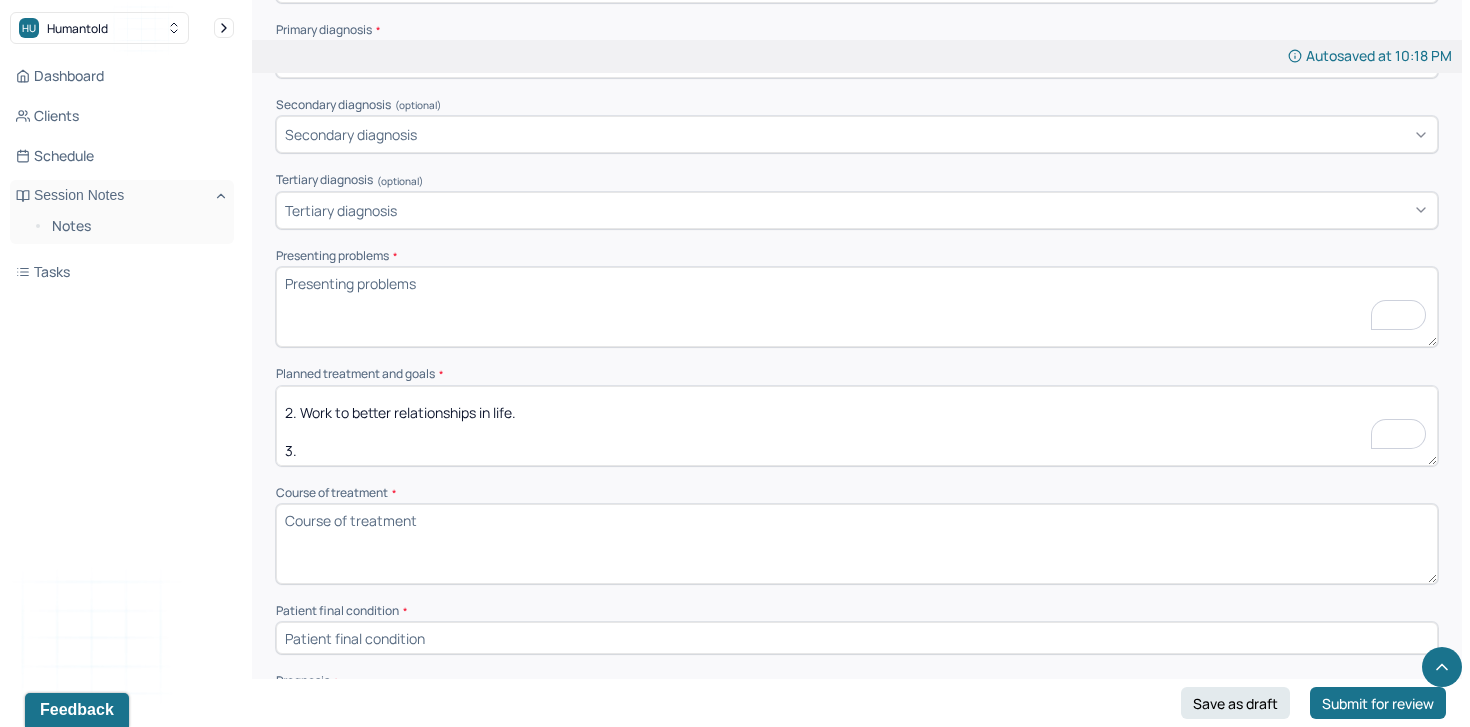 paste on "Work to enhance emotional awareness and understanding." 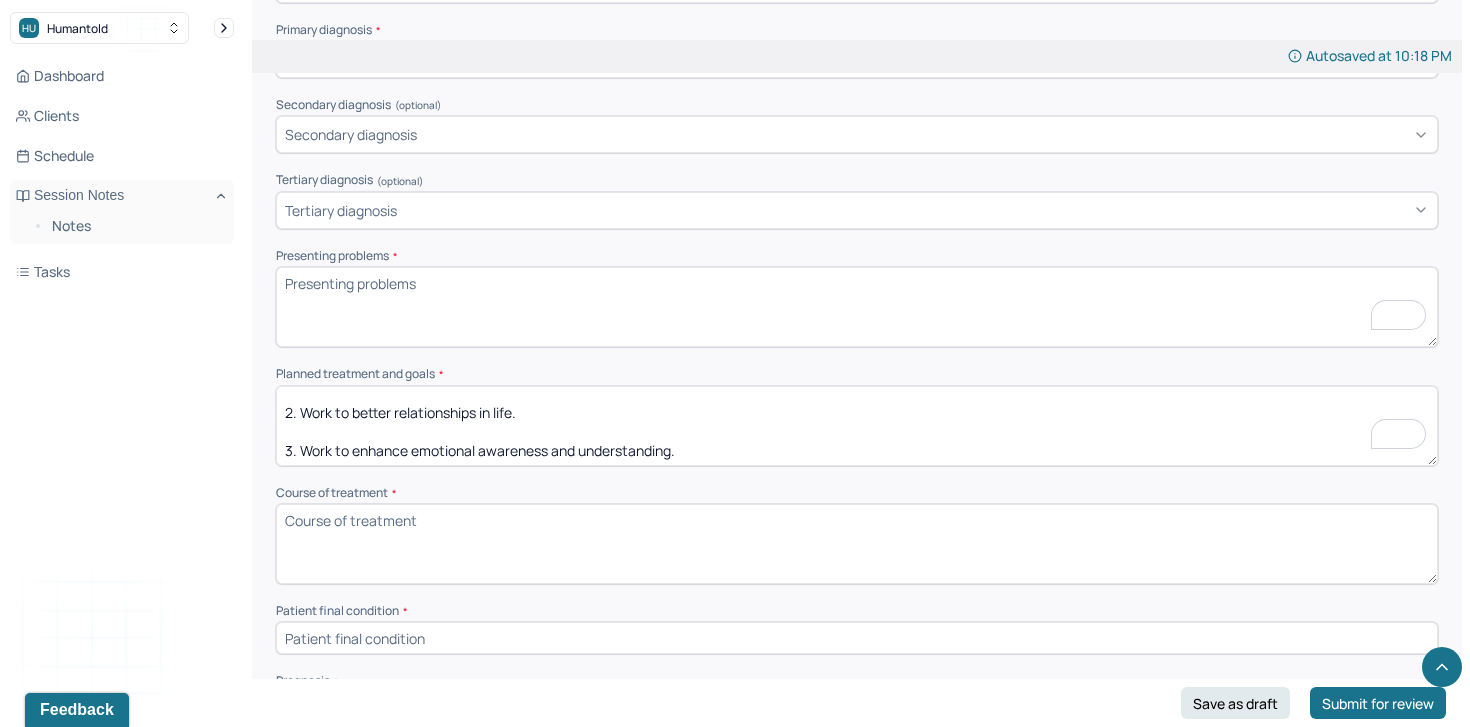 scroll, scrollTop: 41, scrollLeft: 0, axis: vertical 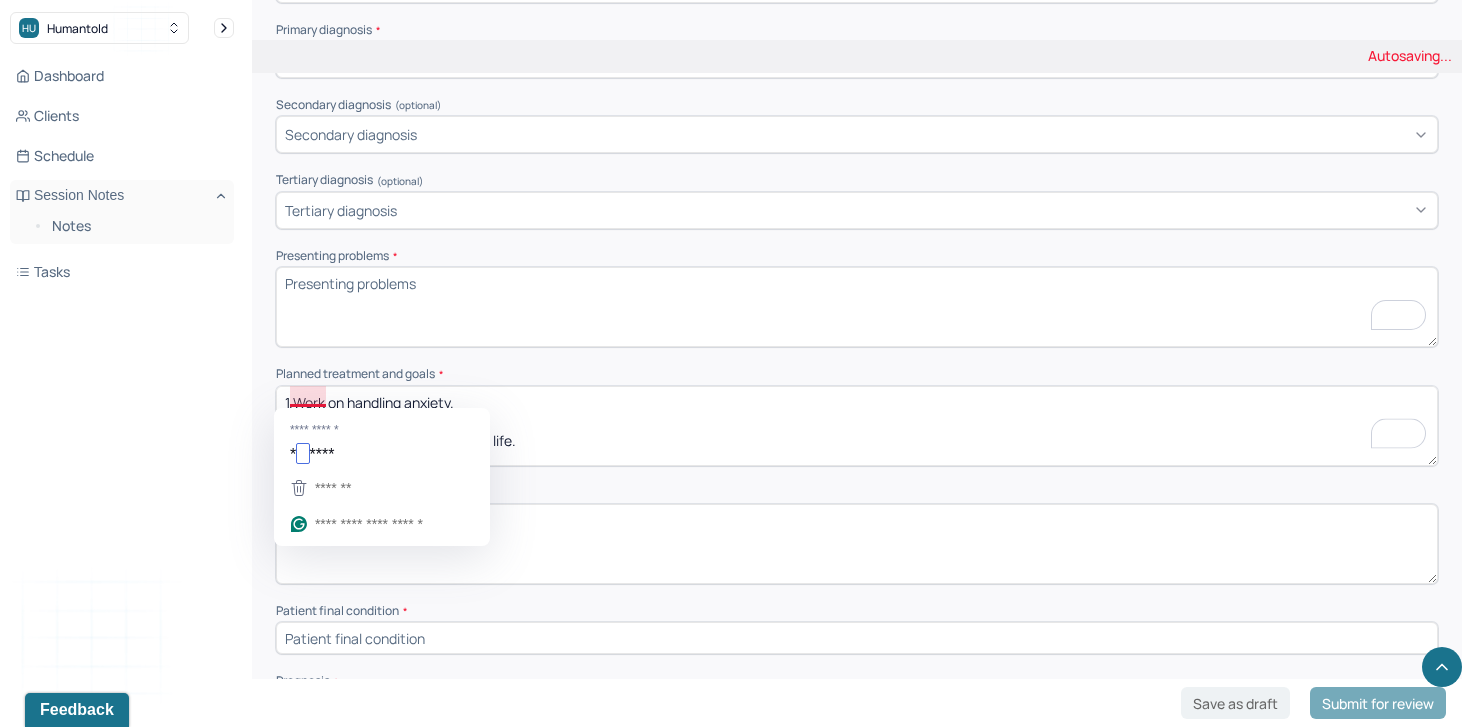 click on "1.Work on handling anxiety.
2. Work to better relationships in life.
3." at bounding box center [857, 426] 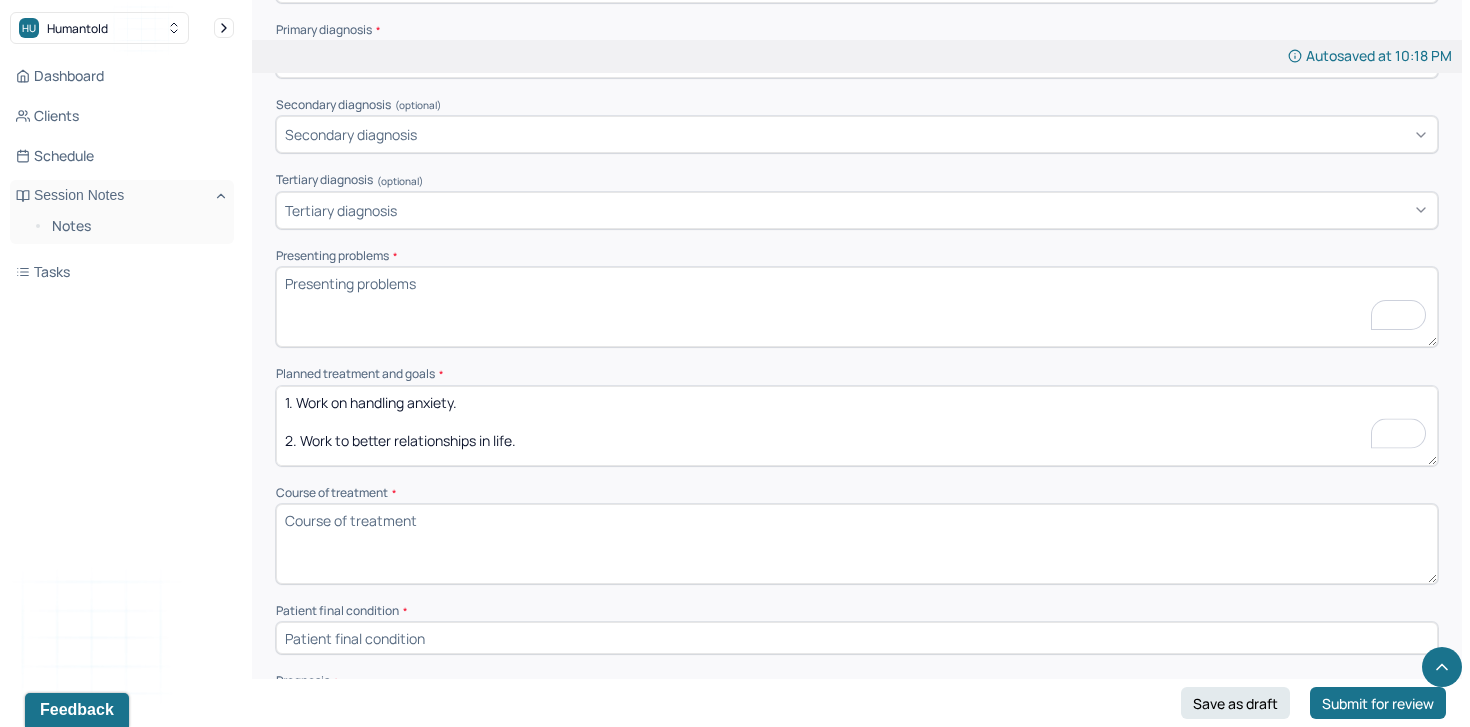 type on "1. Work on handling anxiety.
2. Work to better relationships in life.
3. Work to enhance emotional awareness and understanding." 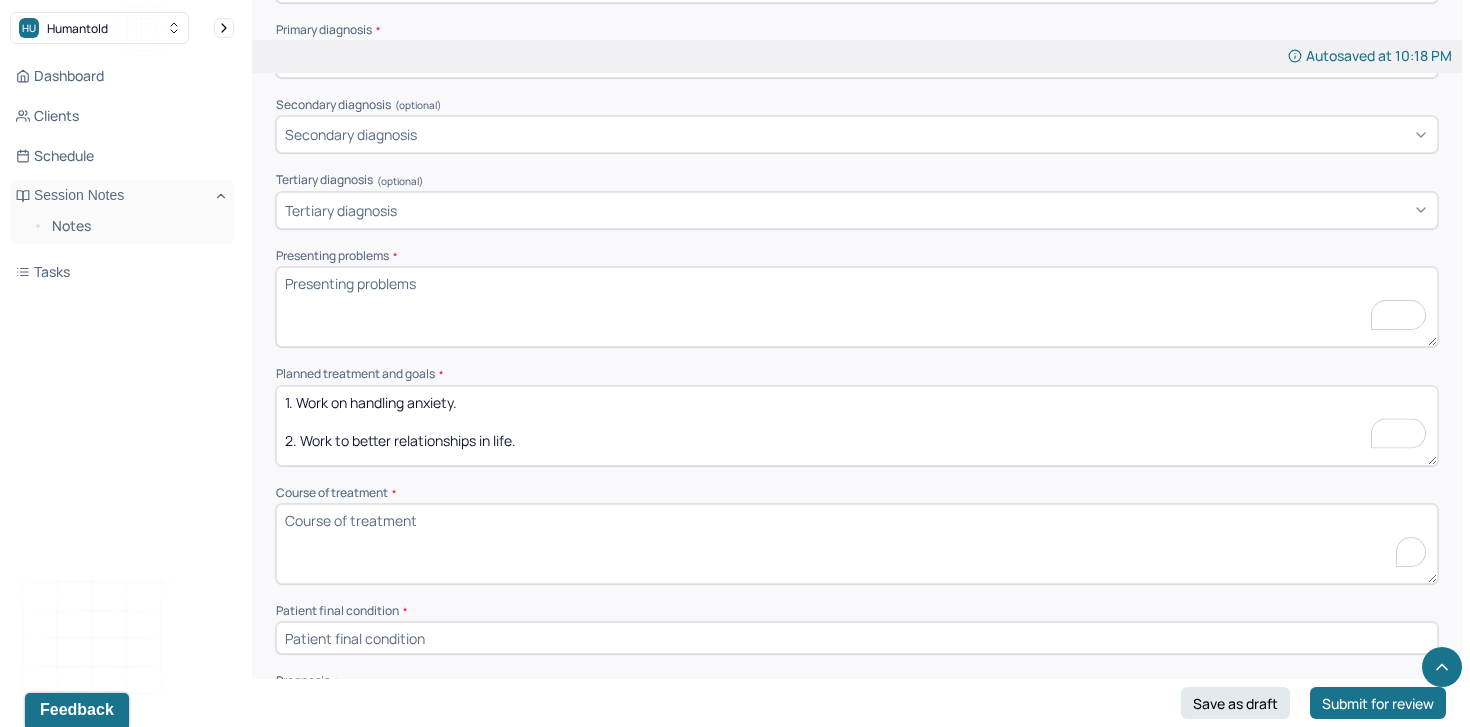 click on "Course of treatment *" at bounding box center [857, 544] 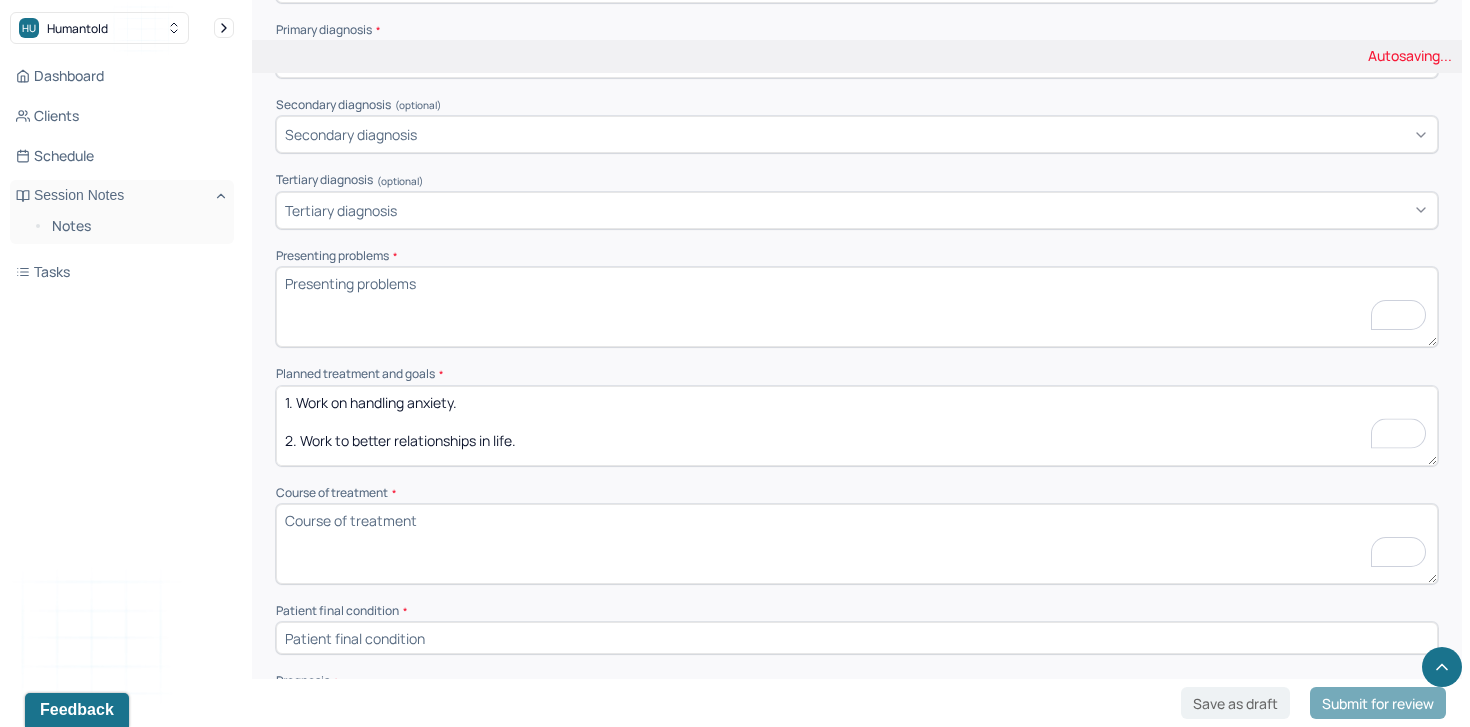 scroll, scrollTop: 969, scrollLeft: 0, axis: vertical 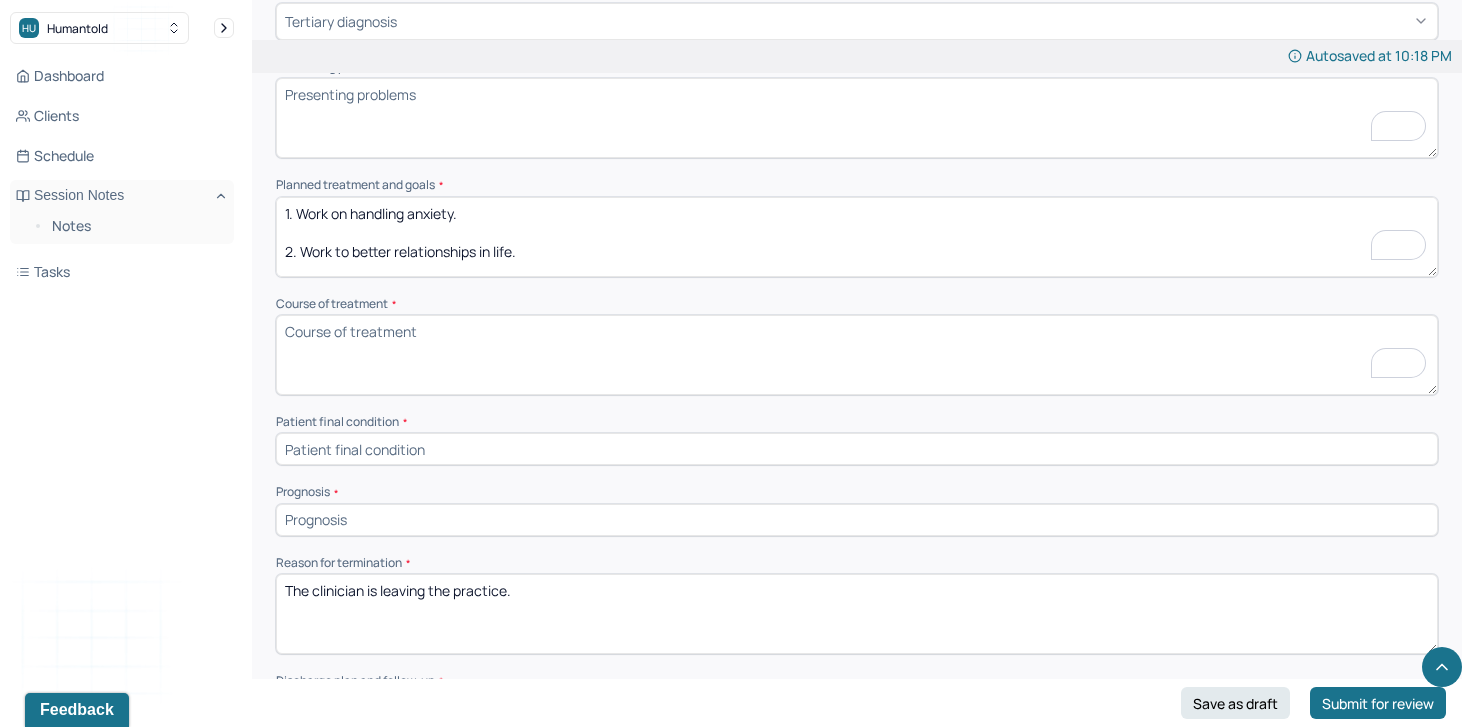 click at bounding box center [857, 449] 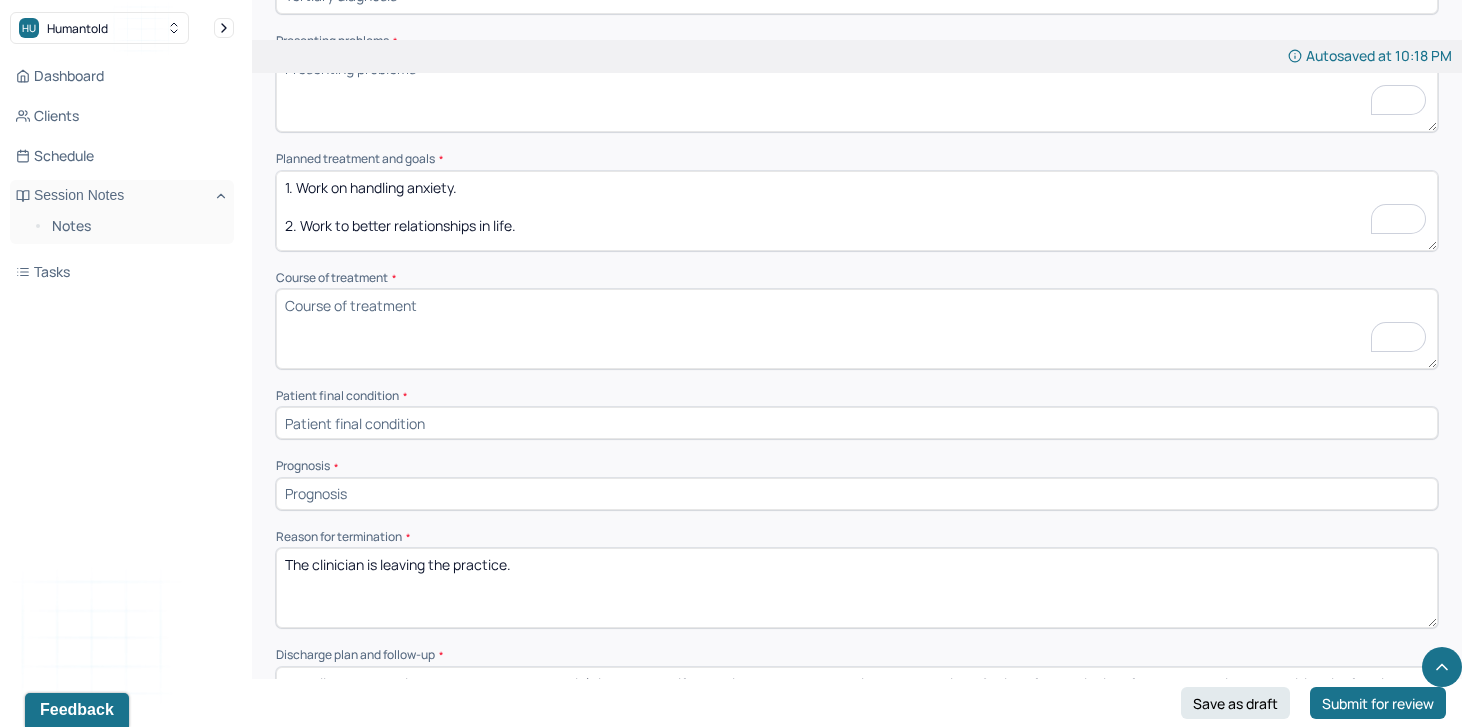 scroll, scrollTop: 989, scrollLeft: 0, axis: vertical 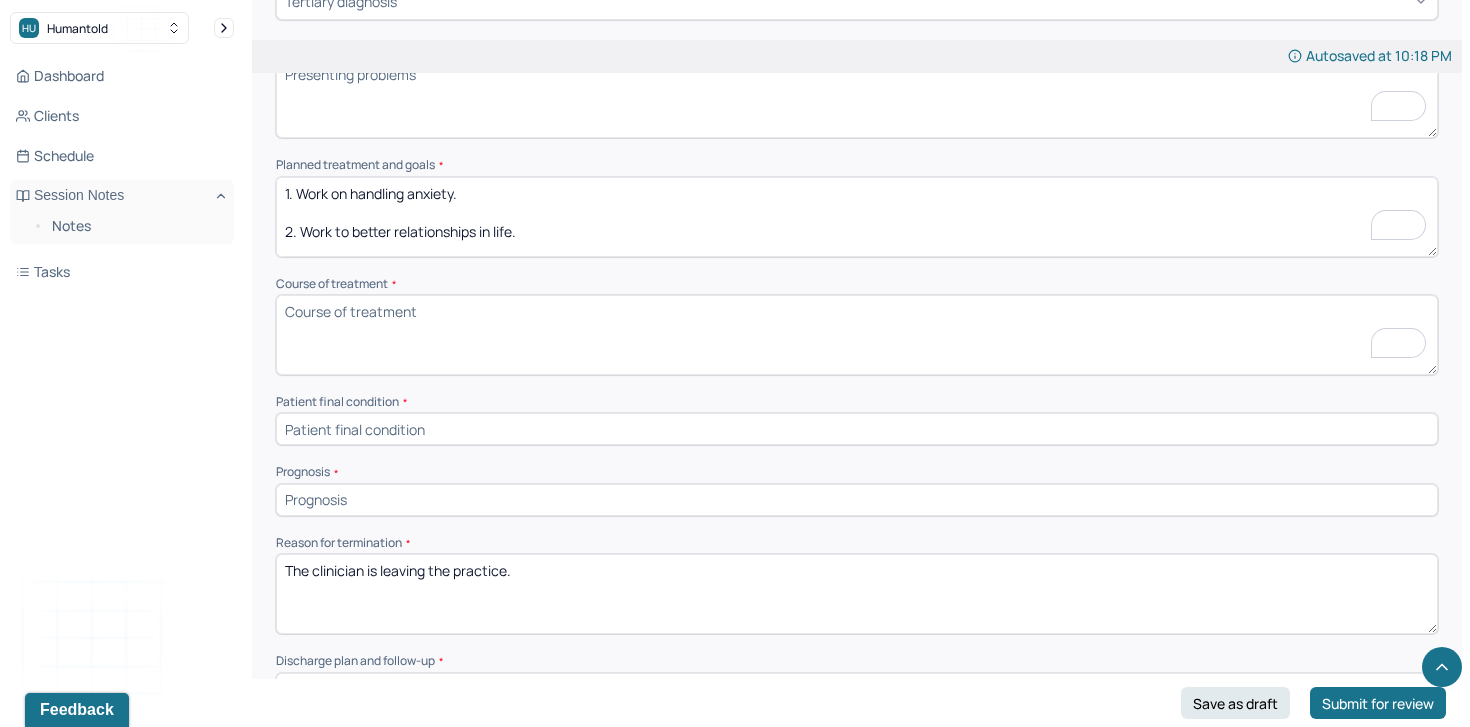 click on "Course of treatment *" at bounding box center [857, 335] 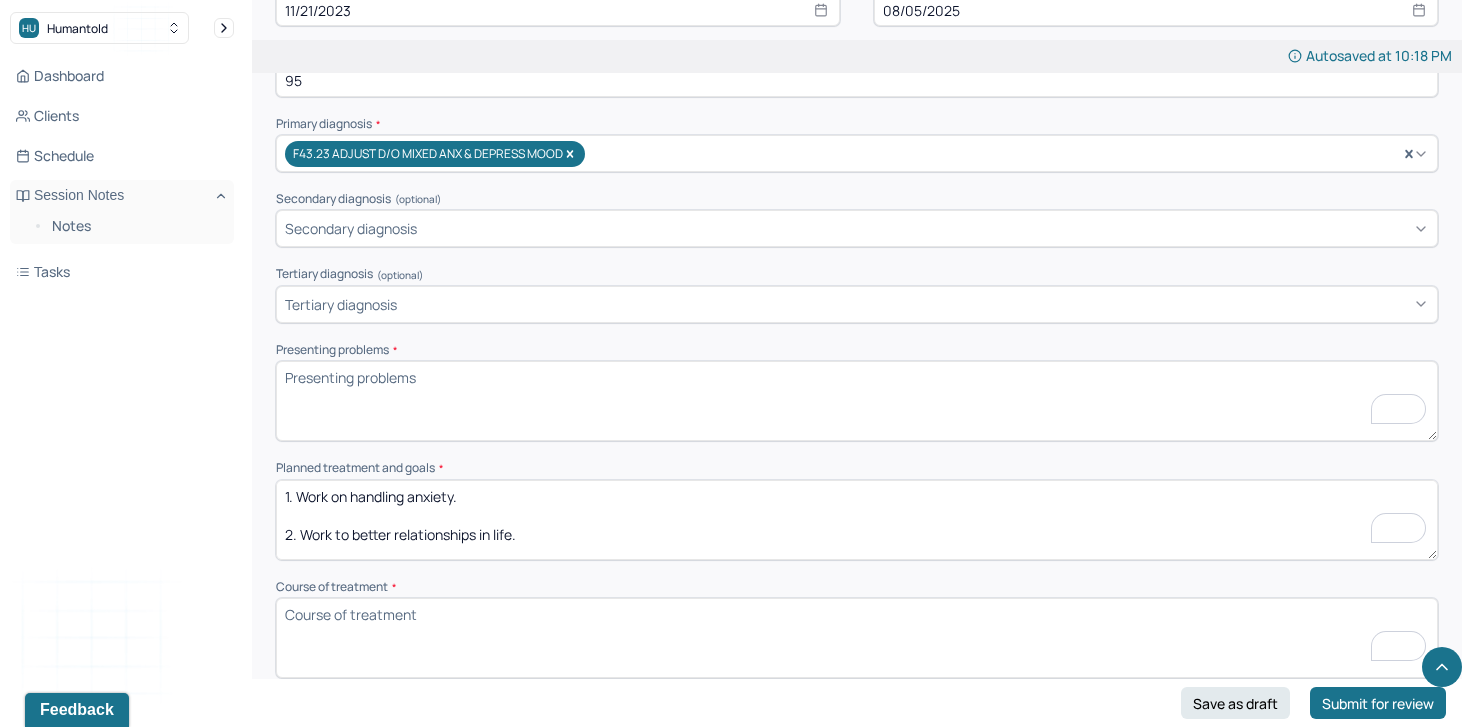 scroll, scrollTop: 671, scrollLeft: 0, axis: vertical 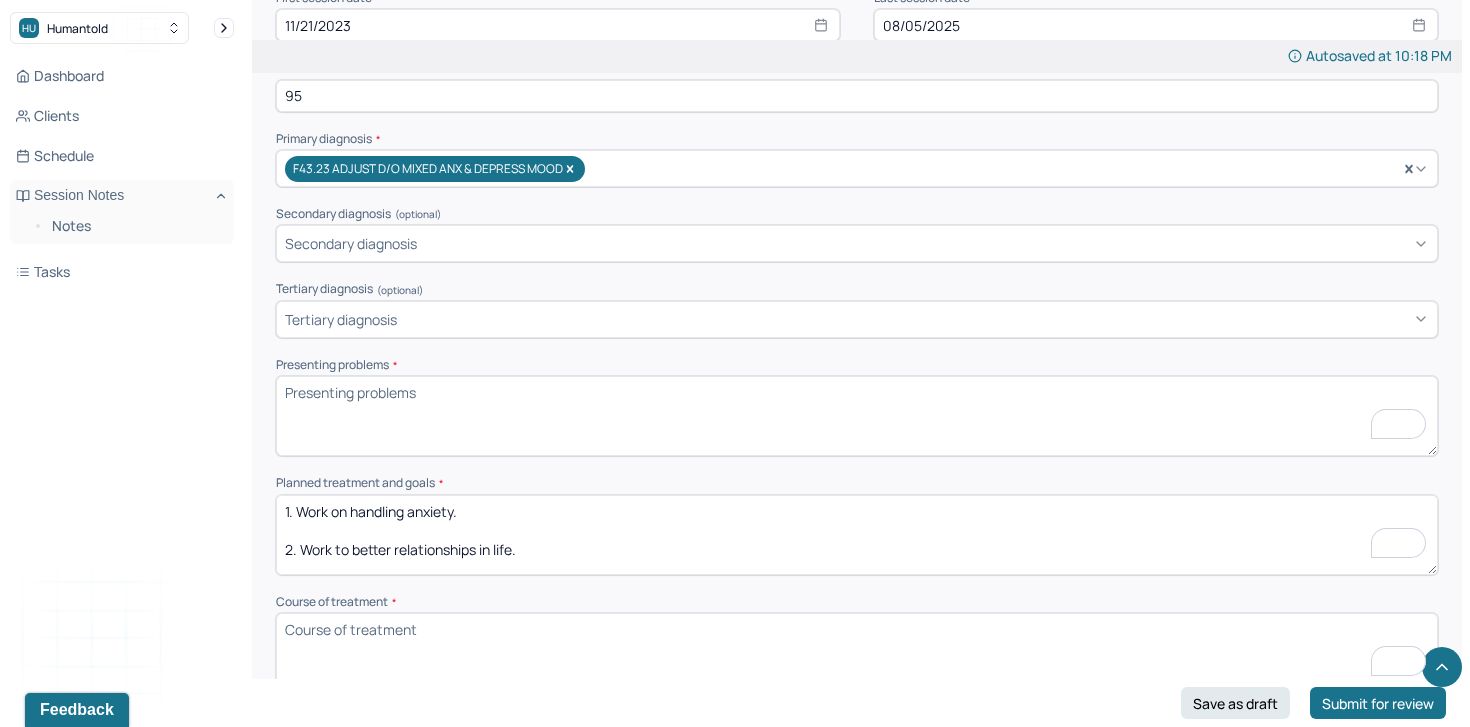click on "Presenting problems *" at bounding box center [857, 416] 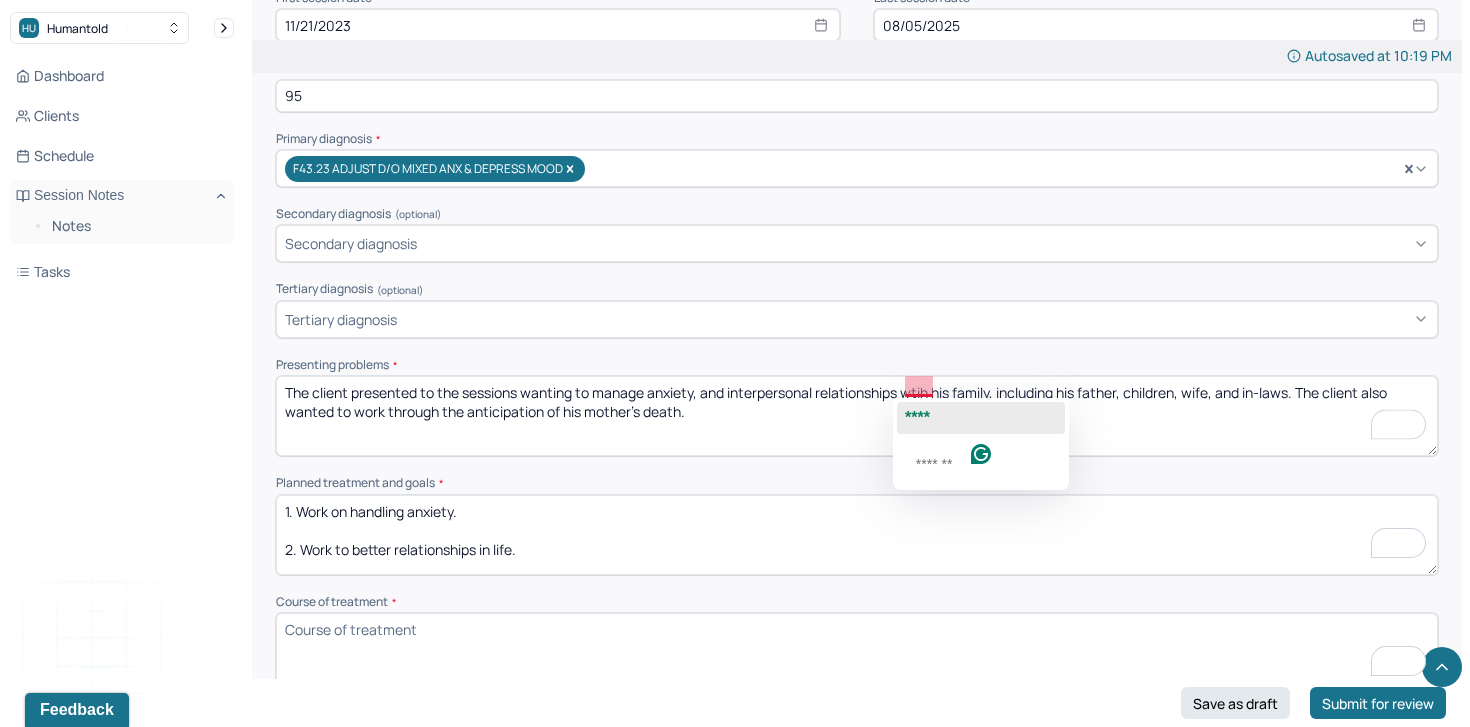 click on "****" 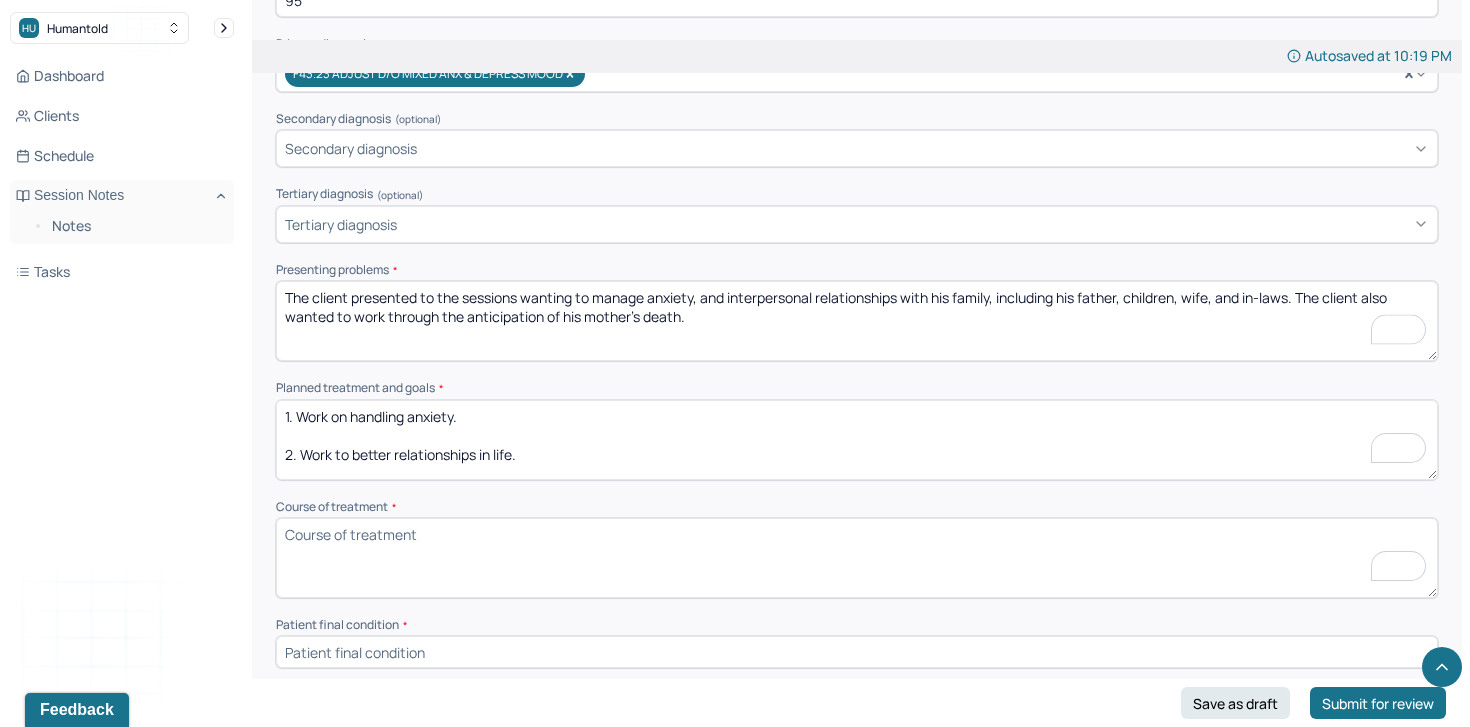scroll, scrollTop: 767, scrollLeft: 0, axis: vertical 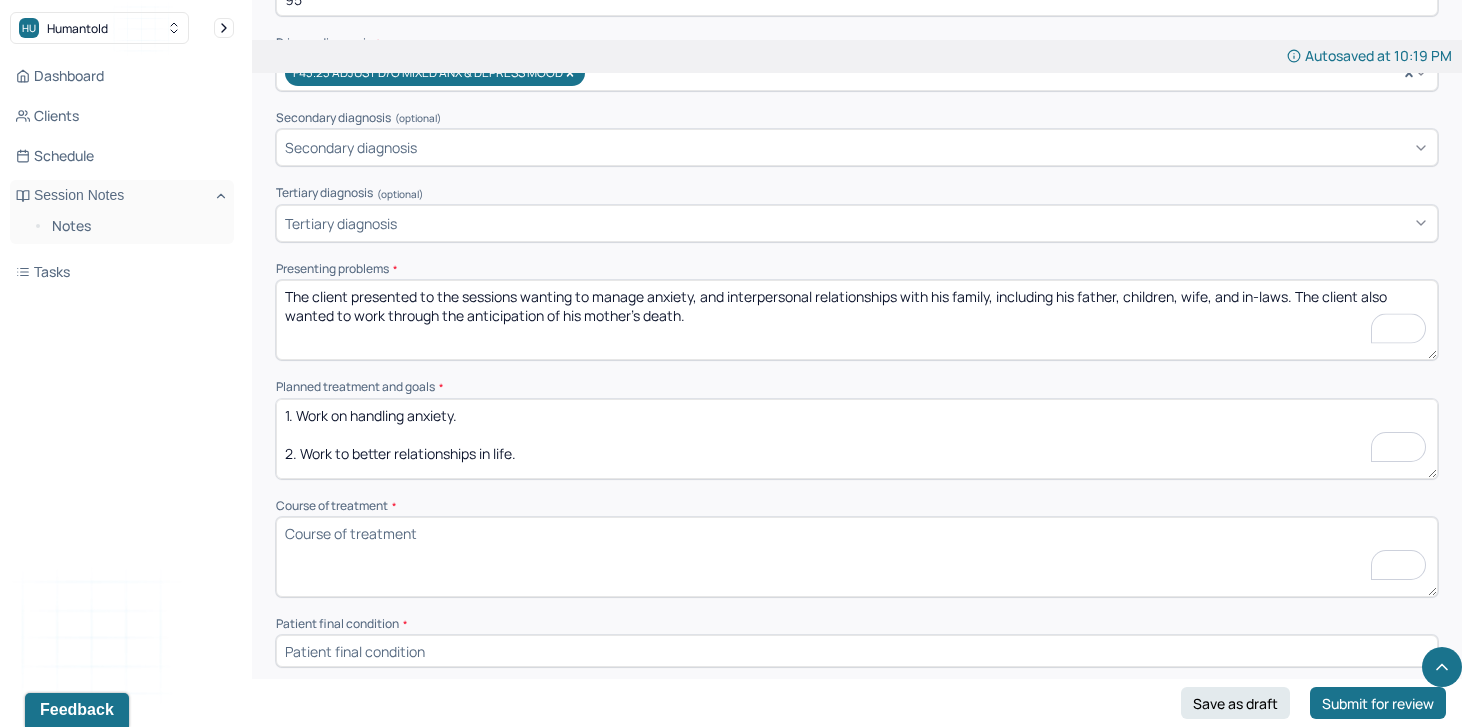 type on "The client presented to the sessions wanting to manage anxiety, and interpersonal relationships with his family, including his father, children, wife, and in-laws. The client also wanted to work through the anticipation of his mother's death." 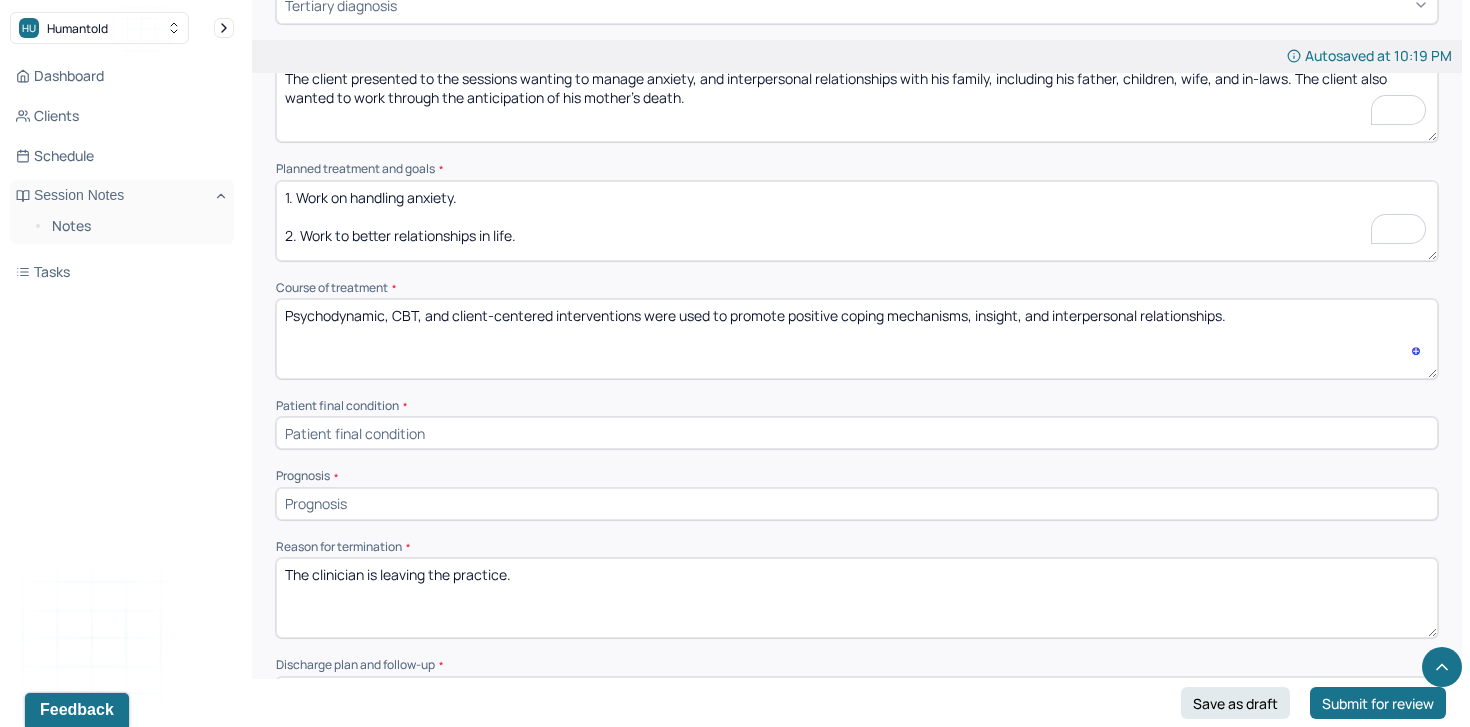 scroll, scrollTop: 1011, scrollLeft: 0, axis: vertical 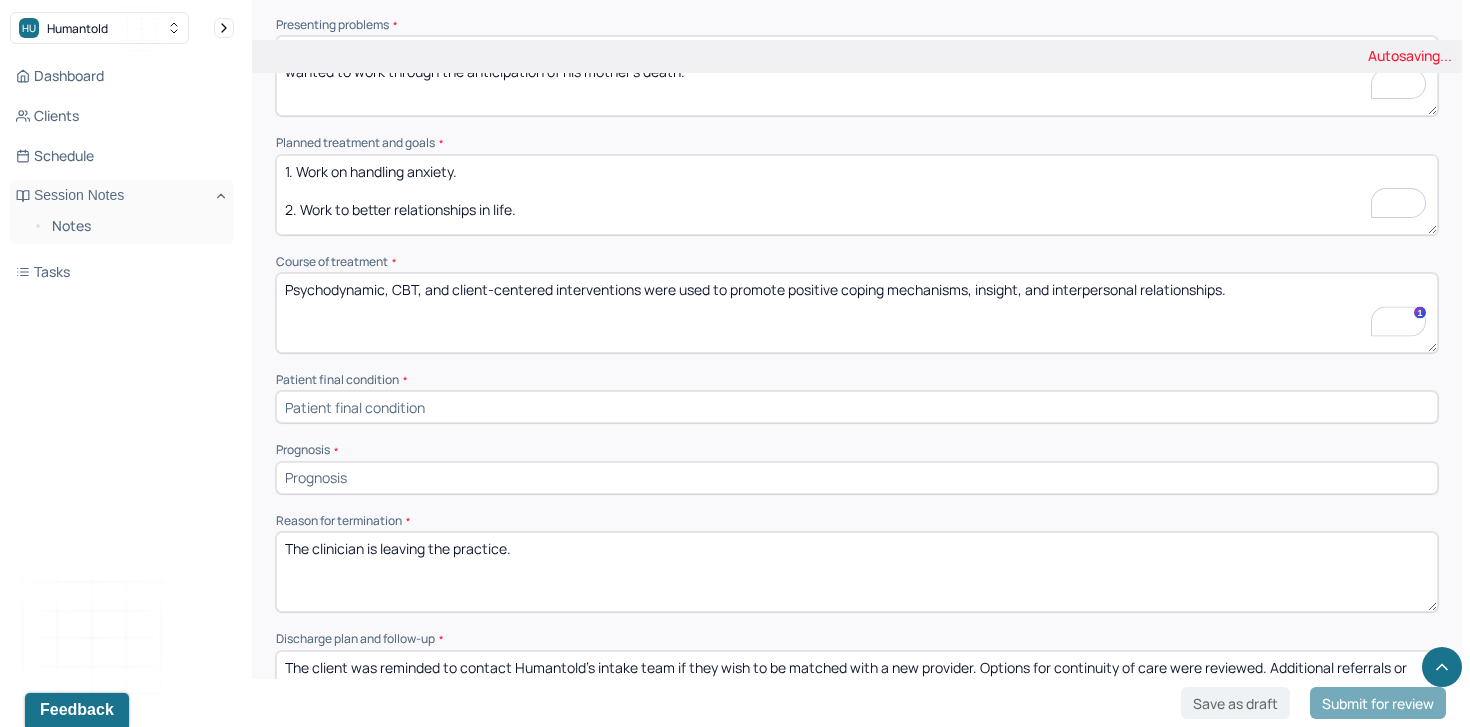 type on "Psychodynamic, CBT, and client-centered interventions were used to promote positive coping mechanisms, insight, and interpersonal relationships." 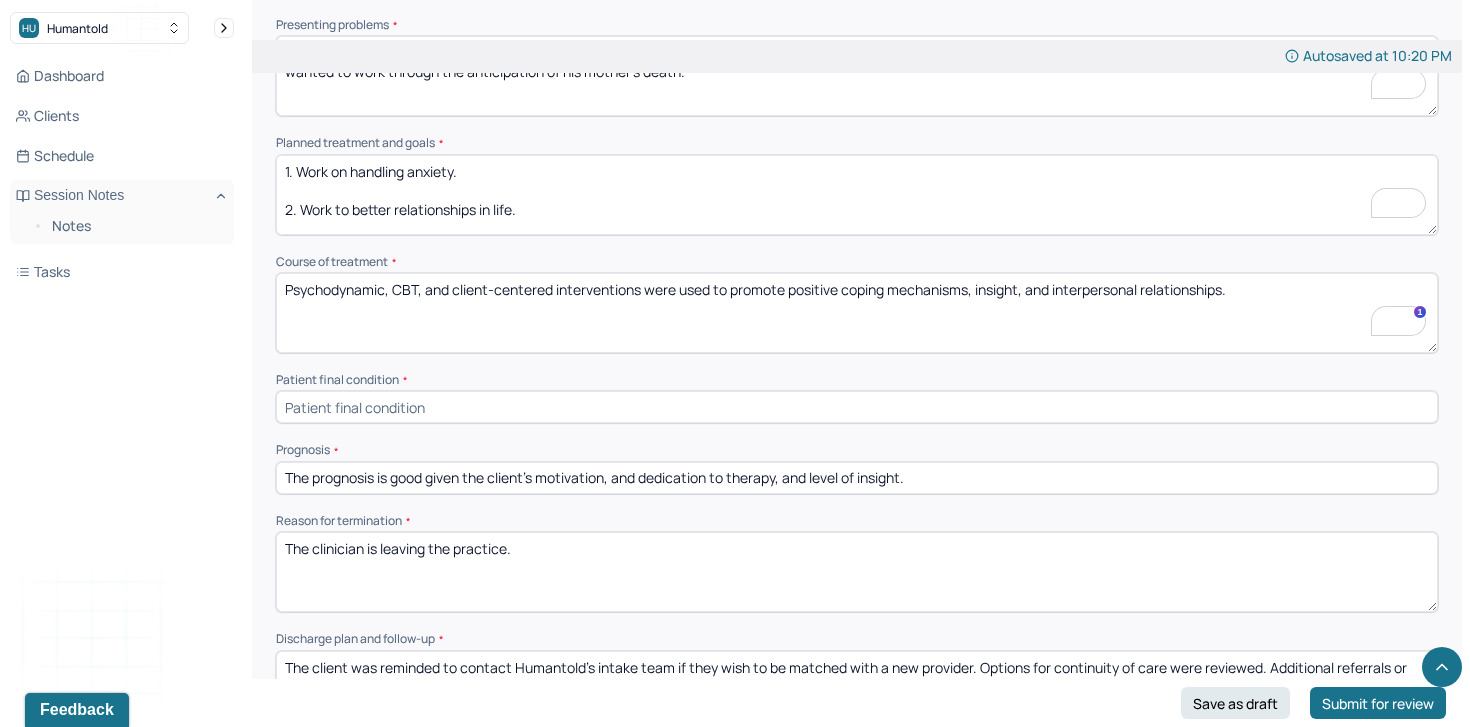 type on "The prognosis is good given the client's motivation, and dedication to therapy, and level of insight." 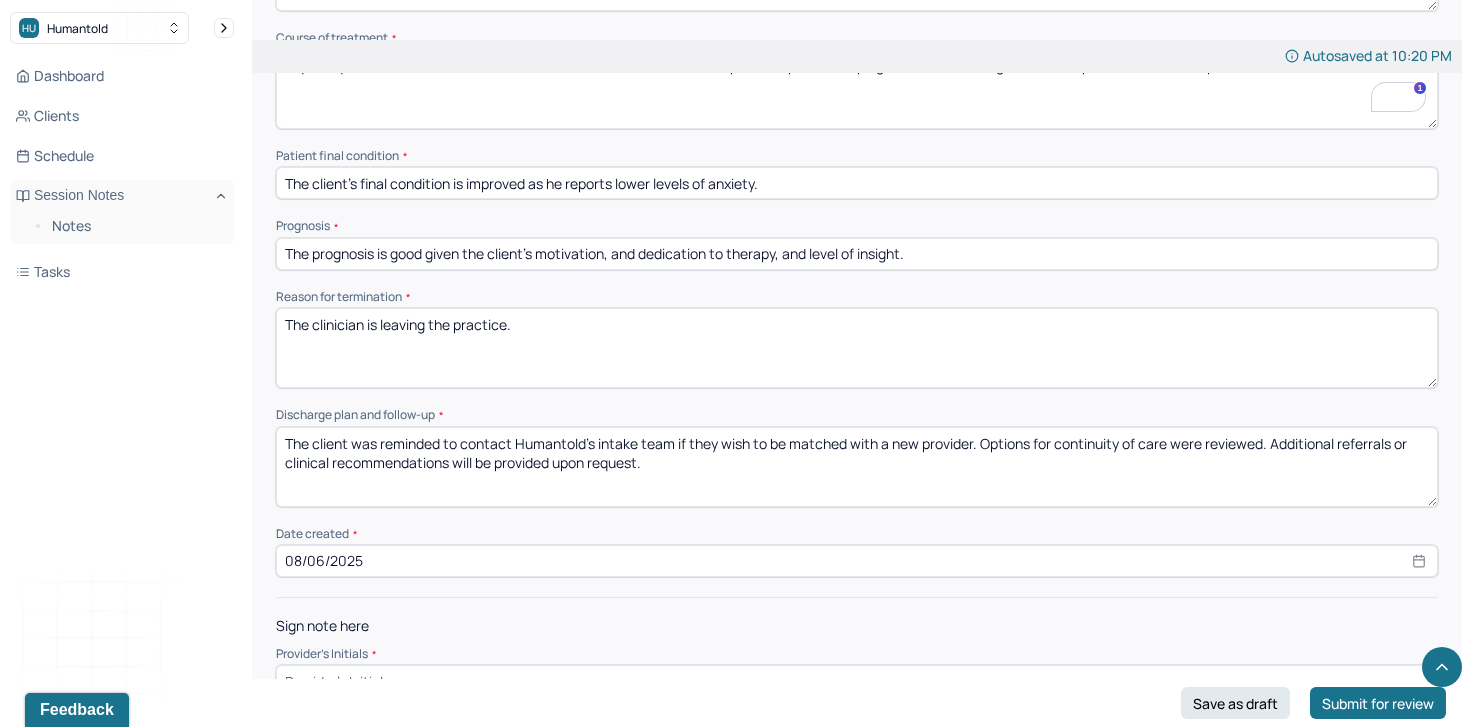 scroll, scrollTop: 1274, scrollLeft: 0, axis: vertical 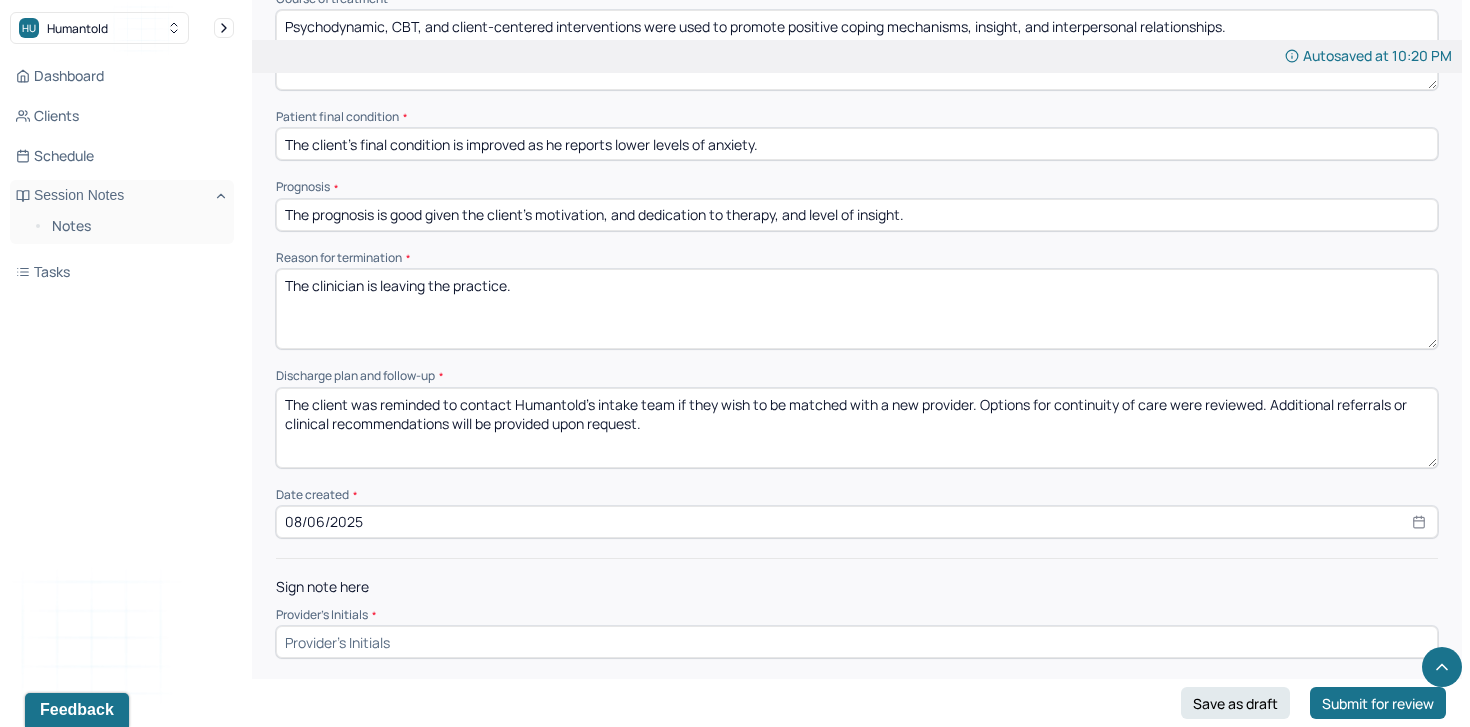type on "The client's final condition is improved as he reports lower levels of anxiety." 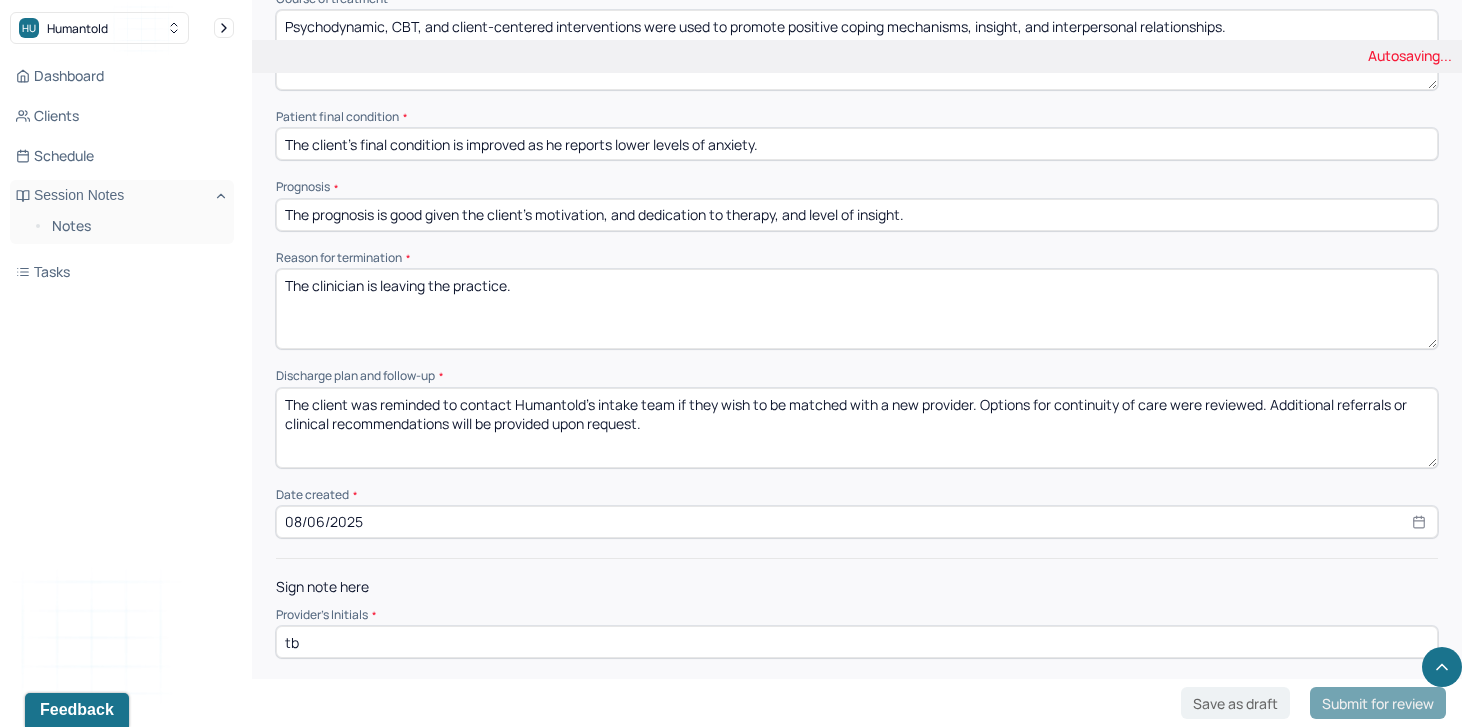 type on "tb" 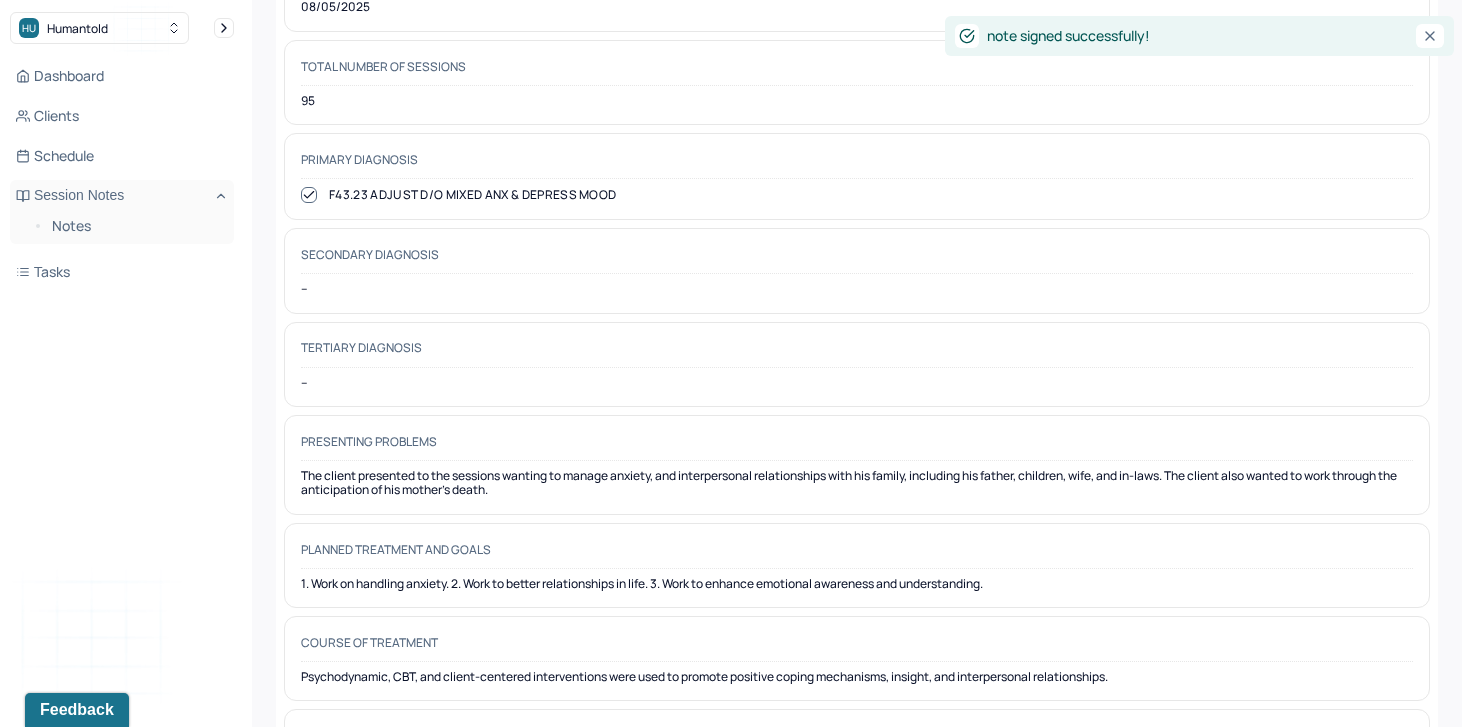 scroll, scrollTop: 0, scrollLeft: 0, axis: both 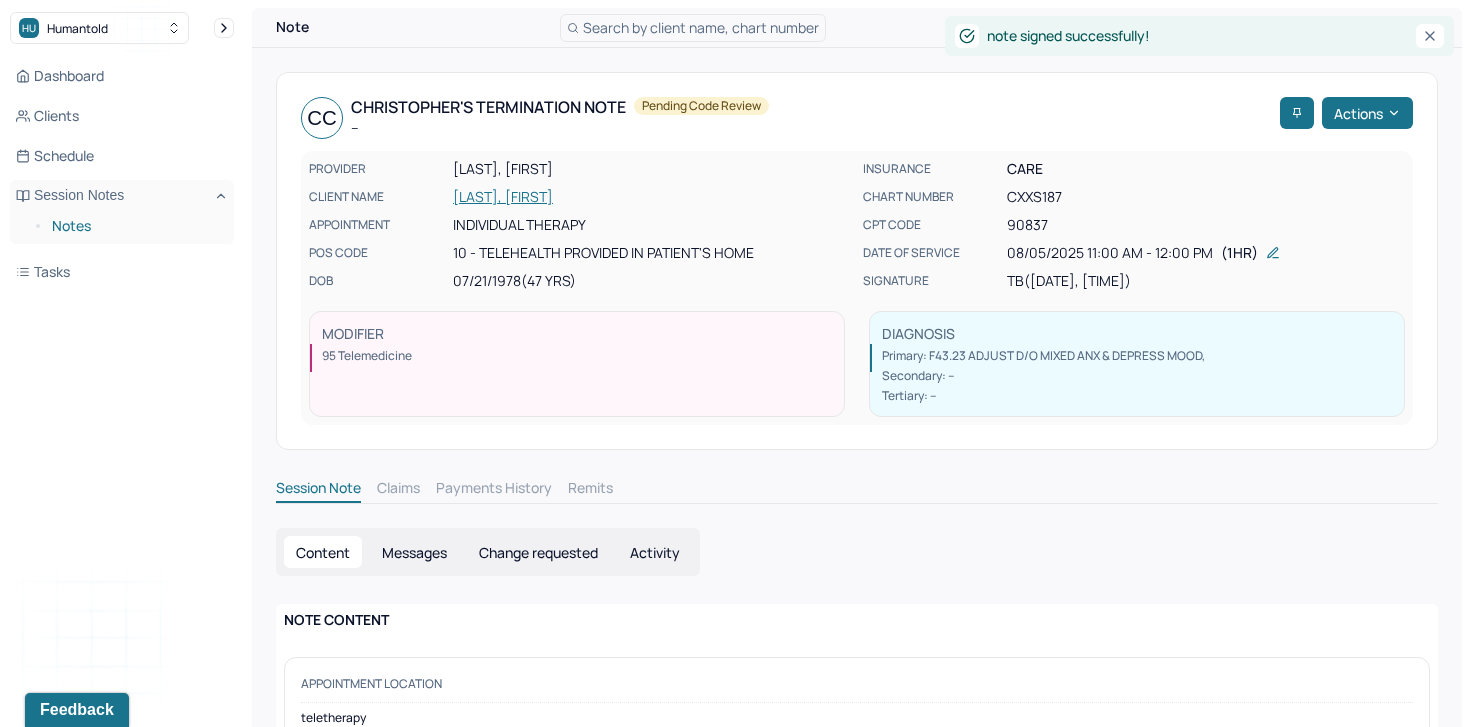 click on "Notes" at bounding box center (135, 226) 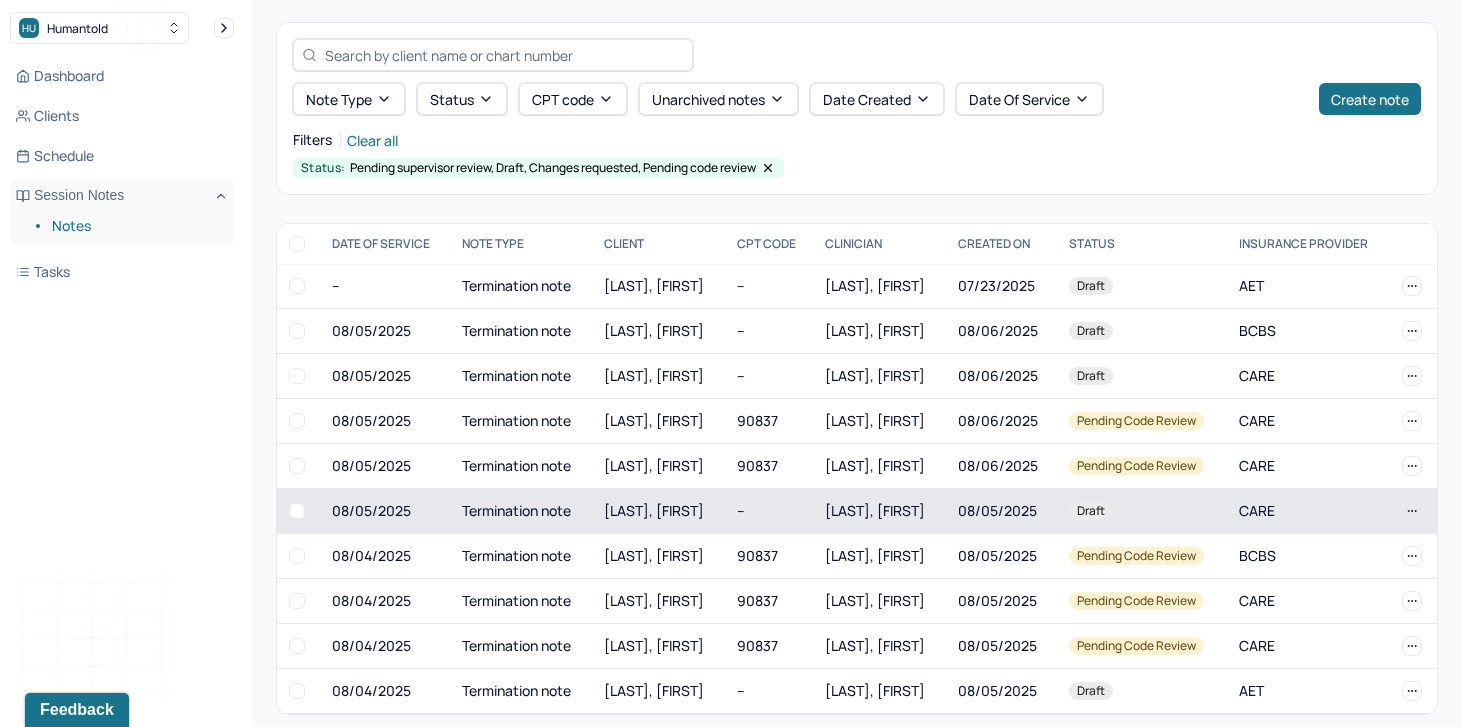 scroll, scrollTop: 68, scrollLeft: 0, axis: vertical 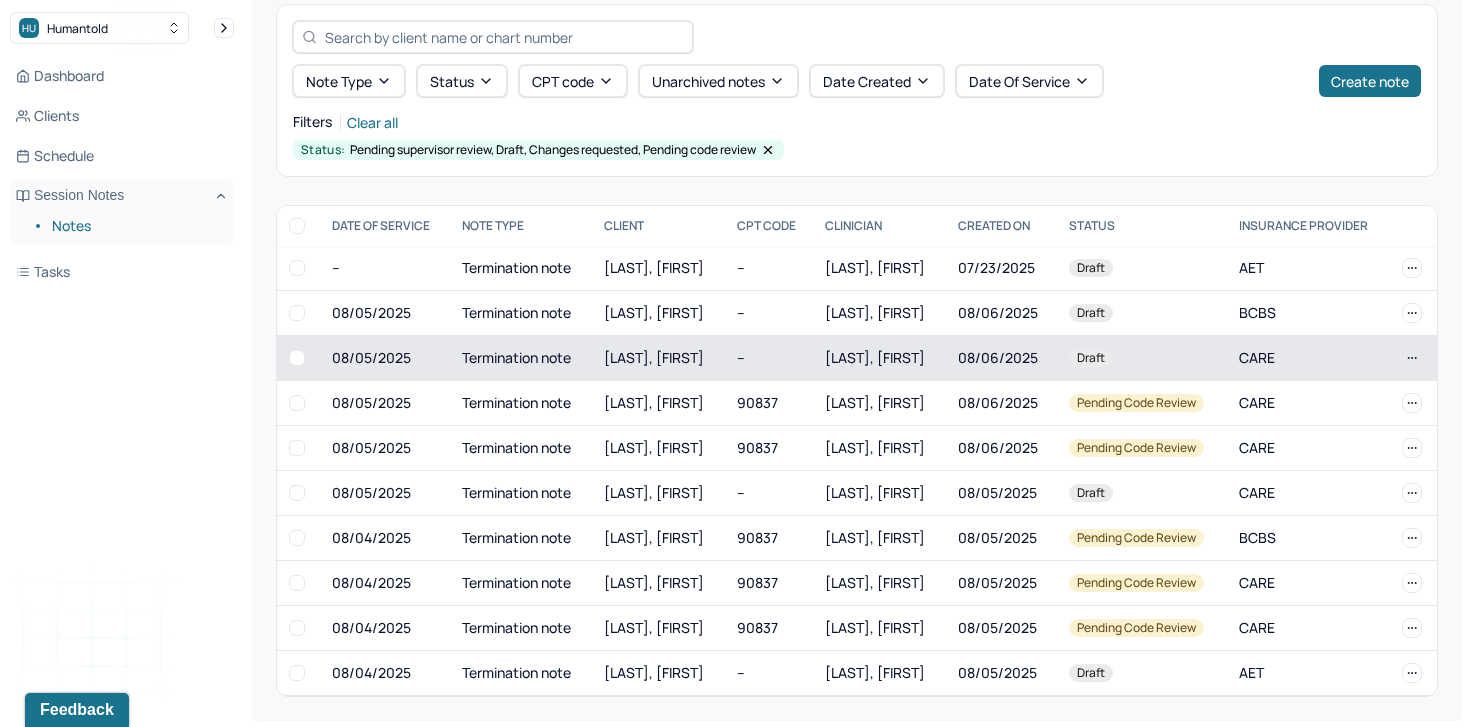 click on "[LAST], [FIRST]" at bounding box center [658, 358] 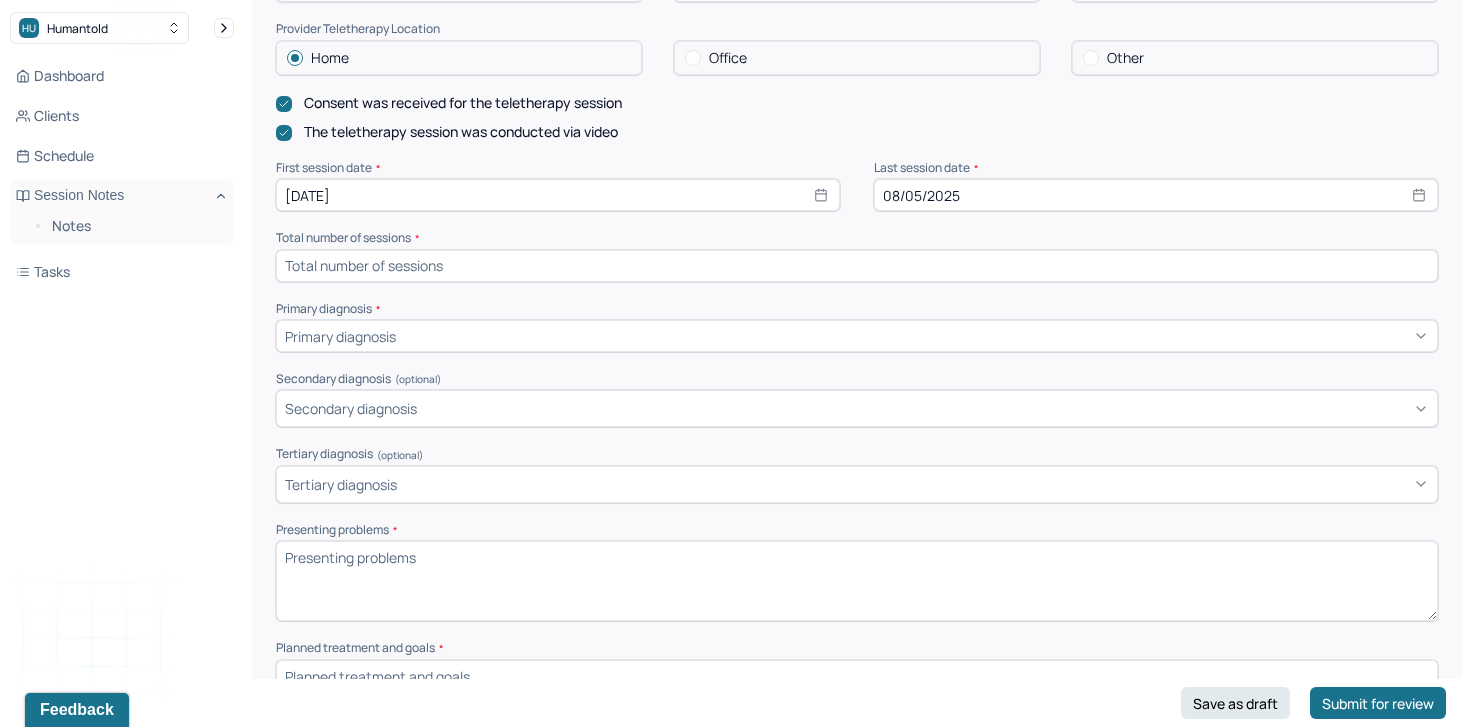 scroll, scrollTop: 509, scrollLeft: 0, axis: vertical 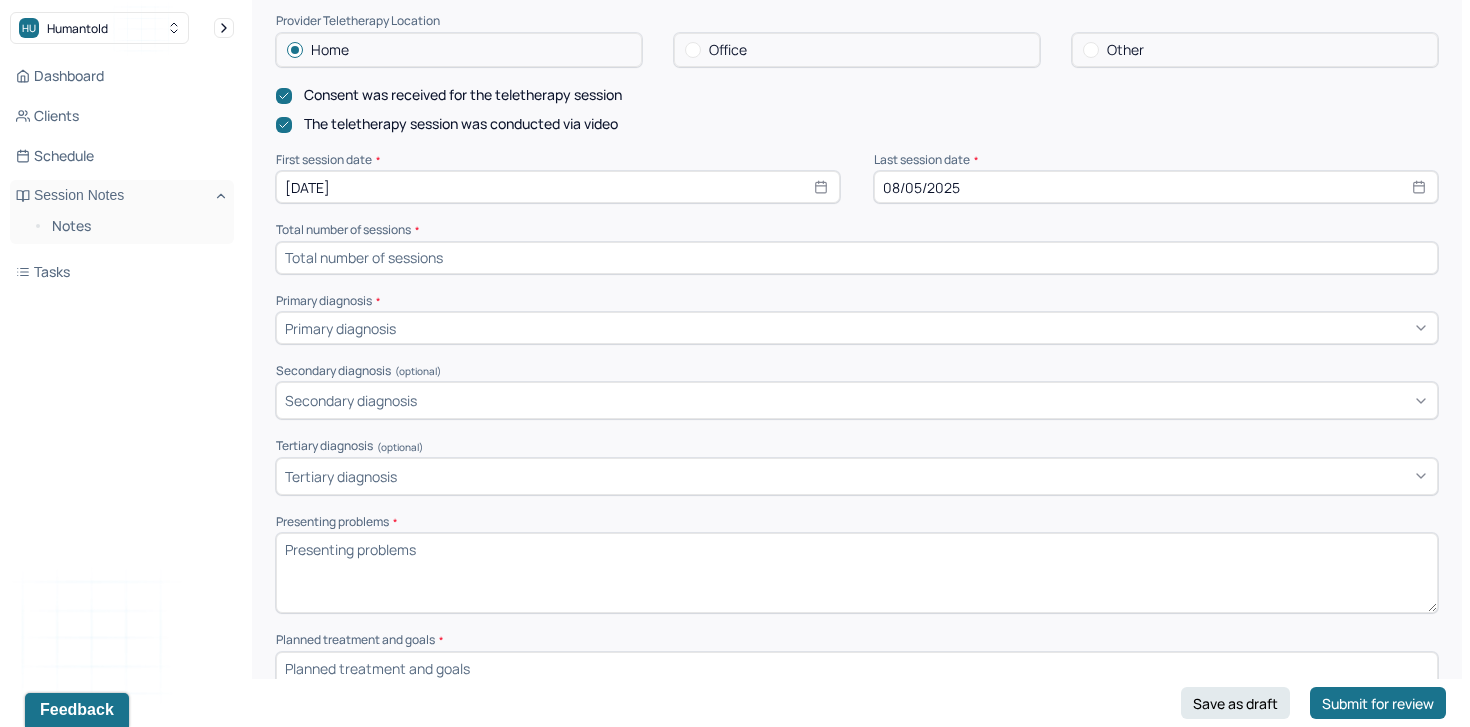 click at bounding box center [857, 258] 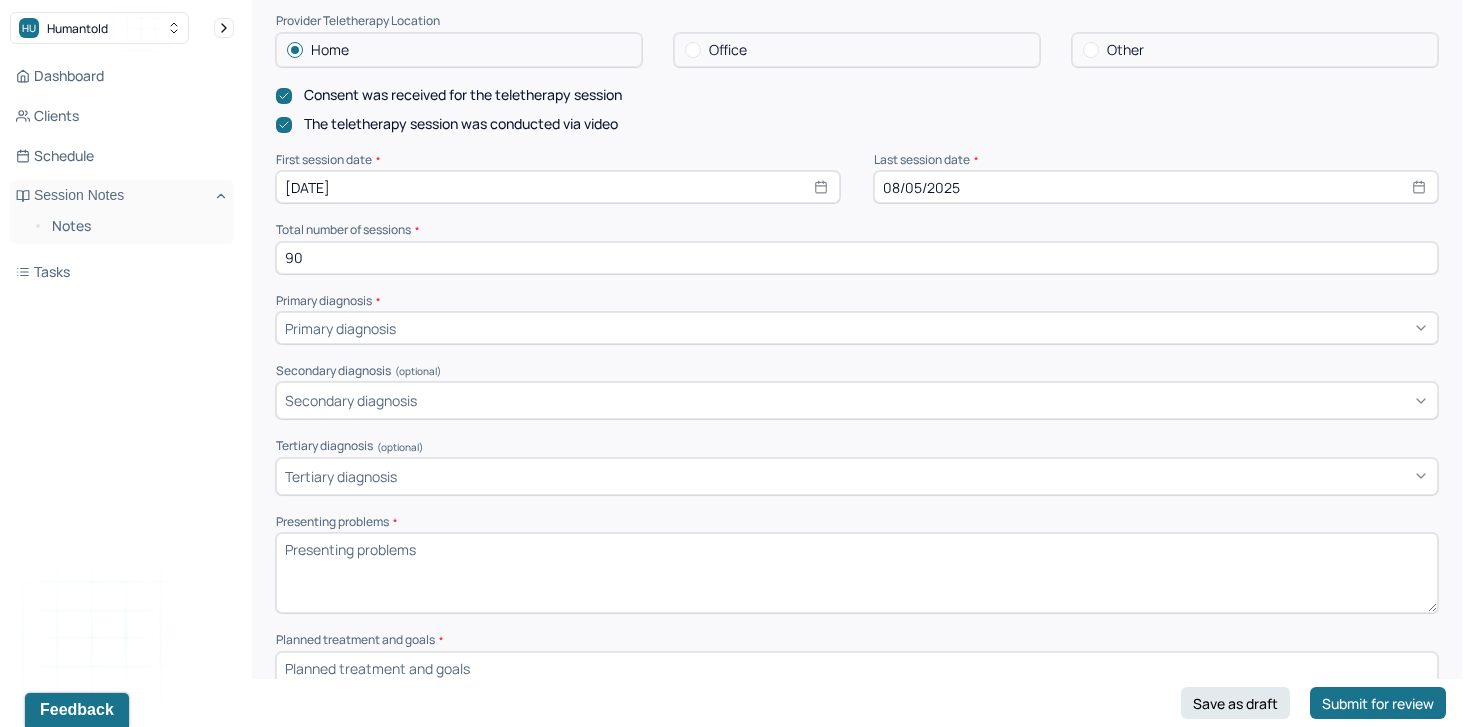 type on "90" 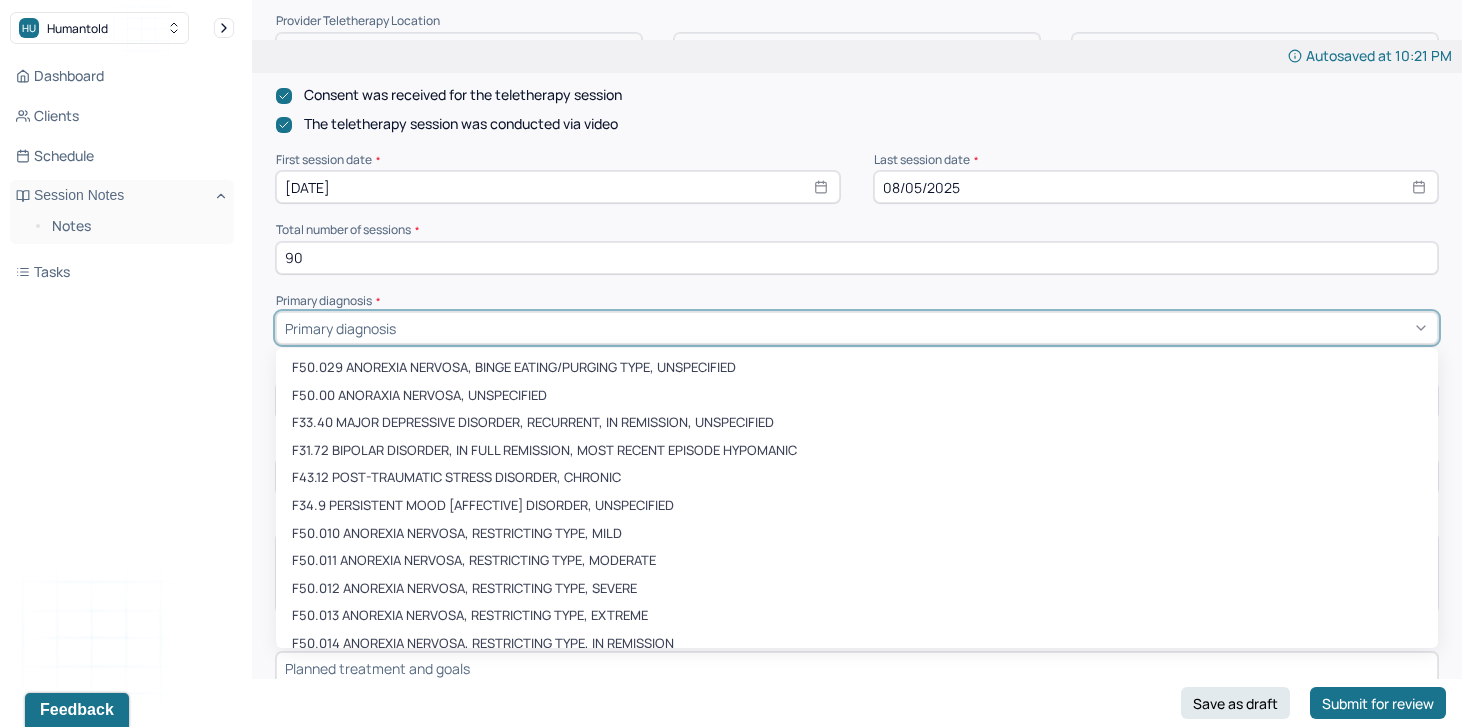 click at bounding box center (914, 328) 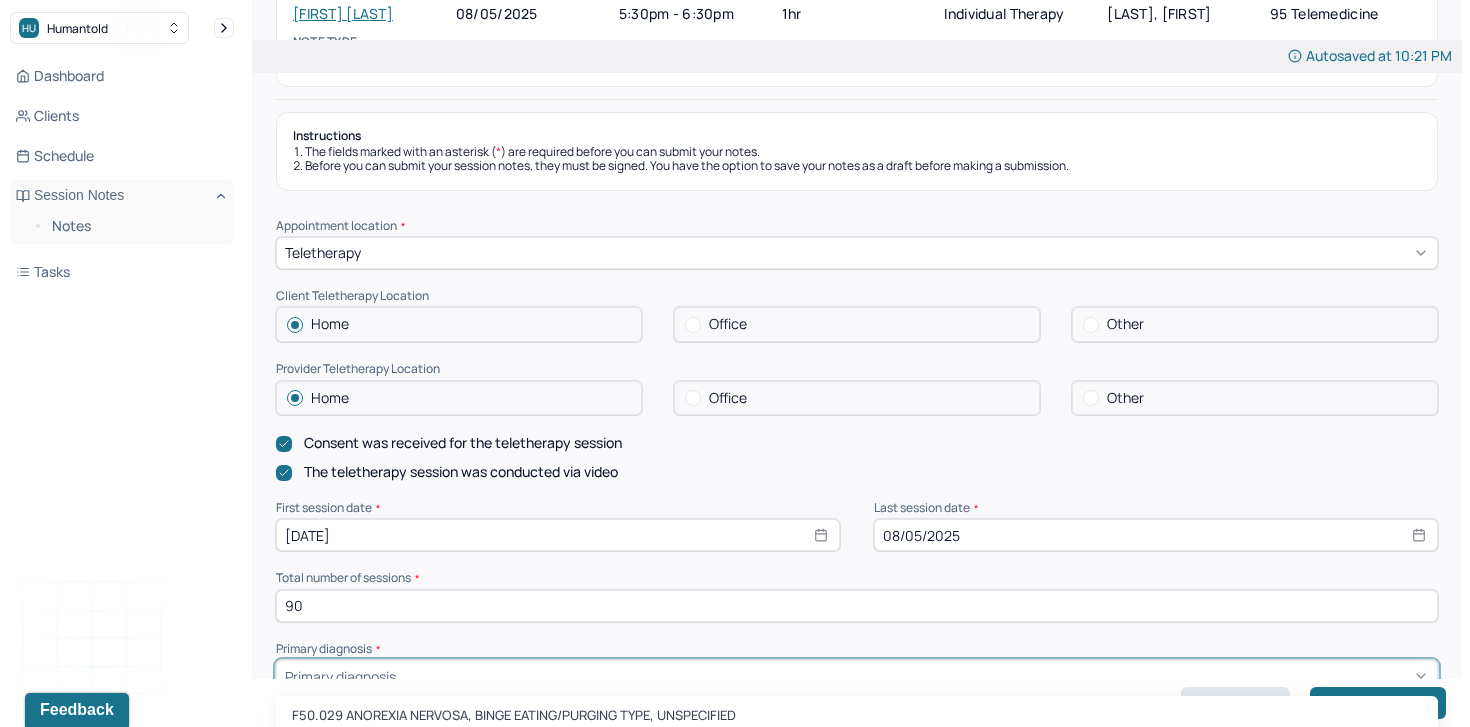 scroll, scrollTop: 0, scrollLeft: 0, axis: both 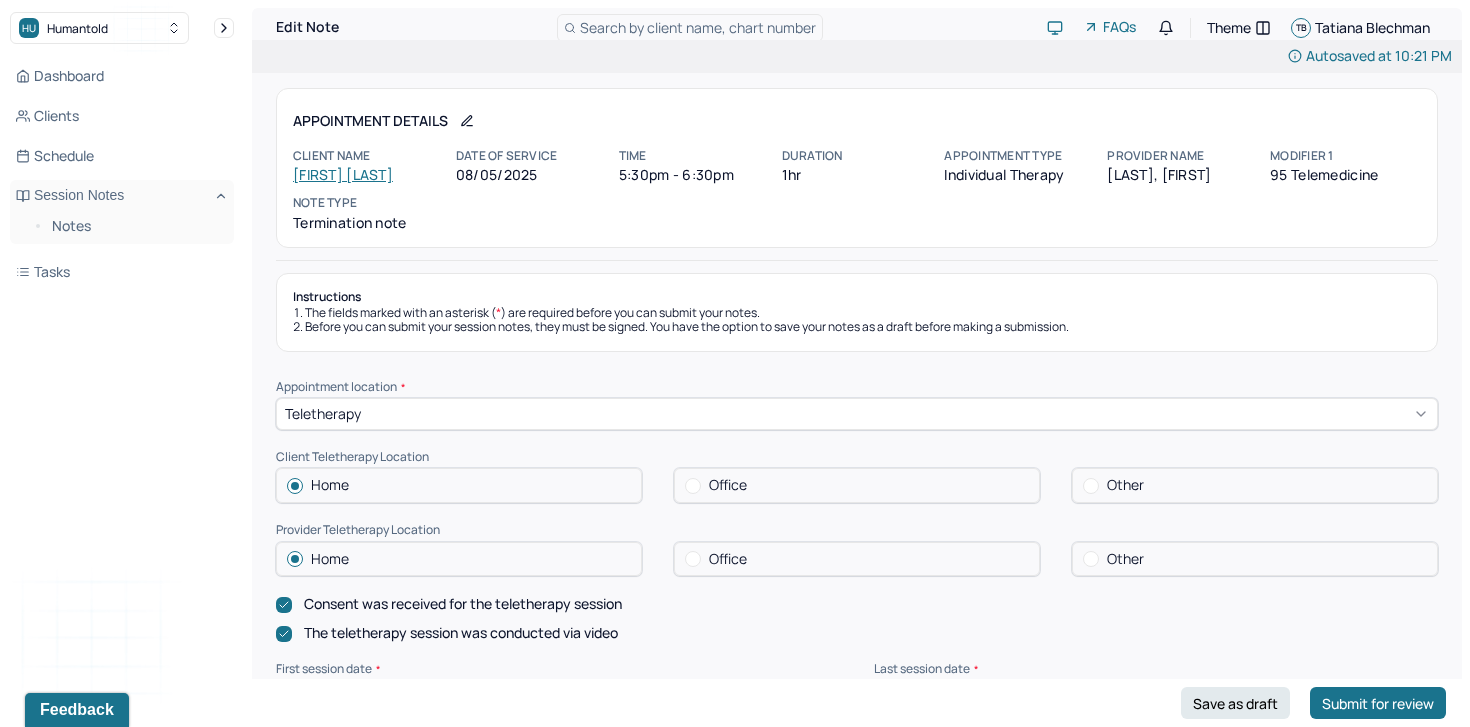 click on "Gregory Martin" at bounding box center (343, 174) 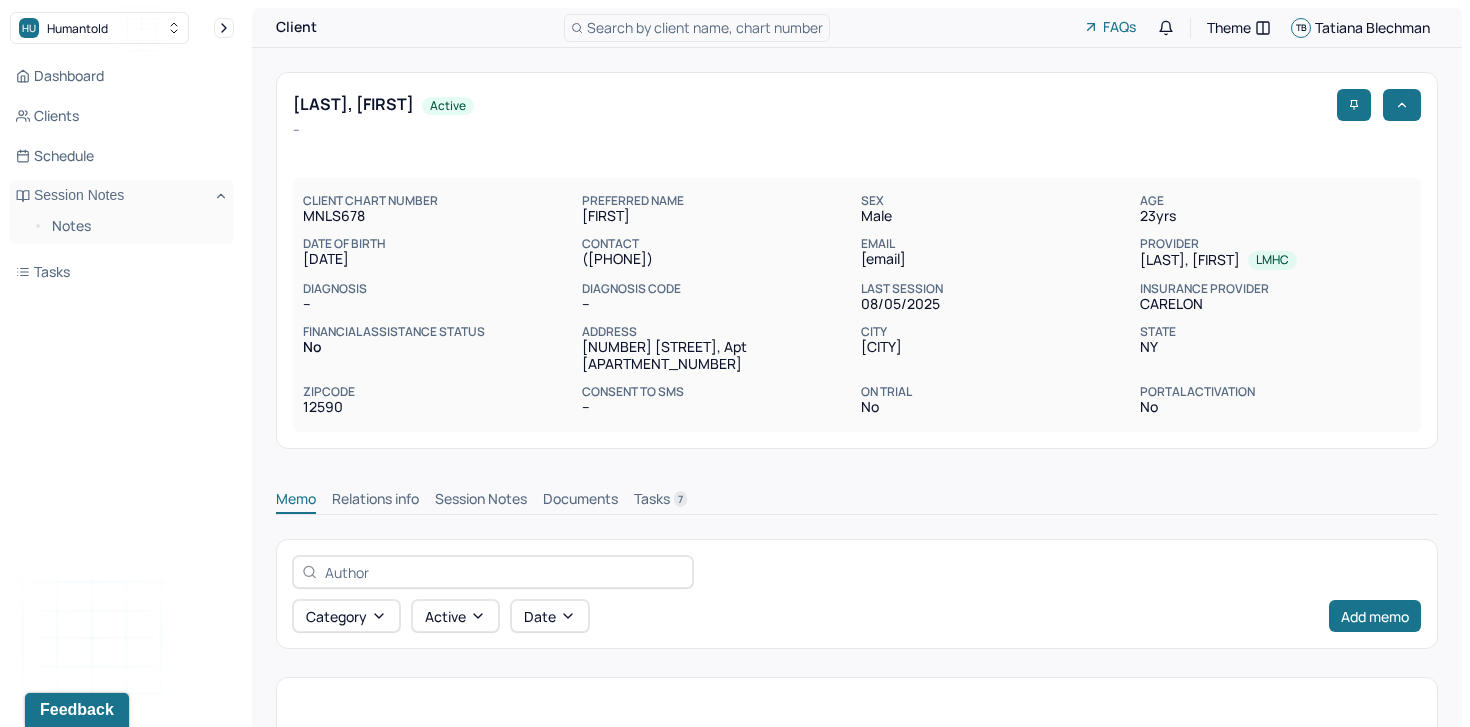 click on "Session Notes" at bounding box center (481, 501) 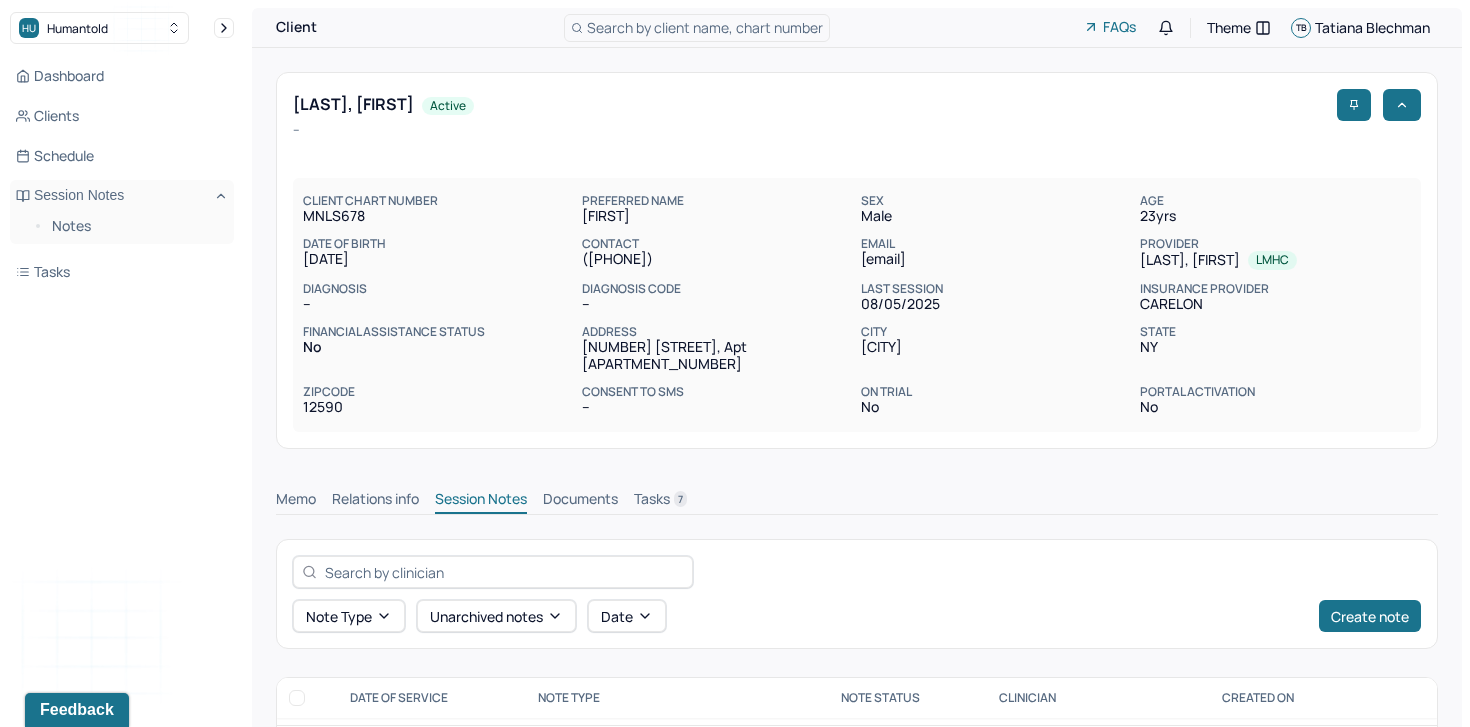 scroll, scrollTop: 179, scrollLeft: 0, axis: vertical 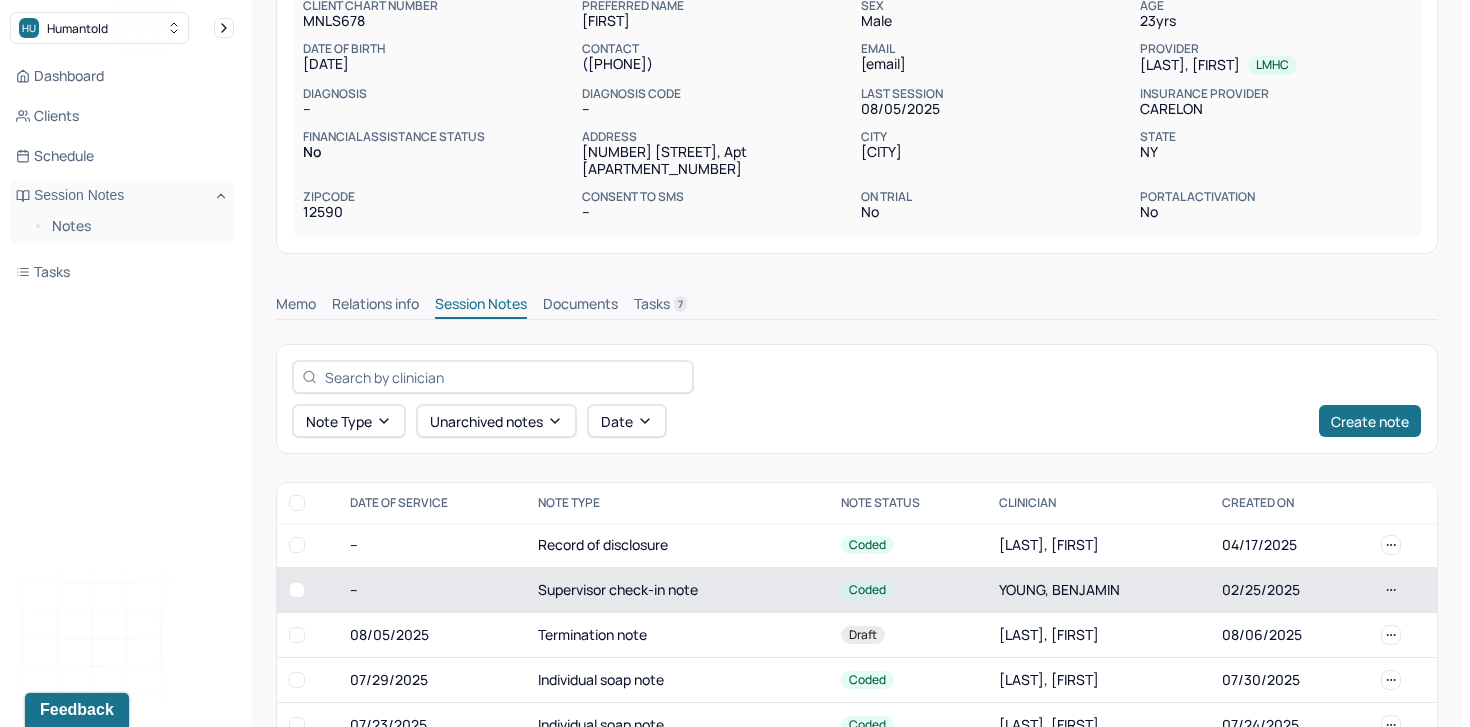 click on "Supervisor check-in note" at bounding box center [678, 590] 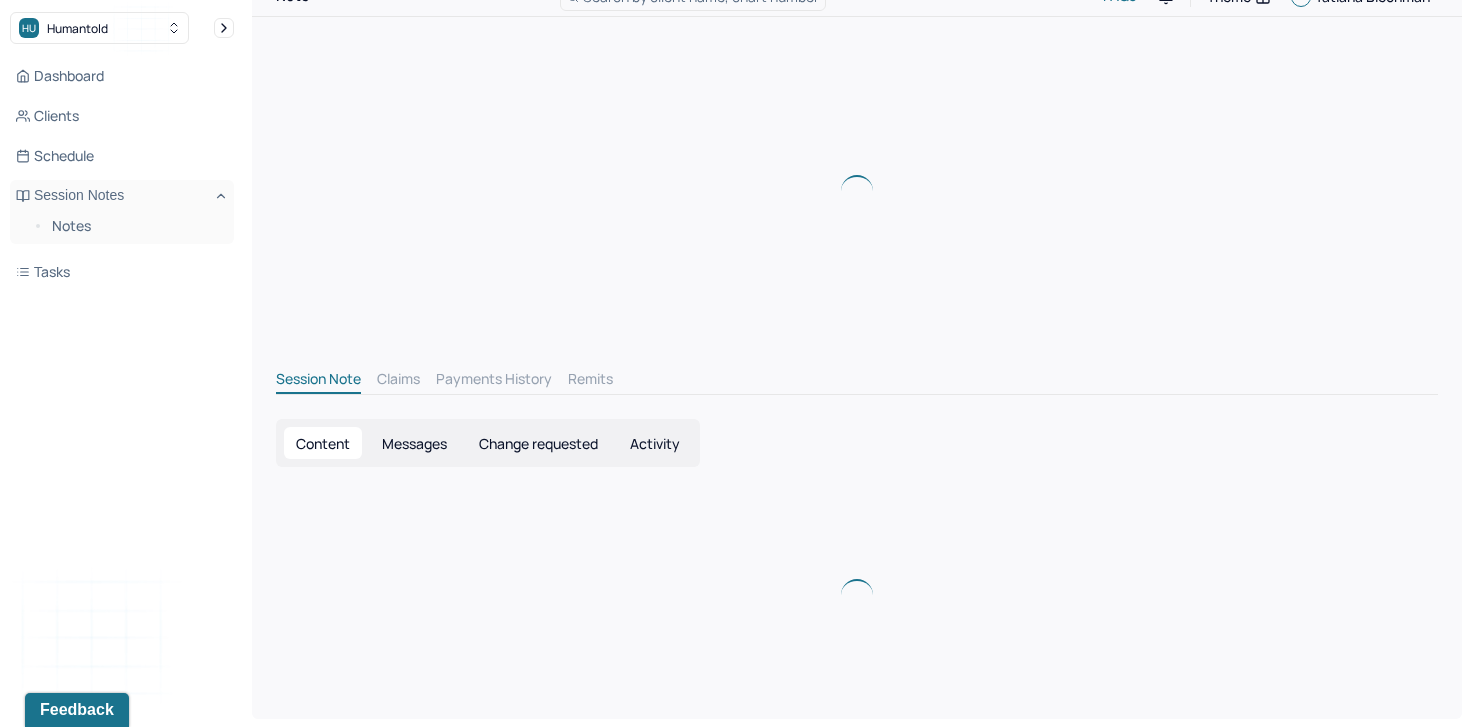 scroll, scrollTop: 130, scrollLeft: 0, axis: vertical 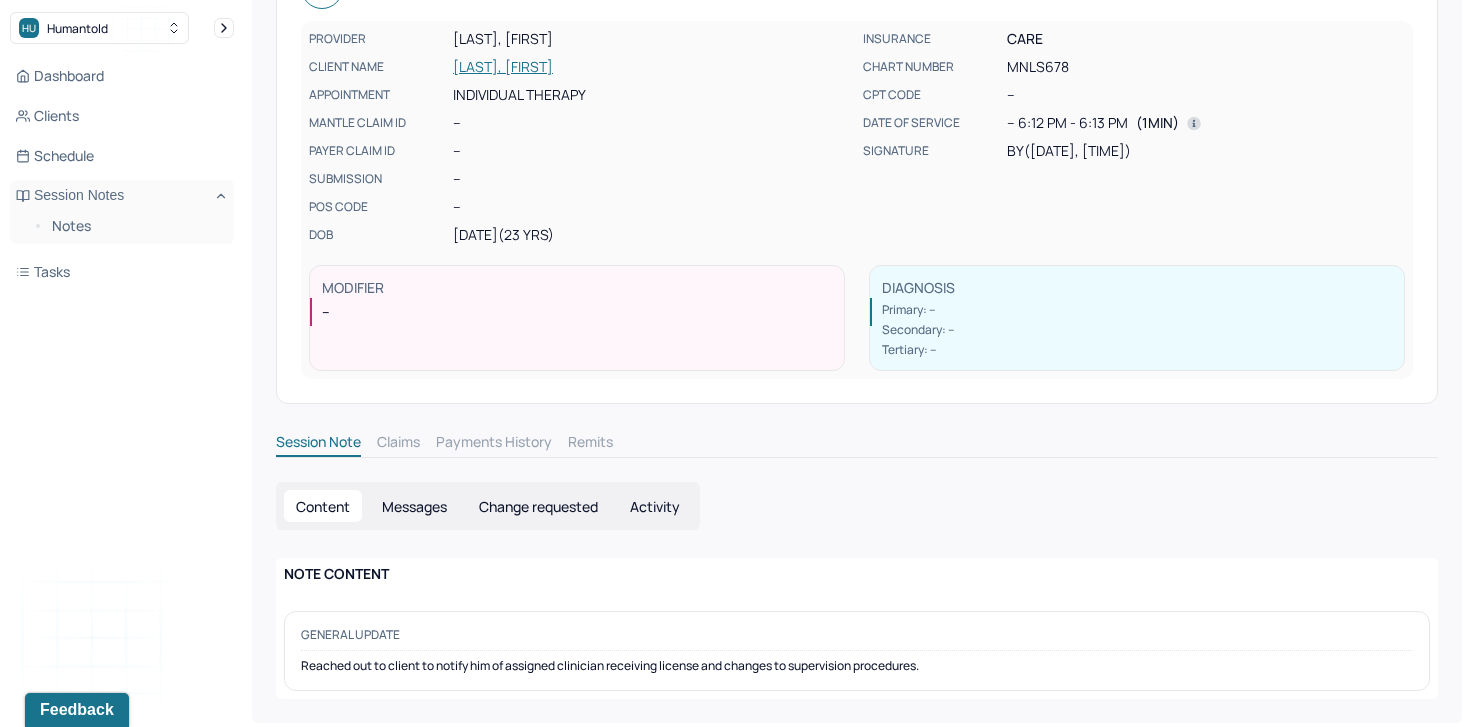 click on "[LAST], [FIRST]" at bounding box center (652, 67) 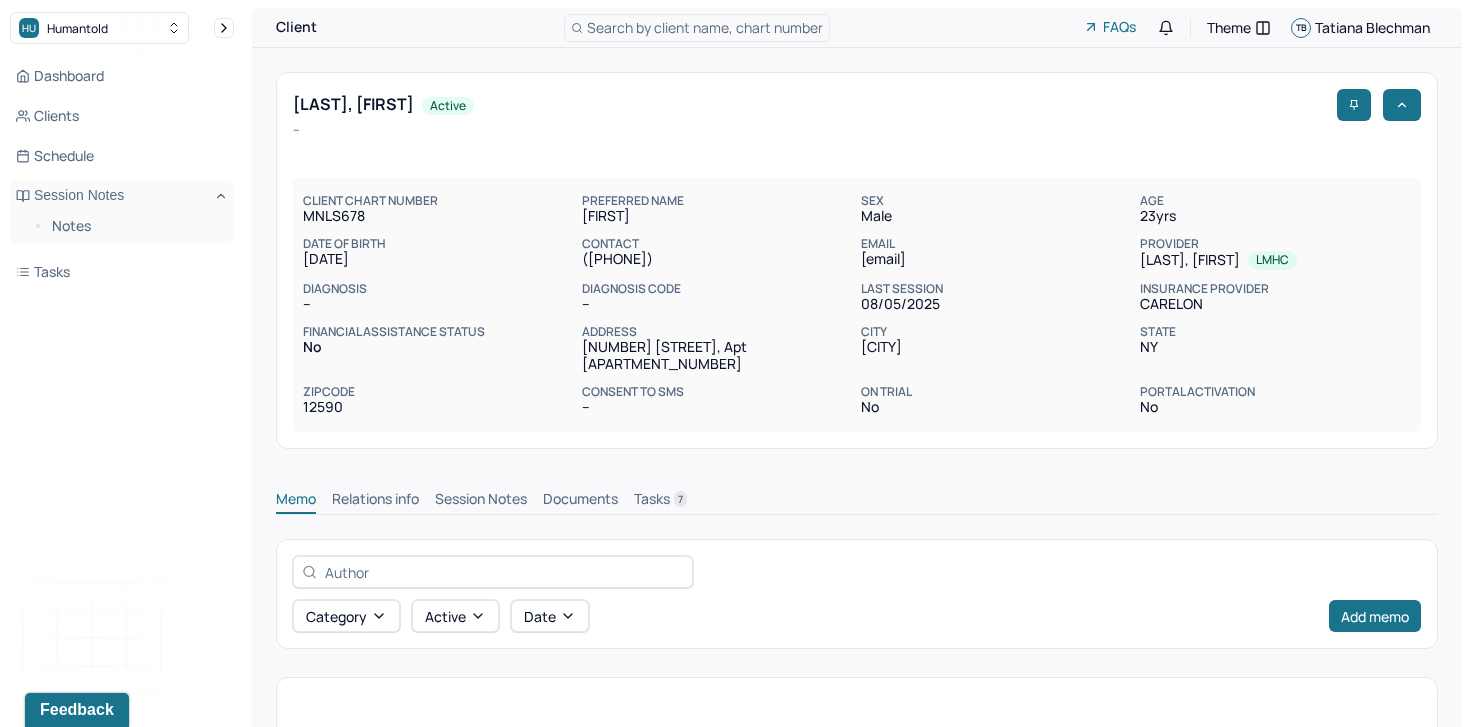 scroll, scrollTop: 196, scrollLeft: 0, axis: vertical 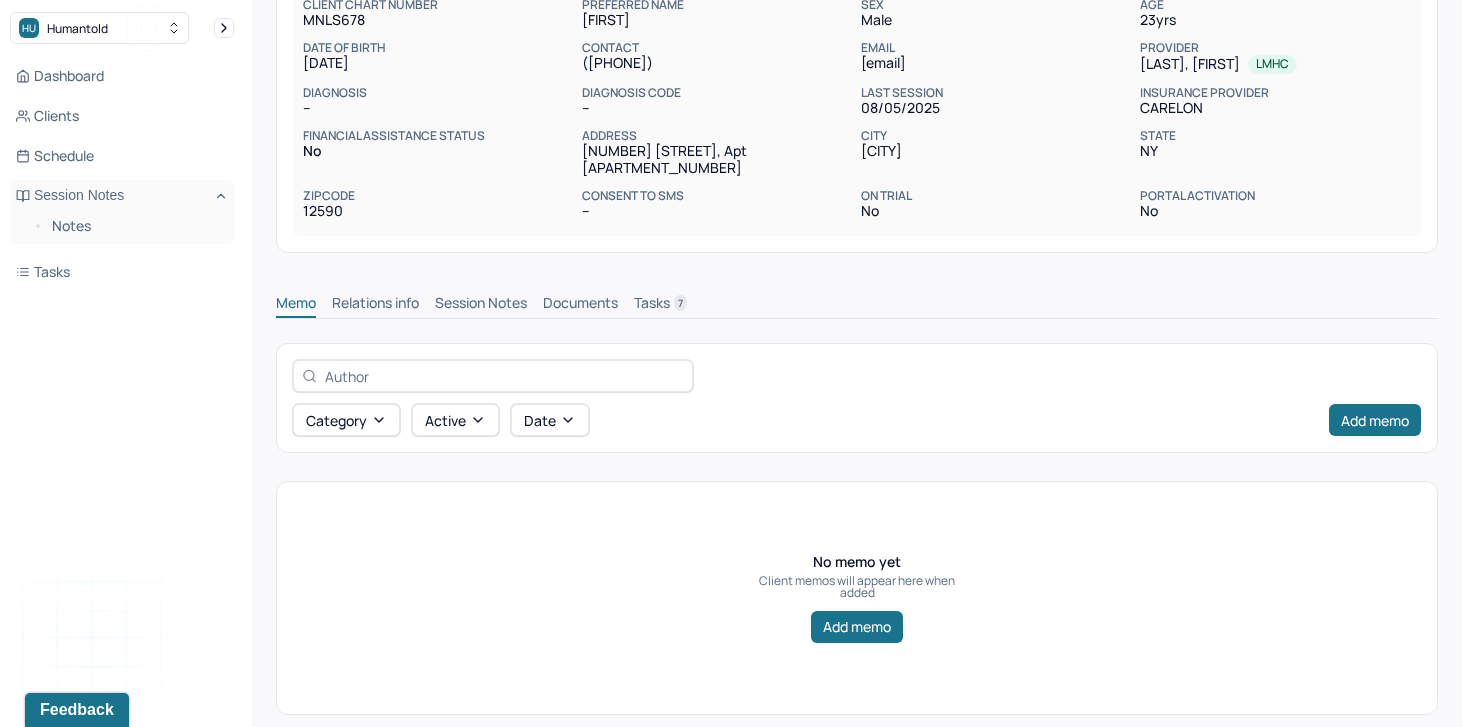 click on "Session Notes" at bounding box center (481, 305) 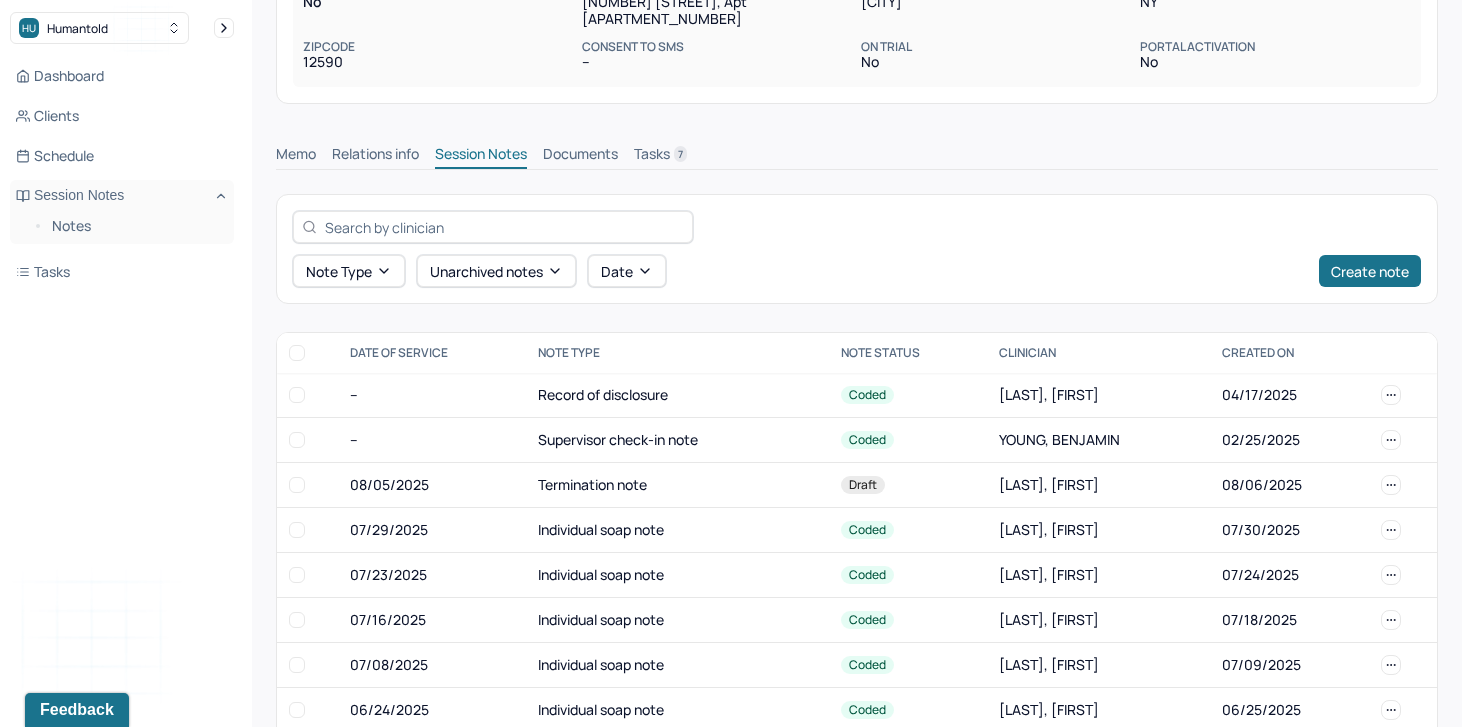 scroll, scrollTop: 346, scrollLeft: 0, axis: vertical 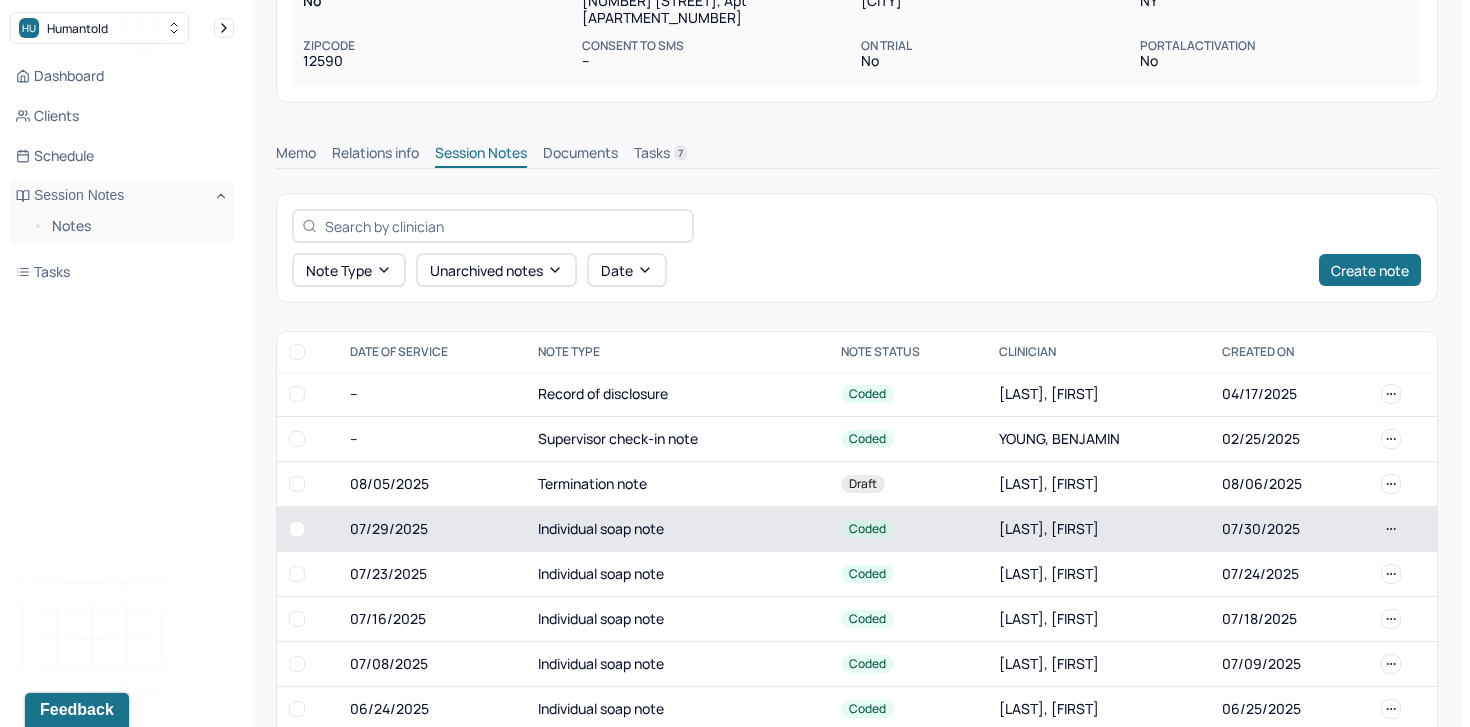 click on "Individual soap note" at bounding box center (678, 529) 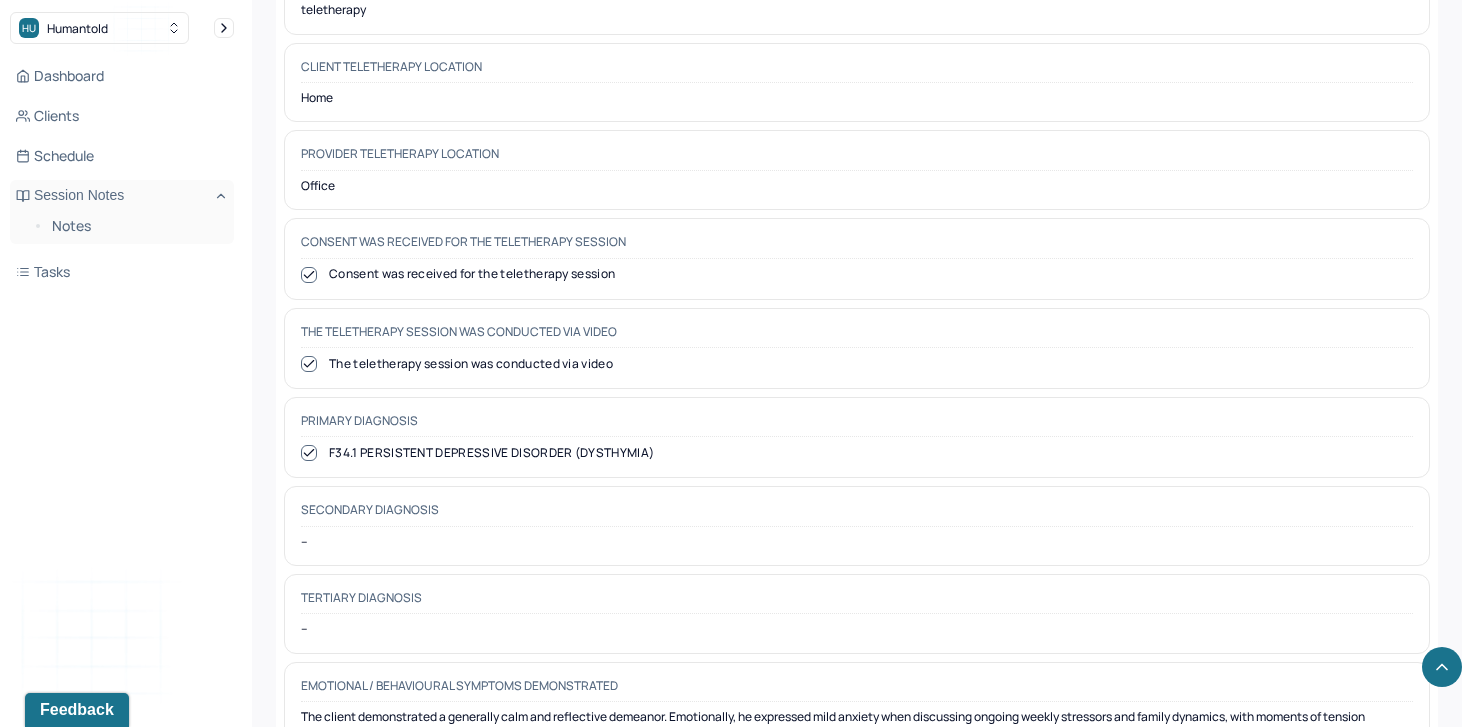 scroll, scrollTop: 824, scrollLeft: 0, axis: vertical 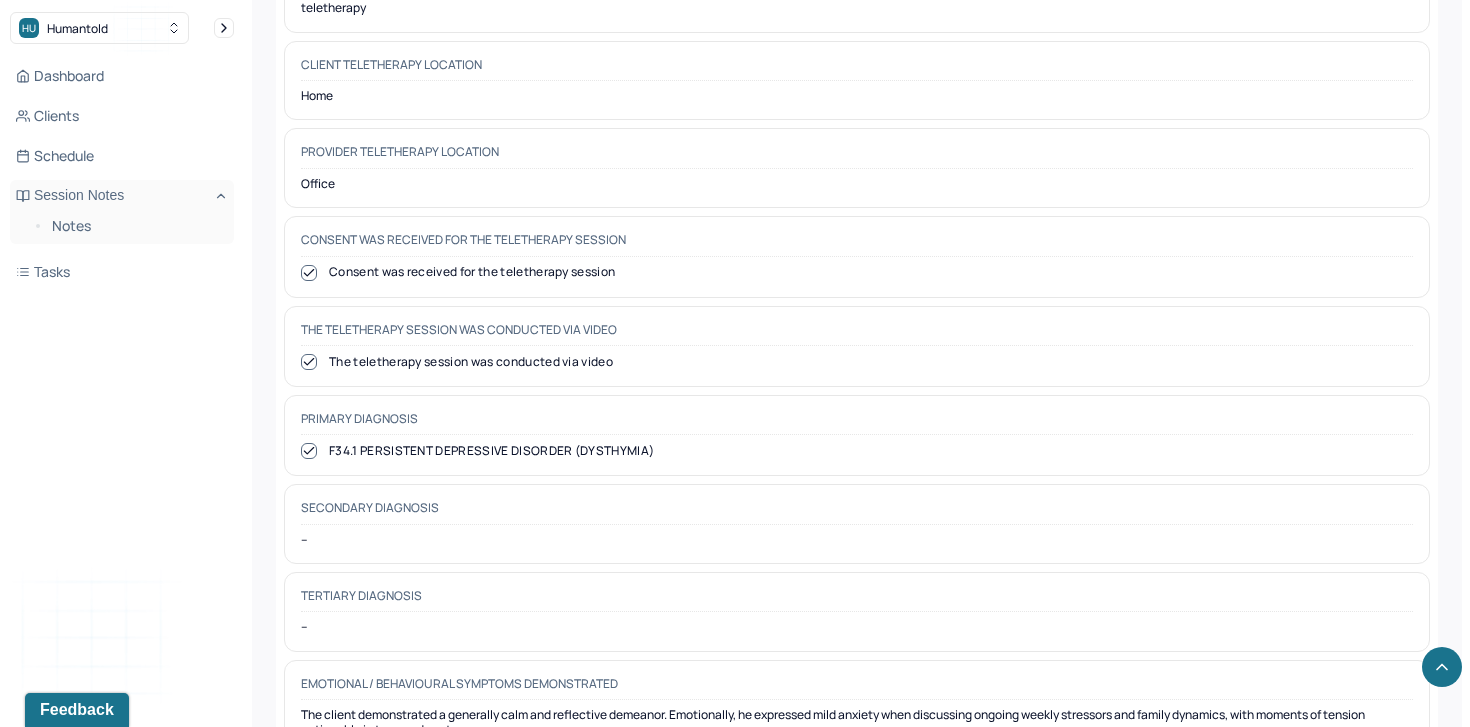 click on "F34.1 PERSISTENT DEPRESSIVE DISORDER (DYSTHYMIA)" at bounding box center [857, 451] 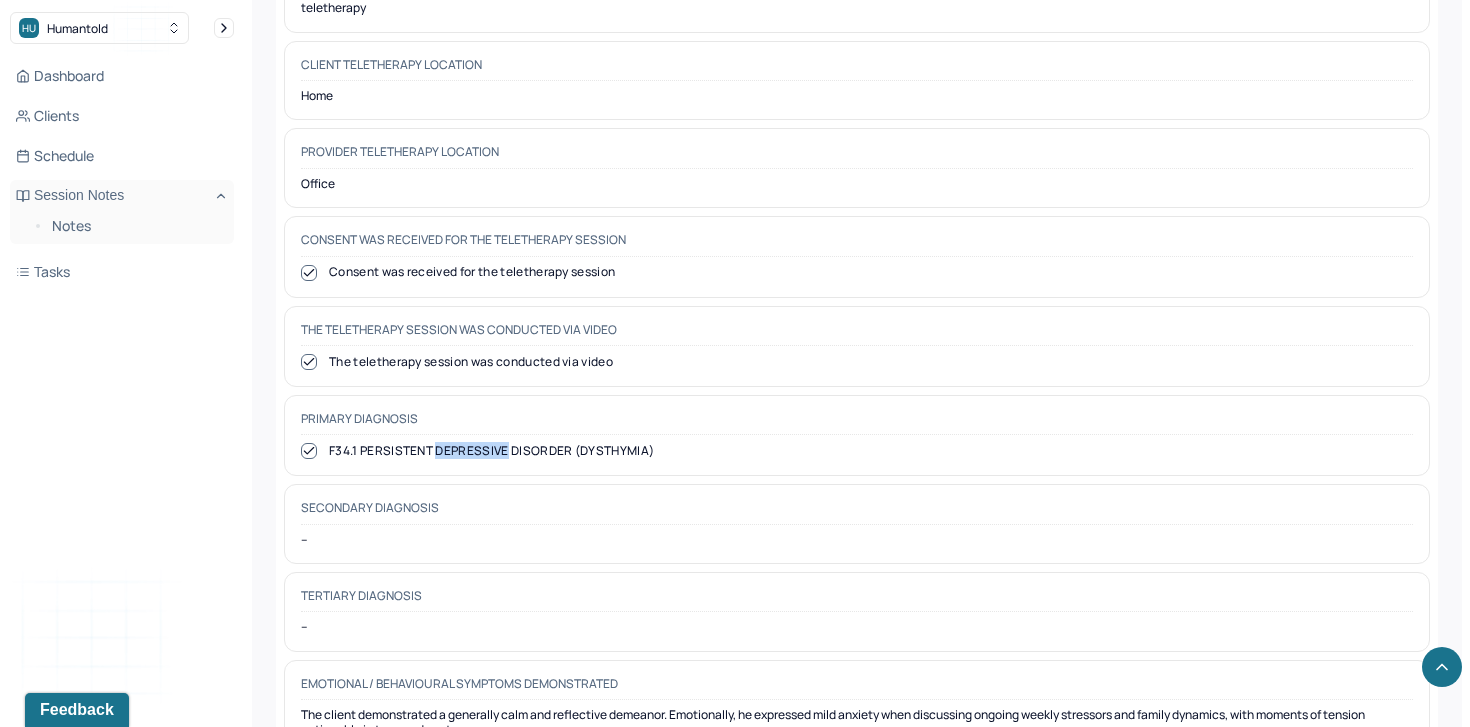 click on "F34.1 PERSISTENT DEPRESSIVE DISORDER (DYSTHYMIA)" at bounding box center (857, 451) 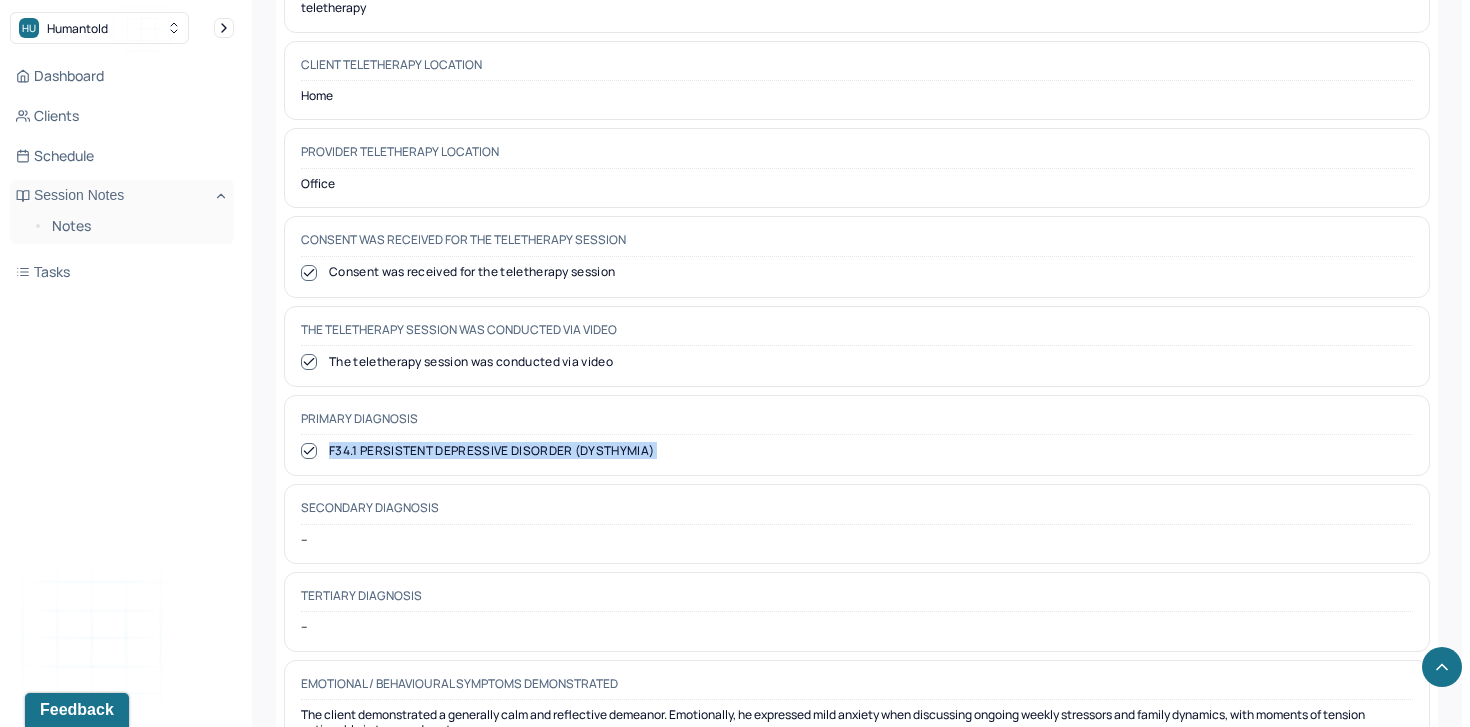 click on "F34.1 PERSISTENT DEPRESSIVE DISORDER (DYSTHYMIA)" at bounding box center (857, 451) 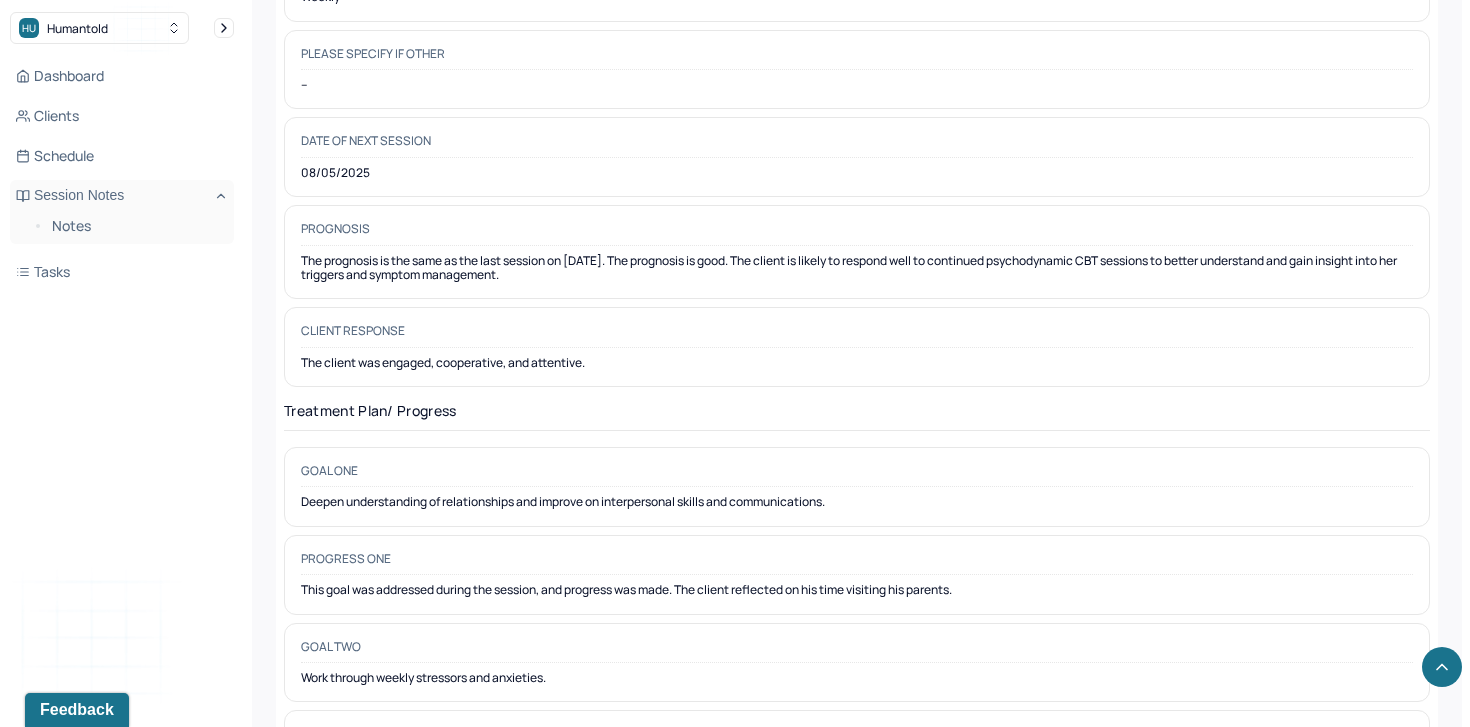 scroll, scrollTop: 2605, scrollLeft: 0, axis: vertical 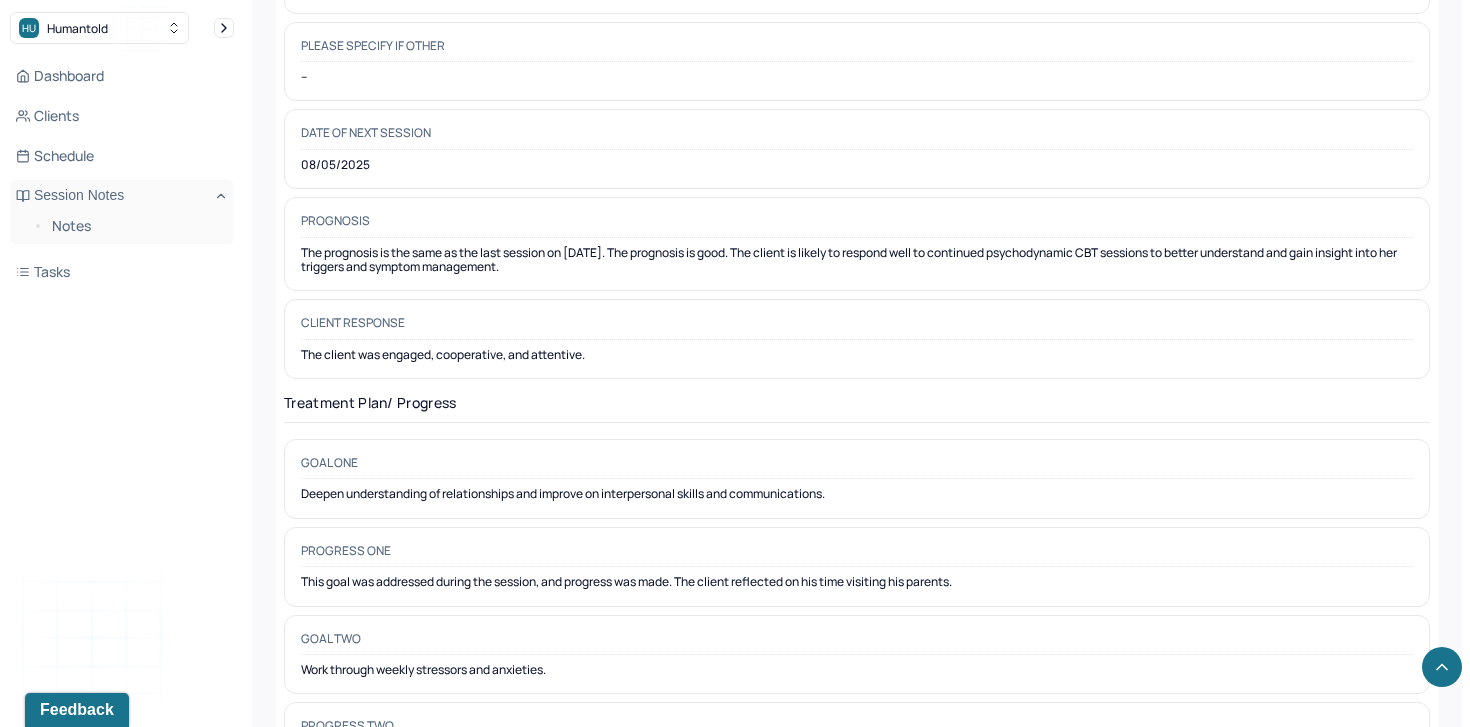 click on "Deepen understanding of relationships and improve on interpersonal skills and communications." at bounding box center (857, 494) 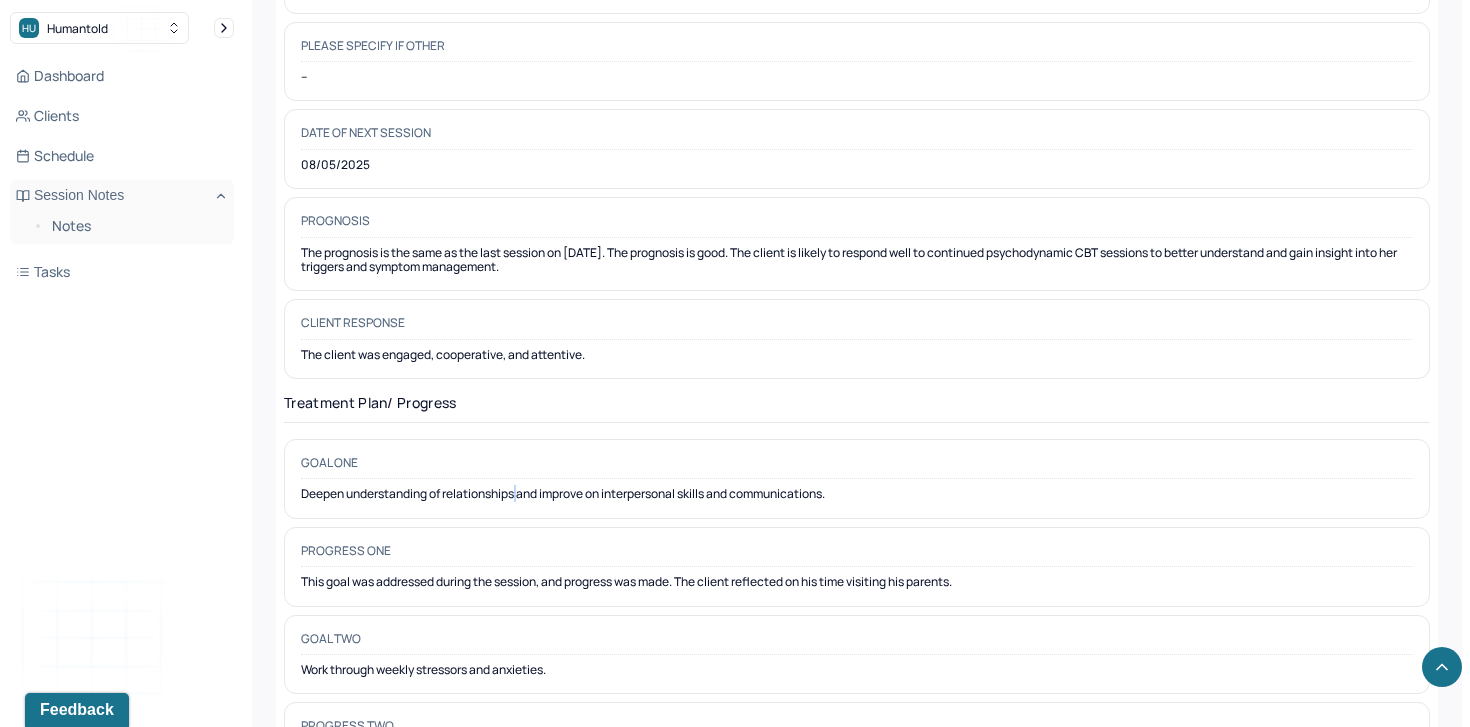 click on "Deepen understanding of relationships and improve on interpersonal skills and communications." at bounding box center (857, 494) 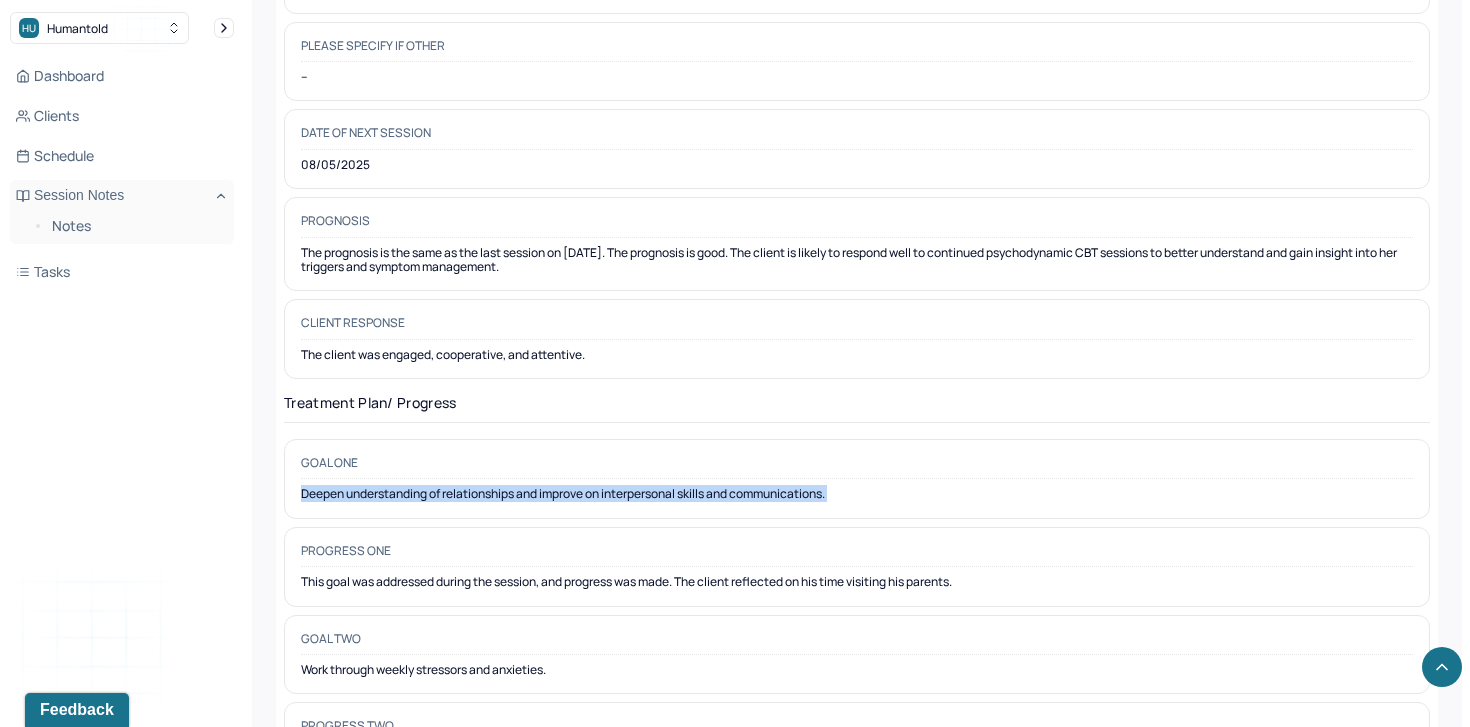 click on "Deepen understanding of relationships and improve on interpersonal skills and communications." at bounding box center [857, 494] 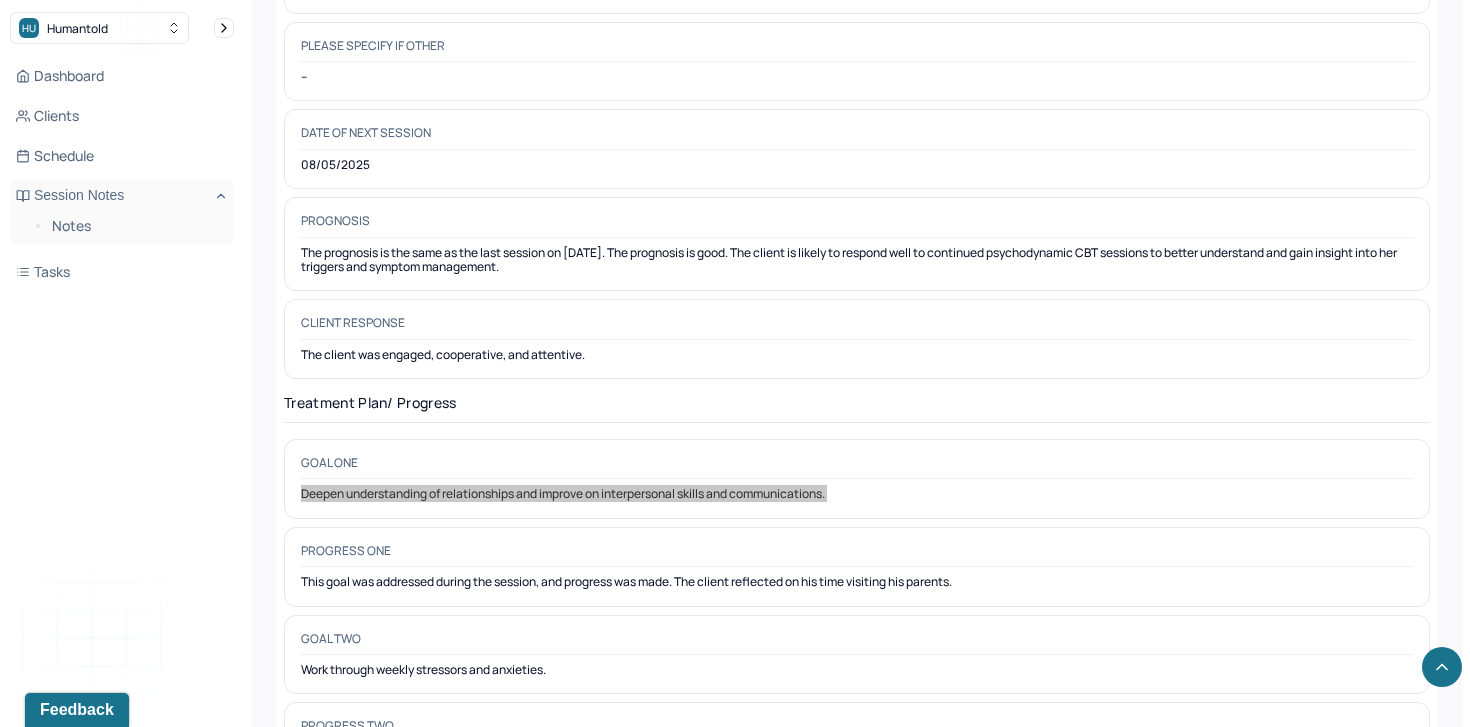 scroll, scrollTop: 2721, scrollLeft: 0, axis: vertical 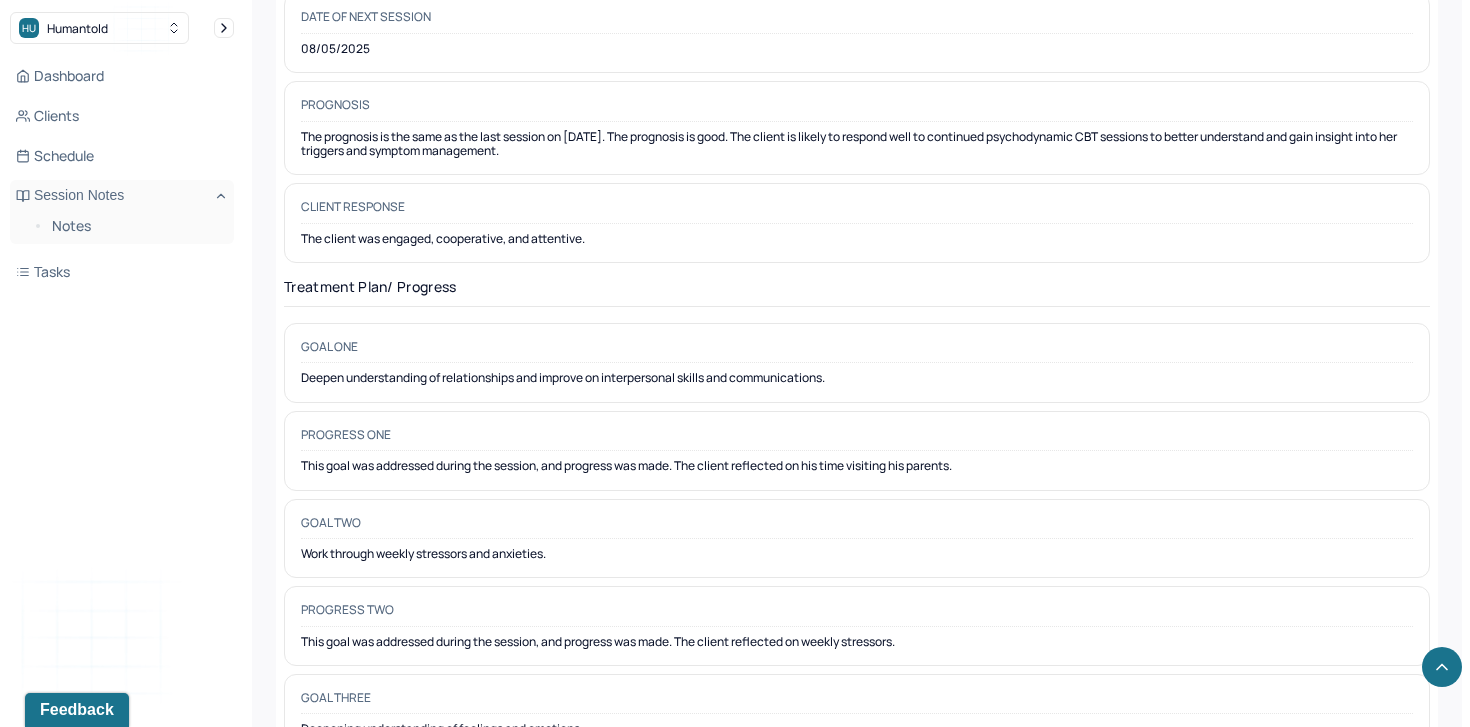 click on "Goal two Work through weekly stressors and anxieties." at bounding box center (857, 539) 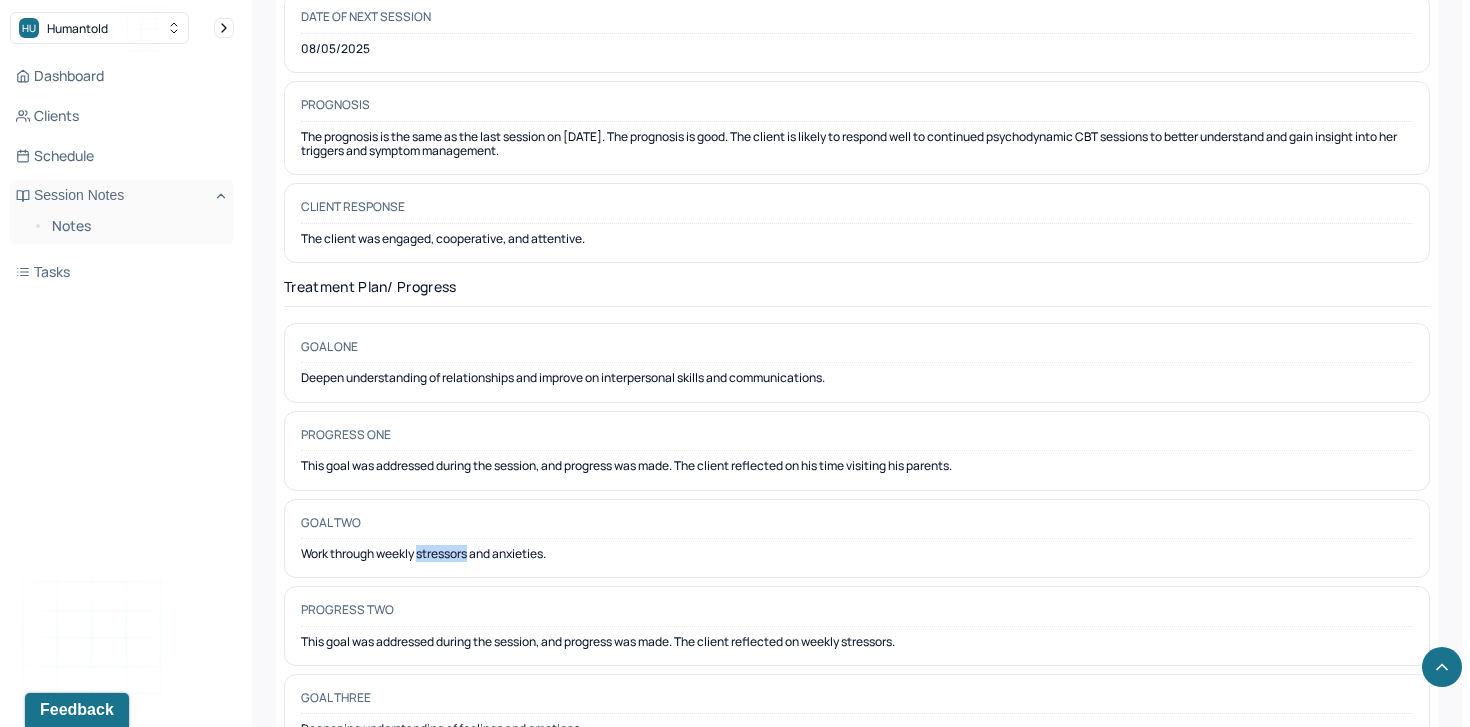 click on "Work through weekly stressors and anxieties." at bounding box center (857, 554) 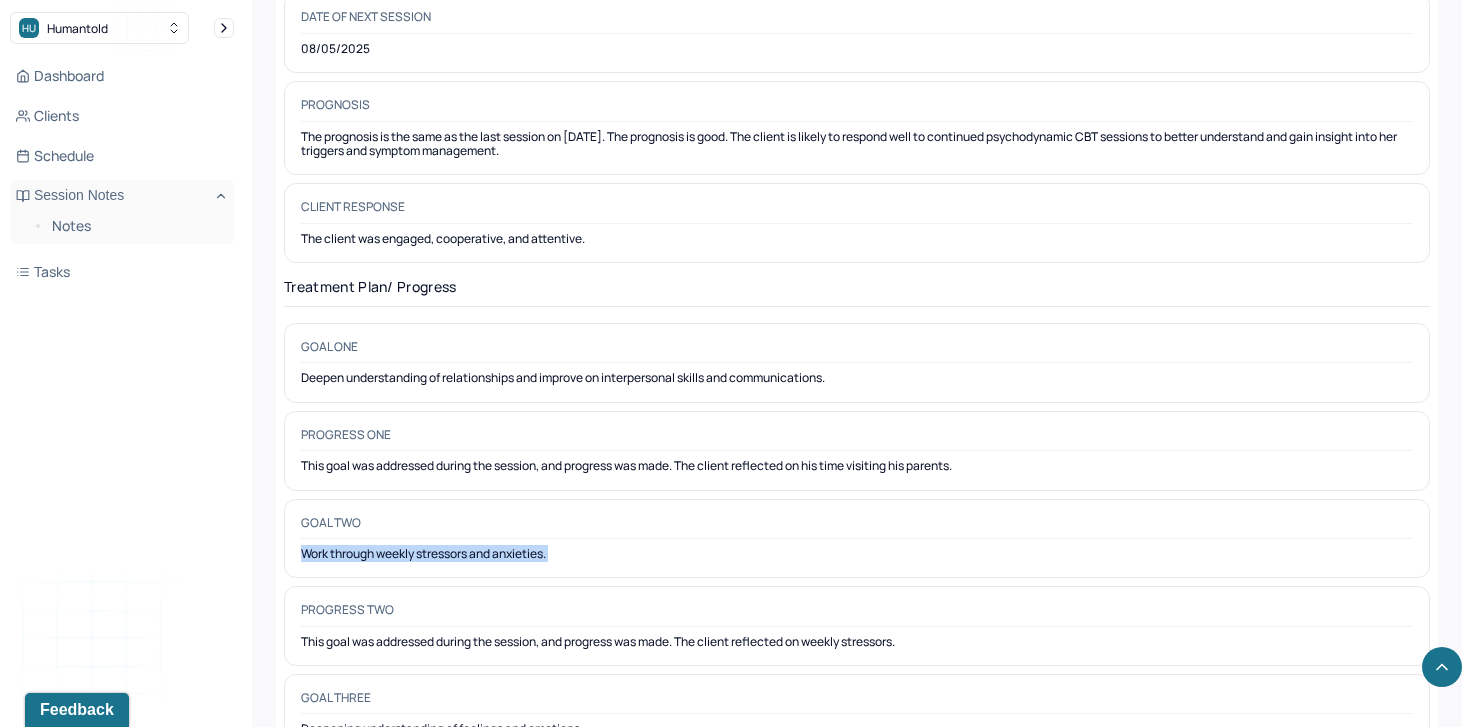 click on "Work through weekly stressors and anxieties." at bounding box center [857, 554] 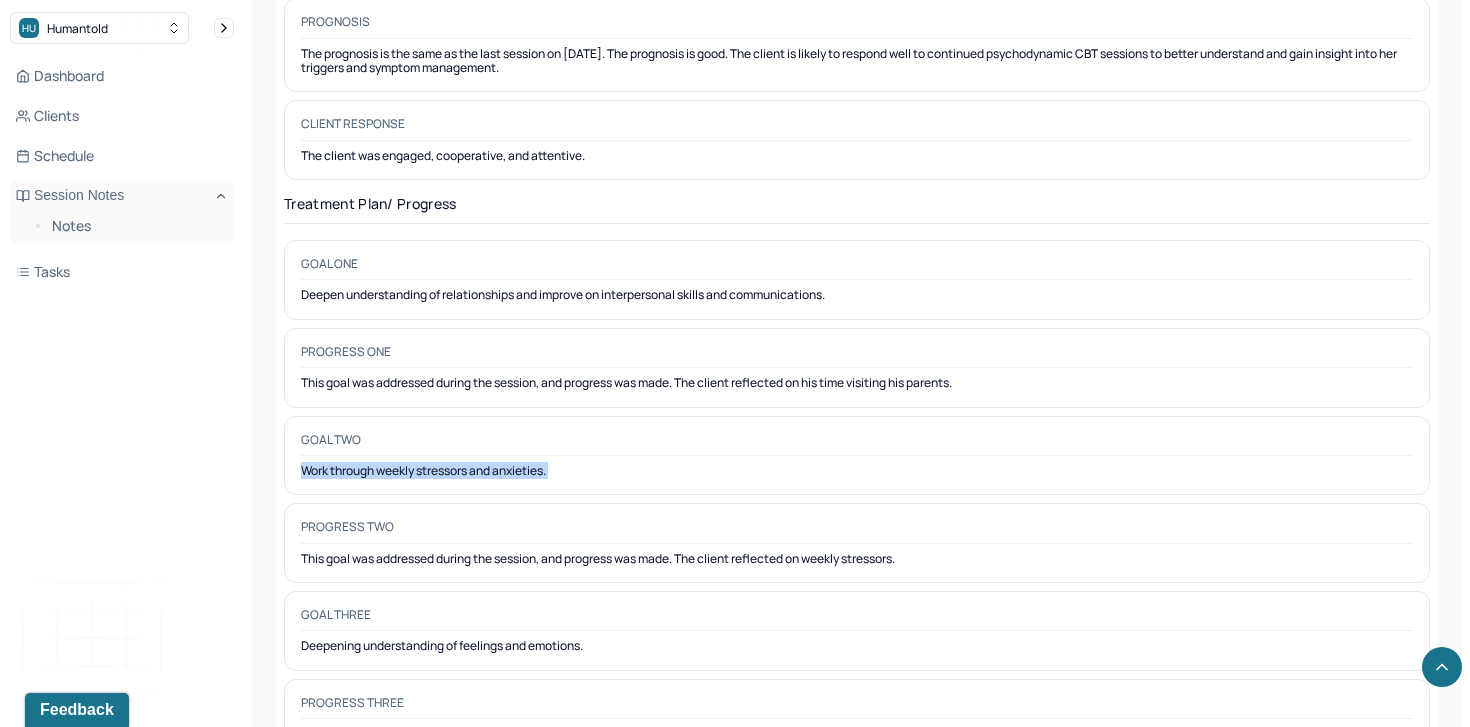 scroll, scrollTop: 2839, scrollLeft: 0, axis: vertical 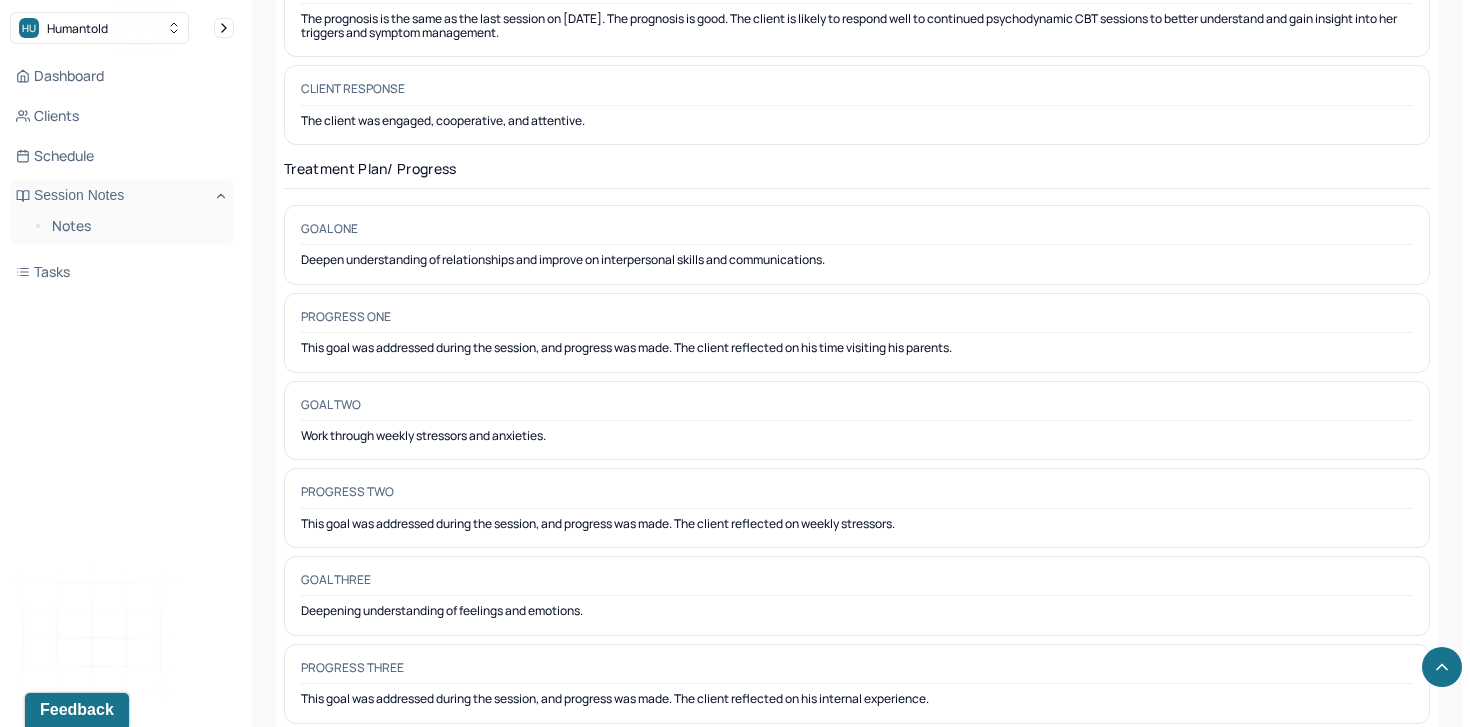 click on "Goal three Deepening understanding of feelings and emotions." at bounding box center [857, 596] 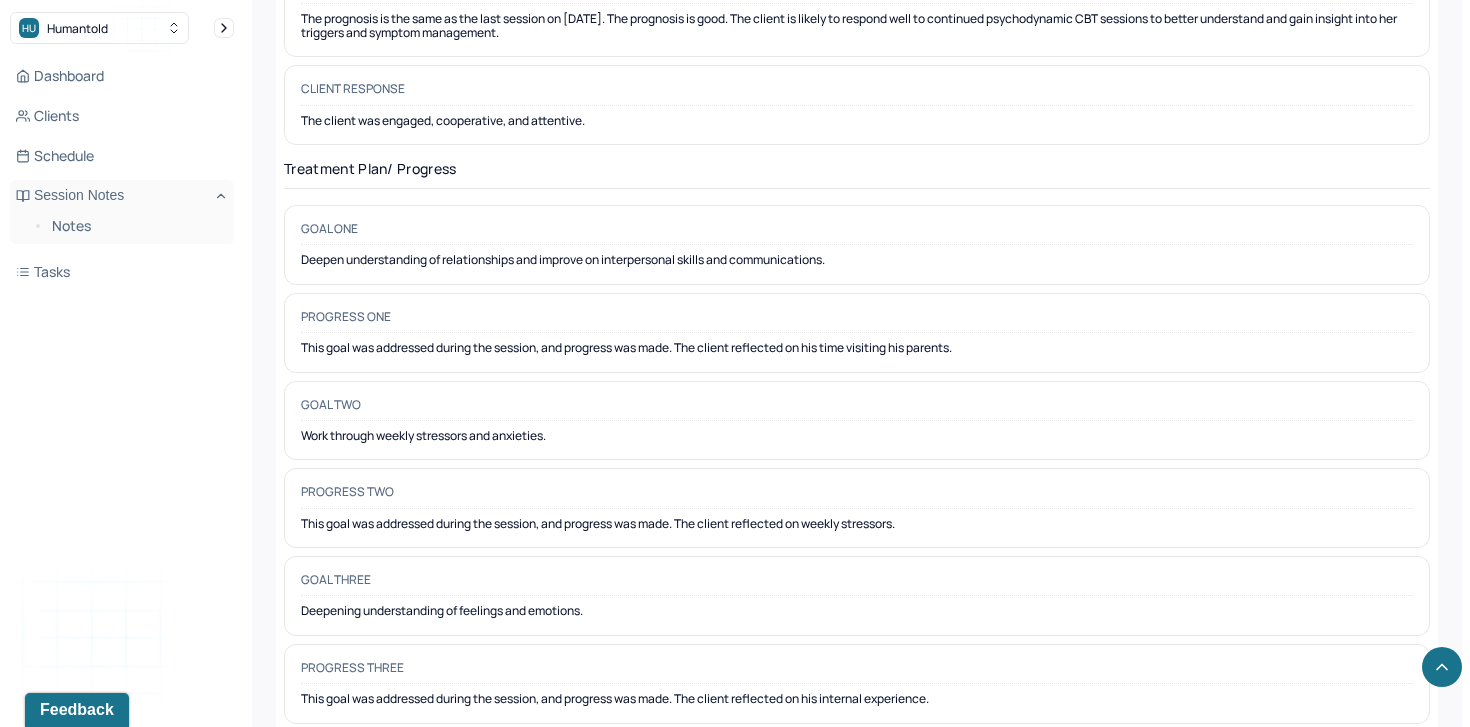 click on "Deepening understanding of feelings and emotions." at bounding box center (857, 611) 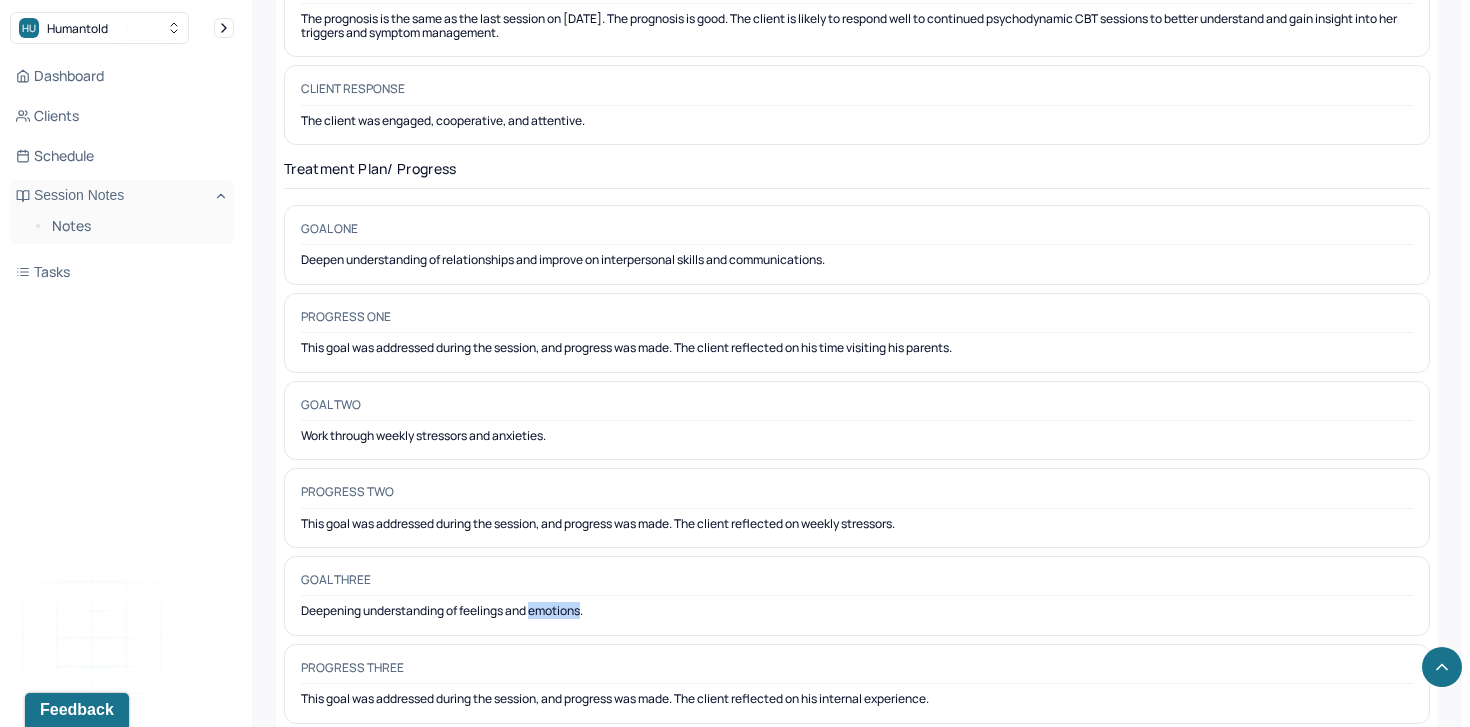 click on "Deepening understanding of feelings and emotions." at bounding box center [857, 611] 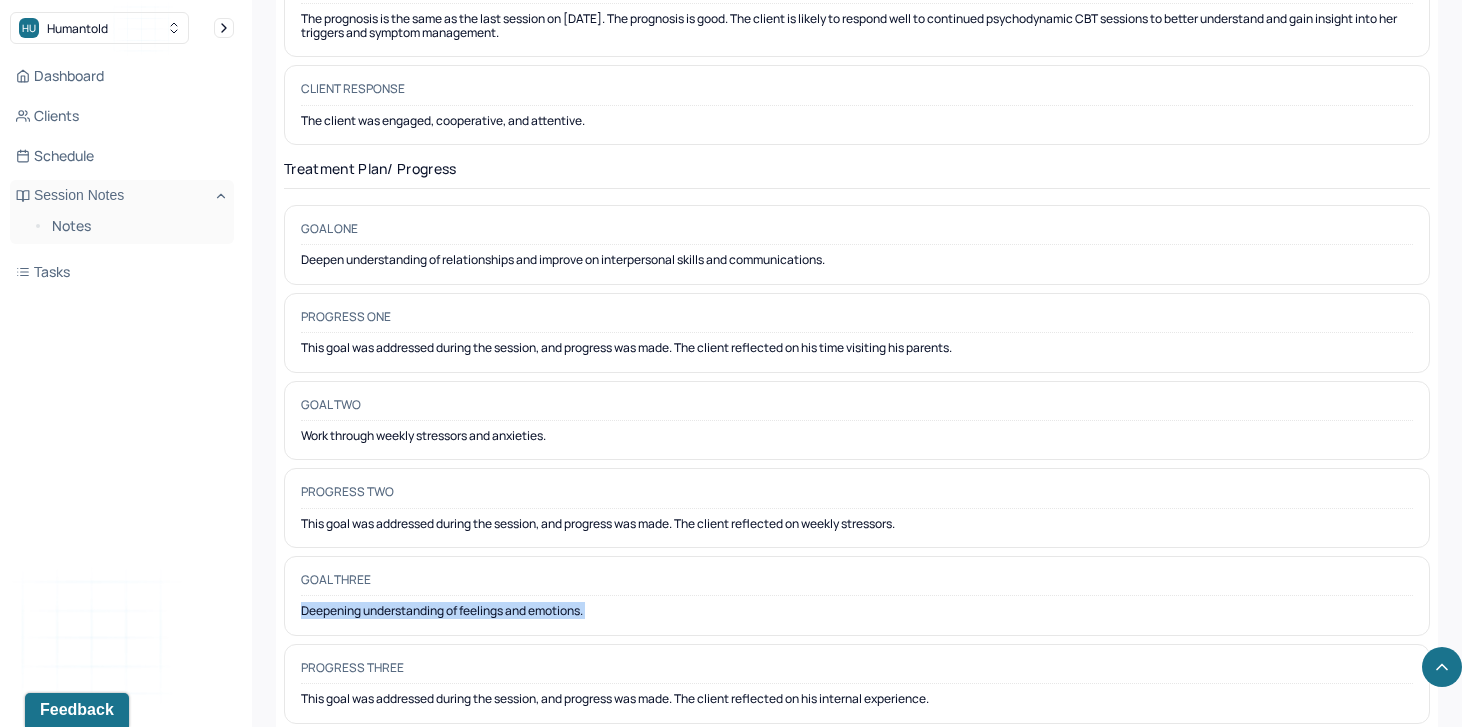 click on "Deepening understanding of feelings and emotions." at bounding box center (857, 611) 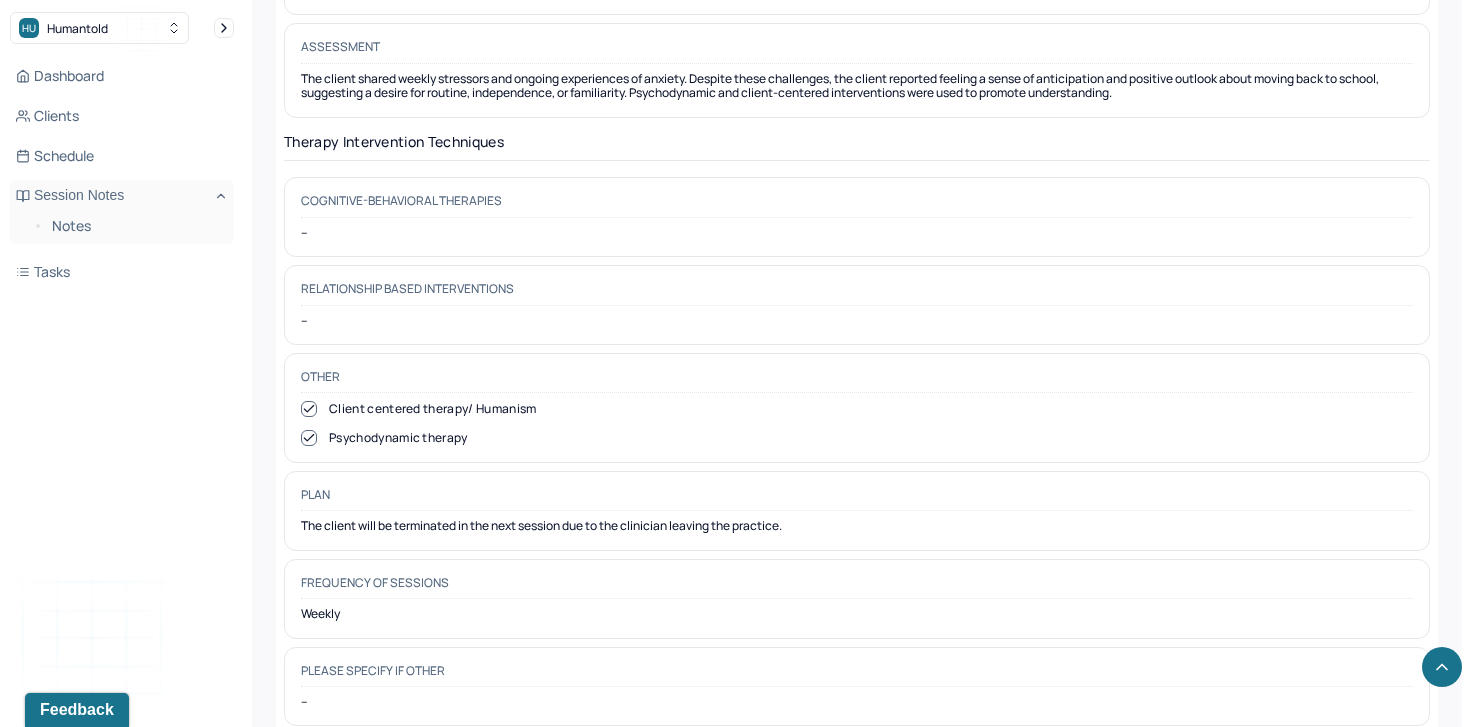 scroll, scrollTop: 1805, scrollLeft: 0, axis: vertical 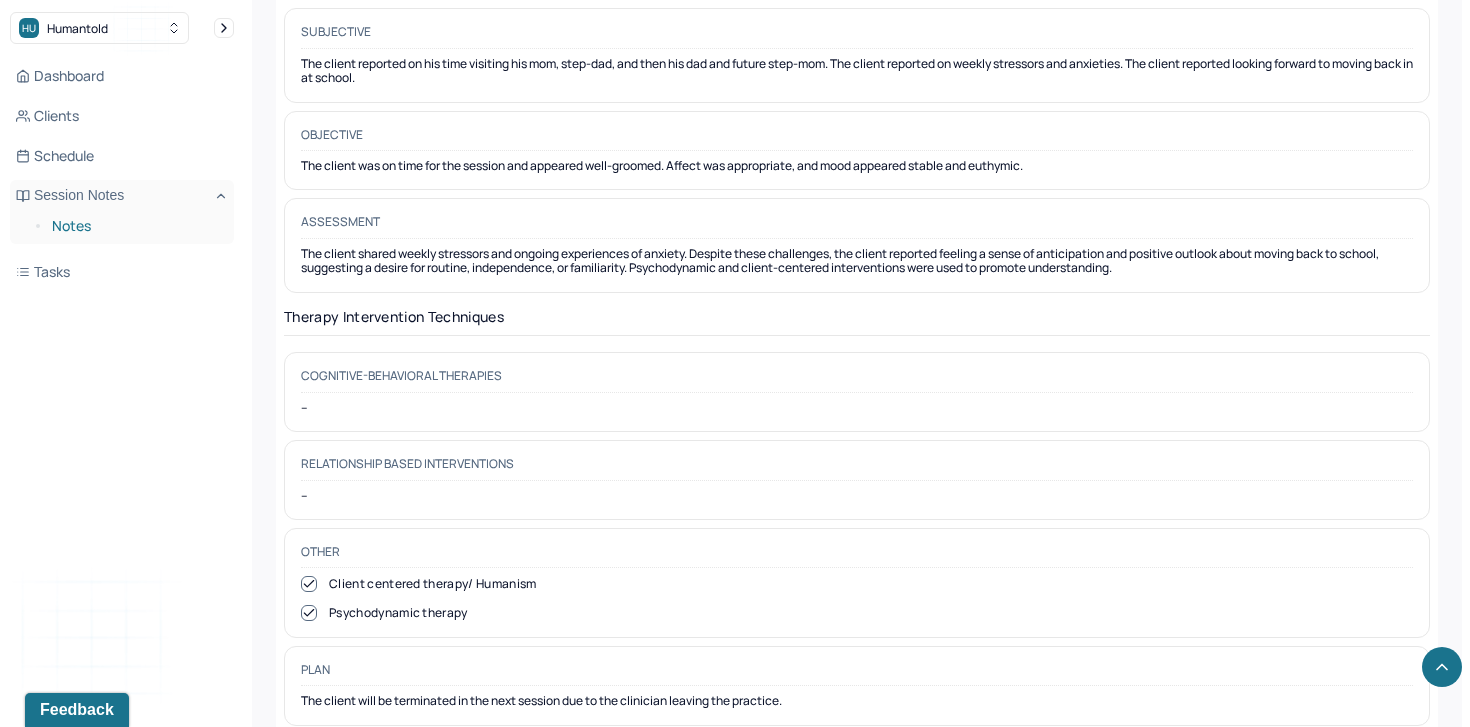 click on "Notes" at bounding box center [135, 226] 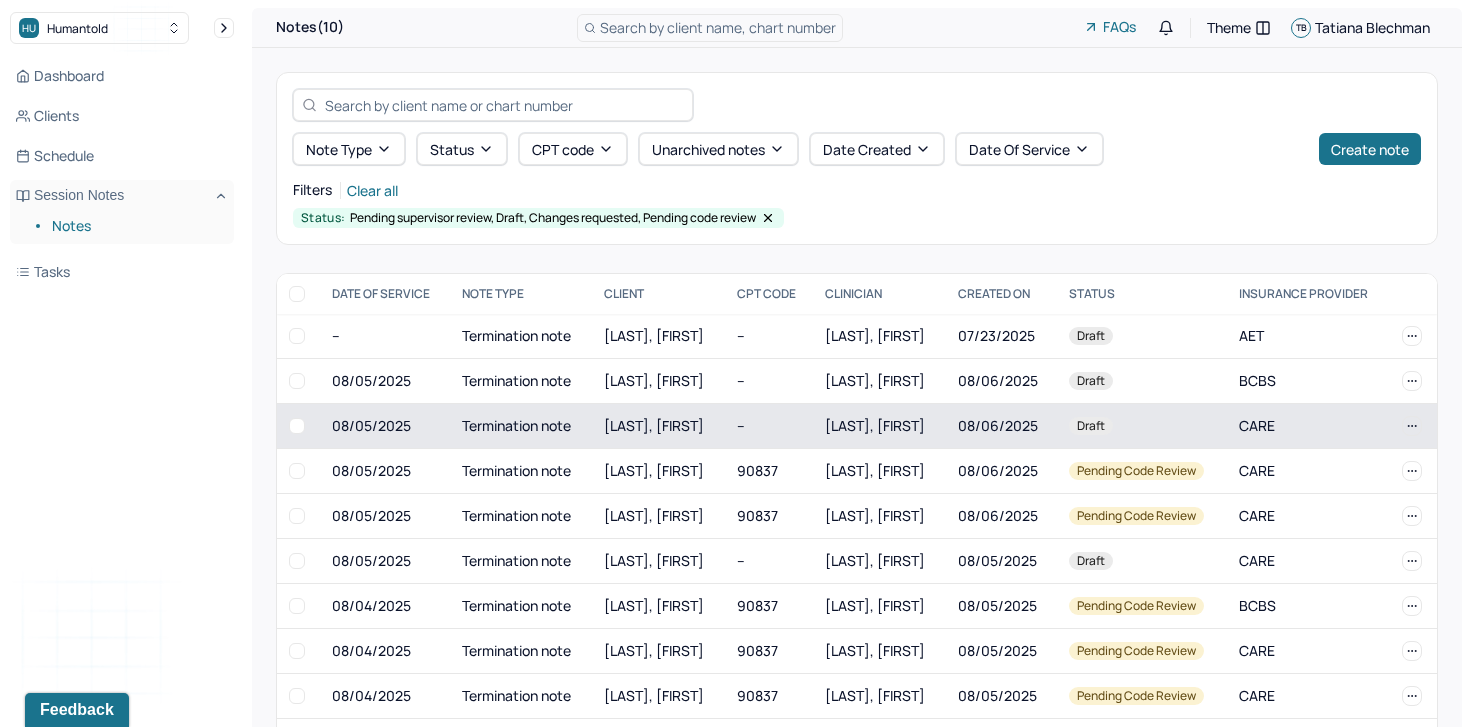 click on "[LAST], [FIRST]" at bounding box center [654, 425] 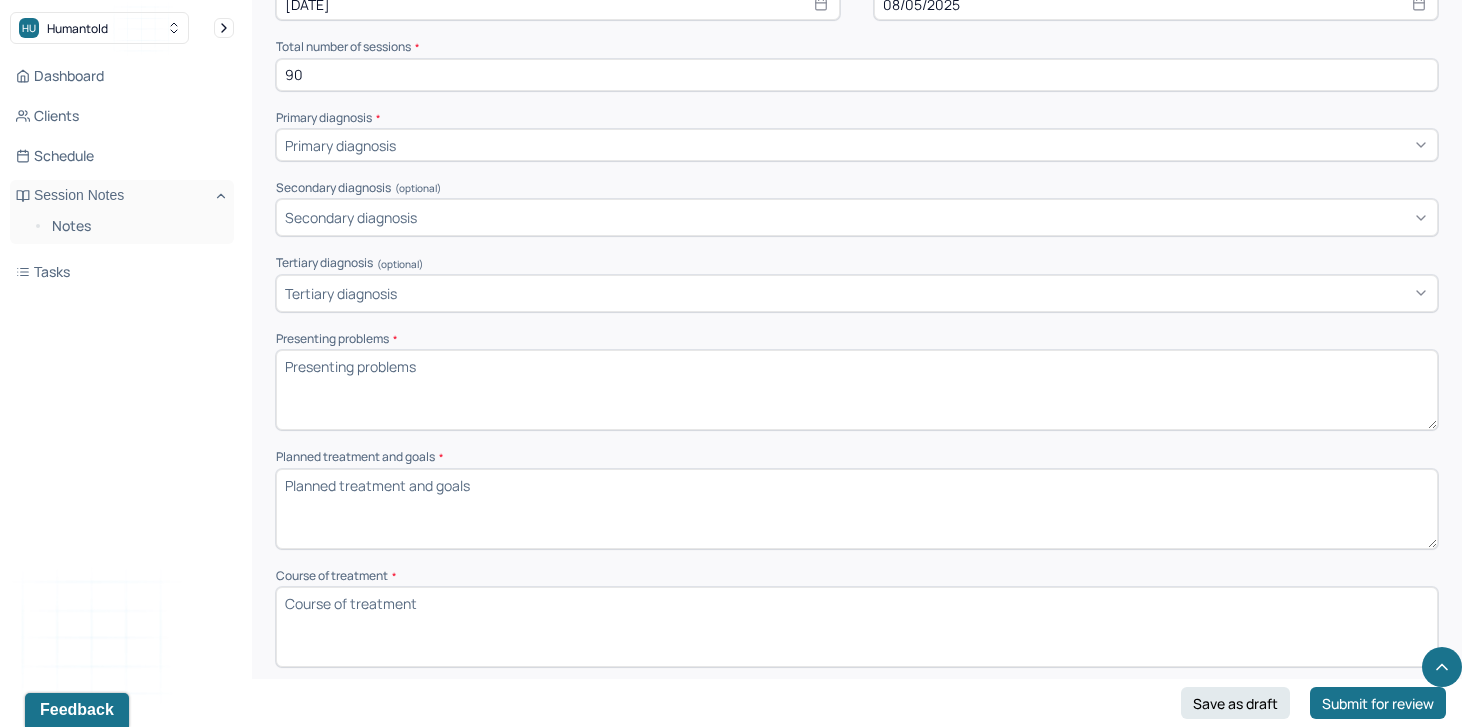 scroll, scrollTop: 702, scrollLeft: 0, axis: vertical 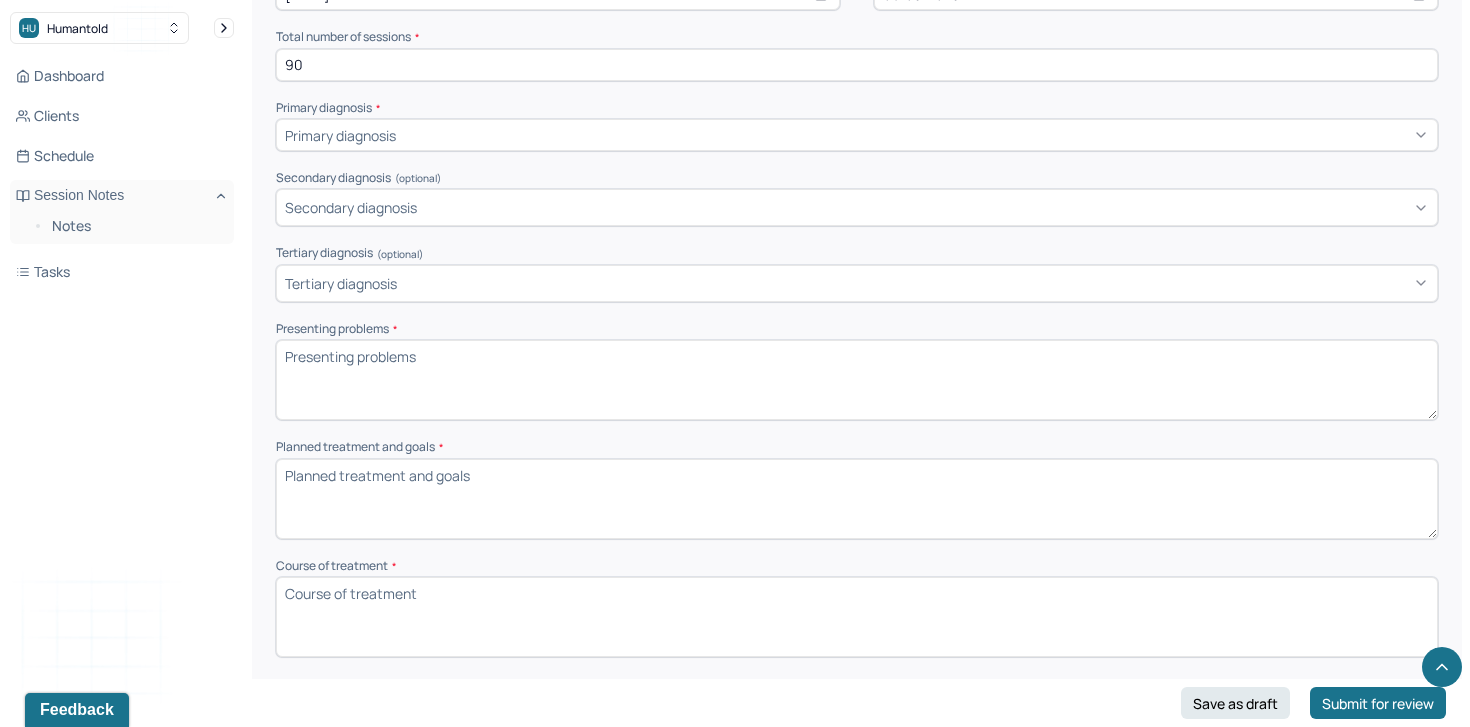 click on "Planned treatment and goals *" at bounding box center [857, 499] 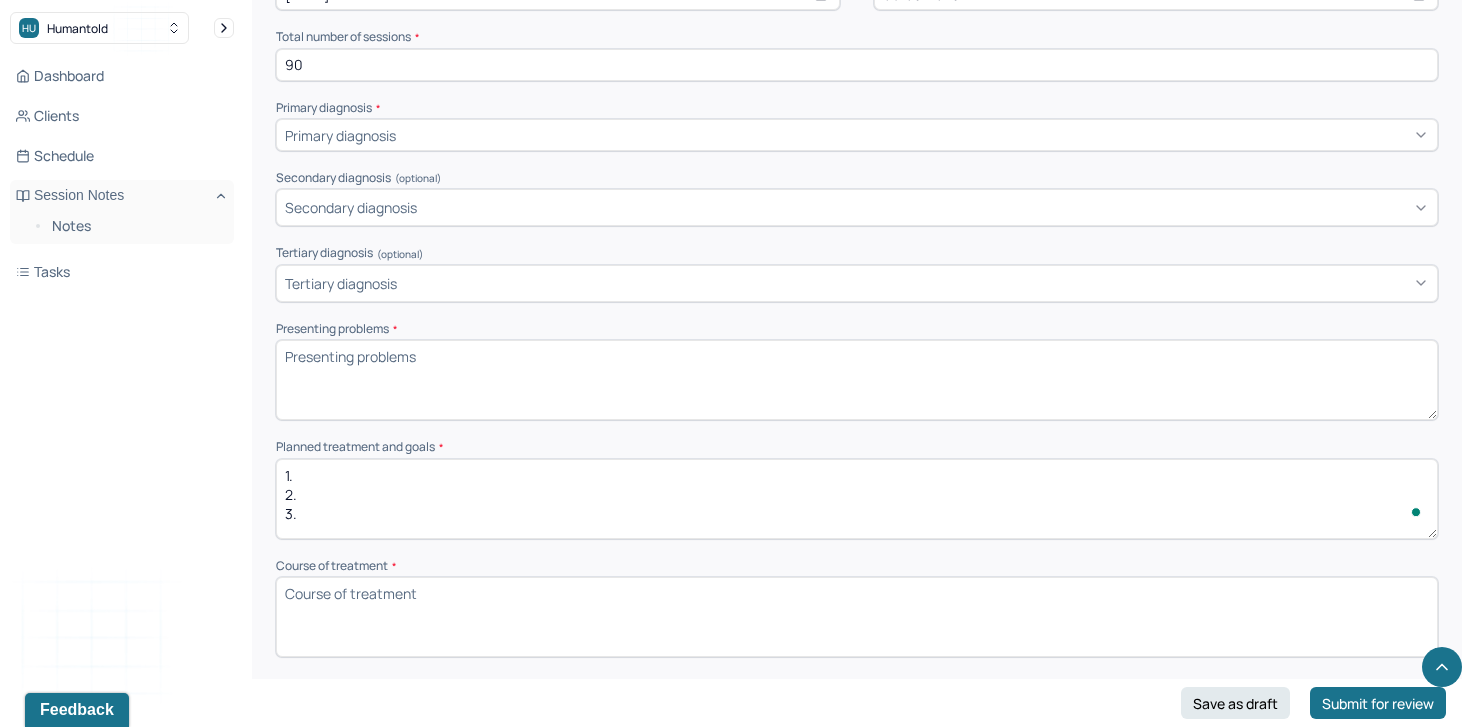 paste on "Deepening understanding of feelings and emotions." 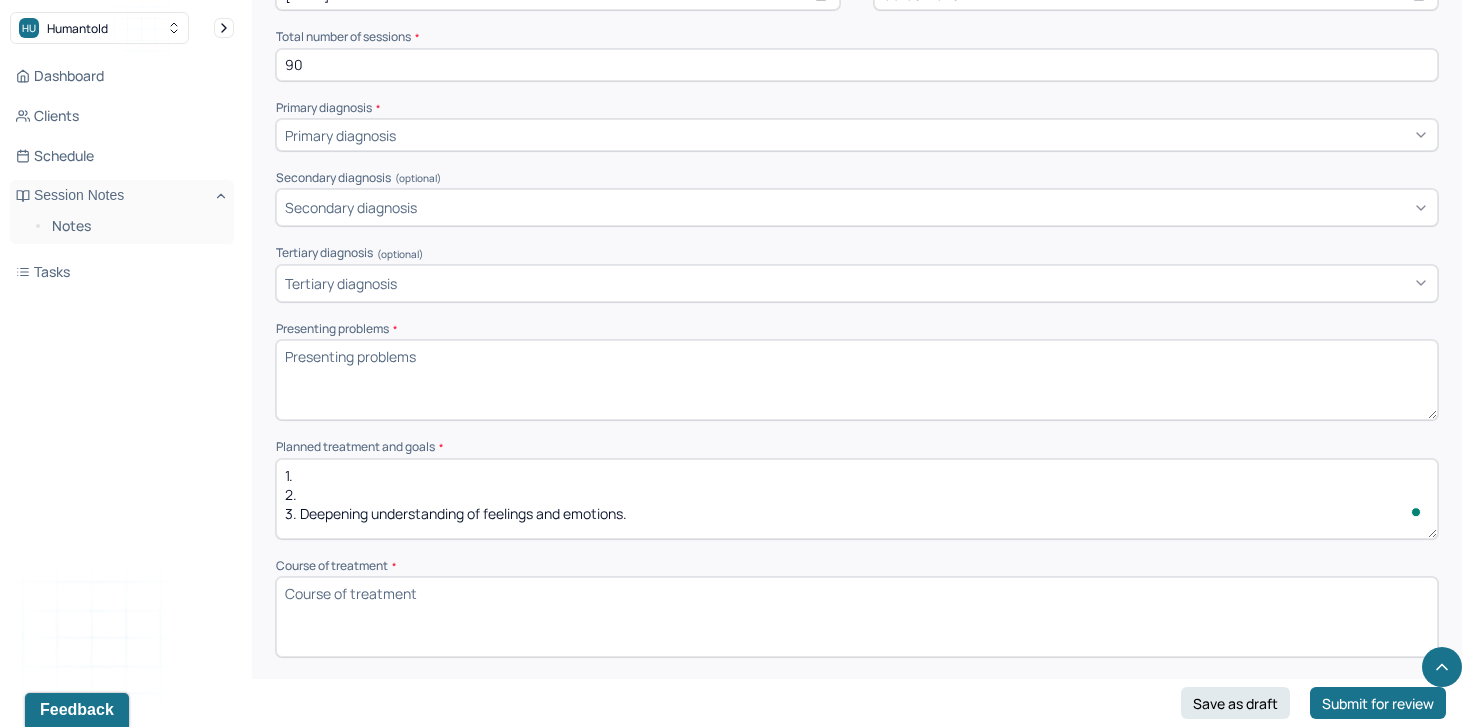 scroll, scrollTop: 3, scrollLeft: 0, axis: vertical 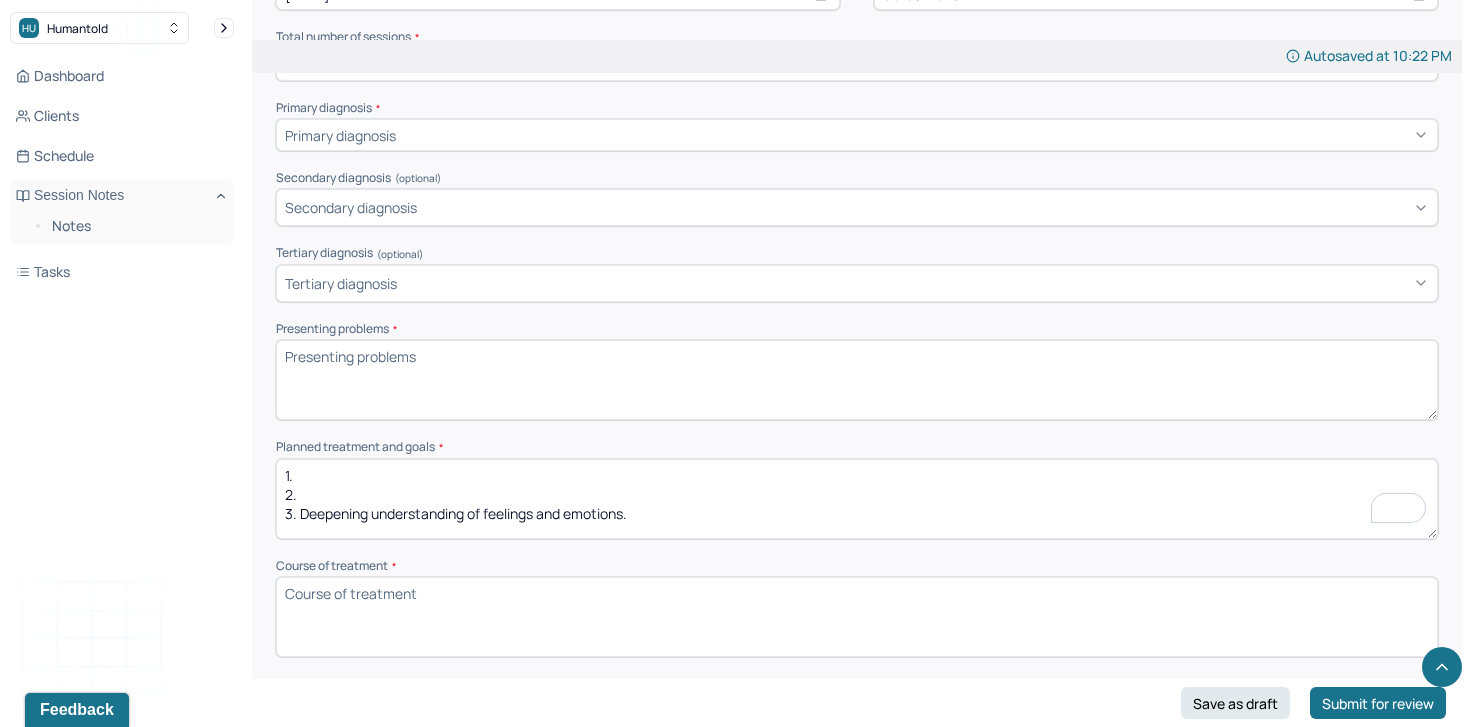 click on "1.
2.
3. Deepening understanding of feelings and emotions." at bounding box center [857, 499] 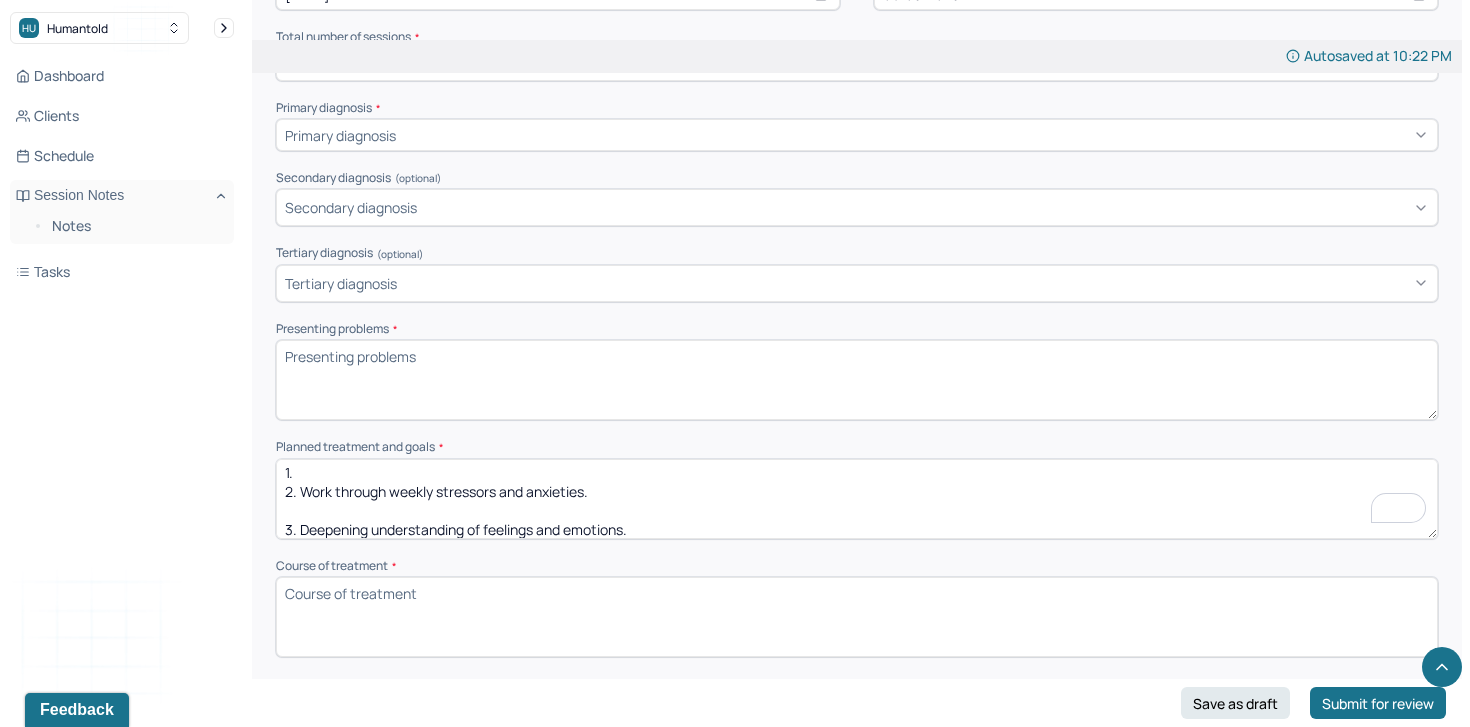 click on "1.
2. Work through weekly stressors and anxieties.
3. Deepening understanding of feelings and emotions." at bounding box center (857, 499) 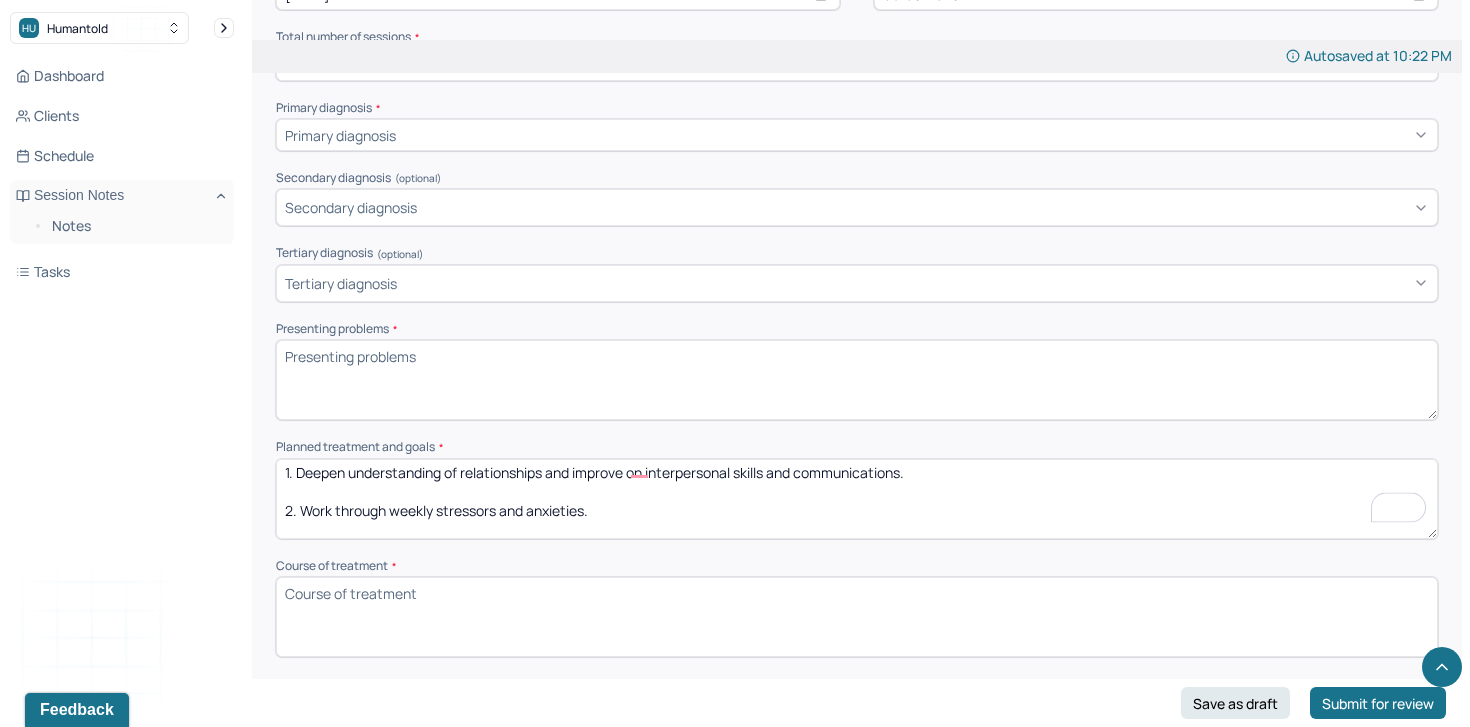 type on "1. Deepen understanding of relationships and improve on interpersonal skills and communications.
2. Work through weekly stressors and anxieties.
3. Deepening understanding of feelings and emotions." 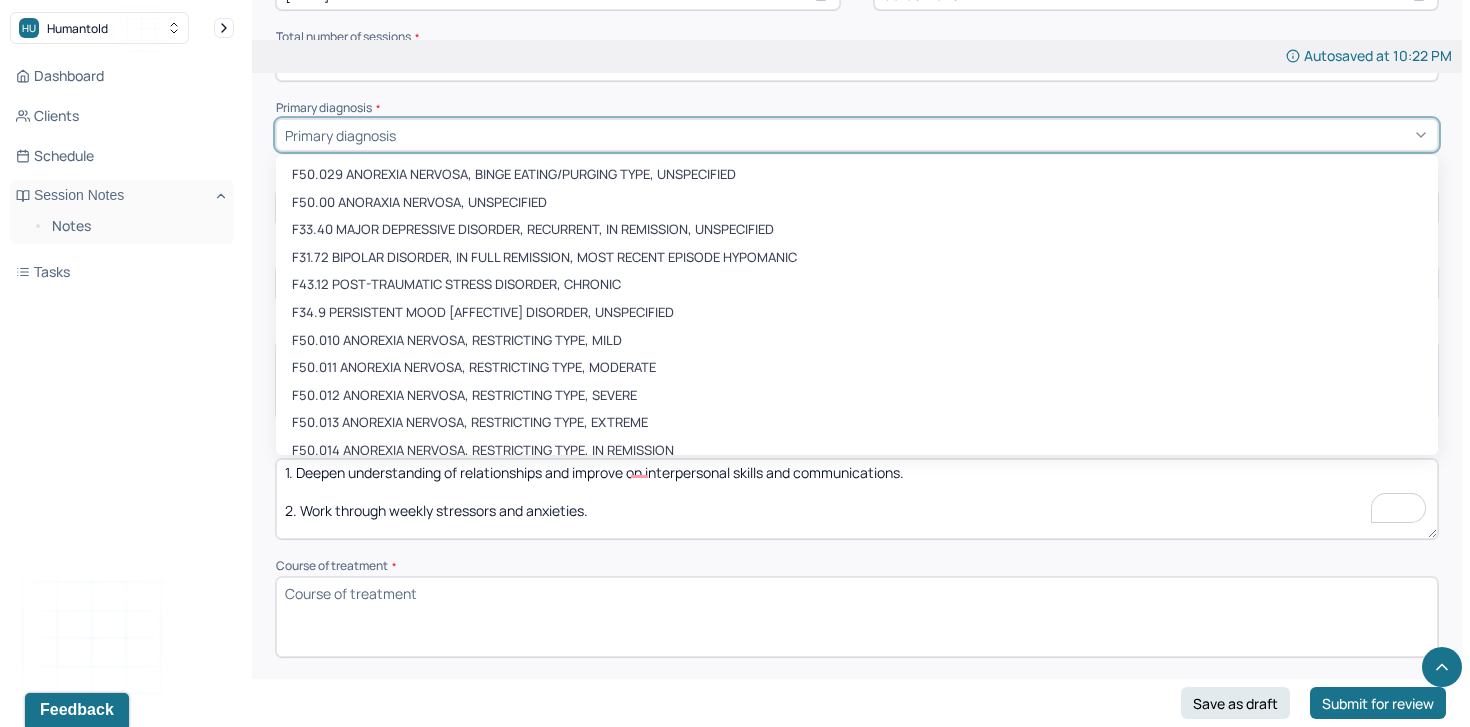 click on "Primary diagnosis" at bounding box center [857, 135] 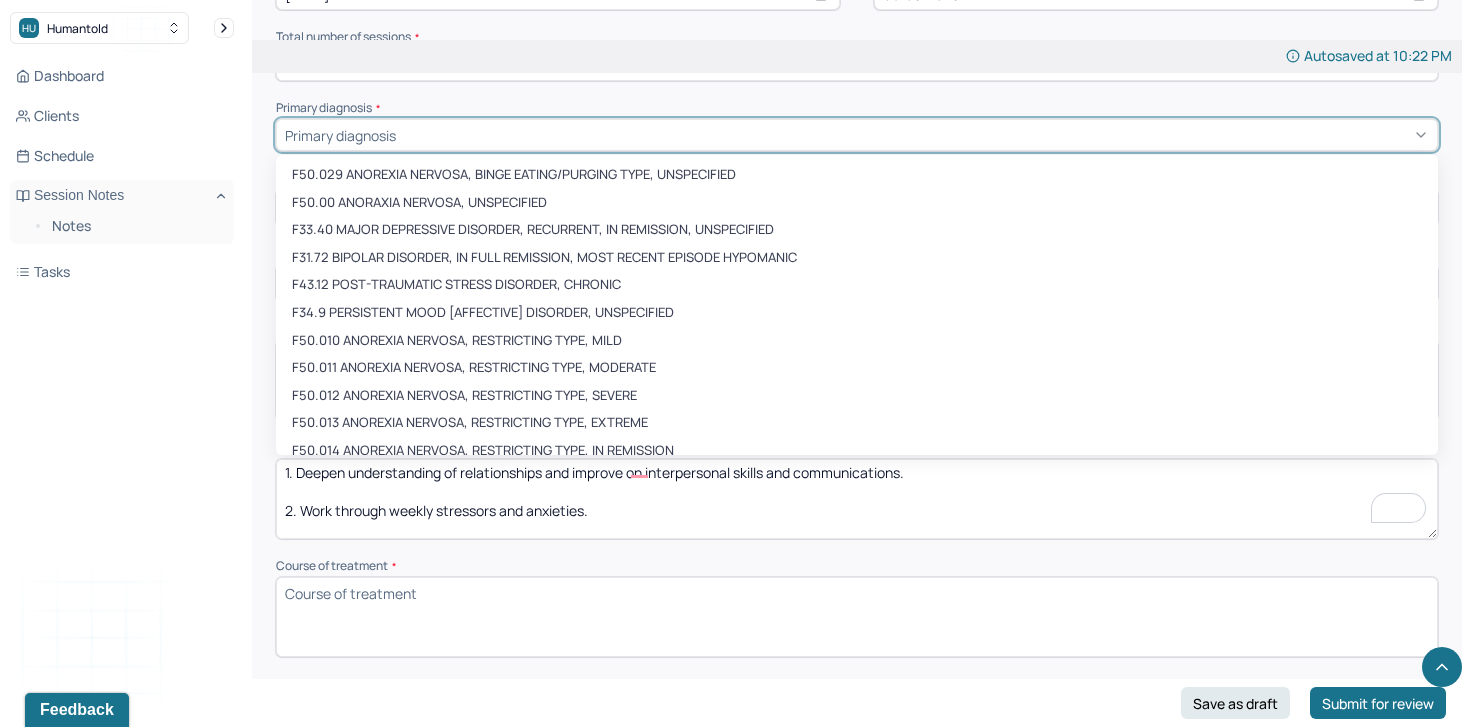 paste on "F34.1 PERSISTENT DEPRESSIVE DISORDER (DYSTHYMIA)" 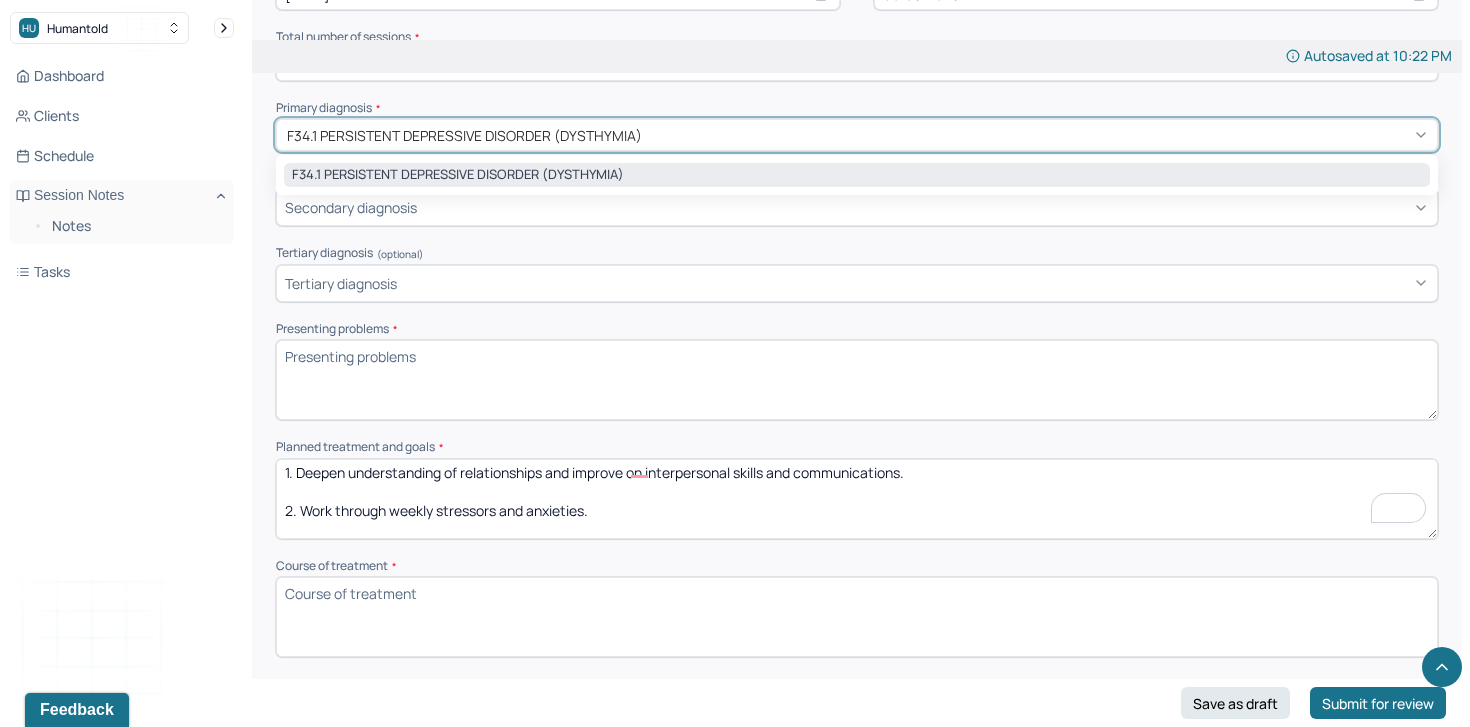 click on "F34.1 PERSISTENT DEPRESSIVE DISORDER (DYSTHYMIA)" at bounding box center [857, 175] 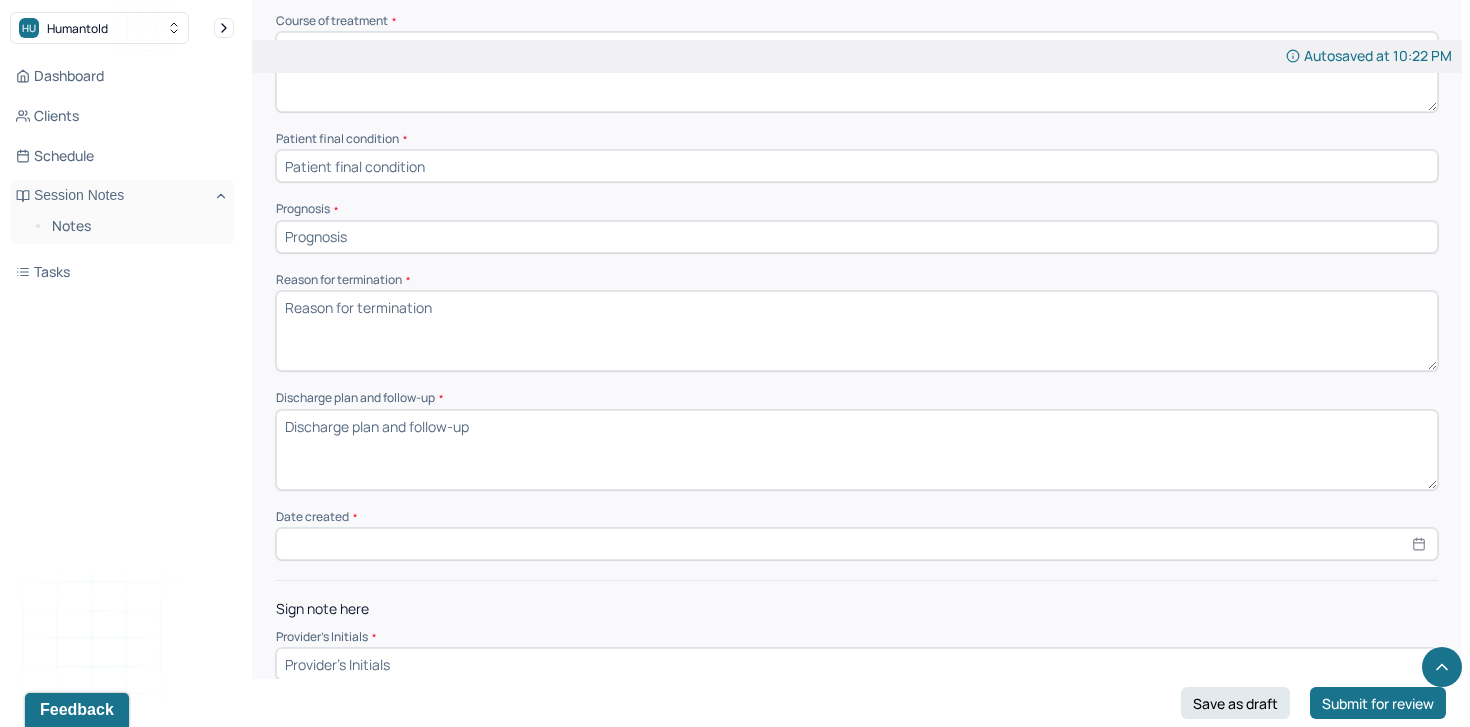scroll, scrollTop: 1268, scrollLeft: 0, axis: vertical 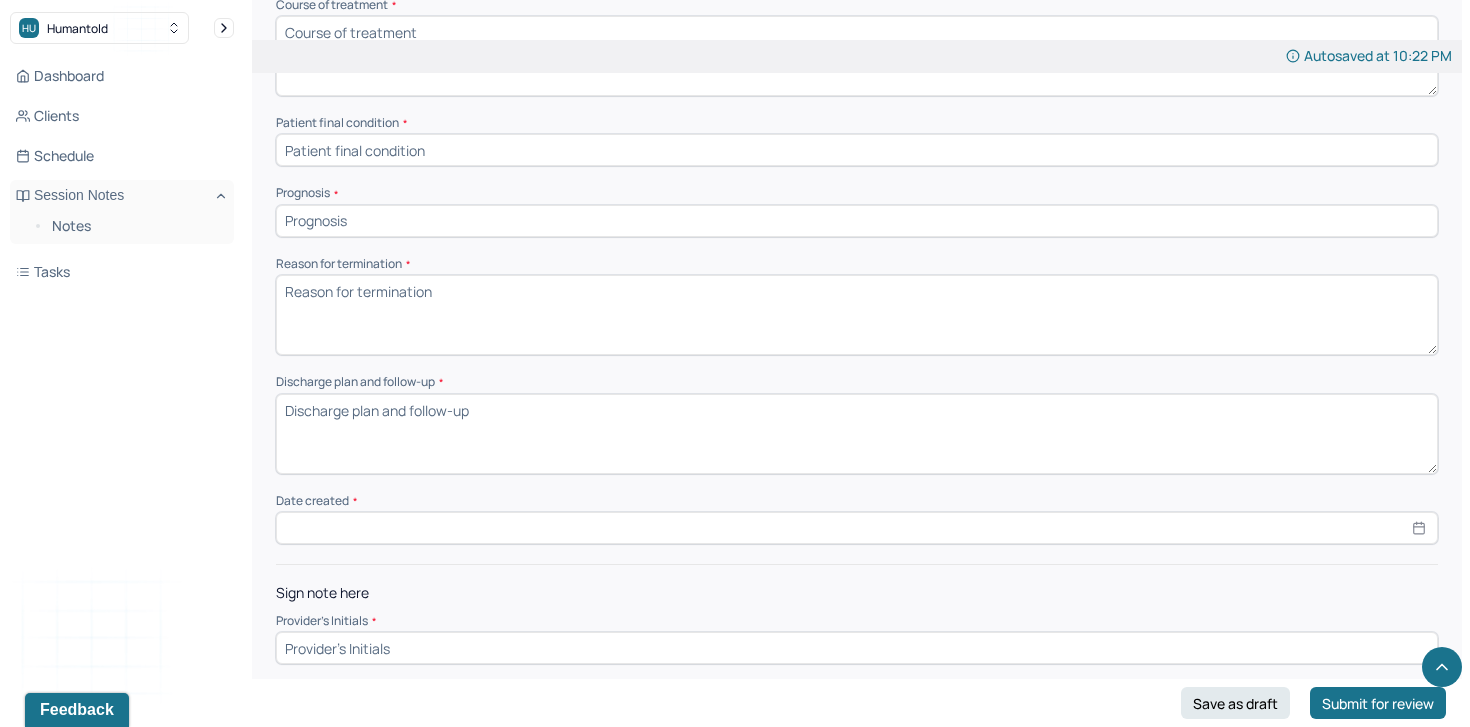 select on "7" 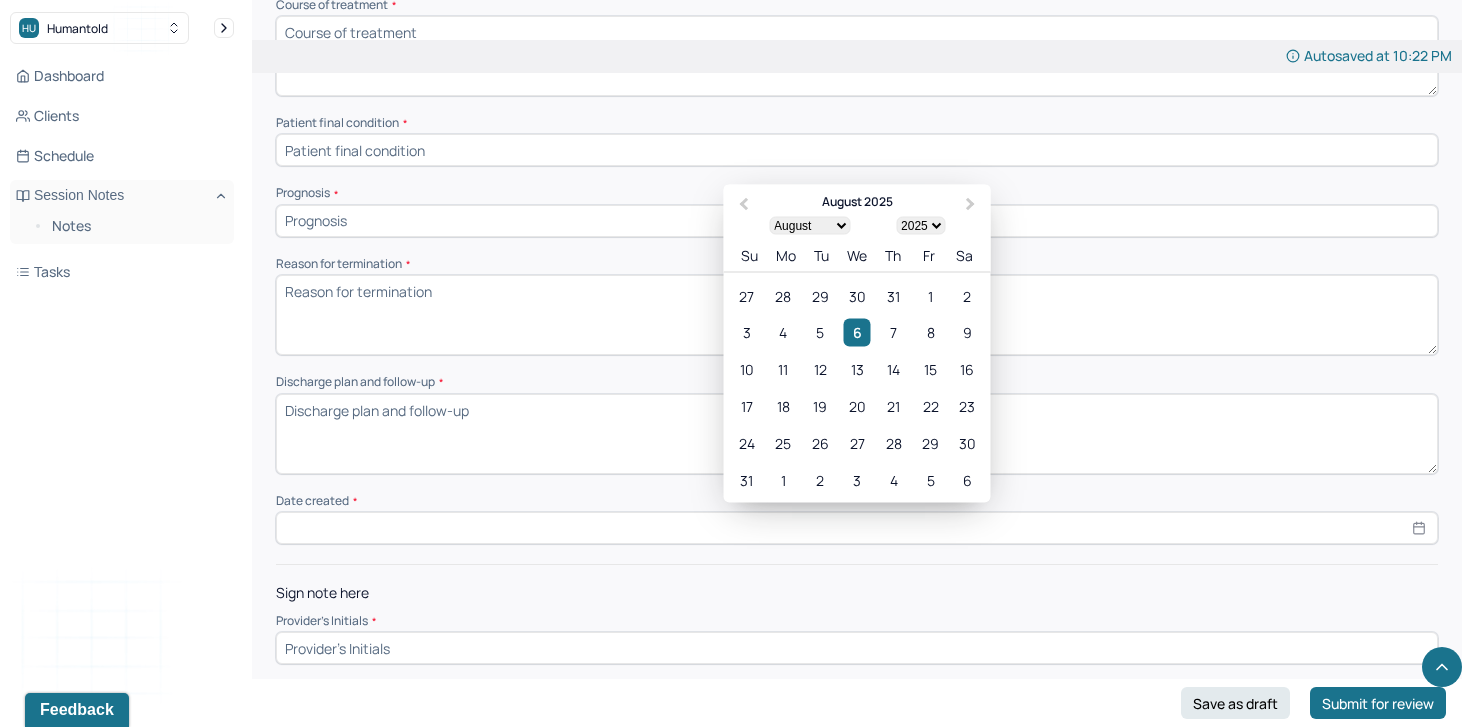 click at bounding box center (857, 528) 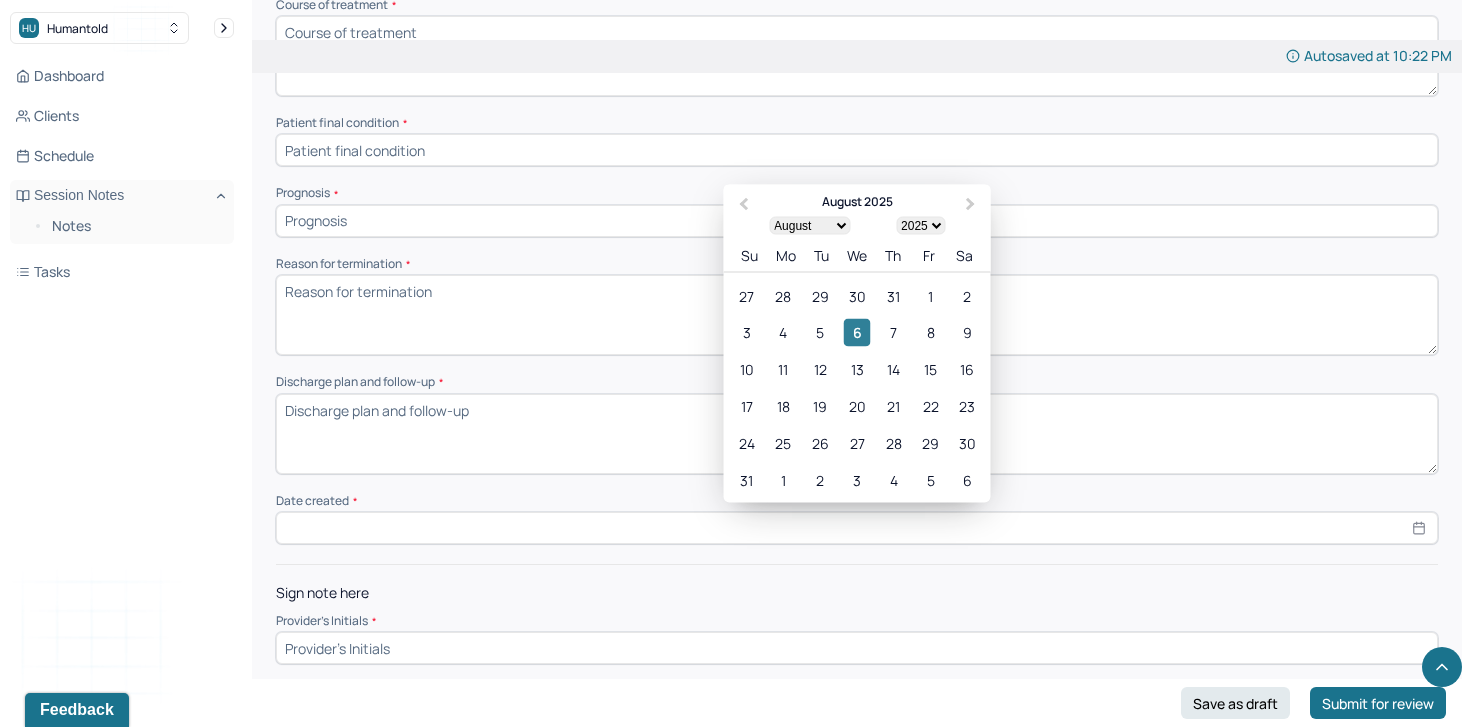 click on "6" at bounding box center [856, 332] 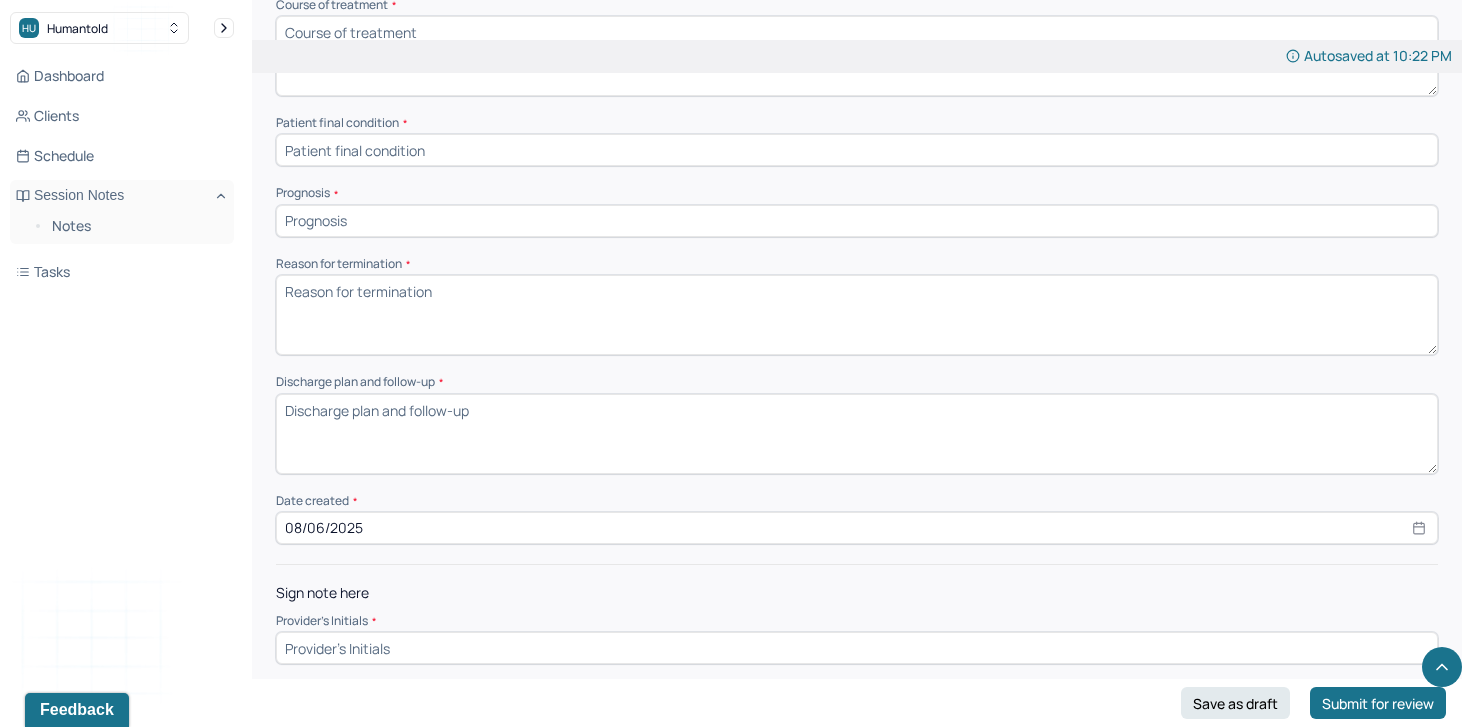 click on "Discharge plan and follow-up *" at bounding box center [857, 434] 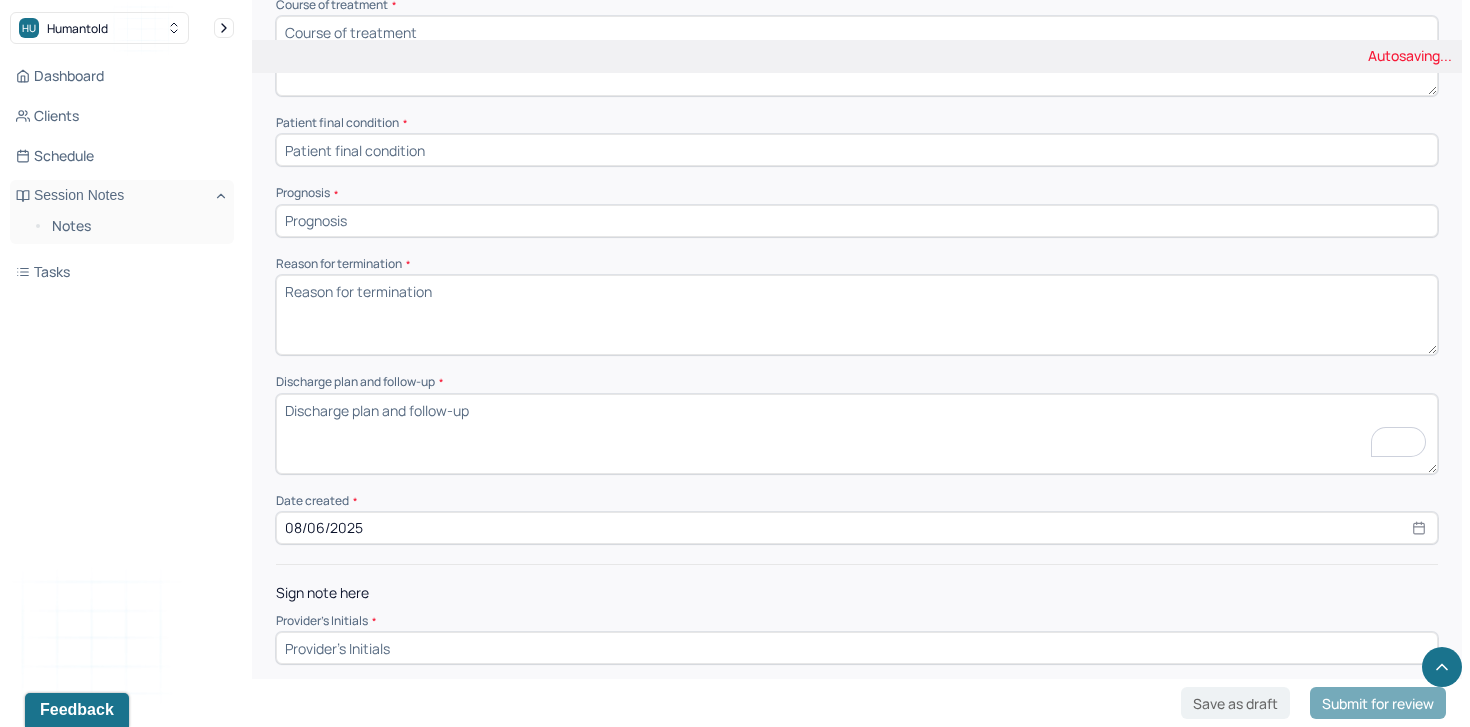 scroll, scrollTop: 3, scrollLeft: 0, axis: vertical 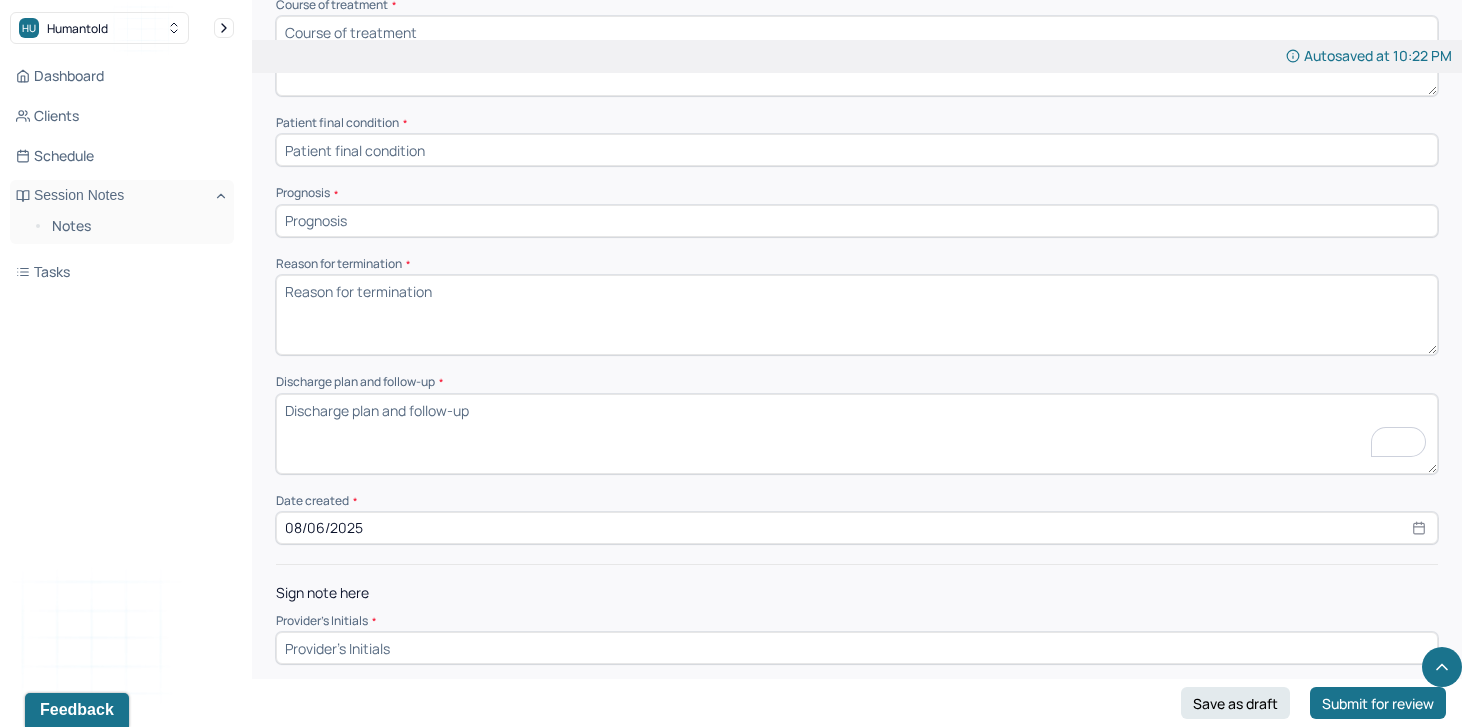 paste on "The client was reminded to contact Humantold’s intake team if they wish to be matched with a new provider. Options for continuity of care were reviewed. Additional referrals or clinical recommendations will be provided upon request." 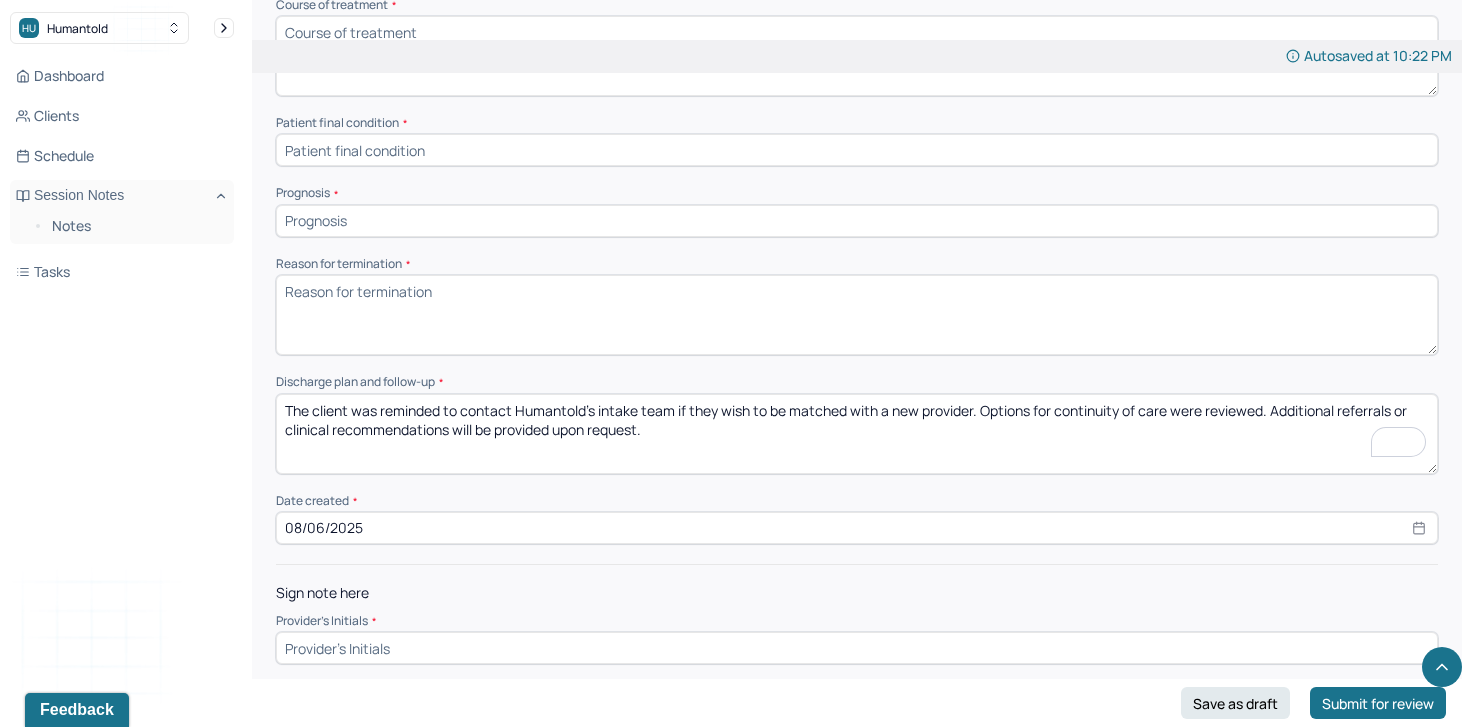 type on "The client was reminded to contact Humantold’s intake team if they wish to be matched with a new provider. Options for continuity of care were reviewed. Additional referrals or clinical recommendations will be provided upon request." 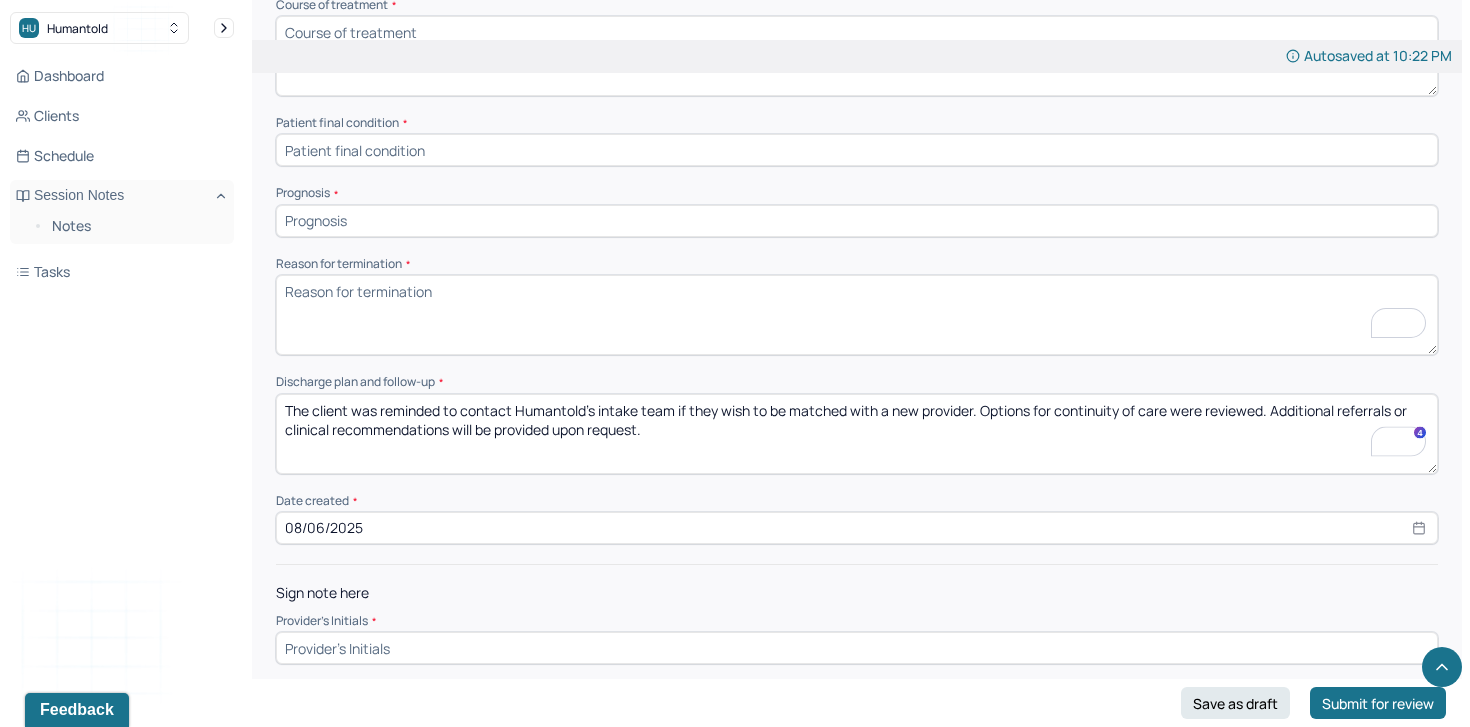 scroll, scrollTop: 3, scrollLeft: 0, axis: vertical 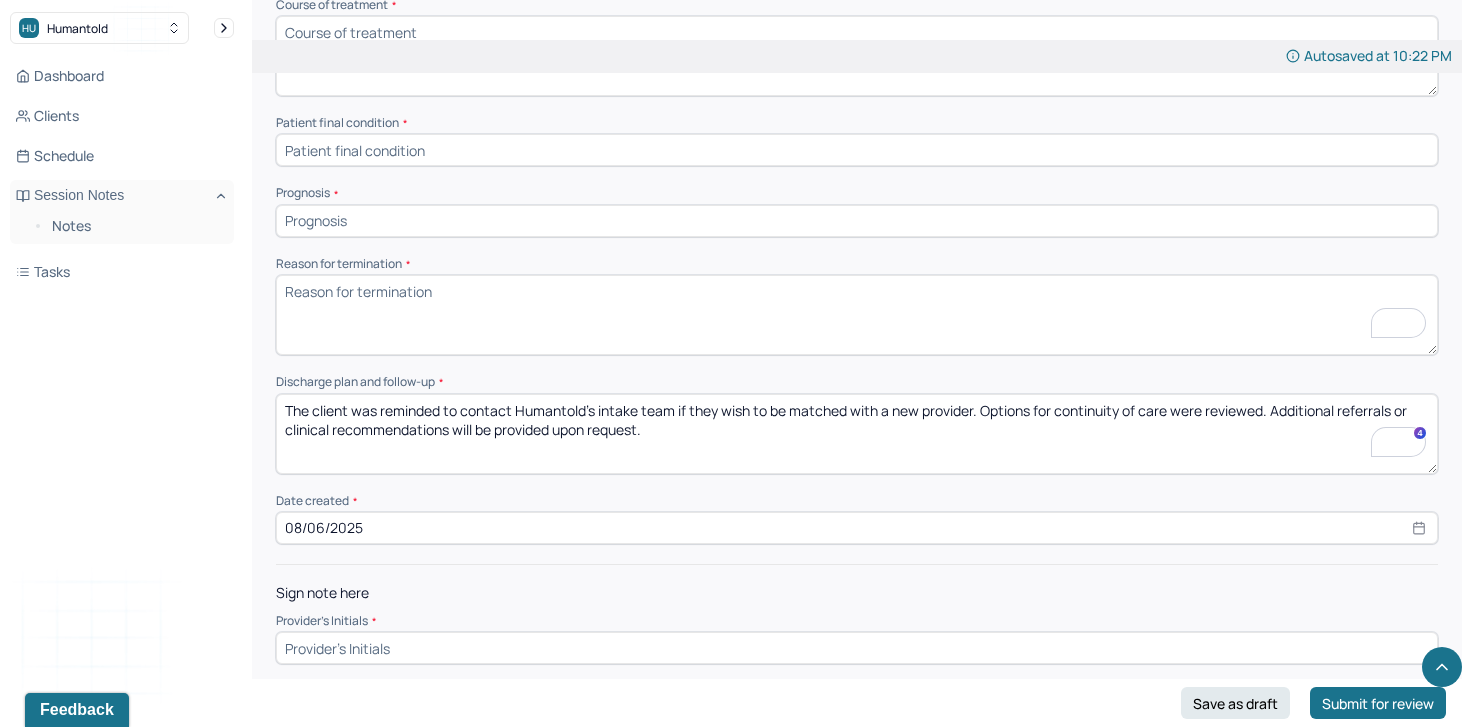 paste on "The clinician is leaving the practice." 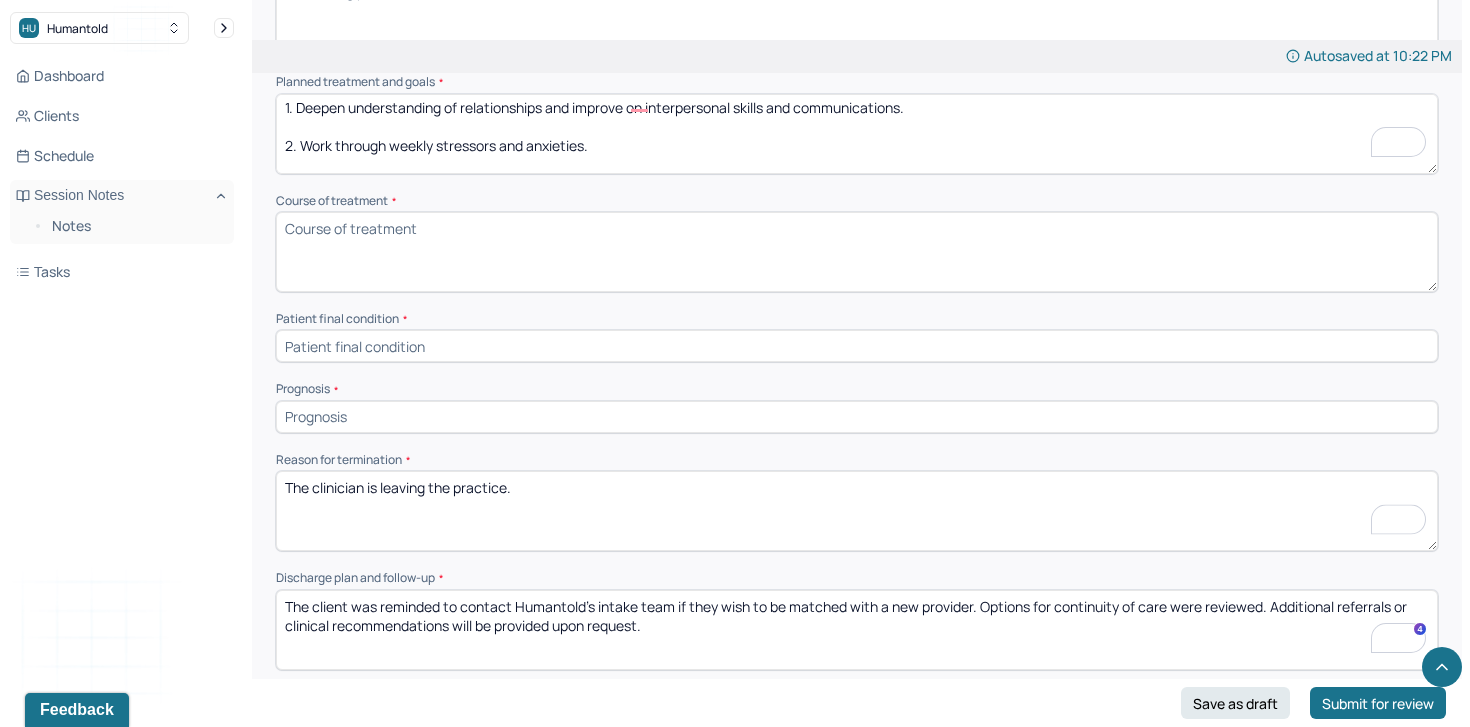 scroll, scrollTop: 1076, scrollLeft: 0, axis: vertical 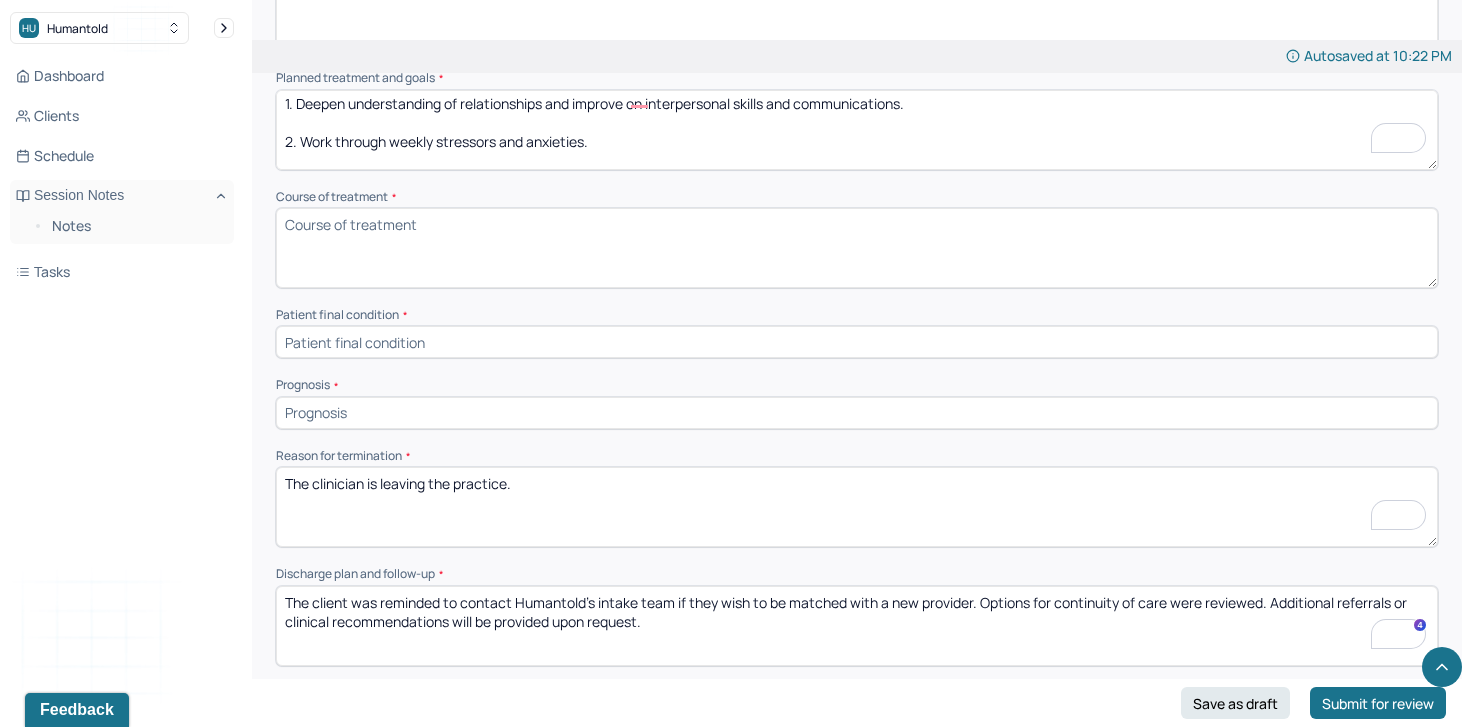 type on "The clinician is leaving the practice." 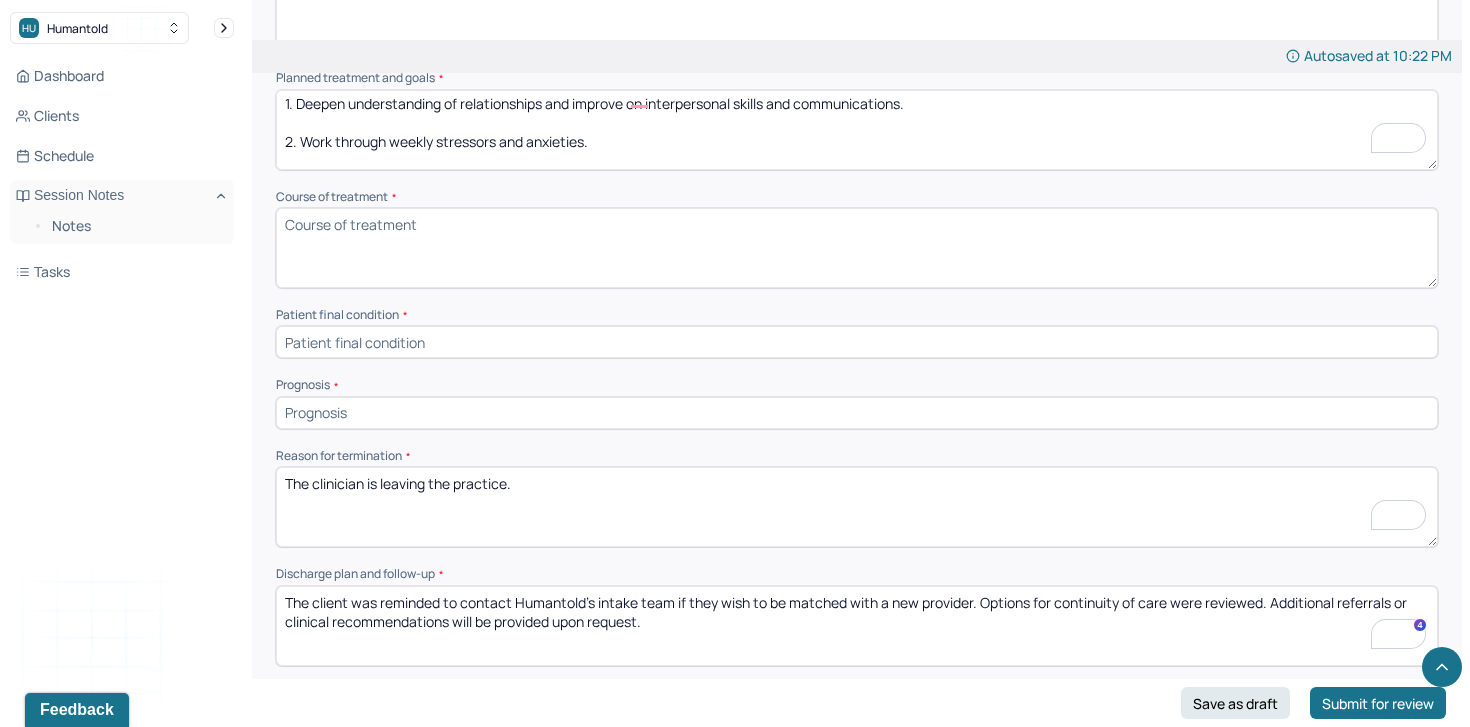 click on "Course of treatment *" at bounding box center [857, 248] 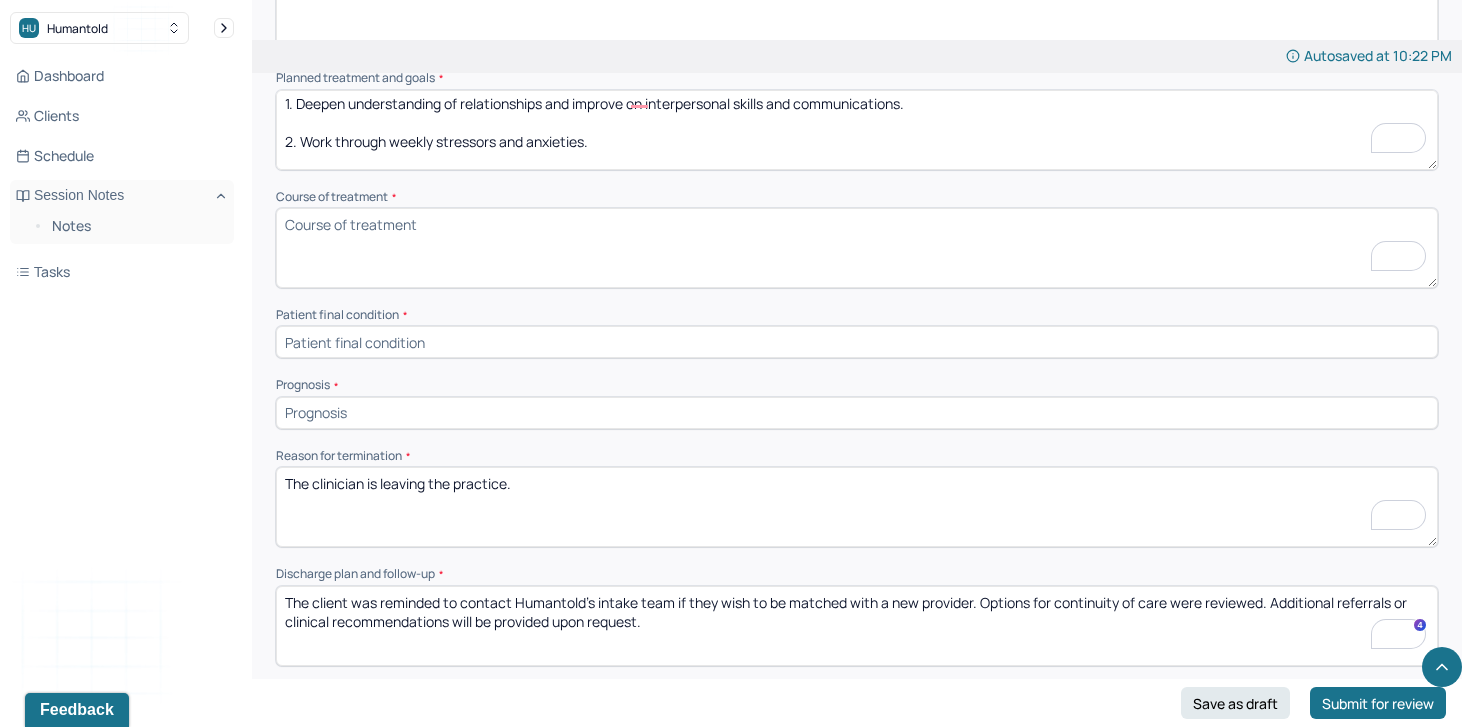 scroll, scrollTop: 3, scrollLeft: 0, axis: vertical 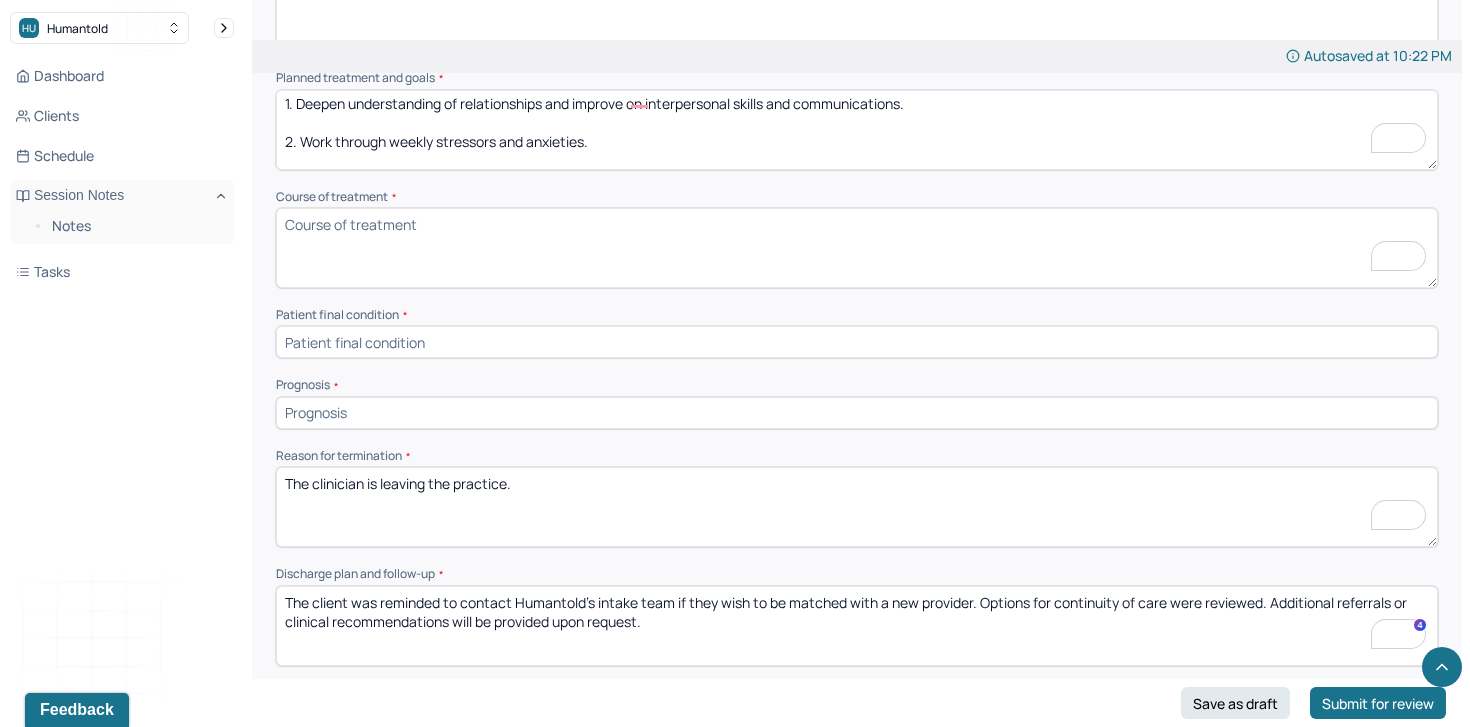 click at bounding box center (857, 342) 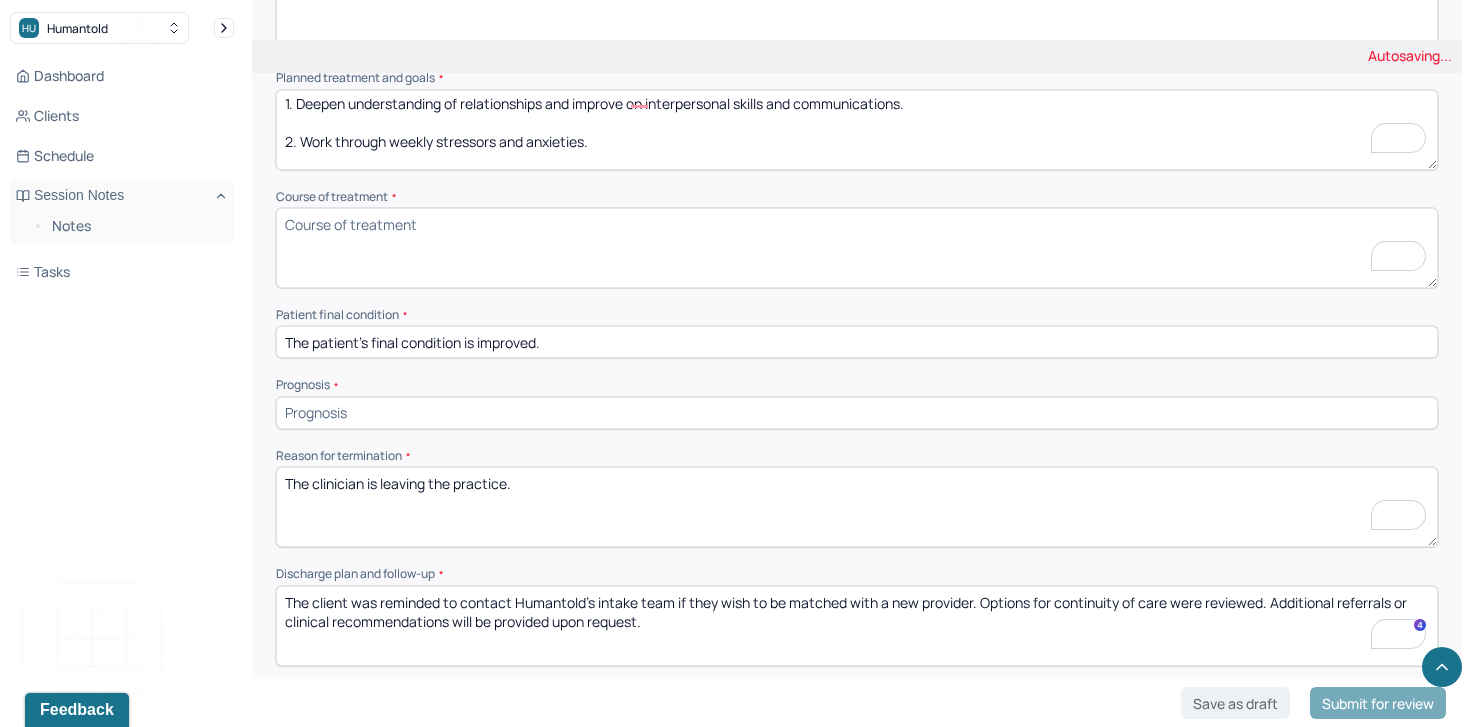 type on "The patient's final condition is improved." 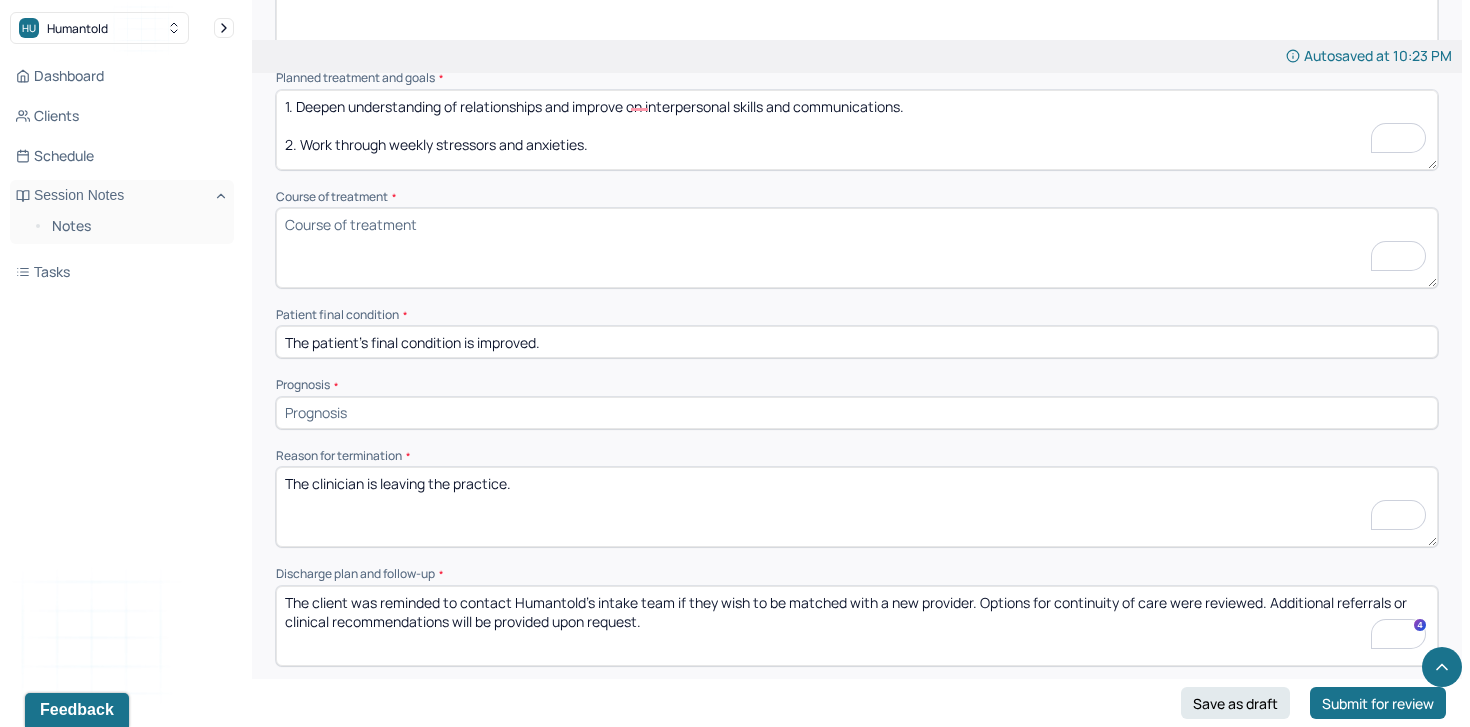 scroll, scrollTop: 0, scrollLeft: 0, axis: both 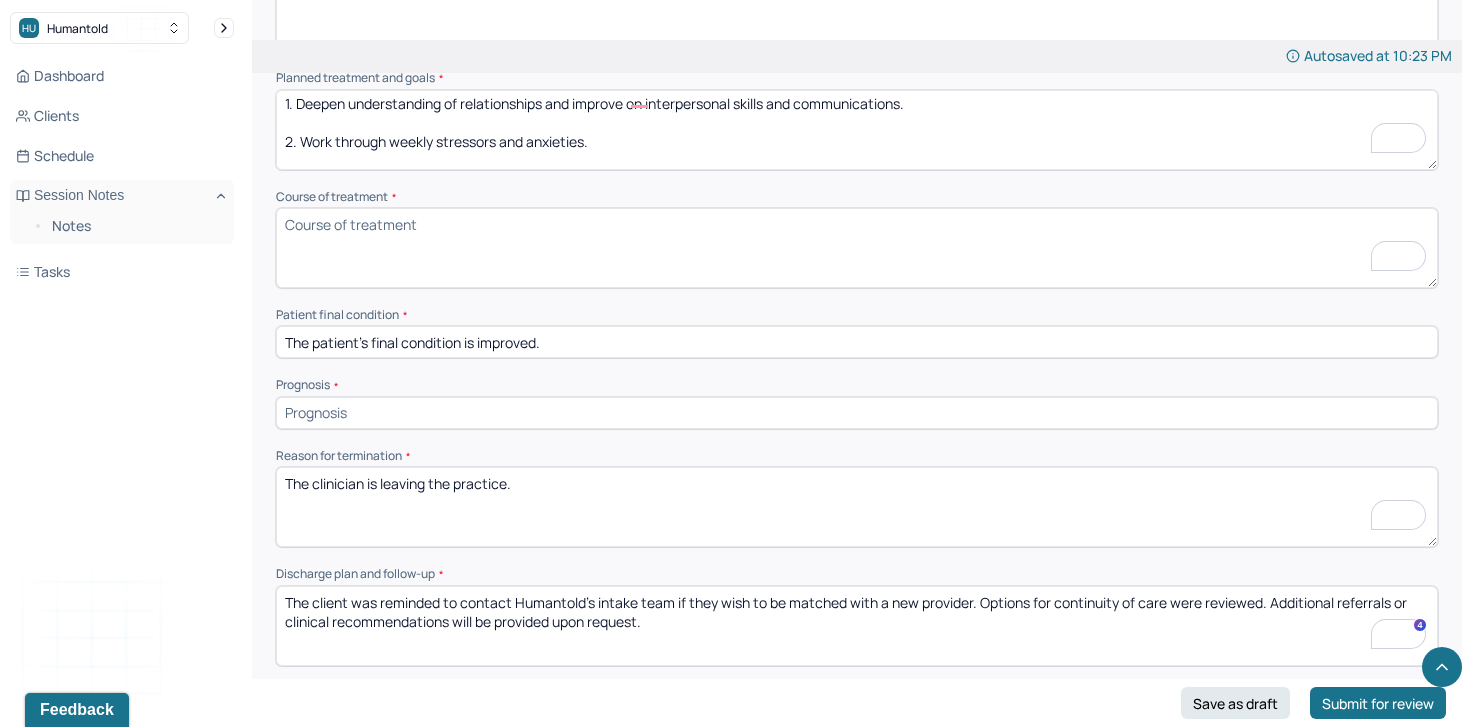 click at bounding box center [857, 413] 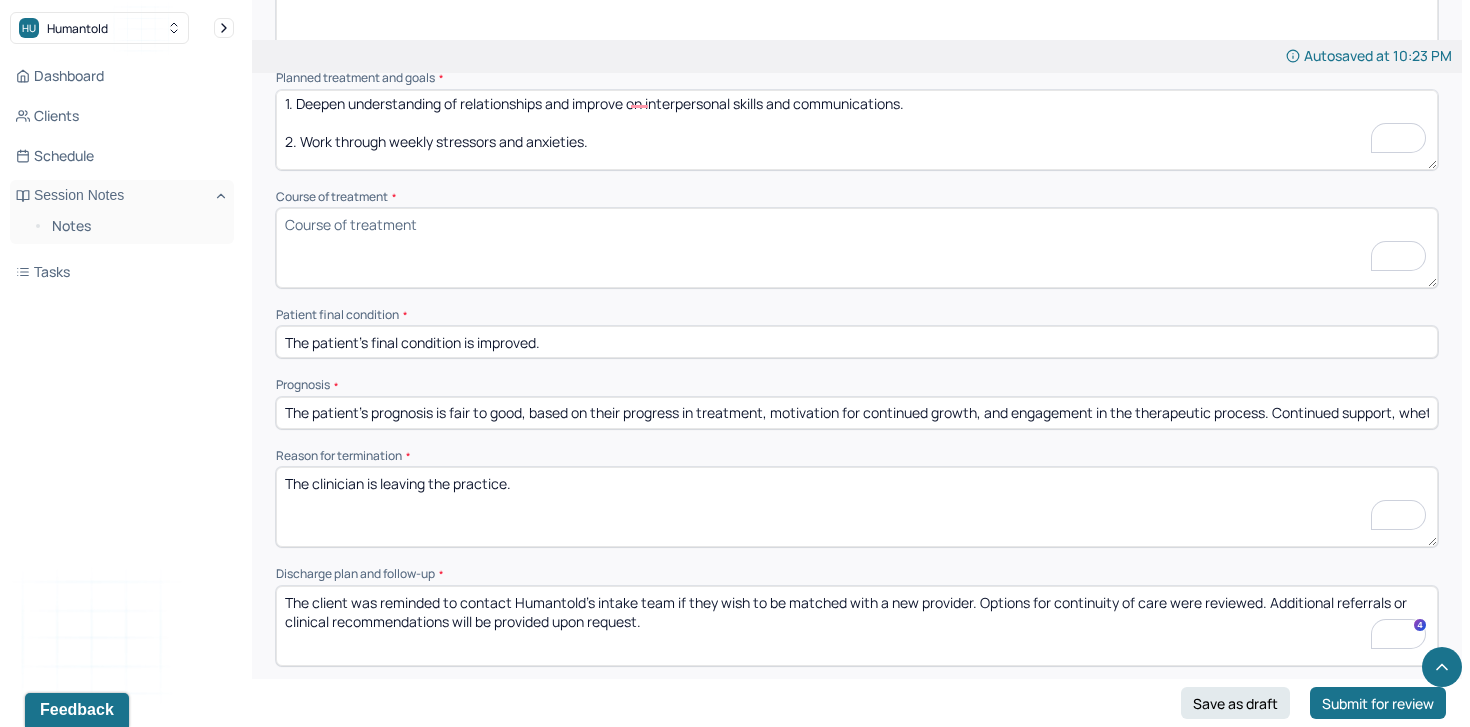 scroll, scrollTop: 0, scrollLeft: 840, axis: horizontal 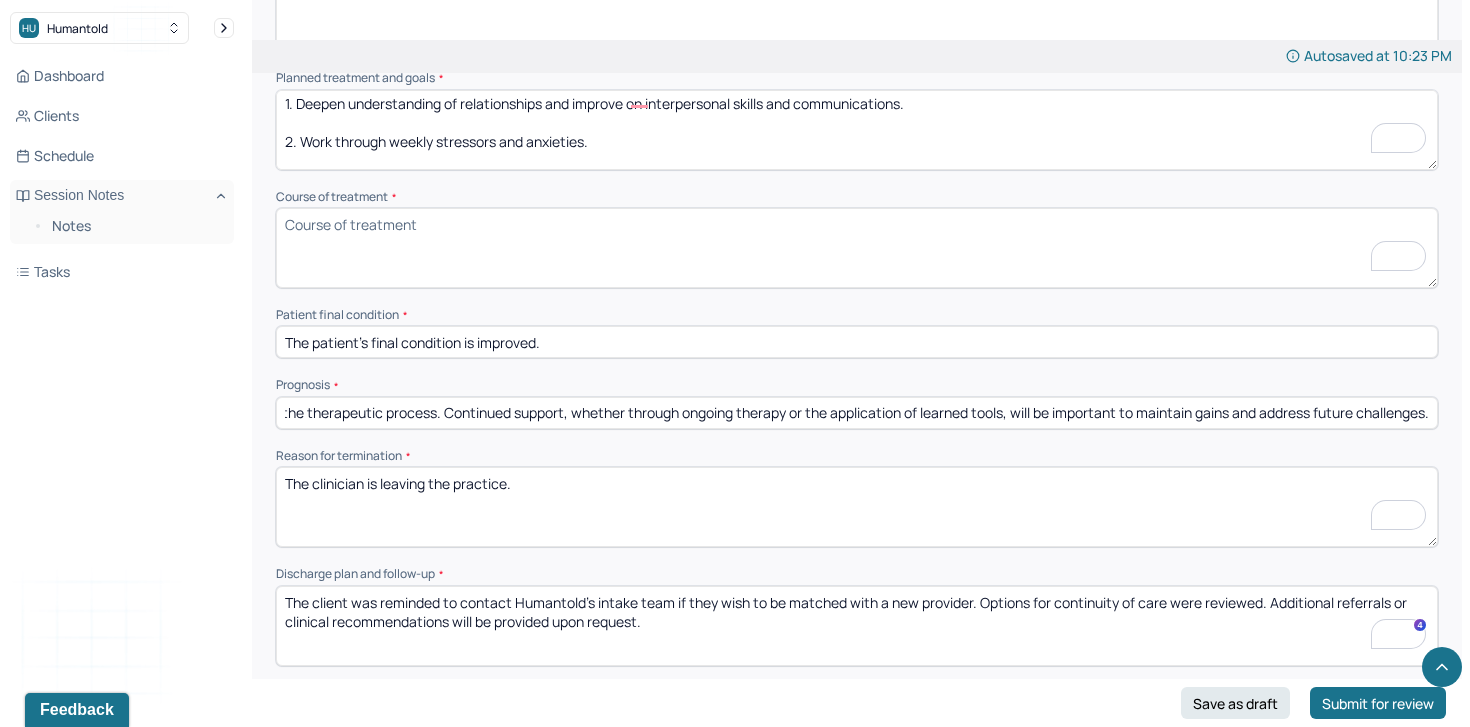 click on "The patient’s prognosis is fair to good, based on their progress in treatment, motivation for continued growth, and engagement in the therapeutic process. Continued support, whether through ongoing therapy or the application of learned tools, will be important to maintain gains and address future challenges." at bounding box center [857, 413] 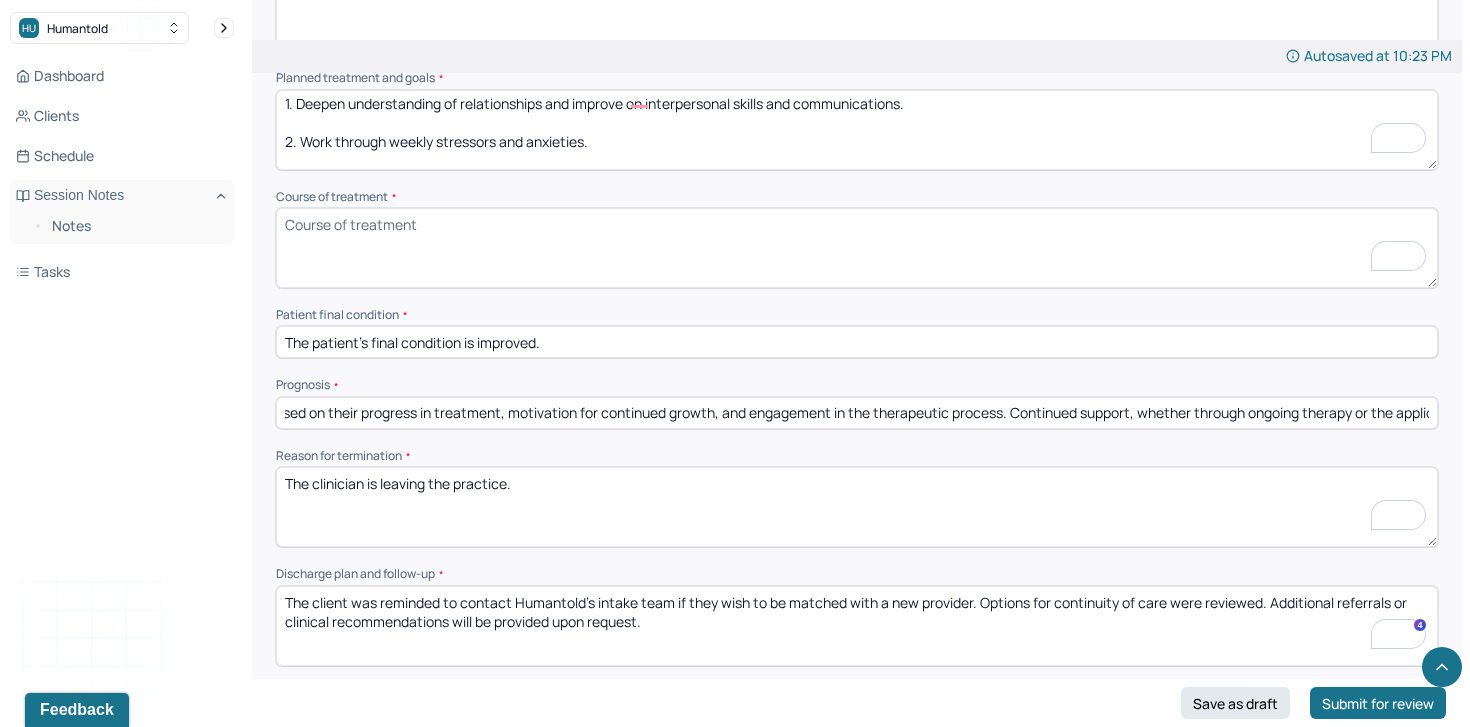 scroll, scrollTop: 0, scrollLeft: 0, axis: both 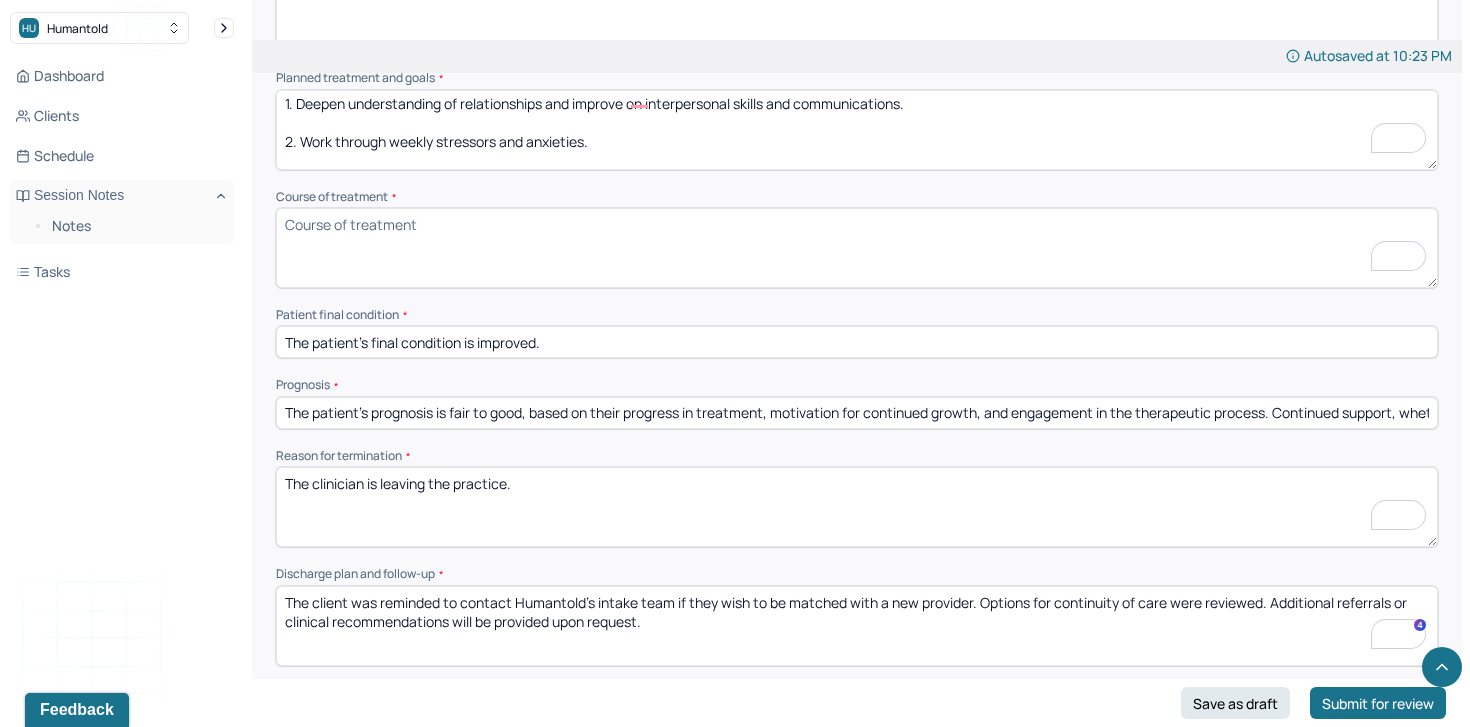 drag, startPoint x: 492, startPoint y: 408, endPoint x: 450, endPoint y: 408, distance: 42 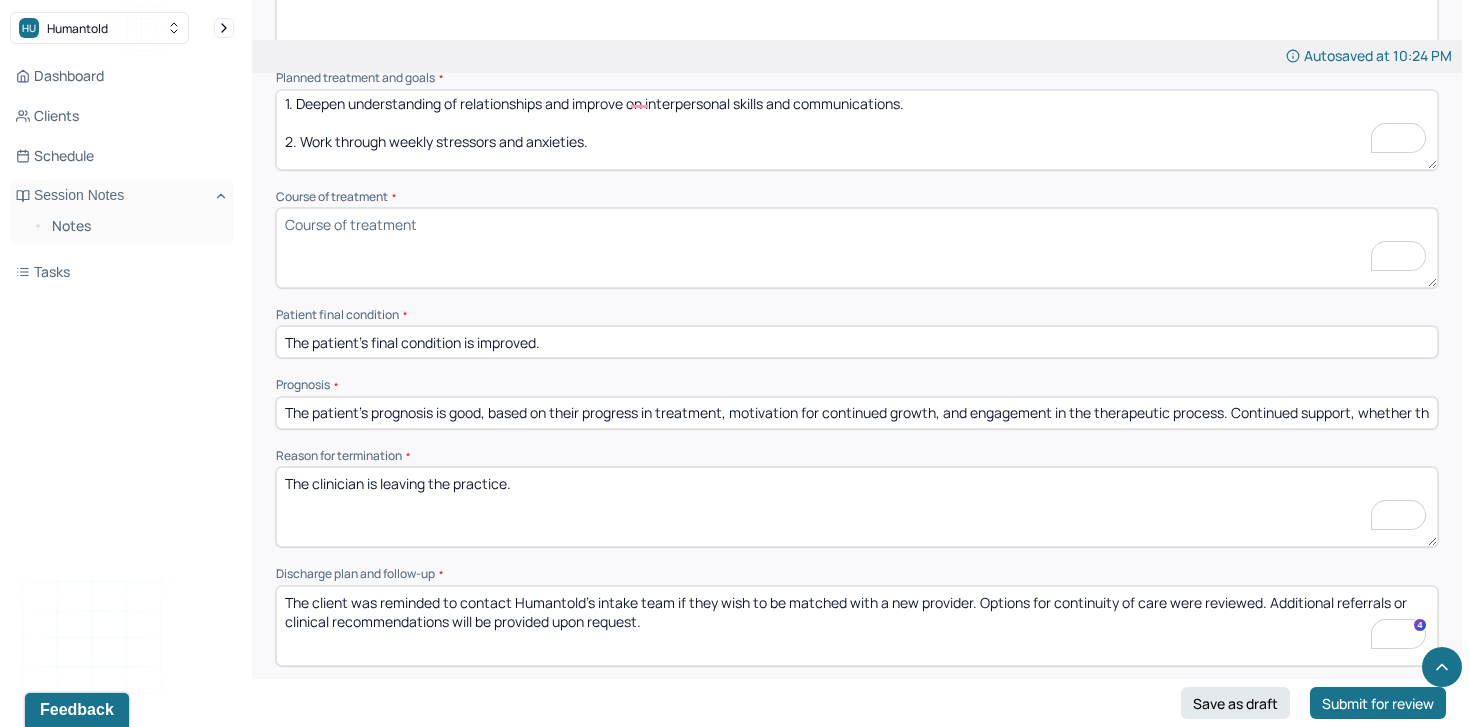 type on "The patient’s prognosis is good, based on their progress in treatment, motivation for continued growth, and engagement in the therapeutic process. Continued support, whether through ongoing therapy or the application of learned tools, will be important to maintain gains and address future challenges." 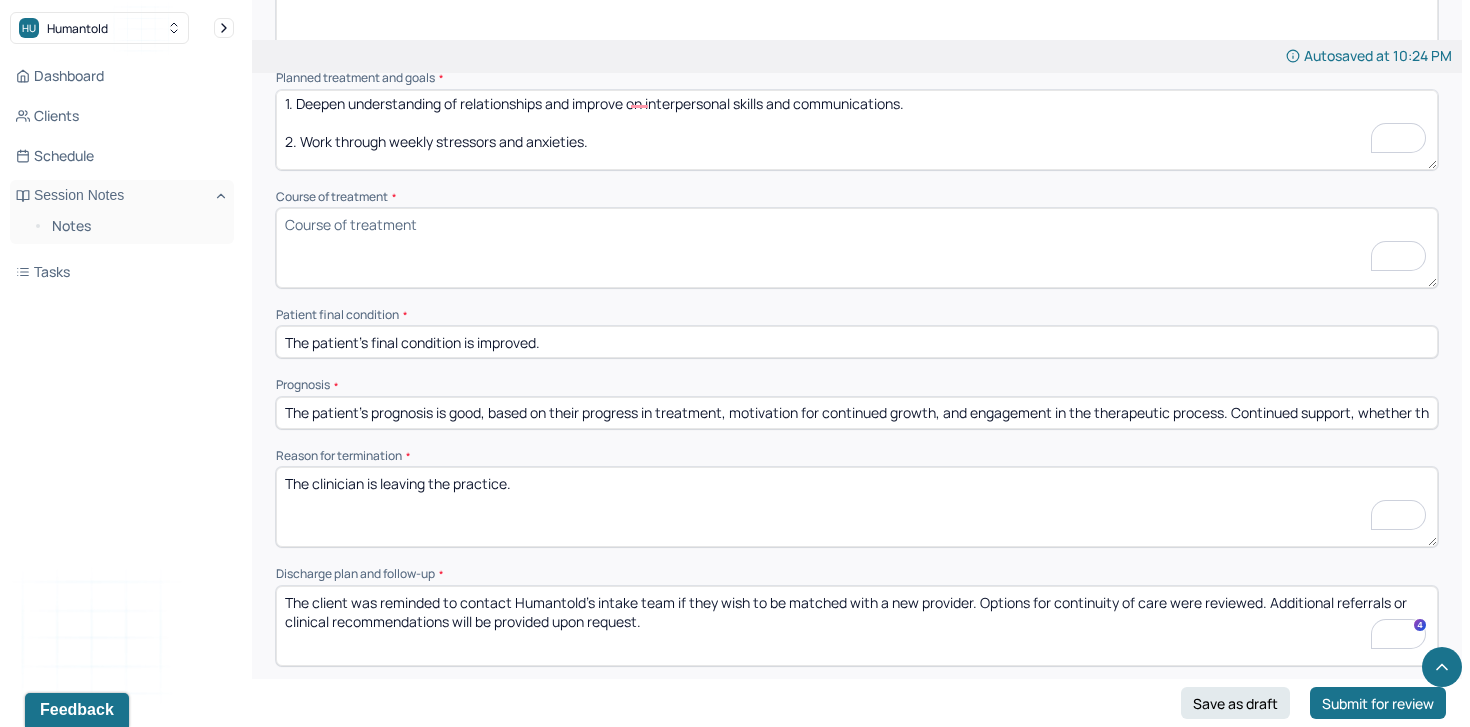click on "The patient's final condition is improved." at bounding box center [857, 342] 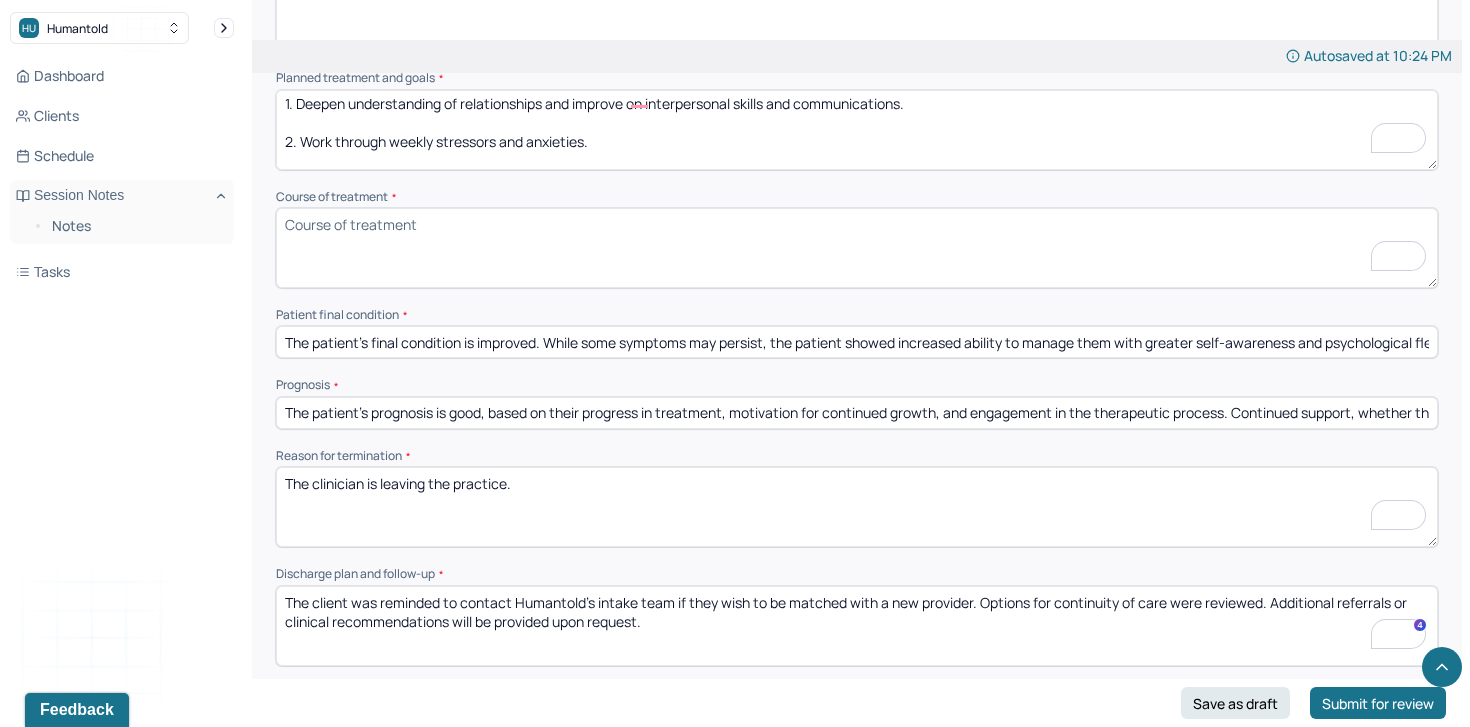 scroll, scrollTop: 0, scrollLeft: 47, axis: horizontal 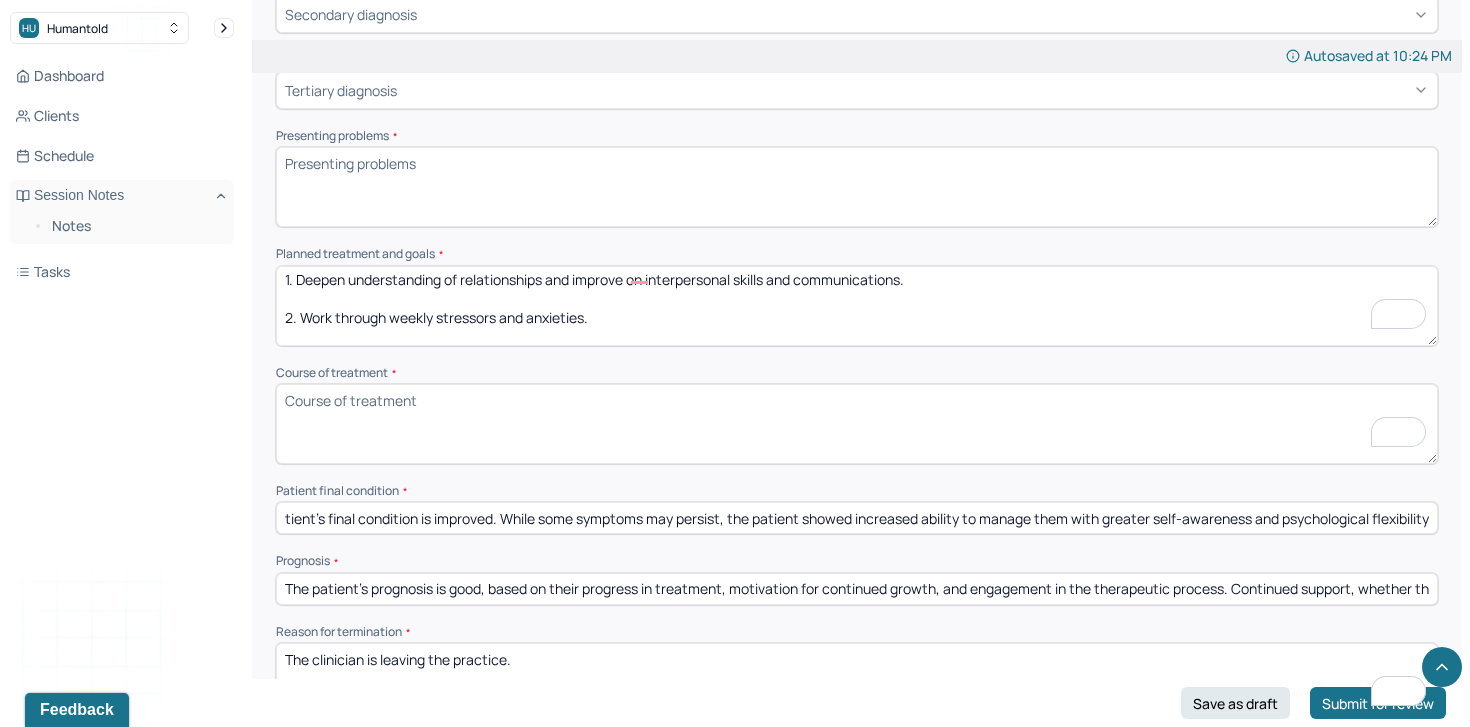 type on "The patient's final condition is improved. While some symptoms may persist, the patient showed increased ability to manage them with greater self-awareness and psychological flexibility" 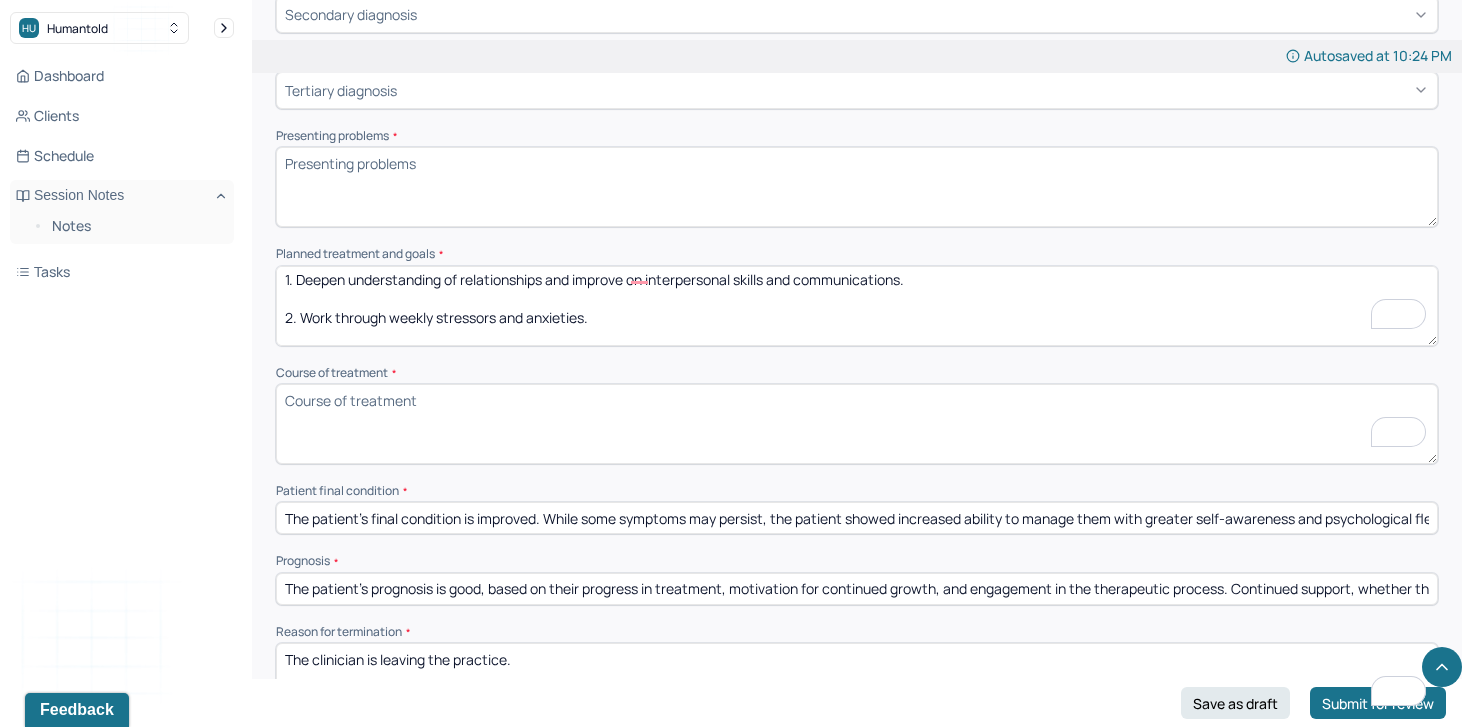 click on "Course of treatment *" at bounding box center (857, 424) 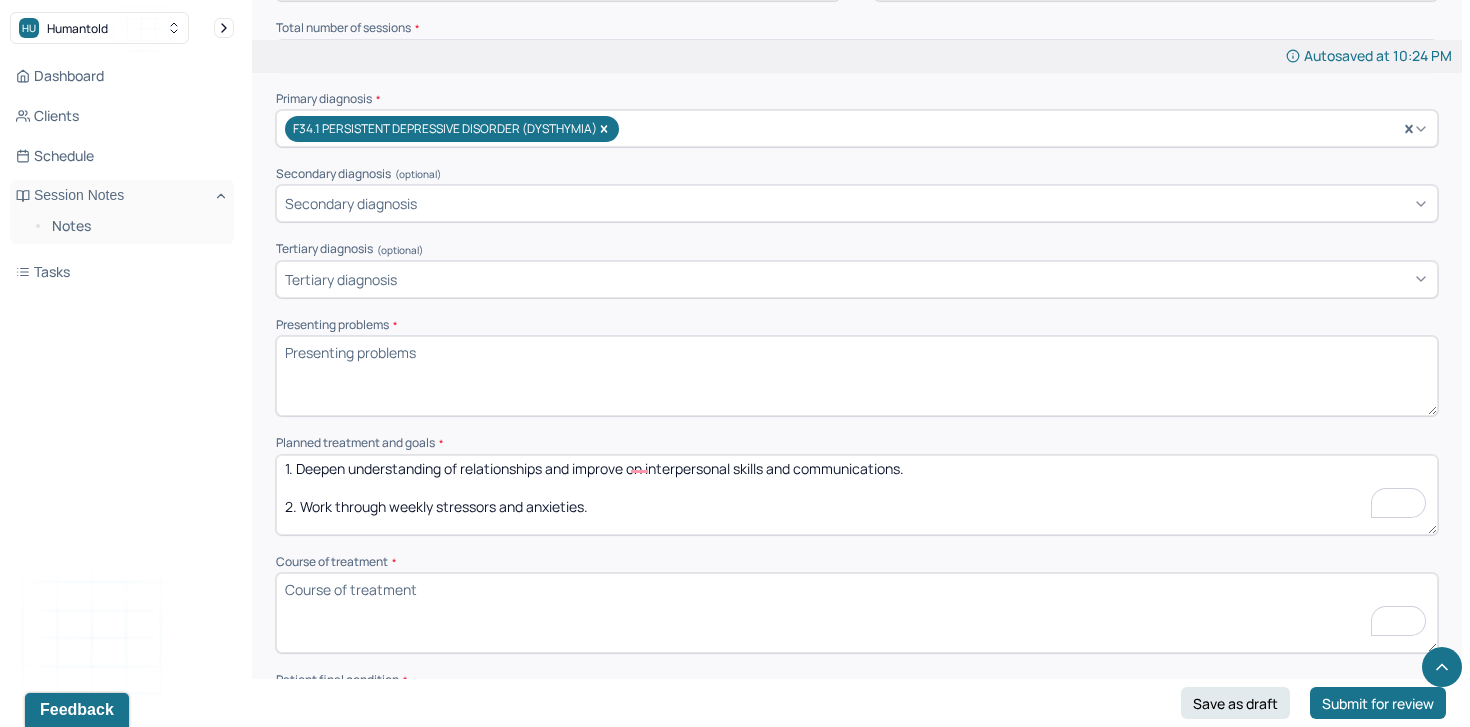 scroll, scrollTop: 707, scrollLeft: 0, axis: vertical 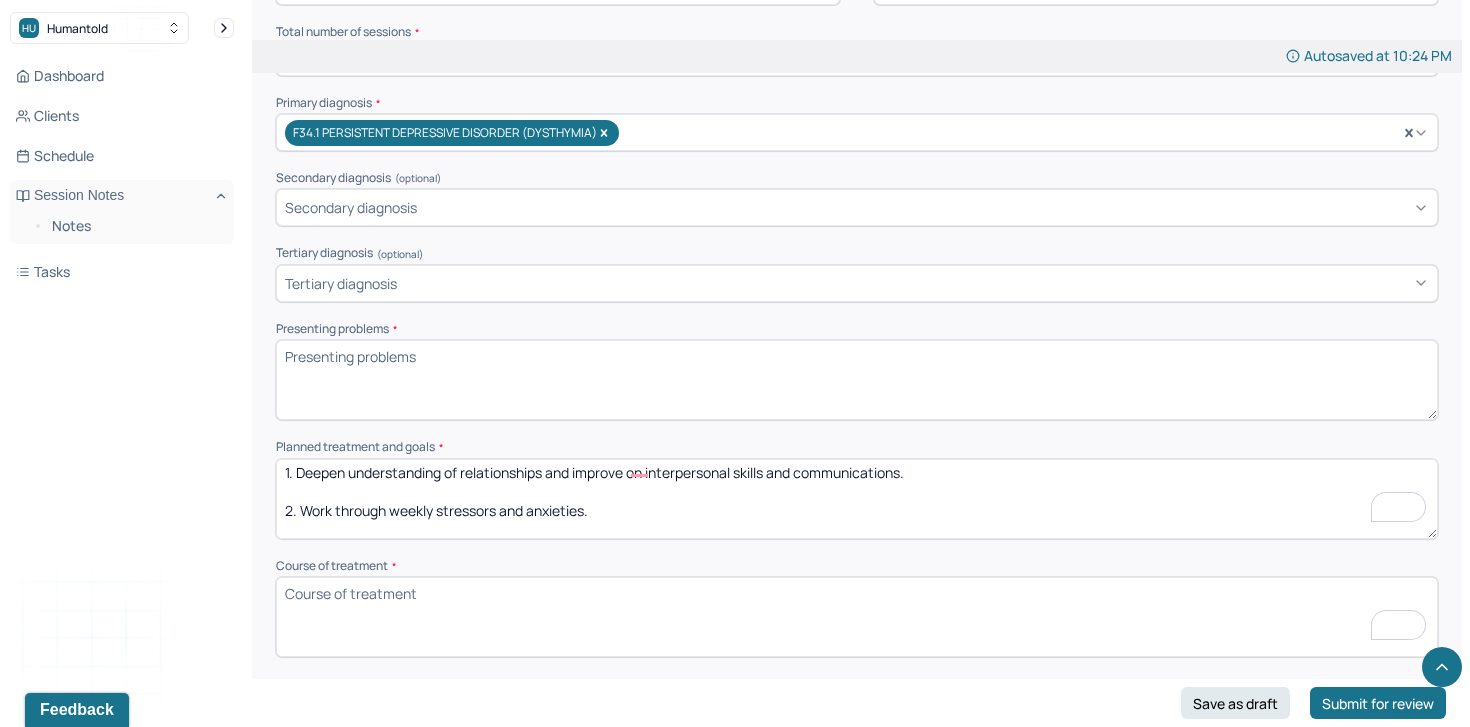 click on "Presenting problems *" at bounding box center [857, 380] 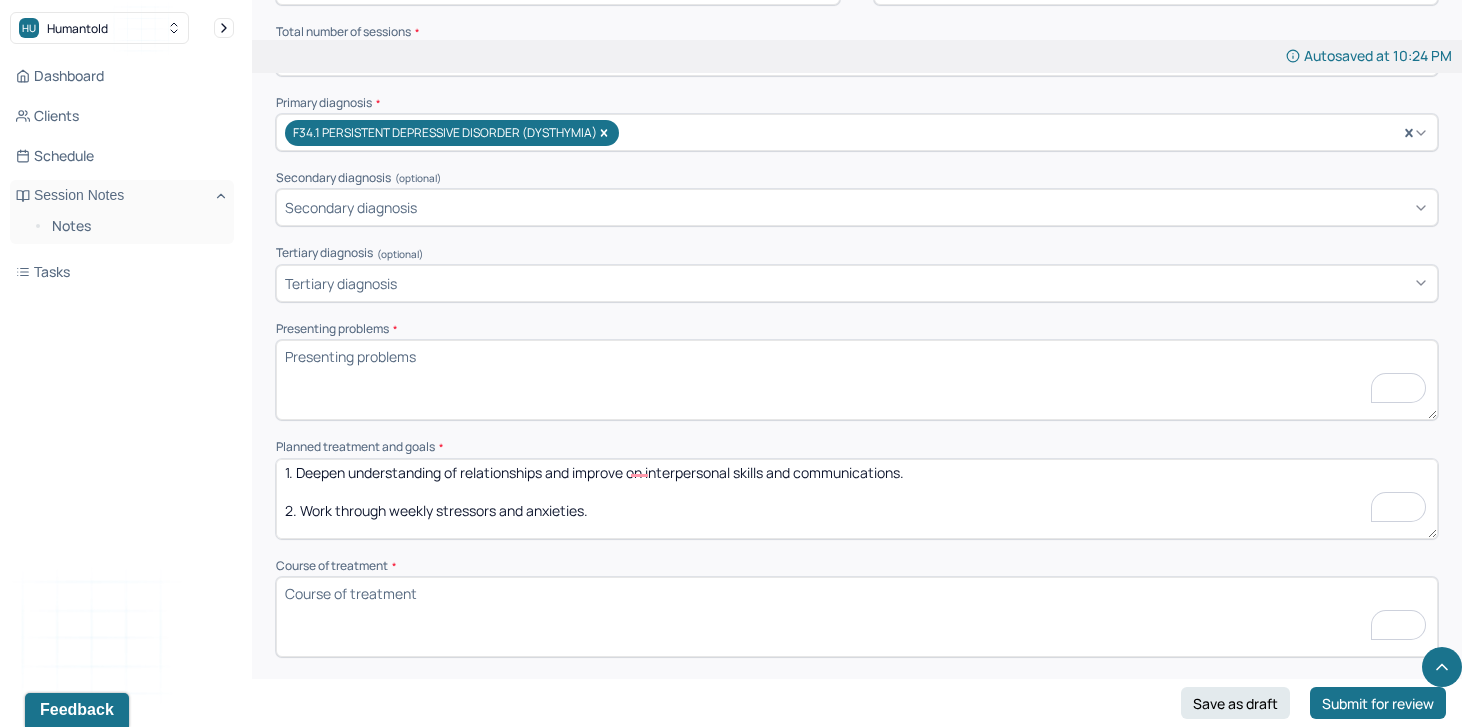 scroll, scrollTop: 3, scrollLeft: 0, axis: vertical 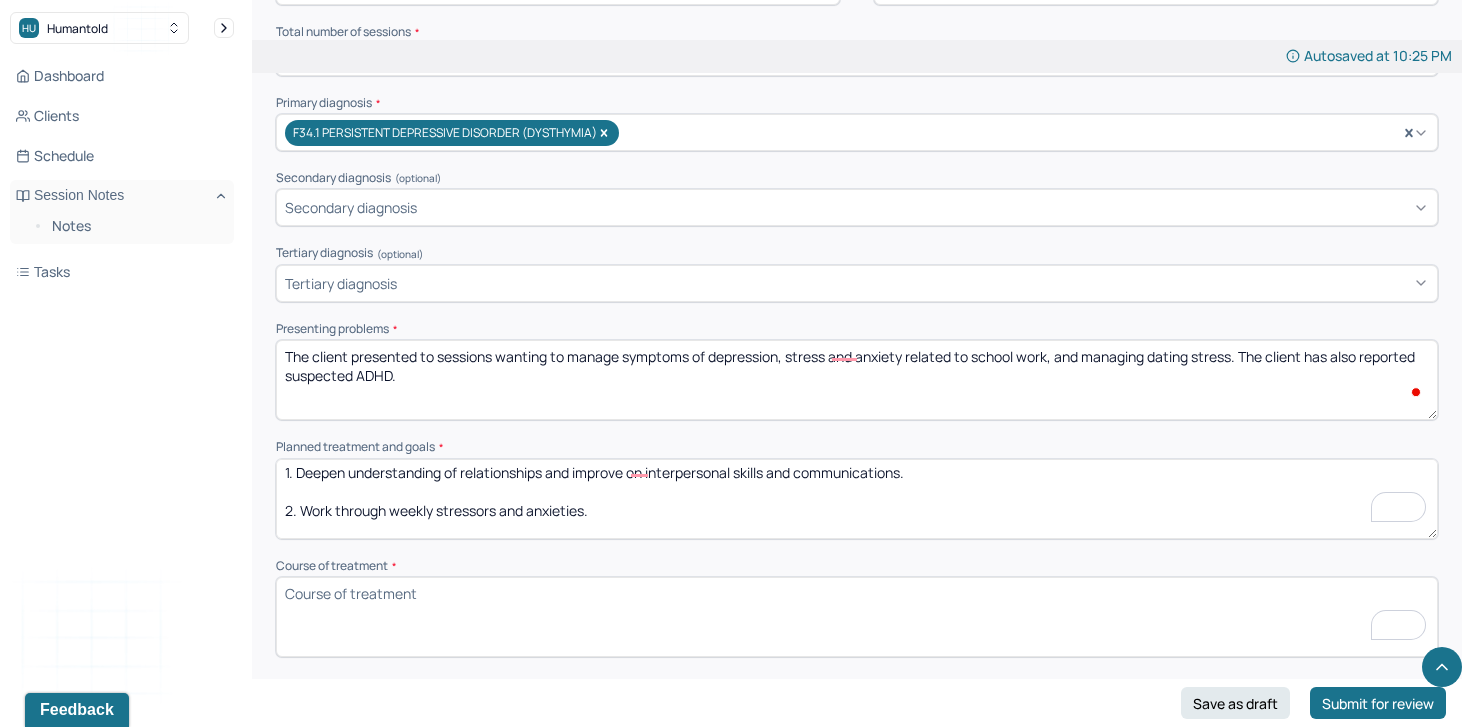 click on "The client presented to sessions wanting to manage symptoms of depression, stress and anxiety related to school work, and managing dating stress." at bounding box center (857, 380) 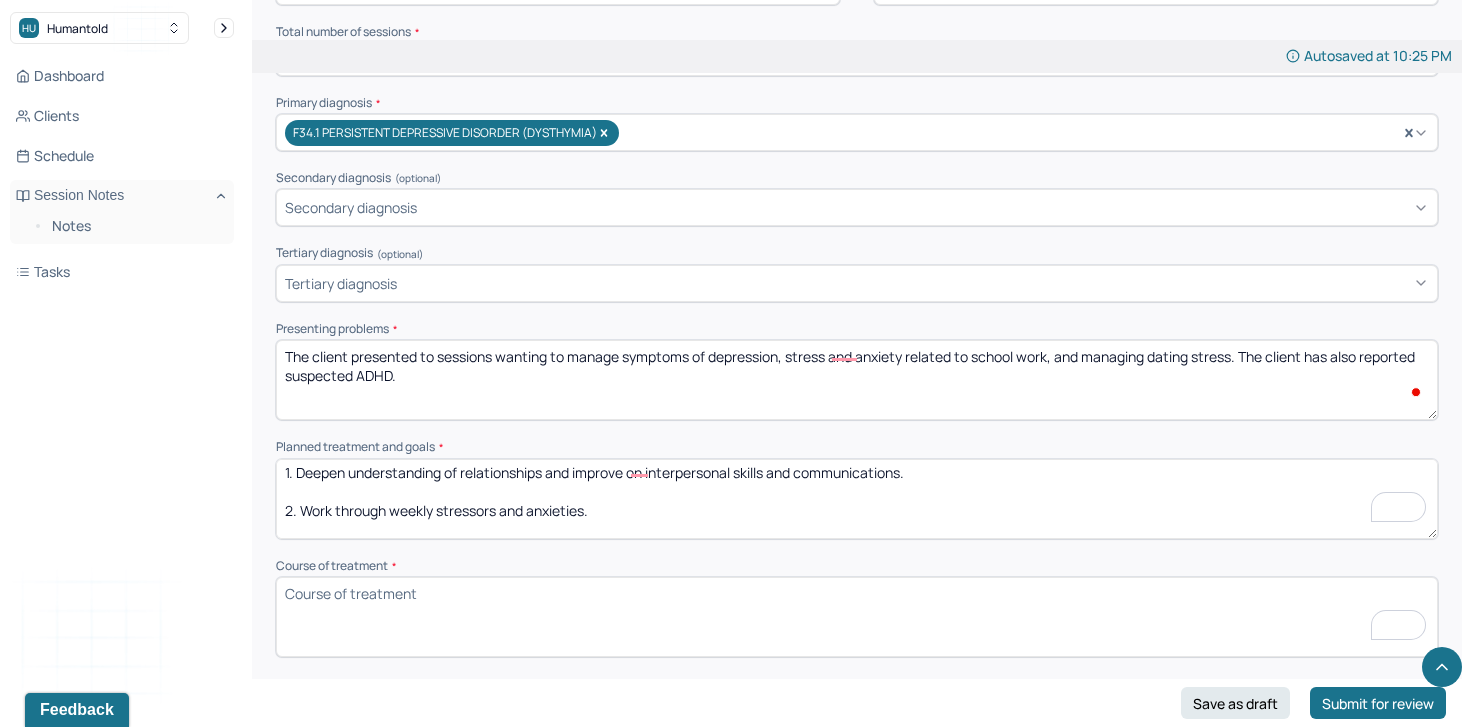 click on "The client presented to sessions wanting to manage symptoms of depression, stress and anxiety related to school work, and managing dating stress." at bounding box center [857, 380] 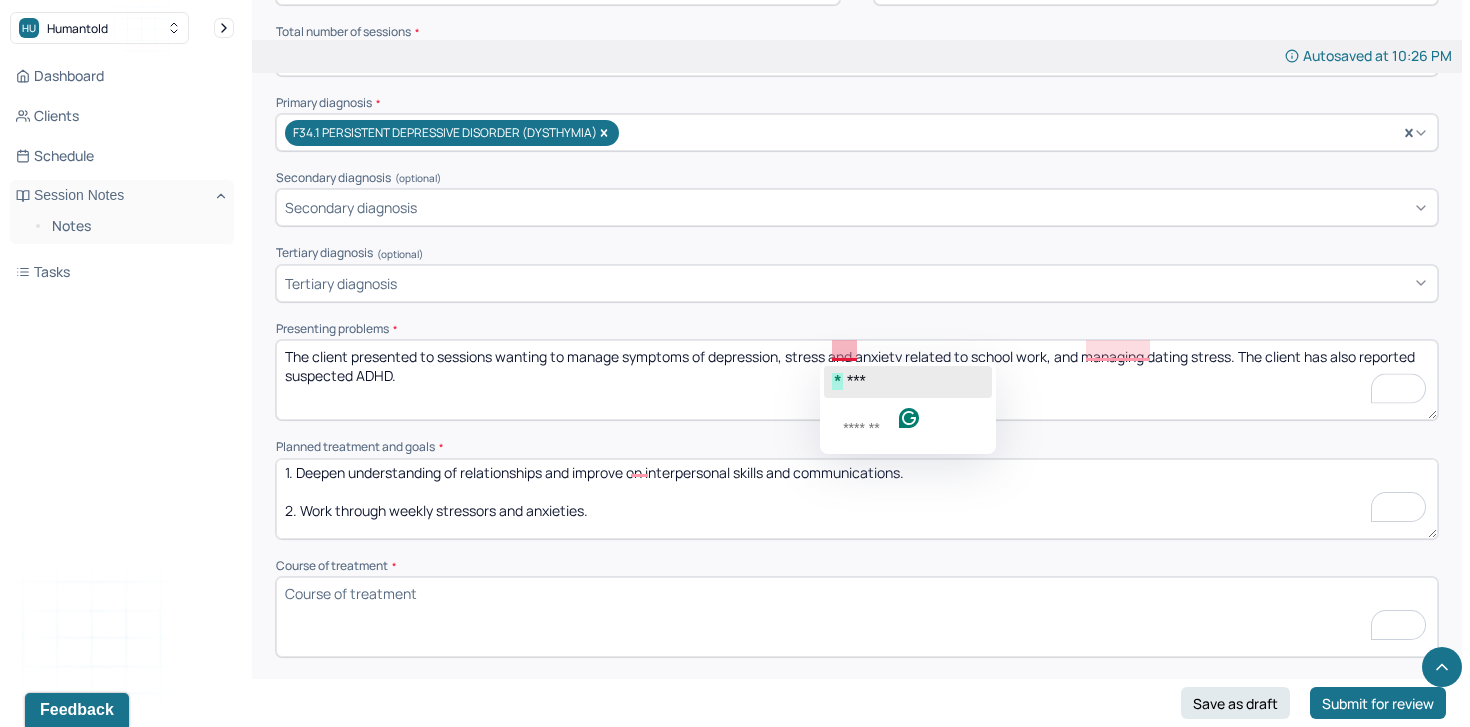 click on "*   ***" 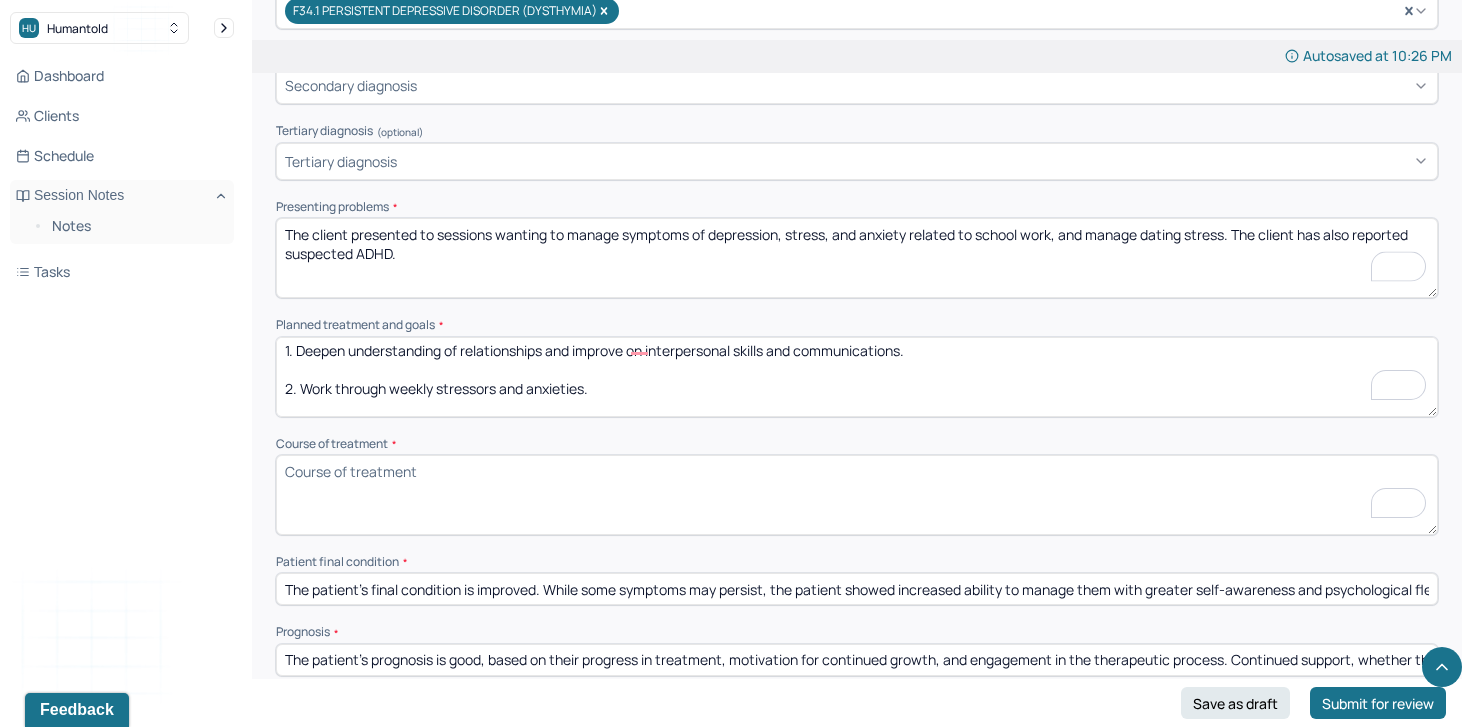 scroll, scrollTop: 830, scrollLeft: 0, axis: vertical 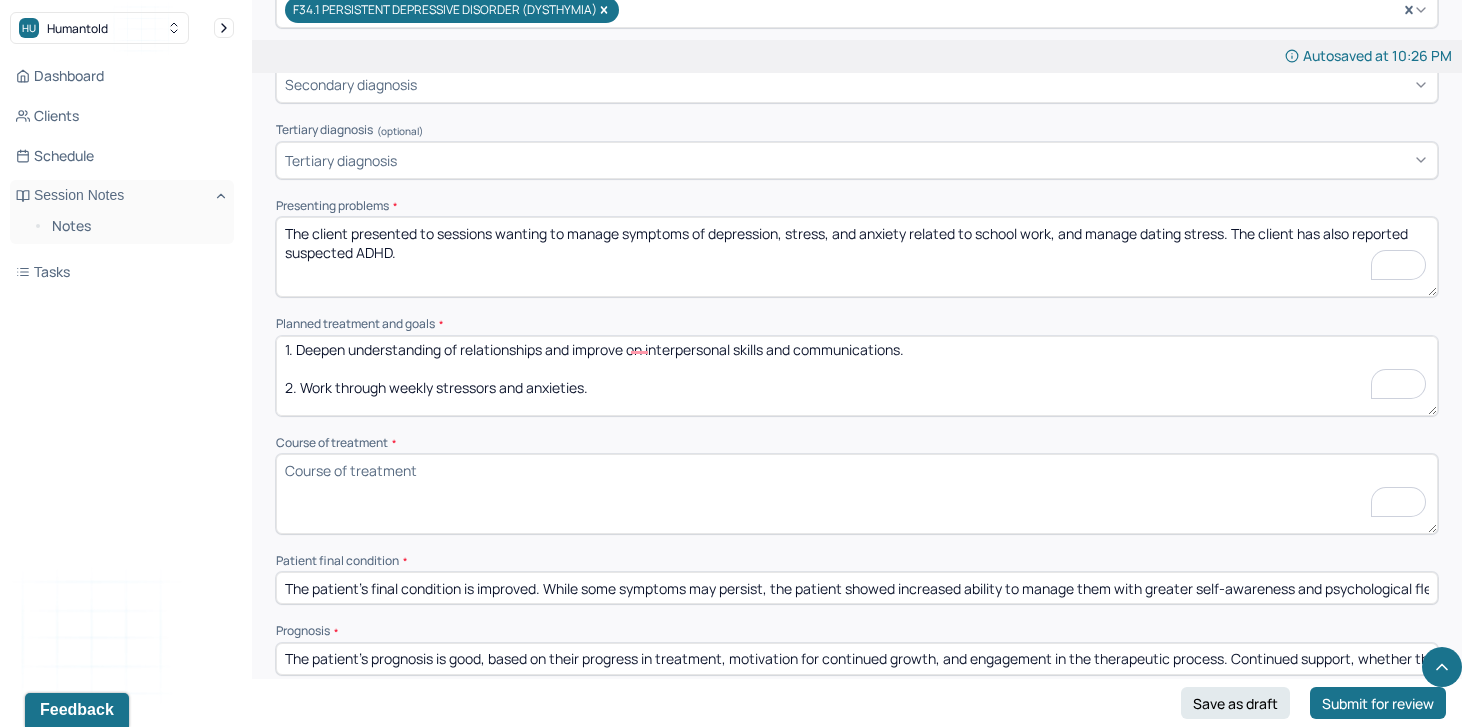type on "The client presented to sessions wanting to manage symptoms of depression, stress, and anxiety related to school work, and manage dating stress. The client has also reported suspected ADHD." 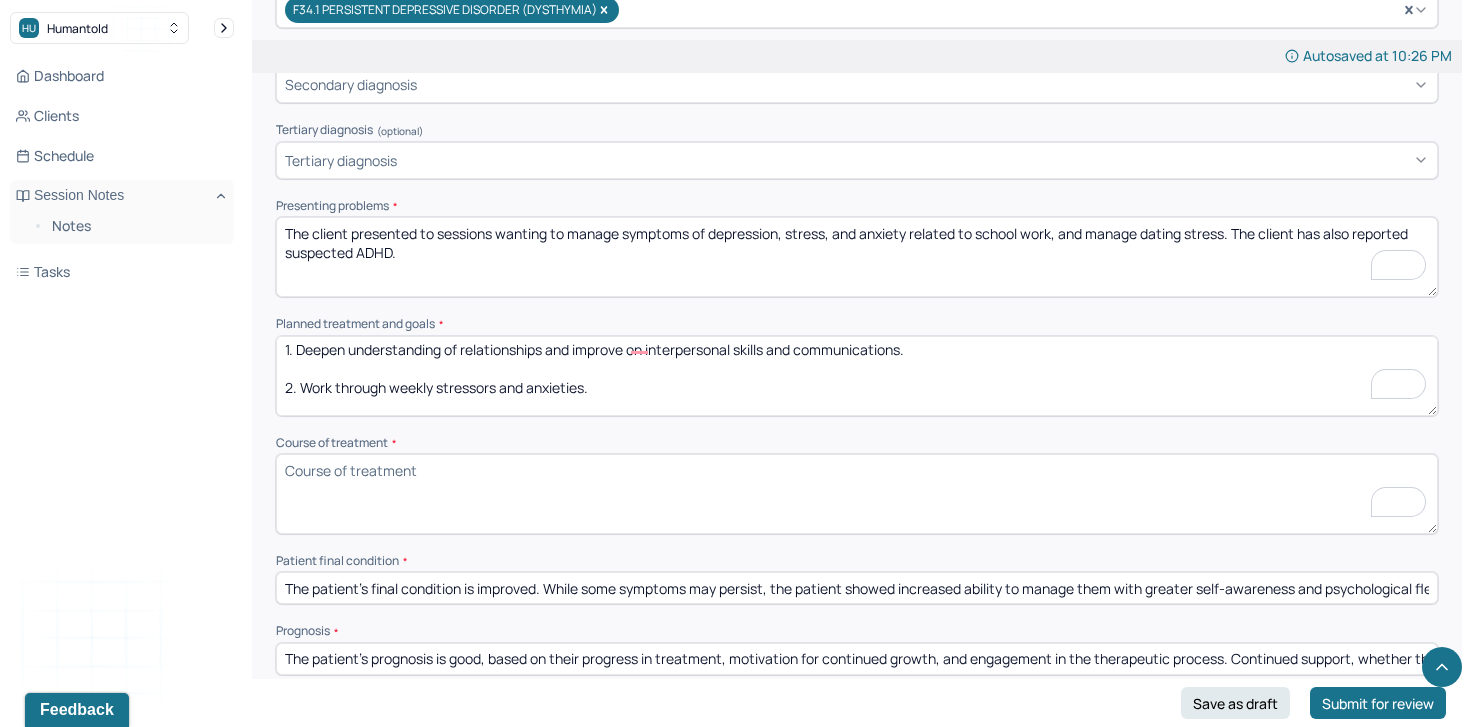 click on "Course of treatment *" at bounding box center (857, 494) 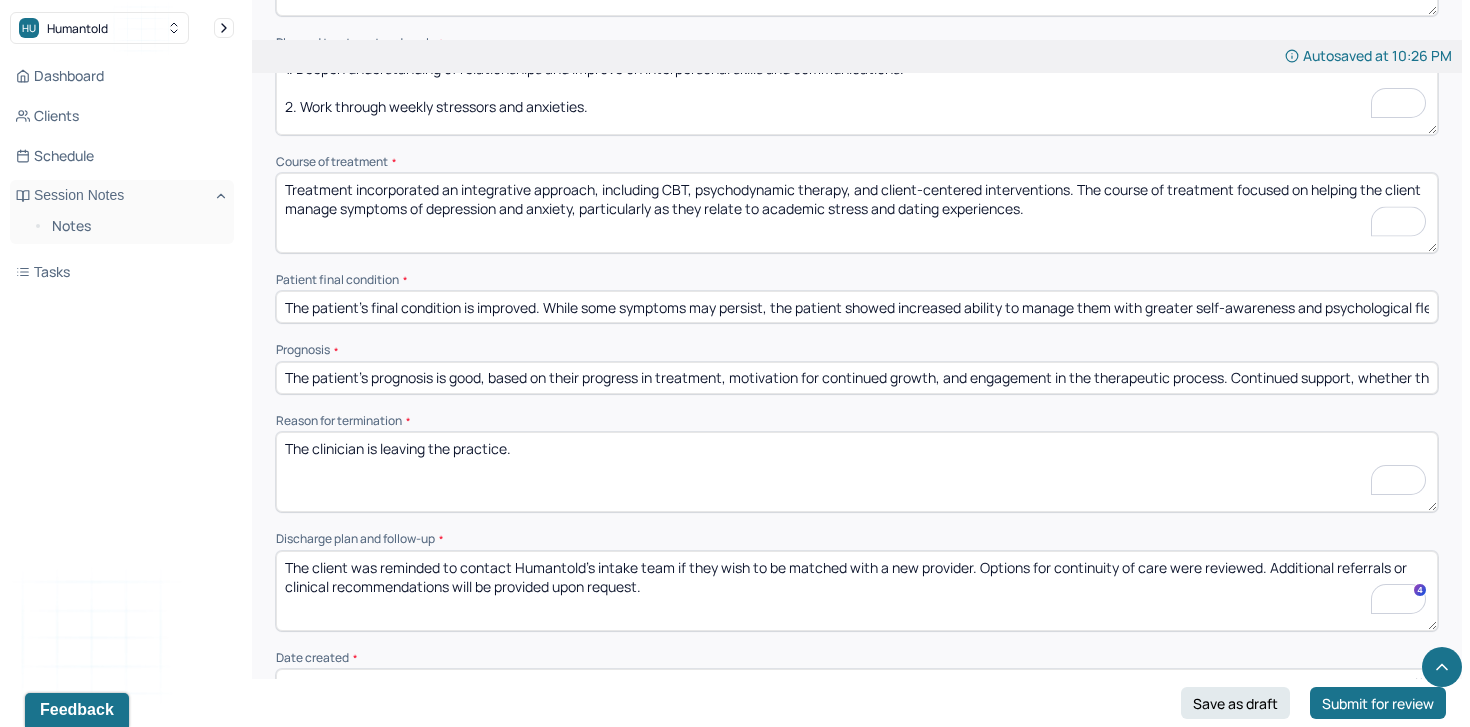 scroll, scrollTop: 1274, scrollLeft: 0, axis: vertical 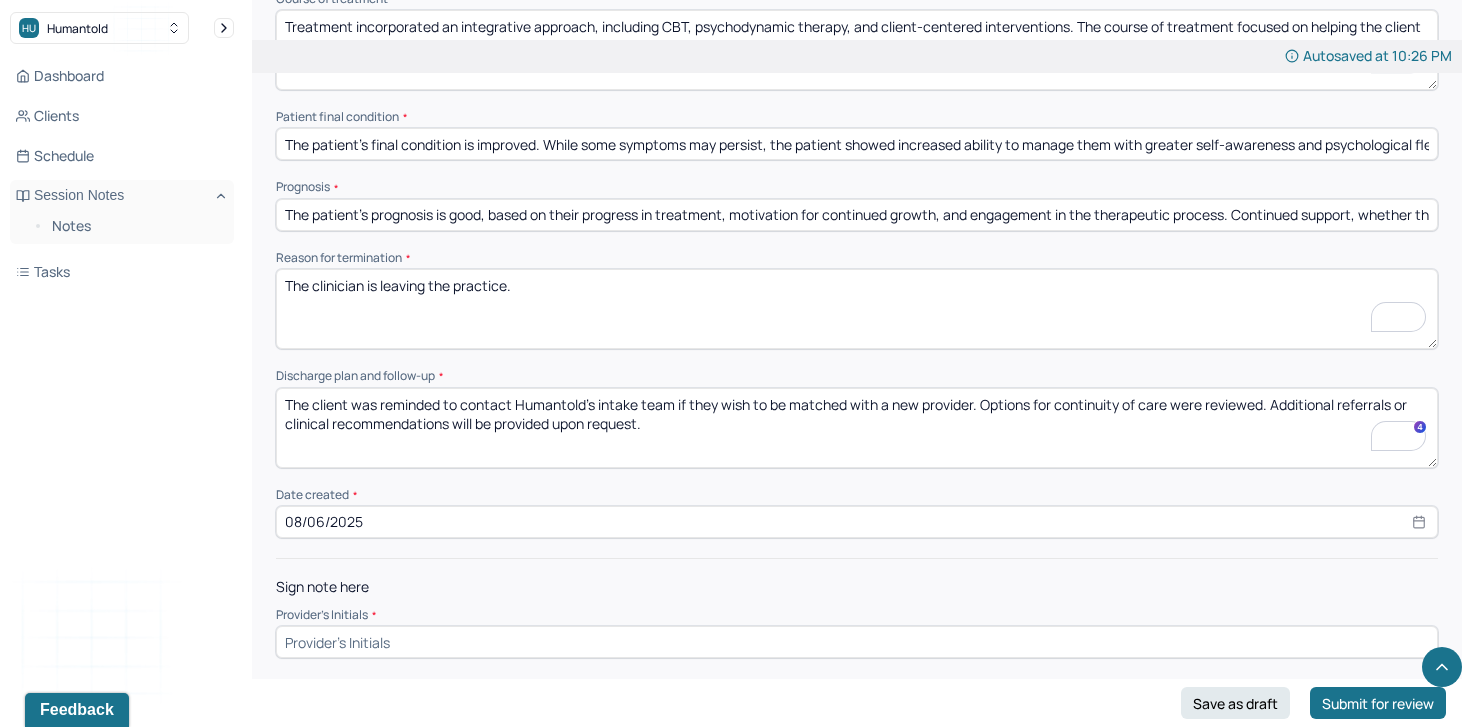 type on "Treatment incorporated an integrative approach, including CBT, psychodynamic therapy, and client-centered interventions. The course of treatment focused on helping the client manage symptoms of depression and anxiety, particularly as they relate to academic stress and dating experiences." 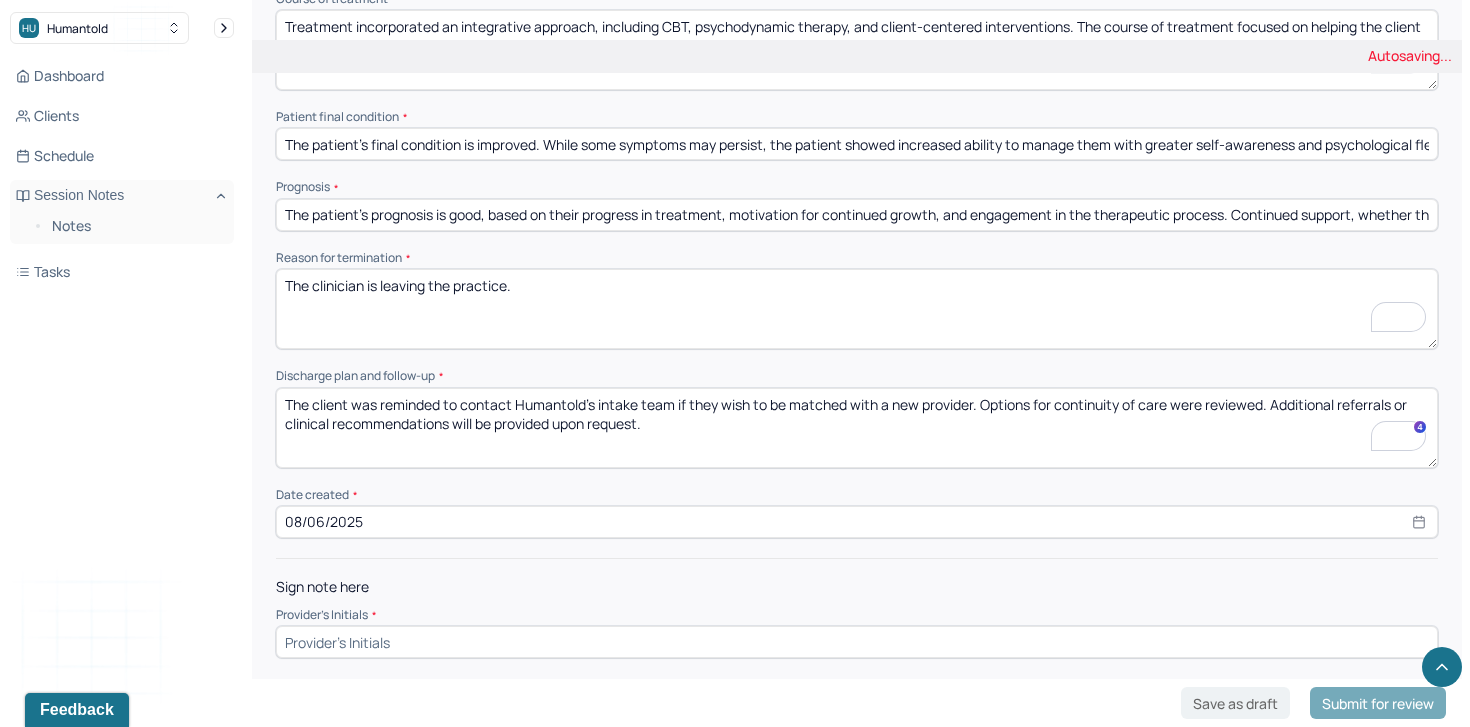 click at bounding box center (857, 642) 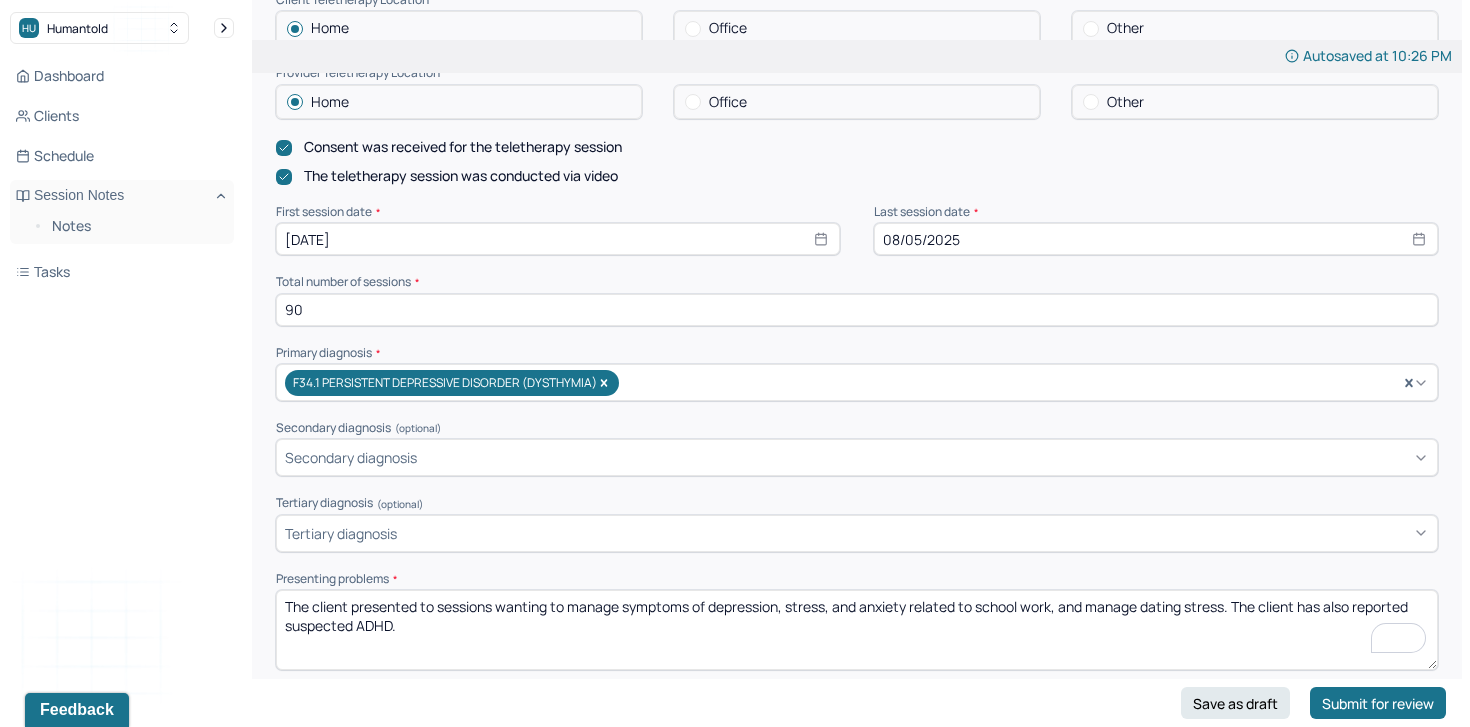 scroll, scrollTop: 449, scrollLeft: 0, axis: vertical 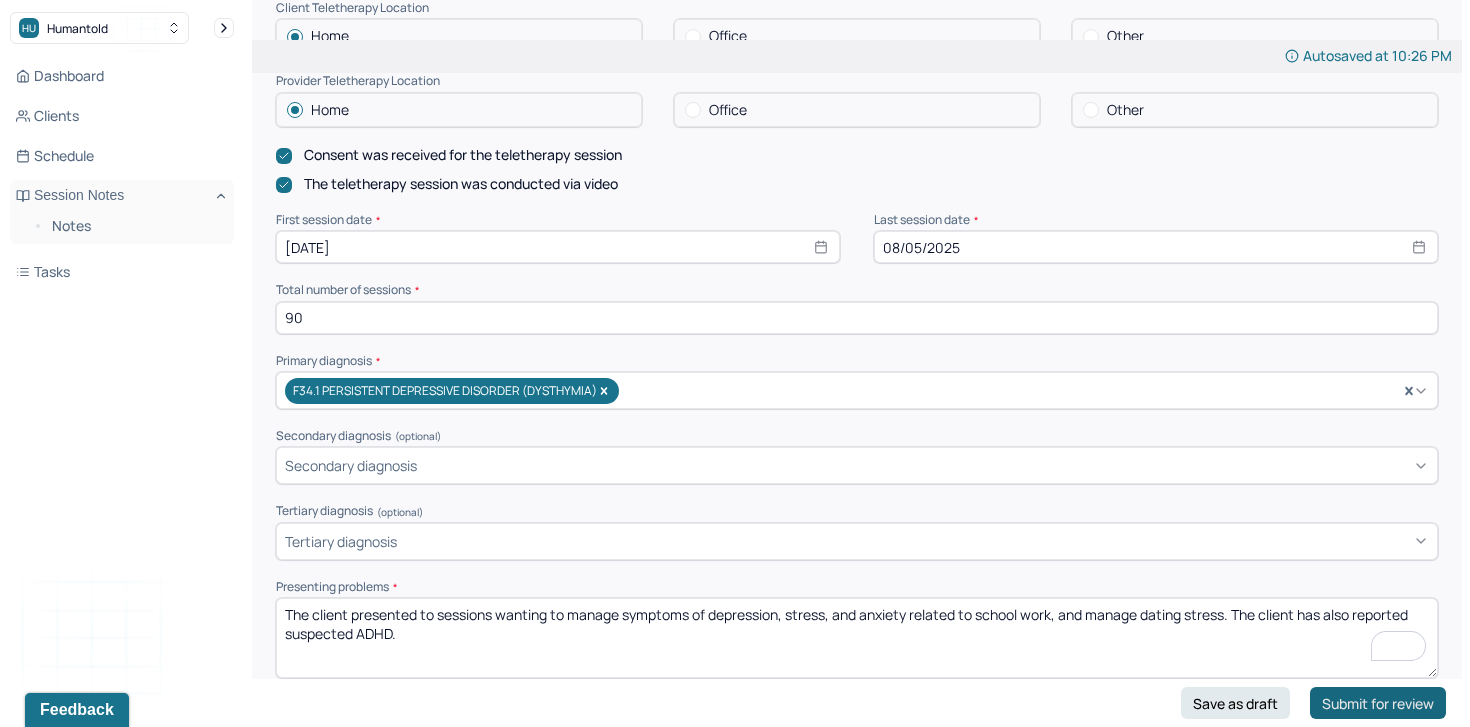 type on "tb" 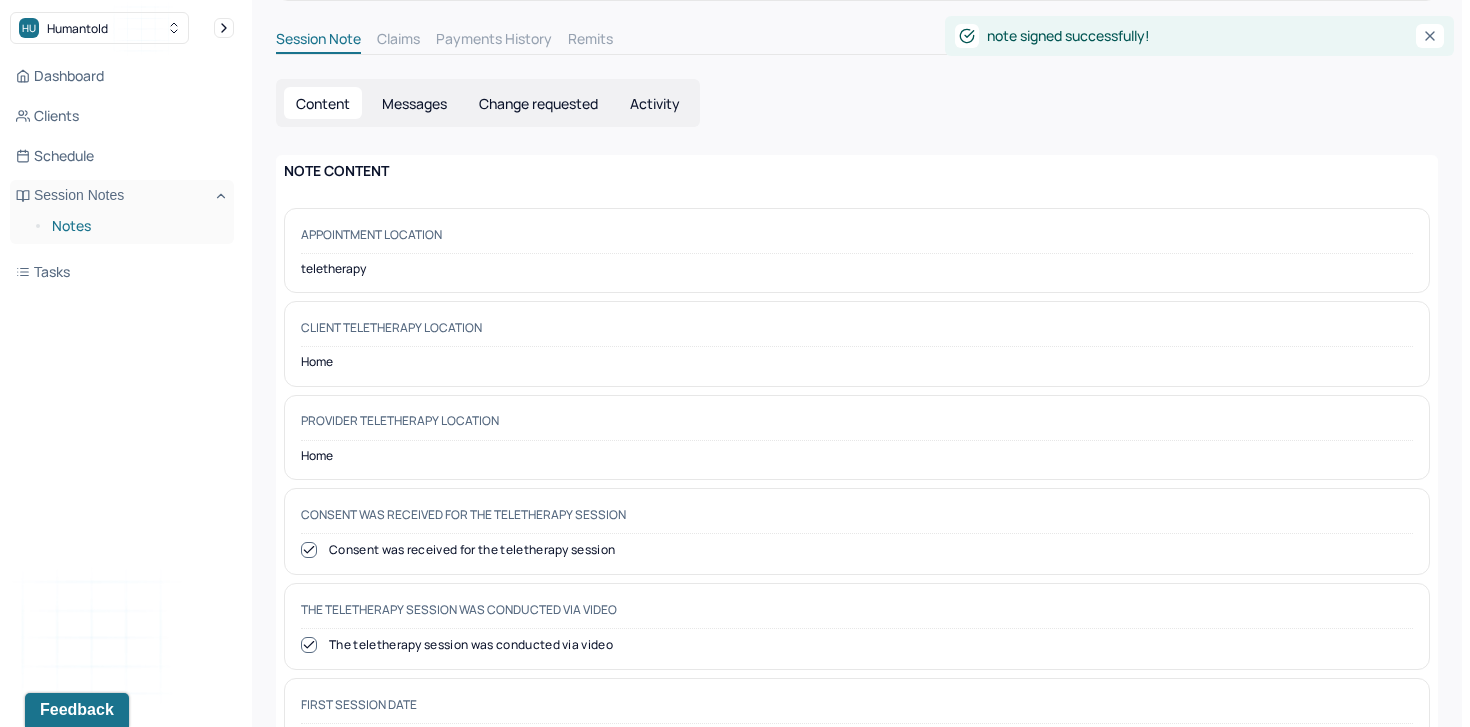 click on "Notes" at bounding box center [135, 226] 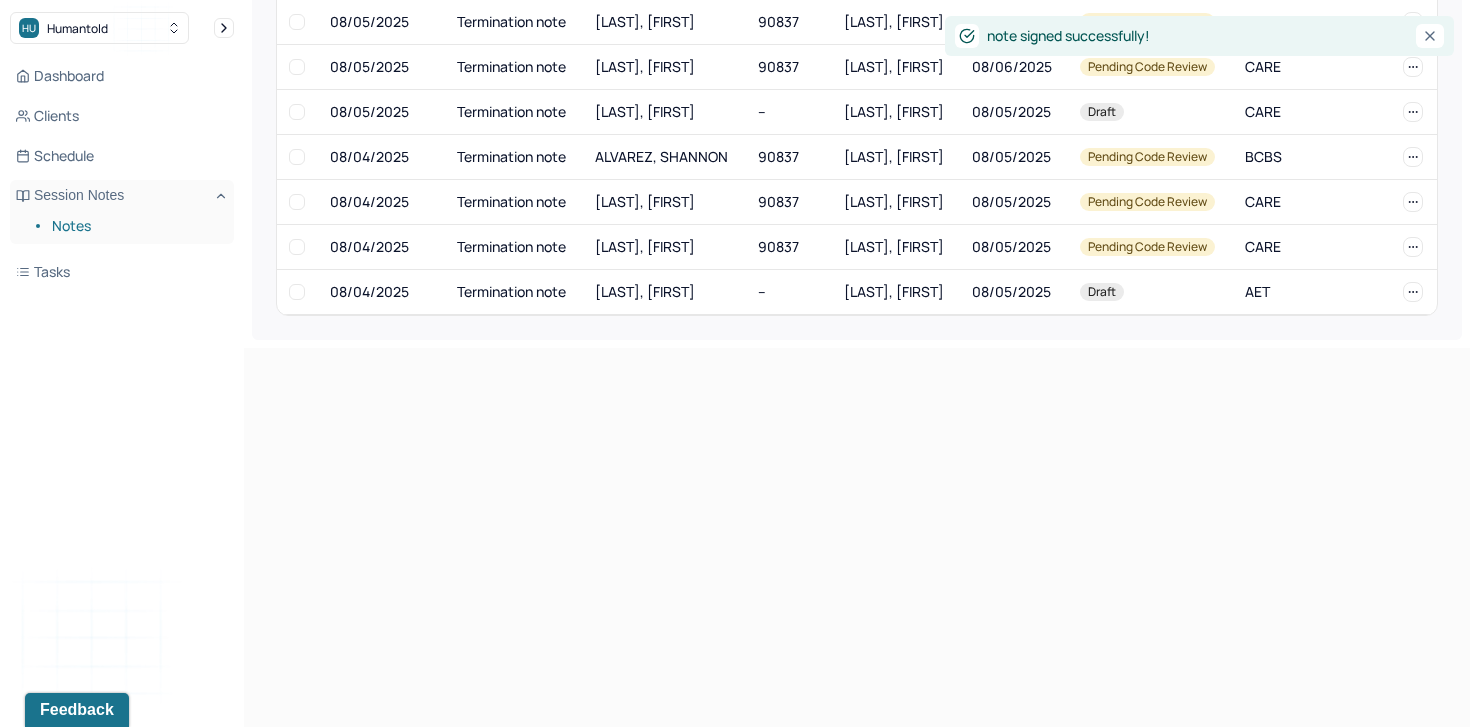 scroll, scrollTop: 0, scrollLeft: 0, axis: both 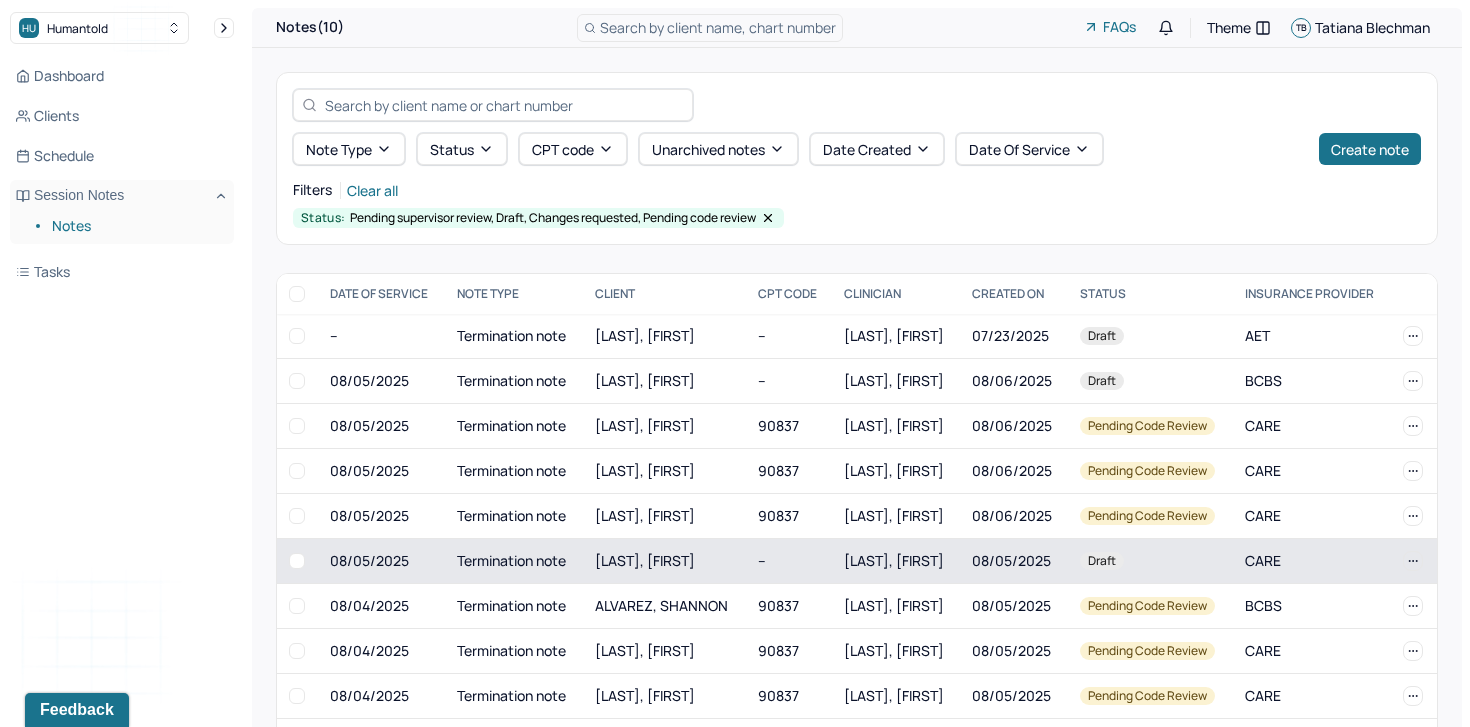 click on "[LAST], [FIRST]" at bounding box center [664, 561] 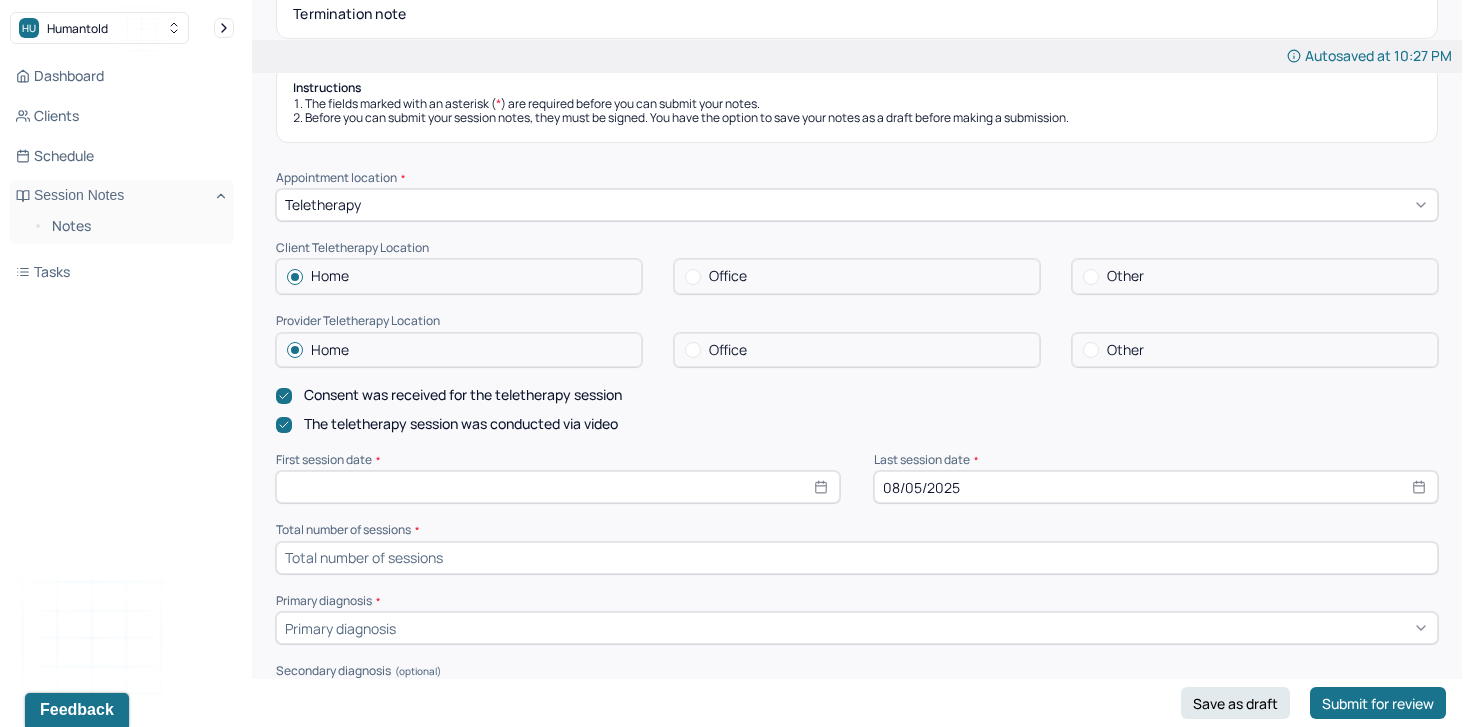 scroll, scrollTop: 213, scrollLeft: 0, axis: vertical 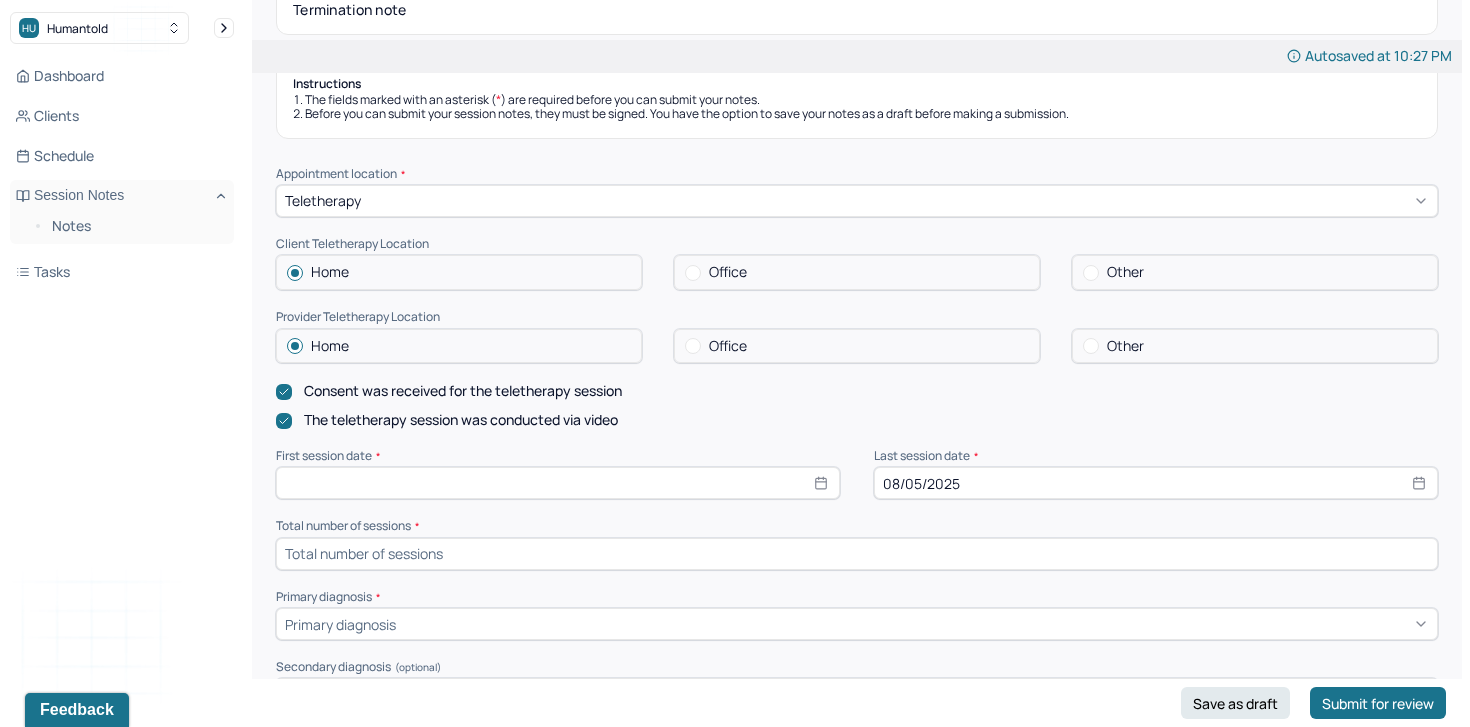 click 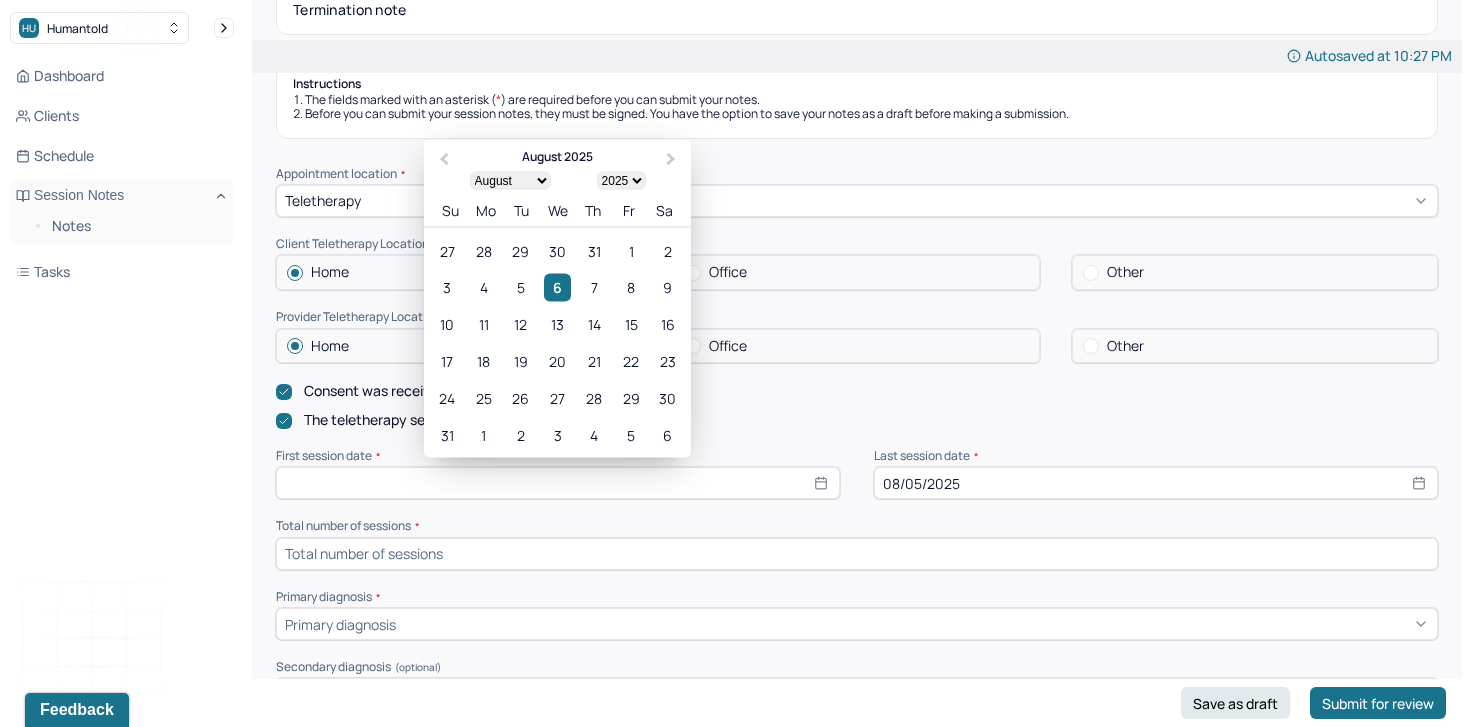 click on "January February March April May June July August September October November December" at bounding box center [510, 181] 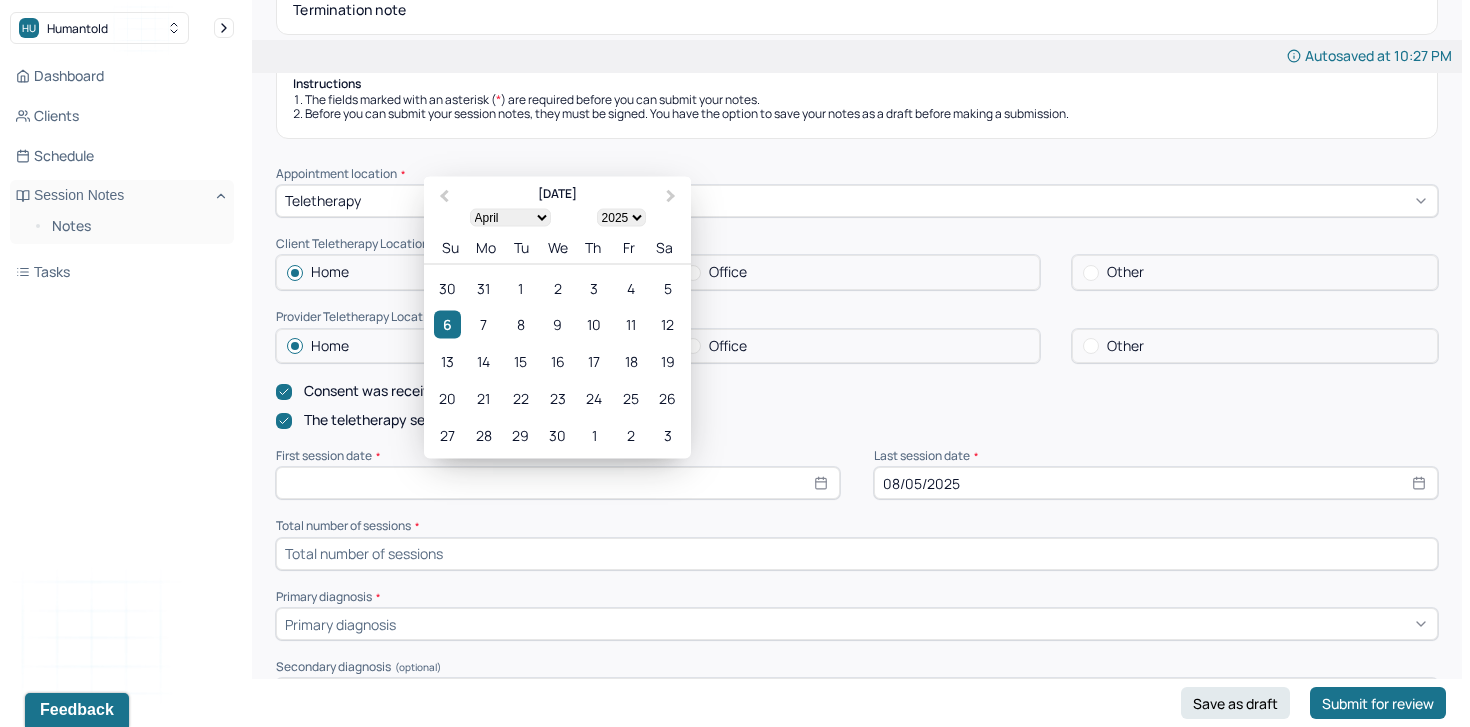 click on "1900 1901 1902 1903 1904 1905 1906 1907 1908 1909 1910 1911 1912 1913 1914 1915 1916 1917 1918 1919 1920 1921 1922 1923 1924 1925 1926 1927 1928 1929 1930 1931 1932 1933 1934 1935 1936 1937 1938 1939 1940 1941 1942 1943 1944 1945 1946 1947 1948 1949 1950 1951 1952 1953 1954 1955 1956 1957 1958 1959 1960 1961 1962 1963 1964 1965 1966 1967 1968 1969 1970 1971 1972 1973 1974 1975 1976 1977 1978 1979 1980 1981 1982 1983 1984 1985 1986 1987 1988 1989 1990 1991 1992 1993 1994 1995 1996 1997 1998 1999 2000 2001 2002 2003 2004 2005 2006 2007 2008 2009 2010 2011 2012 2013 2014 2015 2016 2017 2018 2019 2020 2021 2022 2023 2024 2025 2026 2027 2028 2029 2030 2031 2032 2033 2034 2035 2036 2037 2038 2039 2040 2041 2042 2043 2044 2045 2046 2047 2048 2049 2050 2051 2052 2053 2054 2055 2056 2057 2058 2059 2060 2061 2062 2063 2064 2065 2066 2067 2068 2069 2070 2071 2072 2073 2074 2075 2076 2077 2078 2079 2080 2081 2082 2083 2084 2085 2086 2087 2088 2089 2090 2091 2092 2093 2094 2095 2096 2097 2098 2099 2100" at bounding box center [621, 218] 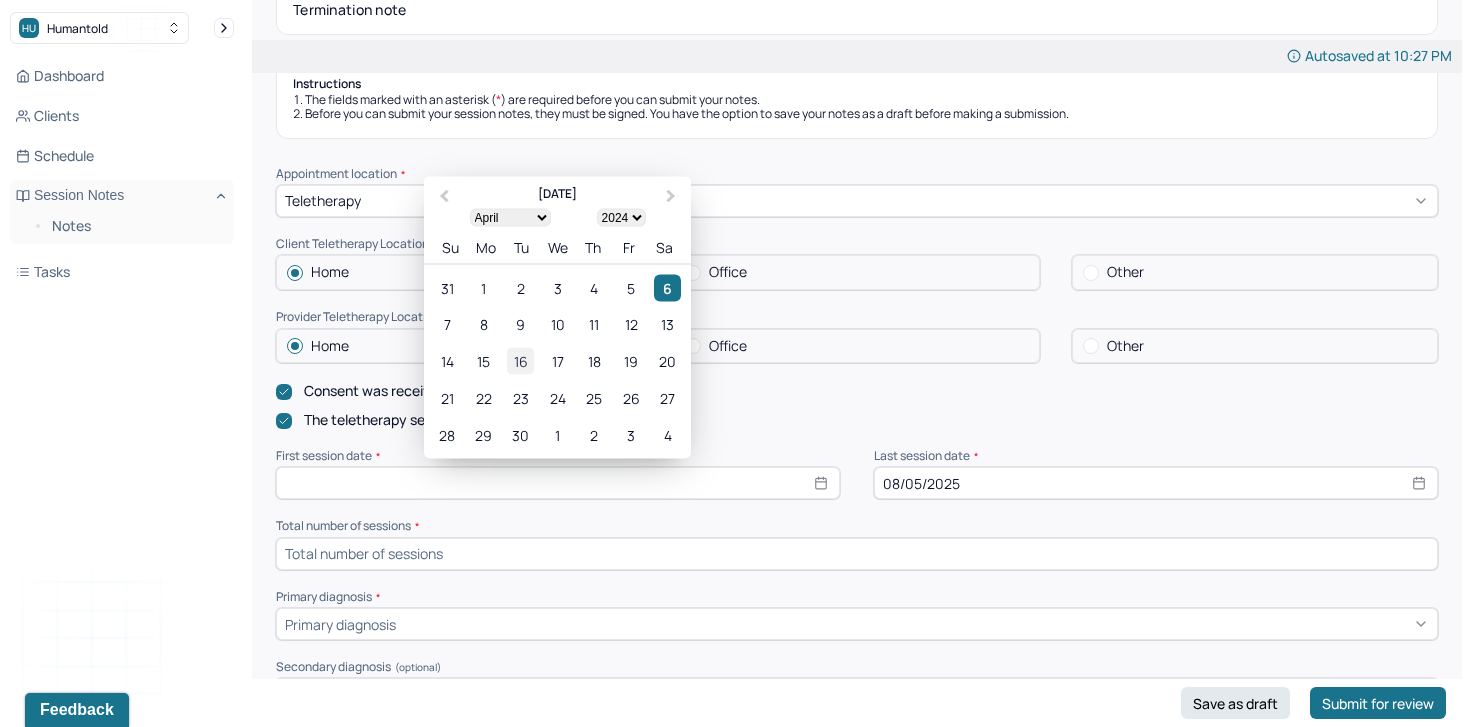 click on "16" at bounding box center (520, 361) 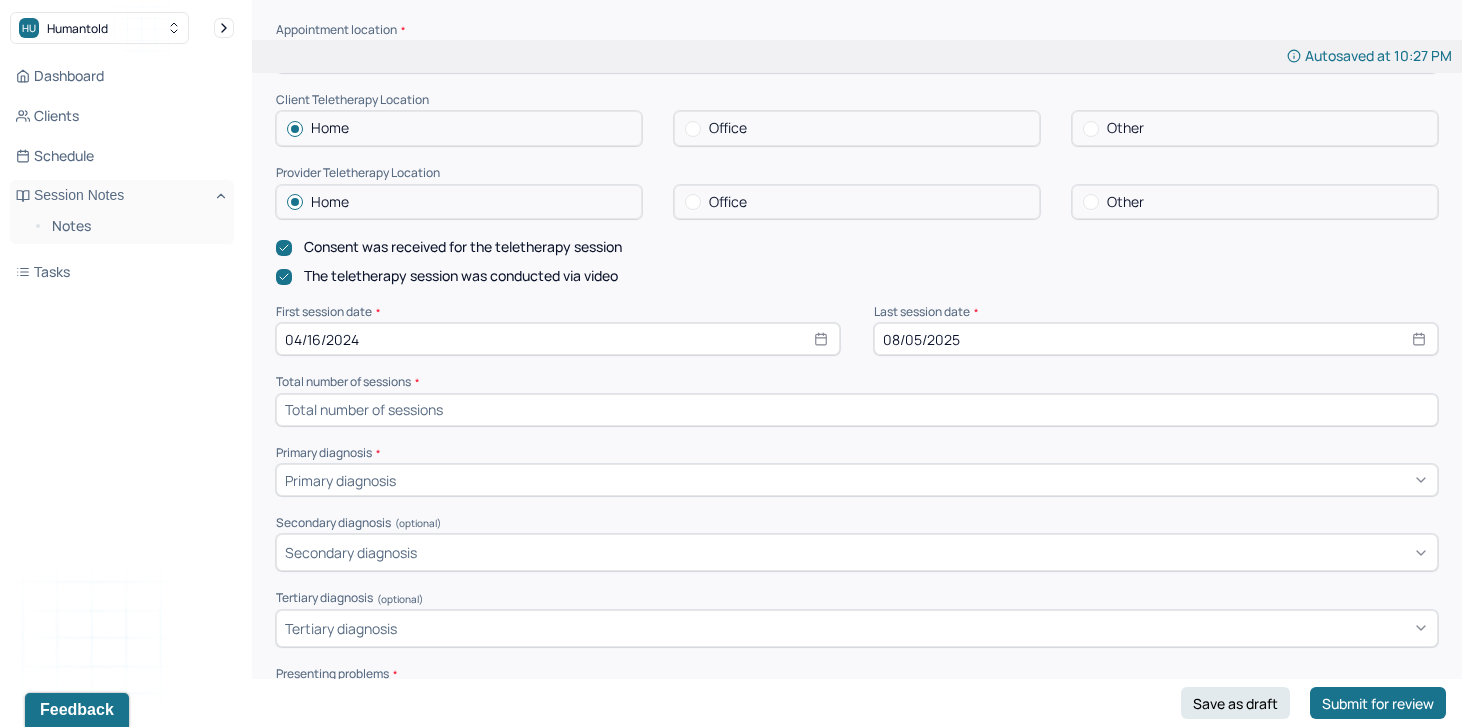 scroll, scrollTop: 373, scrollLeft: 0, axis: vertical 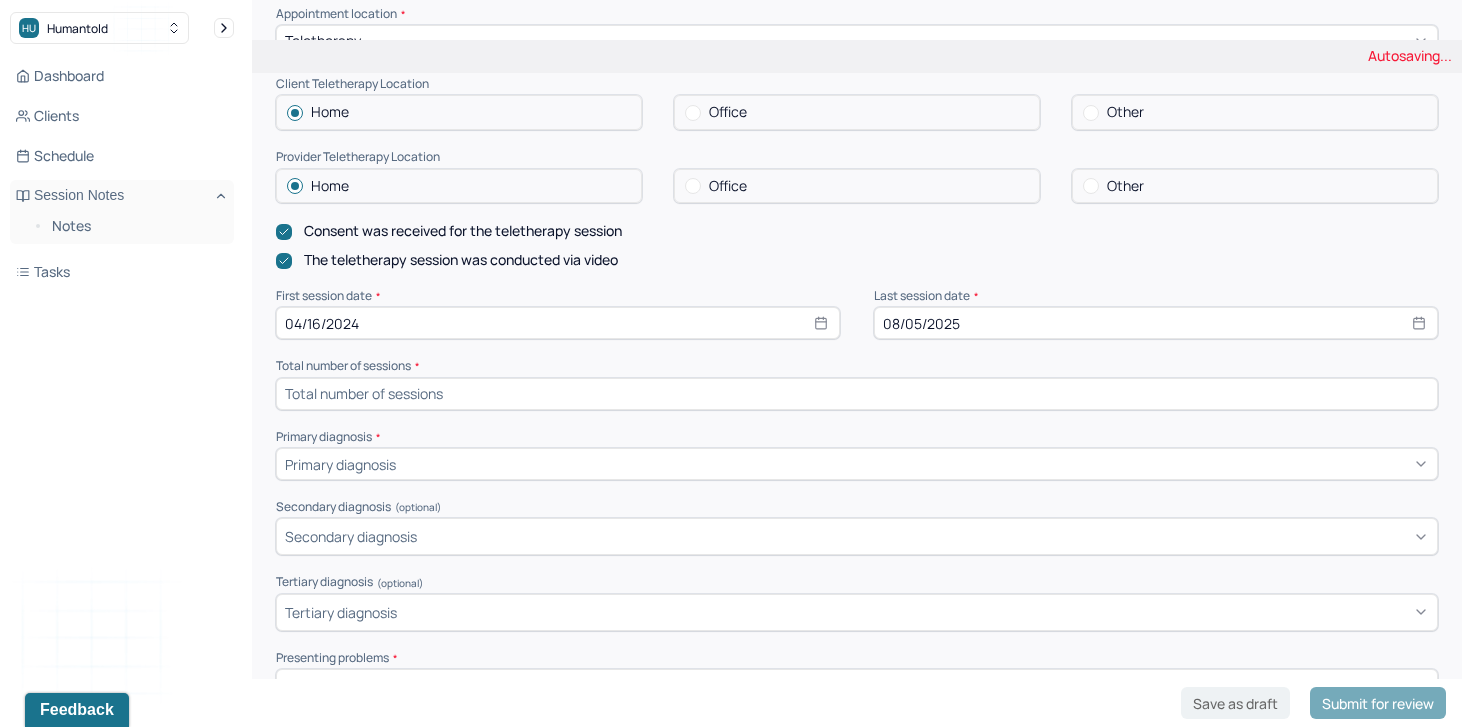 click at bounding box center (857, 394) 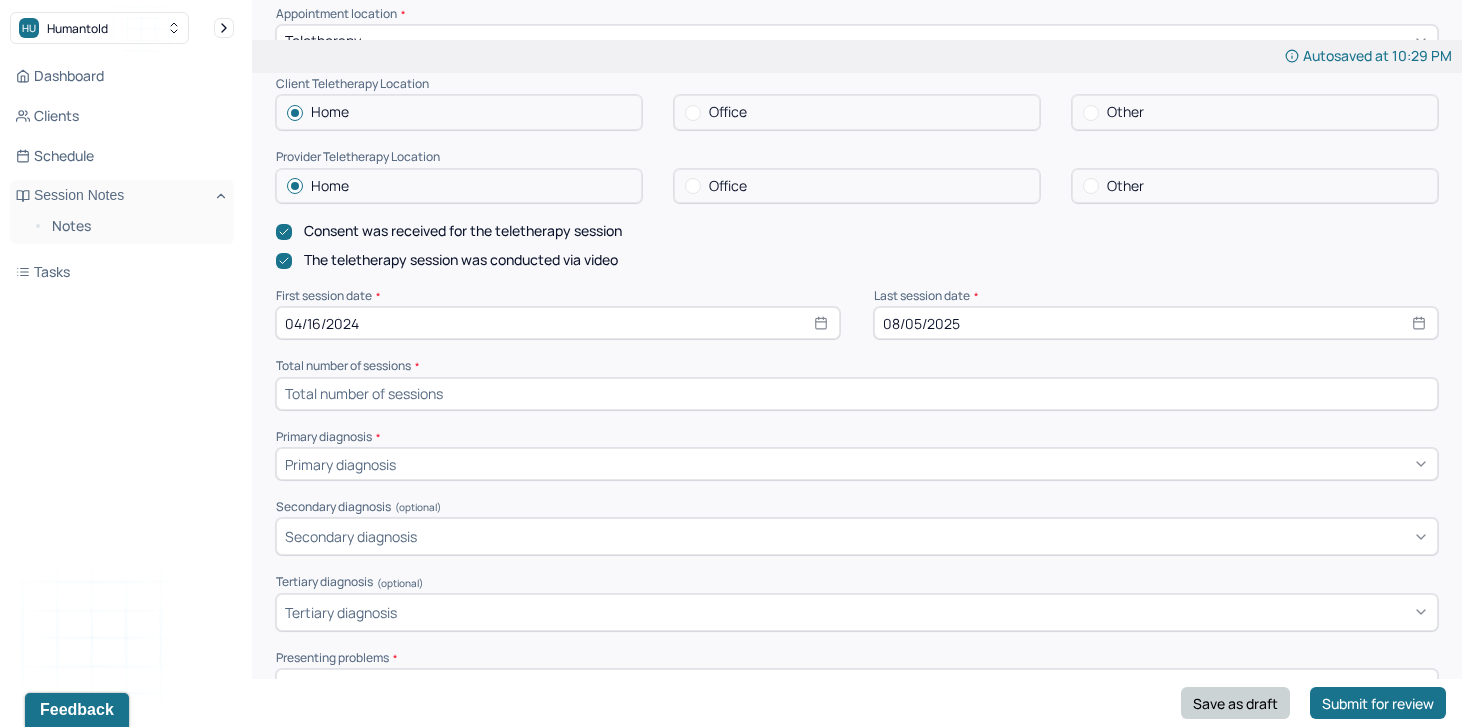 click on "Save as draft" at bounding box center [1235, 703] 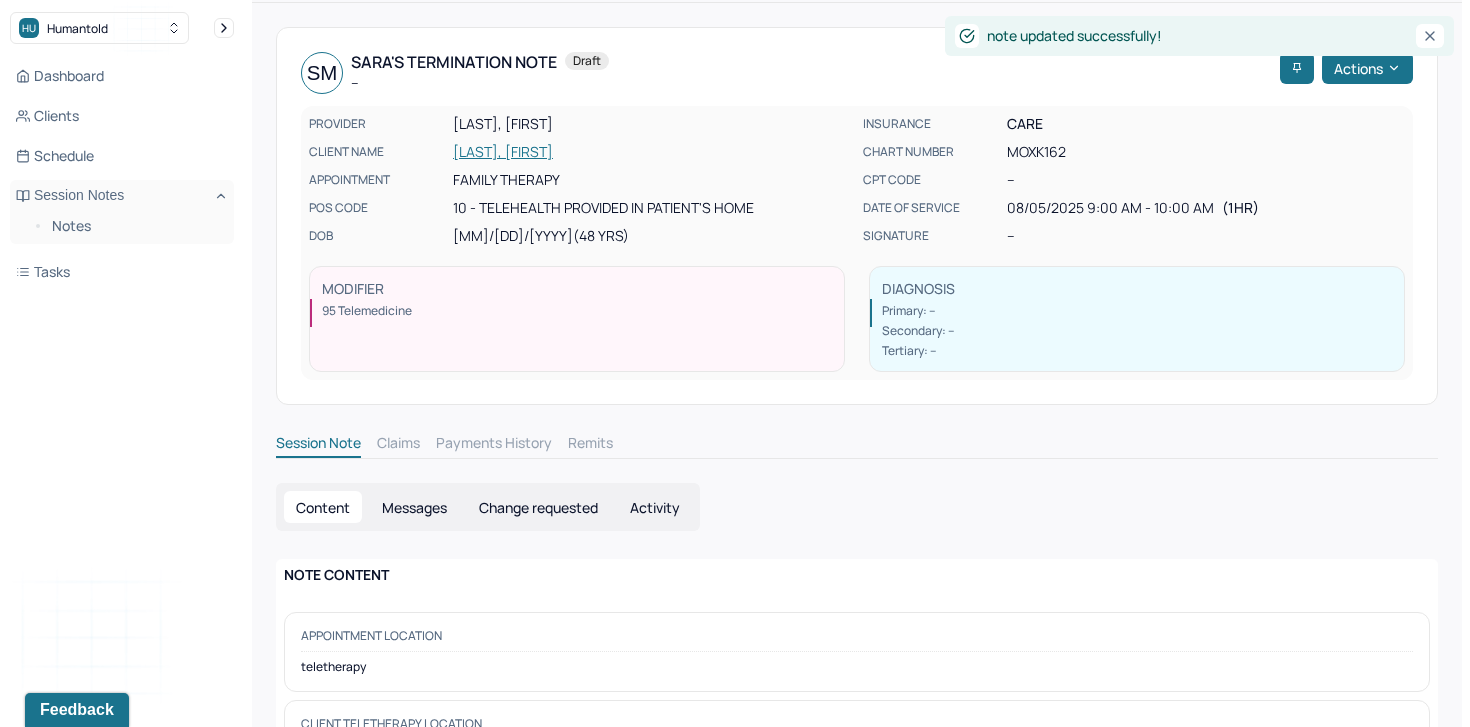 scroll, scrollTop: 13, scrollLeft: 0, axis: vertical 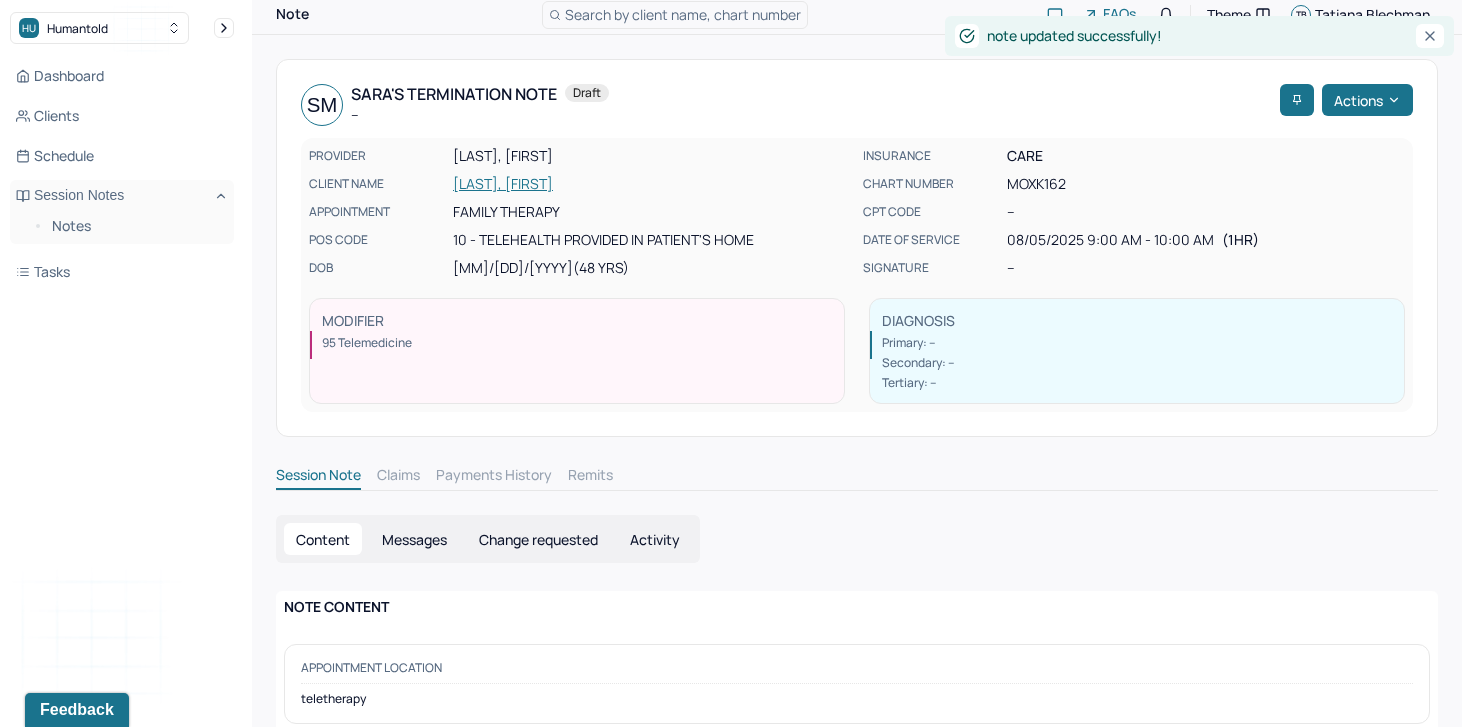 click on "[LAST], [FIRST]" at bounding box center (652, 184) 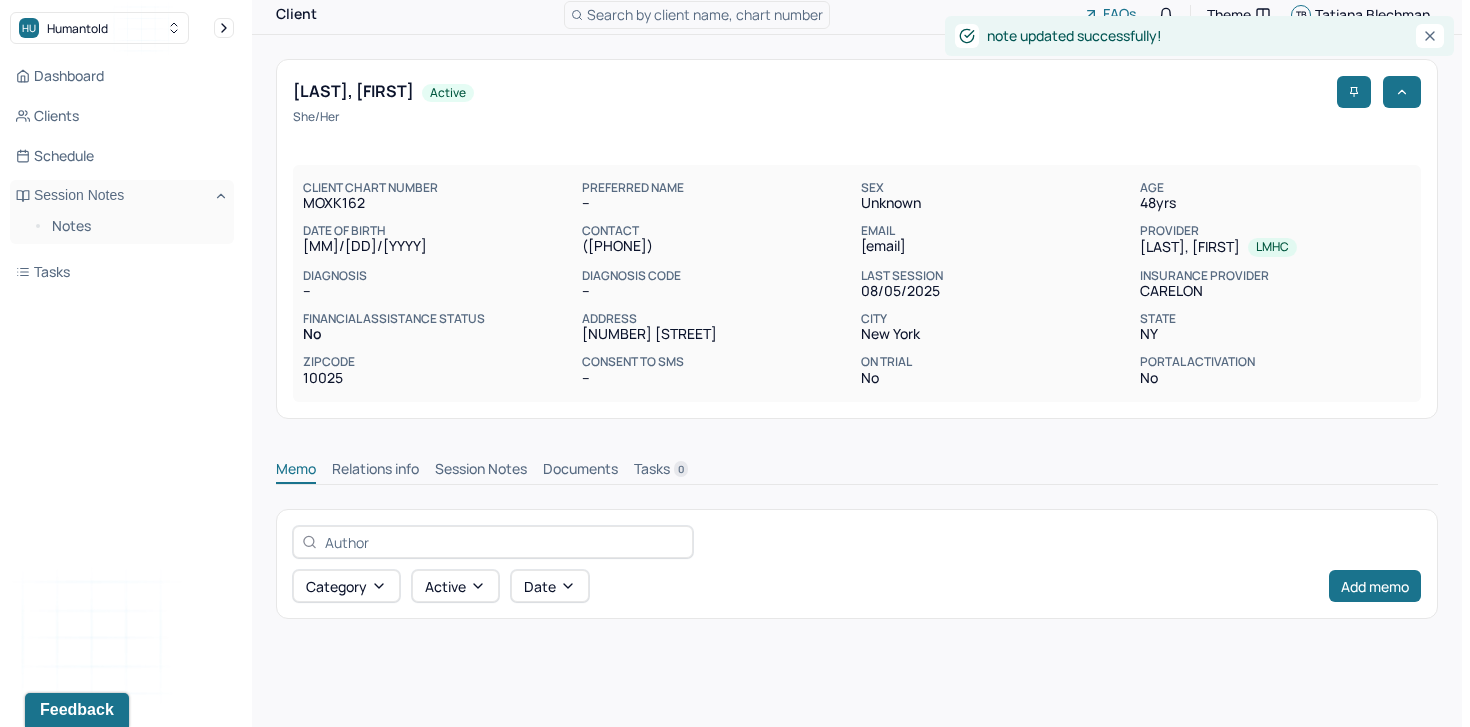 scroll, scrollTop: 0, scrollLeft: 0, axis: both 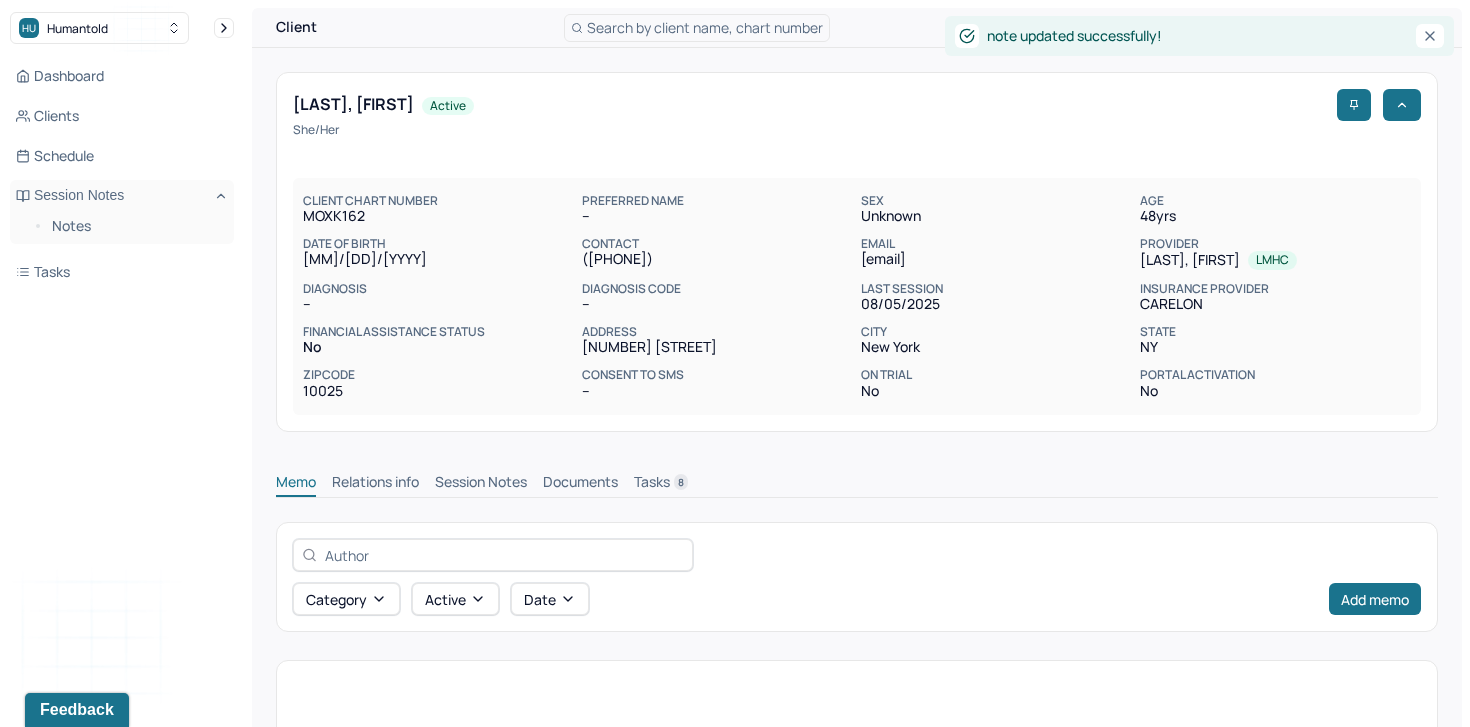 click on "Session Notes" at bounding box center [481, 484] 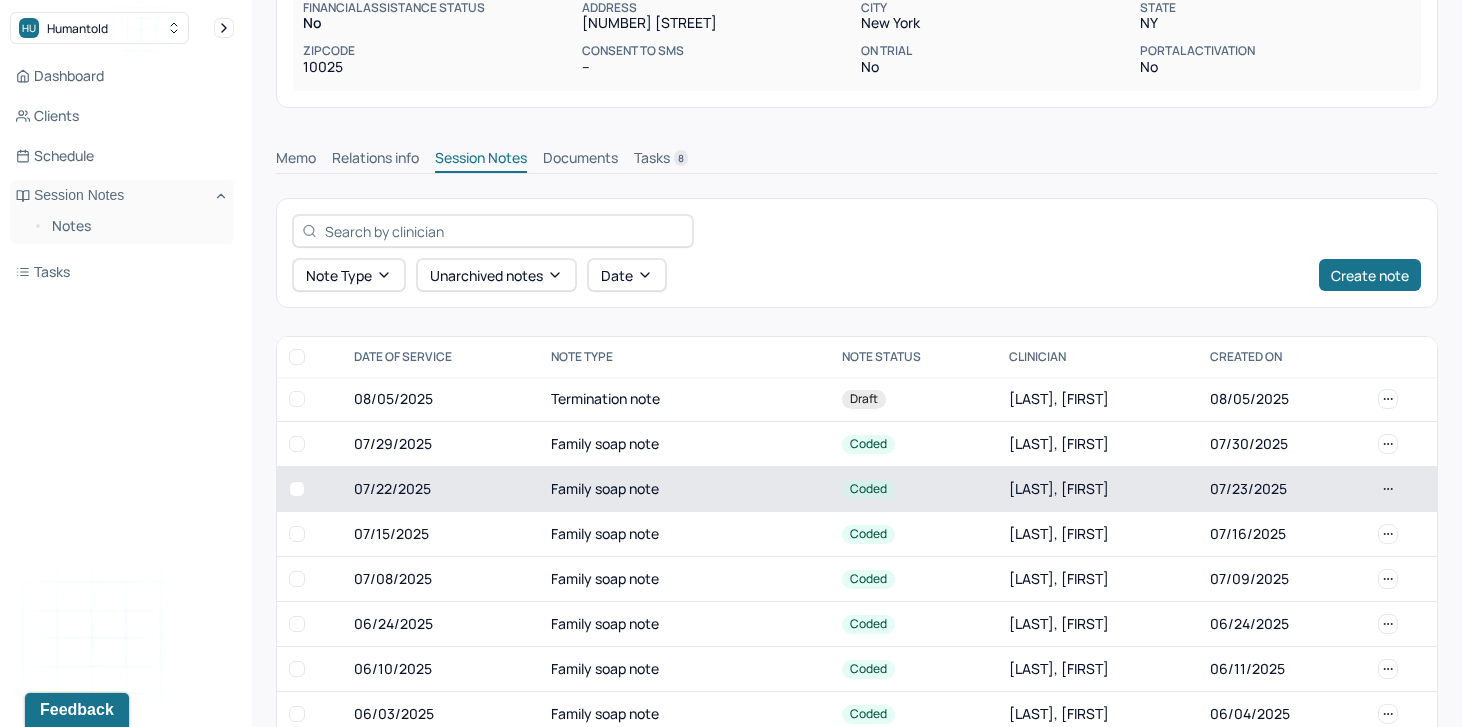 click on "07/22/2025" at bounding box center (440, 489) 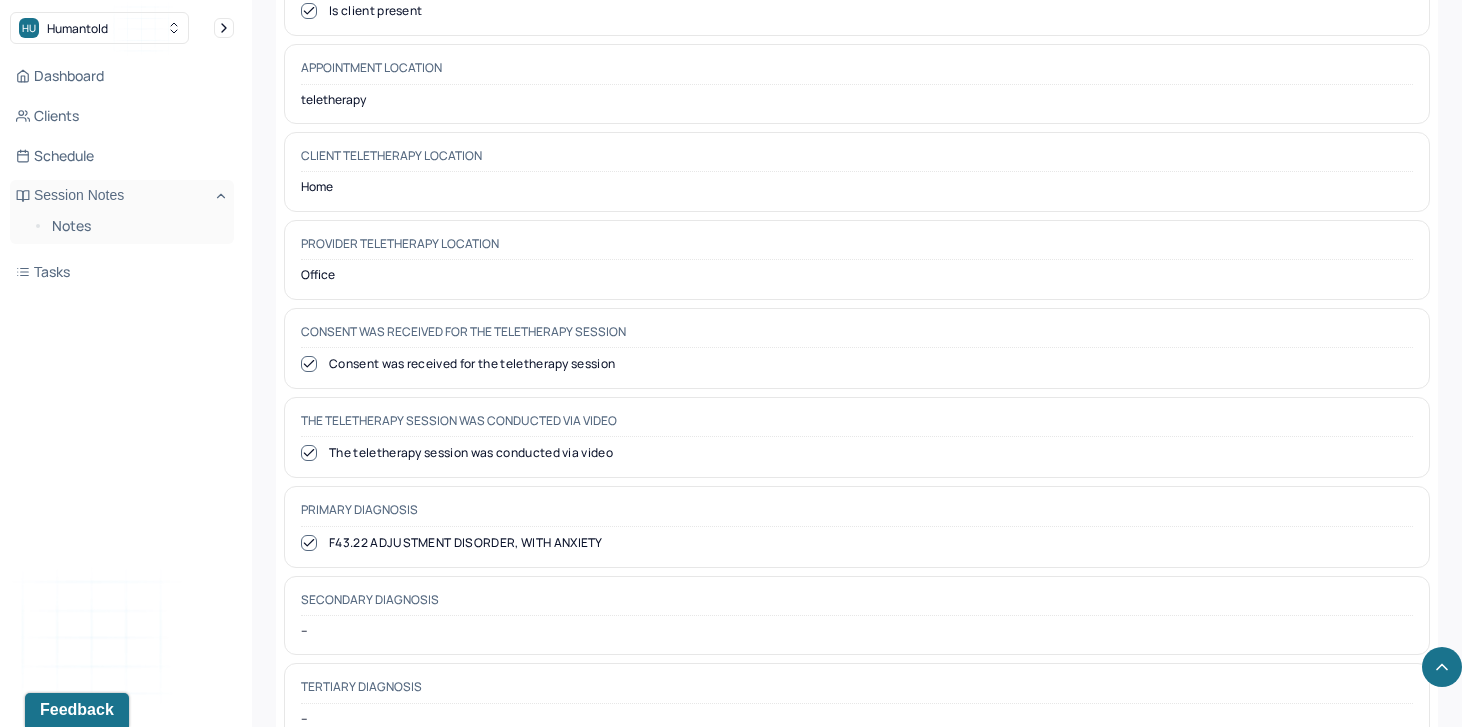 scroll, scrollTop: 974, scrollLeft: 0, axis: vertical 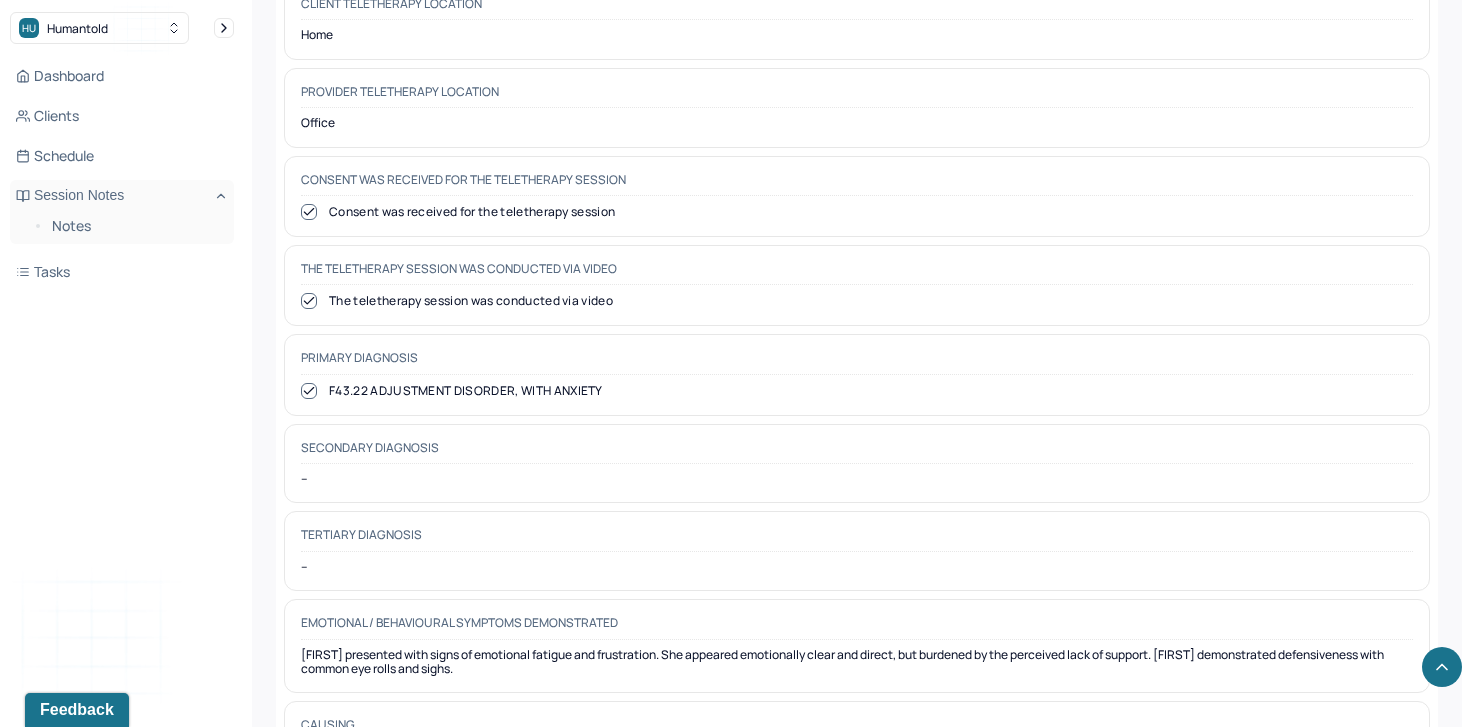 click on "F43.22 ADJUSTMENT DISORDER, WITH ANXIETY" at bounding box center (857, 391) 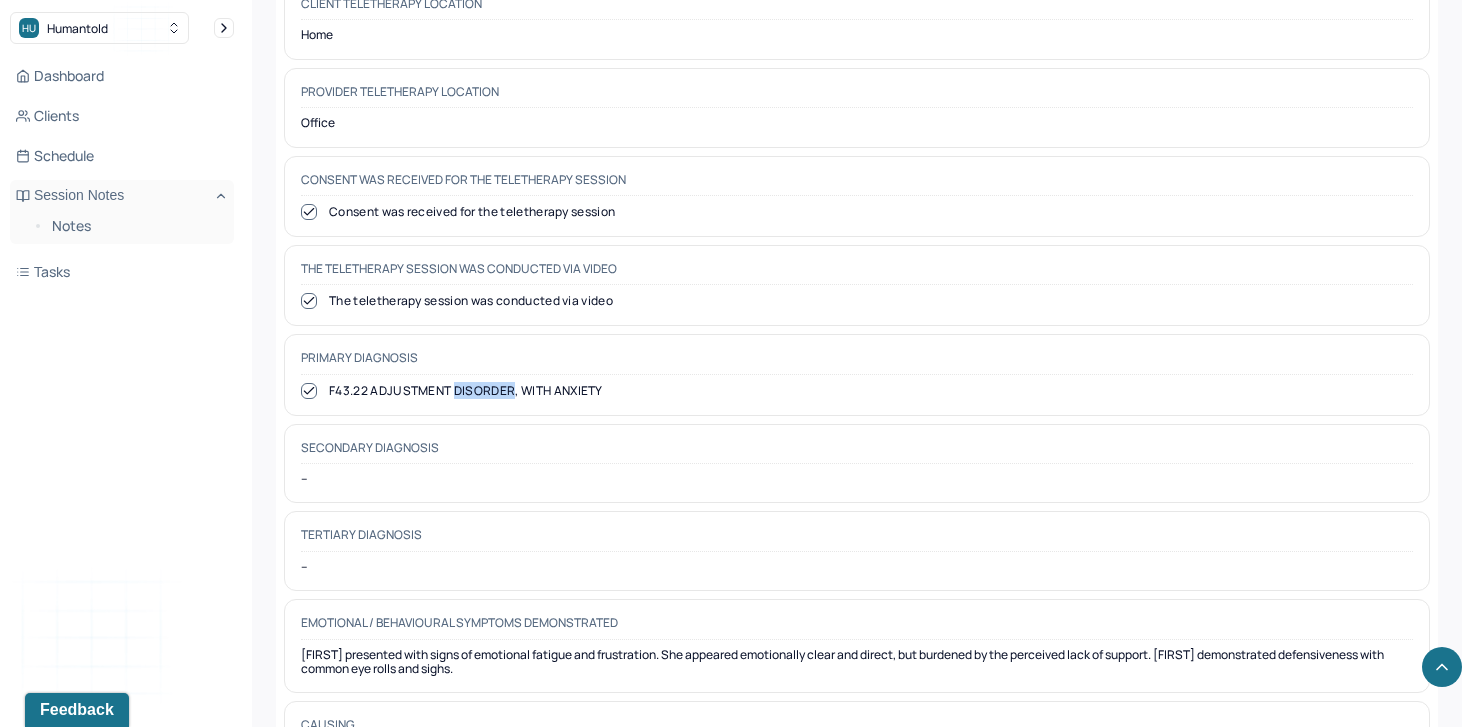 click on "F43.22 ADJUSTMENT DISORDER, WITH ANXIETY" at bounding box center [857, 391] 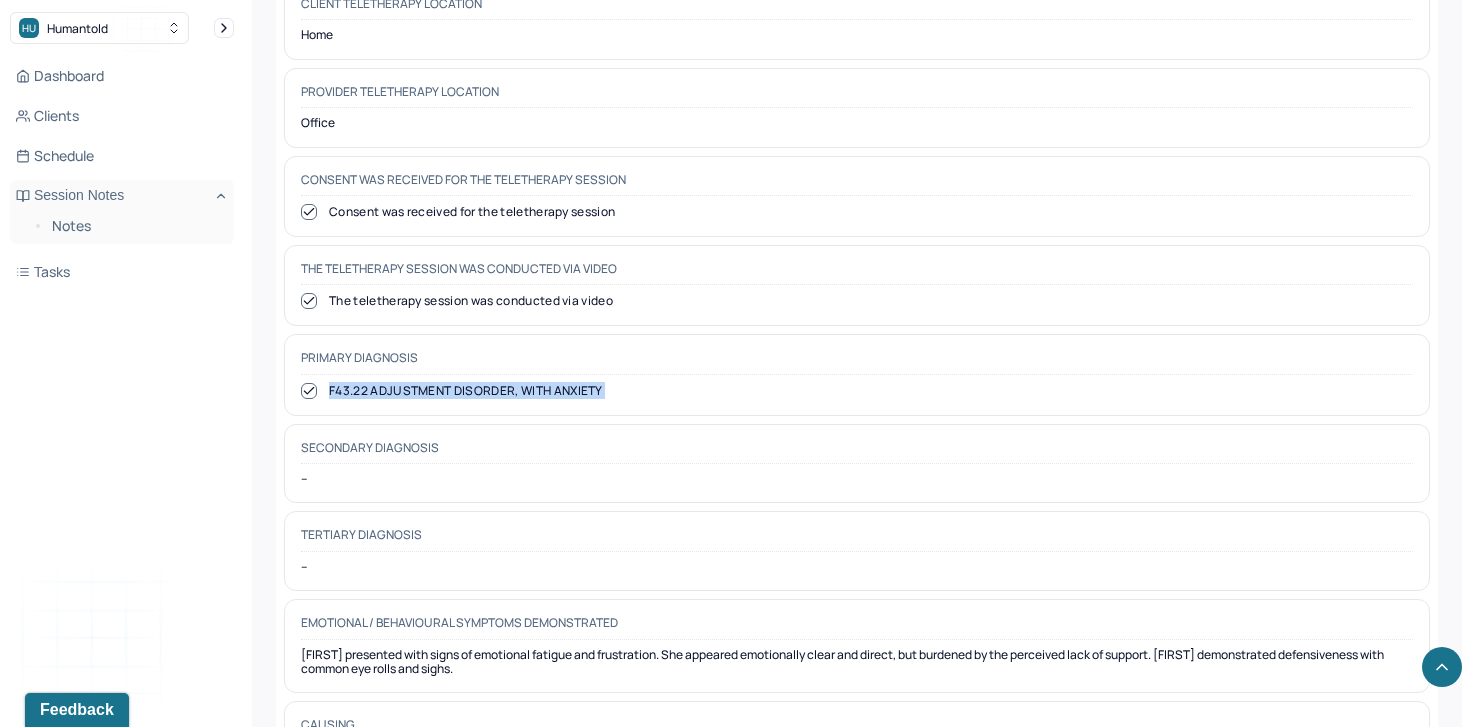 click on "F43.22 ADJUSTMENT DISORDER, WITH ANXIETY" at bounding box center [857, 391] 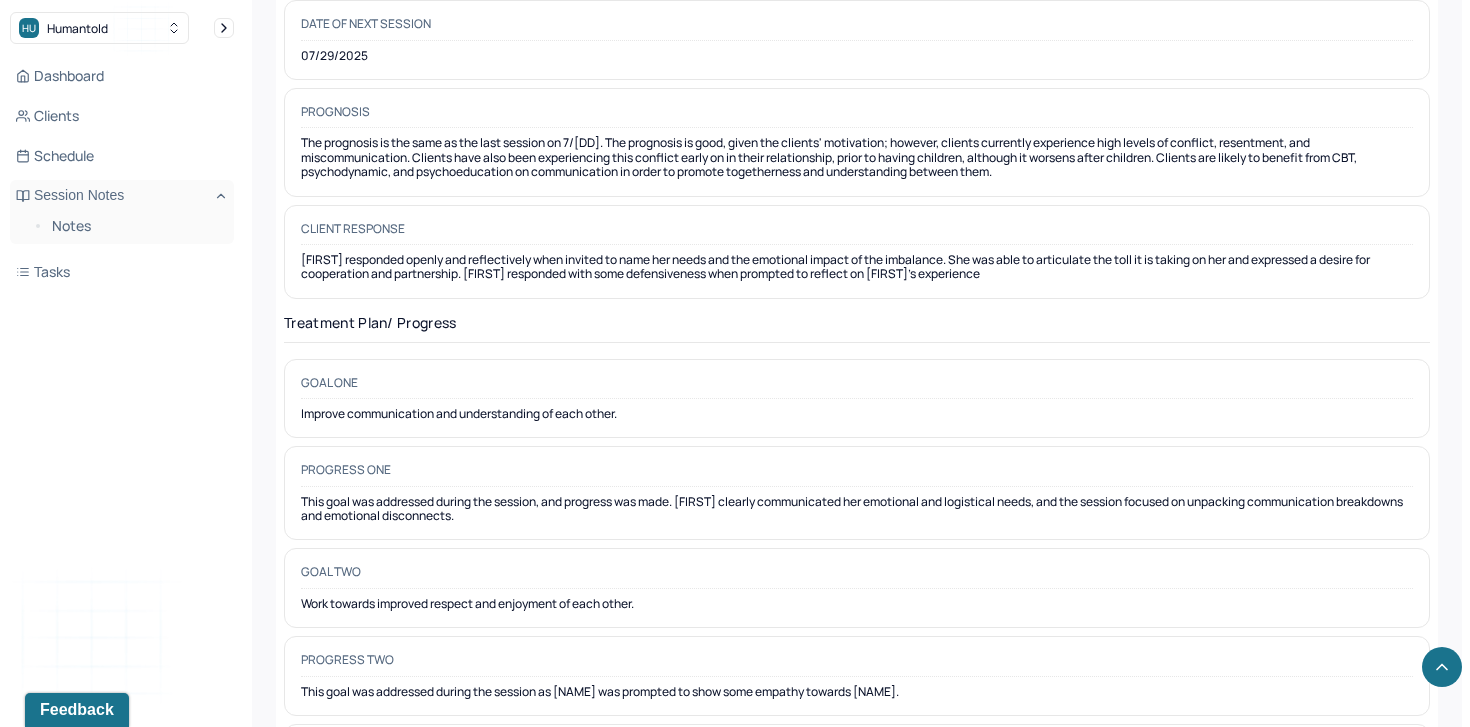 scroll, scrollTop: 2822, scrollLeft: 0, axis: vertical 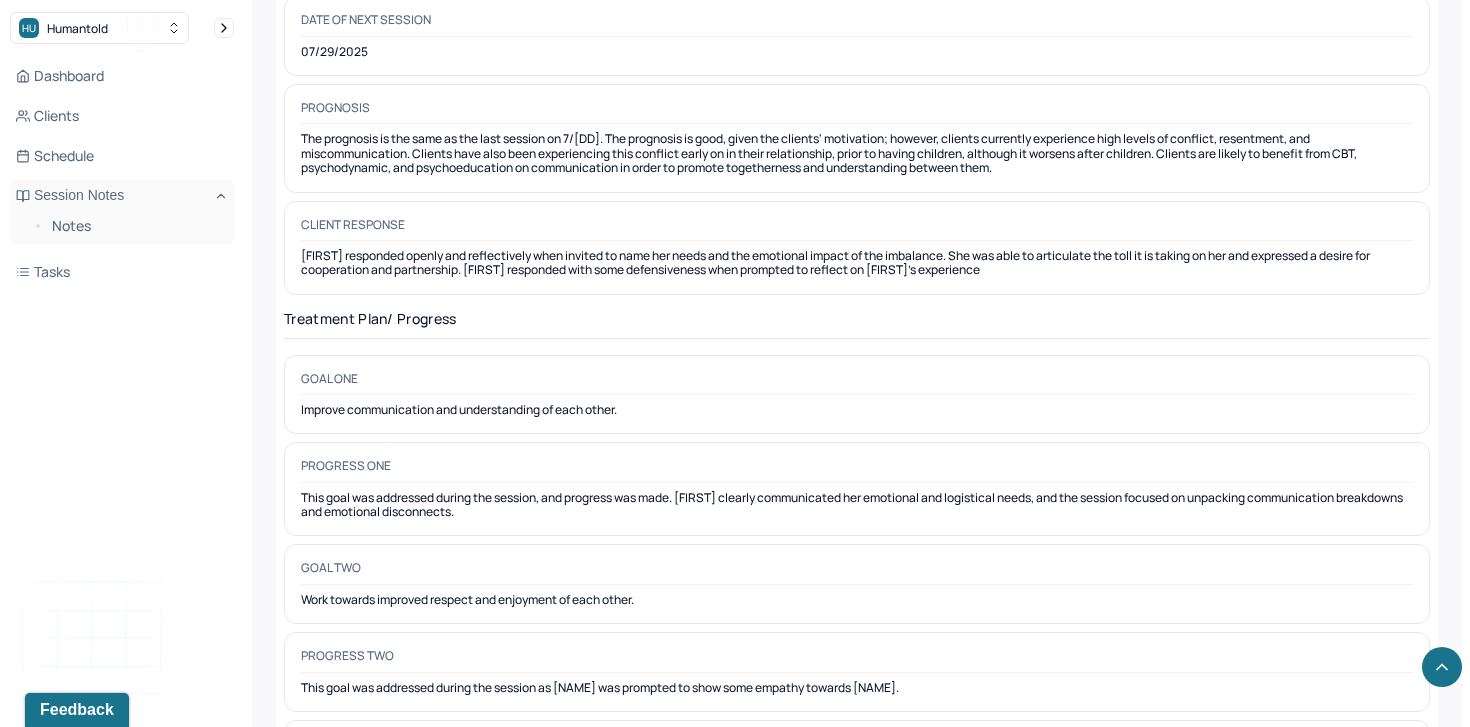 click on "Goal one Improve communication and understanding of each other." at bounding box center (857, 395) 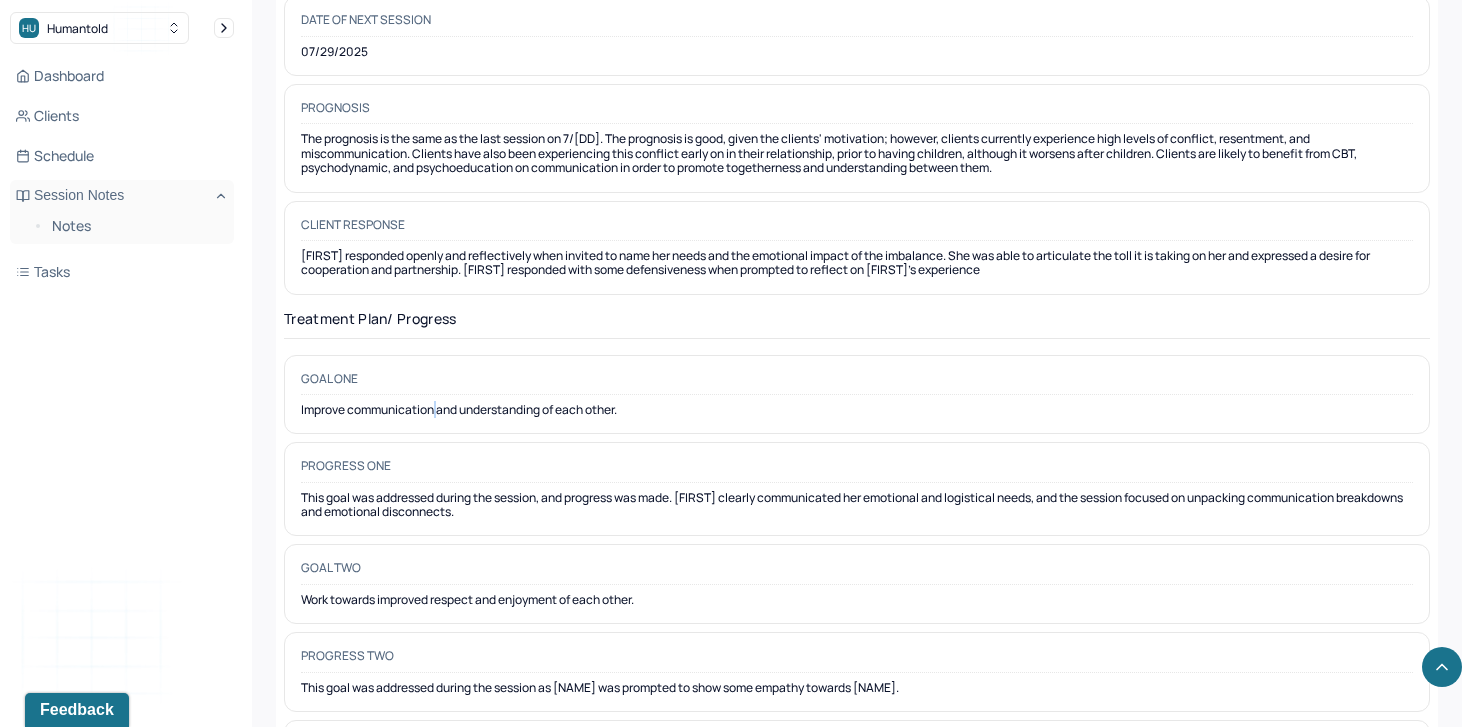 click on "Improve communication and understanding of each other." at bounding box center [857, 410] 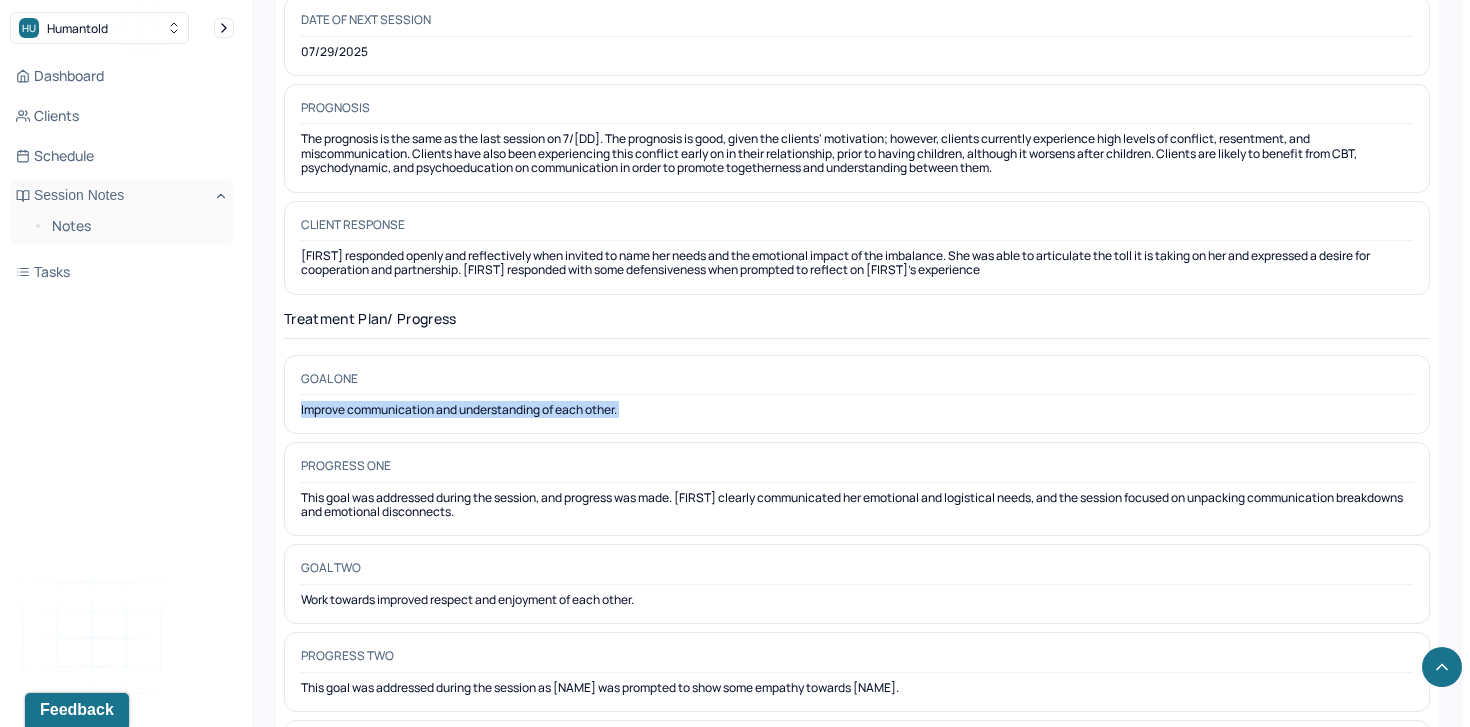 click on "Improve communication and understanding of each other." at bounding box center [857, 410] 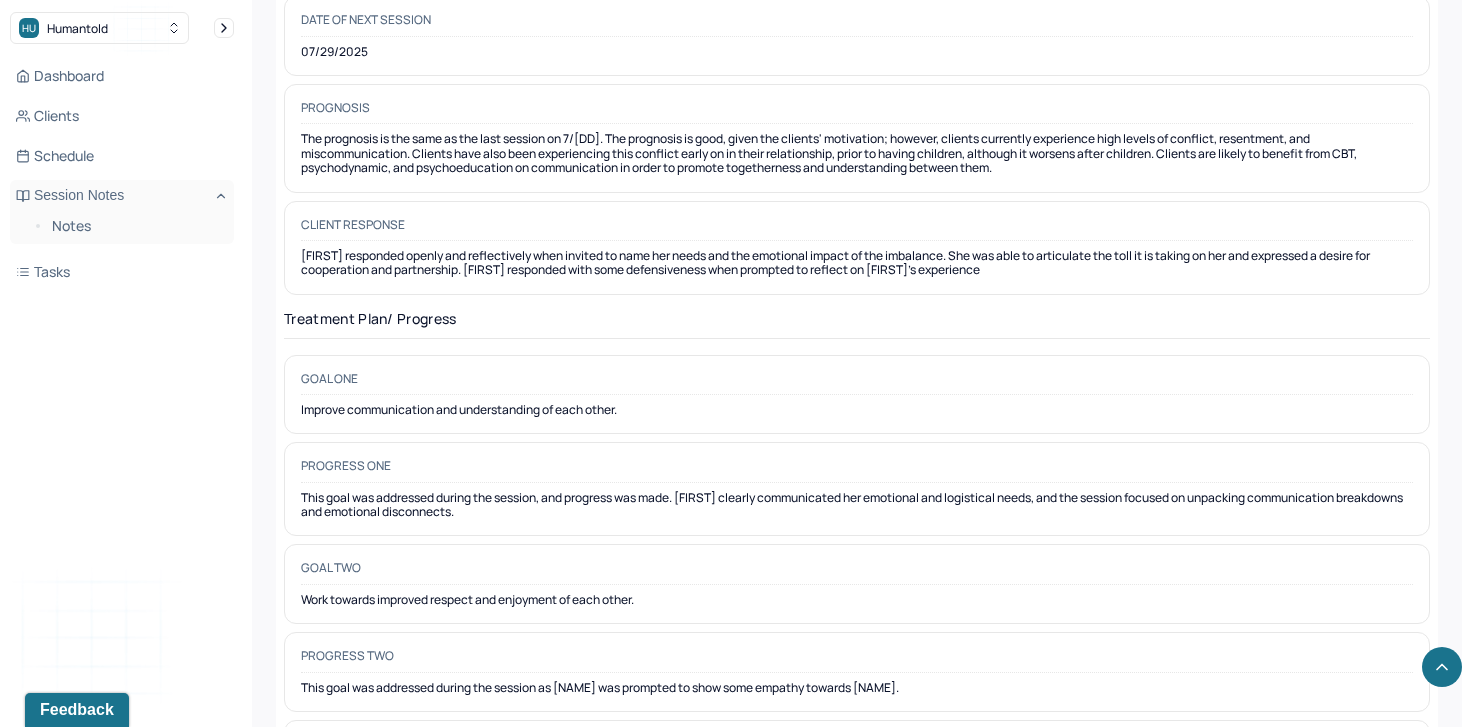 click on "Work towards improved respect and enjoyment of each other." at bounding box center [857, 600] 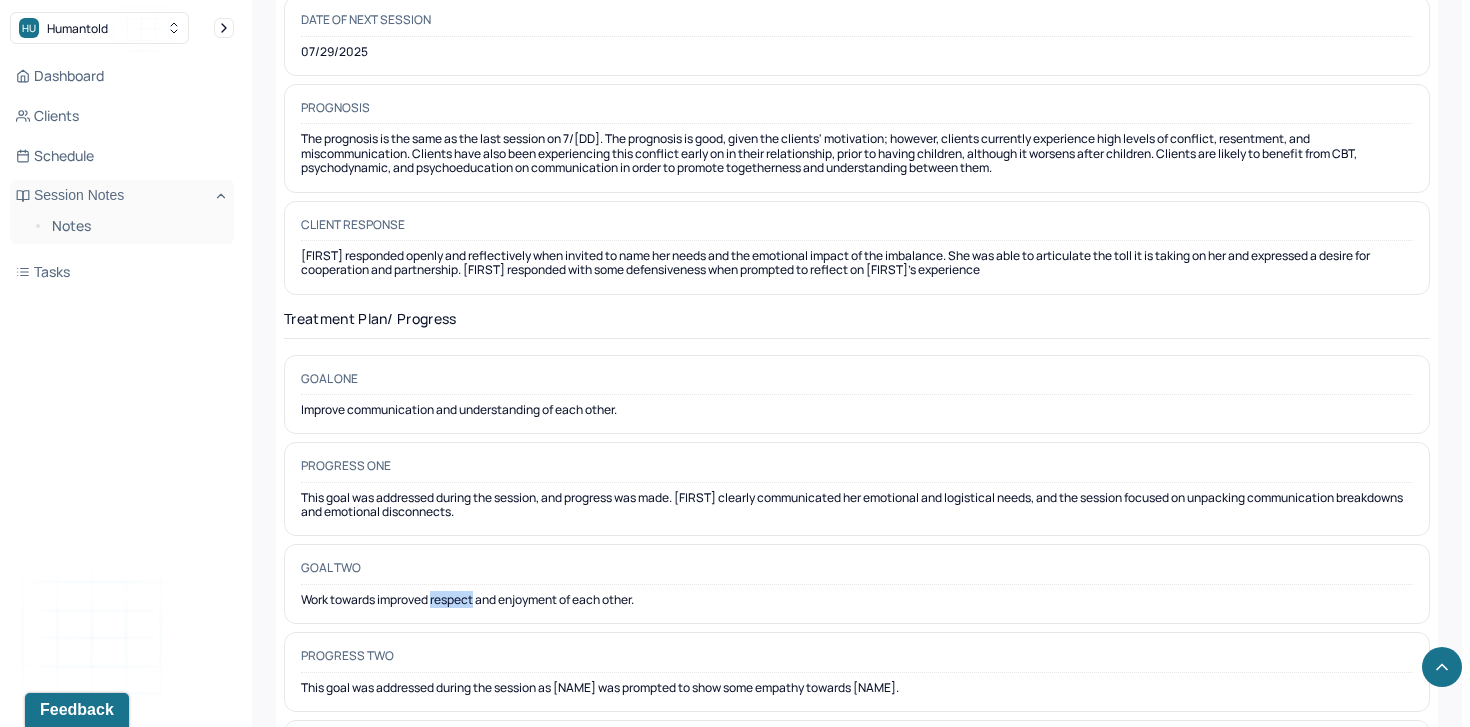 click on "Work towards improved respect and enjoyment of each other." at bounding box center (857, 600) 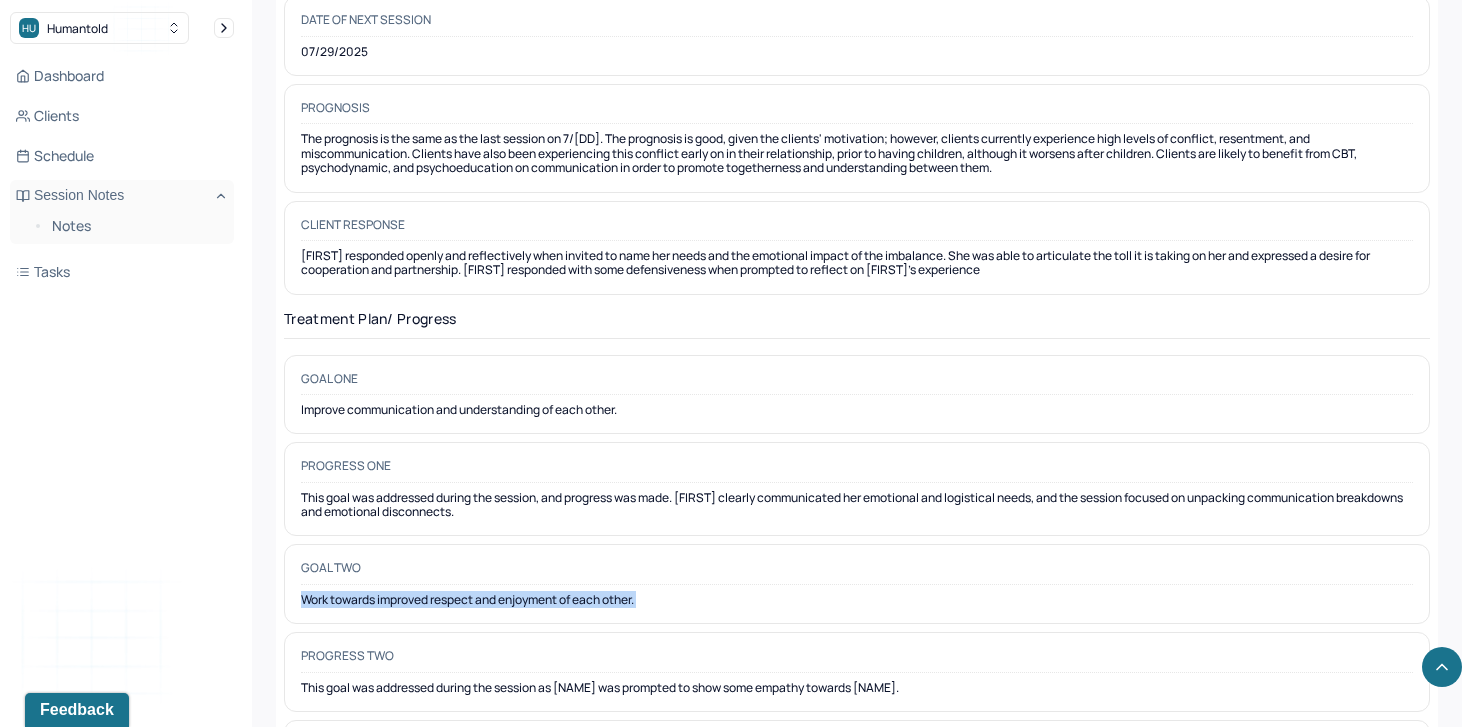click on "Work towards improved respect and enjoyment of each other." at bounding box center (857, 600) 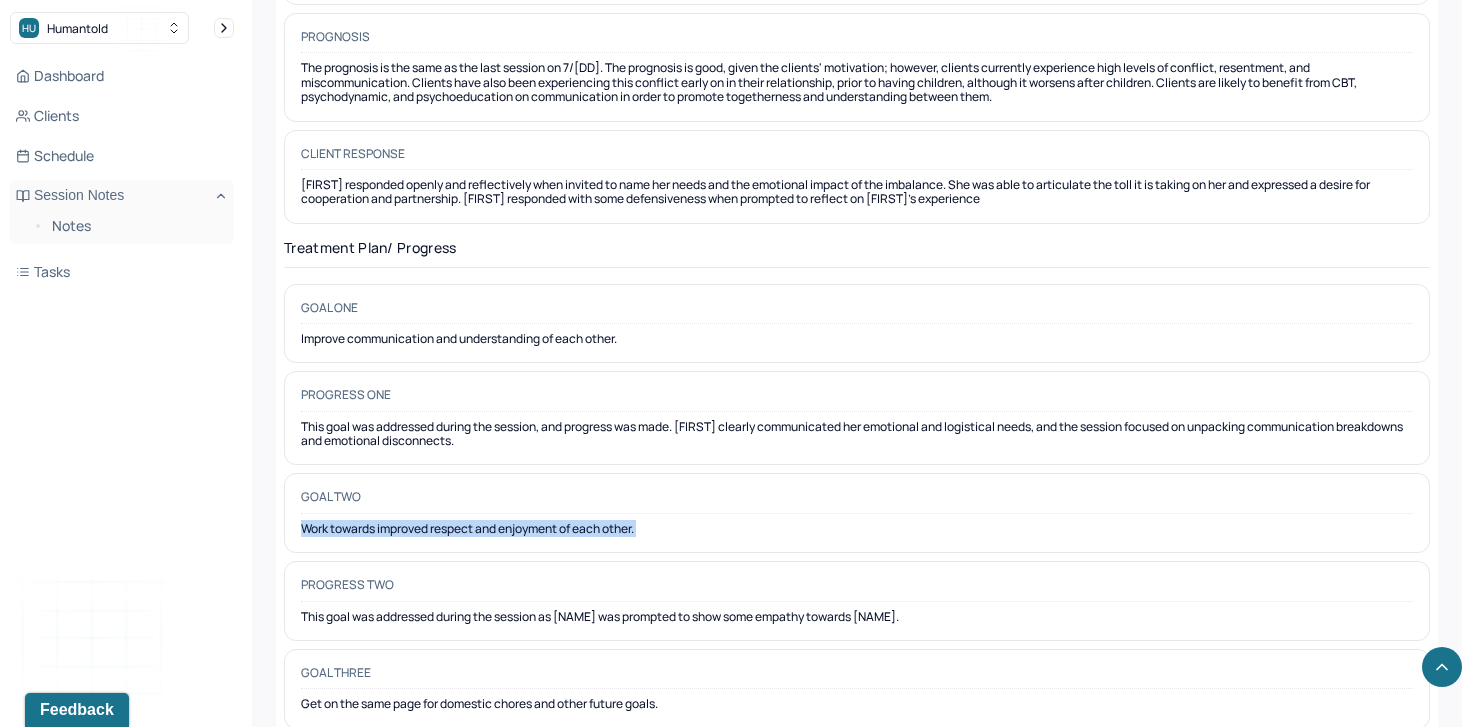 scroll, scrollTop: 2935, scrollLeft: 0, axis: vertical 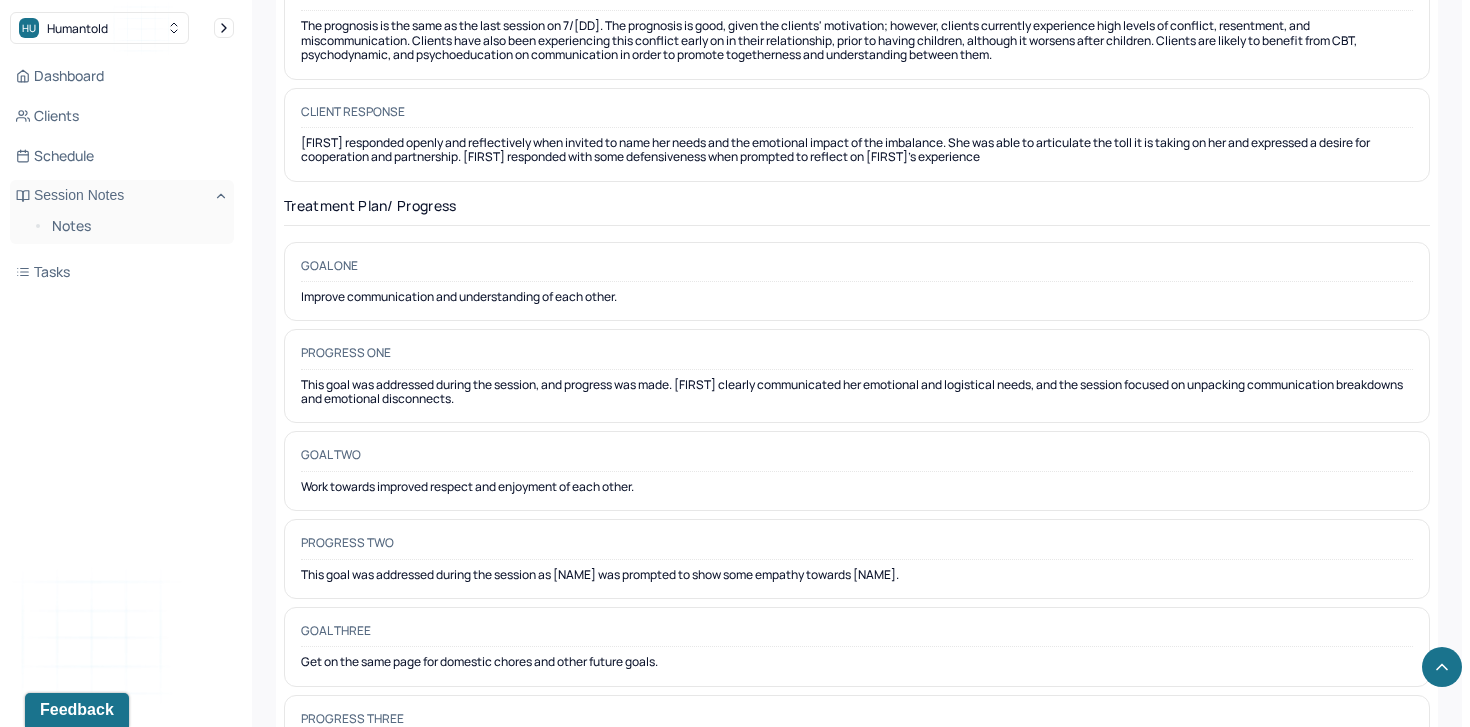 click on "Get on the same page for domestic chores and other future goals." at bounding box center [857, 662] 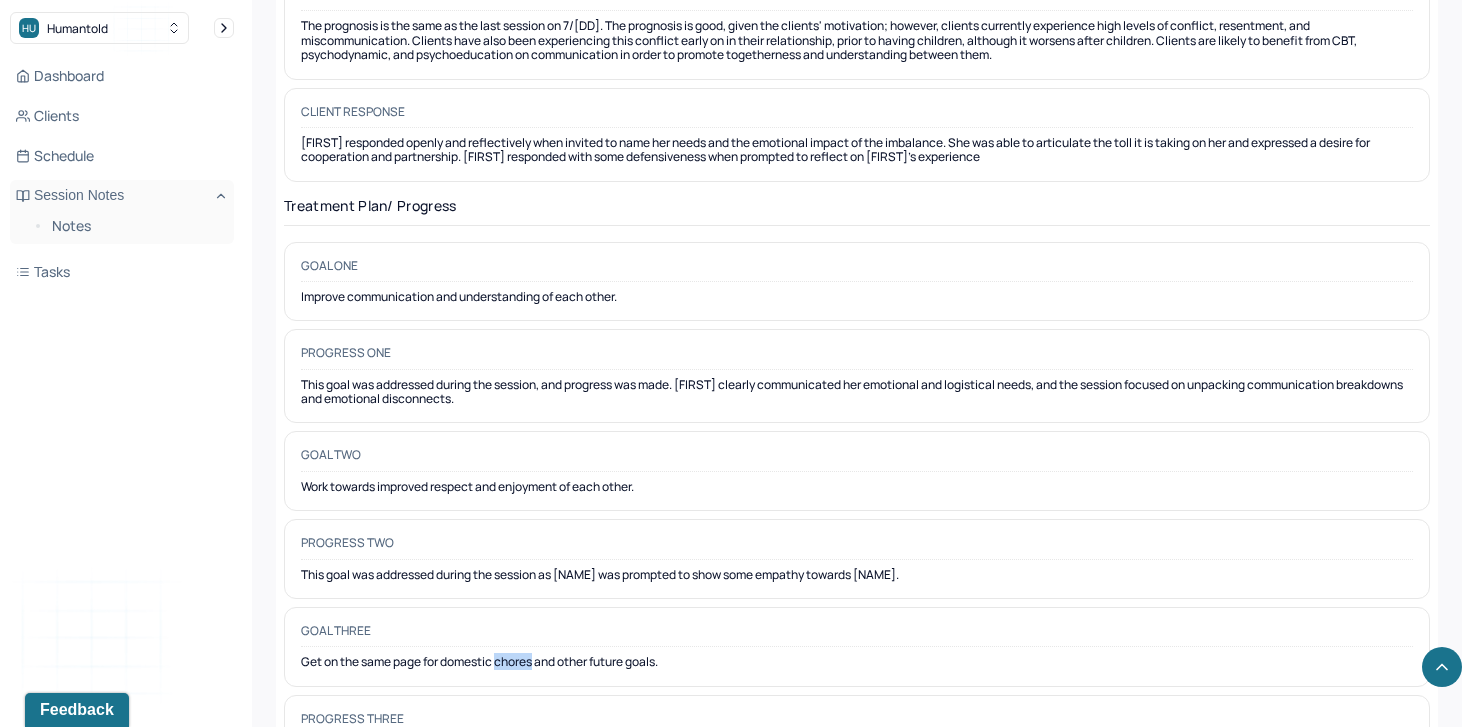 click on "Get on the same page for domestic chores and other future goals." at bounding box center [857, 662] 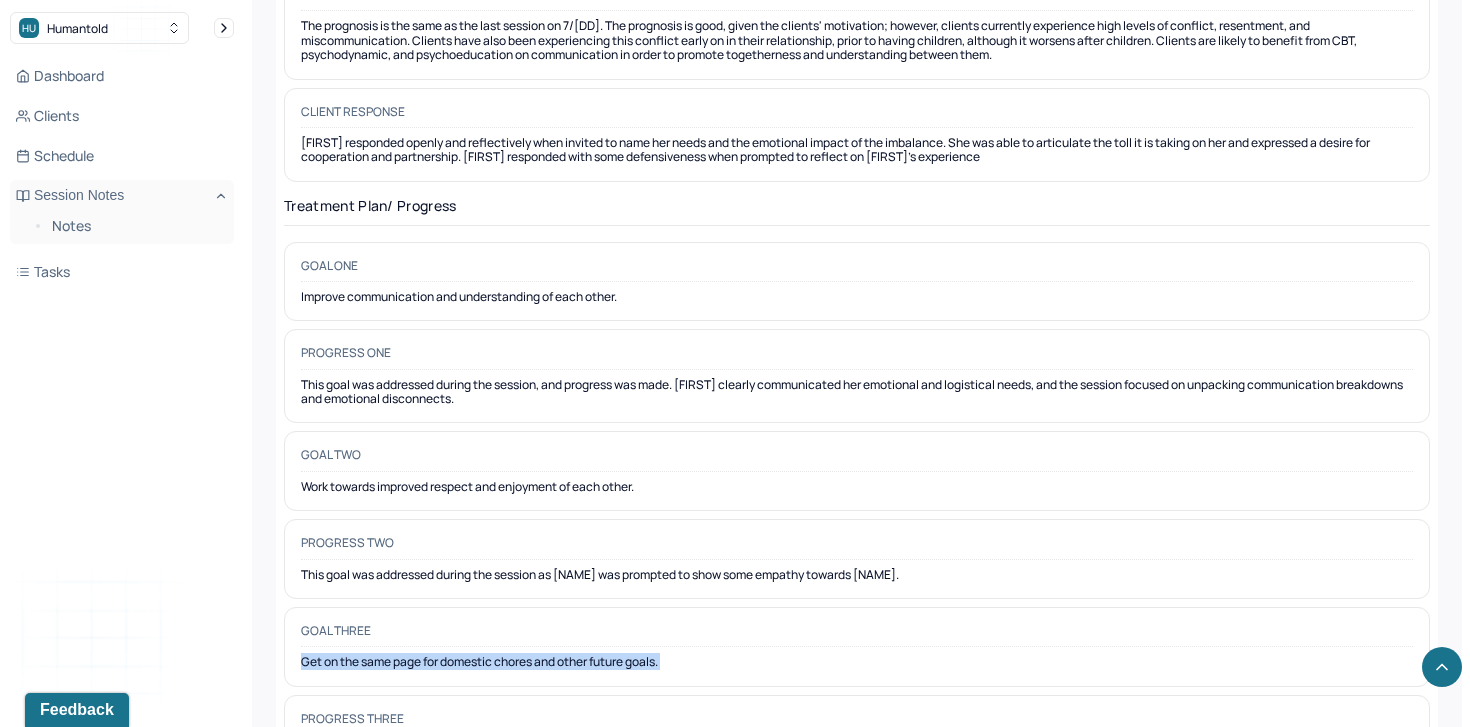 click on "Get on the same page for domestic chores and other future goals." at bounding box center [857, 662] 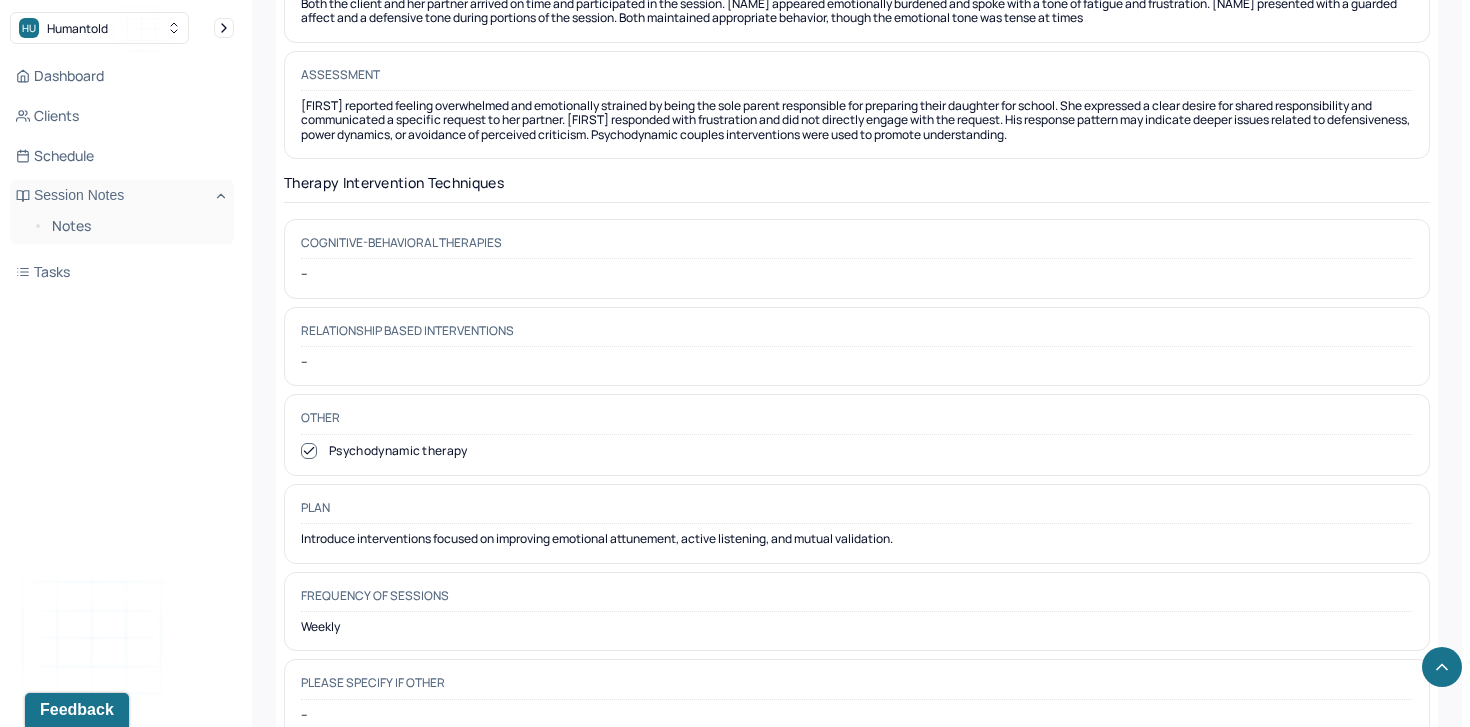 scroll, scrollTop: 1283, scrollLeft: 0, axis: vertical 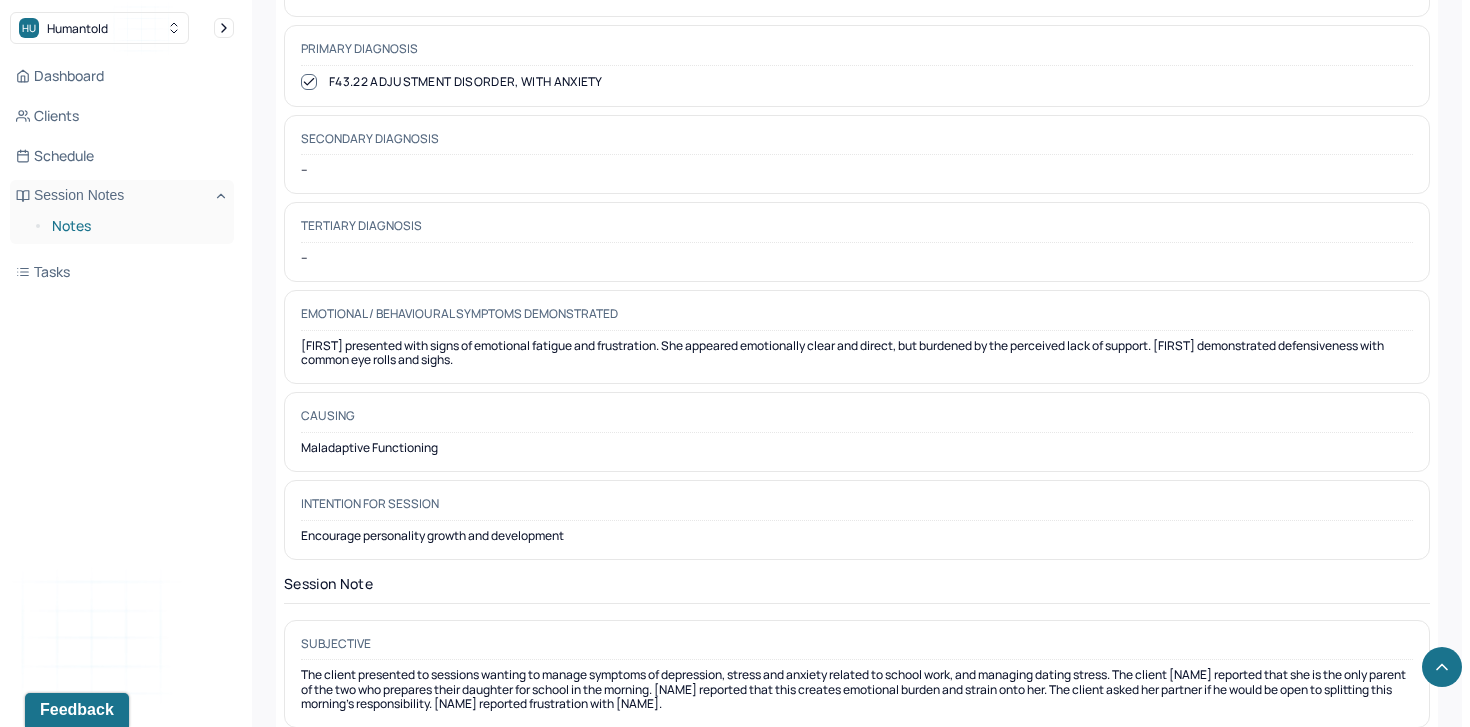 click on "Notes" at bounding box center (135, 226) 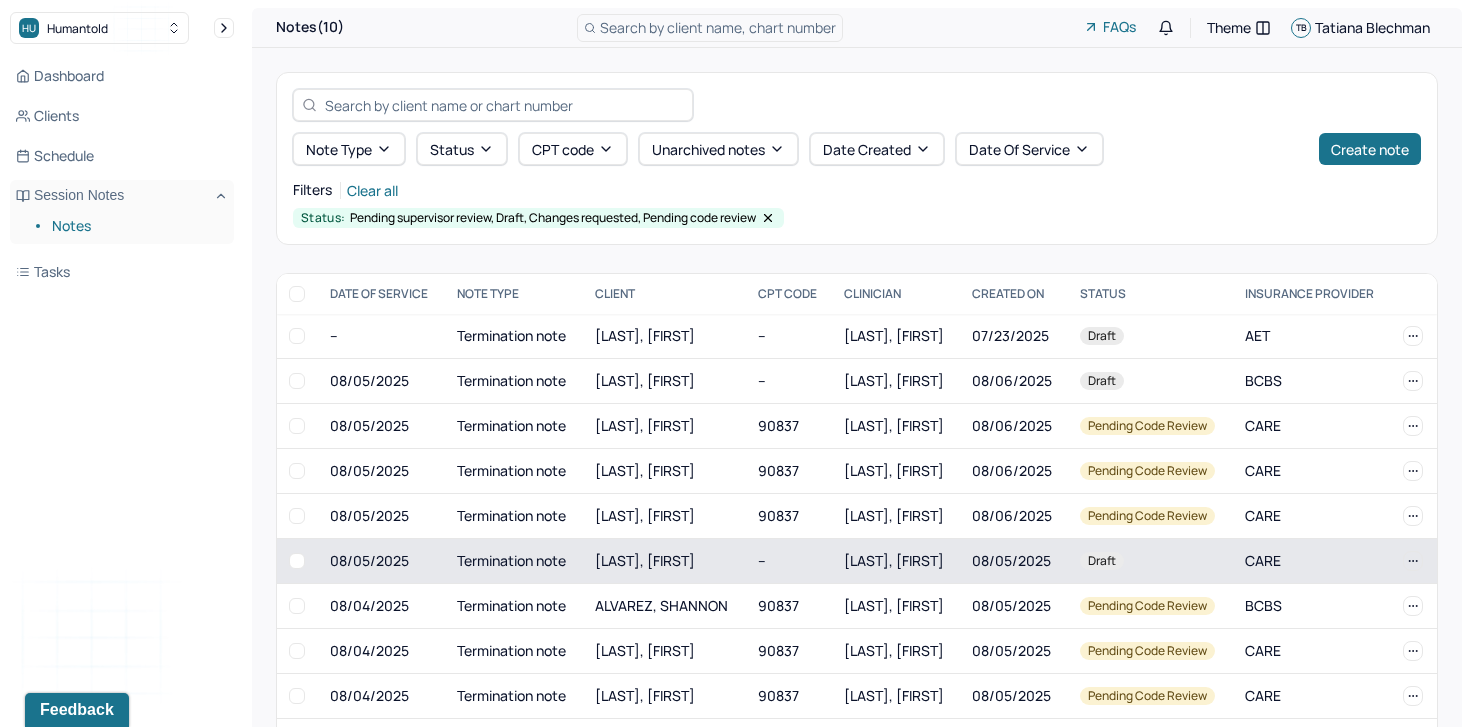 scroll, scrollTop: 68, scrollLeft: 0, axis: vertical 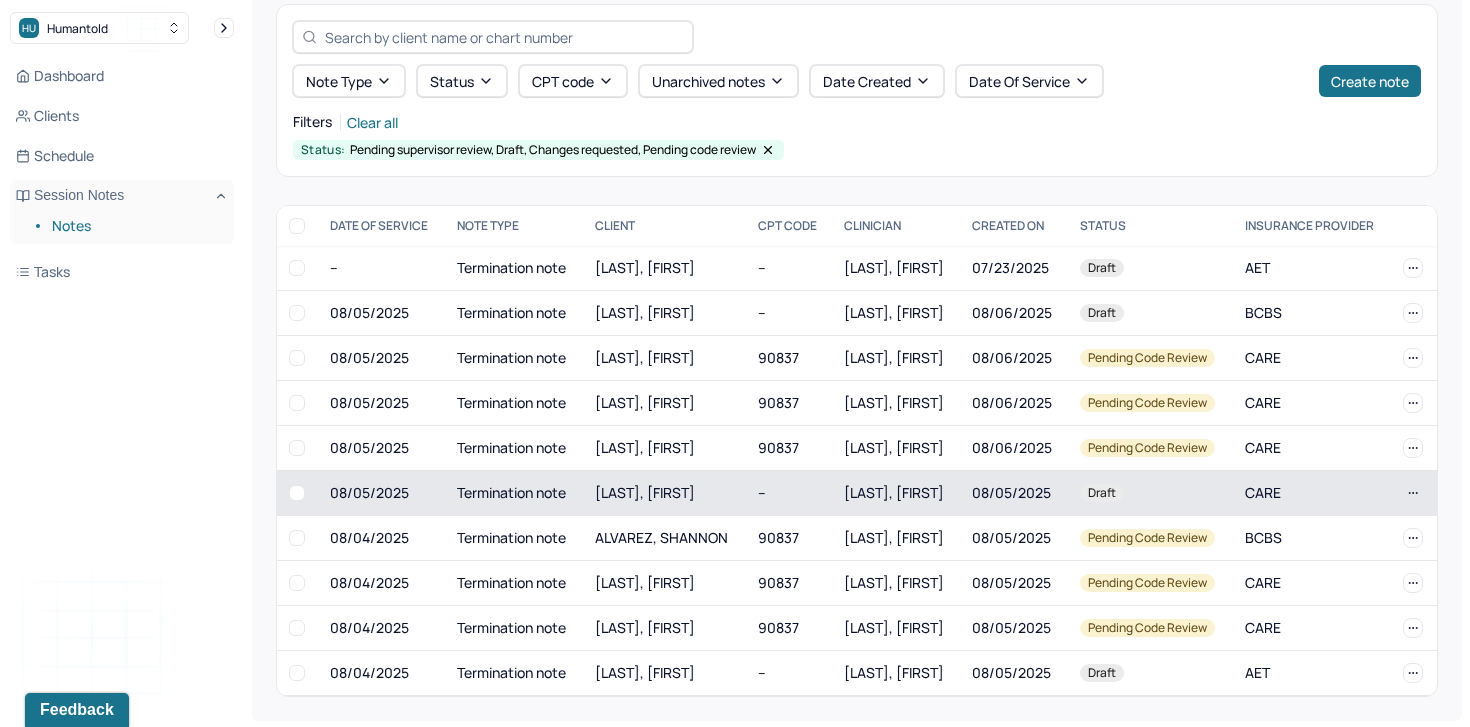 click on "[LAST], [FIRST]" at bounding box center (664, 493) 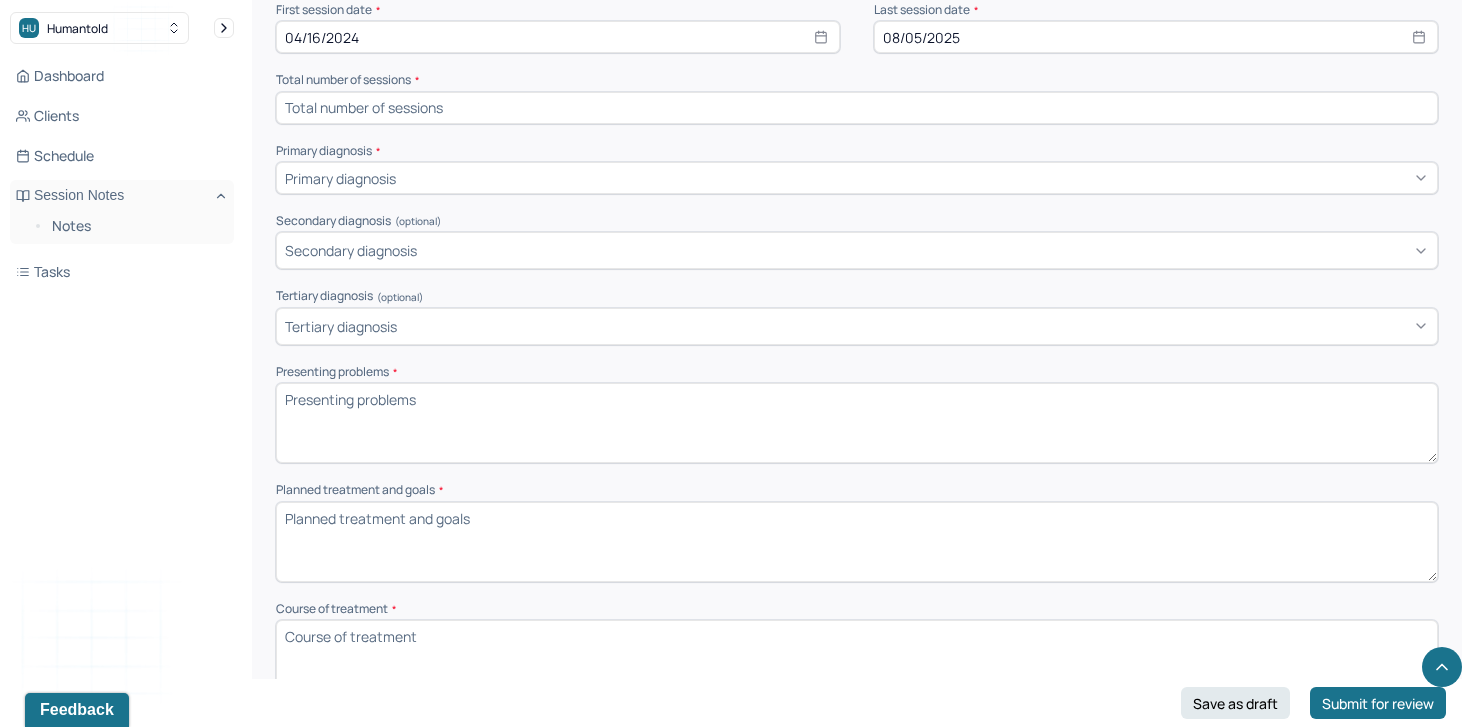 scroll, scrollTop: 708, scrollLeft: 0, axis: vertical 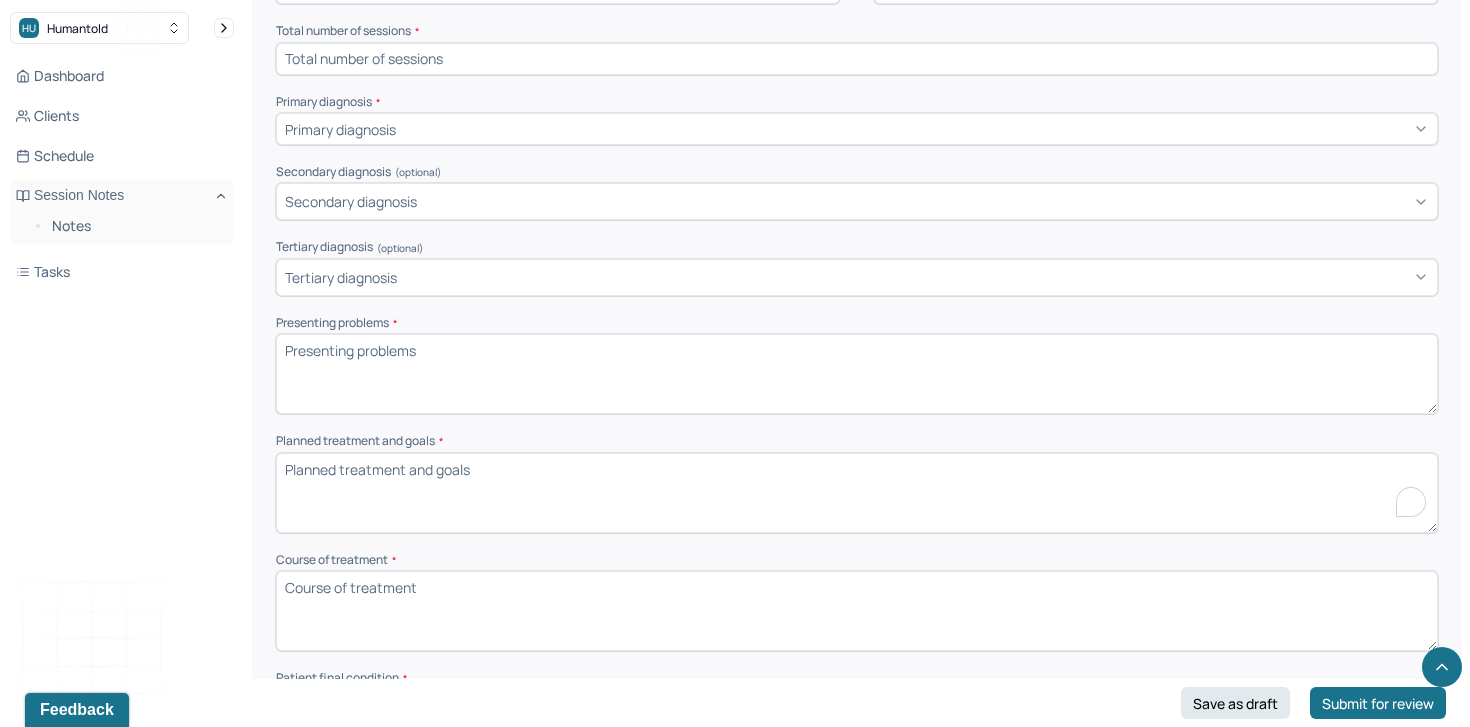 click on "Planned treatment and goals *" at bounding box center [857, 493] 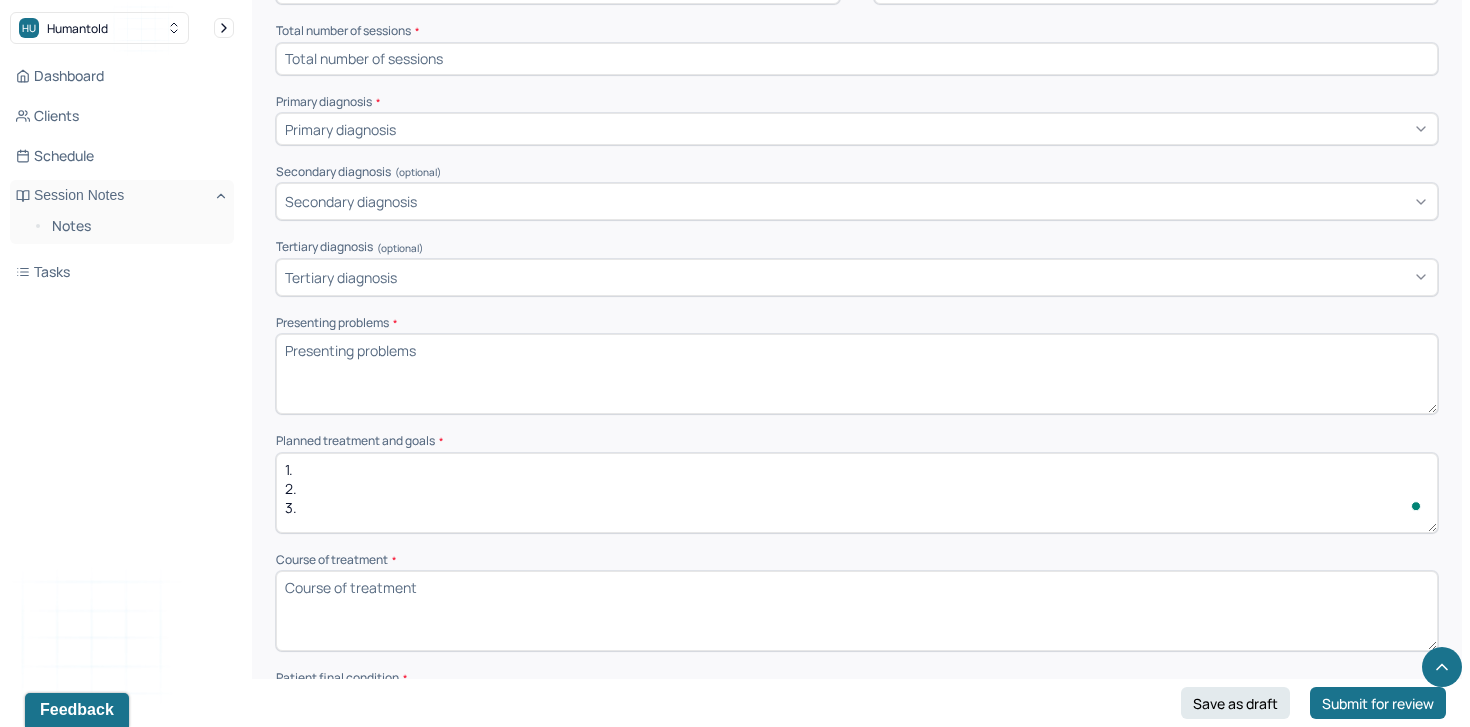 paste on "Get on the same page for domestic chores and other future goals." 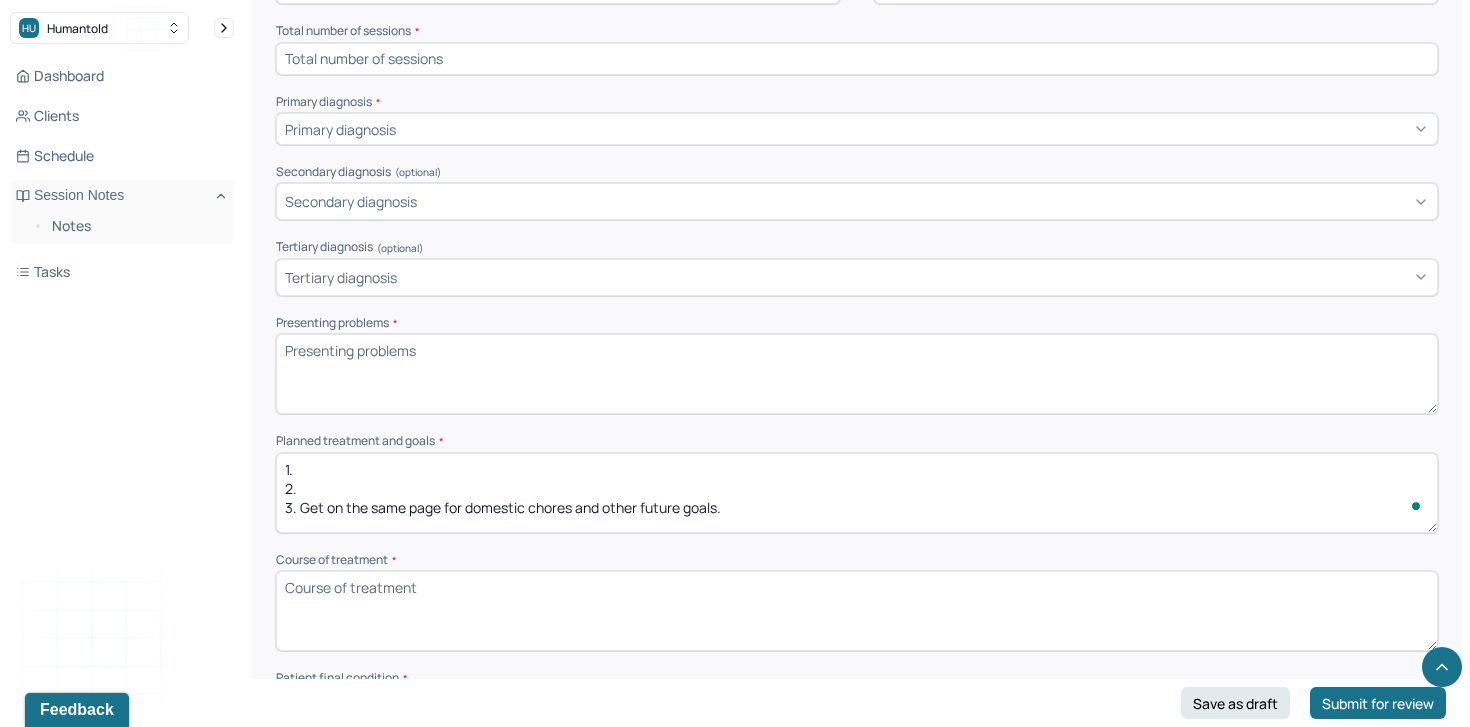 scroll, scrollTop: 3, scrollLeft: 0, axis: vertical 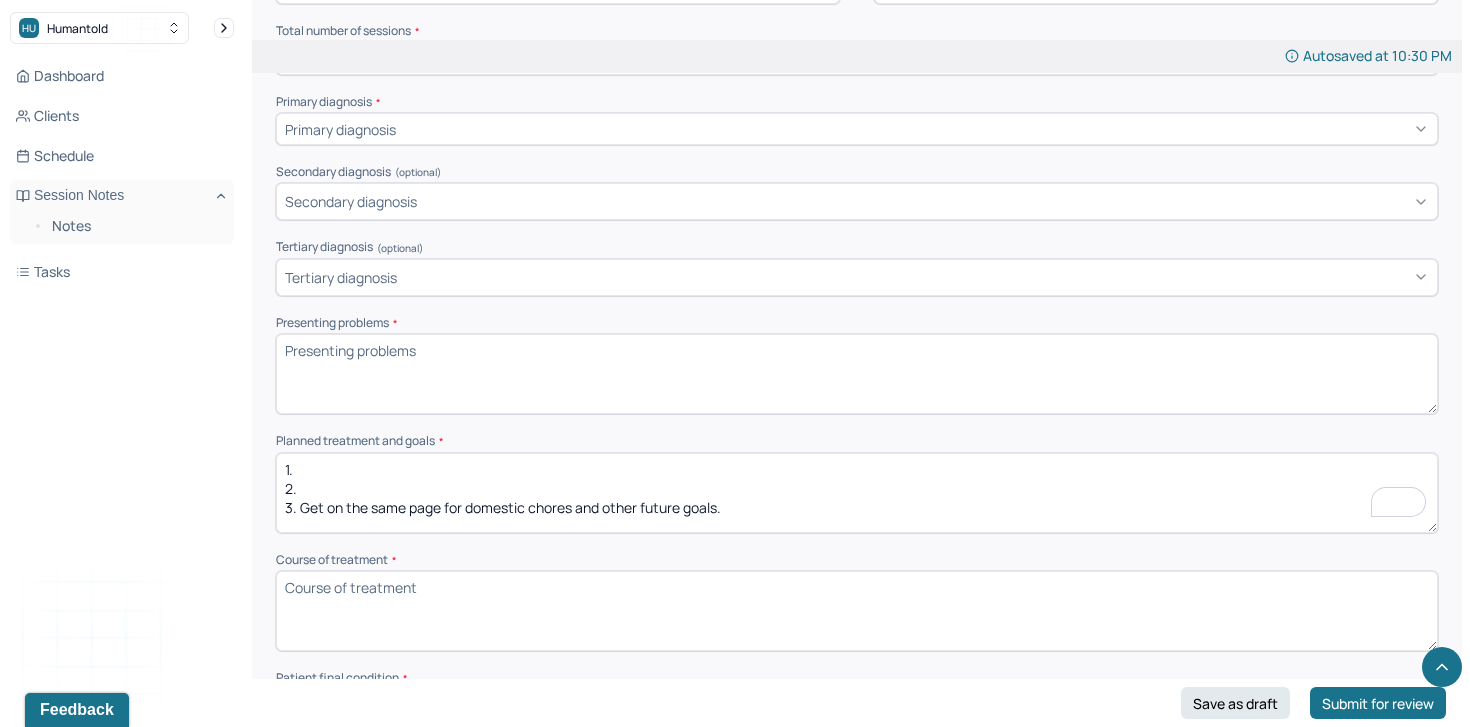 click on "1.
2.
3. Get on the same page for domestic chores and other future goals." at bounding box center [857, 493] 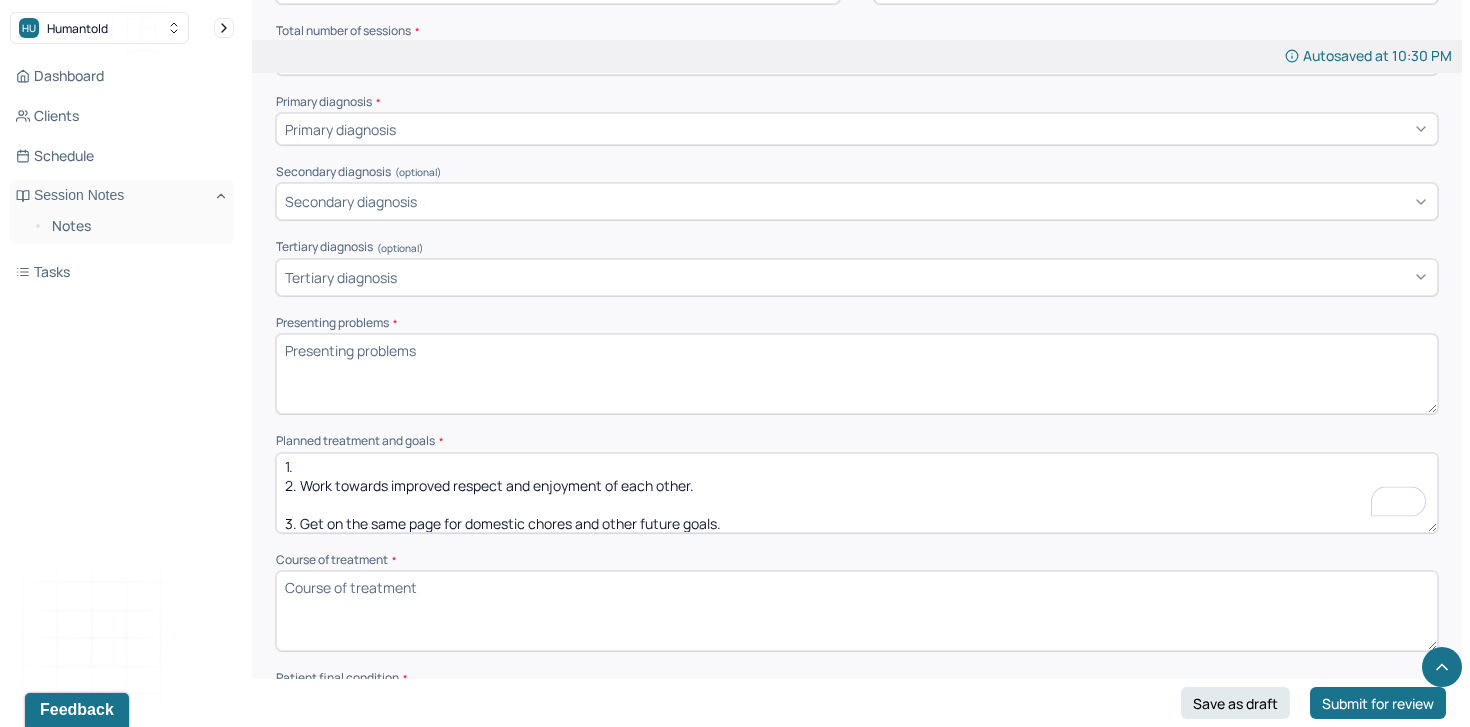 type on "1.
2. Work towards improved respect and enjoyment of each other.
3. Get on the same page for domestic chores and other future goals." 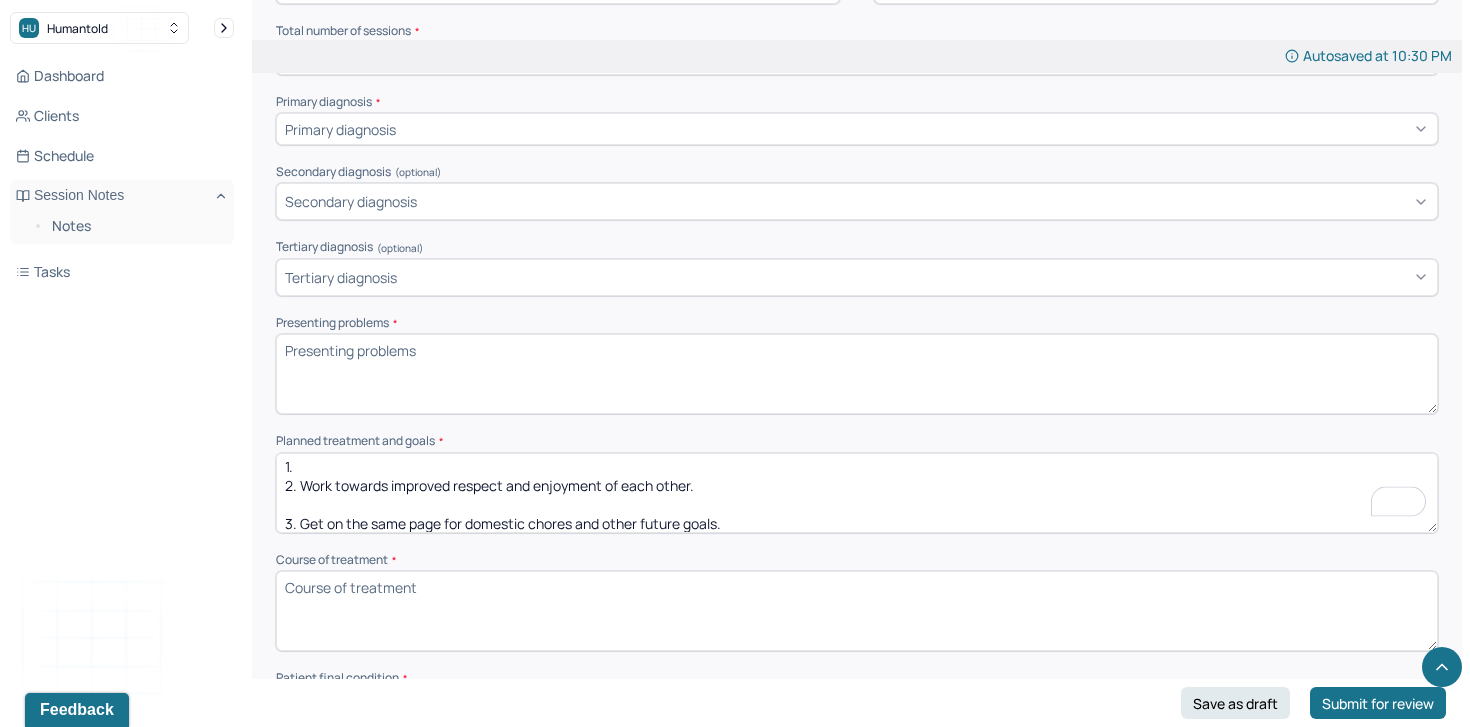 click on "1.
2. Work towards improved respect and enjoyment of each other.
3. Get on the same page for domestic chores and other future goals." at bounding box center [857, 493] 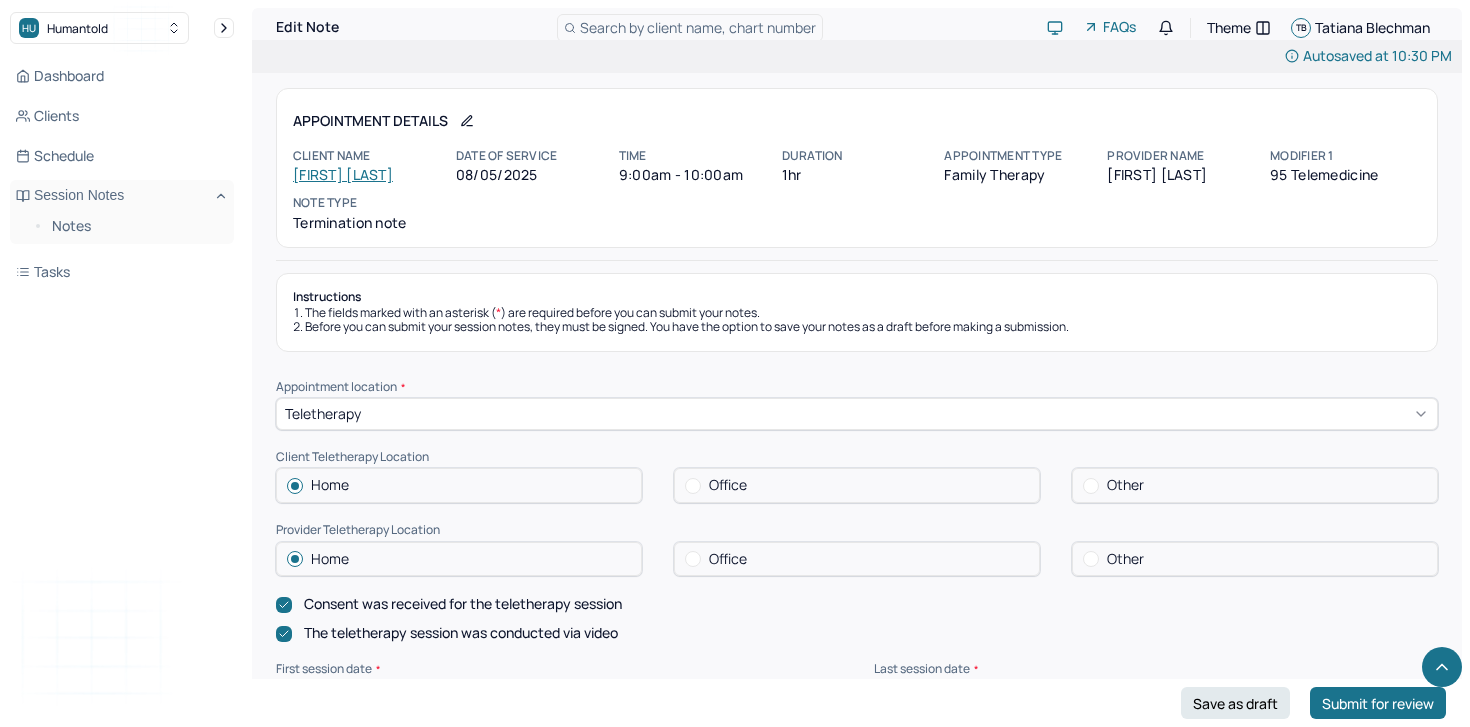 scroll, scrollTop: 708, scrollLeft: 0, axis: vertical 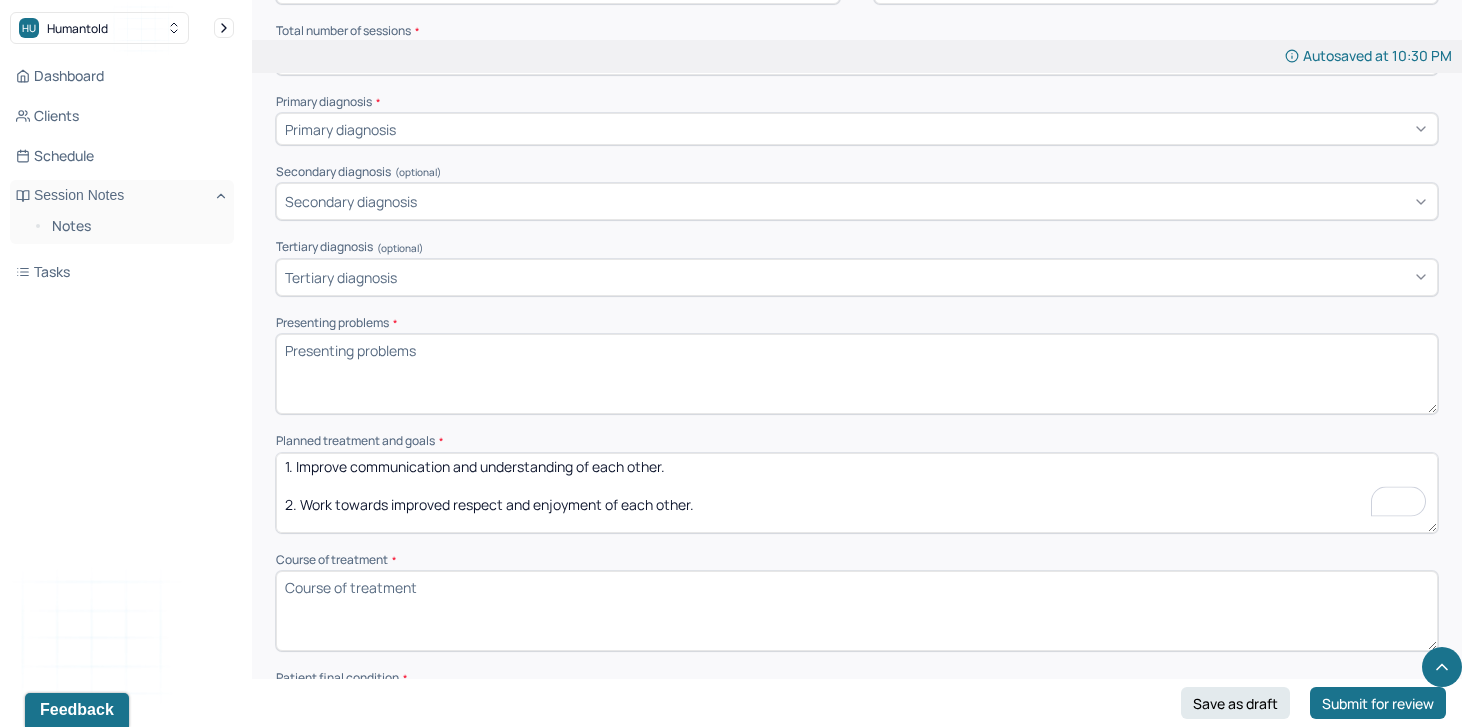 type on "1. Improve communication and understanding of each other.
2. Work towards improved respect and enjoyment of each other.
3. Get on the same page for domestic chores and other future goals." 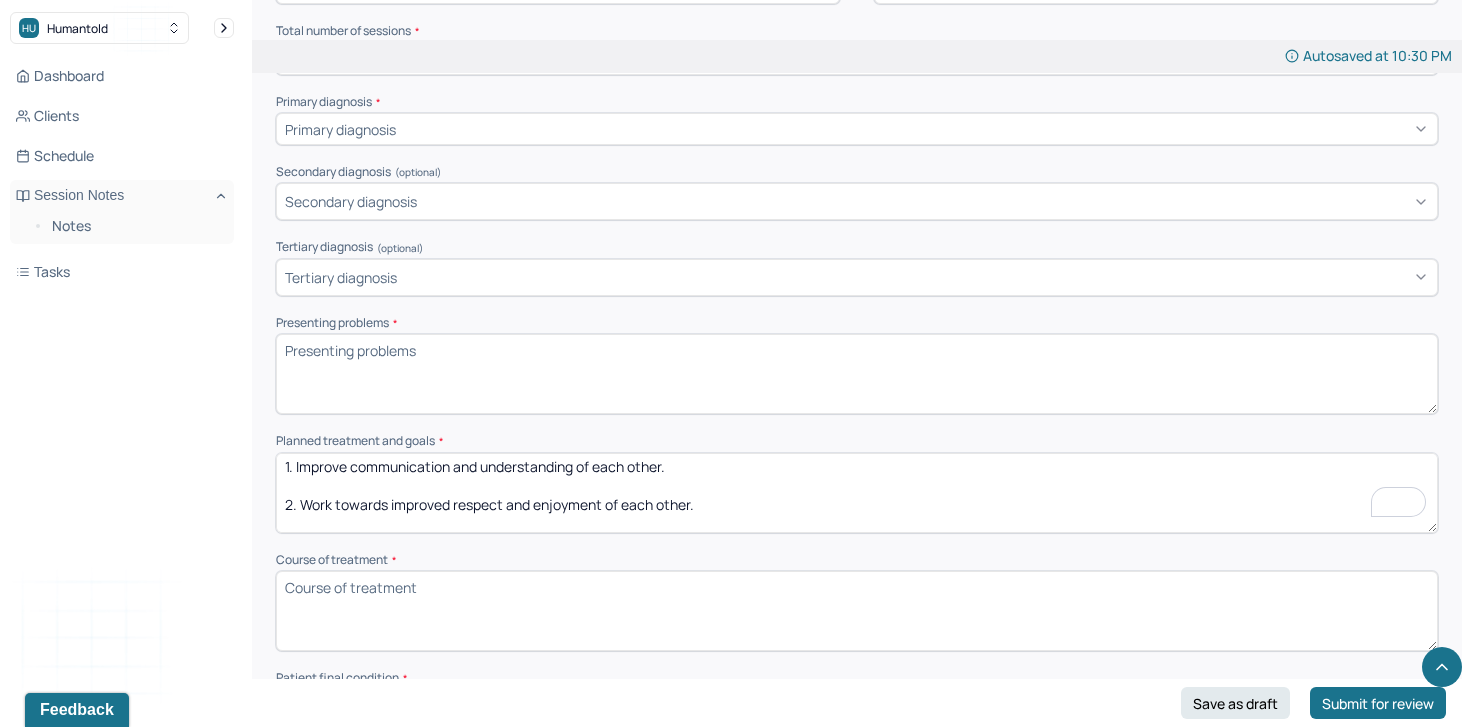 scroll, scrollTop: 0, scrollLeft: 0, axis: both 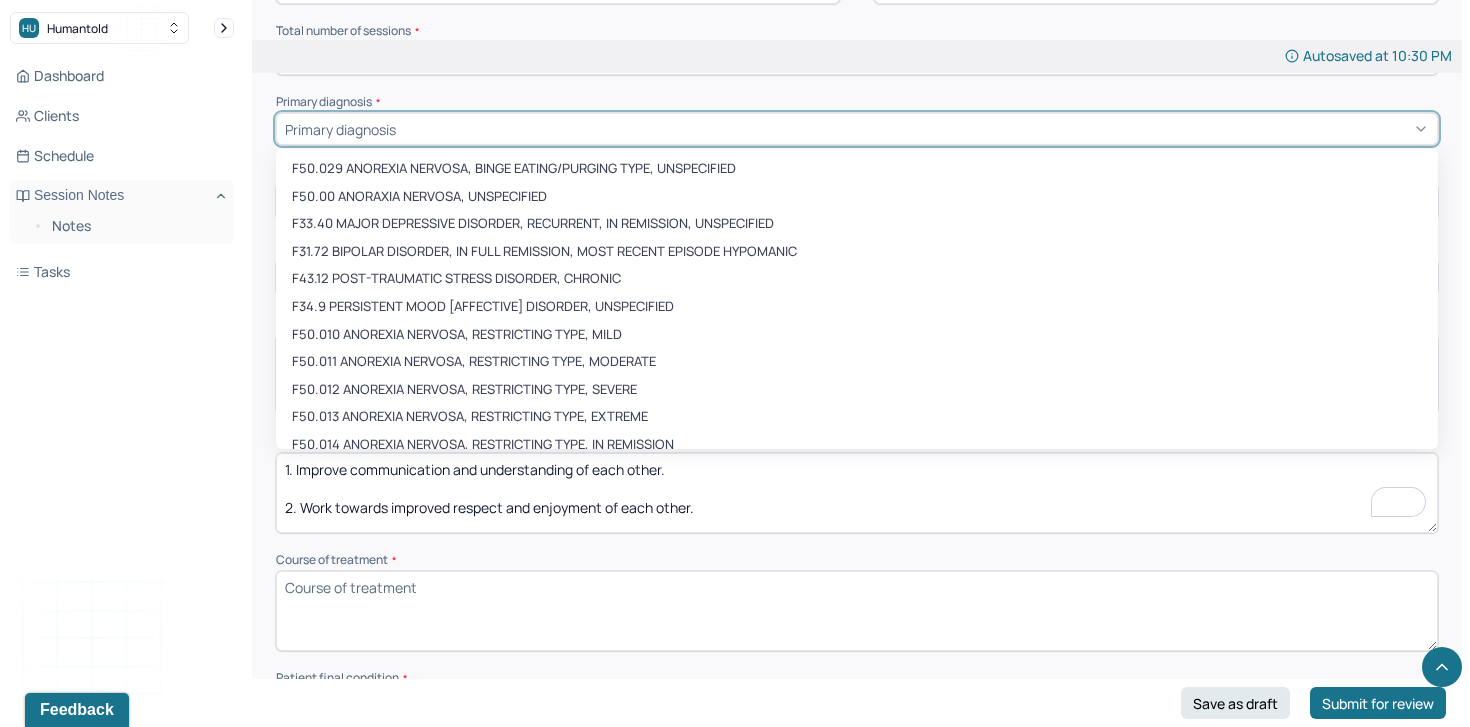 click at bounding box center (914, 129) 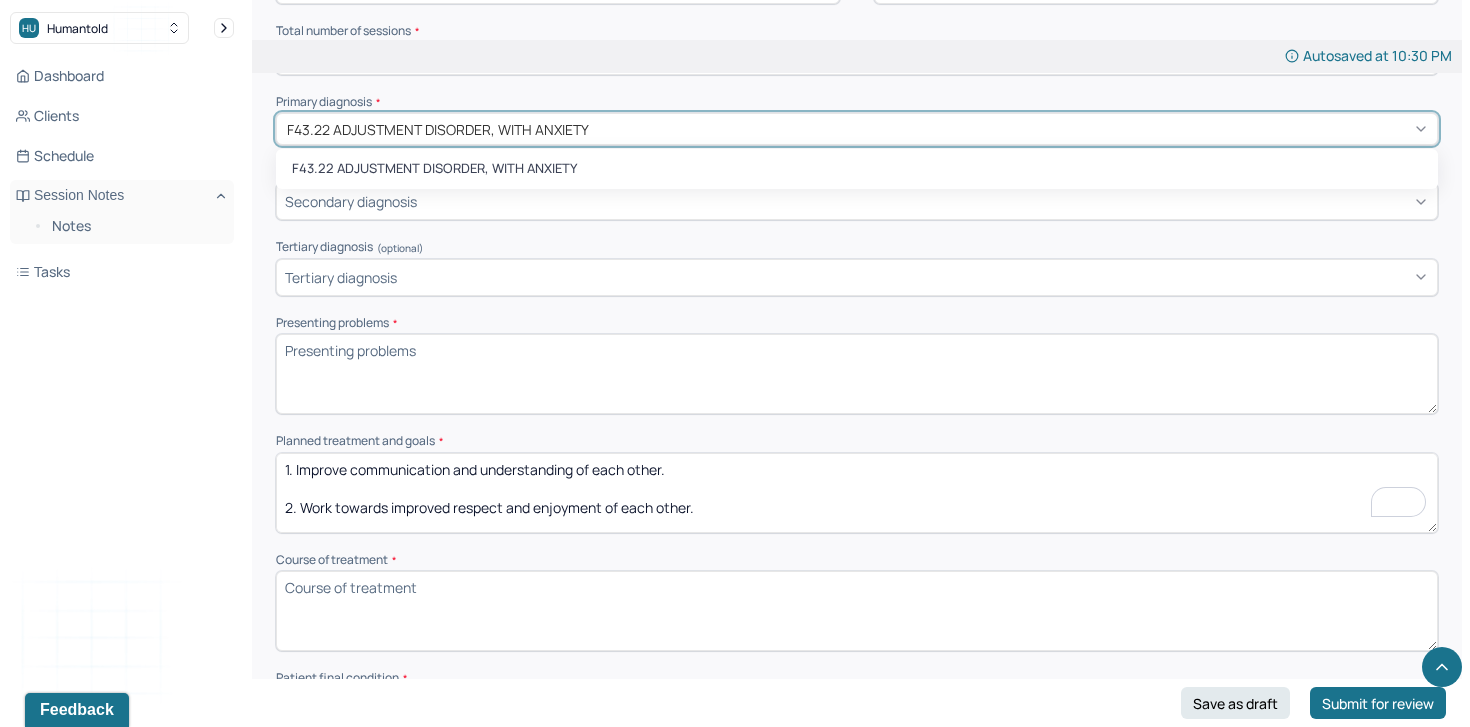 type on "F43.22 ADJUSTMENT DISORDER, WITH ANXIETY" 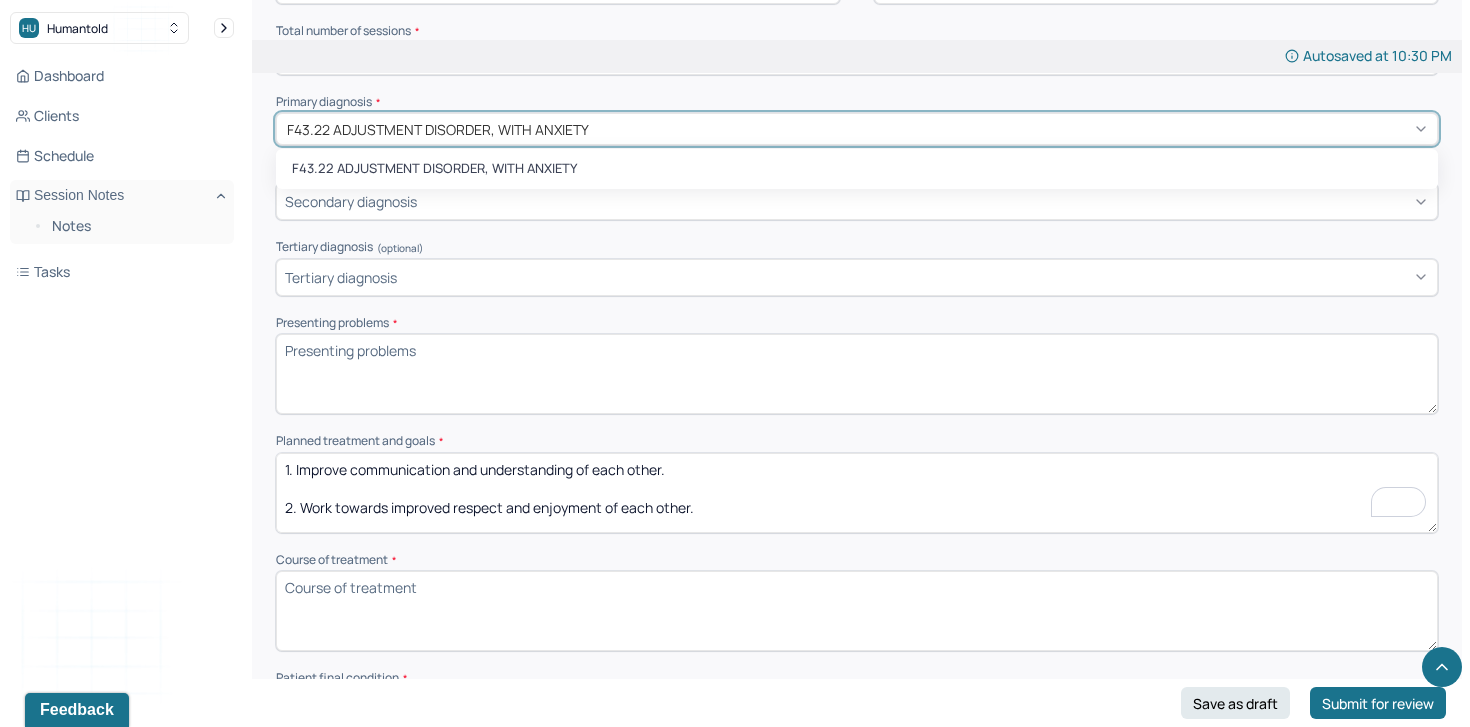 type 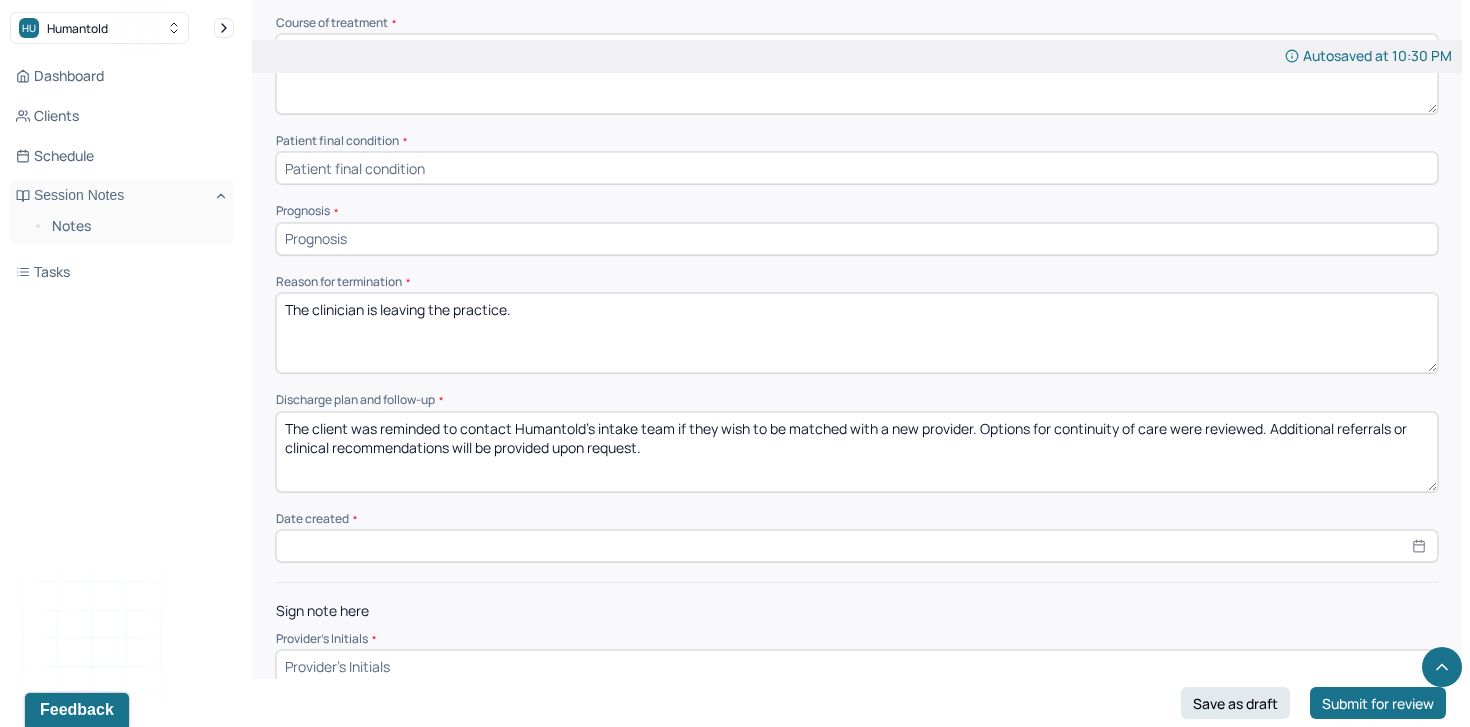 scroll, scrollTop: 1248, scrollLeft: 0, axis: vertical 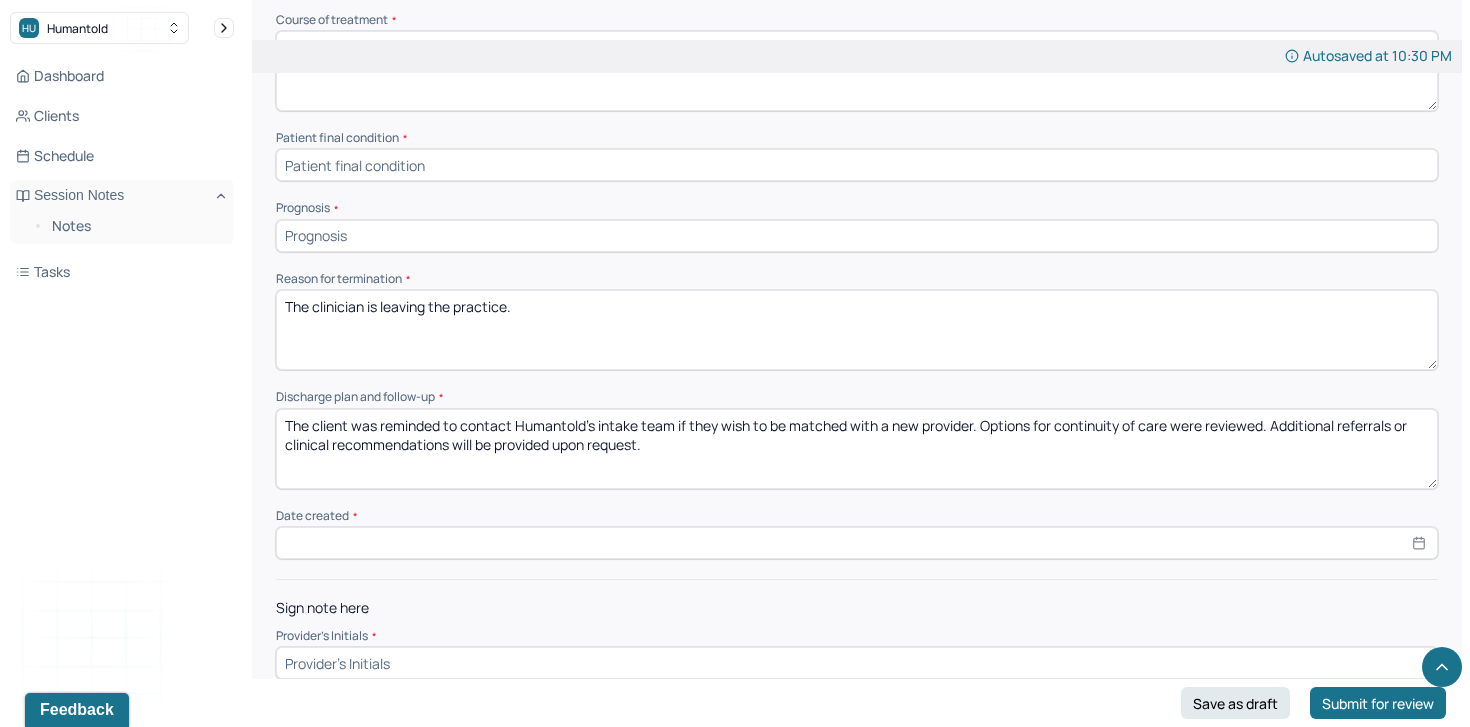 click at bounding box center [857, 165] 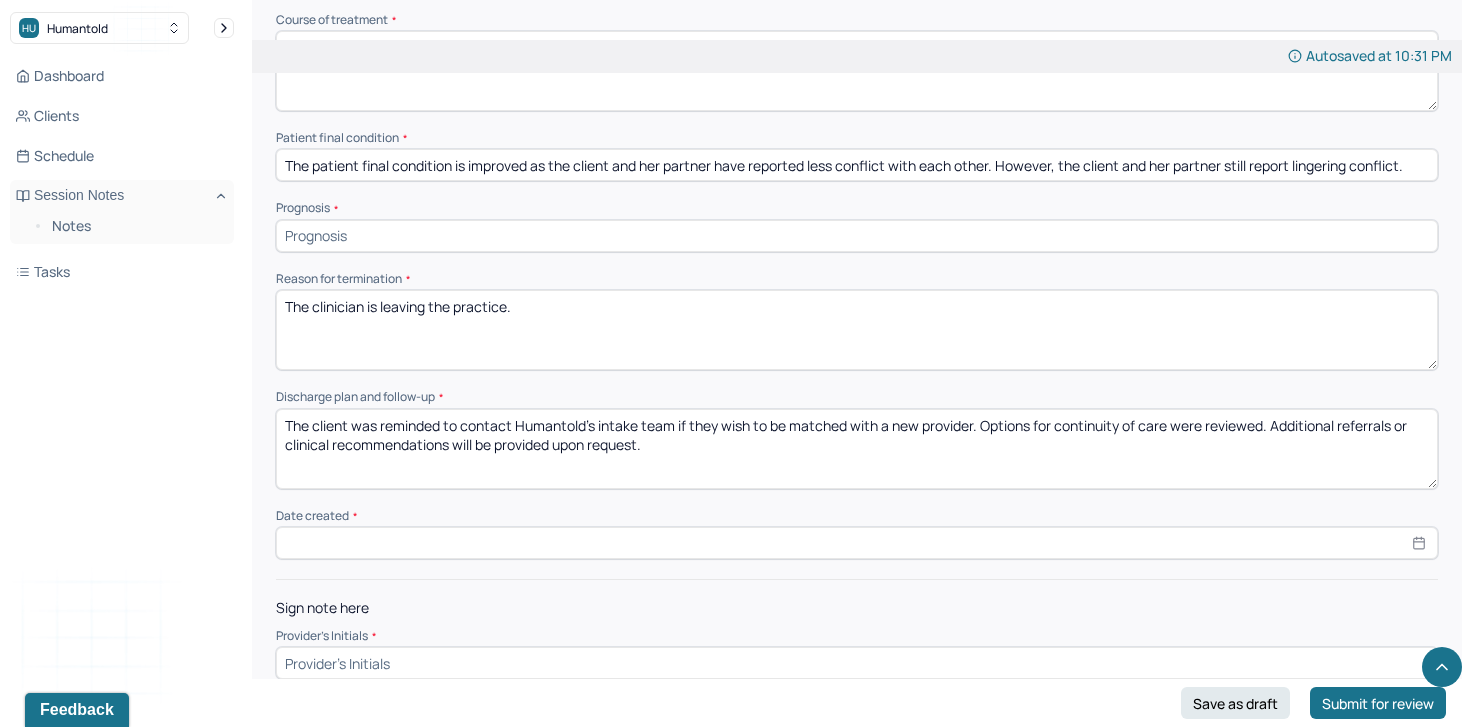 type on "The patient final condition is improved as the client and her partner have reported less conflict with each other. However, the client and her partner still report lingering conflict." 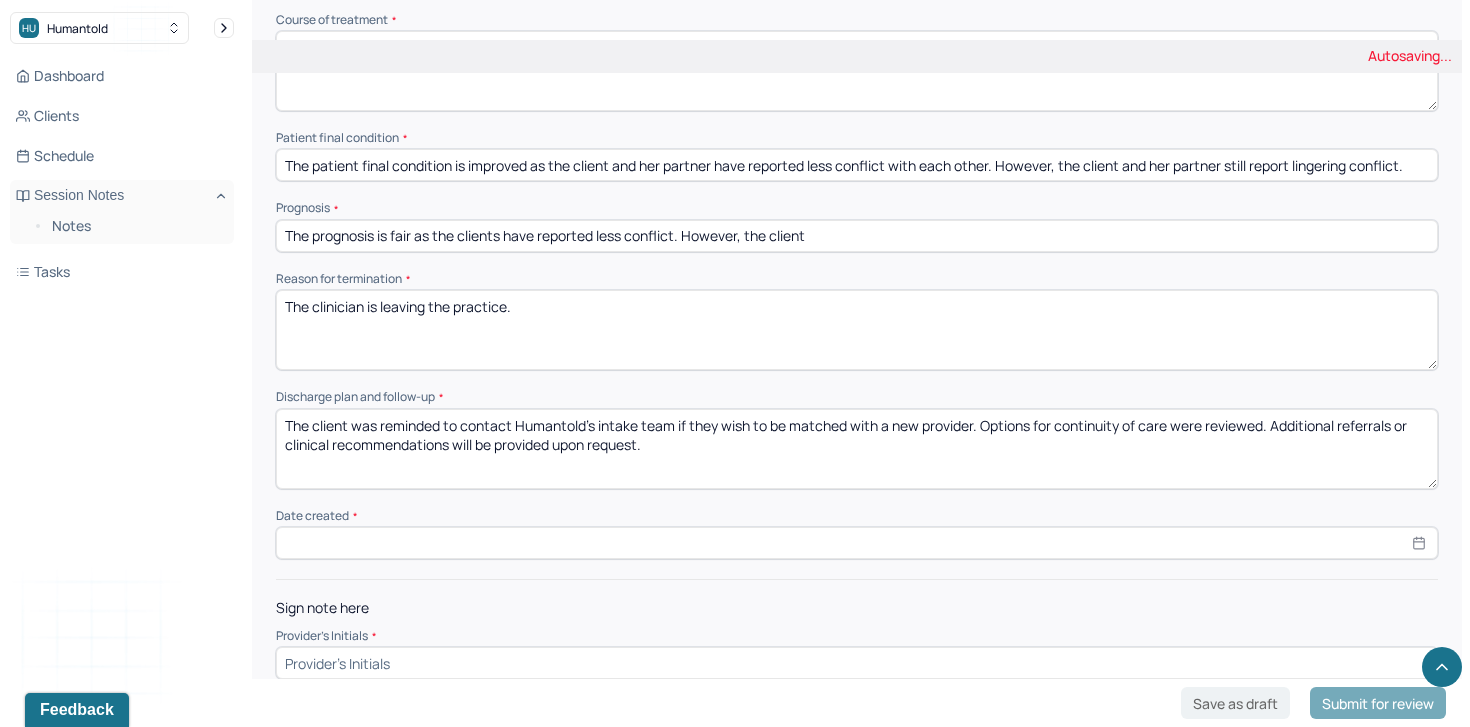 click on "The prognosis is fair as the clients have reported less conflict. However, the client" at bounding box center [857, 236] 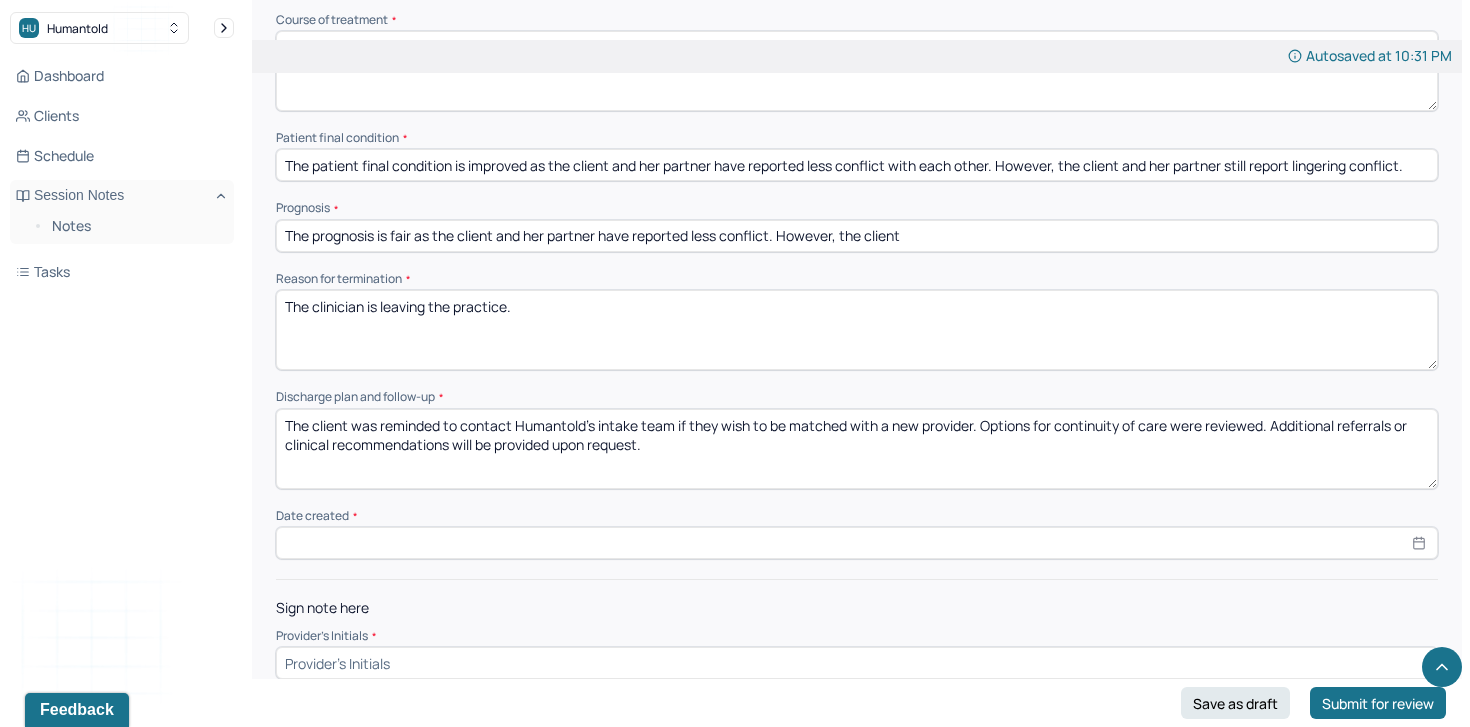 click on "The prognosis is fair as the client and her partner have reported less conflict. However, the client" at bounding box center [857, 236] 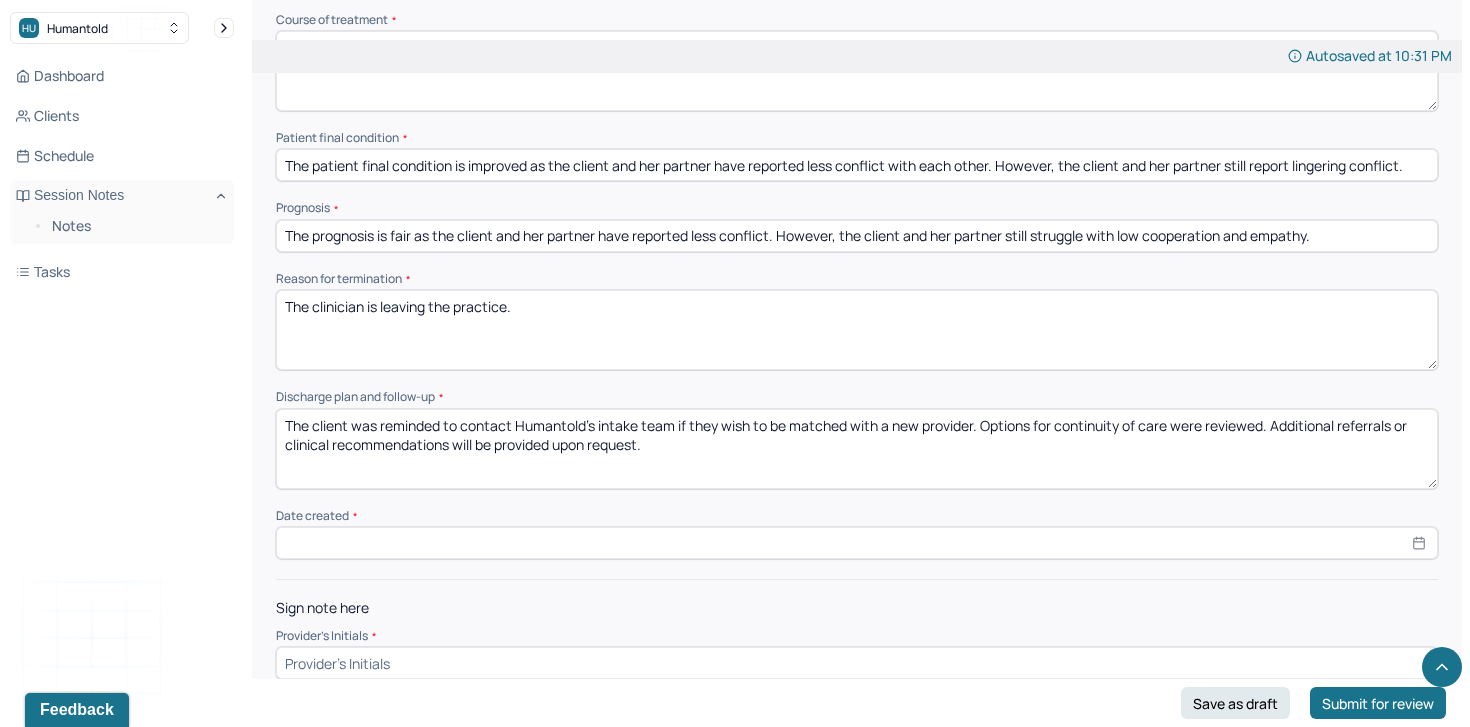 click on "The prognosis is fair as the client and her partner have reported less conflict. However, the client and her partner still struggle with low cooperation and empathy." at bounding box center (857, 236) 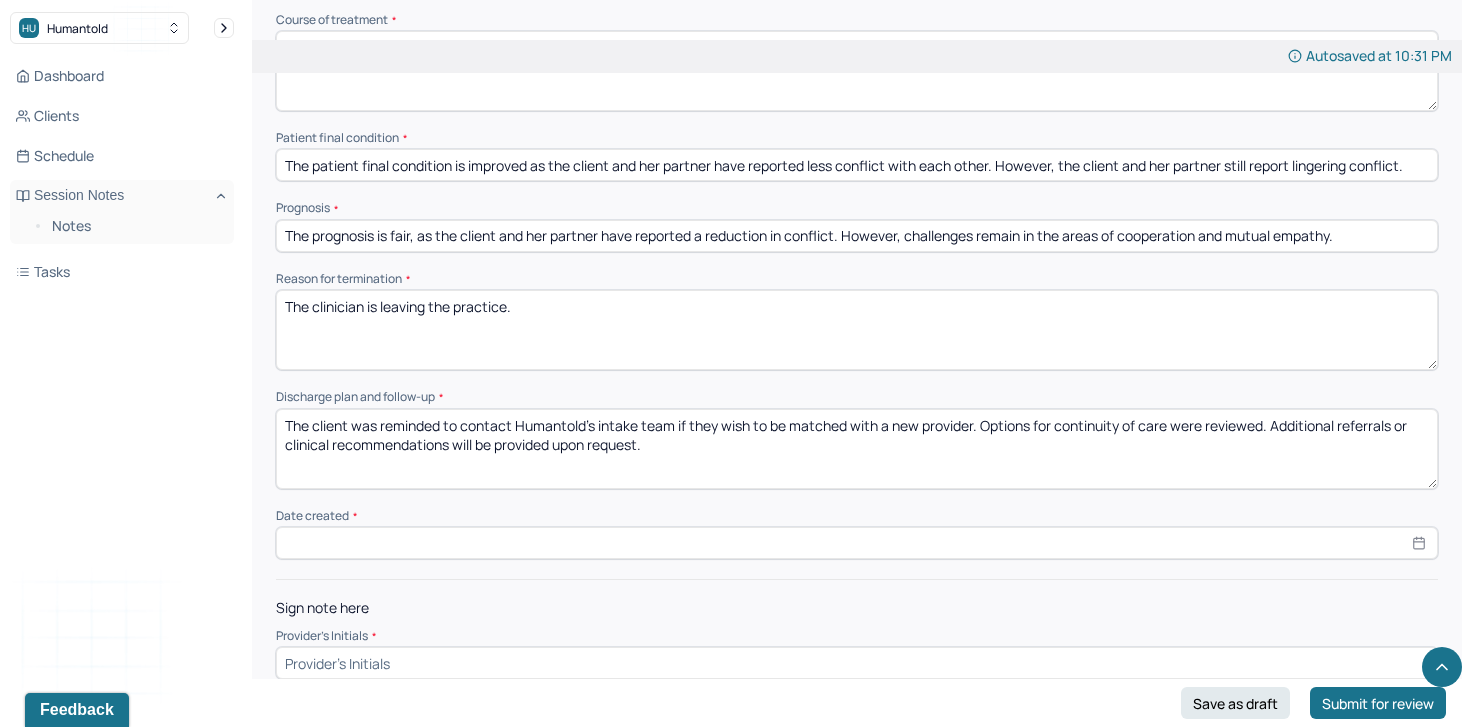 type on "The prognosis is fair, as the client and her partner have reported a reduction in conflict. However, challenges remain in the areas of cooperation and mutual empathy." 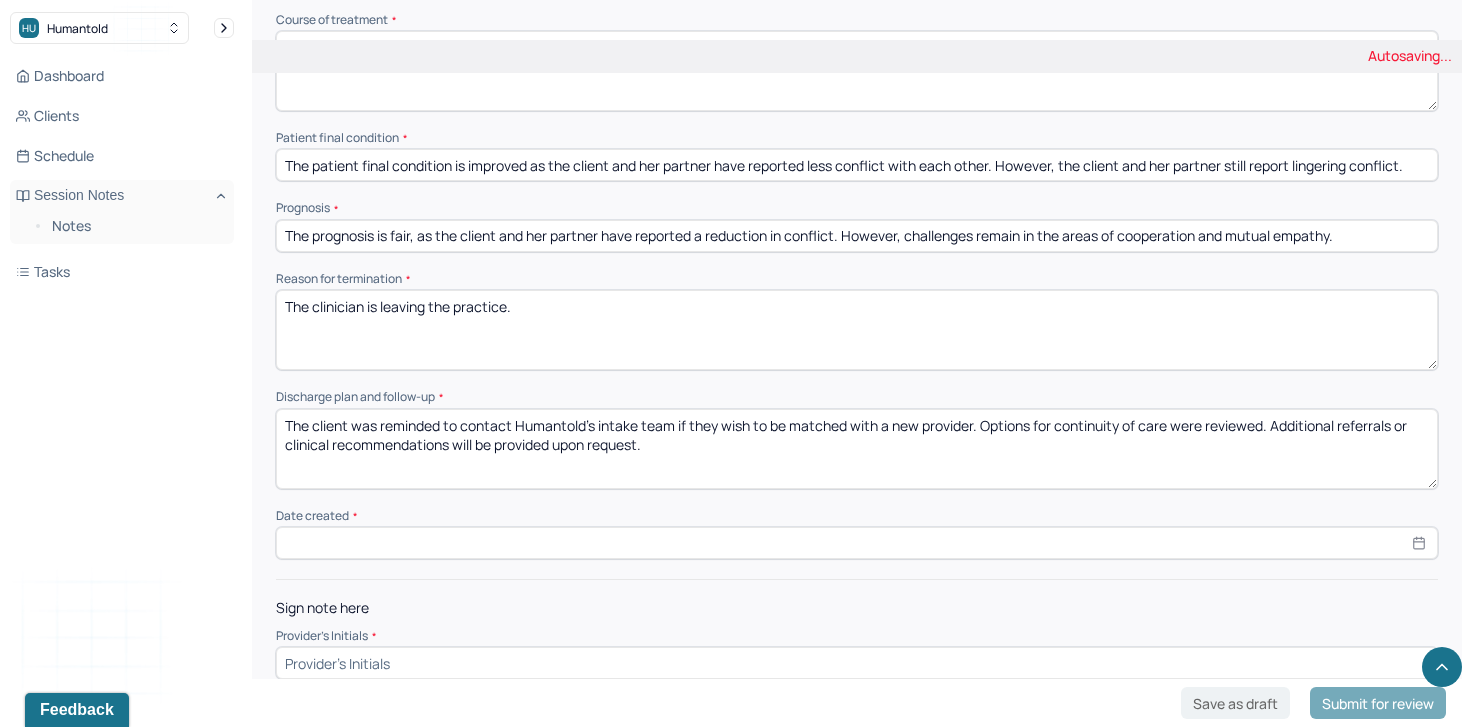 click on "The patient final condition is improved as the client and her partner have reported less conflict with each other. However, the client and her partner still report lingering conflict." at bounding box center (857, 165) 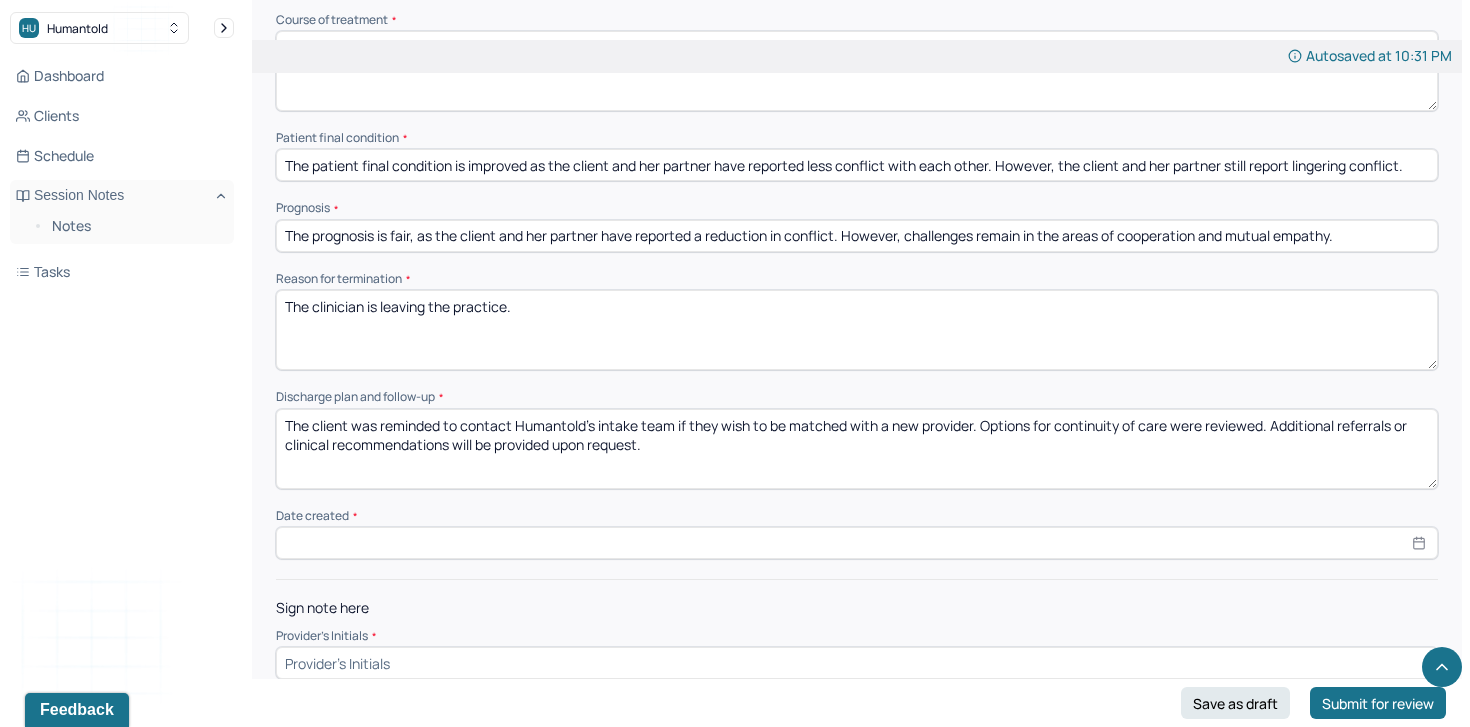paste on "’s condition has improved, as the client and her partner report a decrease in overall conflict. However, some unresolved issues and patterns of conflict remain" 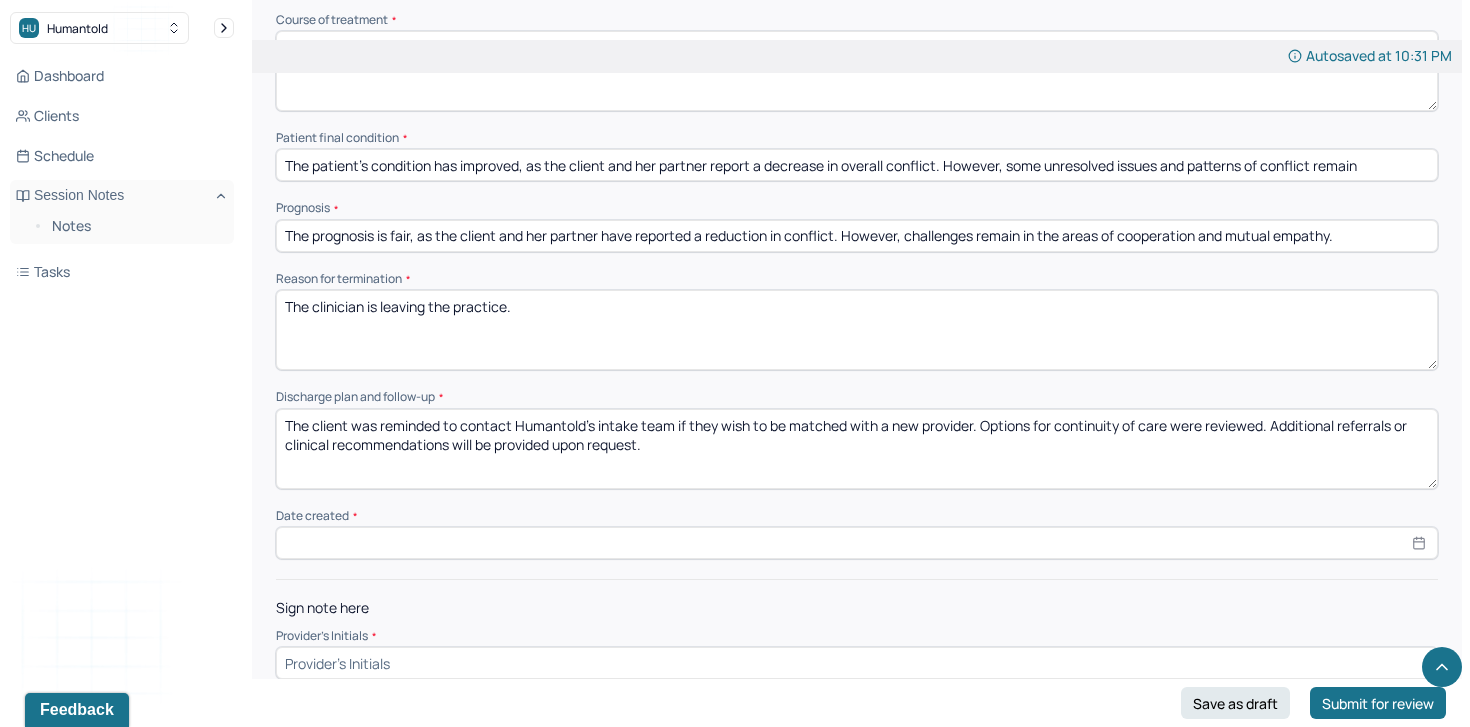 type on "The patient’s condition has improved, as the client and her partner report a decrease in overall conflict. However, some unresolved issues and patterns of conflict remain" 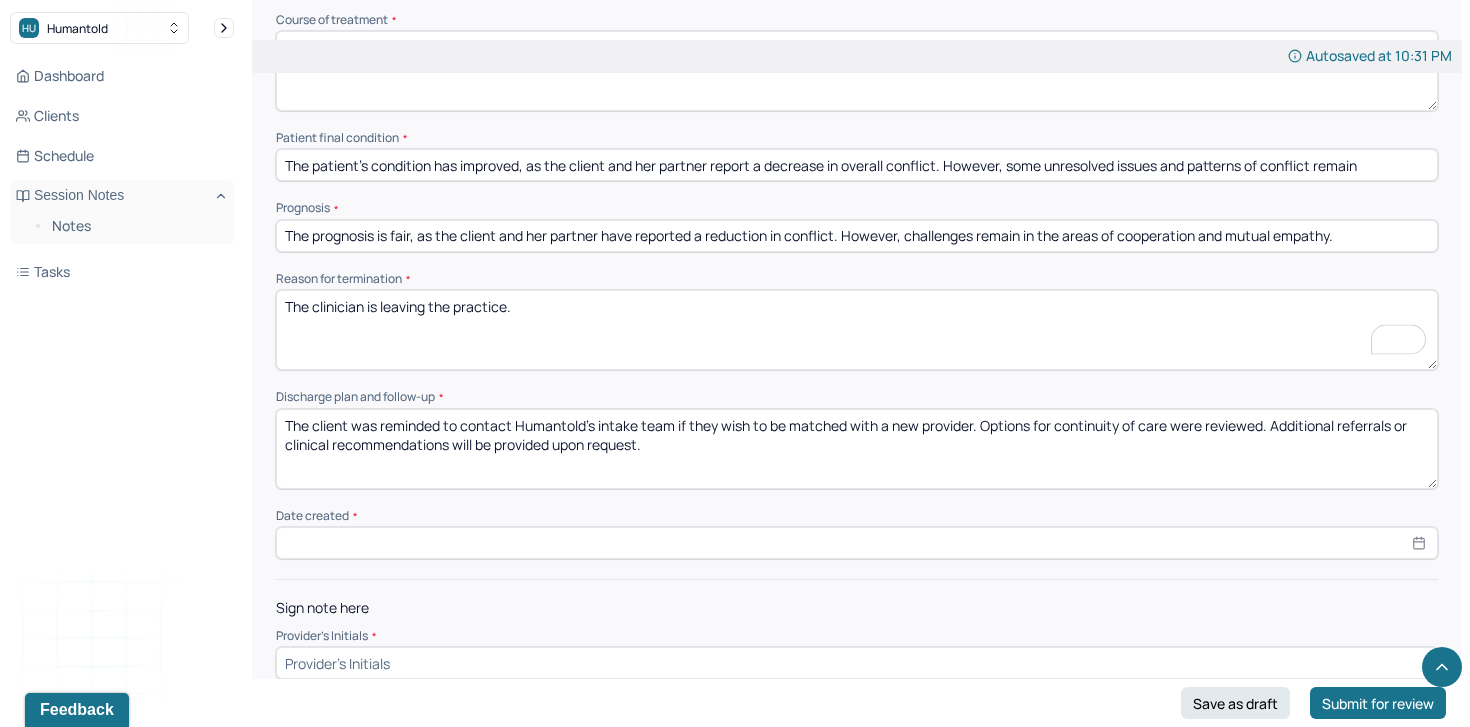 click at bounding box center (857, 543) 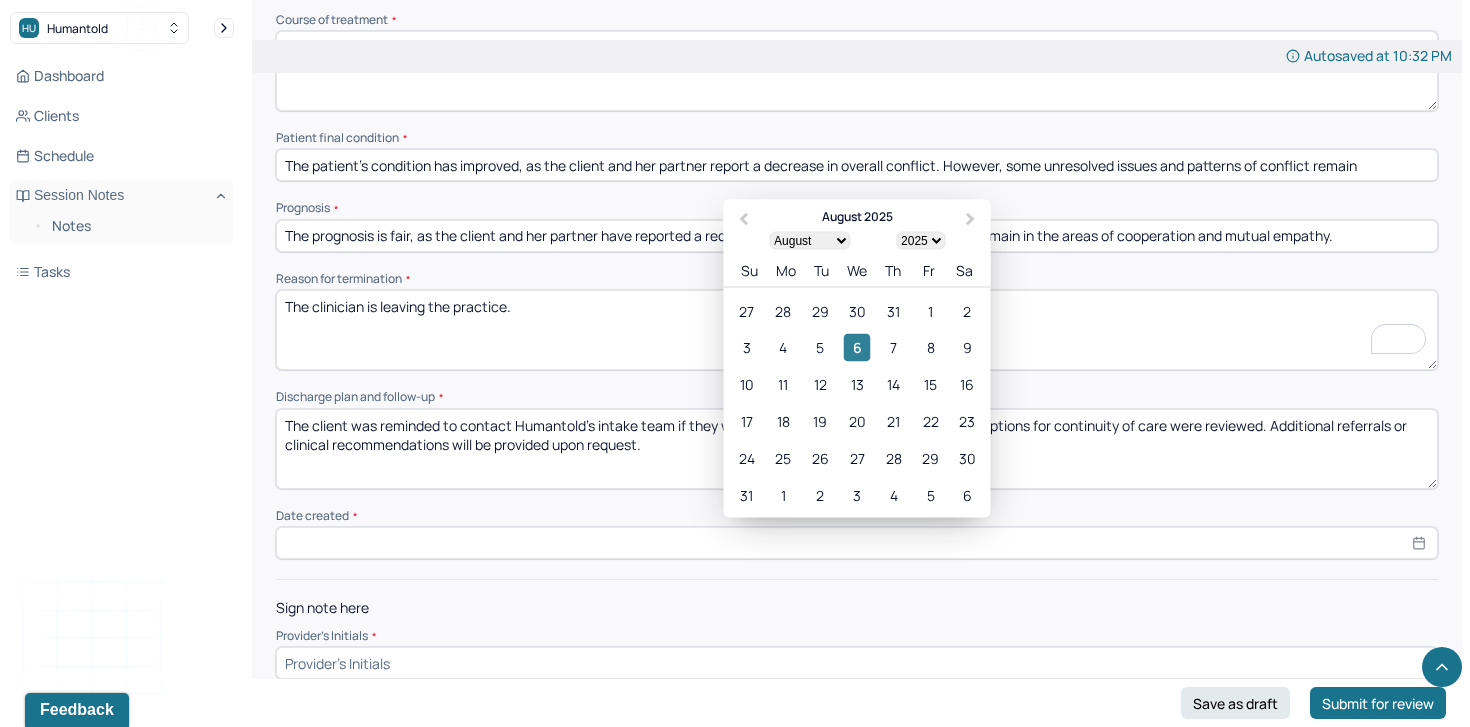 click on "6" at bounding box center [856, 347] 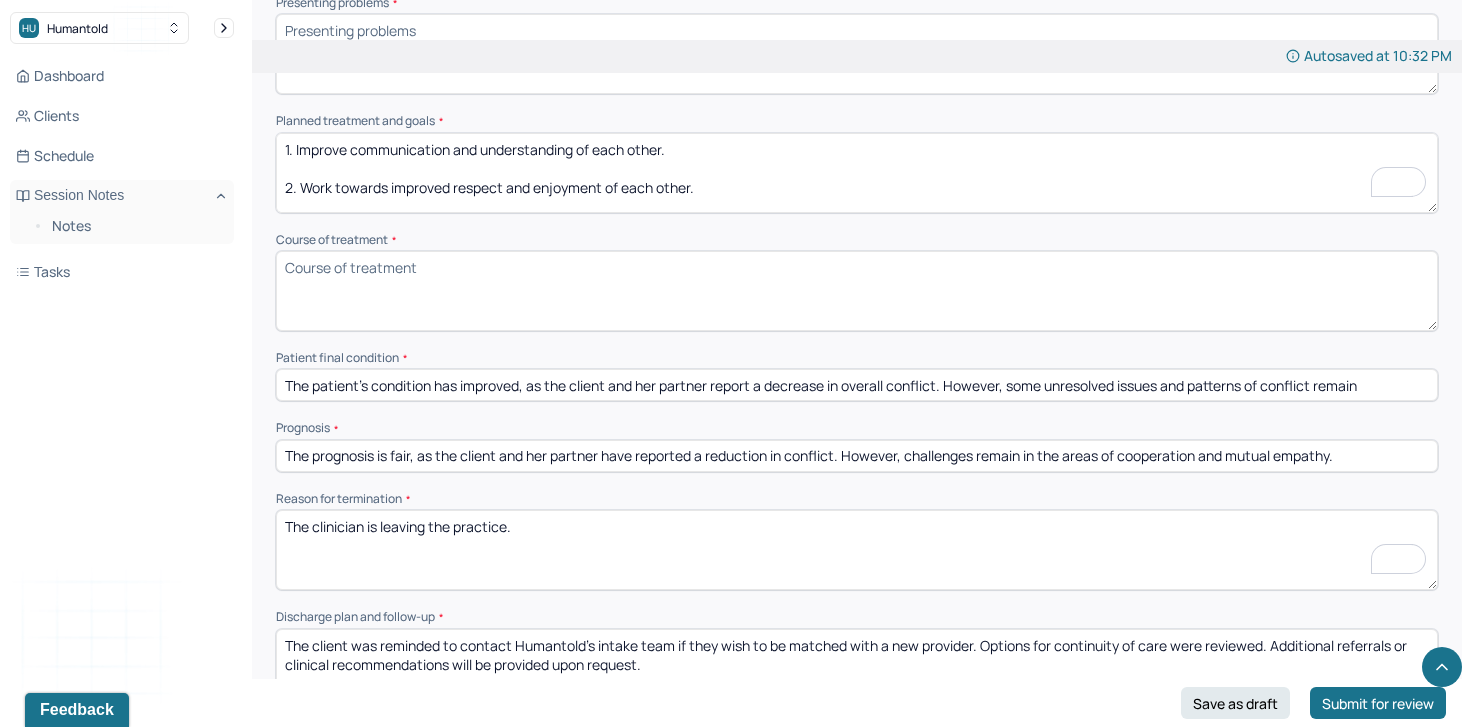 click on "Course of treatment *" at bounding box center [857, 291] 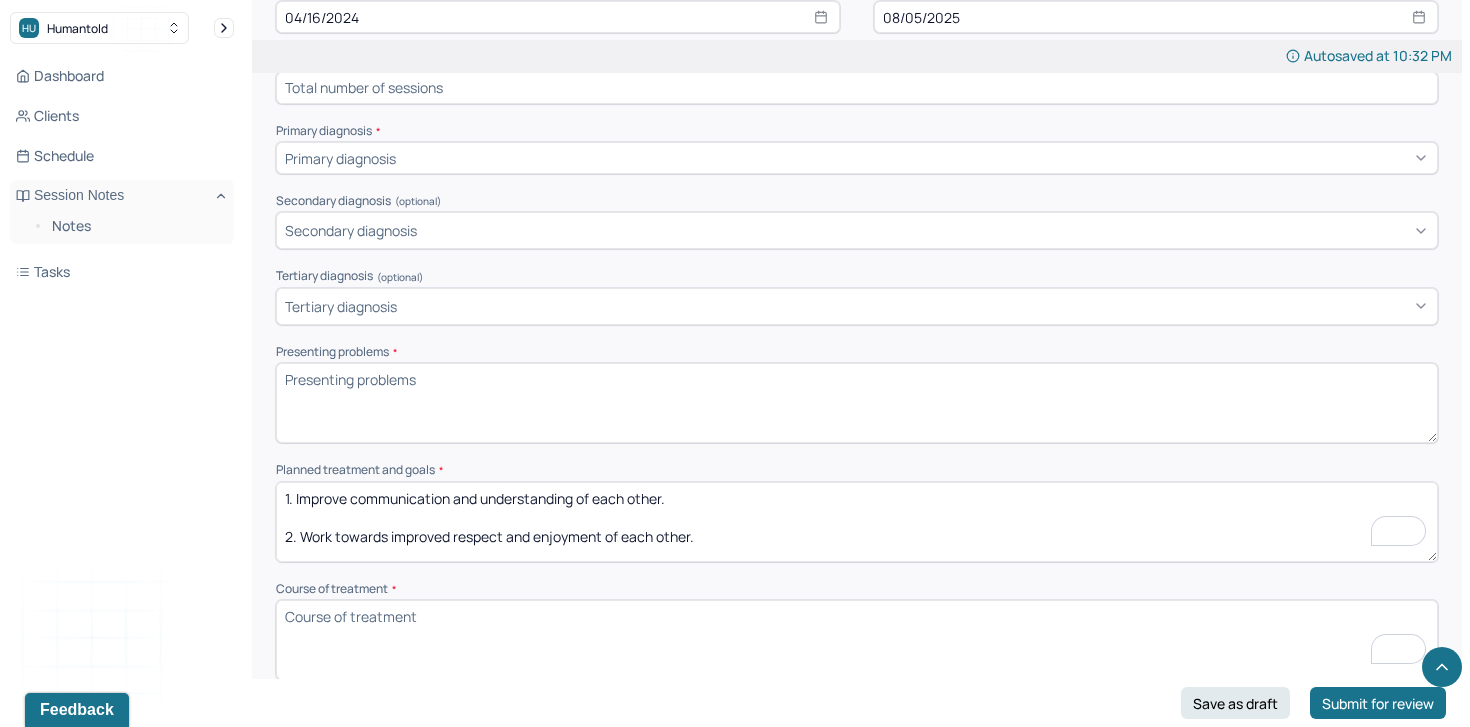 scroll, scrollTop: 675, scrollLeft: 0, axis: vertical 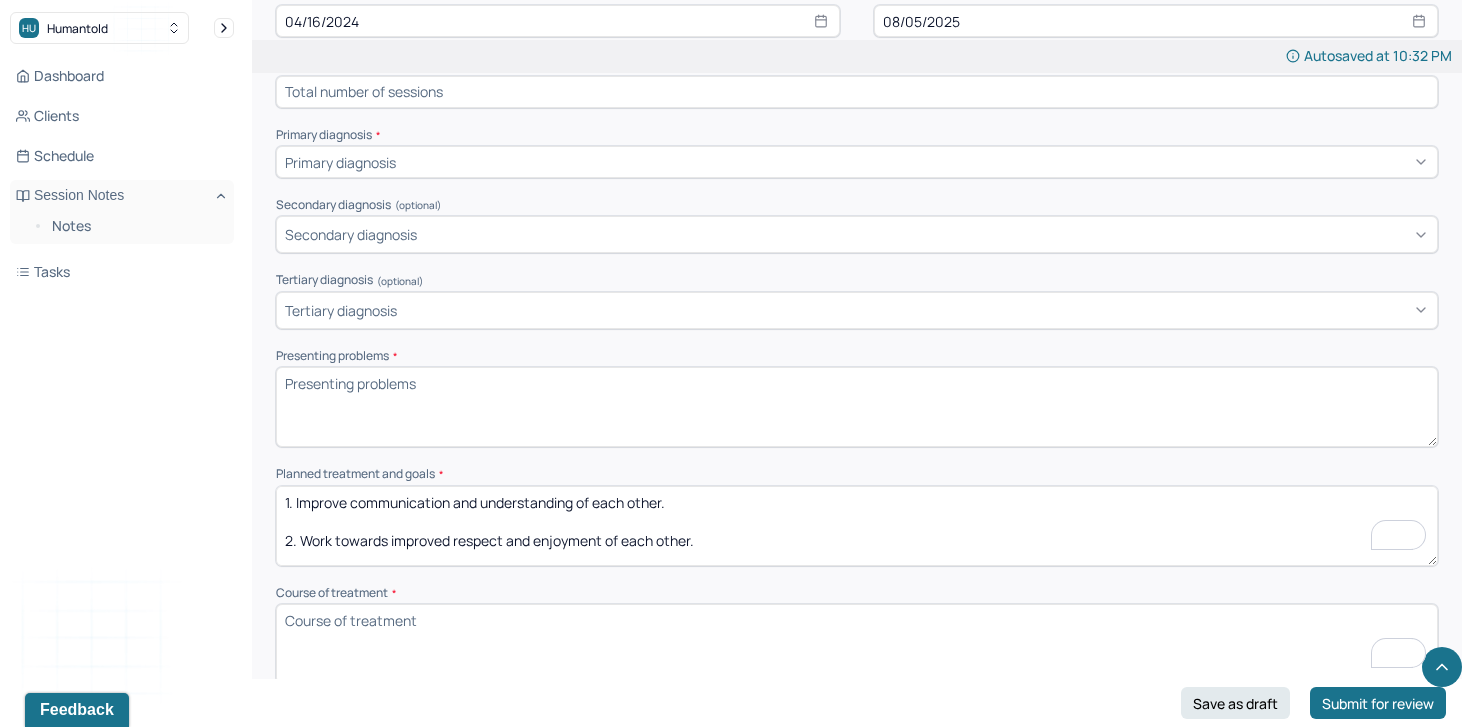 drag, startPoint x: 750, startPoint y: 530, endPoint x: 267, endPoint y: 486, distance: 485 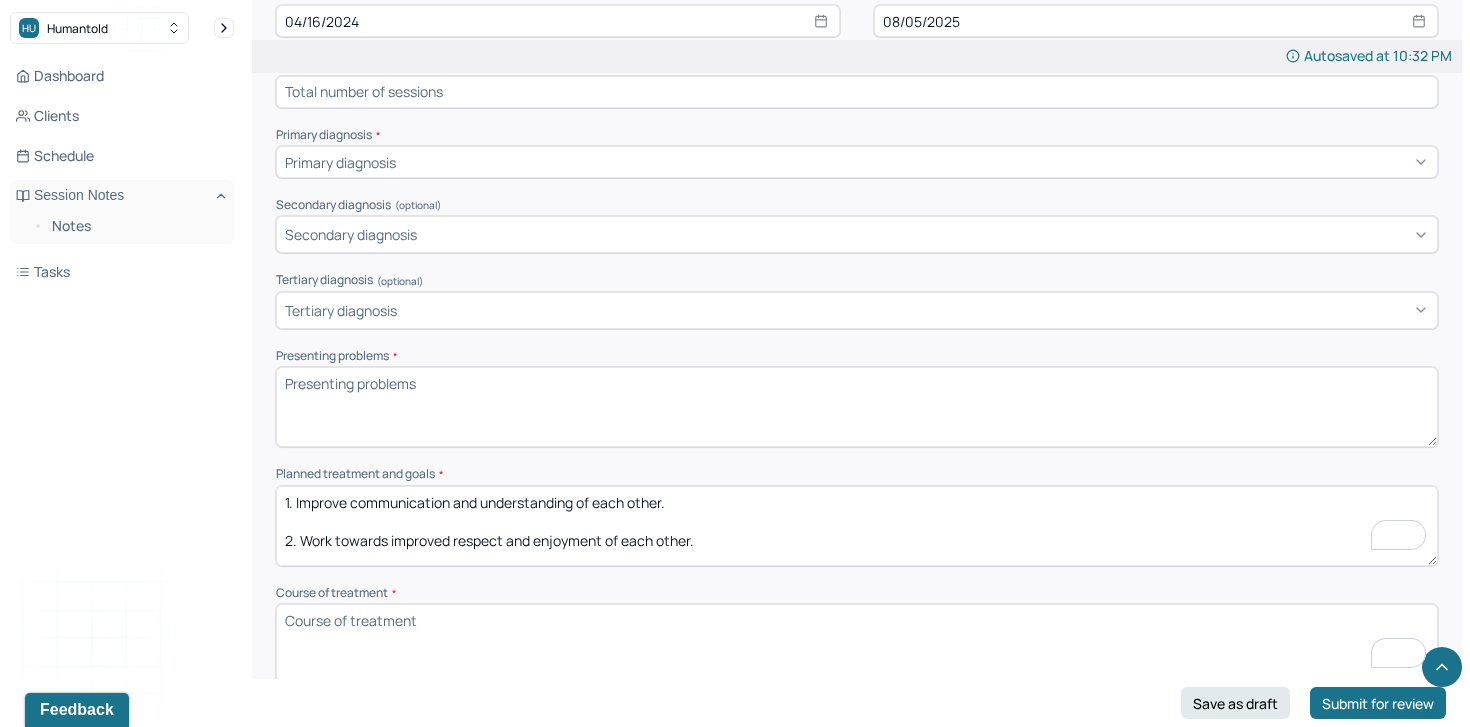 click on "1. Improve communication and understanding of each other.
2. Work towards improved respect and enjoyment of each other.
3. Get on the same page for domestic chores and other future goals." at bounding box center [857, 526] 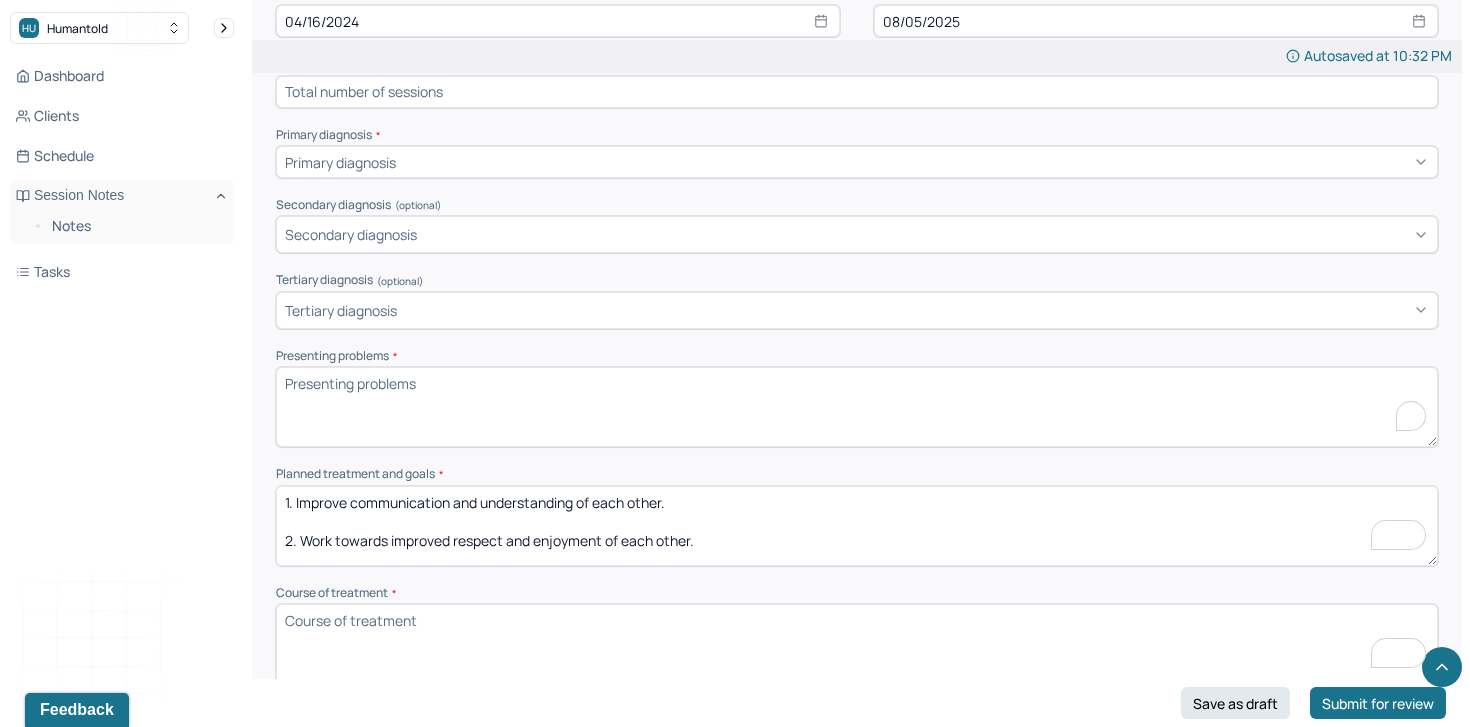 click on "Presenting problems *" at bounding box center (857, 407) 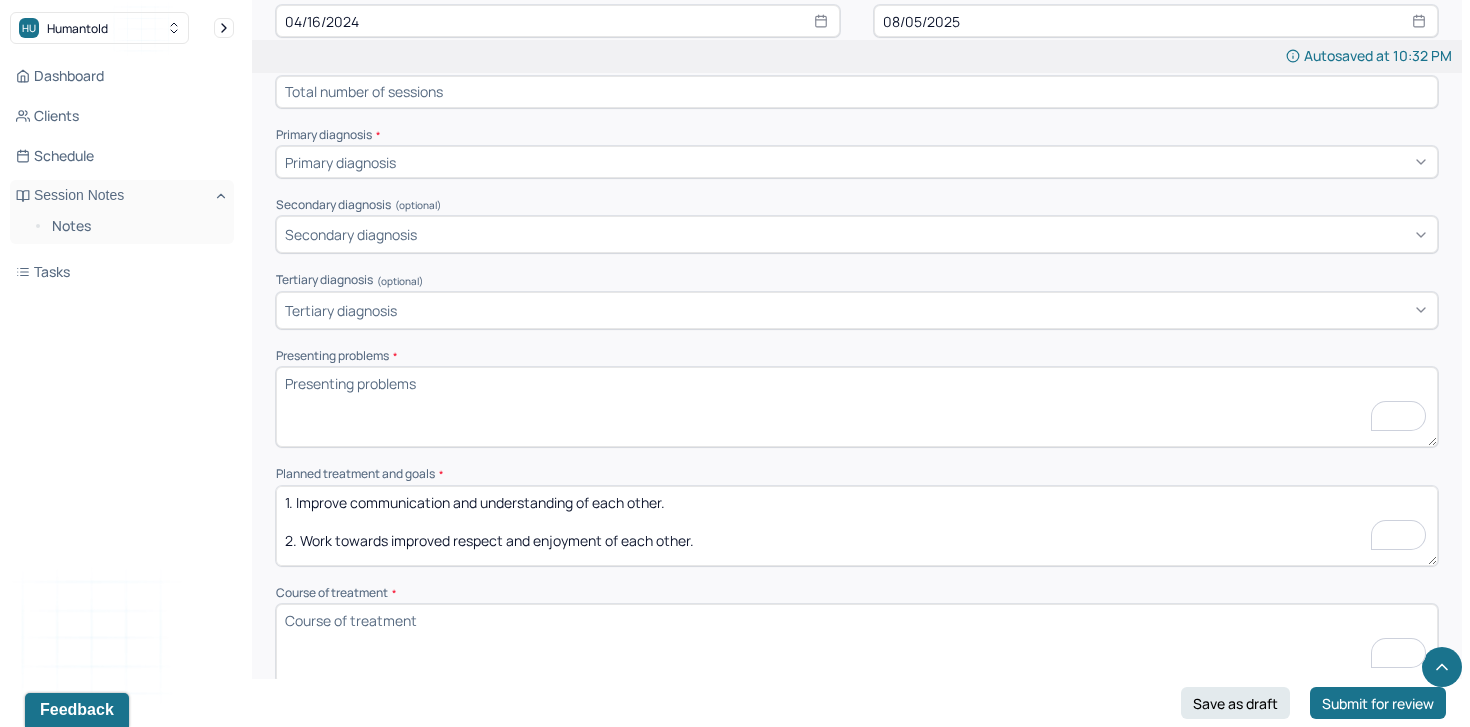 click on "Course of treatment *" at bounding box center (857, 644) 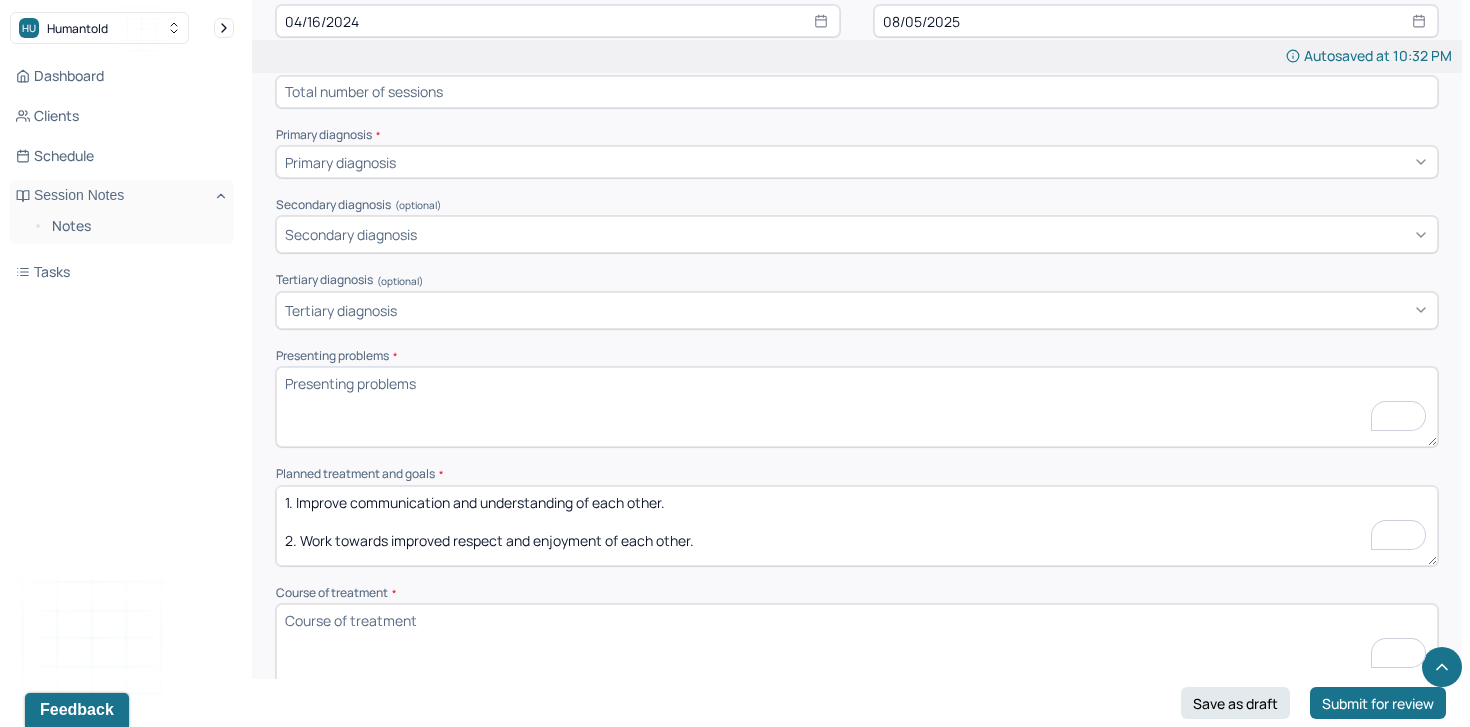 paste on "elational psychodynamic approaches. The primary focus was to enhance communication, deepen mutual understanding, and build emotional intimacy." 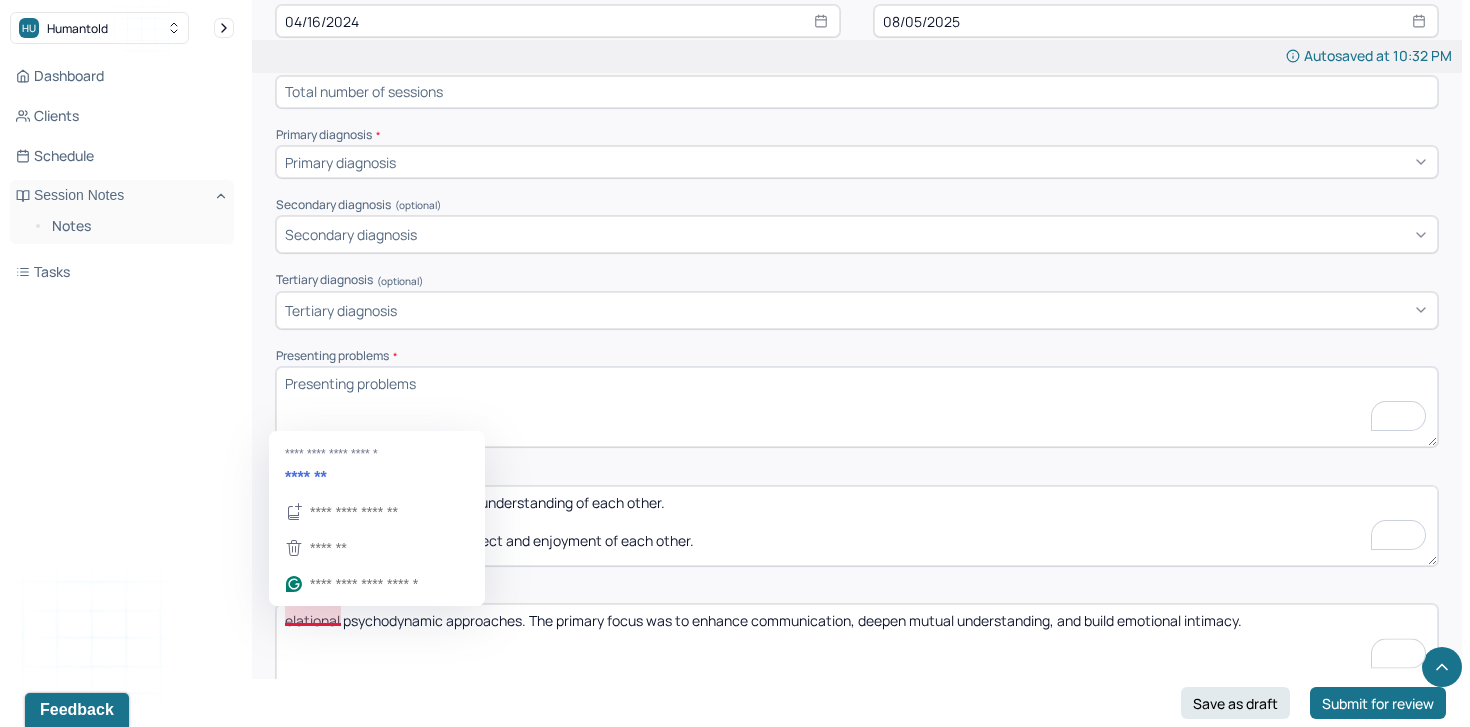 click on "elational psychodynamic approaches. The primary focus was to enhance communication, deepen mutual understanding, and build emotional intimacy." at bounding box center (857, 644) 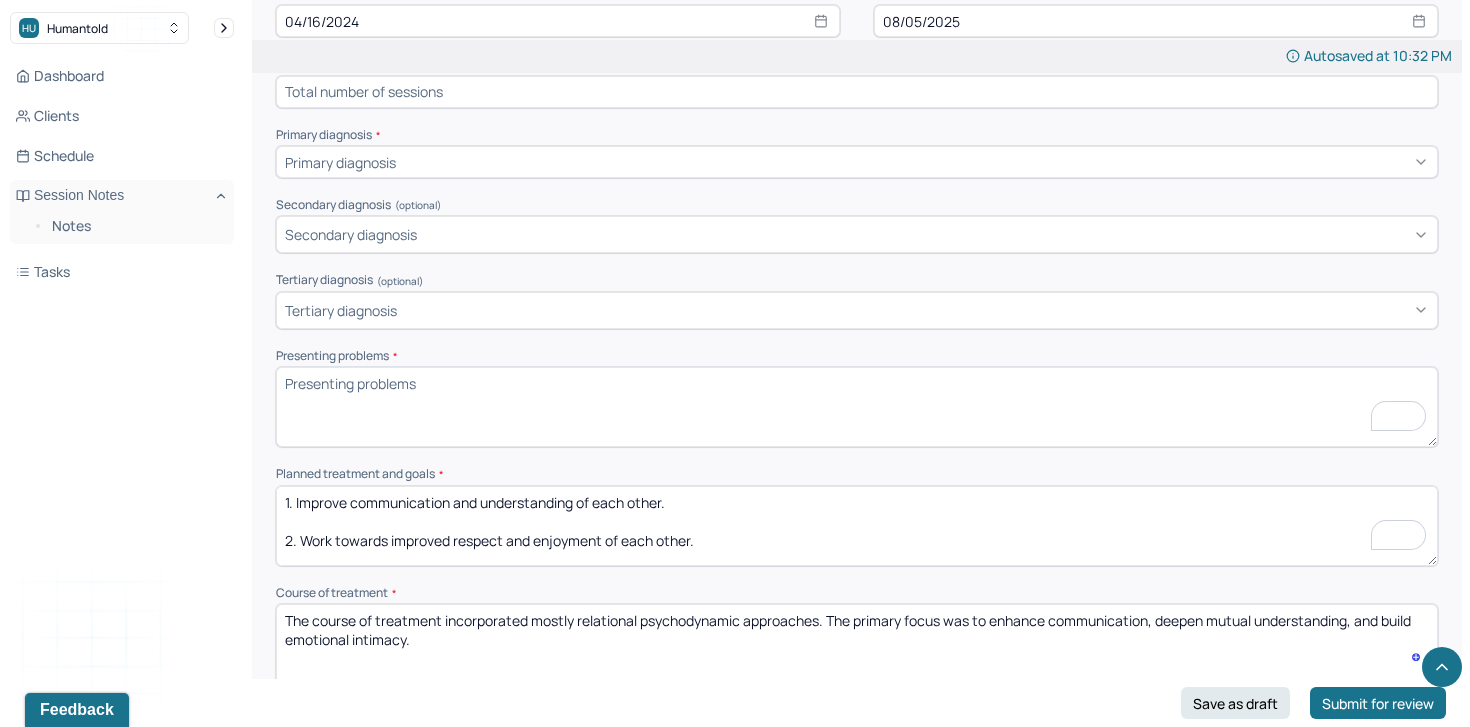 click on "elational psychodynamic approaches. The primary focus was to enhance communication, deepen mutual understanding, and build emotional intimacy." at bounding box center [857, 644] 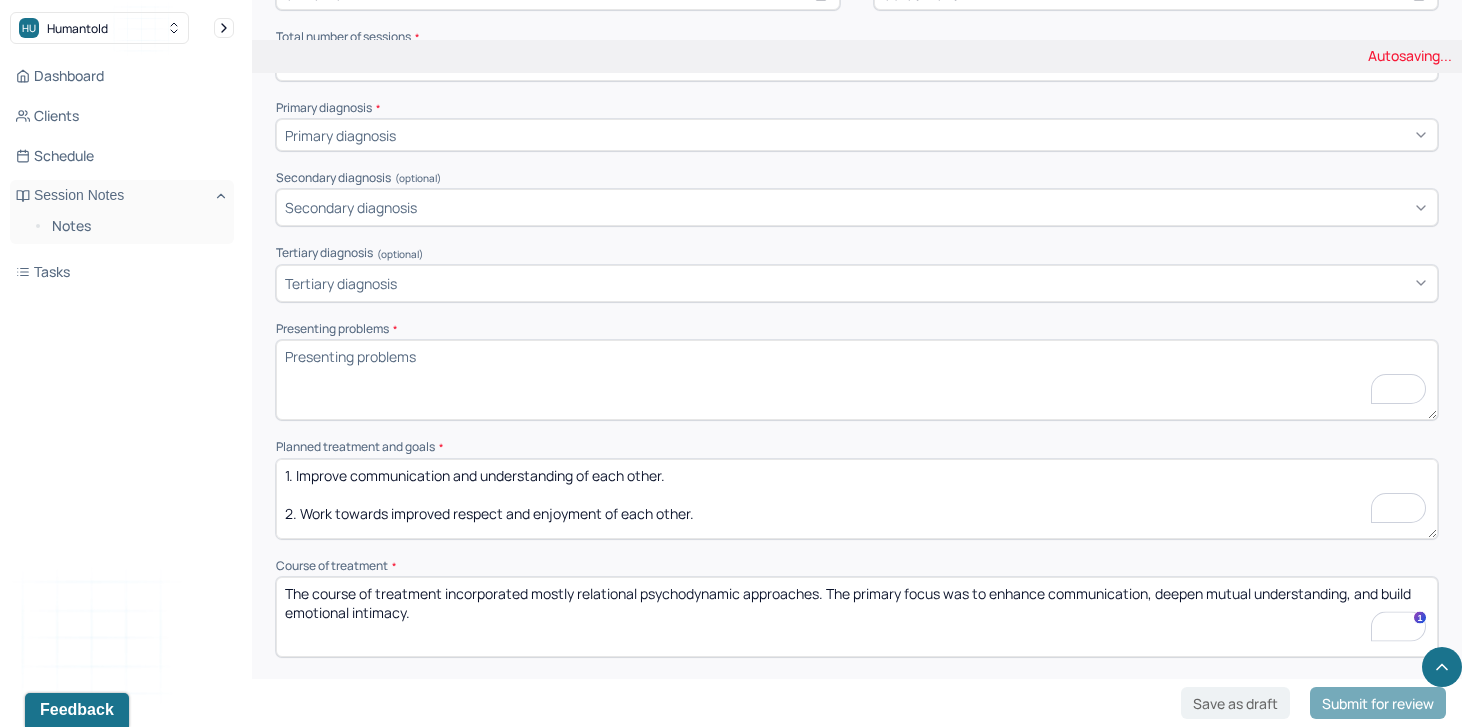 scroll, scrollTop: 703, scrollLeft: 0, axis: vertical 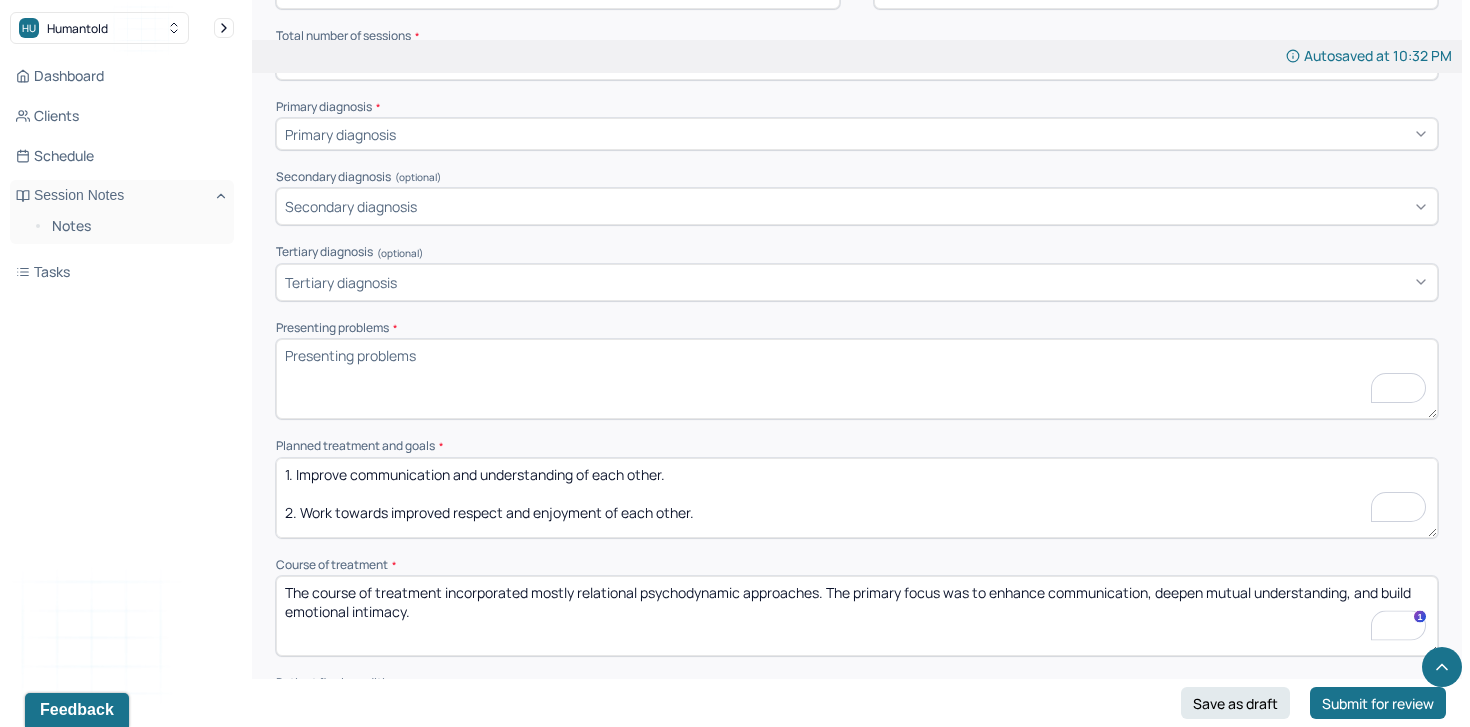 type on "The course of treatment incorporated mostly relational psychodynamic approaches. The primary focus was to enhance communication, deepen mutual understanding, and build emotional intimacy." 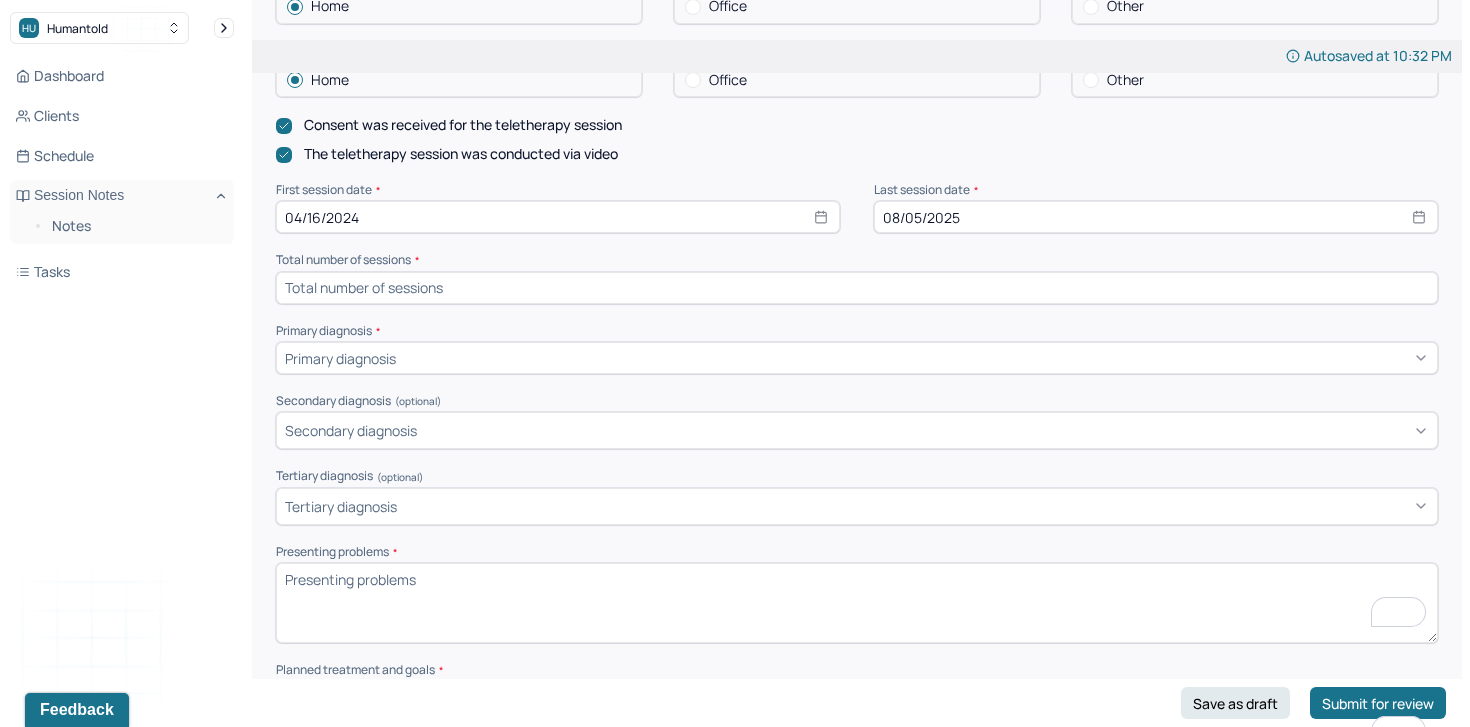 scroll, scrollTop: 449, scrollLeft: 0, axis: vertical 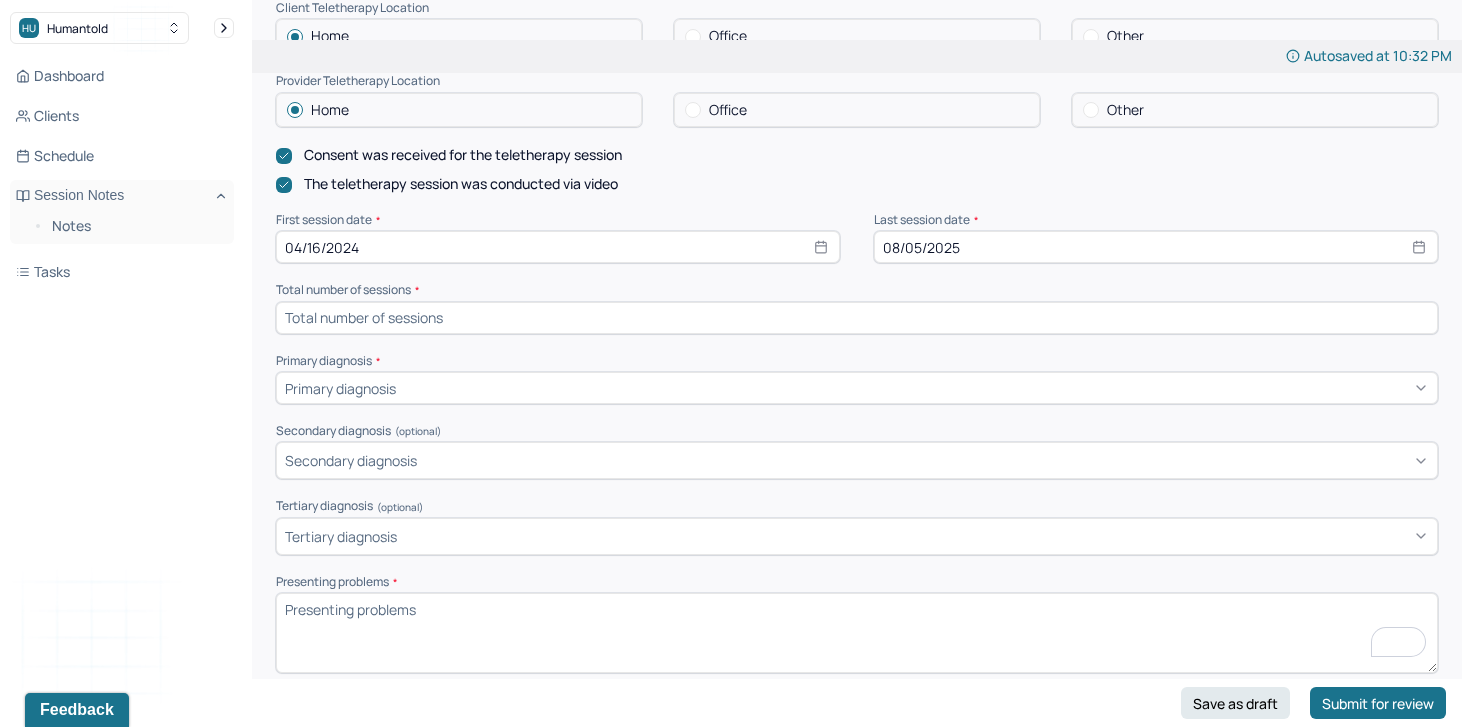 click on "Total number of sessions *" at bounding box center [857, 290] 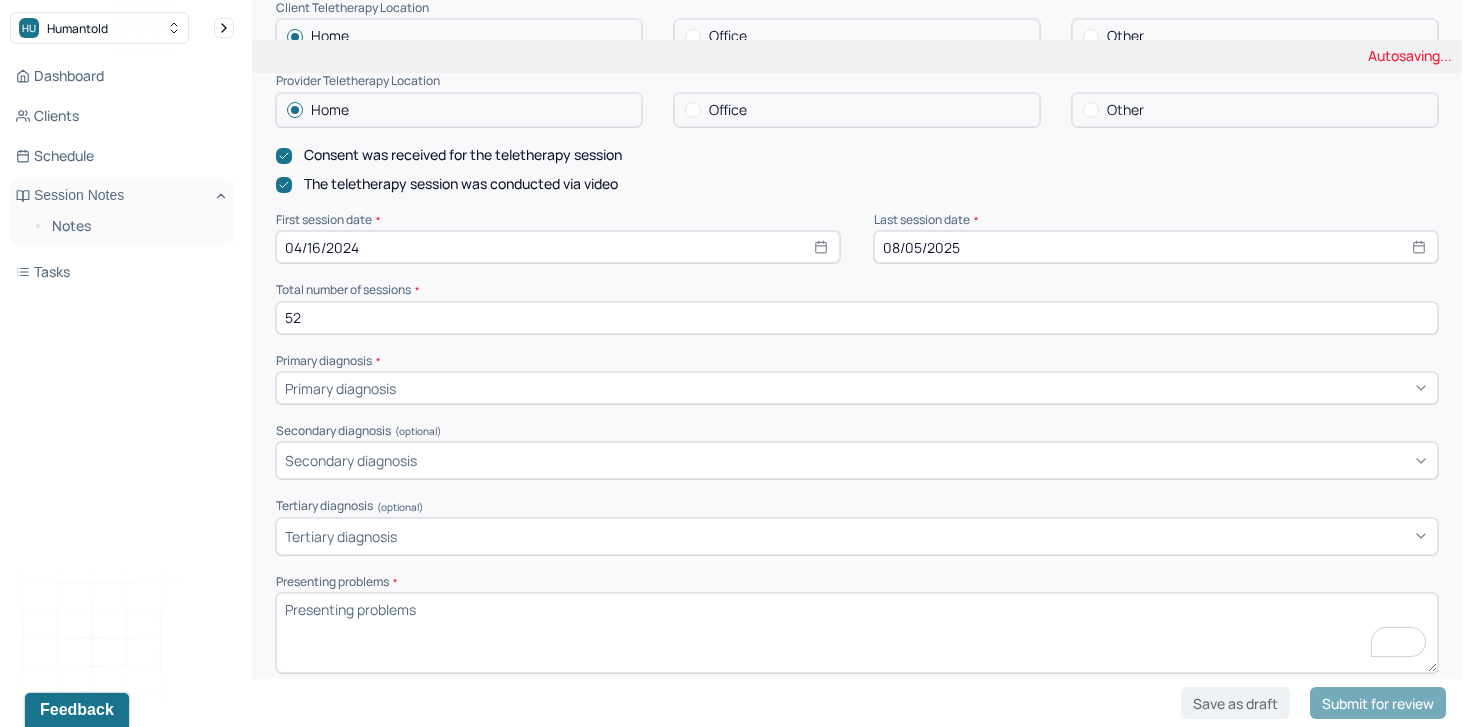 click on "Dashboard Clients Schedule Session Notes Notes Tasks TB [FIRST] [LAST] provider Logout" at bounding box center (122, 383) 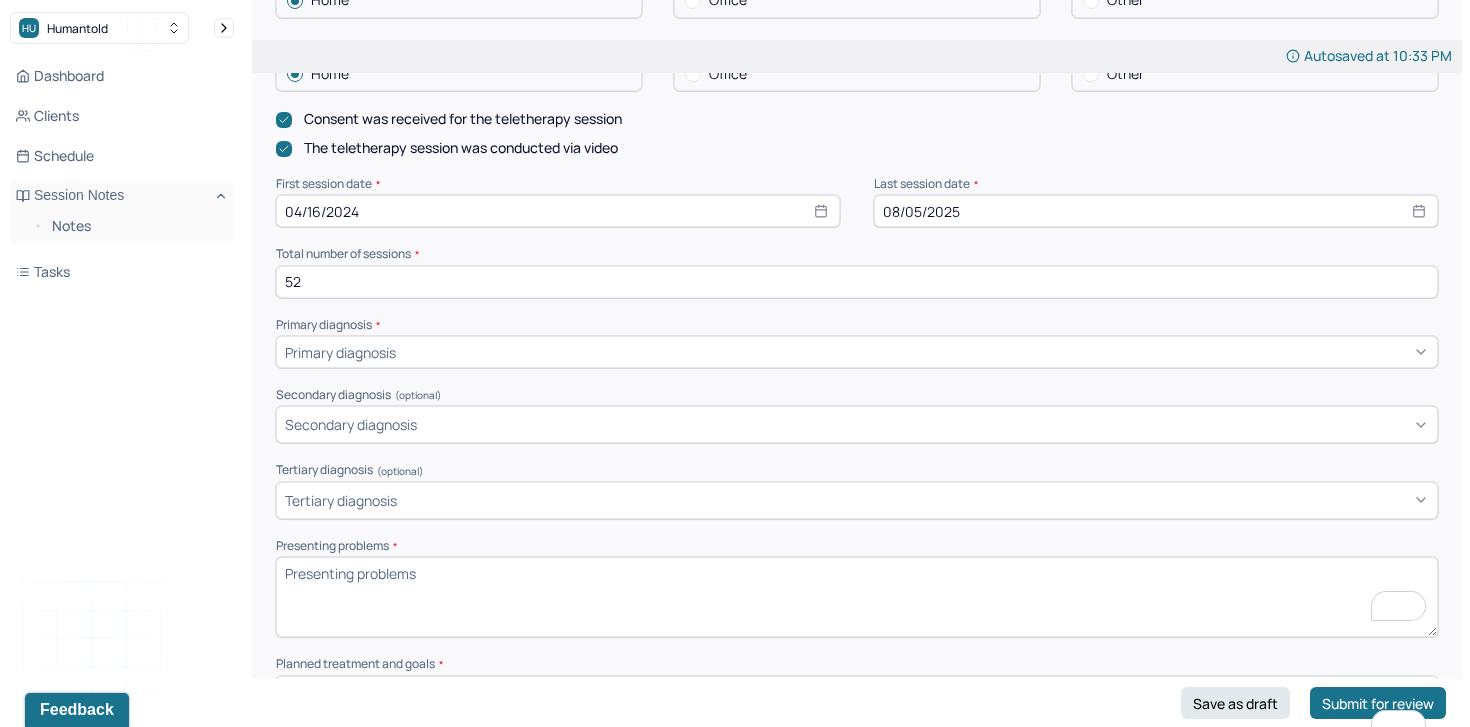 scroll, scrollTop: 487, scrollLeft: 0, axis: vertical 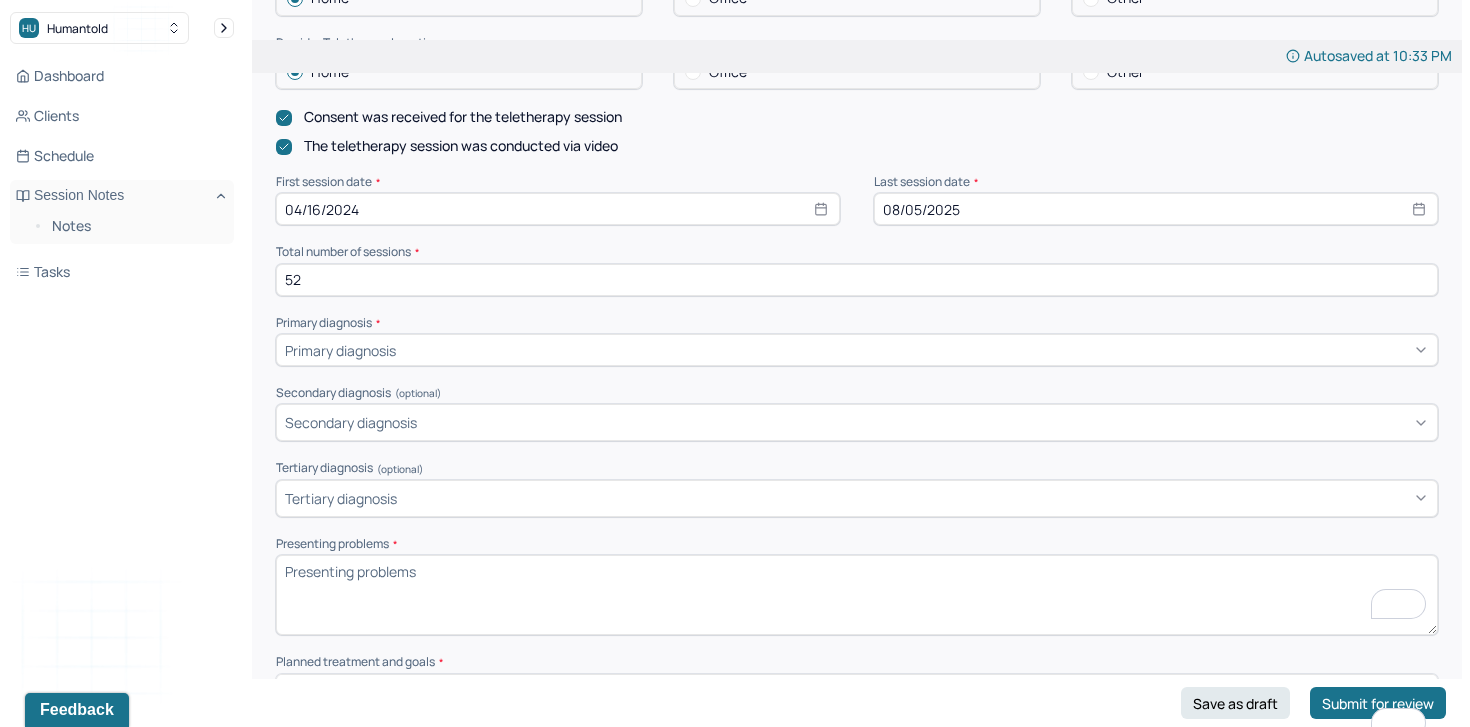 click on "52" at bounding box center (857, 280) 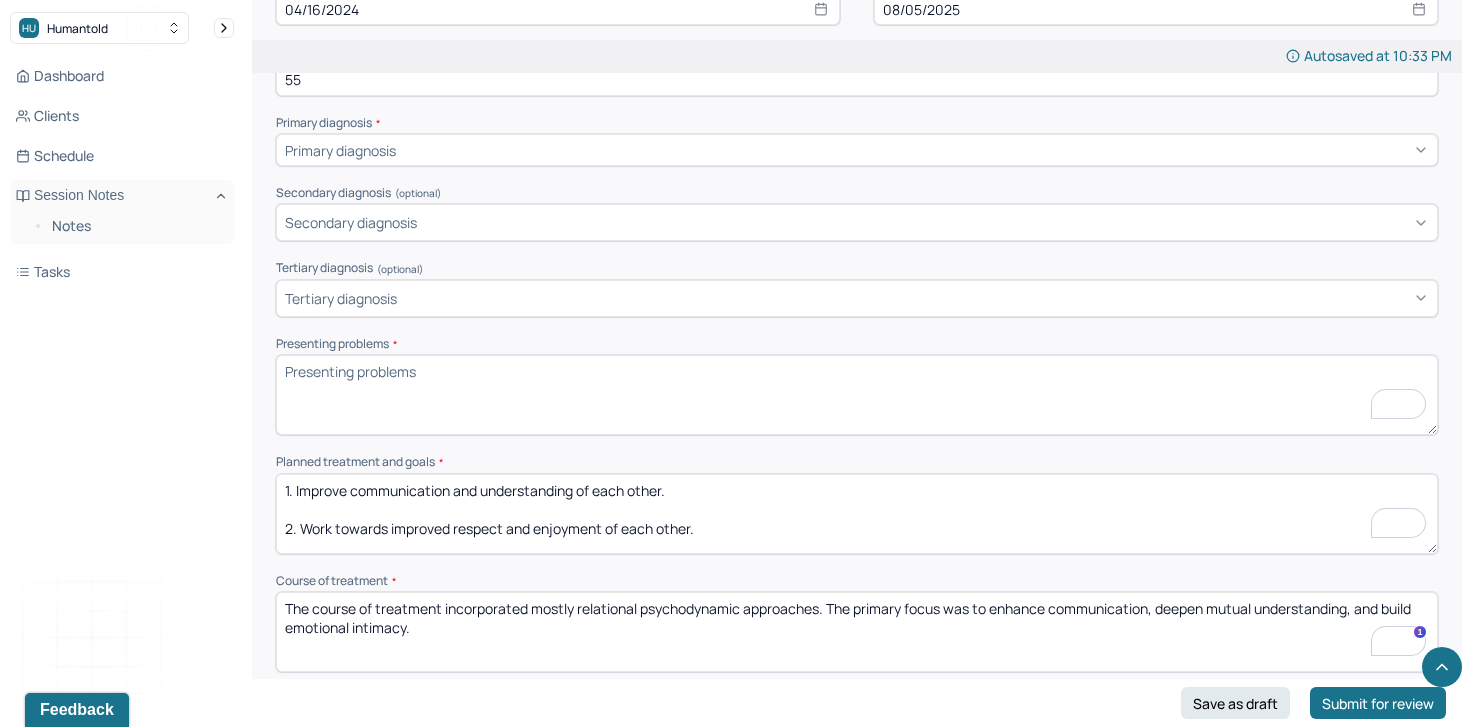 scroll, scrollTop: 695, scrollLeft: 0, axis: vertical 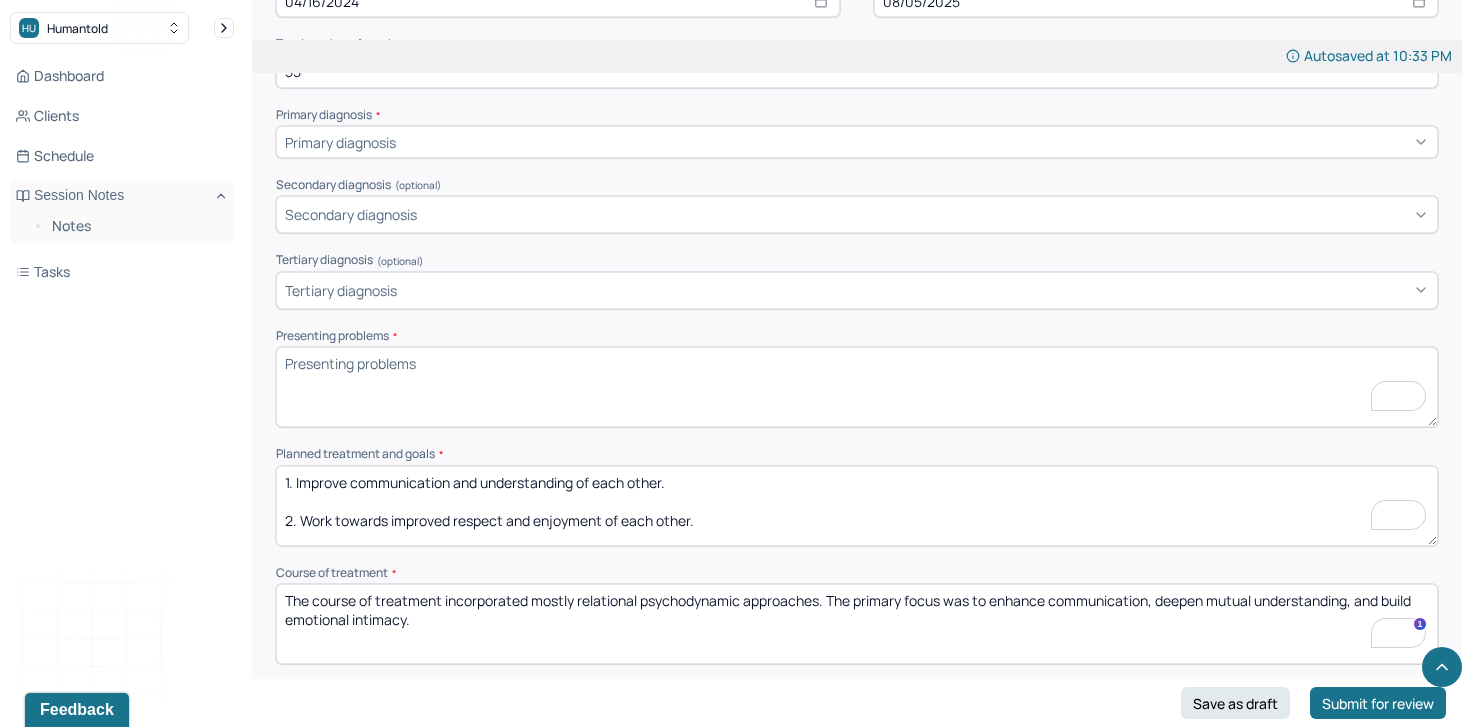 type on "55" 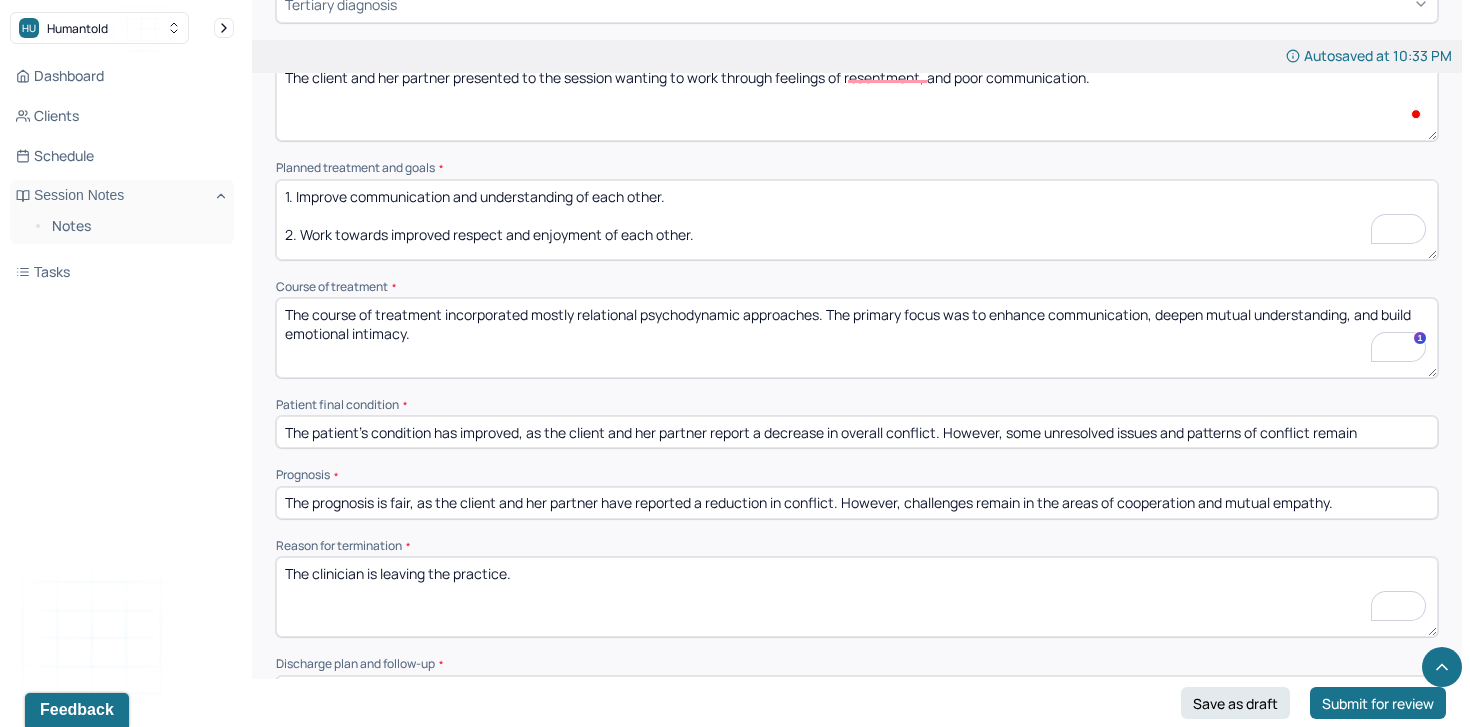scroll, scrollTop: 1270, scrollLeft: 0, axis: vertical 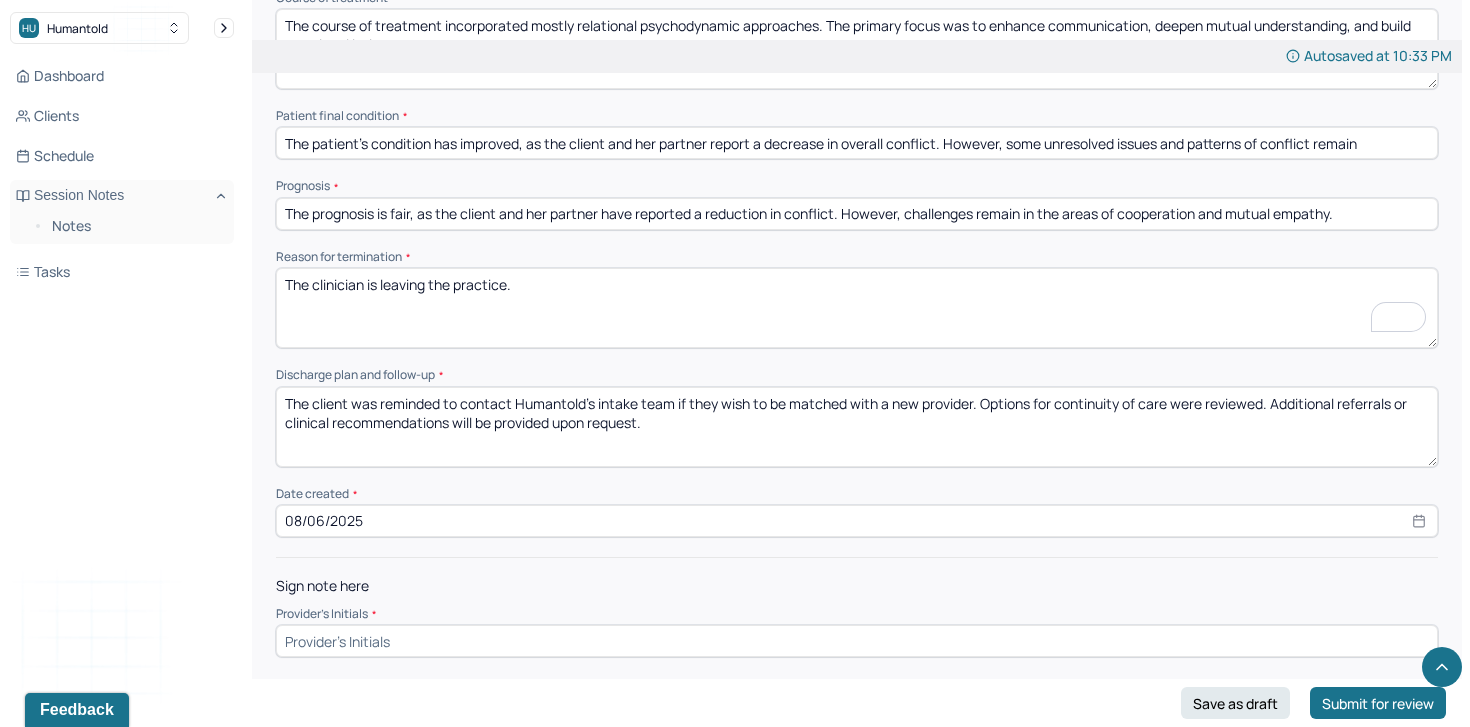 type on "The client and her partner presented to the session wanting to work through feelings of resentment, and poor communication." 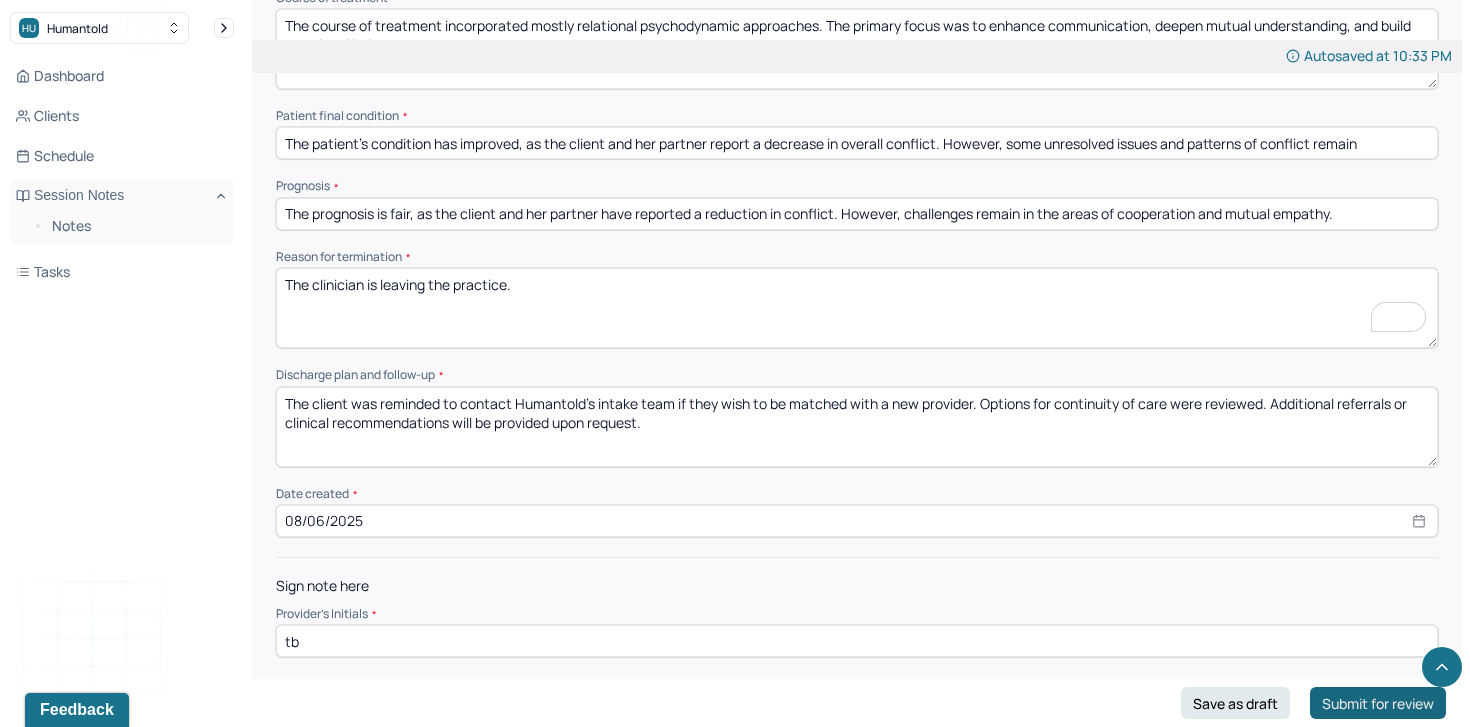 type on "tb" 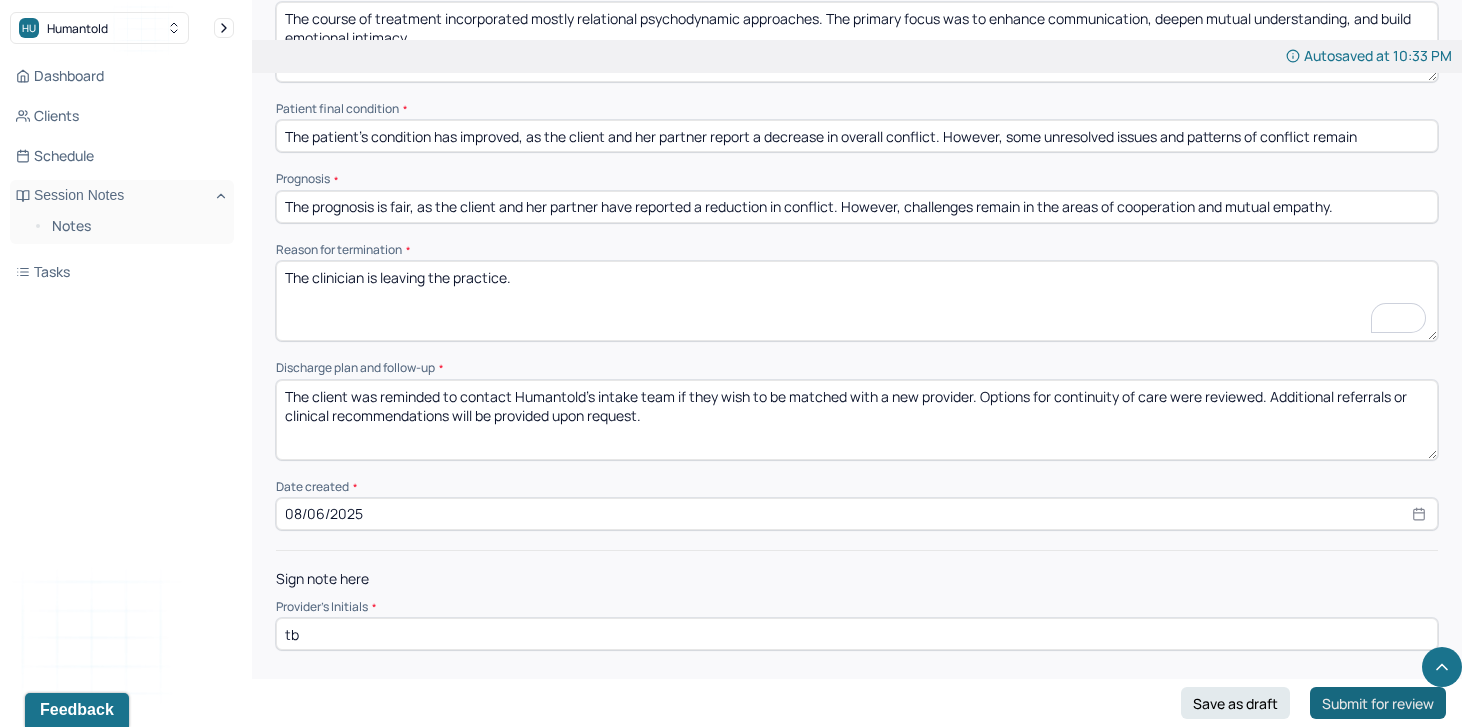 click on "Submit for review" at bounding box center [1378, 703] 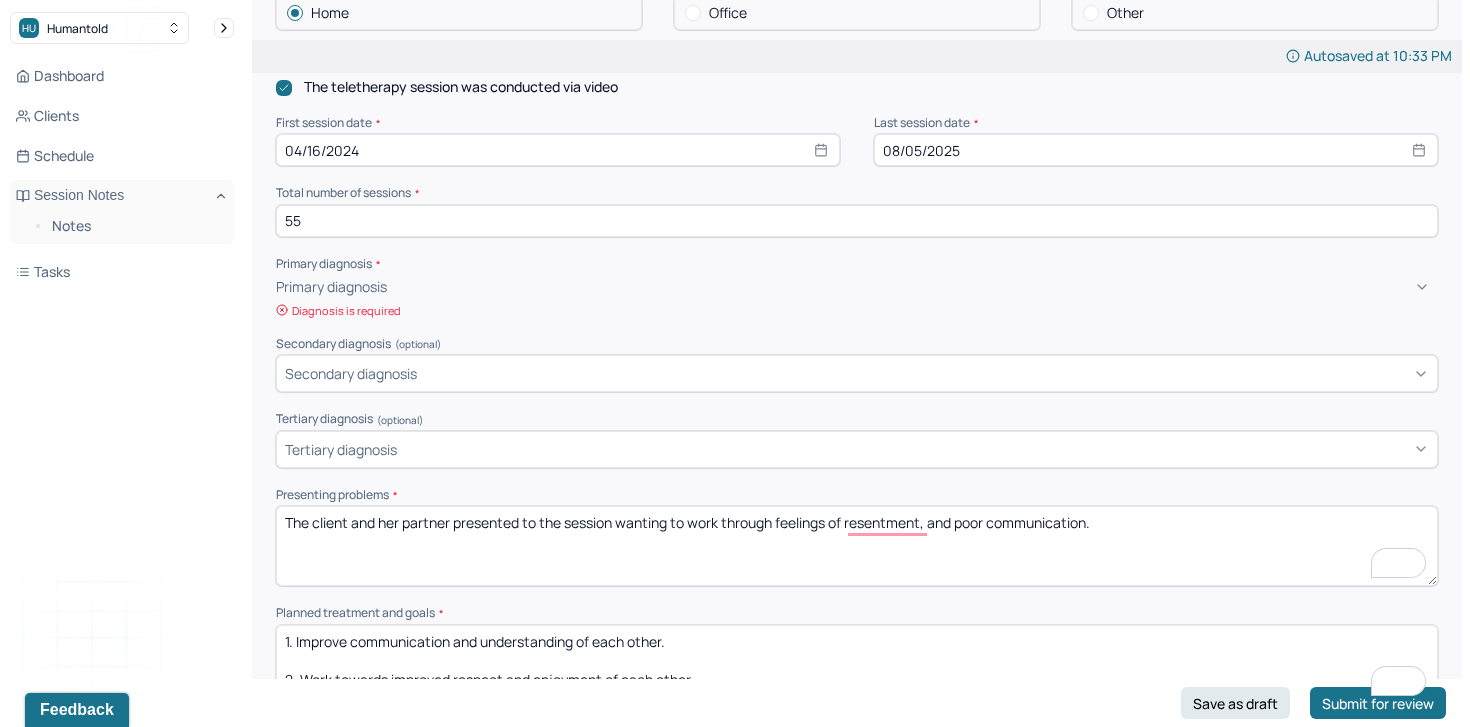 scroll, scrollTop: 401, scrollLeft: 0, axis: vertical 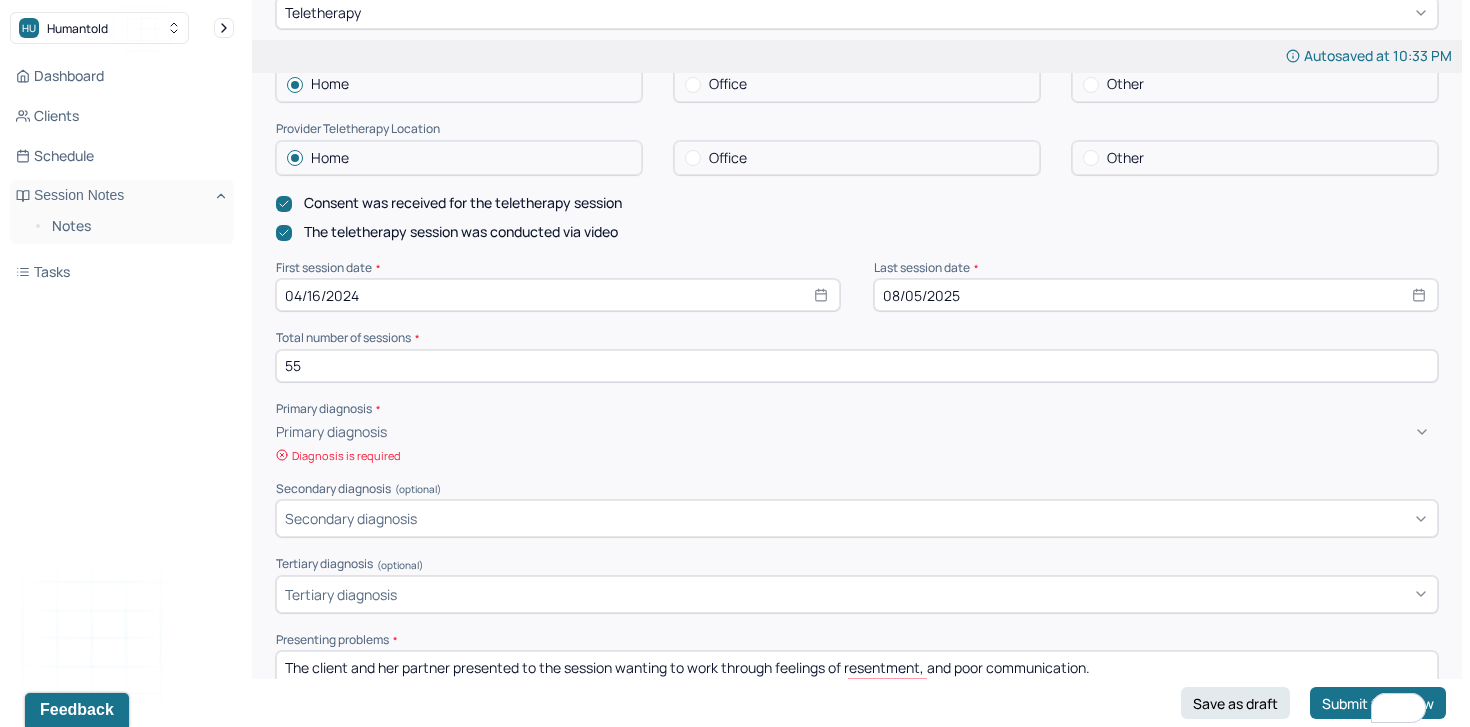 click on "Primary diagnosis" at bounding box center (857, 432) 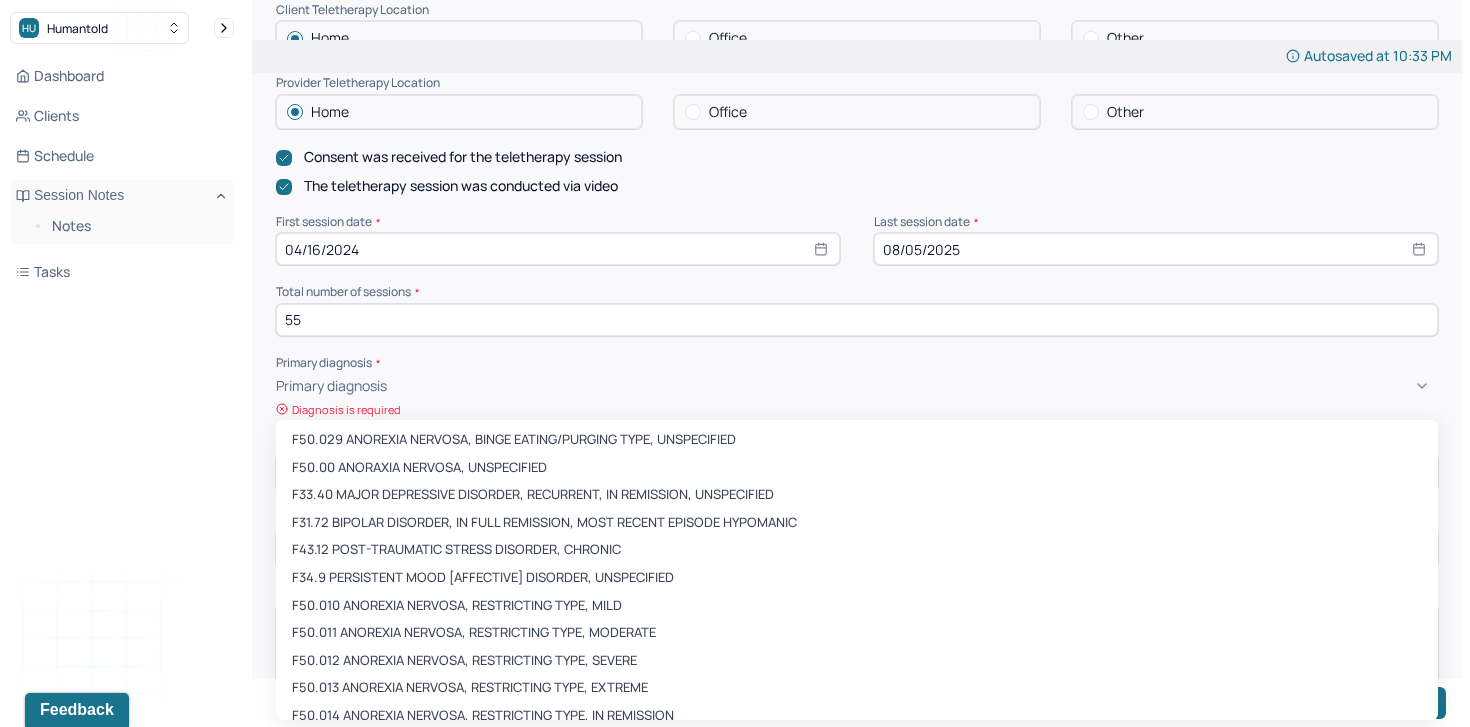 scroll, scrollTop: 451, scrollLeft: 0, axis: vertical 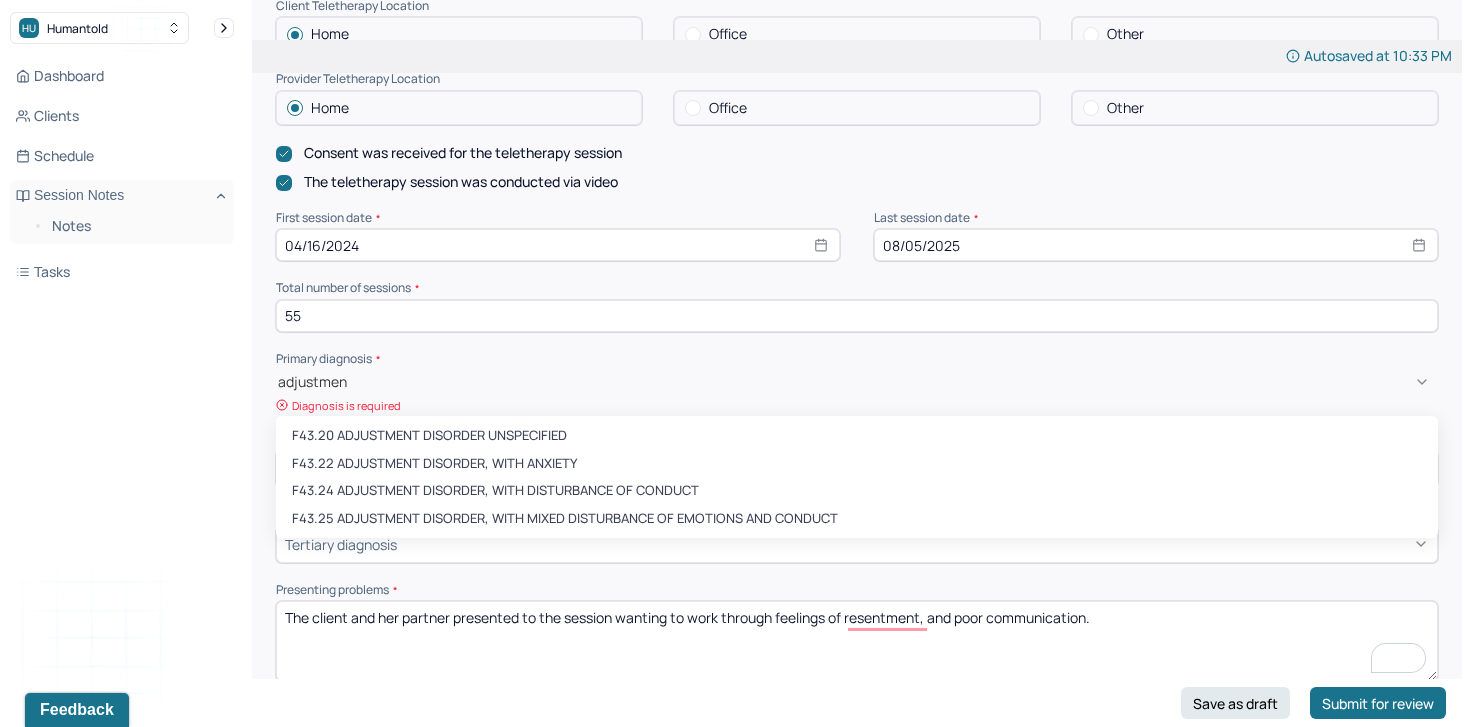type on "adjustment" 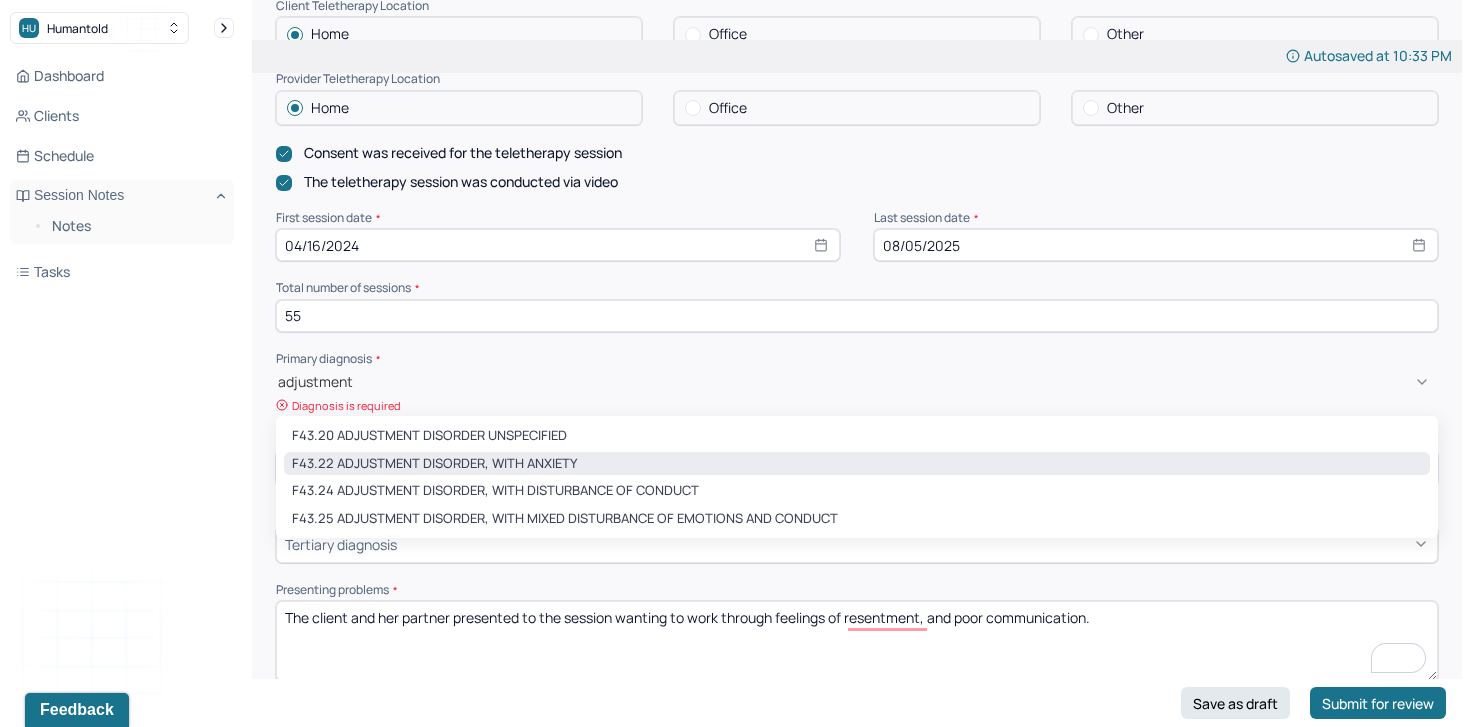 click on "F43.22 ADJUSTMENT DISORDER, WITH ANXIETY" at bounding box center [857, 464] 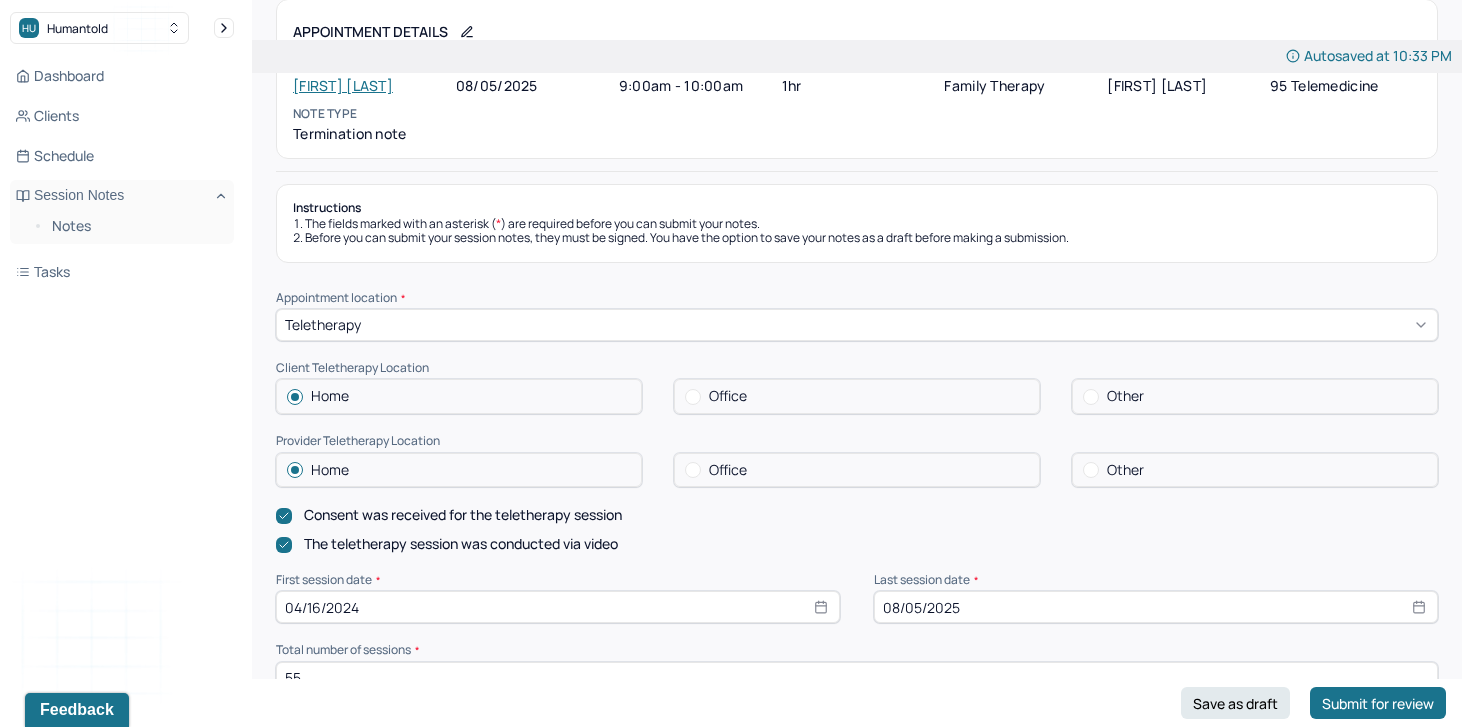 scroll, scrollTop: 0, scrollLeft: 0, axis: both 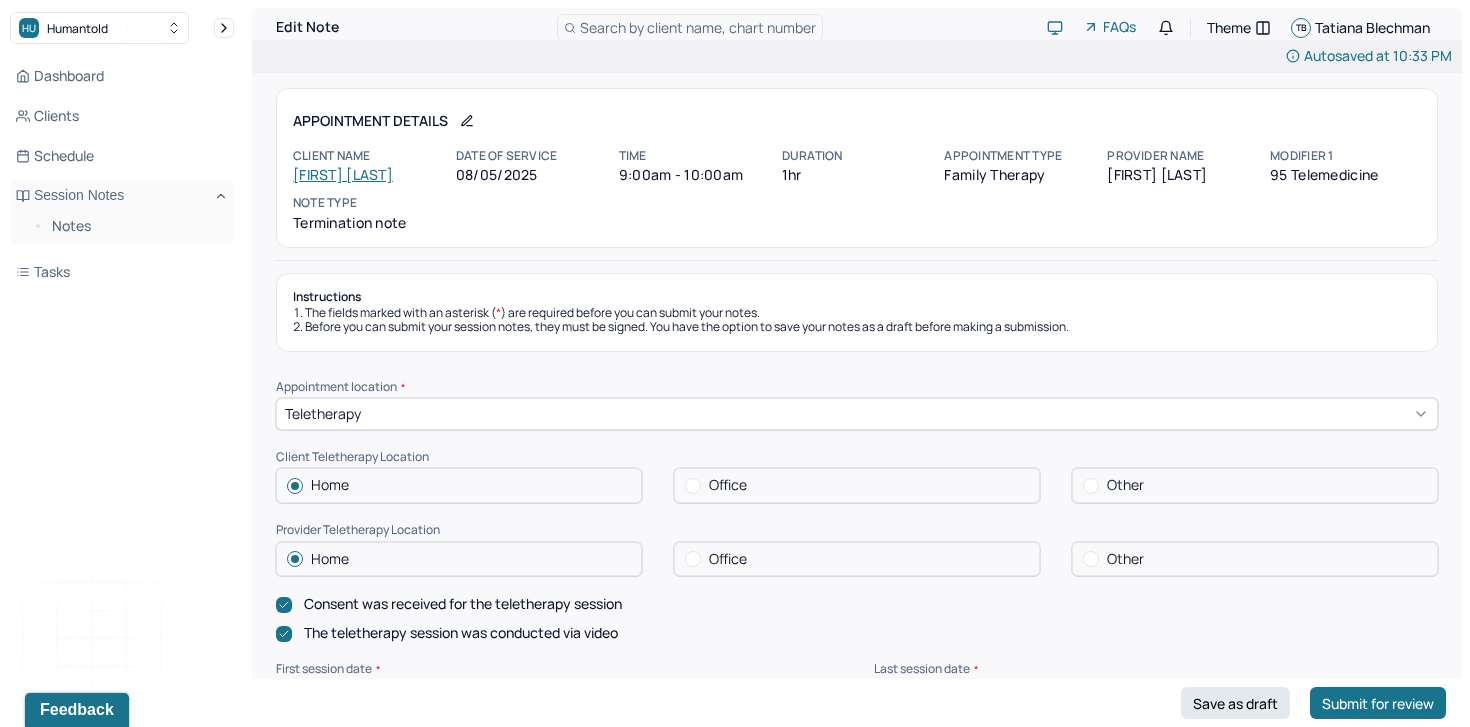 click on "Sara Marks" at bounding box center [343, 174] 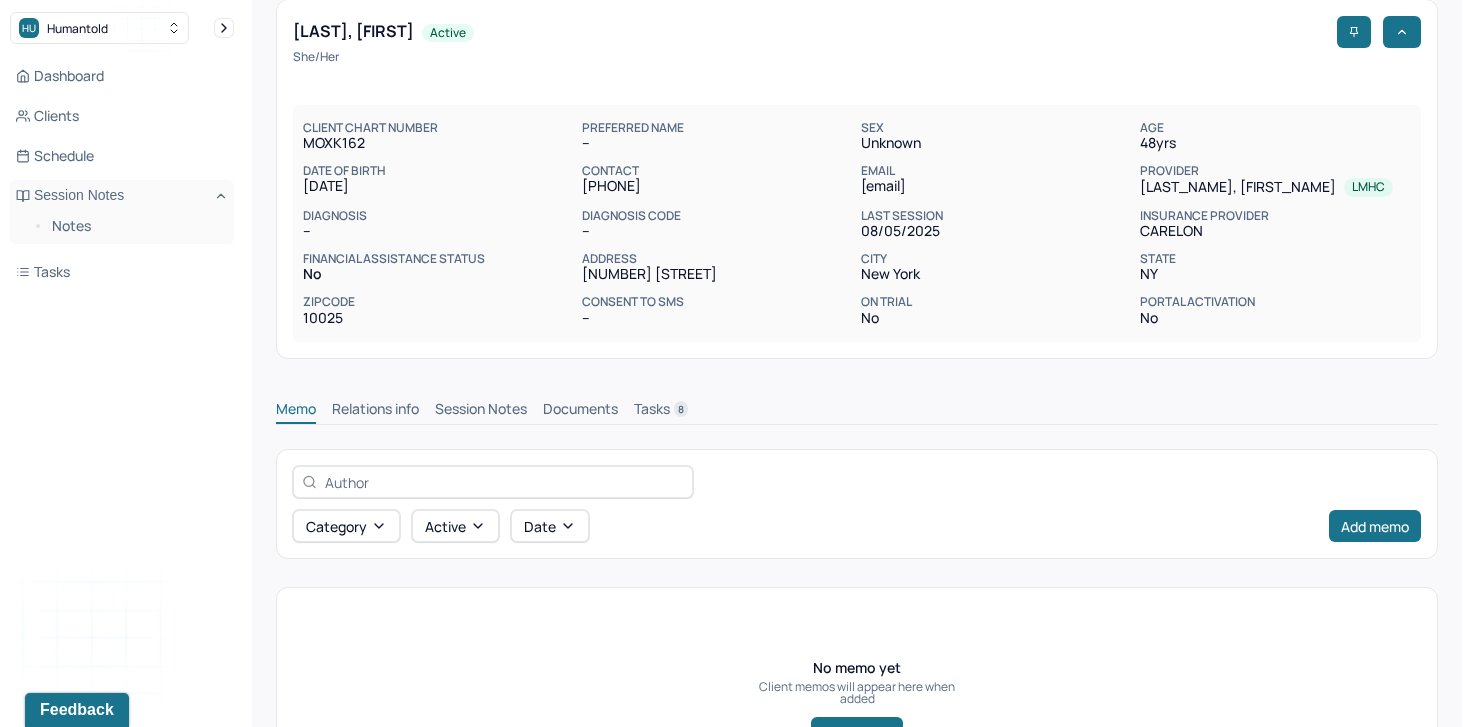click on "Session Notes" at bounding box center [481, 411] 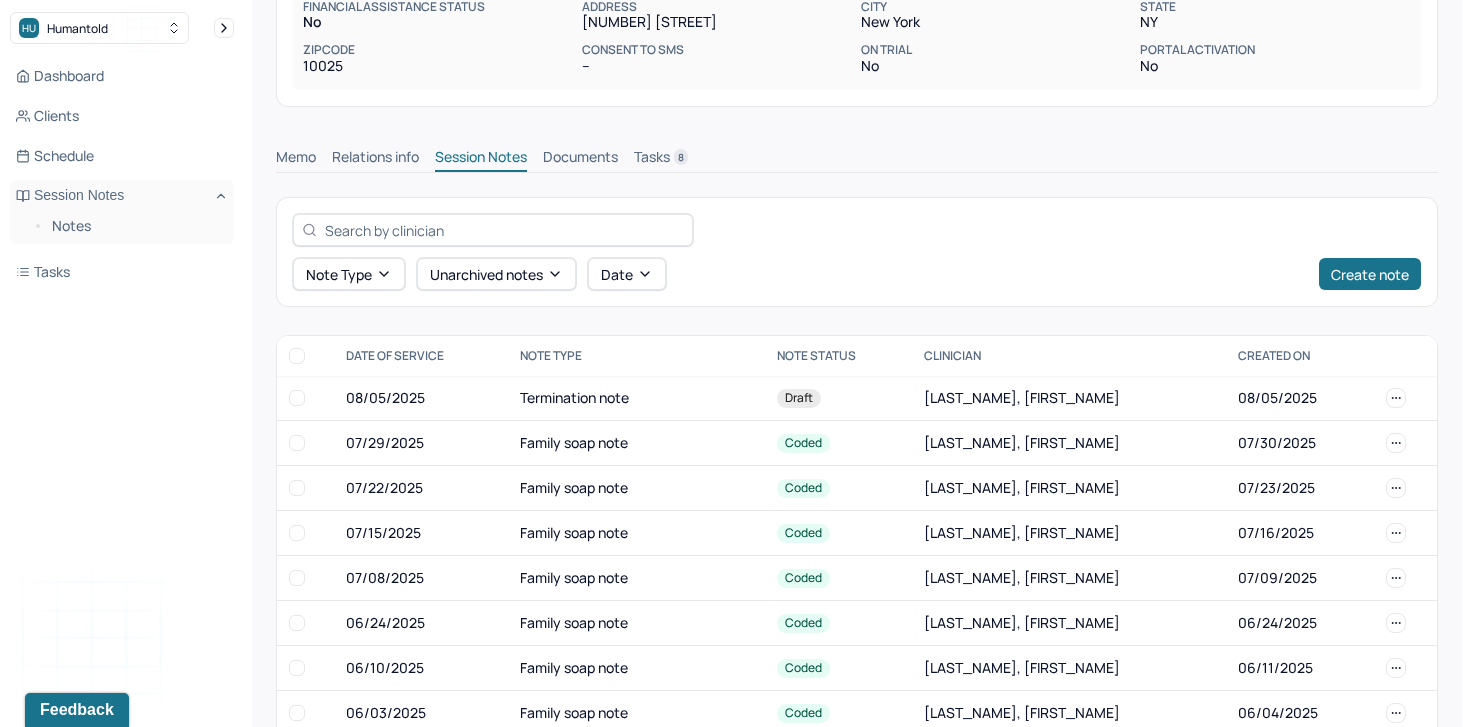 scroll, scrollTop: 348, scrollLeft: 0, axis: vertical 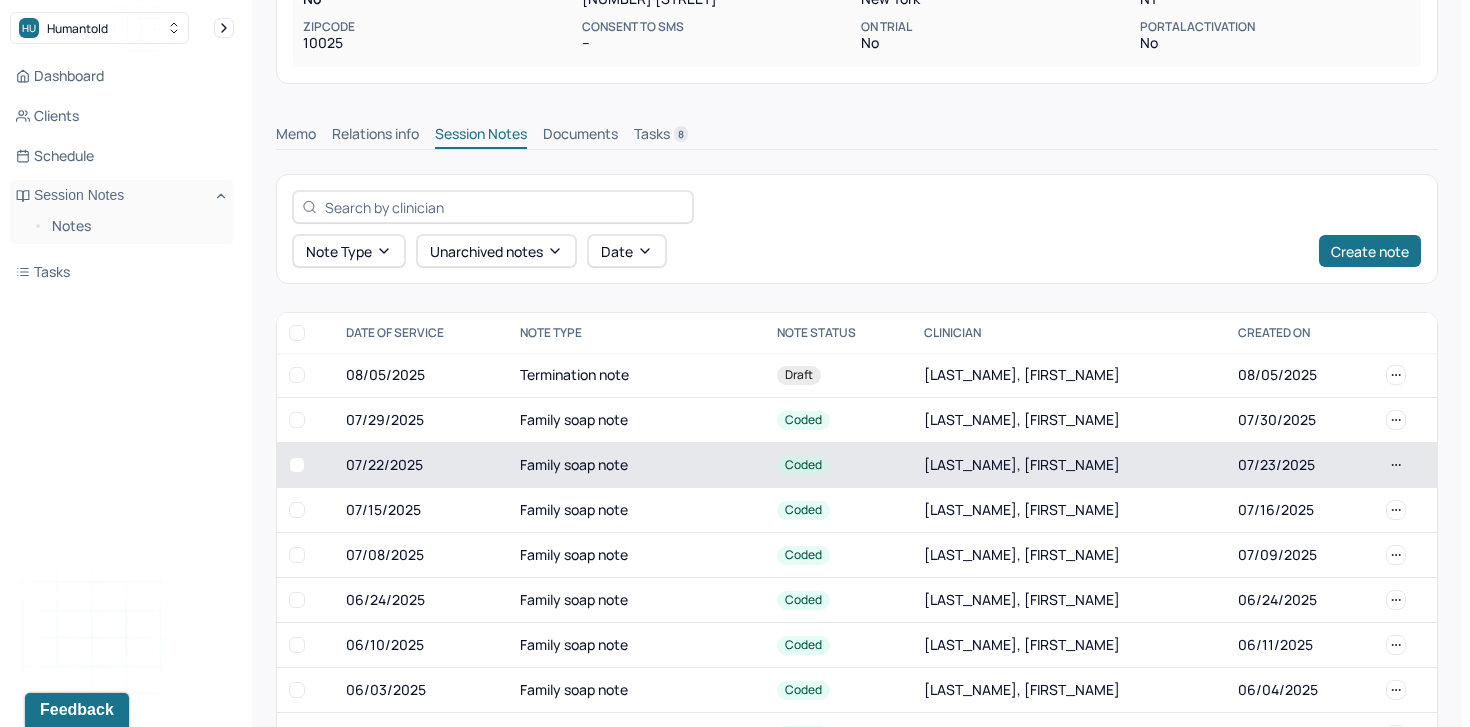 click on "07/22/2025" at bounding box center (421, 465) 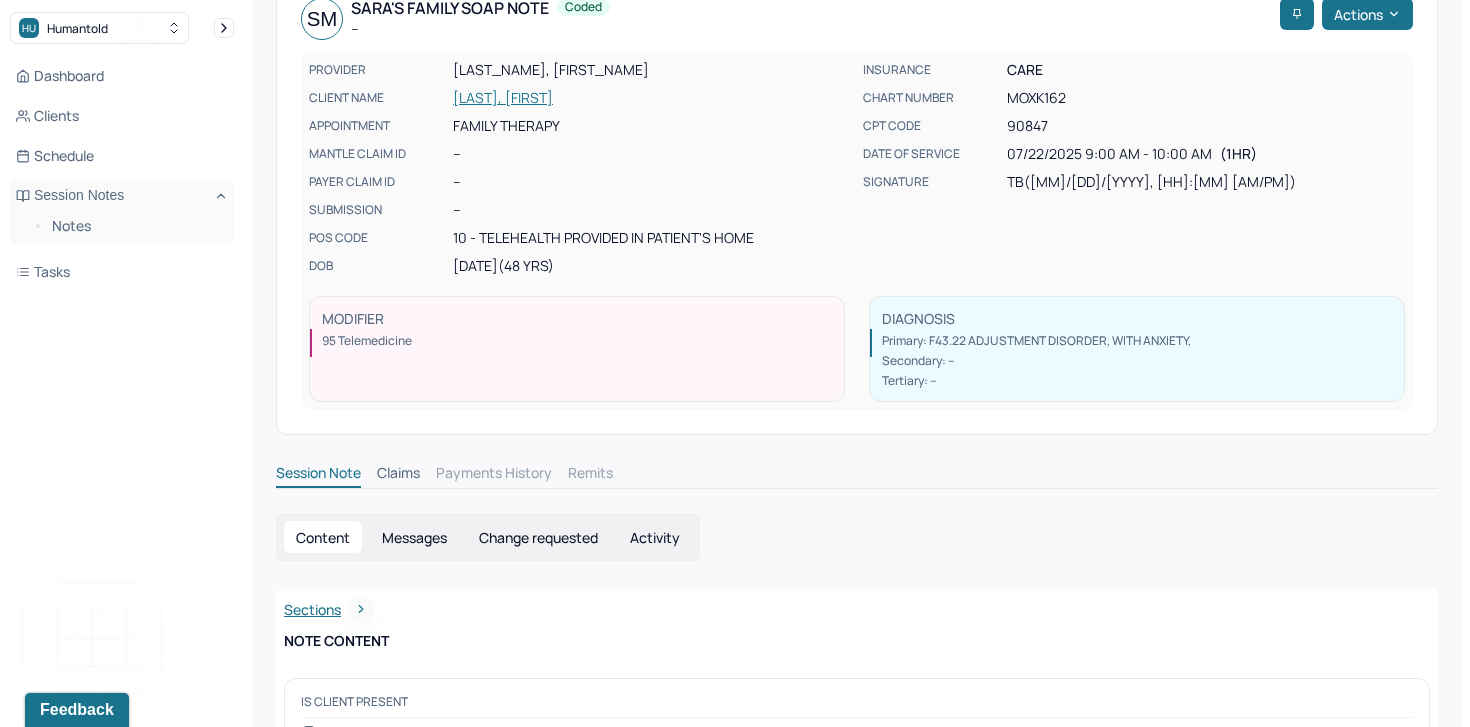 scroll, scrollTop: 0, scrollLeft: 0, axis: both 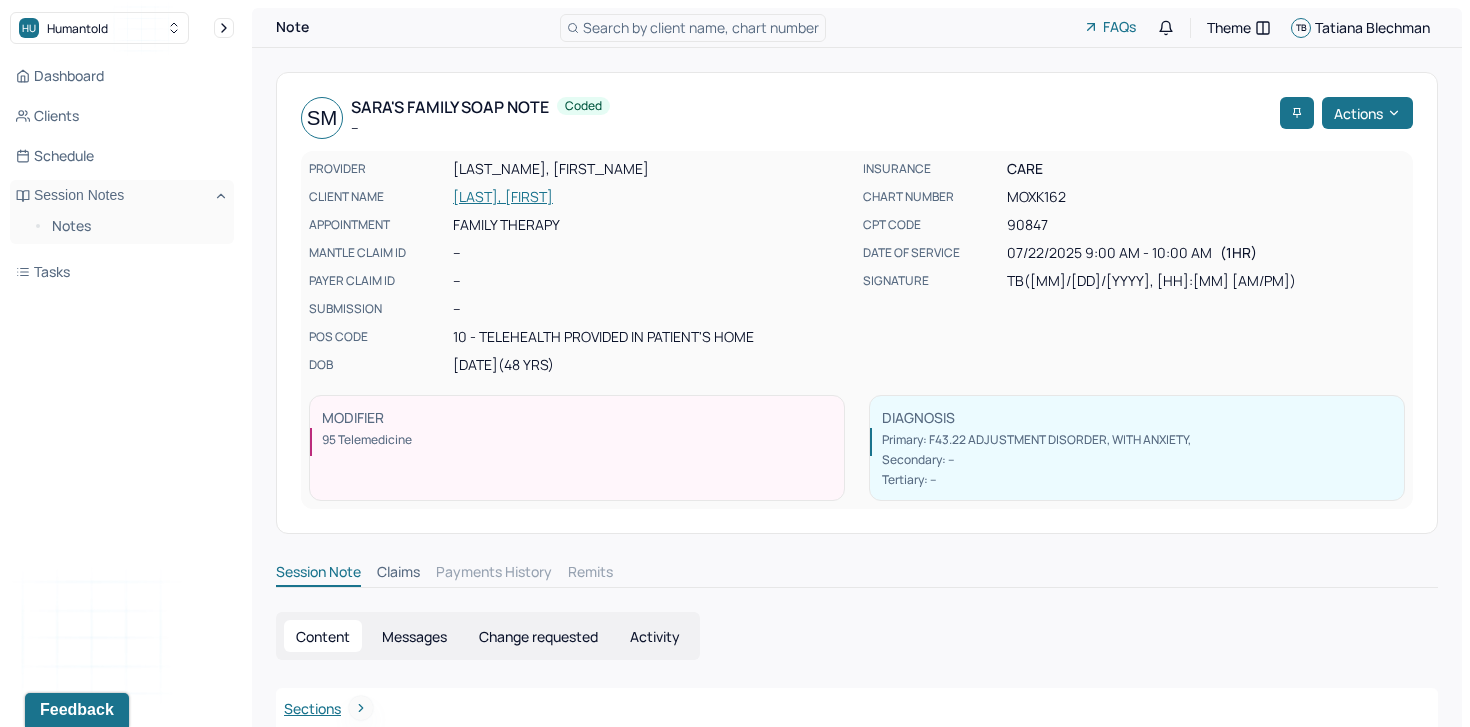 click on "[LAST], [FIRST]" at bounding box center (652, 197) 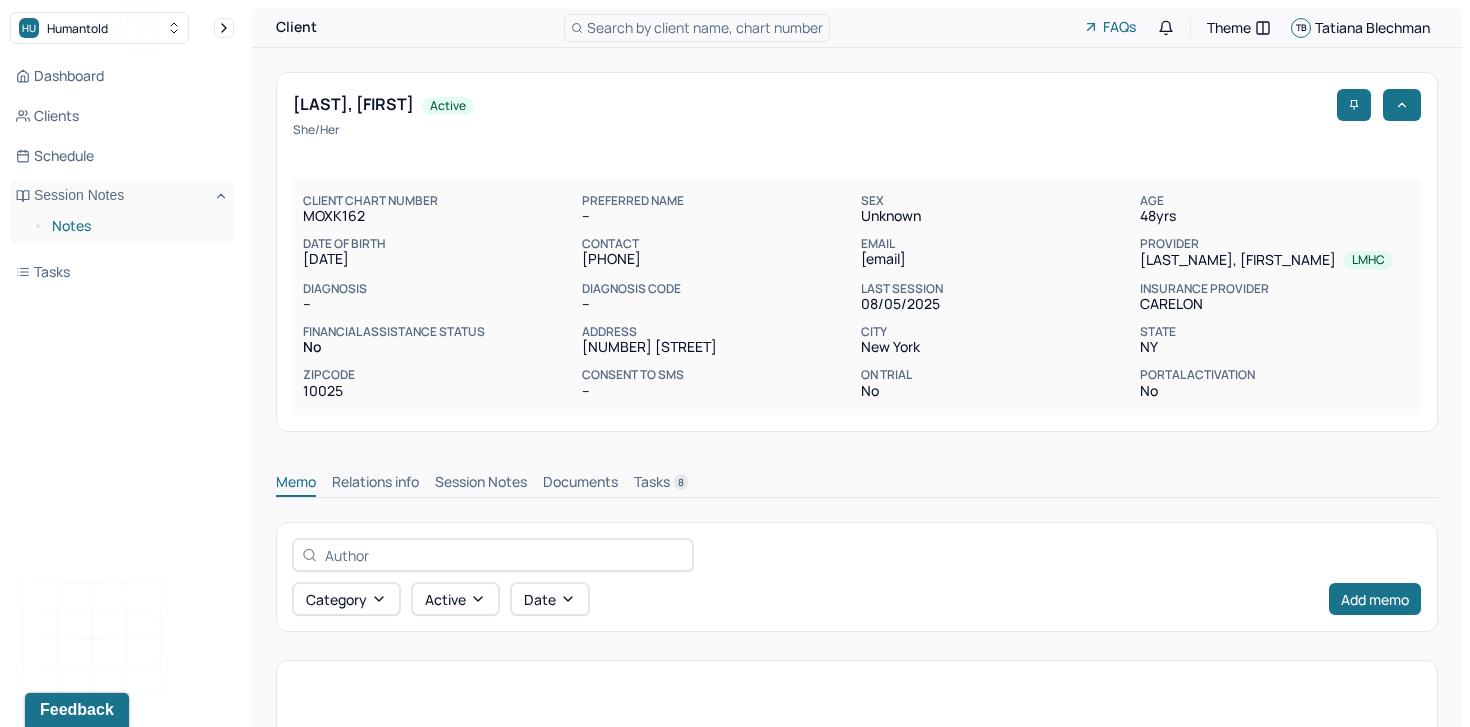 click on "Notes" at bounding box center [135, 226] 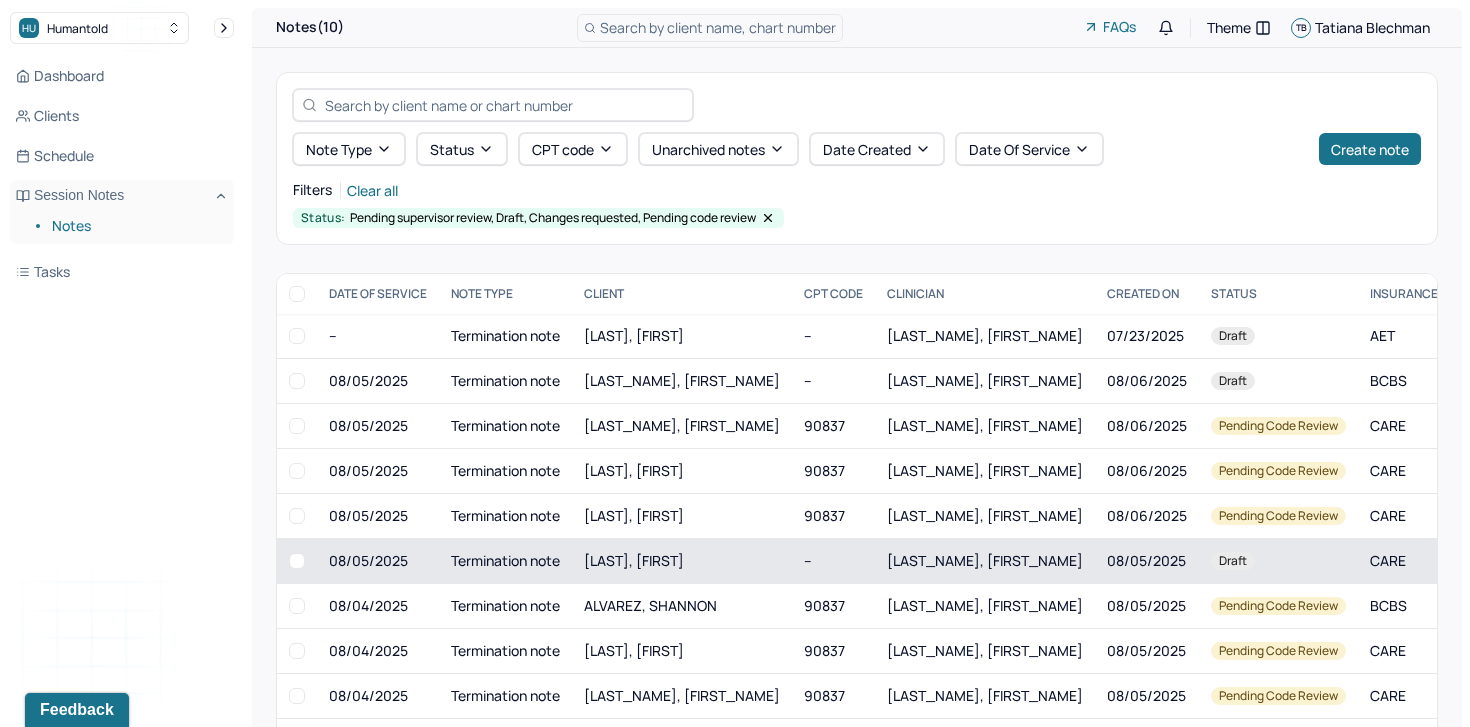click on "[LAST], [FIRST]" at bounding box center (634, 560) 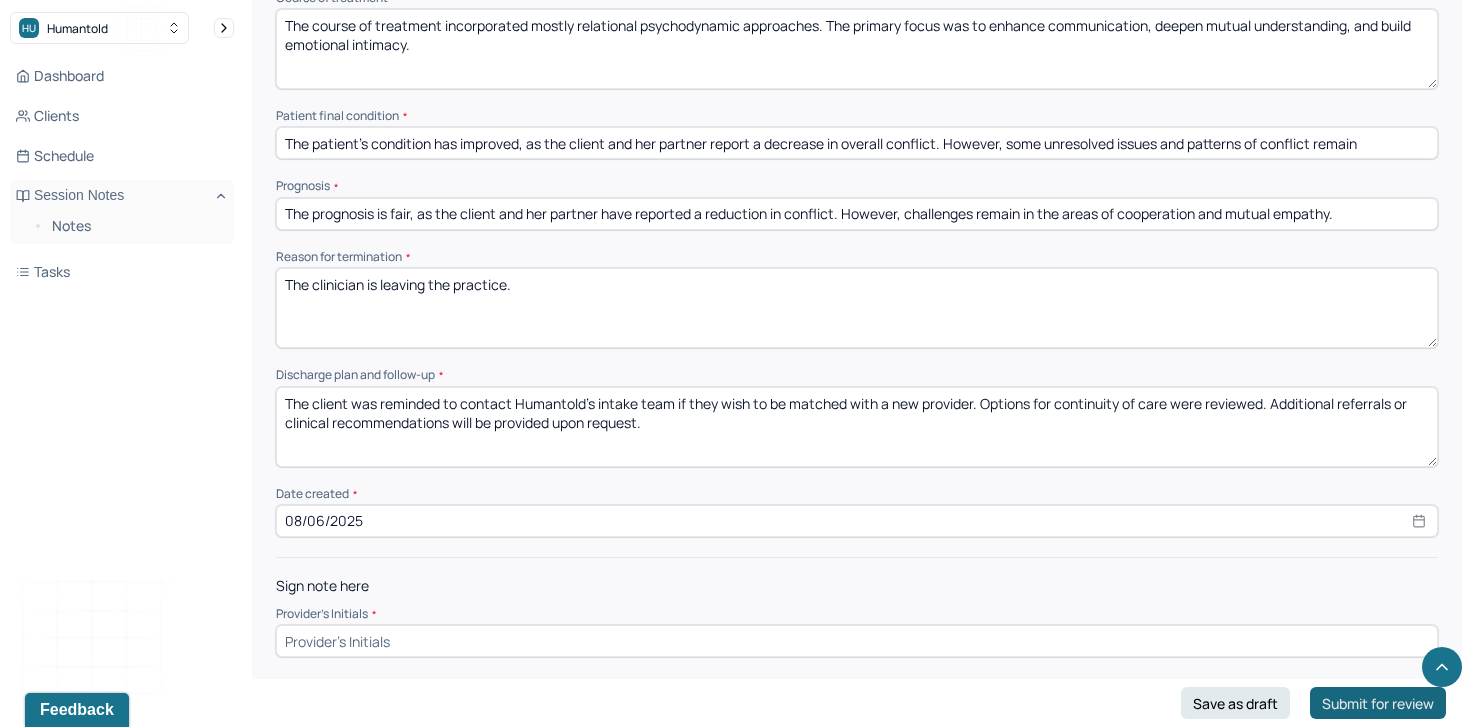 click on "Submit for review" at bounding box center [1378, 703] 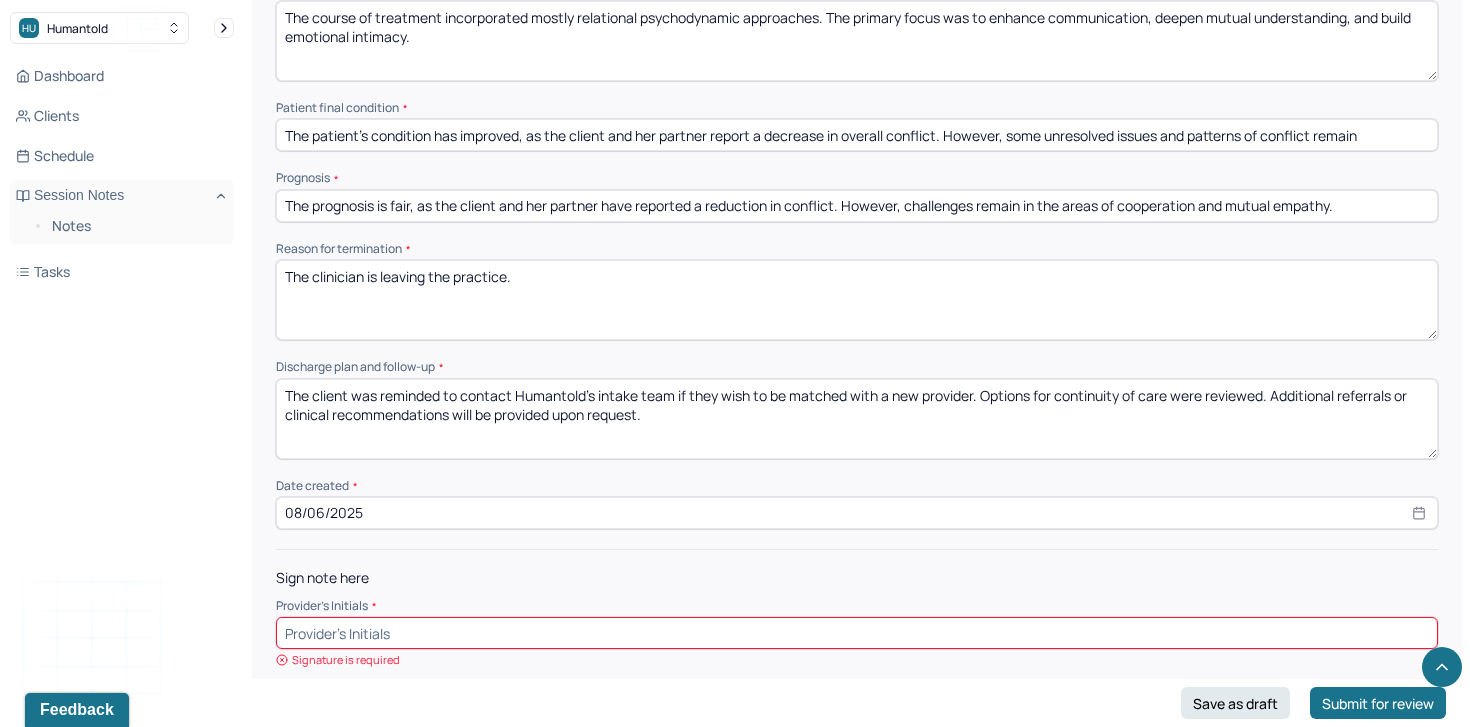 click on "Sign note here Provider's Initials * Signature is required" at bounding box center [857, 607] 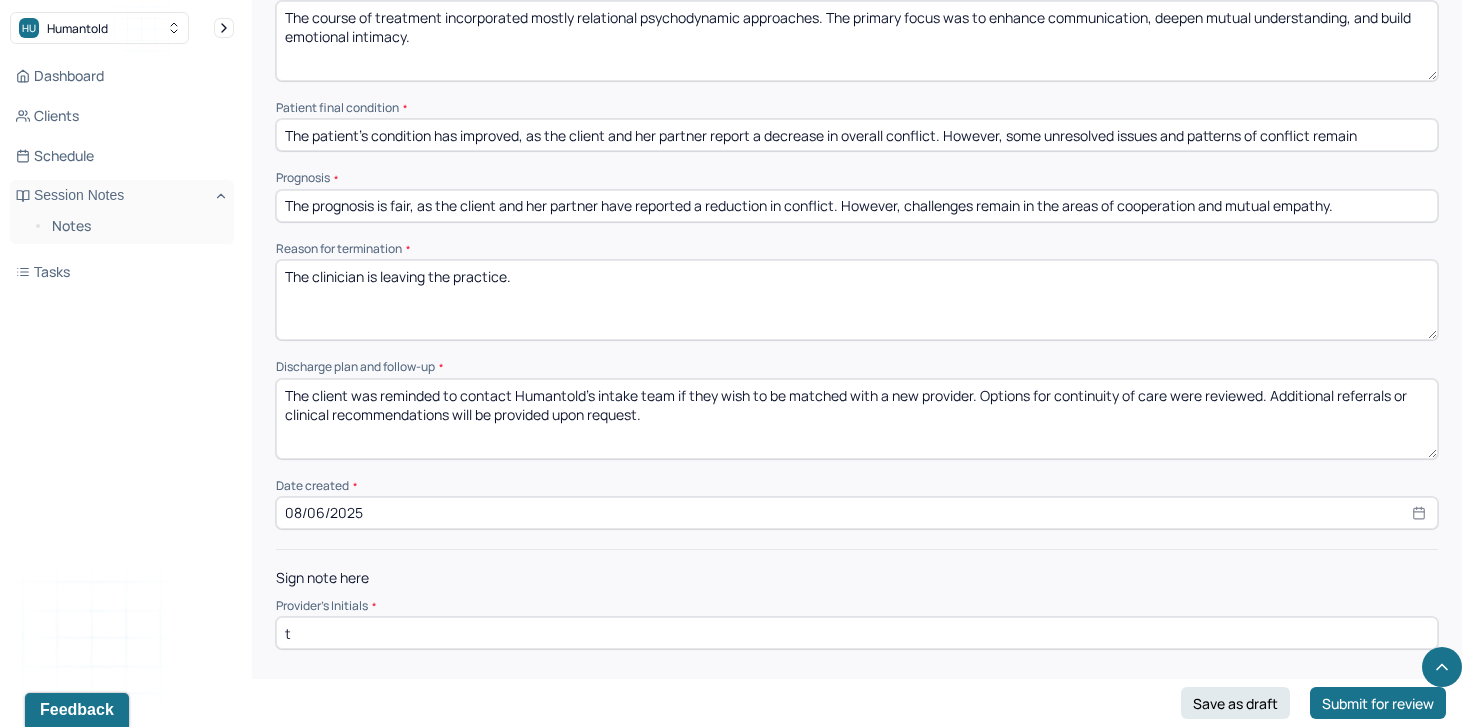 scroll, scrollTop: 1287, scrollLeft: 0, axis: vertical 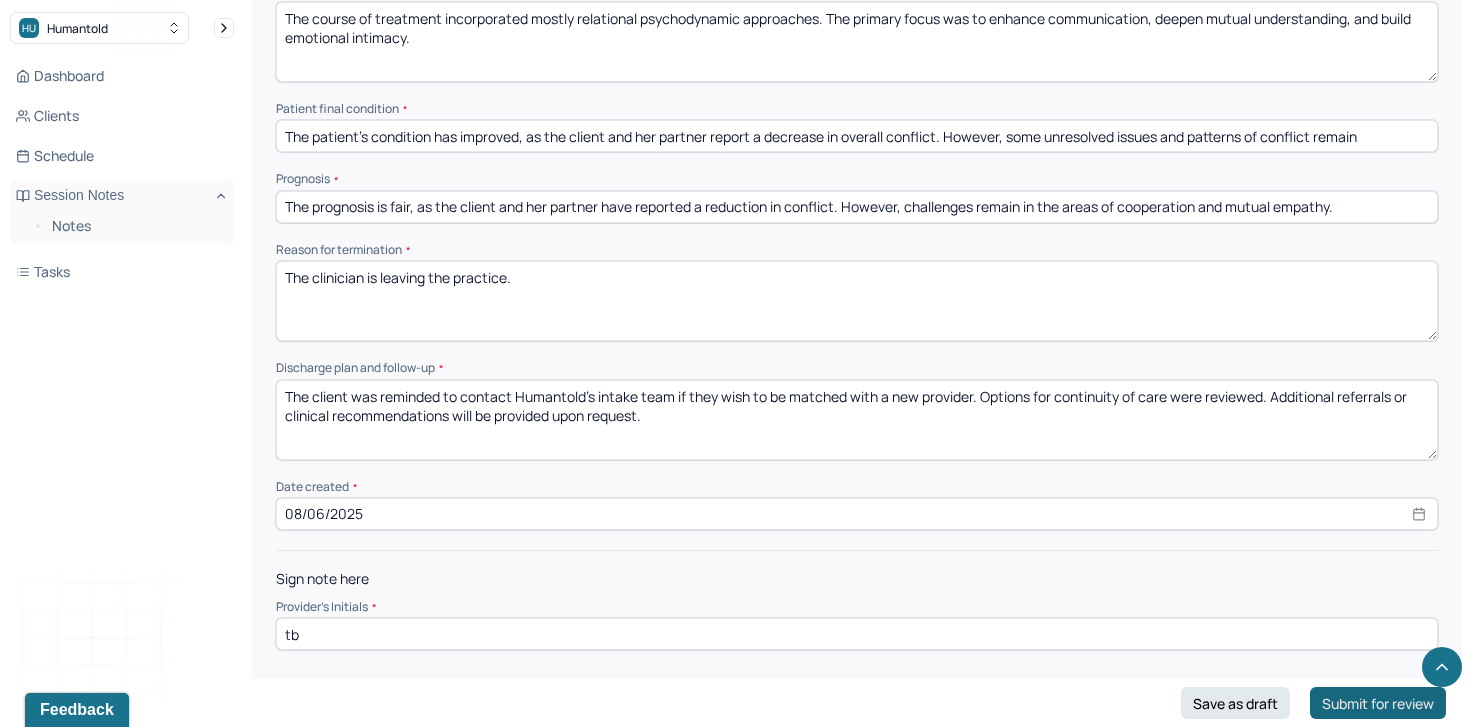 type on "tb" 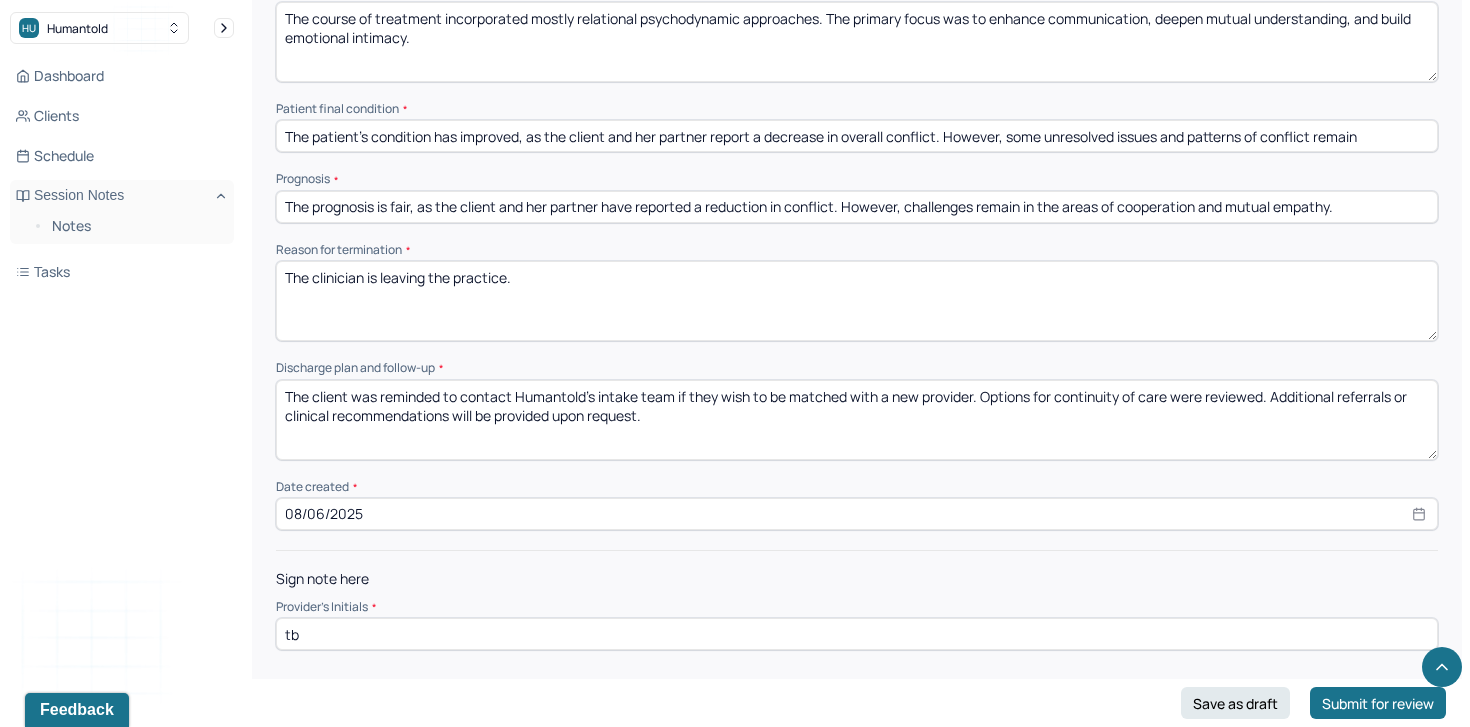 click on "Instructions The fields marked with an asterisk ( * ) are required before you can submit your notes. Before you can submit your session notes, they must be signed. You have the option to save your notes as a draft before making a submission. Appointment location * Teletherapy Client Teletherapy Location Home Office Other Provider Teletherapy Location Home Office Other Consent was received for the teletherapy session The teletherapy session was conducted via video First session date * 04/16/2024 Last session date * 08/05/2025 Total number of sessions * 55 Primary diagnosis * Primary diagnosis Diagnosis is required Secondary diagnosis (optional) Secondary diagnosis Tertiary diagnosis (optional) Tertiary diagnosis Presenting problems * The client and her partner presented to the session wanting to work through feelings of resentment, and poor communication.  Planned treatment and goals * Course of treatment * Patient final condition * Prognosis * Reason for termination * The clinician is leaving the practice." at bounding box center (857, -182) 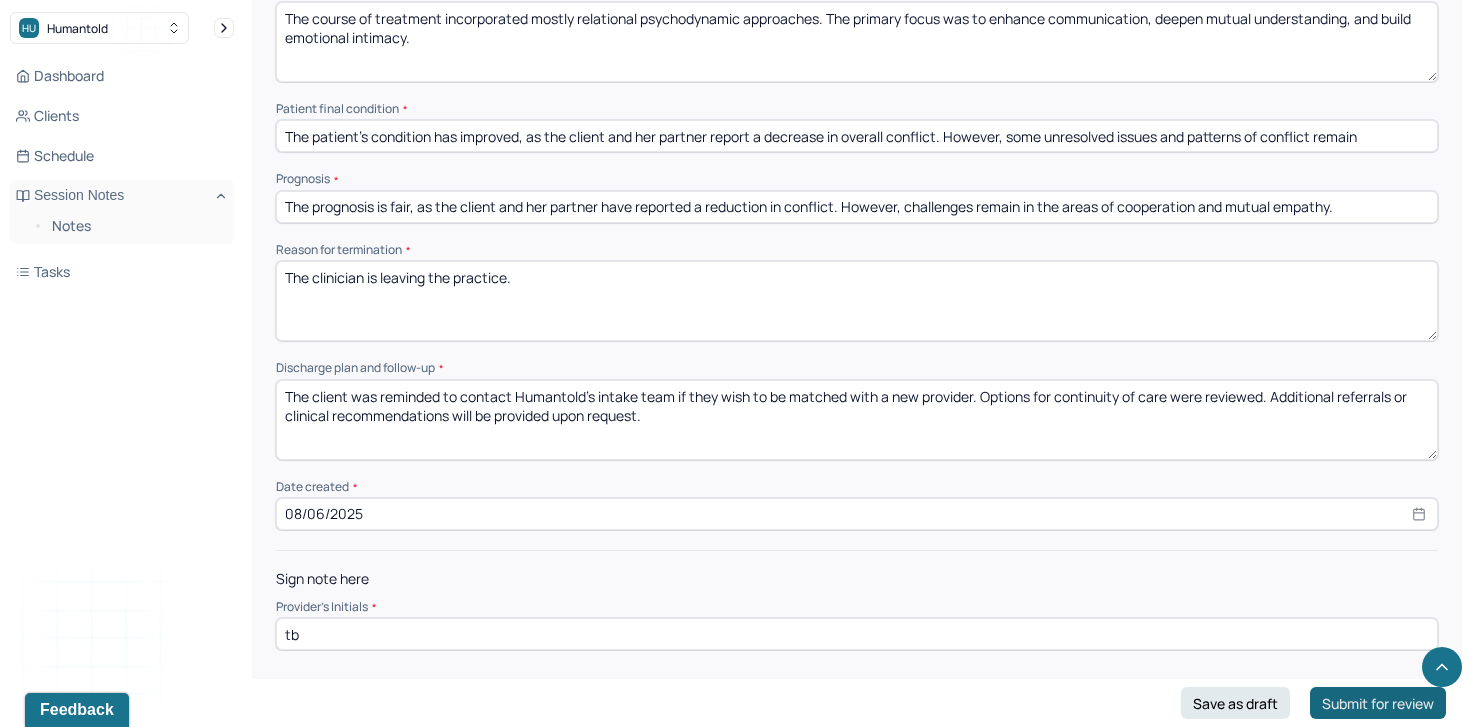 click on "Submit for review" at bounding box center (1378, 703) 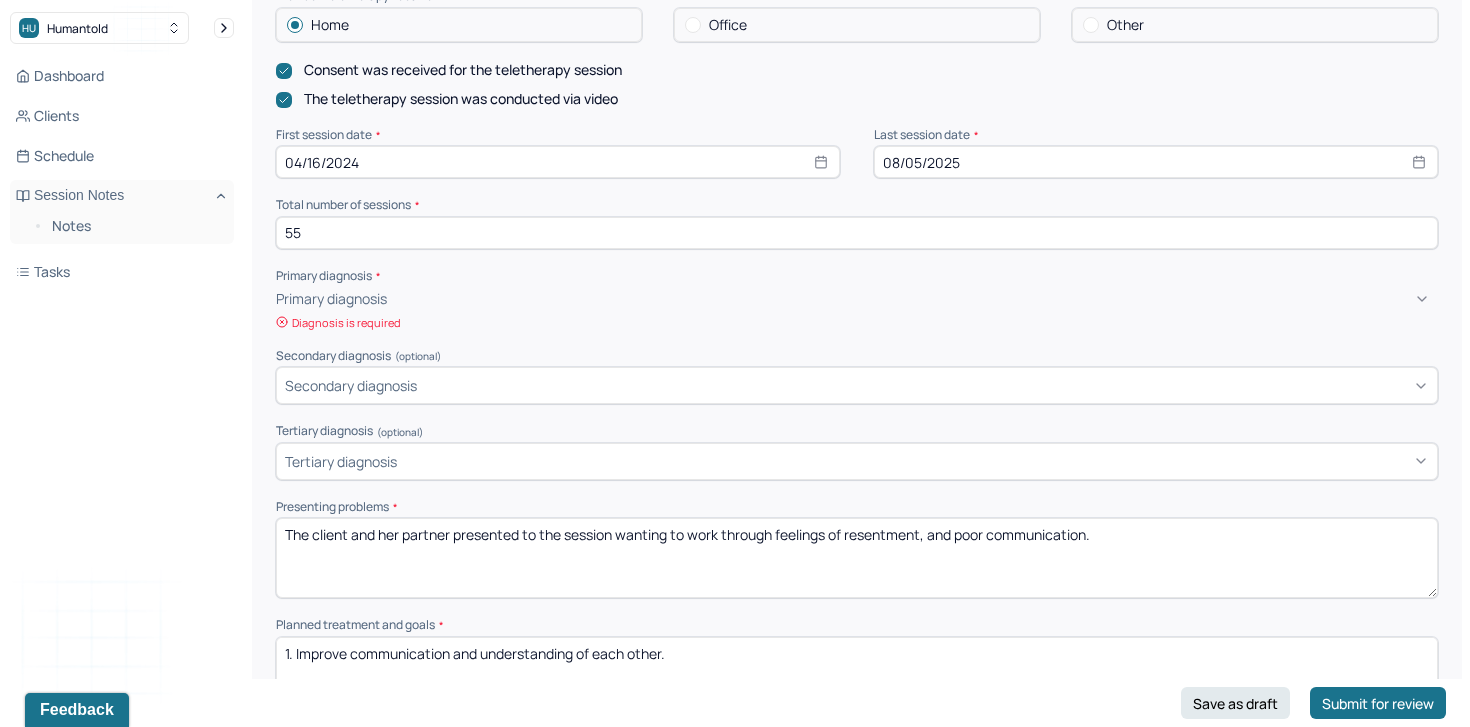 scroll, scrollTop: 443, scrollLeft: 0, axis: vertical 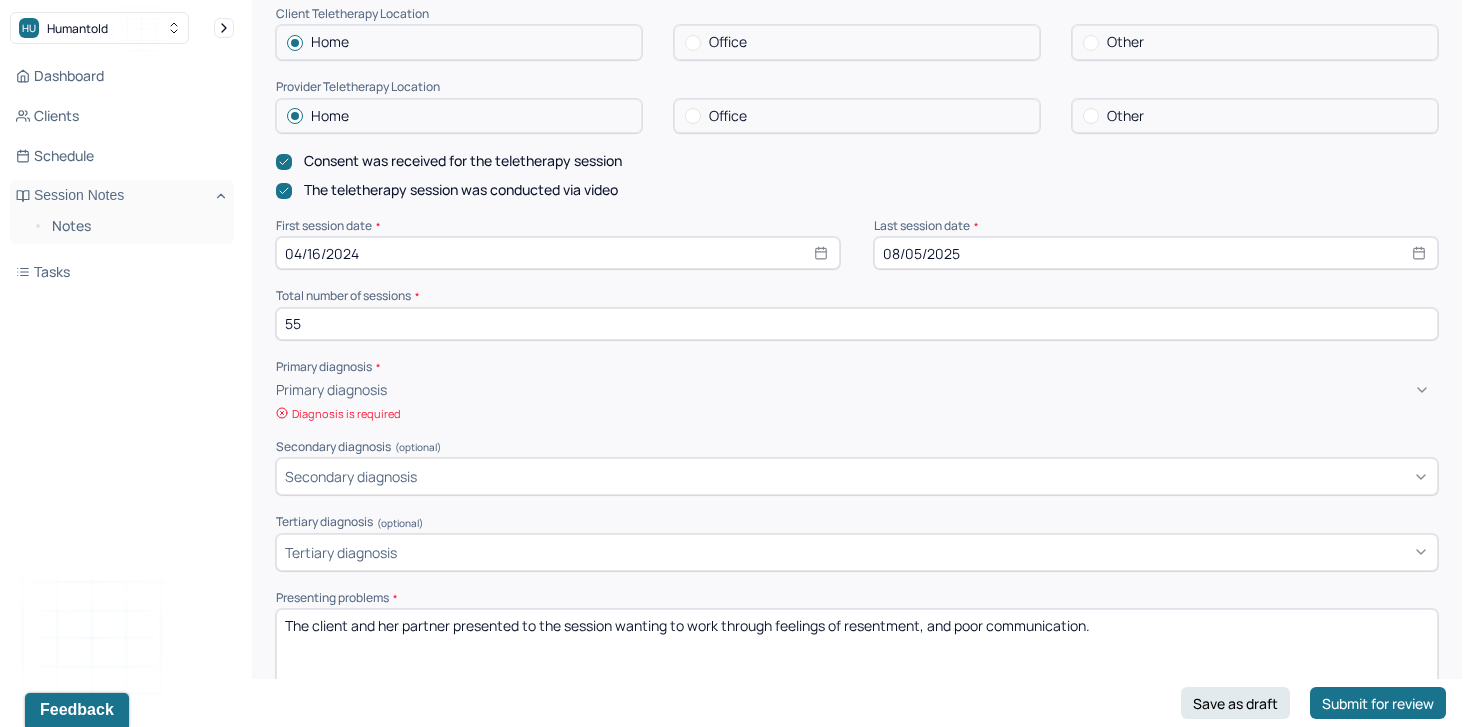 click at bounding box center [914, 390] 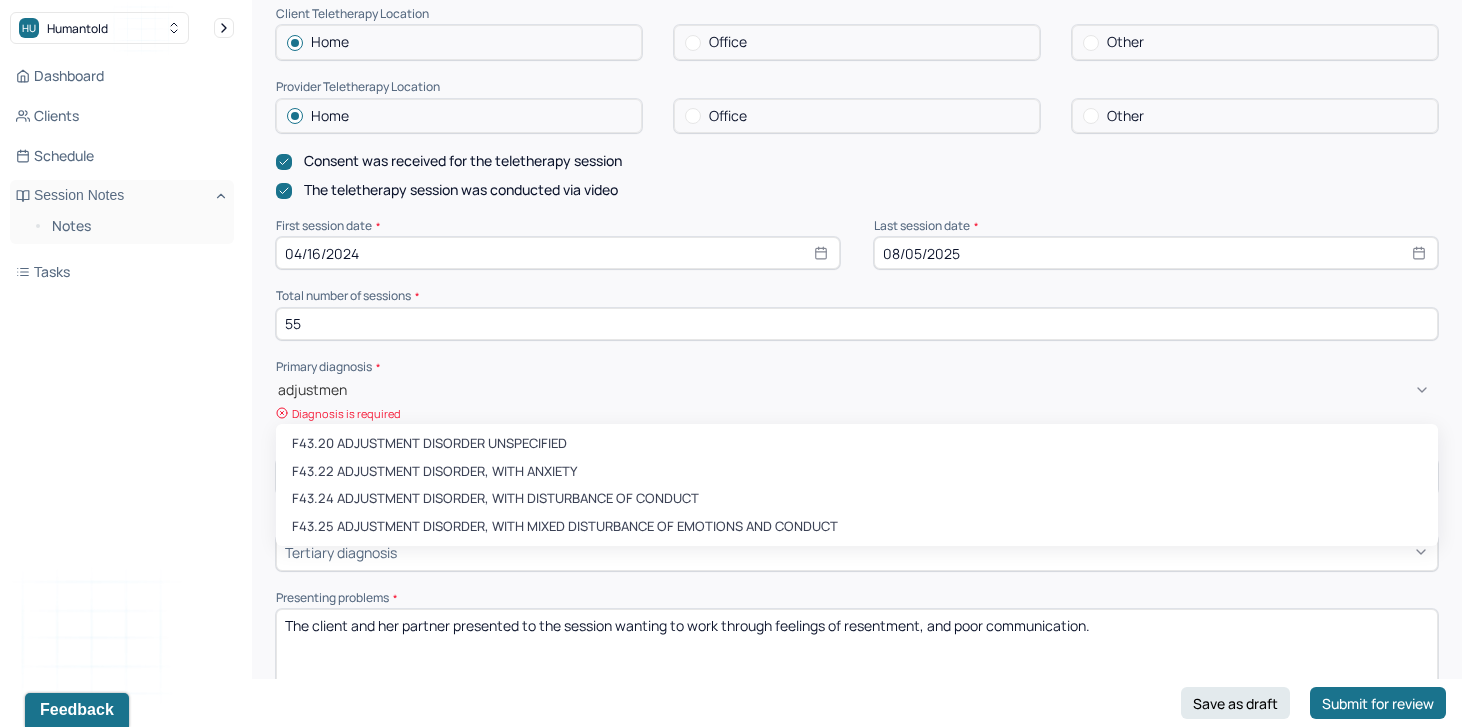 type on "adjustment" 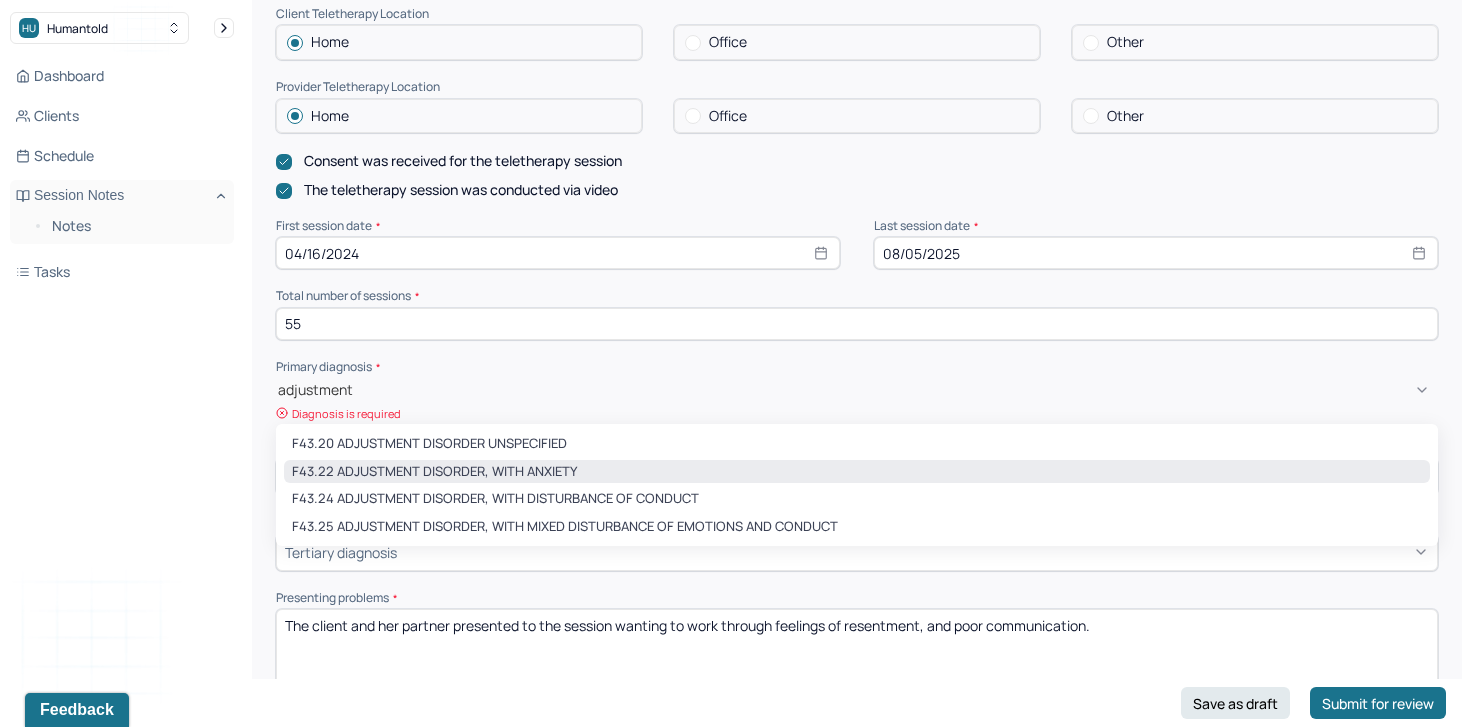 click on "F43.22 ADJUSTMENT DISORDER, WITH ANXIETY" at bounding box center [857, 472] 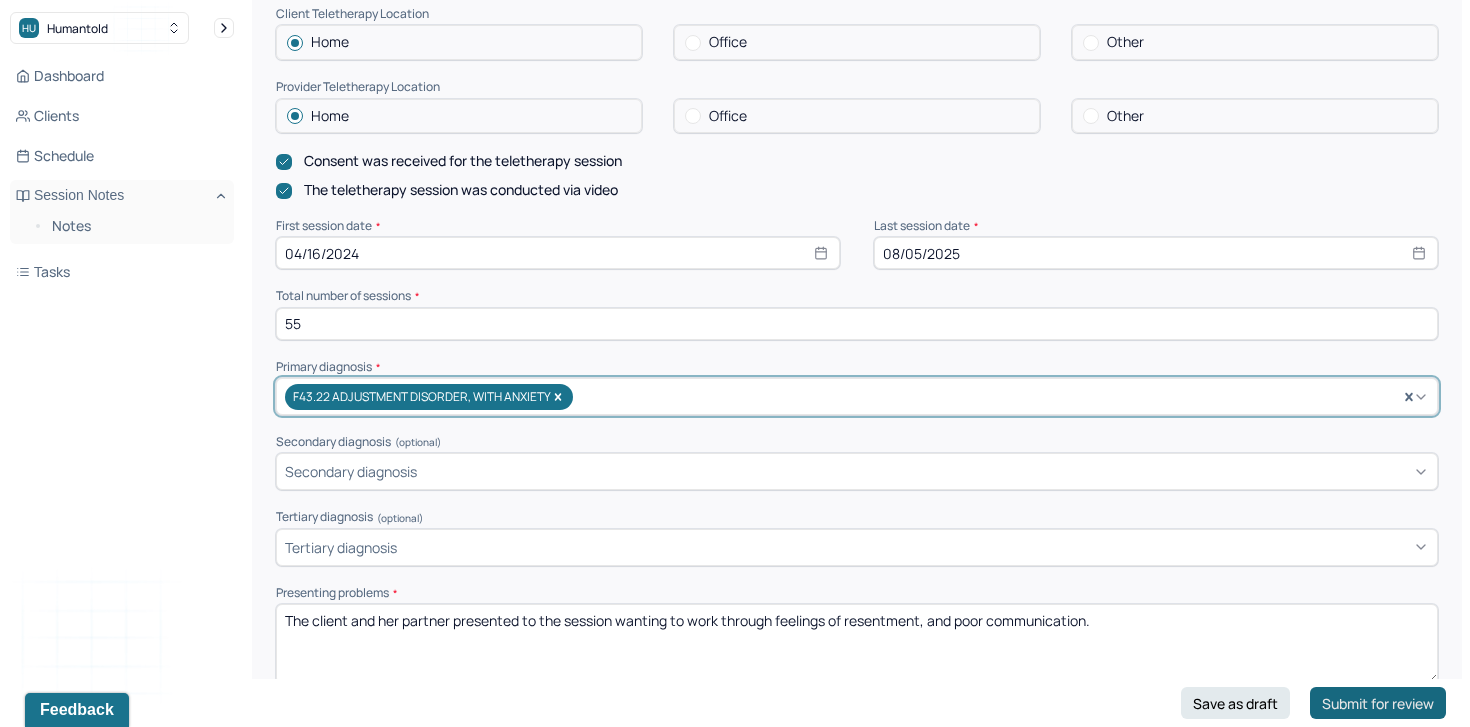 click on "Submit for review" at bounding box center (1378, 703) 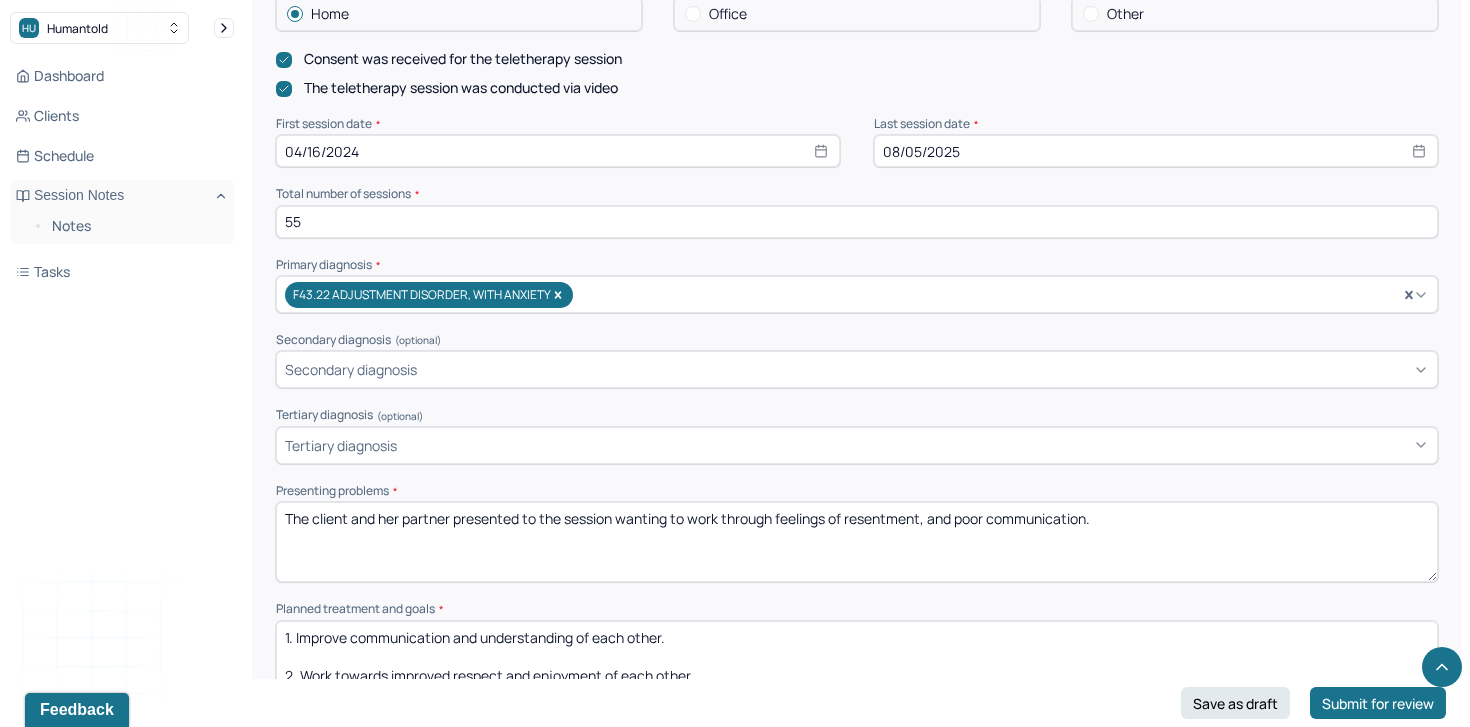 scroll, scrollTop: 1274, scrollLeft: 0, axis: vertical 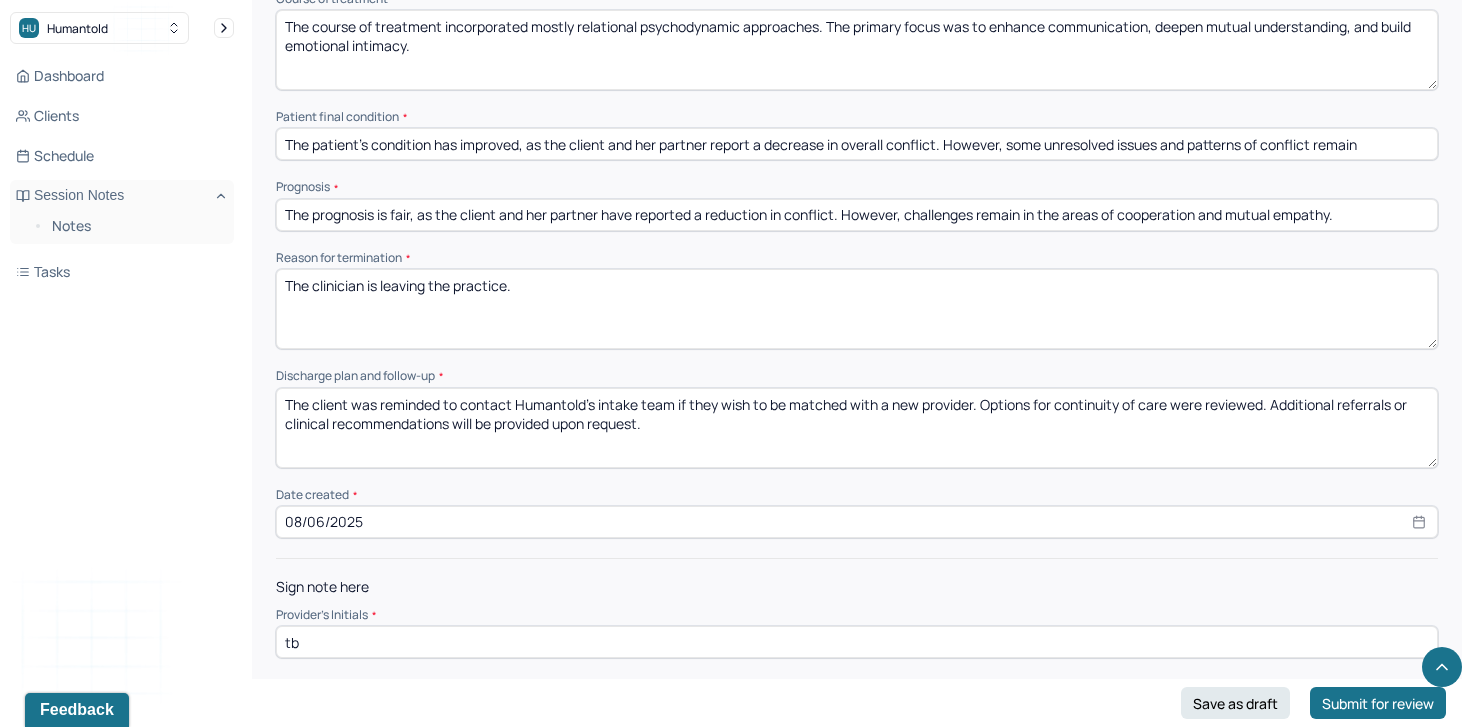 click on "Provider's Initials *" at bounding box center (857, 615) 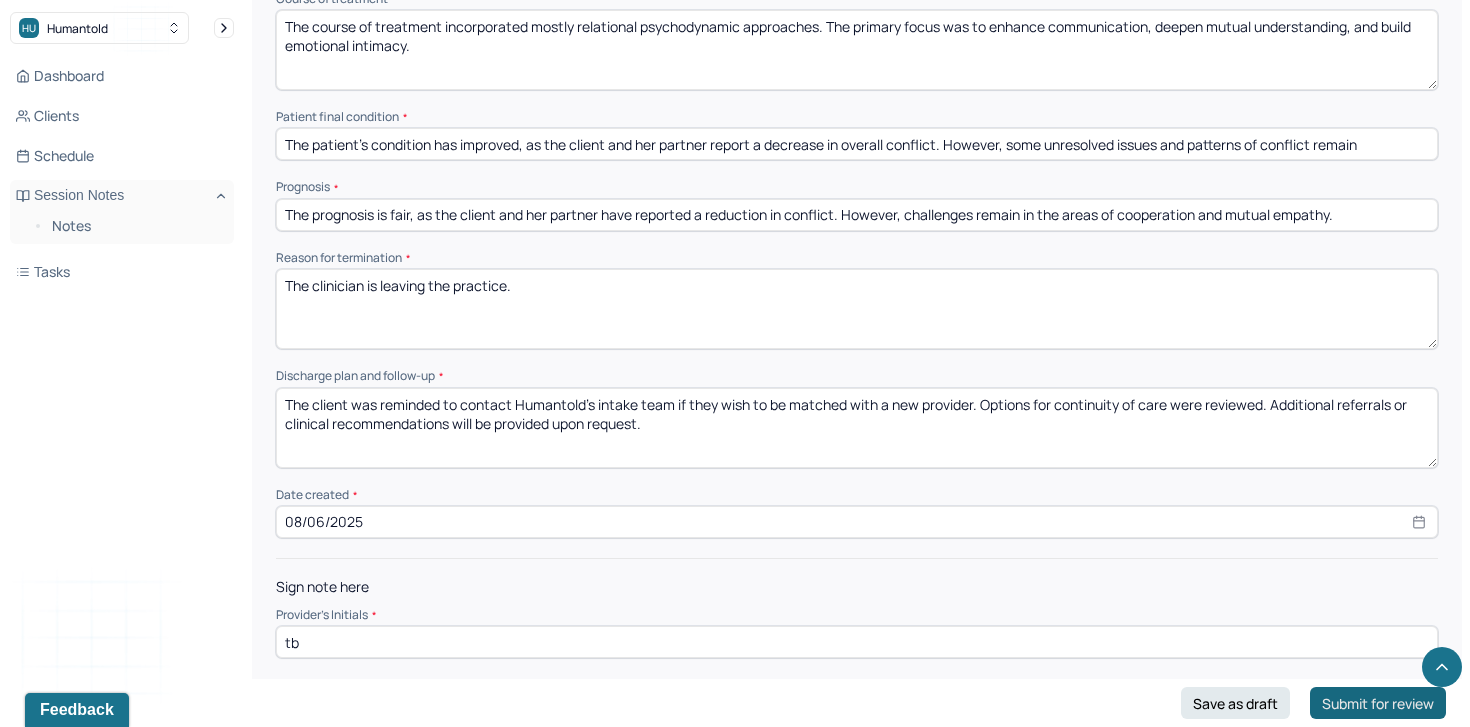 click on "Submit for review" at bounding box center [1378, 703] 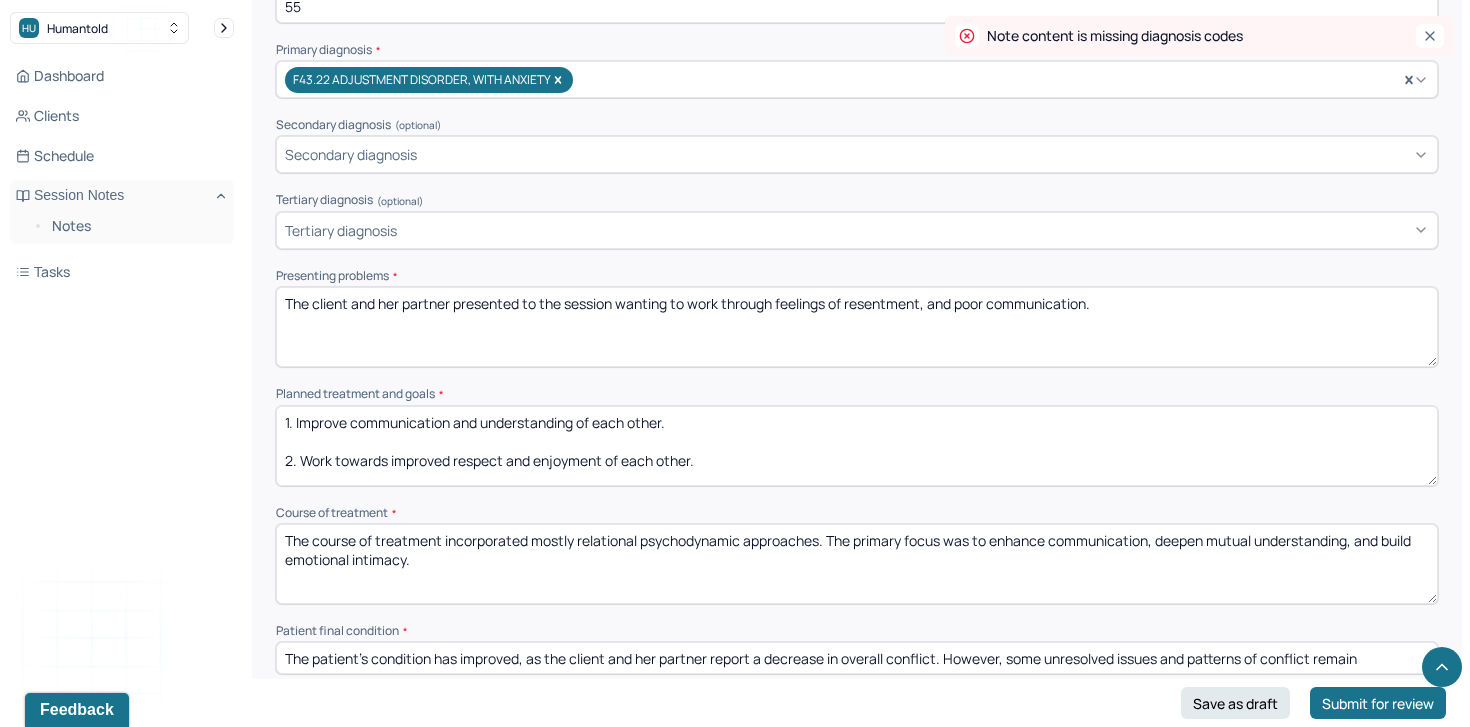 scroll, scrollTop: 570, scrollLeft: 0, axis: vertical 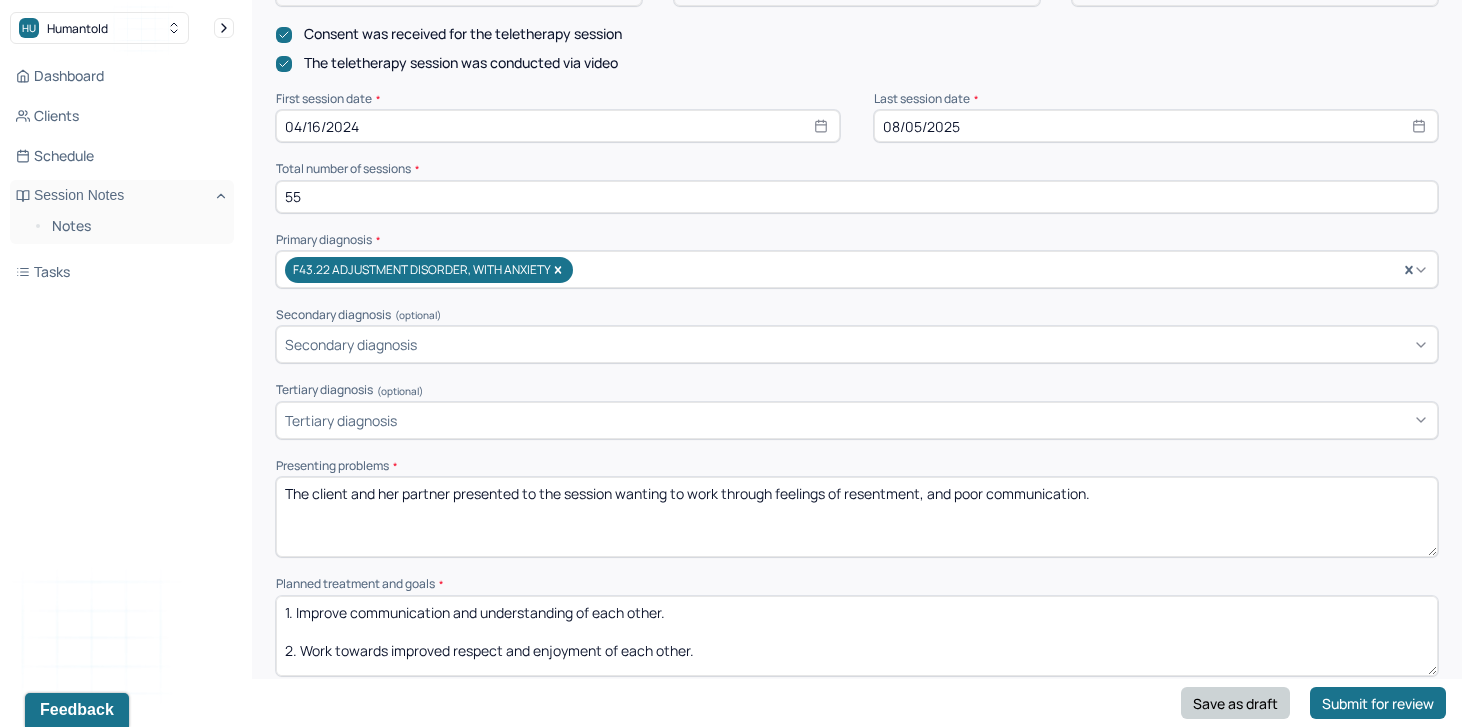 click on "Save as draft" at bounding box center [1235, 703] 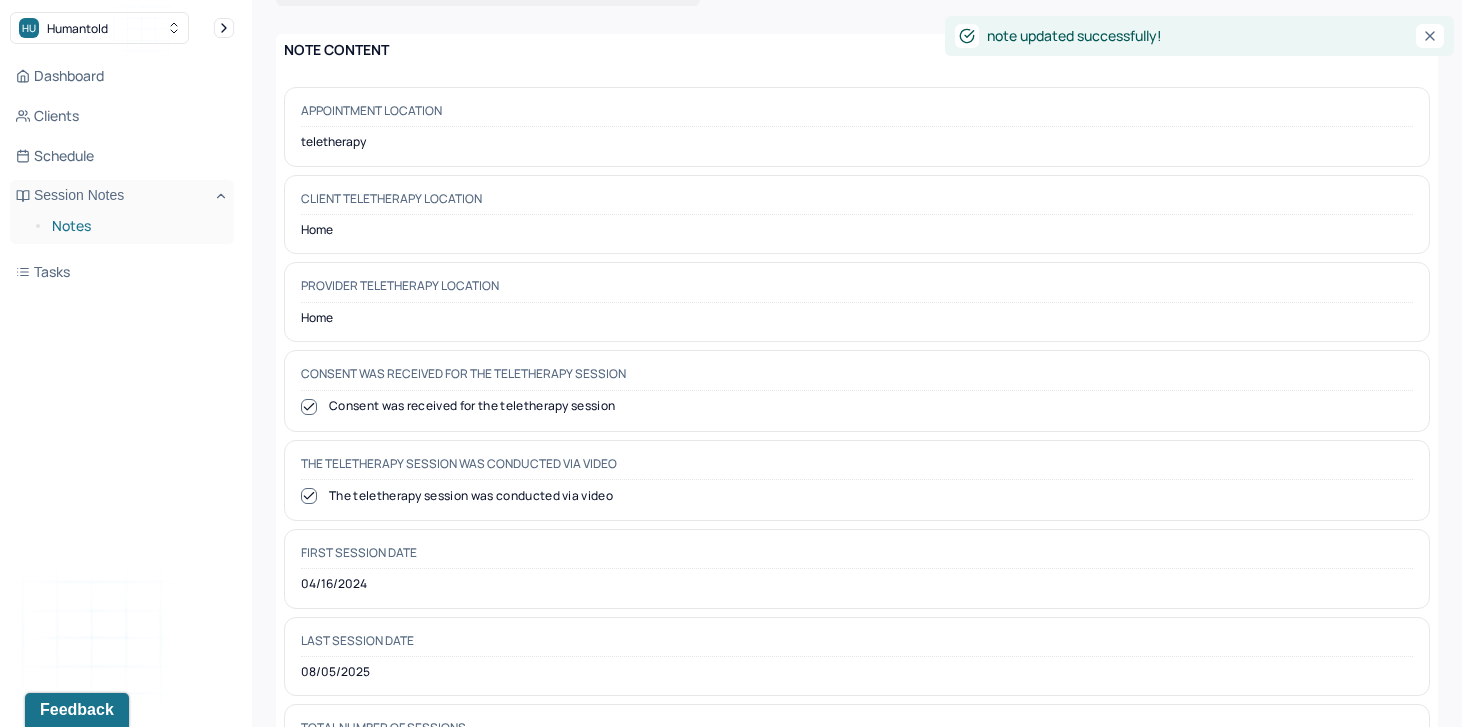 click on "Notes" at bounding box center (135, 226) 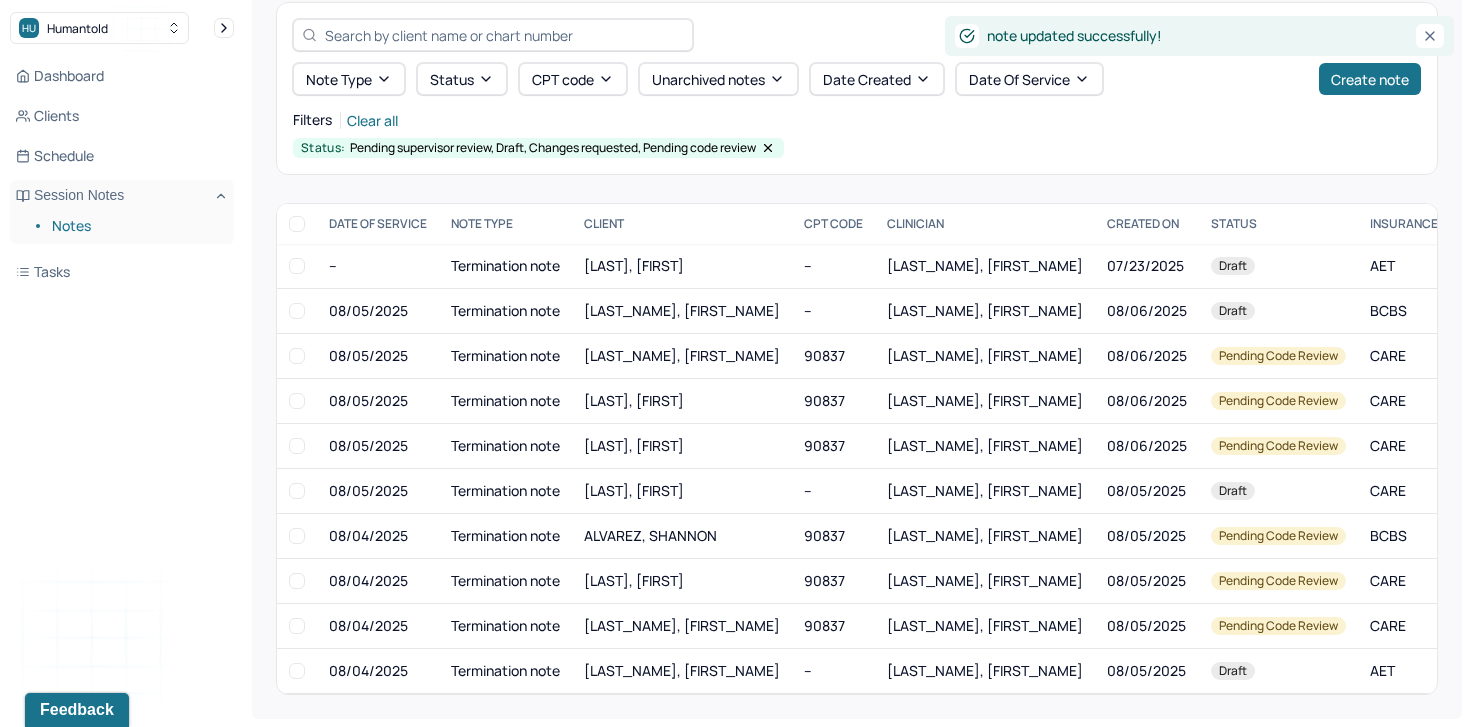 scroll, scrollTop: 0, scrollLeft: 0, axis: both 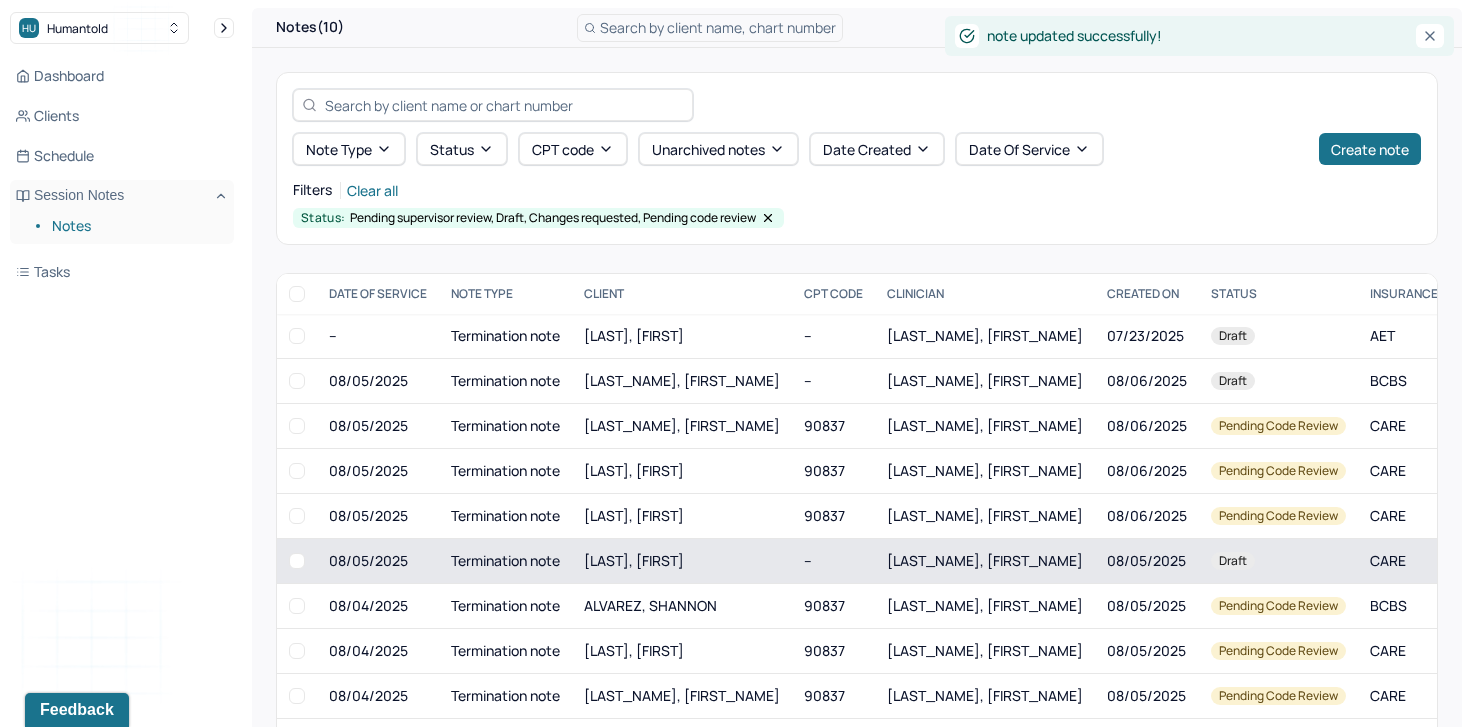 click on "[LAST], [FIRST]" at bounding box center (634, 560) 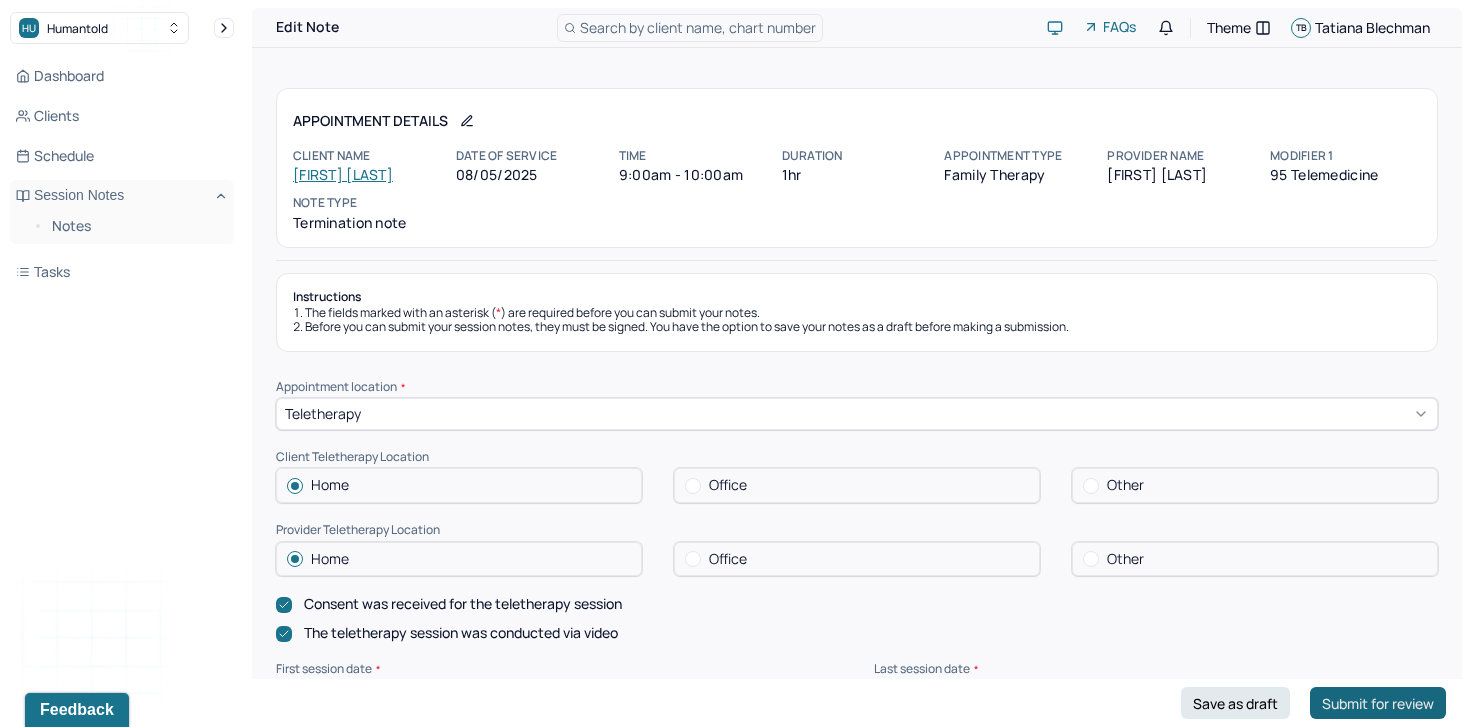 click on "Submit for review" at bounding box center (1378, 703) 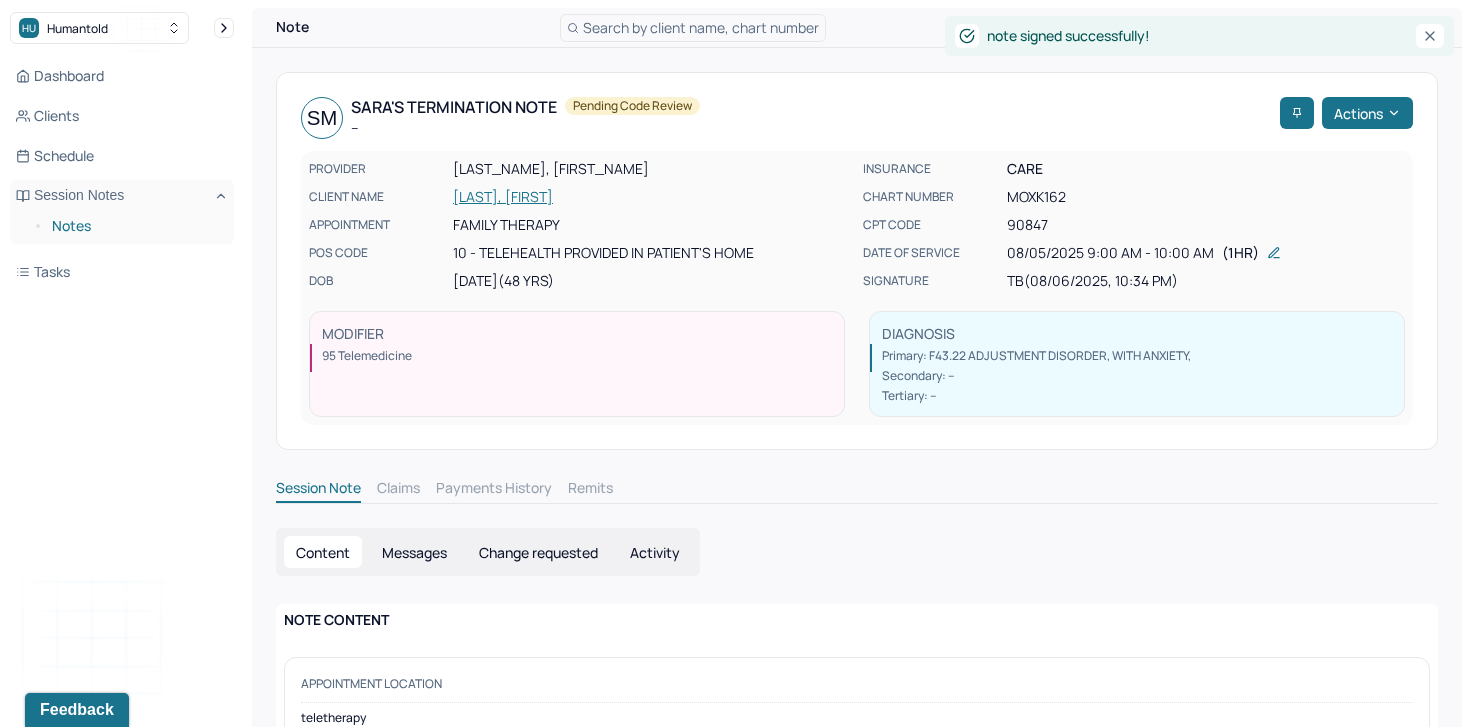 click on "Notes" at bounding box center (135, 226) 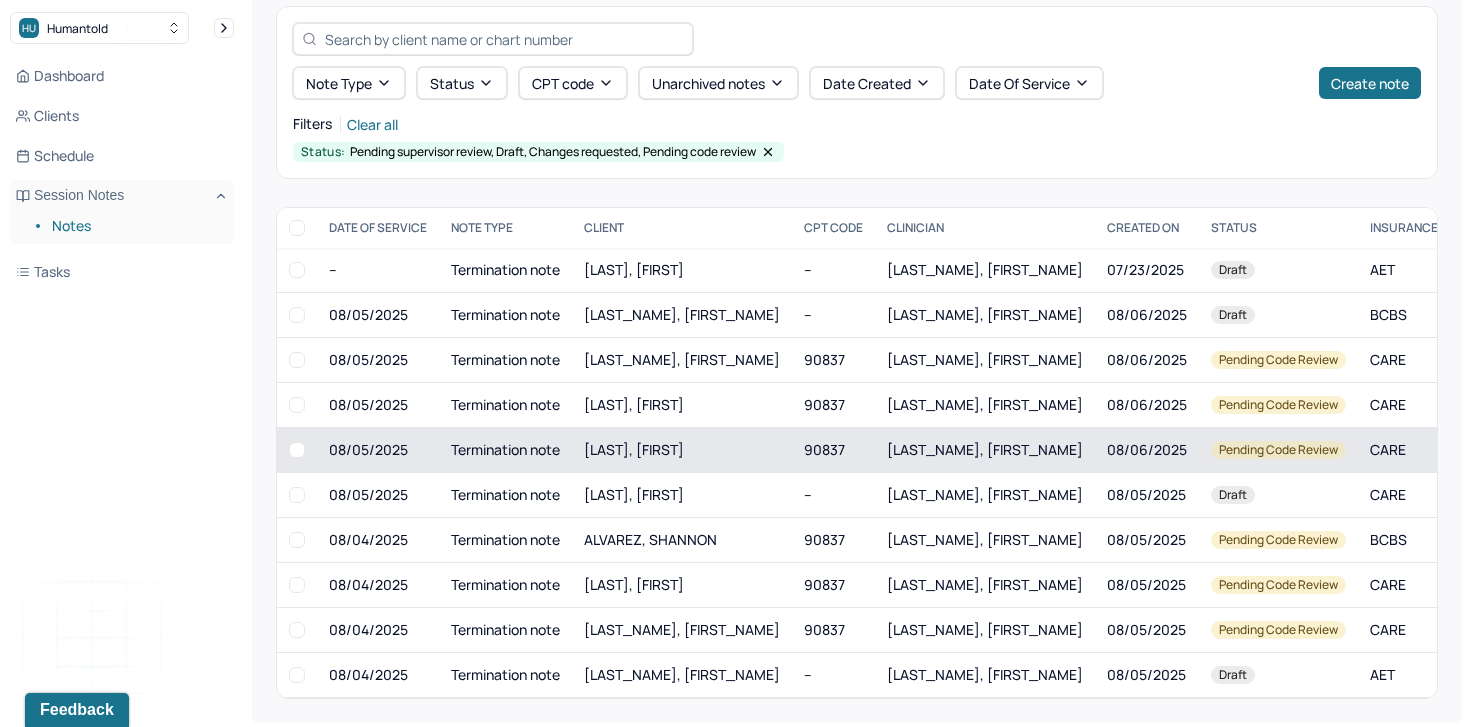 scroll, scrollTop: 68, scrollLeft: 0, axis: vertical 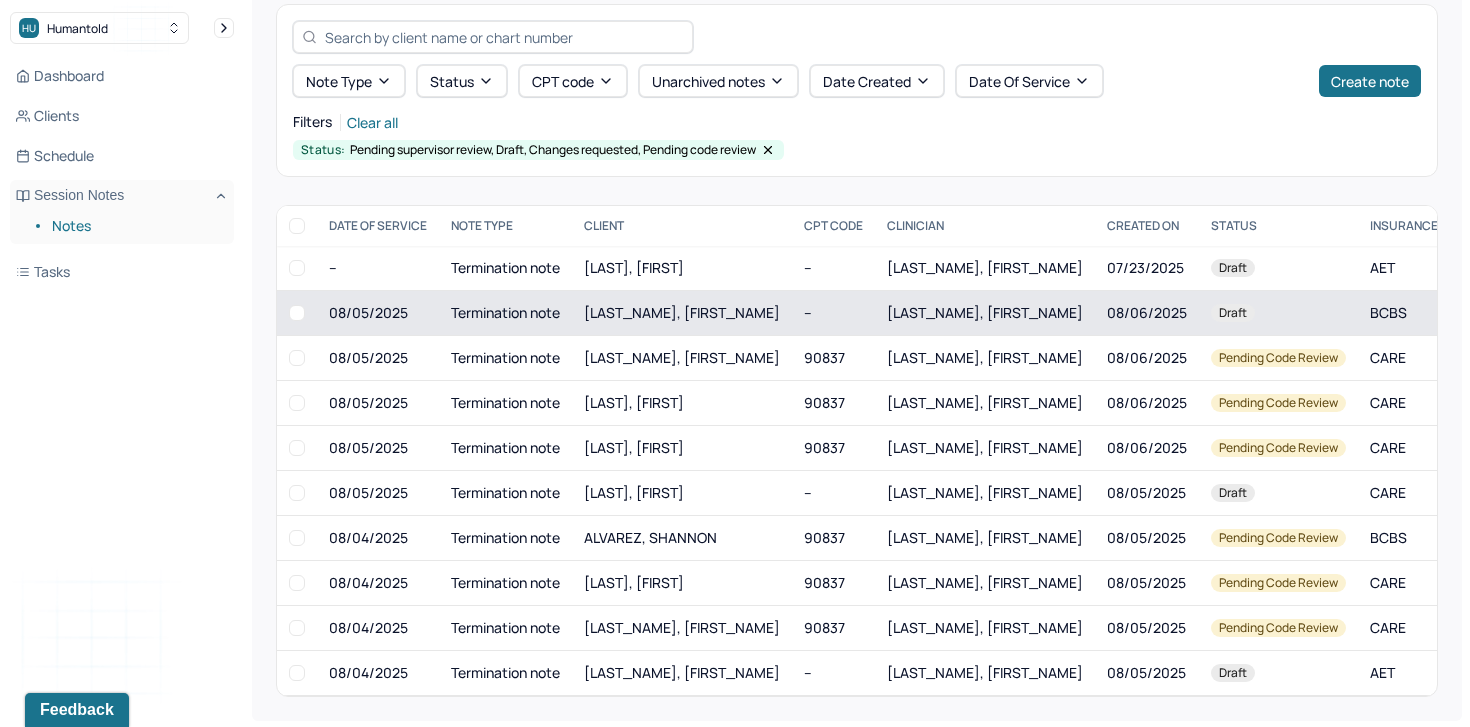 click on "[LAST], [FIRST]" at bounding box center [682, 312] 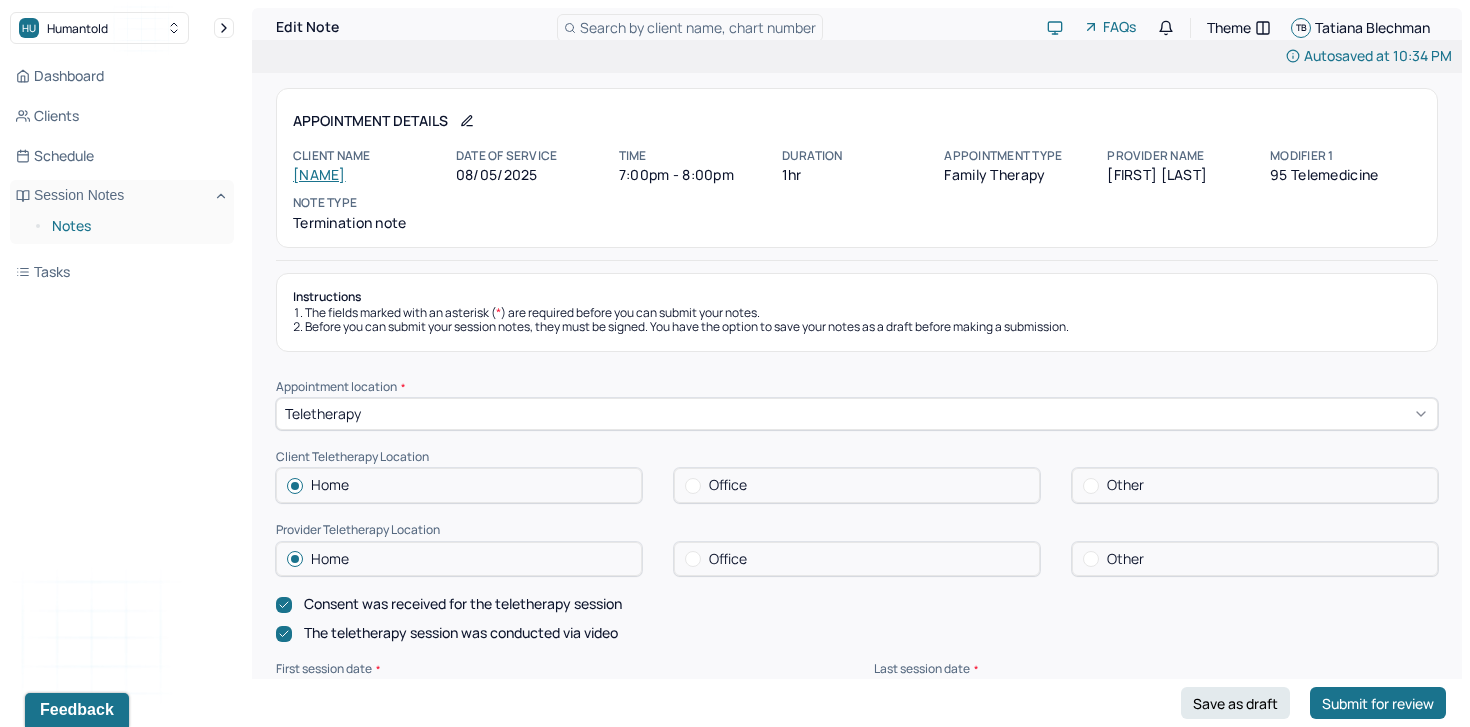 click on "Notes" at bounding box center [135, 226] 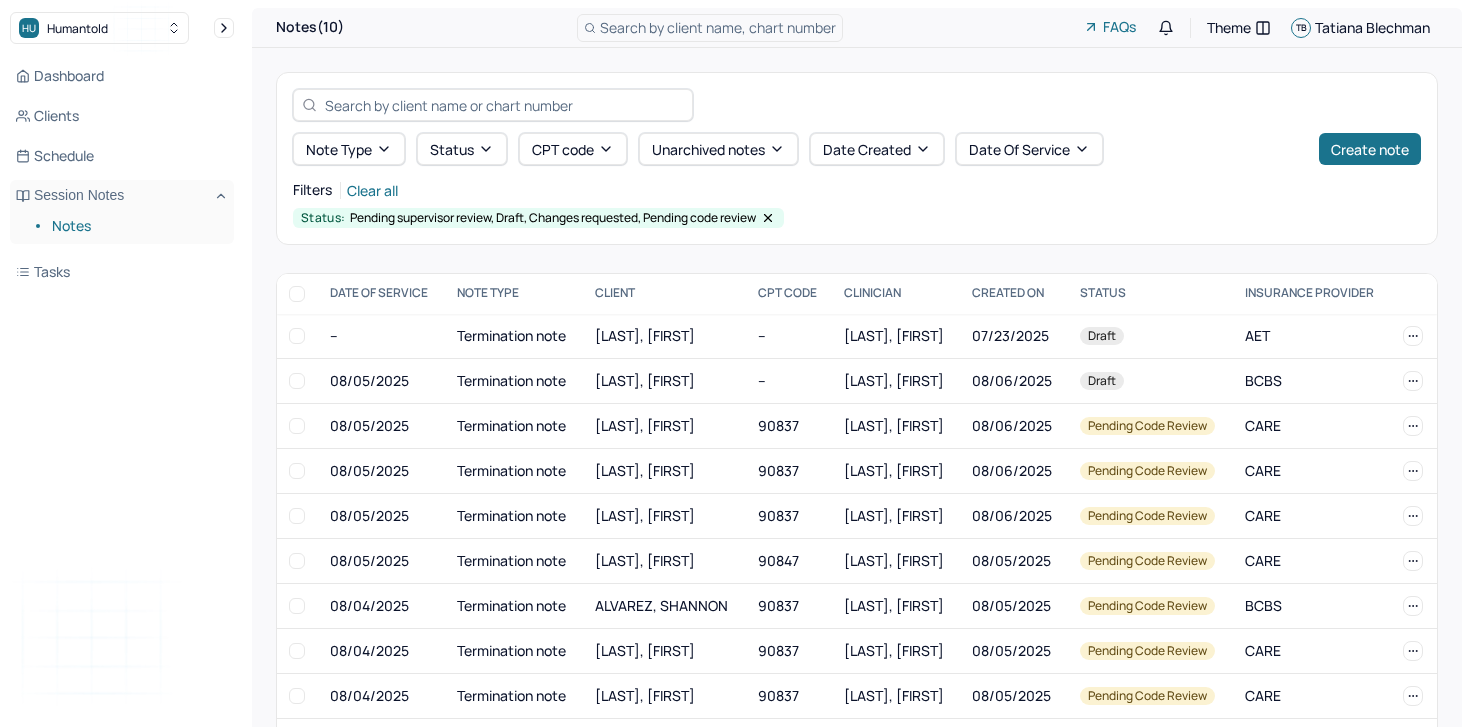 scroll, scrollTop: 68, scrollLeft: 0, axis: vertical 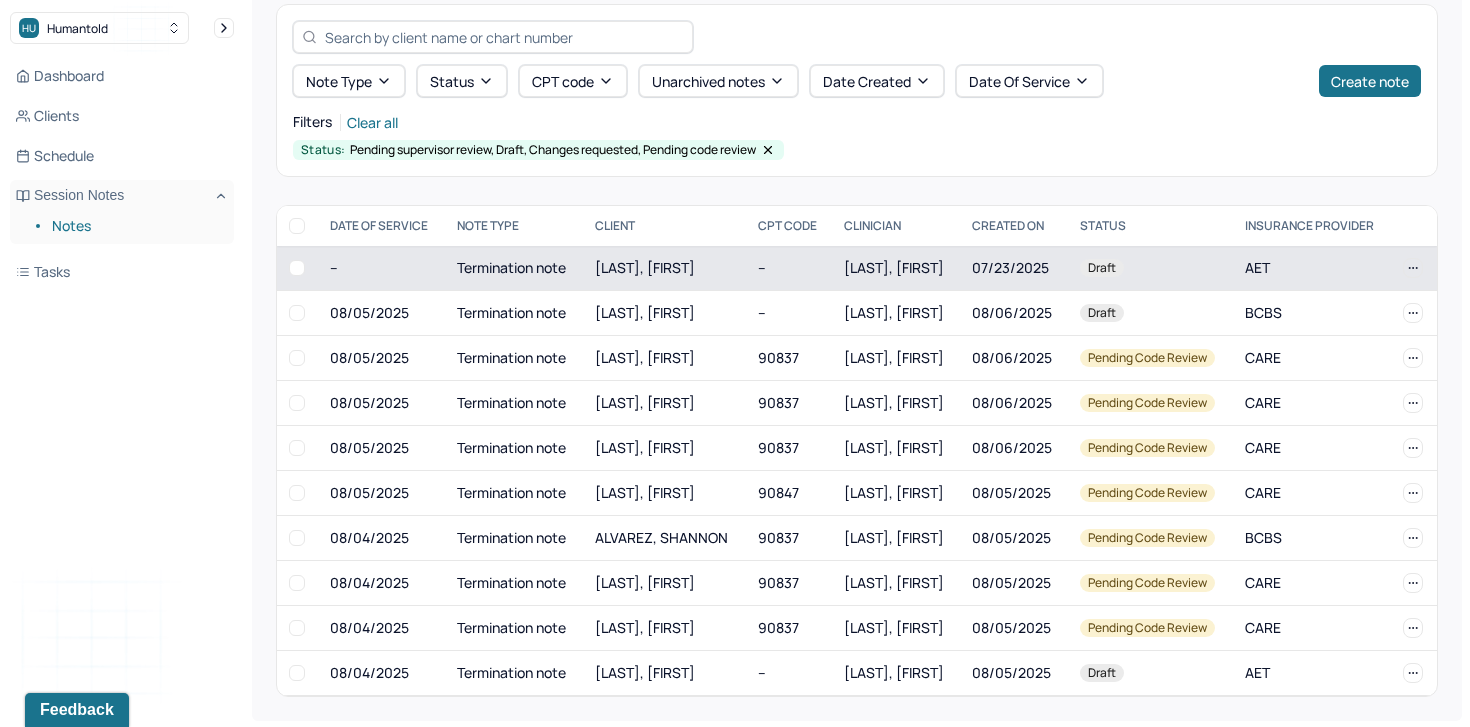click on "[LAST], [FIRST]" at bounding box center (664, 268) 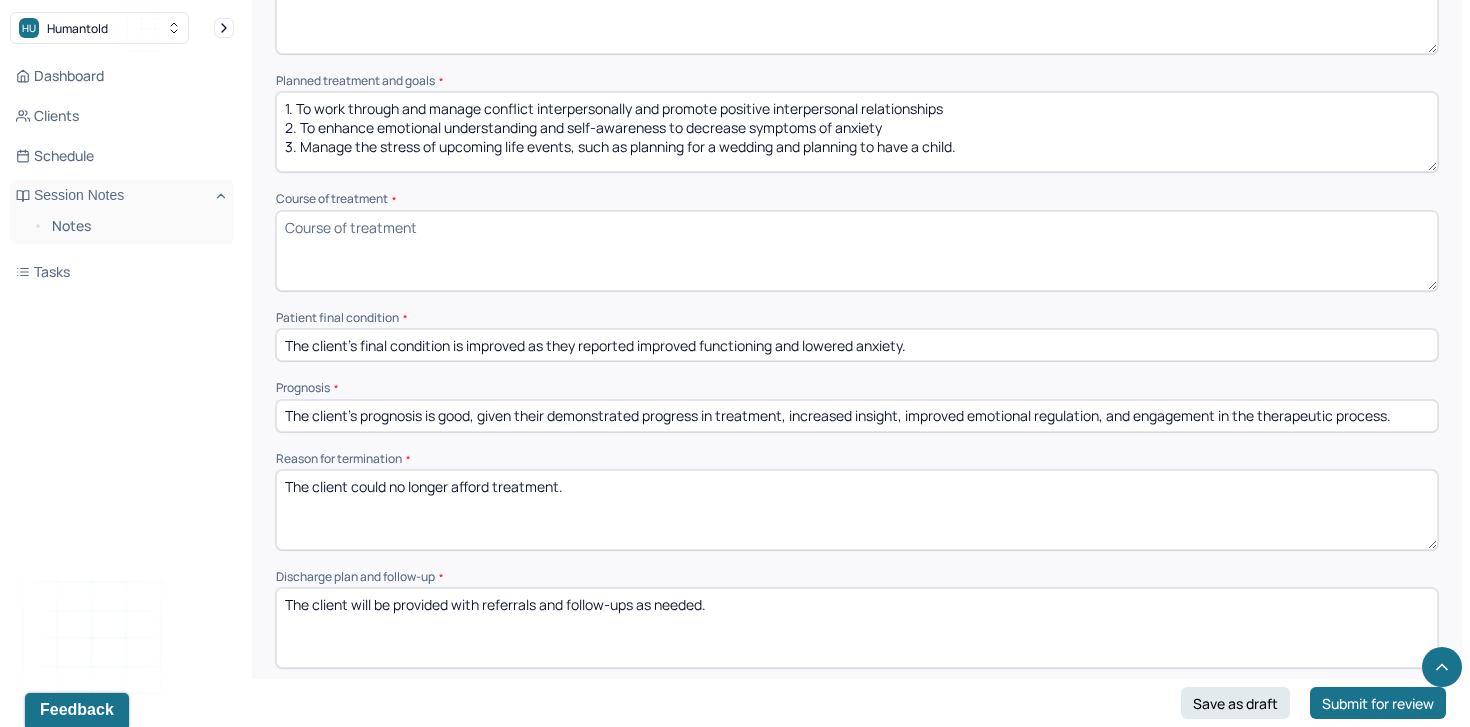 scroll, scrollTop: 651, scrollLeft: 0, axis: vertical 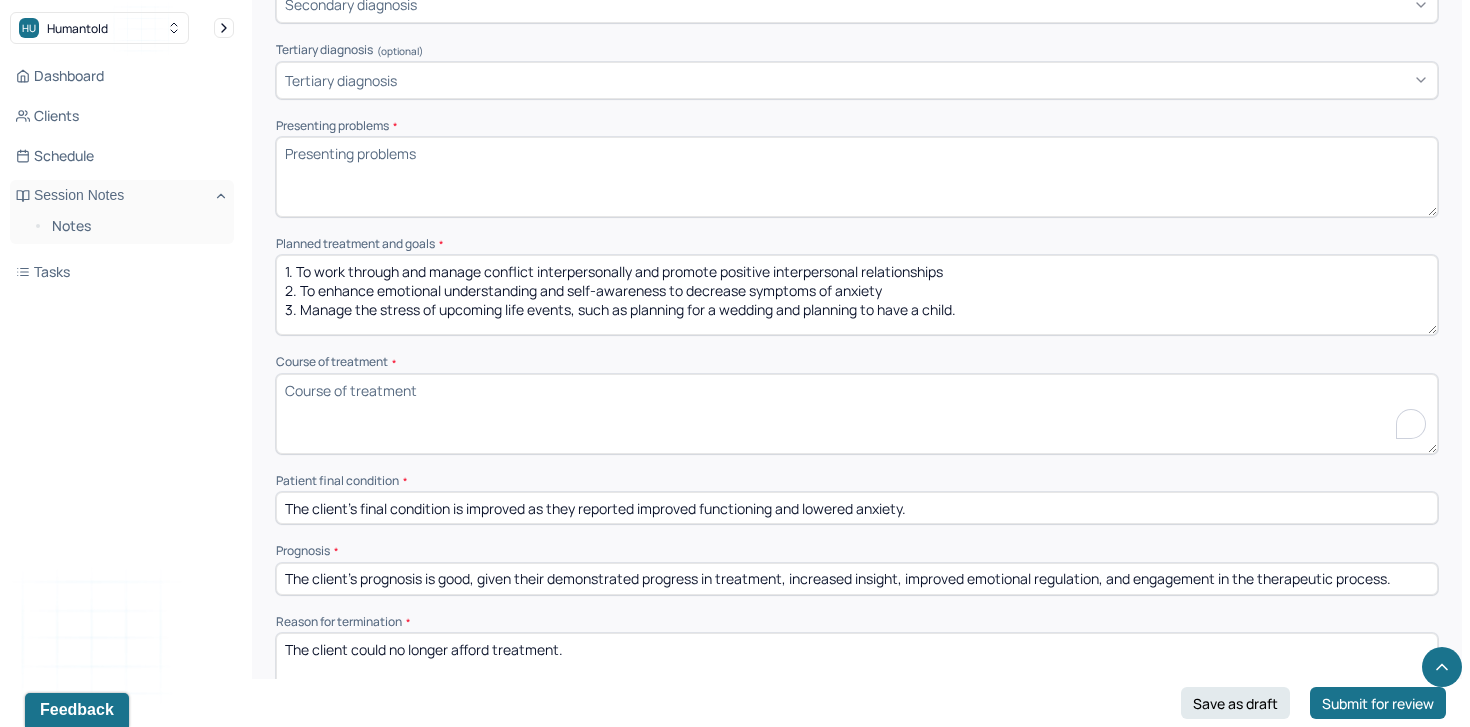 click on "Course of treatment *" at bounding box center [857, 414] 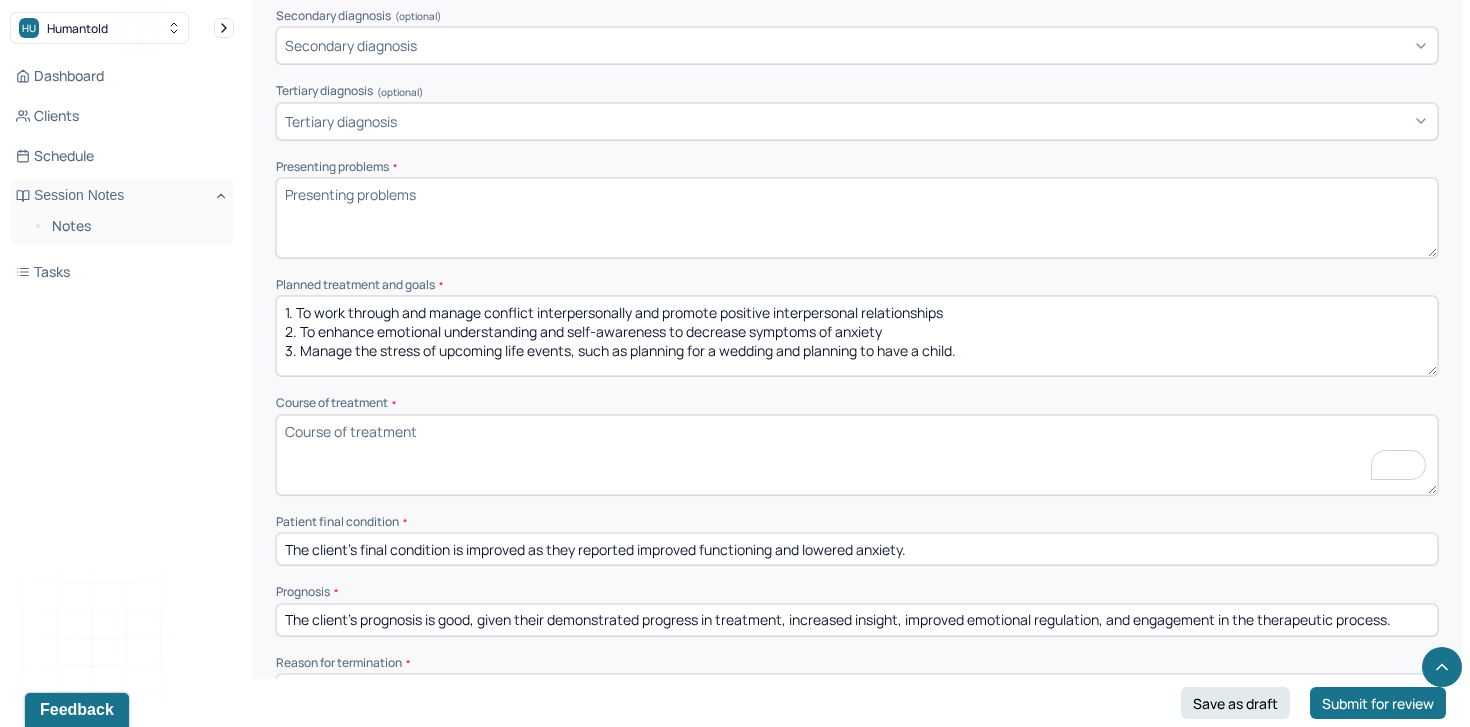 scroll, scrollTop: 603, scrollLeft: 0, axis: vertical 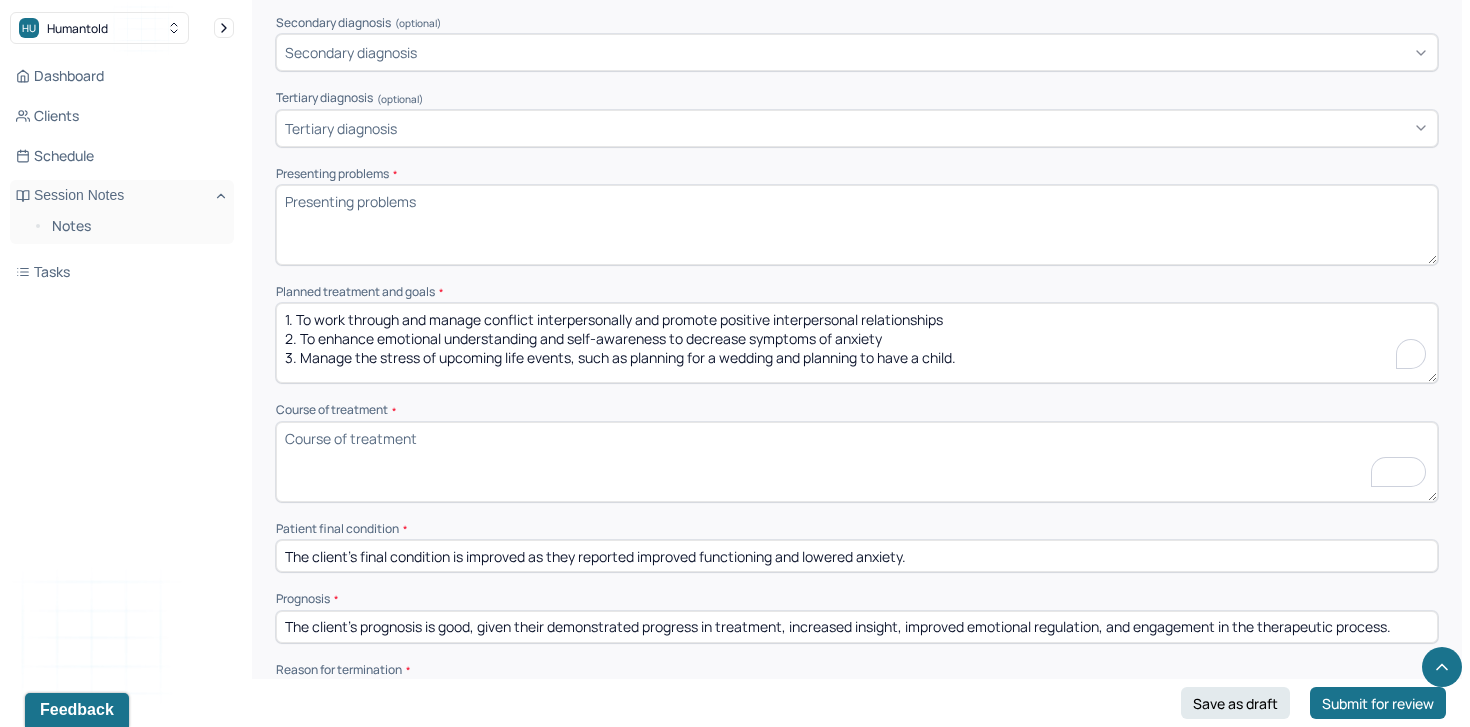 click on "1. To work through and manage conflict interpersonally and promote positive interpersonal relationships
2. To enhance emotional understanding and self-awareness to decrease symptoms of anxiety
3. Manage the stress of upcoming life events, such as planning for a wedding and planning to have a child." at bounding box center [857, 343] 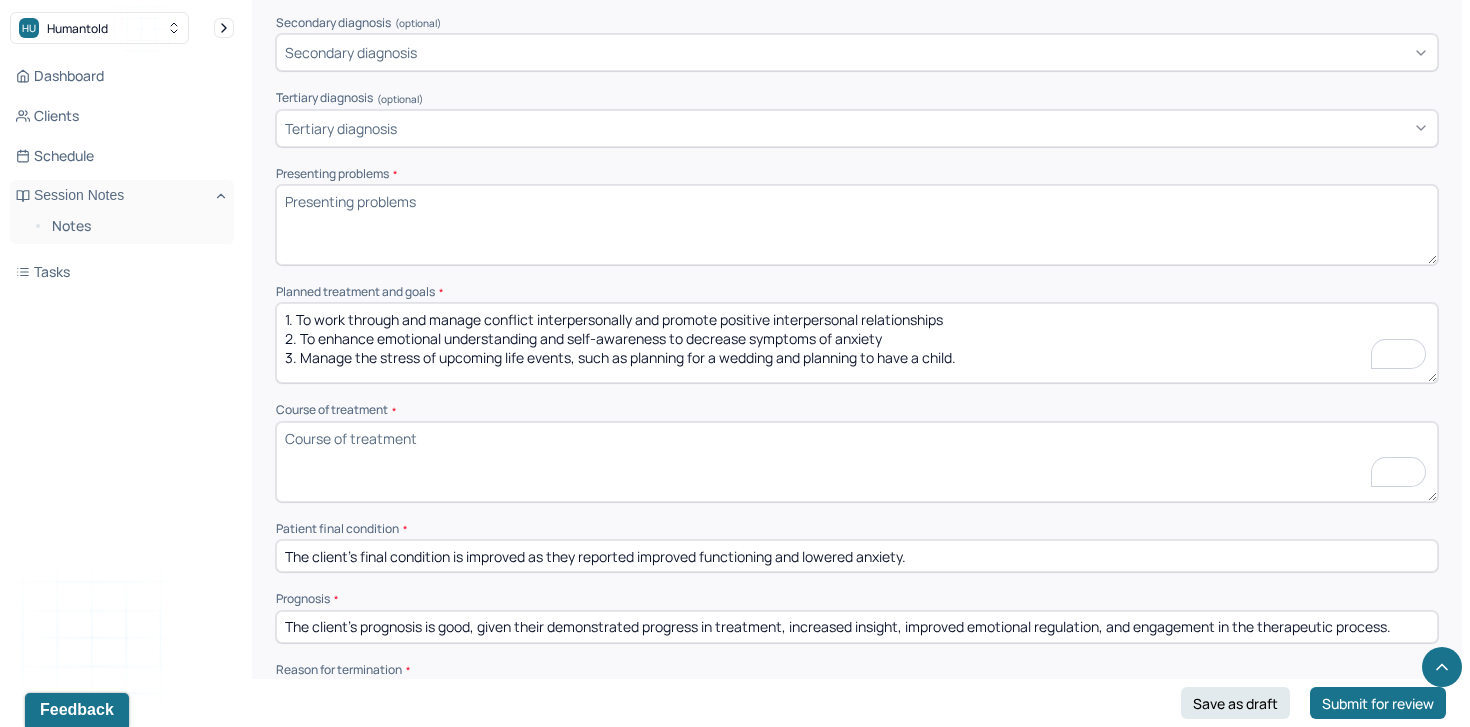 click on "1. To work through and manage conflict interpersonally and promote positive interpersonal relationships
2. To enhance emotional understanding and self-awareness to decrease symptoms of anxiety
3. Manage the stress of upcoming life events, such as planning for a wedding and planning to have a child." at bounding box center [857, 343] 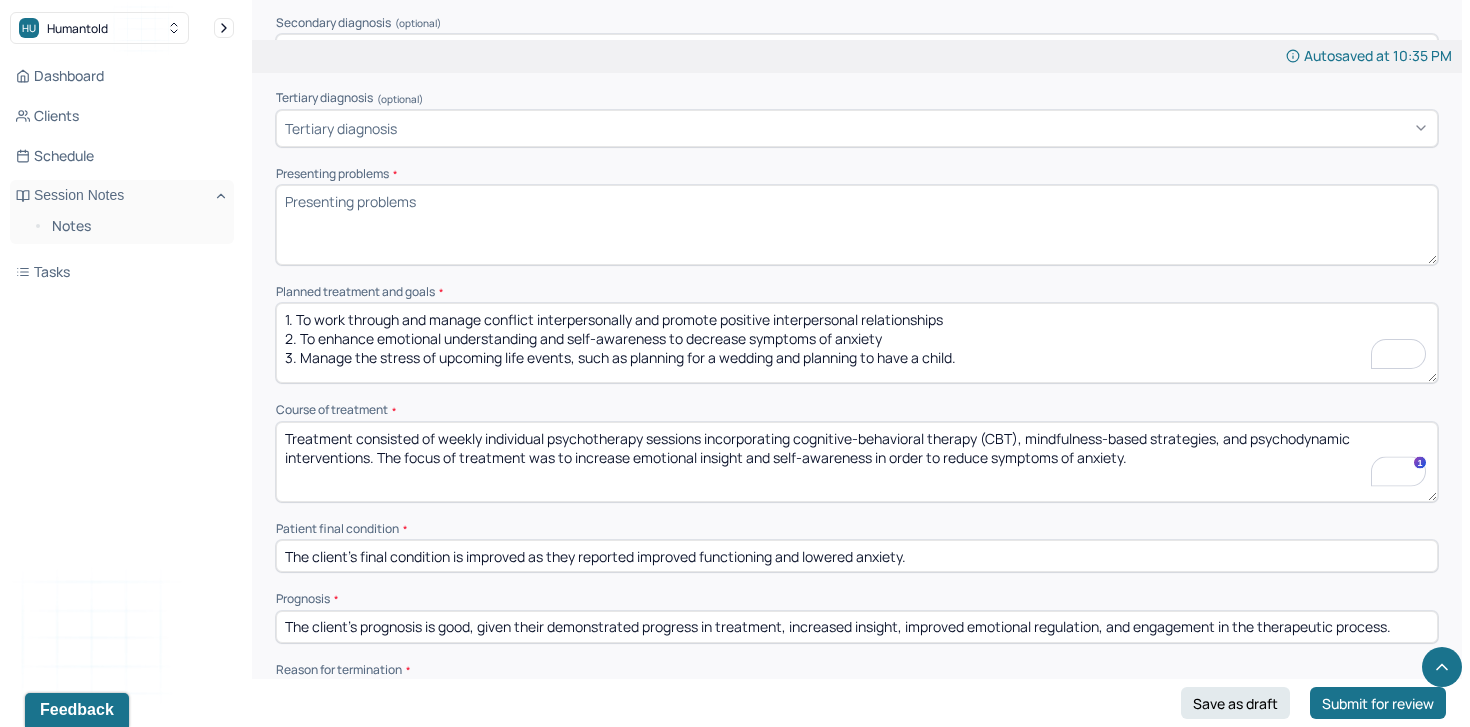 drag, startPoint x: 985, startPoint y: 432, endPoint x: 798, endPoint y: 434, distance: 187.0107 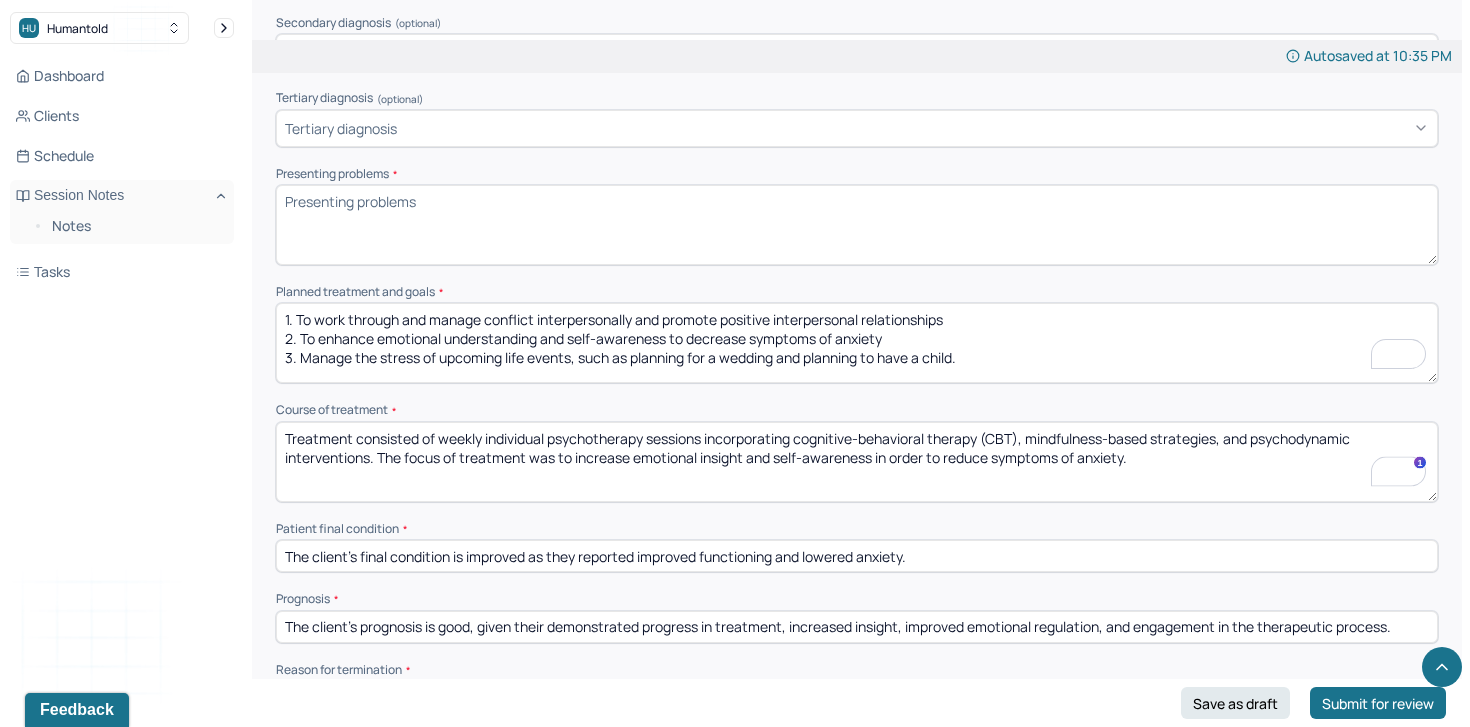 click on "Treatment consisted of weekly individual psychotherapy sessions incorporating cognitive-behavioral therapy (CBT), mindfulness-based strategies, and psychodynamic interventions. The focus of treatment was to increase emotional insight and self-awareness in order to reduce symptoms of anxiety." at bounding box center [857, 462] 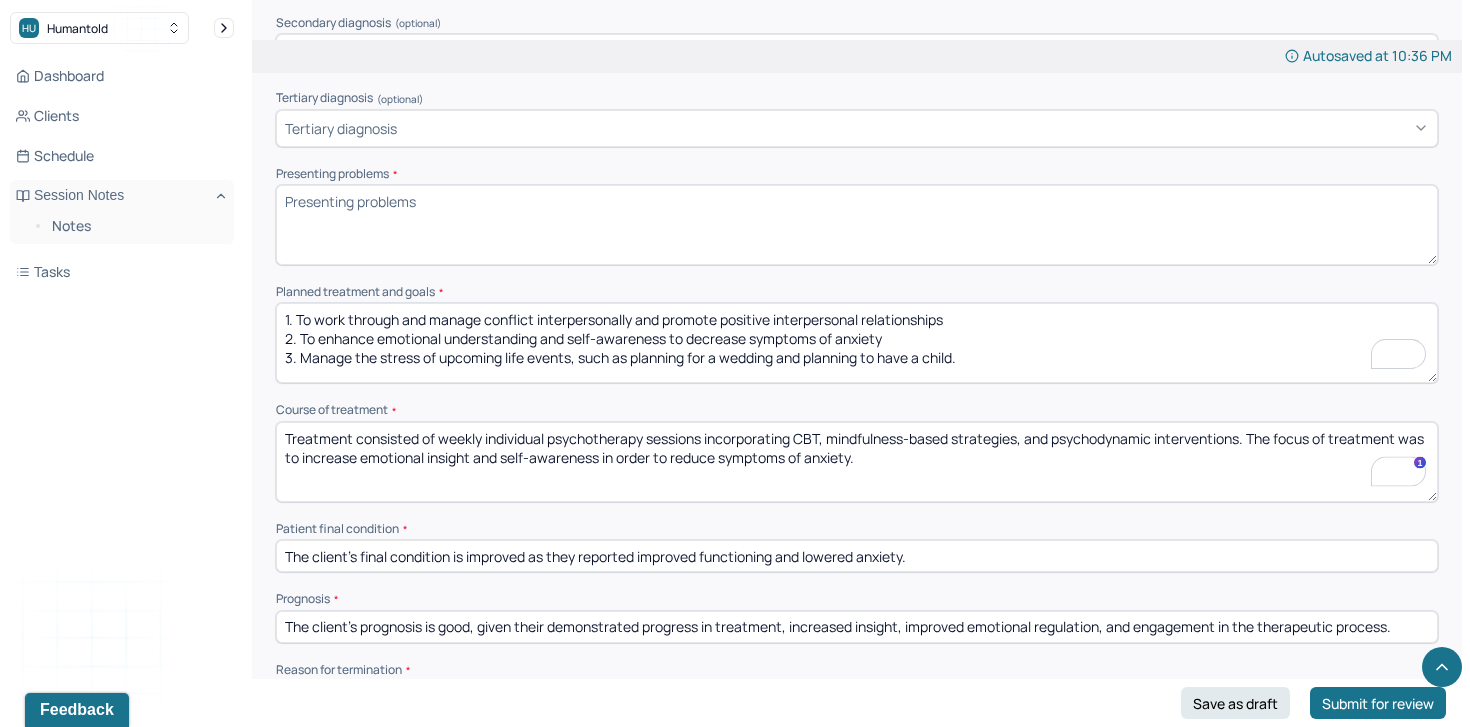 type on "Treatment consisted of weekly individual psychotherapy sessions incorporating CBT, mindfulness-based strategies, and psychodynamic interventions. The focus of treatment was to increase emotional insight and self-awareness in order to reduce symptoms of anxiety." 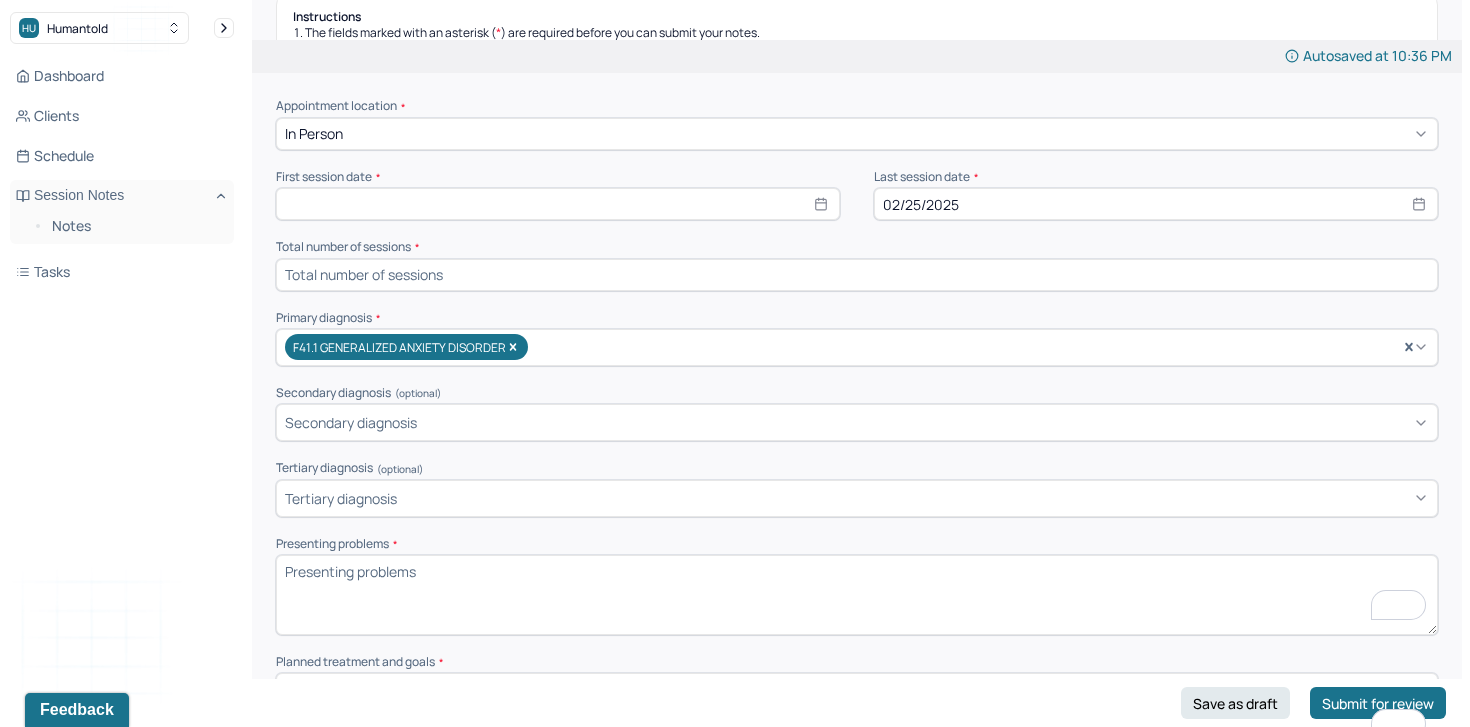 scroll, scrollTop: 212, scrollLeft: 0, axis: vertical 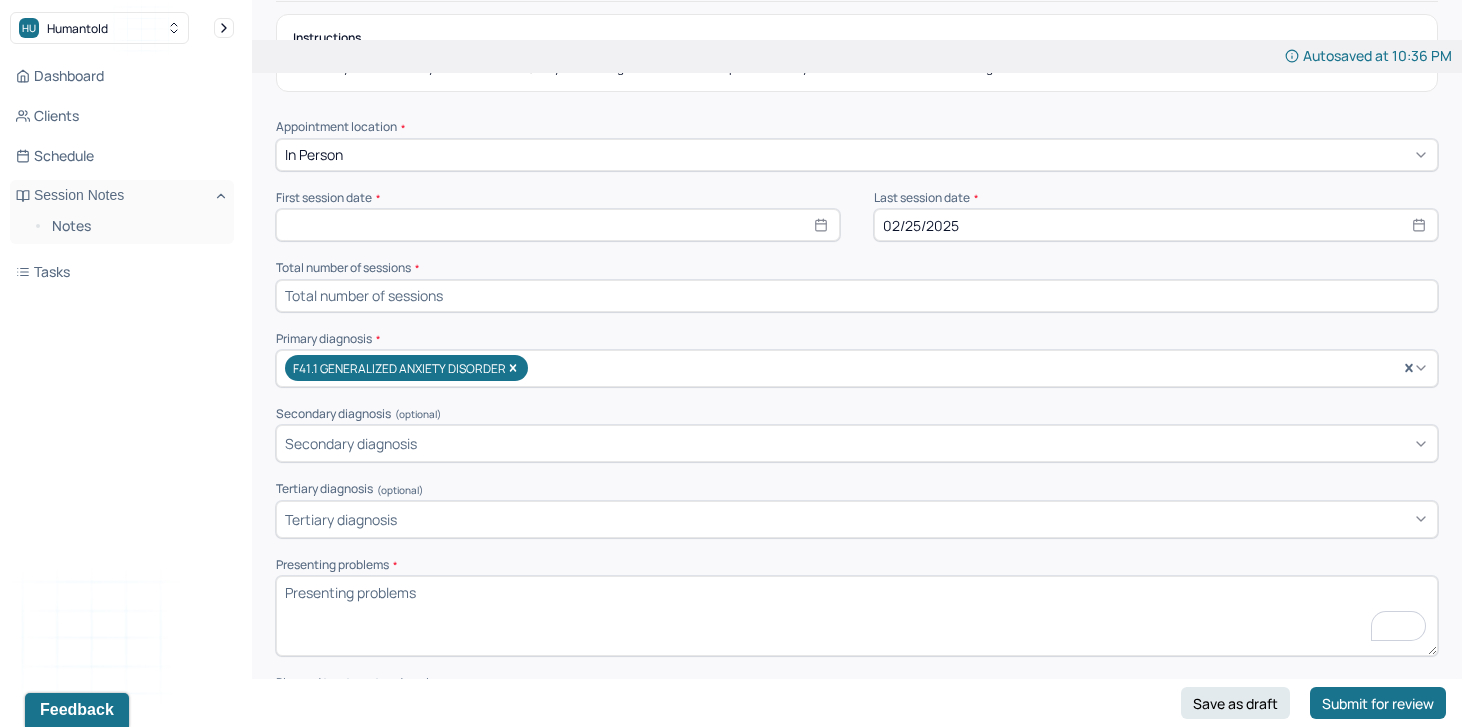 select on "7" 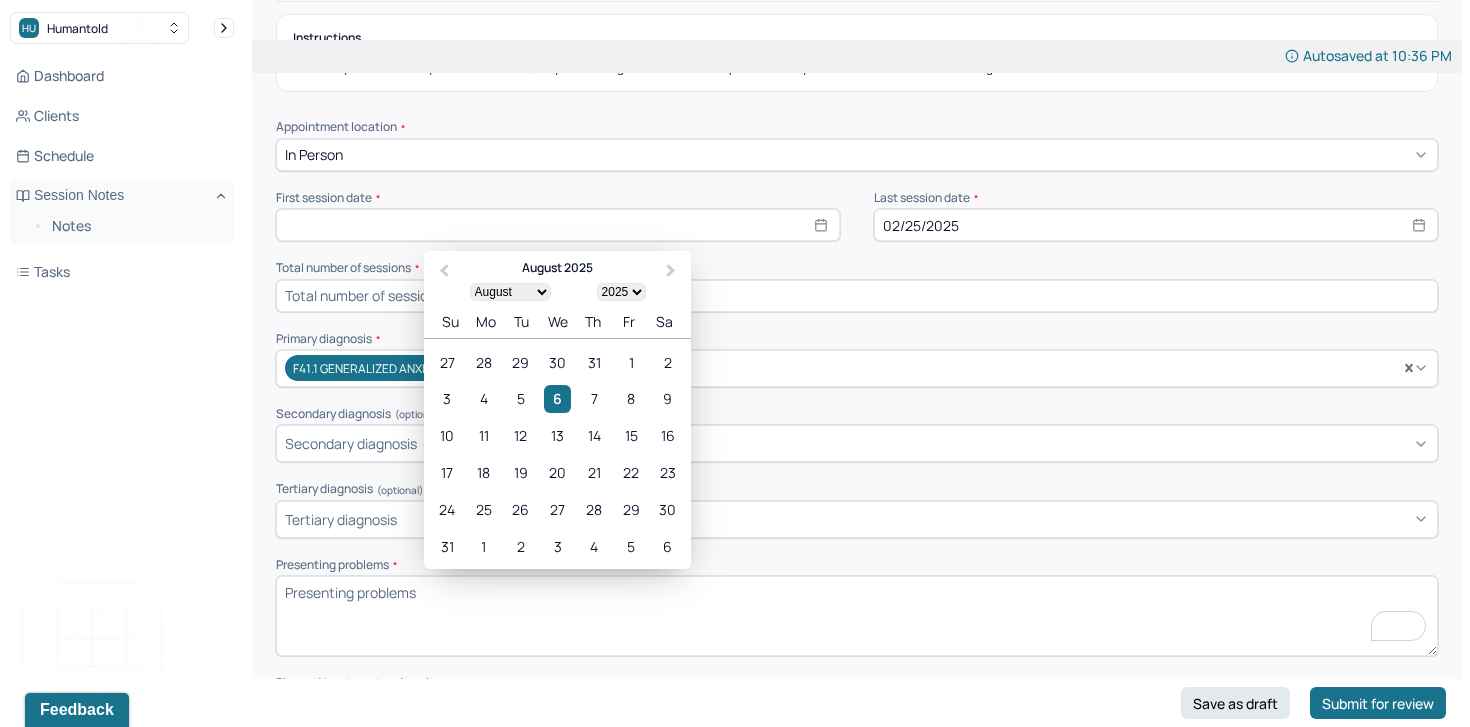 click at bounding box center (558, 225) 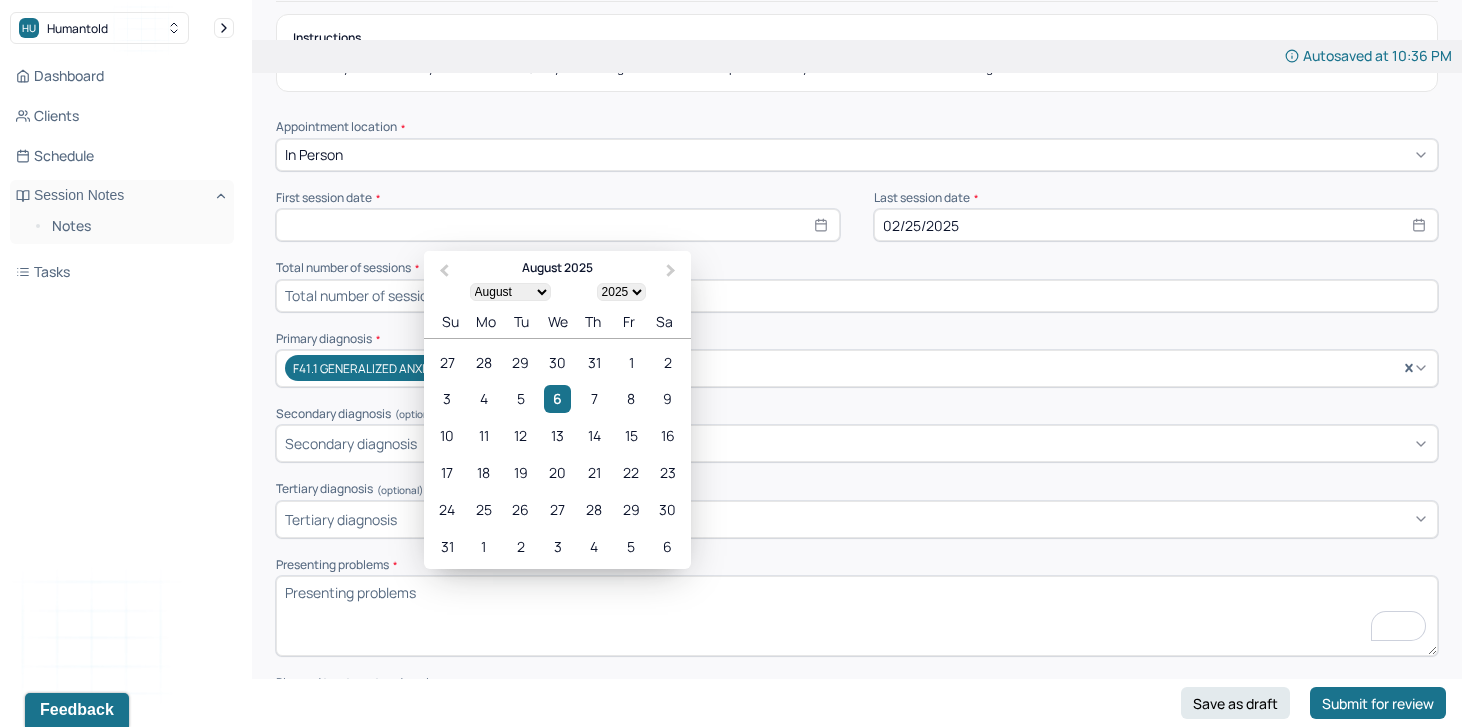 click on "1900 1901 1902 1903 1904 1905 1906 1907 1908 1909 1910 1911 1912 1913 1914 1915 1916 1917 1918 1919 1920 1921 1922 1923 1924 1925 1926 1927 1928 1929 1930 1931 1932 1933 1934 1935 1936 1937 1938 1939 1940 1941 1942 1943 1944 1945 1946 1947 1948 1949 1950 1951 1952 1953 1954 1955 1956 1957 1958 1959 1960 1961 1962 1963 1964 1965 1966 1967 1968 1969 1970 1971 1972 1973 1974 1975 1976 1977 1978 1979 1980 1981 1982 1983 1984 1985 1986 1987 1988 1989 1990 1991 1992 1993 1994 1995 1996 1997 1998 1999 2000 2001 2002 2003 2004 2005 2006 2007 2008 2009 2010 2011 2012 2013 2014 2015 2016 2017 2018 2019 2020 2021 2022 2023 2024 2025 2026 2027 2028 2029 2030 2031 2032 2033 2034 2035 2036 2037 2038 2039 2040 2041 2042 2043 2044 2045 2046 2047 2048 2049 2050 2051 2052 2053 2054 2055 2056 2057 2058 2059 2060 2061 2062 2063 2064 2065 2066 2067 2068 2069 2070 2071 2072 2073 2074 2075 2076 2077 2078 2079 2080 2081 2082 2083 2084 2085 2086 2087 2088 2089 2090 2091 2092 2093 2094 2095 2096 2097 2098 2099 2100" at bounding box center (621, 292) 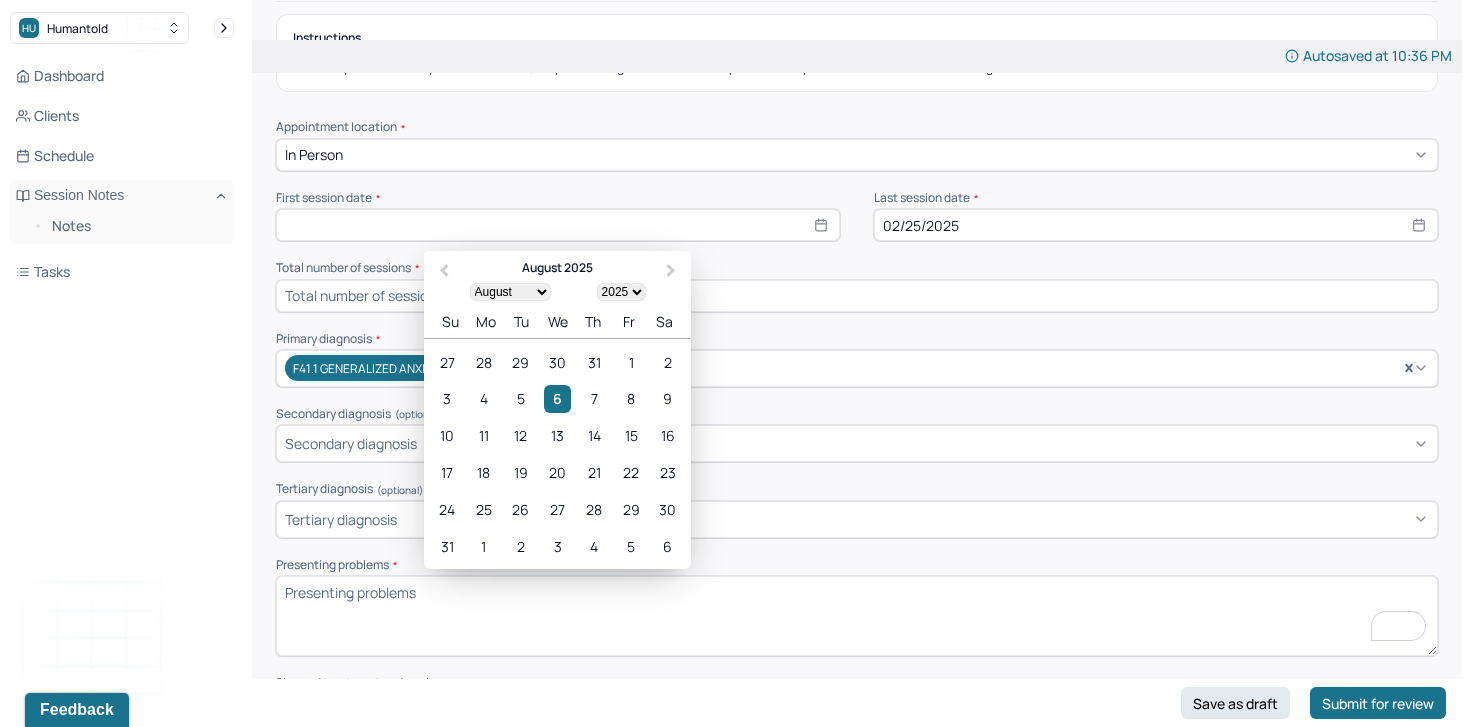 select on "2022" 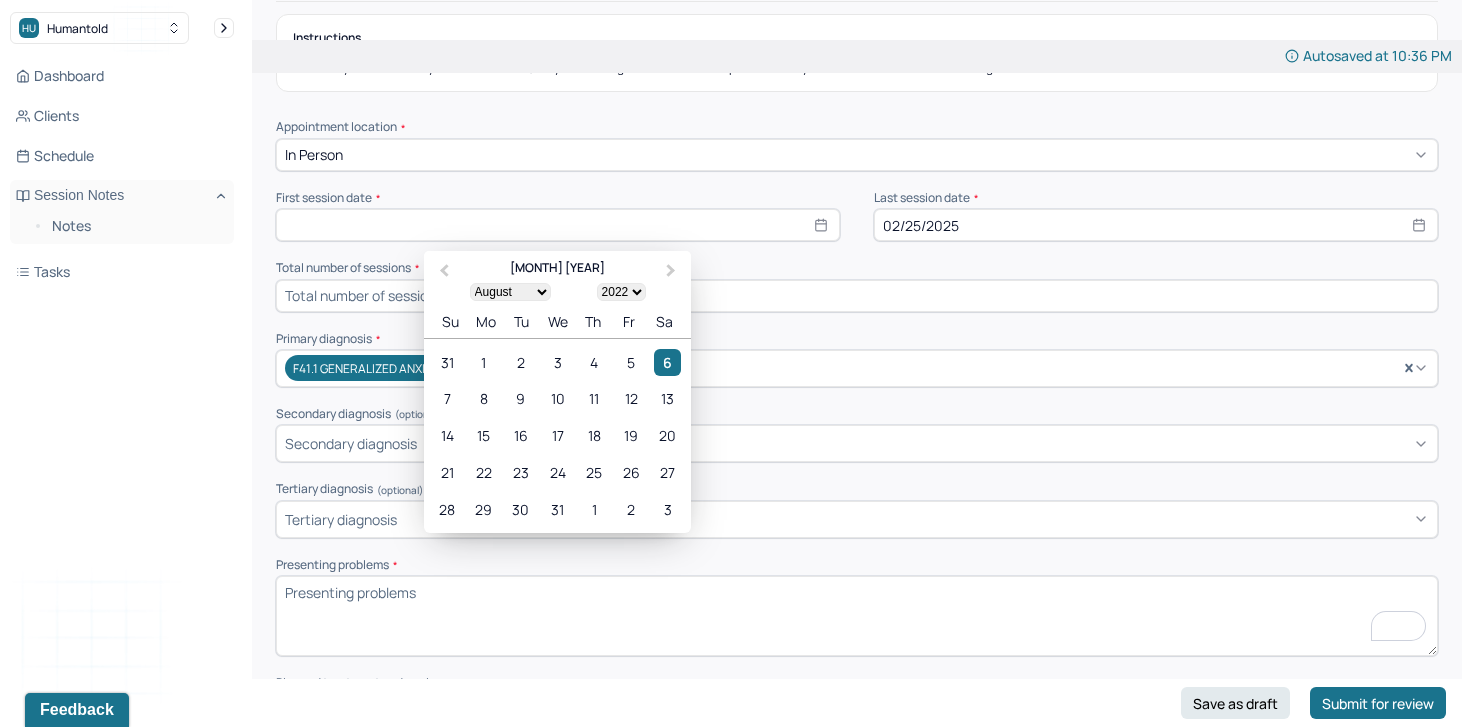 click on "January February March April May June July August September October November December" at bounding box center (510, 292) 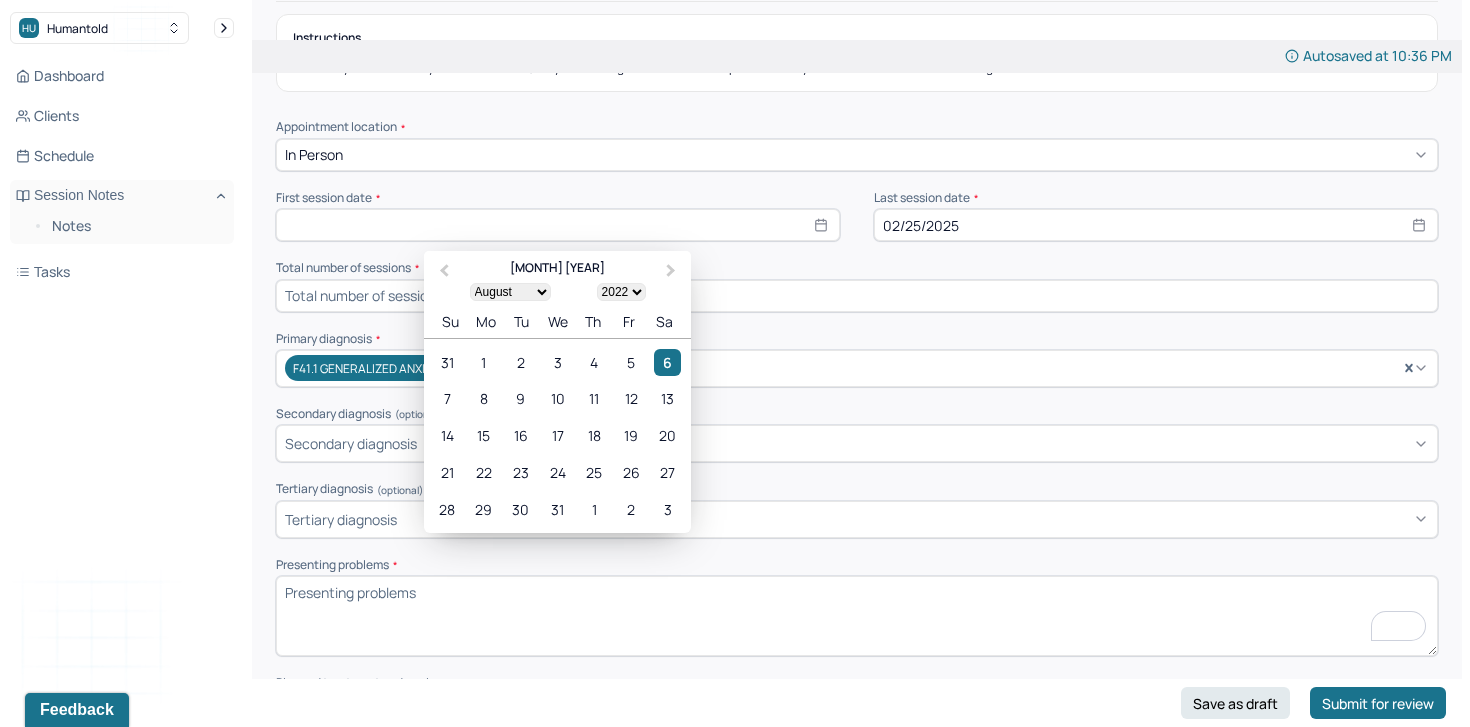 select on "10" 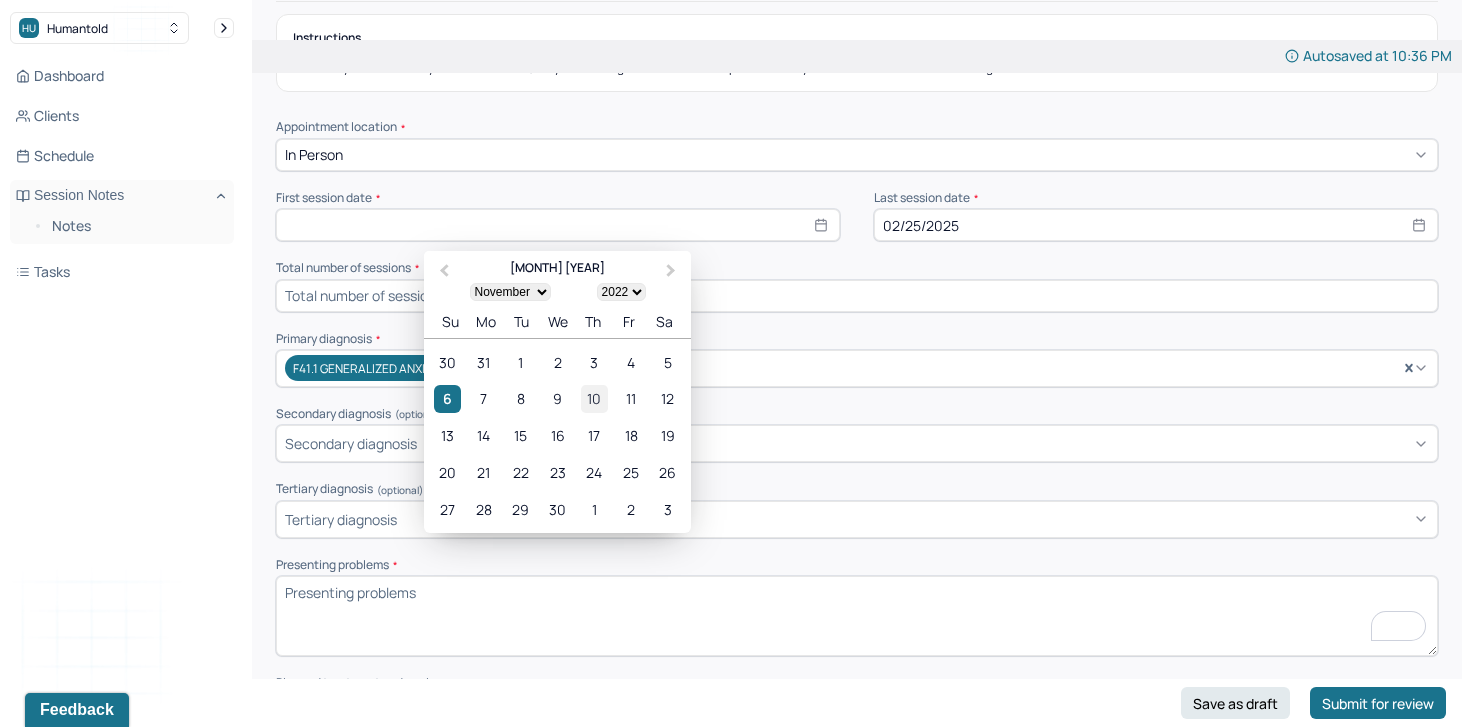 click on "10" at bounding box center [594, 399] 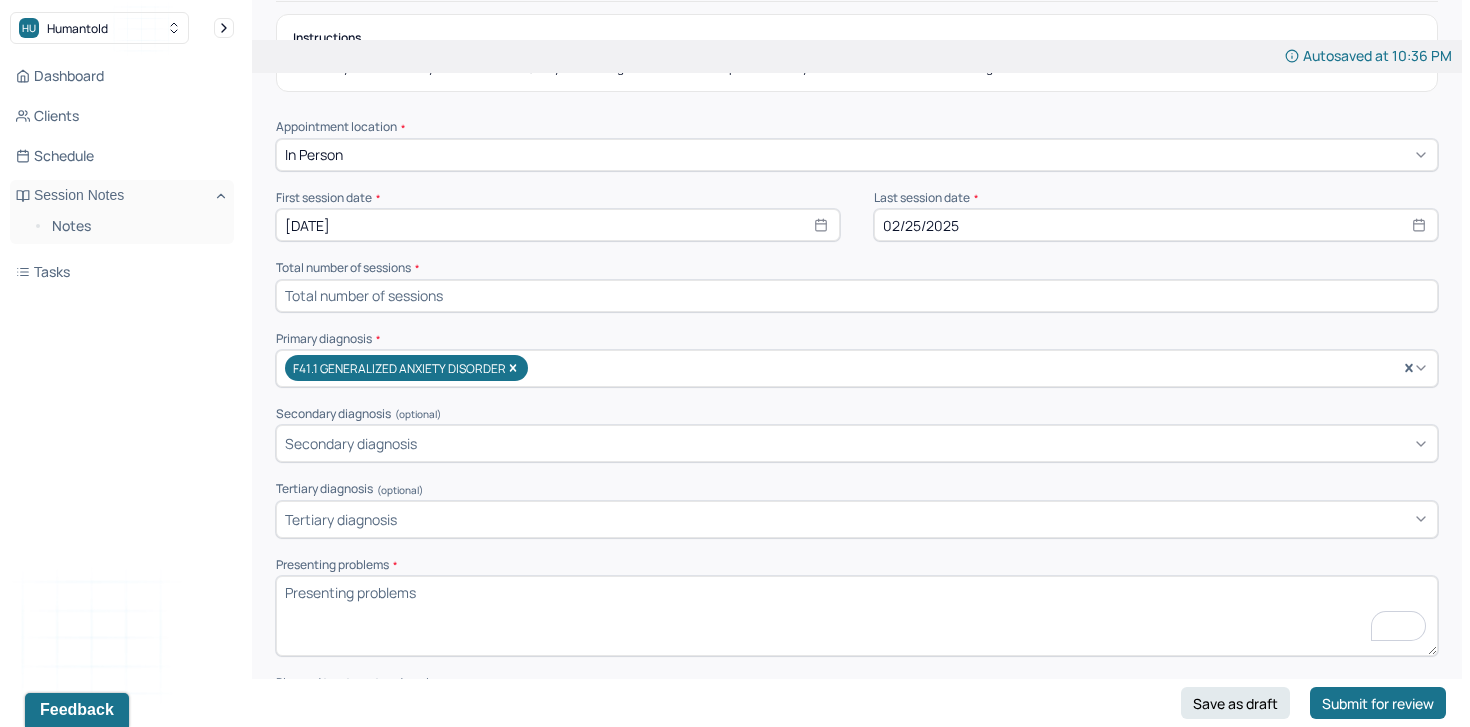click at bounding box center [857, 296] 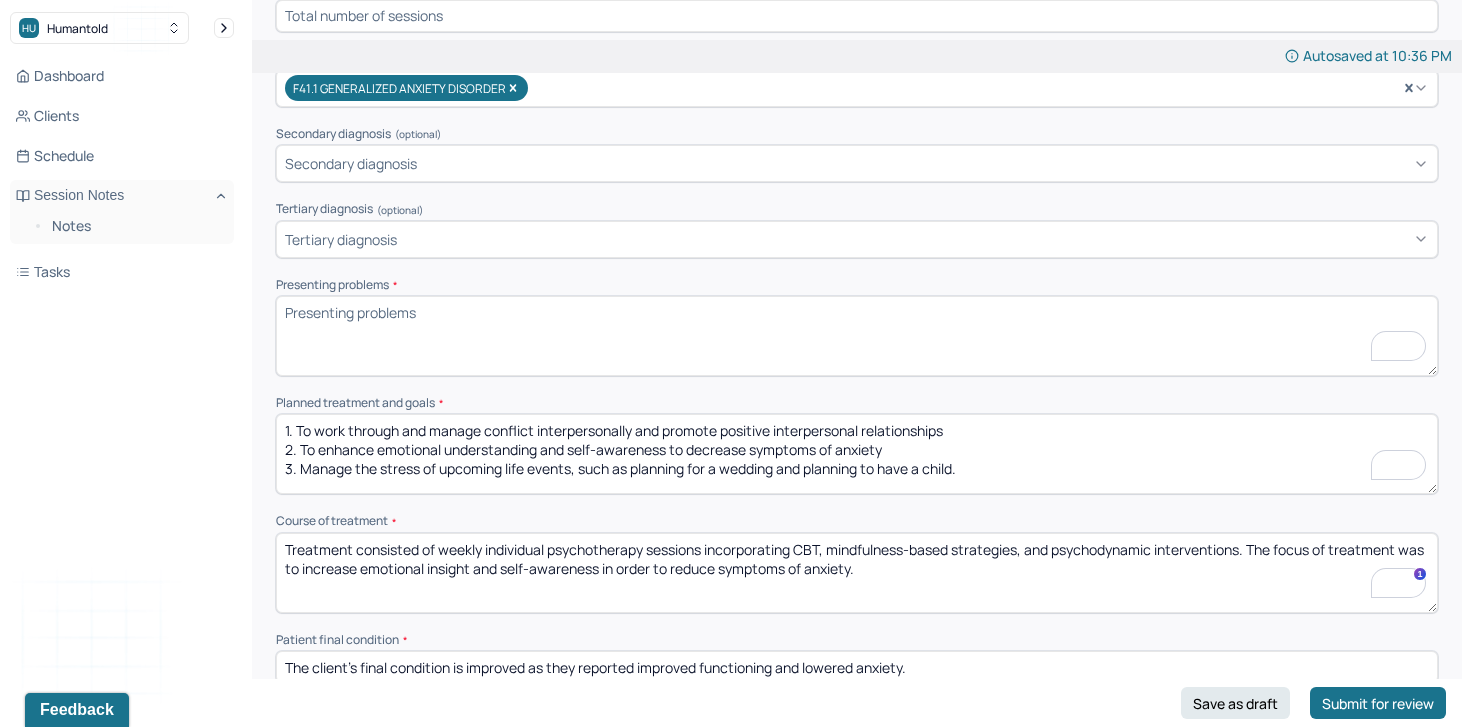 scroll, scrollTop: 493, scrollLeft: 0, axis: vertical 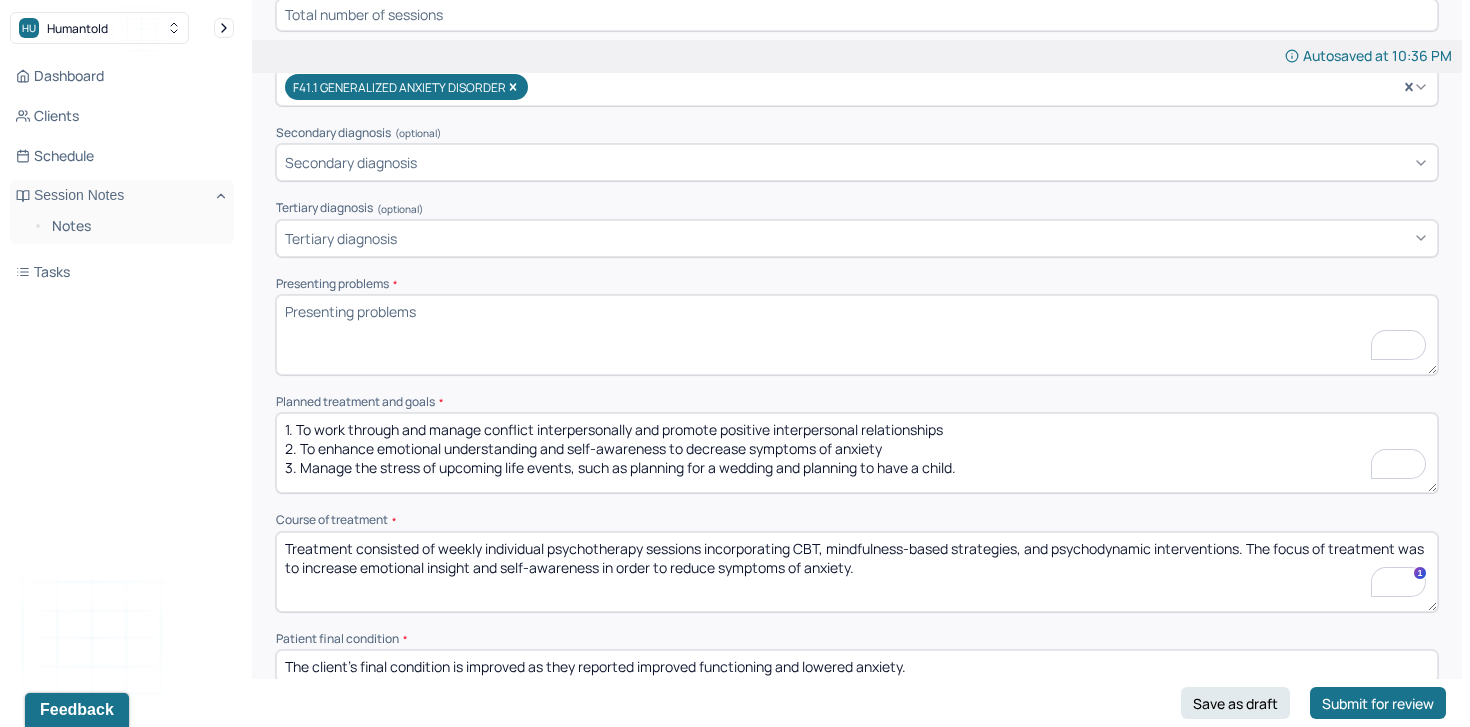 click on "Presenting problems *" at bounding box center (857, 335) 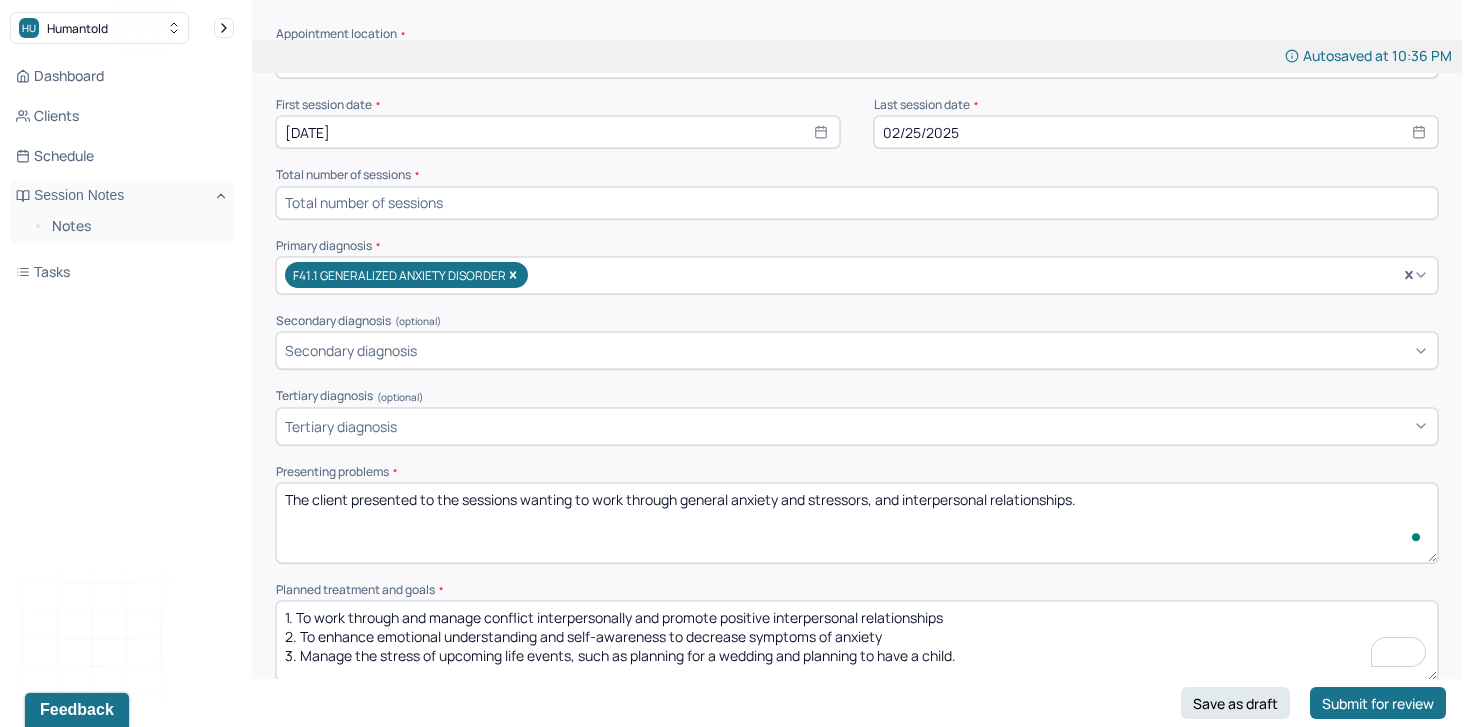 scroll, scrollTop: 289, scrollLeft: 0, axis: vertical 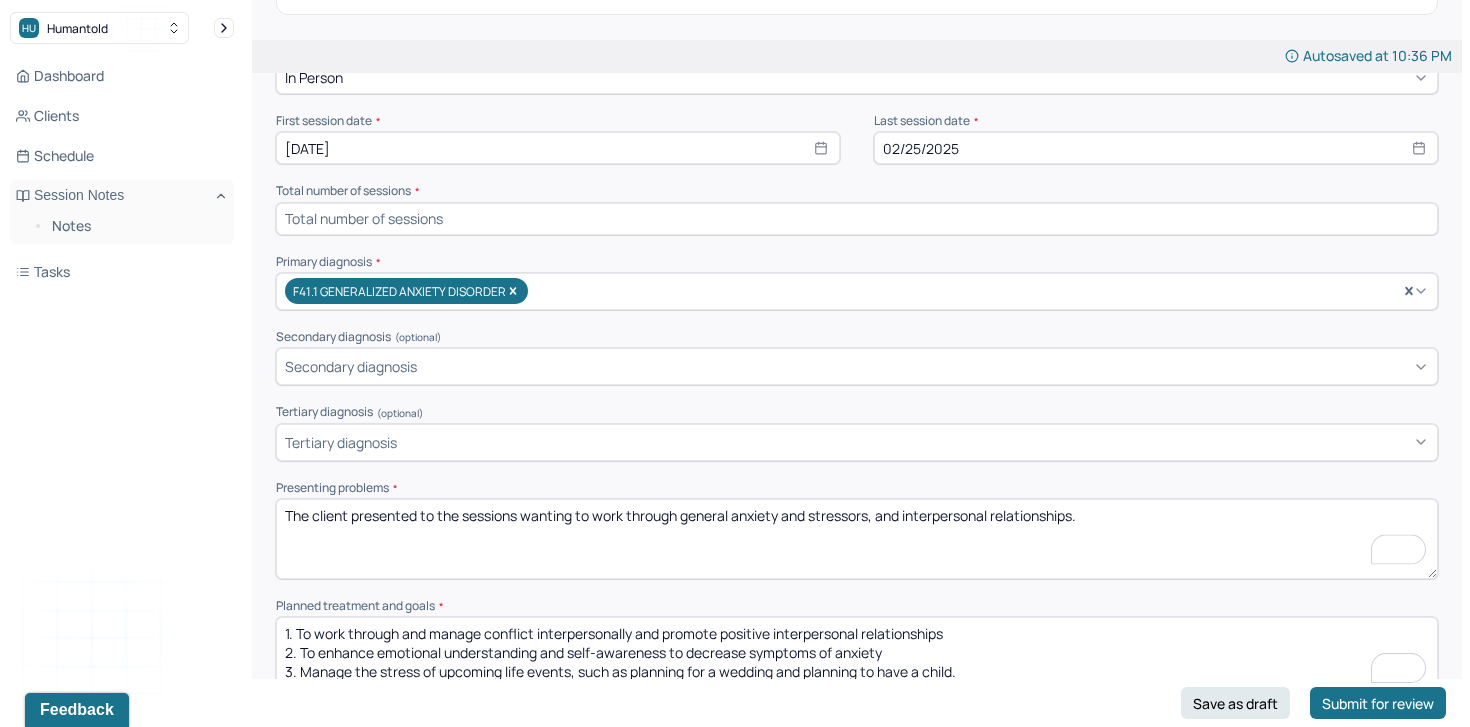 type on "The client presented to the sessions wanting to work through general anxiety and stressors, and interpersonal relationships." 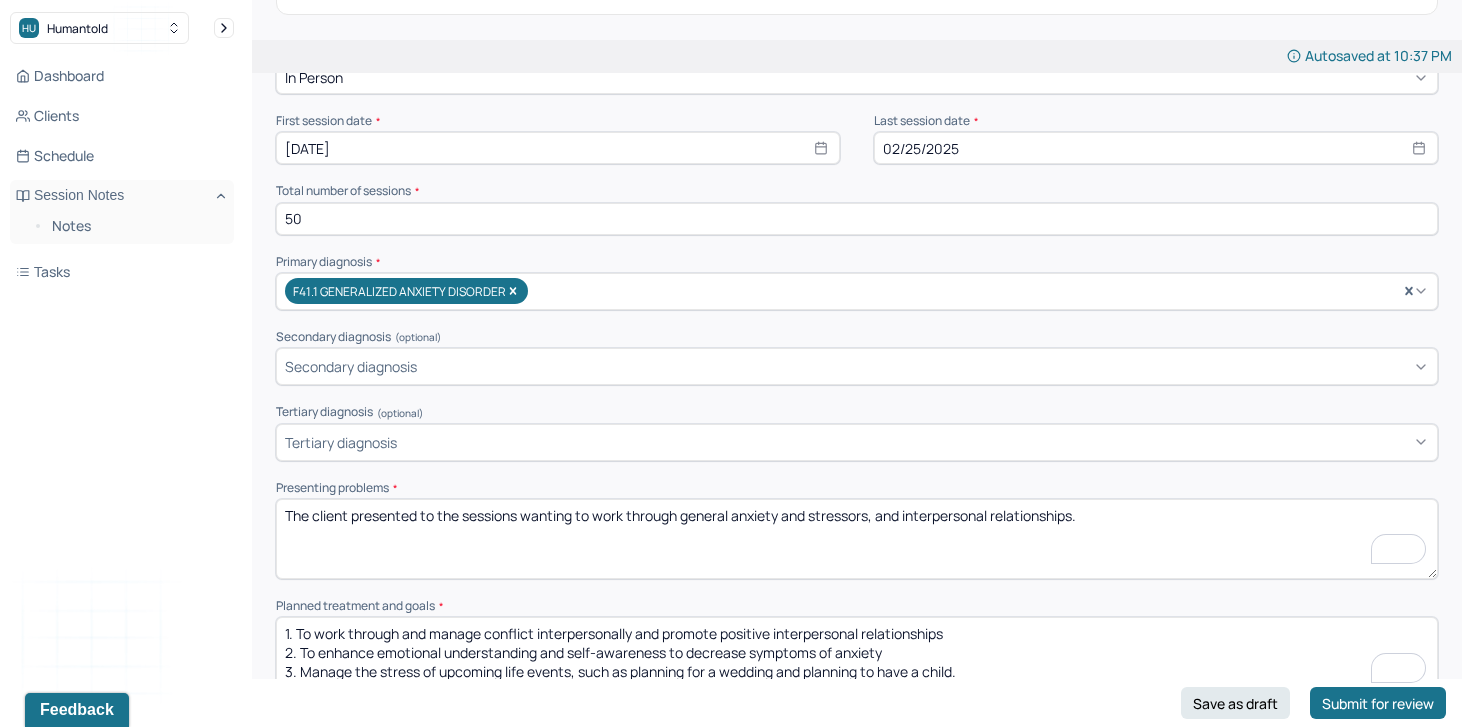 type on "5" 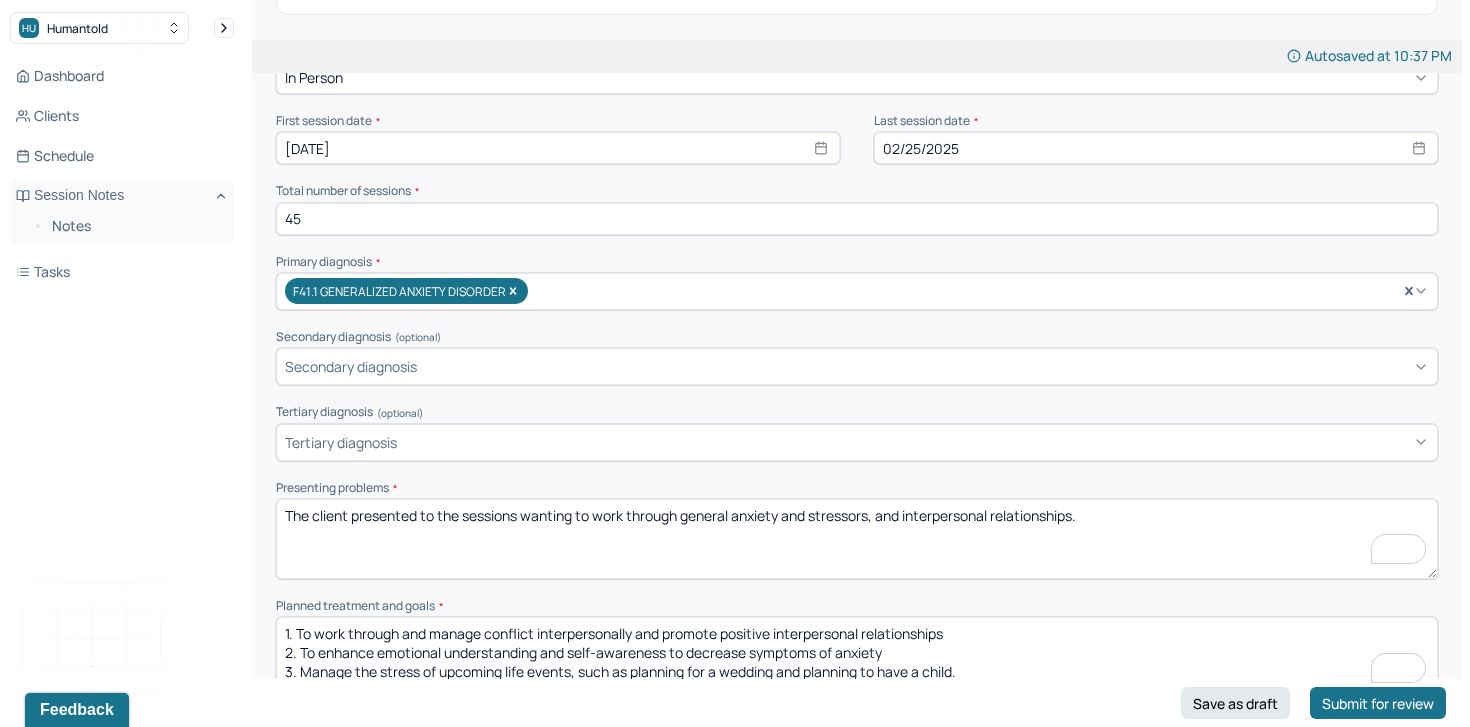 scroll, scrollTop: 1017, scrollLeft: 0, axis: vertical 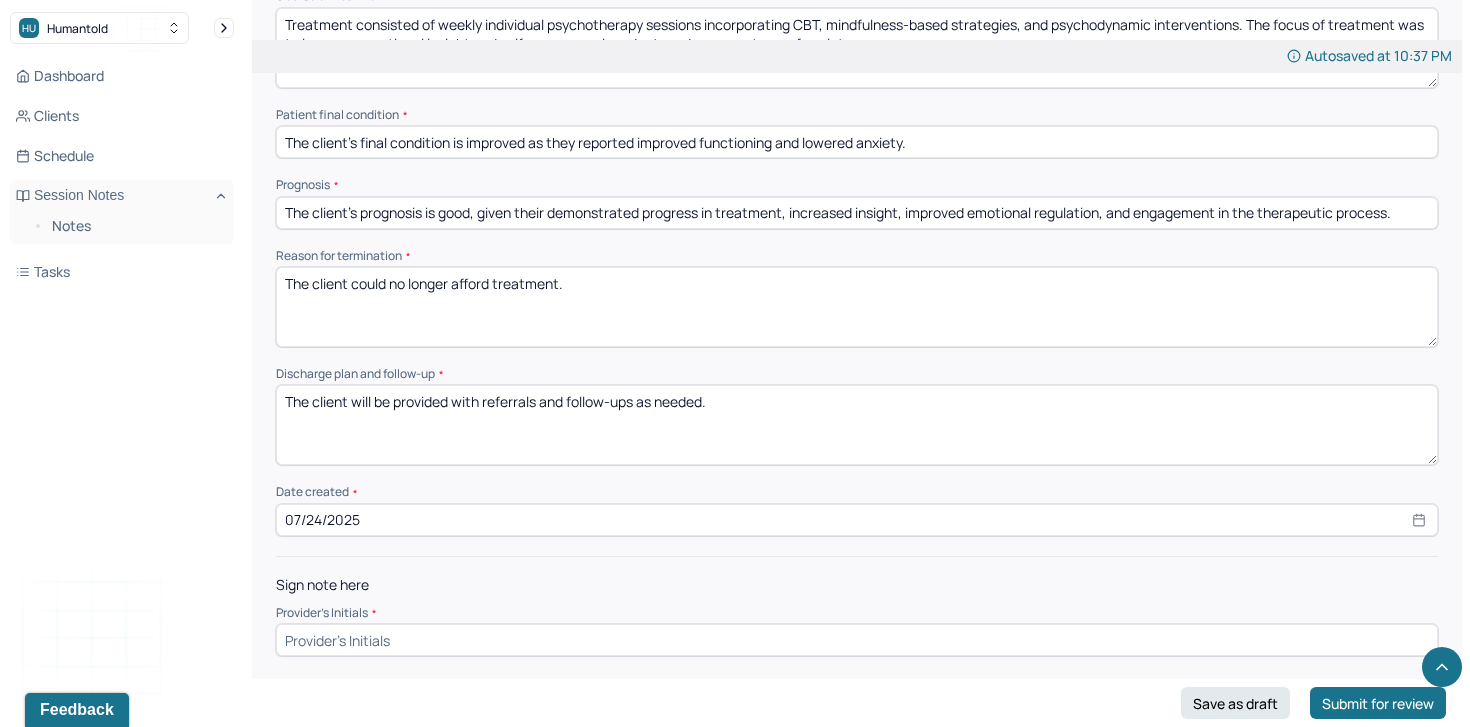 type on "45" 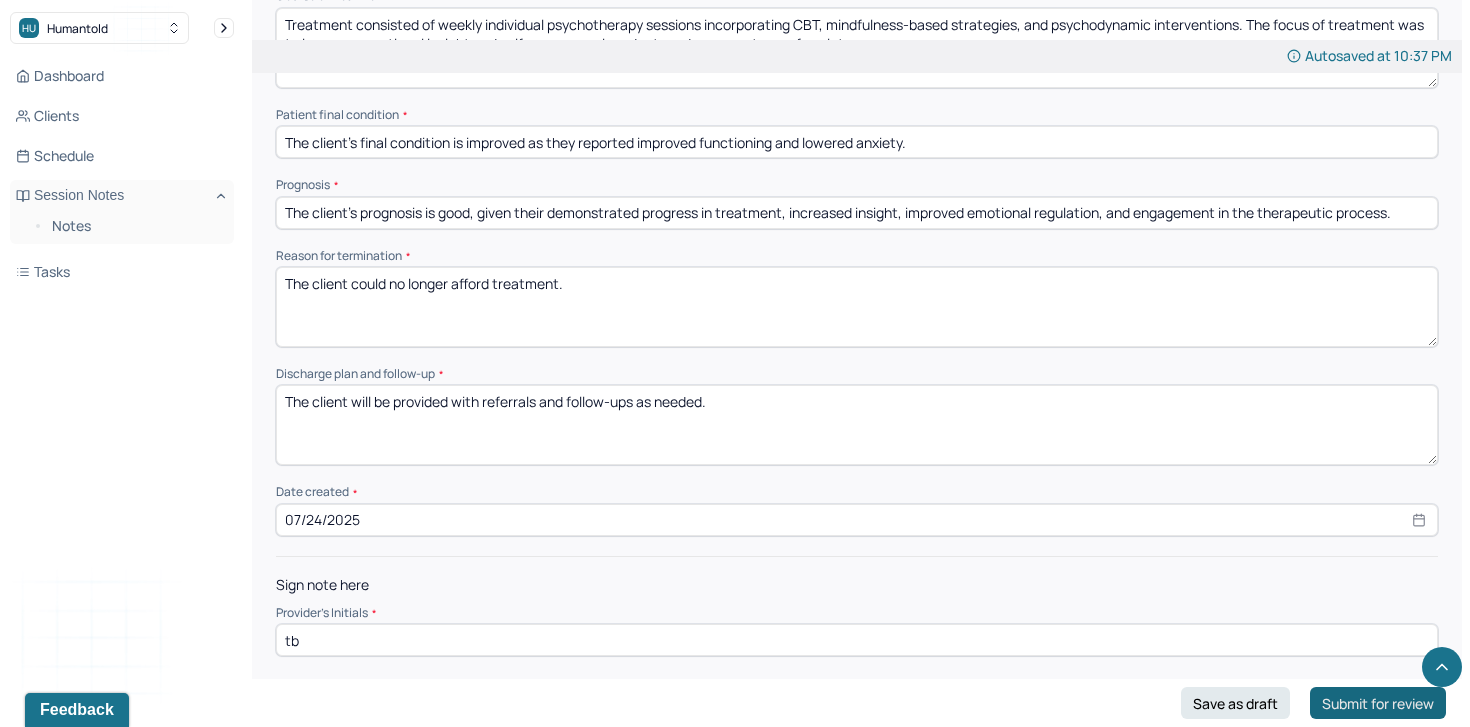 type on "tb" 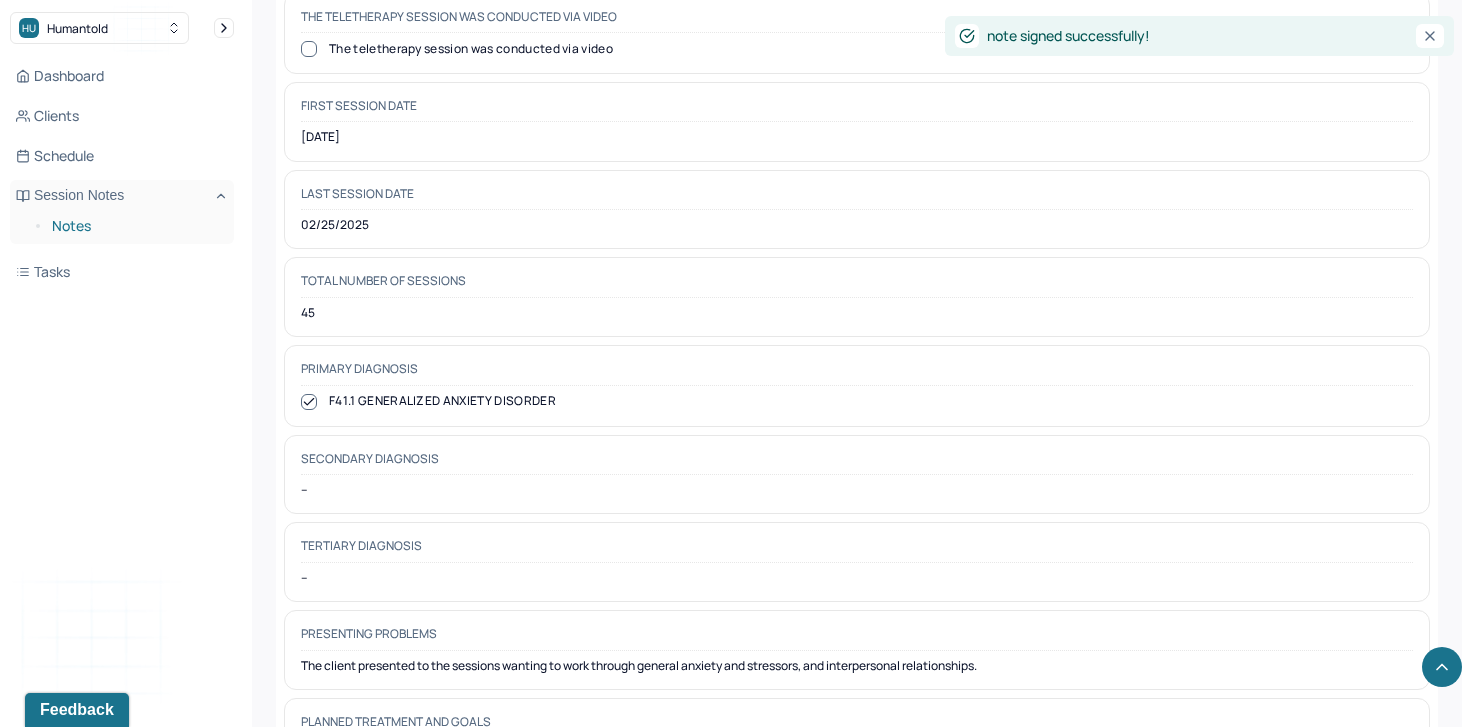 click on "Notes" at bounding box center [135, 226] 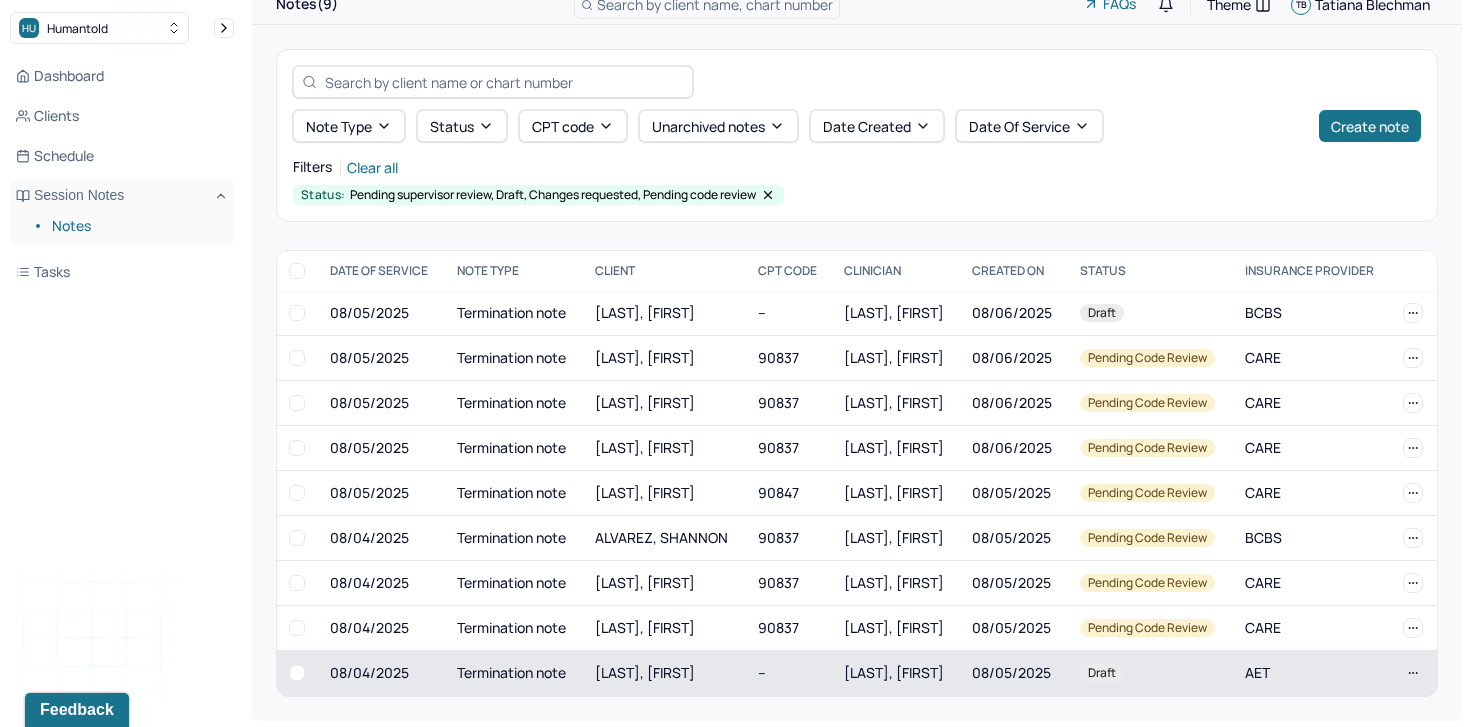 scroll, scrollTop: 0, scrollLeft: 0, axis: both 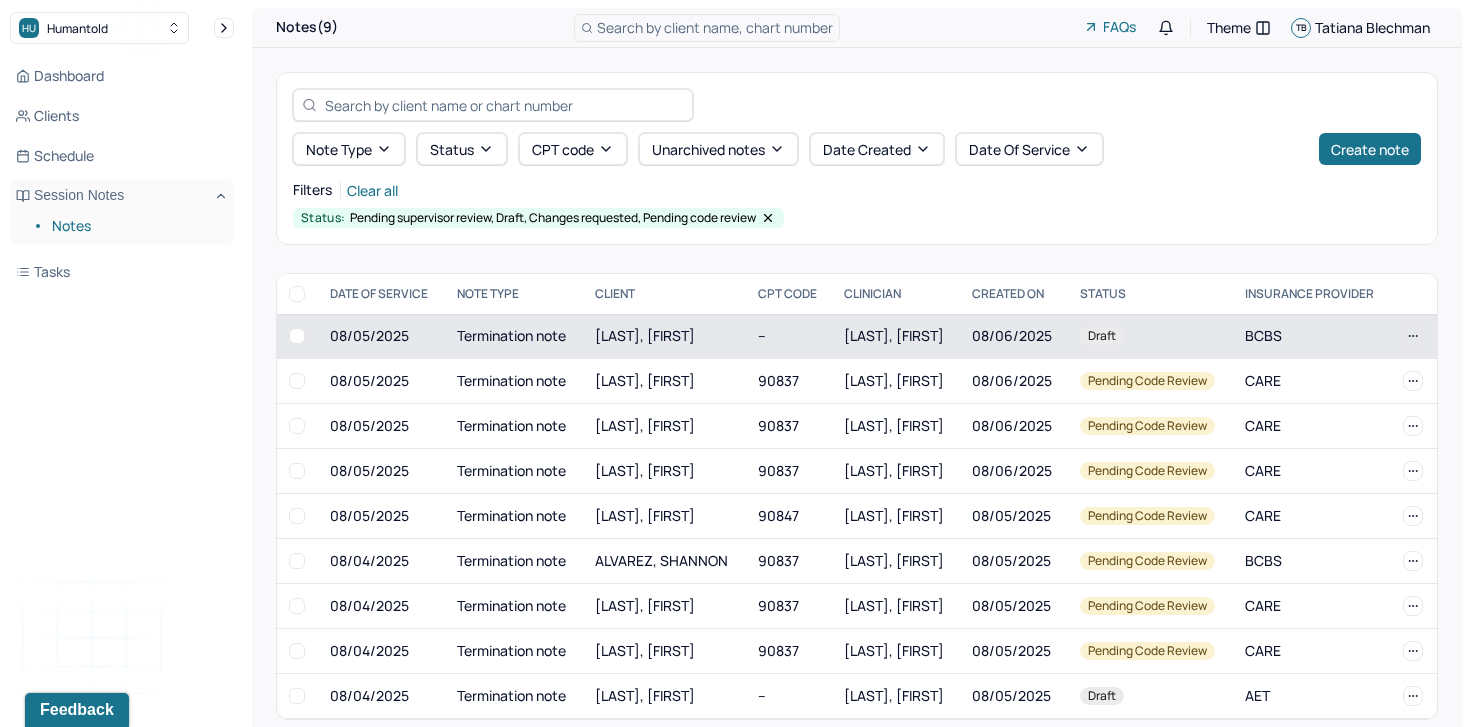click on "[LAST], [FIRST]" at bounding box center [664, 336] 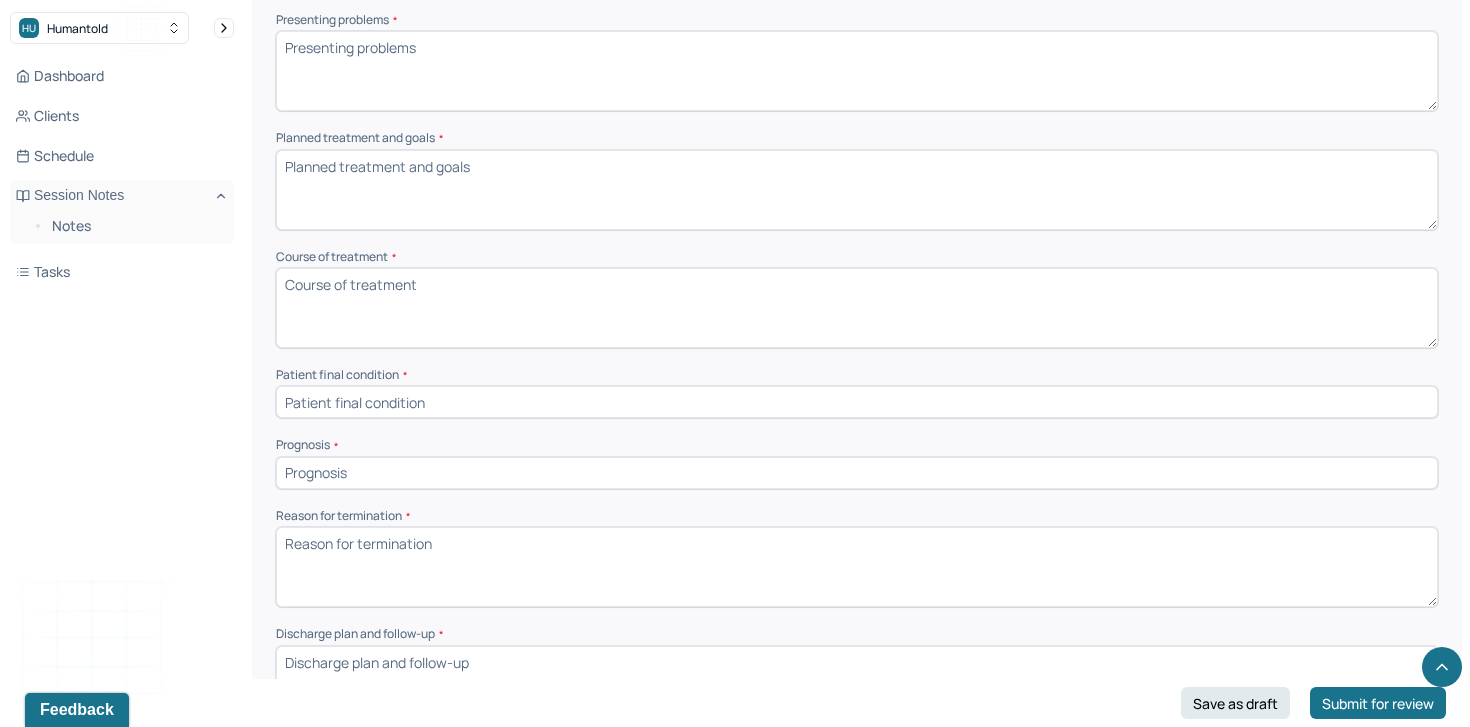 scroll, scrollTop: 1270, scrollLeft: 0, axis: vertical 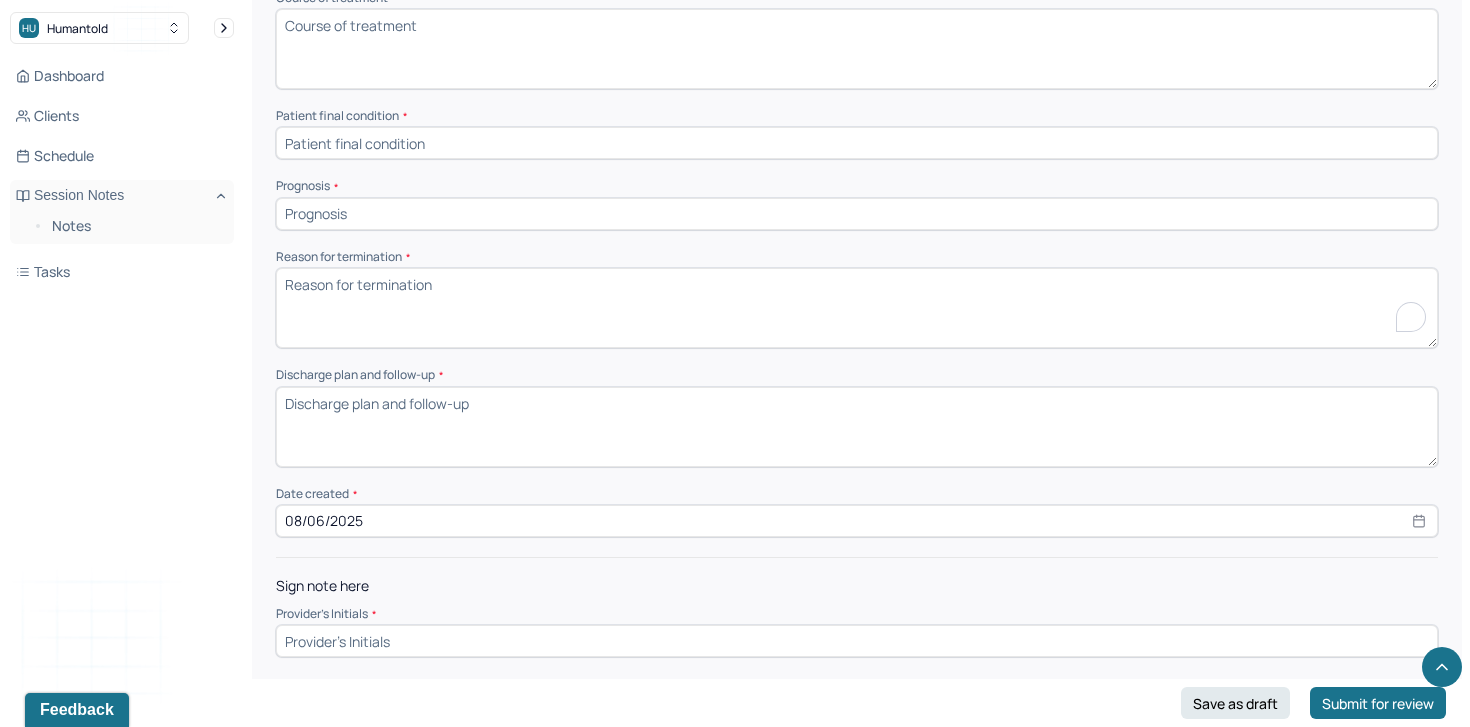 click on "Reason for termination *" at bounding box center (857, 308) 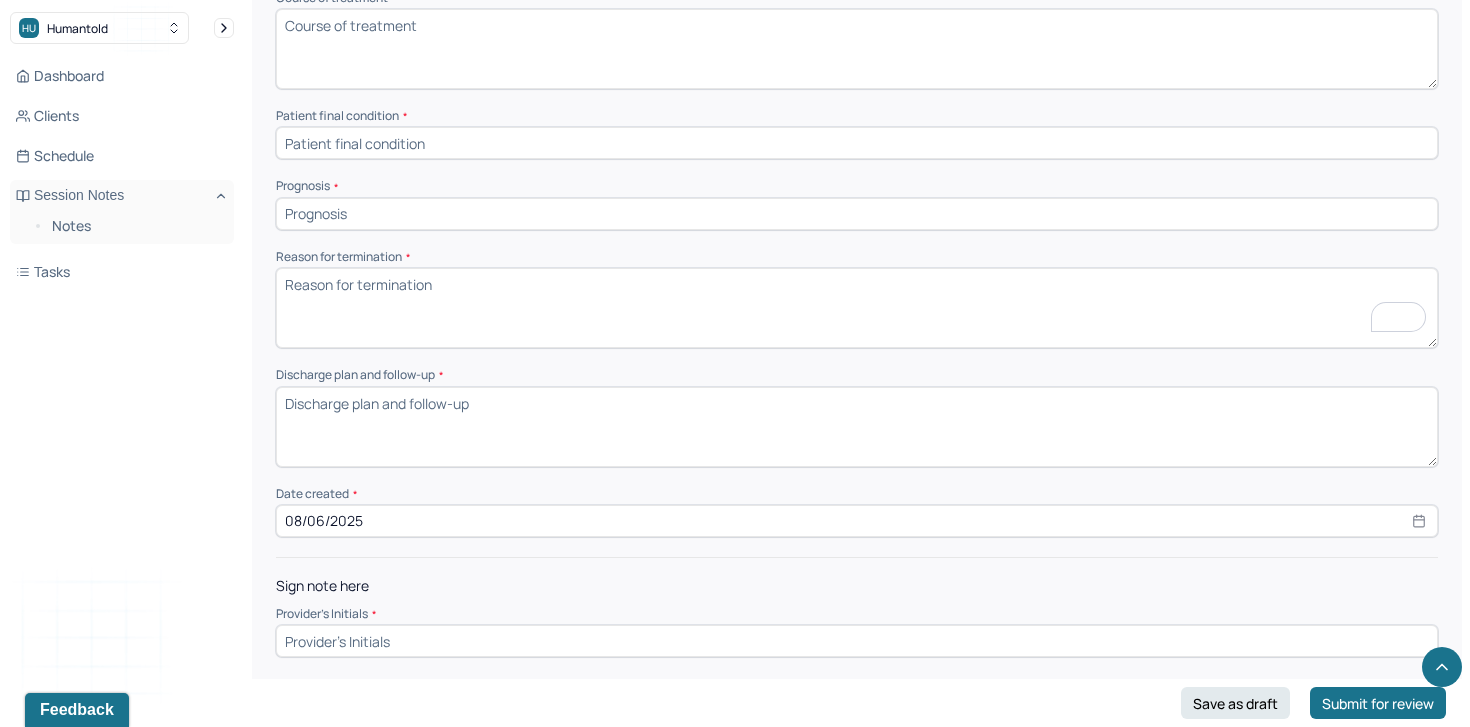 paste on "The clinician is leaving the practice." 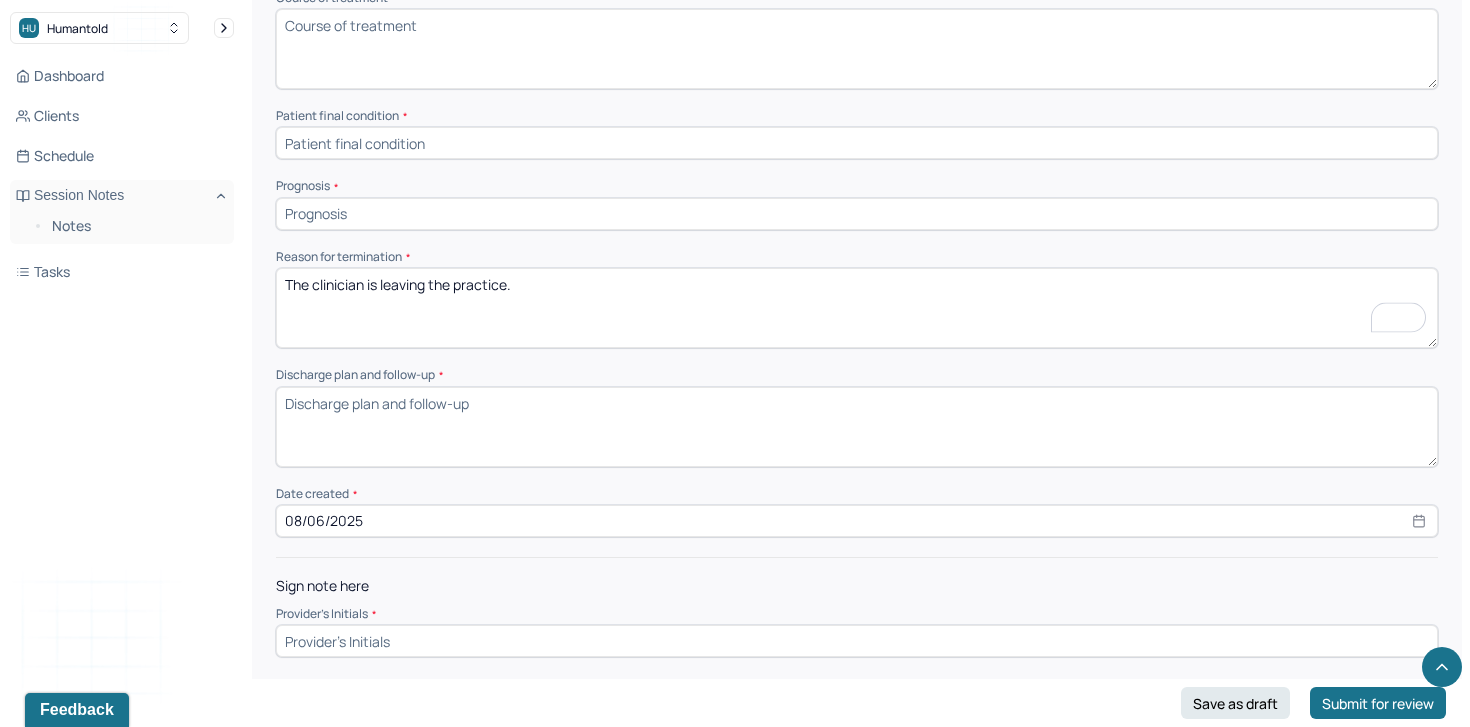 type on "The clinician is leaving the practice." 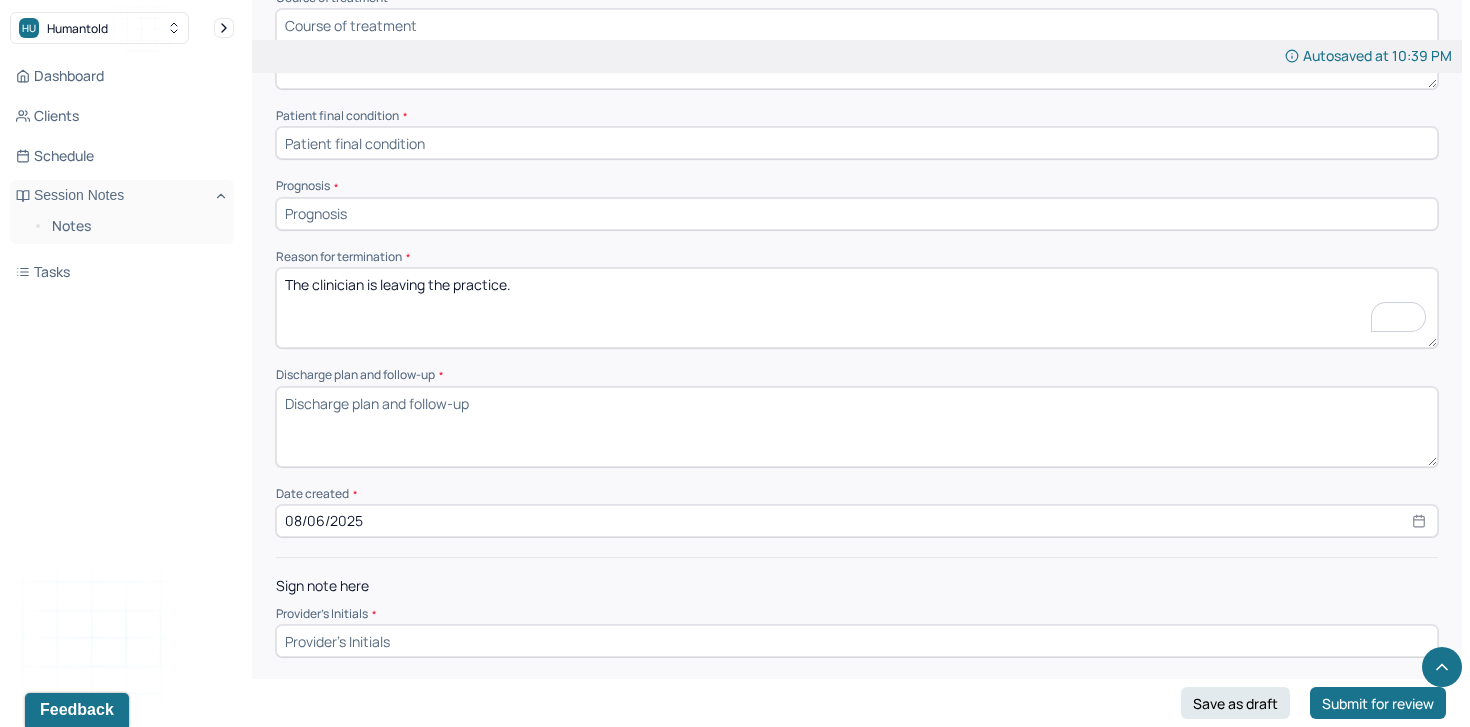 click on "Discharge plan and follow-up *" at bounding box center (857, 427) 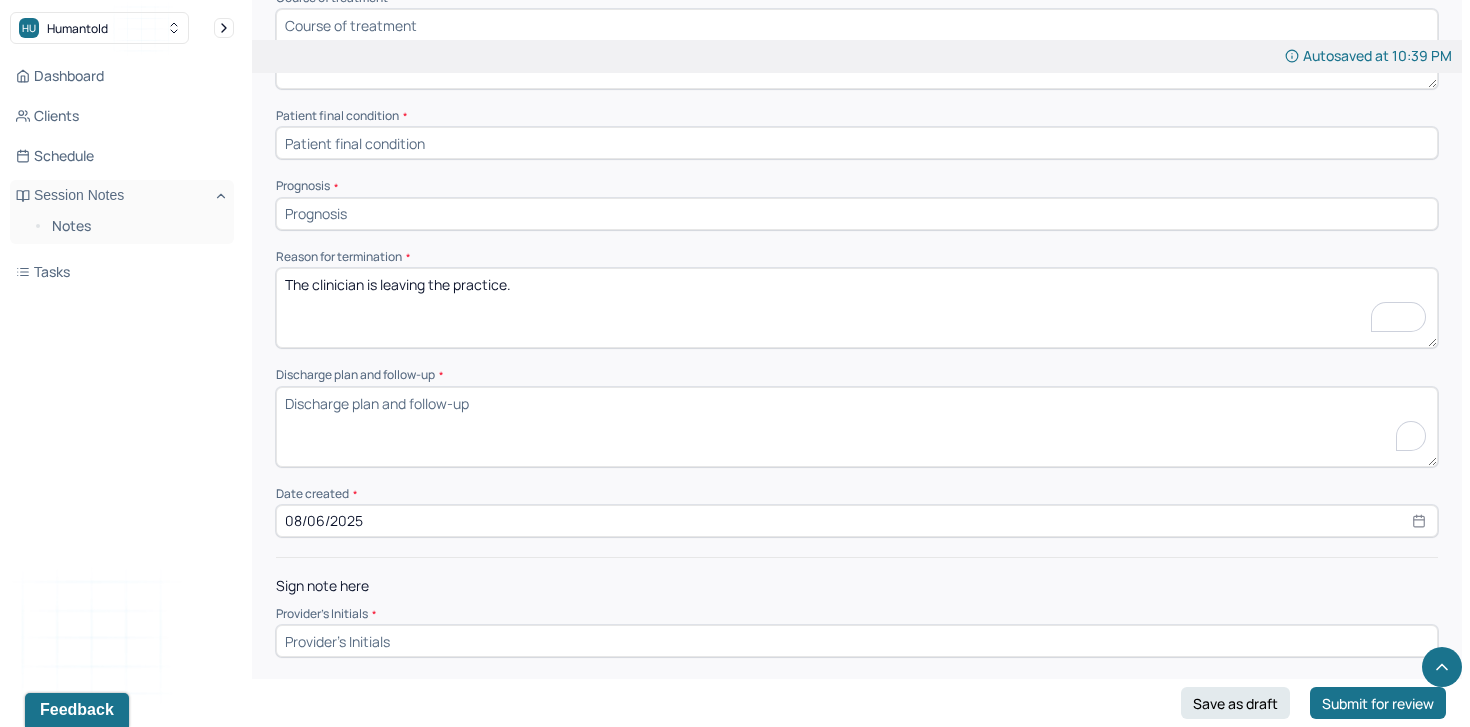 paste on "The client was reminded to contact Humantold’s intake team if they wish to be matched with a new provider. Options for continuity of care were reviewed. Additional referrals or clinical recommendations will be provided upon request." 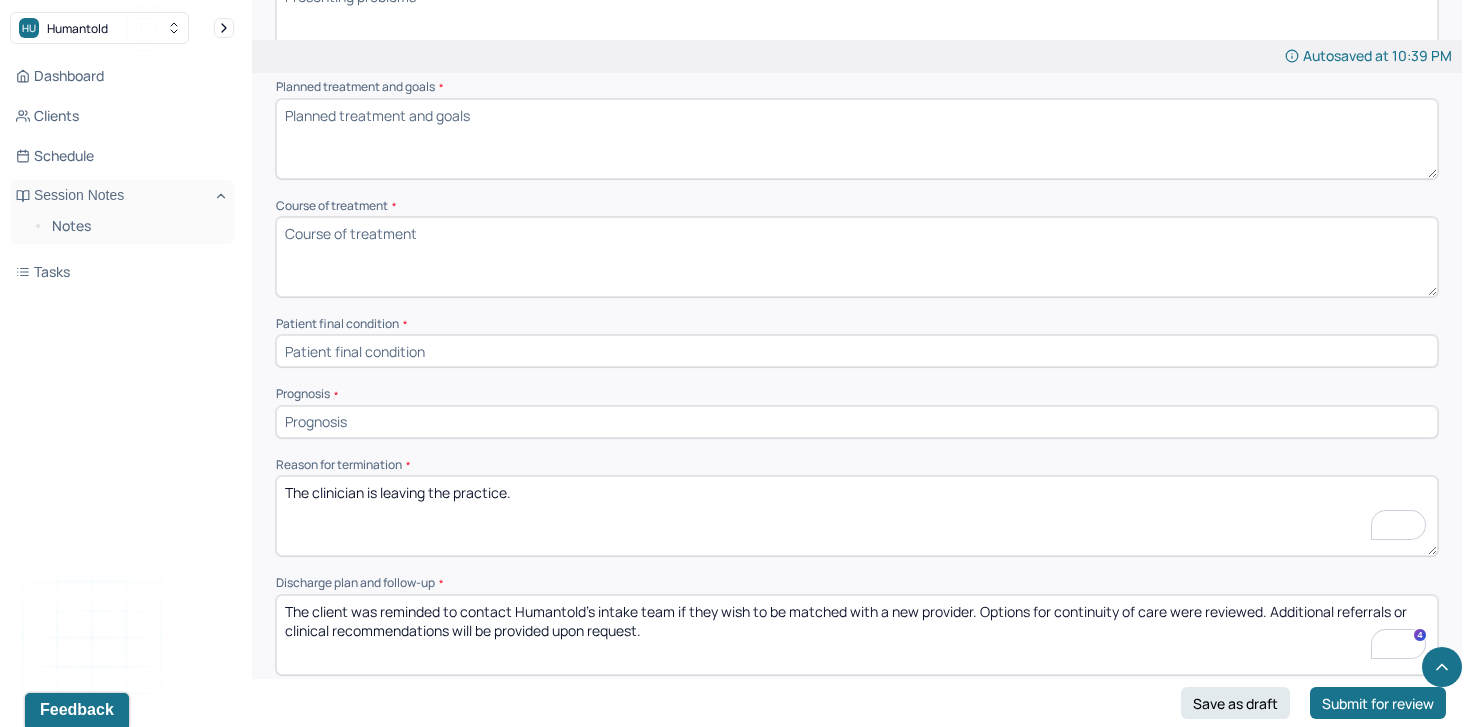 scroll, scrollTop: 1270, scrollLeft: 0, axis: vertical 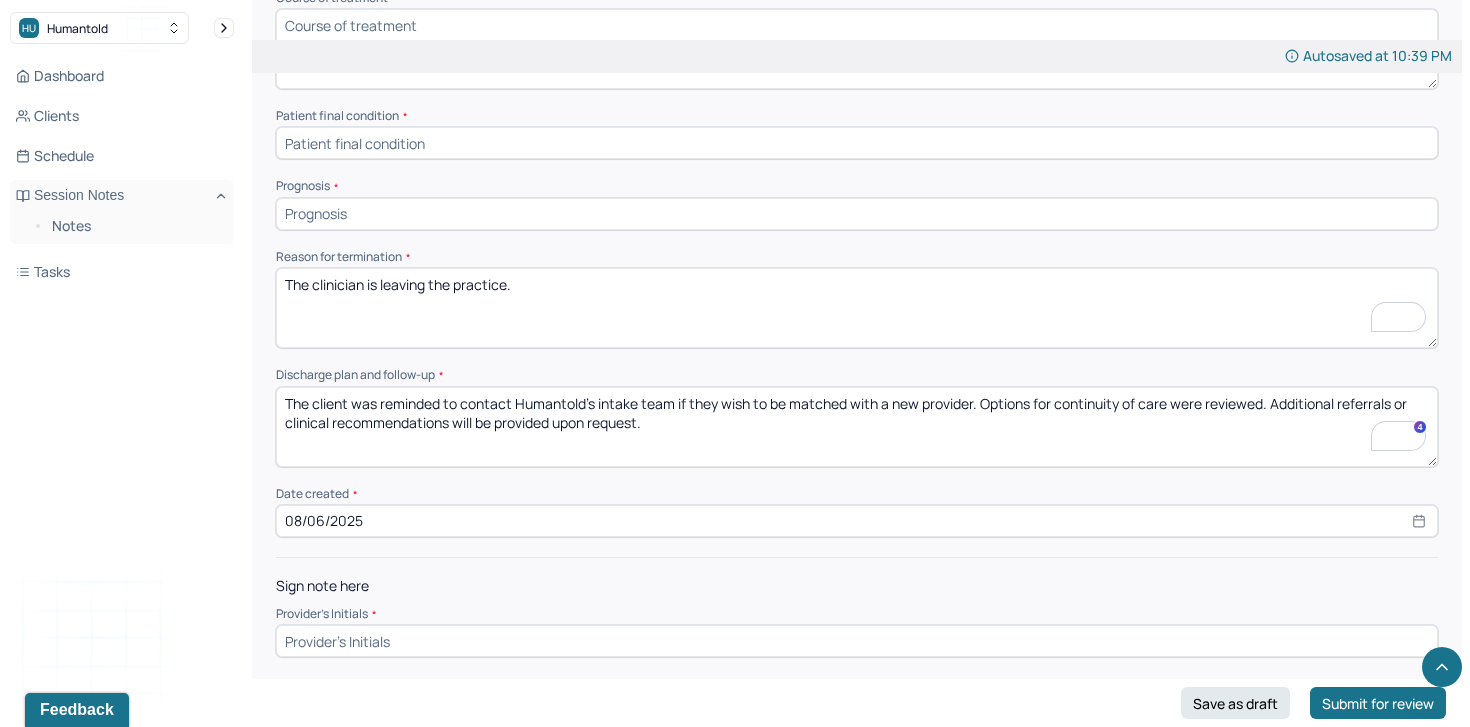type on "The client was reminded to contact Humantold’s intake team if they wish to be matched with a new provider. Options for continuity of care were reviewed. Additional referrals or clinical recommendations will be provided upon request." 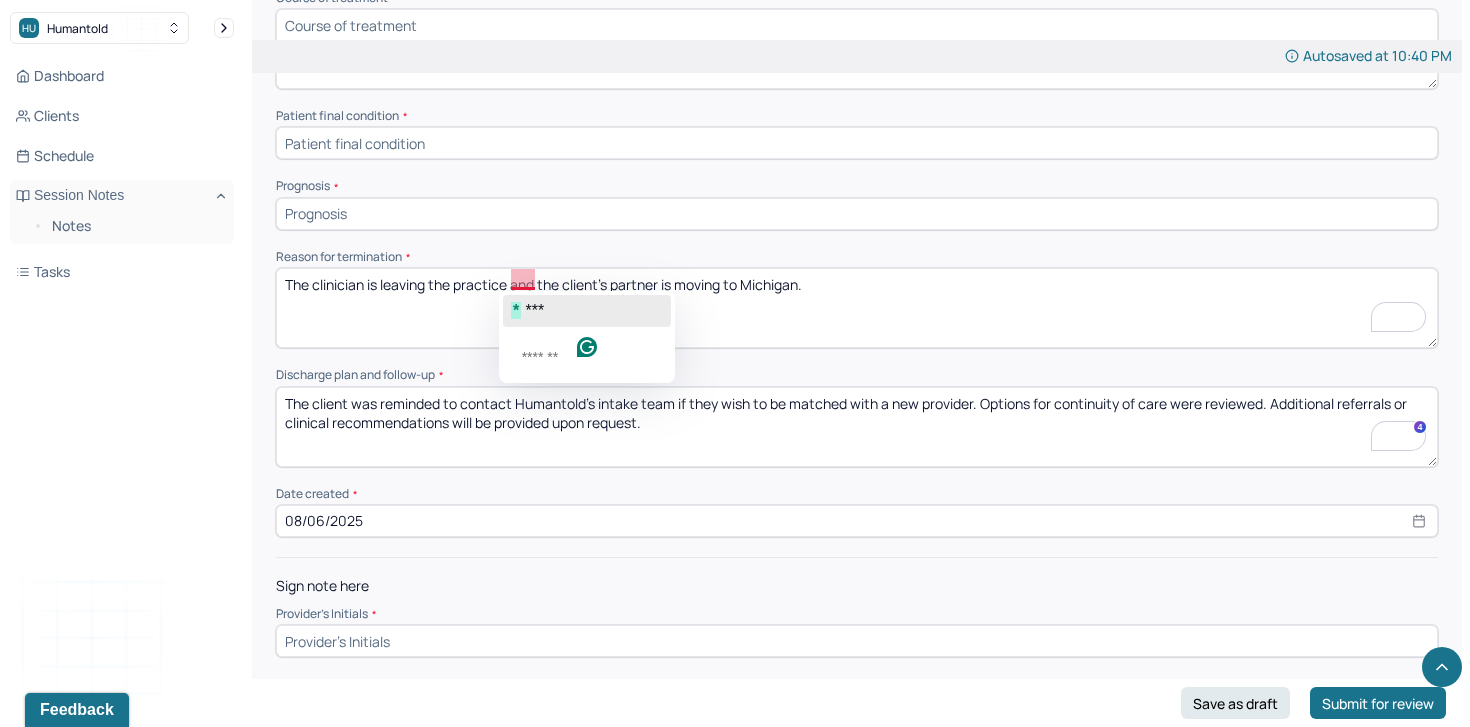 click on "***" 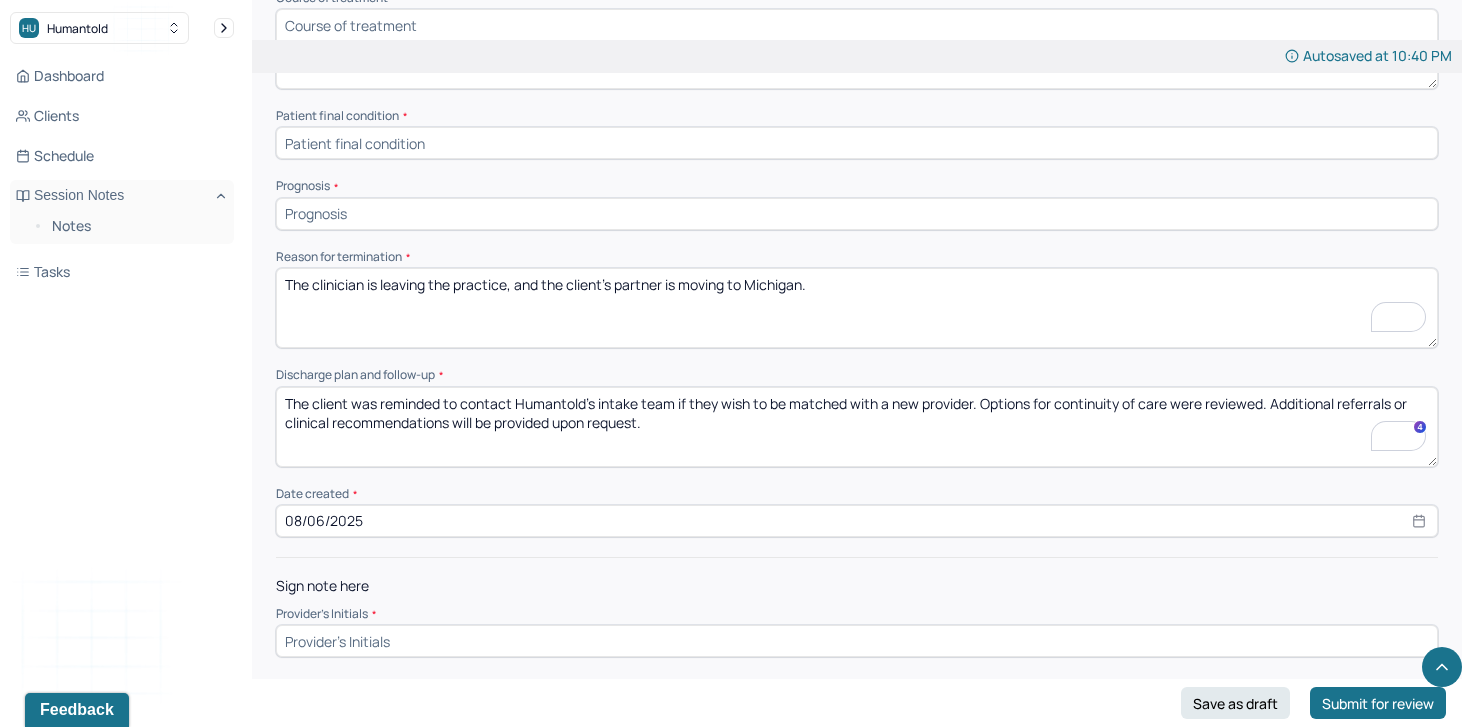 type on "The clinician is leaving the practice, and the client's partner is moving to Michigan." 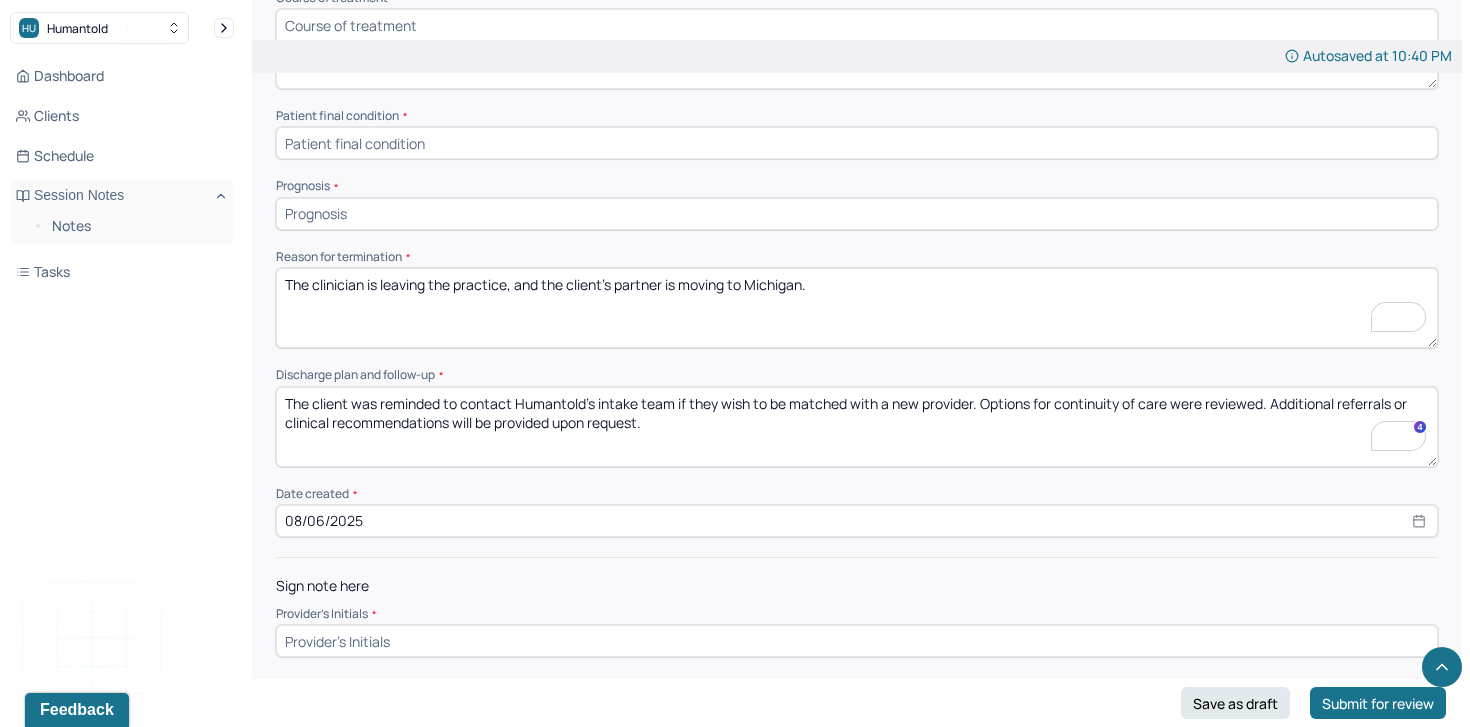 drag, startPoint x: 973, startPoint y: 399, endPoint x: 595, endPoint y: 386, distance: 378.22348 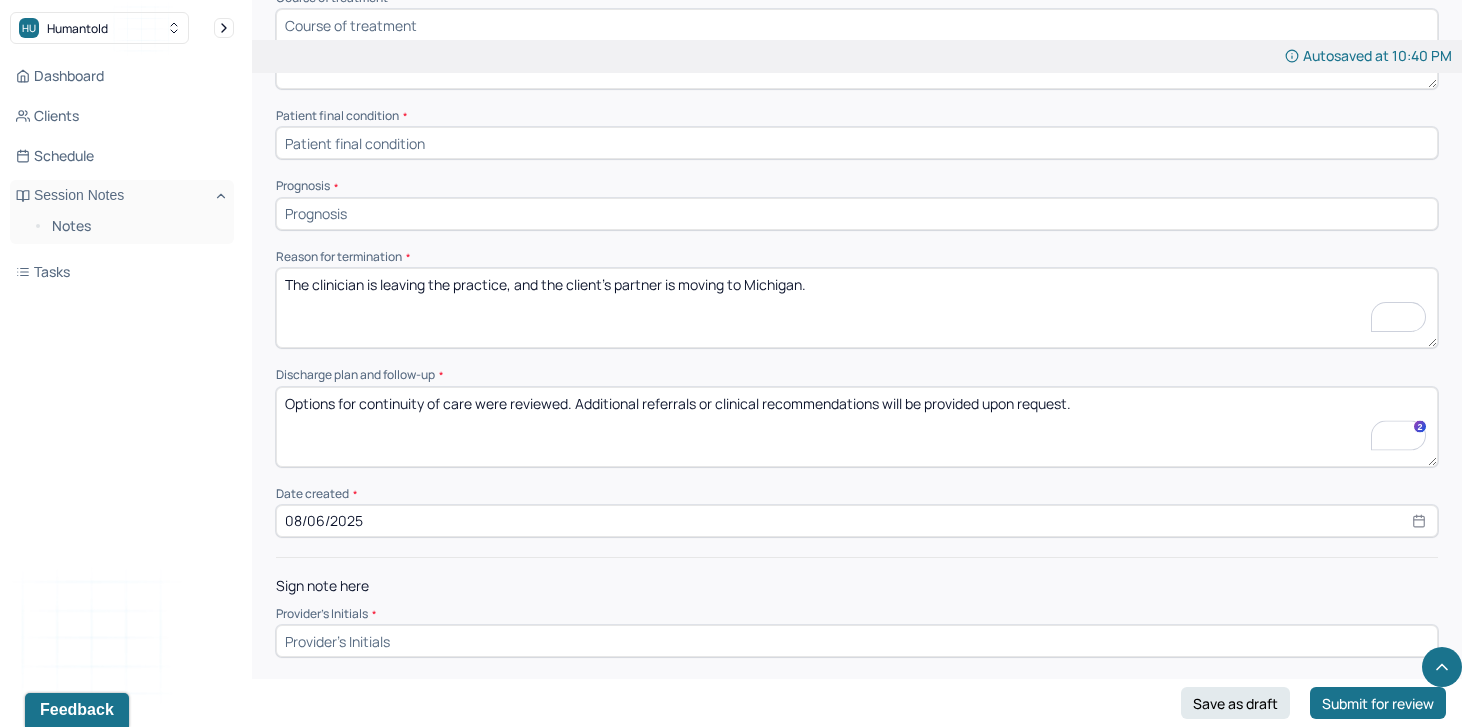 drag, startPoint x: 579, startPoint y: 396, endPoint x: 225, endPoint y: 378, distance: 354.45734 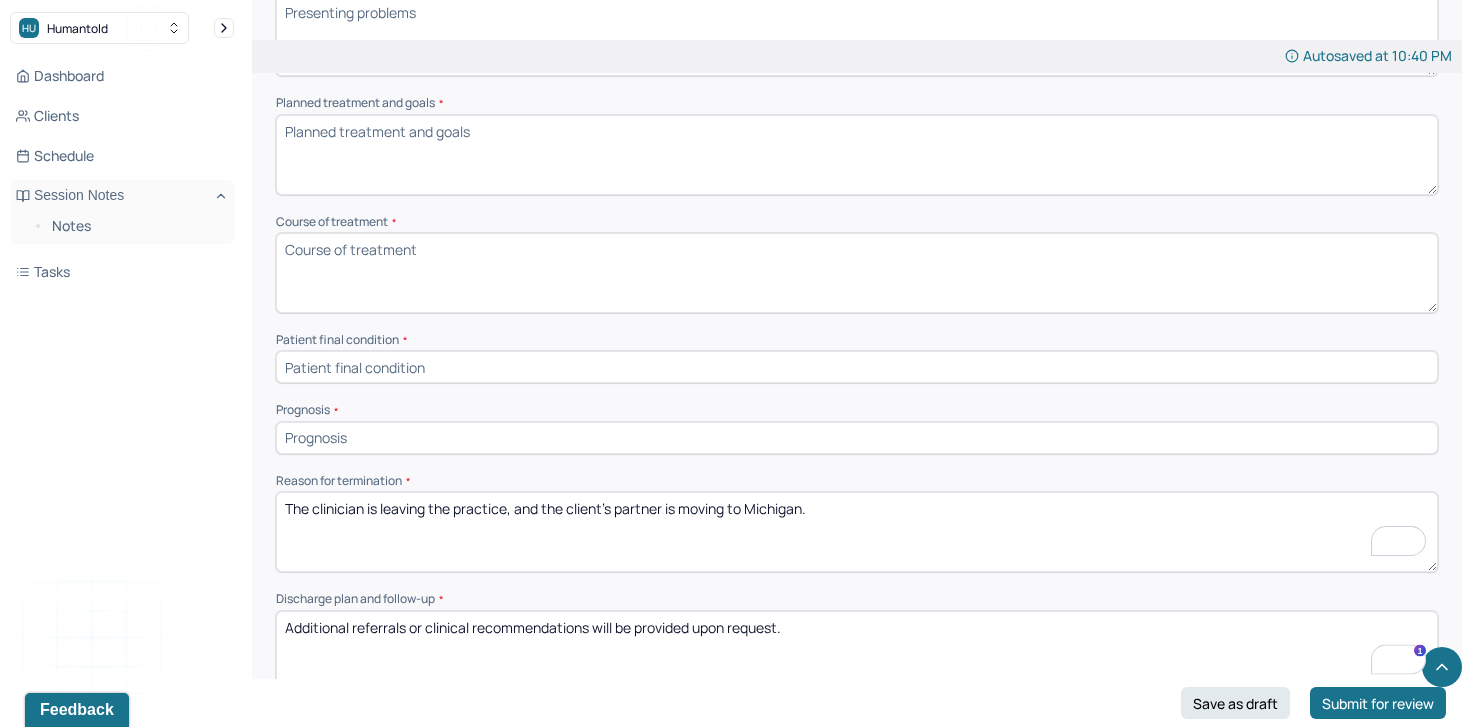 type on "Additional referrals or clinical recommendations will be provided upon request." 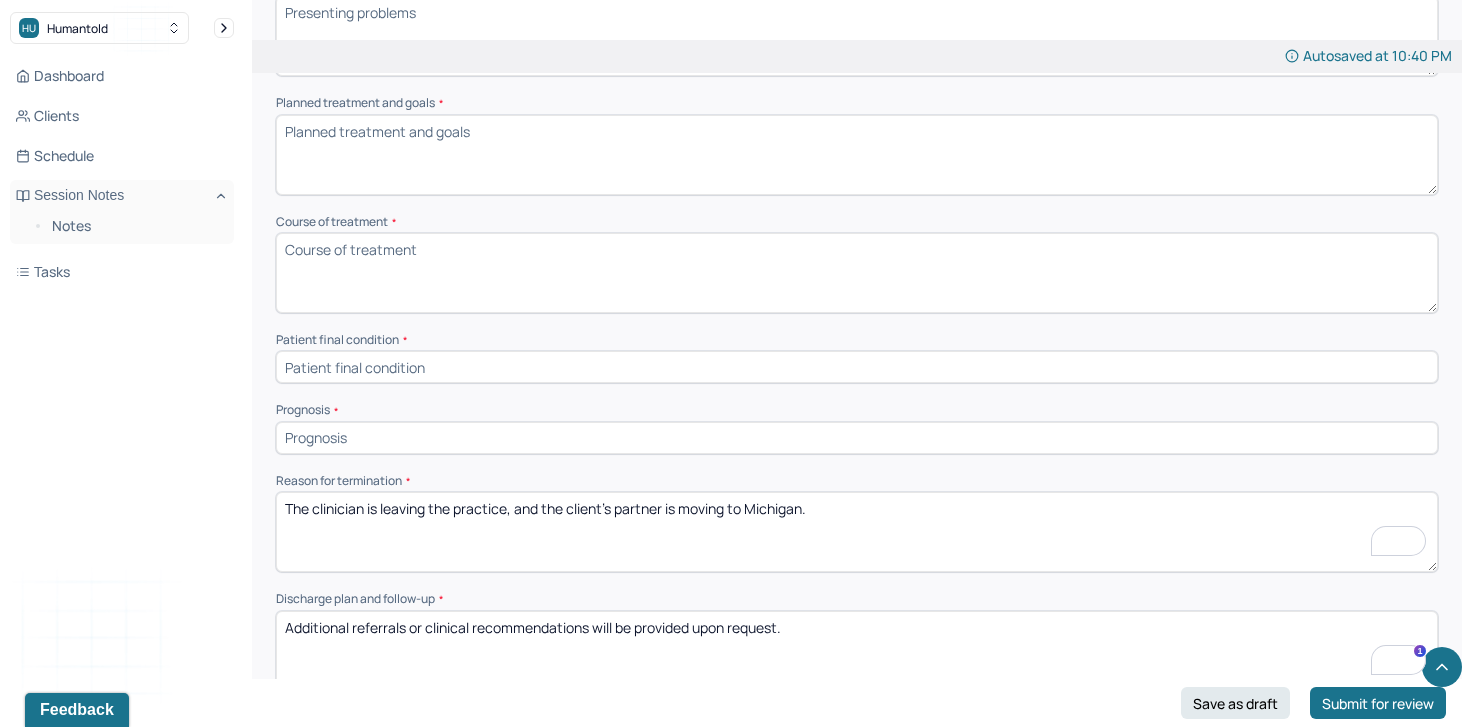 click at bounding box center [857, 438] 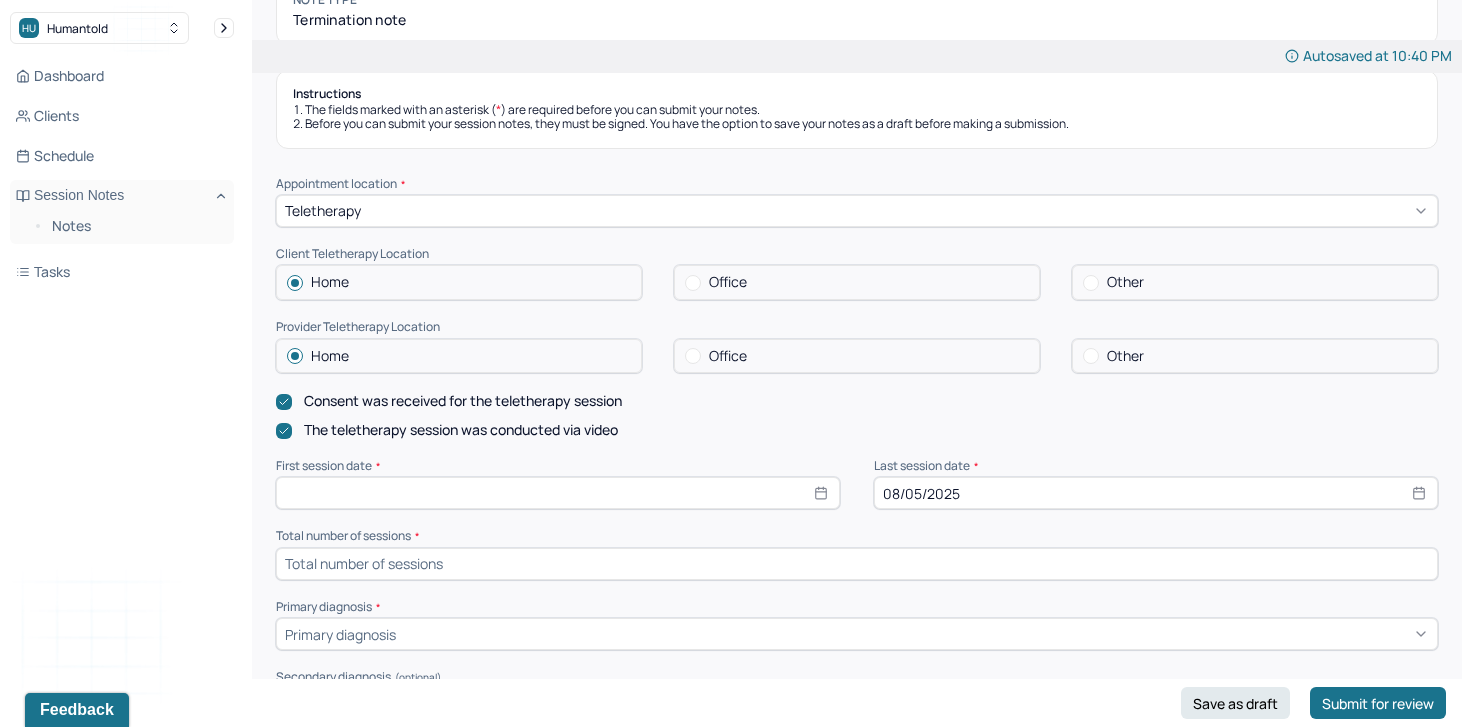 scroll, scrollTop: 199, scrollLeft: 0, axis: vertical 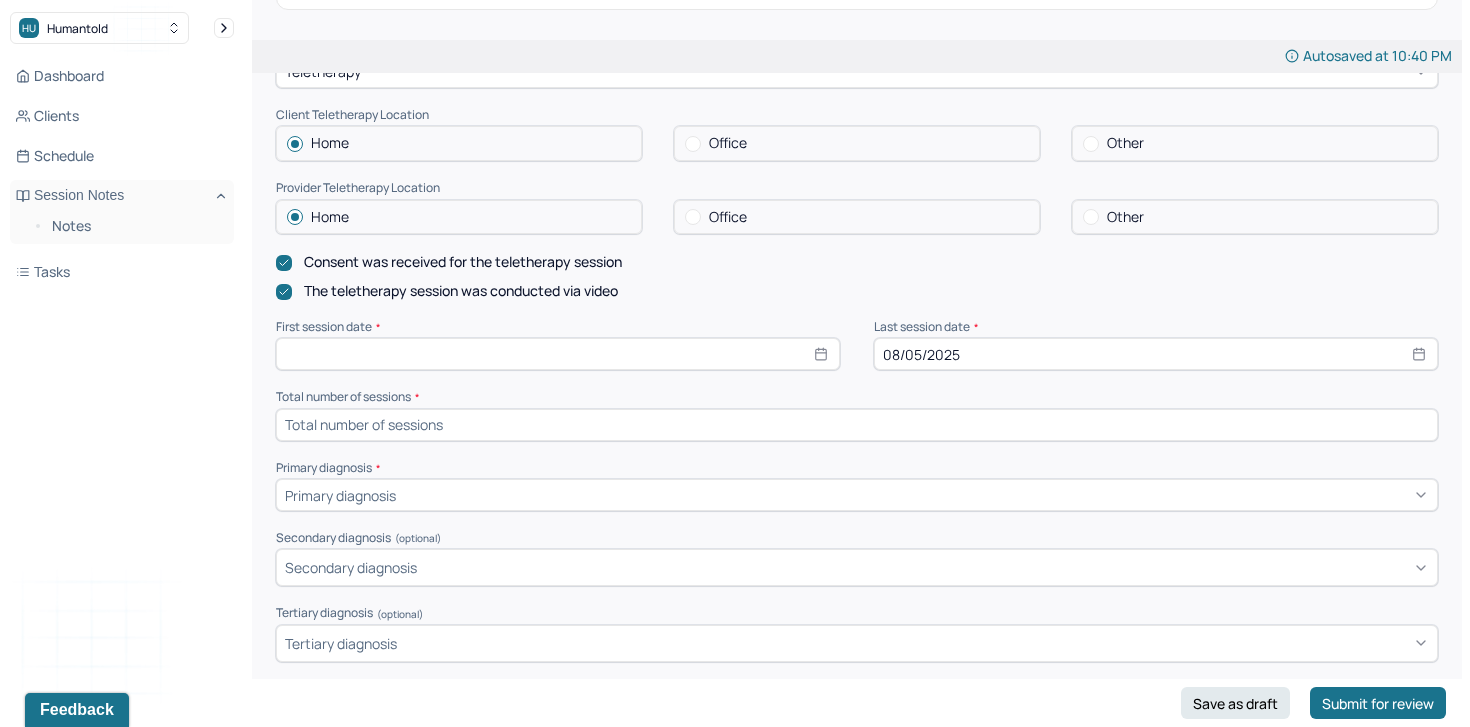 select on "7" 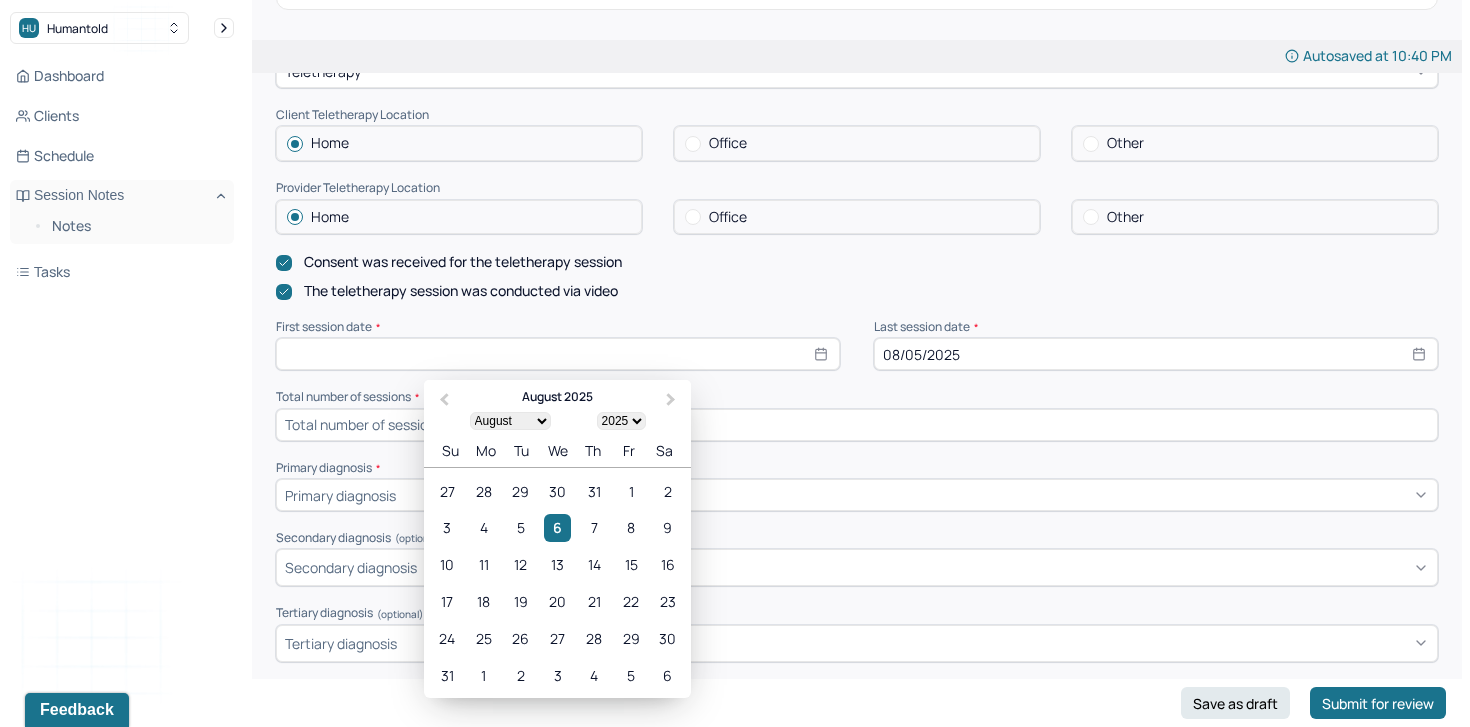 click at bounding box center (558, 354) 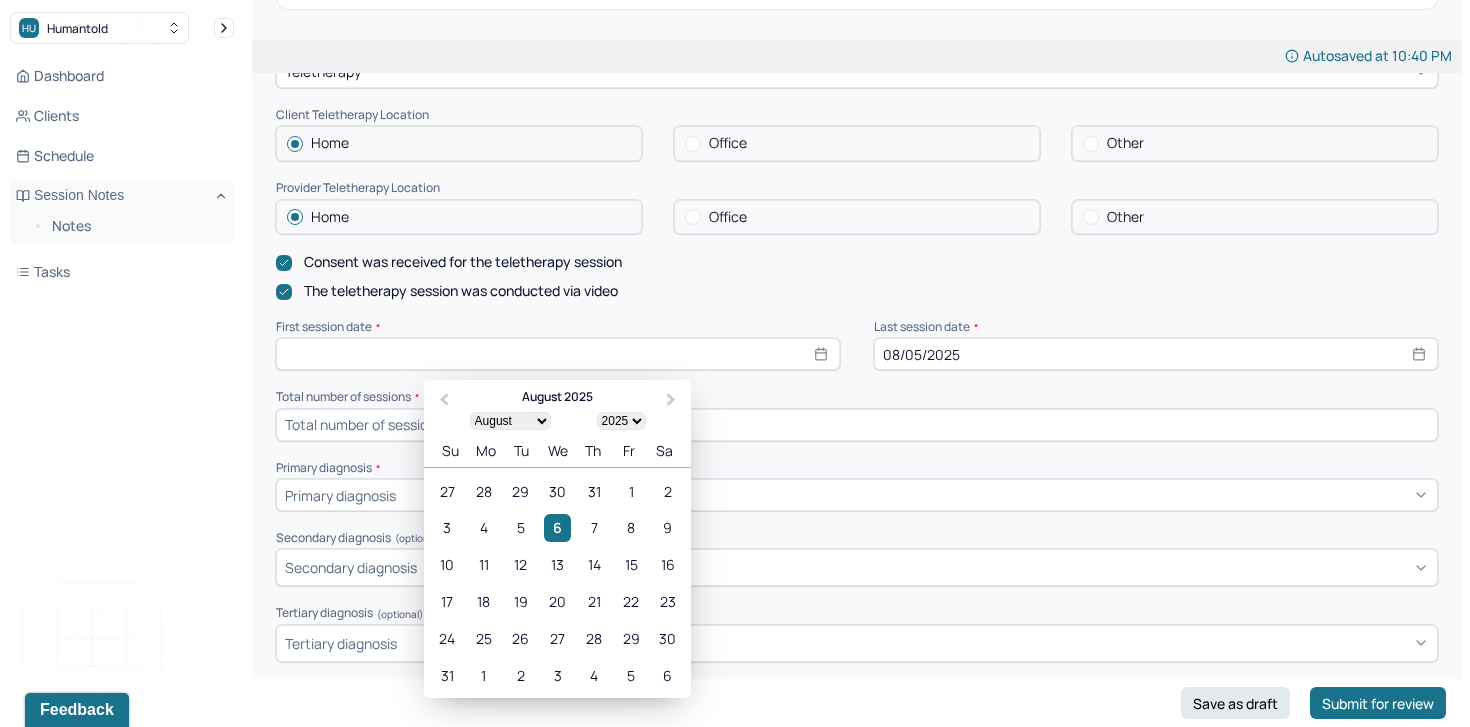 click on "1900 1901 1902 1903 1904 1905 1906 1907 1908 1909 1910 1911 1912 1913 1914 1915 1916 1917 1918 1919 1920 1921 1922 1923 1924 1925 1926 1927 1928 1929 1930 1931 1932 1933 1934 1935 1936 1937 1938 1939 1940 1941 1942 1943 1944 1945 1946 1947 1948 1949 1950 1951 1952 1953 1954 1955 1956 1957 1958 1959 1960 1961 1962 1963 1964 1965 1966 1967 1968 1969 1970 1971 1972 1973 1974 1975 1976 1977 1978 1979 1980 1981 1982 1983 1984 1985 1986 1987 1988 1989 1990 1991 1992 1993 1994 1995 1996 1997 1998 1999 2000 2001 2002 2003 2004 2005 2006 2007 2008 2009 2010 2011 2012 2013 2014 2015 2016 2017 2018 2019 2020 2021 2022 2023 2024 2025 2026 2027 2028 2029 2030 2031 2032 2033 2034 2035 2036 2037 2038 2039 2040 2041 2042 2043 2044 2045 2046 2047 2048 2049 2050 2051 2052 2053 2054 2055 2056 2057 2058 2059 2060 2061 2062 2063 2064 2065 2066 2067 2068 2069 2070 2071 2072 2073 2074 2075 2076 2077 2078 2079 2080 2081 2082 2083 2084 2085 2086 2087 2088 2089 2090 2091 2092 2093 2094 2095 2096 2097 2098 2099 2100" at bounding box center [621, 421] 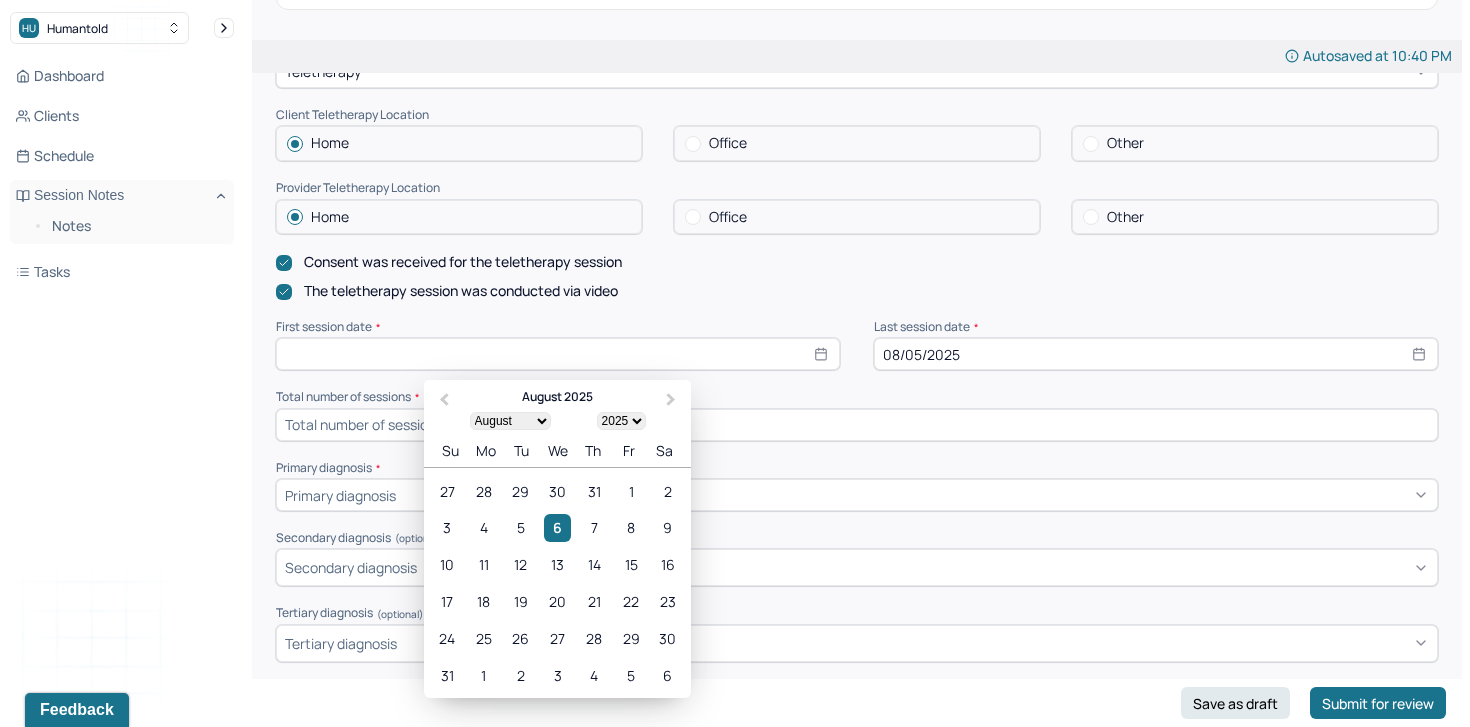 select on "2024" 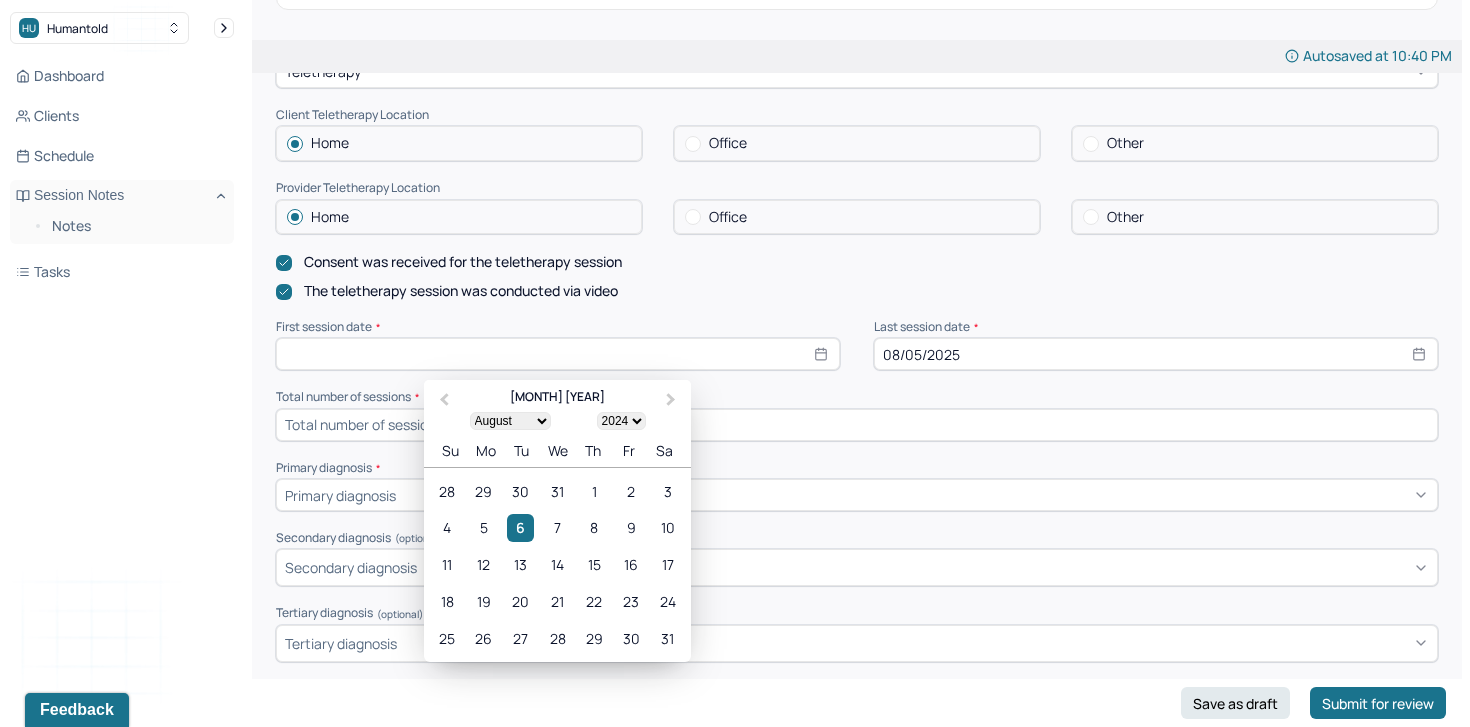 click on "January February March April May June July August September October November December" at bounding box center (510, 421) 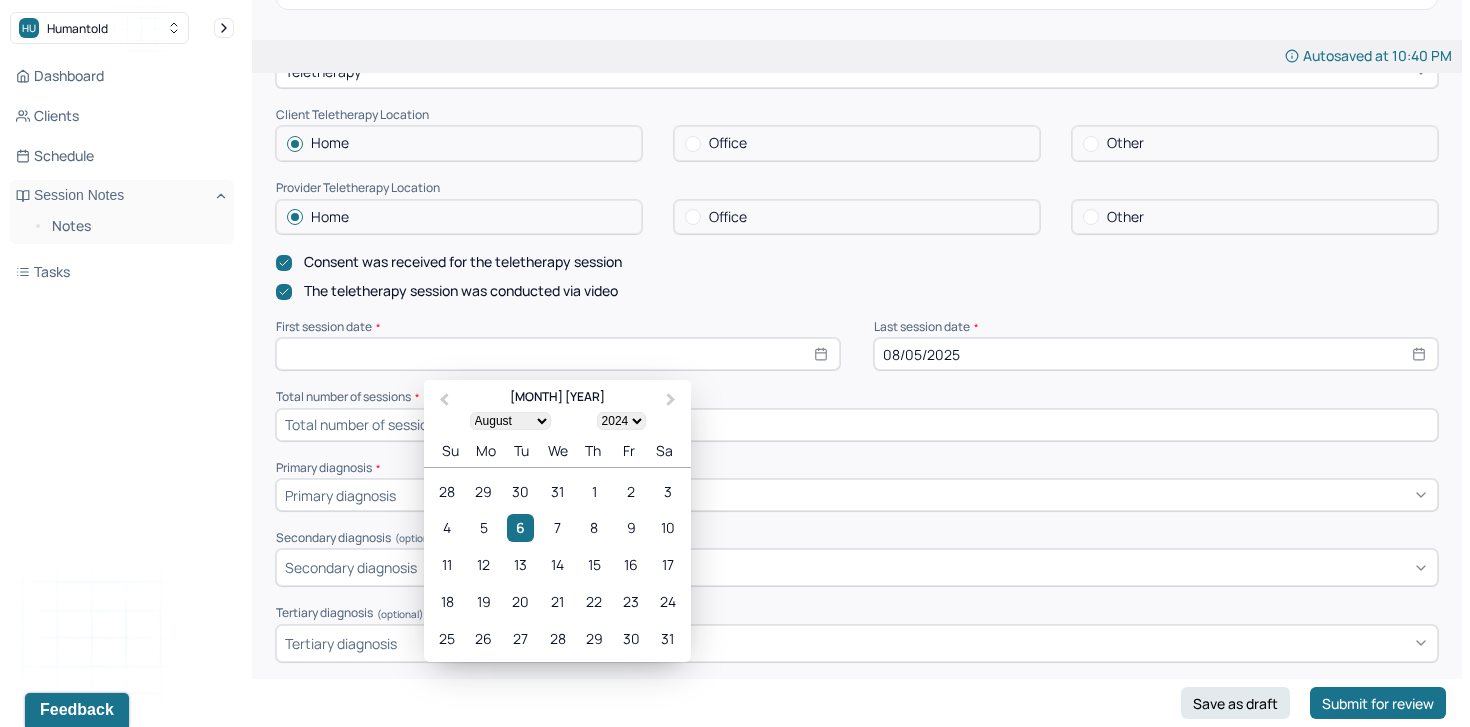 select on "2" 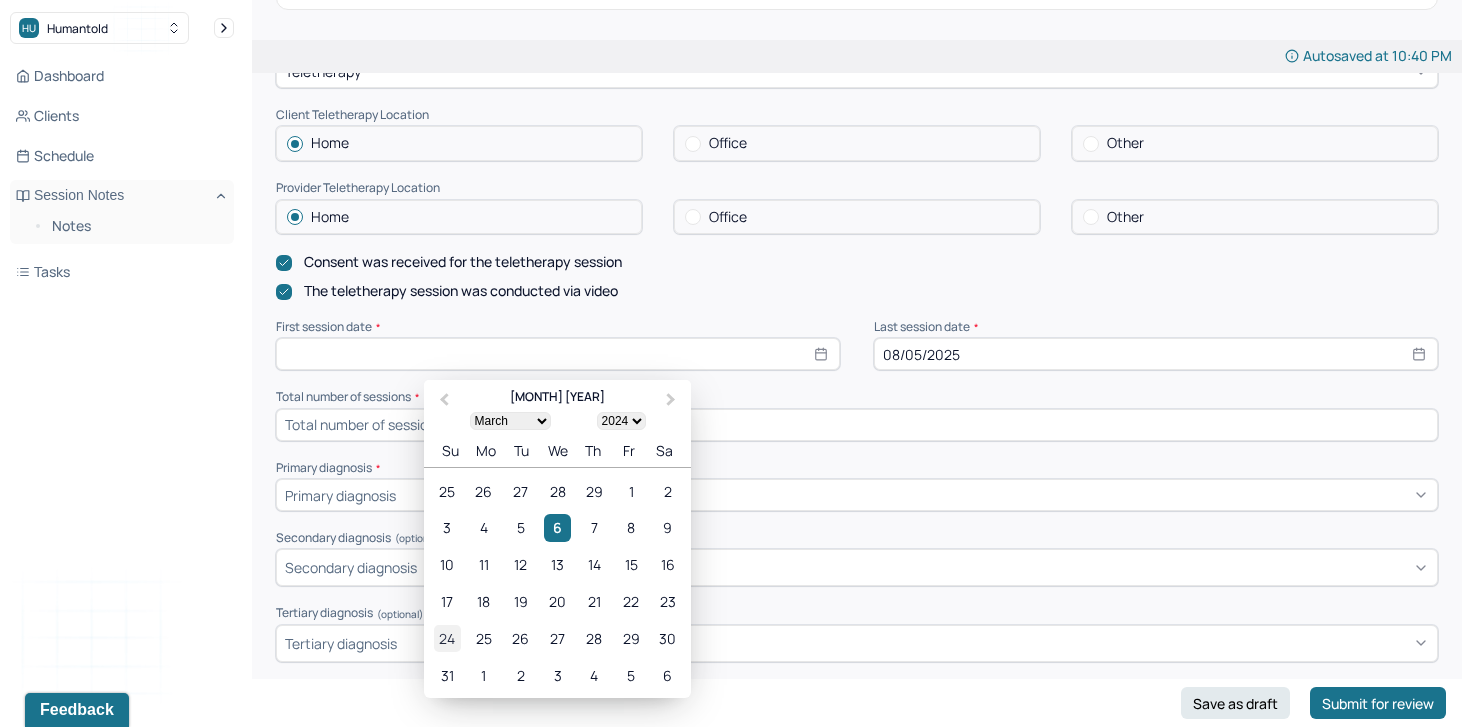 click on "24" at bounding box center [447, 638] 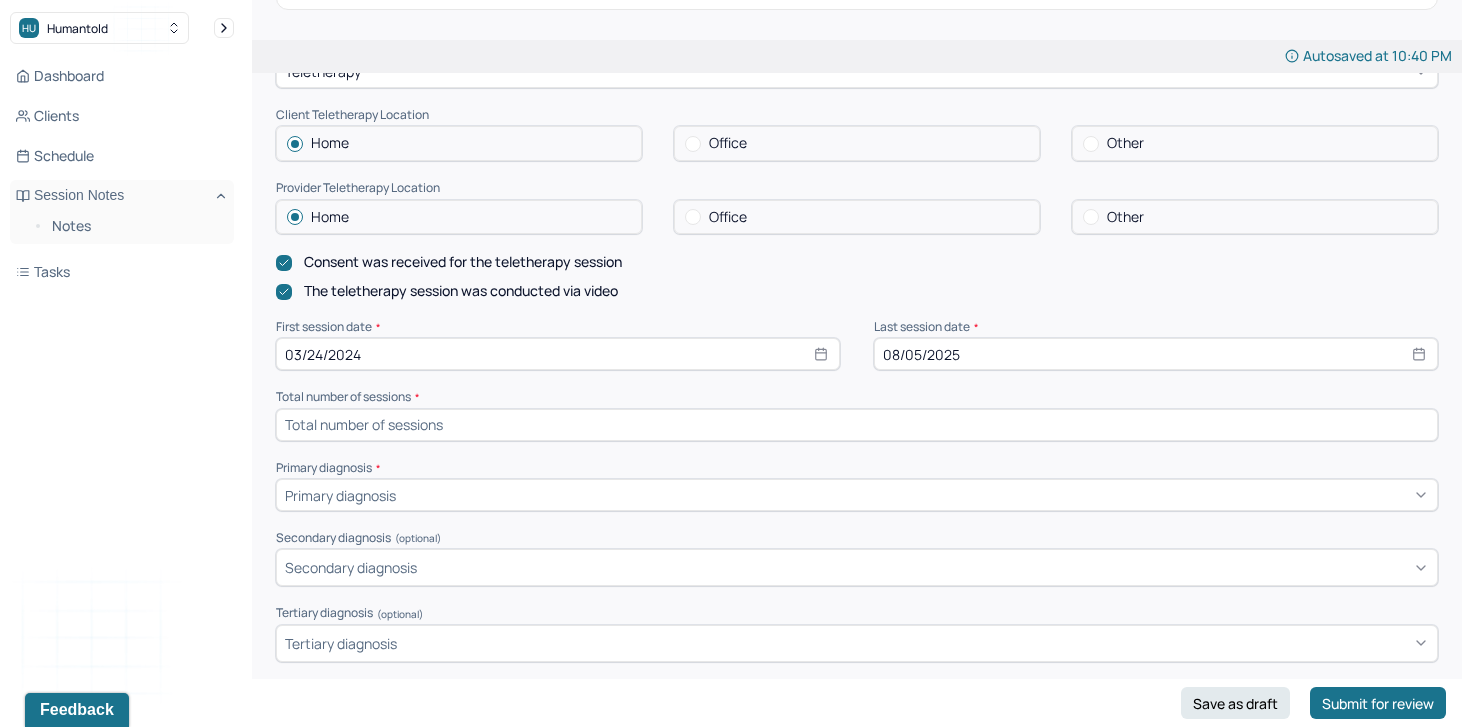 click on "03/24/2024" at bounding box center (558, 354) 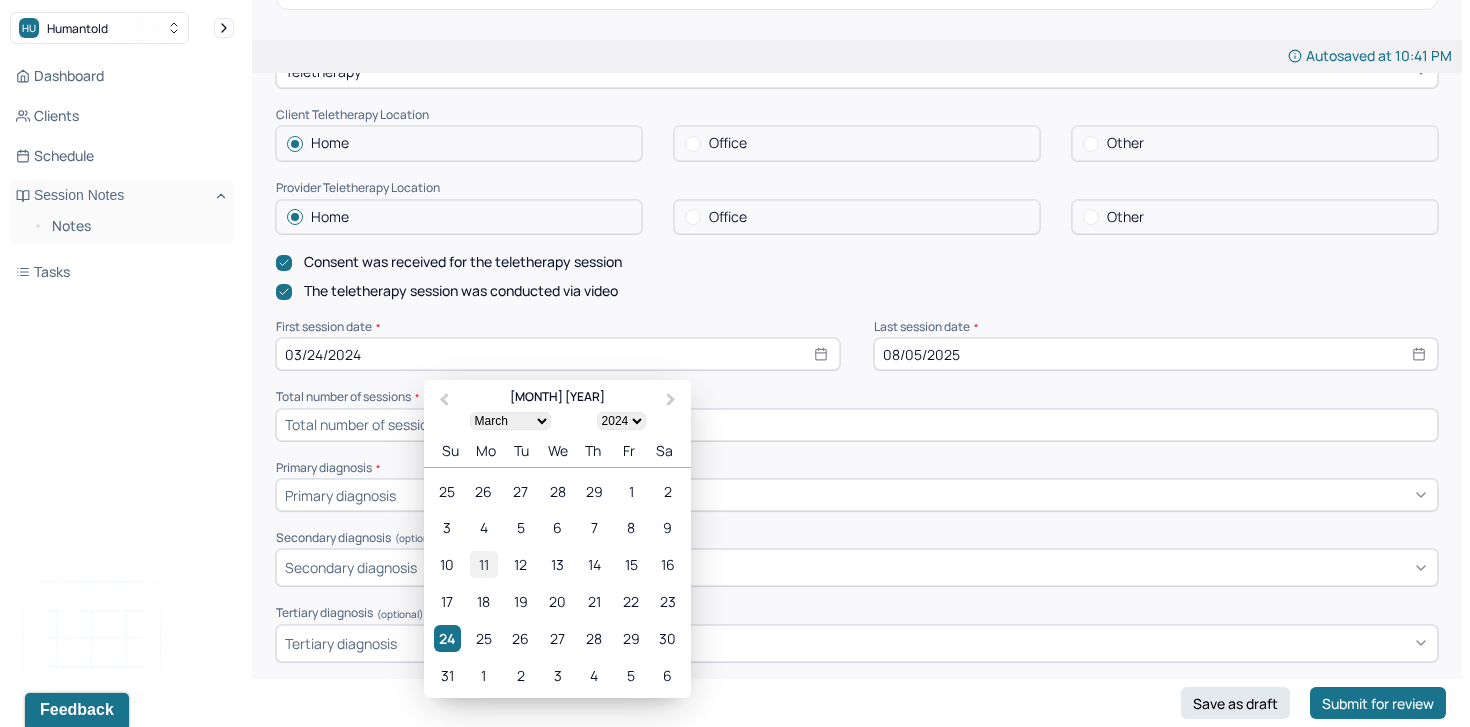 click on "11" at bounding box center [483, 565] 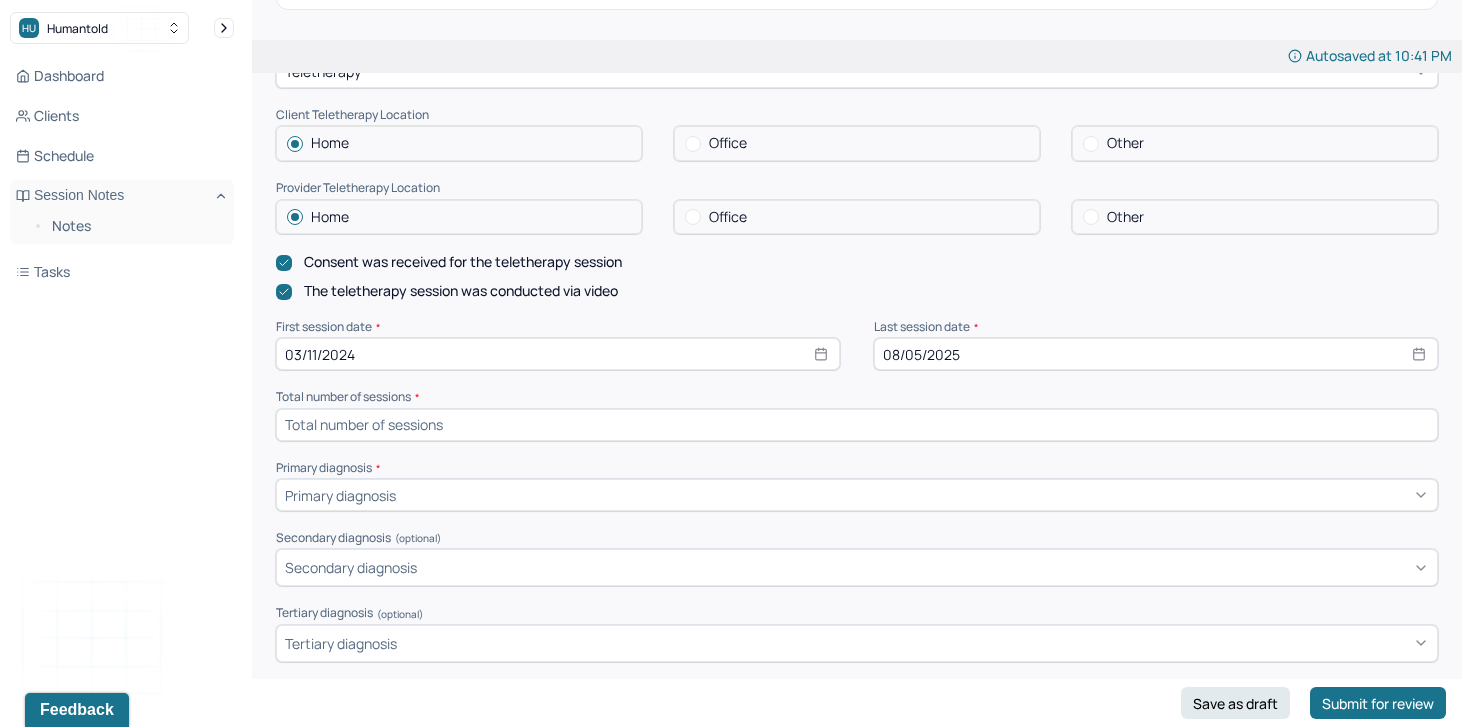 click at bounding box center (857, 425) 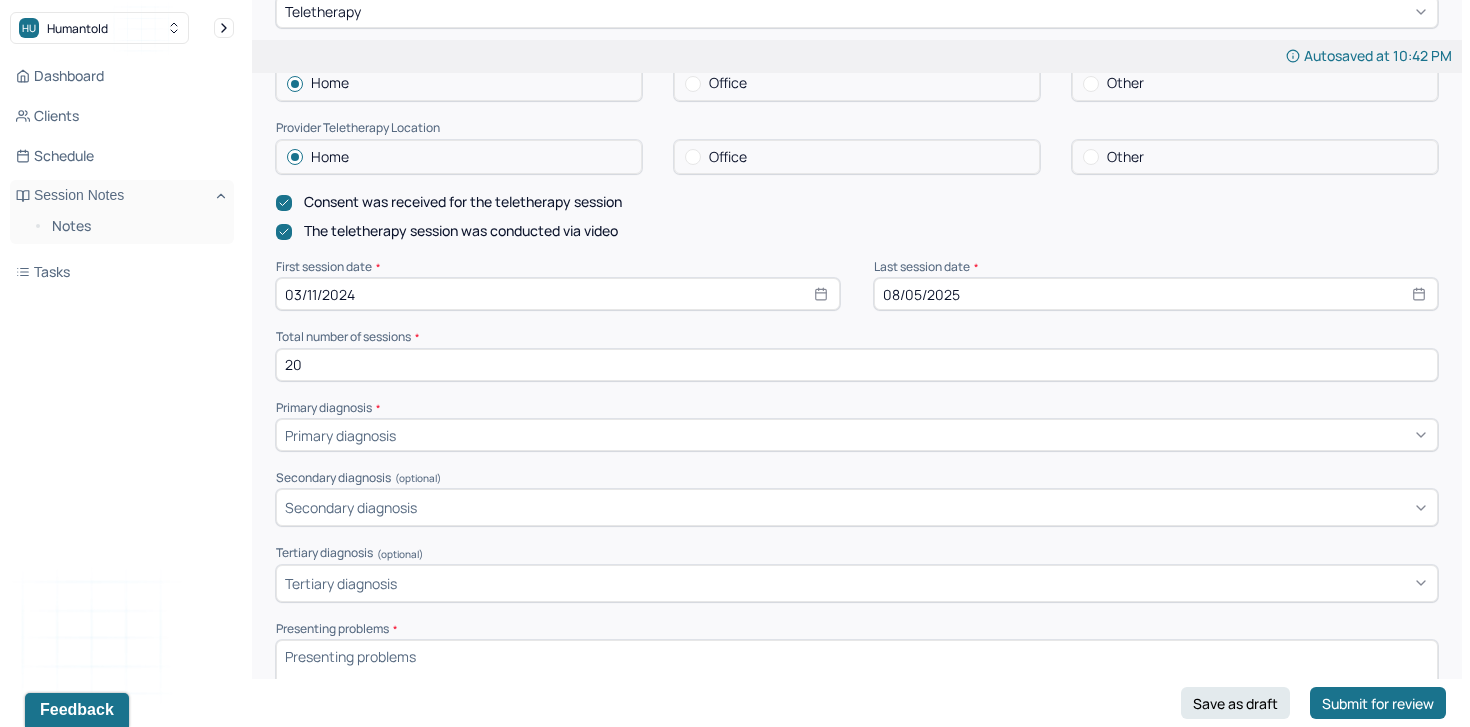 scroll, scrollTop: 403, scrollLeft: 0, axis: vertical 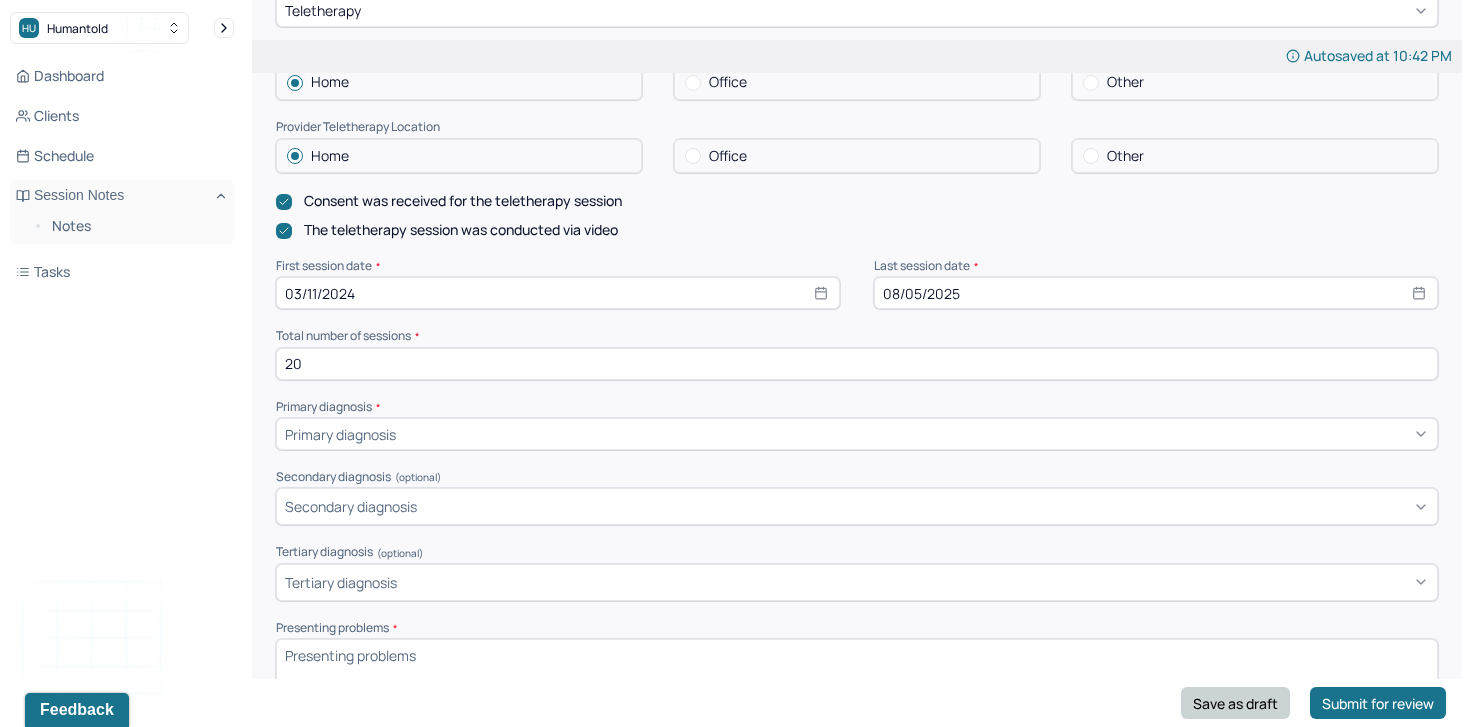 type on "20" 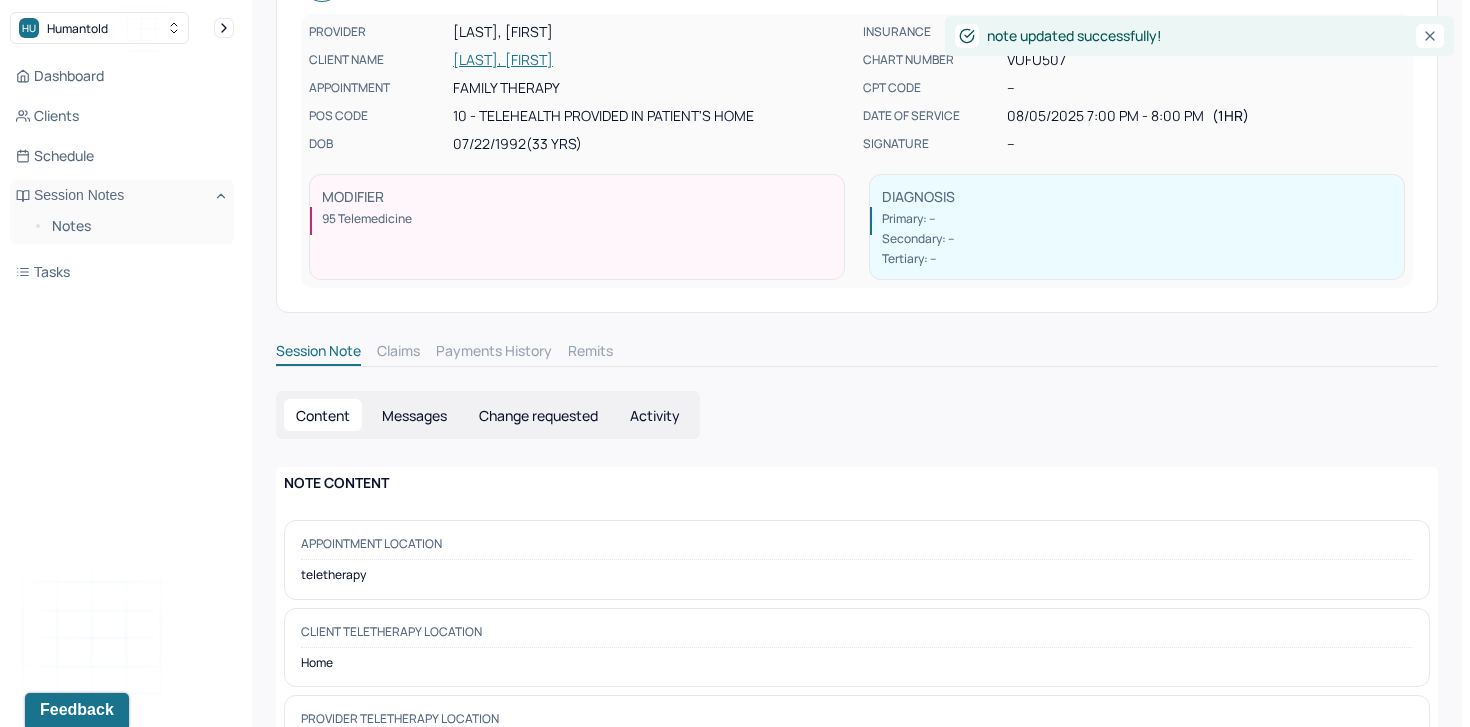 scroll, scrollTop: 0, scrollLeft: 0, axis: both 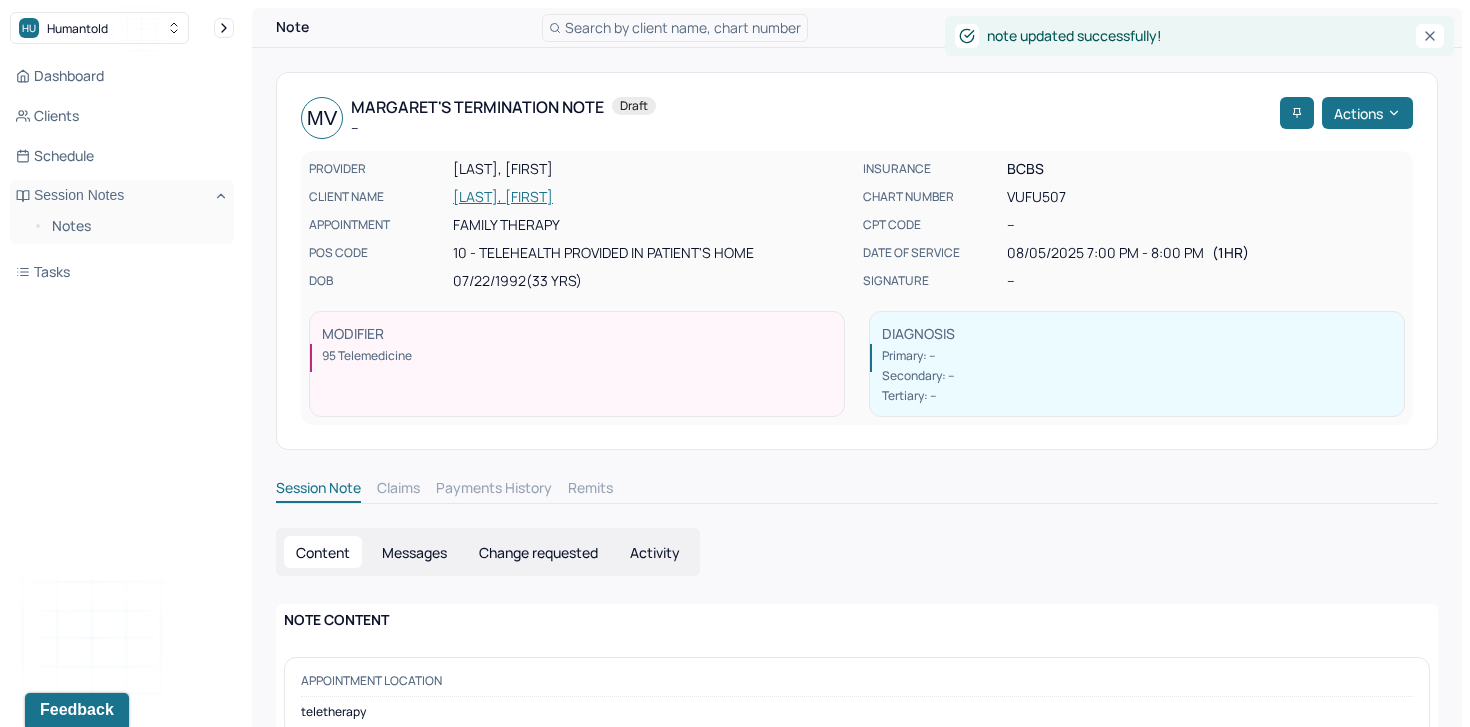 click on "[LAST], [FIRST]" at bounding box center (652, 197) 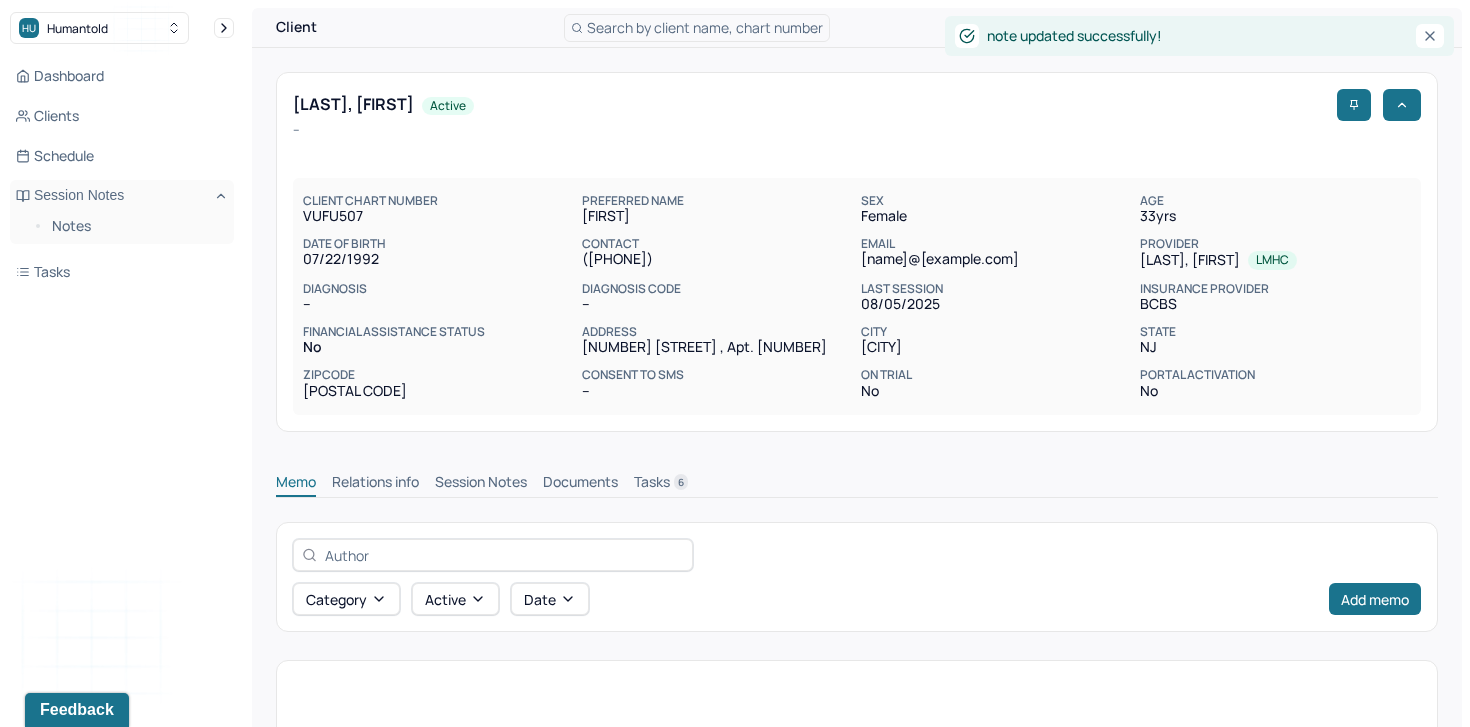 scroll, scrollTop: 196, scrollLeft: 0, axis: vertical 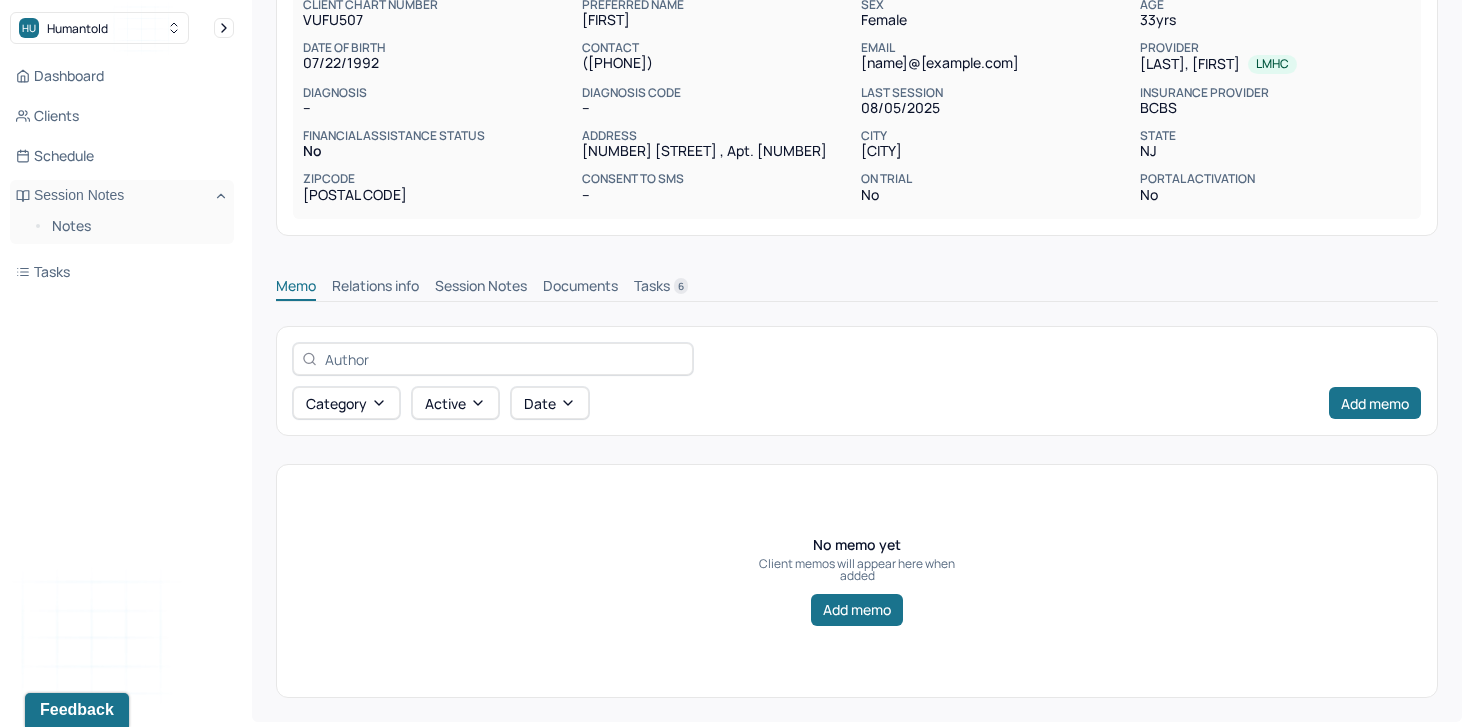 click on "Session Notes" at bounding box center [481, 288] 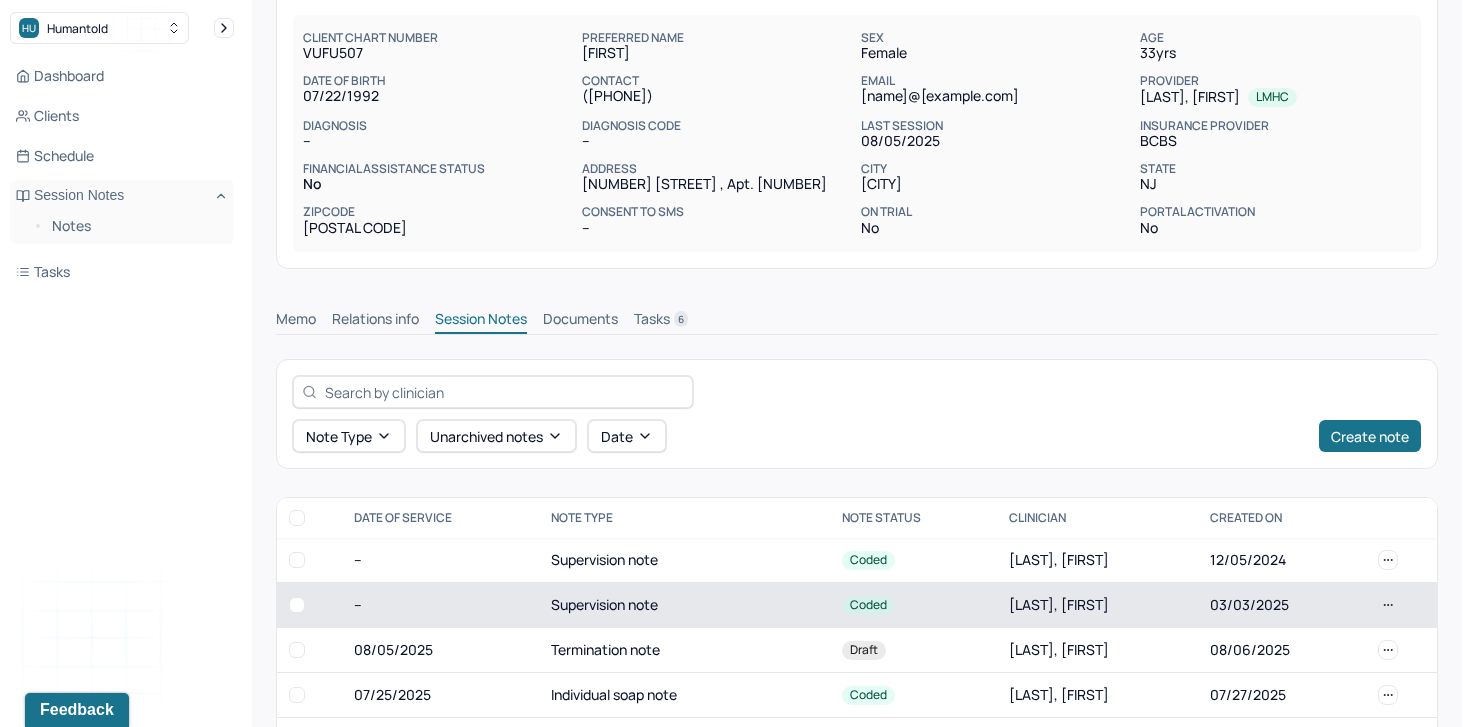 scroll, scrollTop: 196, scrollLeft: 0, axis: vertical 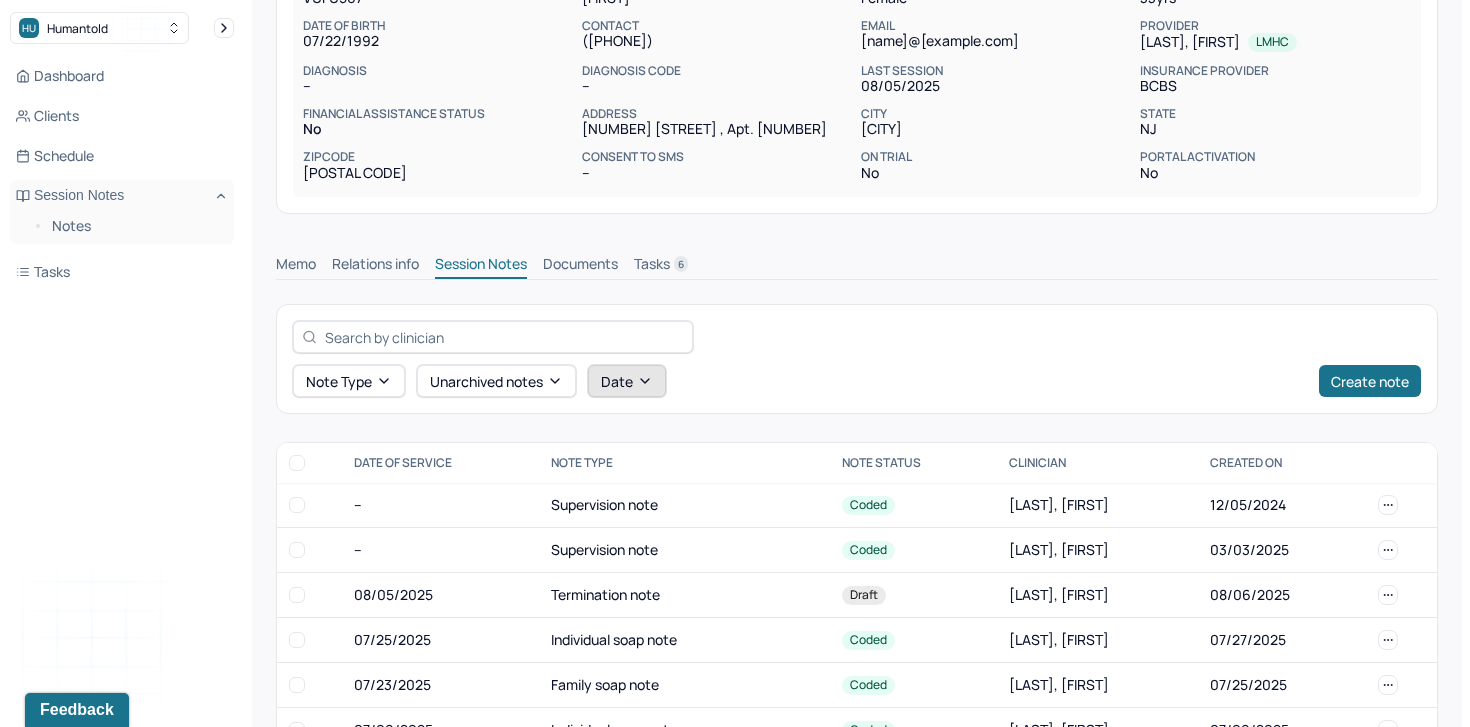 click on "Date" at bounding box center [627, 381] 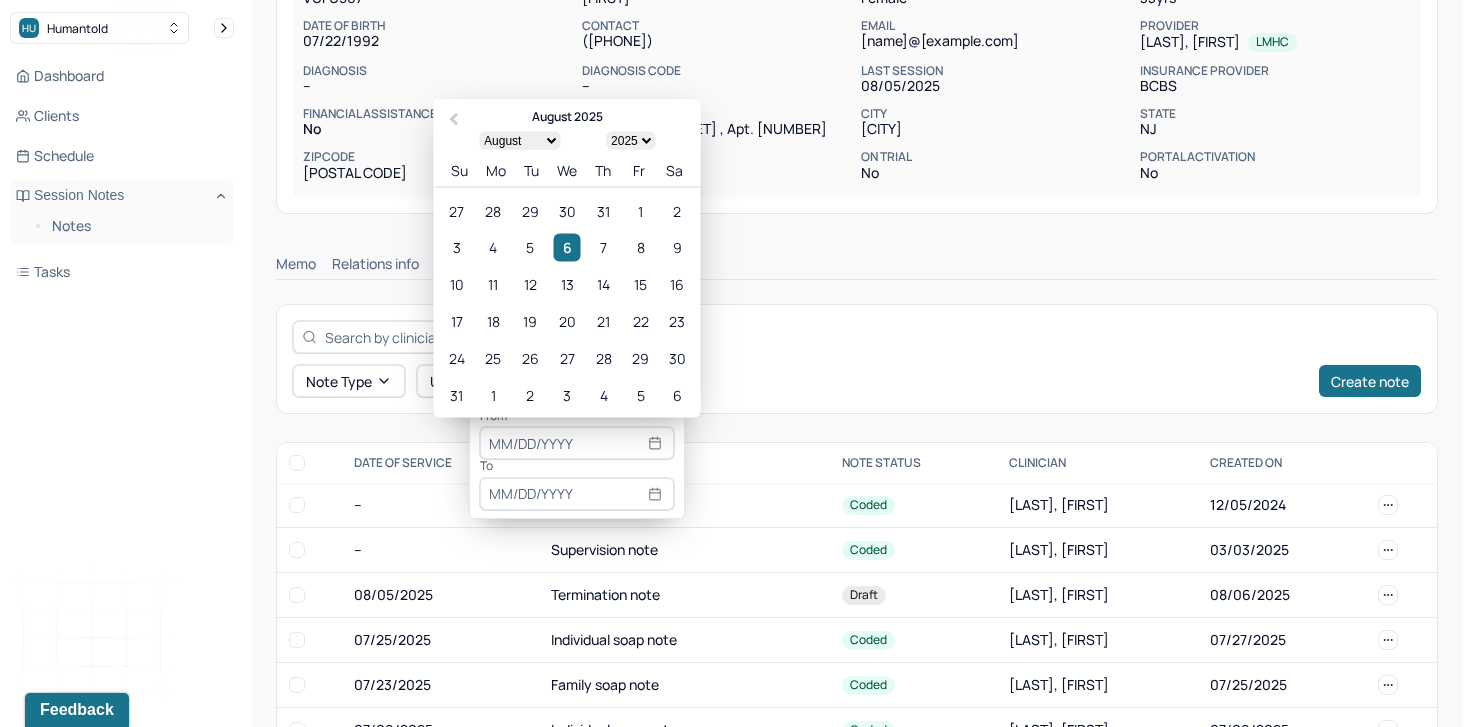 click on "Note type Unarchived notes Date Create note DATE OF SERVICE Note Type Note Status Clinician CREATED ON -- Supervision note Coded [LAST], [FIRST] [DATE] -- Supervision note Coded [LAST], [FIRST] [DATE] [DATE] Termination note Draft [LAST], [FIRST] [DATE] [DATE] Individual soap note Coded [LAST], [FIRST] [DATE] [DATE] Family soap note Coded [LAST], [FIRST] [DATE] [DATE] Individual soap note Coded [LAST], [FIRST] [DATE] [DATE] Individual soap note Coded [LAST], [FIRST] [DATE] [DATE] Family soap note Coded [LAST], [FIRST] [DATE] [DATE] Individual soap note Coded [LAST], [FIRST] [DATE] [DATE] Individual soap note Coded [LAST], [FIRST] [DATE] [DATE] Individual soap note Coded [LAST], [FIRST] [DATE] [DATE] Family soap note Coded [LAST], [FIRST] [DATE] [DATE] Family soap note Coded [LAST], [FIRST] [DATE] [DATE] Individual soap note Coded [LAST], [FIRST] [DATE] [DATE] Individual soap note Coded [LAST], [FIRST] [DATE] [DATE]" at bounding box center (857, 664) 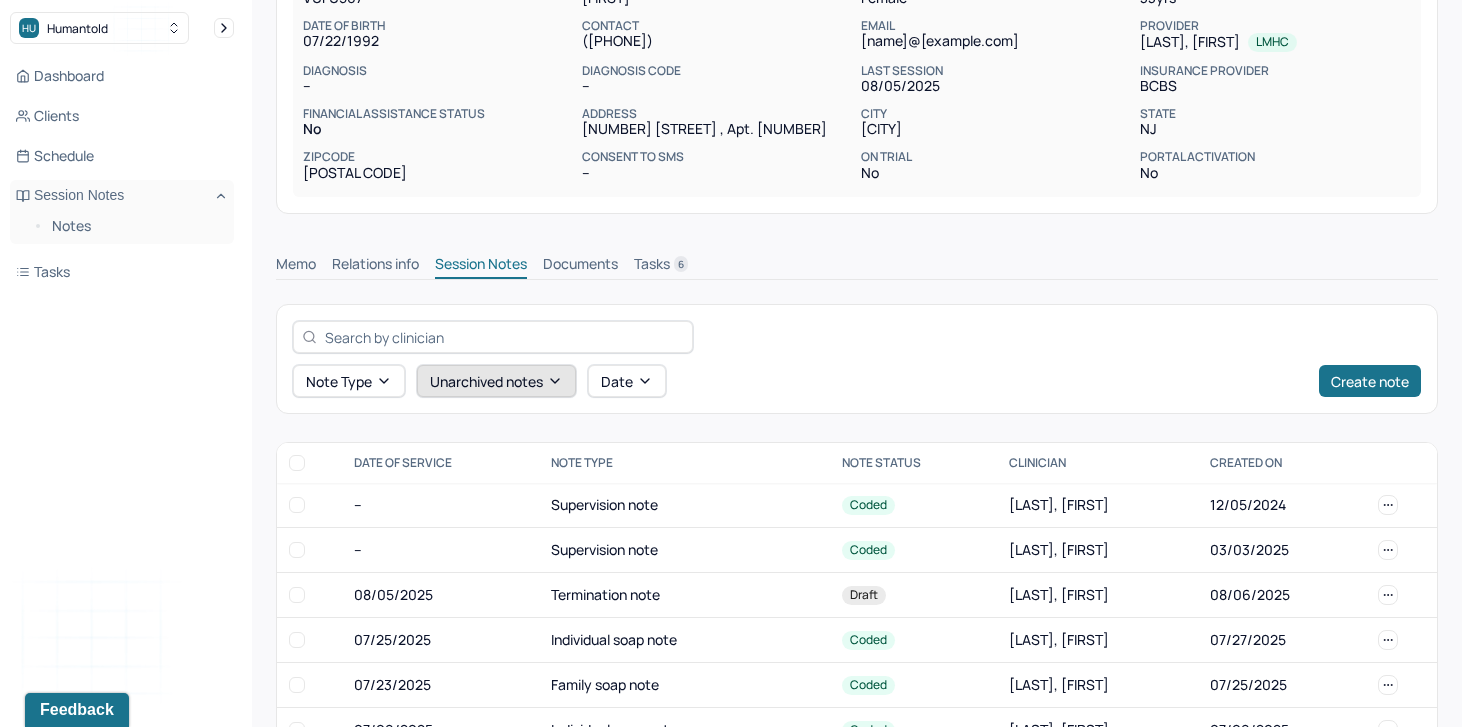 click on "Unarchived notes" at bounding box center (496, 381) 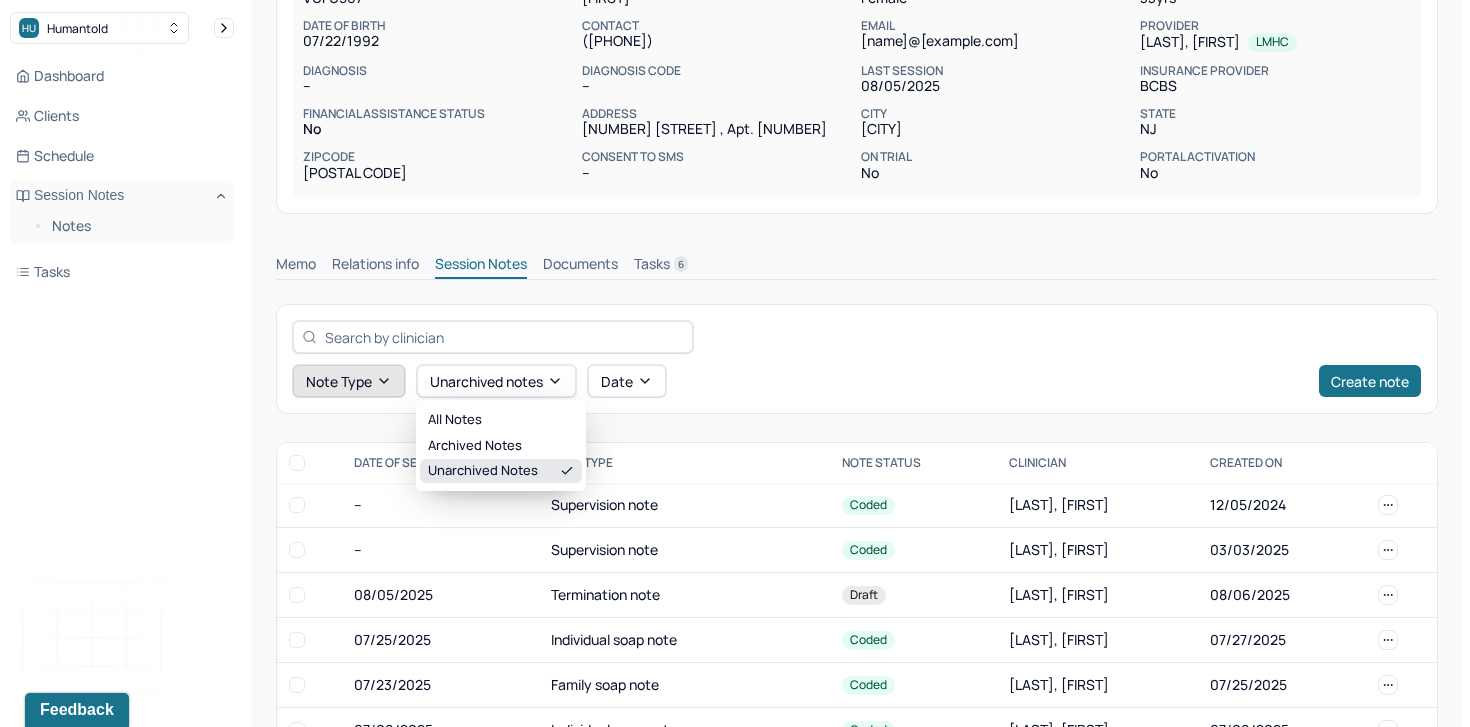 click on "Note type" at bounding box center [349, 381] 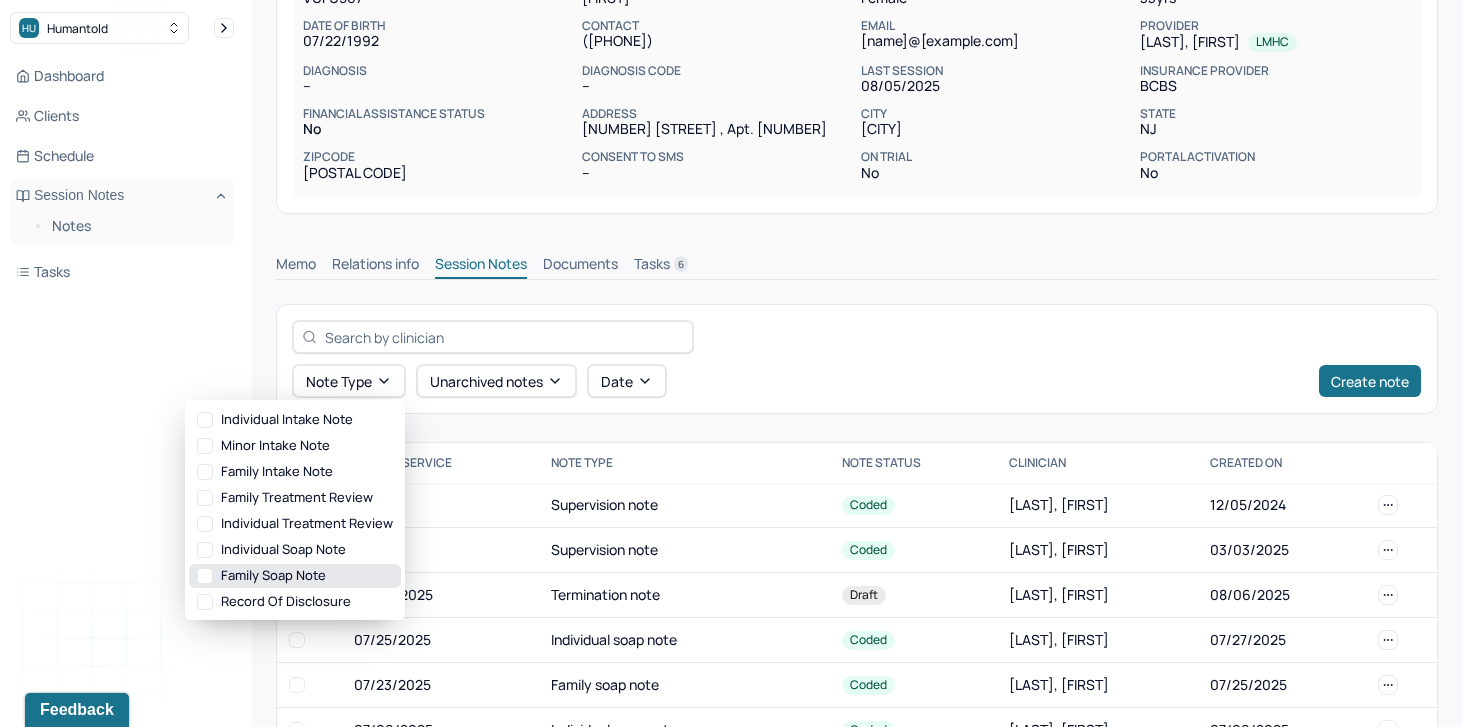 click on "Family soap note" at bounding box center (295, 576) 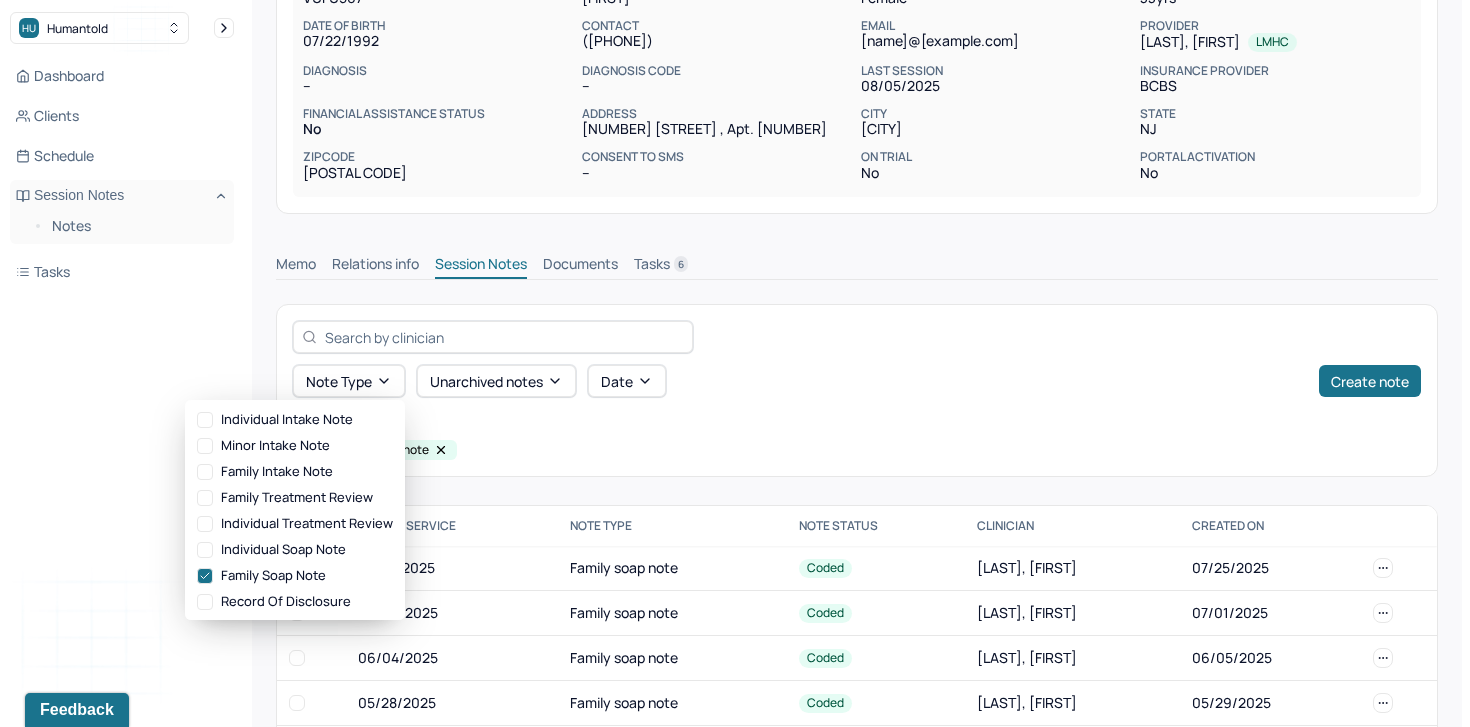 click on "Note type Unarchived notes Date Create note Filters Clear all Type: Family soap note DATE OF SERVICE Note Type Note Status Clinician CREATED ON [DATE] Family soap note Coded [LAST], [FIRST] [DATE] [DATE] Family soap note Coded [LAST], [FIRST] [DATE] [DATE] Family soap note Coded [LAST], [FIRST] [DATE] [DATE] Family soap note Coded [LAST], [FIRST] [DATE] [DATE] Family soap note Coded [LAST], [FIRST] [DATE] [DATE] Family soap note Coded [LAST], [FIRST] [DATE] [DATE] Family soap note Coded [LAST], [FIRST] [DATE] [DATE] Family soap note Coded [LAST], [FIRST] [DATE] [DATE] Family soap note Coded [LAST], [FIRST] [DATE] [DATE] Family soap note Coded [LAST], [FIRST] [DATE] [DATE] Family soap note Coded [LAST], [FIRST] [DATE] [DATE]" at bounding box center (857, 695) 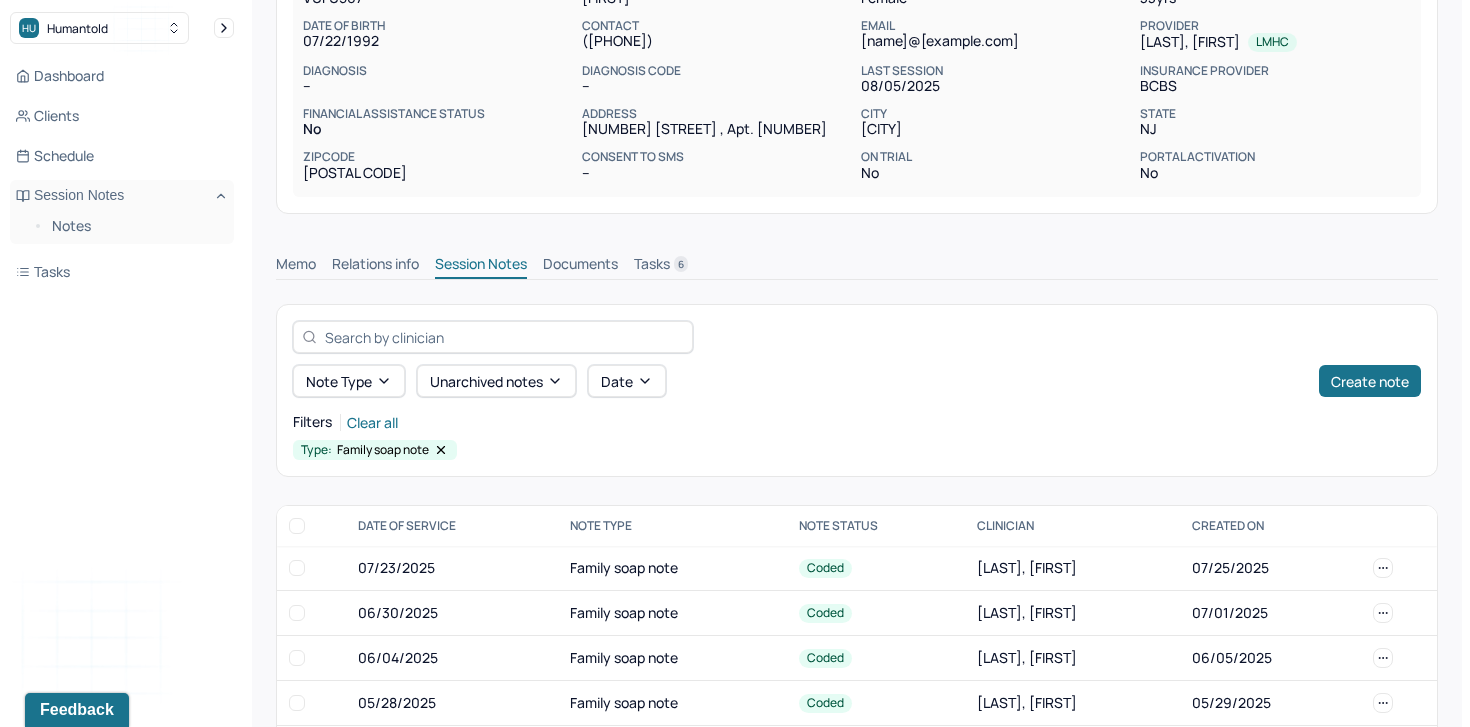 scroll, scrollTop: 608, scrollLeft: 0, axis: vertical 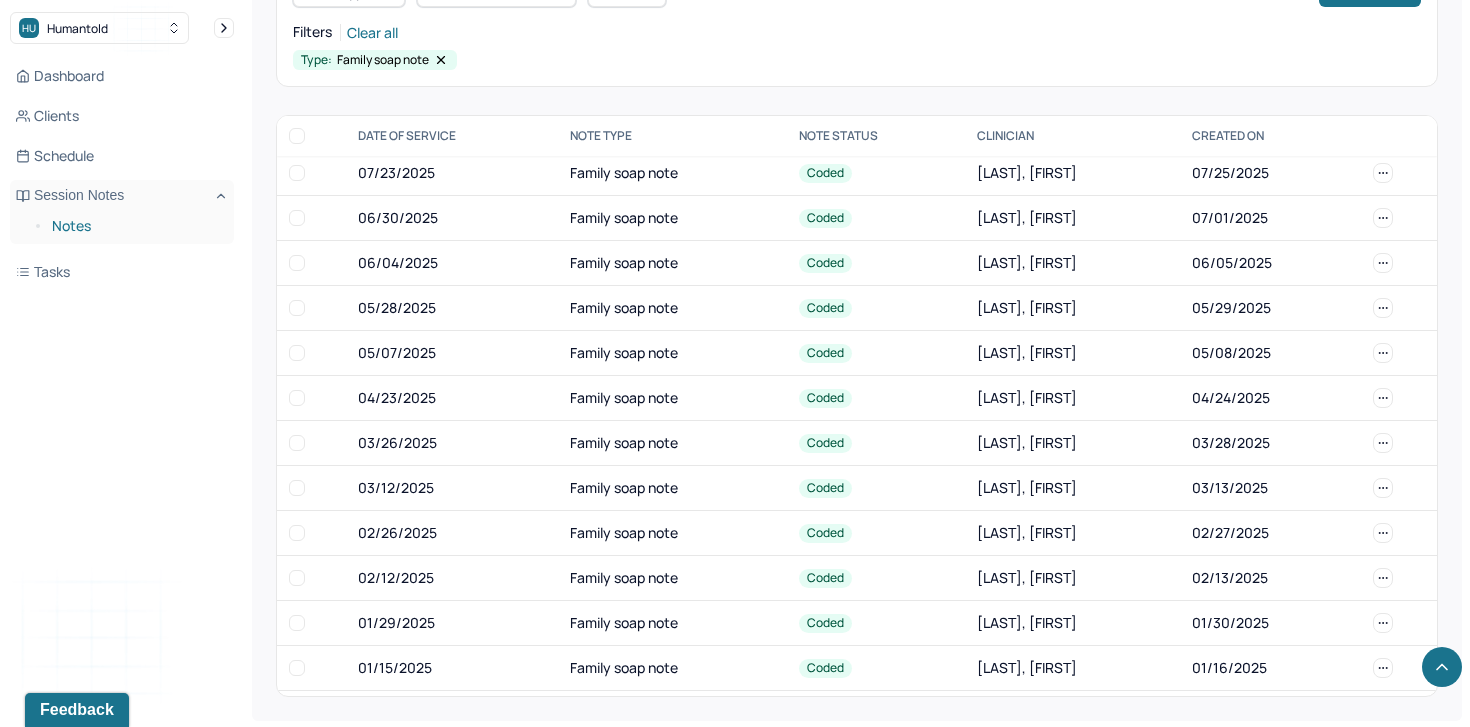 click on "Notes" at bounding box center (135, 226) 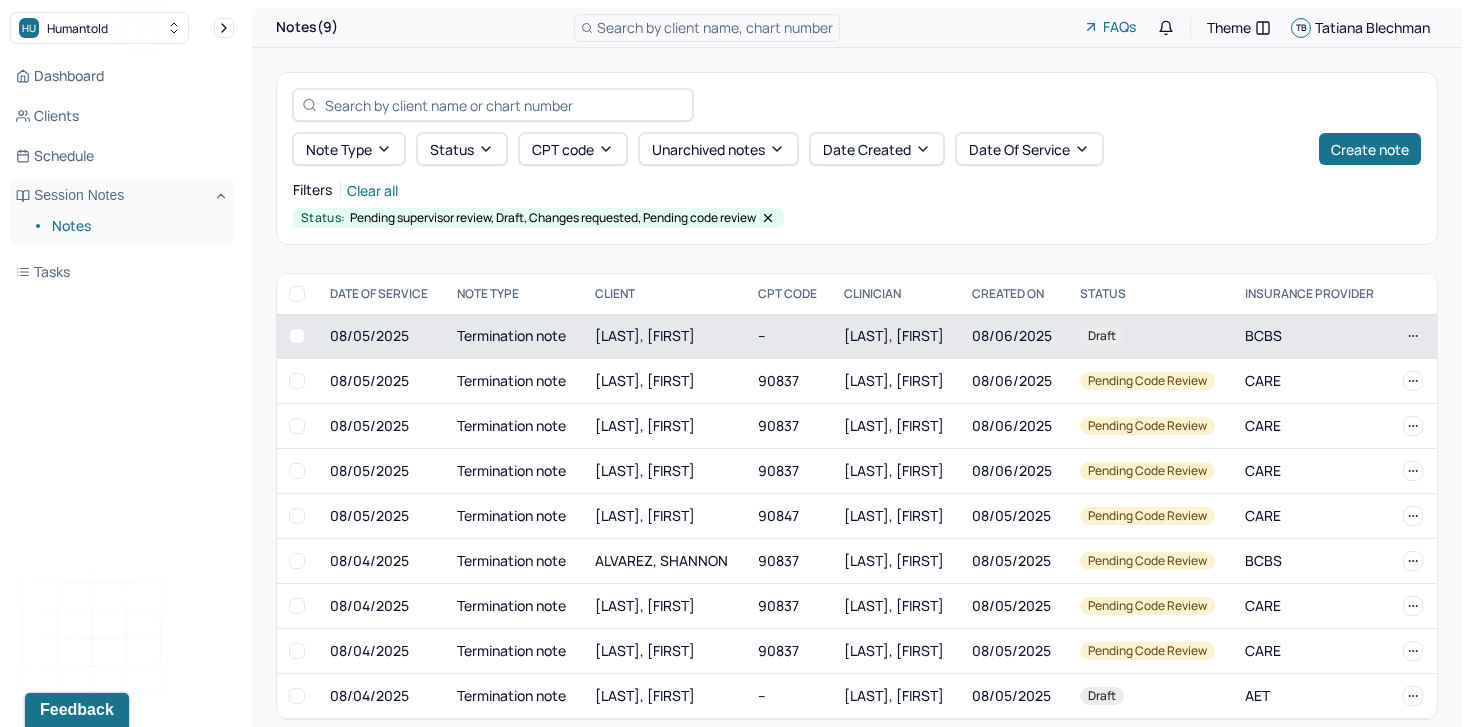 click on "[LAST], [FIRST]" at bounding box center (664, 336) 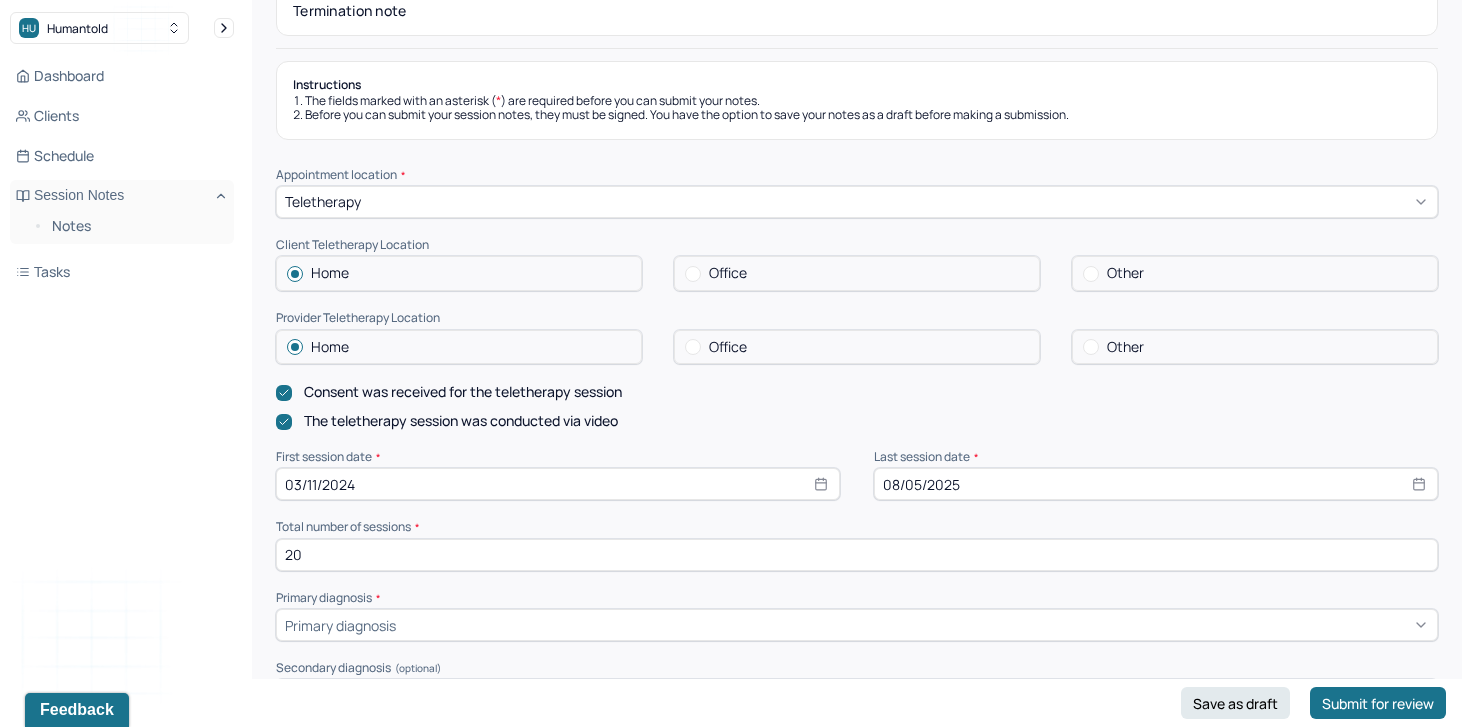 scroll, scrollTop: 213, scrollLeft: 0, axis: vertical 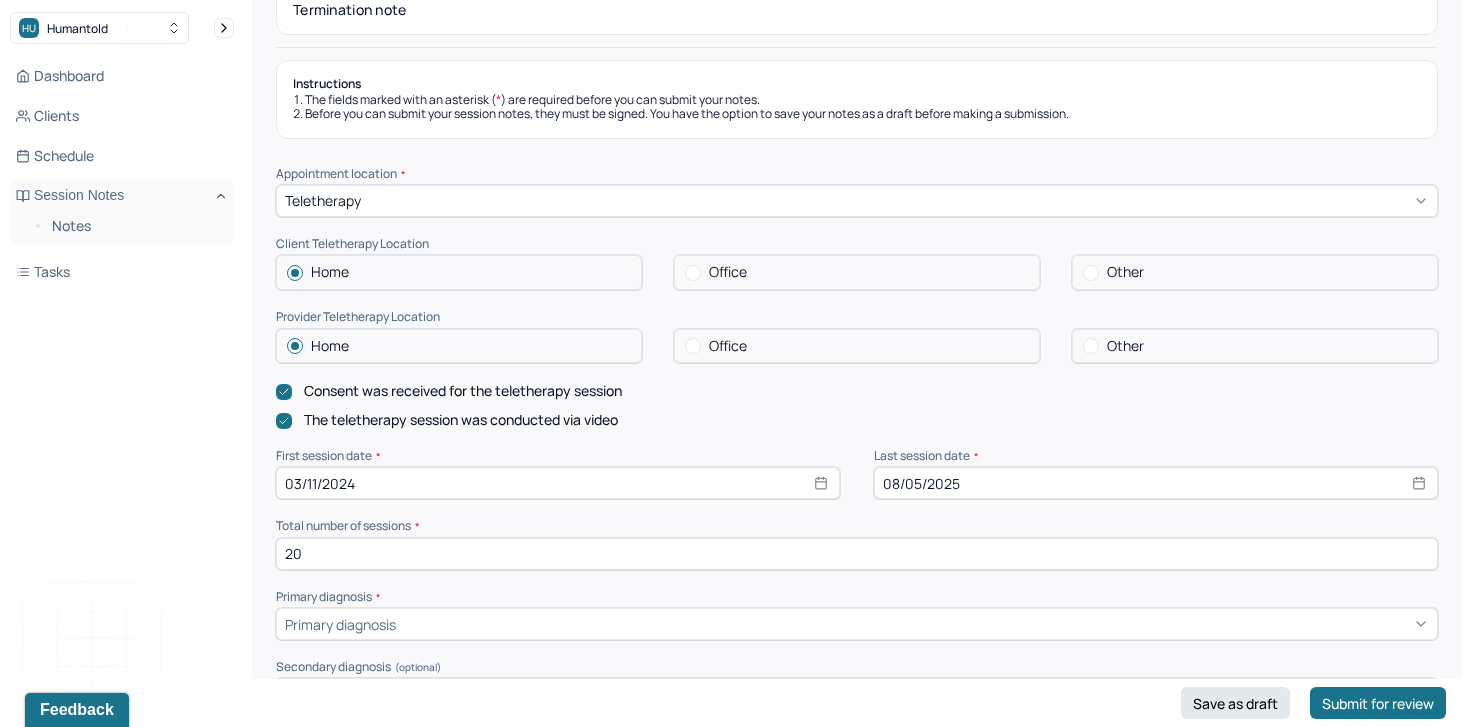 click on "20" at bounding box center (857, 554) 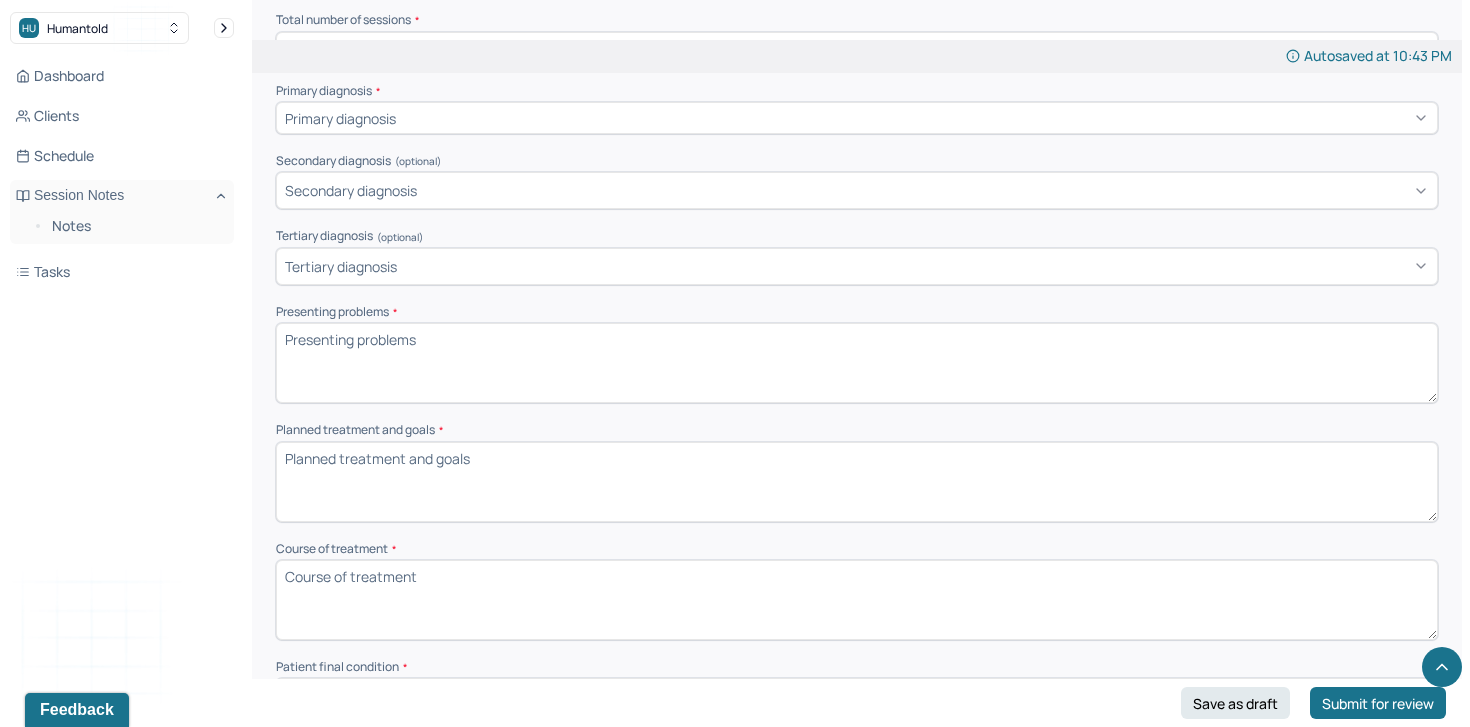 scroll, scrollTop: 684, scrollLeft: 0, axis: vertical 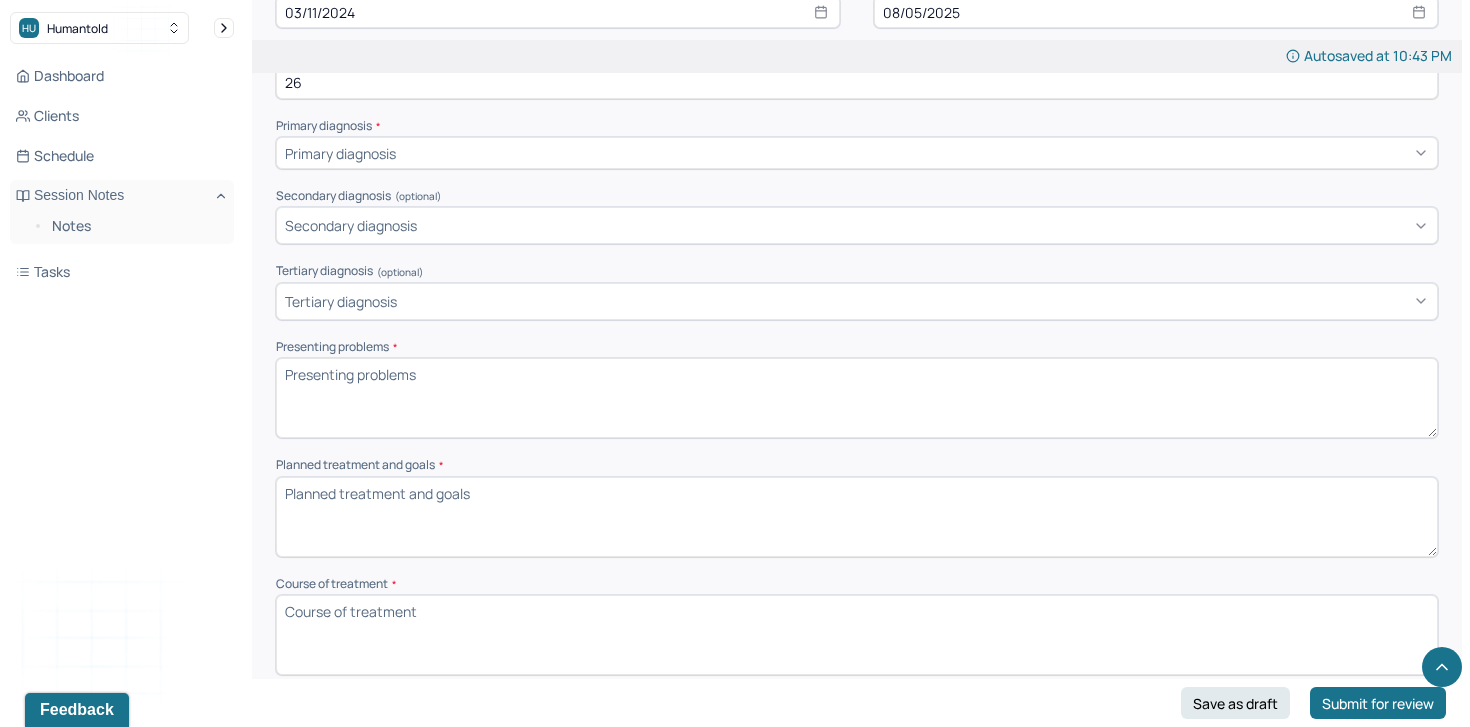 type on "26" 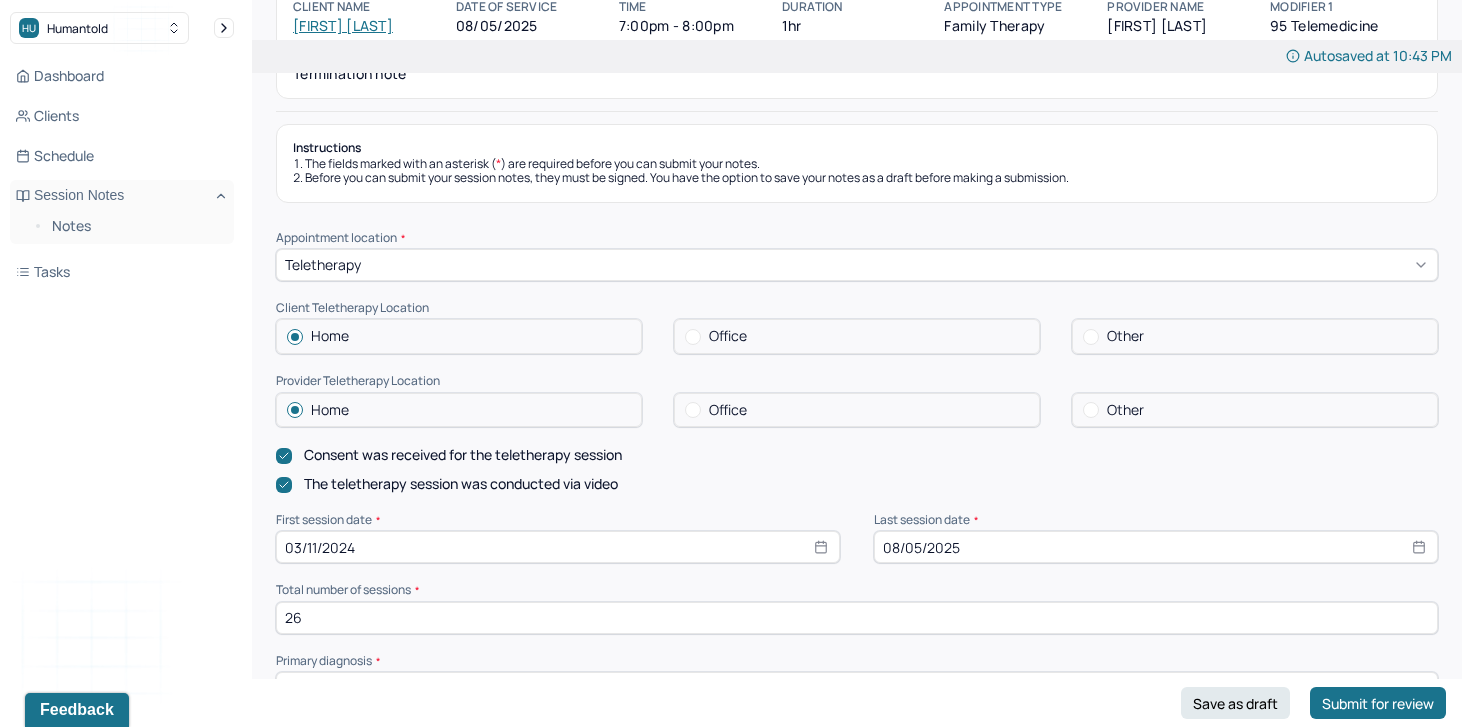 scroll, scrollTop: 145, scrollLeft: 0, axis: vertical 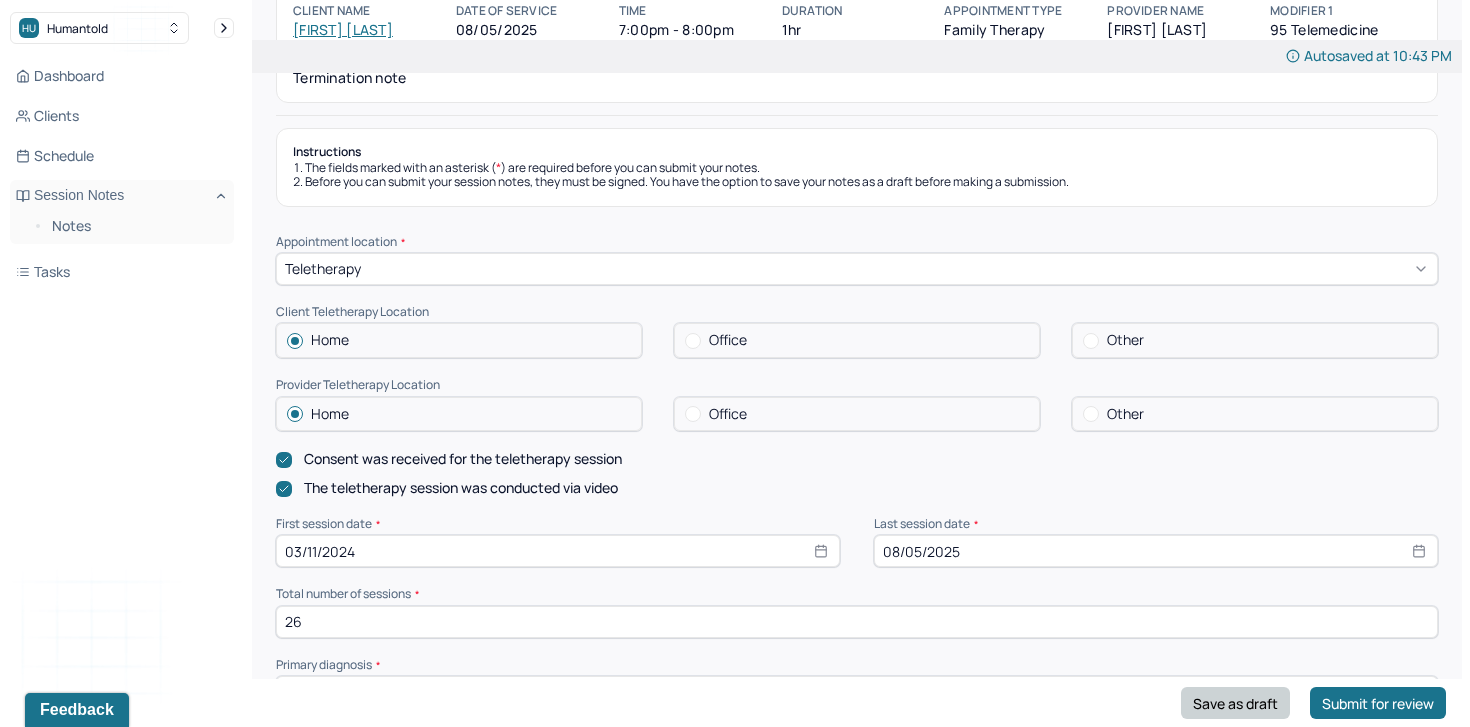 click on "Save as draft" at bounding box center (1235, 703) 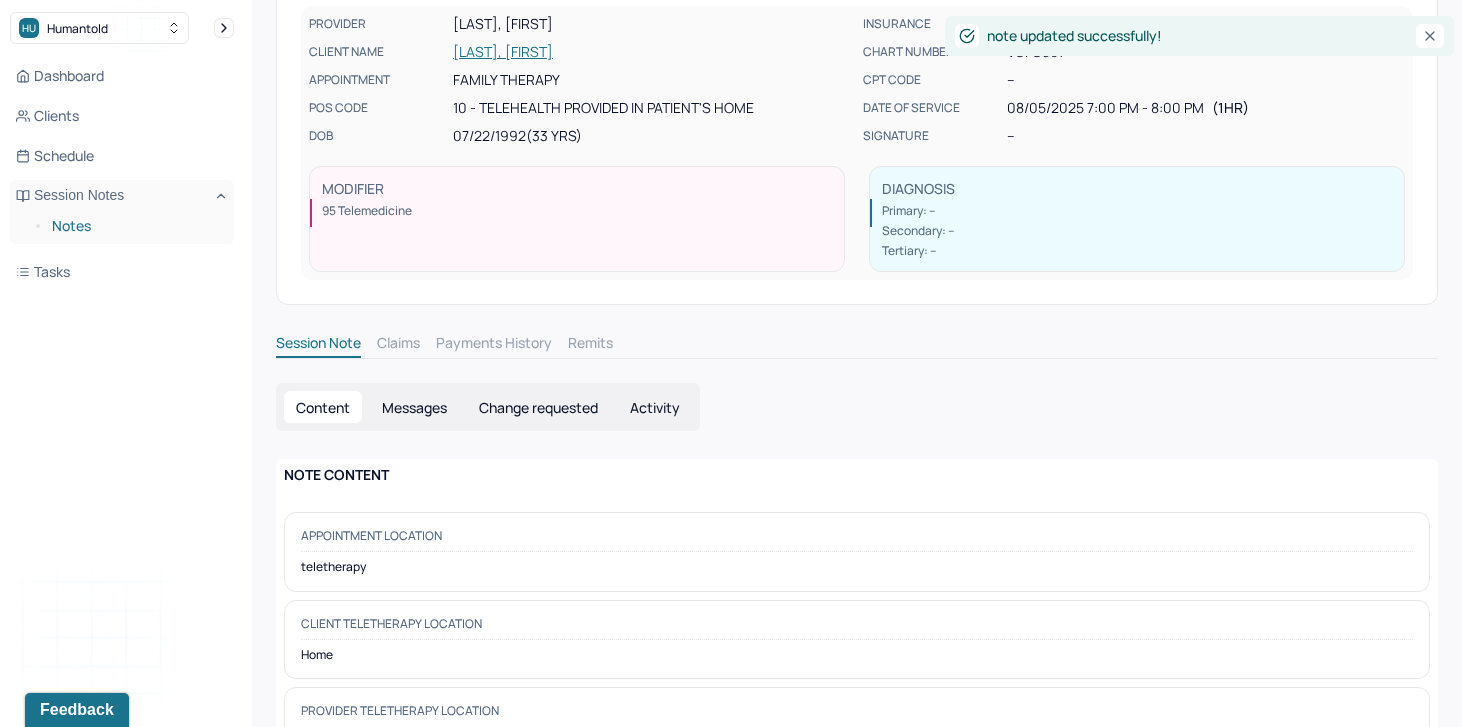 click on "Notes" at bounding box center (135, 226) 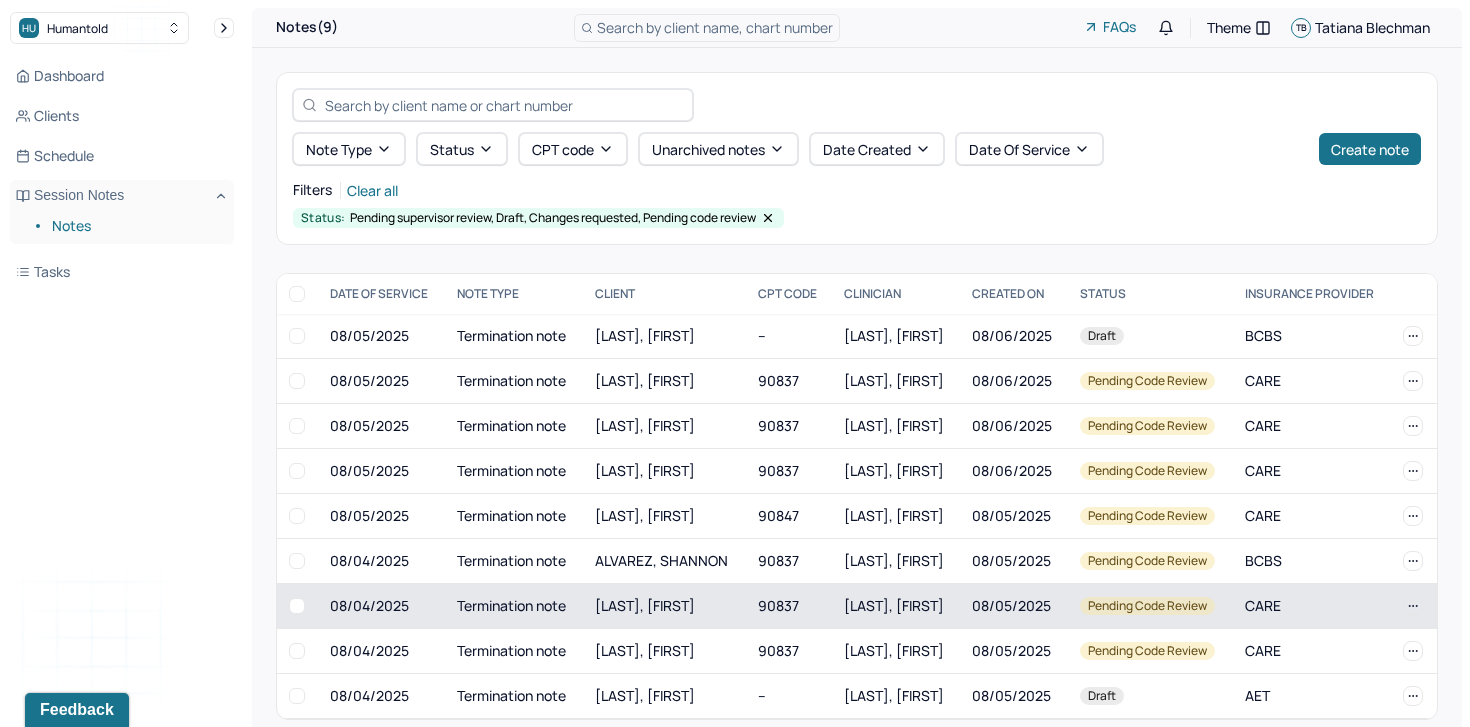 scroll, scrollTop: 23, scrollLeft: 0, axis: vertical 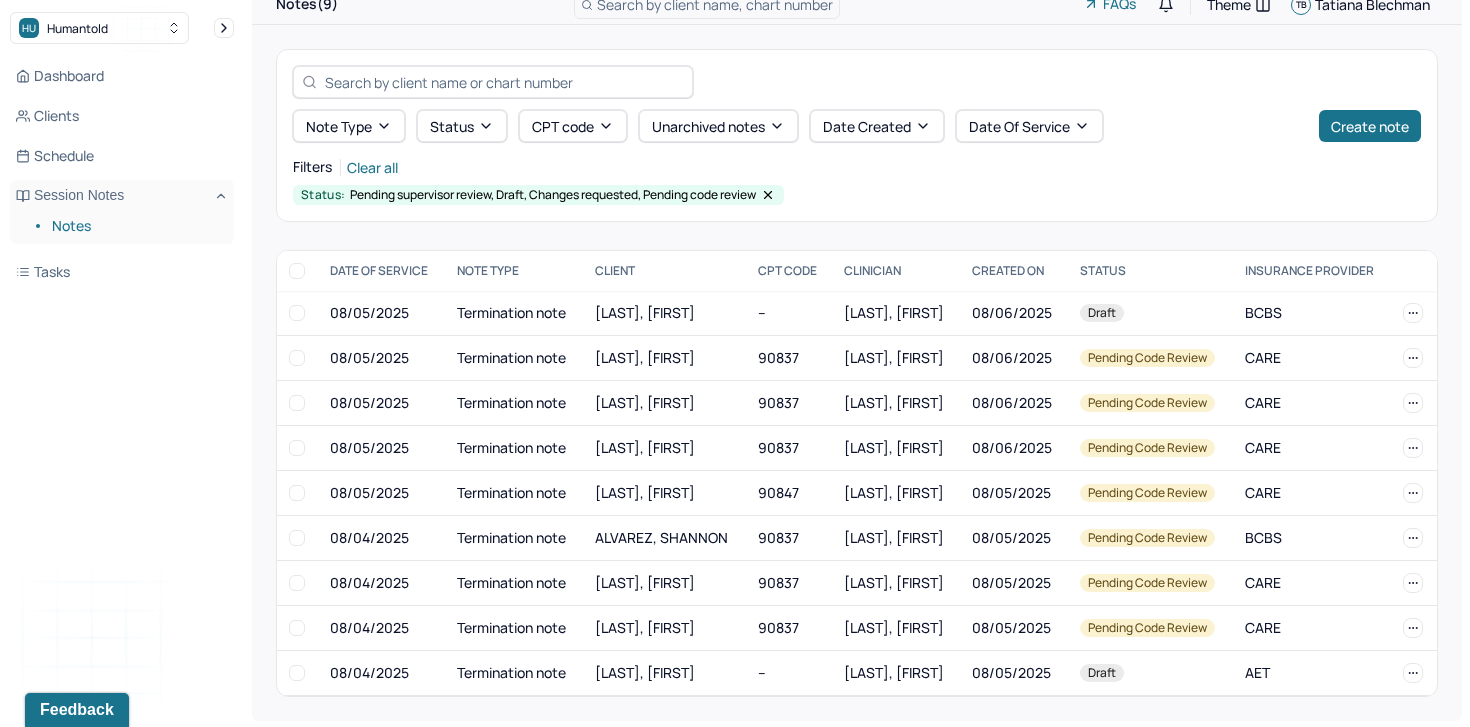 click on "Dashboard Clients Schedule Session Notes Notes Tasks TB [FIRST] [LAST] provider Logout" at bounding box center [122, 383] 